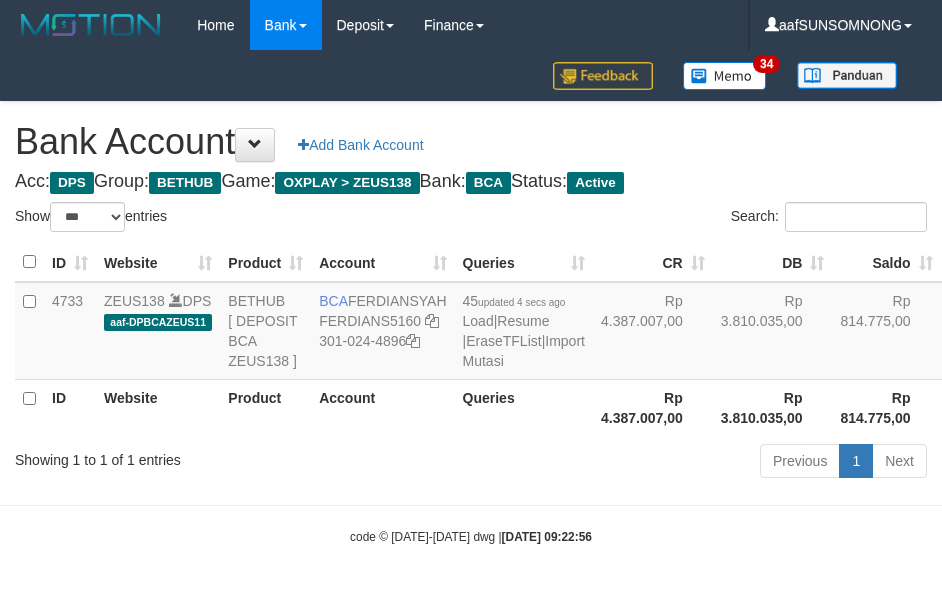 select on "***" 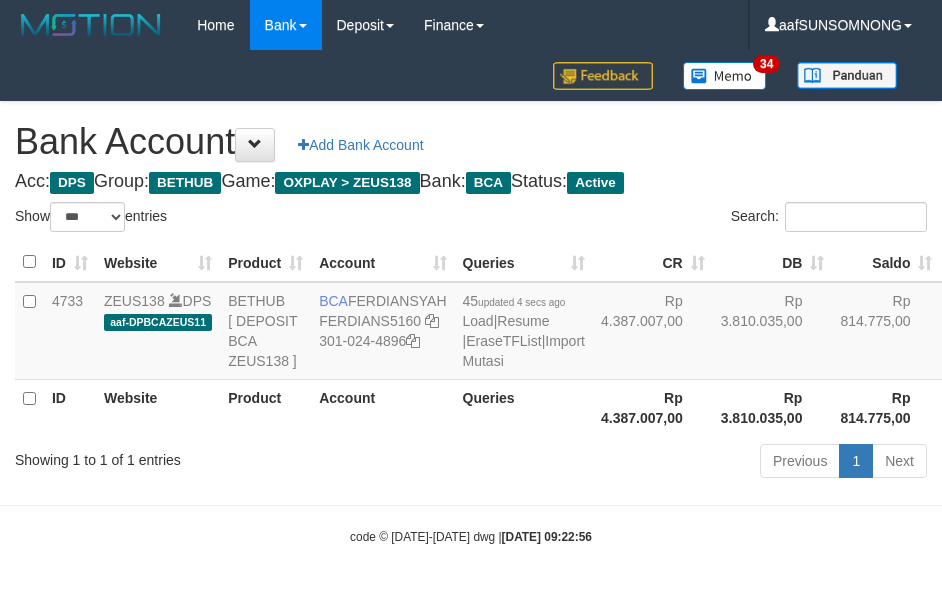scroll, scrollTop: 30, scrollLeft: 0, axis: vertical 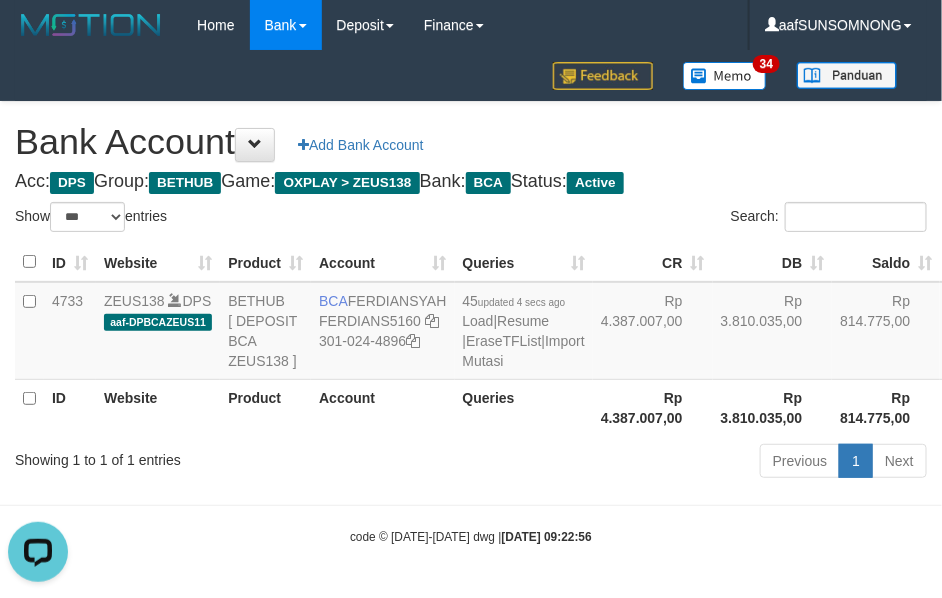 click on "Toggle navigation
Home
Bank
Account List
Load
By Website
Group
[OXPLAY]													ZEUS138
By Load Group (DPS)" at bounding box center [471, 298] 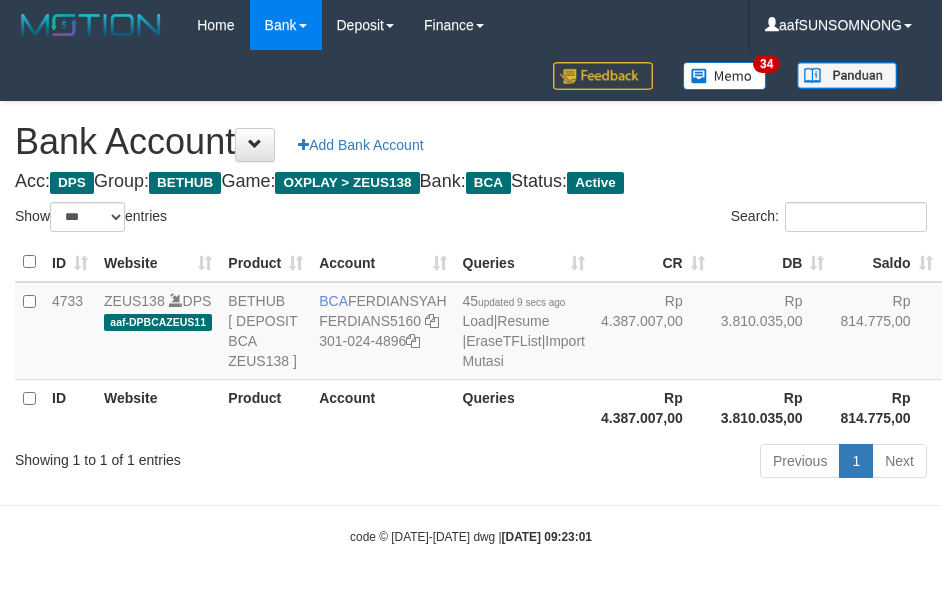 select on "***" 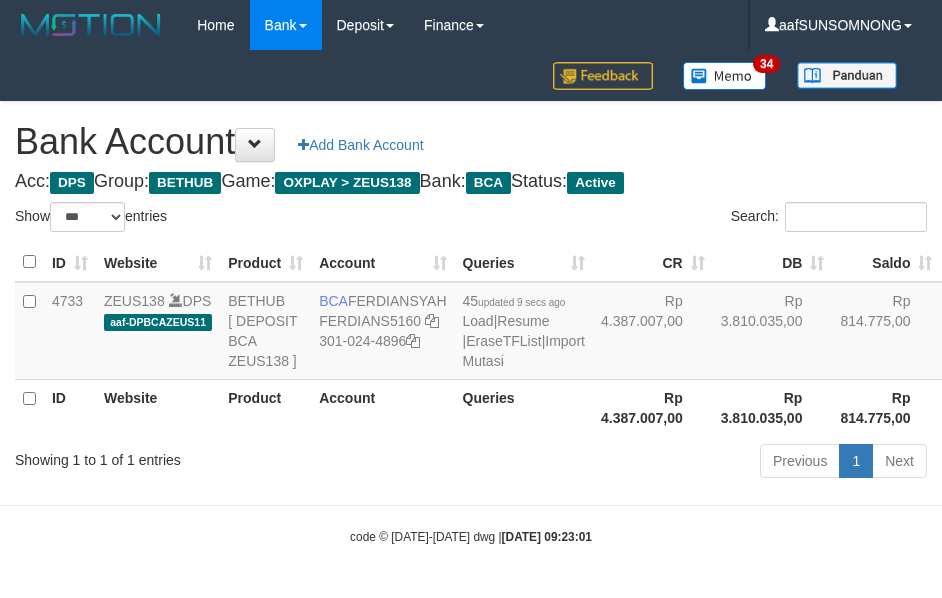 scroll, scrollTop: 30, scrollLeft: 0, axis: vertical 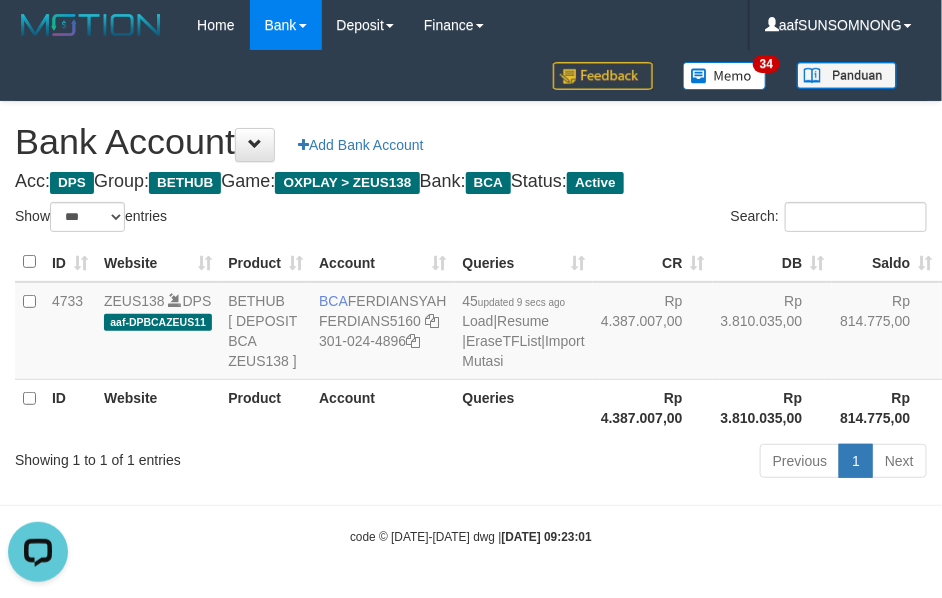 click on "Toggle navigation
Home
Bank
Account List
Load
By Website
Group
[OXPLAY]													ZEUS138
By Load Group (DPS)" at bounding box center (471, 298) 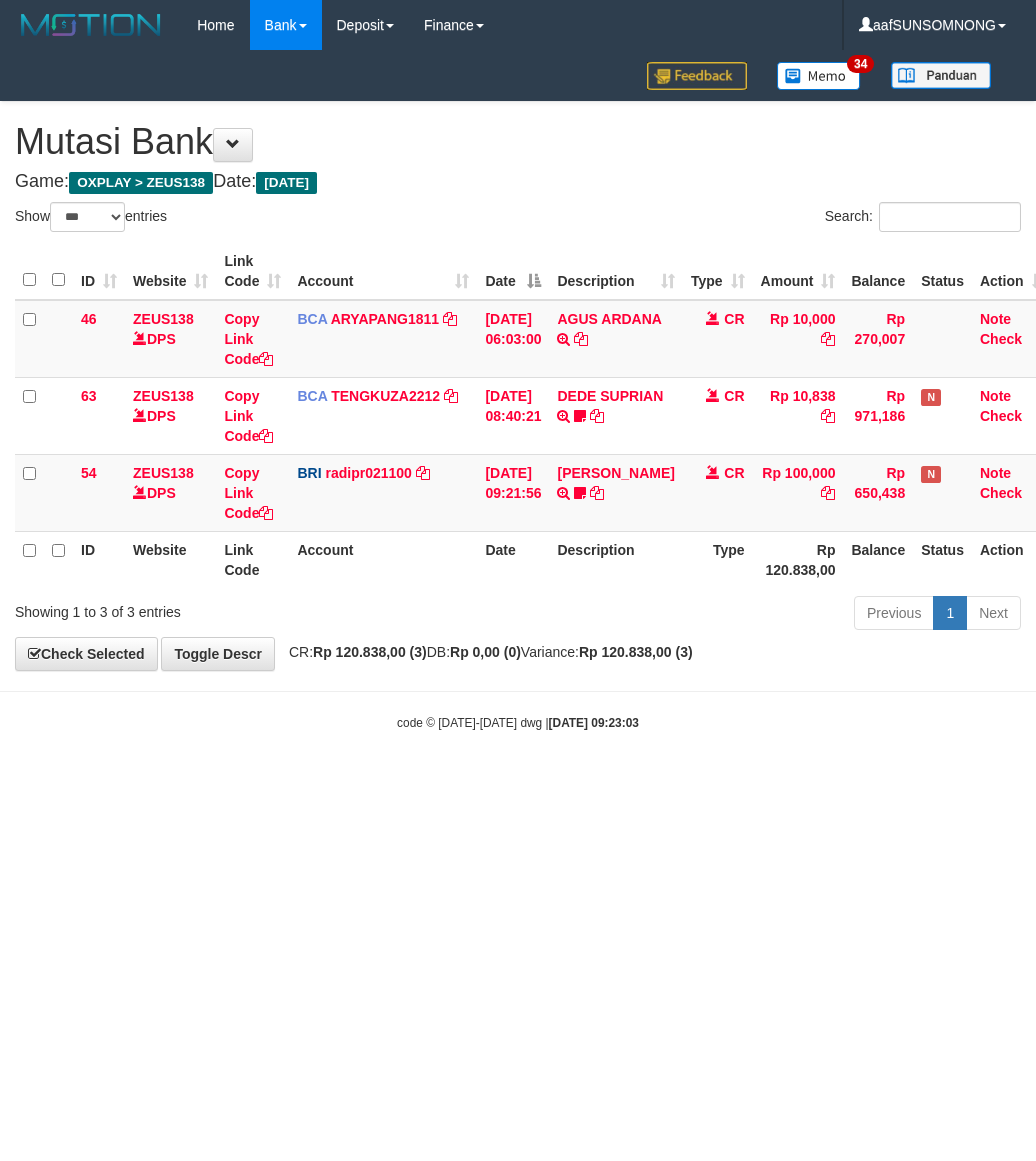 select on "***" 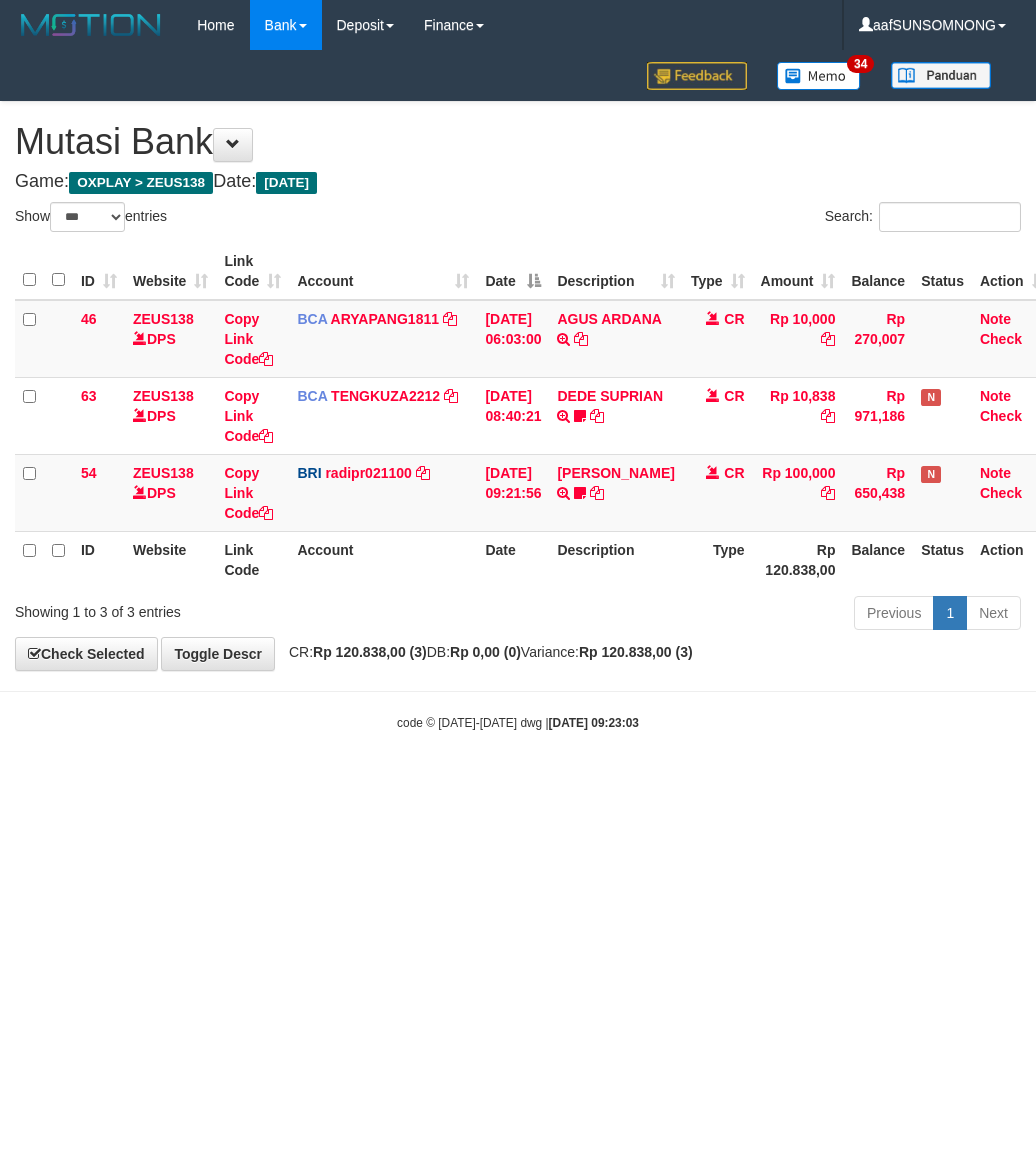 scroll, scrollTop: 0, scrollLeft: 0, axis: both 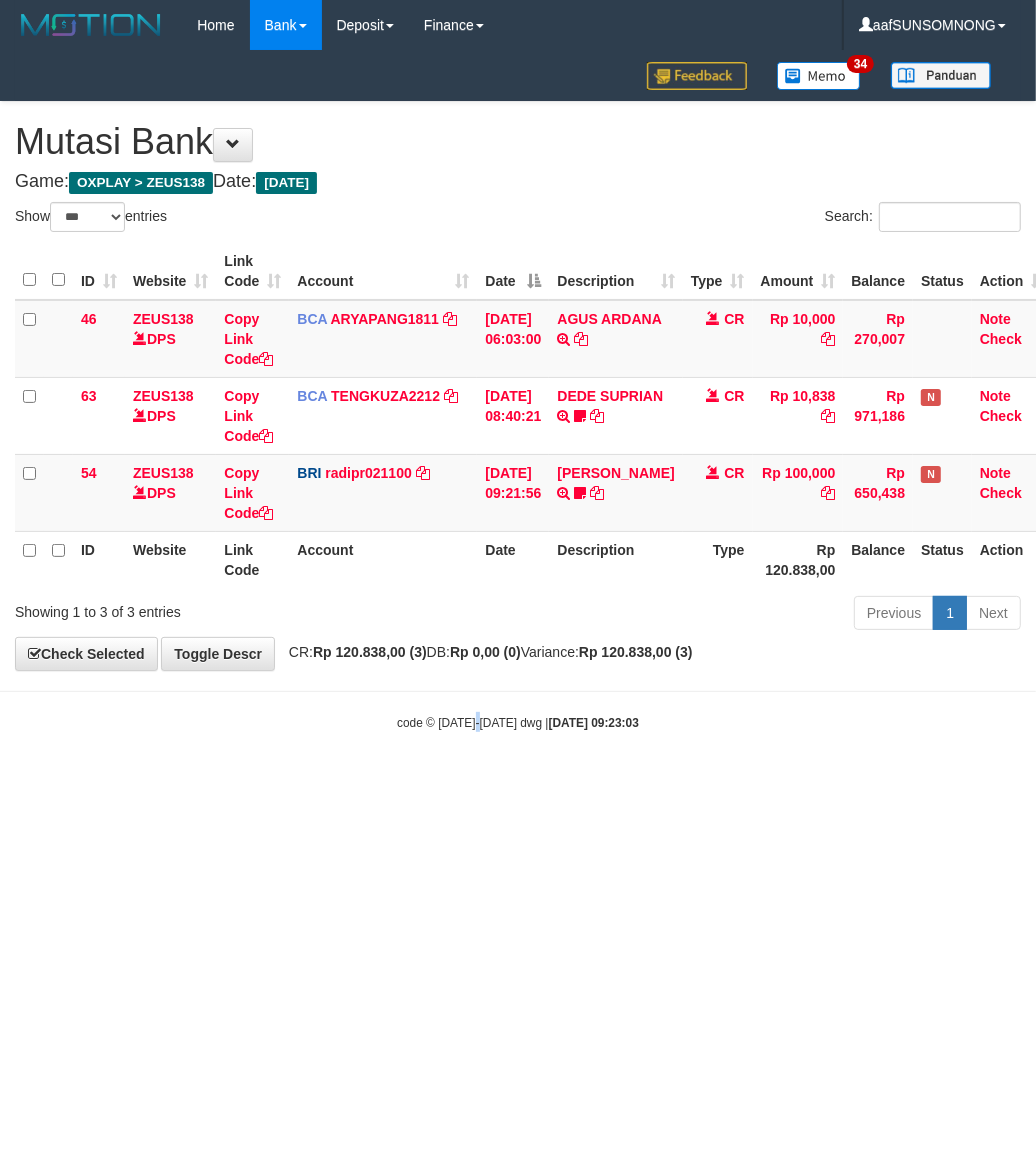 click on "Toggle navigation
Home
Bank
Account List
Load
By Website
Group
[OXPLAY]													ZEUS138
By Load Group (DPS)
Sync" at bounding box center (518, 391) 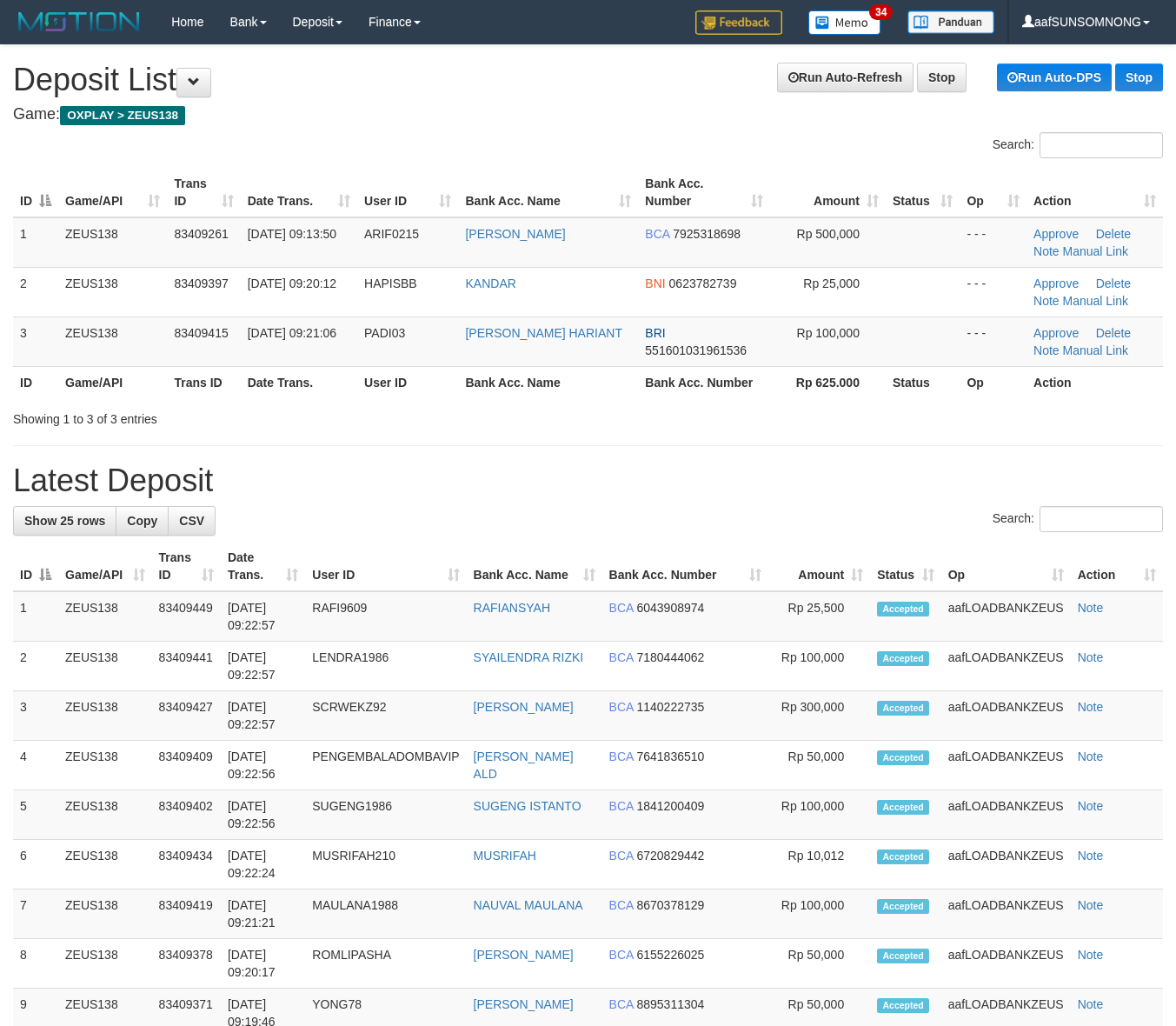 scroll, scrollTop: 0, scrollLeft: 0, axis: both 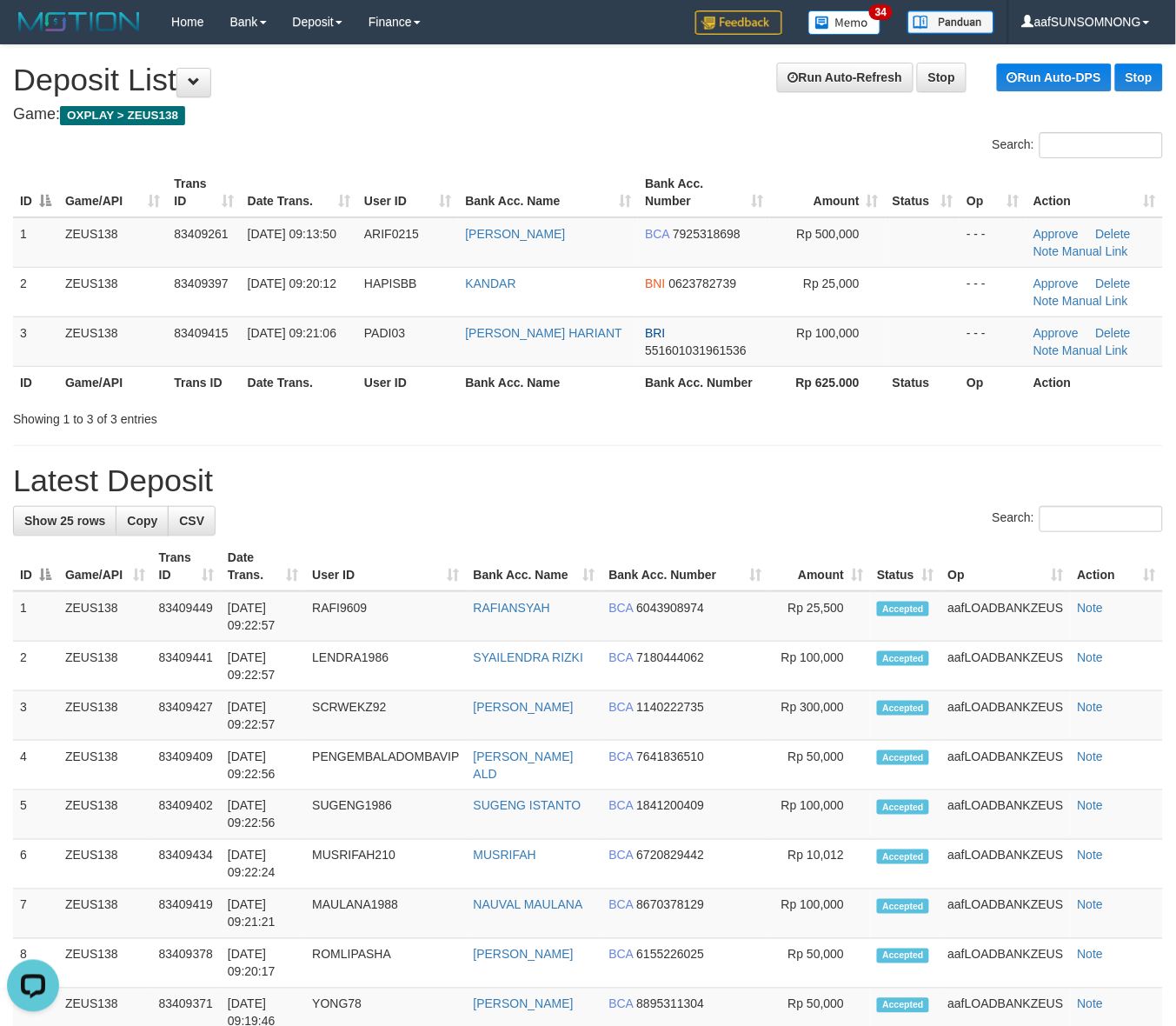 drag, startPoint x: 1146, startPoint y: 774, endPoint x: 1192, endPoint y: 783, distance: 46.872167 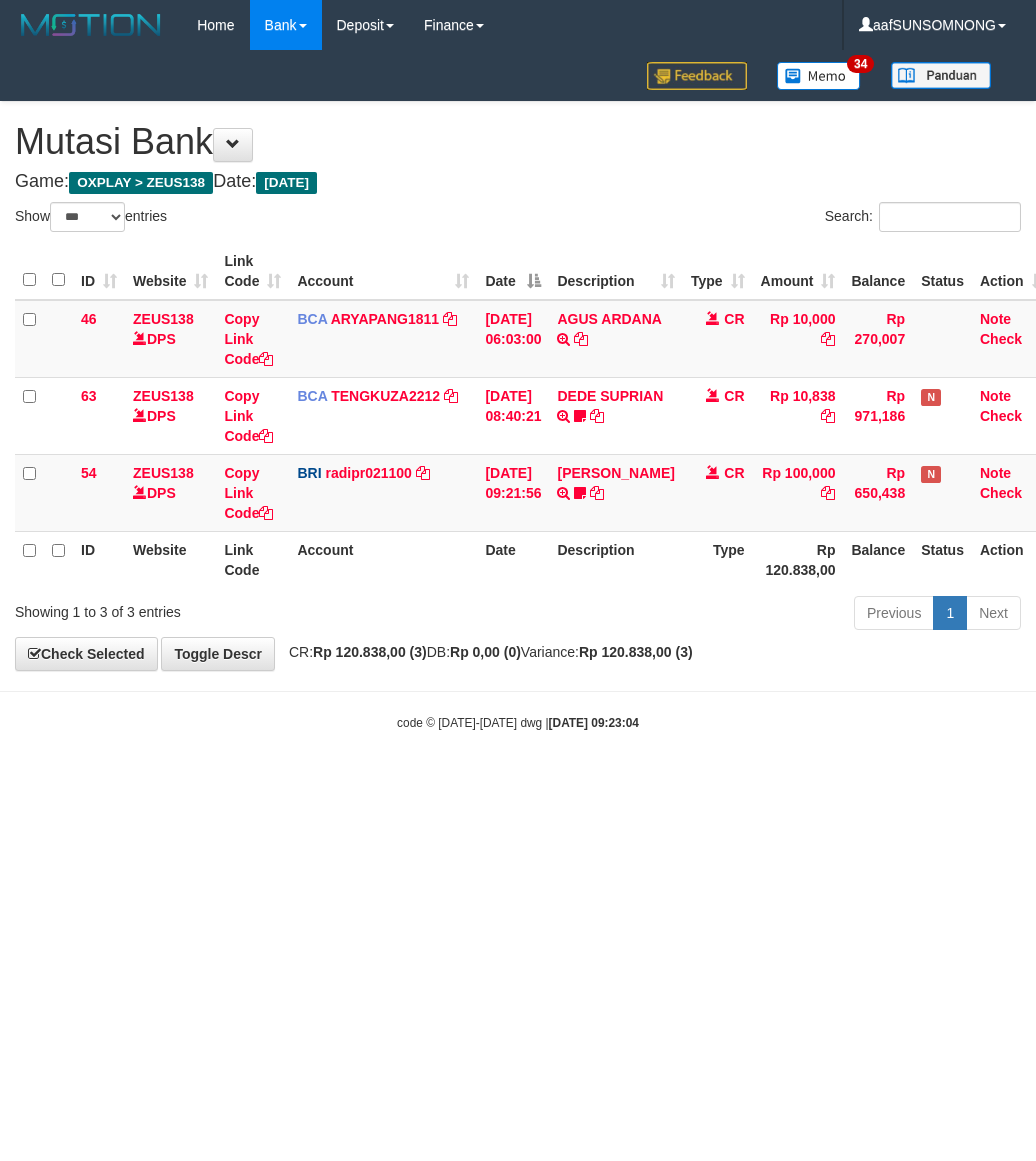 select on "***" 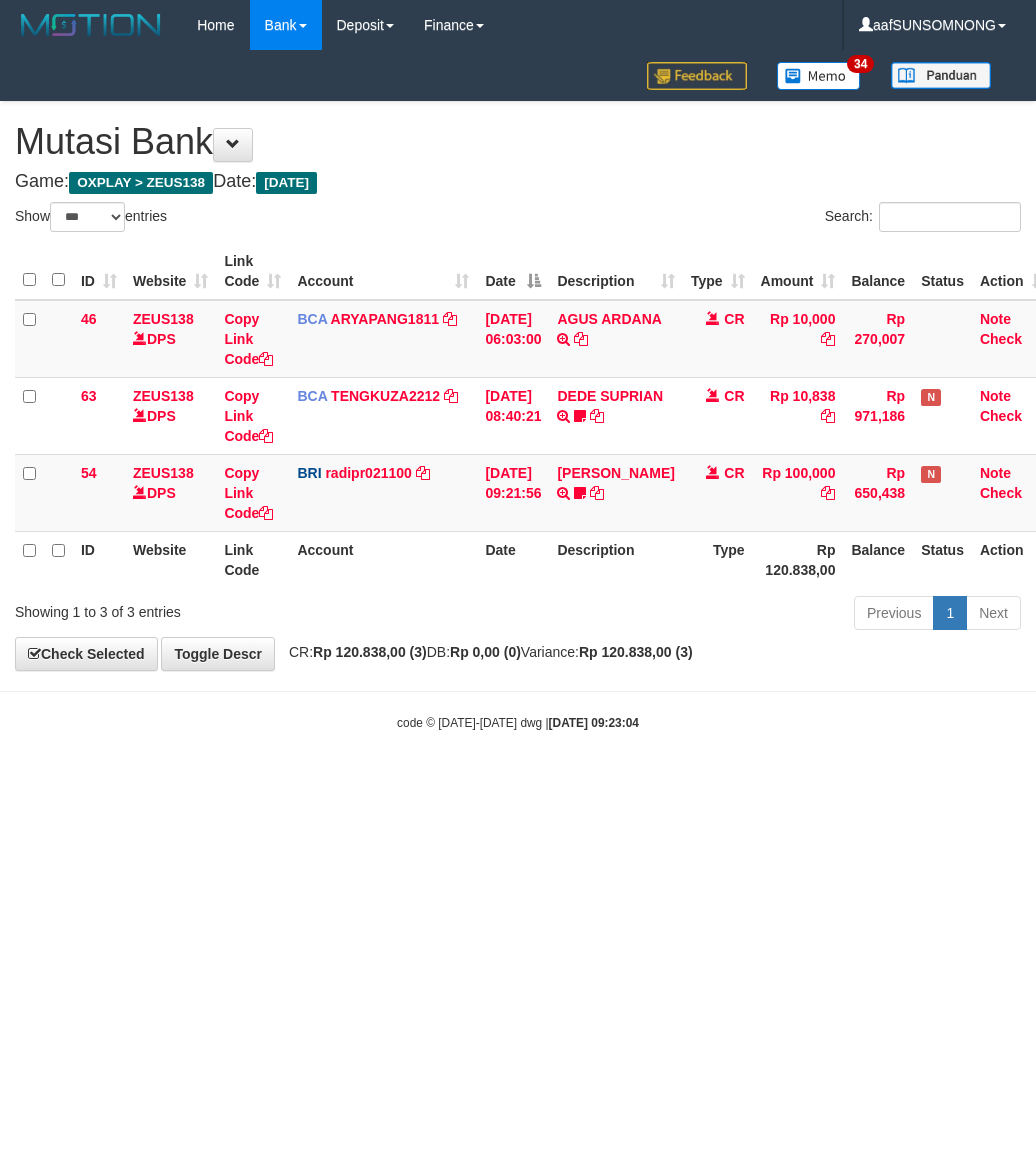 scroll, scrollTop: 0, scrollLeft: 0, axis: both 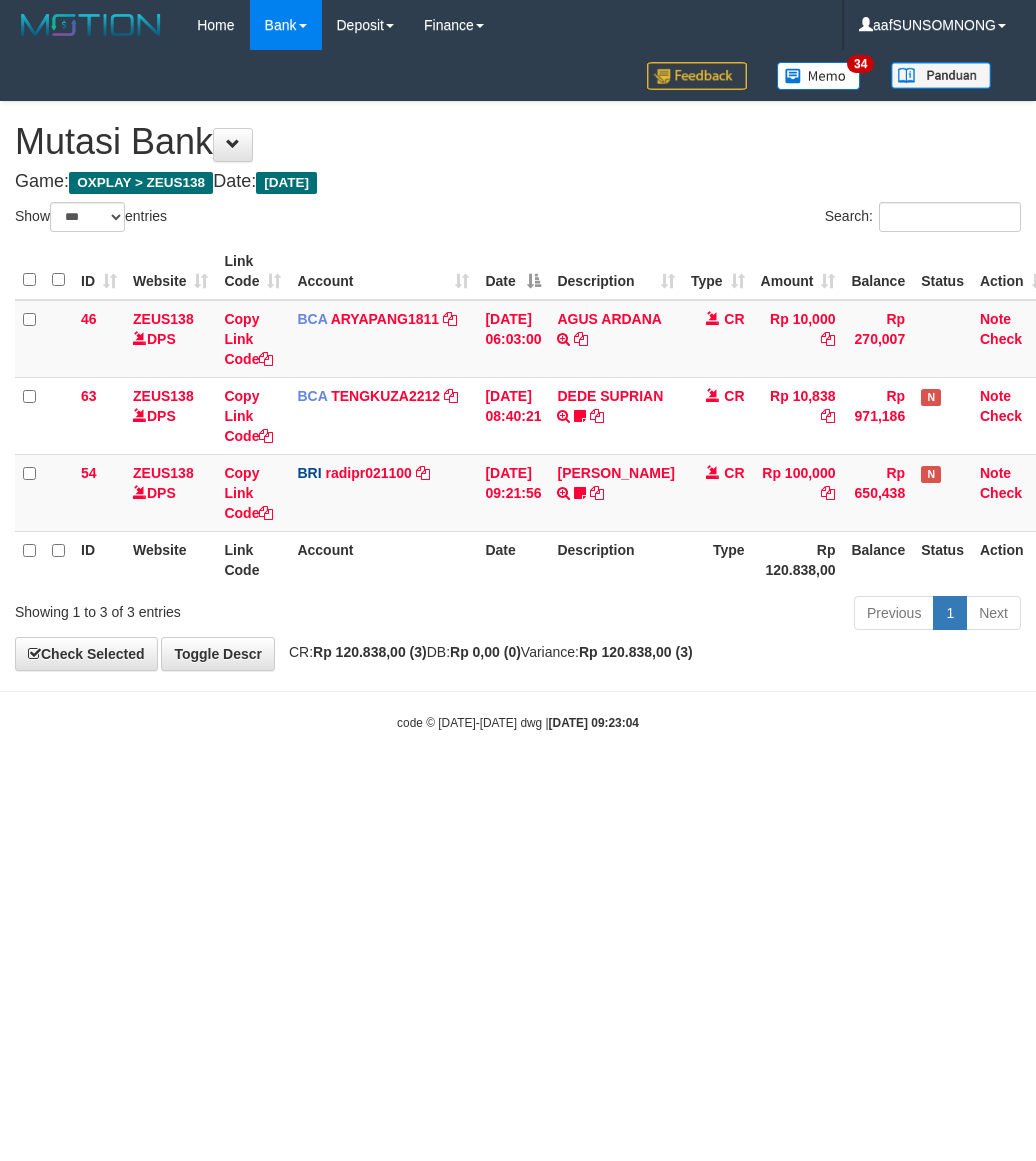select on "***" 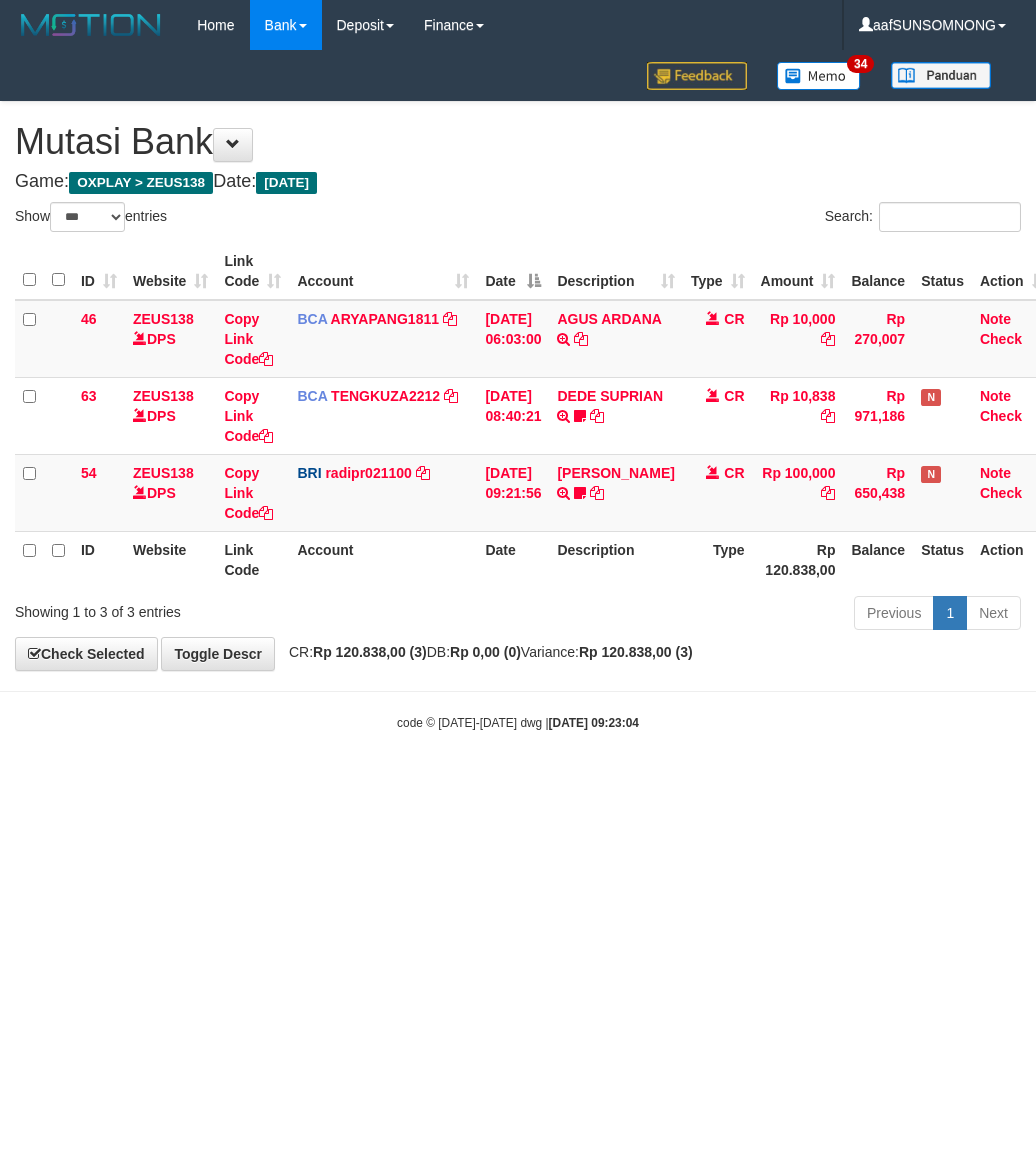 scroll, scrollTop: 0, scrollLeft: 0, axis: both 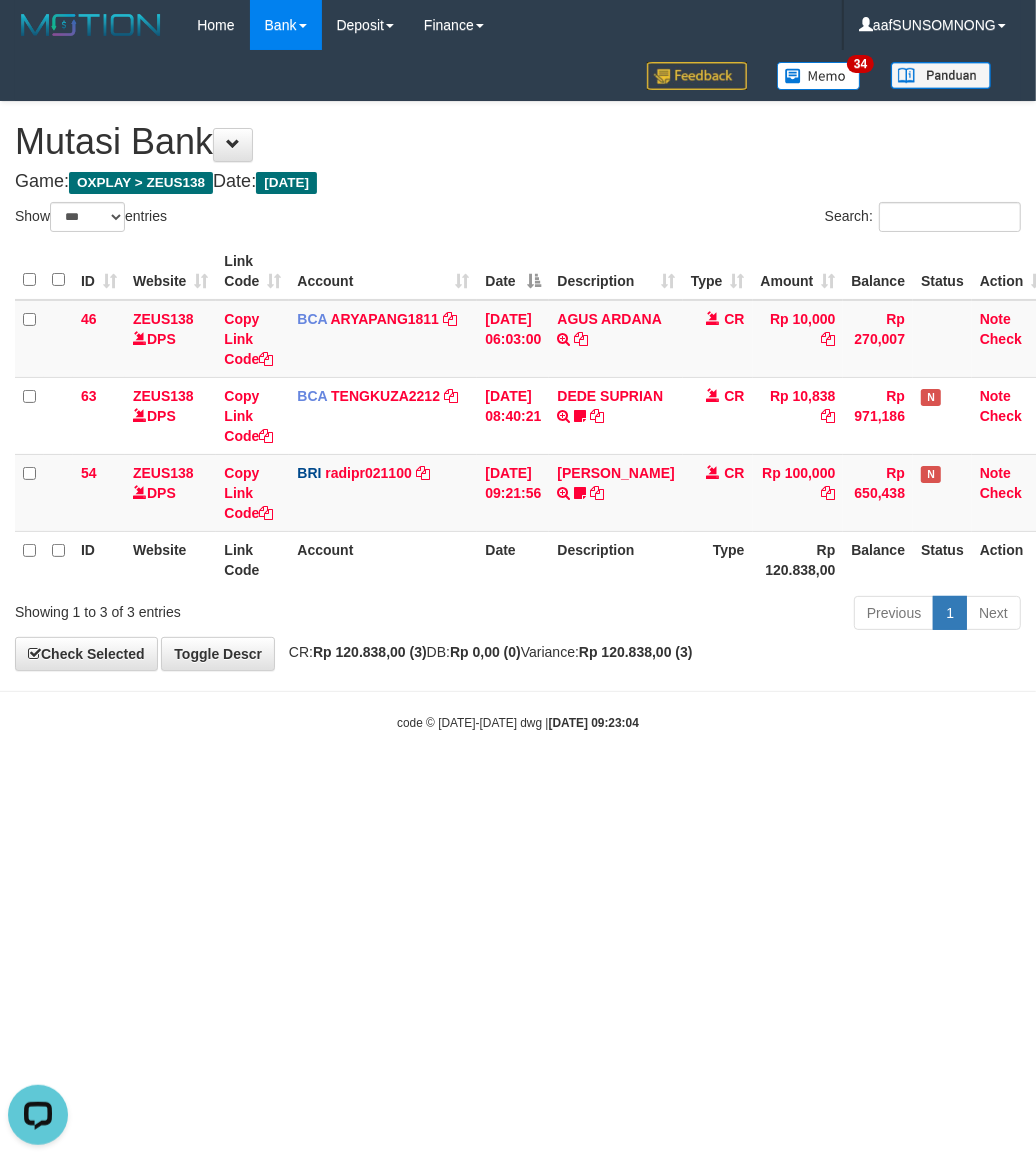drag, startPoint x: 237, startPoint y: 891, endPoint x: 252, endPoint y: 893, distance: 15.132746 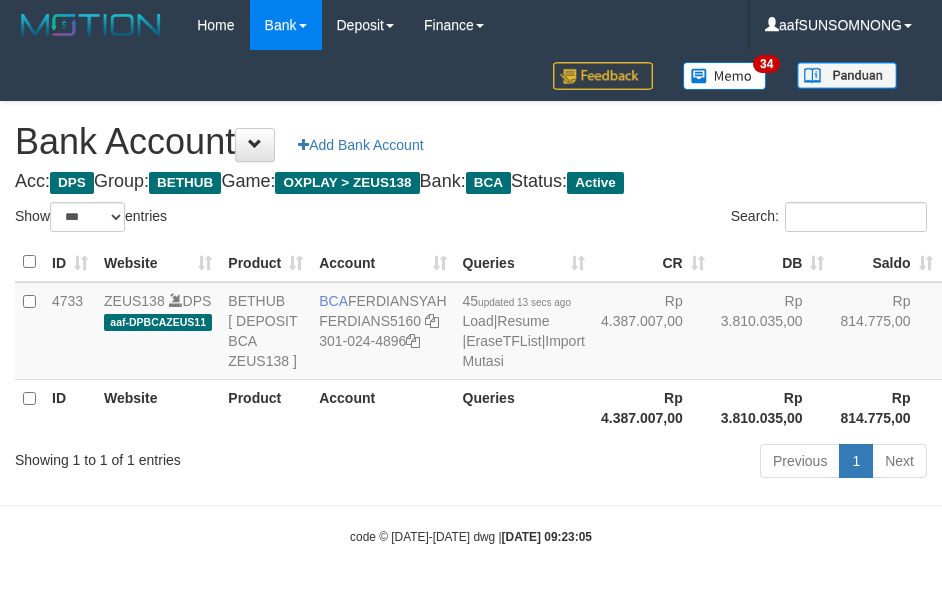 select on "***" 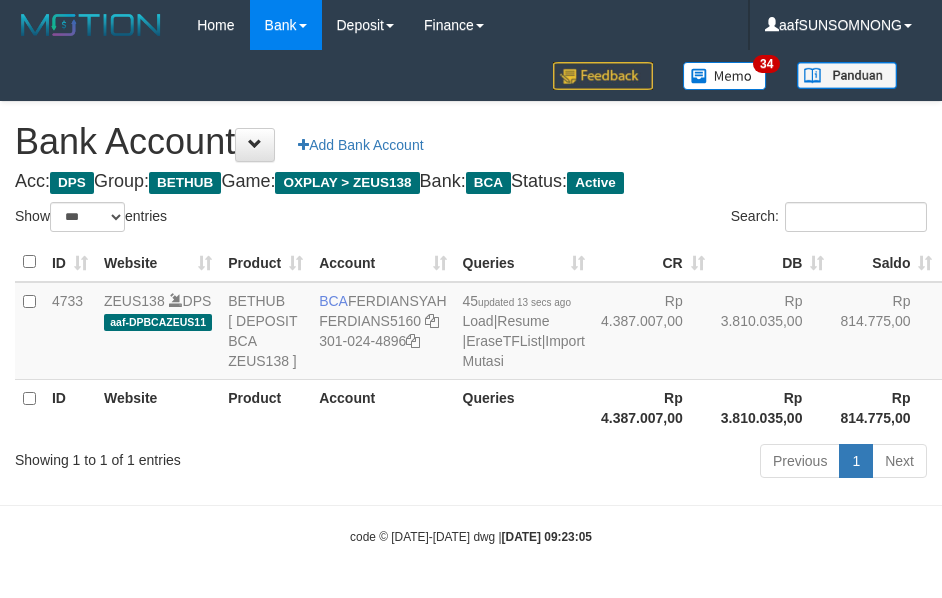 scroll, scrollTop: 30, scrollLeft: 0, axis: vertical 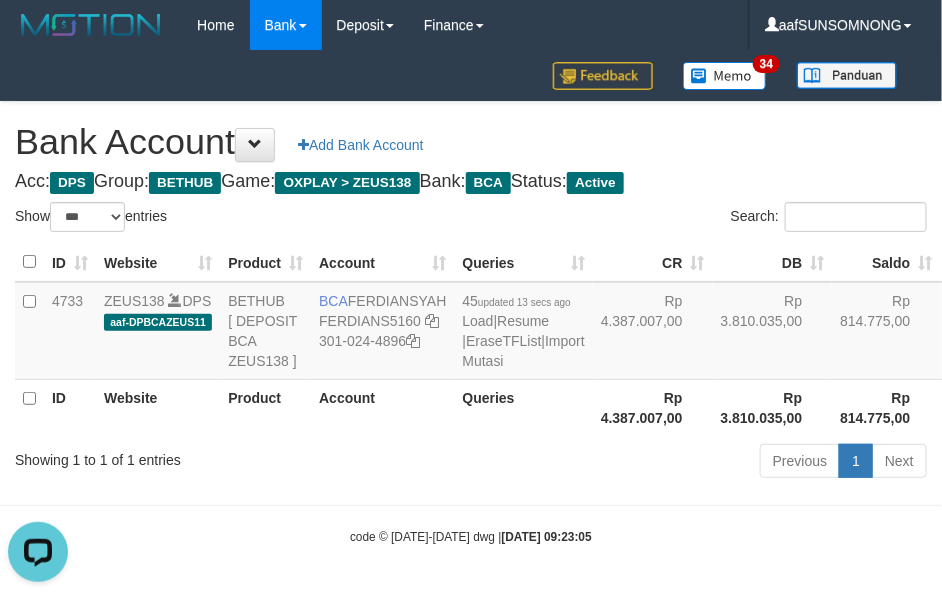 drag, startPoint x: 286, startPoint y: 538, endPoint x: 300, endPoint y: 513, distance: 28.653097 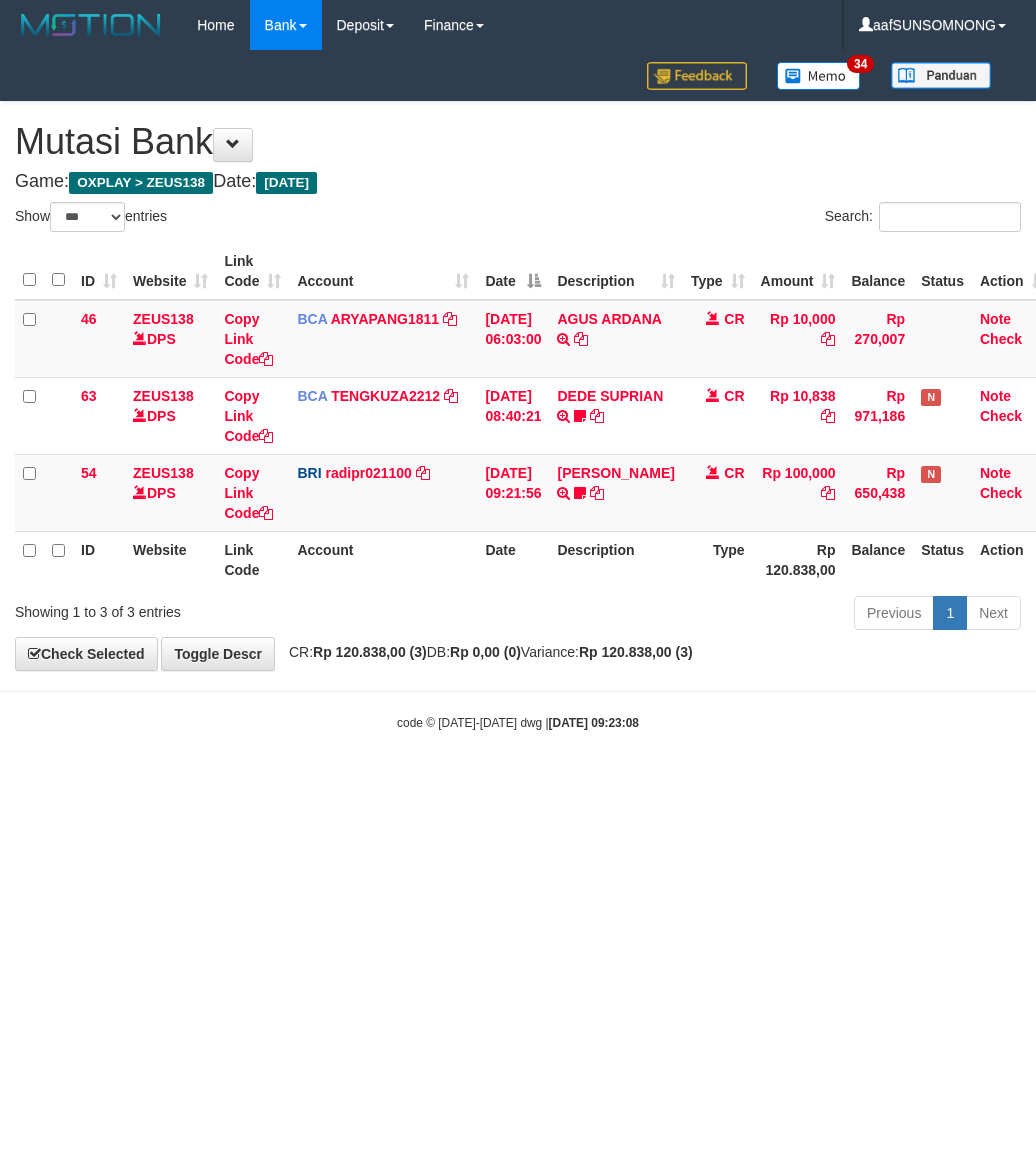 select on "***" 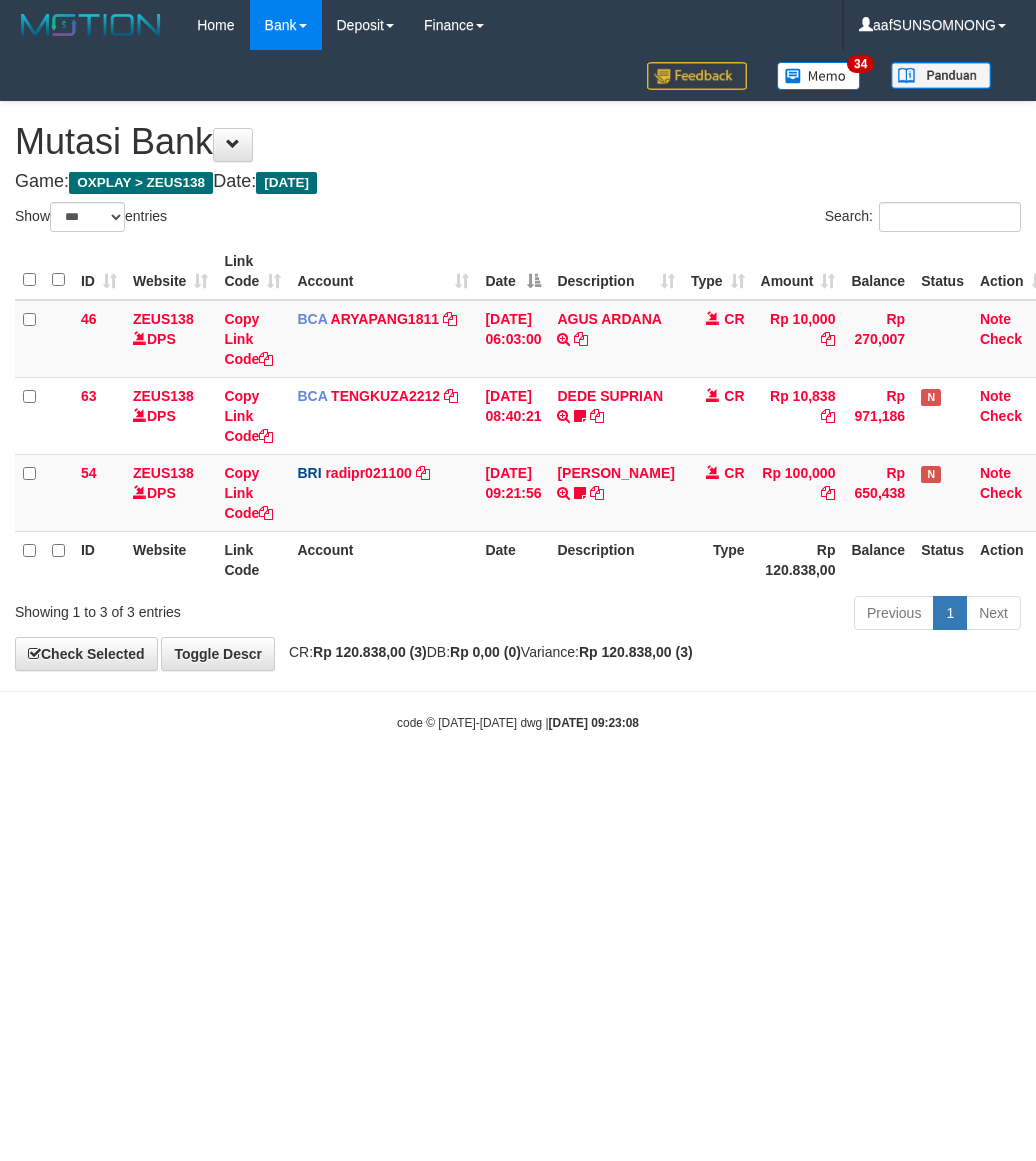 scroll, scrollTop: 0, scrollLeft: 0, axis: both 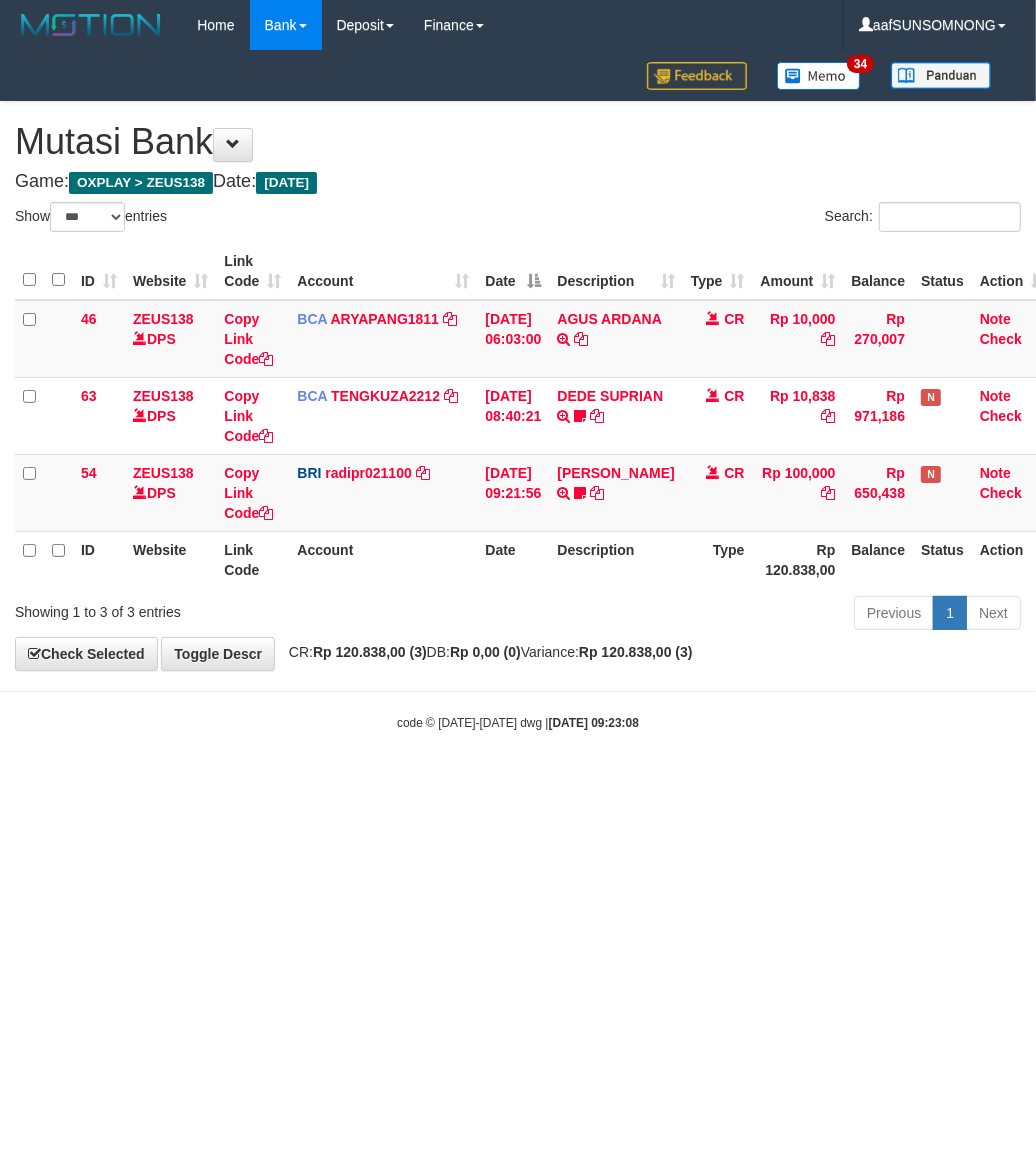click on "Toggle navigation
Home
Bank
Account List
Load
By Website
Group
[OXPLAY]													ZEUS138
By Load Group (DPS)
Sync" at bounding box center [518, 391] 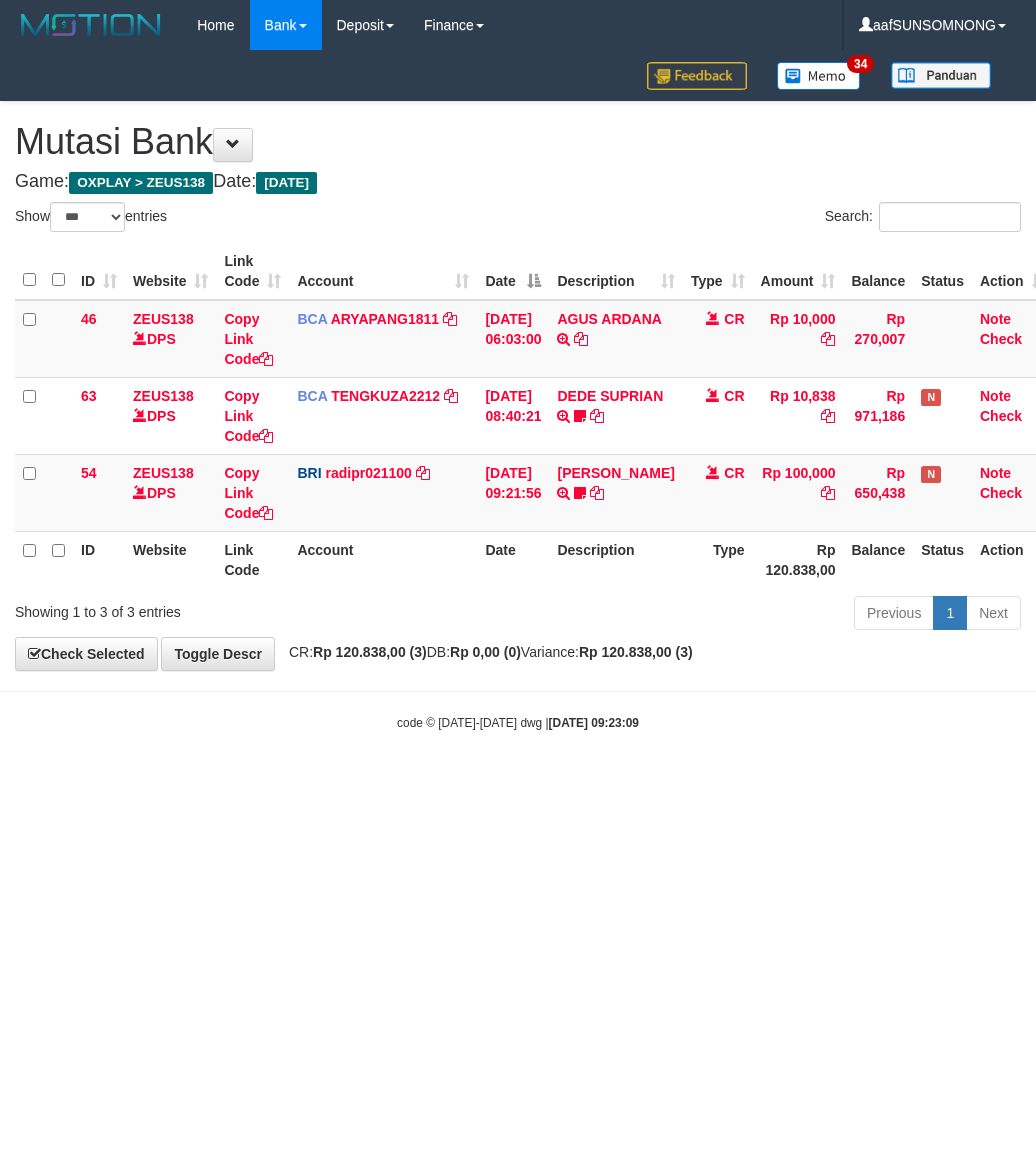 select on "***" 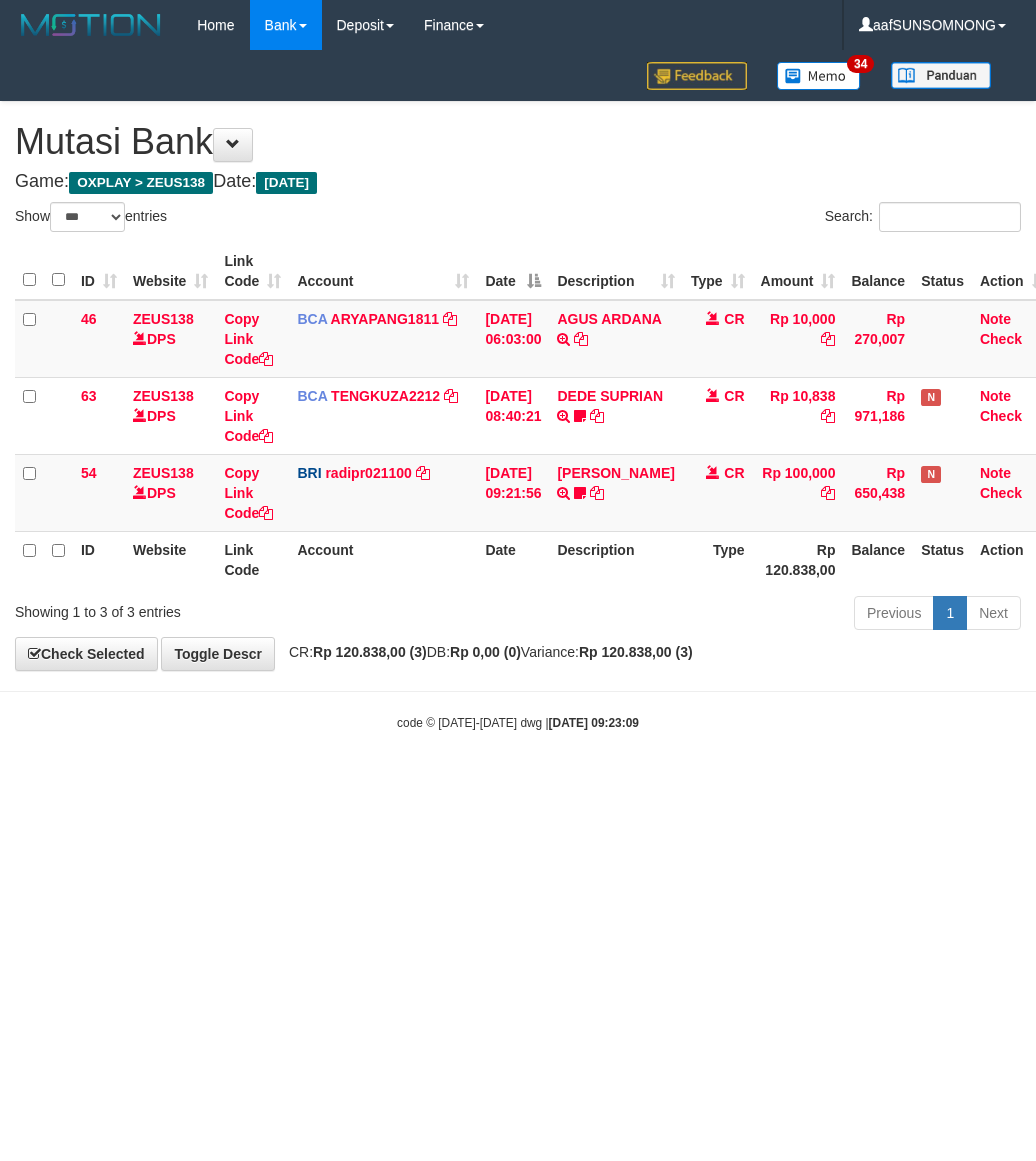 click on "Toggle navigation
Home
Bank
Account List
Load
By Website
Group
[OXPLAY]													ZEUS138
By Load Group (DPS)
Sync" at bounding box center [518, 391] 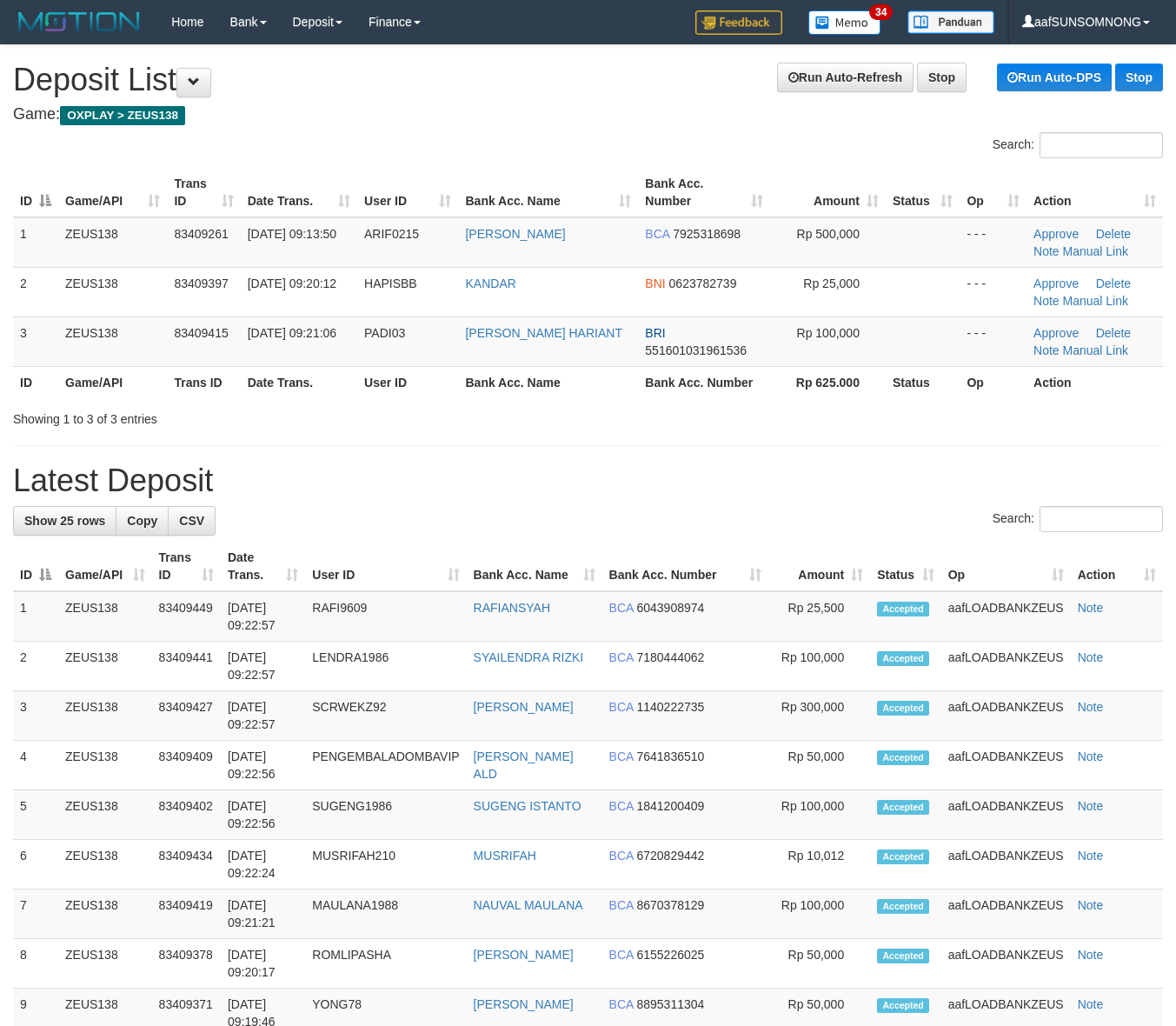 scroll, scrollTop: 0, scrollLeft: 0, axis: both 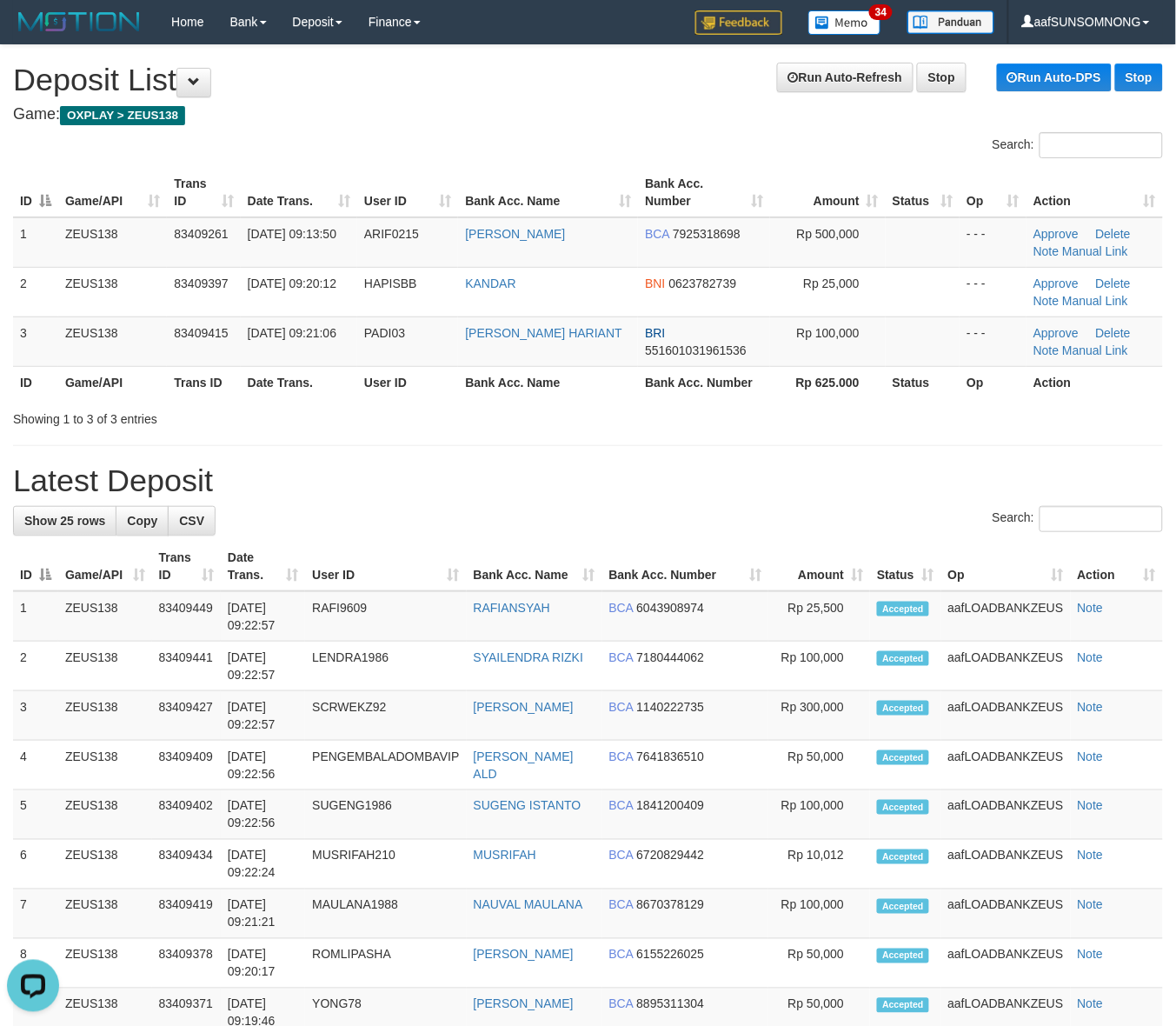drag, startPoint x: 1140, startPoint y: 788, endPoint x: 1178, endPoint y: 803, distance: 40.853396 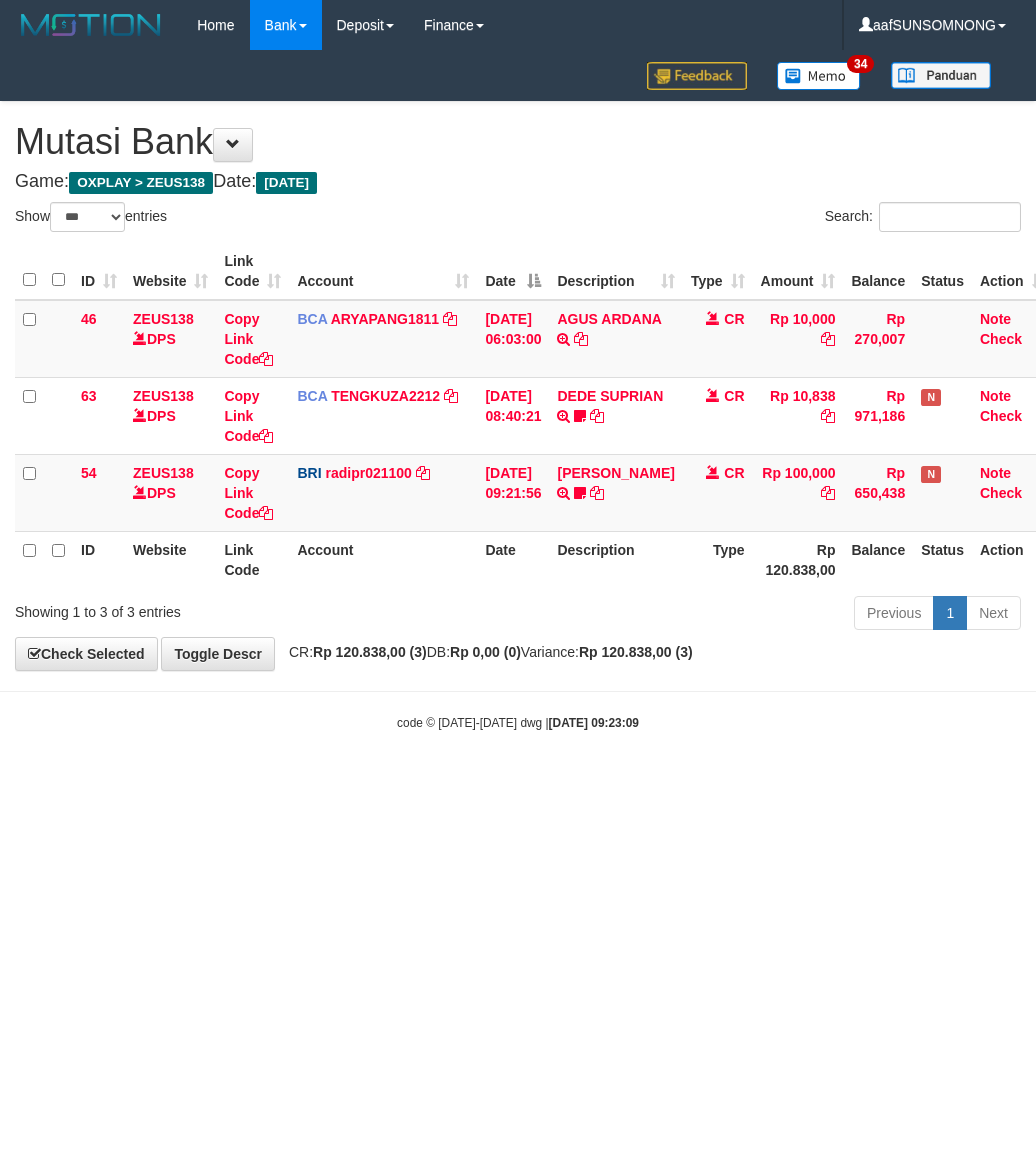 select on "***" 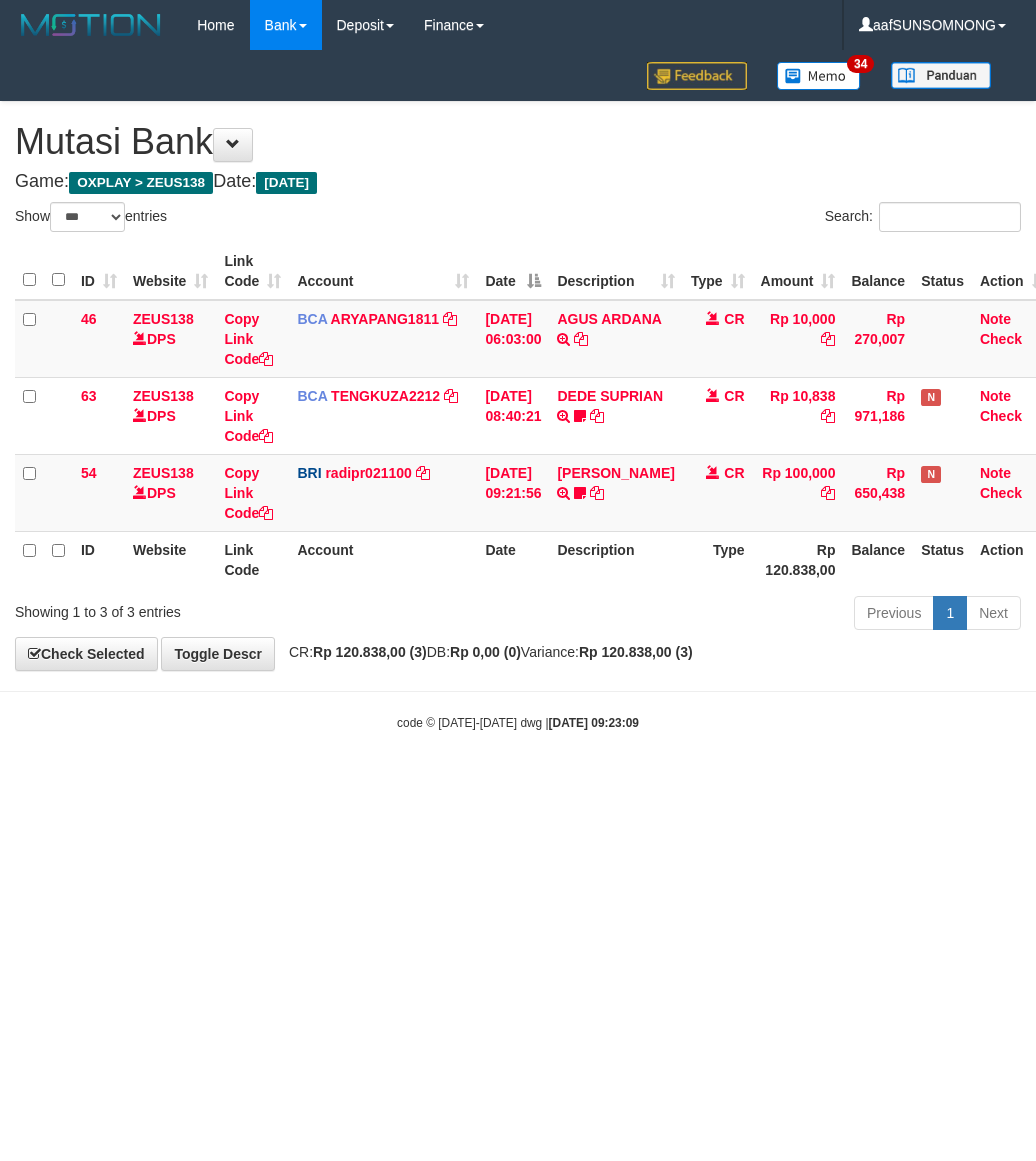 scroll, scrollTop: 0, scrollLeft: 0, axis: both 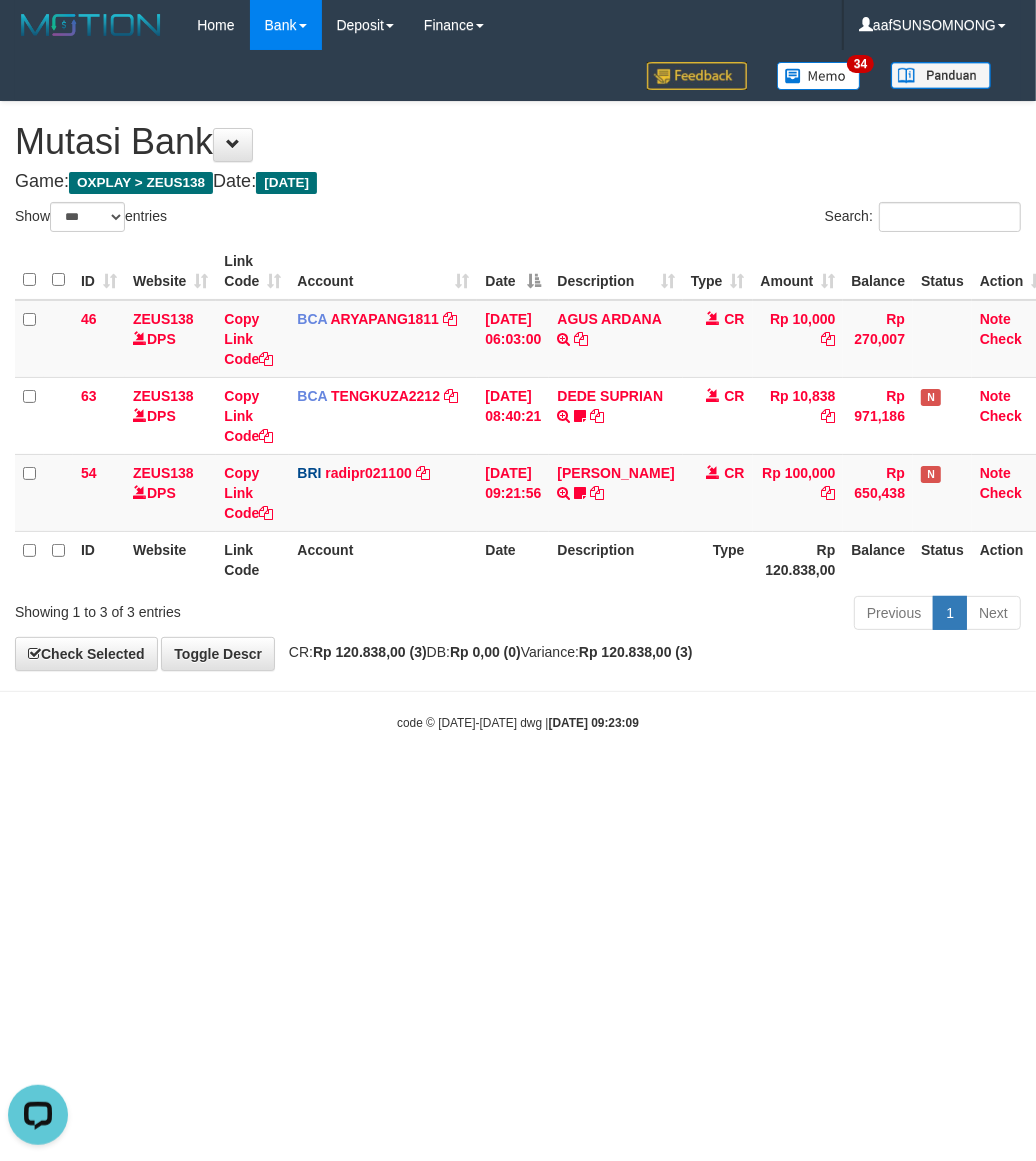 drag, startPoint x: 272, startPoint y: 902, endPoint x: 306, endPoint y: 897, distance: 34.36568 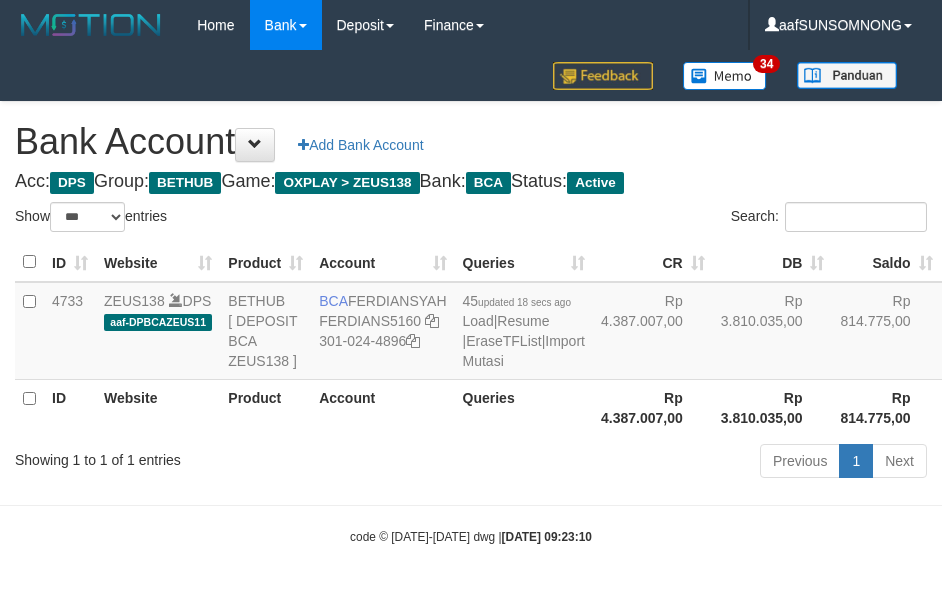 select on "***" 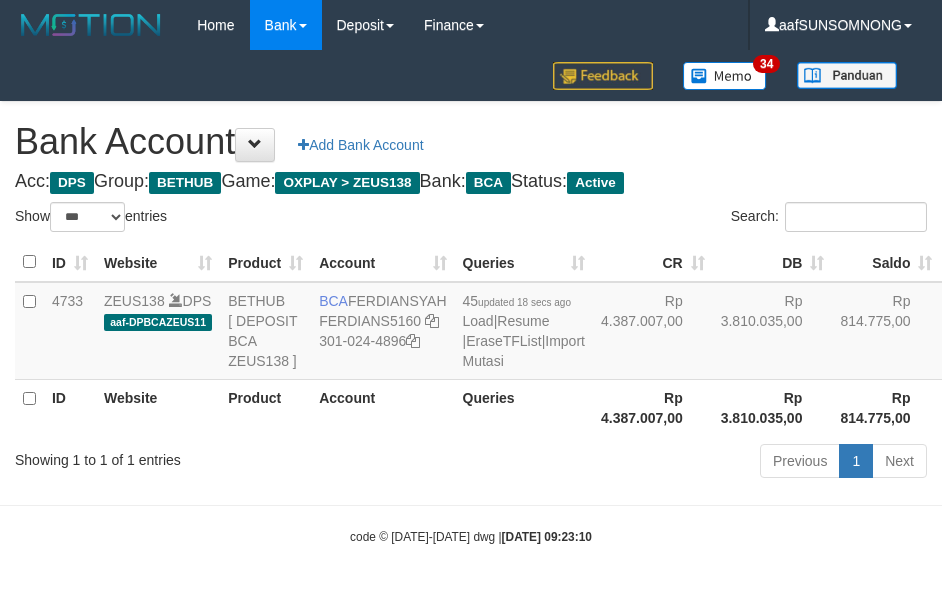scroll, scrollTop: 30, scrollLeft: 0, axis: vertical 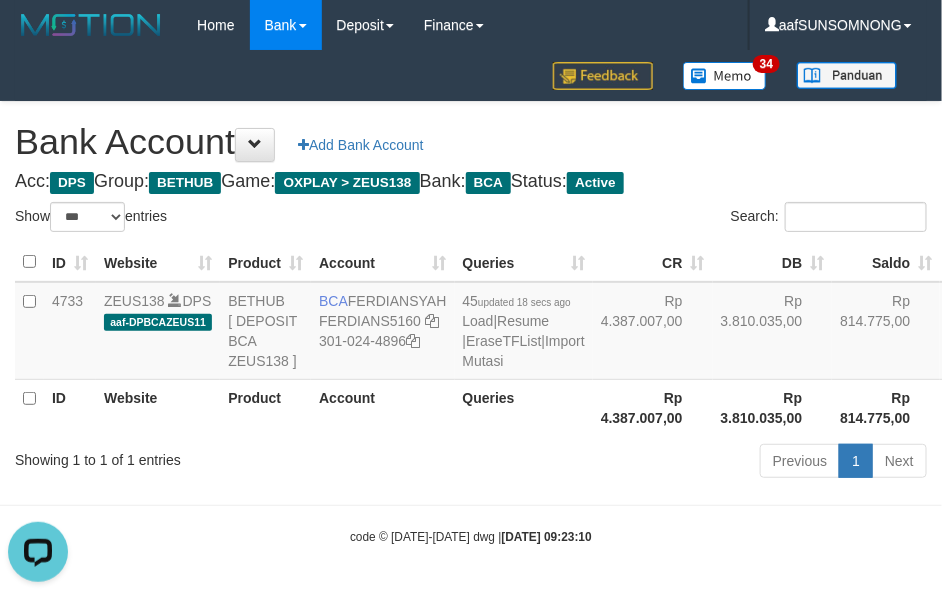 drag, startPoint x: 333, startPoint y: 547, endPoint x: 320, endPoint y: 547, distance: 13 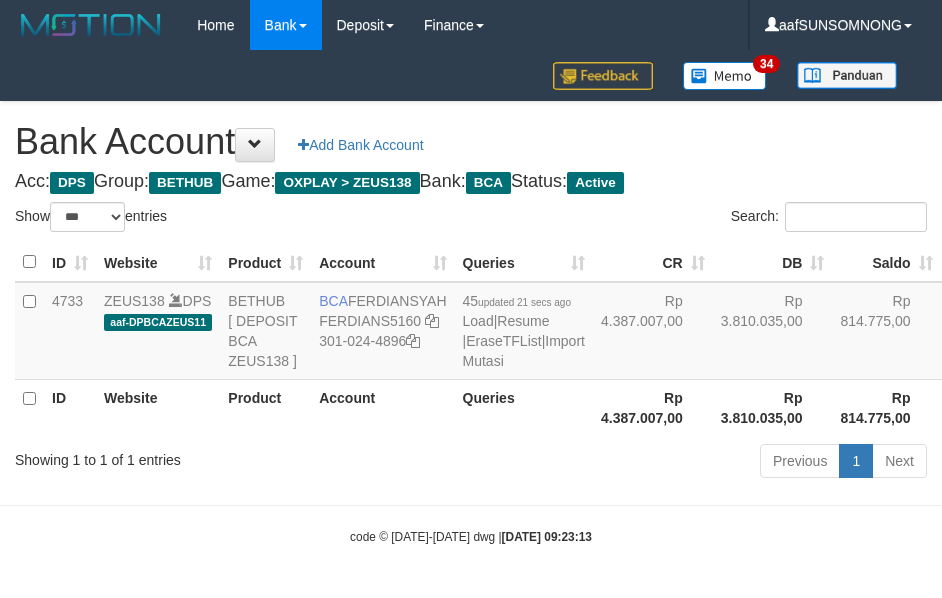 select on "***" 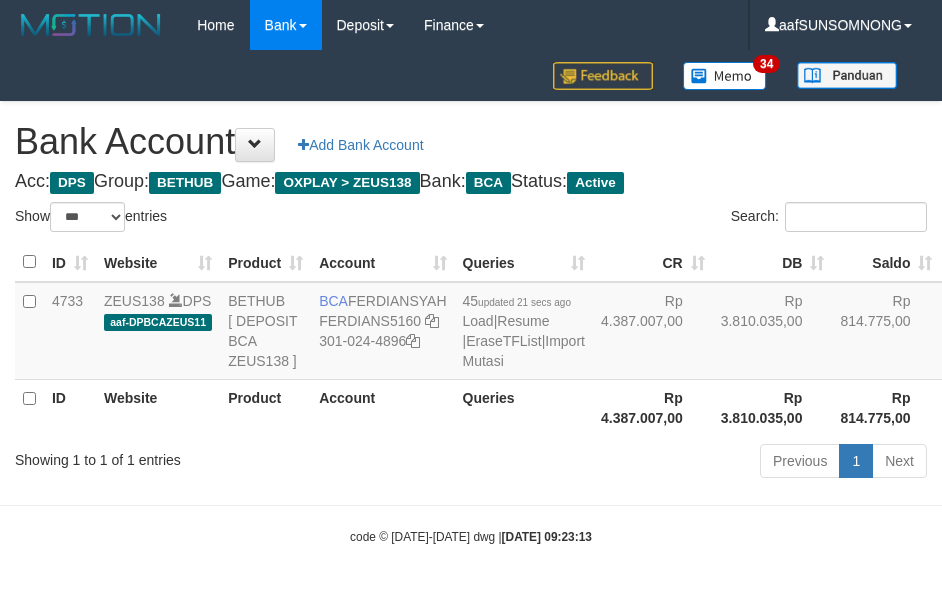 scroll, scrollTop: 30, scrollLeft: 0, axis: vertical 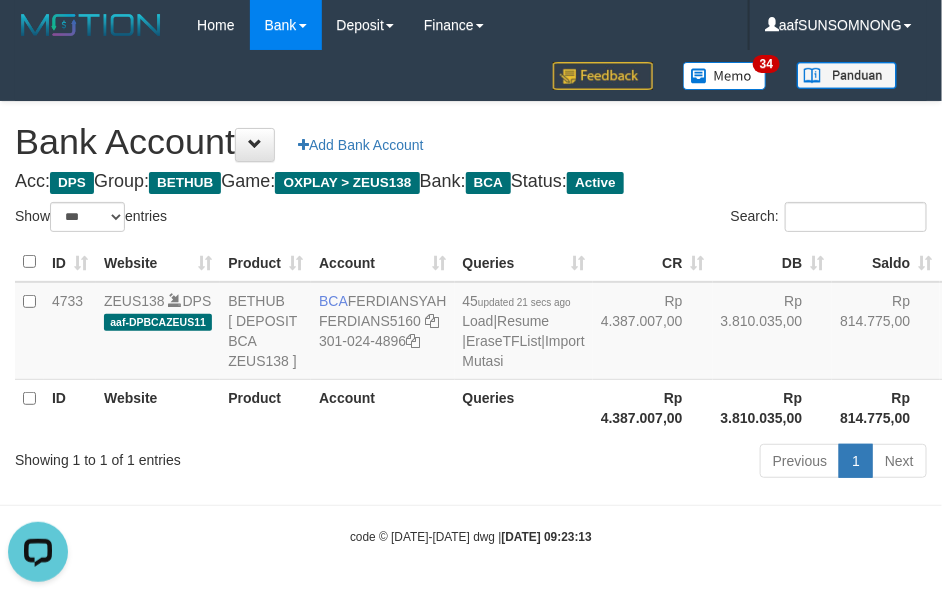 click on "Toggle navigation
Home
Bank
Account List
Load
By Website
Group
[OXPLAY]													ZEUS138
By Load Group (DPS)" at bounding box center (471, 298) 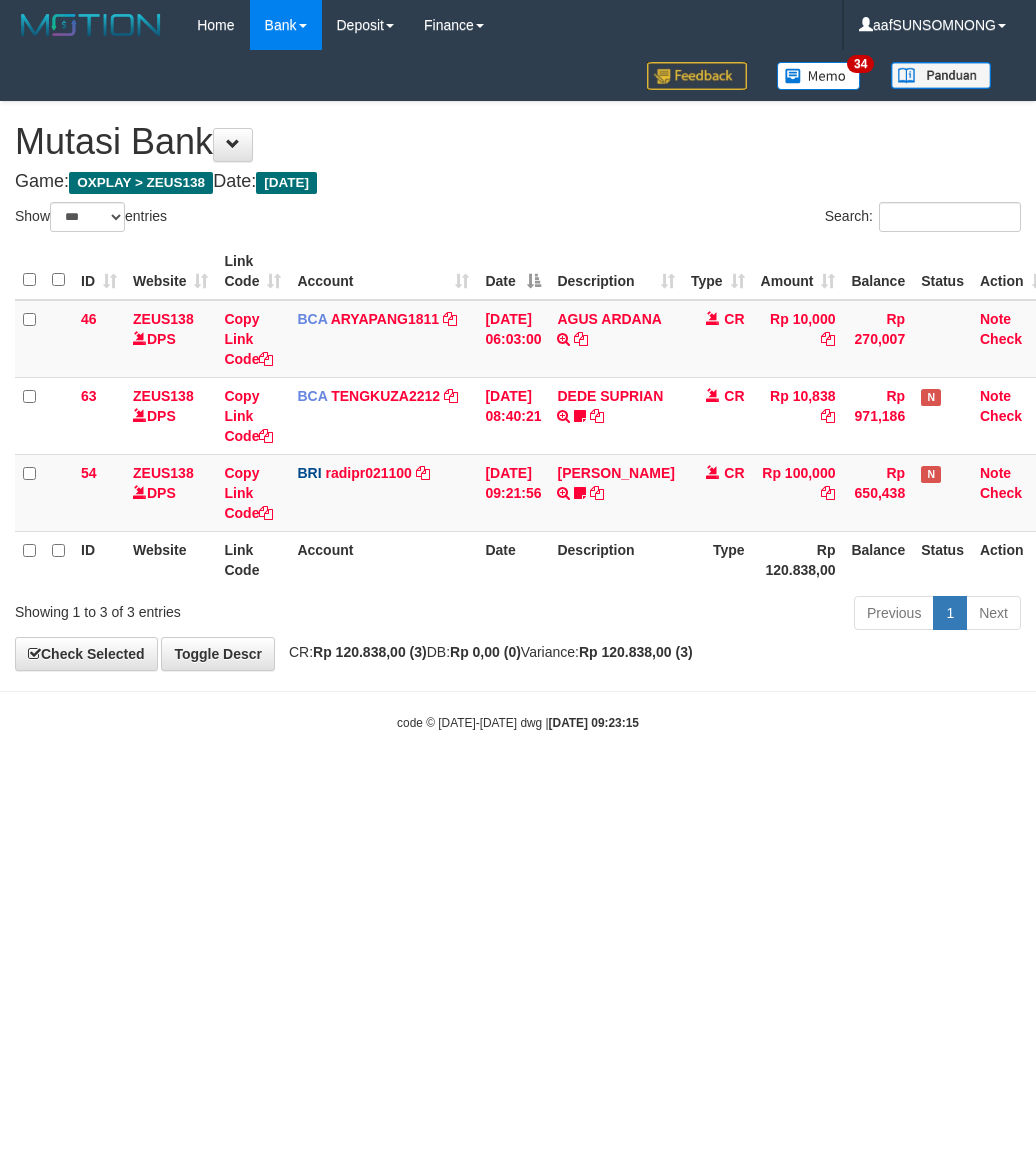 select on "***" 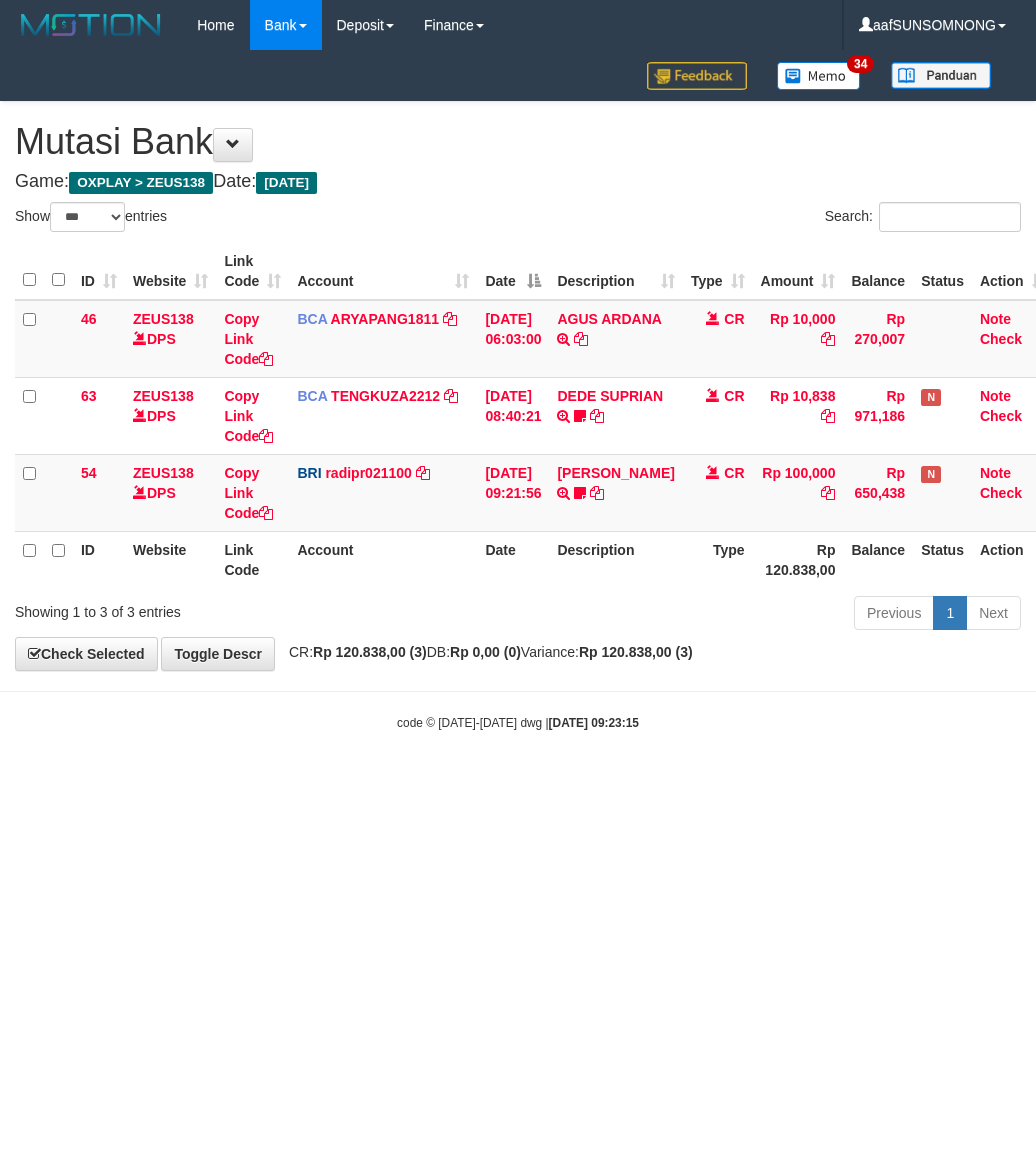 scroll, scrollTop: 0, scrollLeft: 0, axis: both 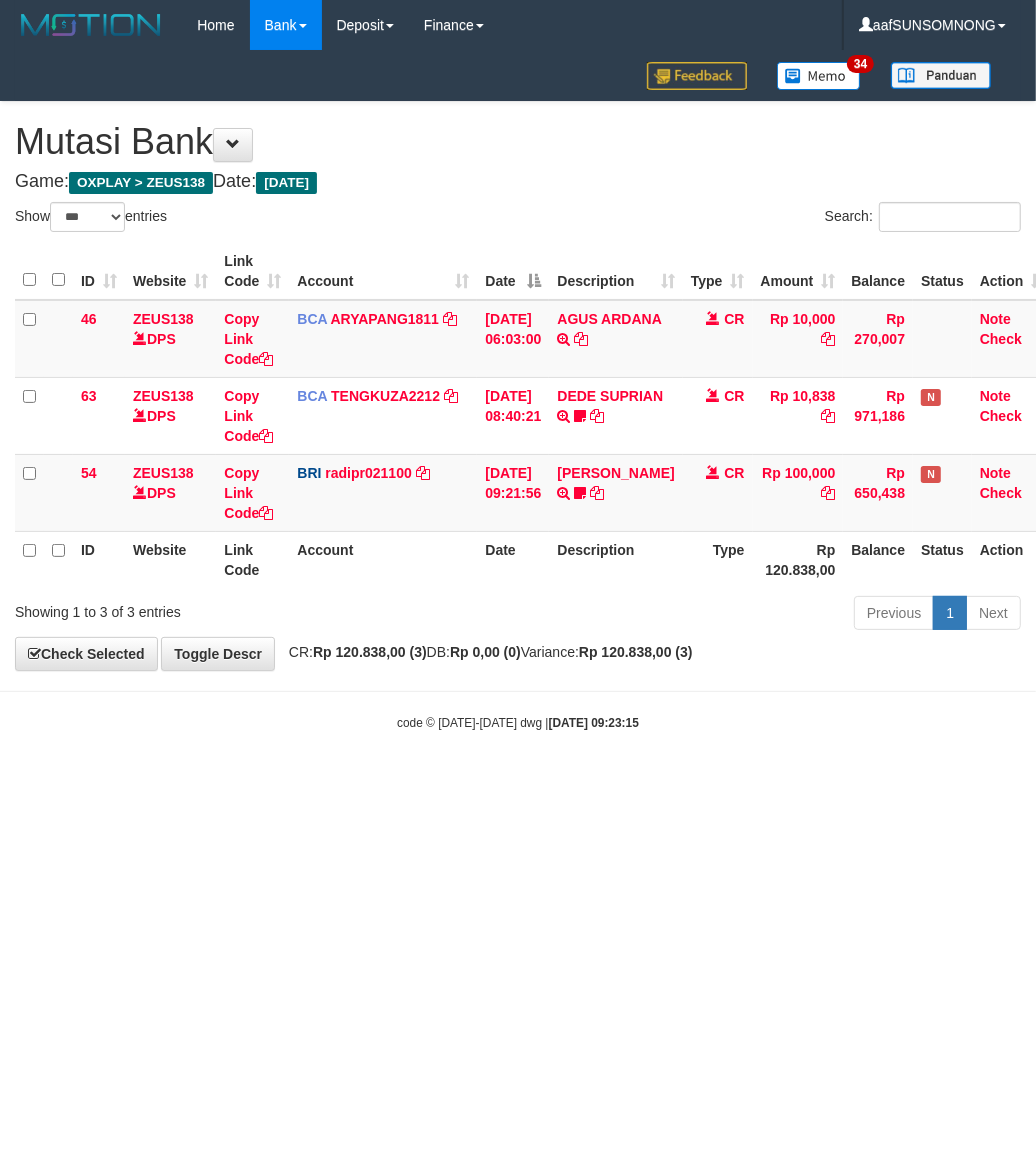drag, startPoint x: 415, startPoint y: 842, endPoint x: 433, endPoint y: 843, distance: 18.027756 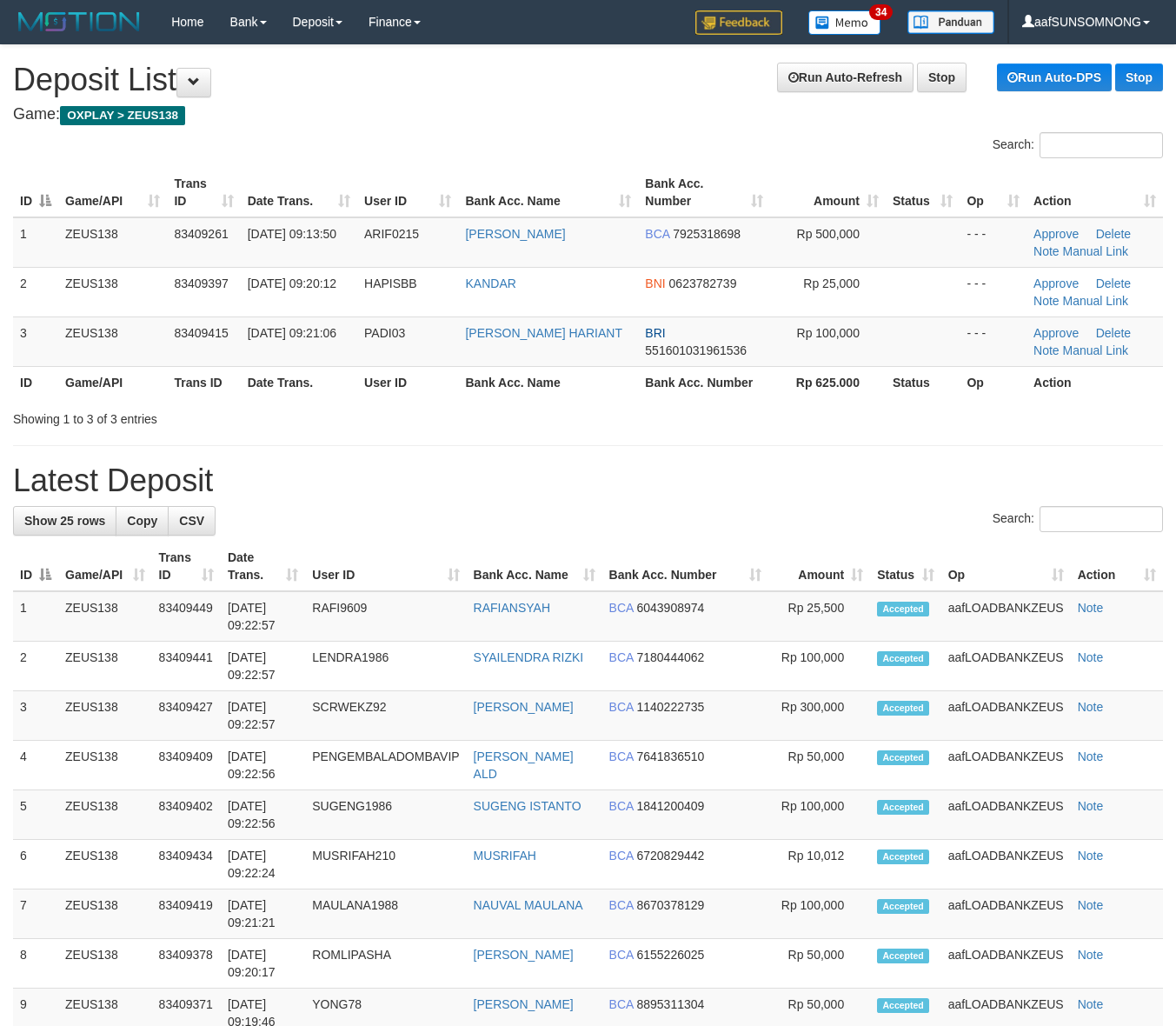 scroll, scrollTop: 0, scrollLeft: 0, axis: both 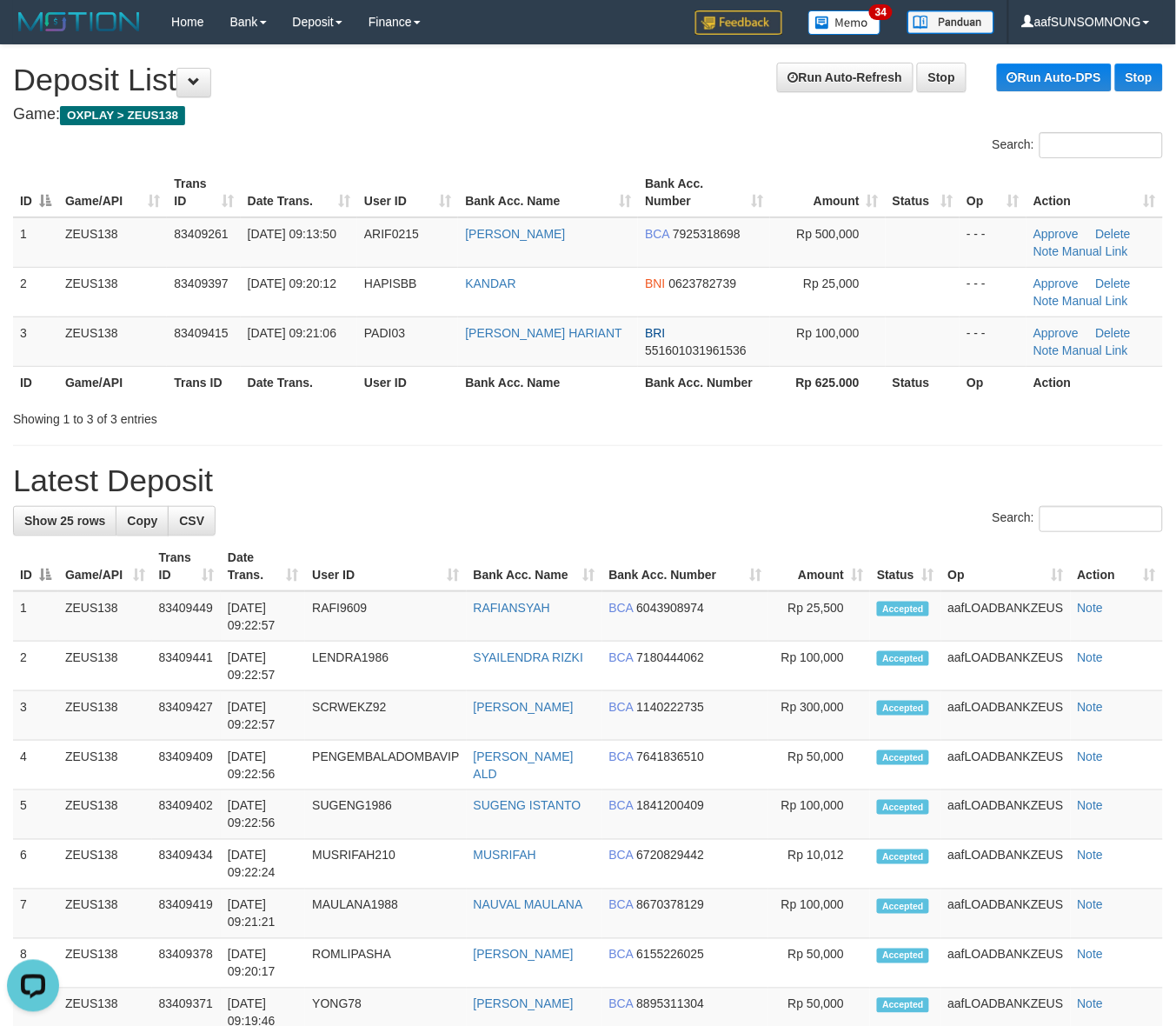 drag, startPoint x: 949, startPoint y: 476, endPoint x: 973, endPoint y: 468, distance: 25.298221 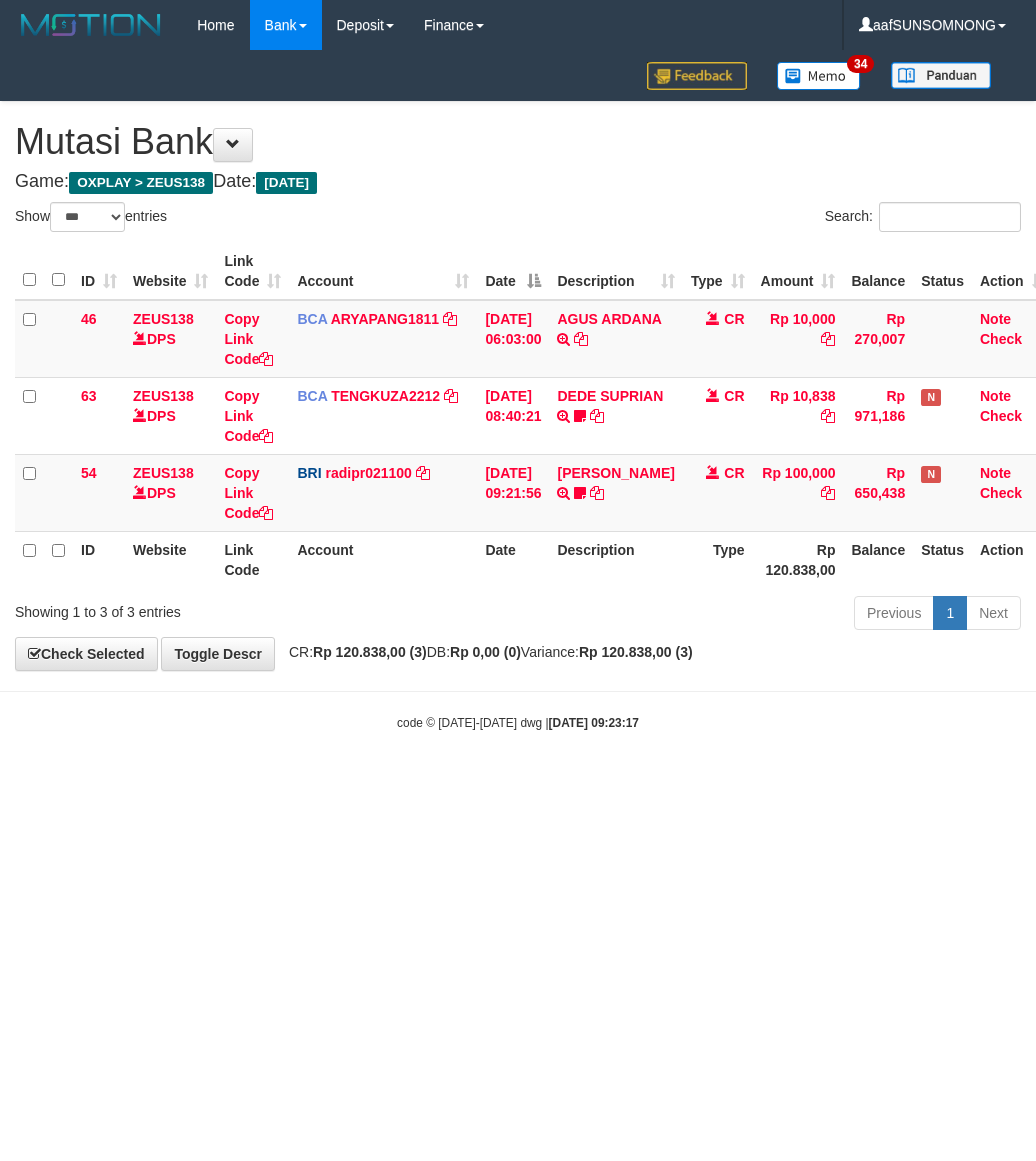 select on "***" 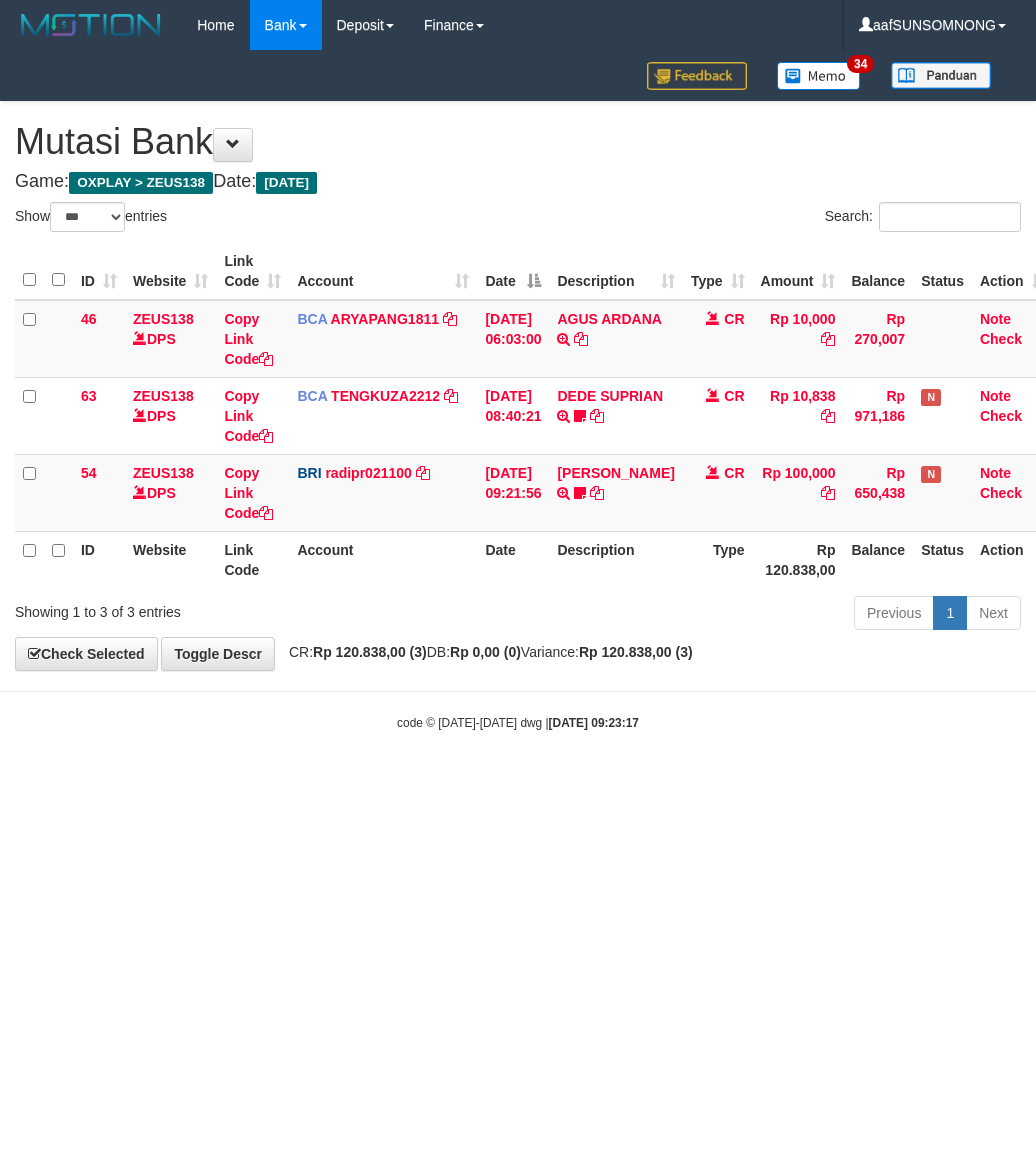 scroll, scrollTop: 0, scrollLeft: 0, axis: both 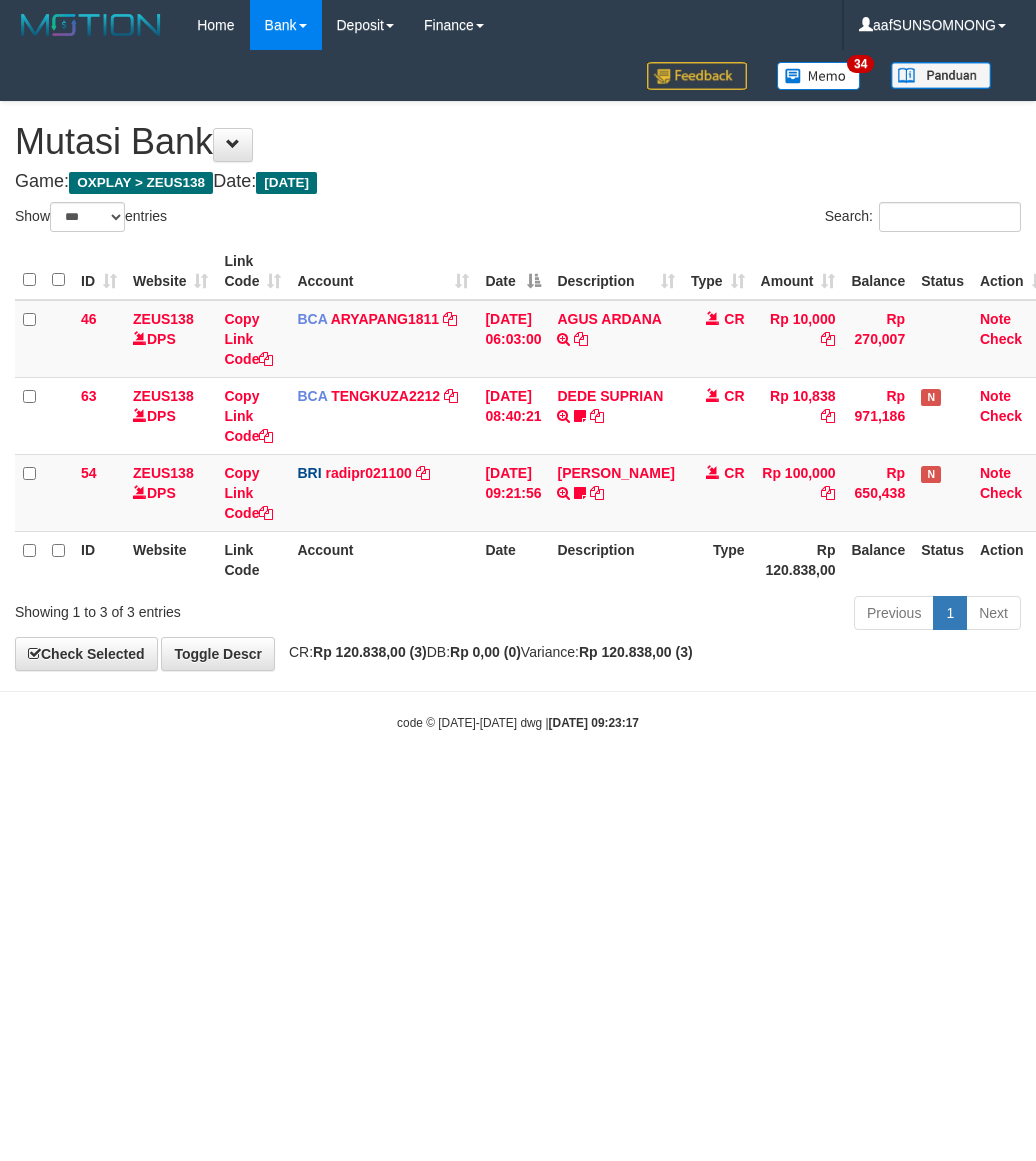 select on "***" 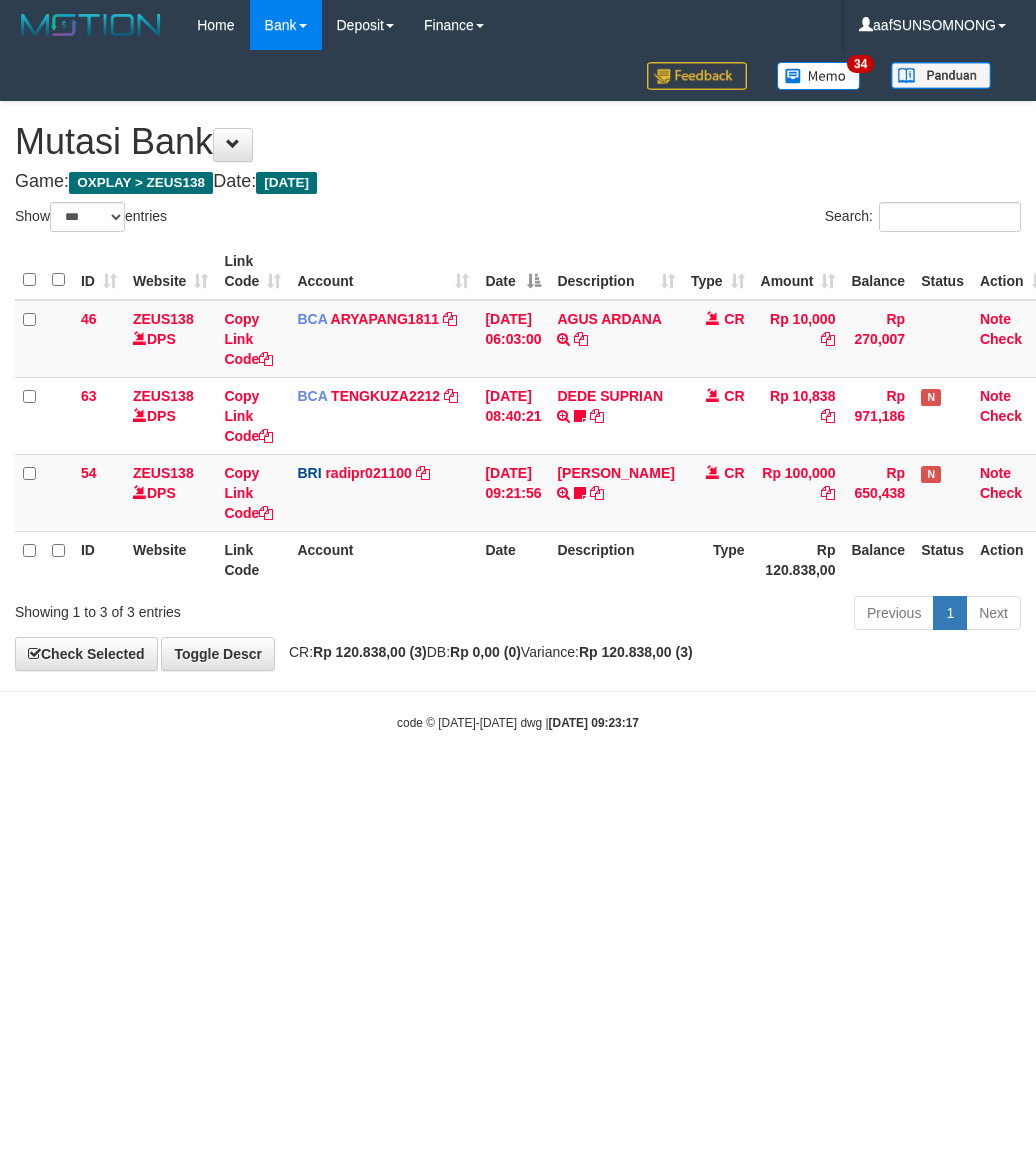 scroll, scrollTop: 0, scrollLeft: 0, axis: both 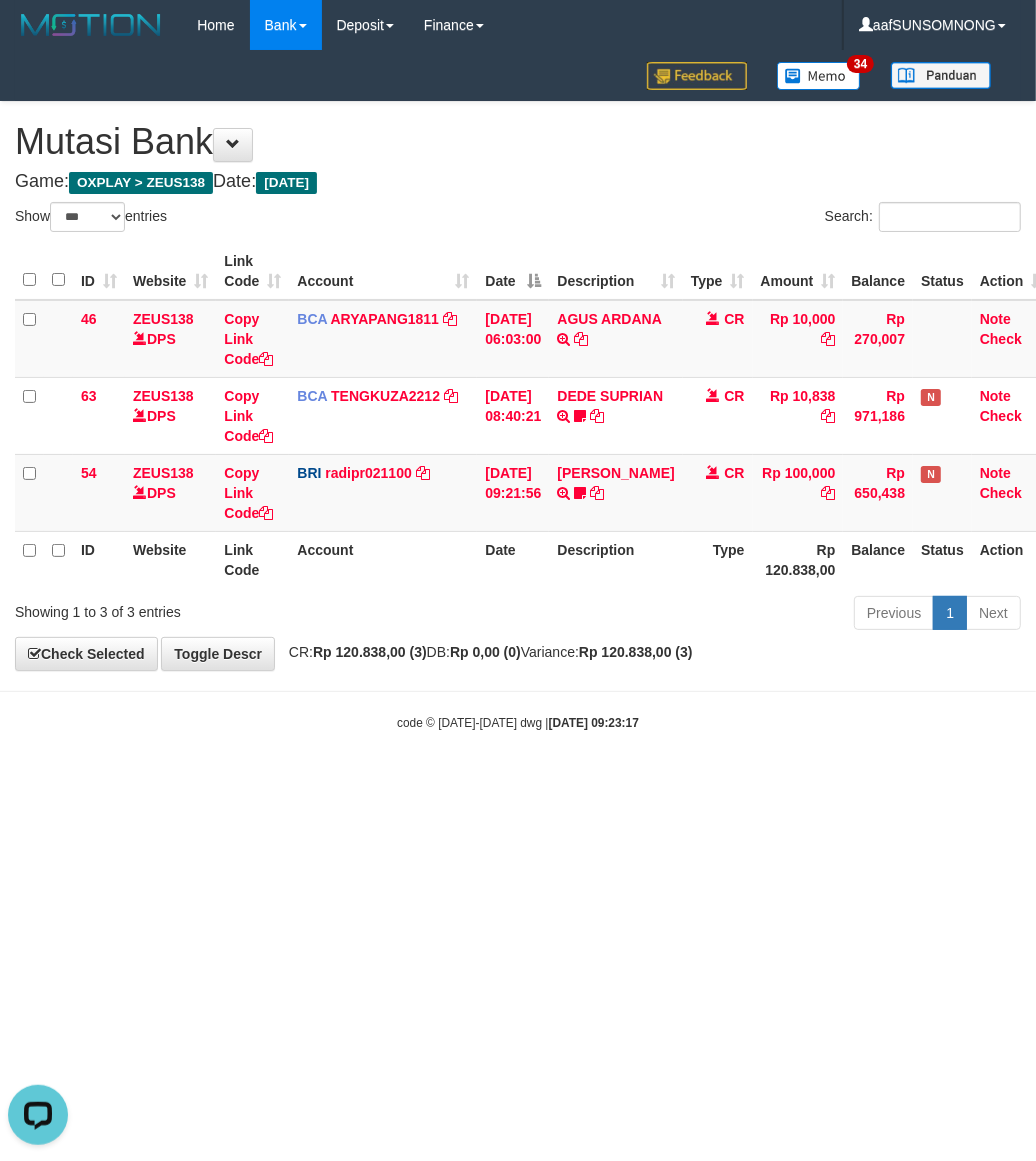 click on "Toggle navigation
Home
Bank
Account List
Load
By Website
Group
[OXPLAY]													ZEUS138
By Load Group (DPS)
Sync" at bounding box center (518, 391) 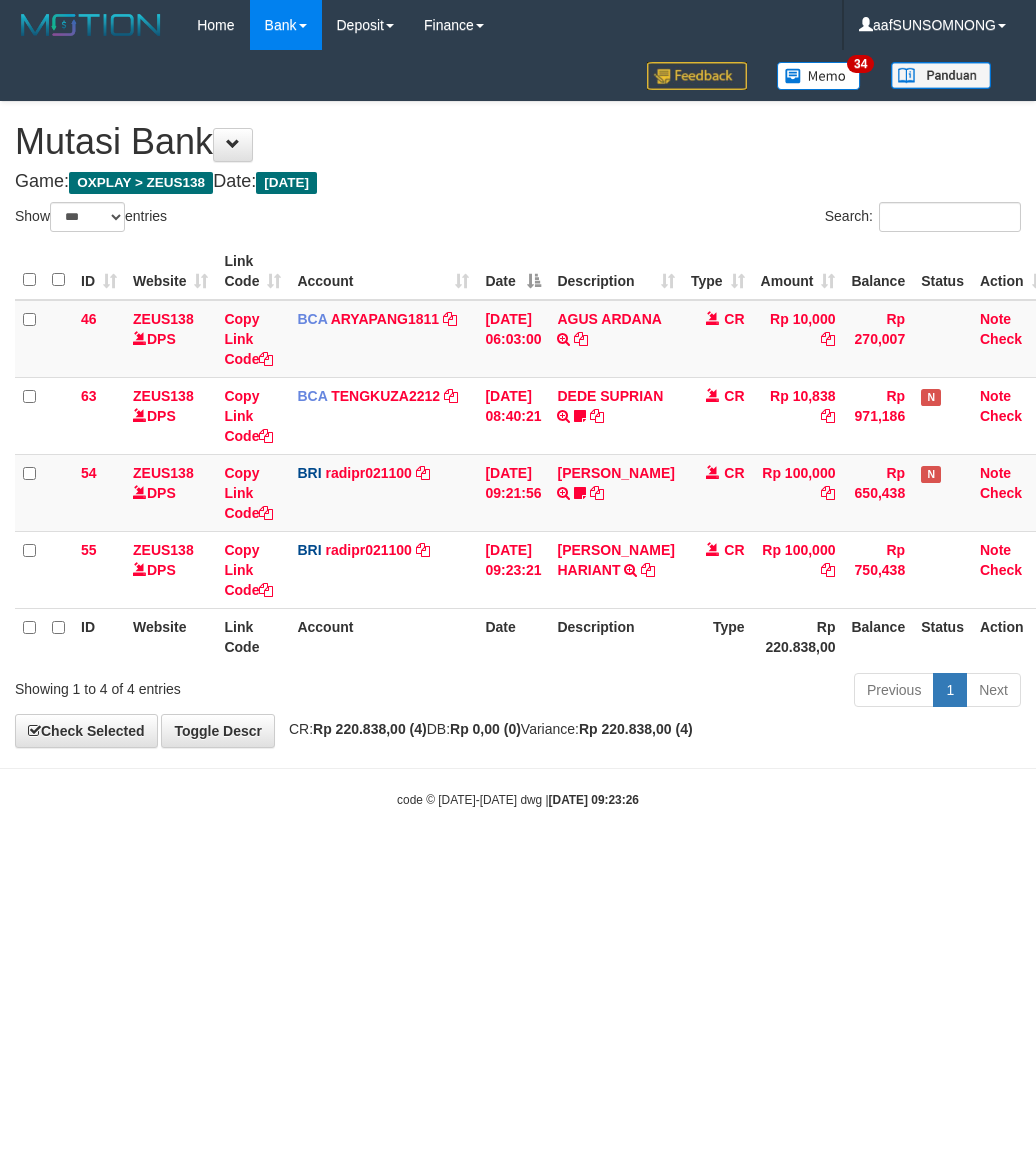 select on "***" 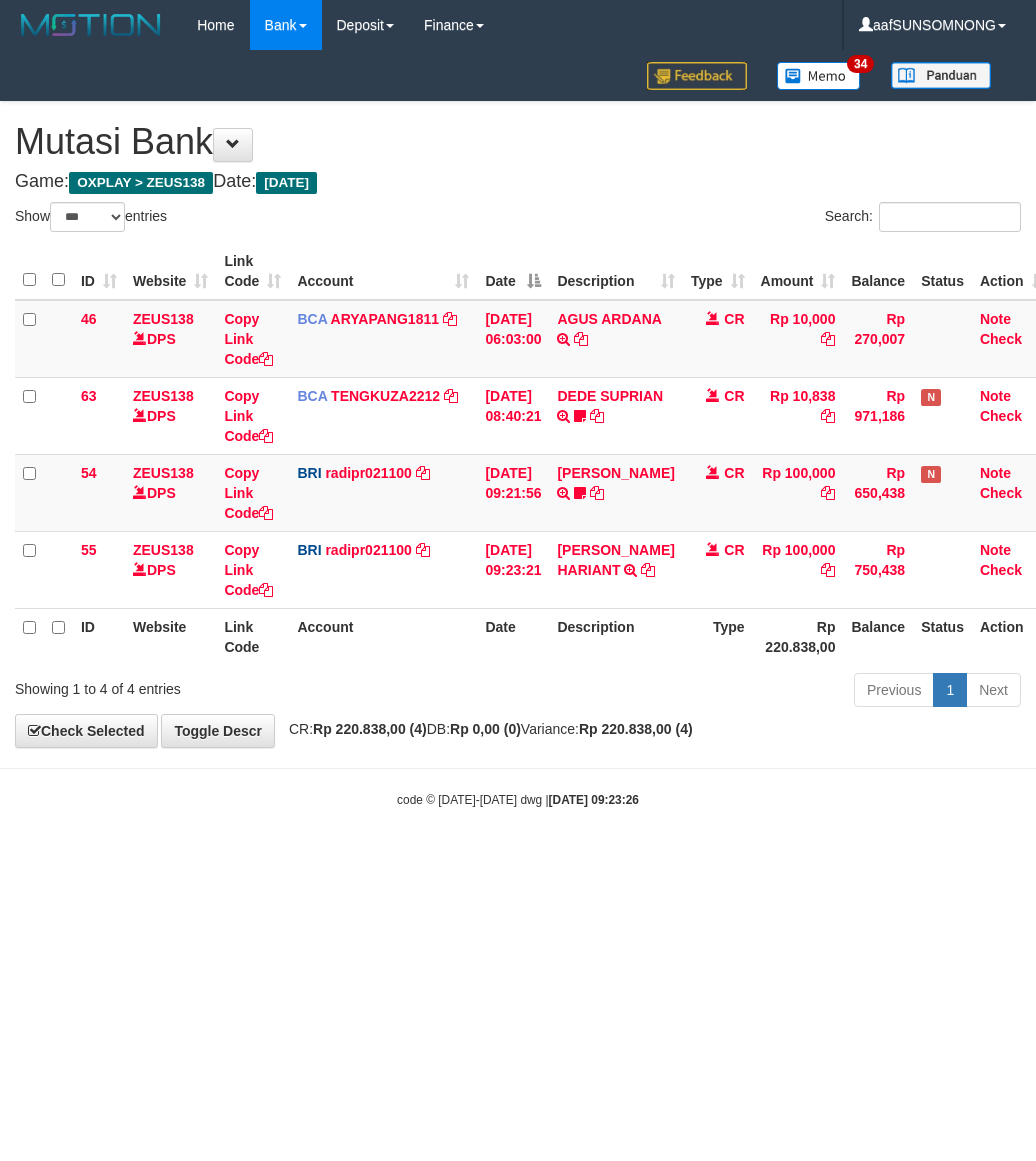 scroll, scrollTop: 0, scrollLeft: 0, axis: both 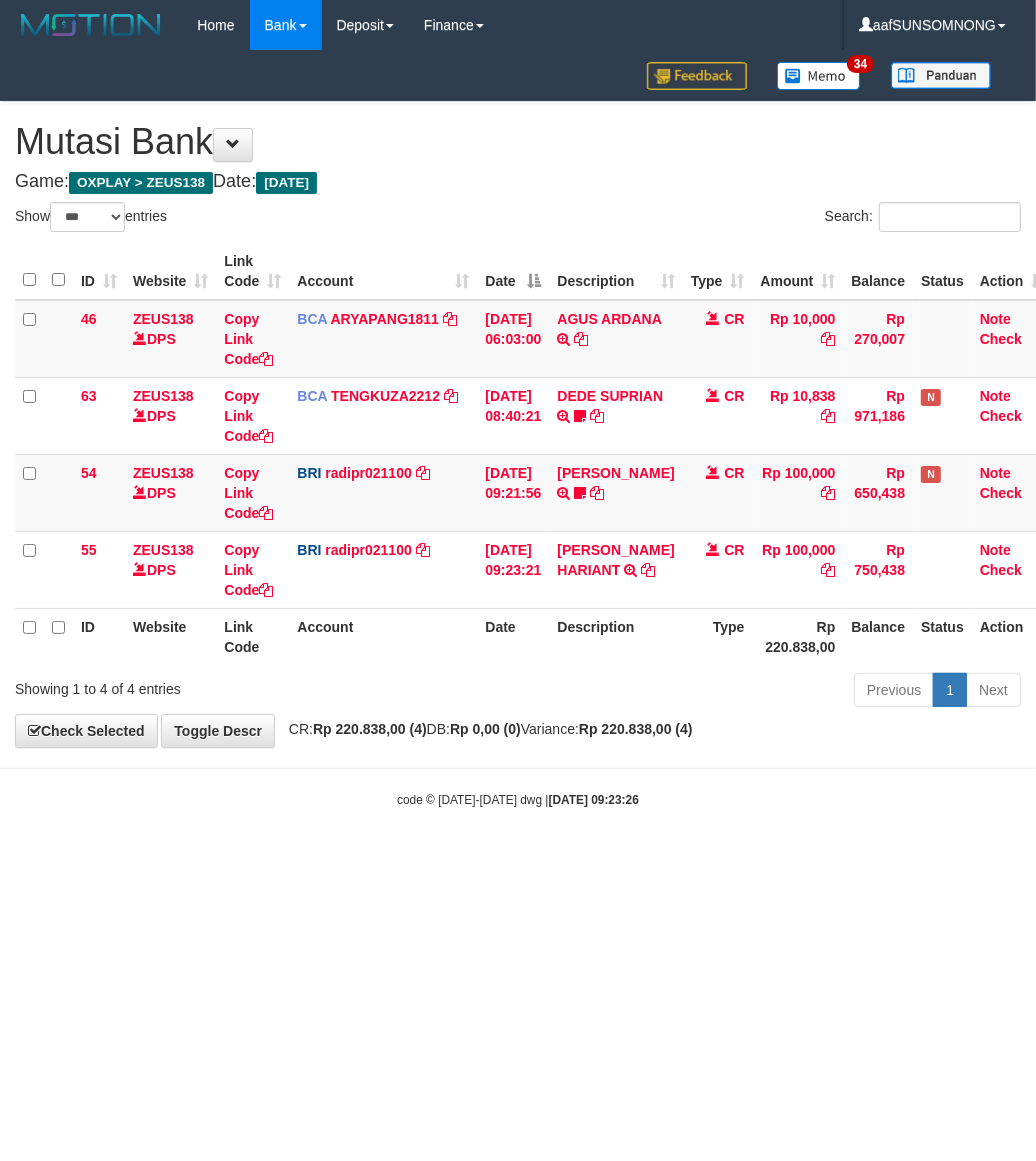 click on "Toggle navigation
Home
Bank
Account List
Load
By Website
Group
[OXPLAY]													ZEUS138
By Load Group (DPS)
Sync" at bounding box center [518, 429] 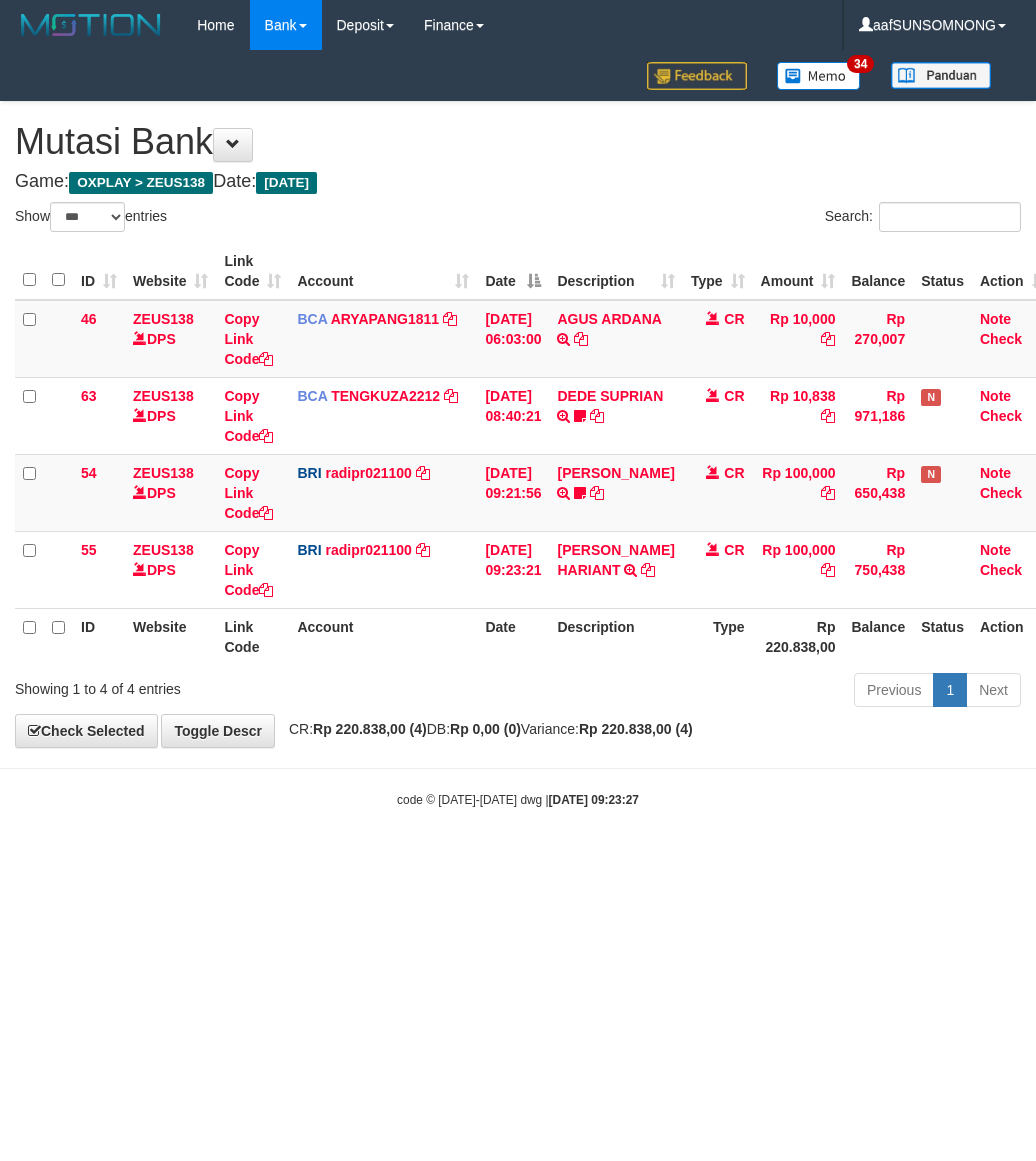 select on "***" 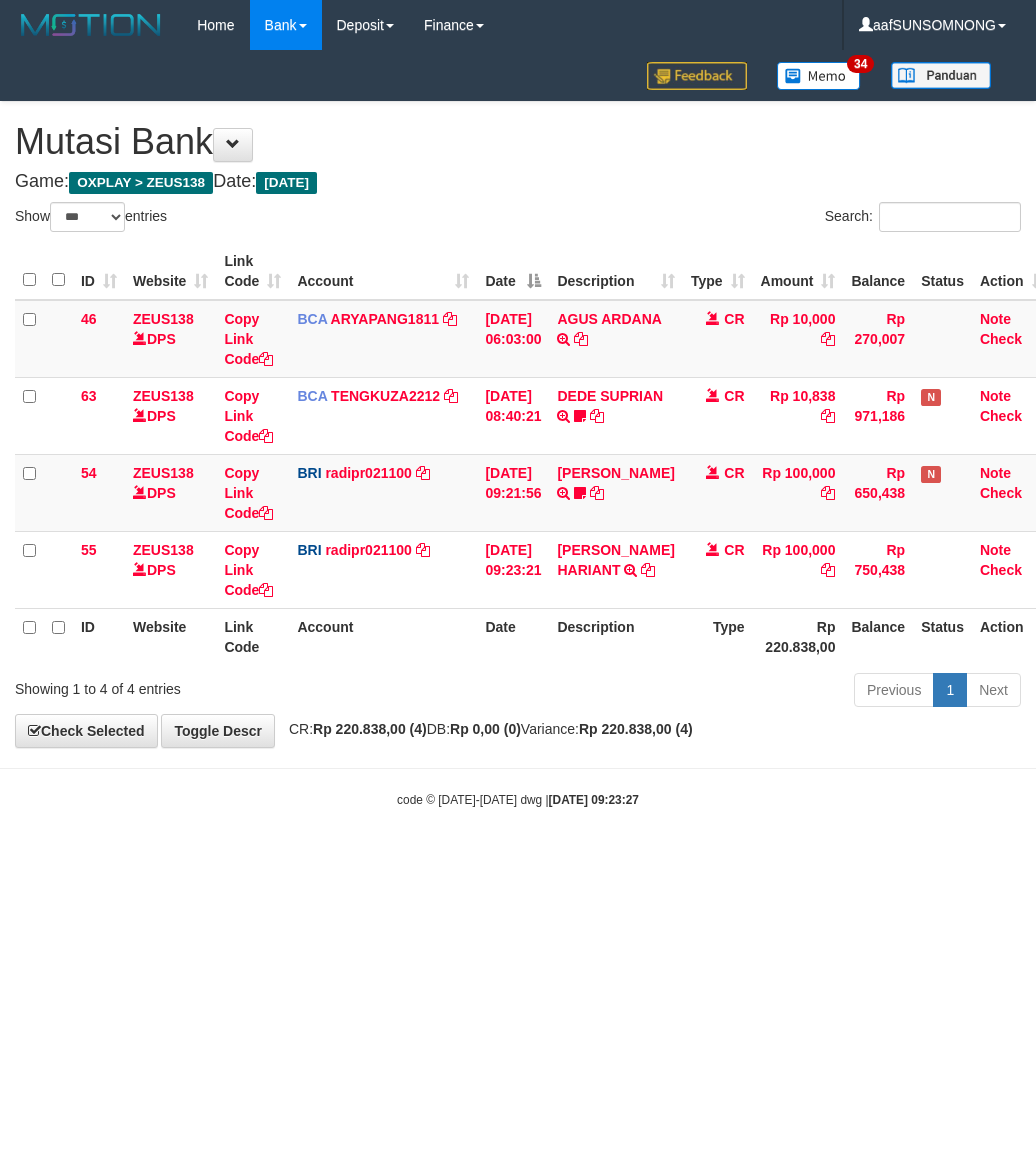 scroll, scrollTop: 0, scrollLeft: 0, axis: both 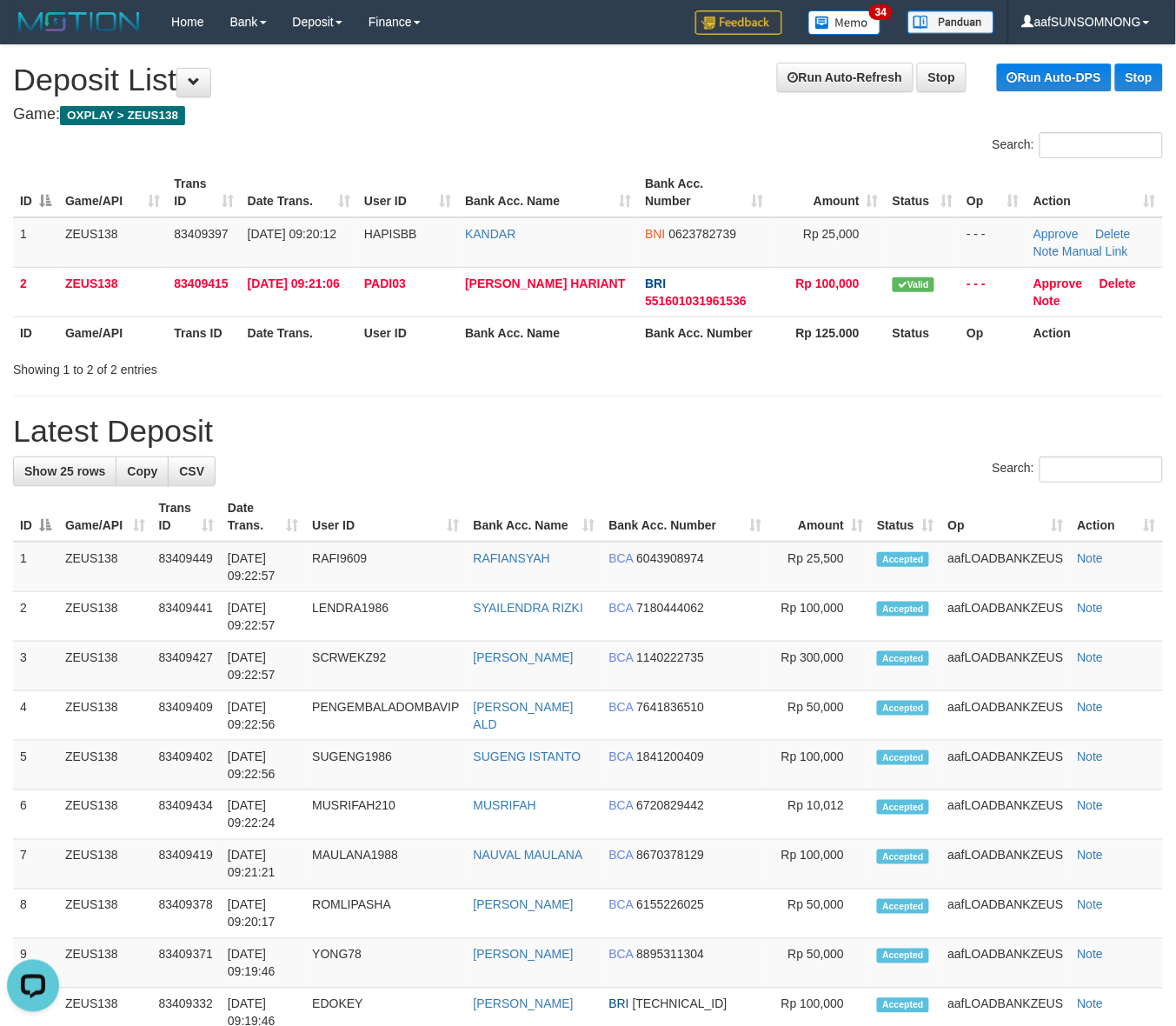 click on "Amount" at bounding box center (819, 516) 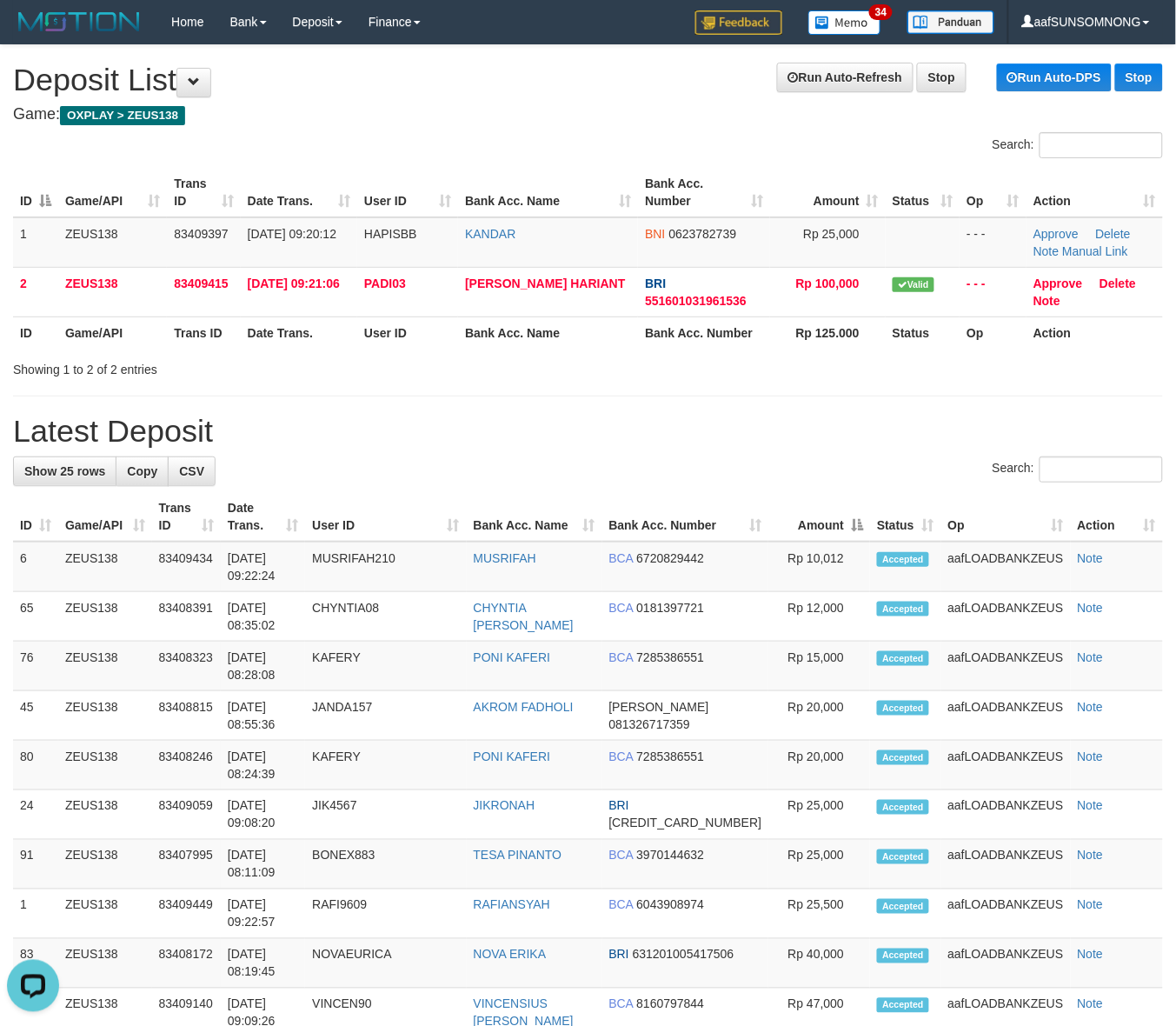 drag, startPoint x: 888, startPoint y: 446, endPoint x: 1188, endPoint y: 536, distance: 313.2092 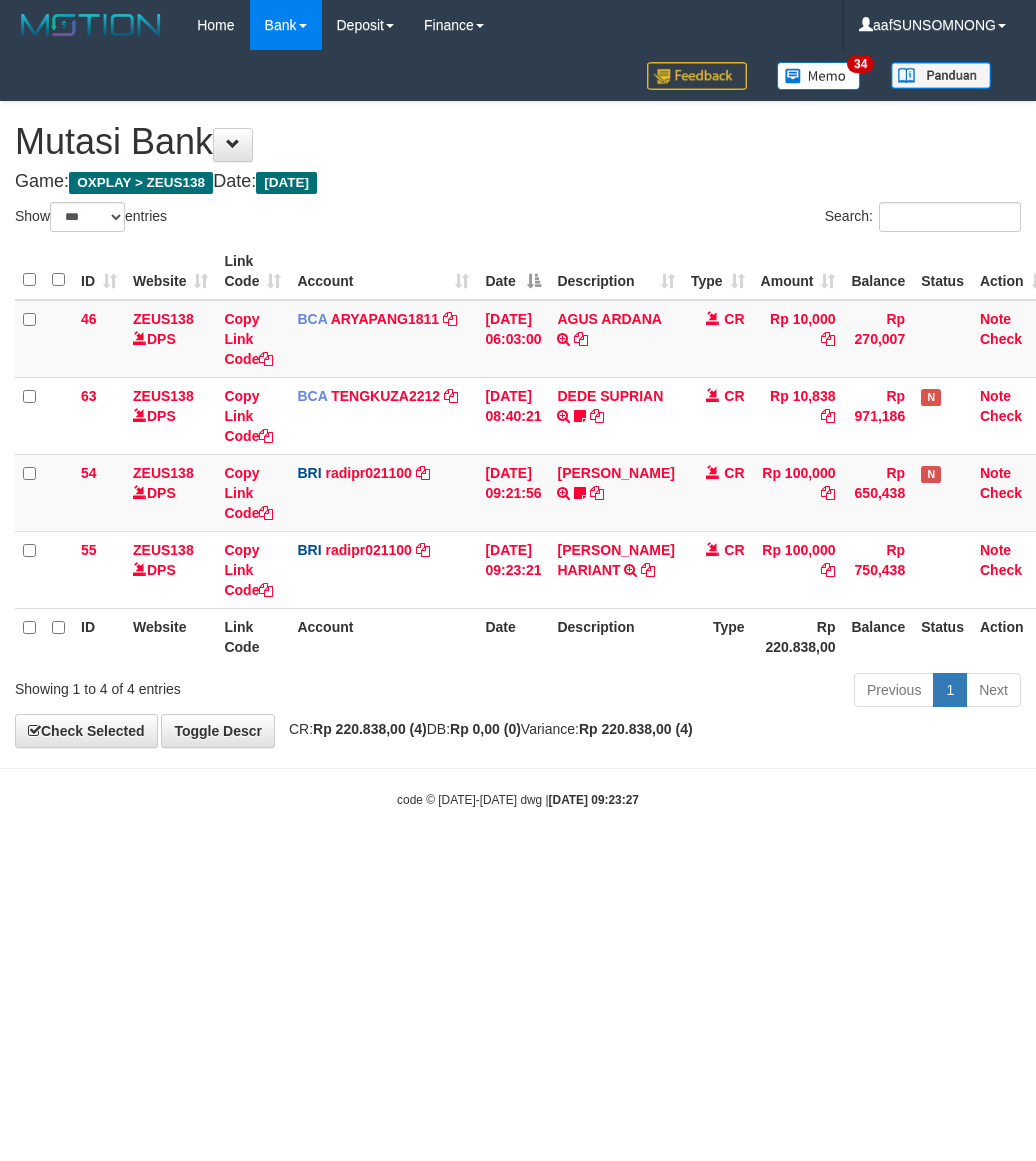 select on "***" 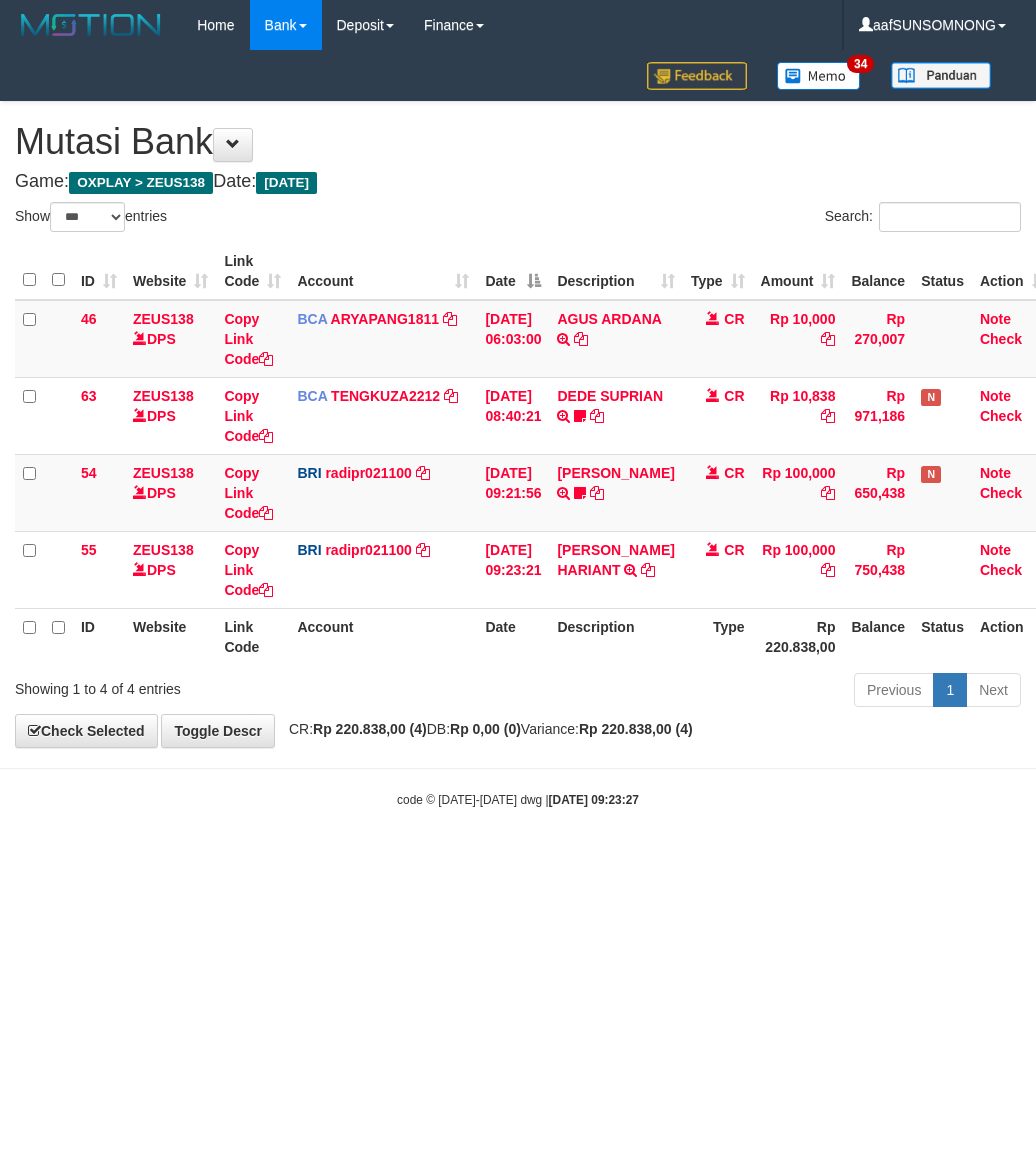 scroll, scrollTop: 0, scrollLeft: 0, axis: both 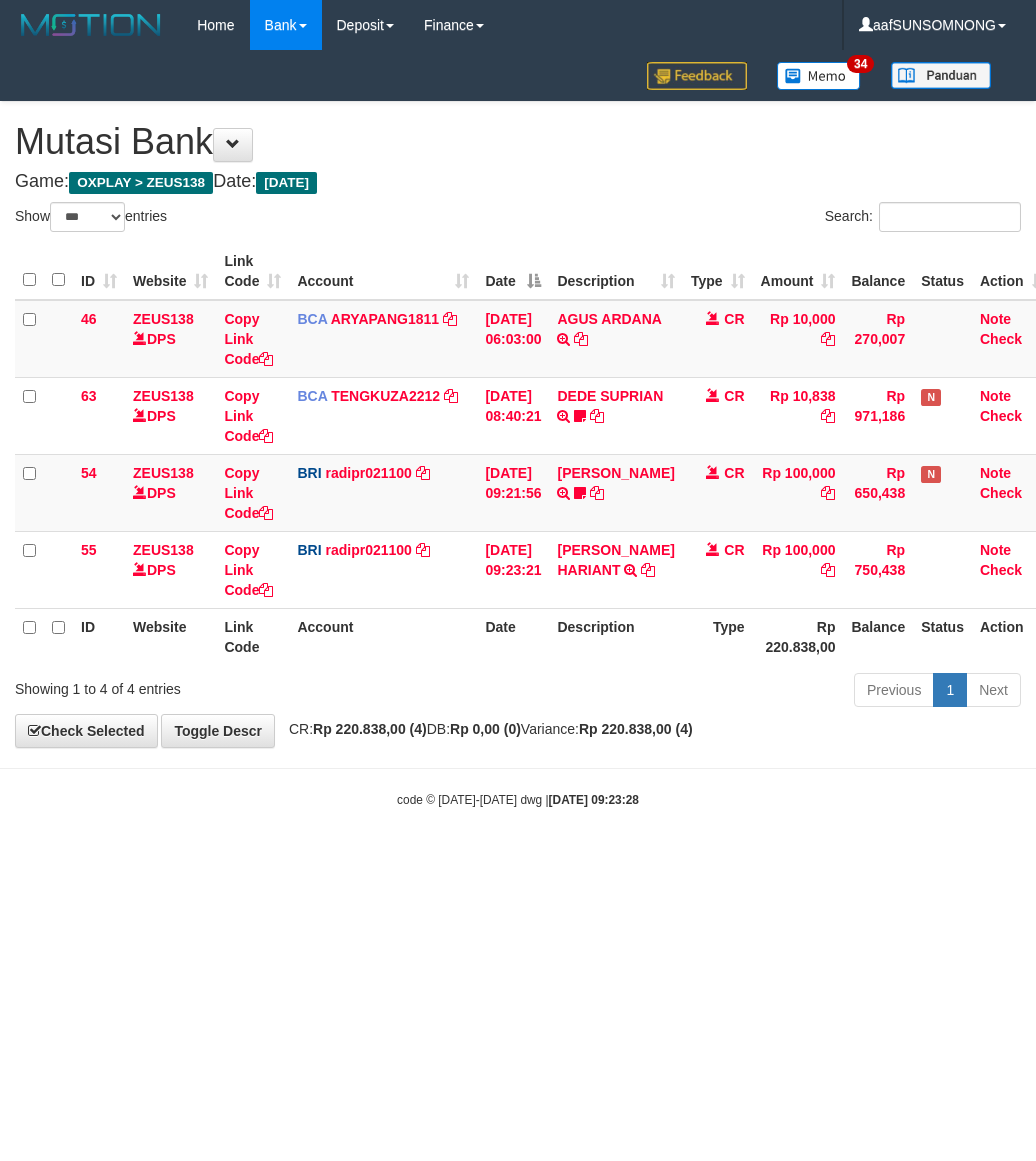 select on "***" 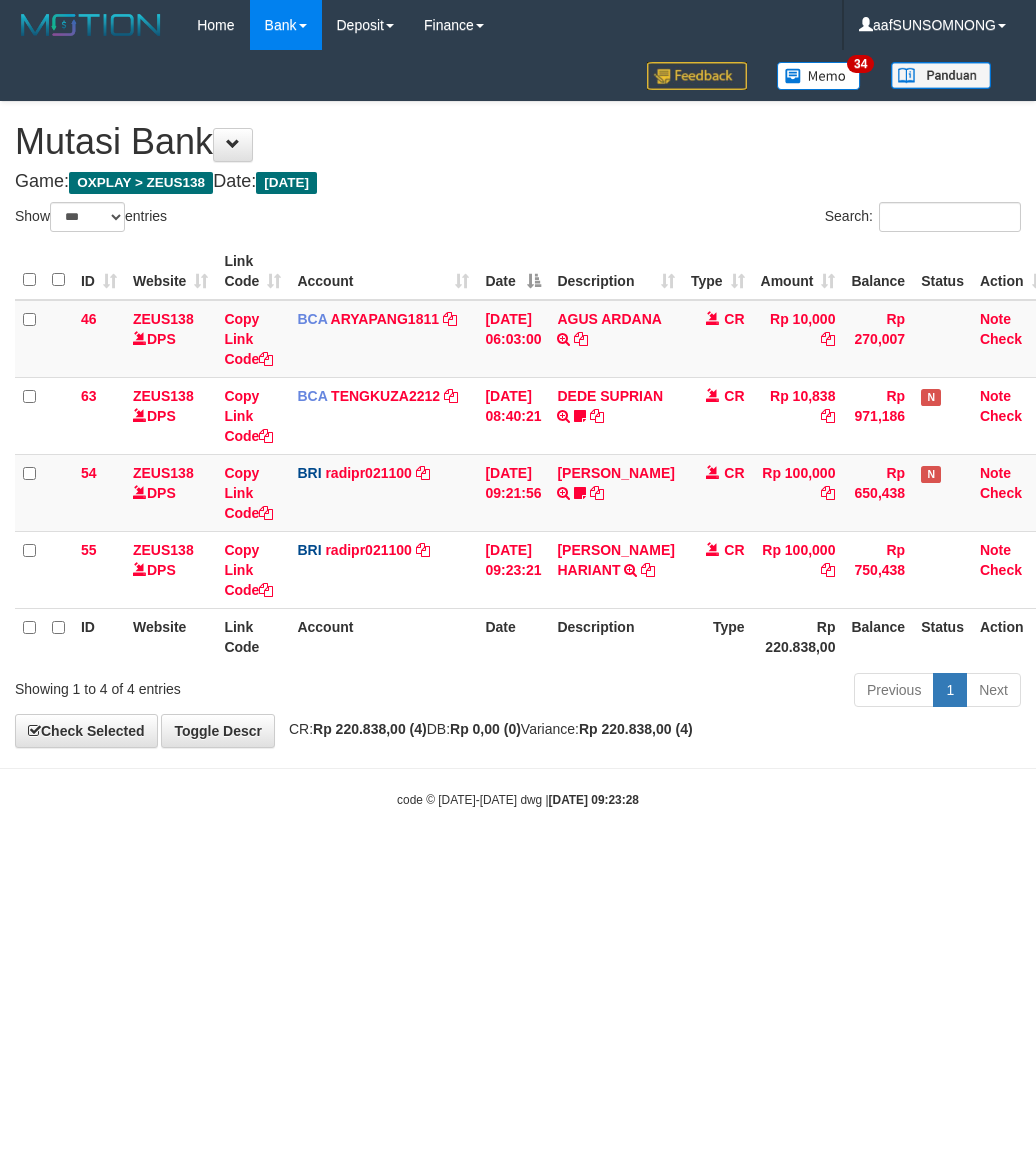 scroll, scrollTop: 0, scrollLeft: 0, axis: both 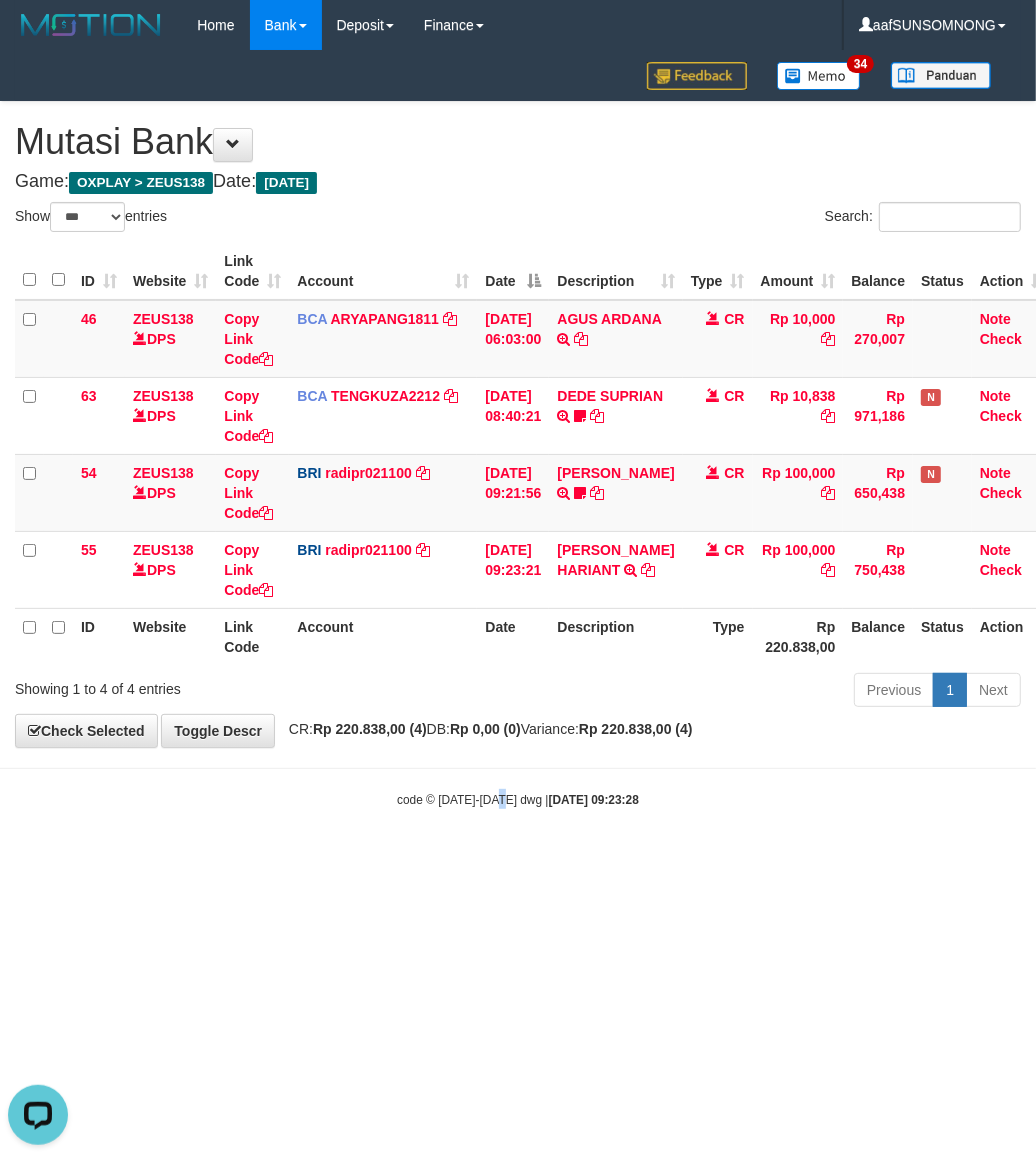 drag, startPoint x: 500, startPoint y: 907, endPoint x: 270, endPoint y: 827, distance: 243.51591 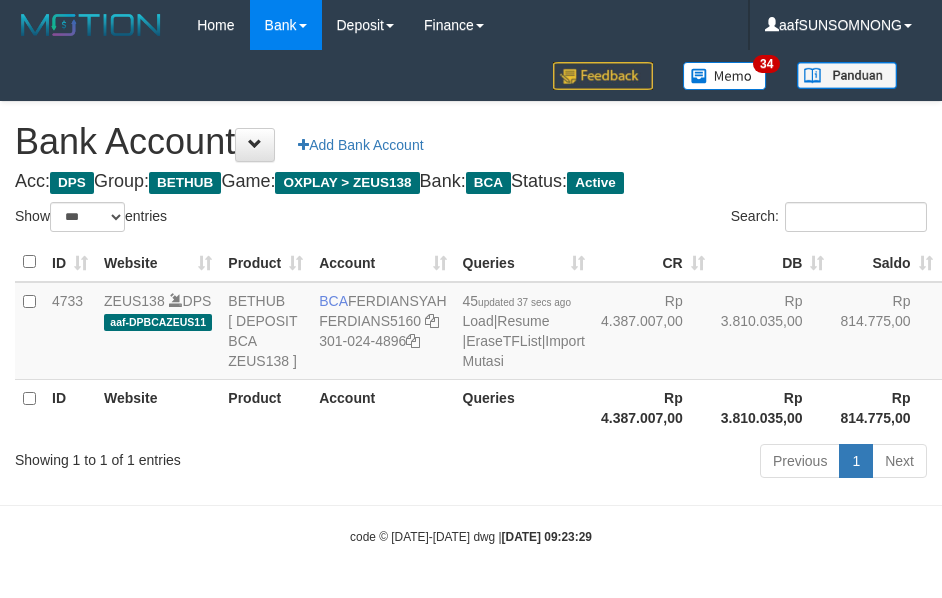 select on "***" 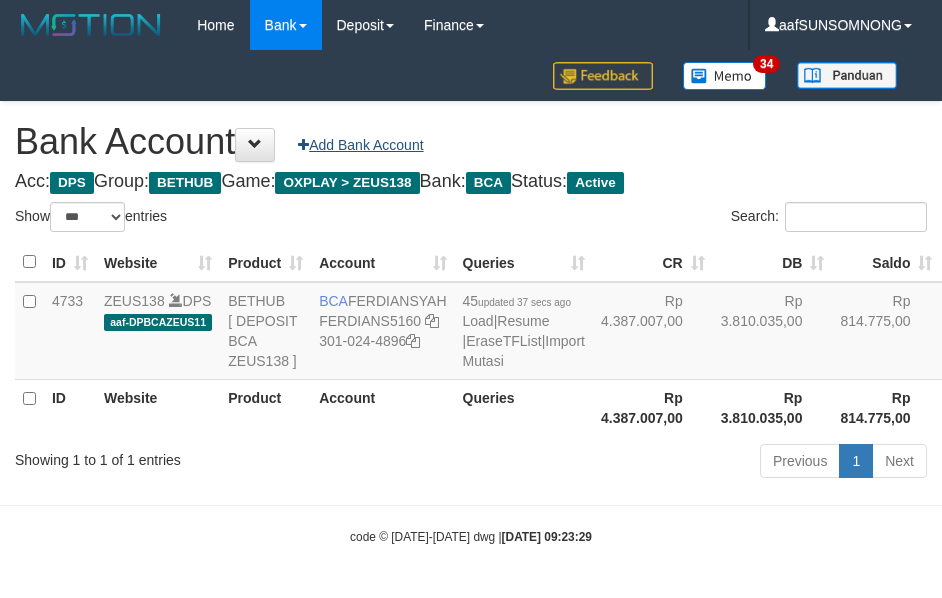 scroll, scrollTop: 30, scrollLeft: 0, axis: vertical 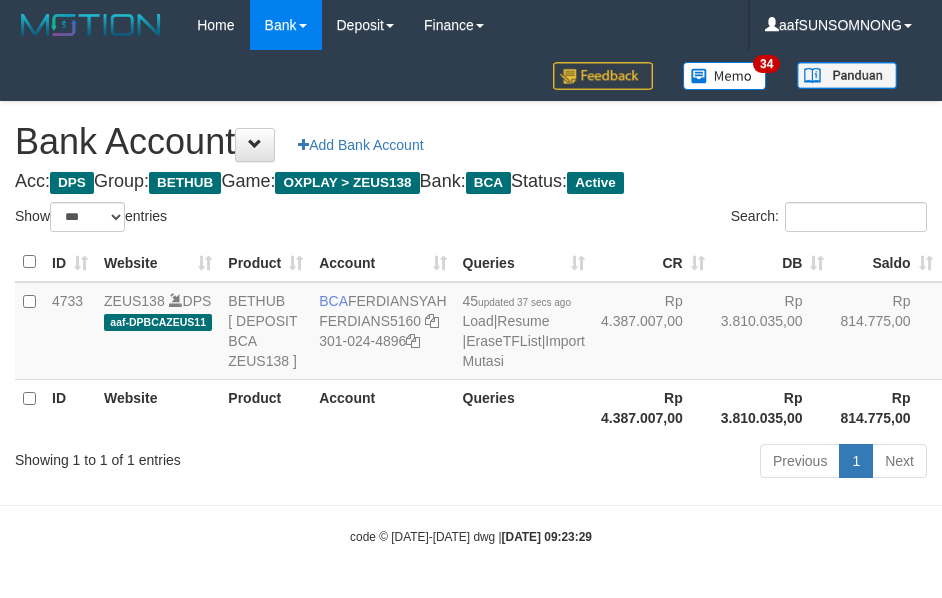select on "***" 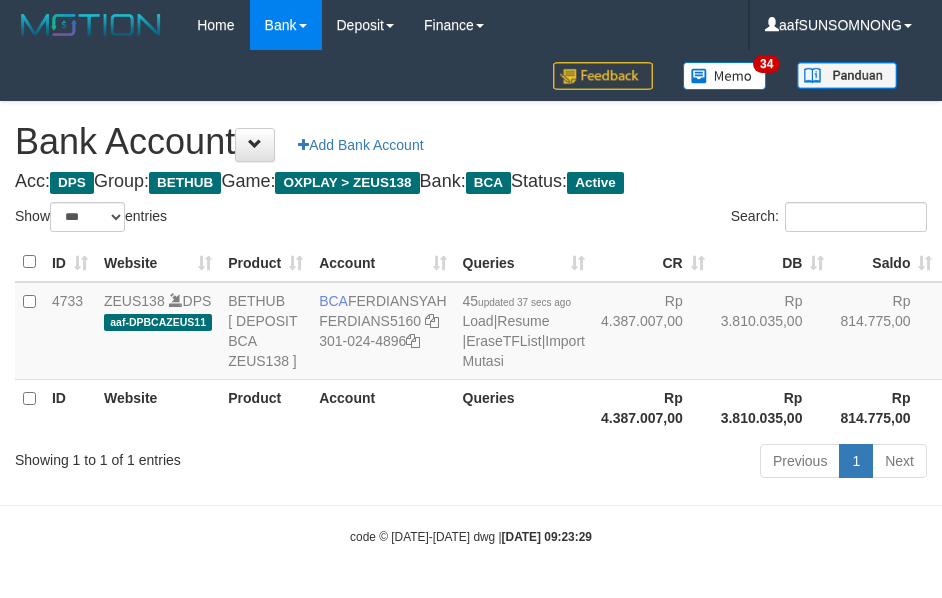 scroll, scrollTop: 30, scrollLeft: 0, axis: vertical 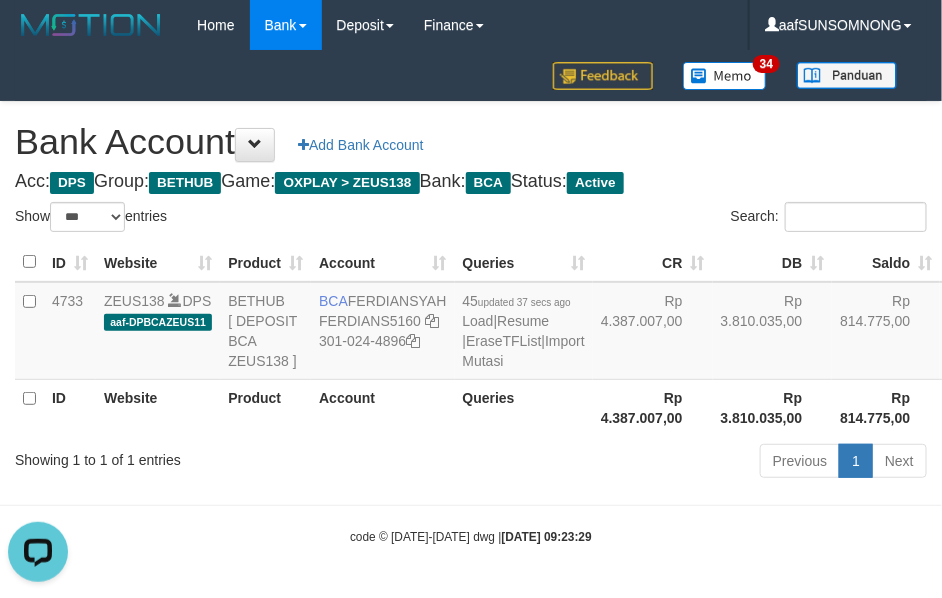 click on "Previous 1 Next" at bounding box center [668, 463] 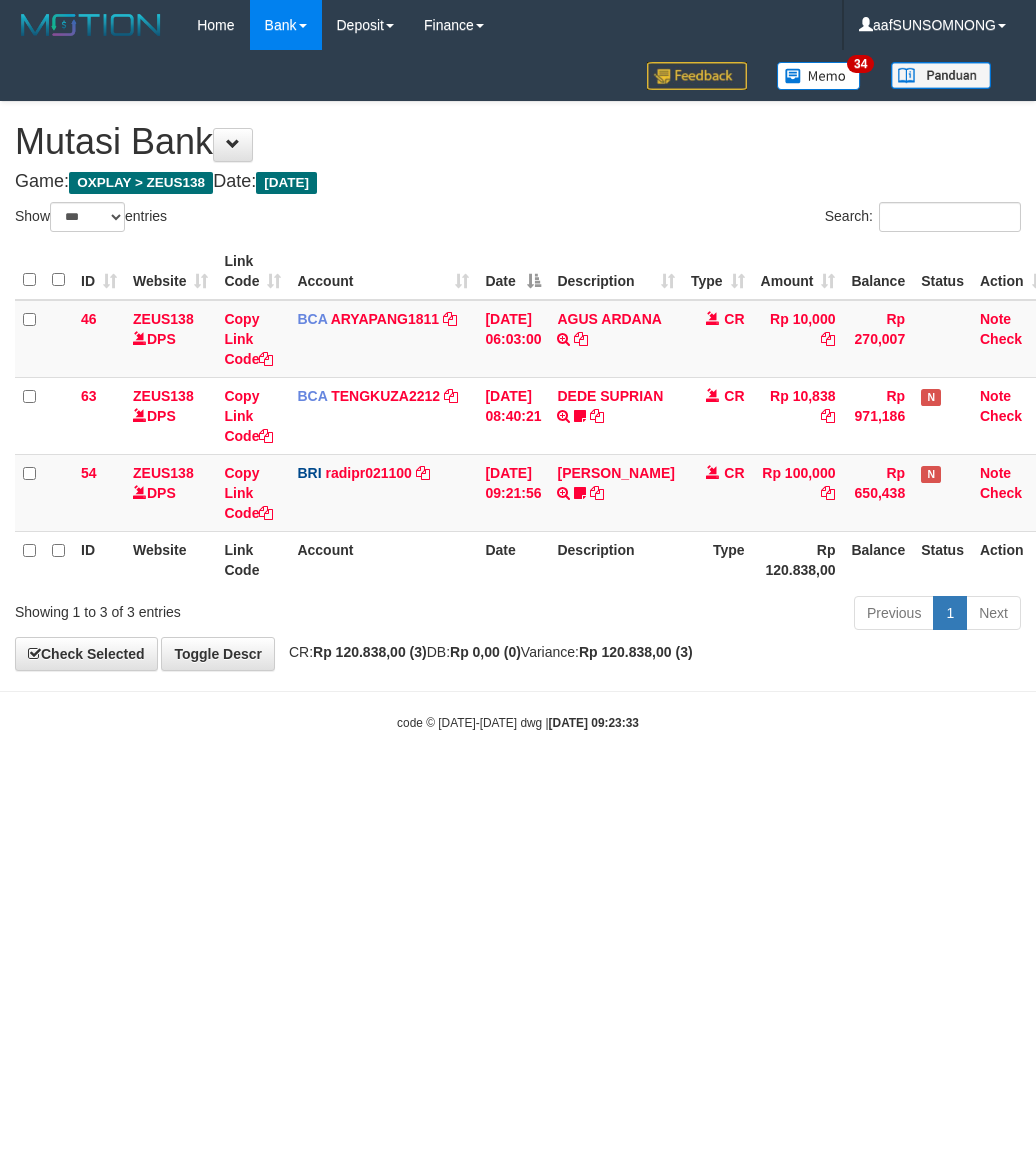 select on "***" 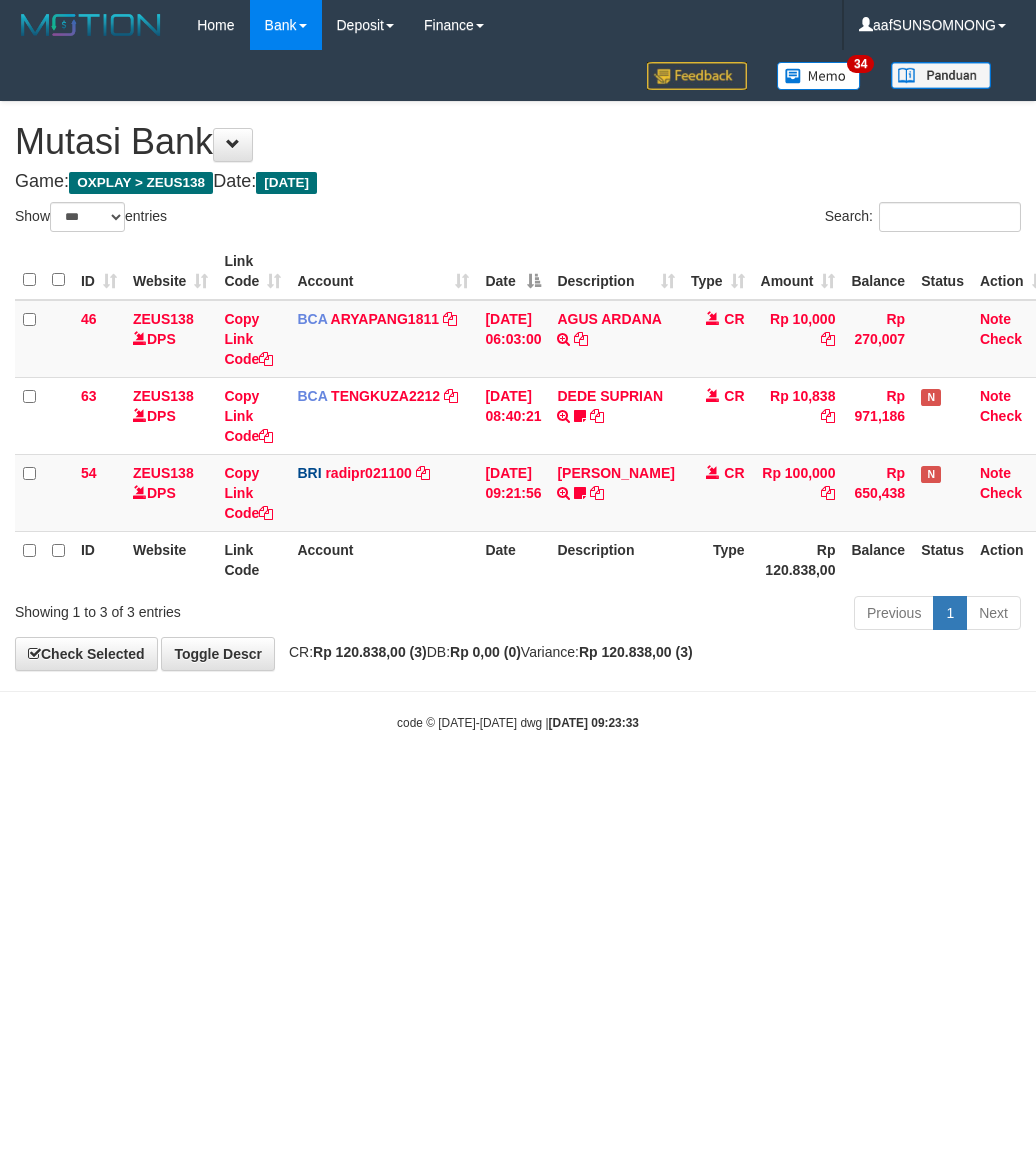 scroll, scrollTop: 0, scrollLeft: 0, axis: both 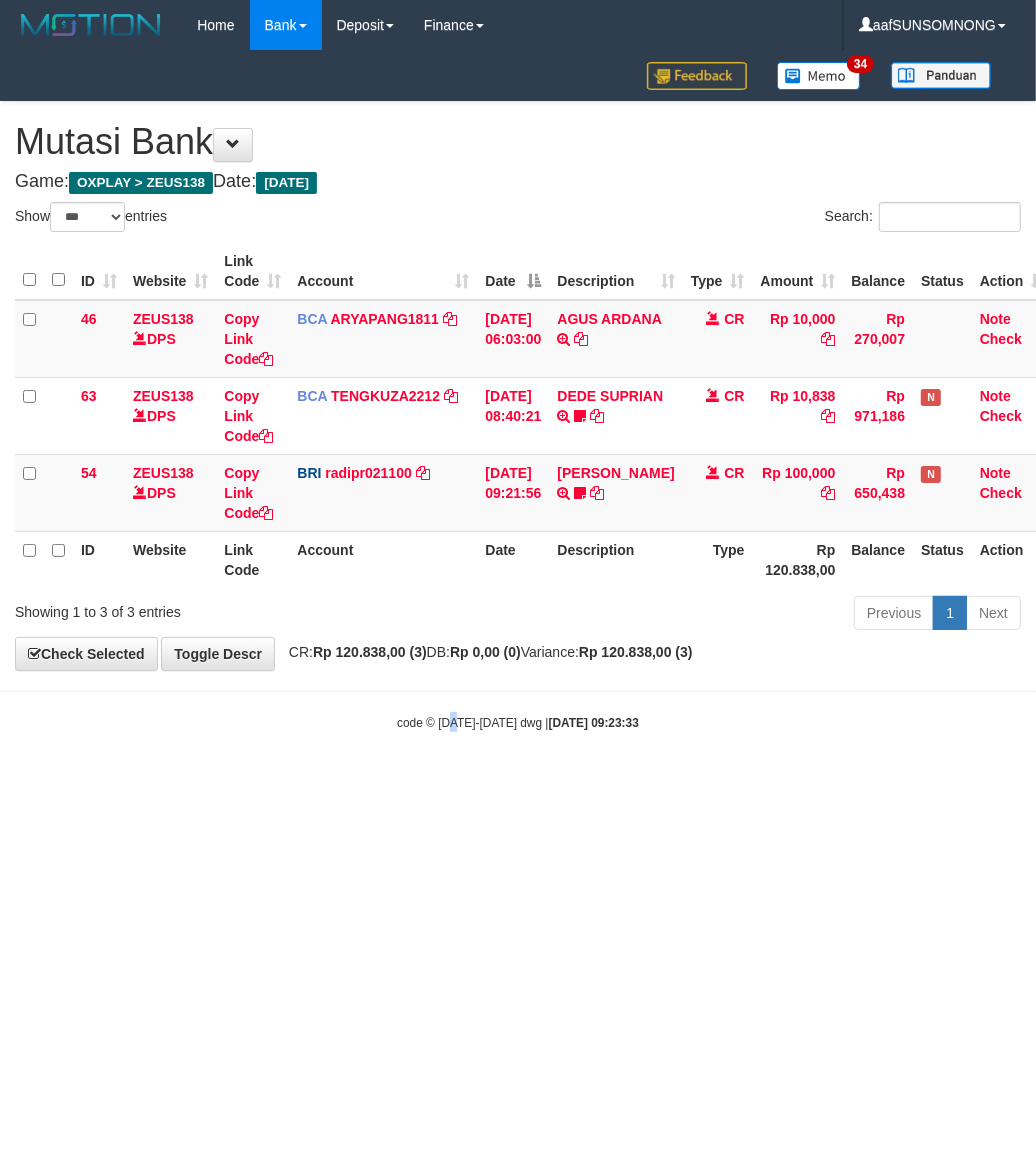 click on "Toggle navigation
Home
Bank
Account List
Load
By Website
Group
[OXPLAY]													ZEUS138
By Load Group (DPS)
Sync" at bounding box center [518, 391] 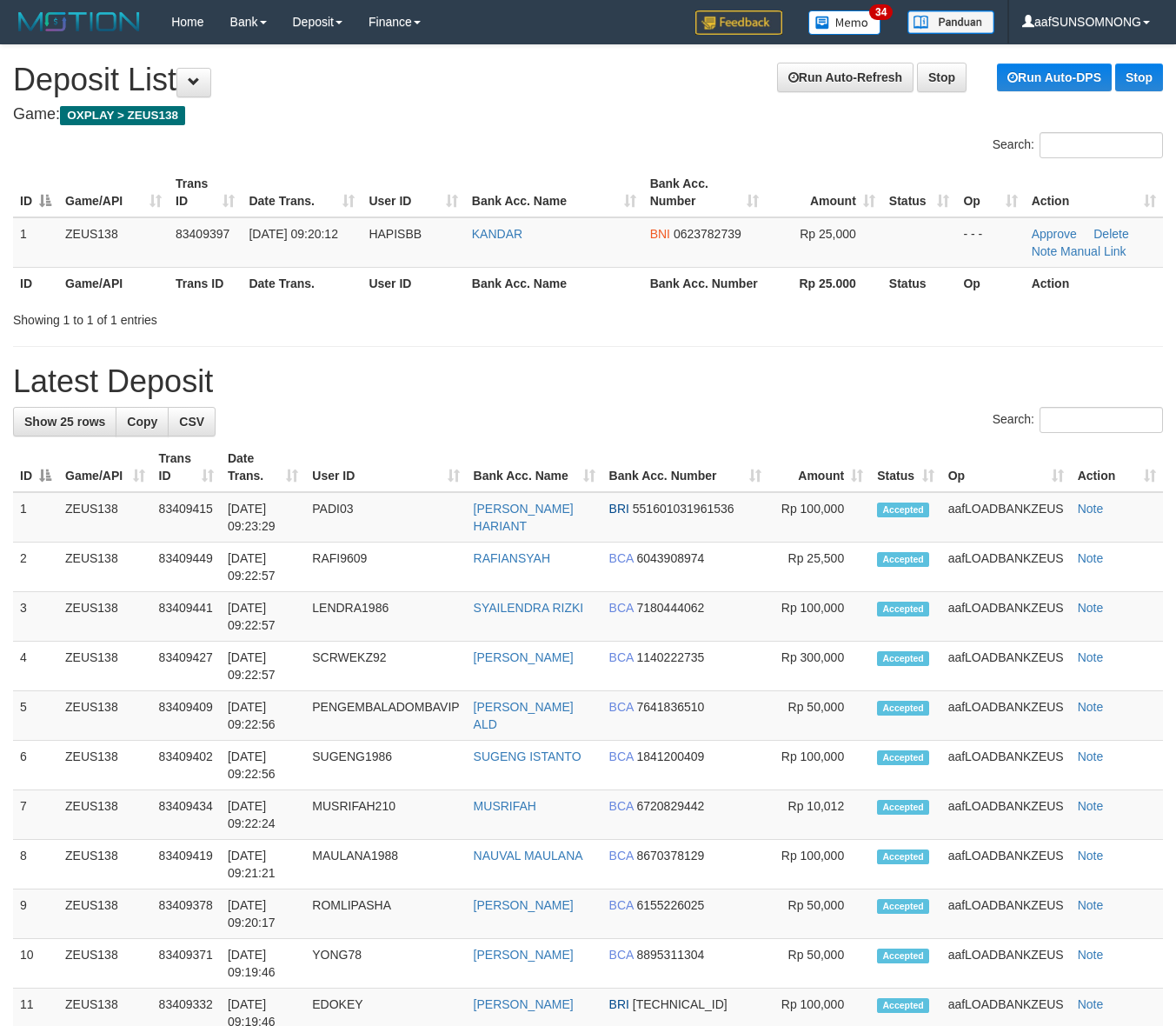 scroll, scrollTop: 0, scrollLeft: 0, axis: both 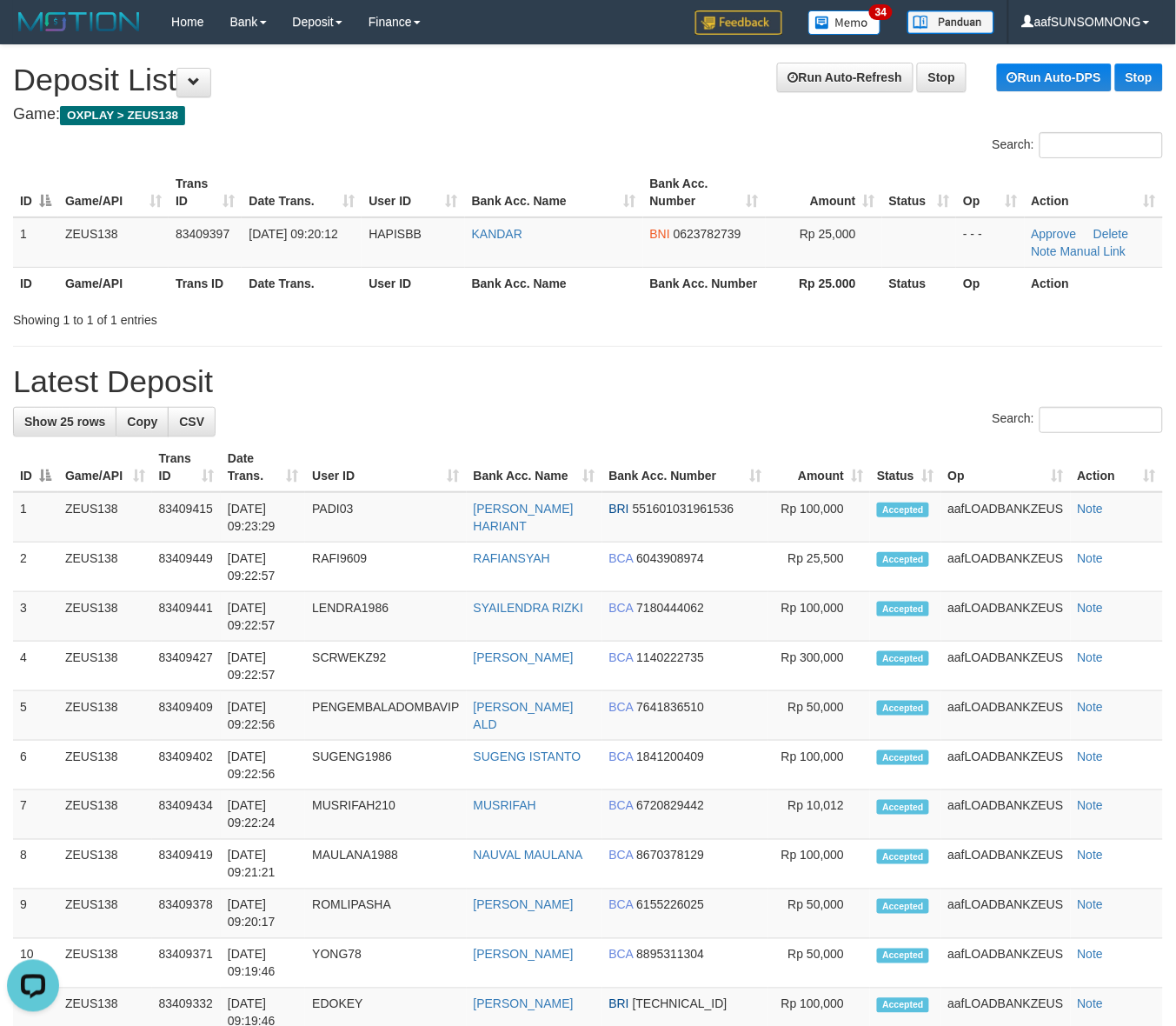 drag, startPoint x: 865, startPoint y: 339, endPoint x: 1165, endPoint y: 354, distance: 300.37477 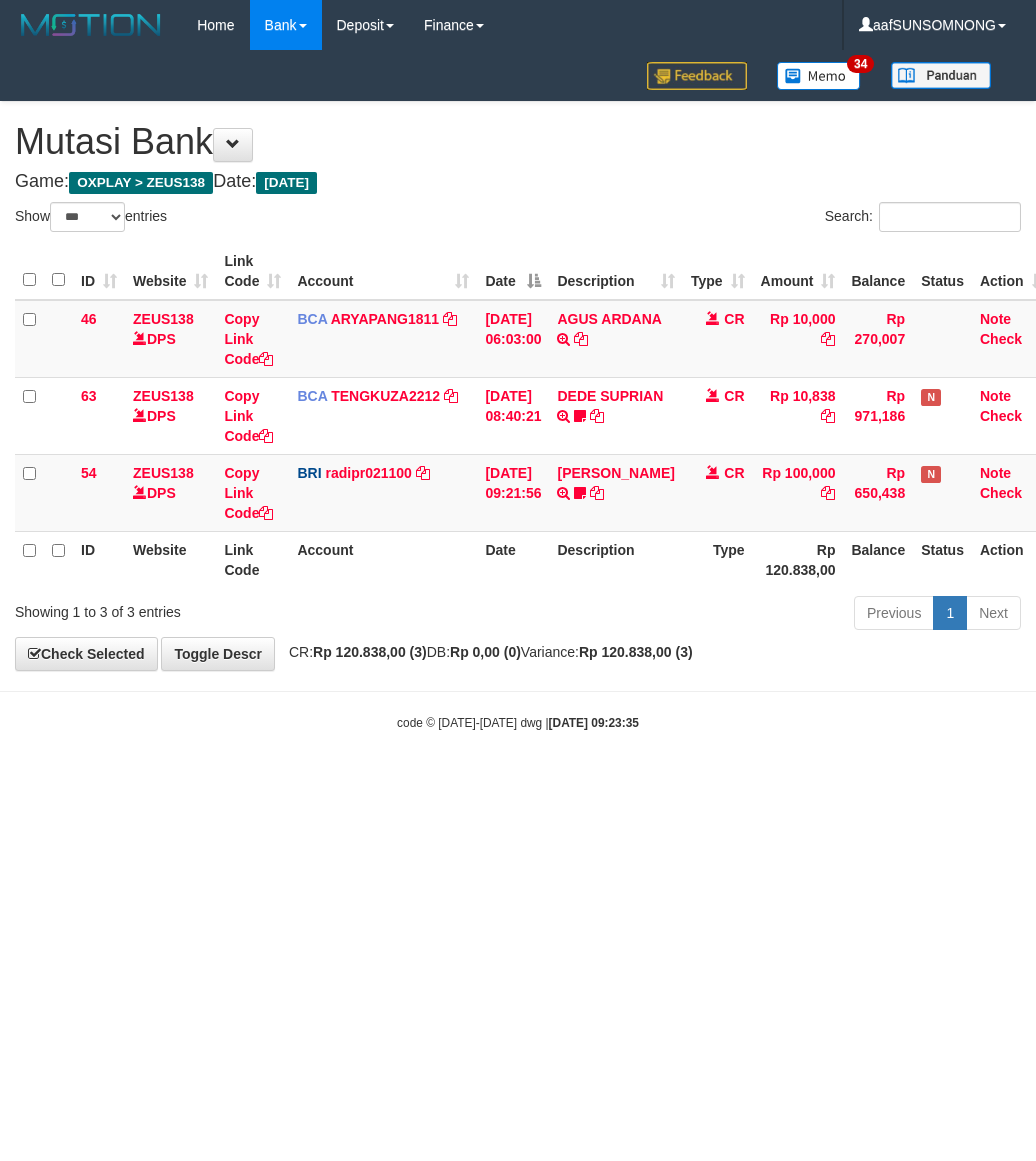 select on "***" 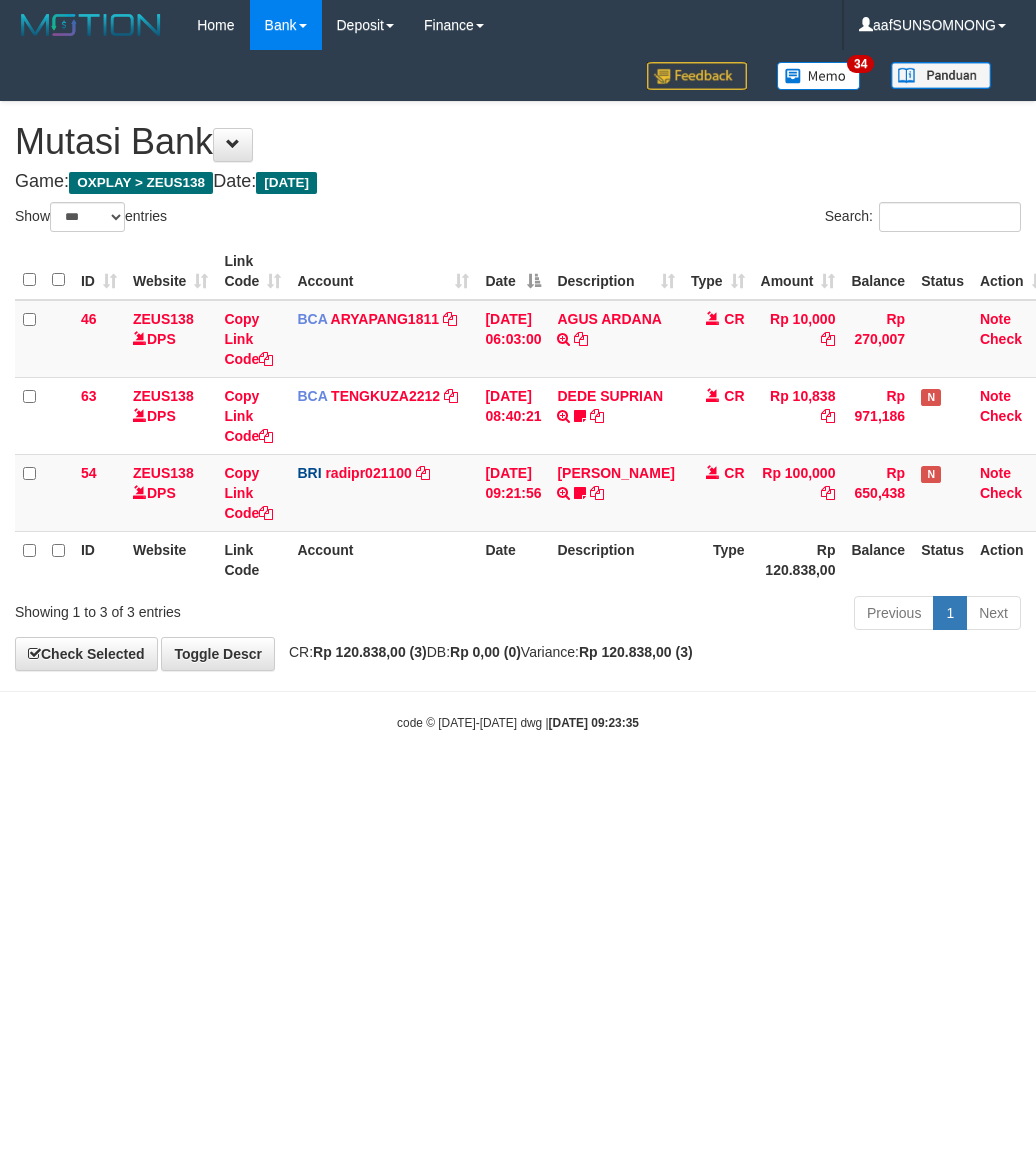 scroll, scrollTop: 0, scrollLeft: 0, axis: both 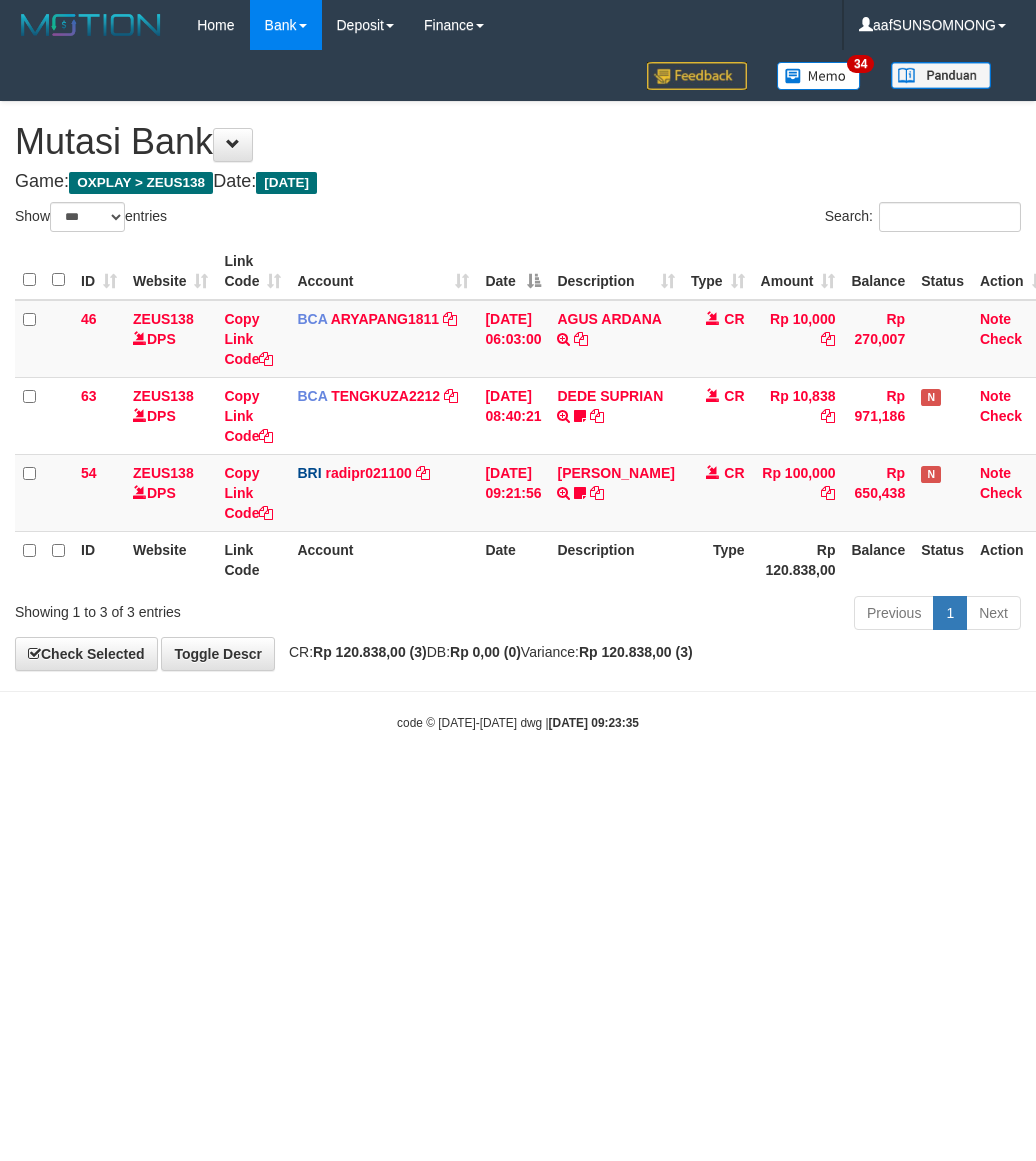 select on "***" 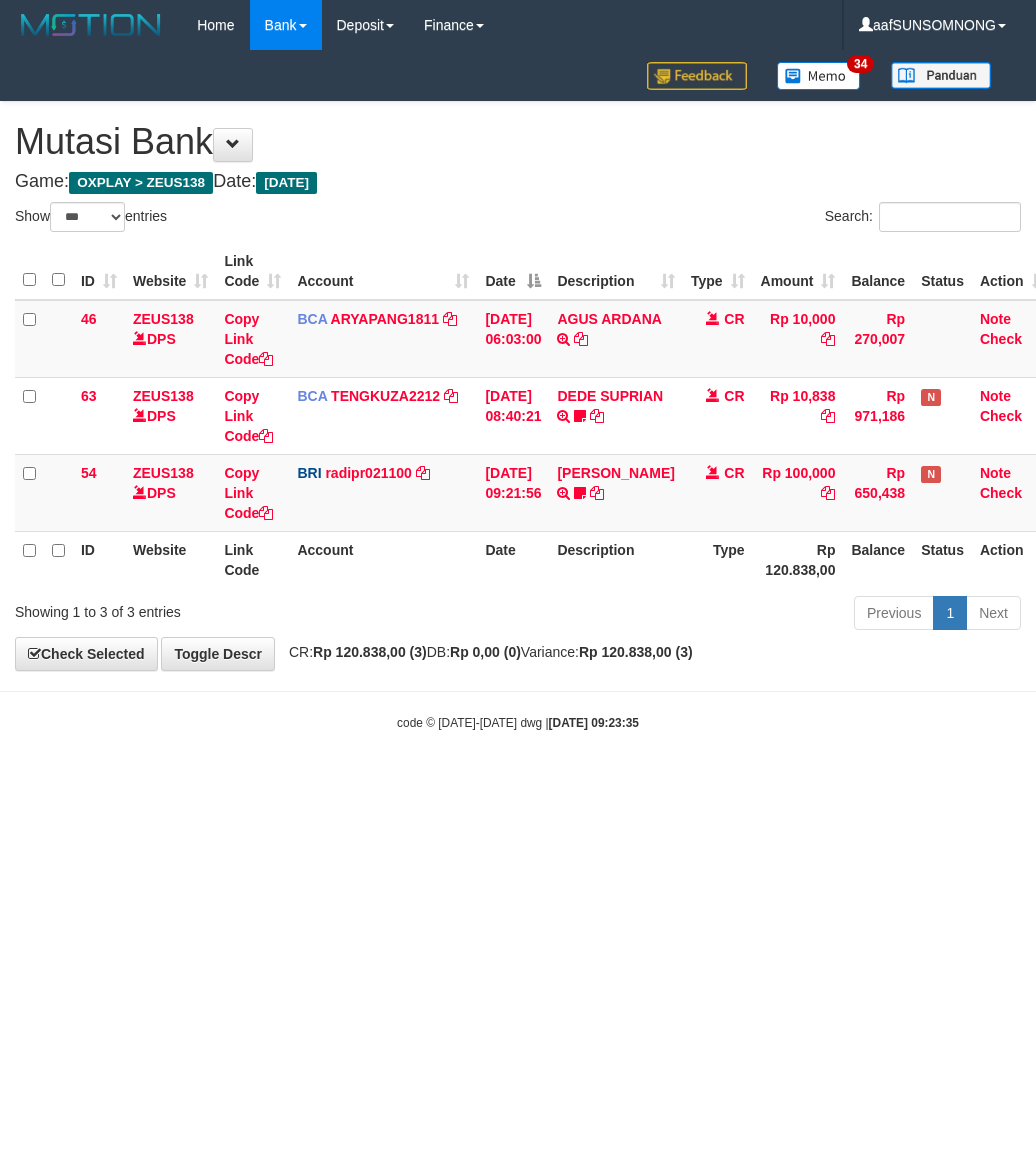 scroll, scrollTop: 0, scrollLeft: 0, axis: both 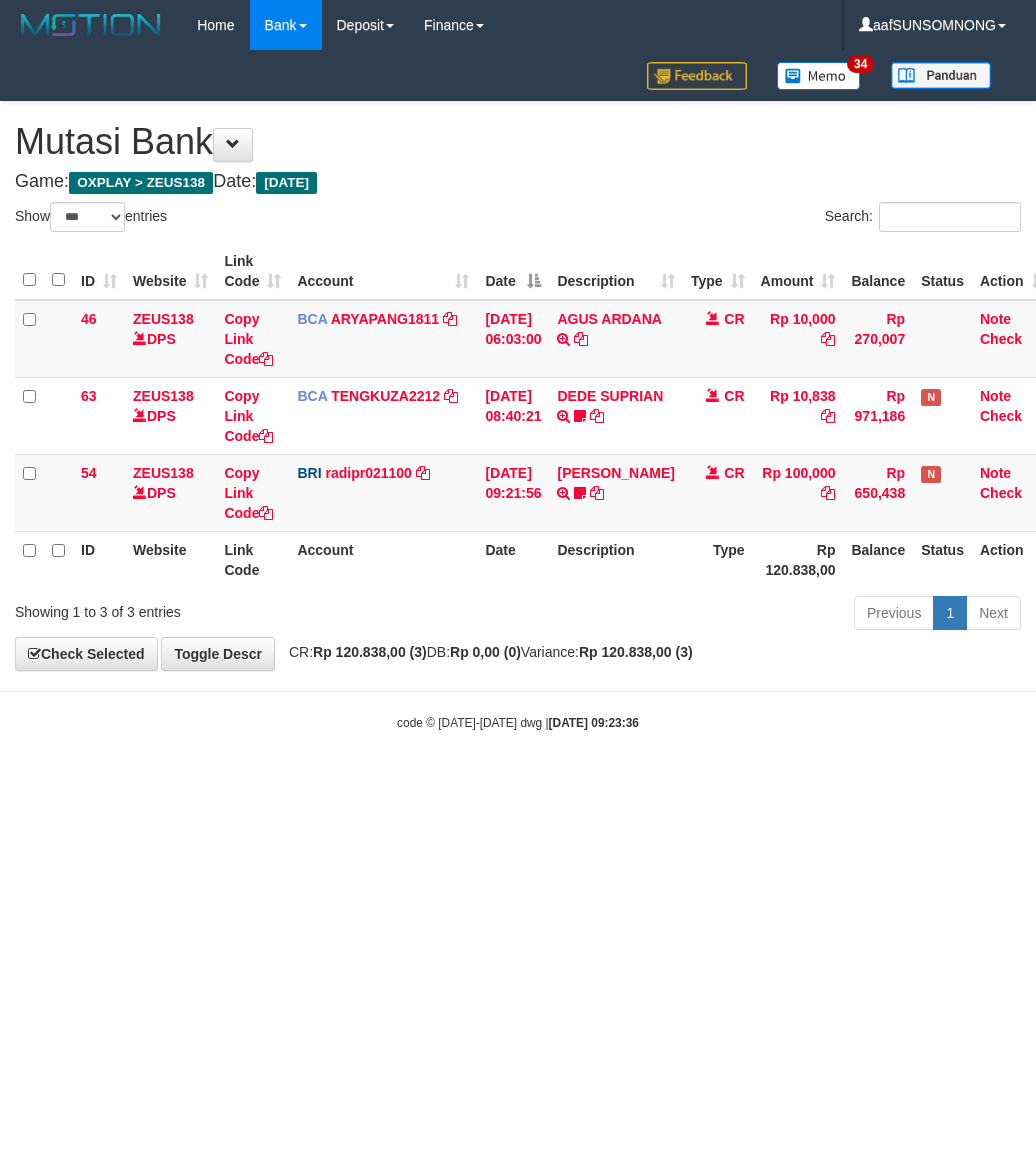 select on "***" 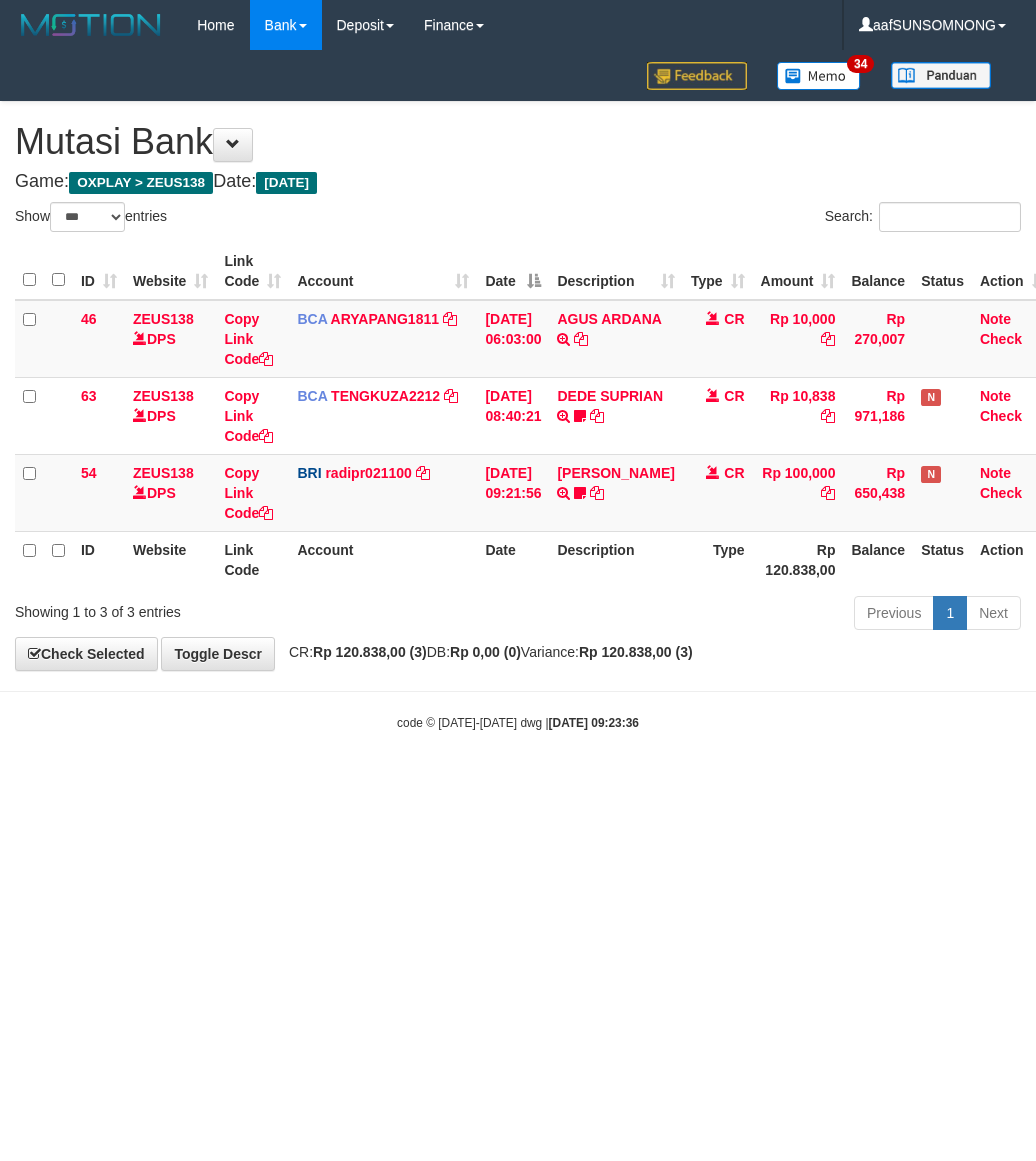 scroll, scrollTop: 0, scrollLeft: 0, axis: both 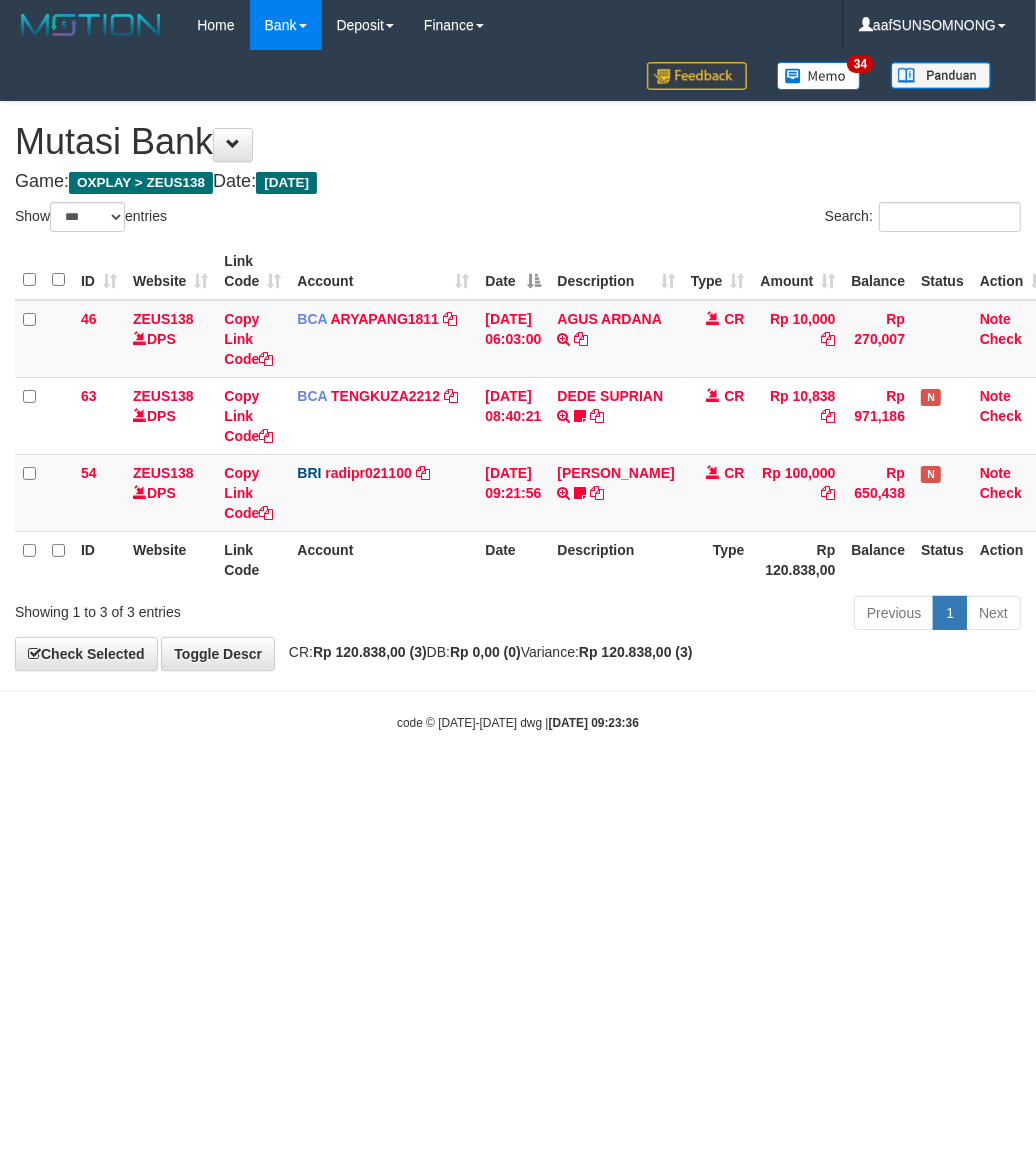 drag, startPoint x: 0, startPoint y: 0, endPoint x: 385, endPoint y: 1006, distance: 1077.1542 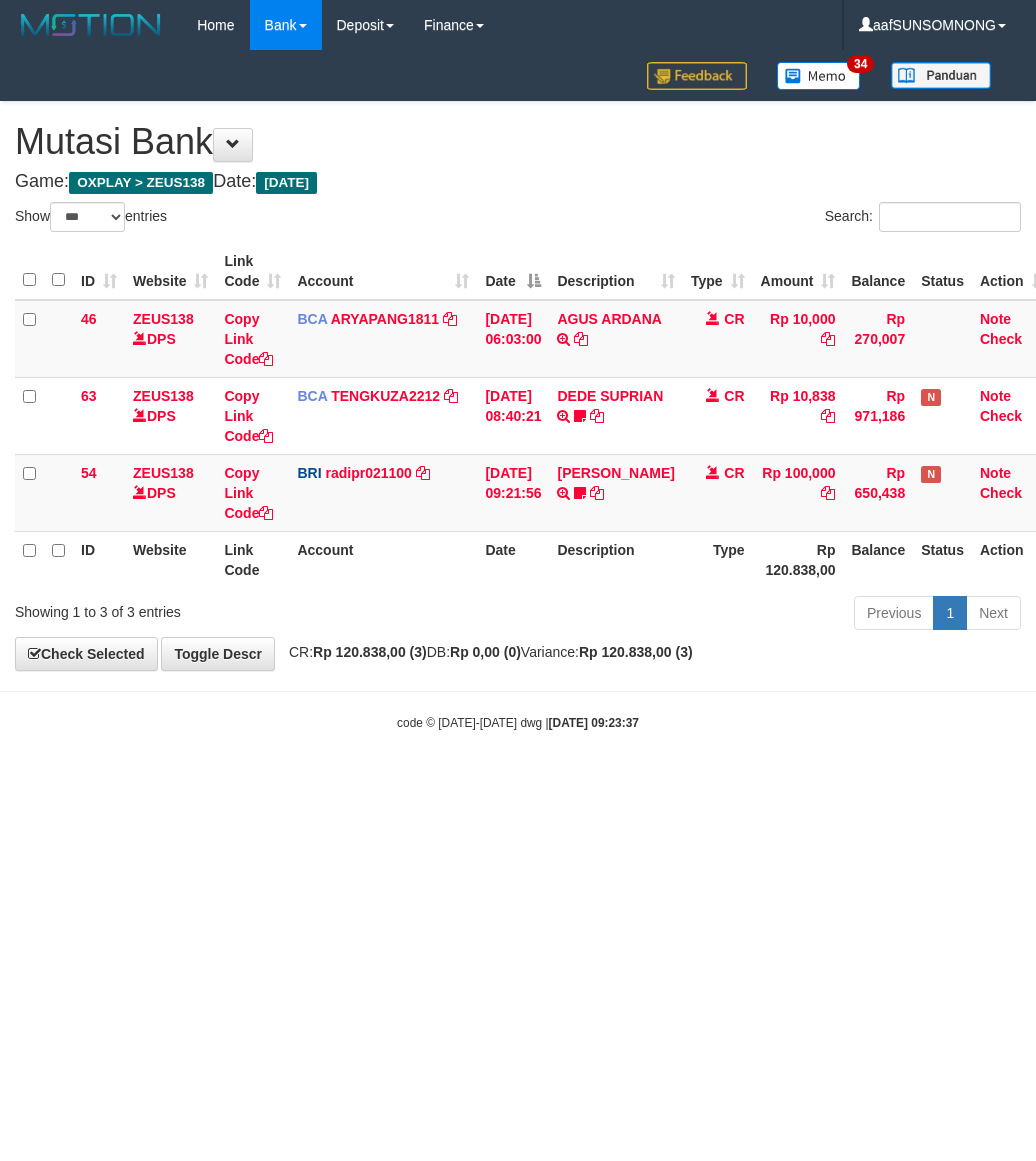 select on "***" 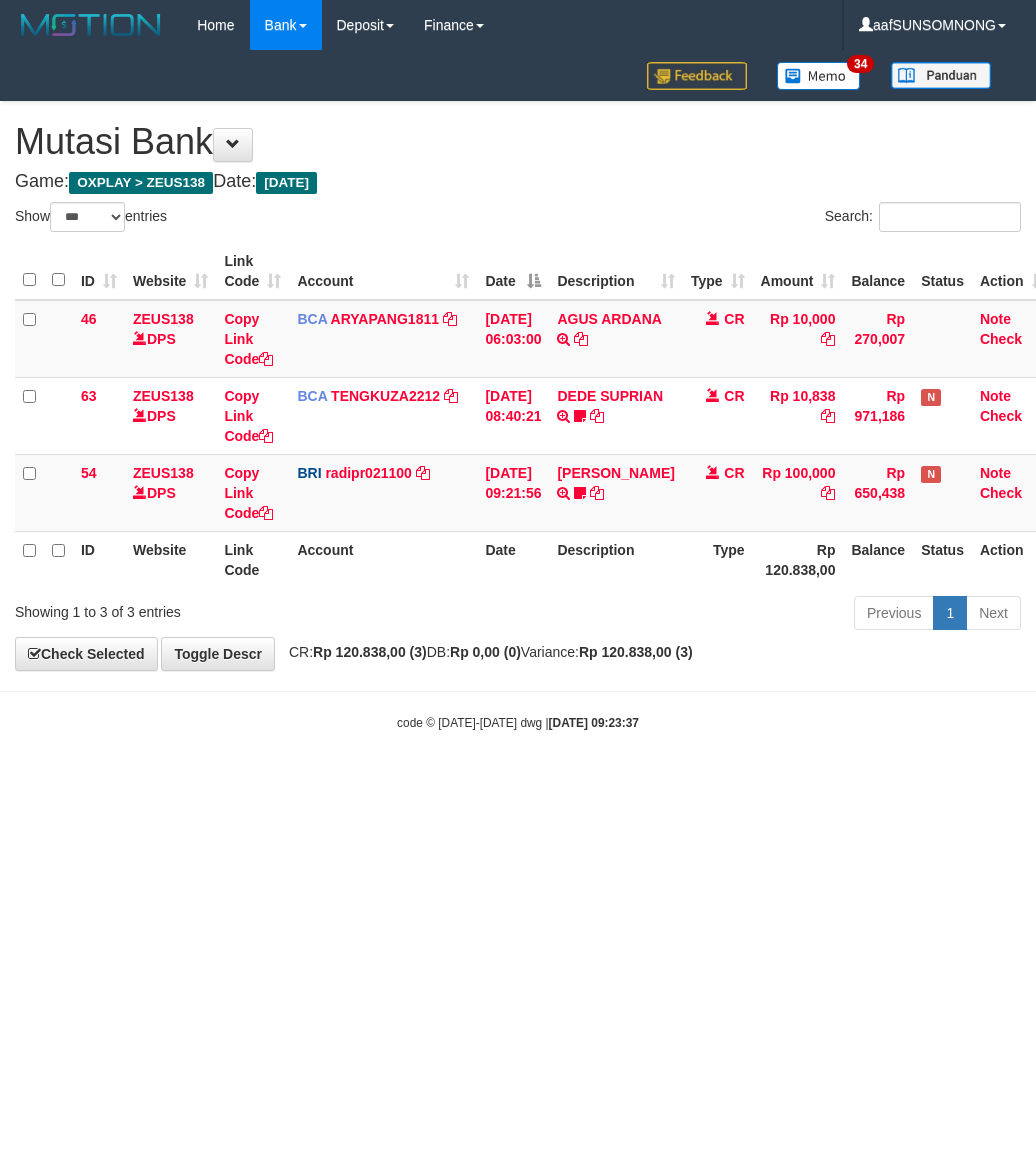 scroll, scrollTop: 0, scrollLeft: 0, axis: both 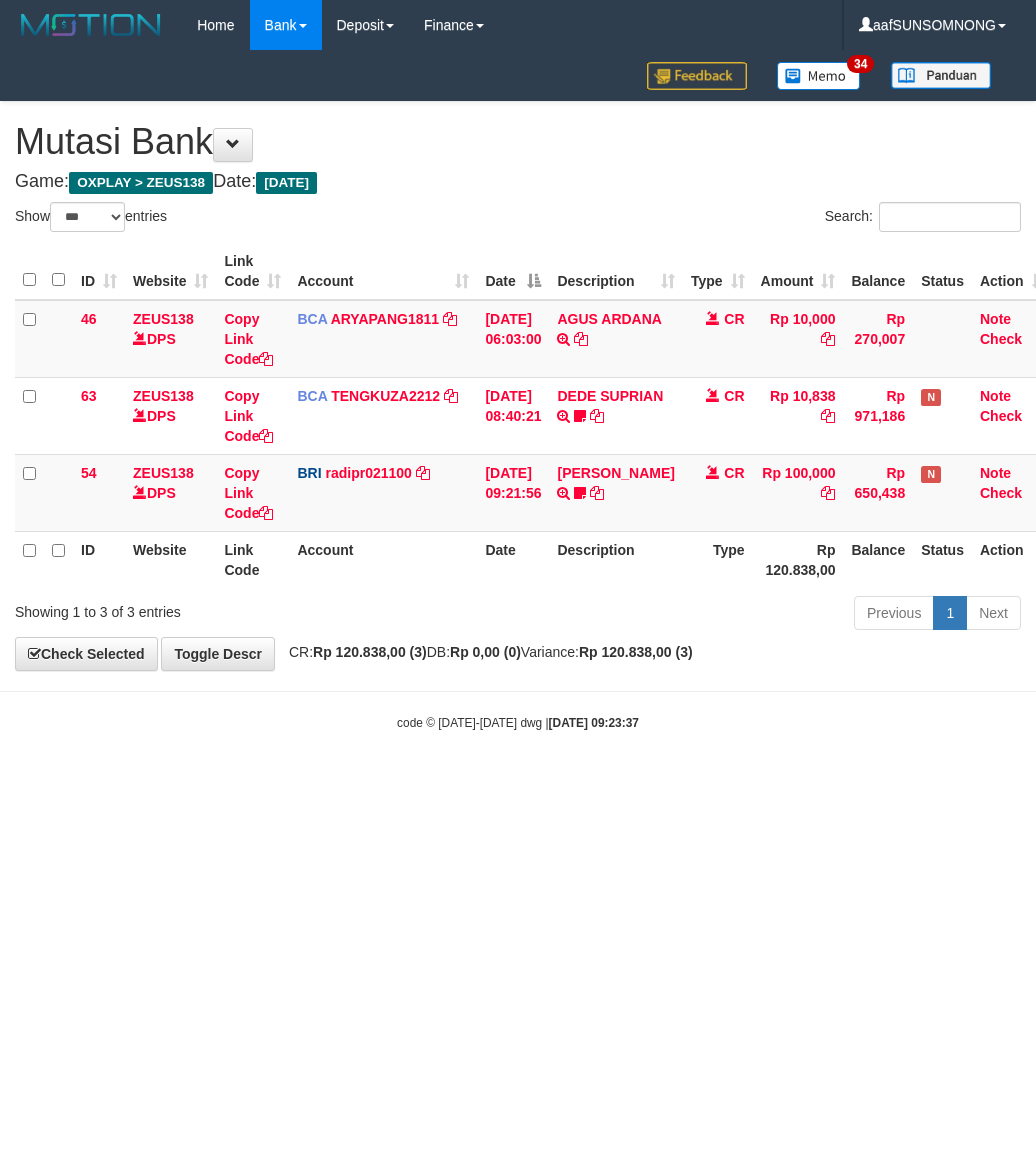 select on "***" 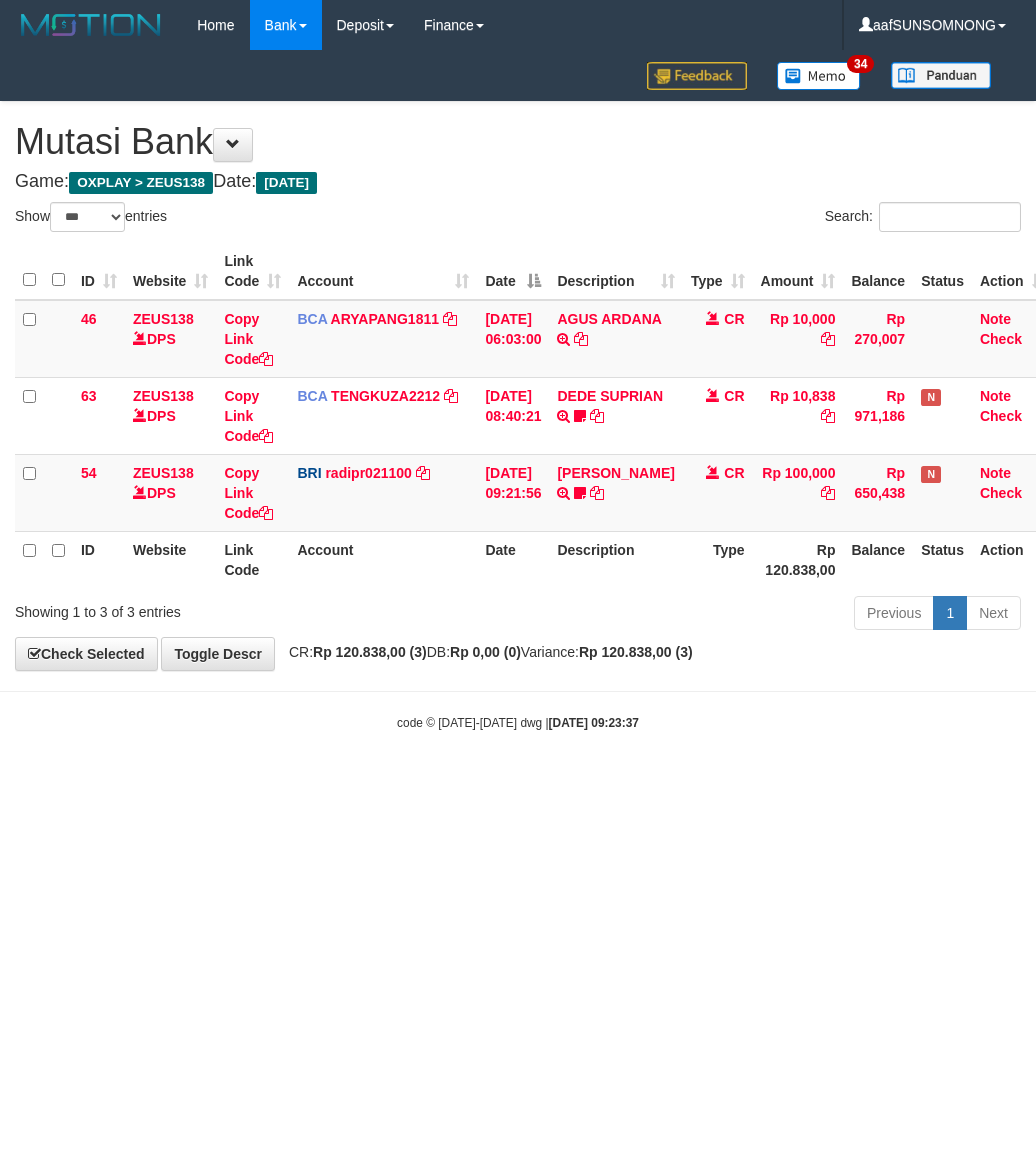 scroll, scrollTop: 0, scrollLeft: 0, axis: both 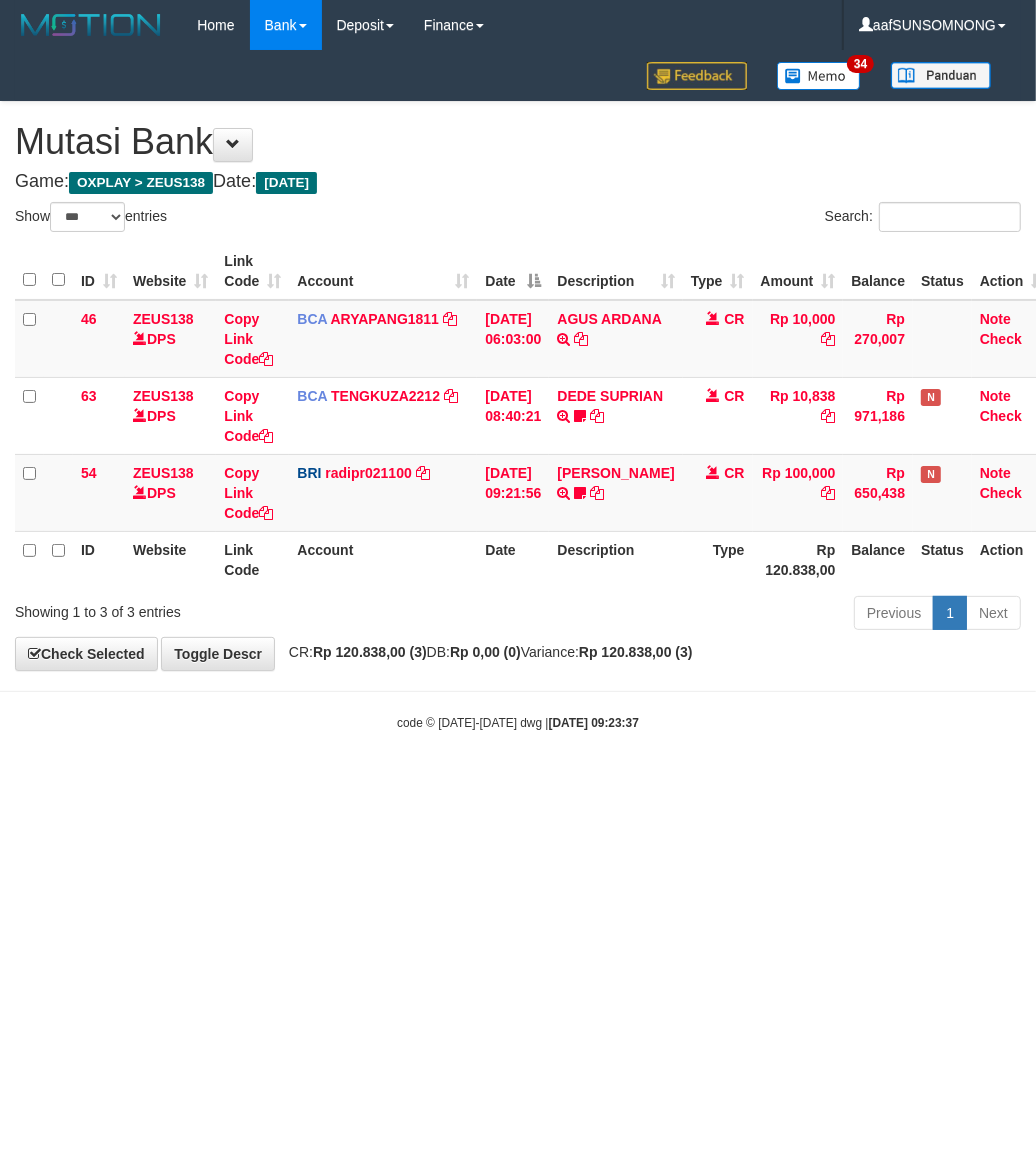 click on "Toggle navigation
Home
Bank
Account List
Load
By Website
Group
[OXPLAY]													ZEUS138
By Load Group (DPS)
Sync" at bounding box center [518, 391] 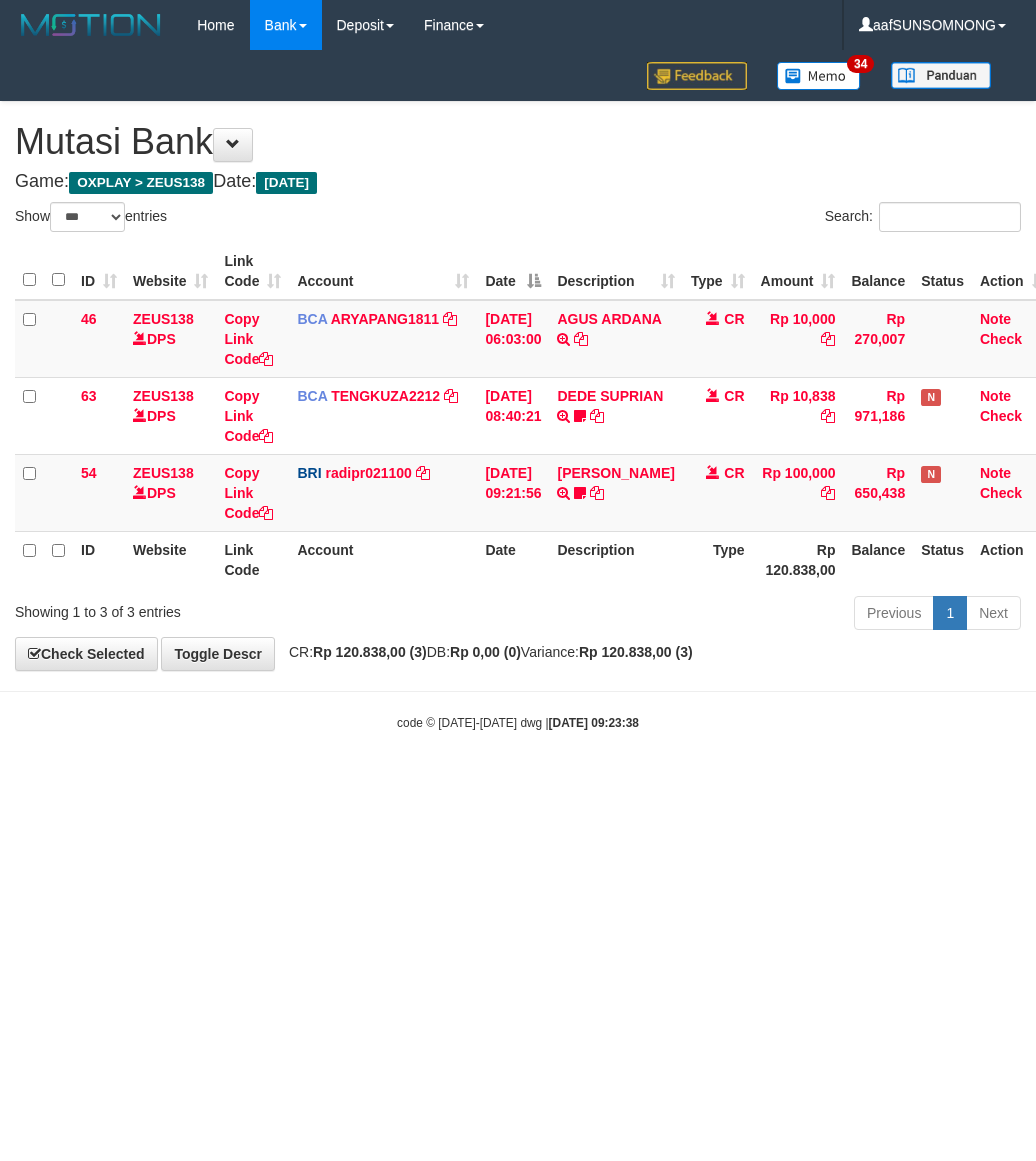 select on "***" 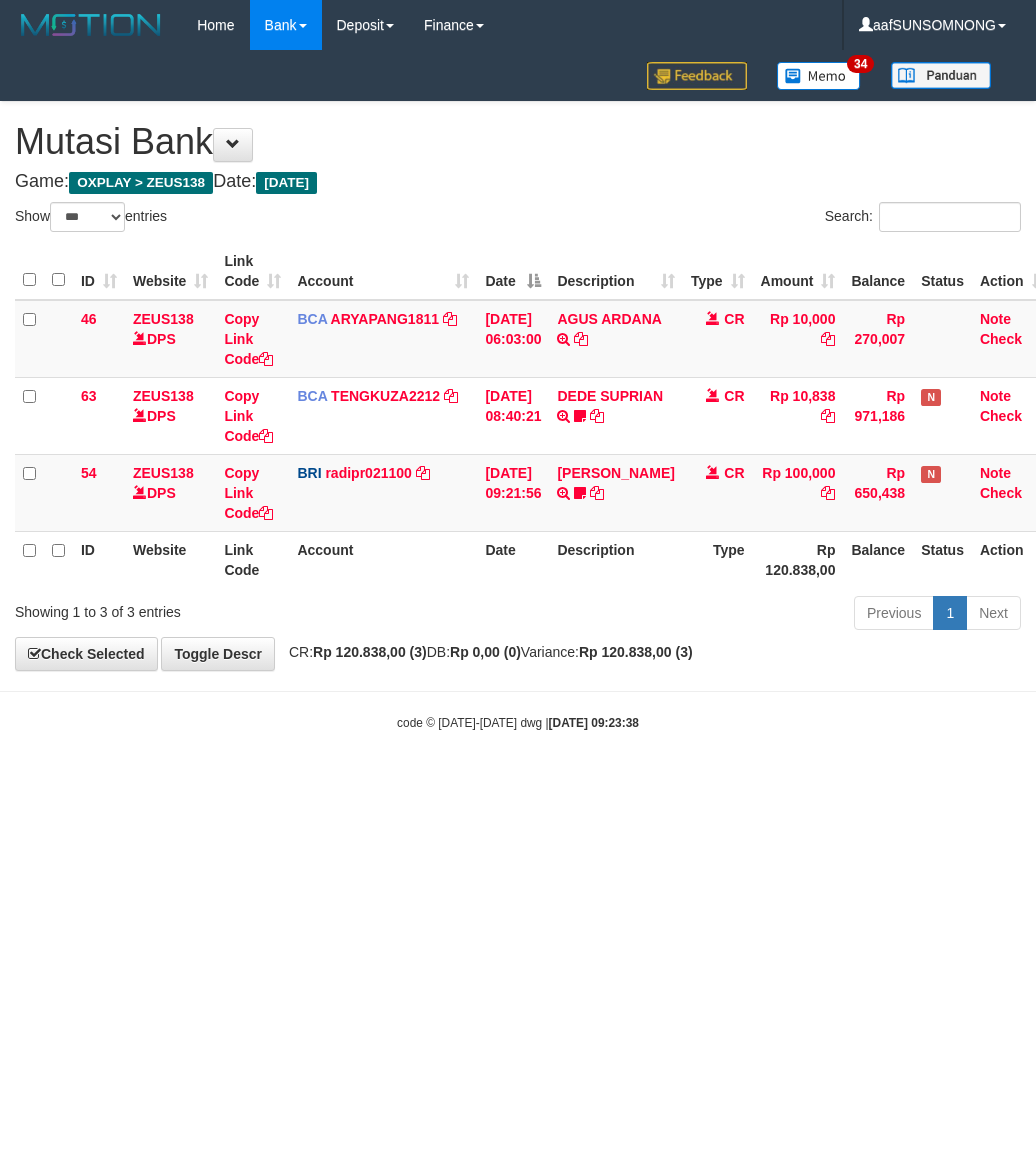 scroll, scrollTop: 0, scrollLeft: 0, axis: both 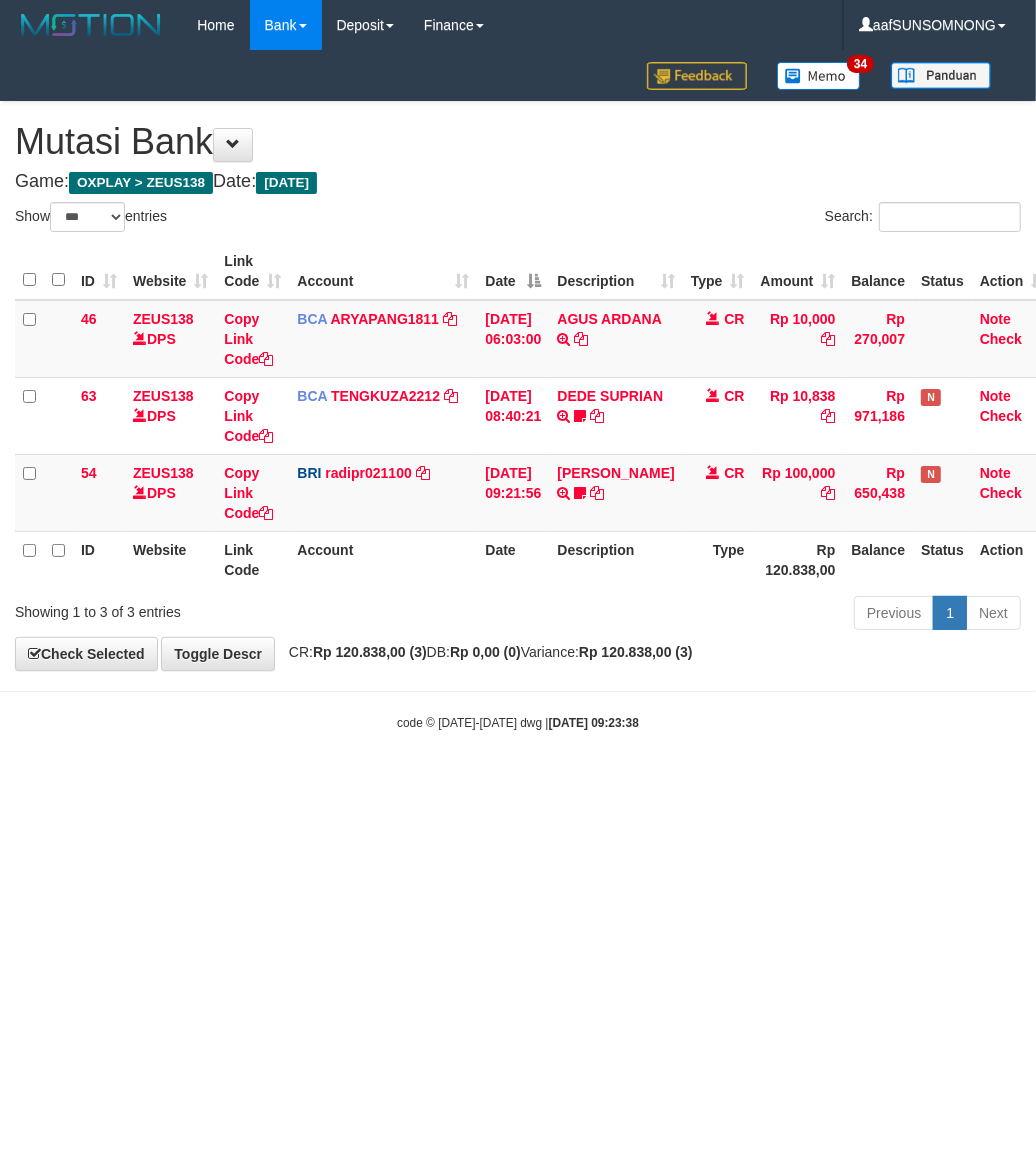 click on "Toggle navigation
Home
Bank
Account List
Load
By Website
Group
[OXPLAY]													ZEUS138
By Load Group (DPS)
Sync" at bounding box center (518, 391) 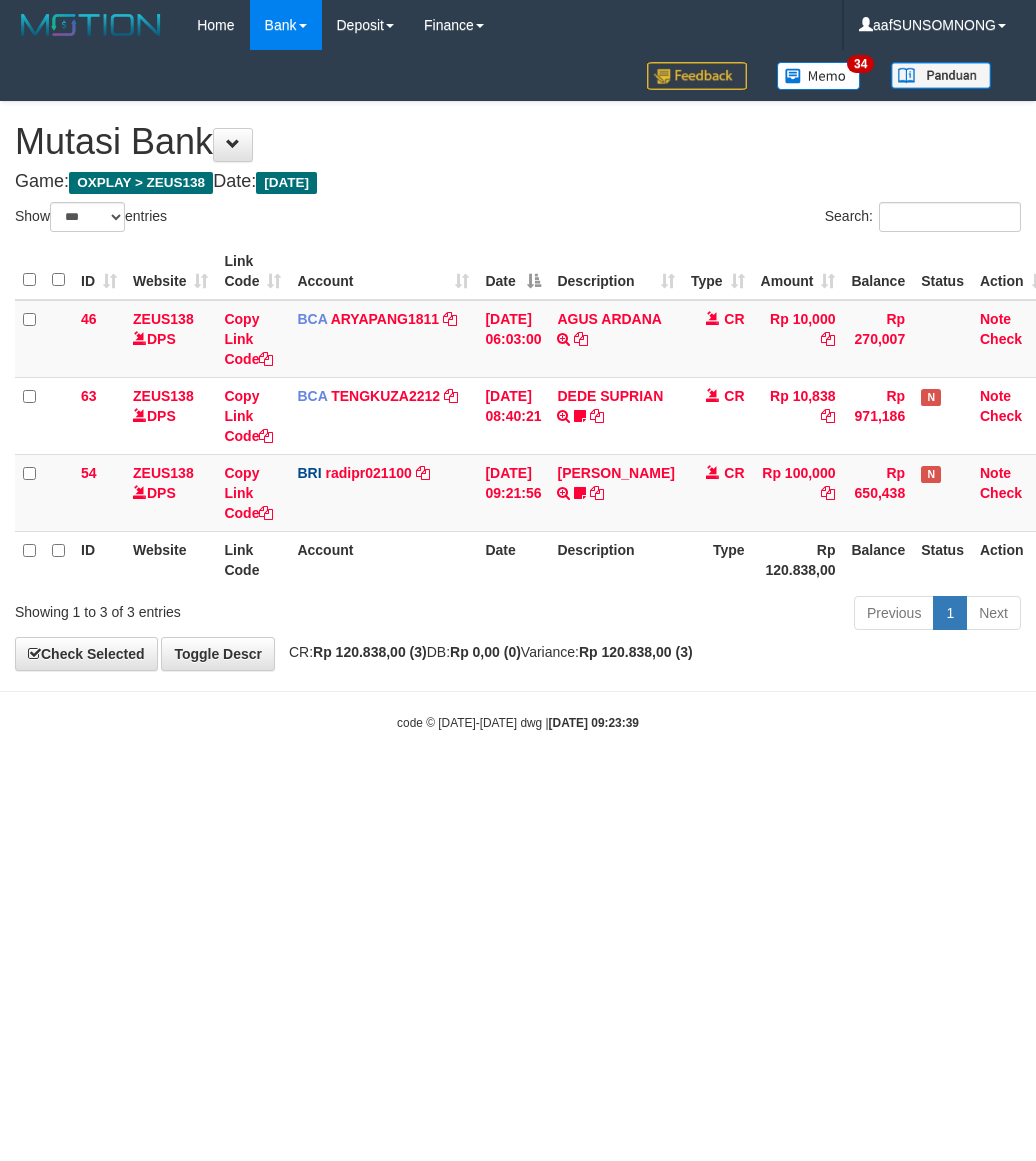 select on "***" 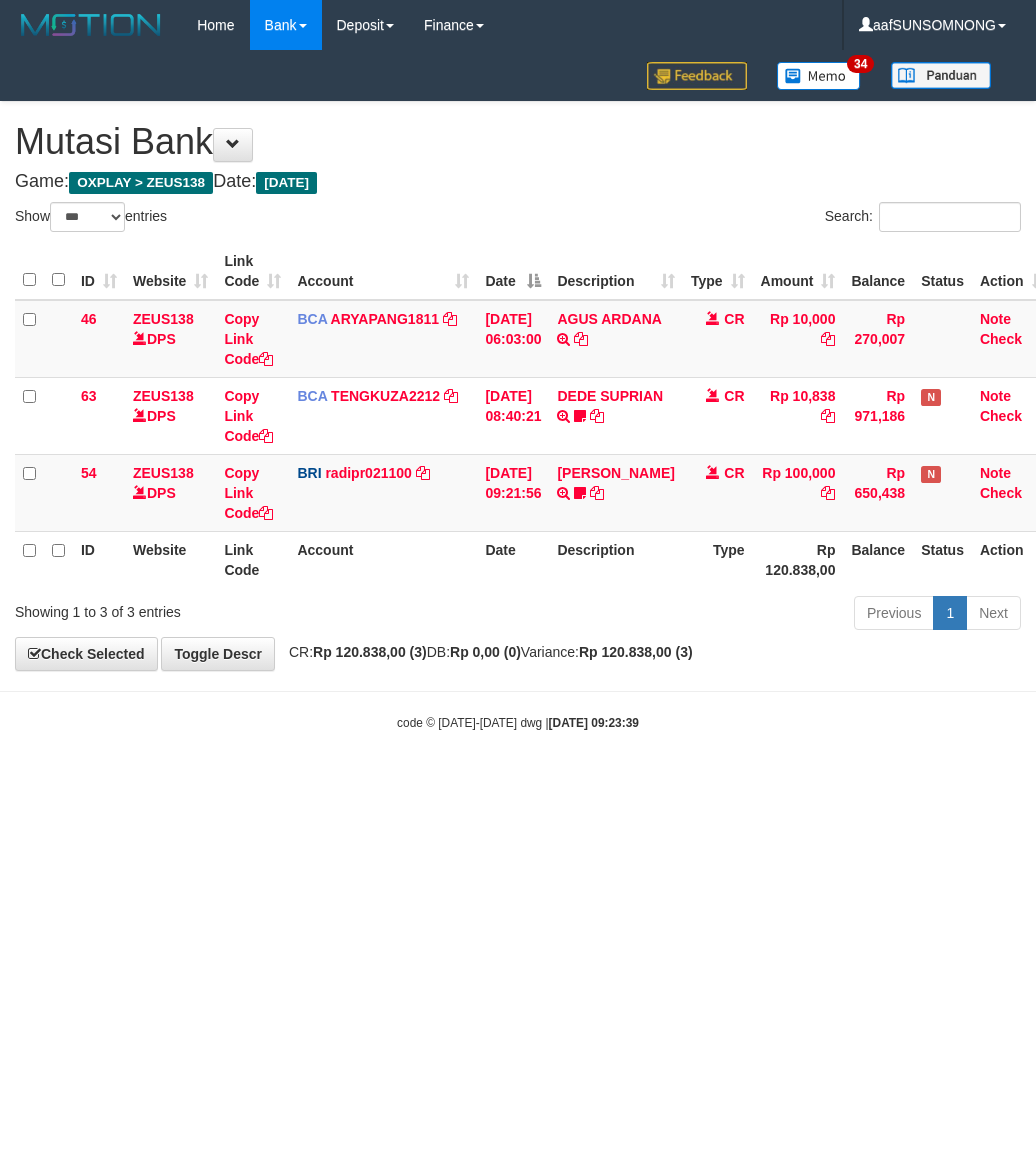 scroll, scrollTop: 0, scrollLeft: 0, axis: both 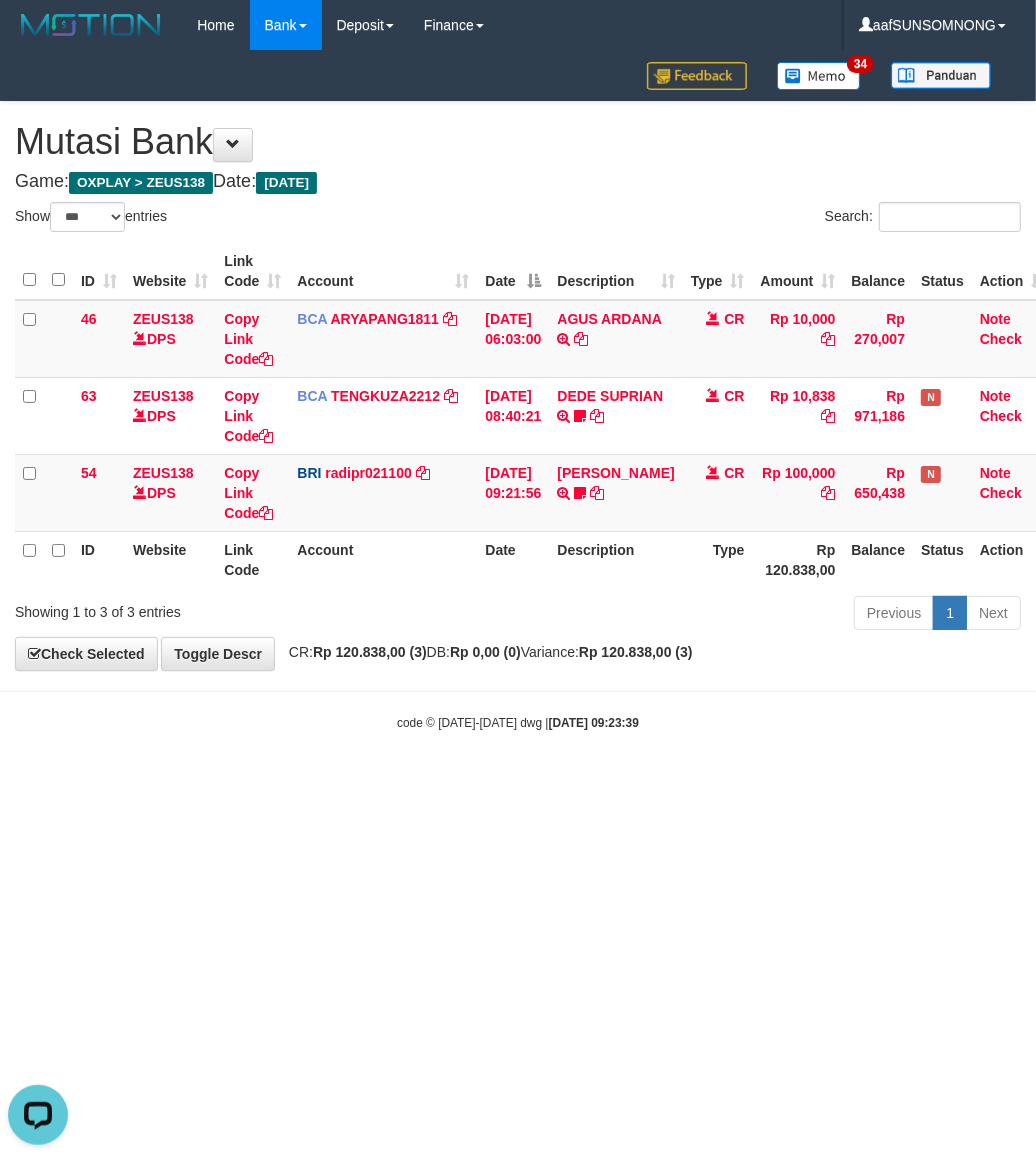 click on "Toggle navigation
Home
Bank
Account List
Load
By Website
Group
[OXPLAY]													ZEUS138
By Load Group (DPS)
Sync" at bounding box center [518, 391] 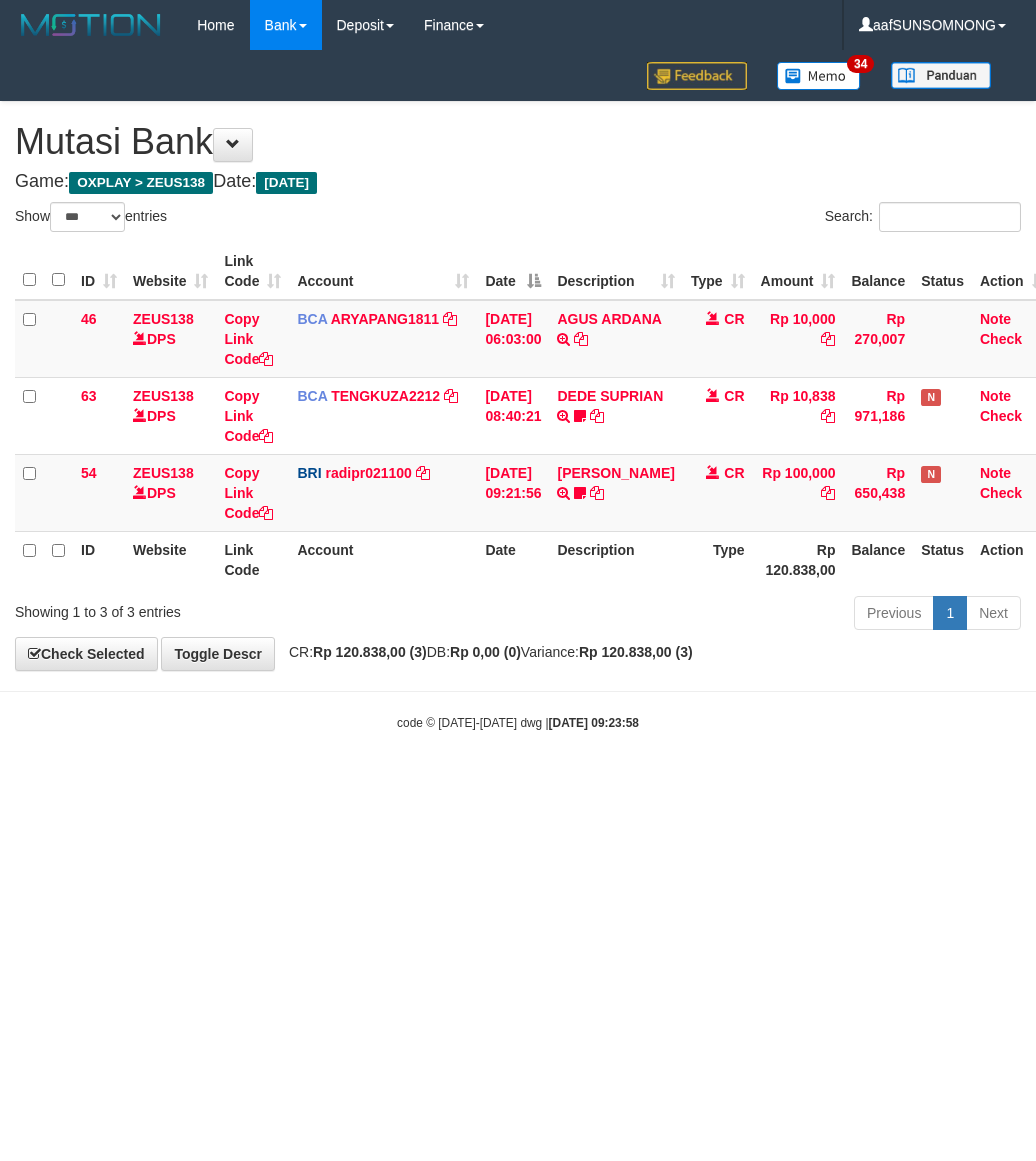 select on "***" 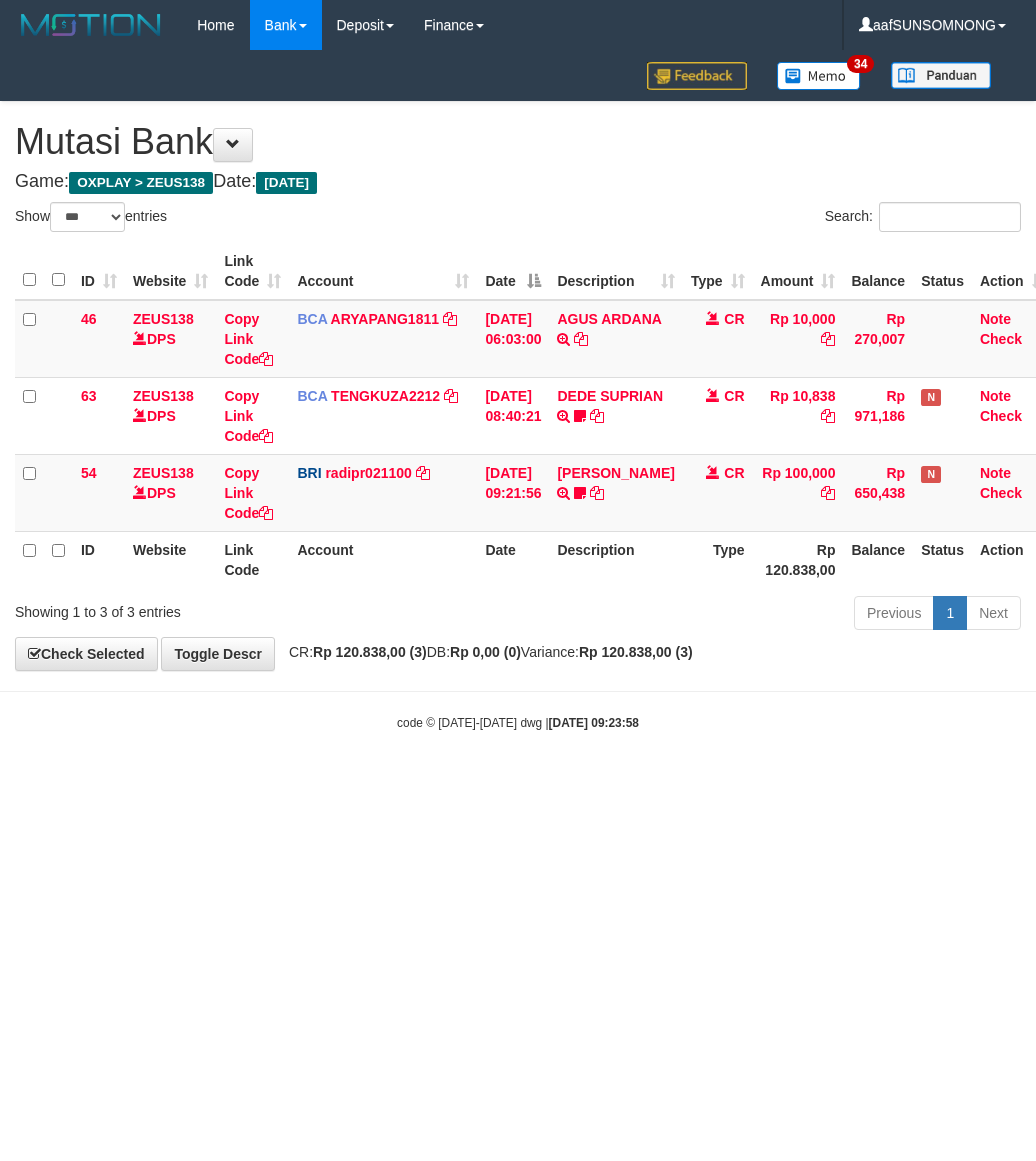 scroll, scrollTop: 0, scrollLeft: 0, axis: both 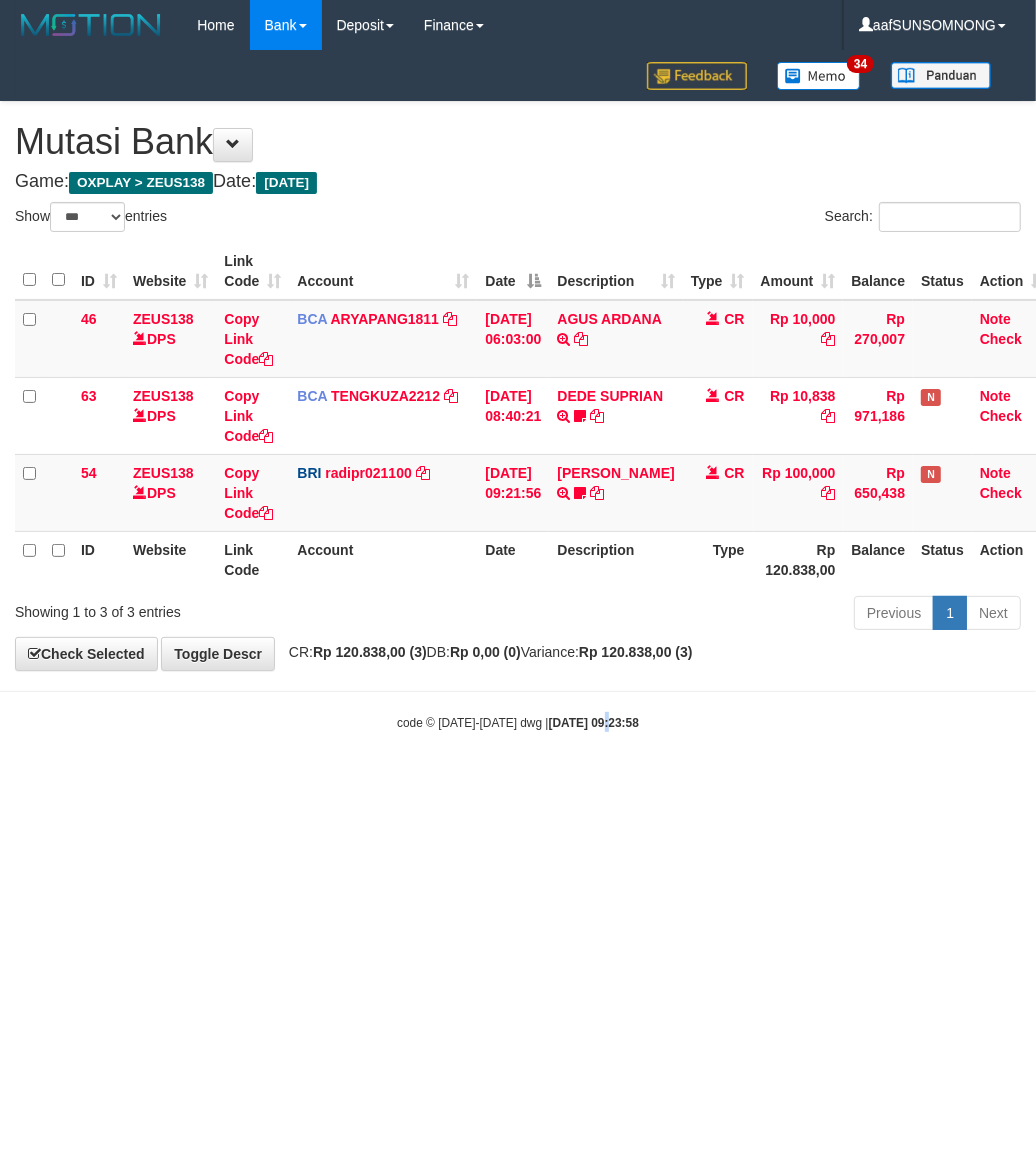drag, startPoint x: 583, startPoint y: 842, endPoint x: 572, endPoint y: 832, distance: 14.866069 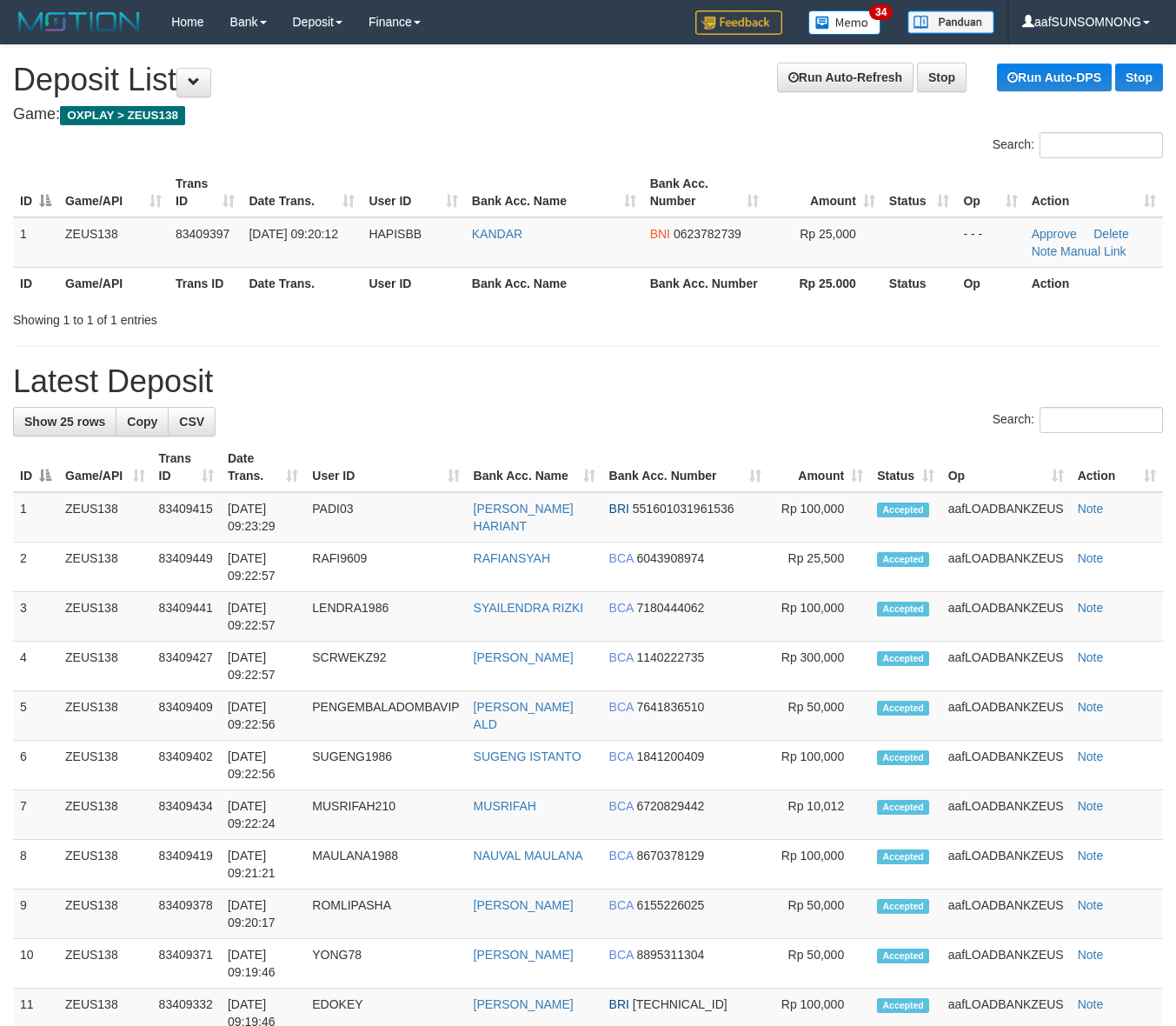 scroll, scrollTop: 0, scrollLeft: 0, axis: both 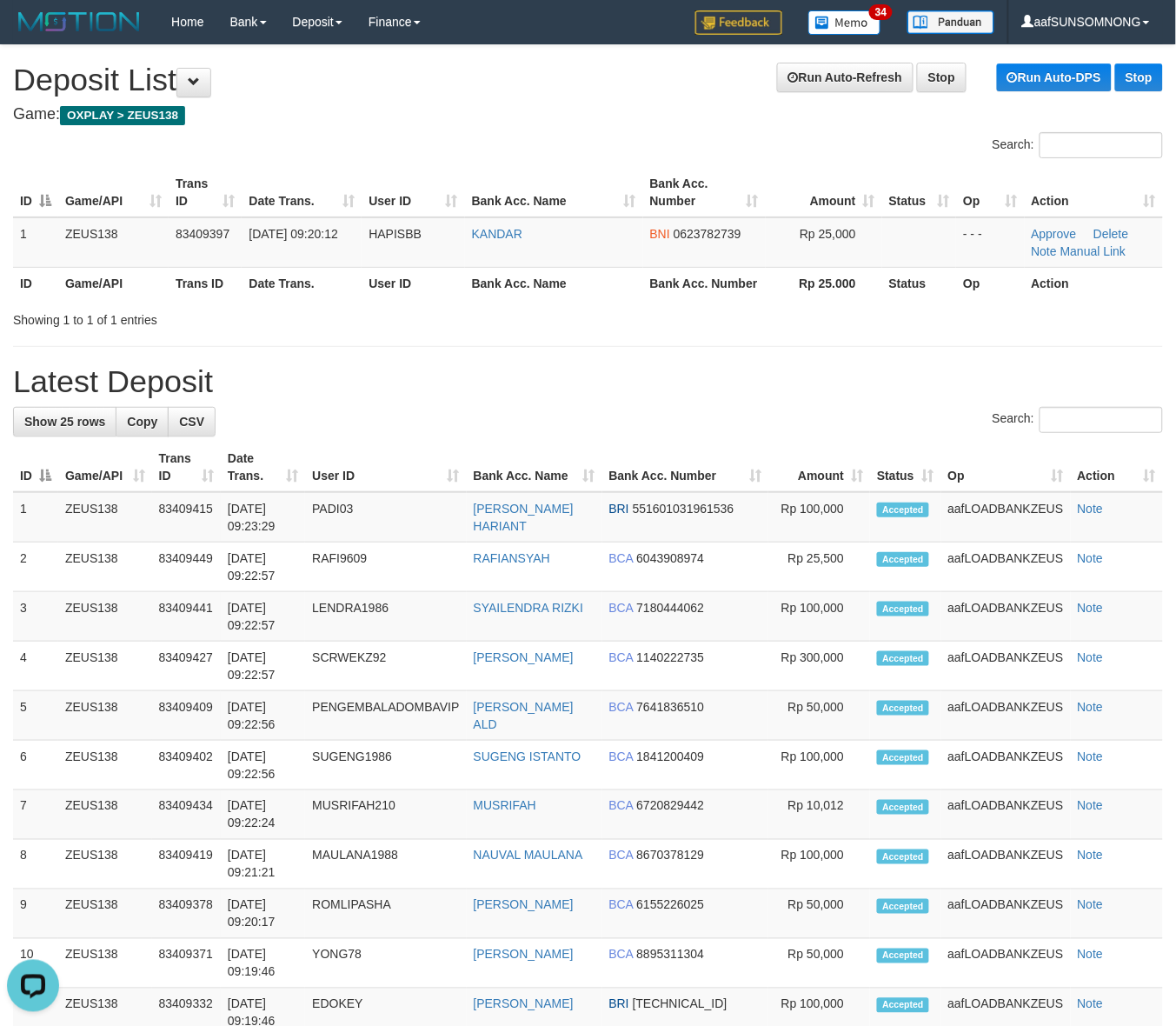 click on "Latest Deposit" at bounding box center [588, 382] 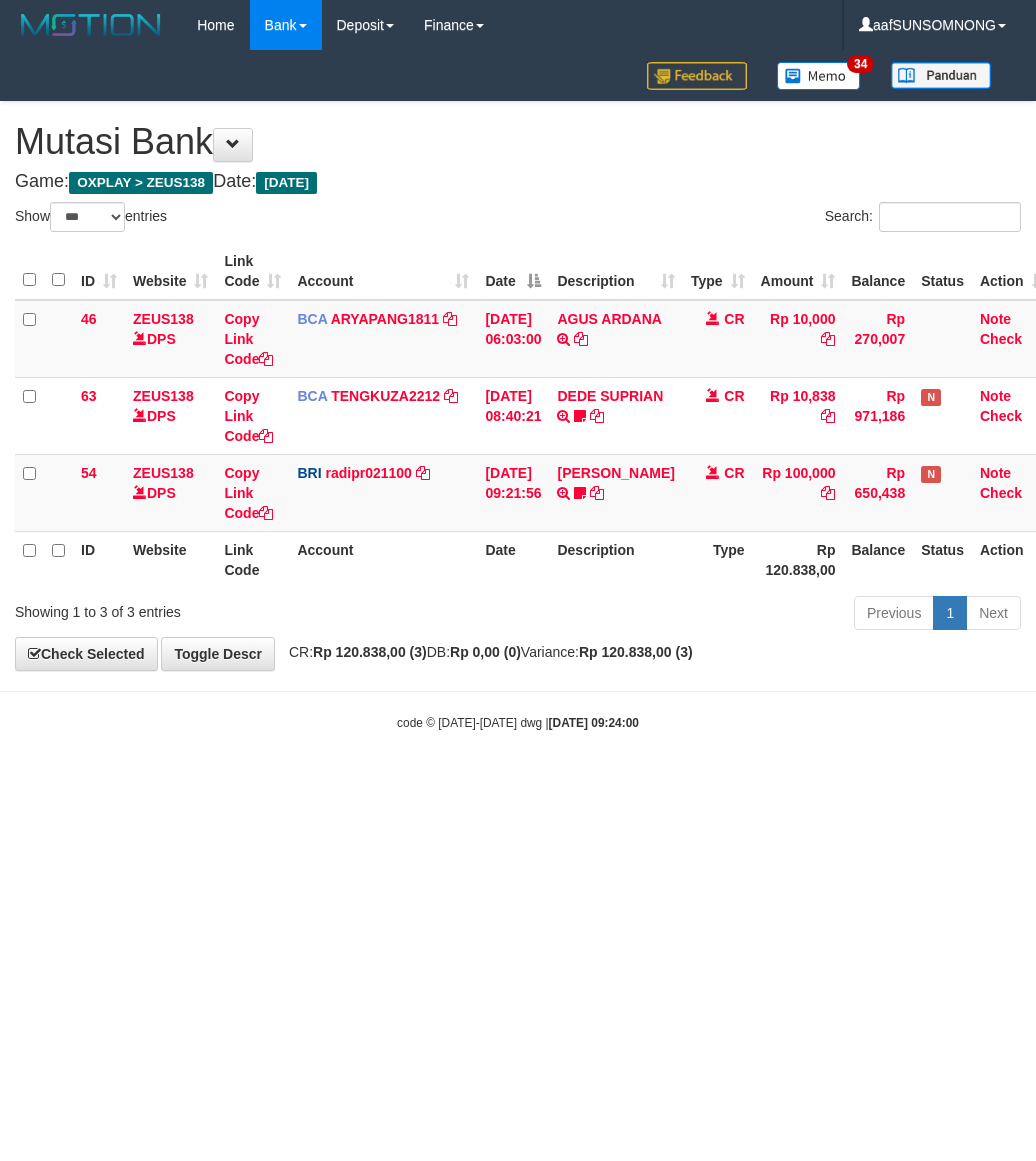 select on "***" 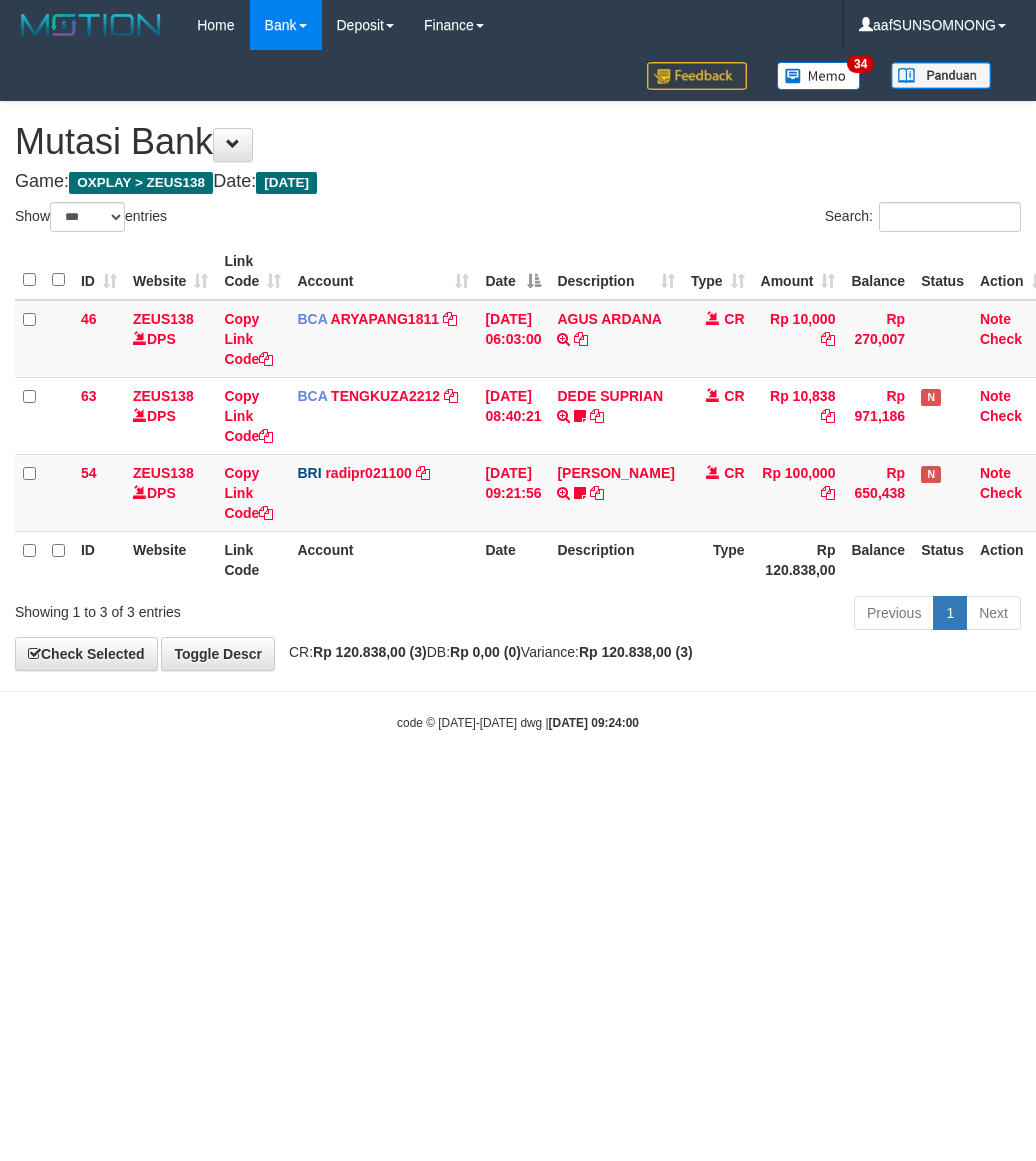 scroll, scrollTop: 0, scrollLeft: 0, axis: both 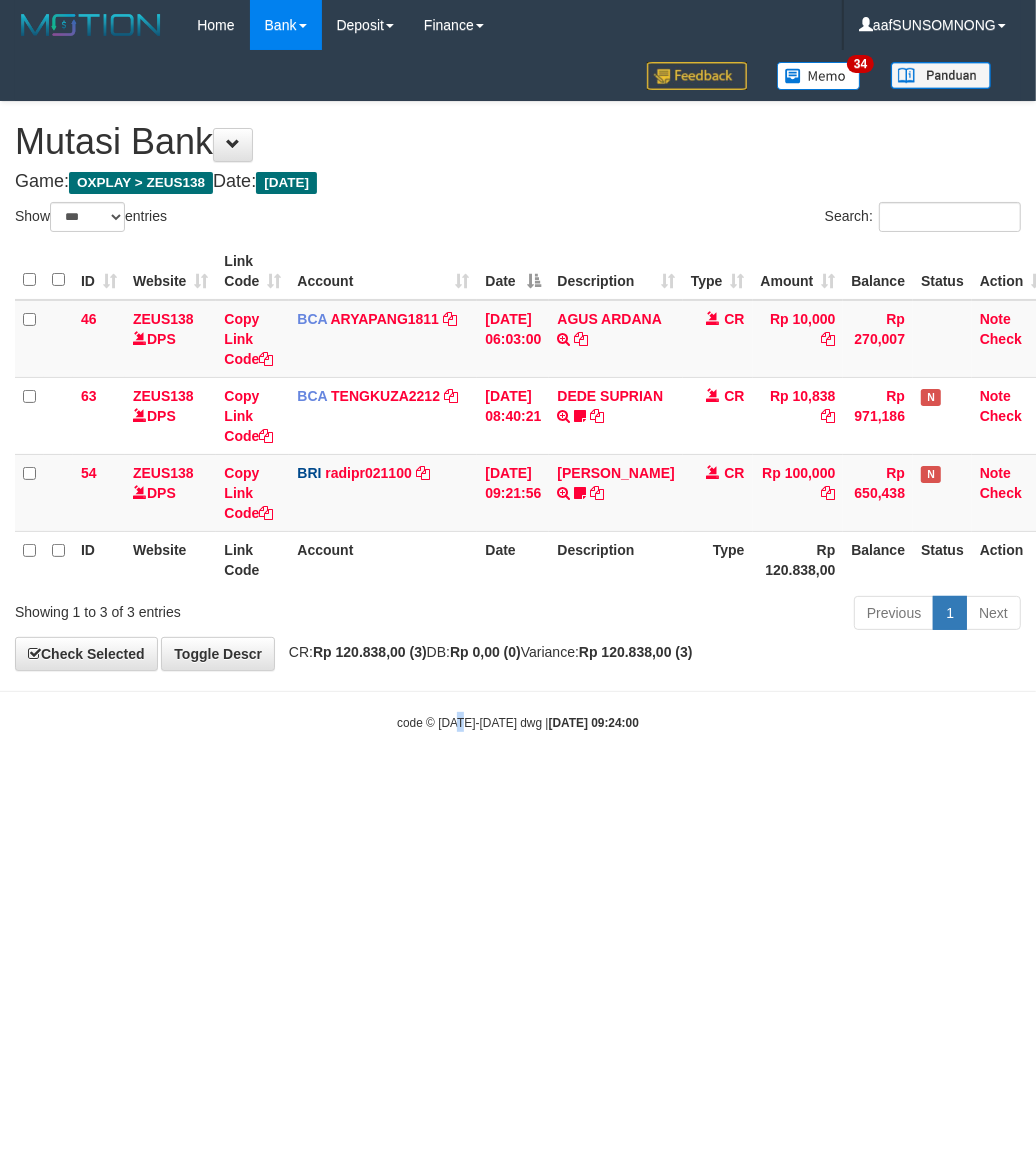 drag, startPoint x: 457, startPoint y: 885, endPoint x: 463, endPoint y: 897, distance: 13.416408 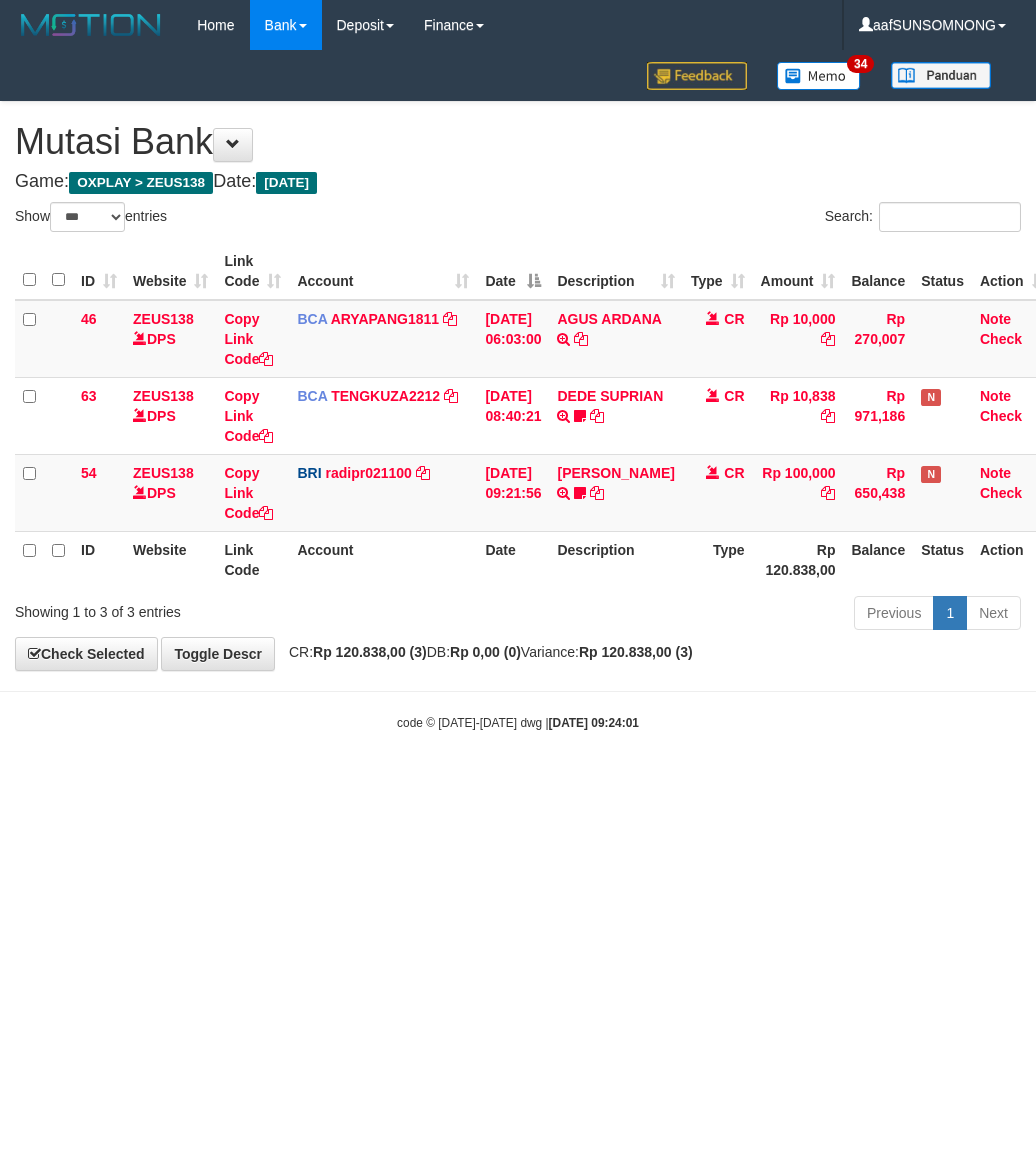 select on "***" 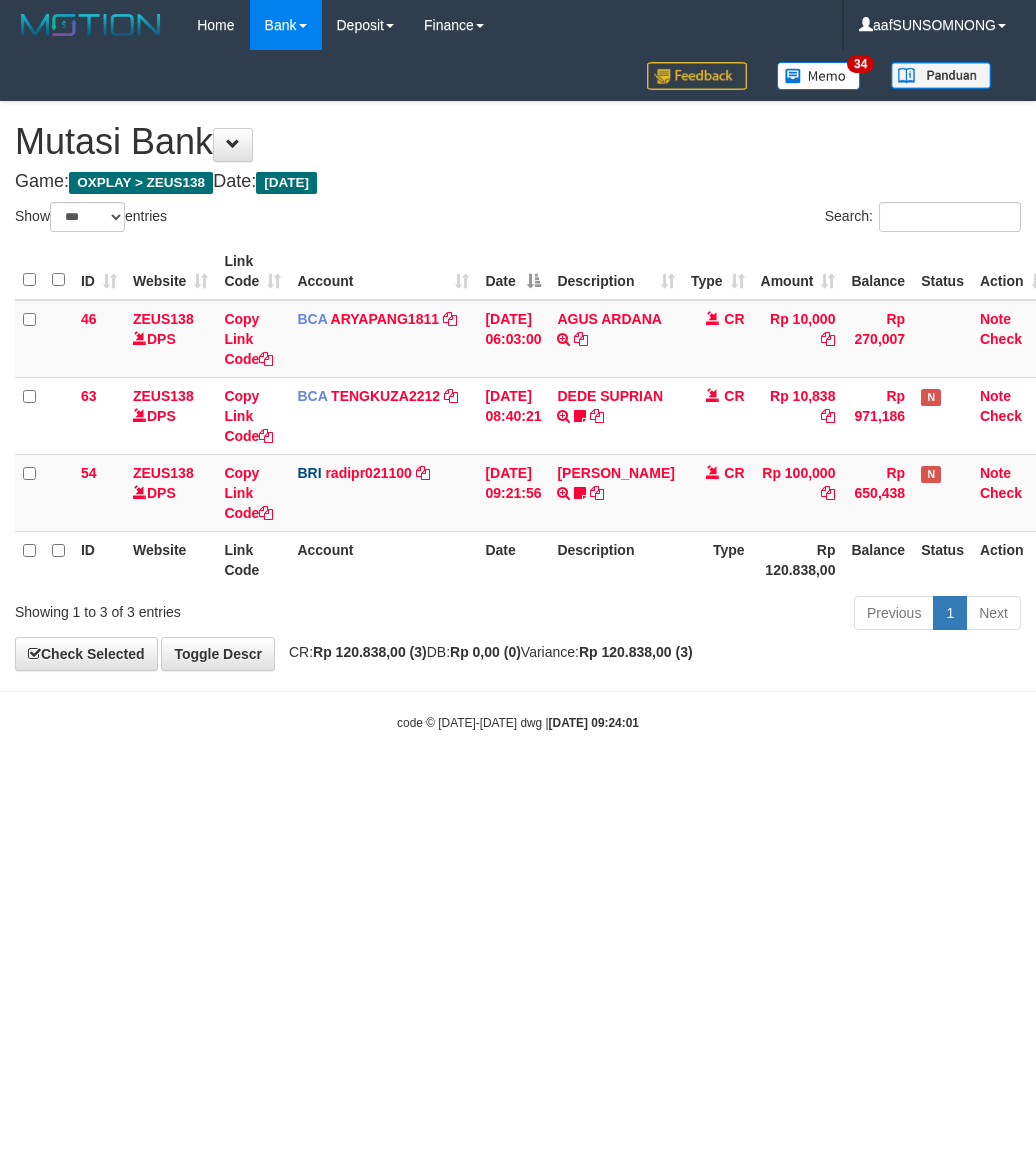 scroll, scrollTop: 0, scrollLeft: 0, axis: both 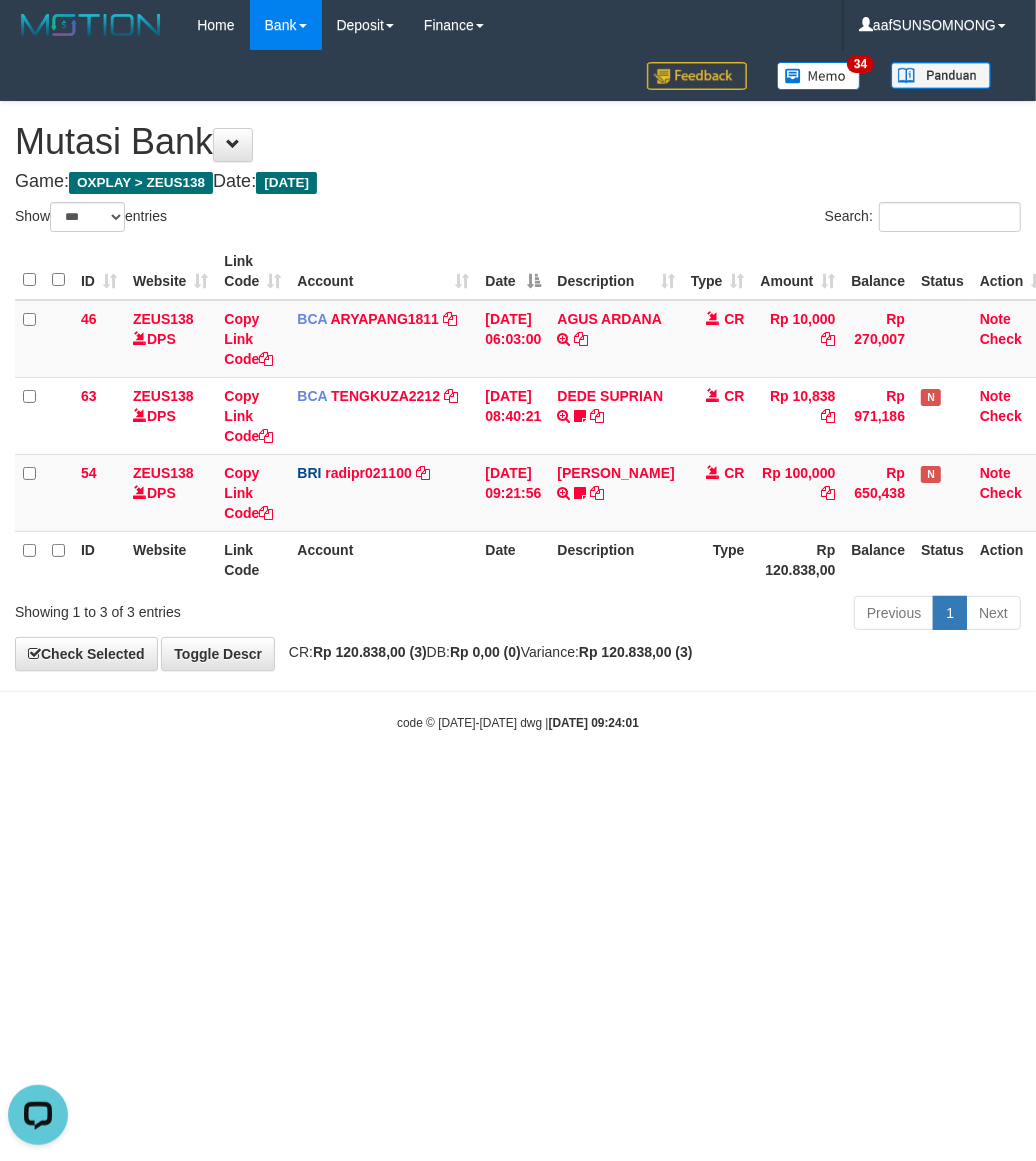 drag, startPoint x: 455, startPoint y: 890, endPoint x: 507, endPoint y: 918, distance: 59.05929 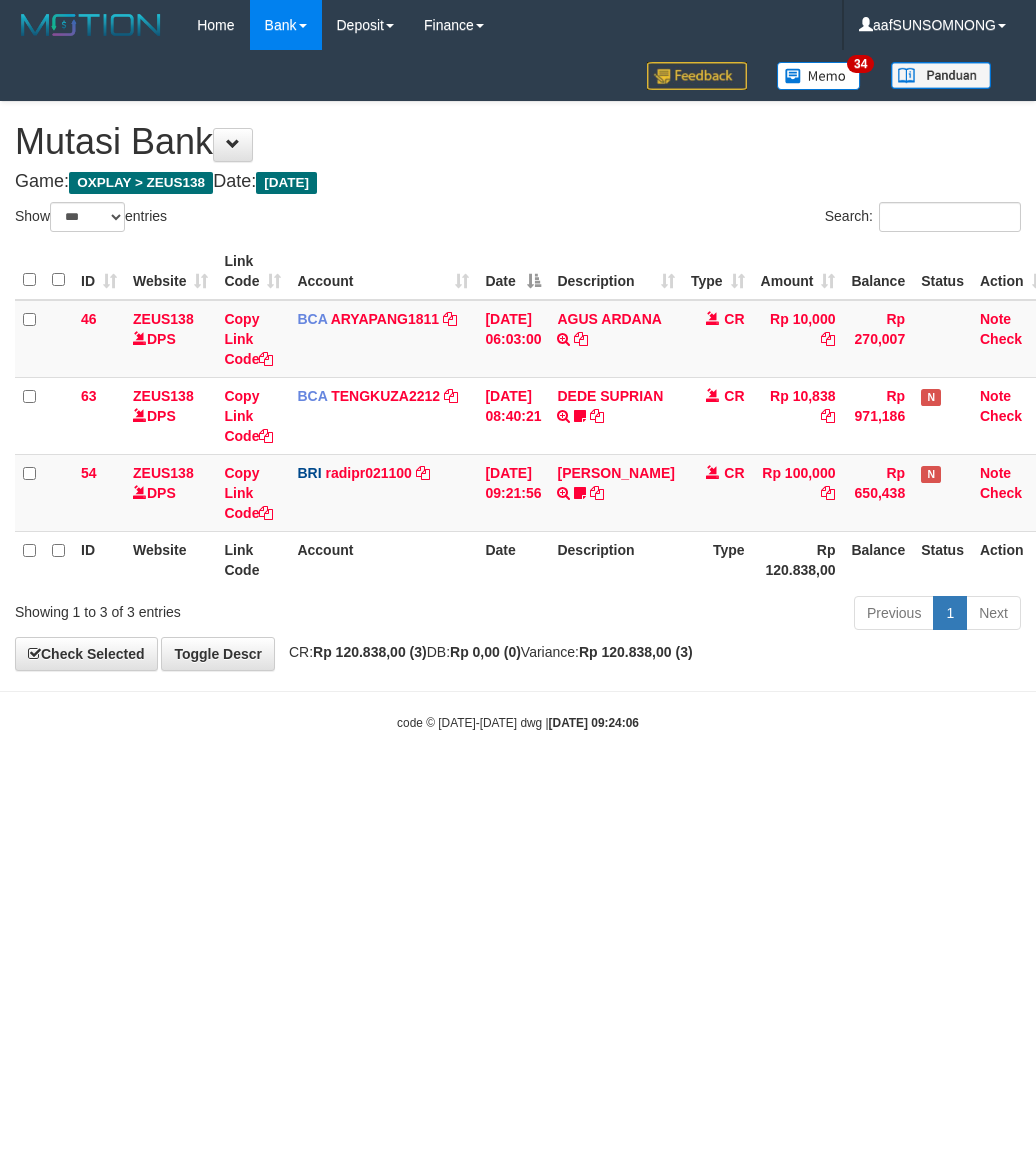 select on "***" 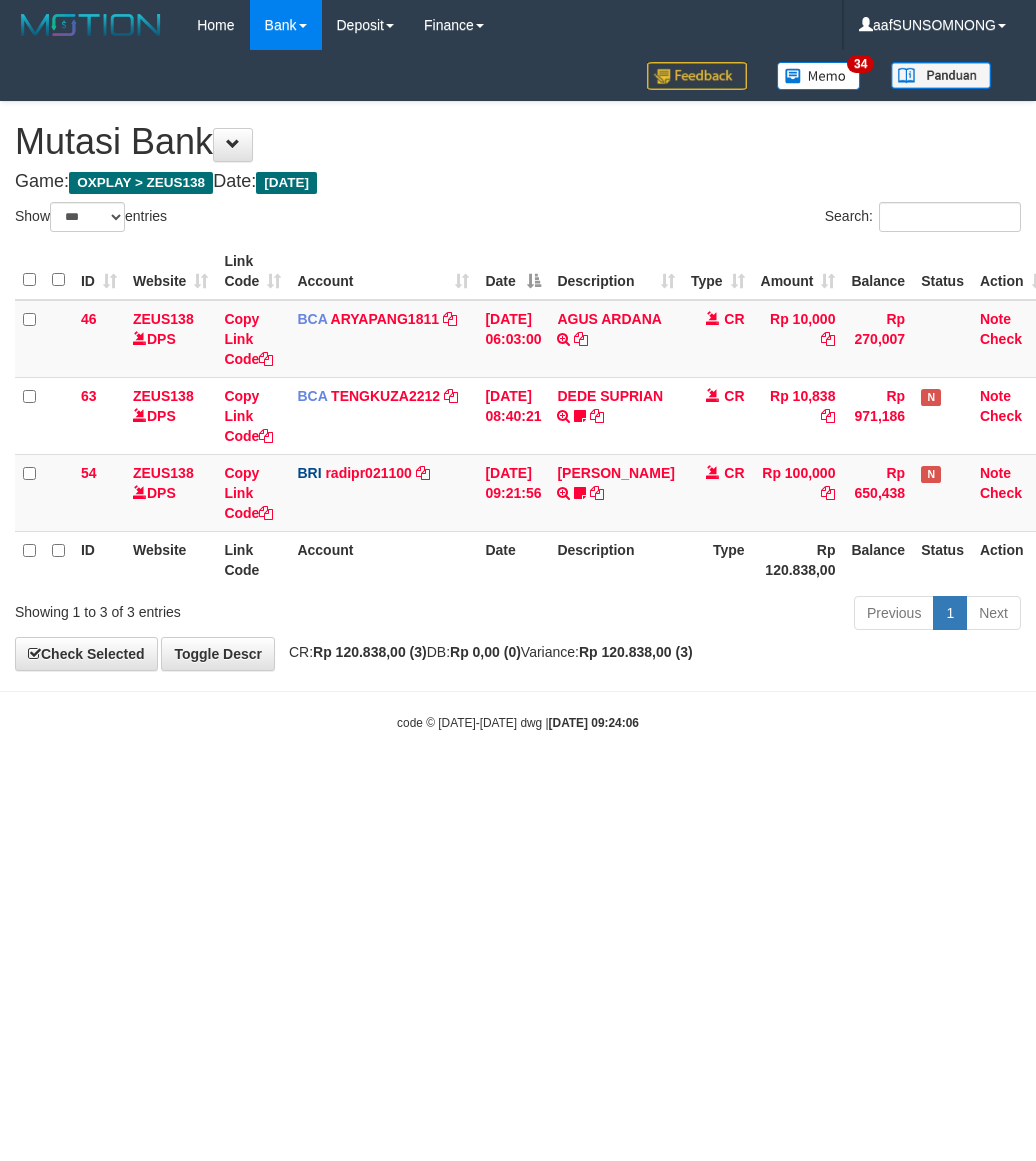 scroll, scrollTop: 0, scrollLeft: 0, axis: both 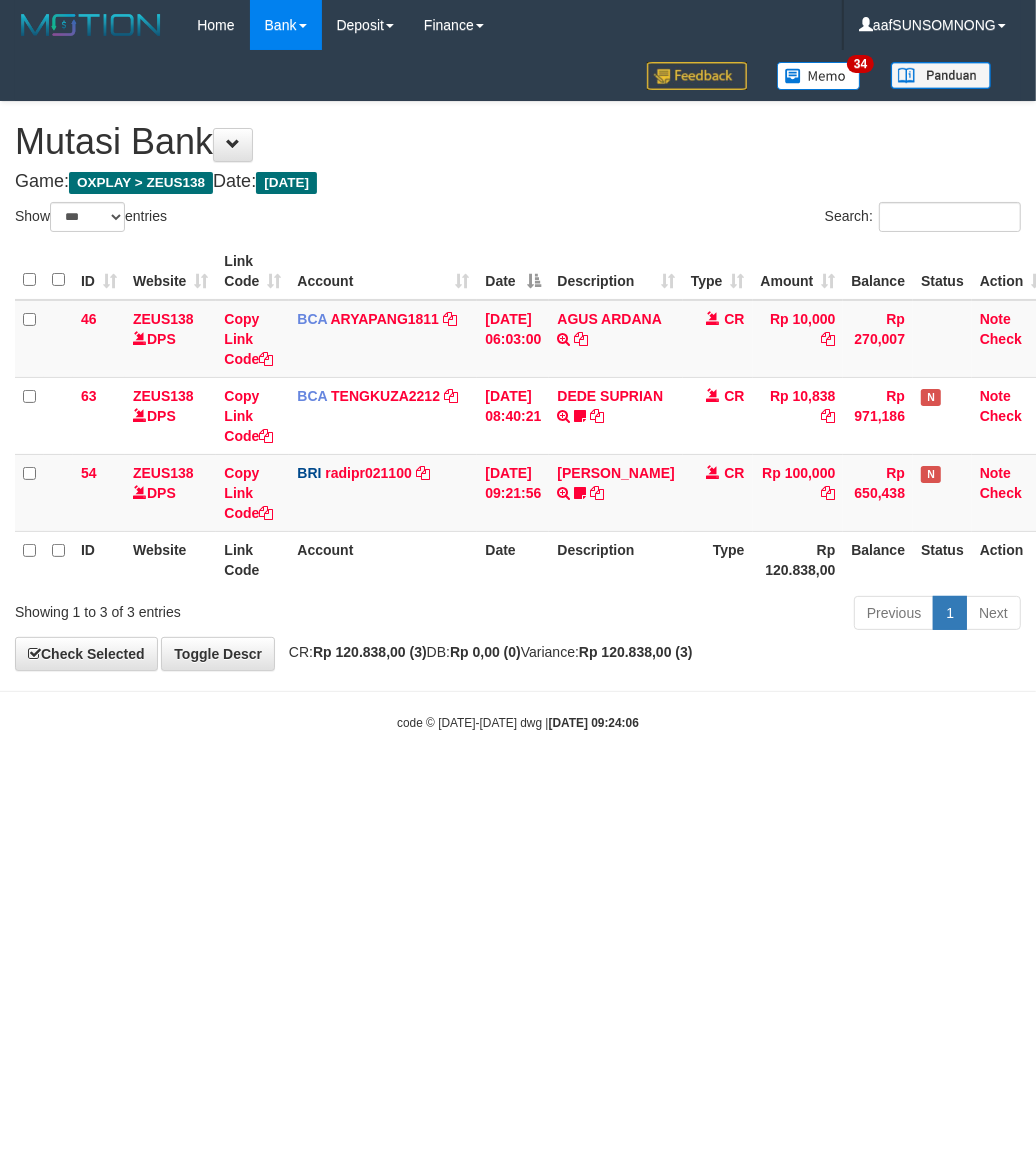 click on "Toggle navigation
Home
Bank
Account List
Load
By Website
Group
[OXPLAY]													ZEUS138
By Load Group (DPS)
Sync" at bounding box center (518, 391) 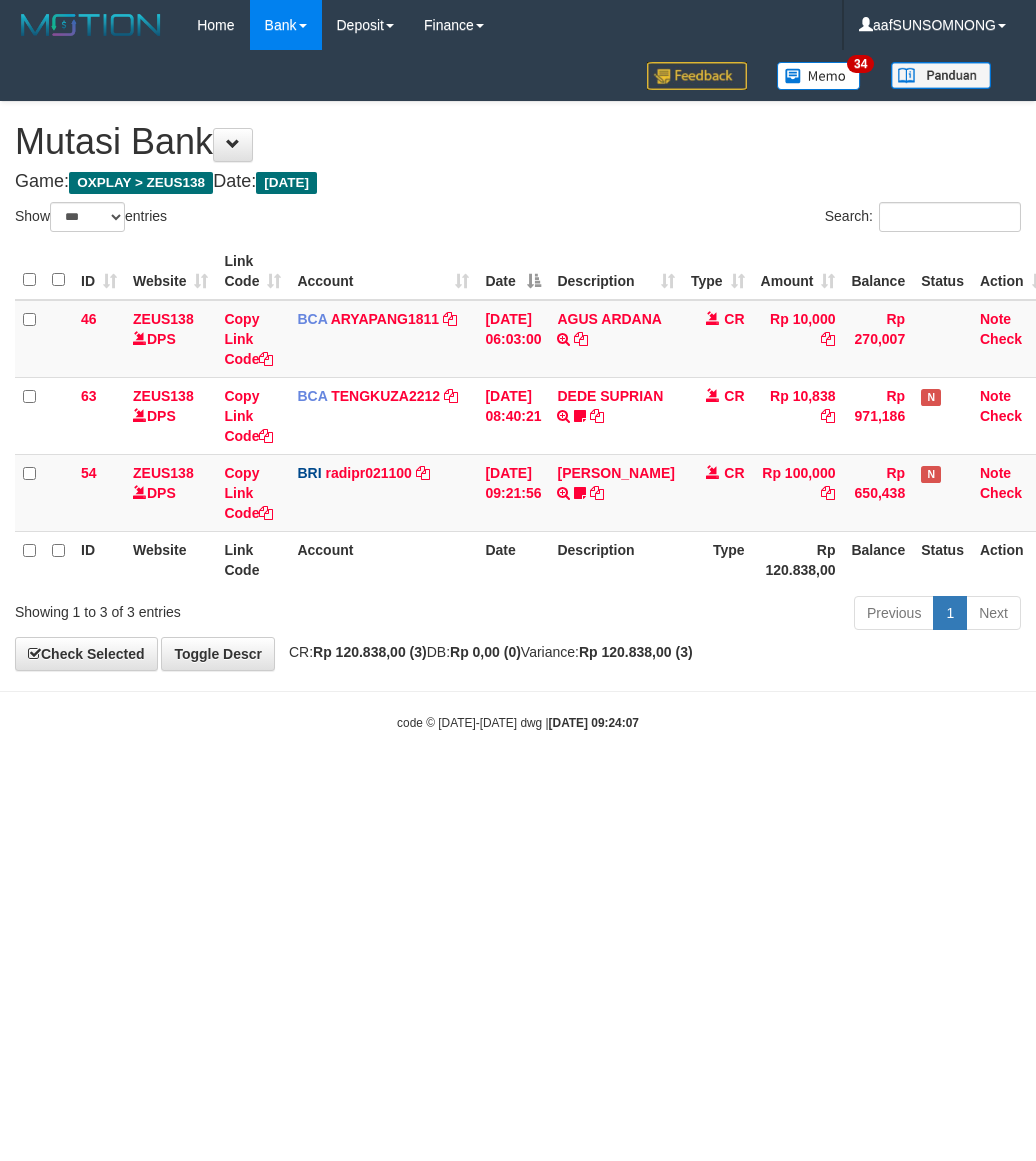 select on "***" 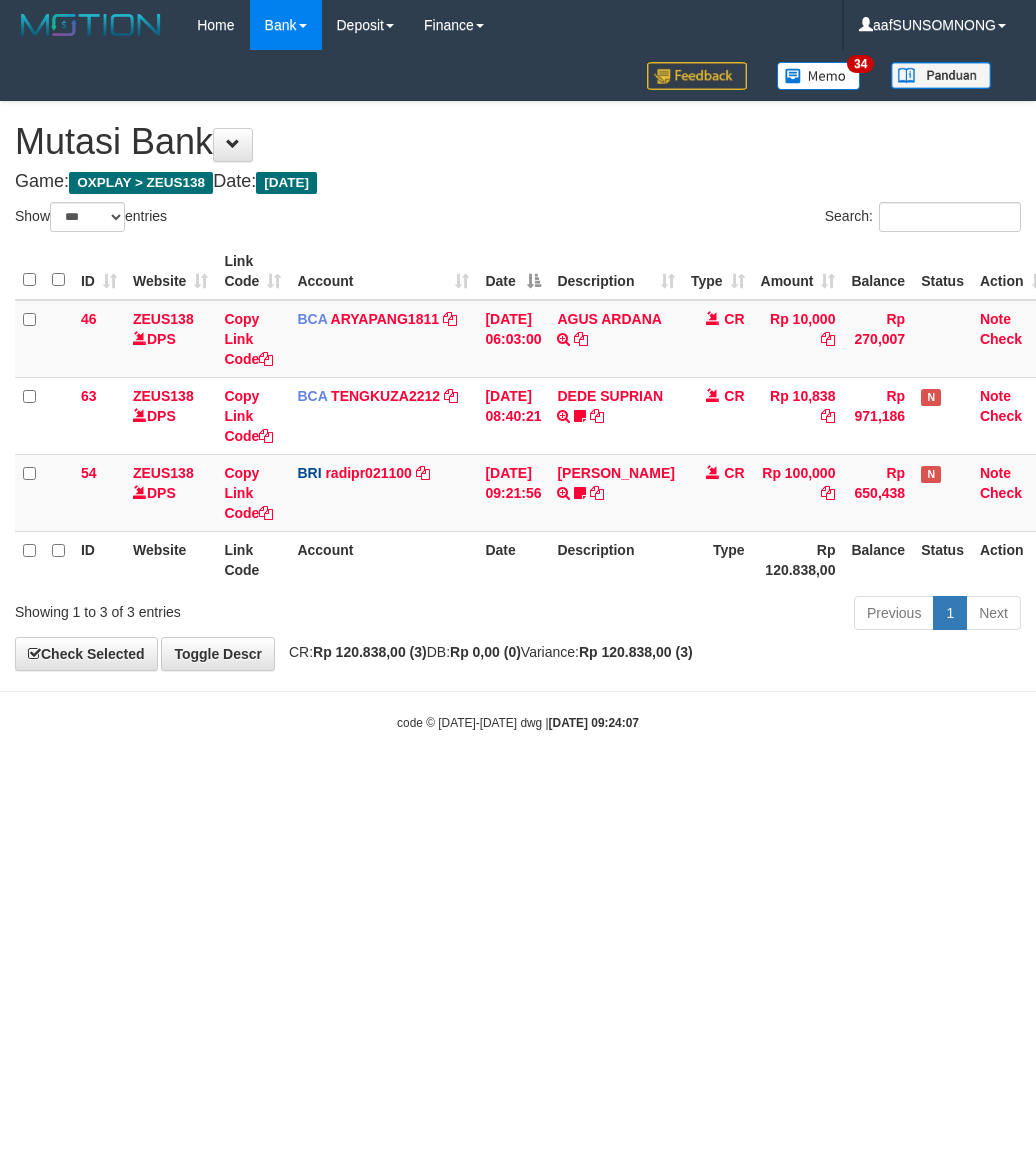 scroll, scrollTop: 0, scrollLeft: 0, axis: both 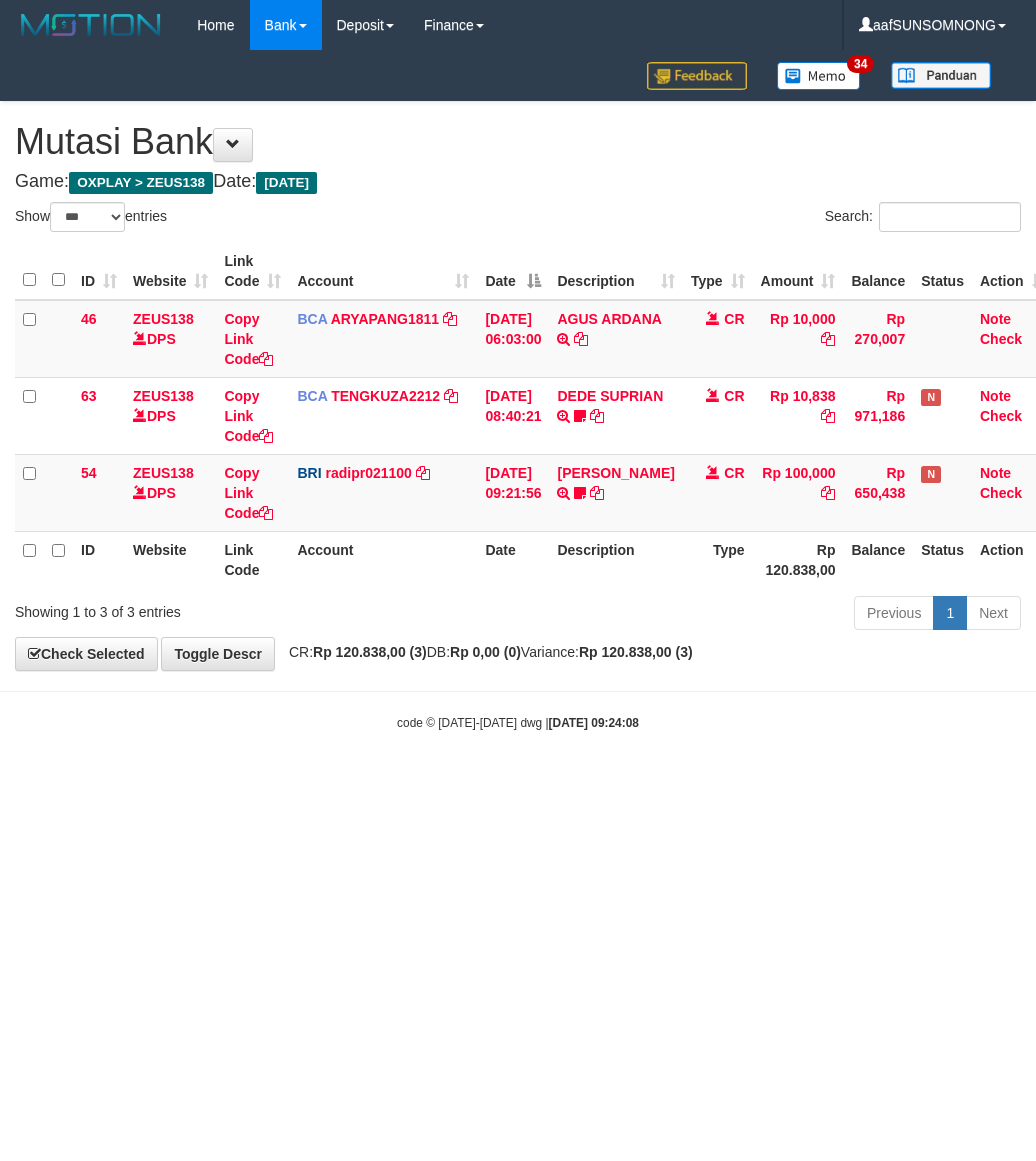 select on "***" 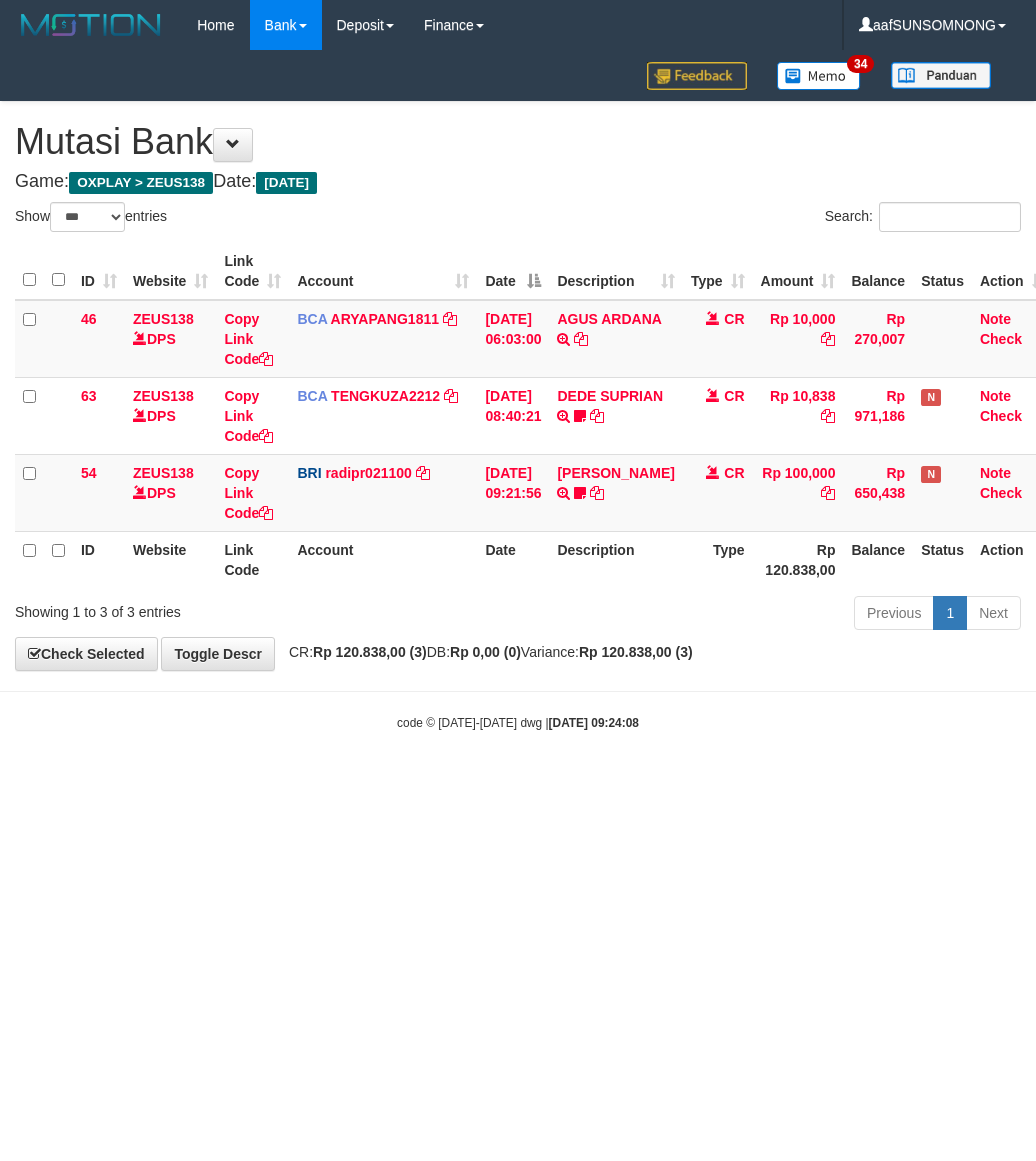 scroll, scrollTop: 0, scrollLeft: 0, axis: both 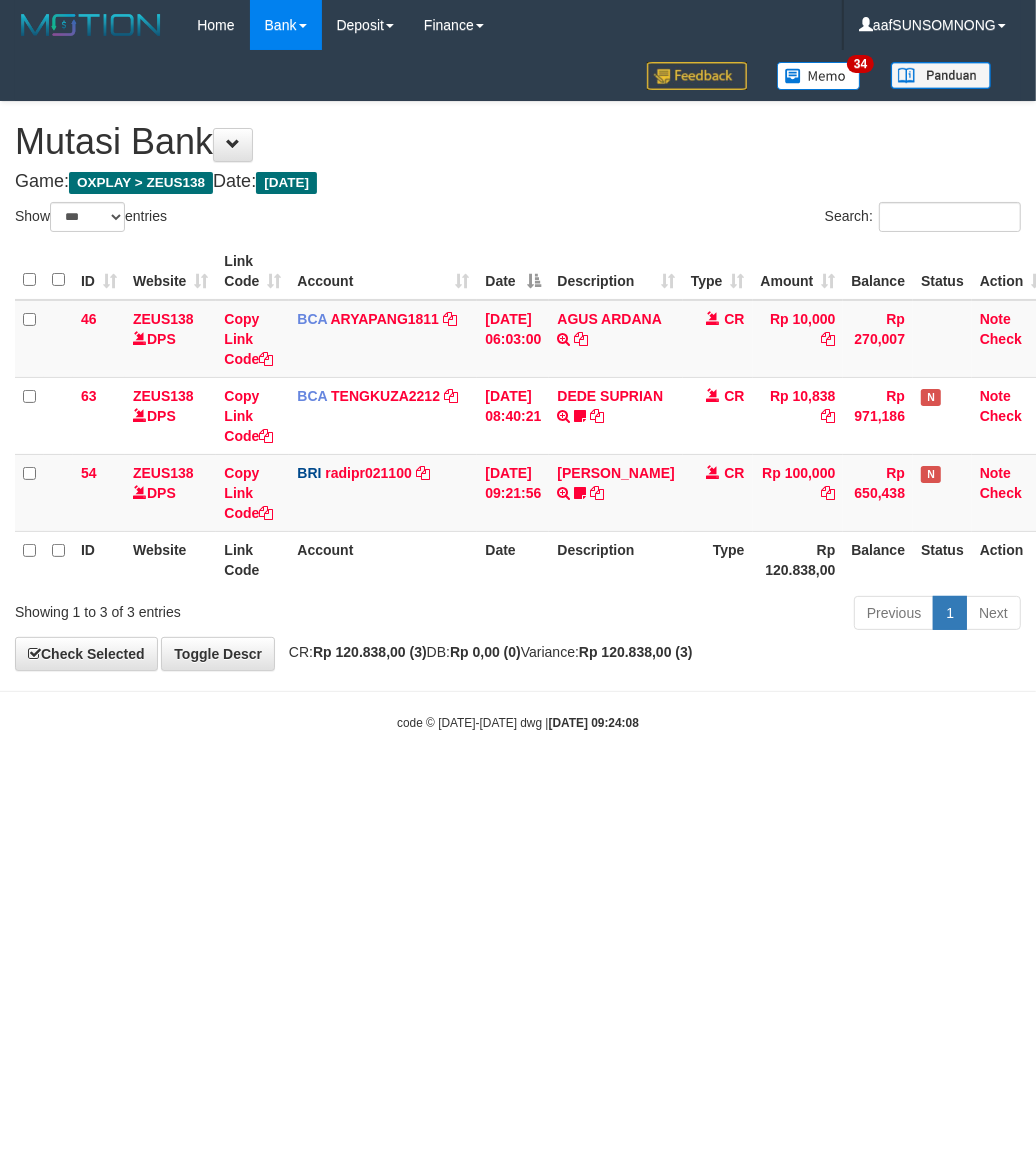 drag, startPoint x: 393, startPoint y: 907, endPoint x: 408, endPoint y: 913, distance: 16.155495 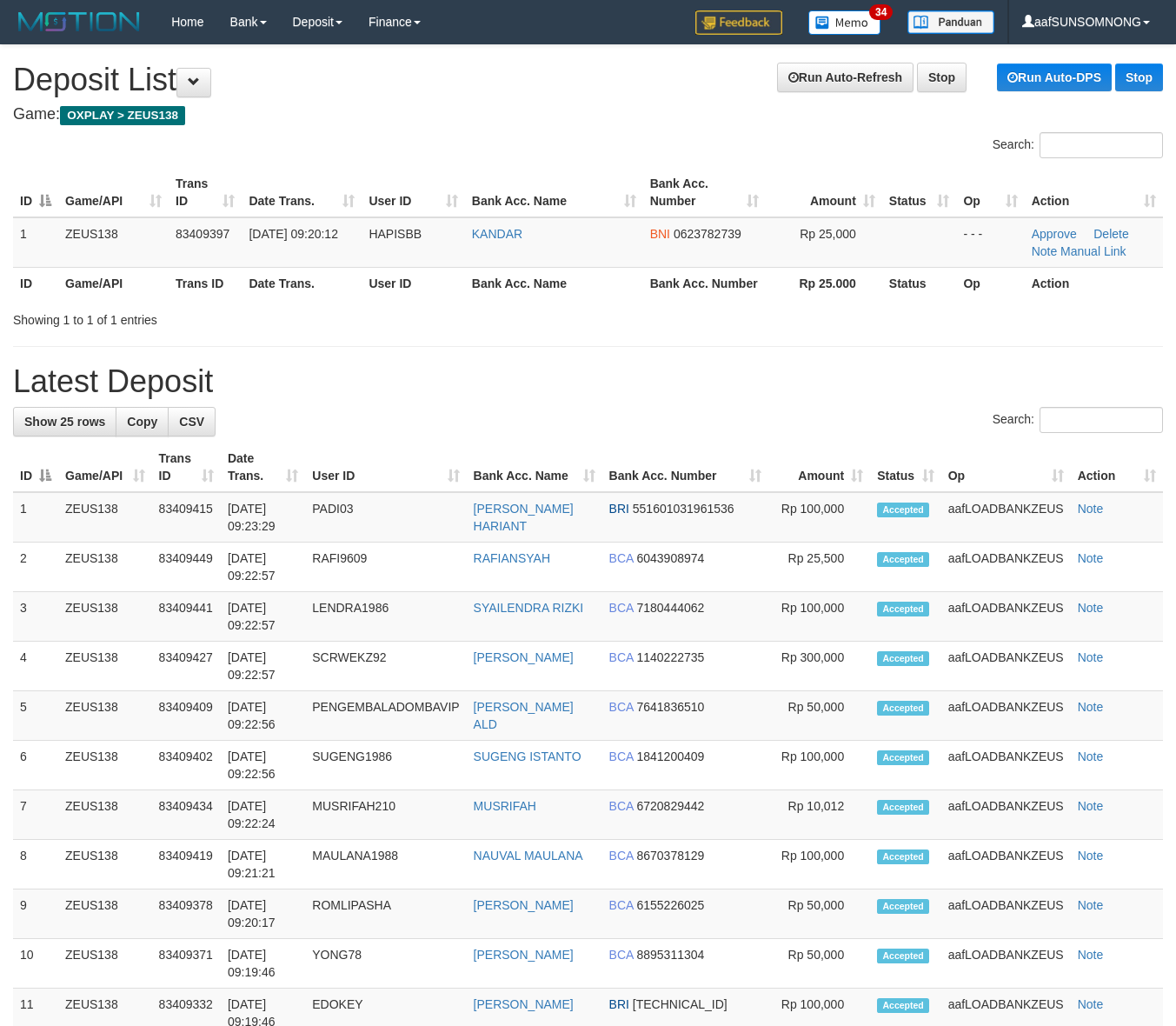 scroll, scrollTop: 0, scrollLeft: 0, axis: both 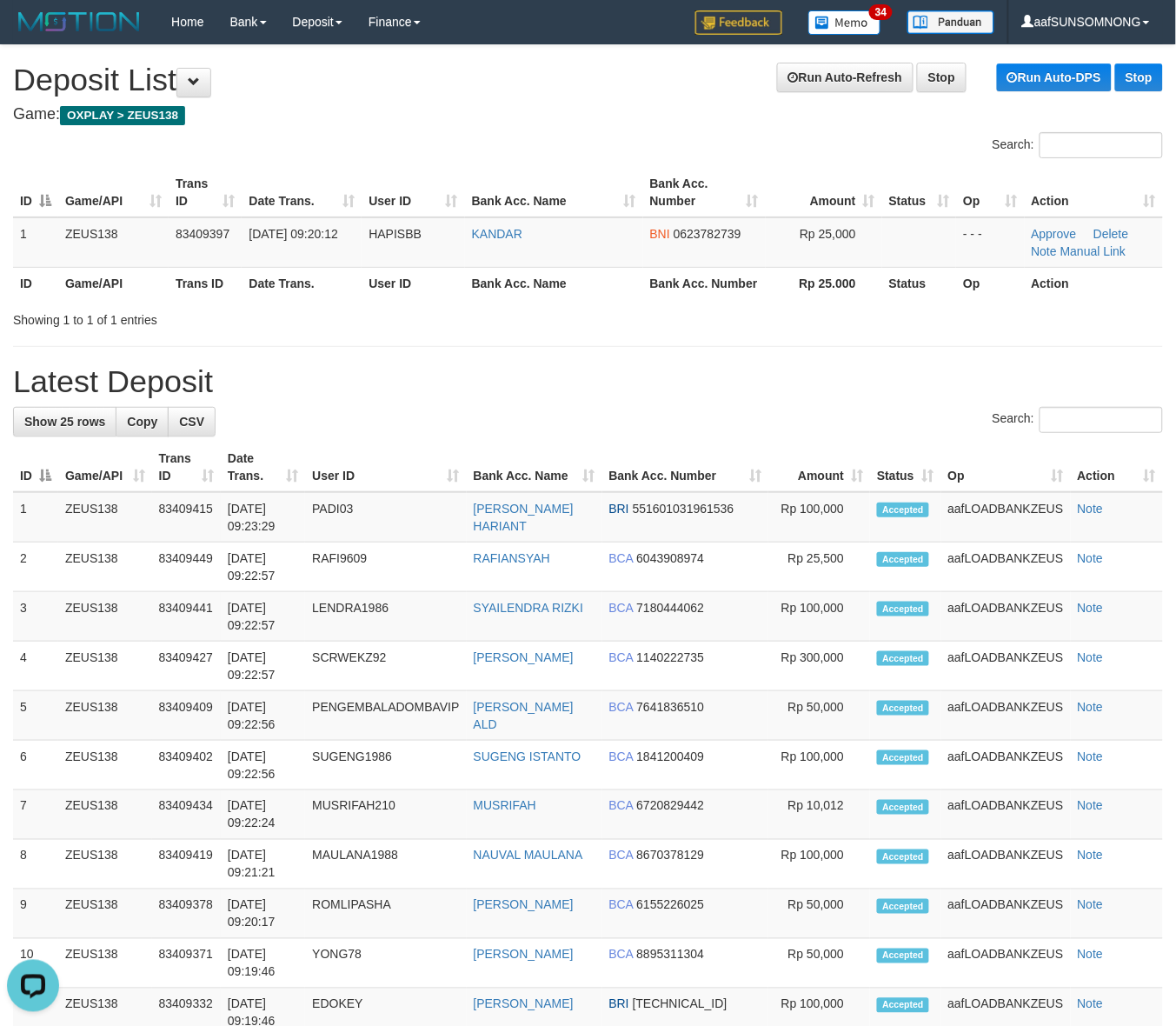 drag, startPoint x: 856, startPoint y: 349, endPoint x: 1061, endPoint y: 406, distance: 212.7769 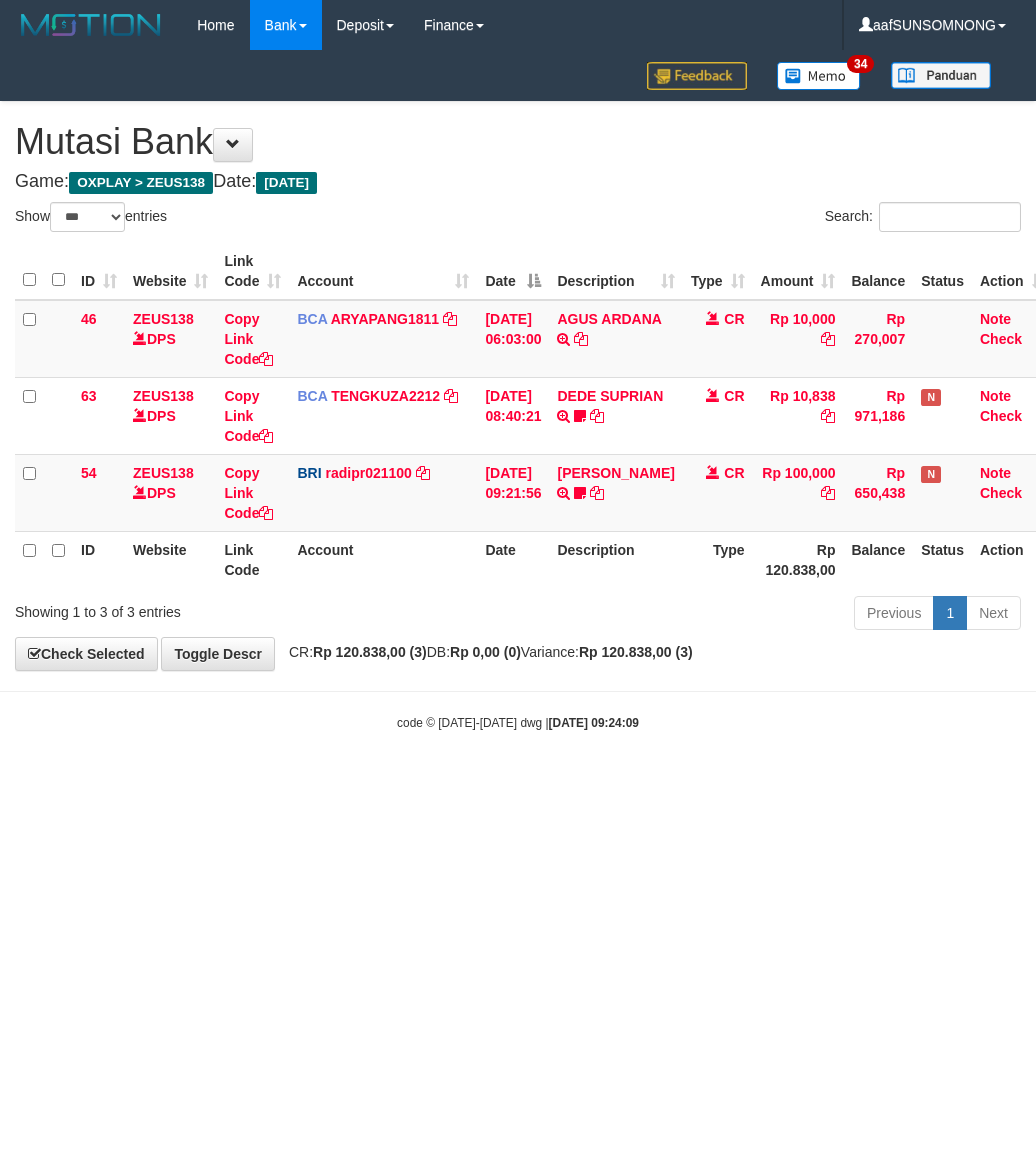 select on "***" 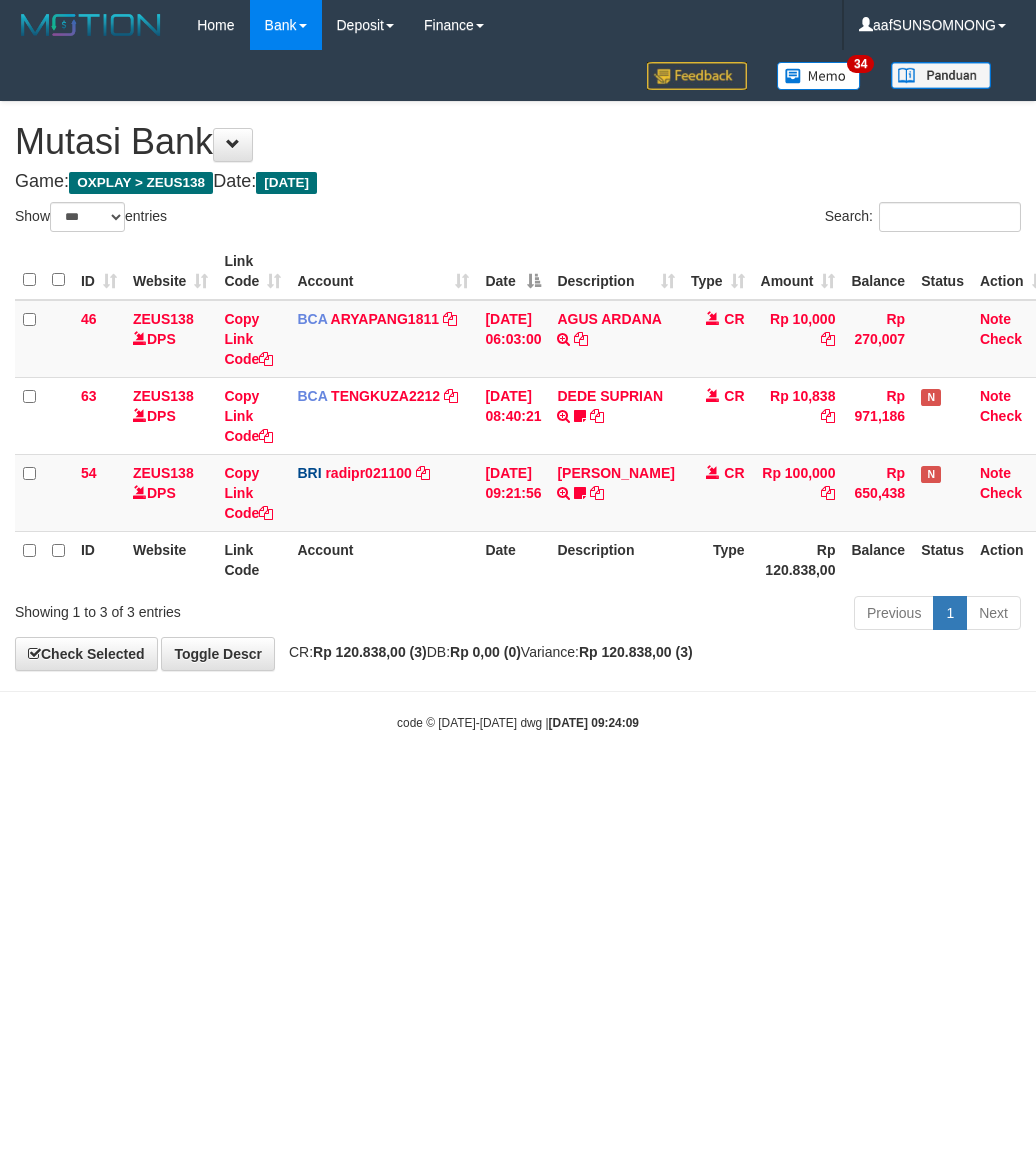 scroll, scrollTop: 0, scrollLeft: 0, axis: both 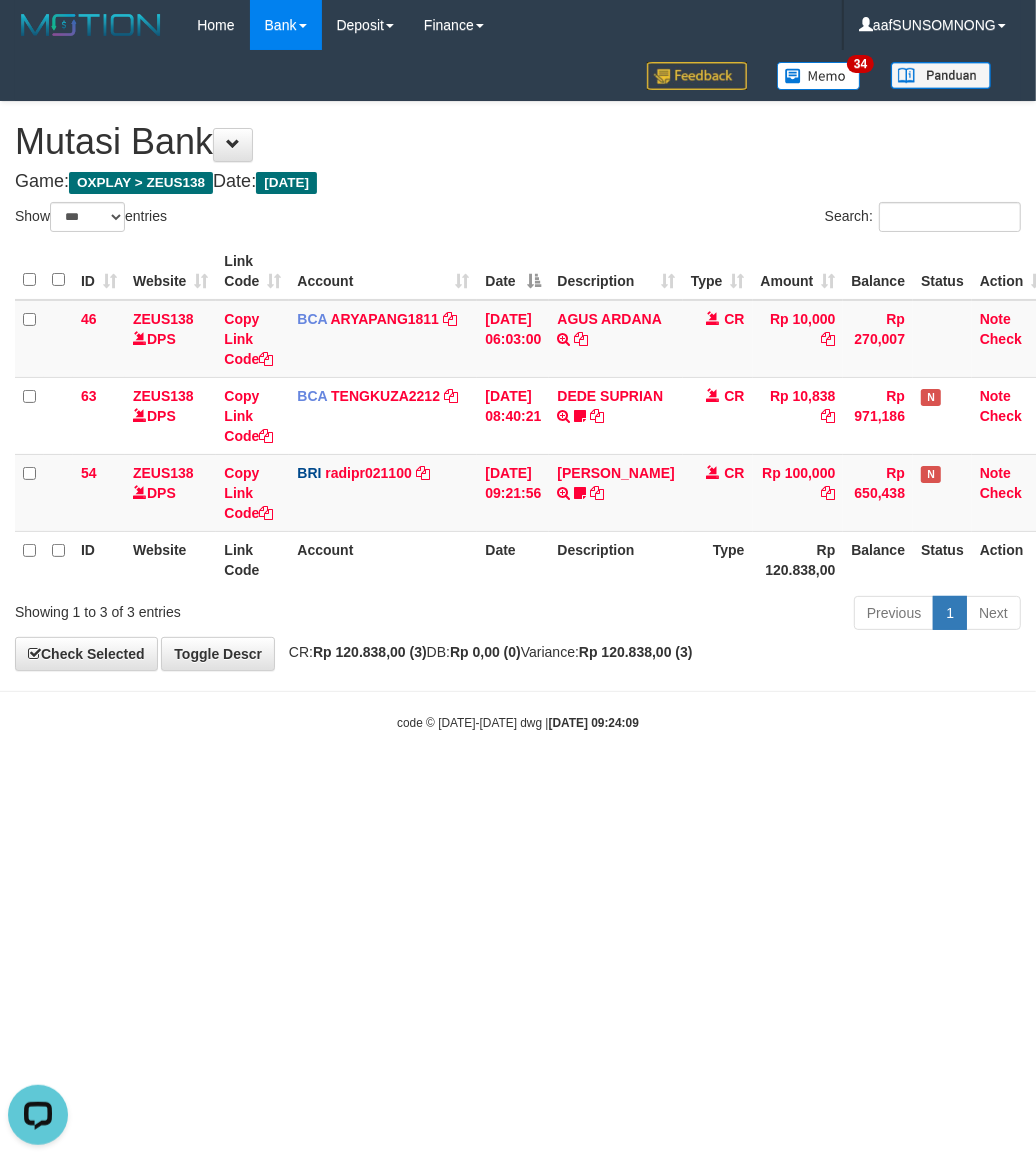 drag, startPoint x: 0, startPoint y: 0, endPoint x: 416, endPoint y: 910, distance: 1000.5778 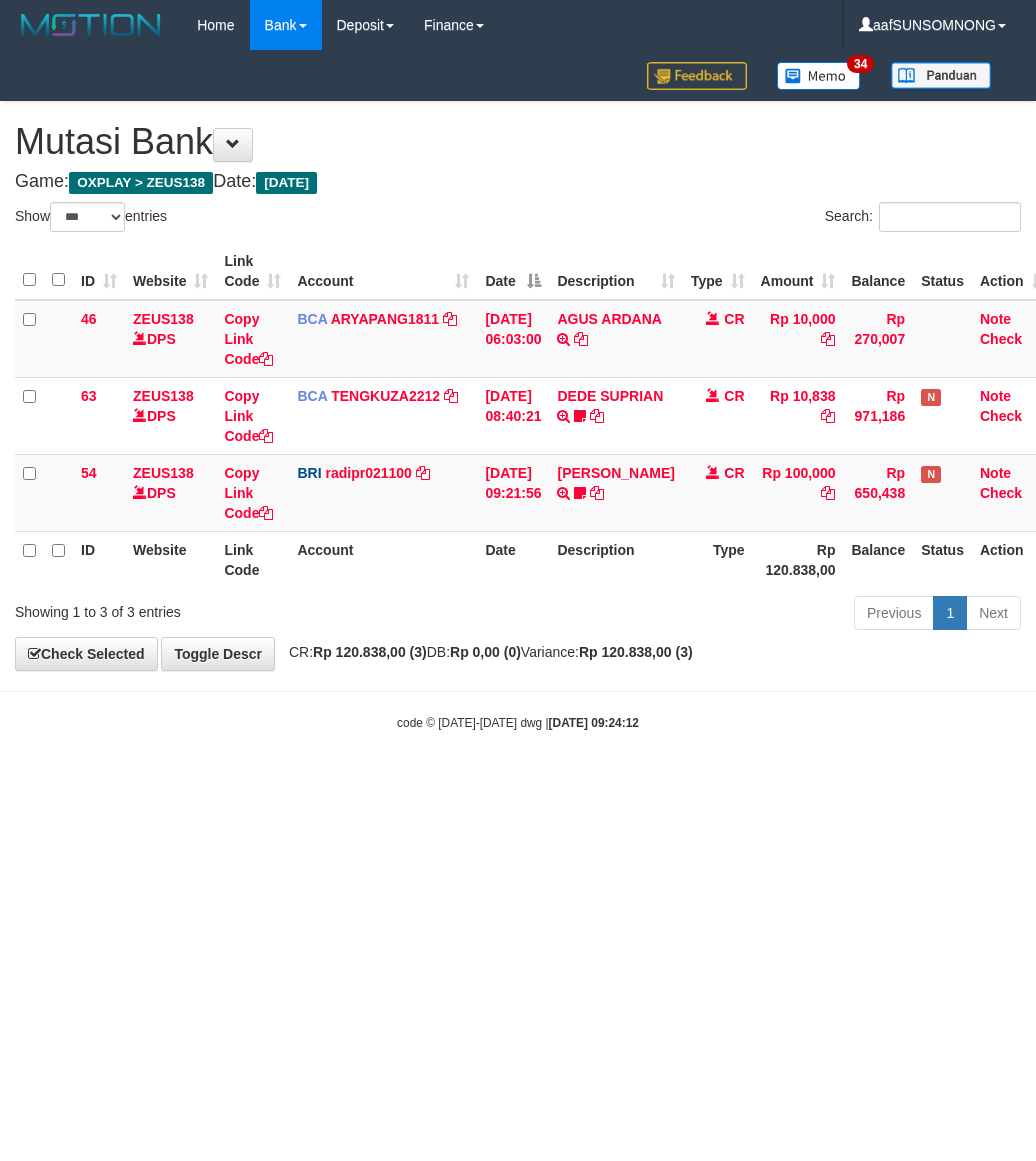 select on "***" 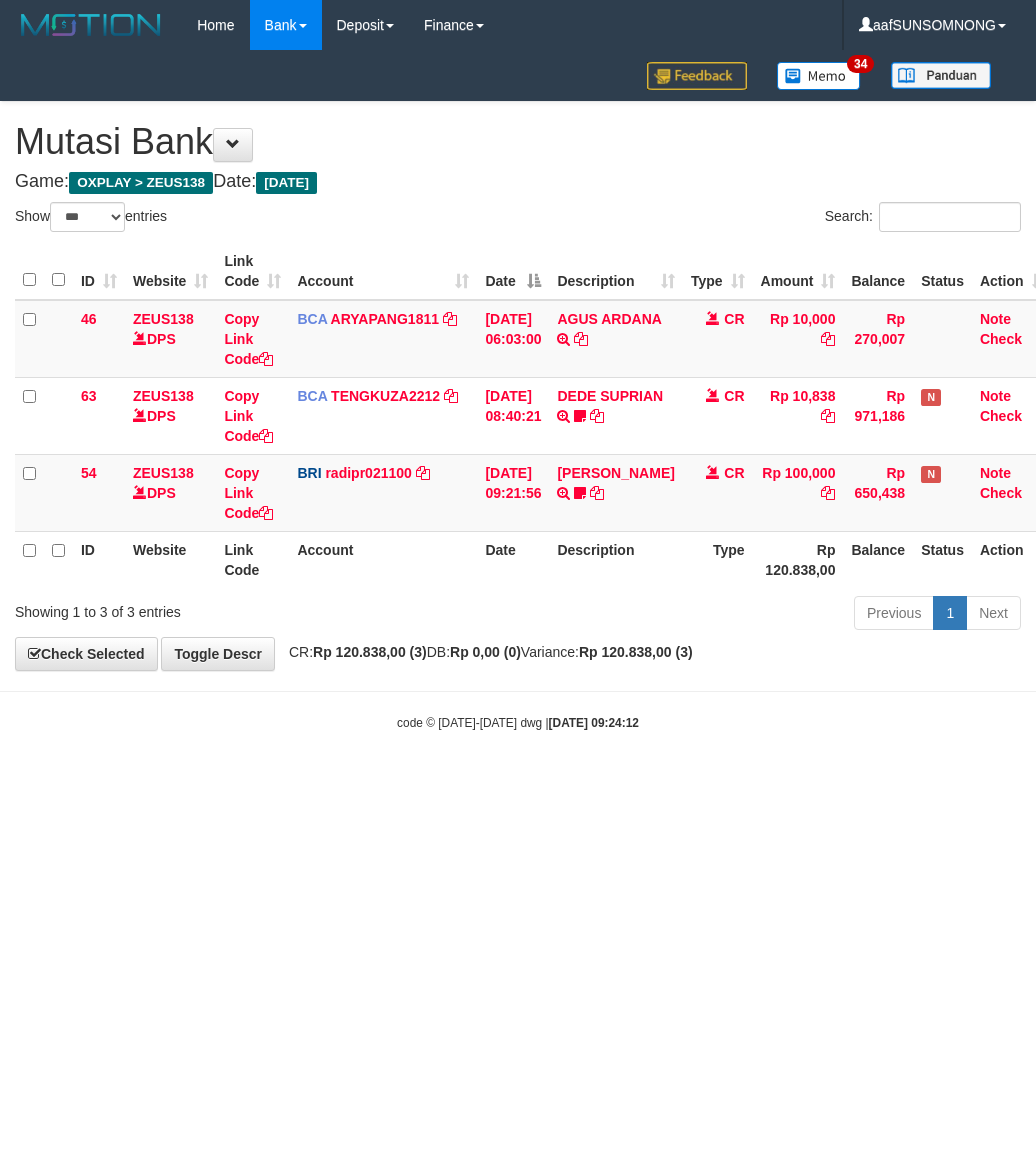scroll, scrollTop: 0, scrollLeft: 0, axis: both 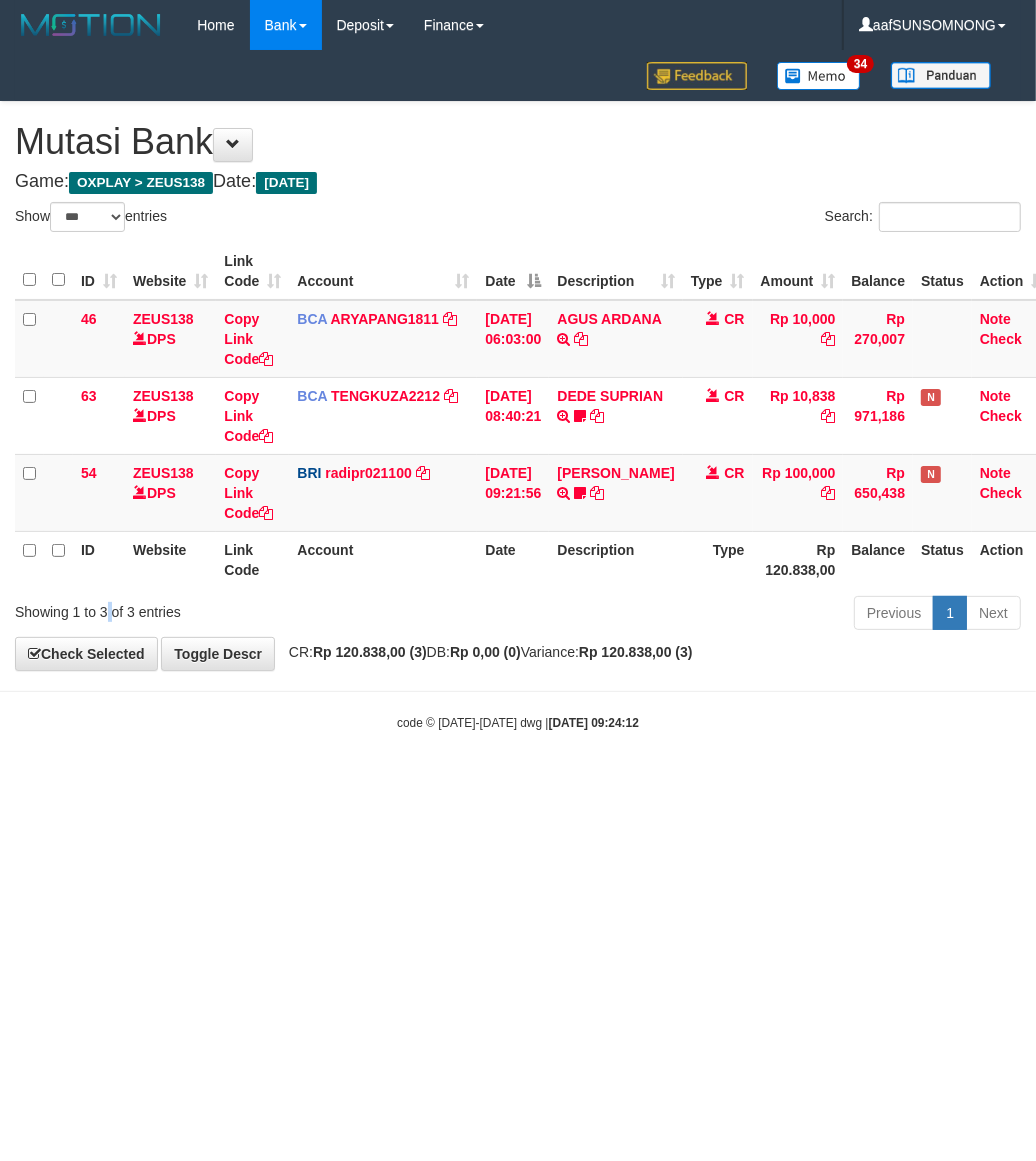 drag, startPoint x: 107, startPoint y: 605, endPoint x: 156, endPoint y: 617, distance: 50.447994 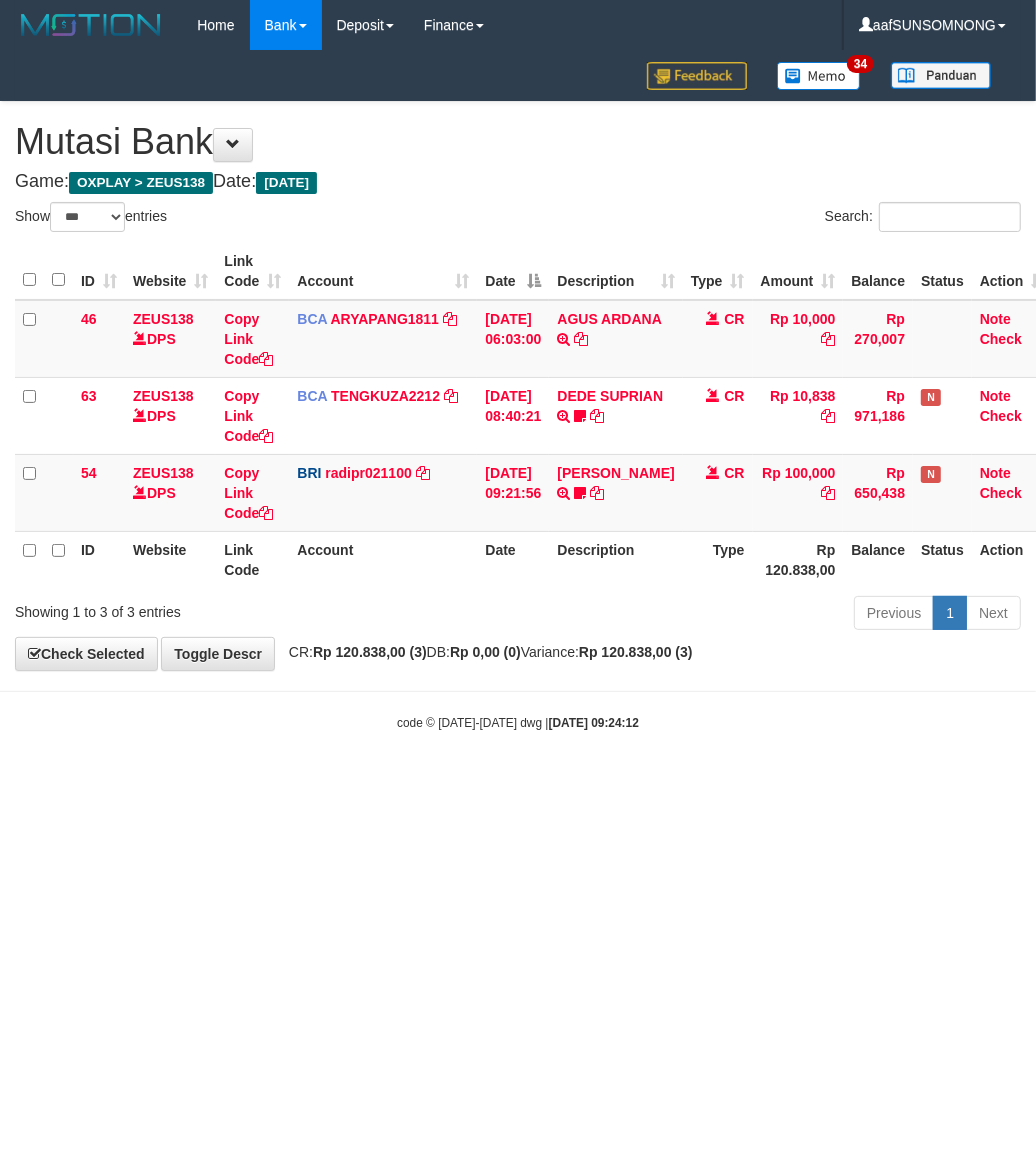 drag, startPoint x: 332, startPoint y: 763, endPoint x: 217, endPoint y: 698, distance: 132.09845 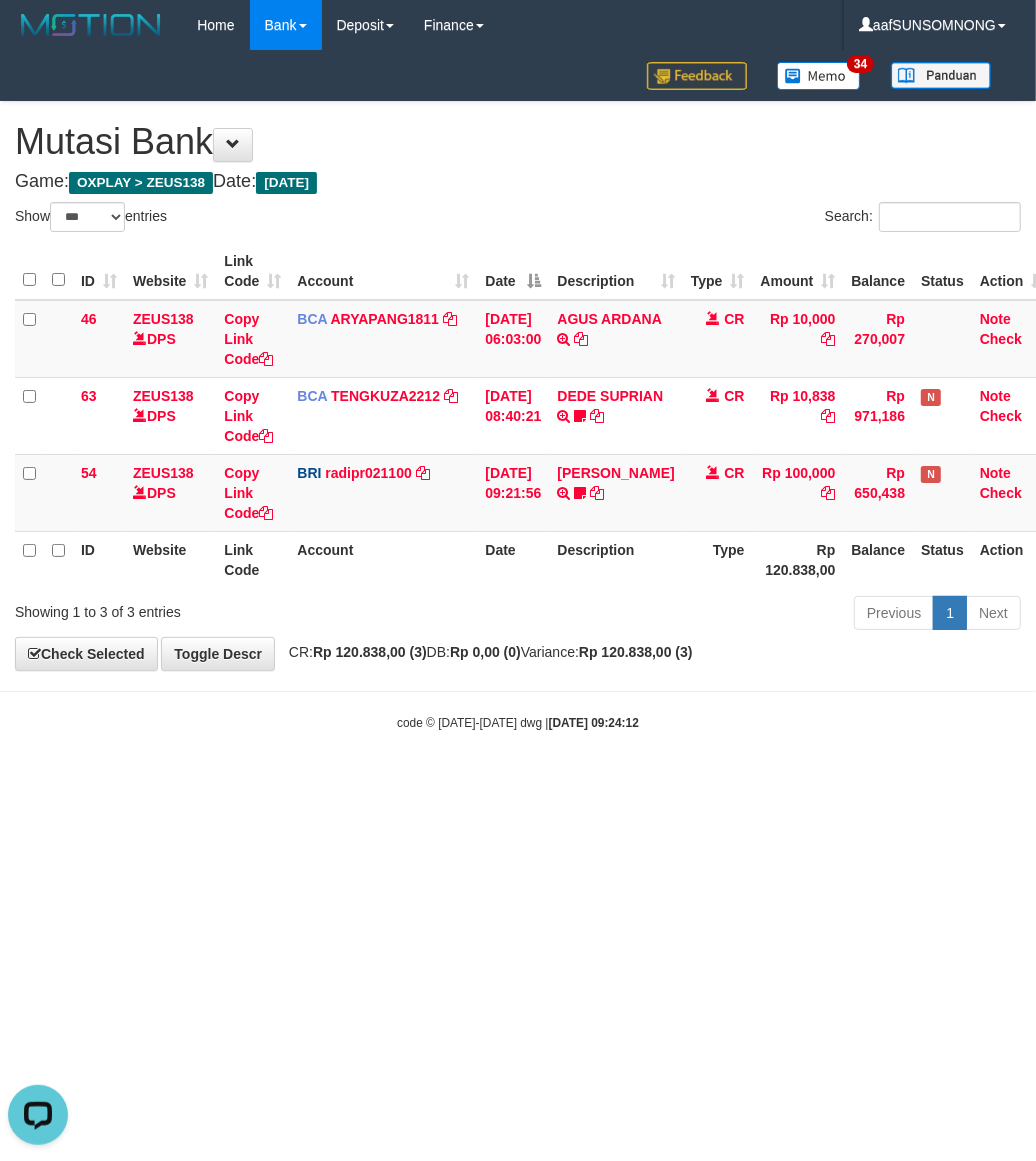scroll, scrollTop: 0, scrollLeft: 0, axis: both 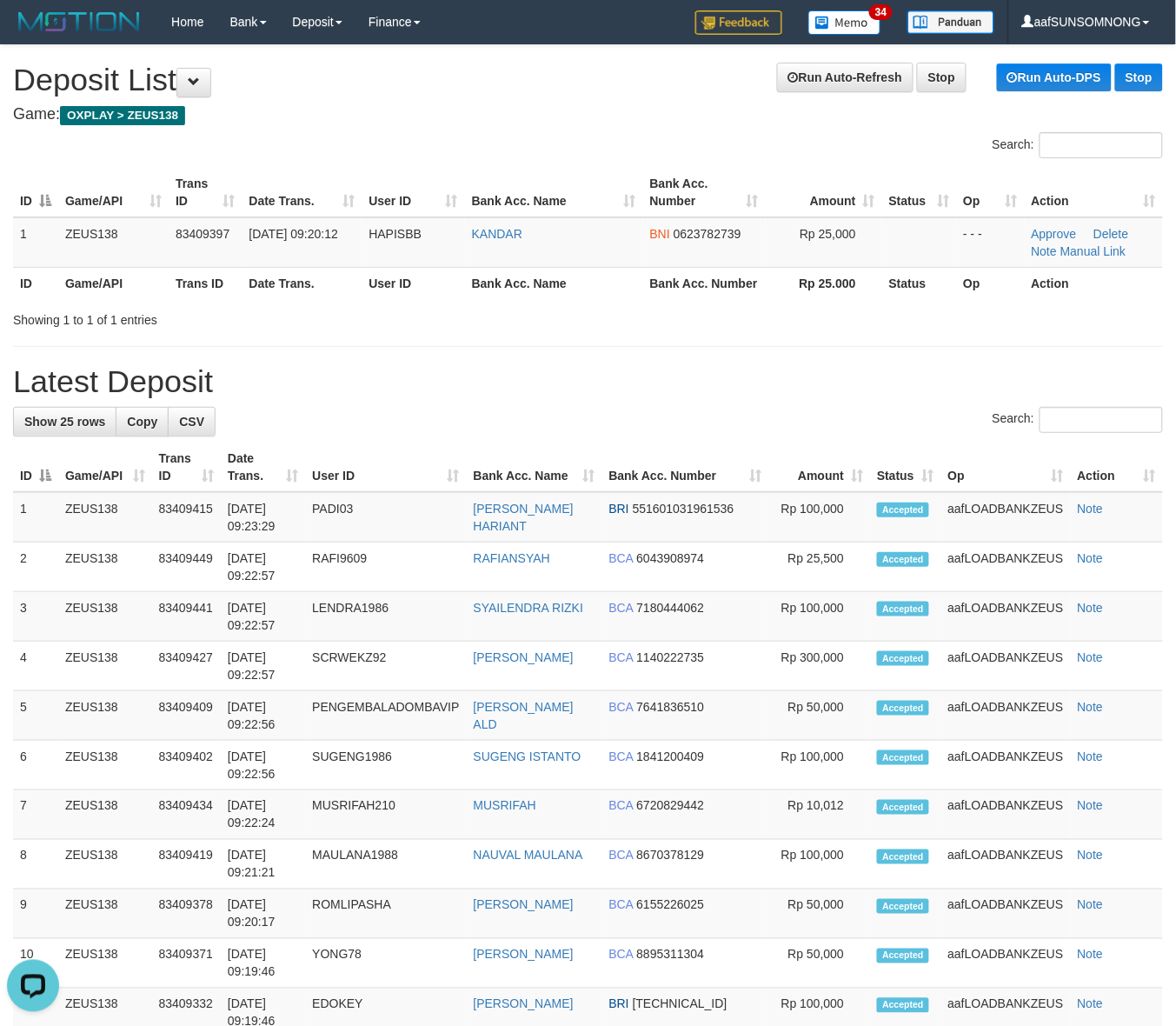 drag, startPoint x: 548, startPoint y: 398, endPoint x: 567, endPoint y: 400, distance: 19.104973 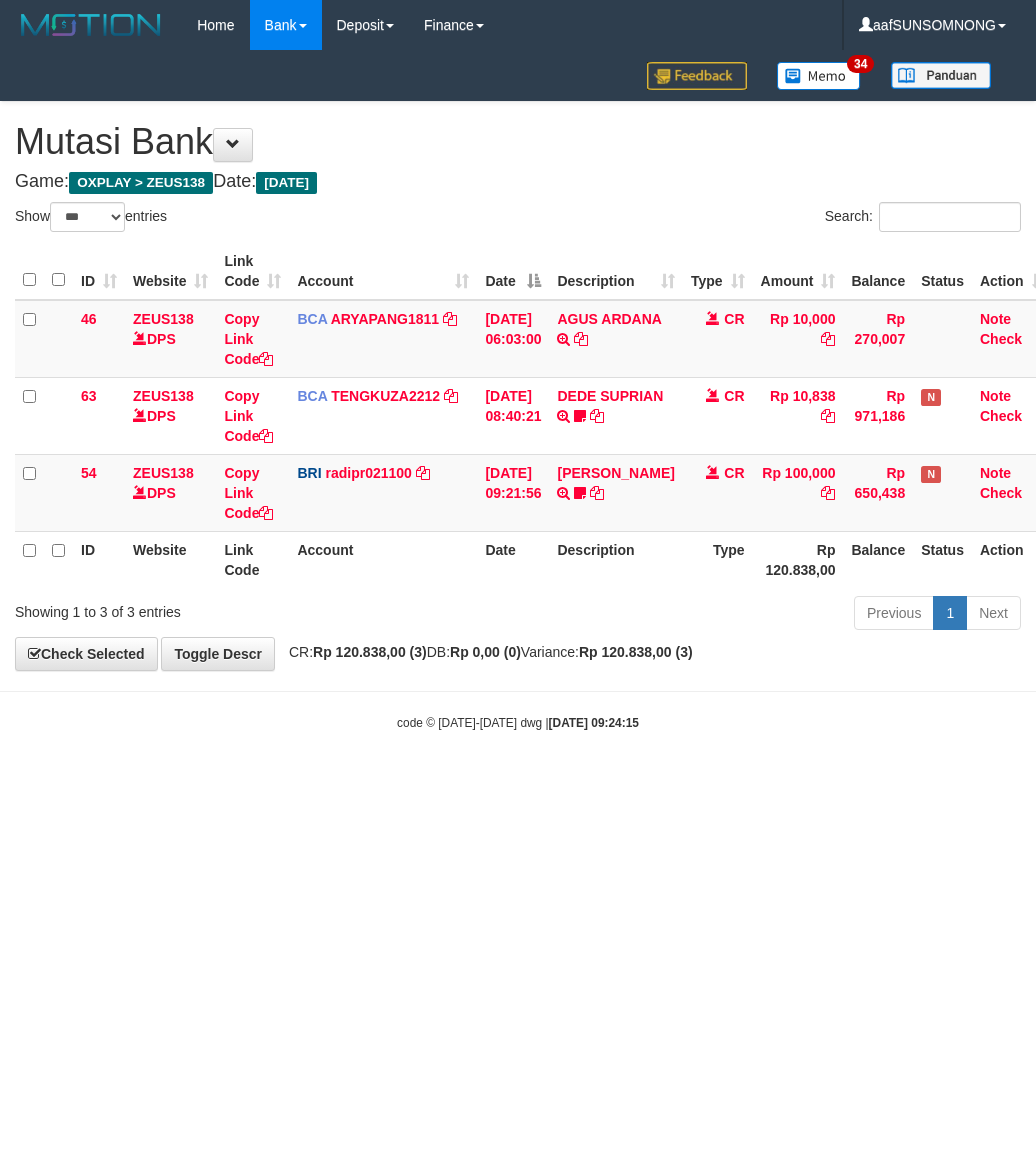 select on "***" 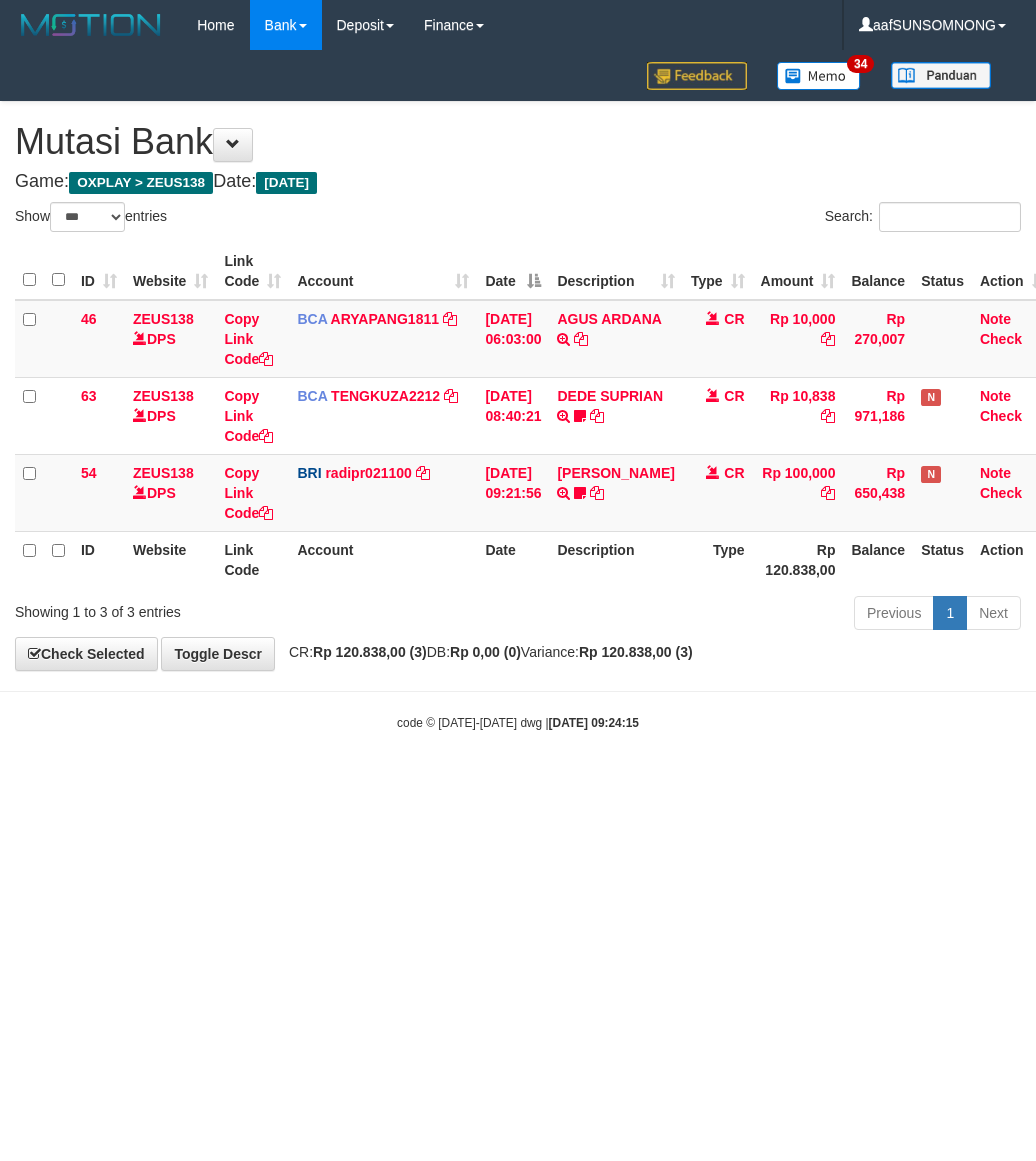 scroll, scrollTop: 0, scrollLeft: 0, axis: both 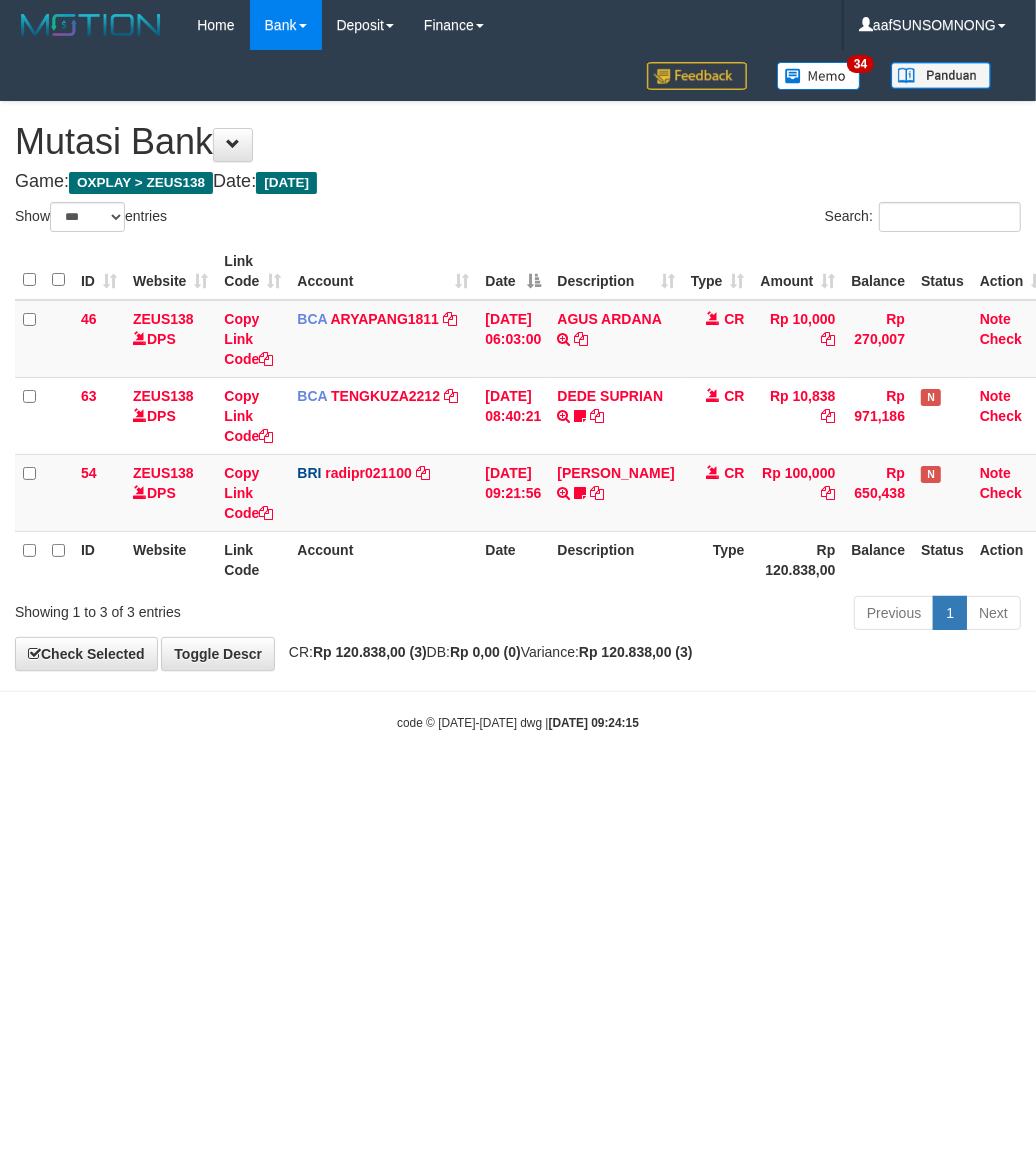 click on "Toggle navigation
Home
Bank
Account List
Load
By Website
Group
[OXPLAY]													ZEUS138
By Load Group (DPS)
Sync" at bounding box center [518, 391] 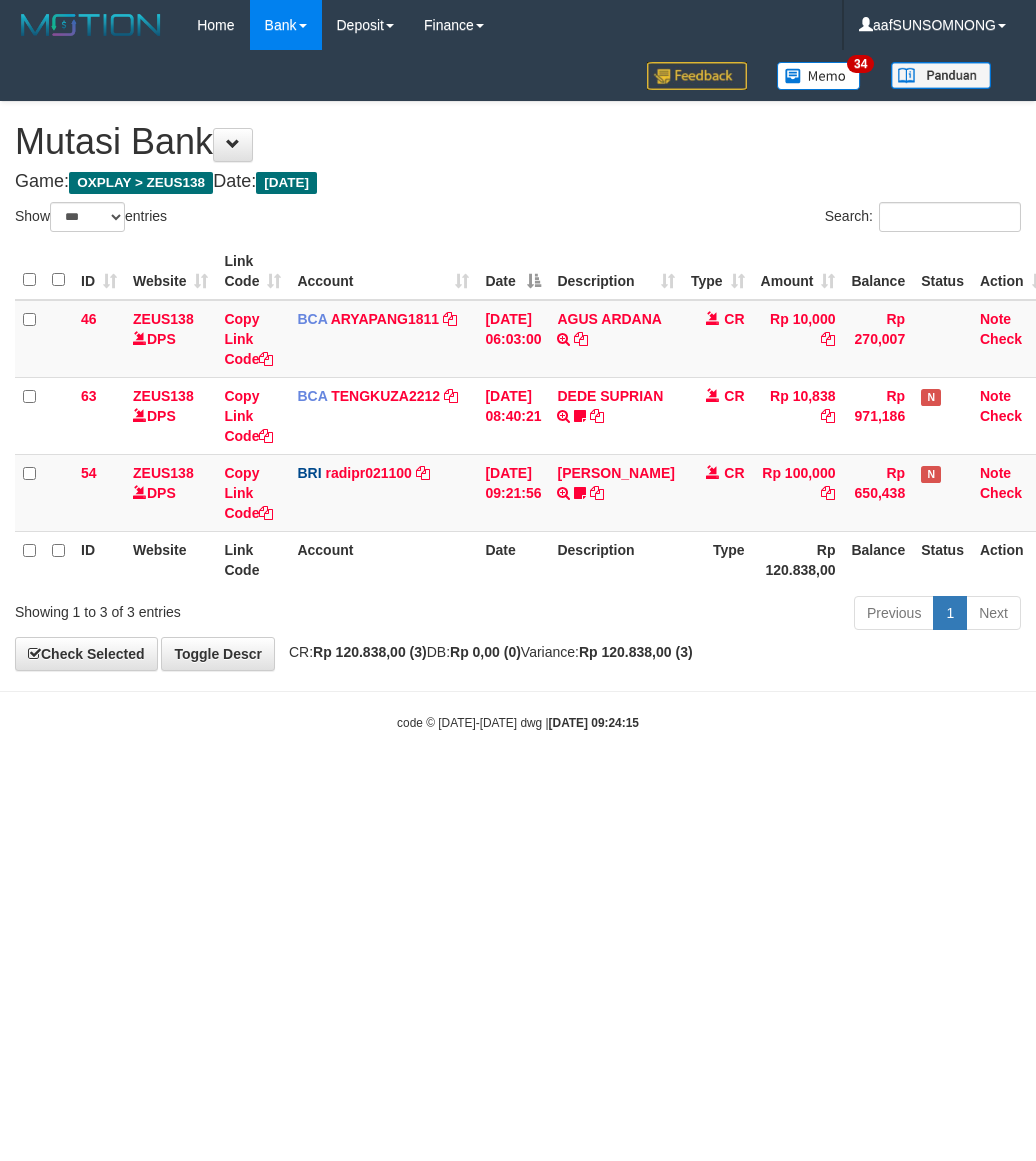 select on "***" 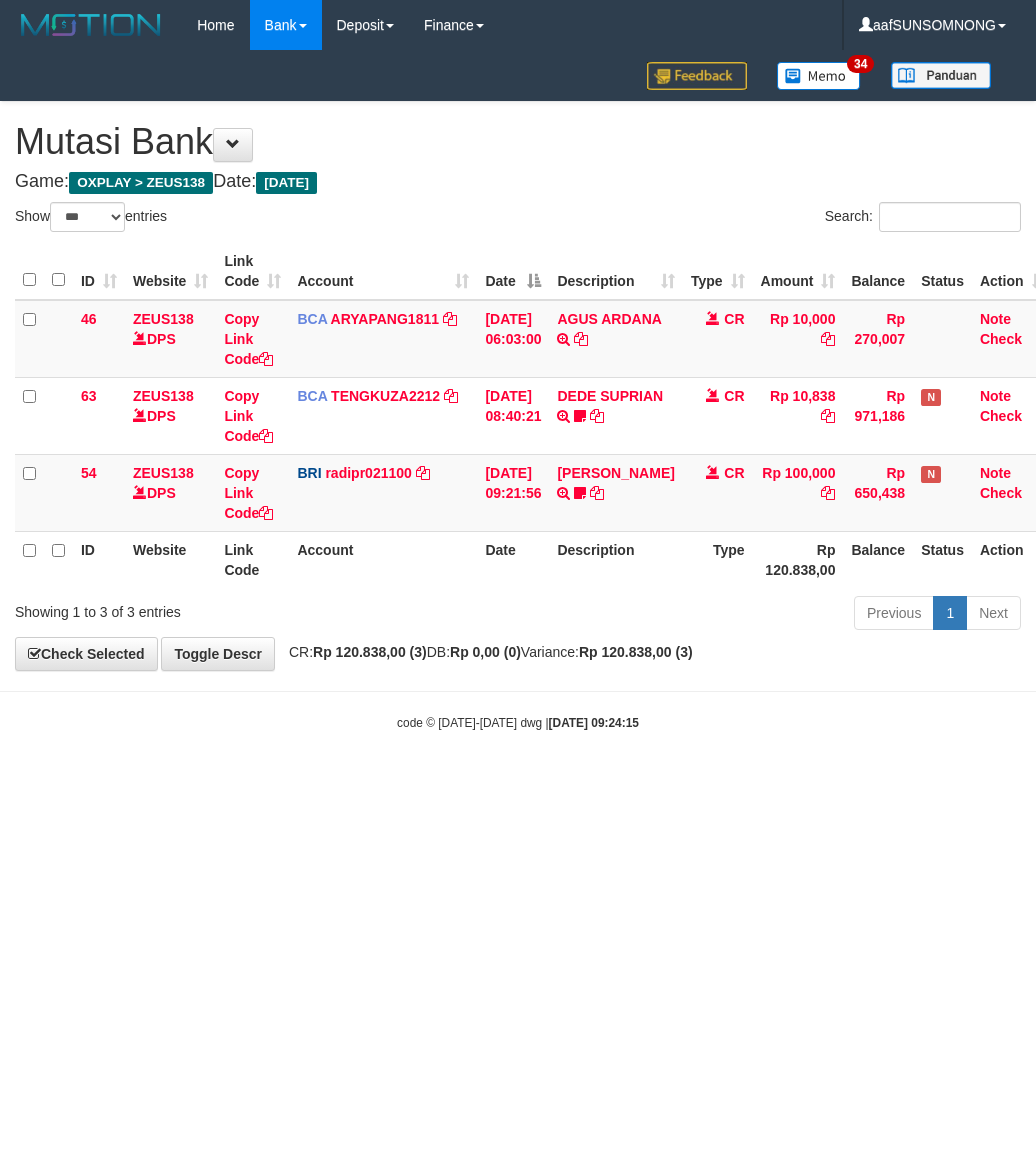 scroll, scrollTop: 0, scrollLeft: 0, axis: both 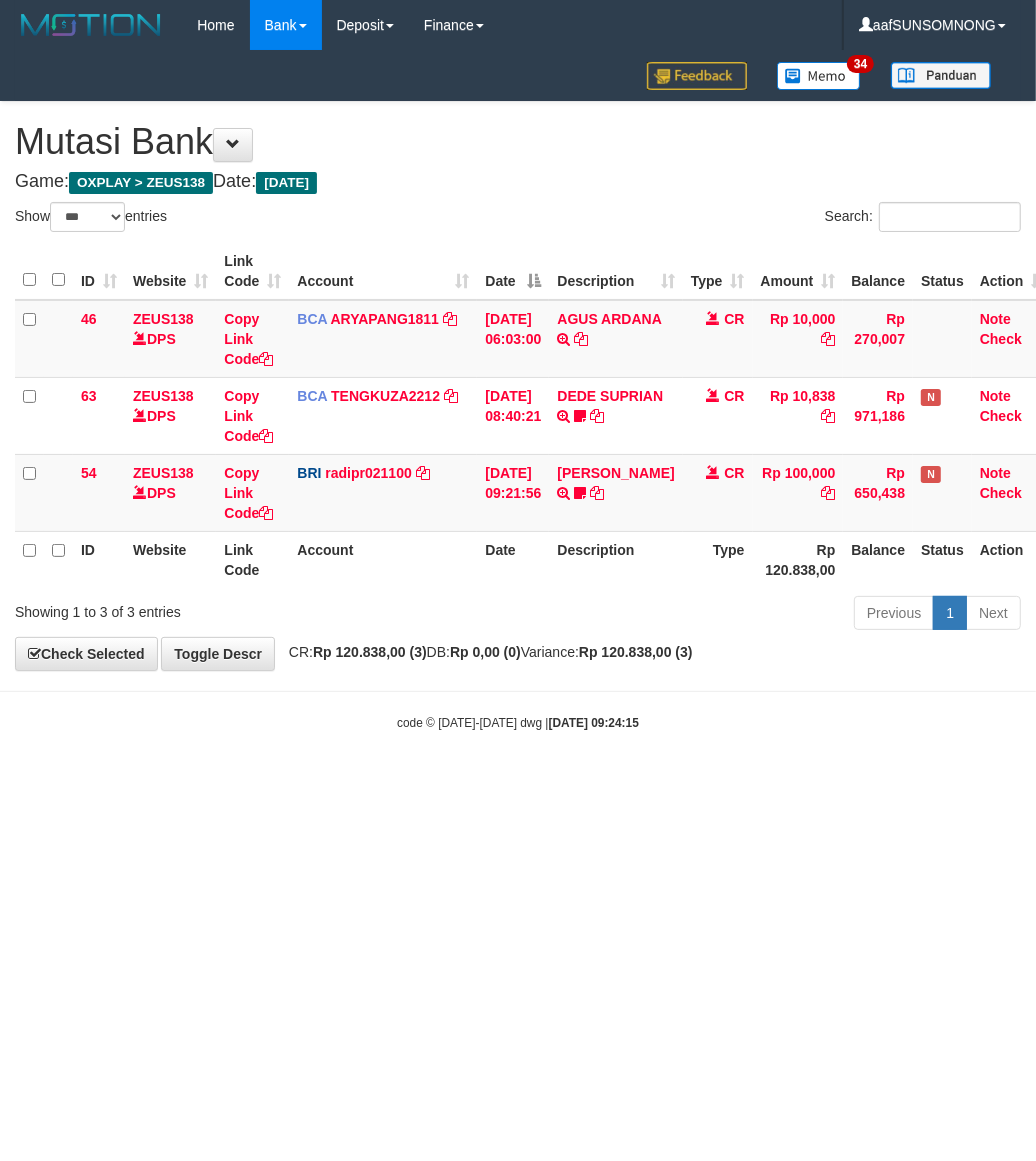click on "Toggle navigation
Home
Bank
Account List
Load
By Website
Group
[OXPLAY]													ZEUS138
By Load Group (DPS)
Sync" at bounding box center (518, 391) 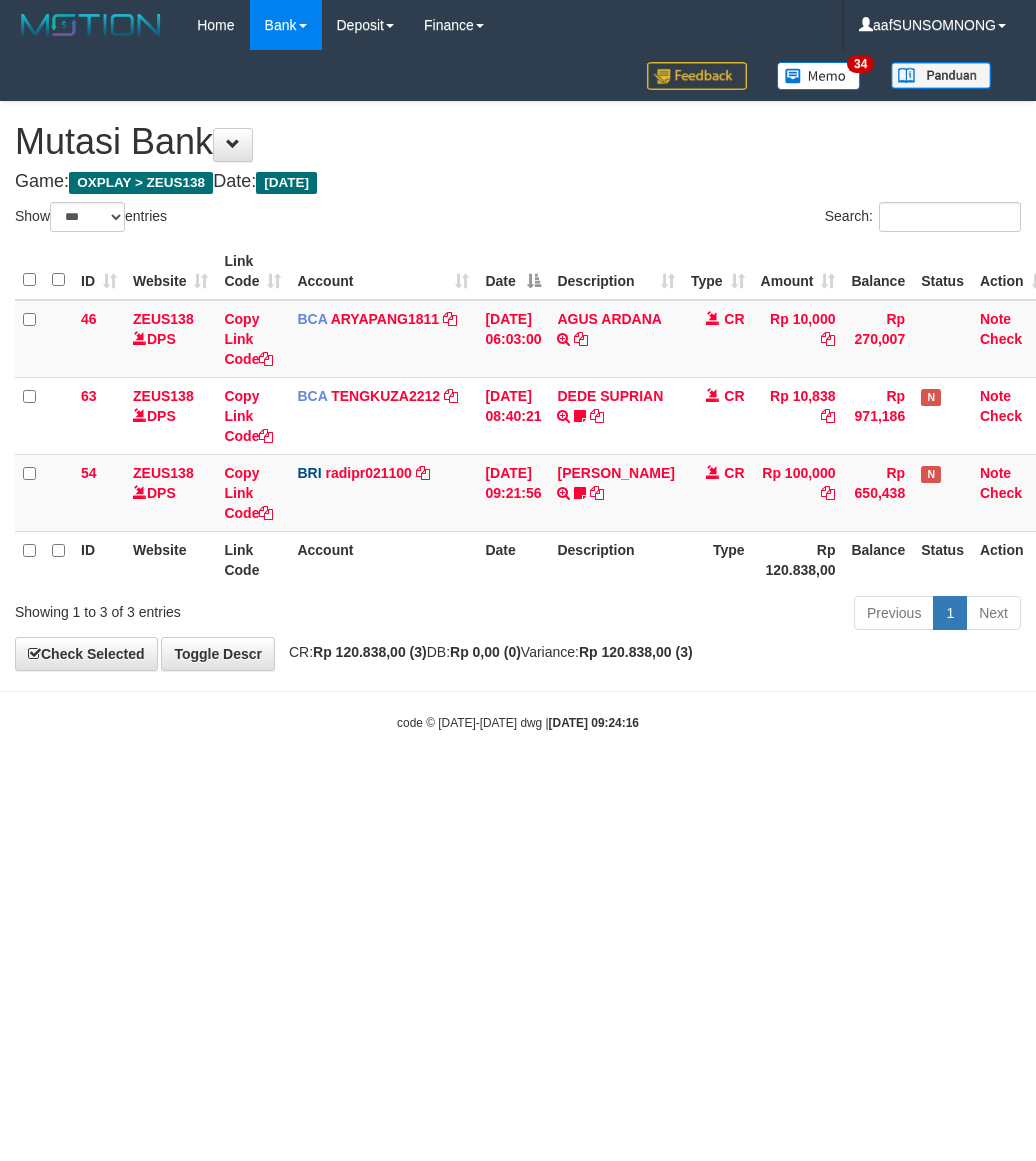 select on "***" 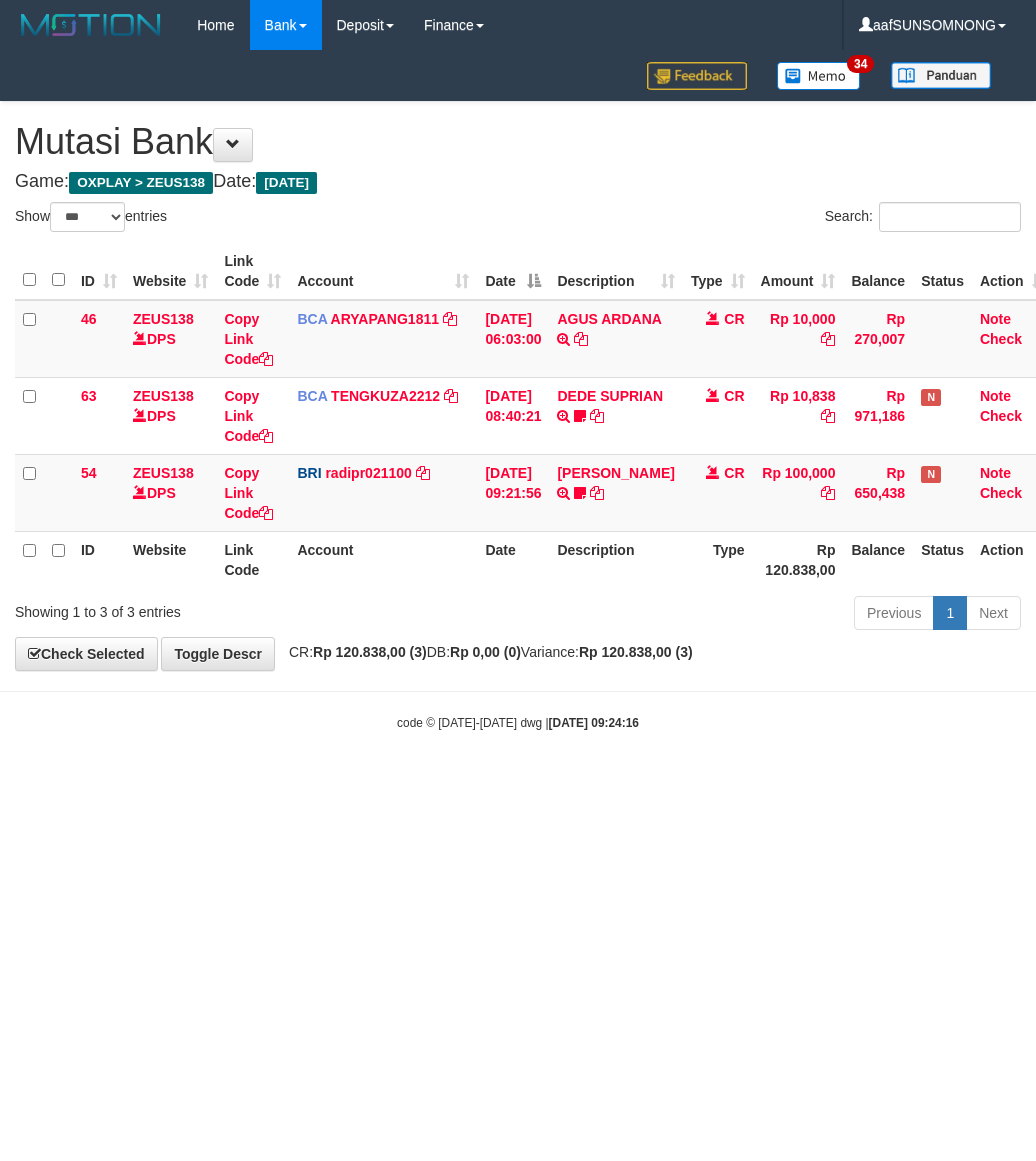scroll, scrollTop: 0, scrollLeft: 0, axis: both 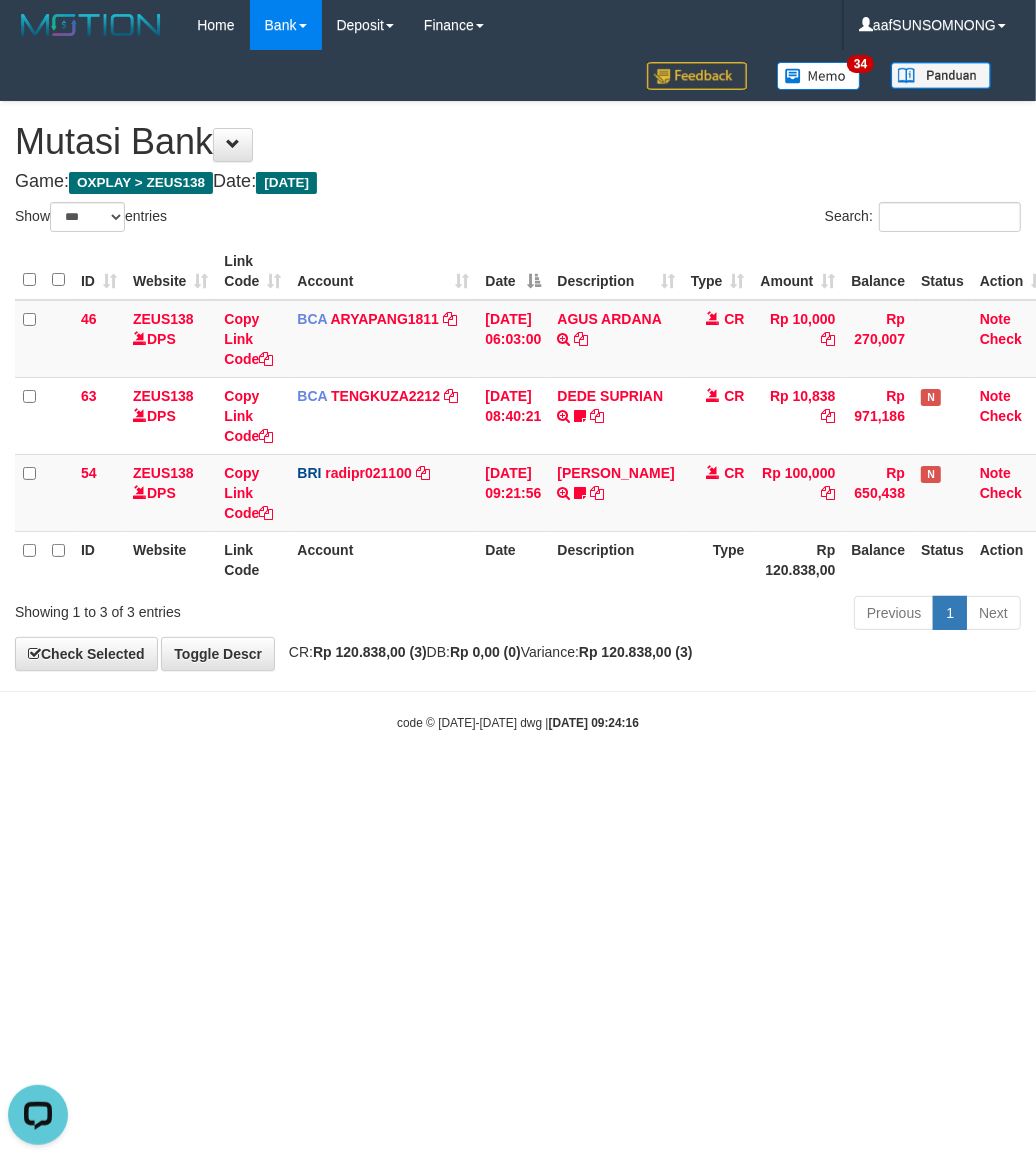 drag, startPoint x: 213, startPoint y: 857, endPoint x: 261, endPoint y: 843, distance: 50 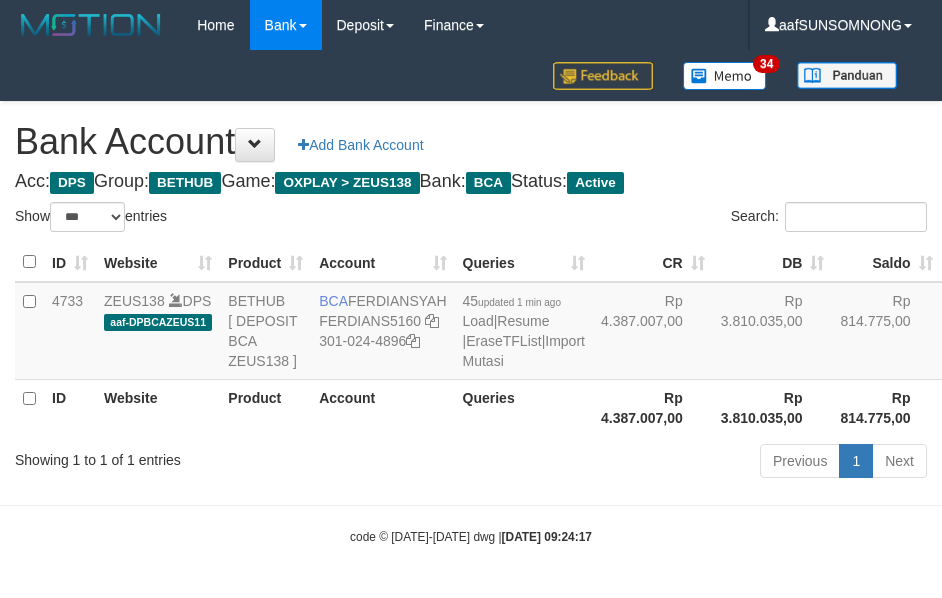 select on "***" 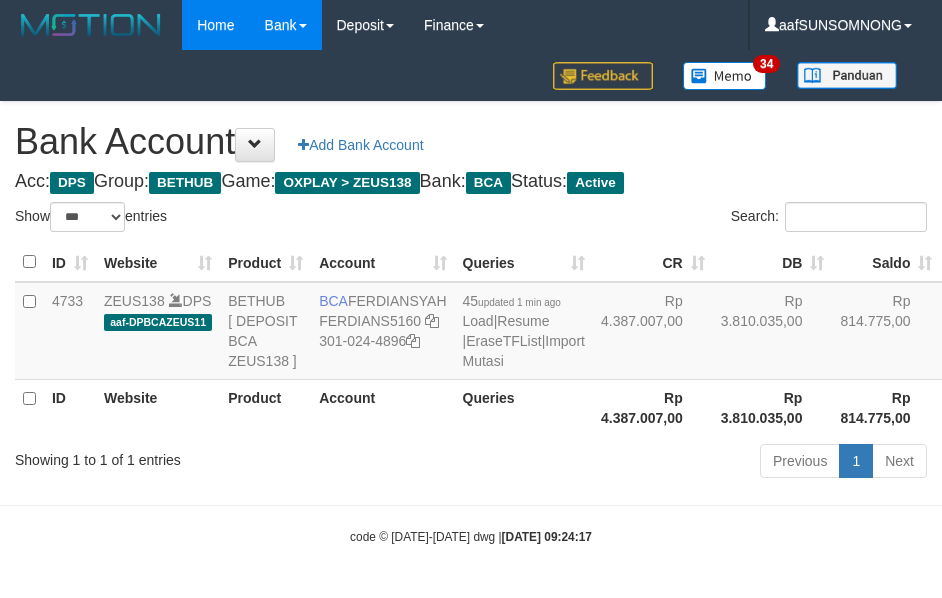 scroll, scrollTop: 30, scrollLeft: 0, axis: vertical 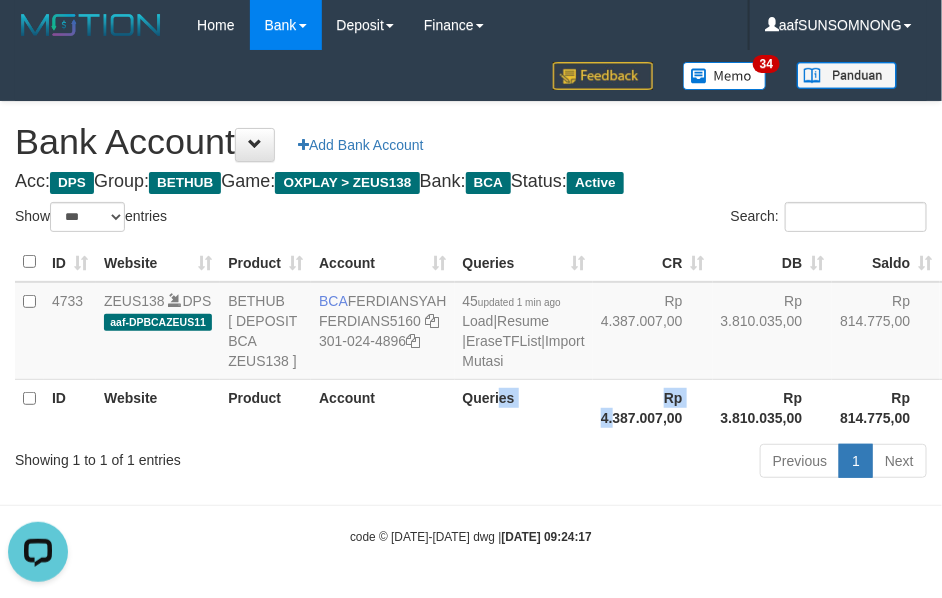 drag, startPoint x: 491, startPoint y: 451, endPoint x: 472, endPoint y: 452, distance: 19.026299 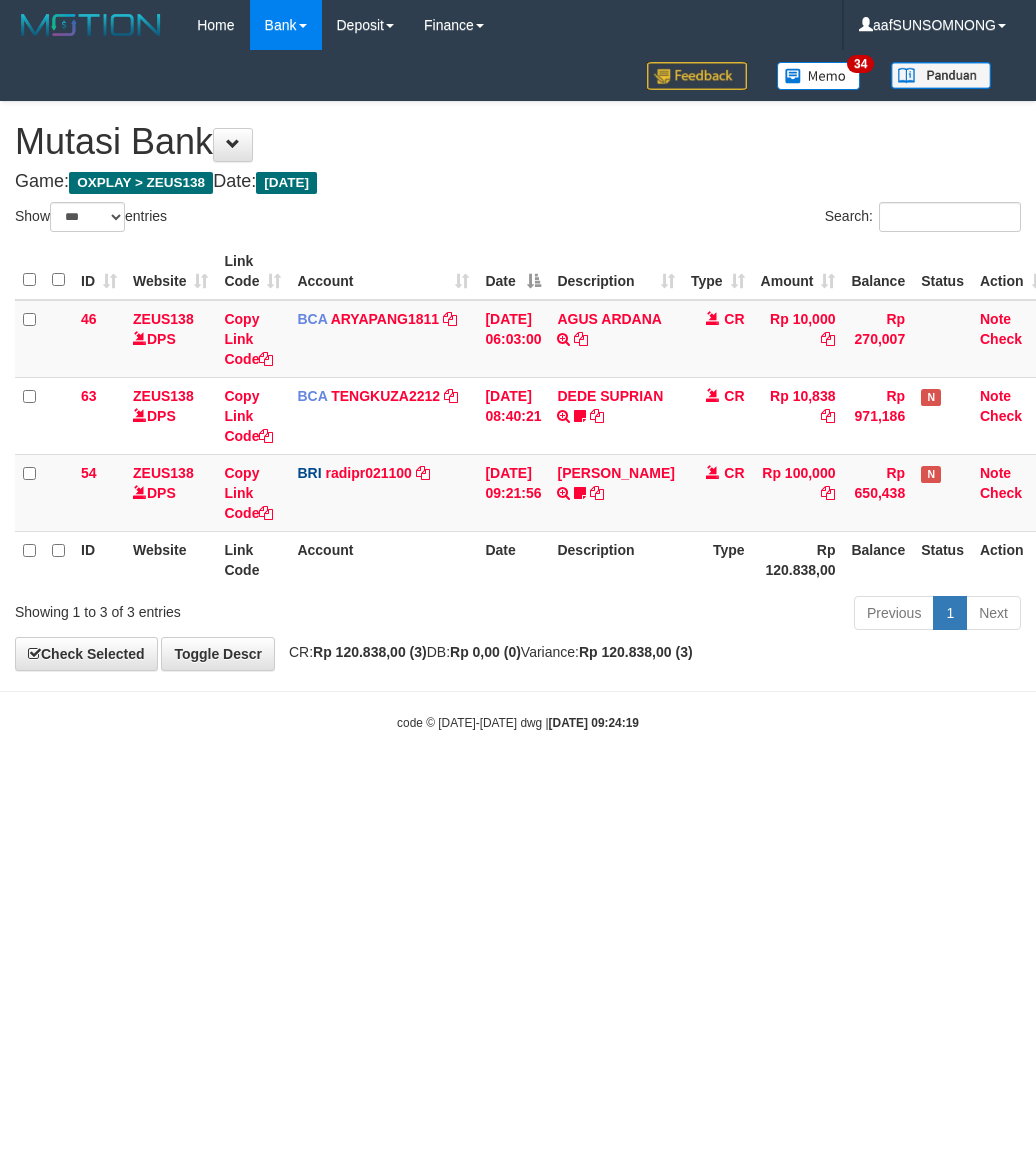 select on "***" 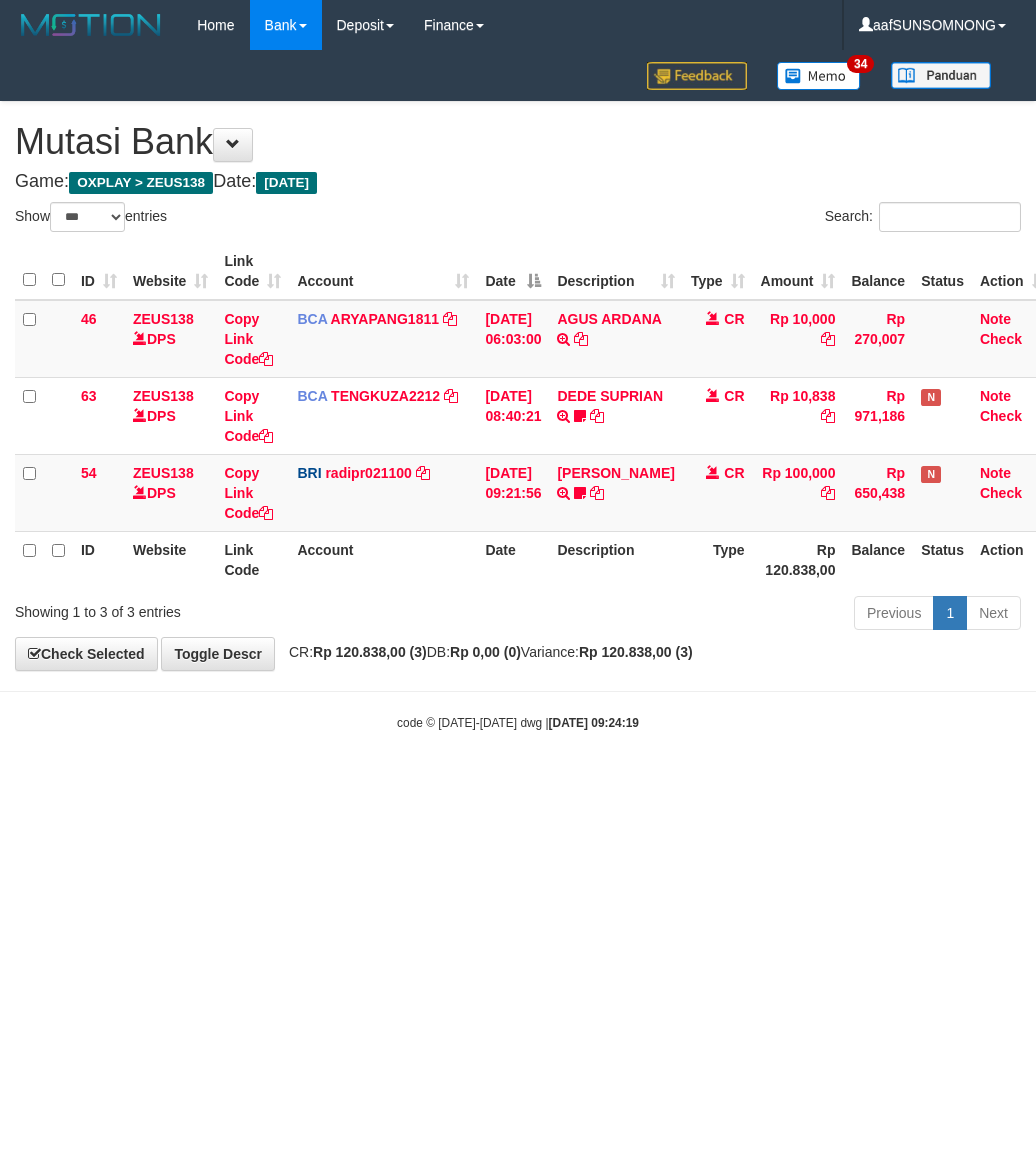 scroll, scrollTop: 0, scrollLeft: 0, axis: both 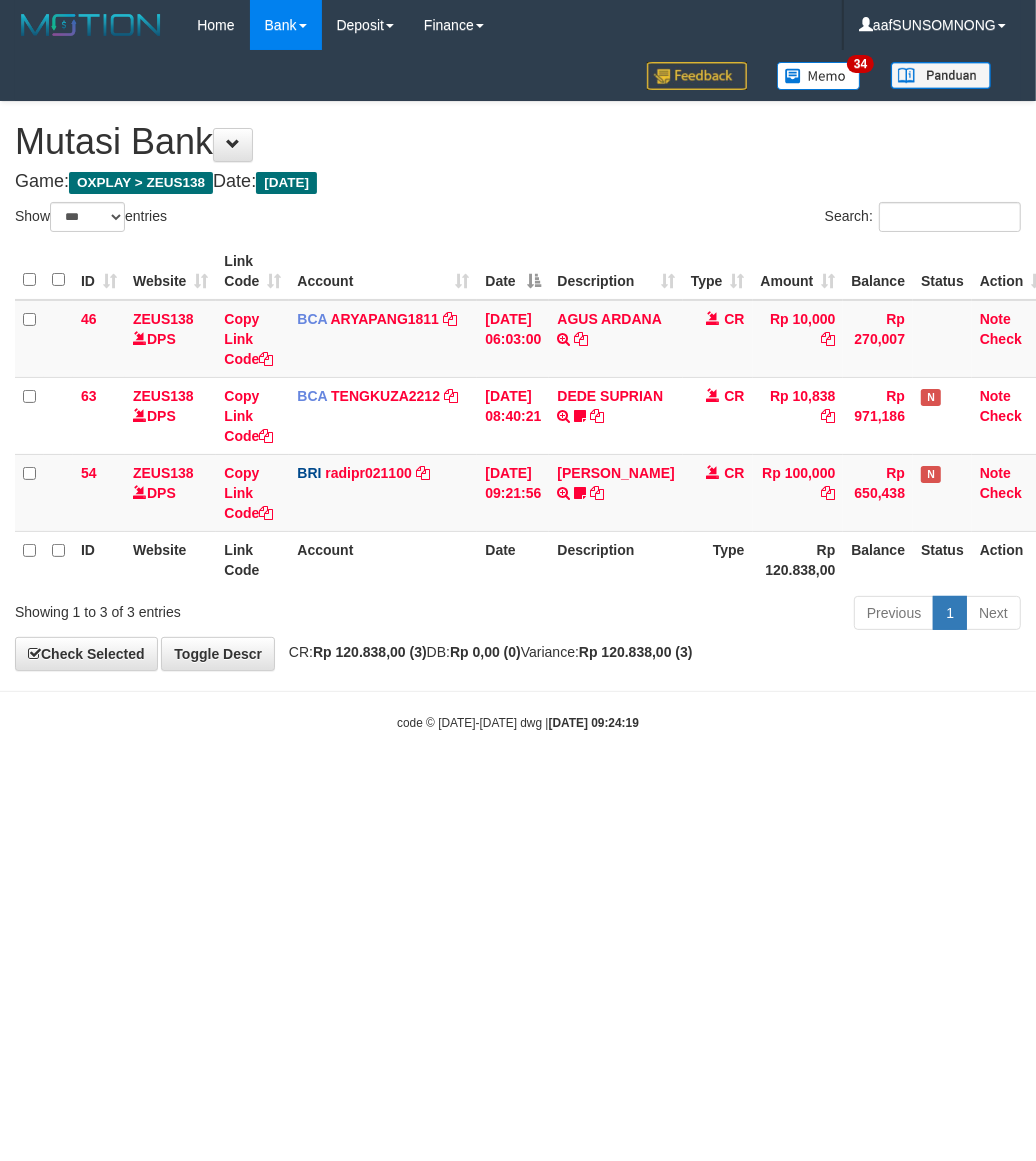 drag, startPoint x: 683, startPoint y: 845, endPoint x: 648, endPoint y: 845, distance: 35 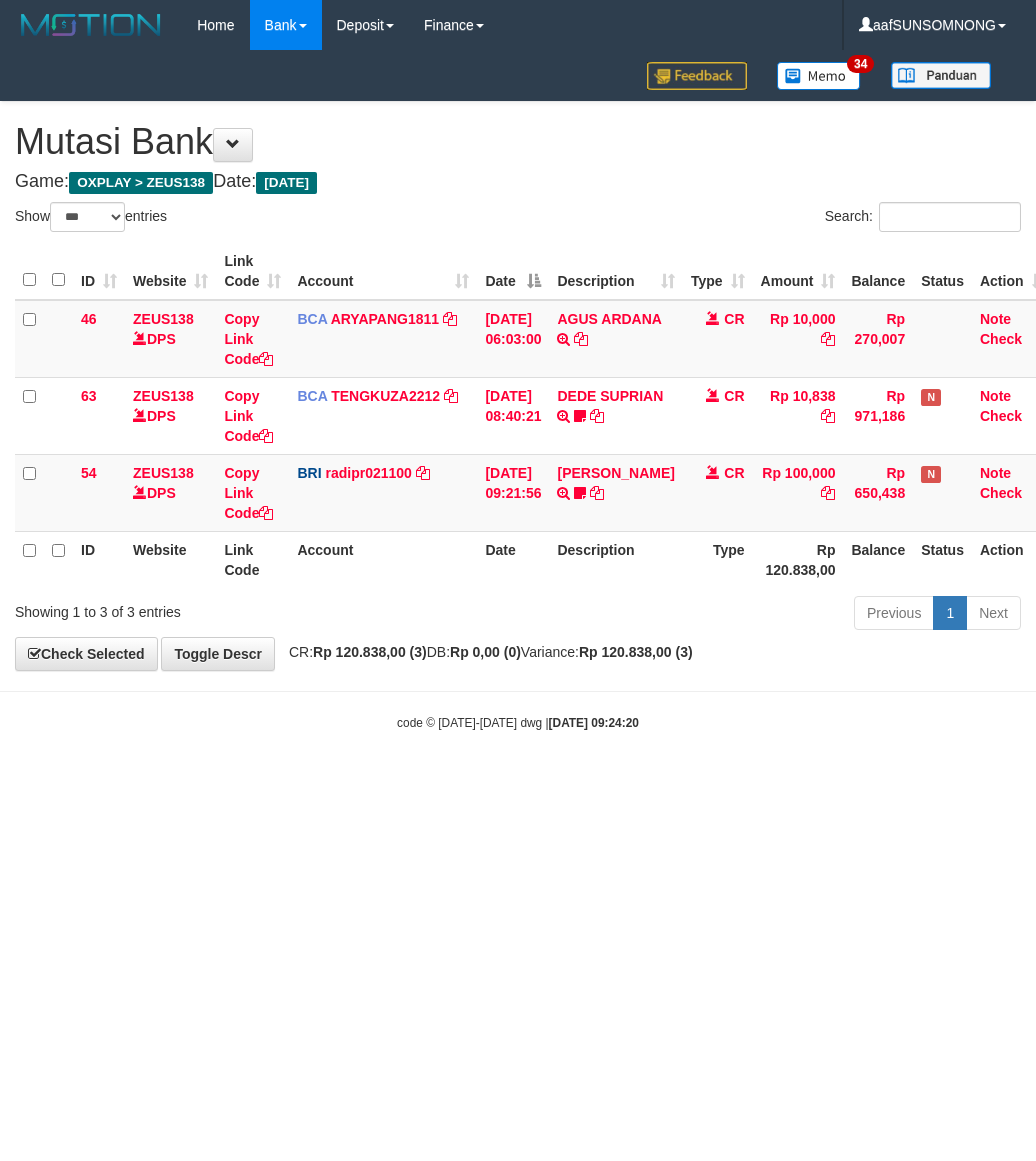 select on "***" 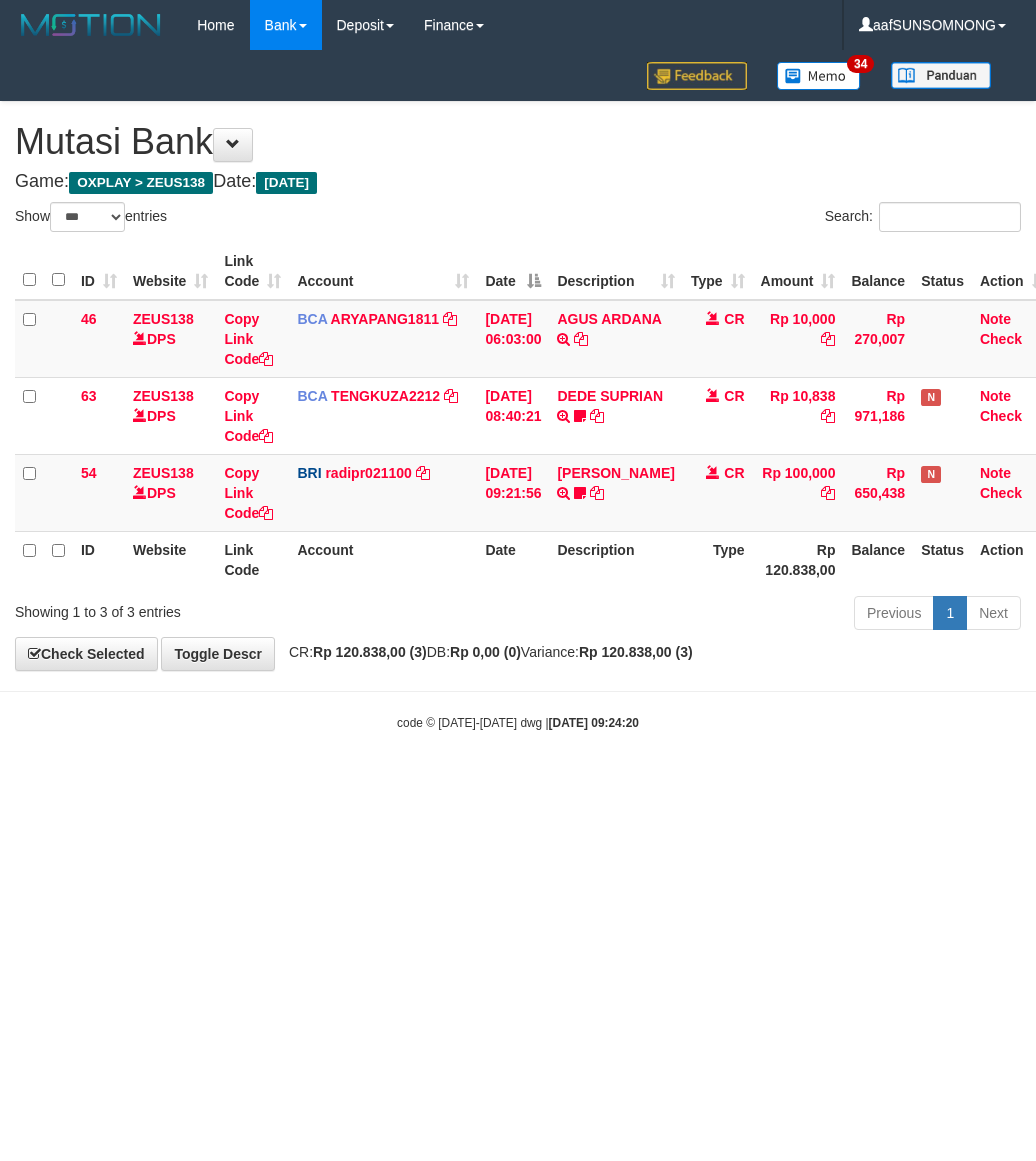 scroll, scrollTop: 0, scrollLeft: 0, axis: both 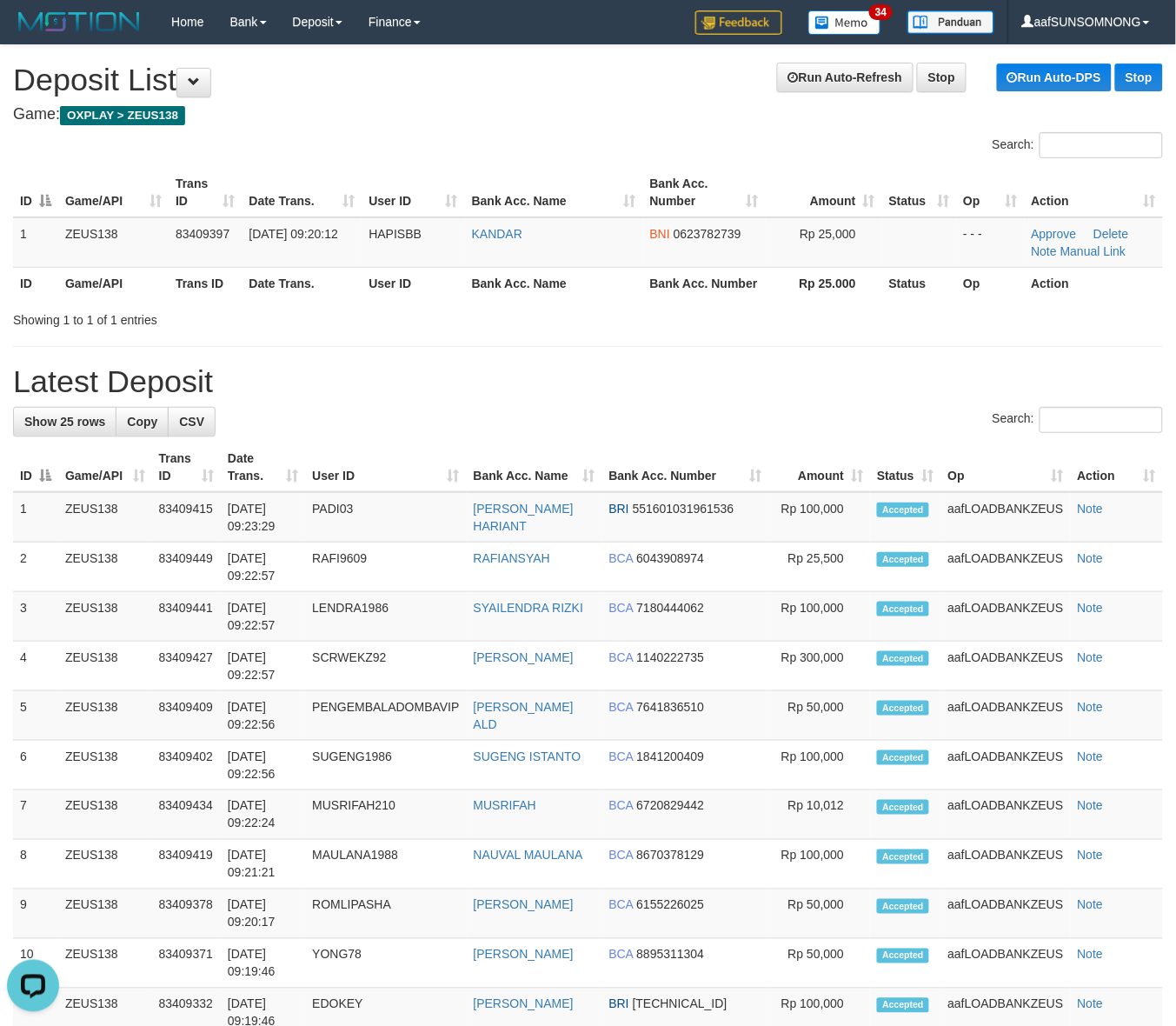 click on "Latest Deposit" at bounding box center (588, 382) 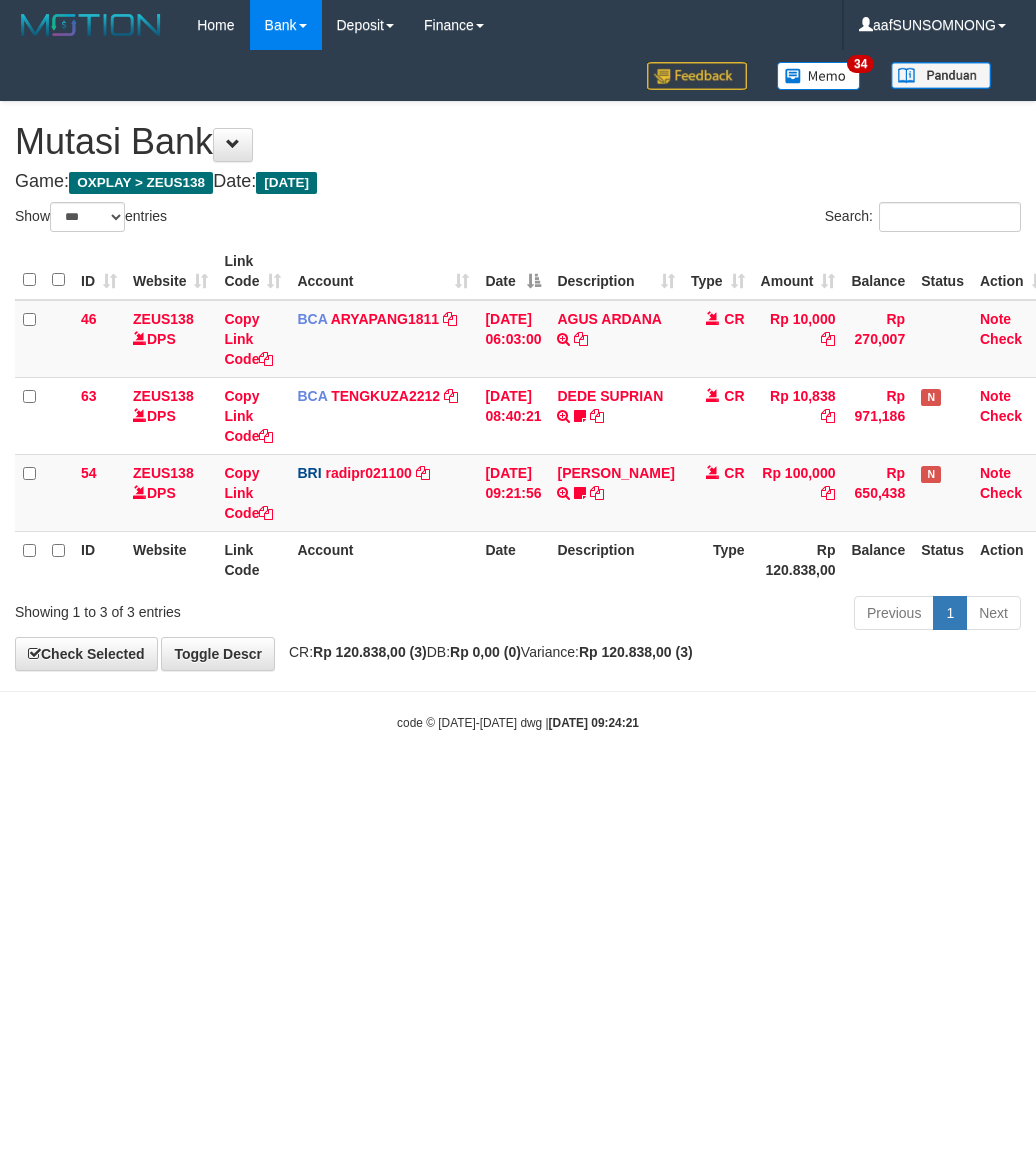 select on "***" 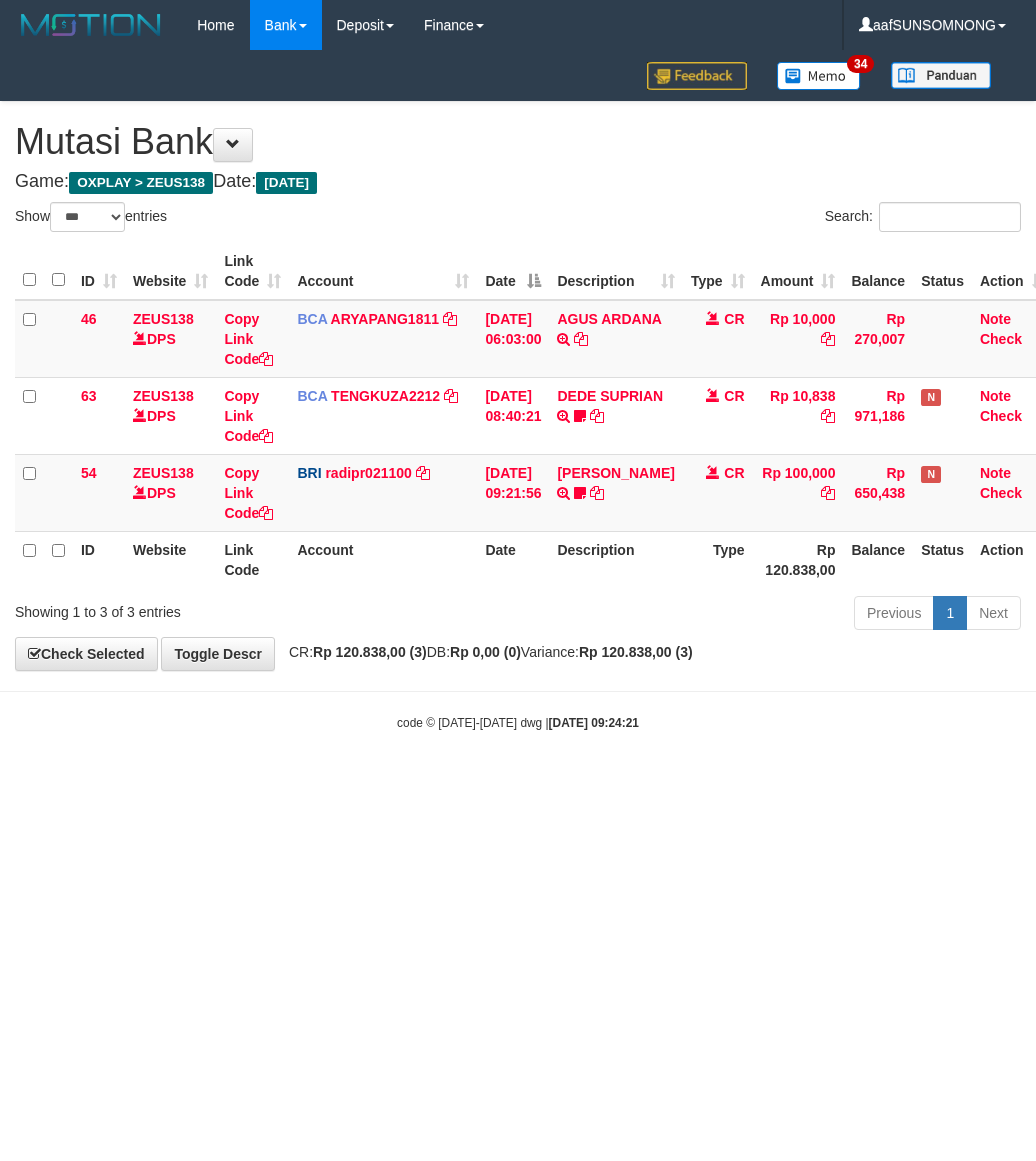 scroll, scrollTop: 0, scrollLeft: 0, axis: both 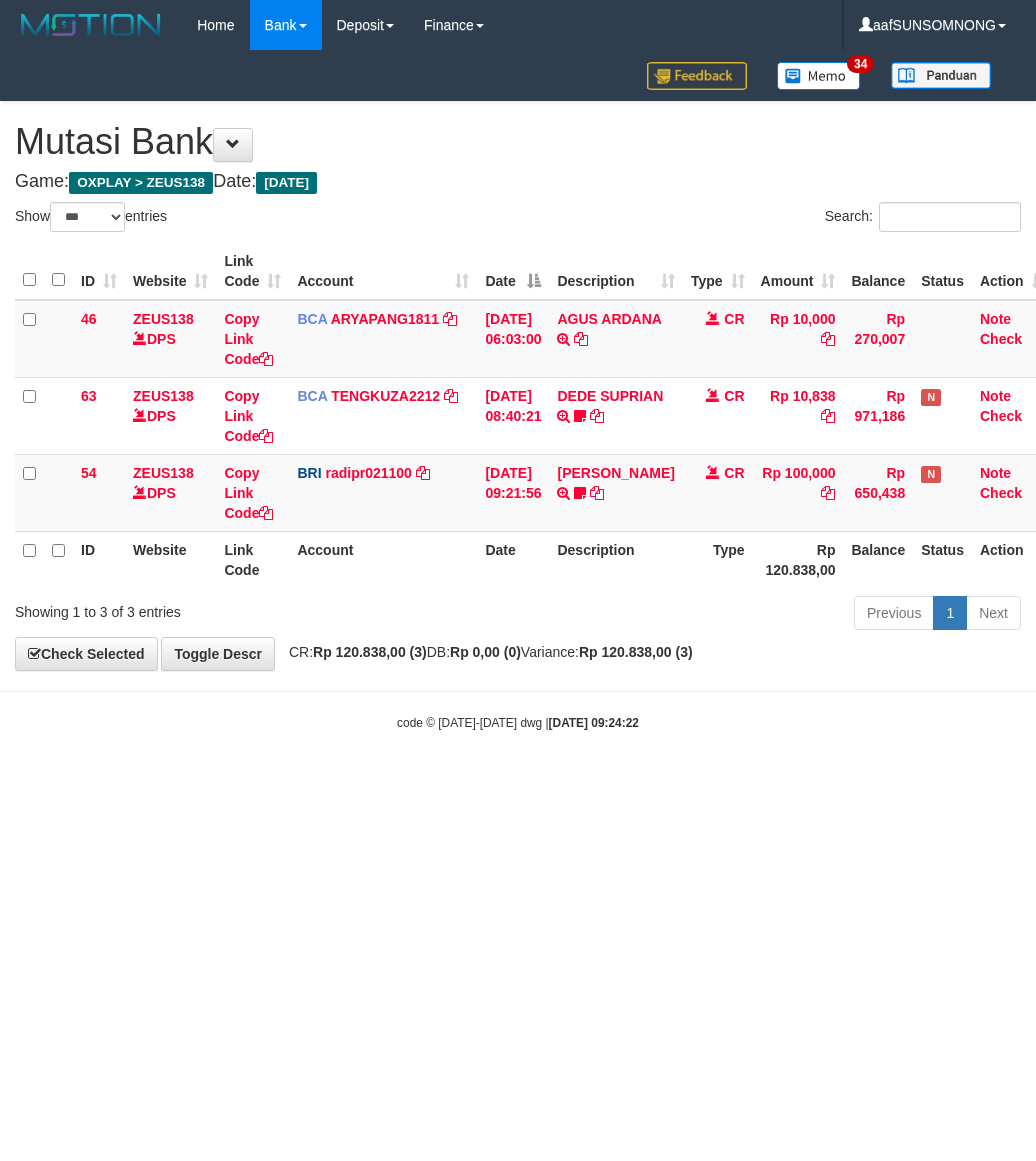 select on "***" 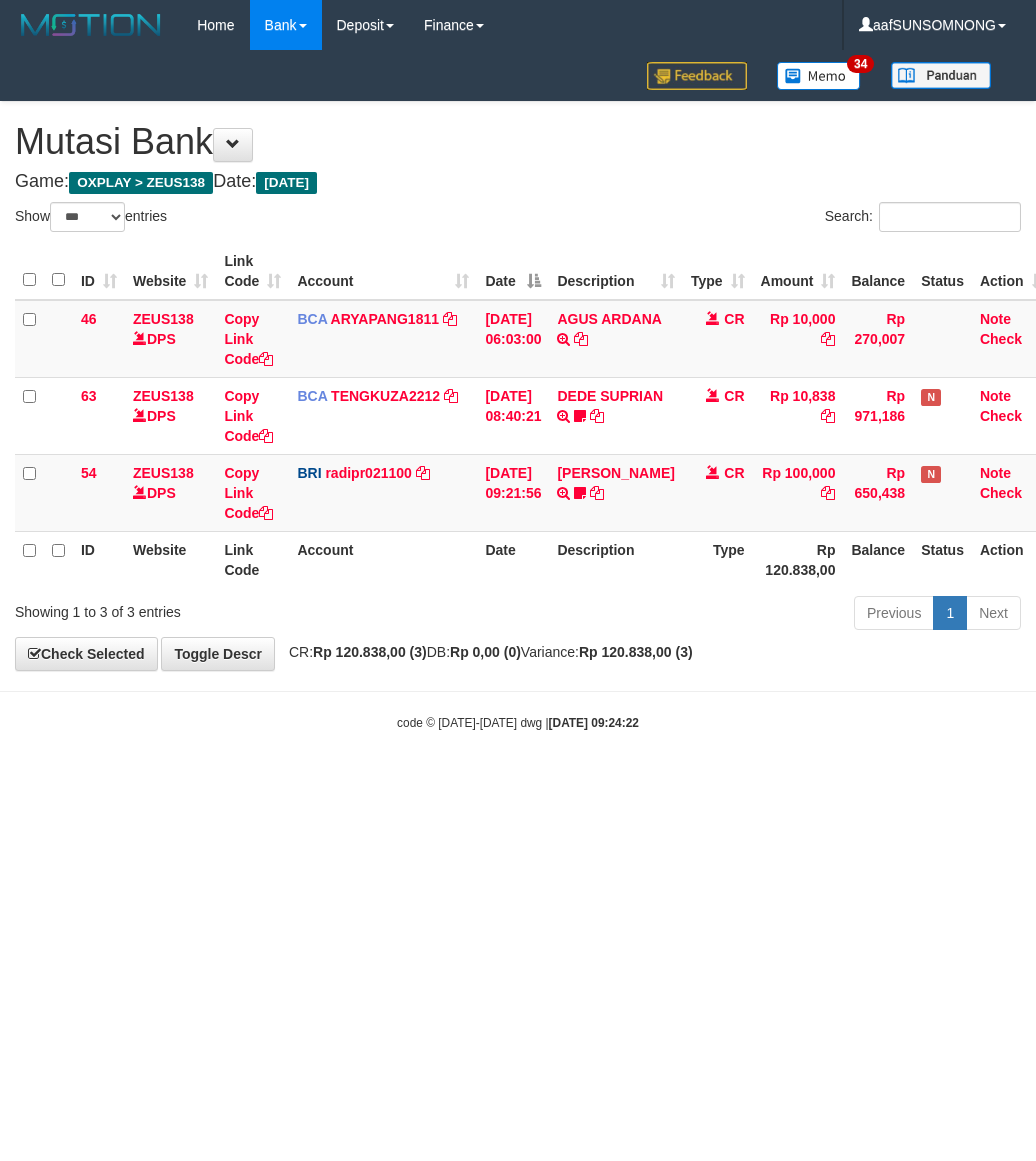 scroll, scrollTop: 0, scrollLeft: 0, axis: both 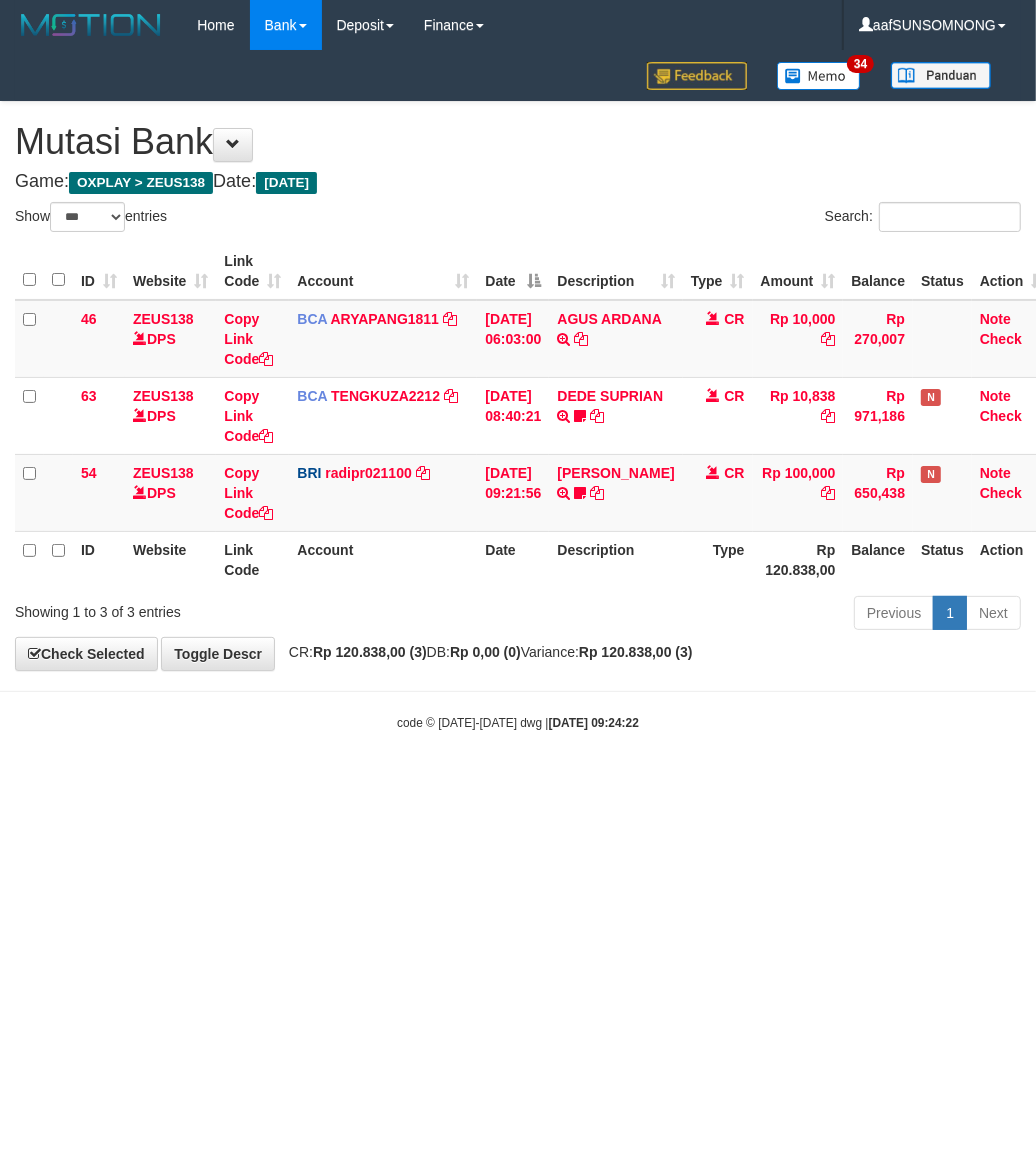 click on "Toggle navigation
Home
Bank
Account List
Load
By Website
Group
[OXPLAY]													ZEUS138
By Load Group (DPS)
Sync" at bounding box center [518, 391] 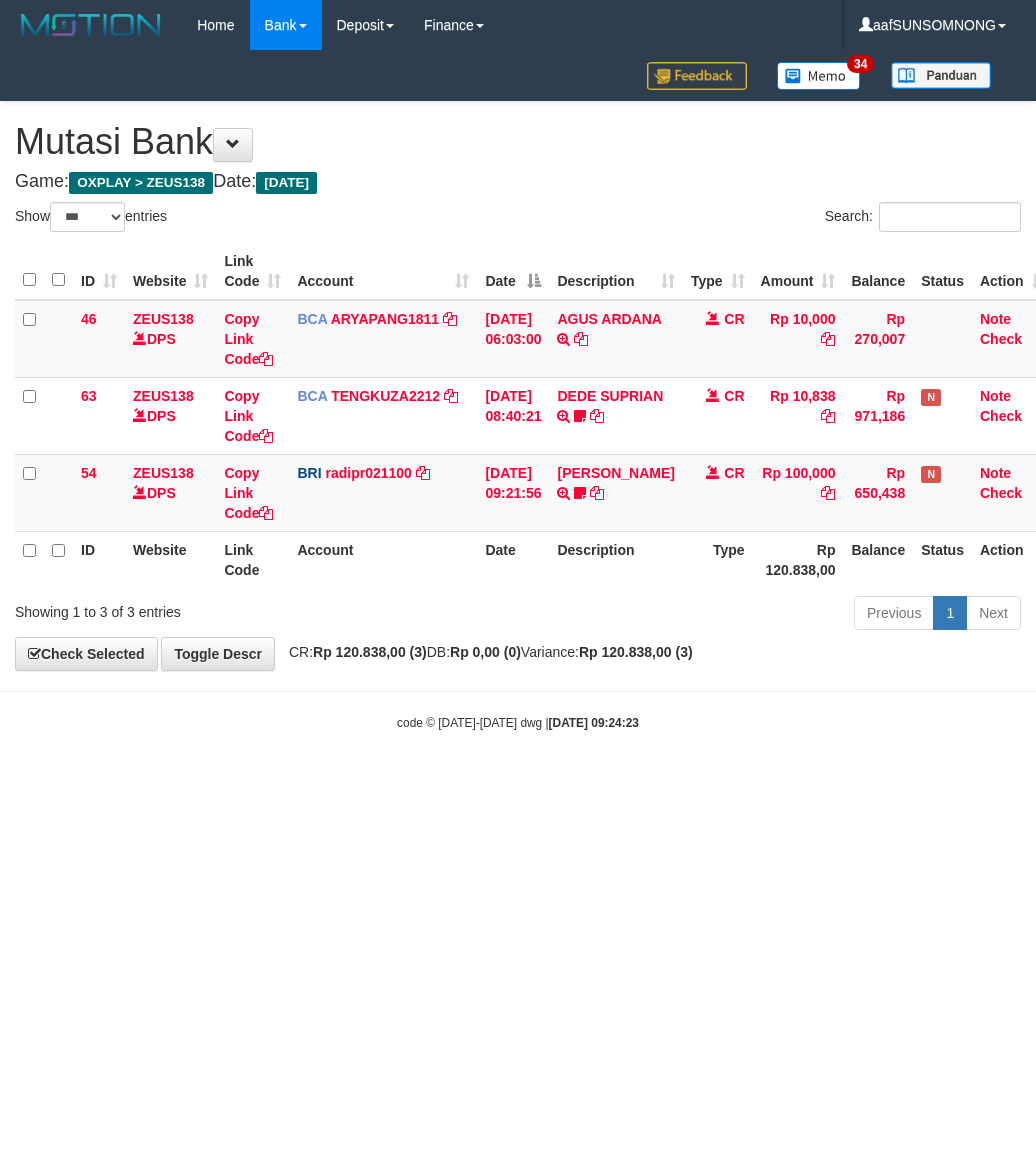 select on "***" 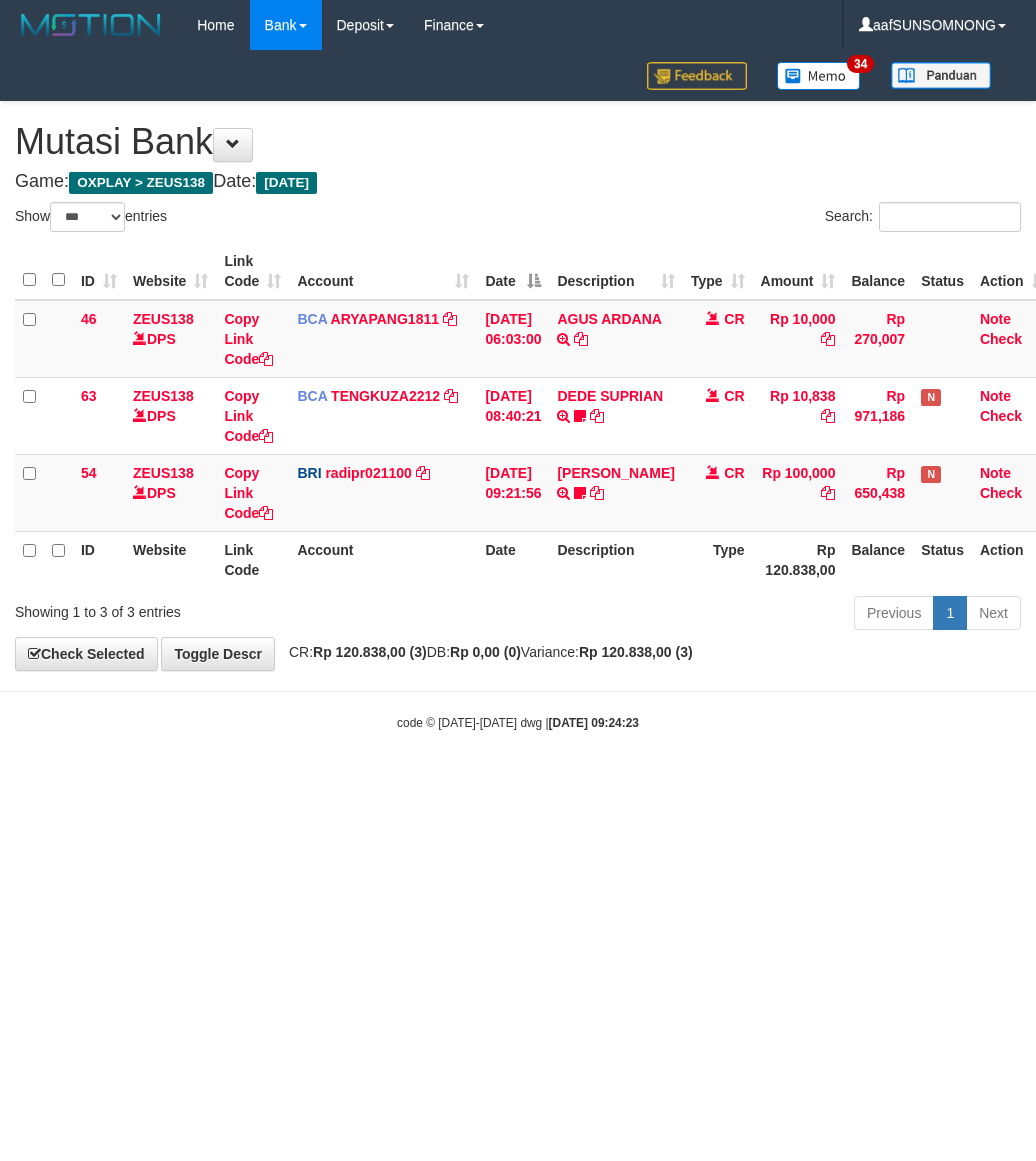 scroll, scrollTop: 0, scrollLeft: 0, axis: both 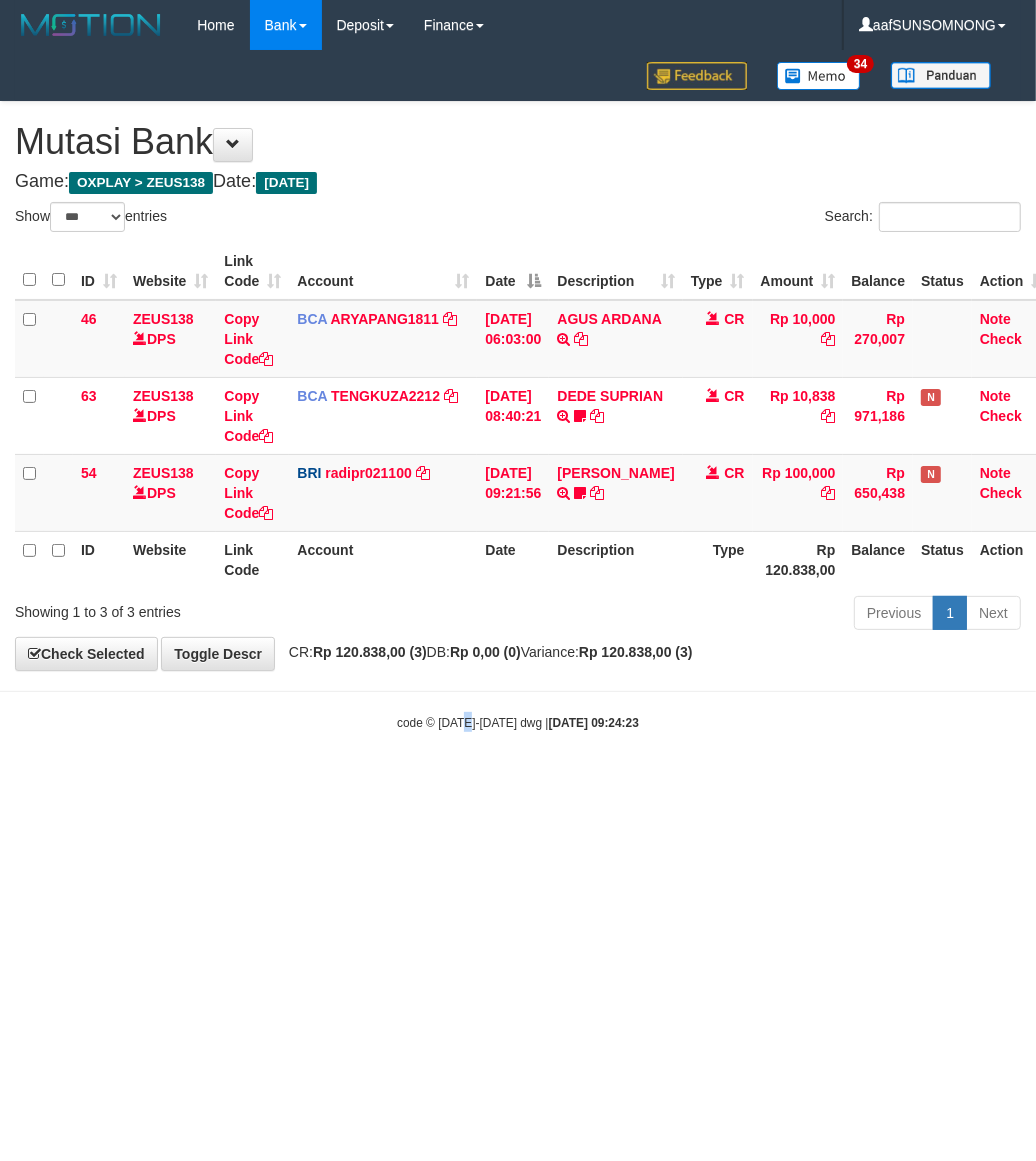click on "Toggle navigation
Home
Bank
Account List
Load
By Website
Group
[OXPLAY]													ZEUS138
By Load Group (DPS)
Sync" at bounding box center (518, 391) 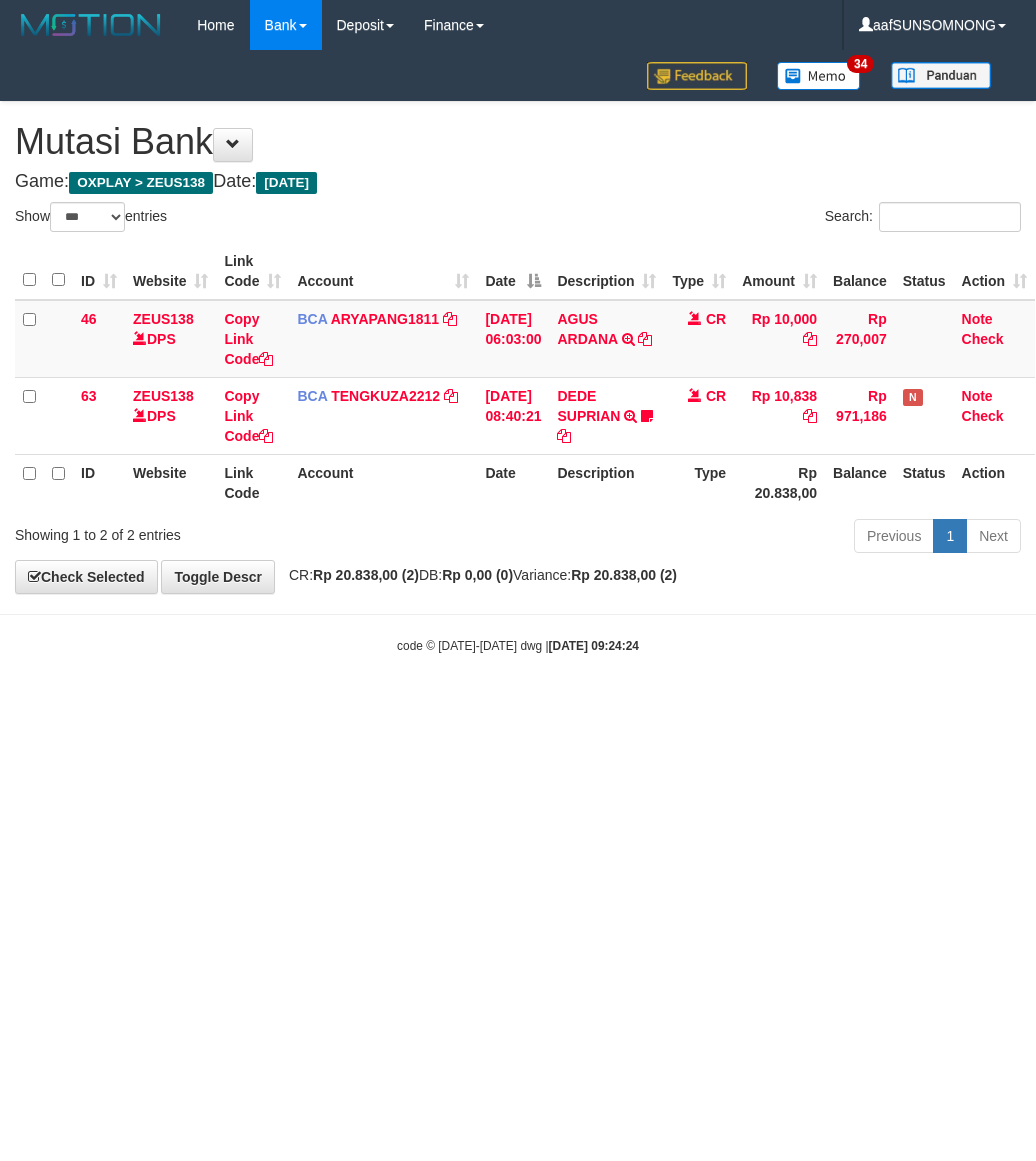 select on "***" 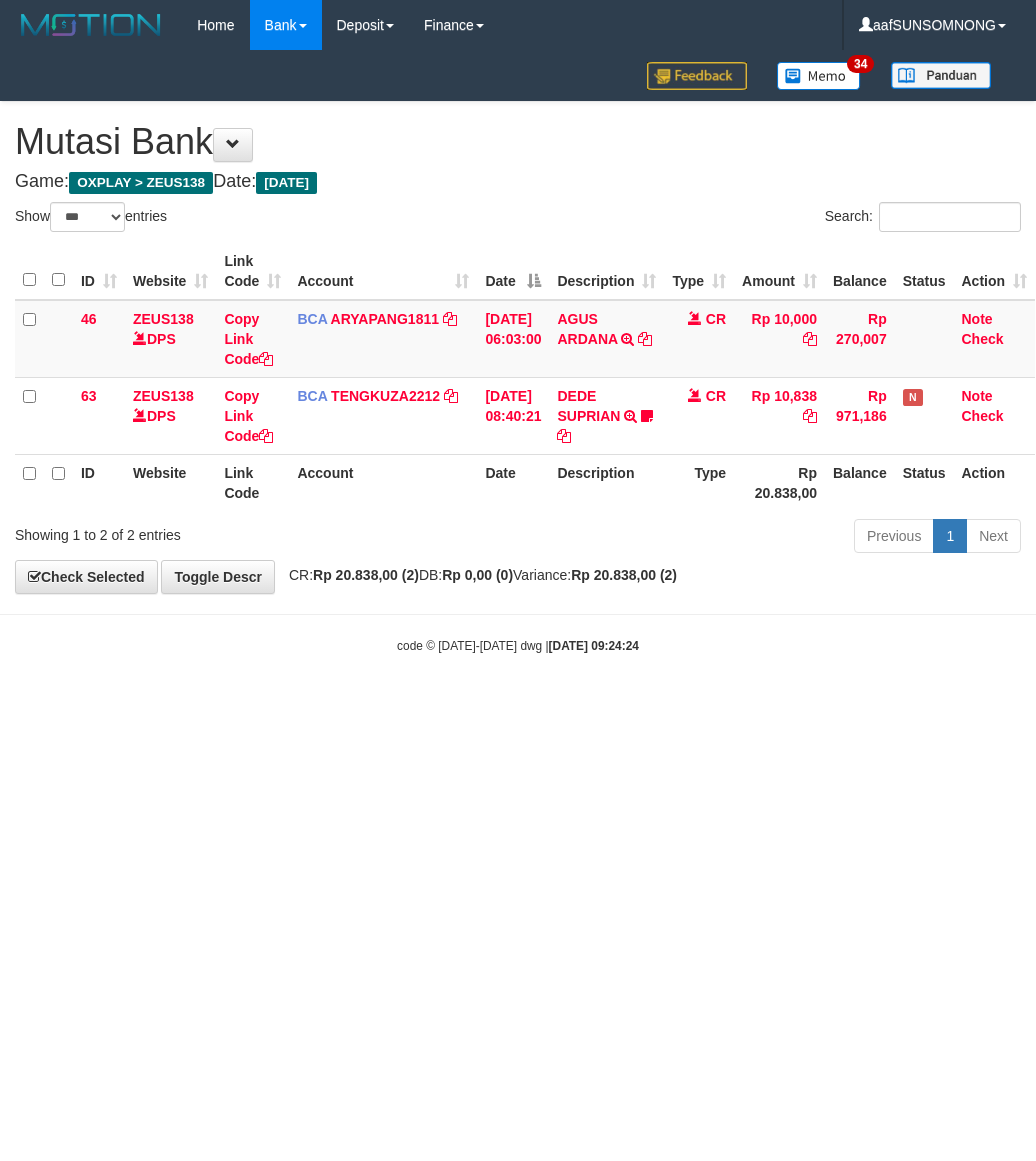 scroll, scrollTop: 0, scrollLeft: 0, axis: both 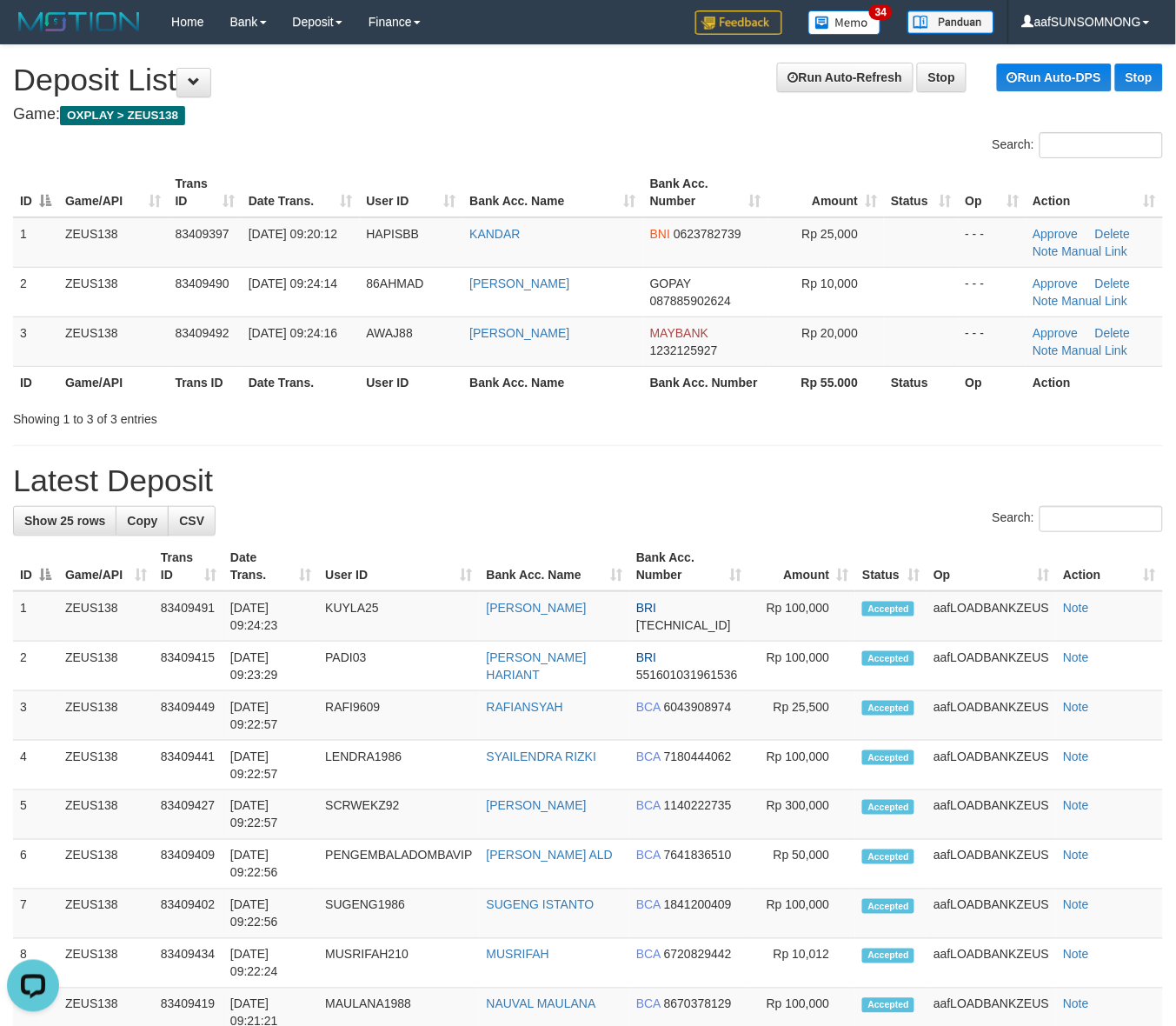 drag, startPoint x: 866, startPoint y: 450, endPoint x: 889, endPoint y: 463, distance: 26.41969 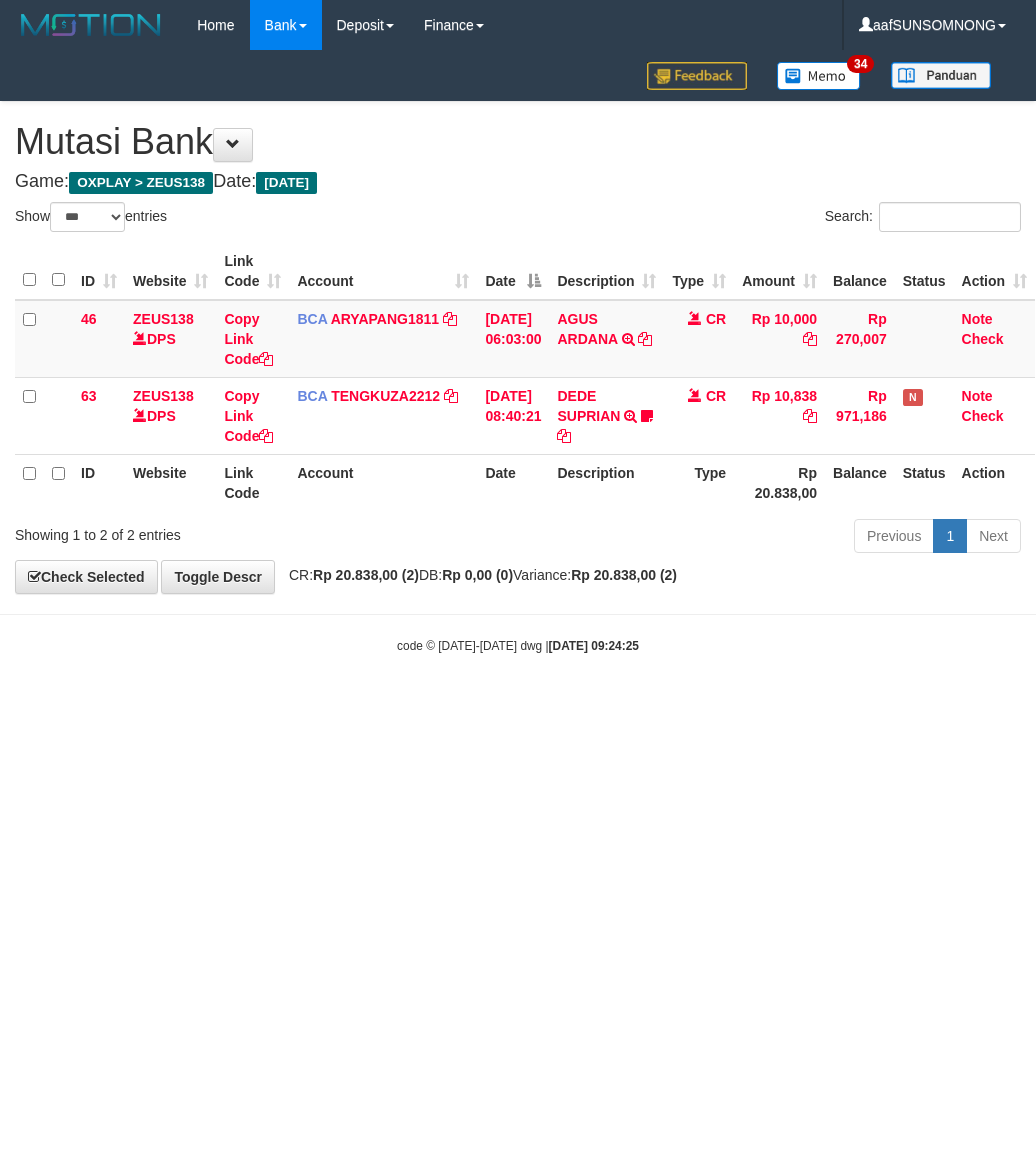 select on "***" 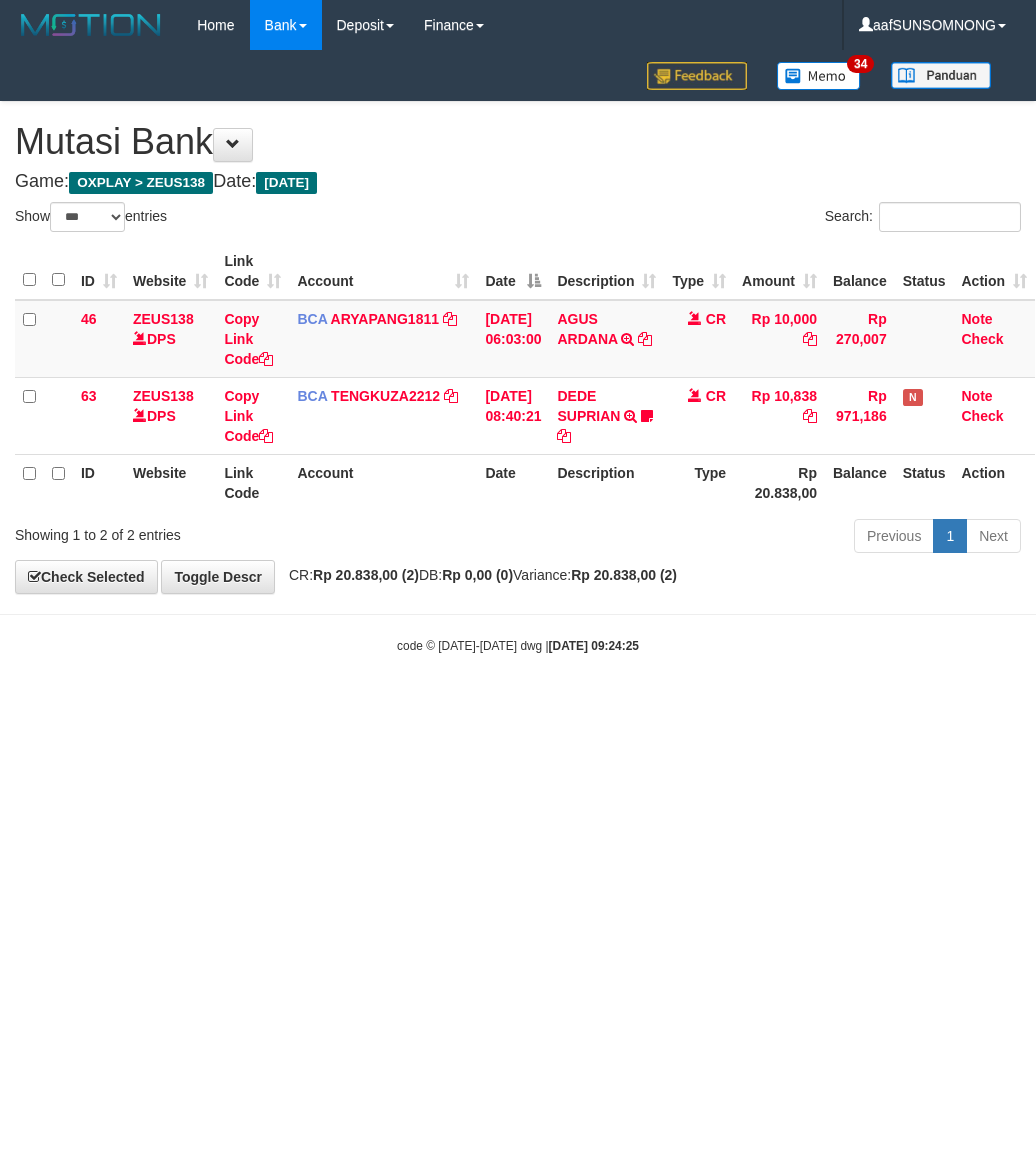scroll, scrollTop: 0, scrollLeft: 0, axis: both 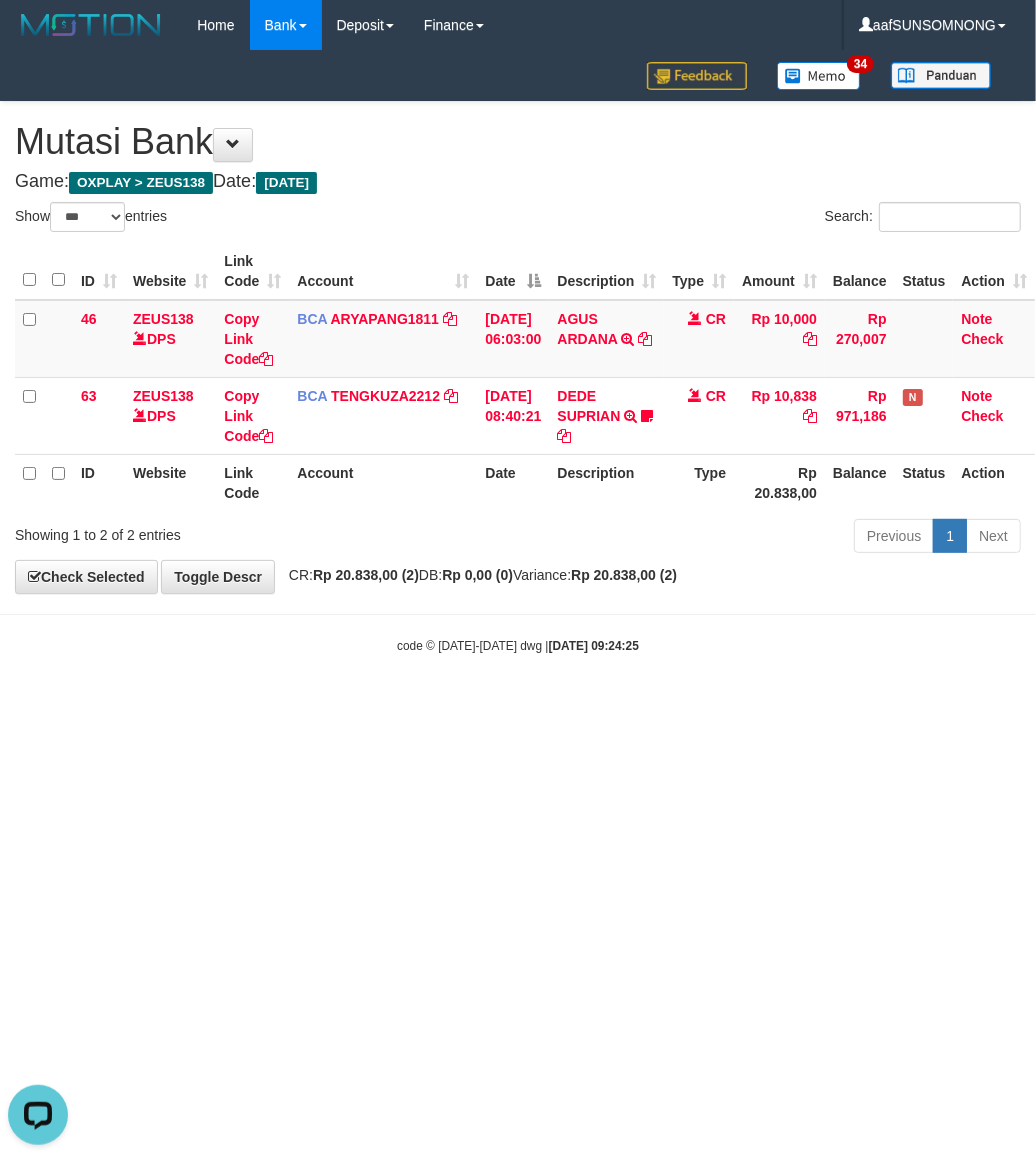 drag, startPoint x: 423, startPoint y: 866, endPoint x: 432, endPoint y: 871, distance: 10.29563 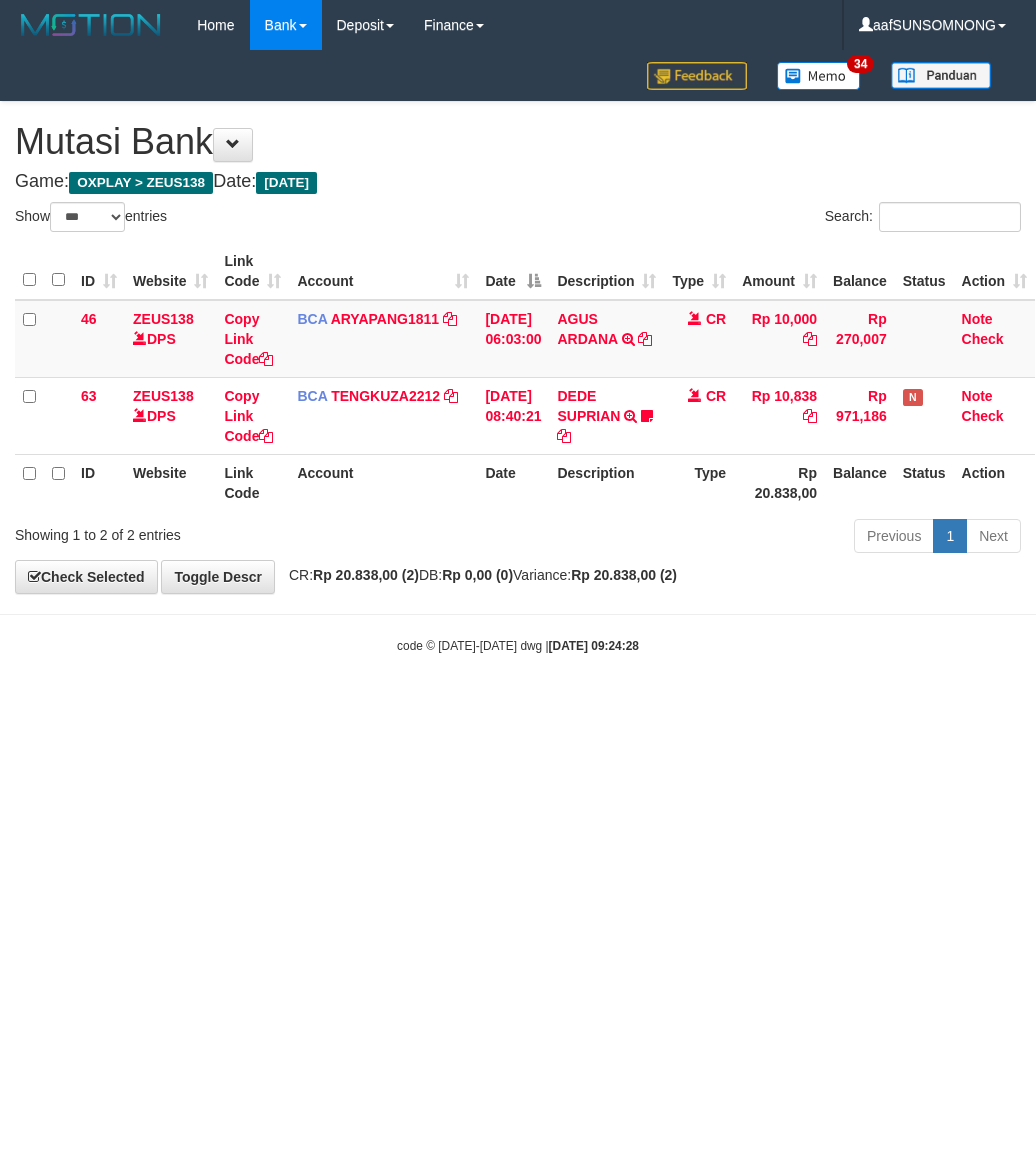 select on "***" 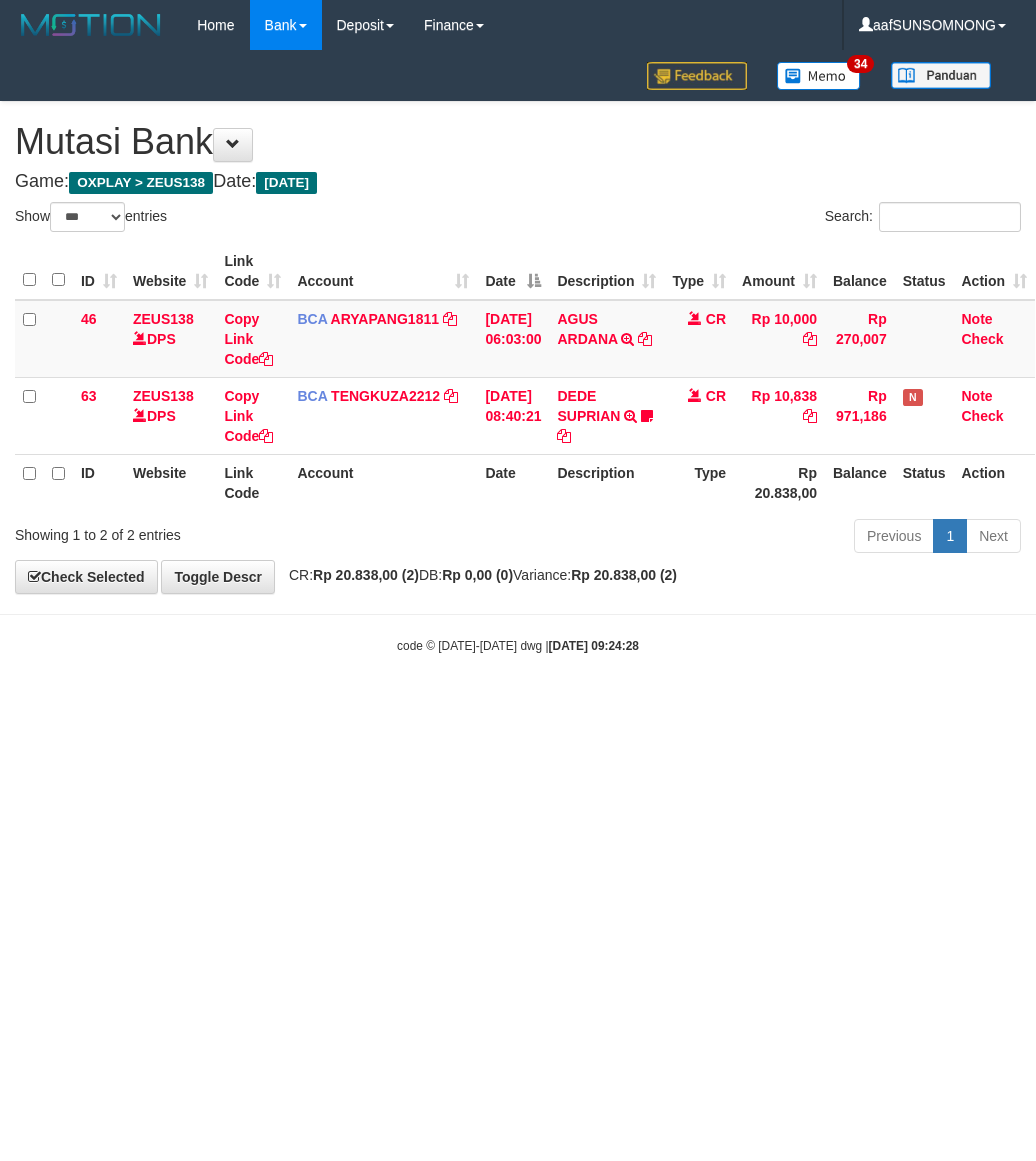 scroll, scrollTop: 0, scrollLeft: 0, axis: both 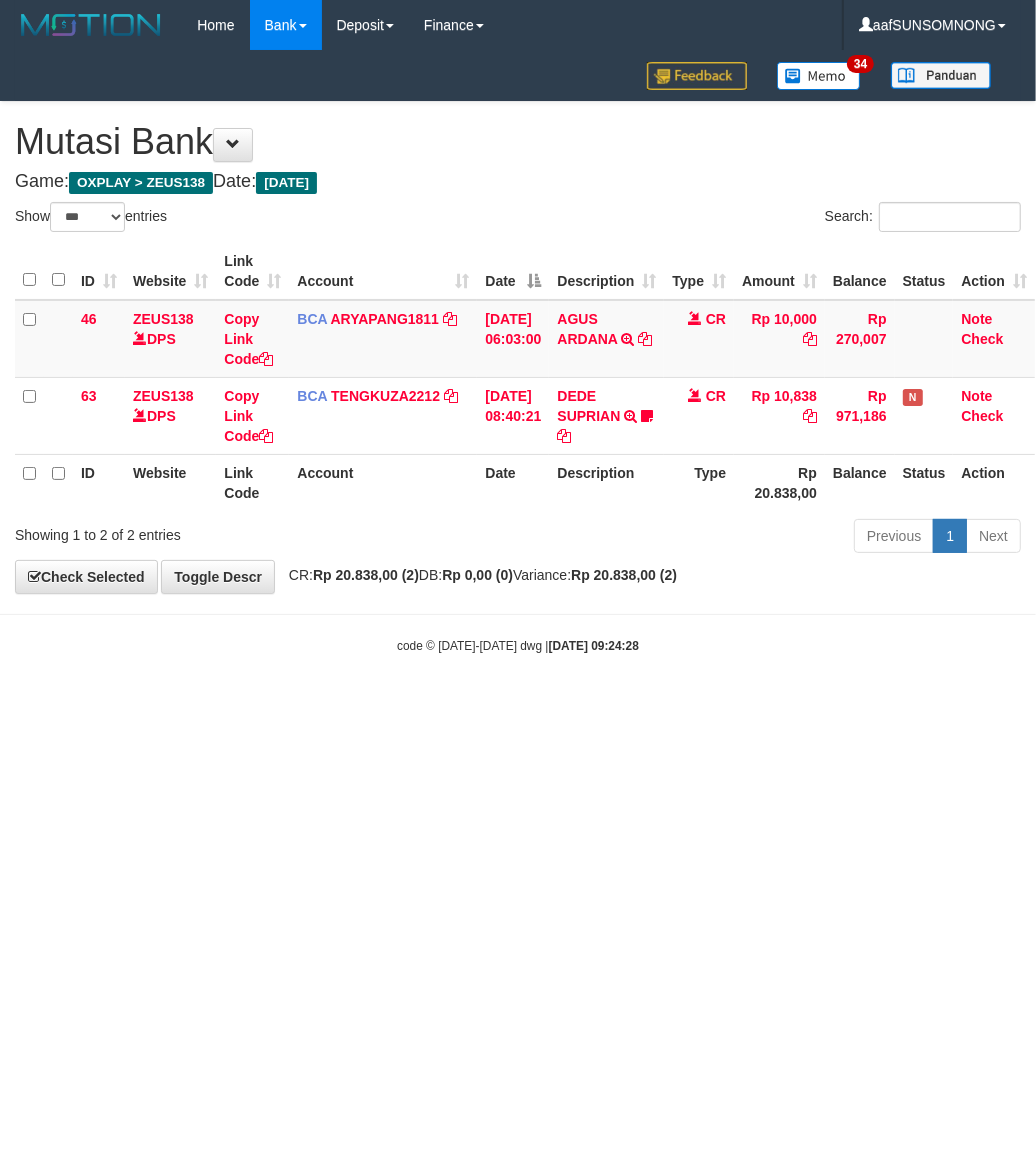 drag, startPoint x: 0, startPoint y: 0, endPoint x: 433, endPoint y: 868, distance: 970.0067 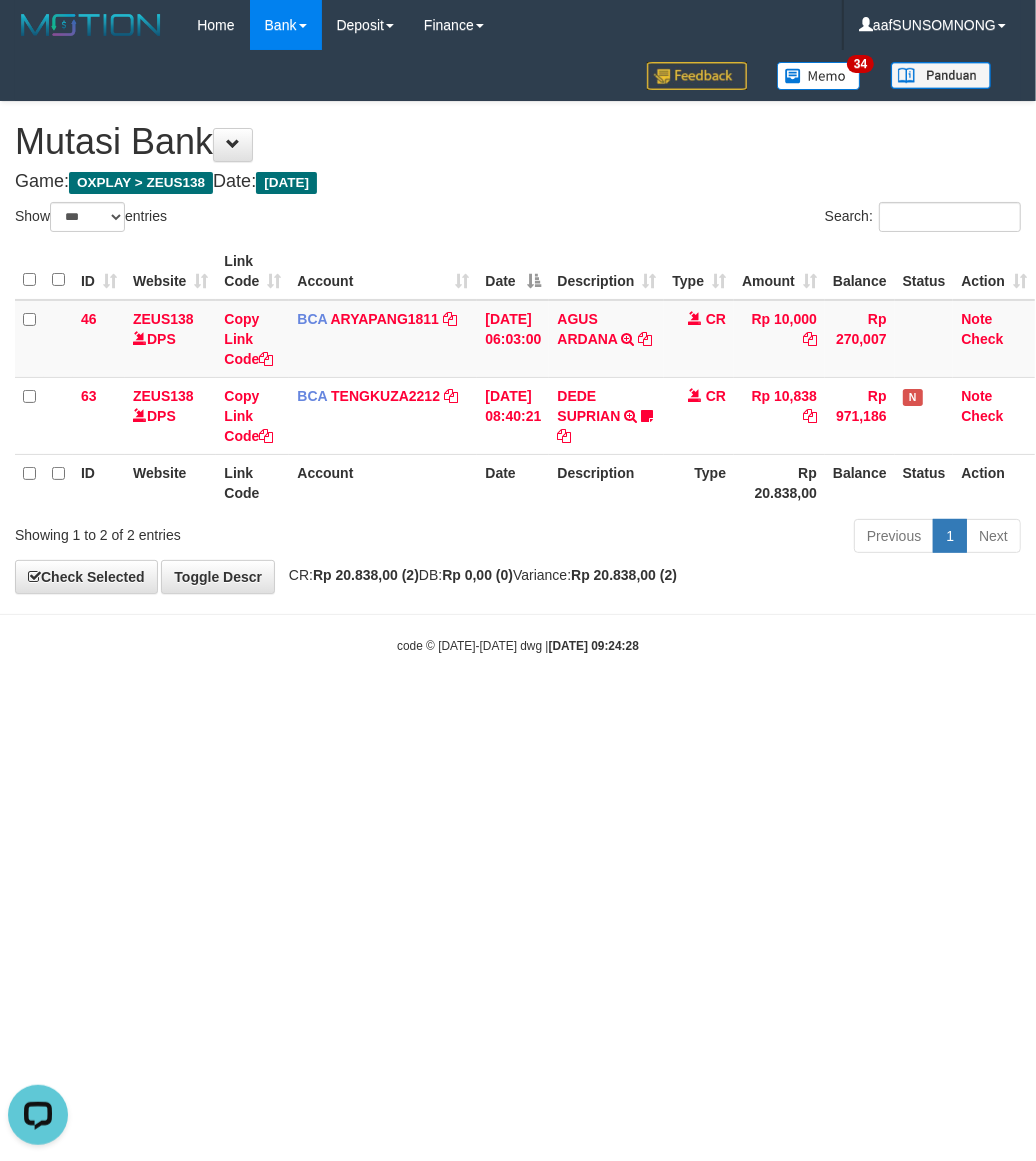 scroll, scrollTop: 0, scrollLeft: 0, axis: both 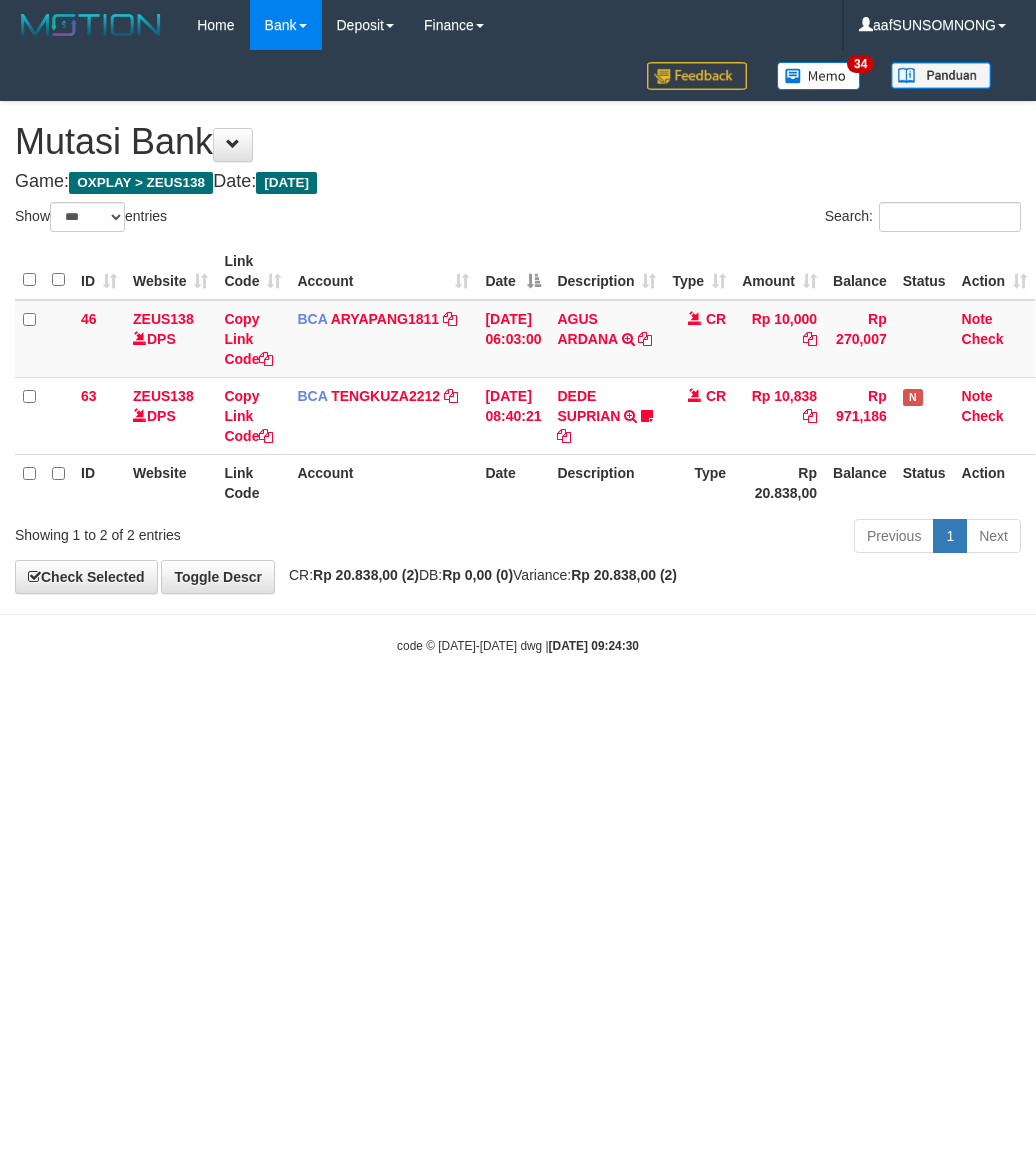 select on "***" 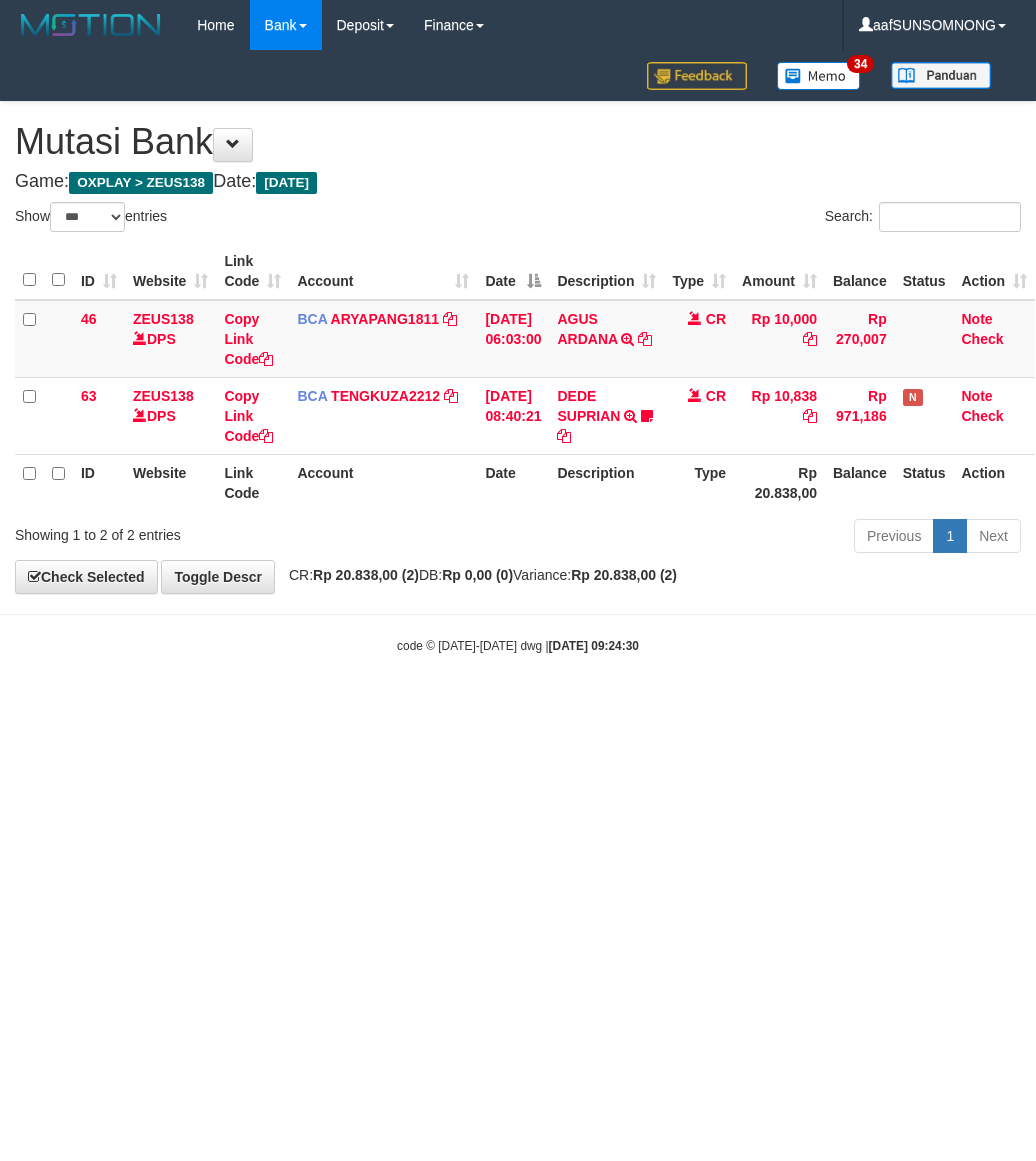 scroll, scrollTop: 0, scrollLeft: 0, axis: both 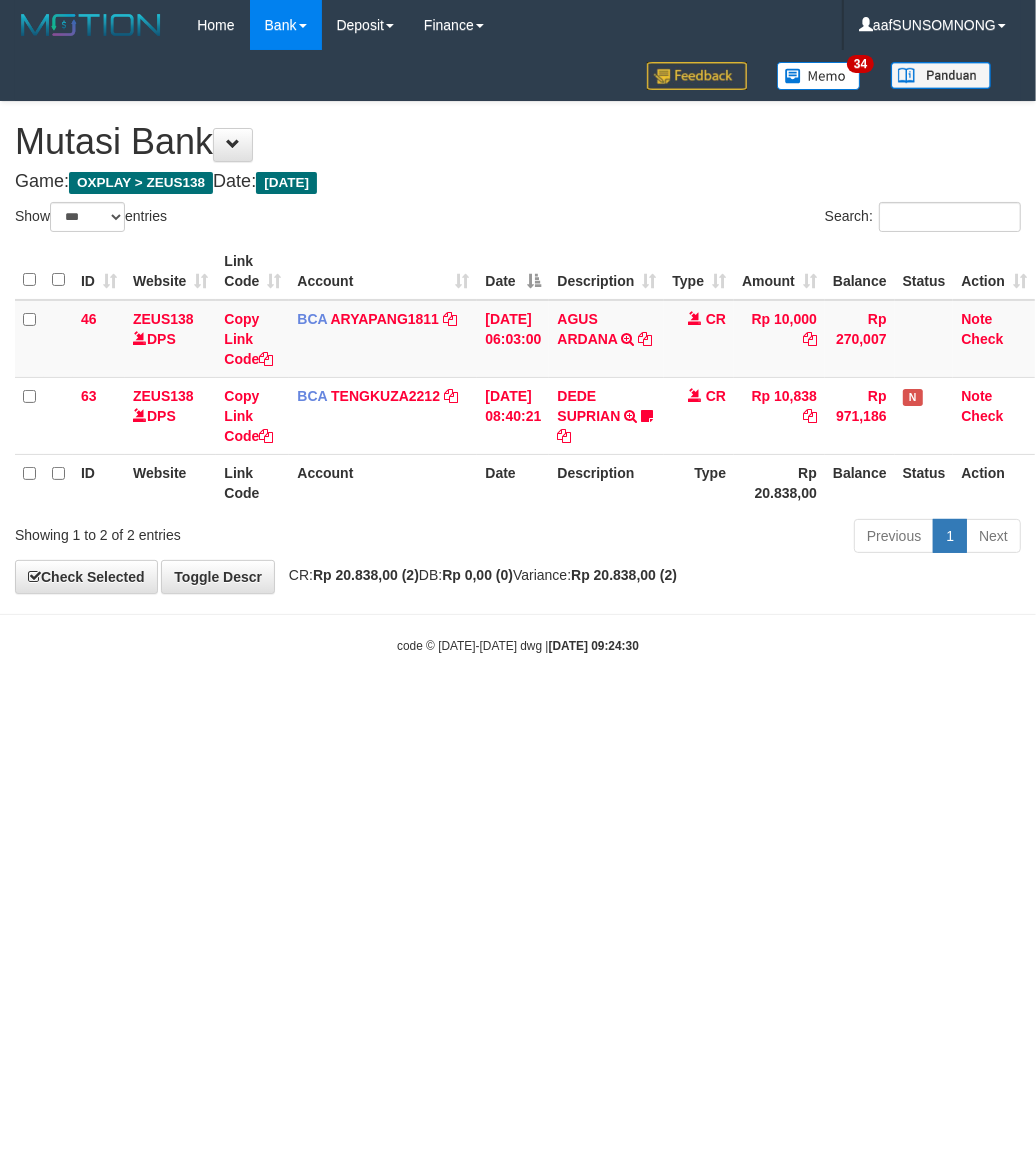 click on "Toggle navigation
Home
Bank
Account List
Load
By Website
Group
[OXPLAY]													ZEUS138
By Load Group (DPS)
Sync" at bounding box center (518, 352) 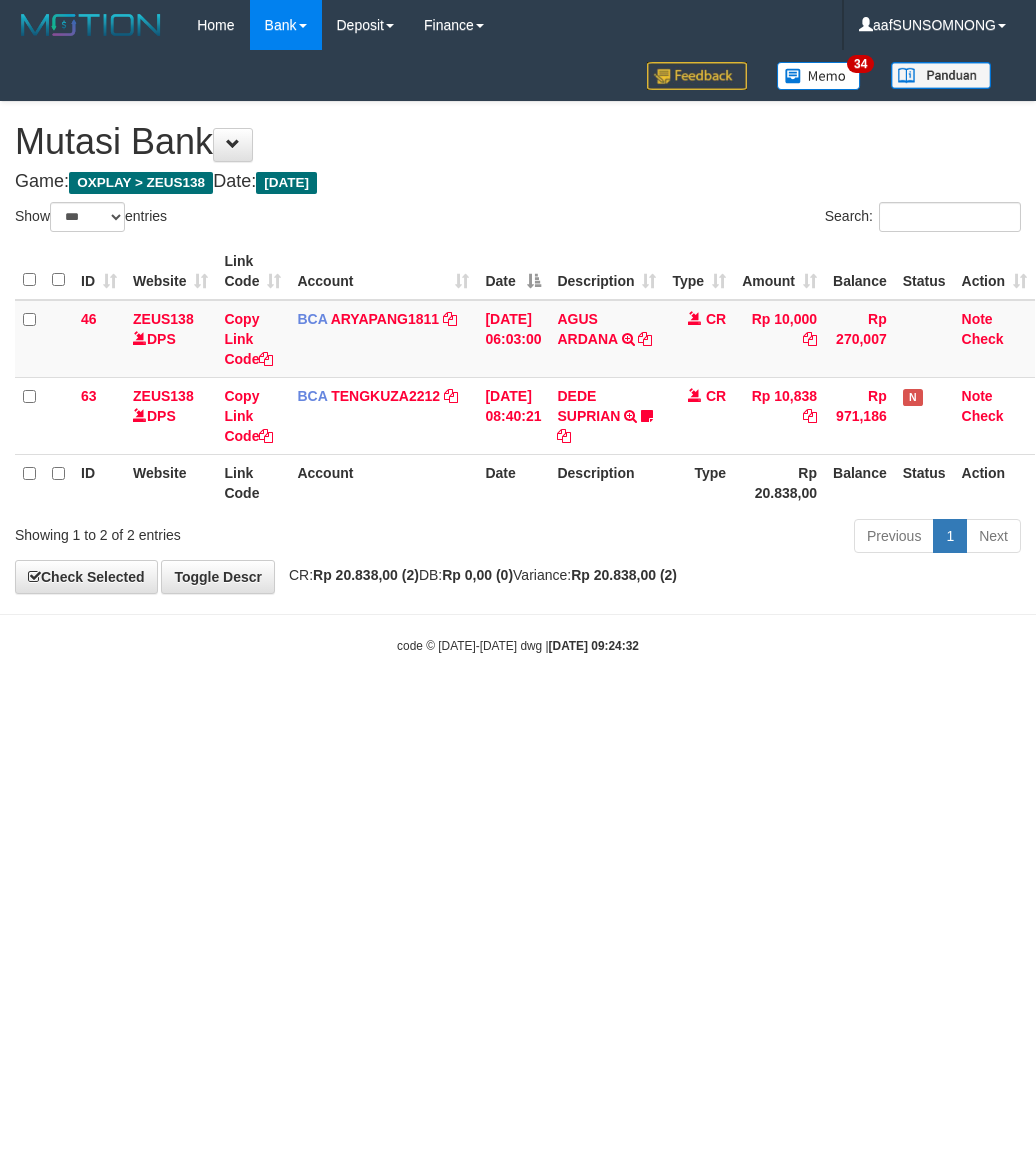 select on "***" 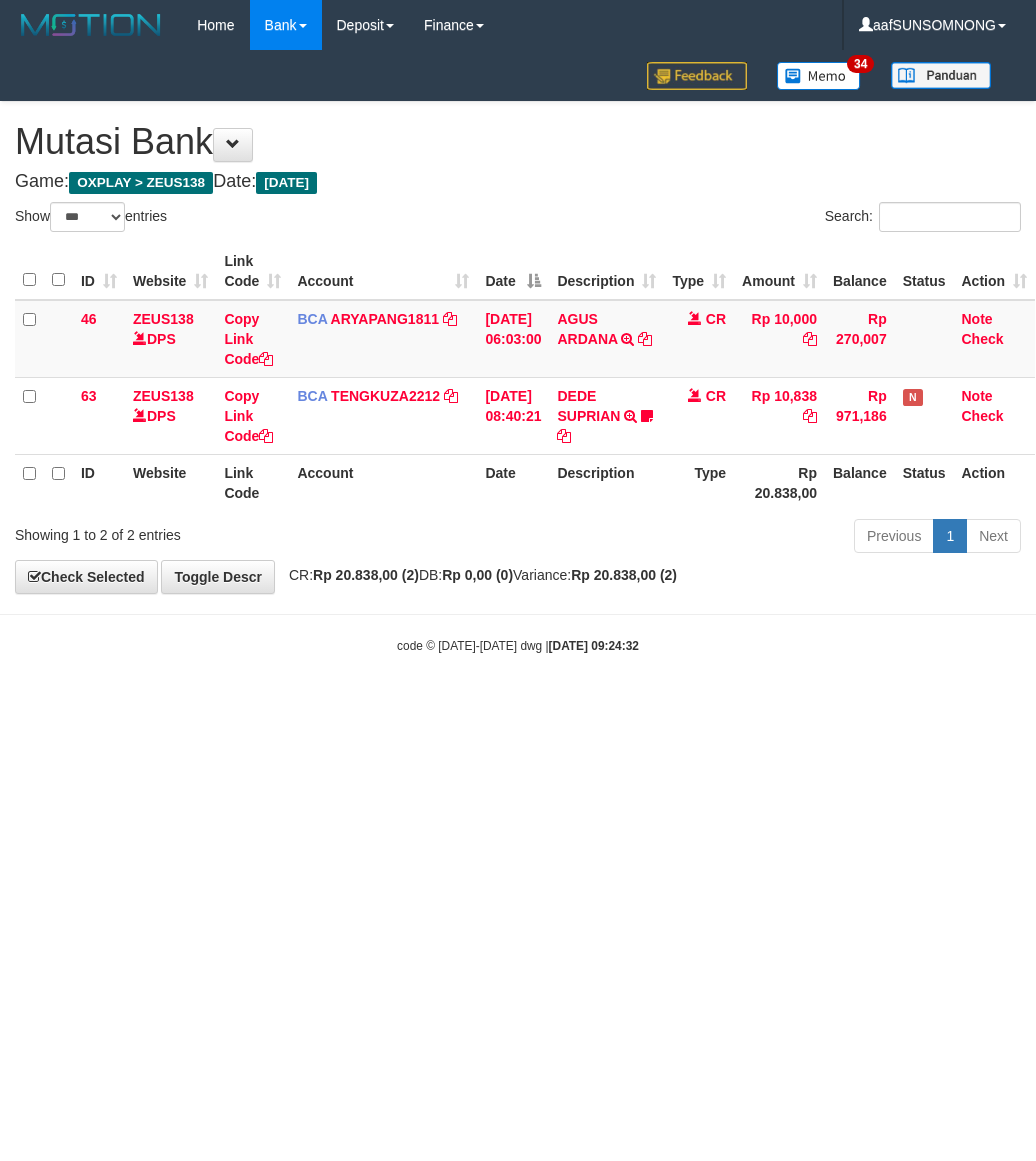 scroll, scrollTop: 0, scrollLeft: 0, axis: both 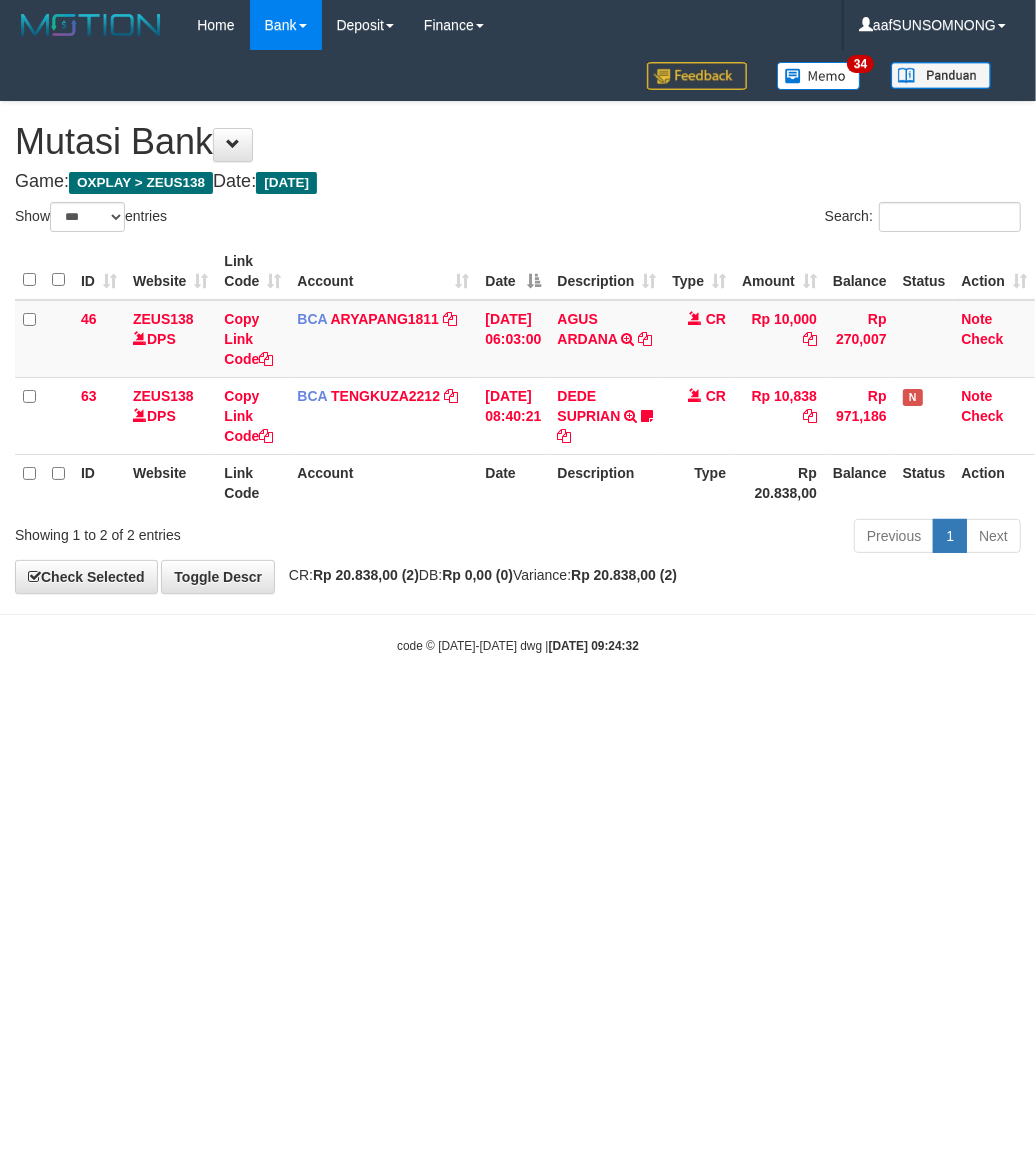 click on "Toggle navigation
Home
Bank
Account List
Load
By Website
Group
[OXPLAY]													ZEUS138
By Load Group (DPS)
Sync" at bounding box center (518, 352) 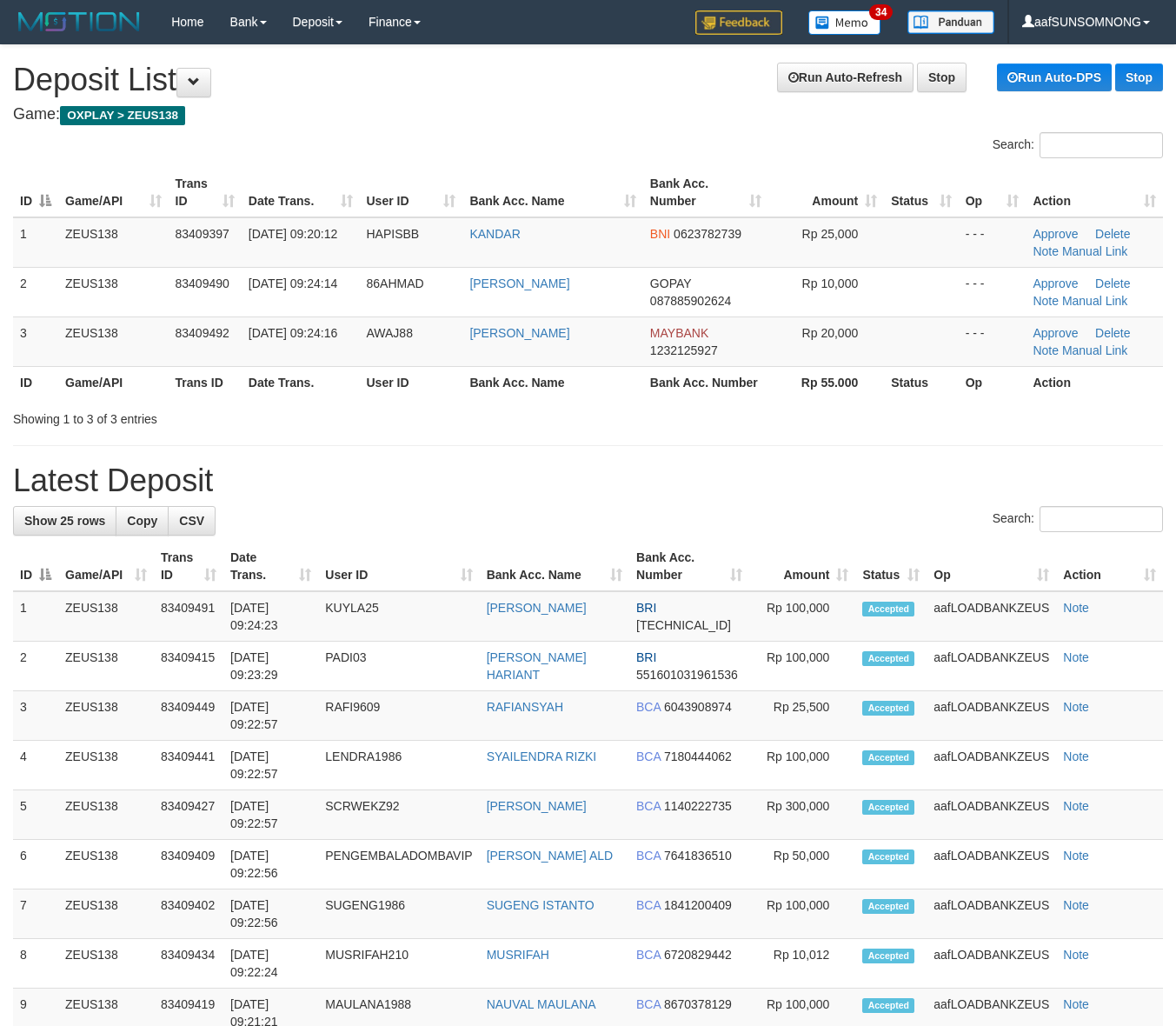 scroll, scrollTop: 0, scrollLeft: 0, axis: both 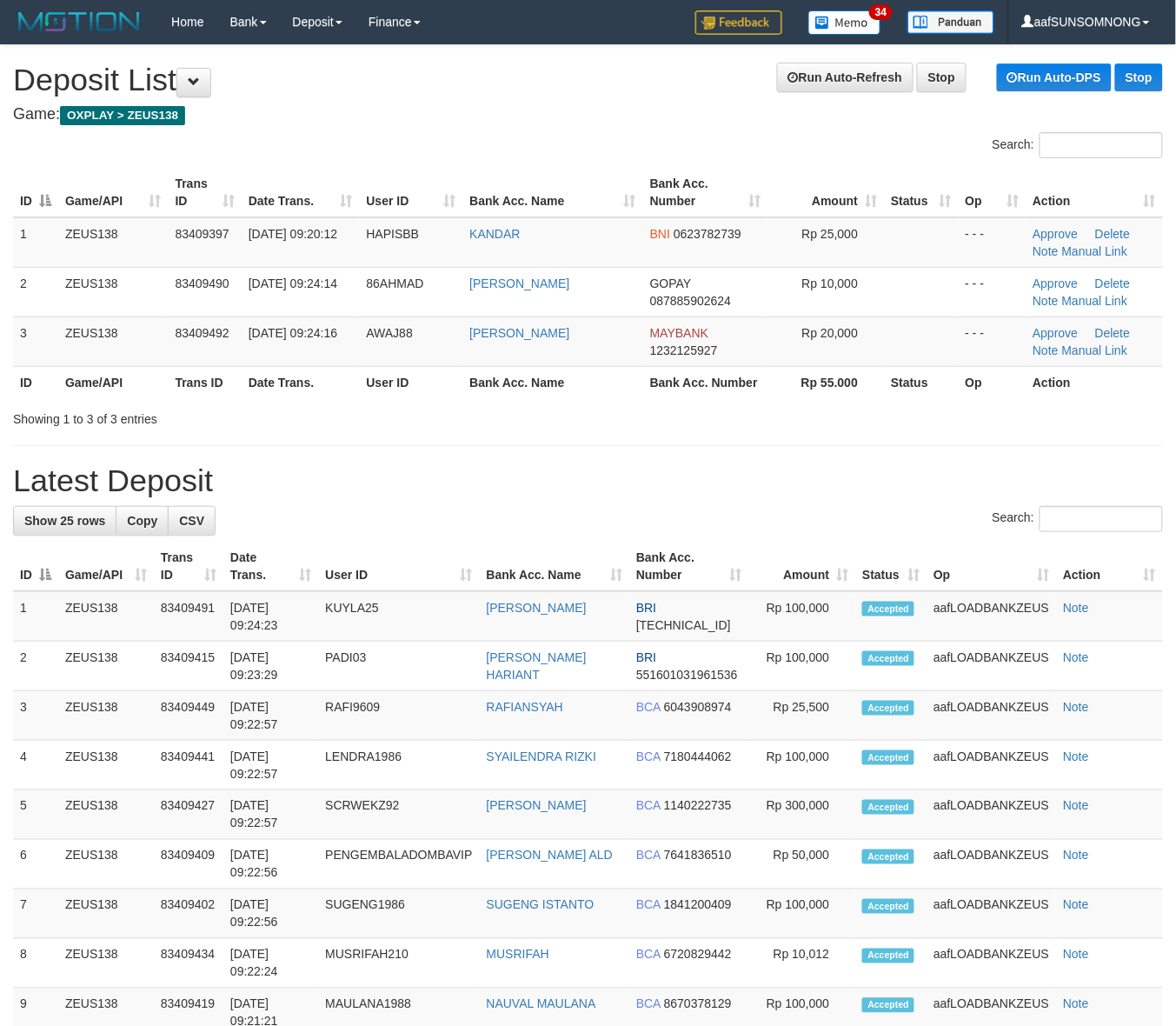 drag, startPoint x: 774, startPoint y: 478, endPoint x: 828, endPoint y: 483, distance: 54.230987 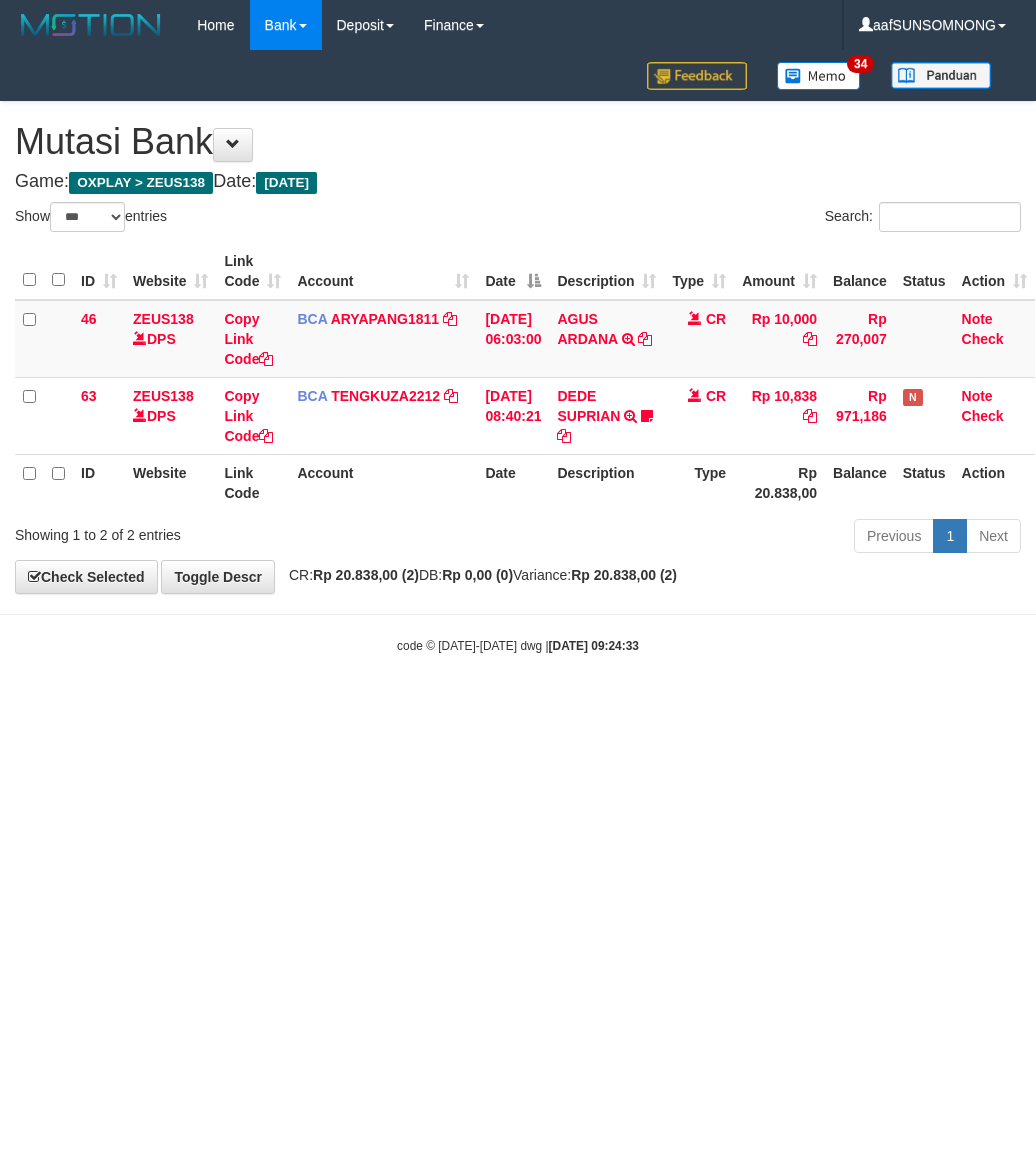 select on "***" 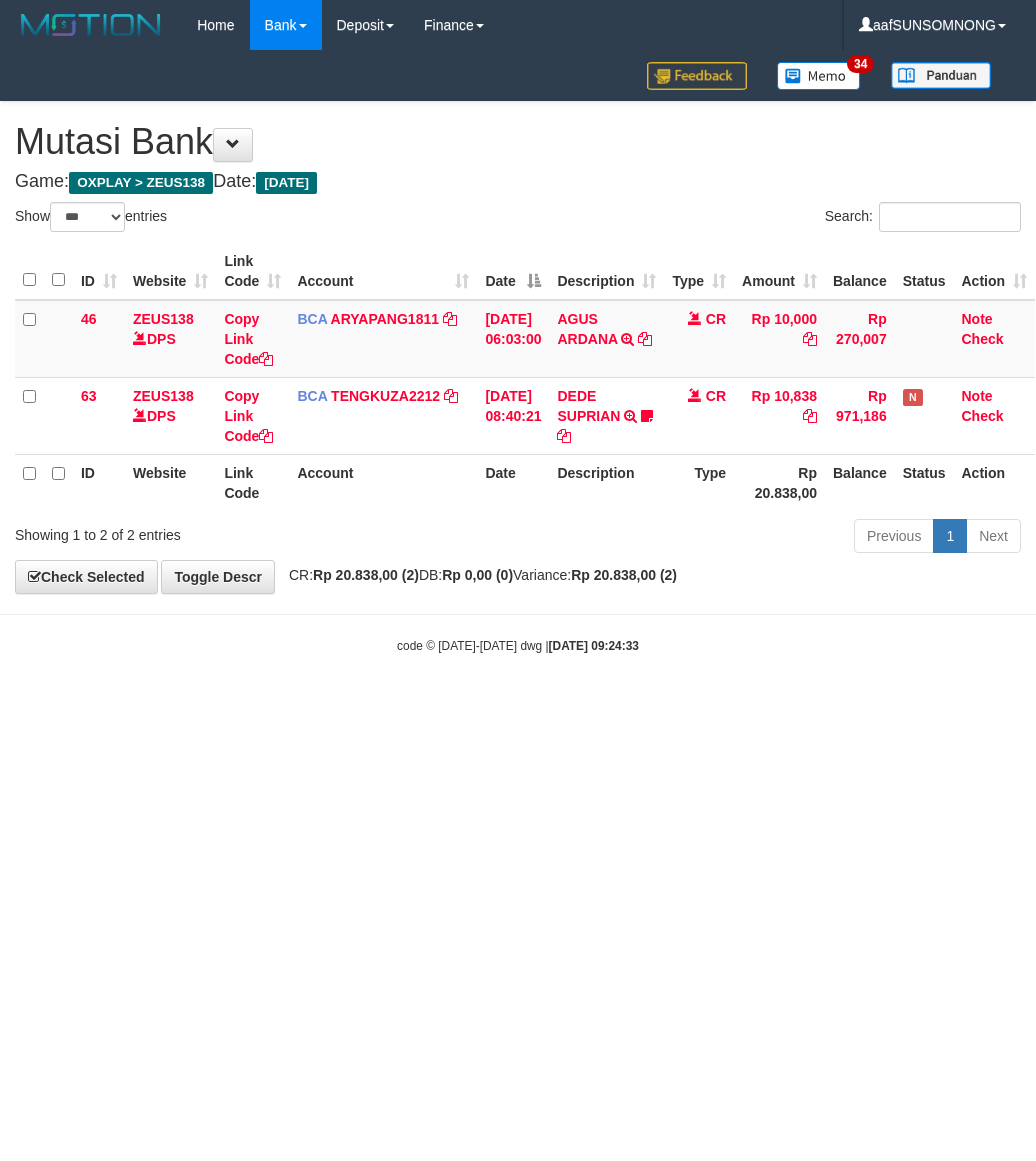 scroll, scrollTop: 0, scrollLeft: 0, axis: both 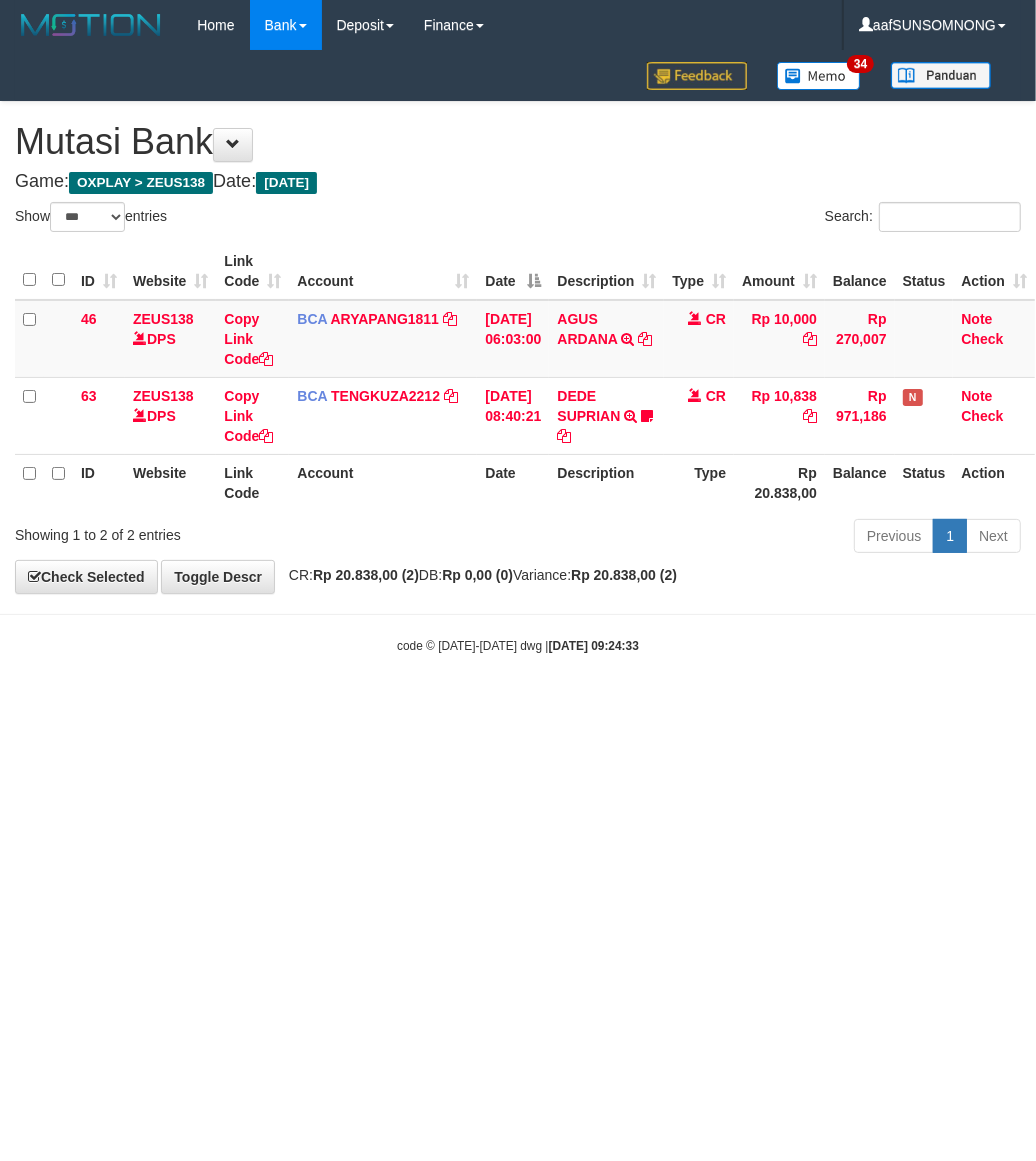 click on "Toggle navigation
Home
Bank
Account List
Load
By Website
Group
[OXPLAY]													ZEUS138
By Load Group (DPS)
Sync" at bounding box center (518, 352) 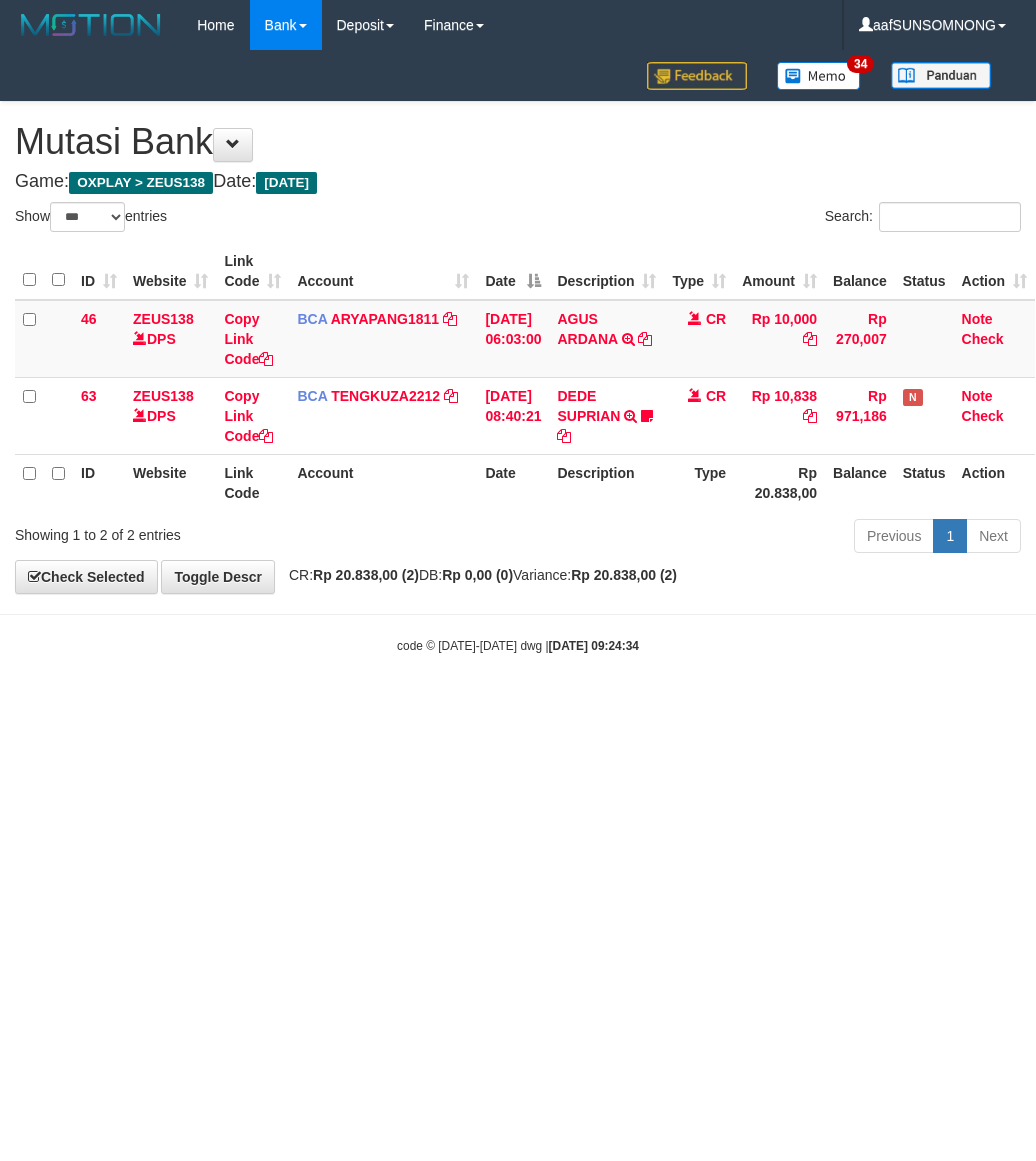 select on "***" 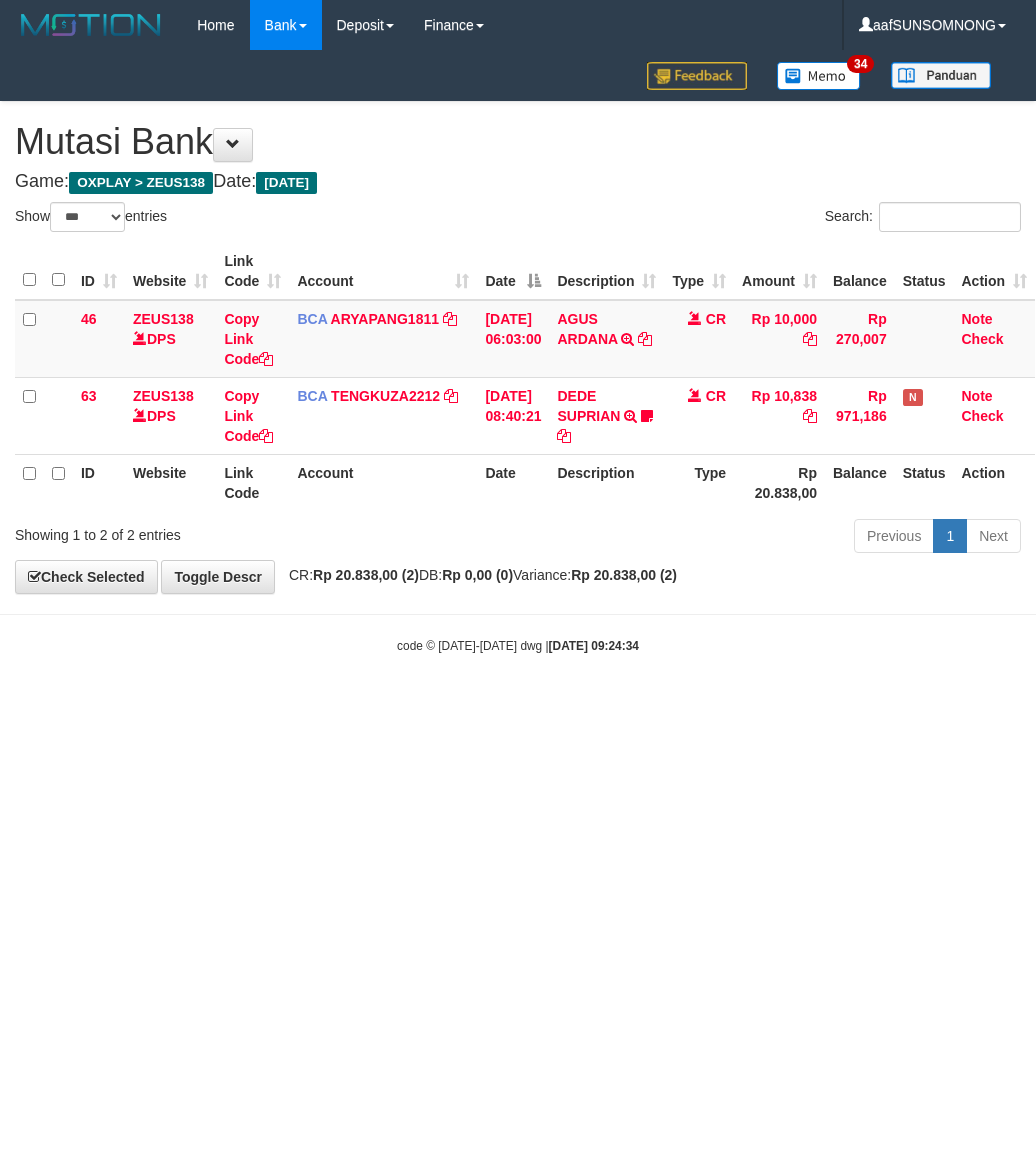 scroll, scrollTop: 0, scrollLeft: 0, axis: both 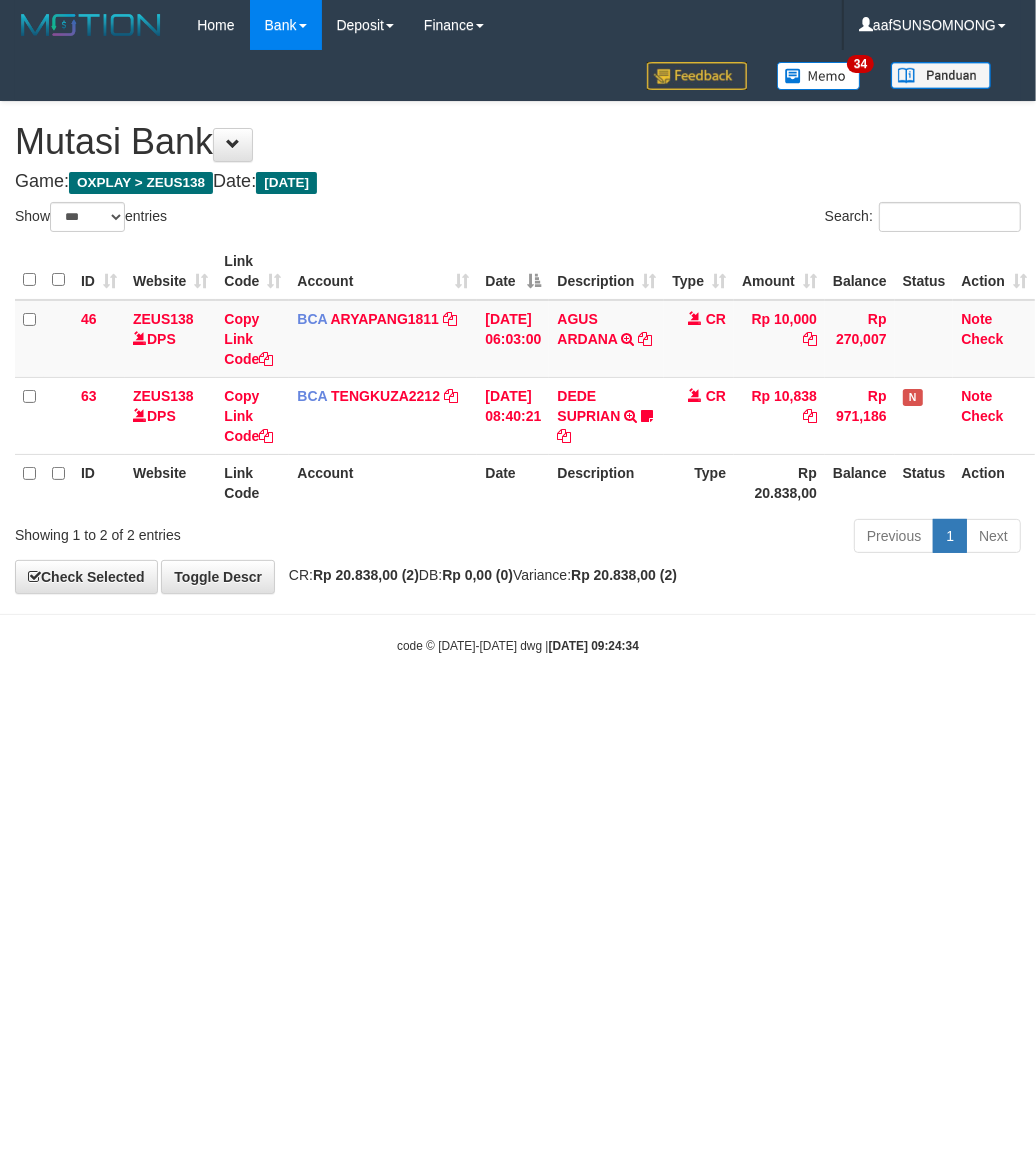 click on "Toggle navigation
Home
Bank
Account List
Load
By Website
Group
[OXPLAY]													ZEUS138
By Load Group (DPS)
Sync" at bounding box center (518, 352) 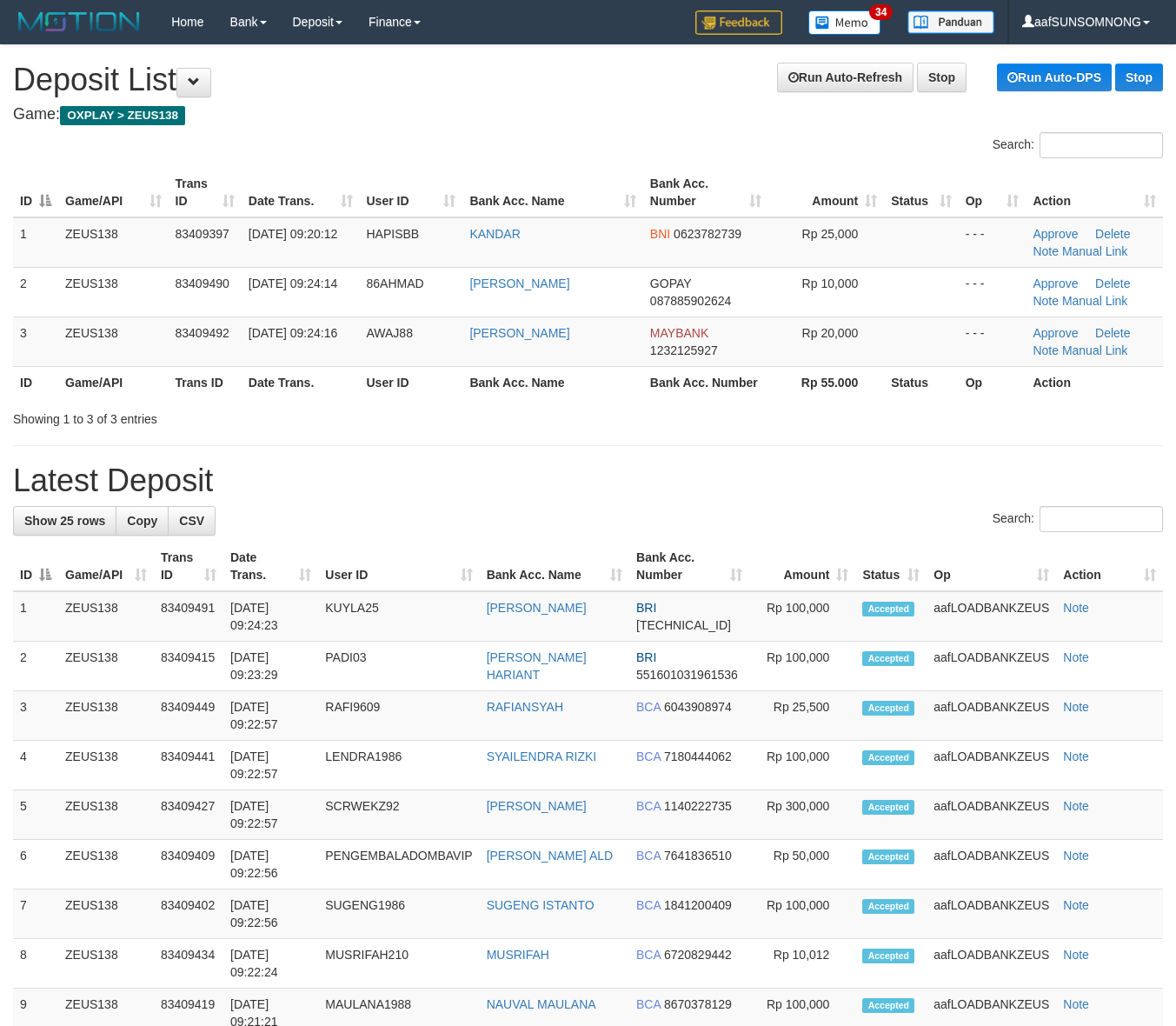 scroll, scrollTop: 0, scrollLeft: 0, axis: both 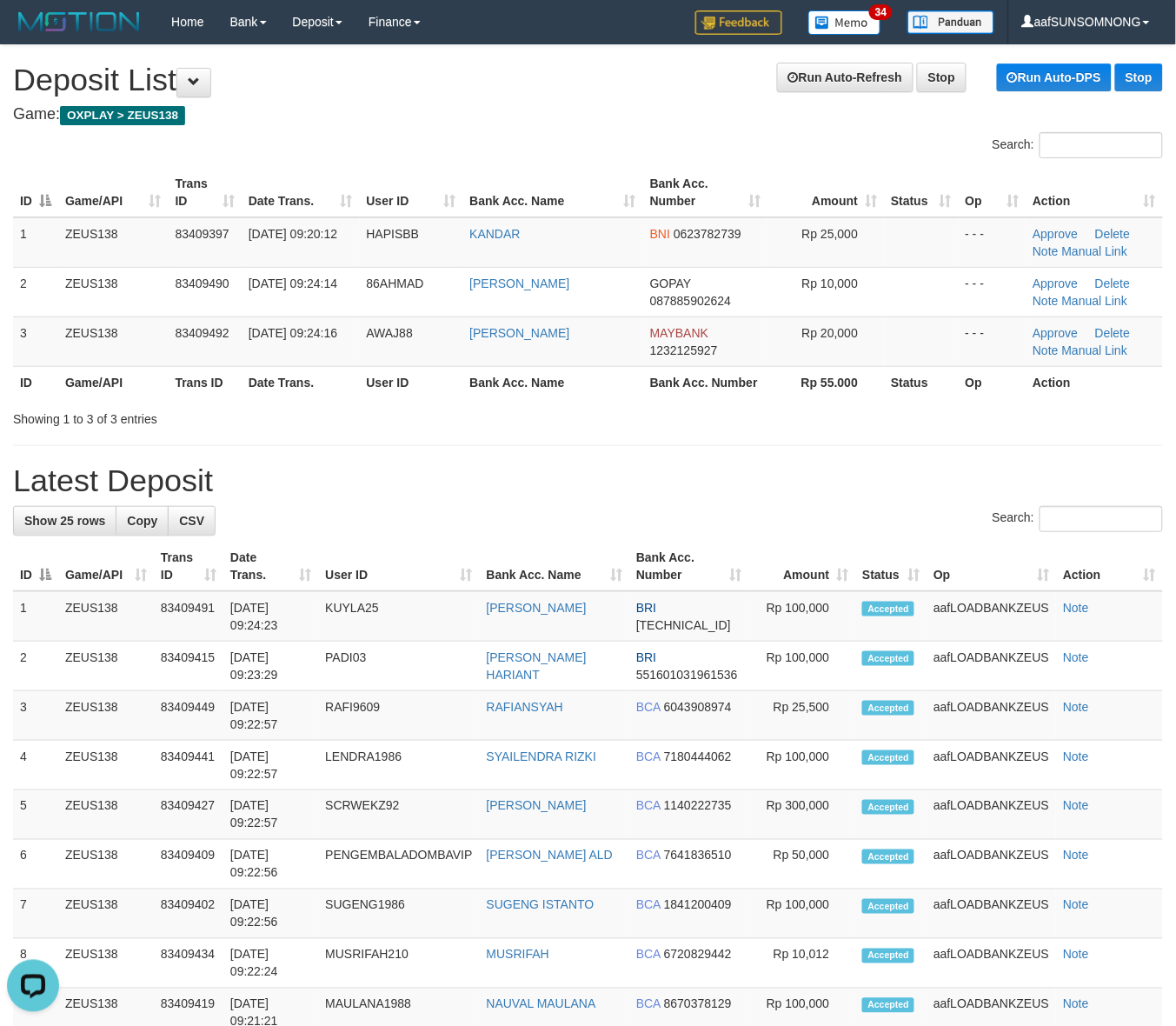 drag, startPoint x: 656, startPoint y: 515, endPoint x: 693, endPoint y: 518, distance: 37.121422 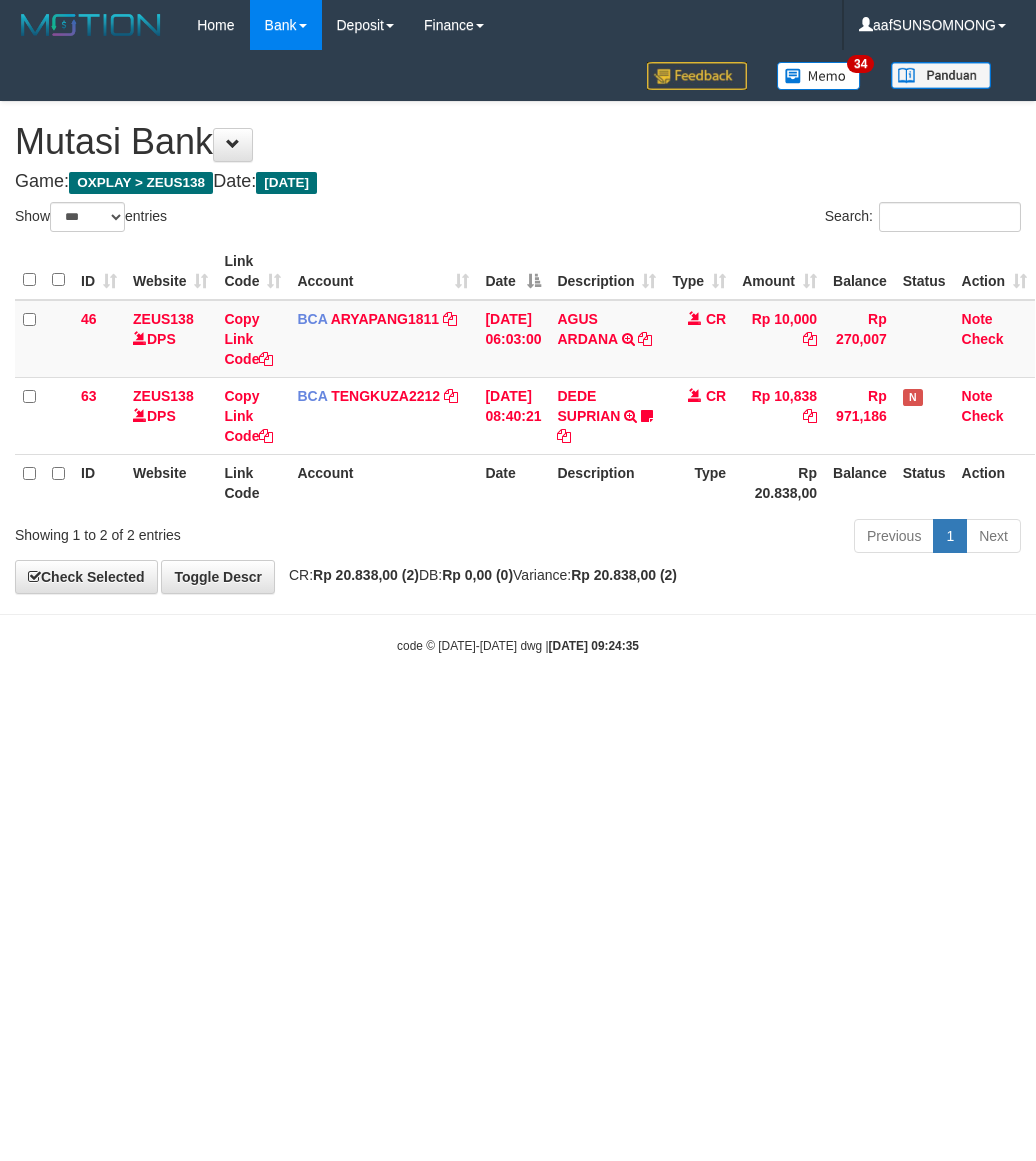 select on "***" 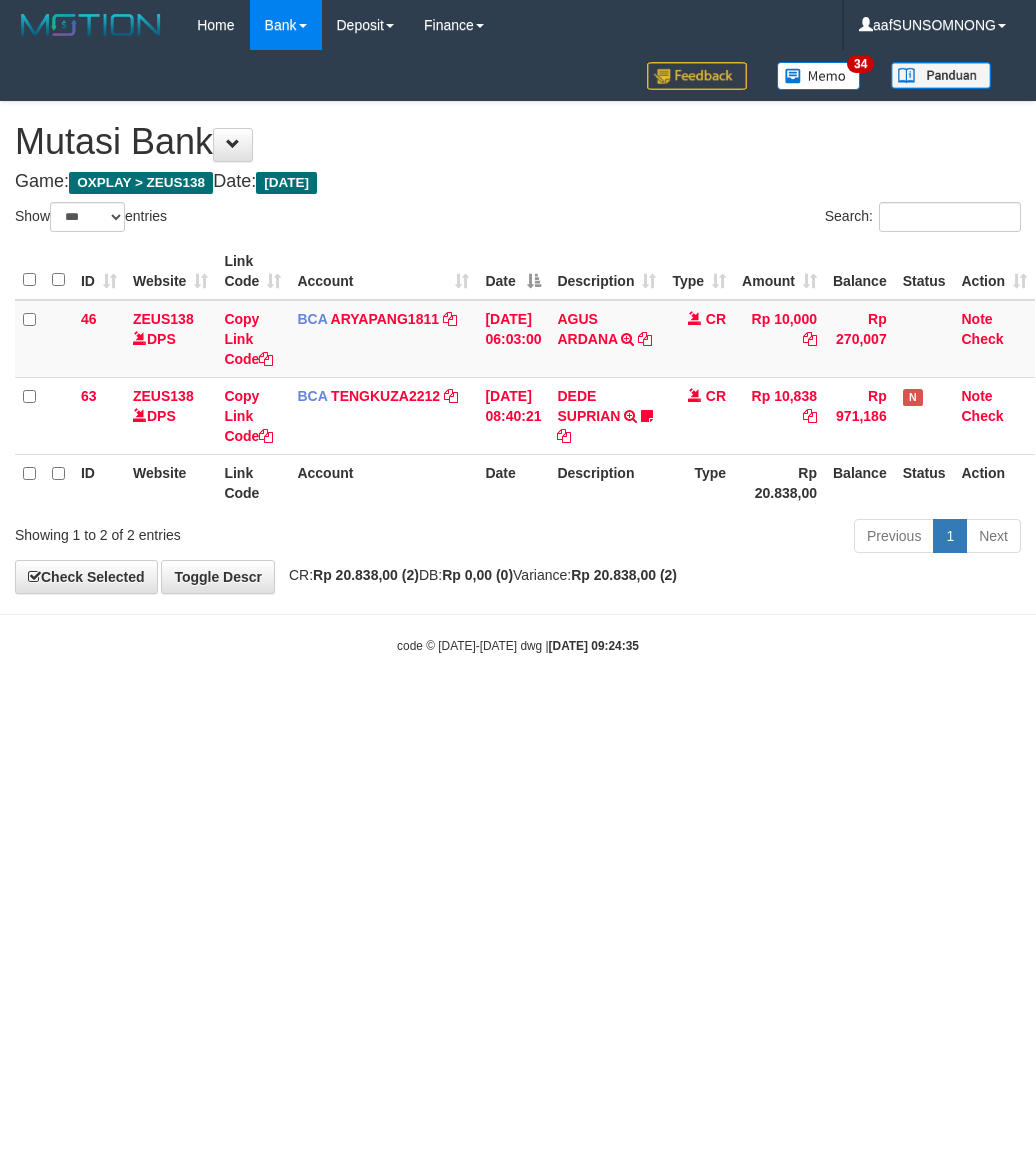 scroll, scrollTop: 0, scrollLeft: 0, axis: both 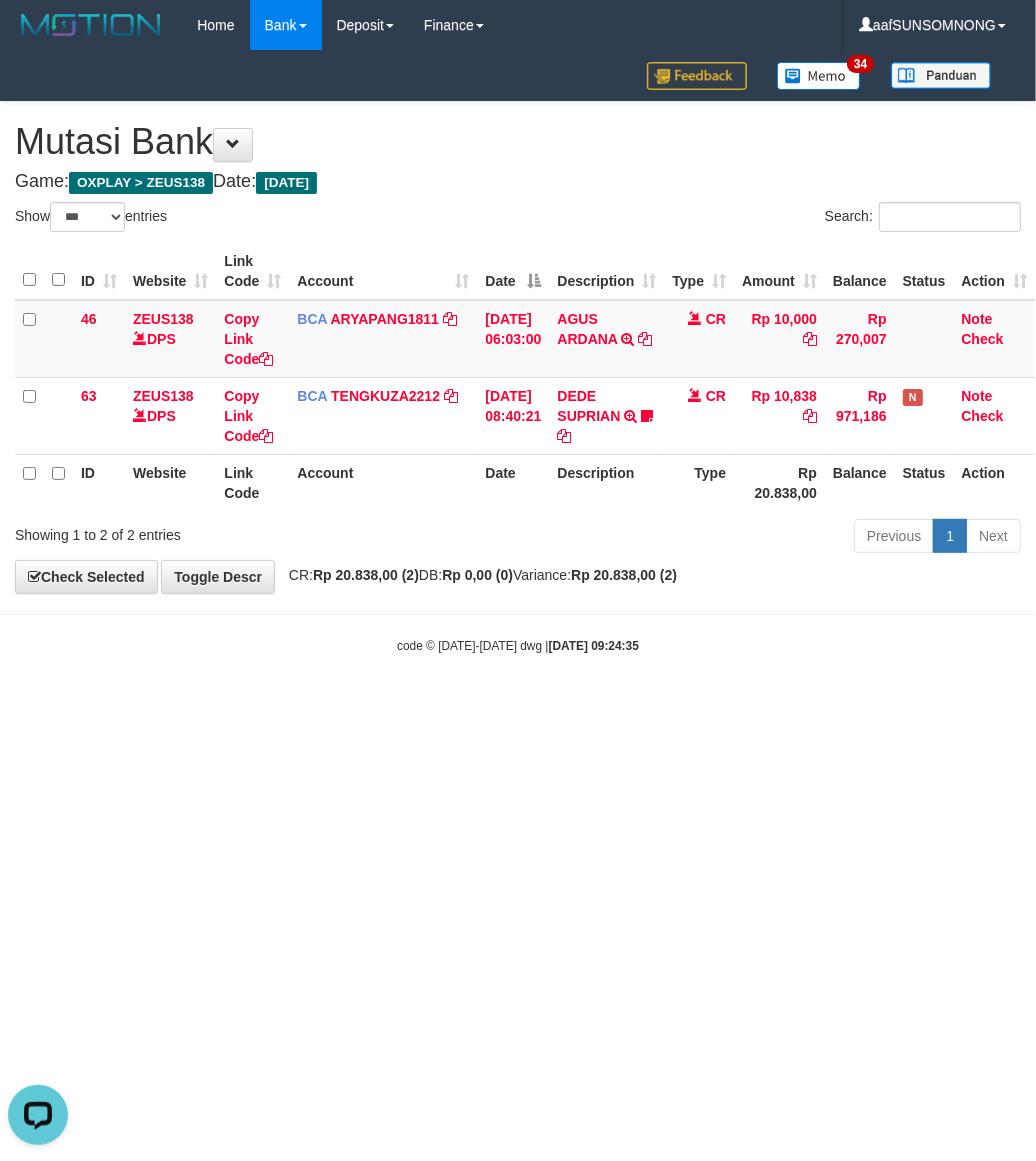 click on "Toggle navigation
Home
Bank
Account List
Load
By Website
Group
[OXPLAY]													ZEUS138
By Load Group (DPS)
Sync" at bounding box center [518, 352] 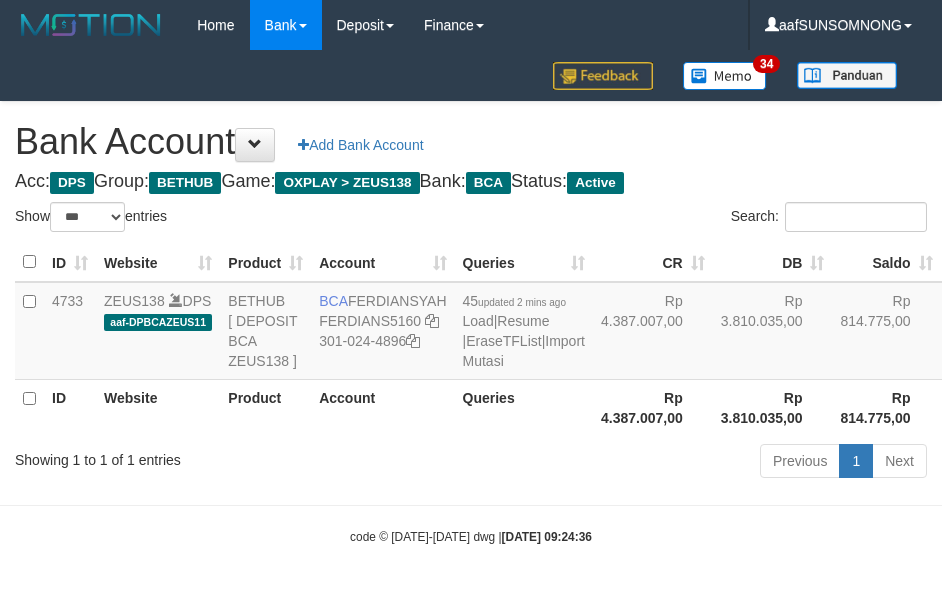 select on "***" 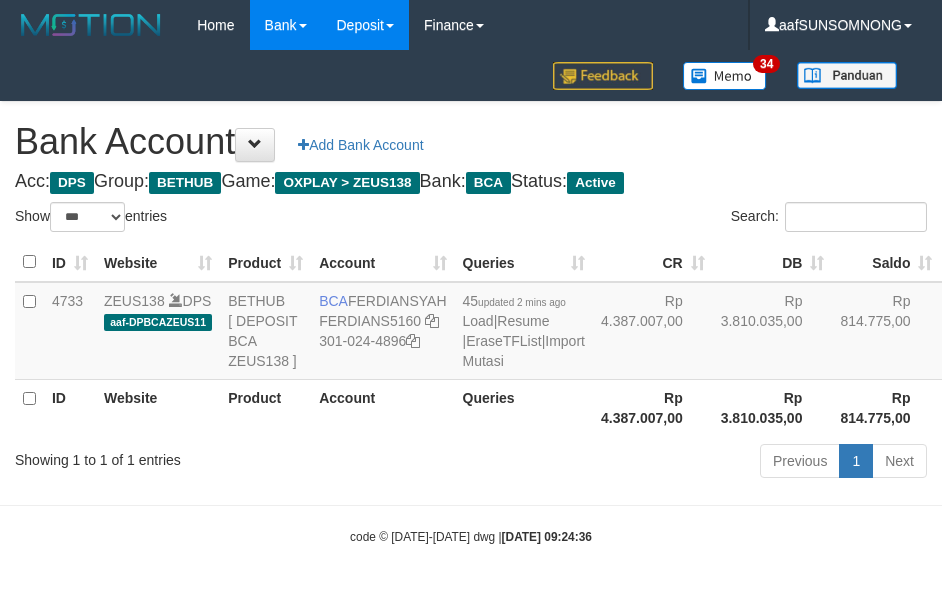 scroll, scrollTop: 30, scrollLeft: 0, axis: vertical 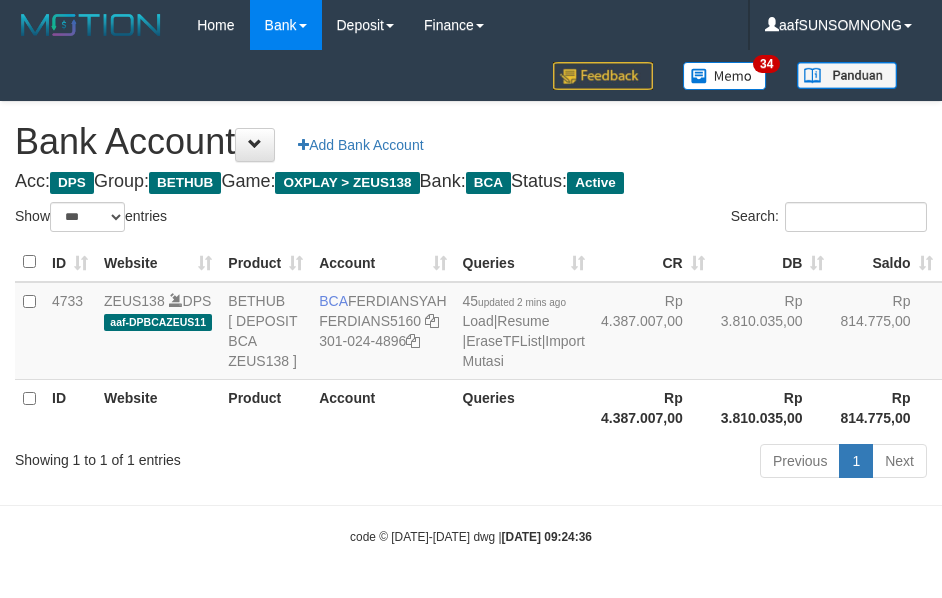 select on "***" 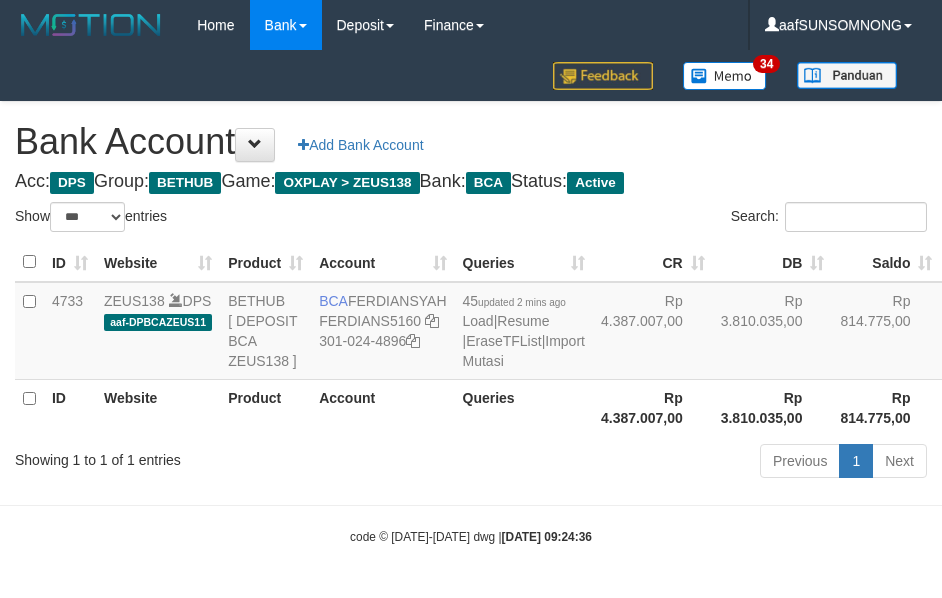 scroll, scrollTop: 30, scrollLeft: 0, axis: vertical 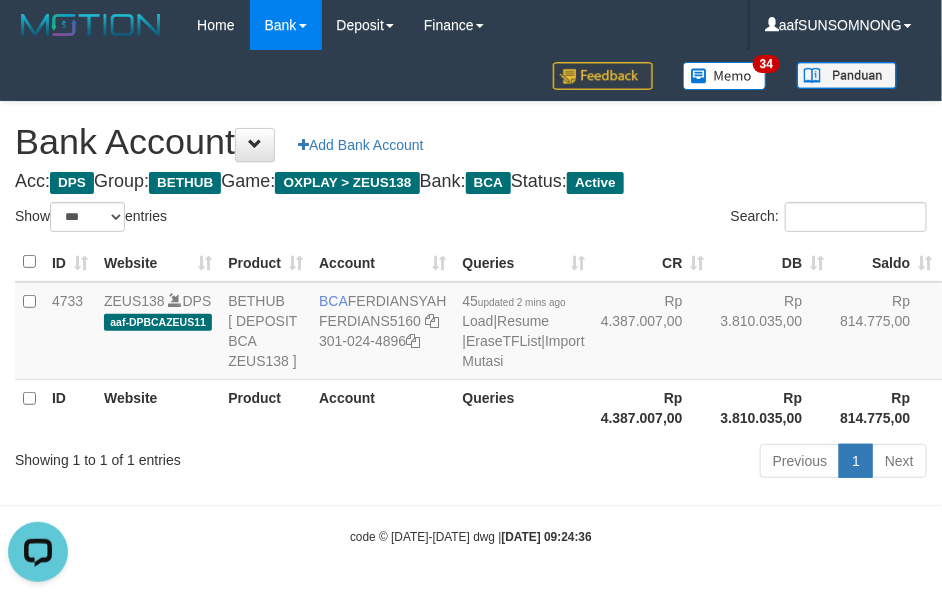 drag, startPoint x: 537, startPoint y: 570, endPoint x: 507, endPoint y: 558, distance: 32.31099 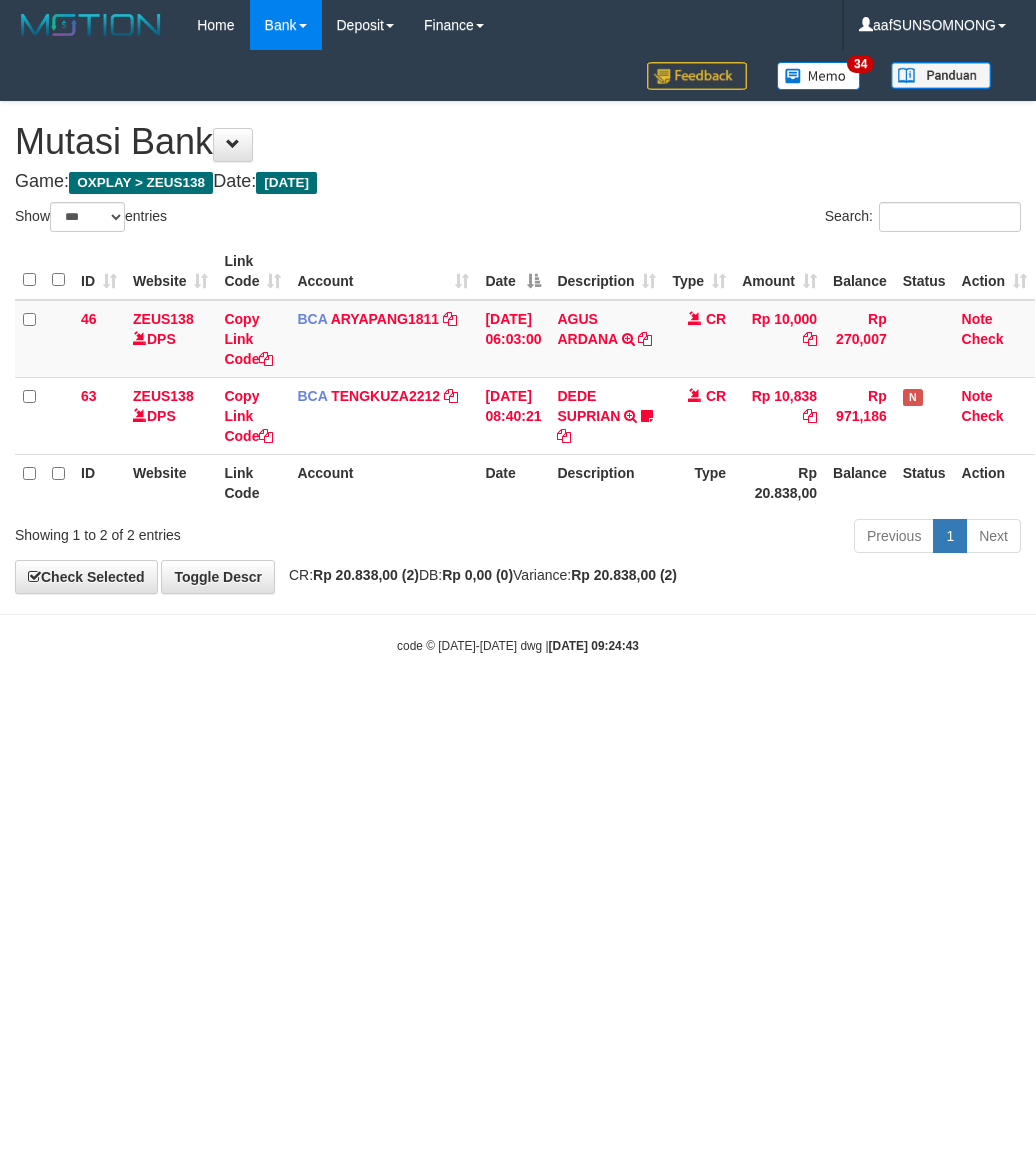 select on "***" 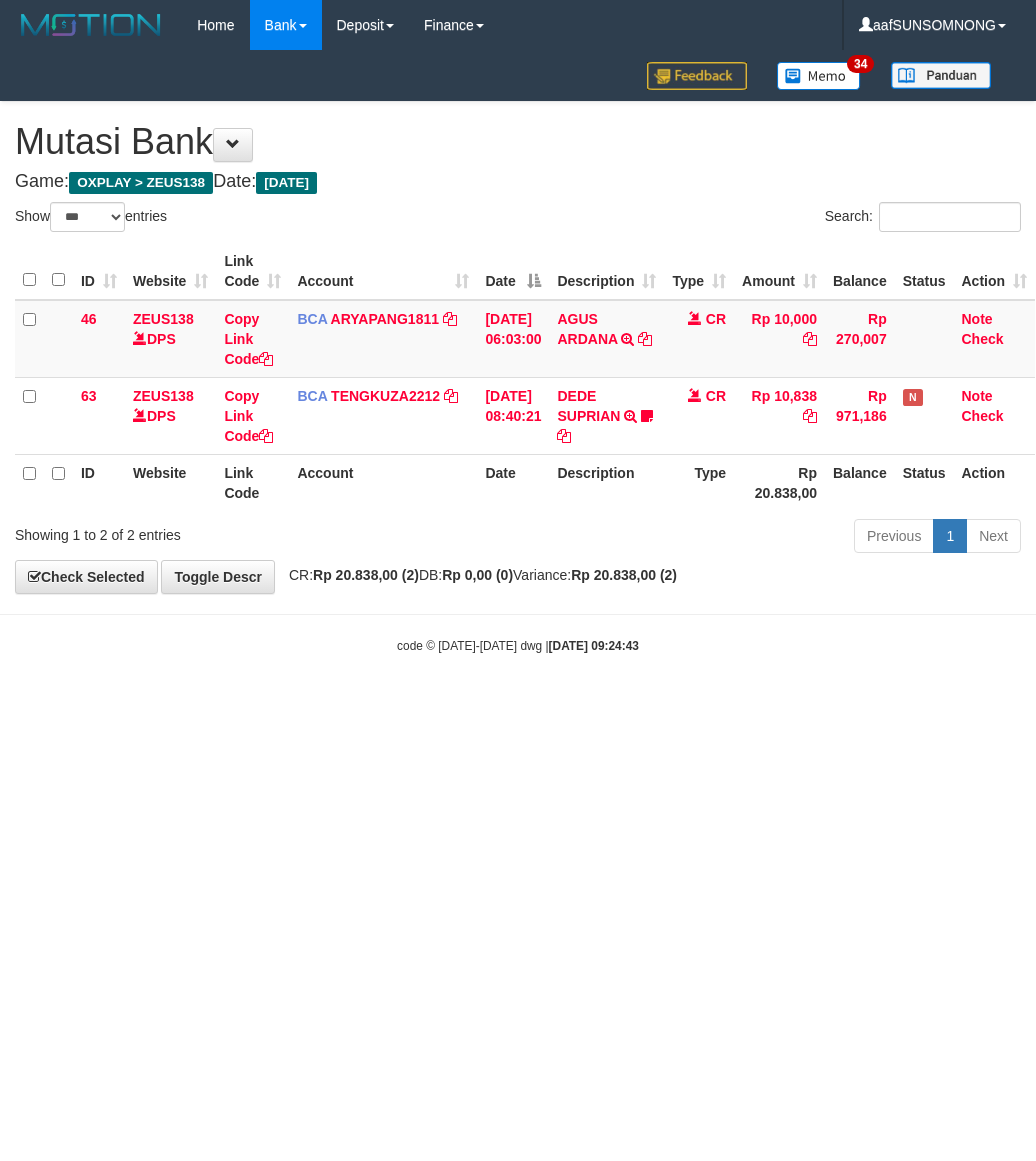 scroll, scrollTop: 0, scrollLeft: 0, axis: both 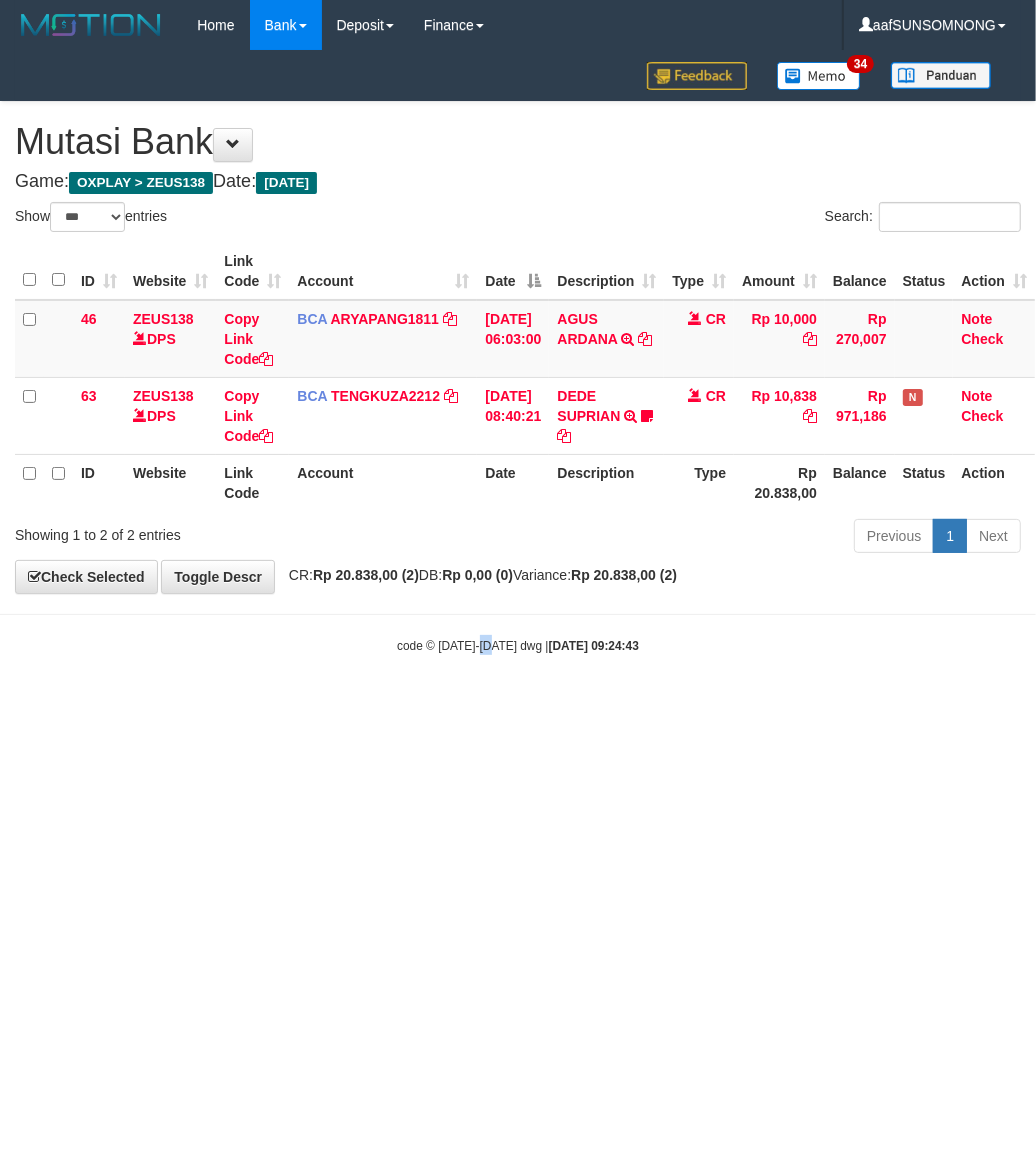 drag, startPoint x: 500, startPoint y: 852, endPoint x: 478, endPoint y: 850, distance: 22.090721 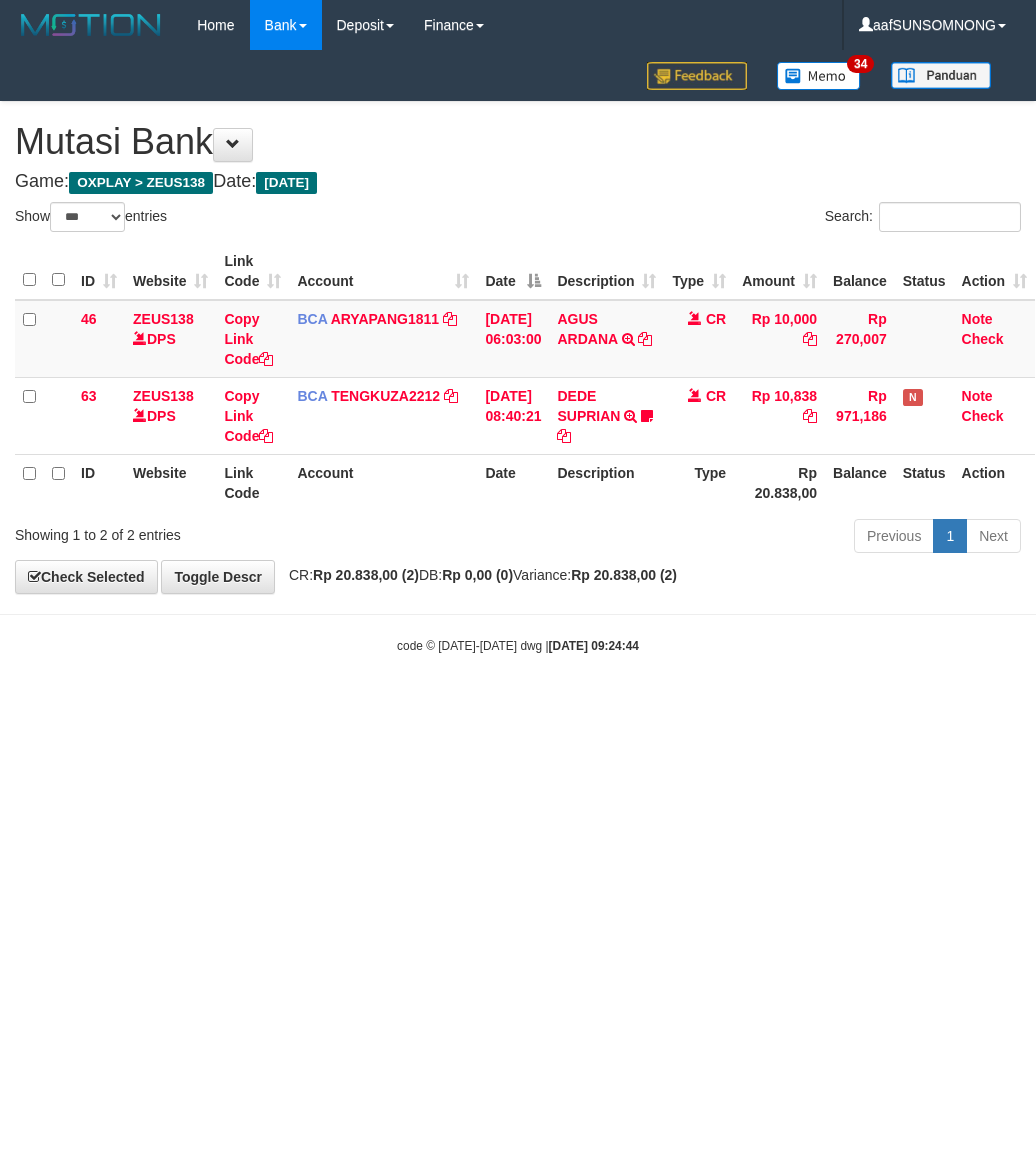 select on "***" 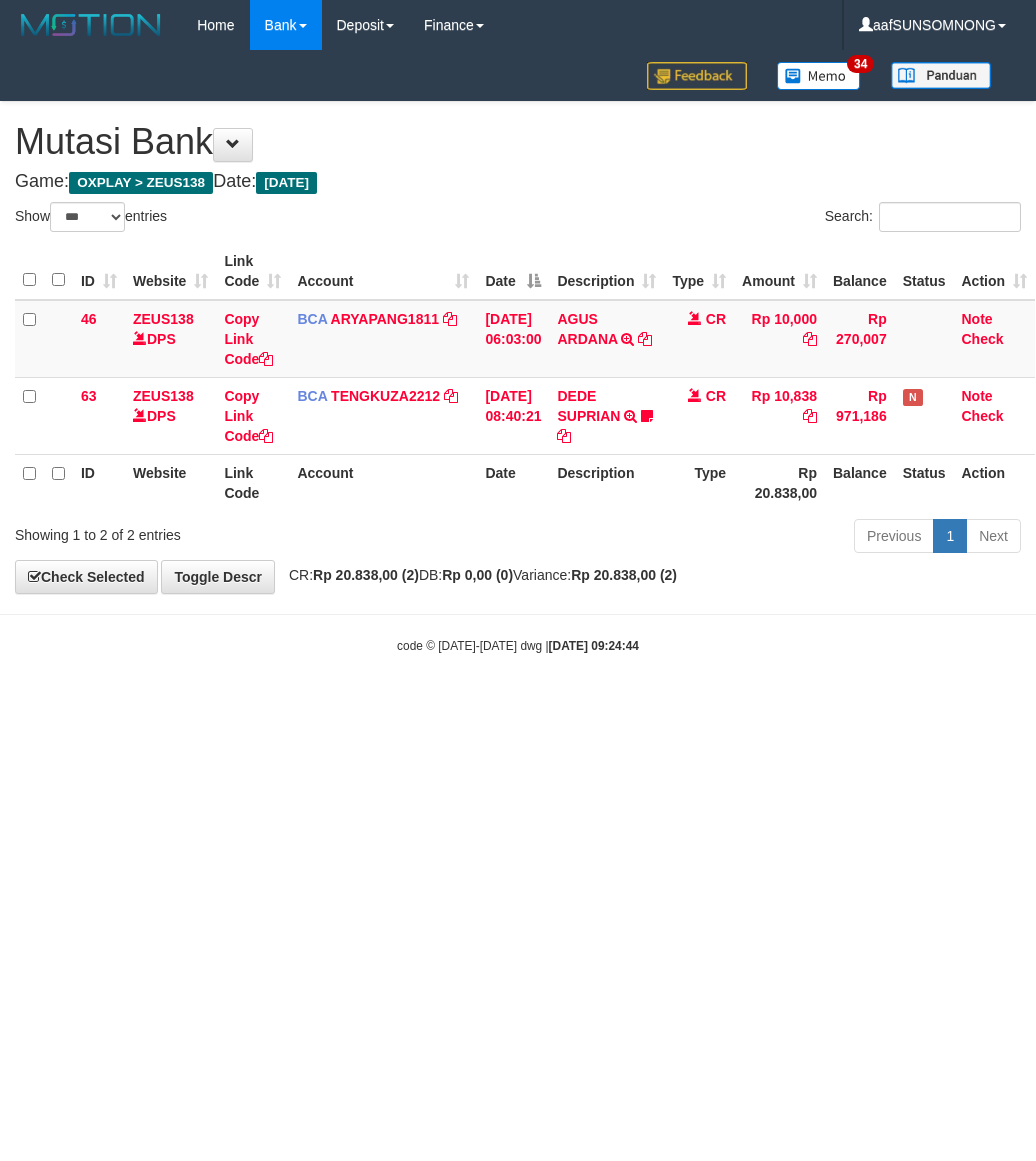 scroll, scrollTop: 0, scrollLeft: 0, axis: both 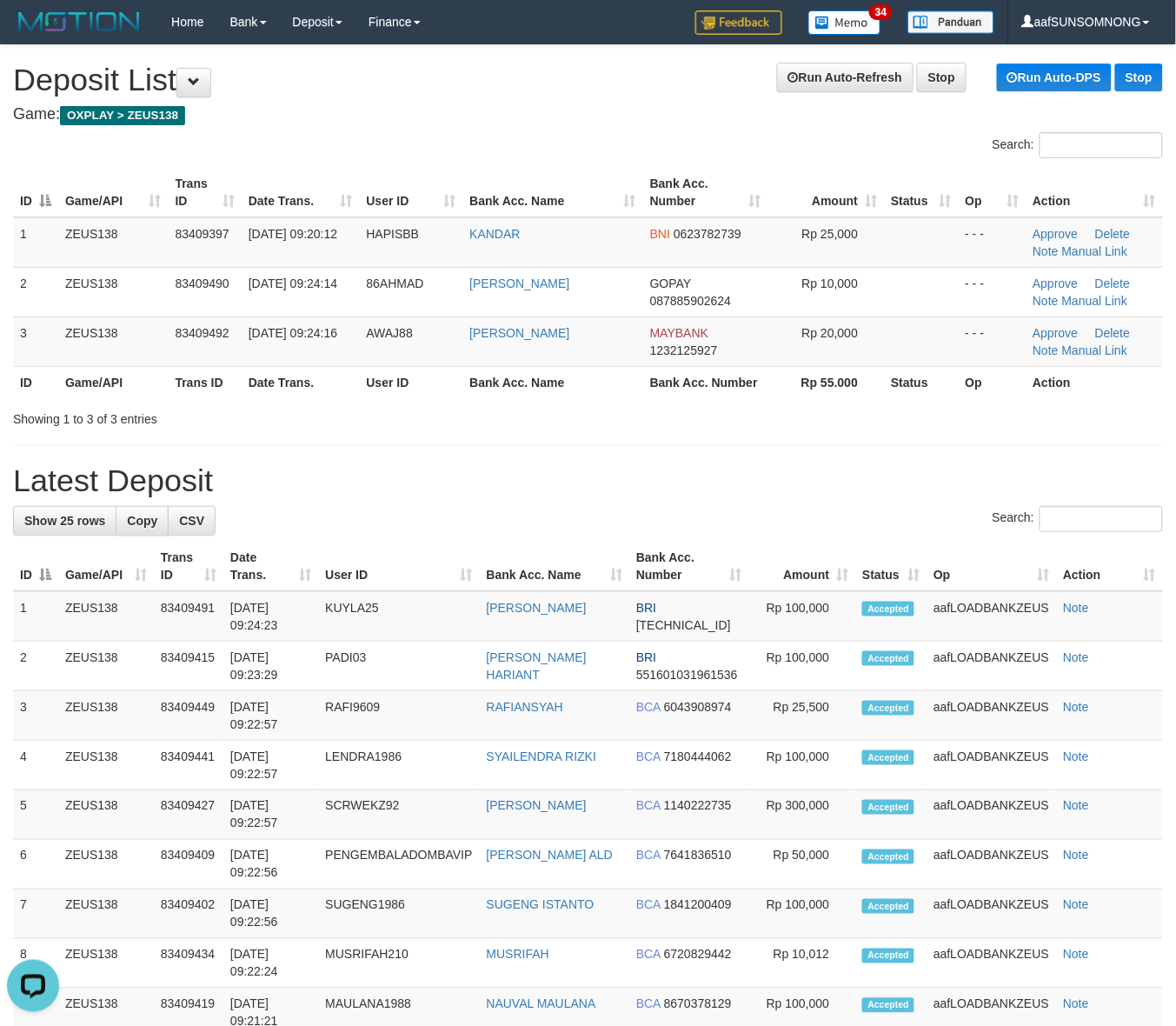drag, startPoint x: 811, startPoint y: 463, endPoint x: 827, endPoint y: 470, distance: 17.464249 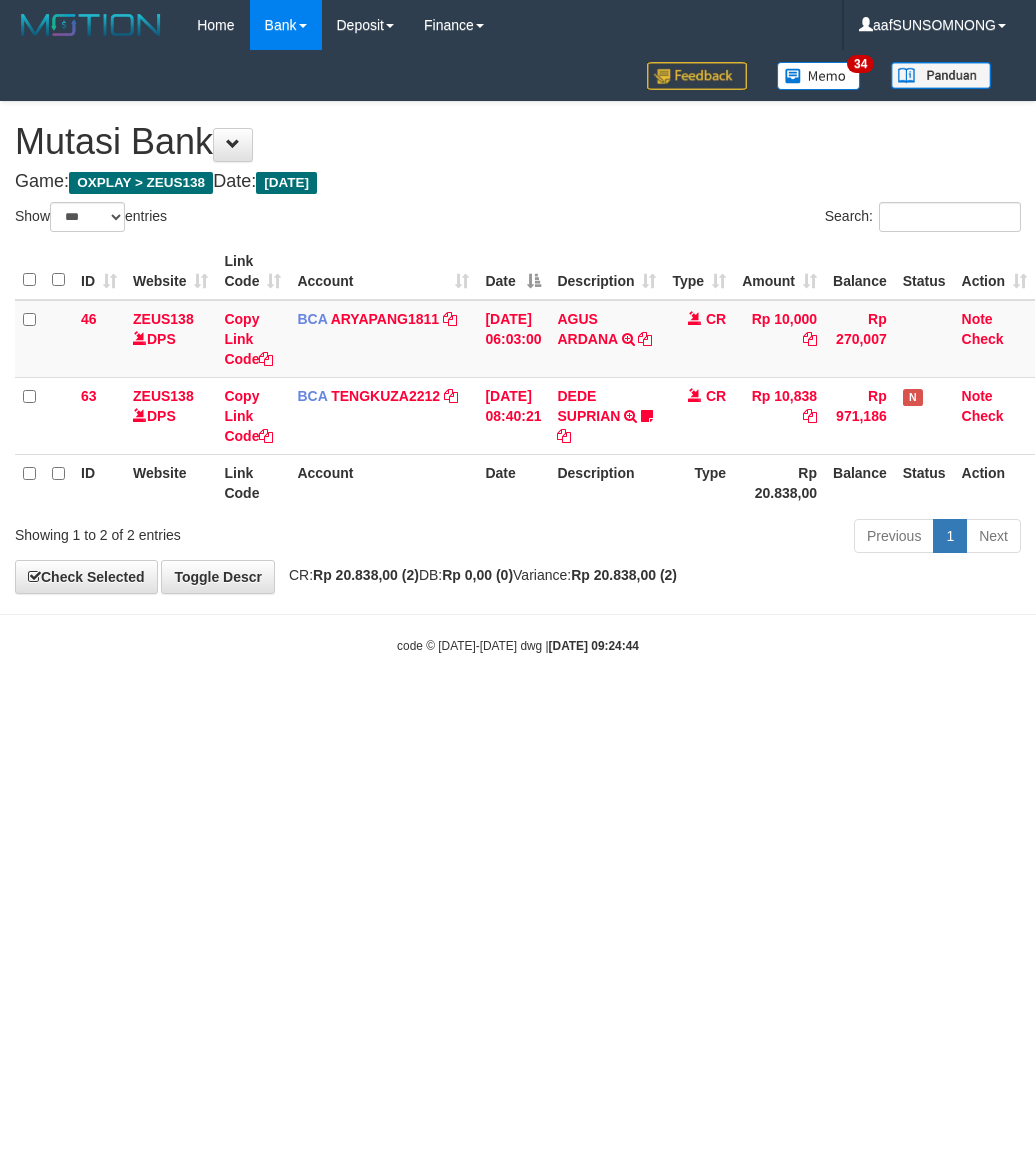 select on "***" 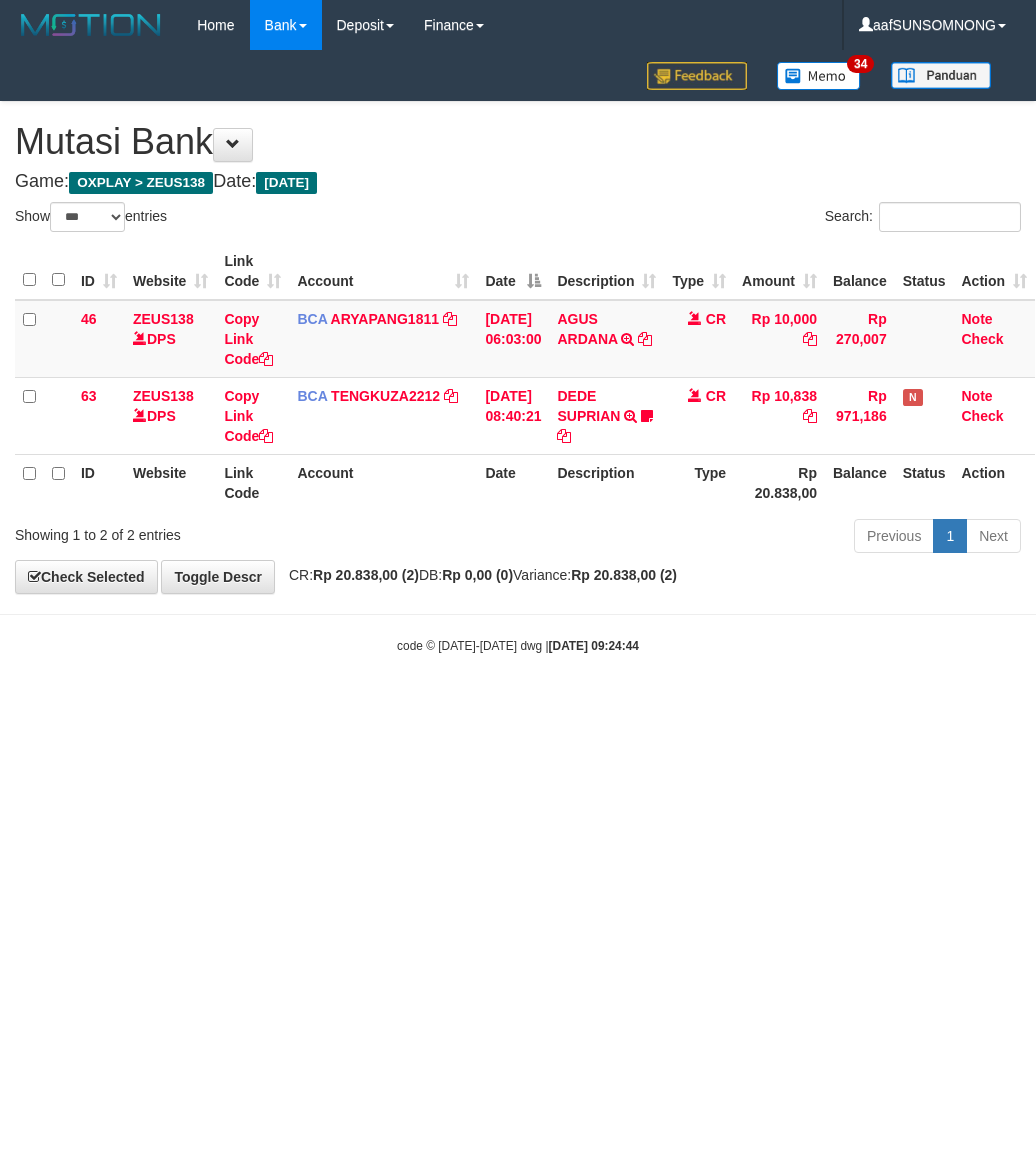 scroll, scrollTop: 0, scrollLeft: 0, axis: both 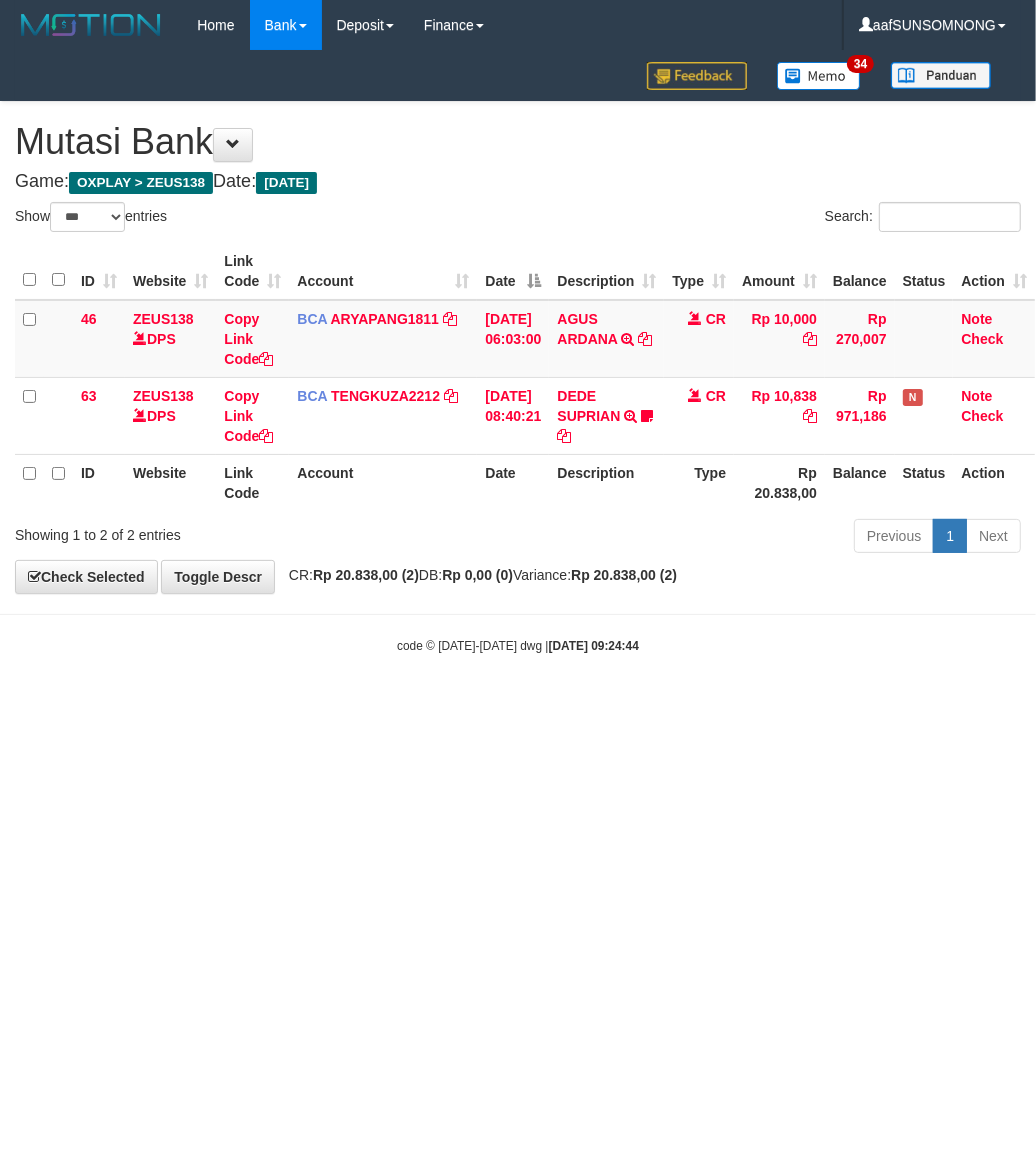 drag, startPoint x: 0, startPoint y: 0, endPoint x: 467, endPoint y: 853, distance: 972.47003 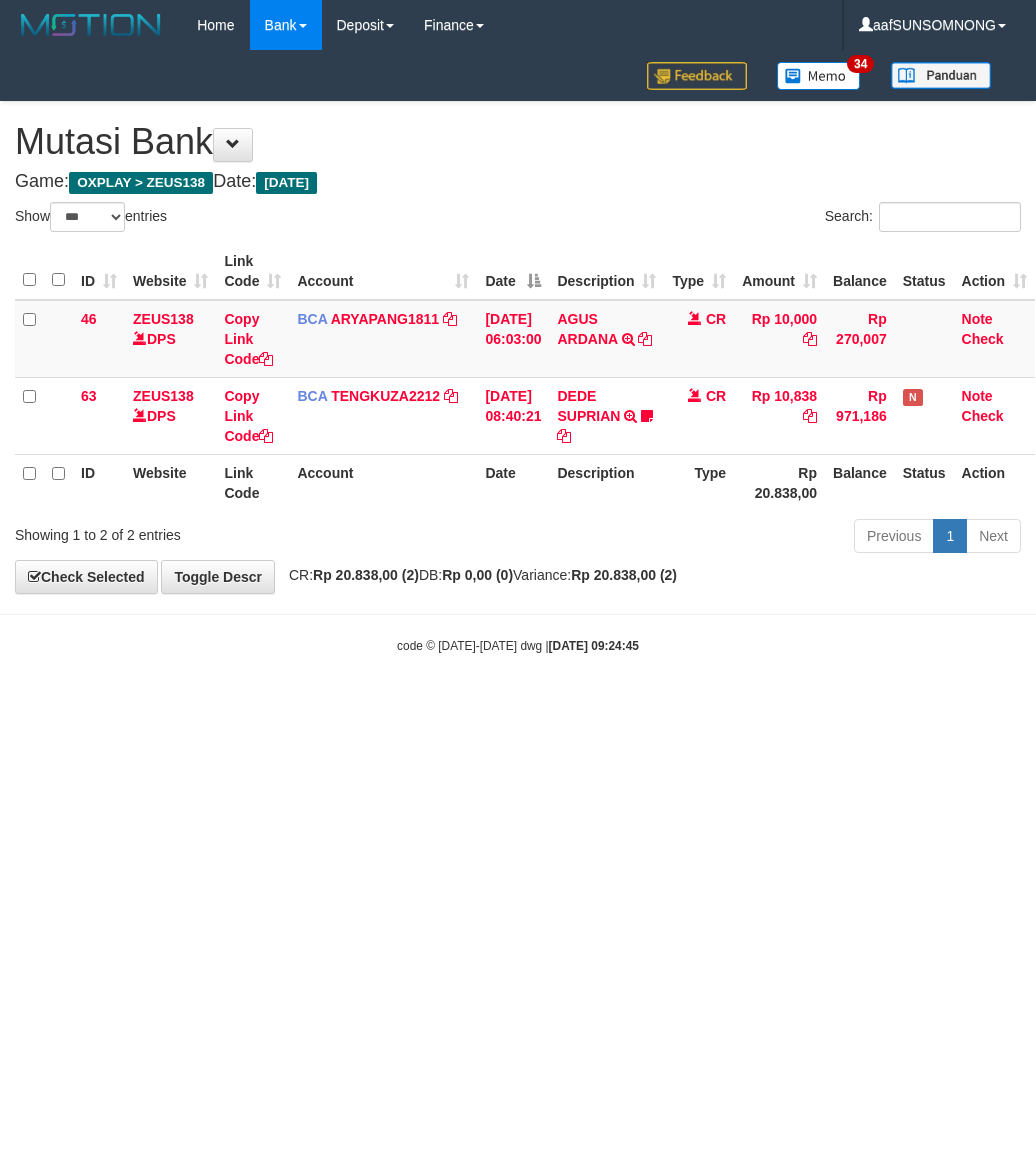 select on "***" 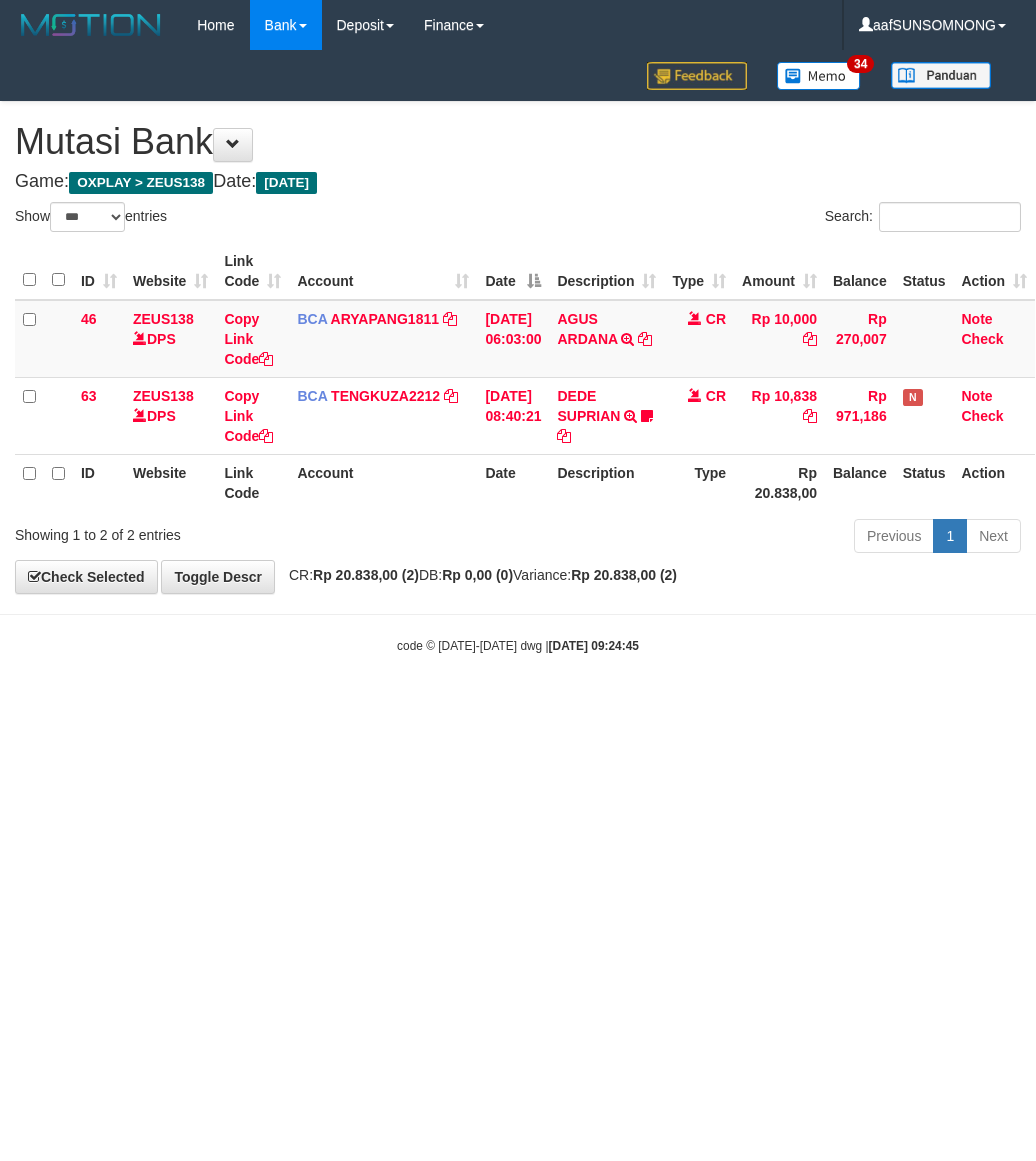 scroll, scrollTop: 0, scrollLeft: 0, axis: both 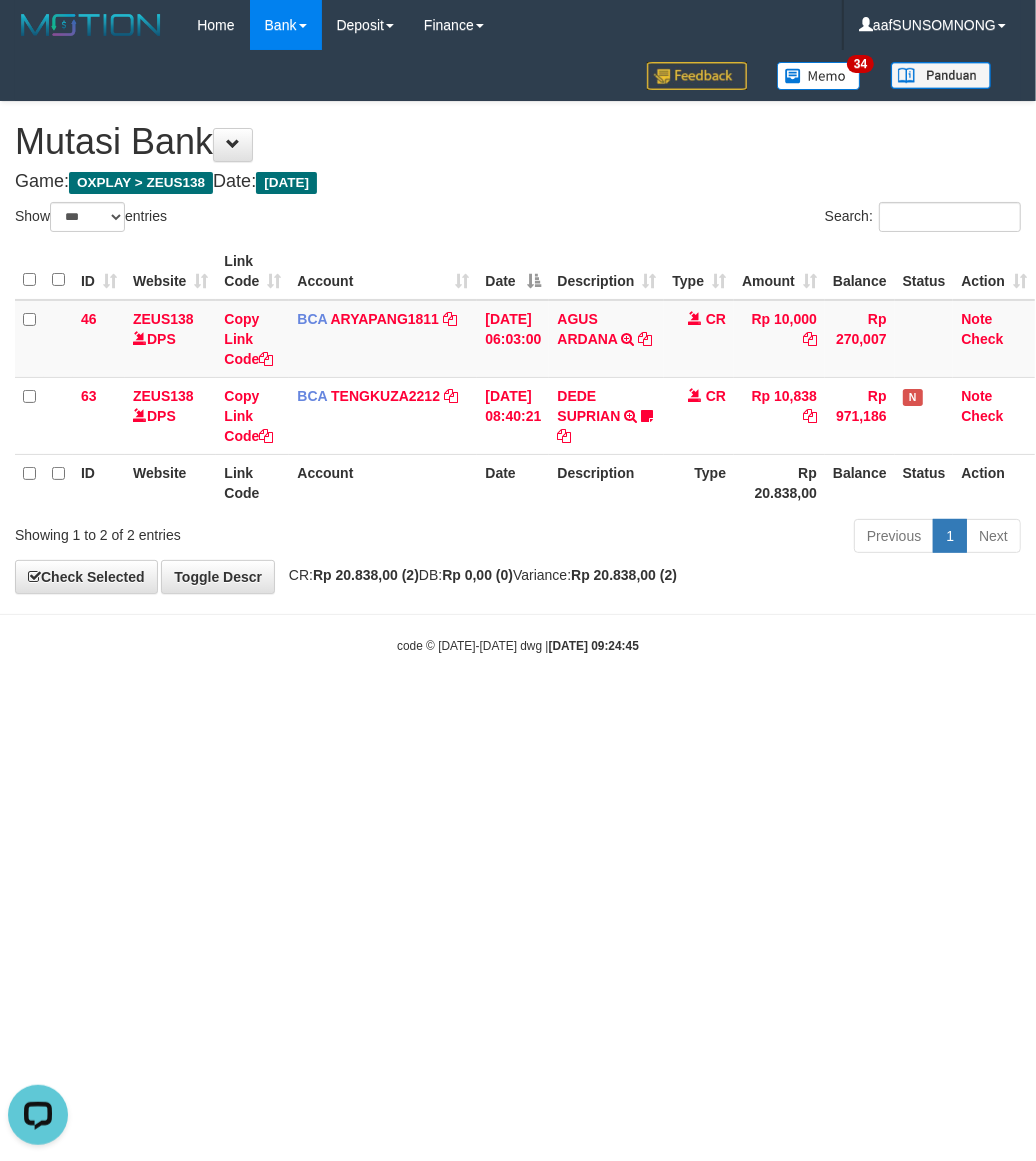 drag, startPoint x: 0, startPoint y: 0, endPoint x: 481, endPoint y: 855, distance: 981.01276 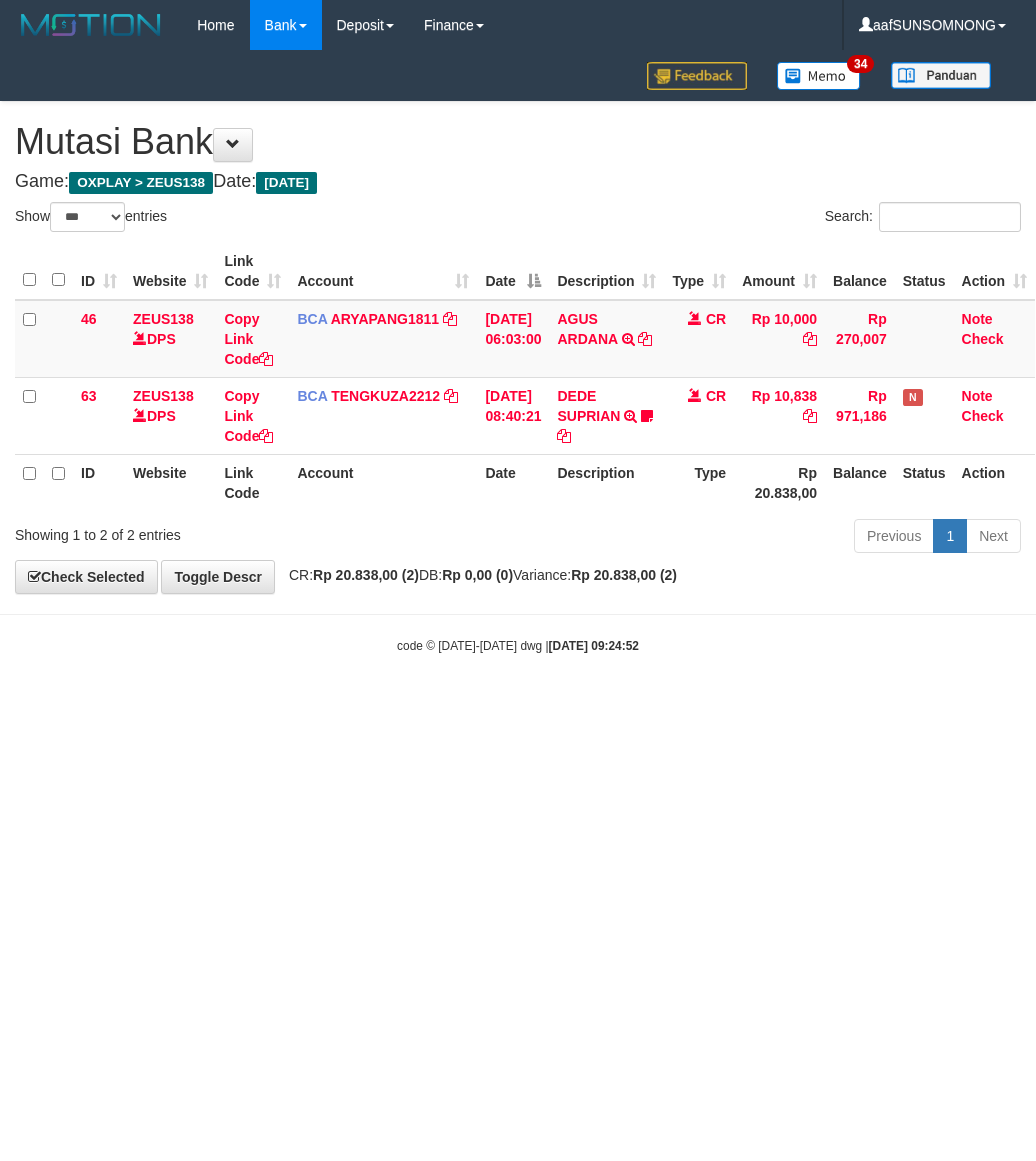 select on "***" 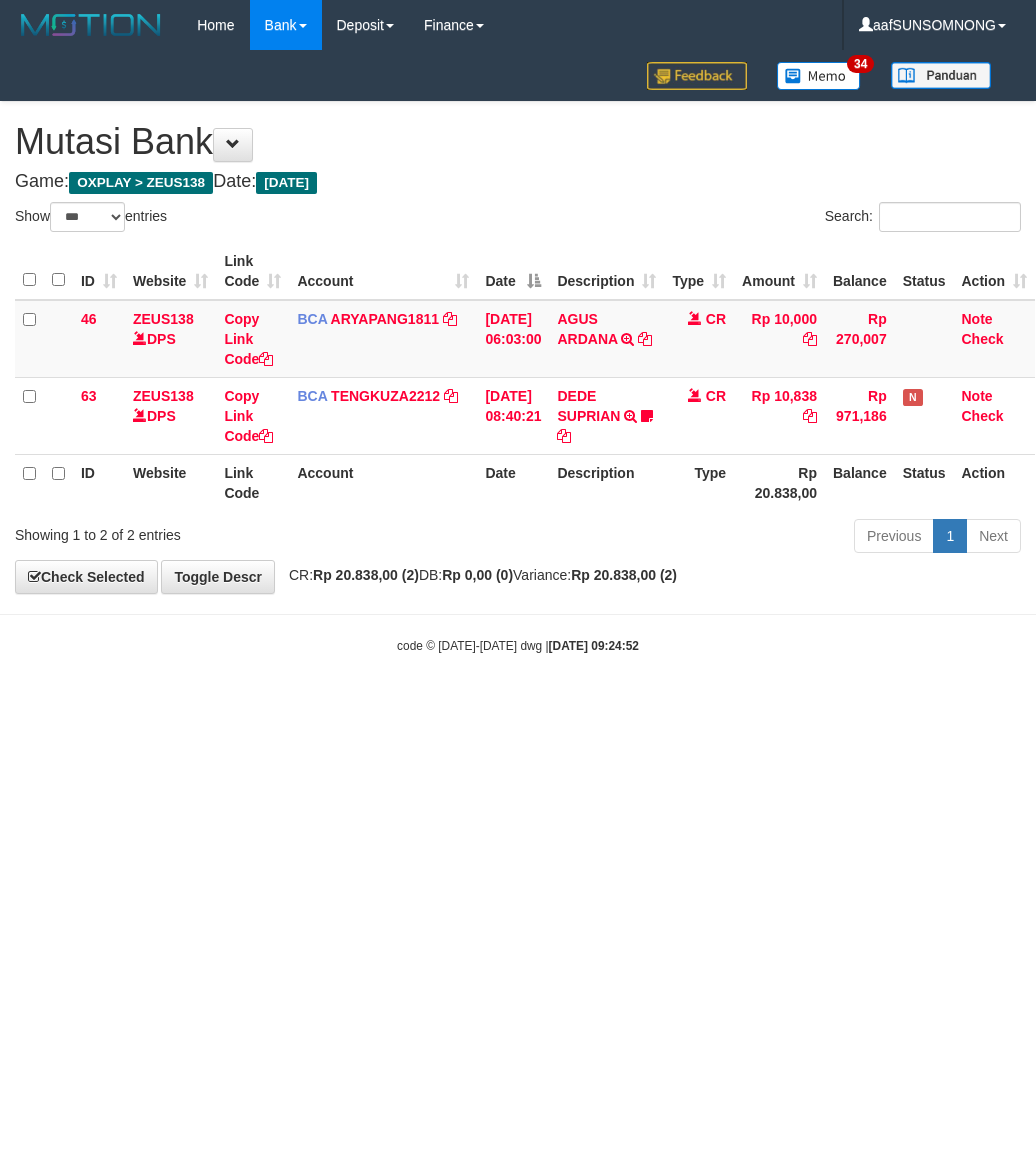 scroll, scrollTop: 0, scrollLeft: 0, axis: both 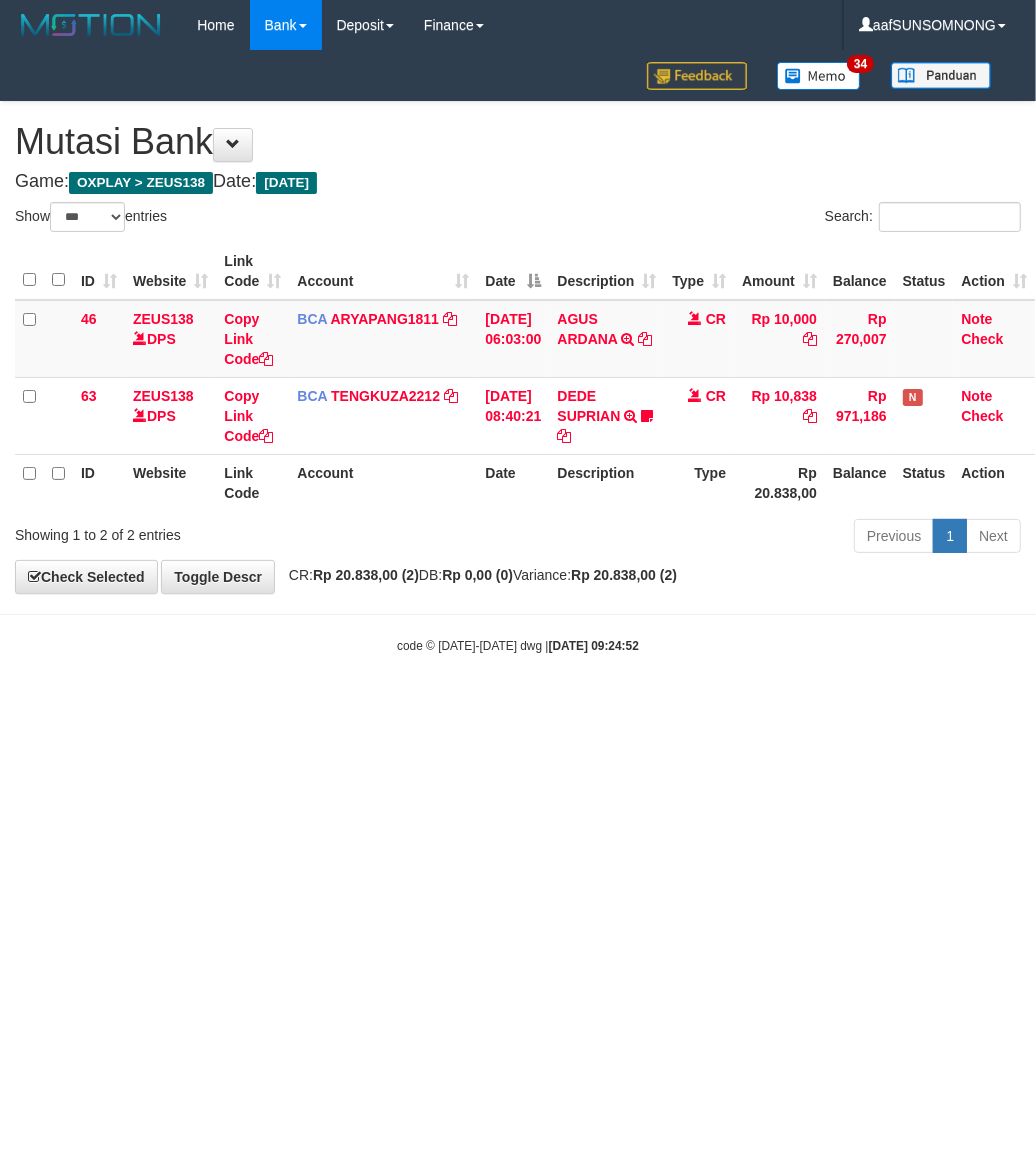 click on "Toggle navigation
Home
Bank
Account List
Load
By Website
Group
[OXPLAY]													ZEUS138
By Load Group (DPS)
Sync" at bounding box center [518, 352] 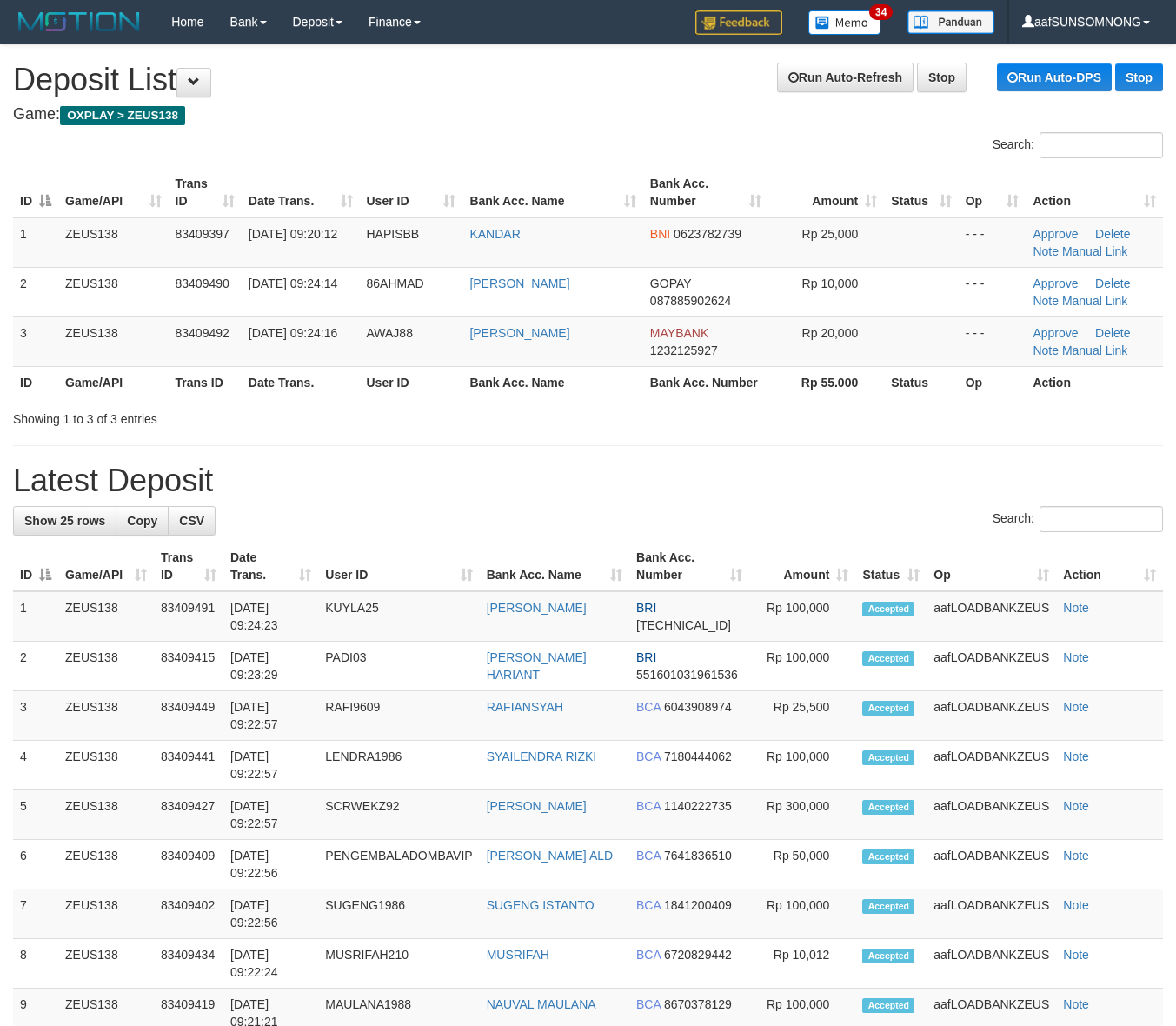 scroll, scrollTop: 0, scrollLeft: 0, axis: both 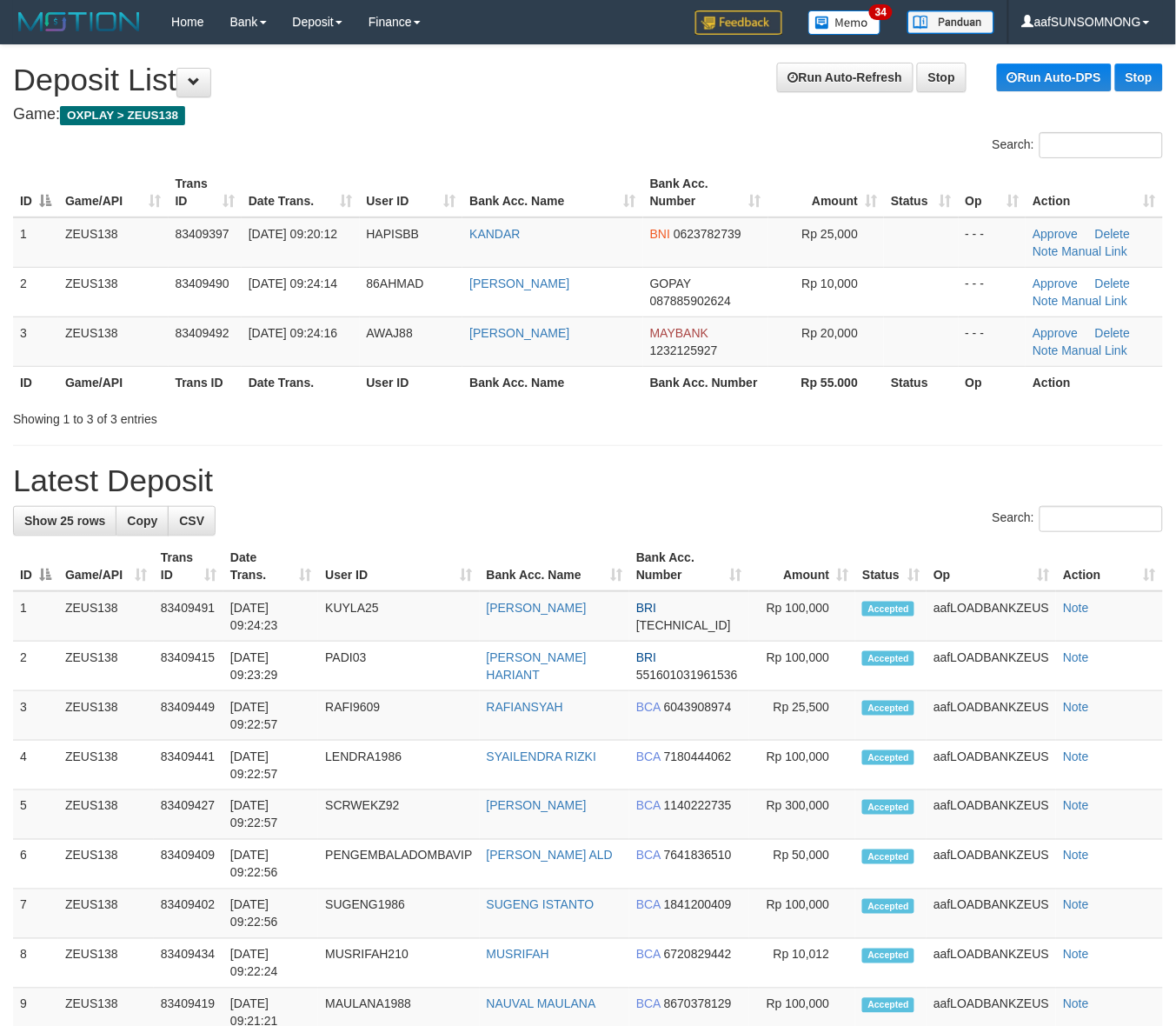 click on "**********" at bounding box center [588, 996] 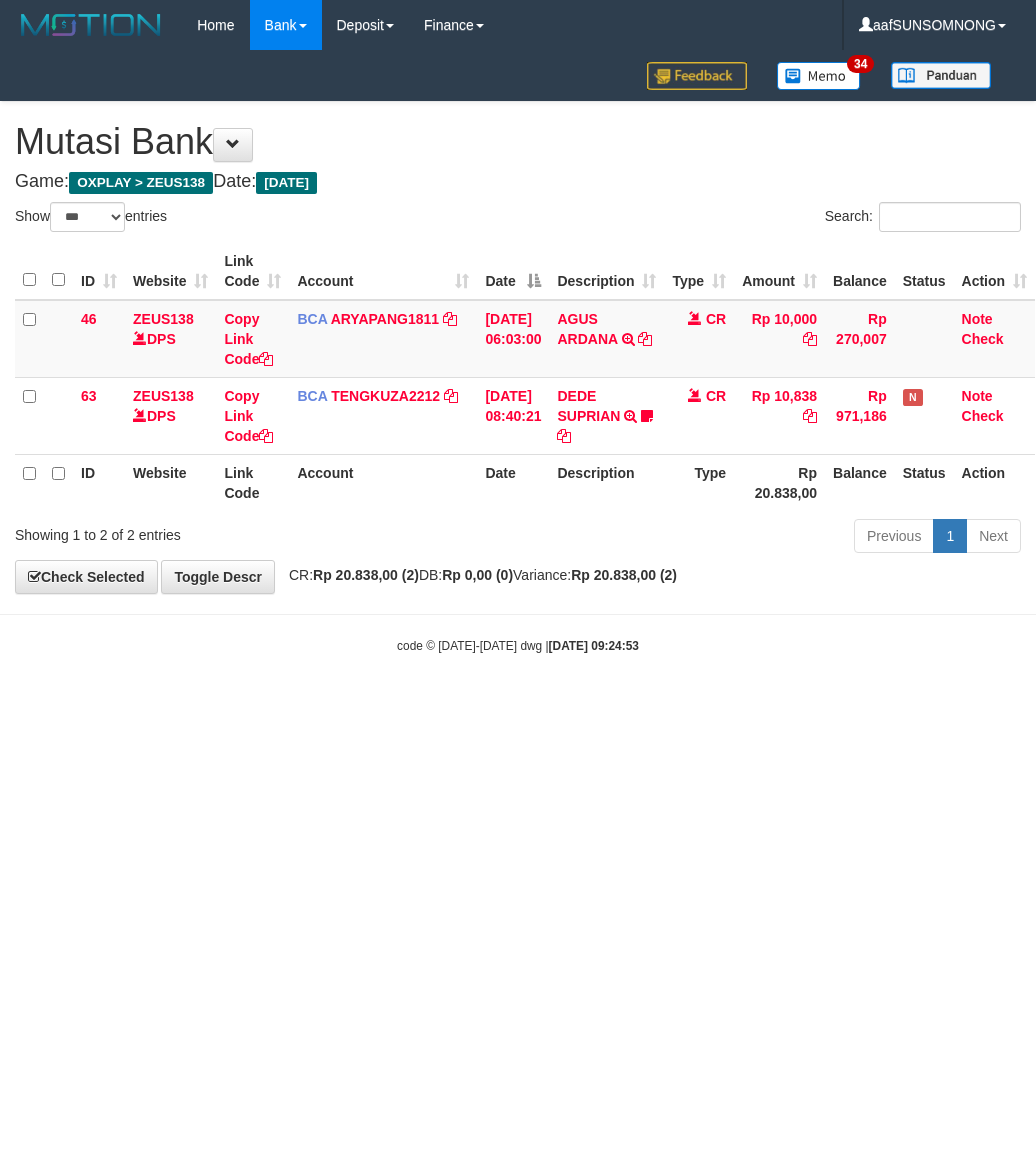 select on "***" 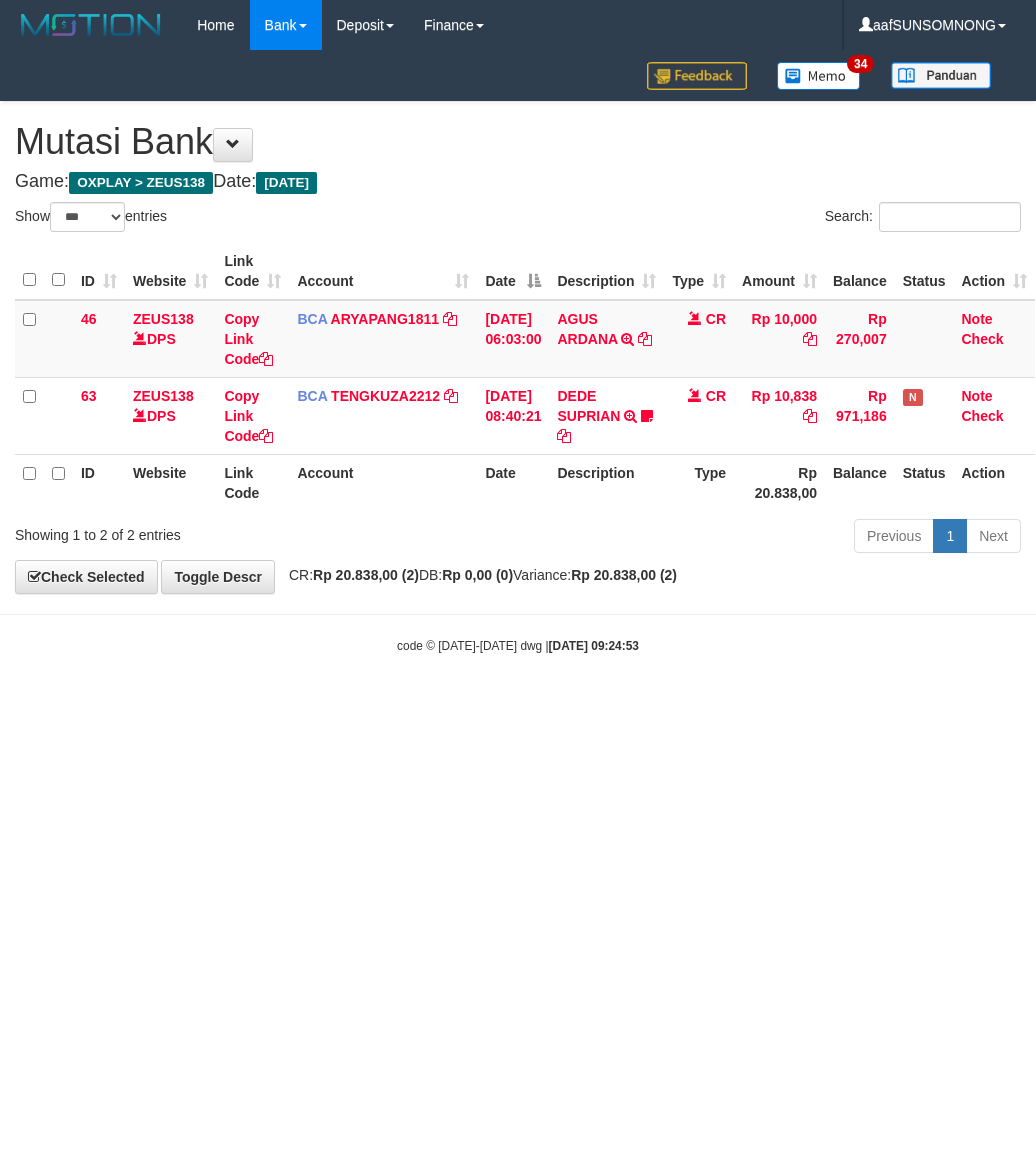 scroll, scrollTop: 0, scrollLeft: 0, axis: both 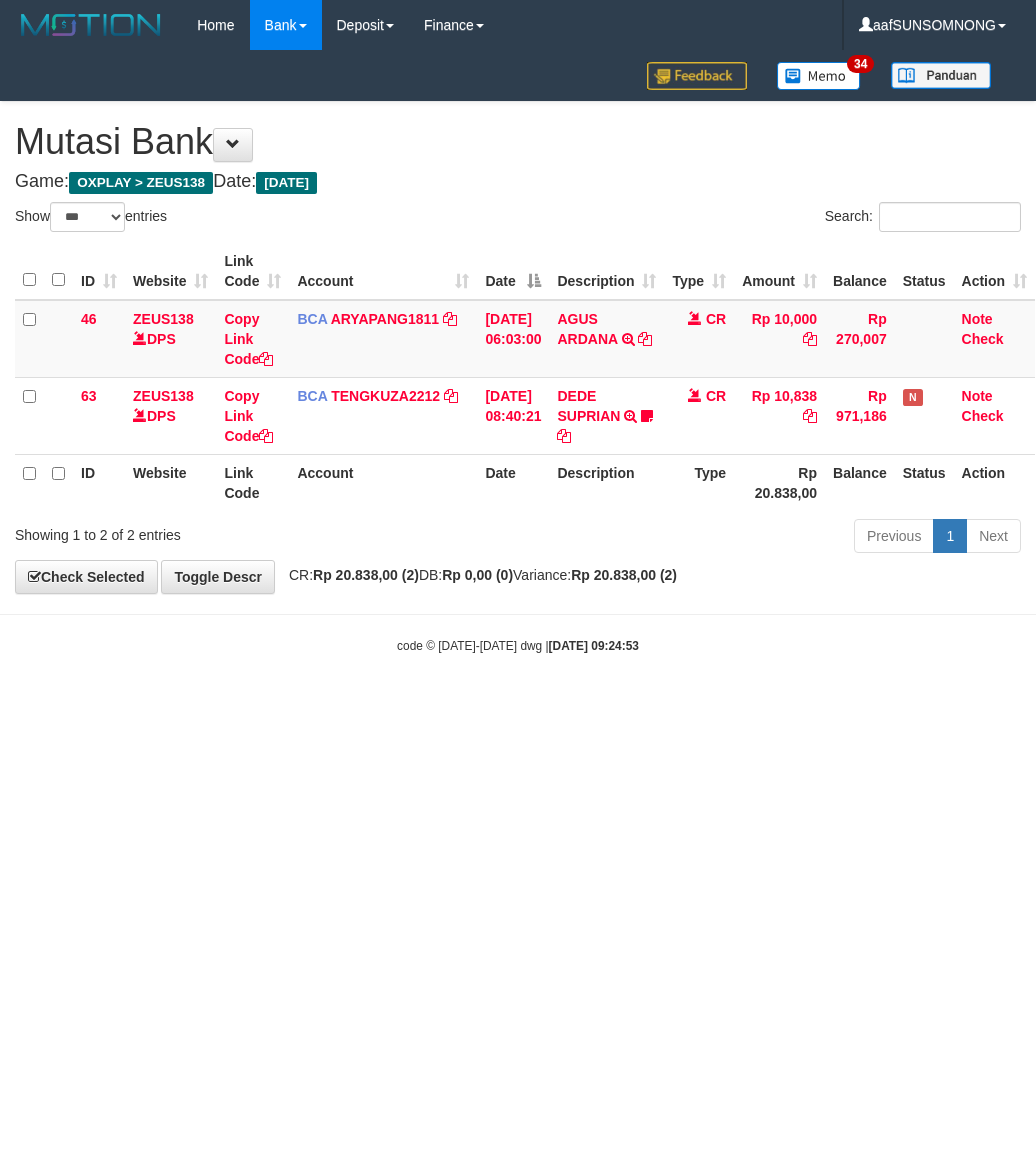 select on "***" 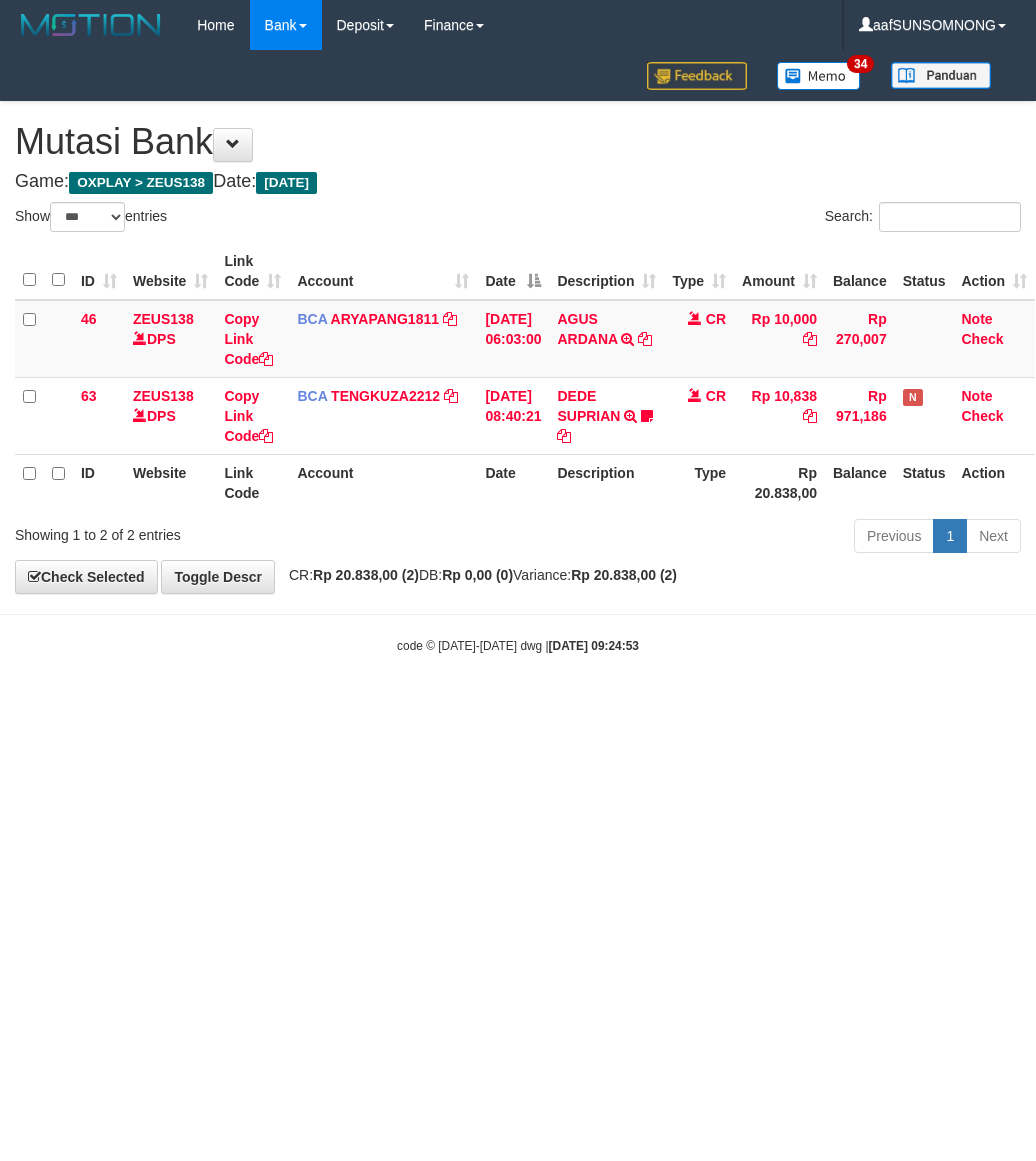 scroll, scrollTop: 0, scrollLeft: 0, axis: both 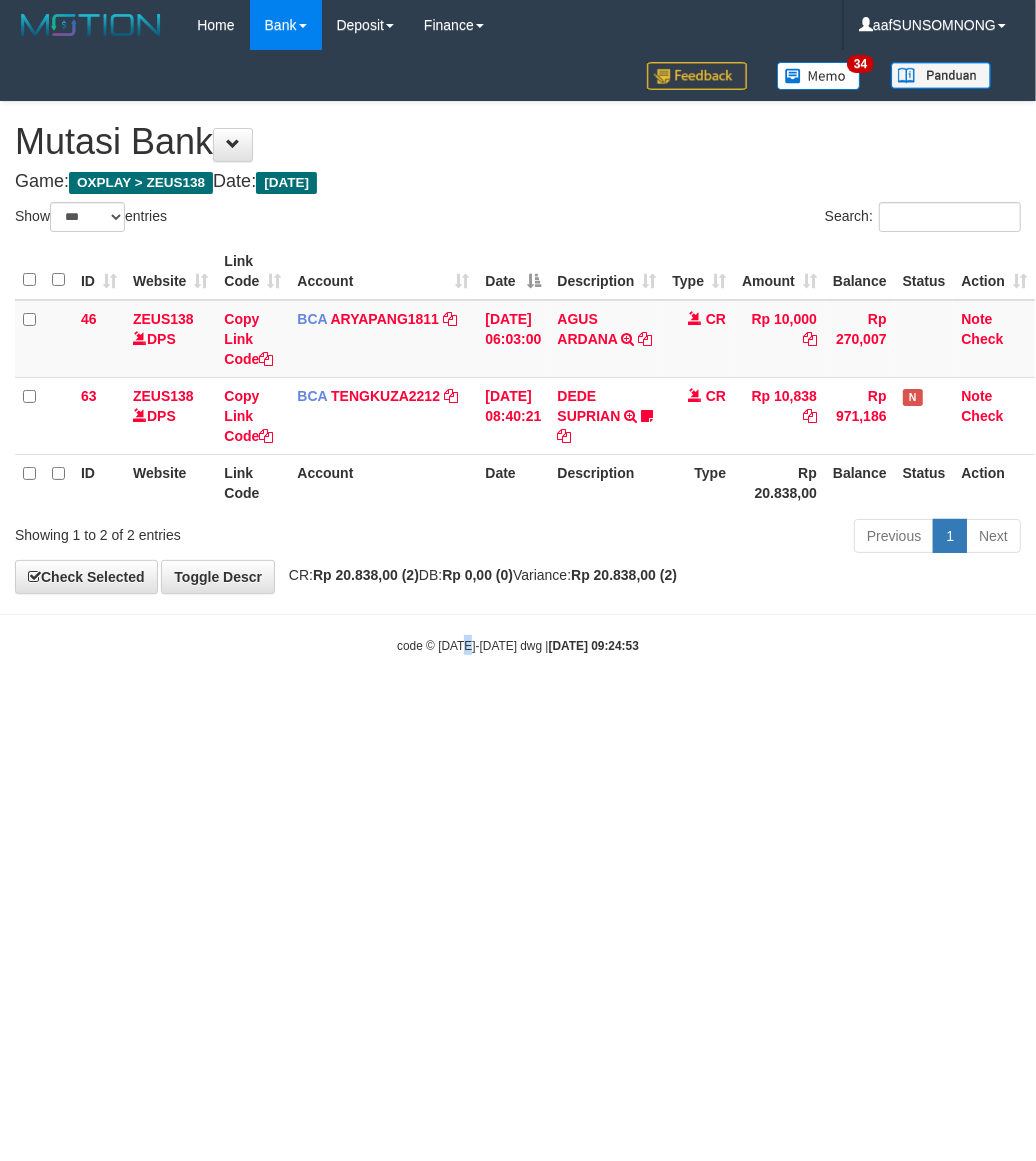 click on "Toggle navigation
Home
Bank
Account List
Load
By Website
Group
[OXPLAY]													ZEUS138
By Load Group (DPS)
Sync" at bounding box center (518, 352) 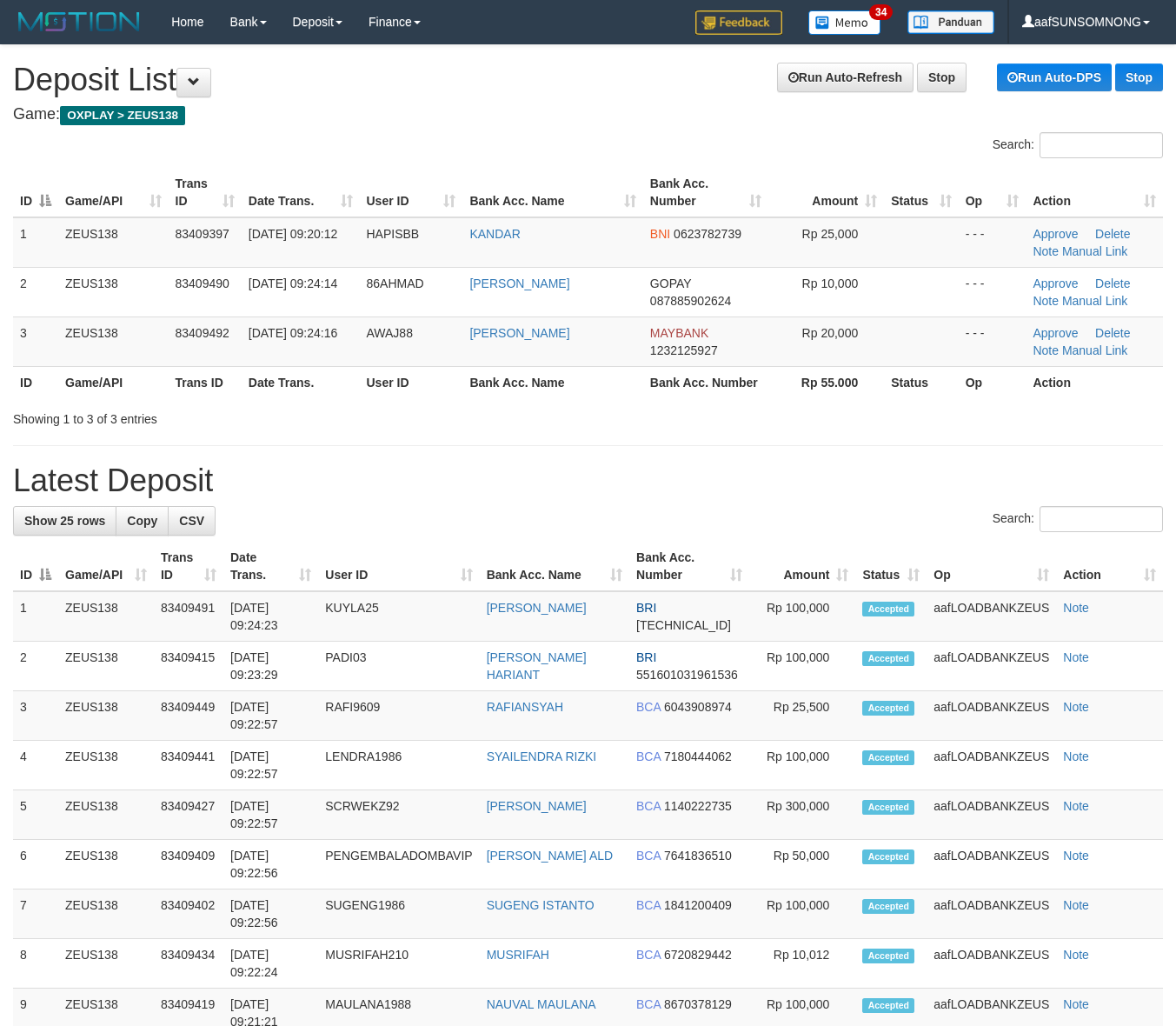 scroll, scrollTop: 0, scrollLeft: 0, axis: both 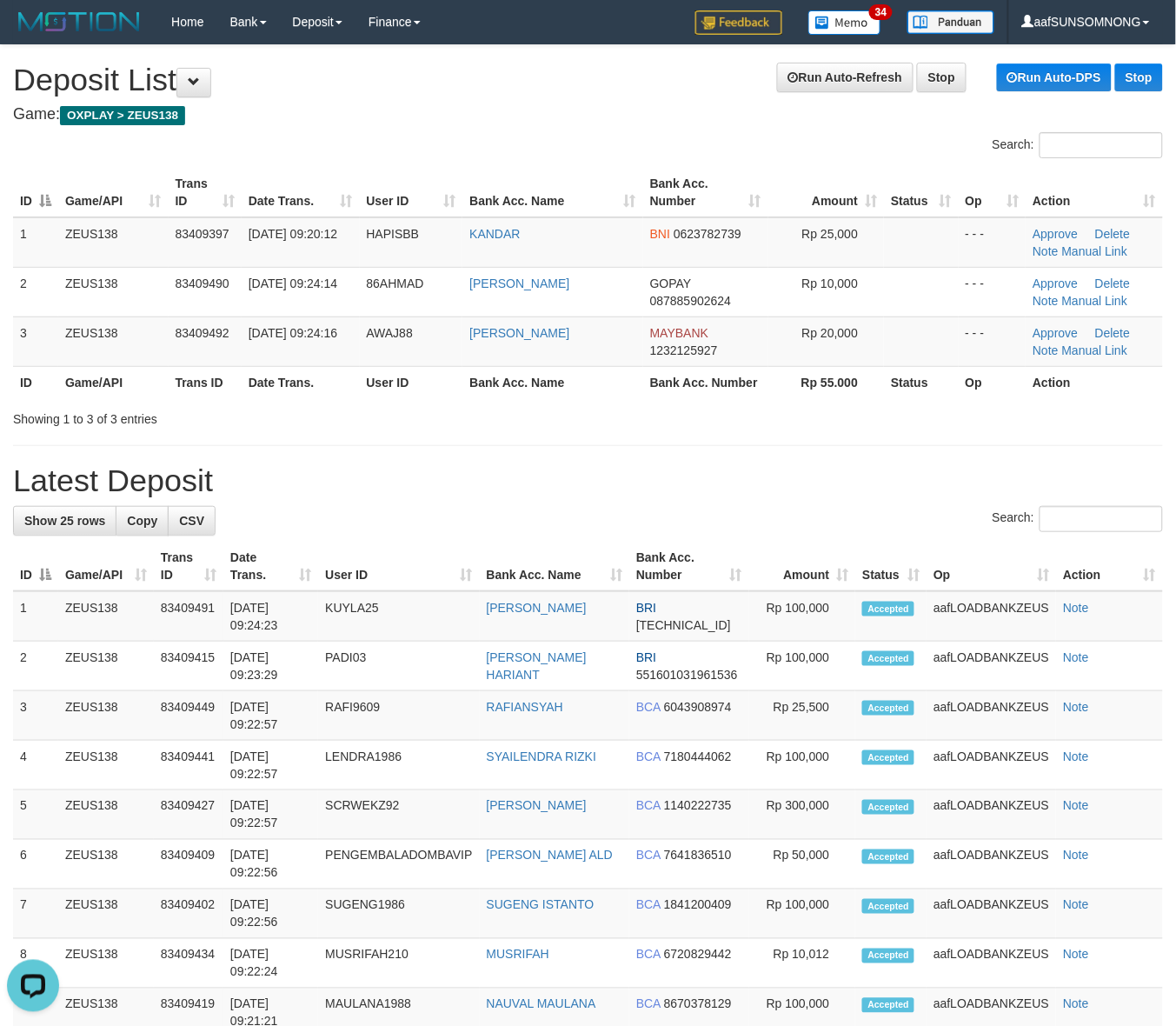 click on "Latest Deposit" at bounding box center [588, 481] 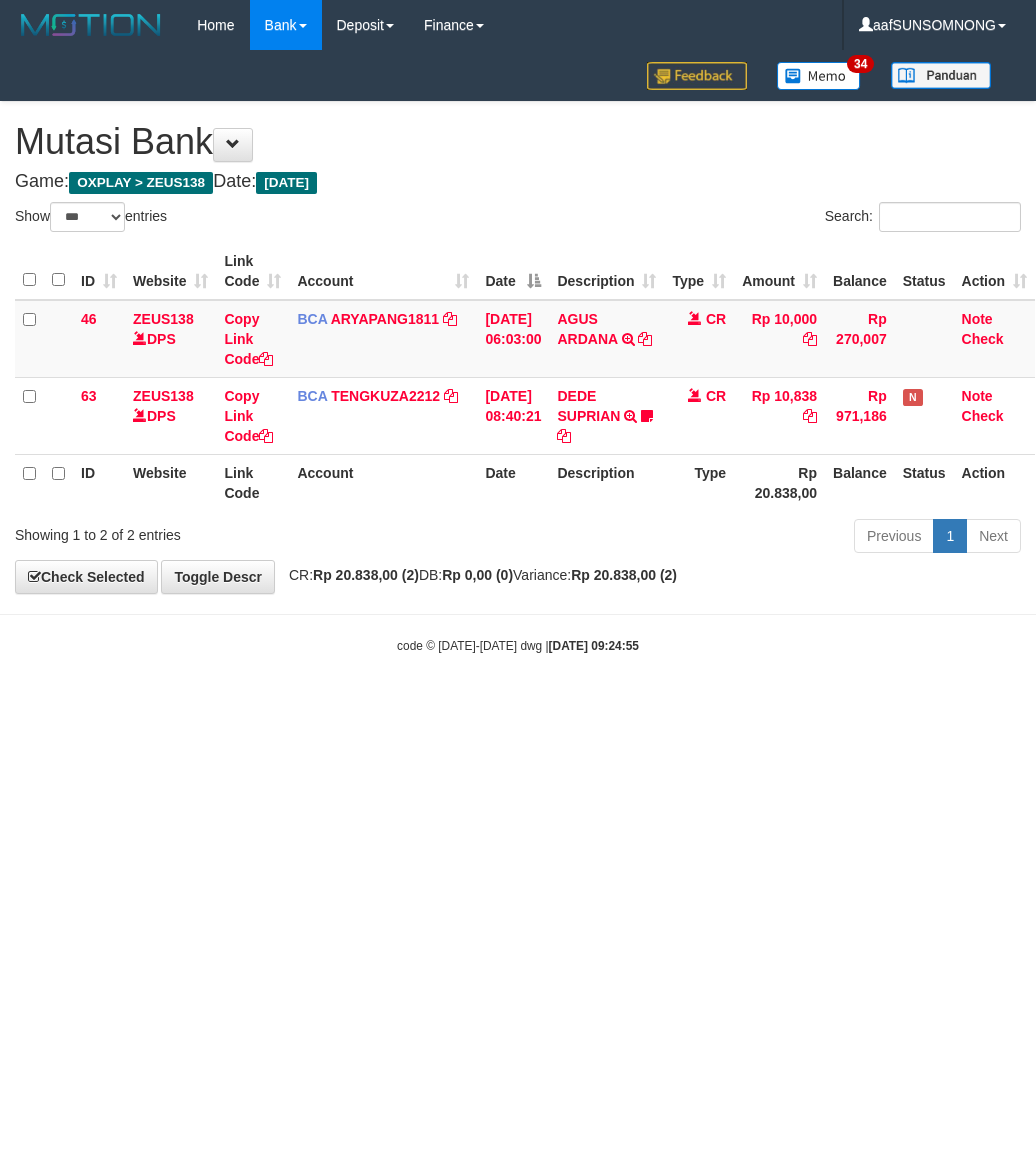 select on "***" 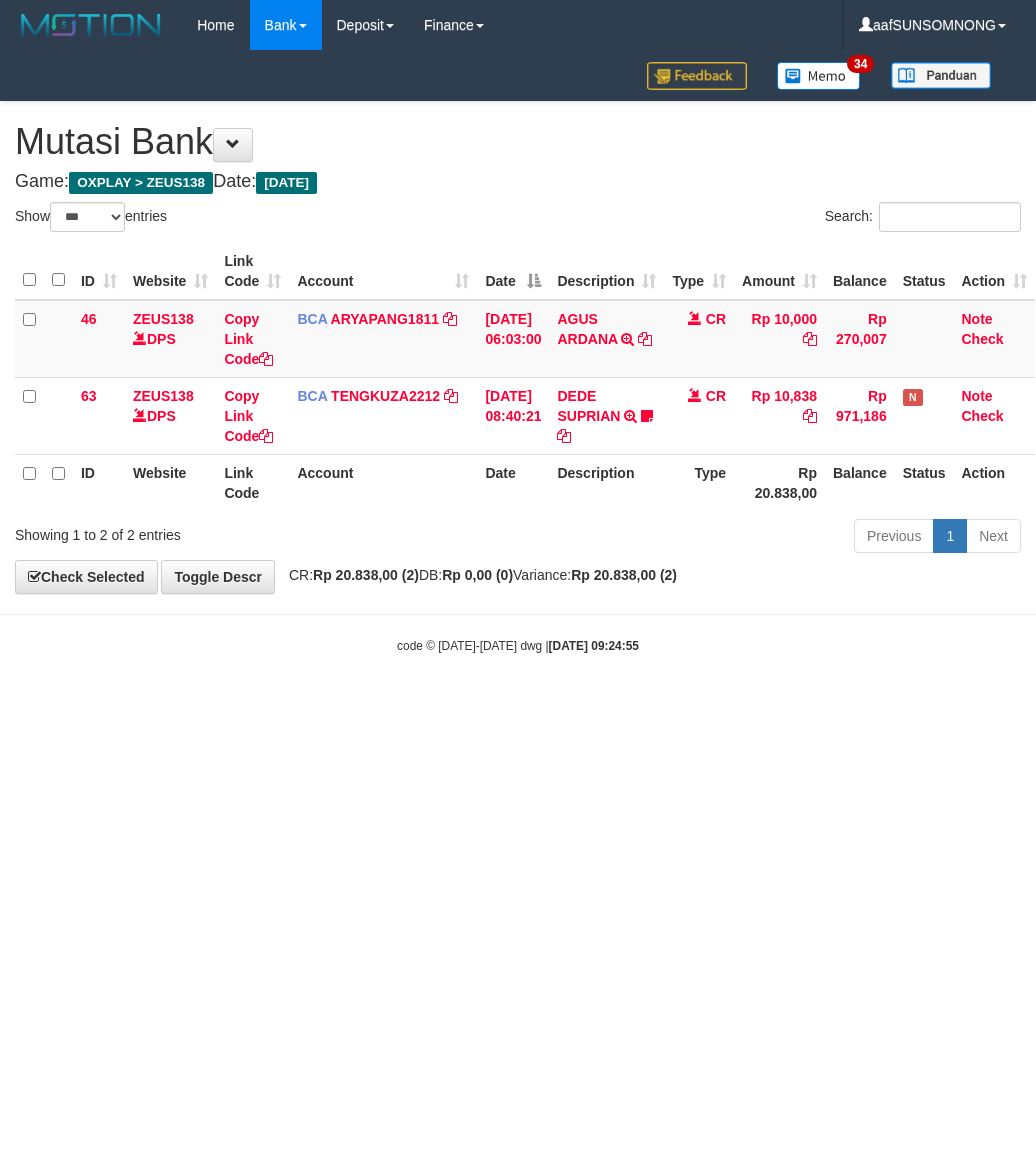 scroll, scrollTop: 0, scrollLeft: 0, axis: both 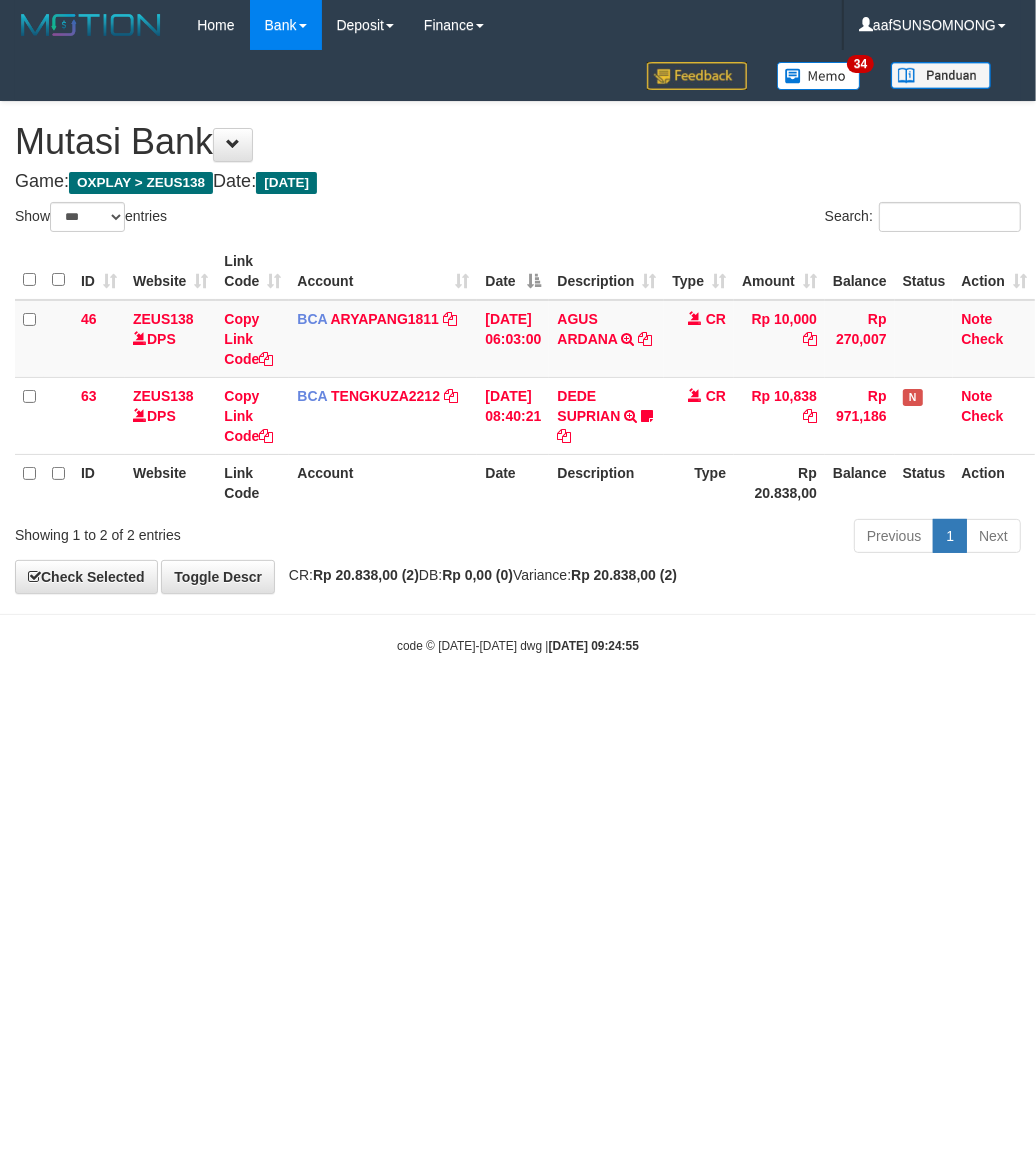 drag, startPoint x: 471, startPoint y: 803, endPoint x: 486, endPoint y: 811, distance: 17 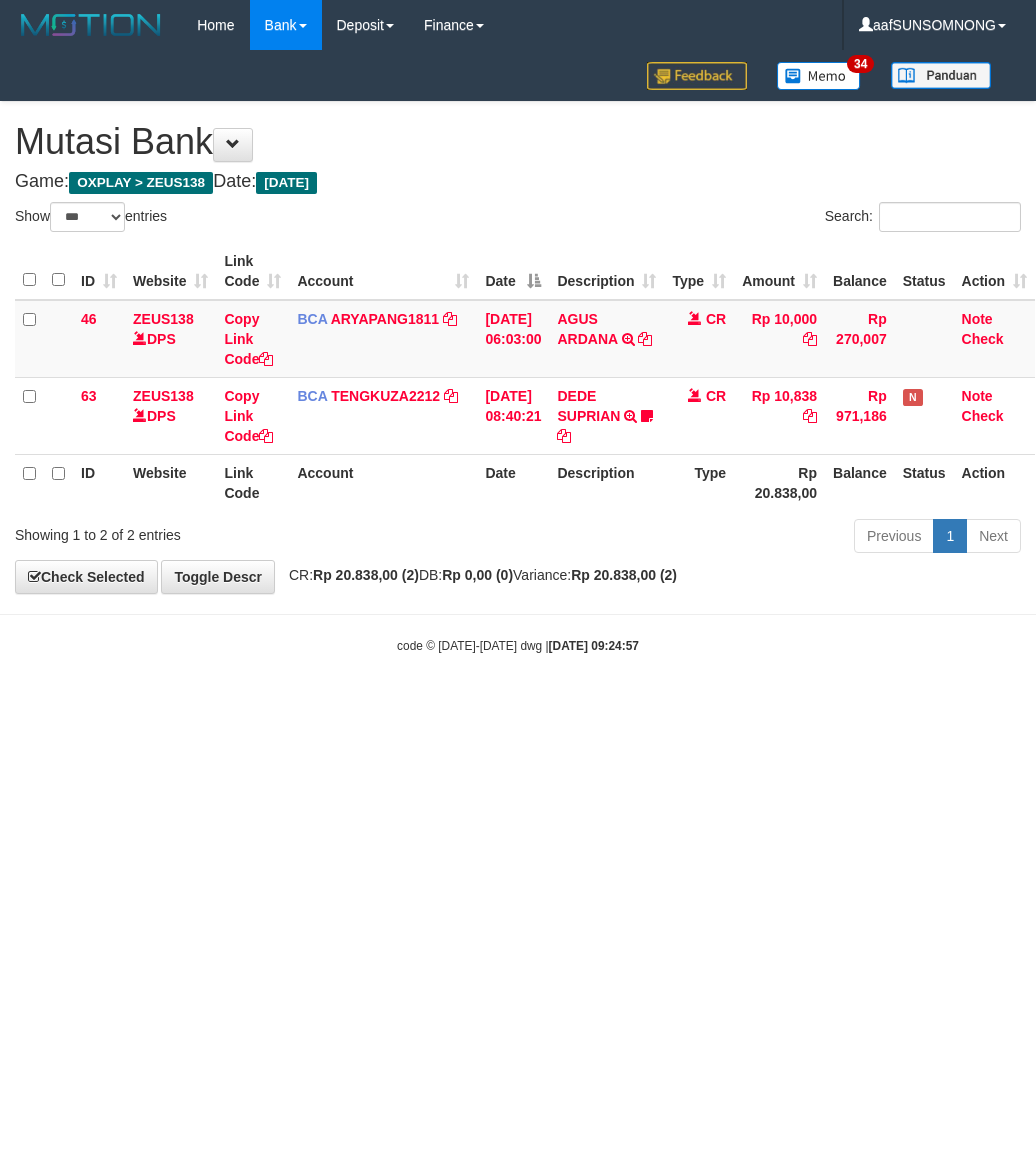 select on "***" 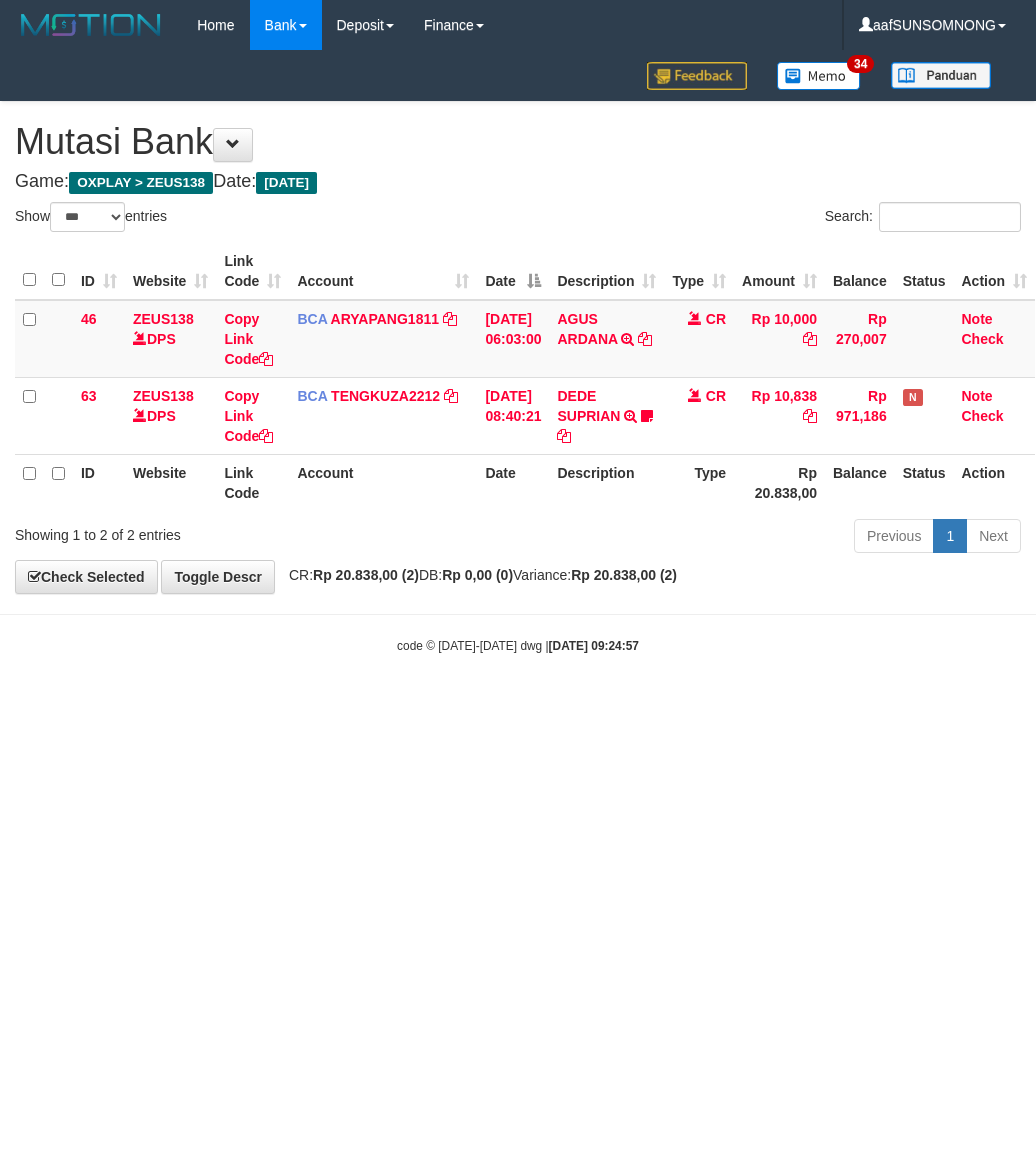 scroll, scrollTop: 0, scrollLeft: 0, axis: both 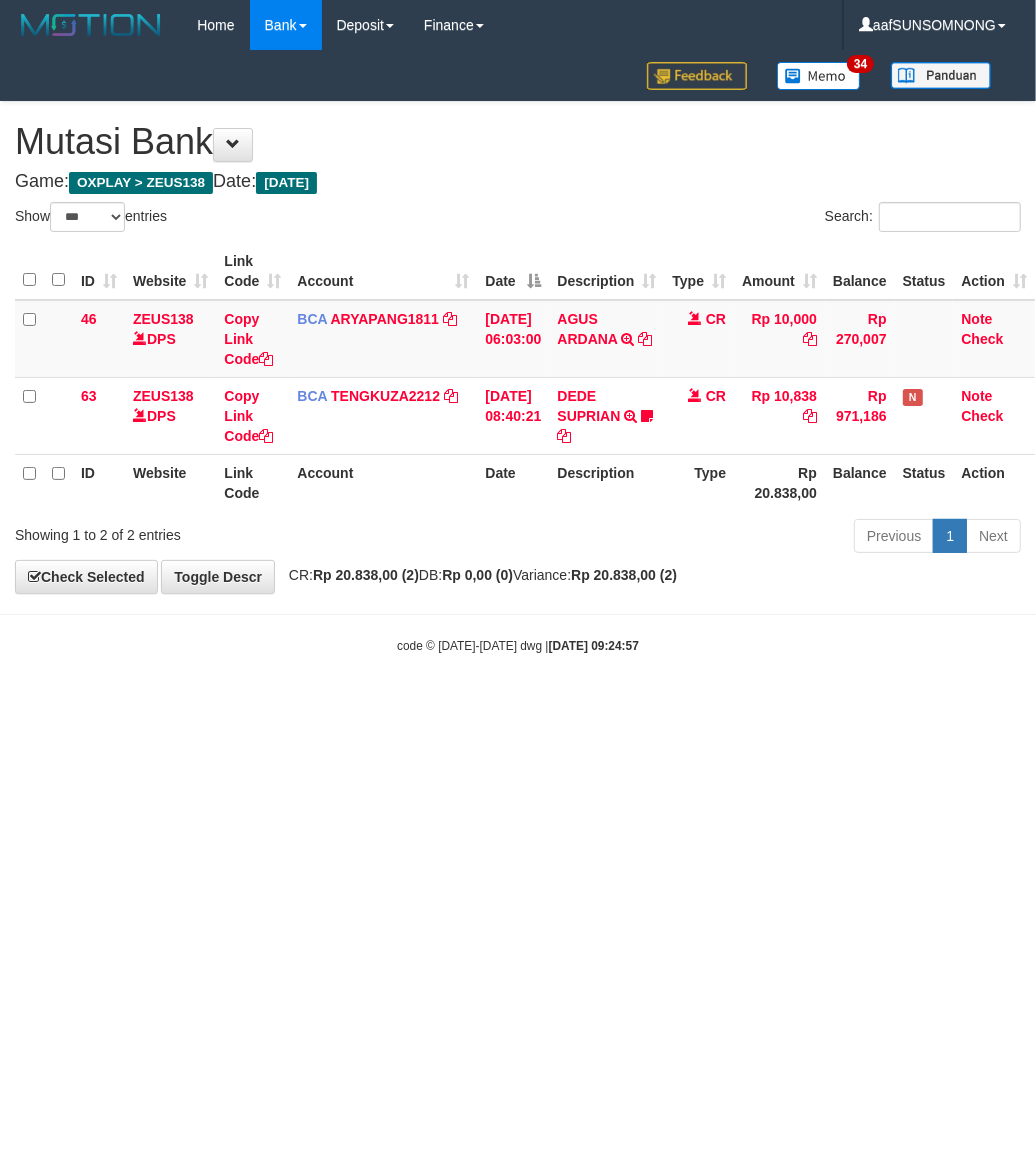 drag, startPoint x: 0, startPoint y: 0, endPoint x: 490, endPoint y: 807, distance: 944.1128 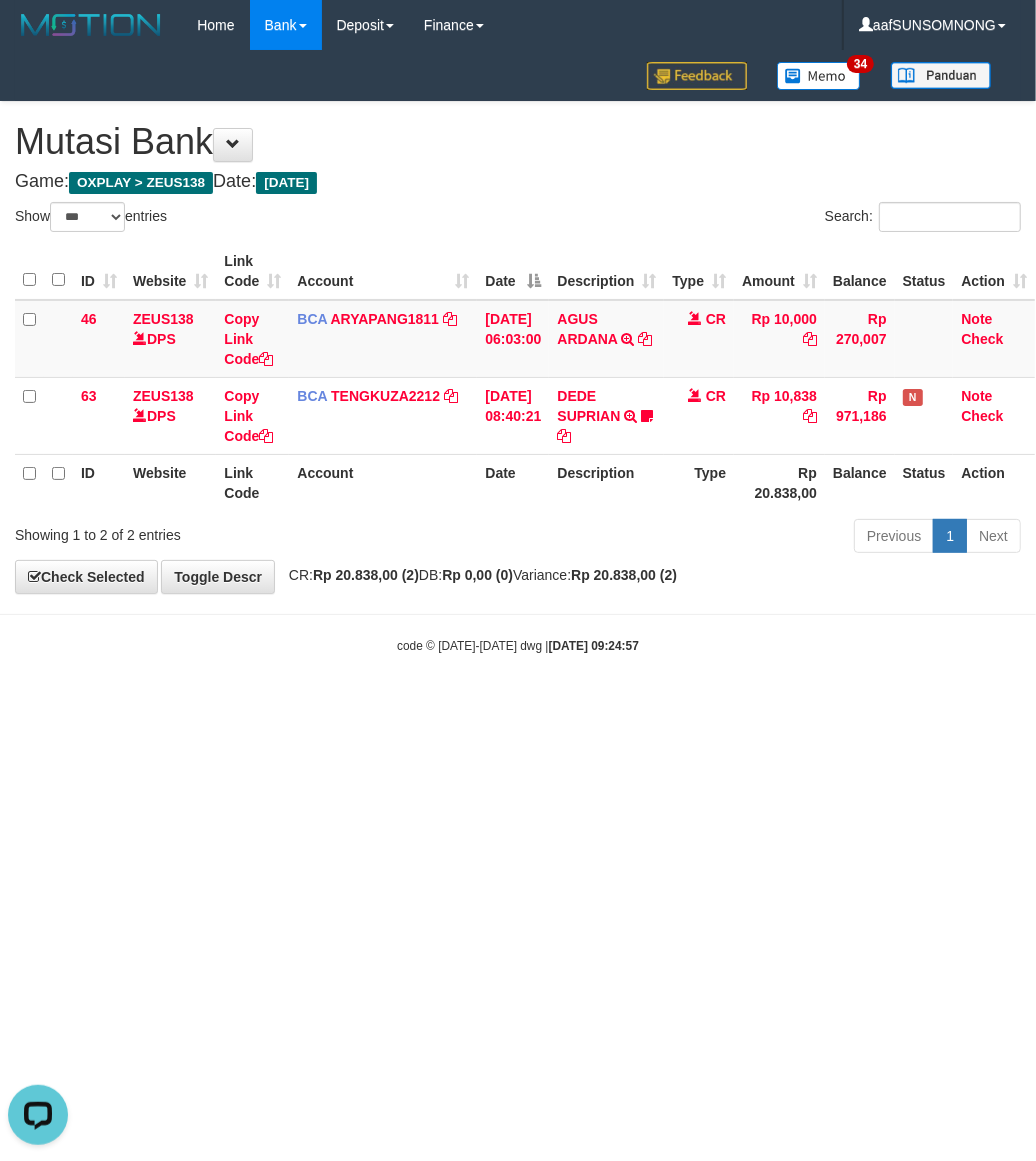 scroll, scrollTop: 0, scrollLeft: 0, axis: both 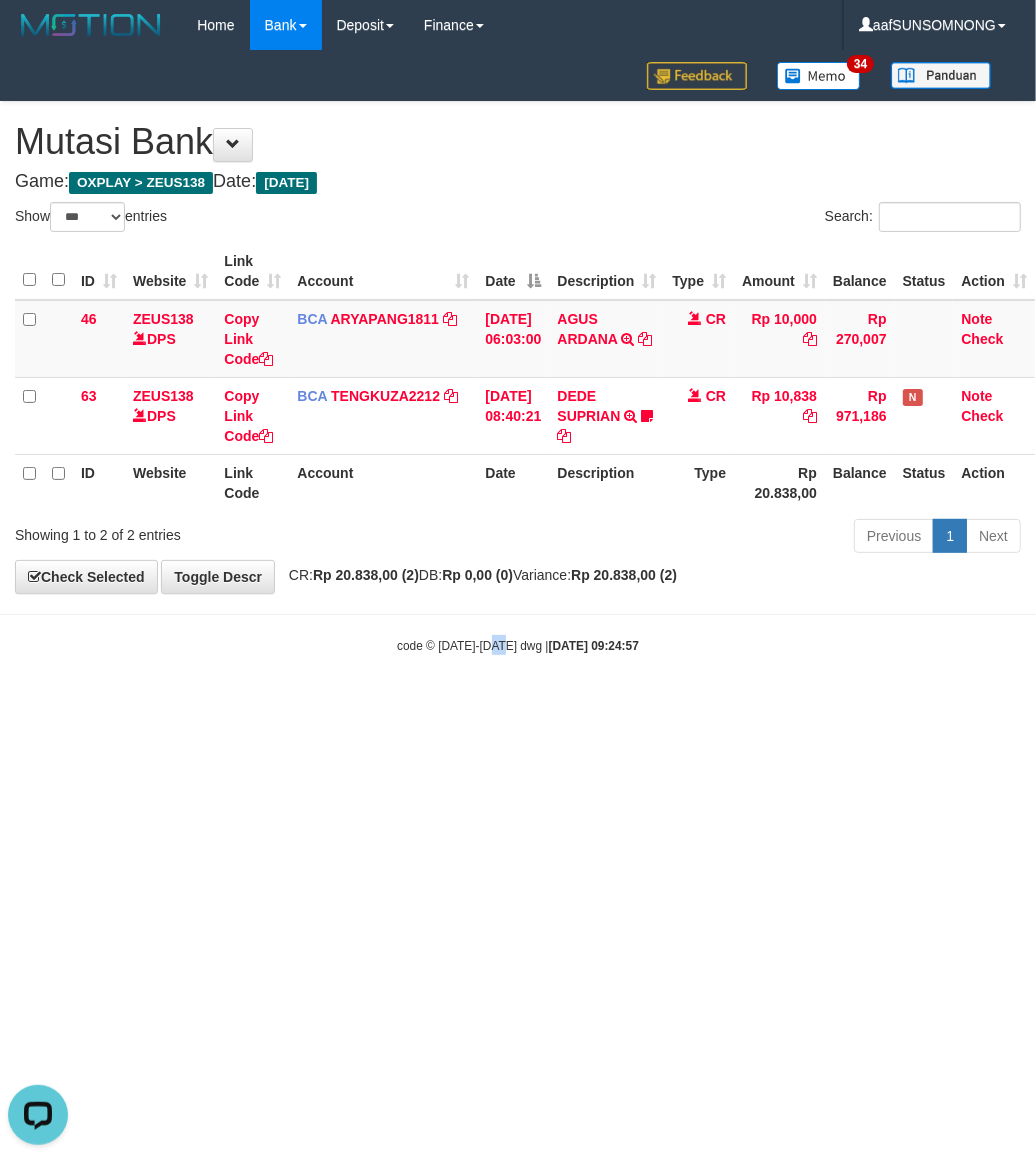 click on "Toggle navigation
Home
Bank
Account List
Load
By Website
Group
[OXPLAY]													ZEUS138
By Load Group (DPS)
Sync" at bounding box center (518, 352) 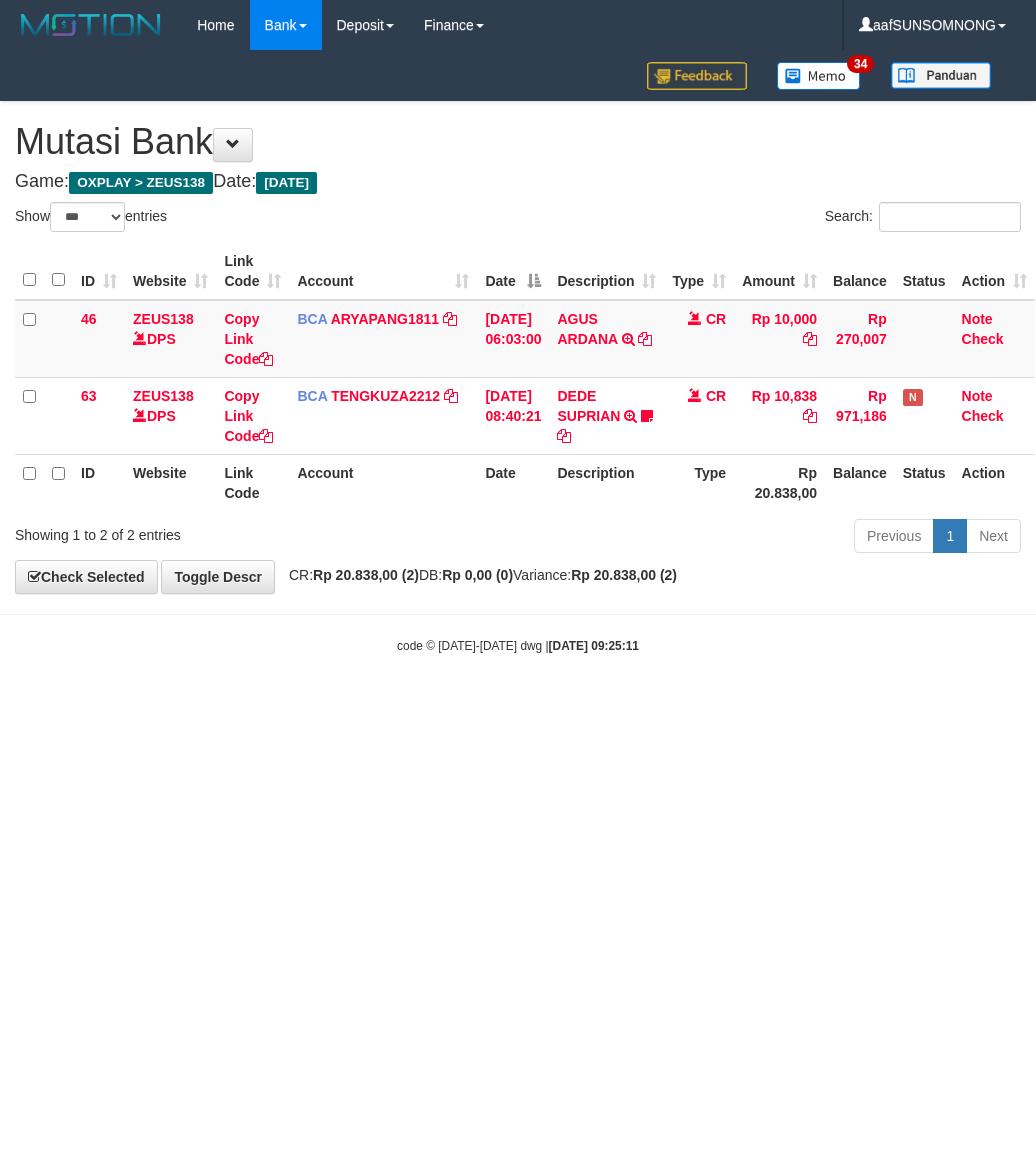 select on "***" 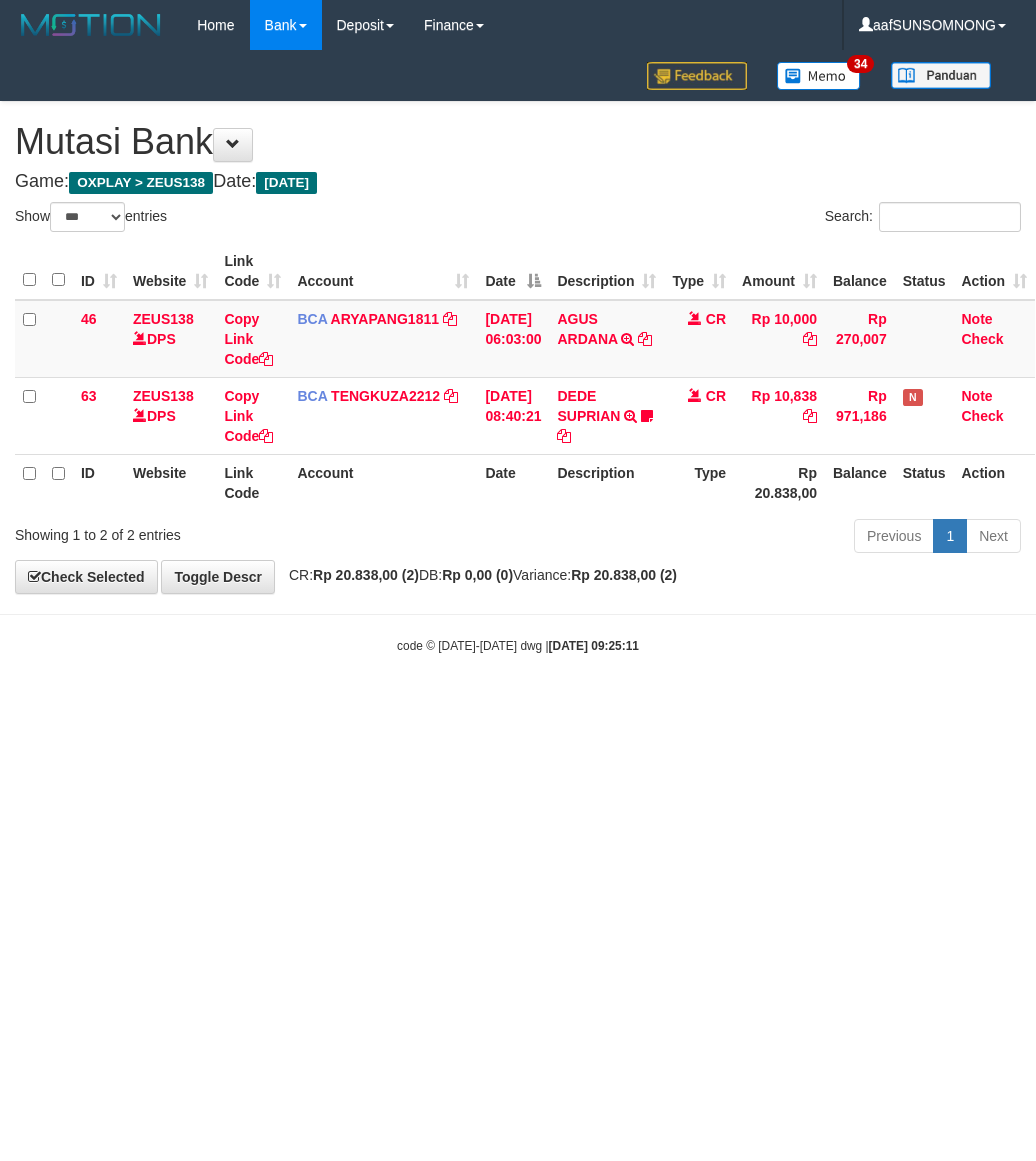 scroll, scrollTop: 0, scrollLeft: 0, axis: both 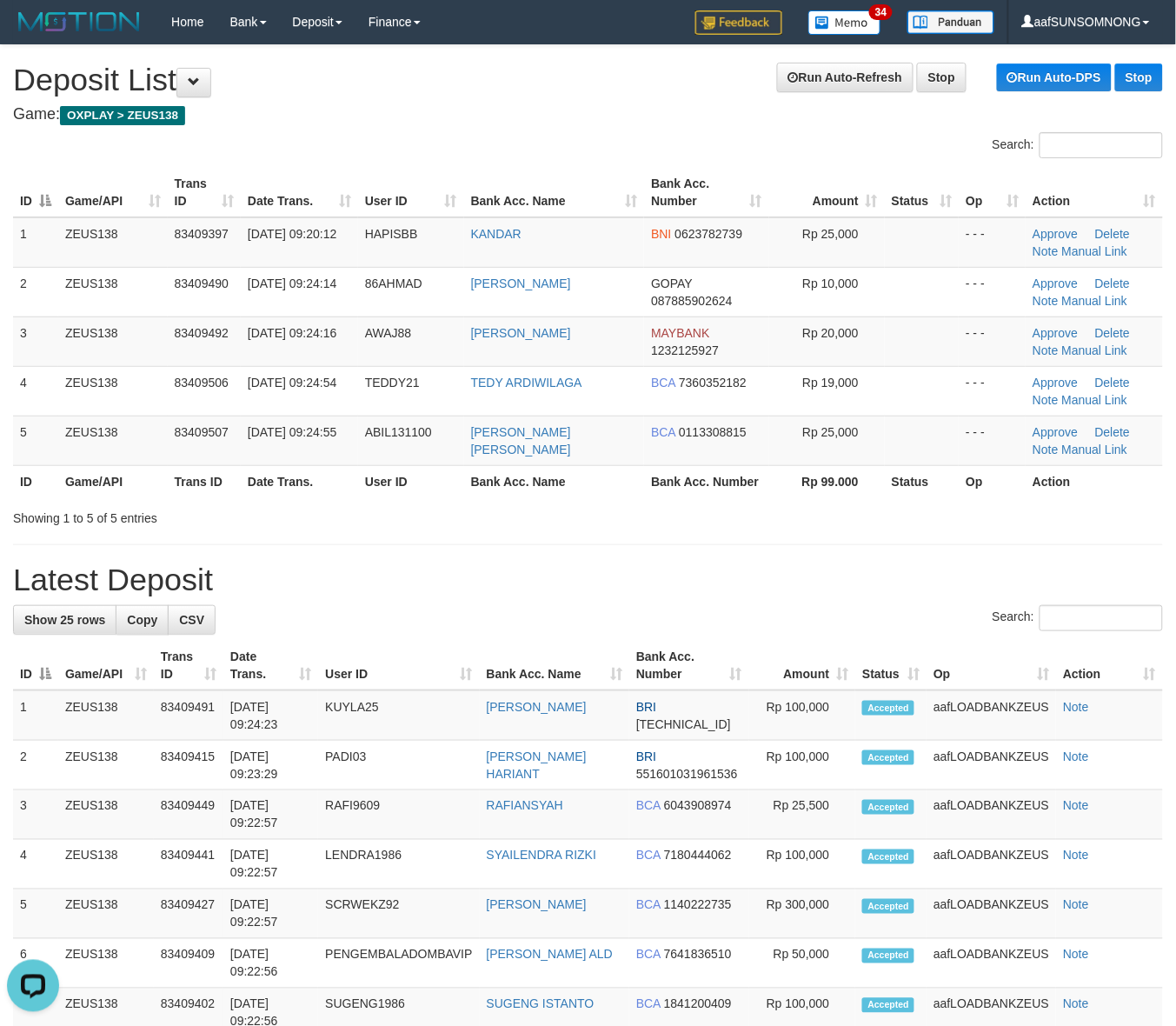 drag, startPoint x: 685, startPoint y: 571, endPoint x: 876, endPoint y: 567, distance: 191.04188 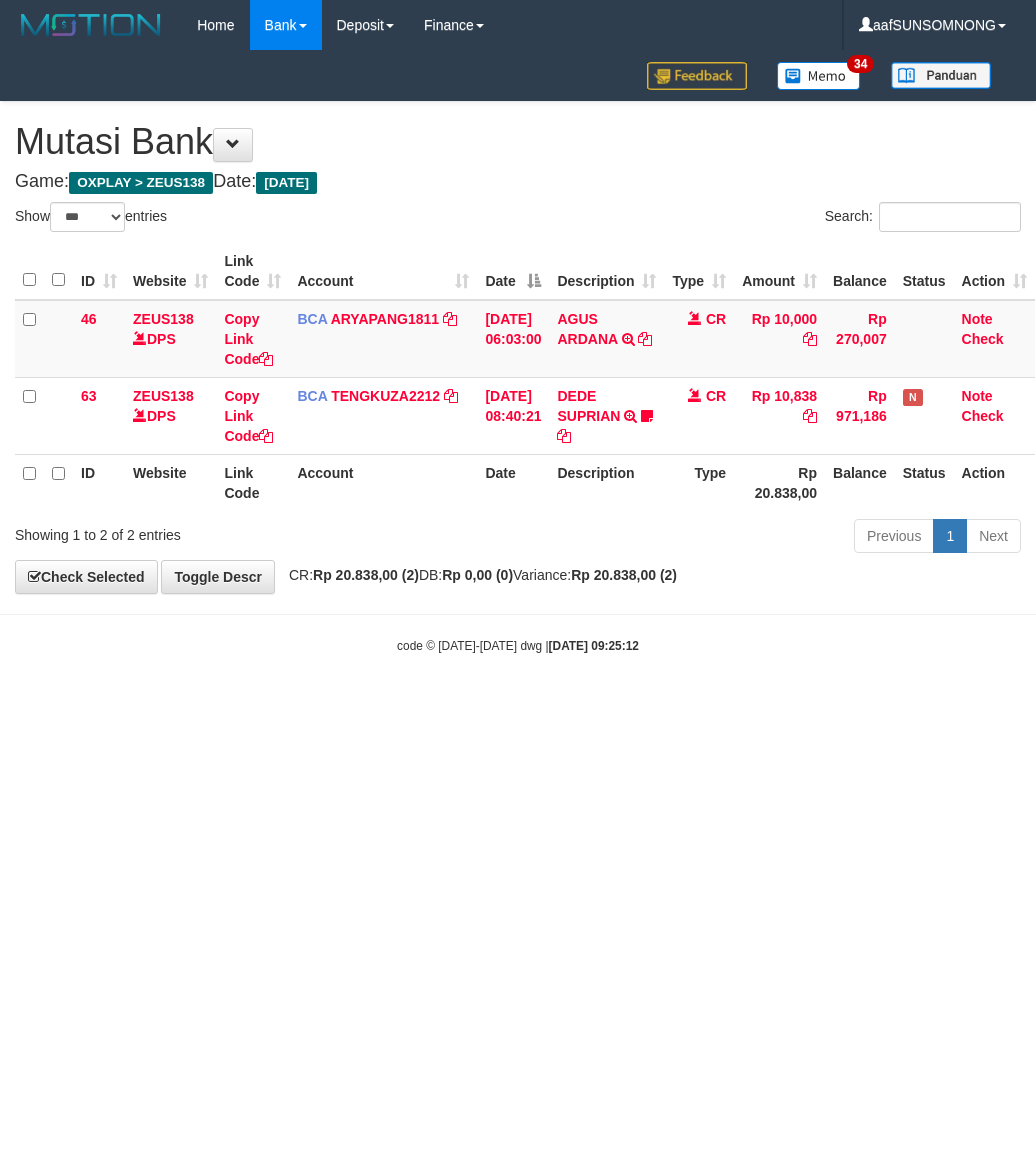 select on "***" 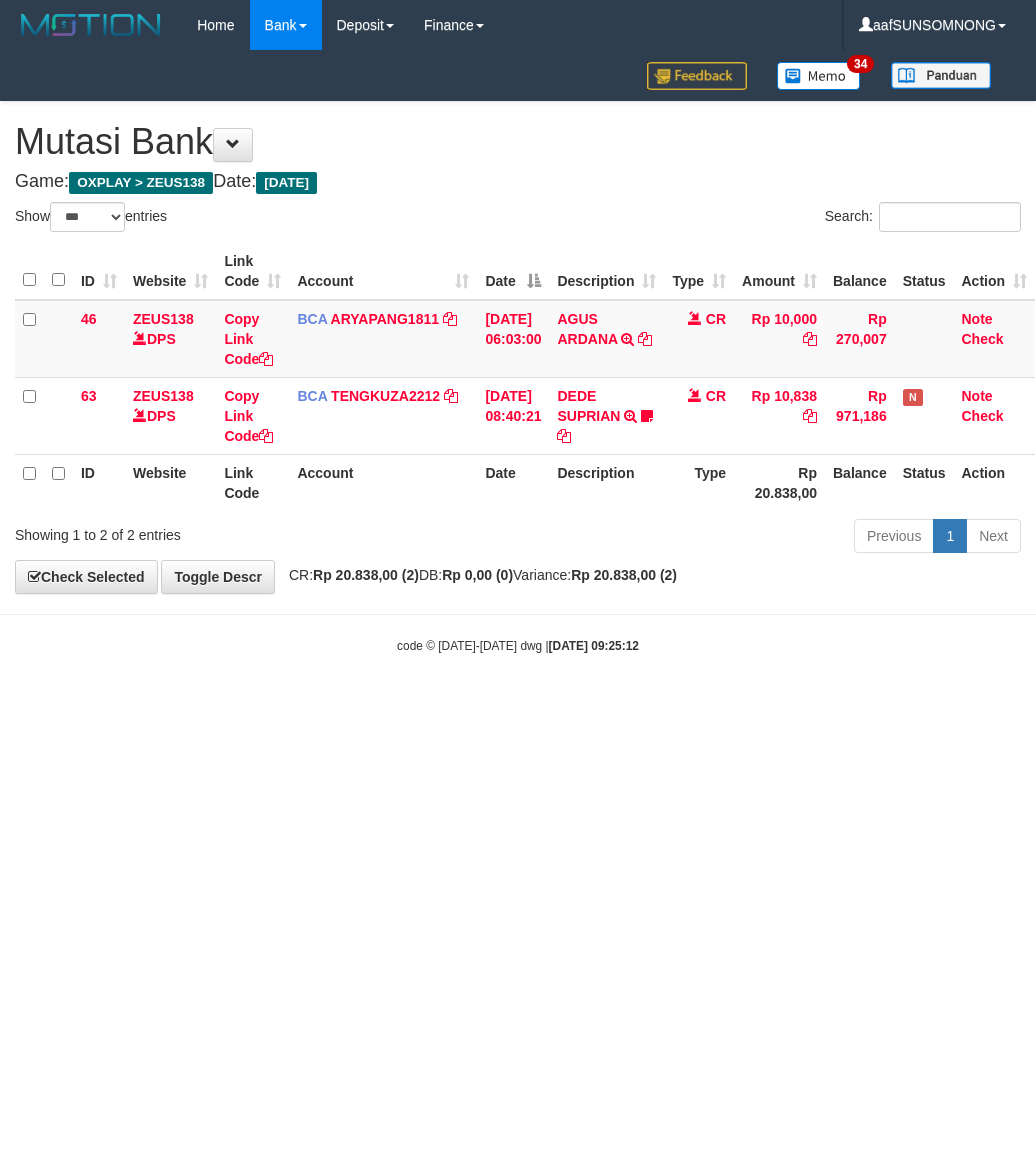 scroll, scrollTop: 0, scrollLeft: 0, axis: both 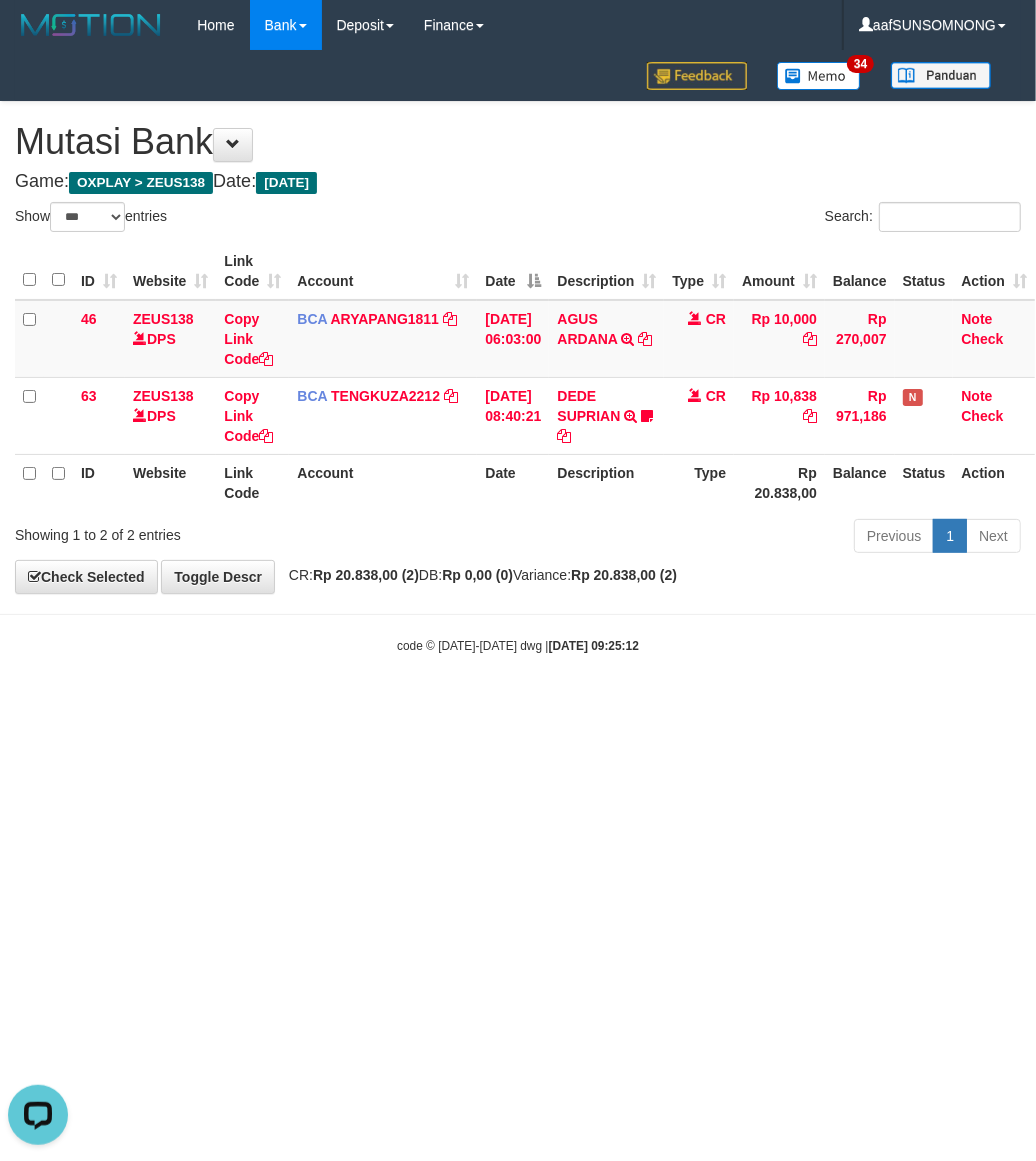 drag, startPoint x: 308, startPoint y: 778, endPoint x: 406, endPoint y: 786, distance: 98.32599 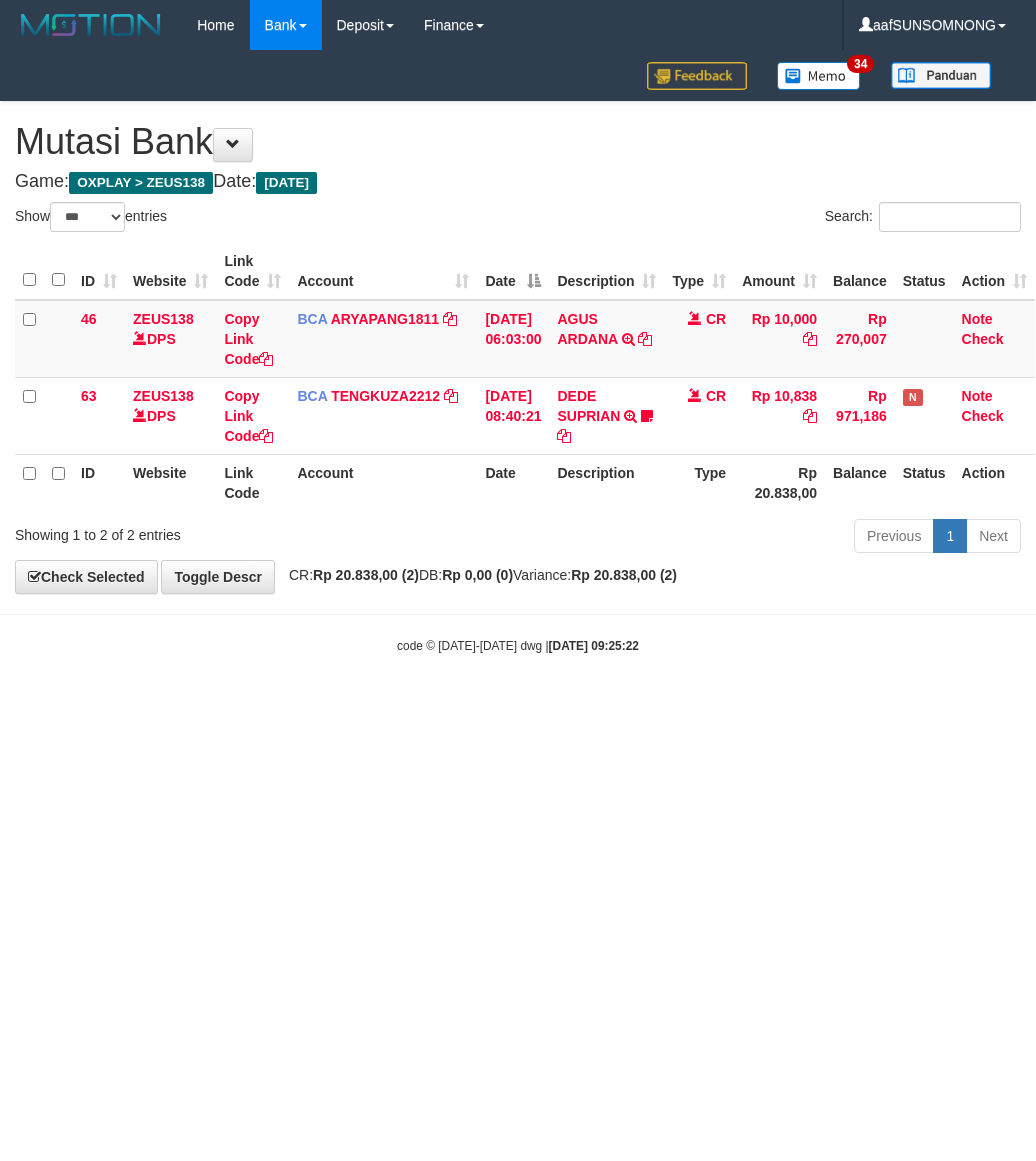 select on "***" 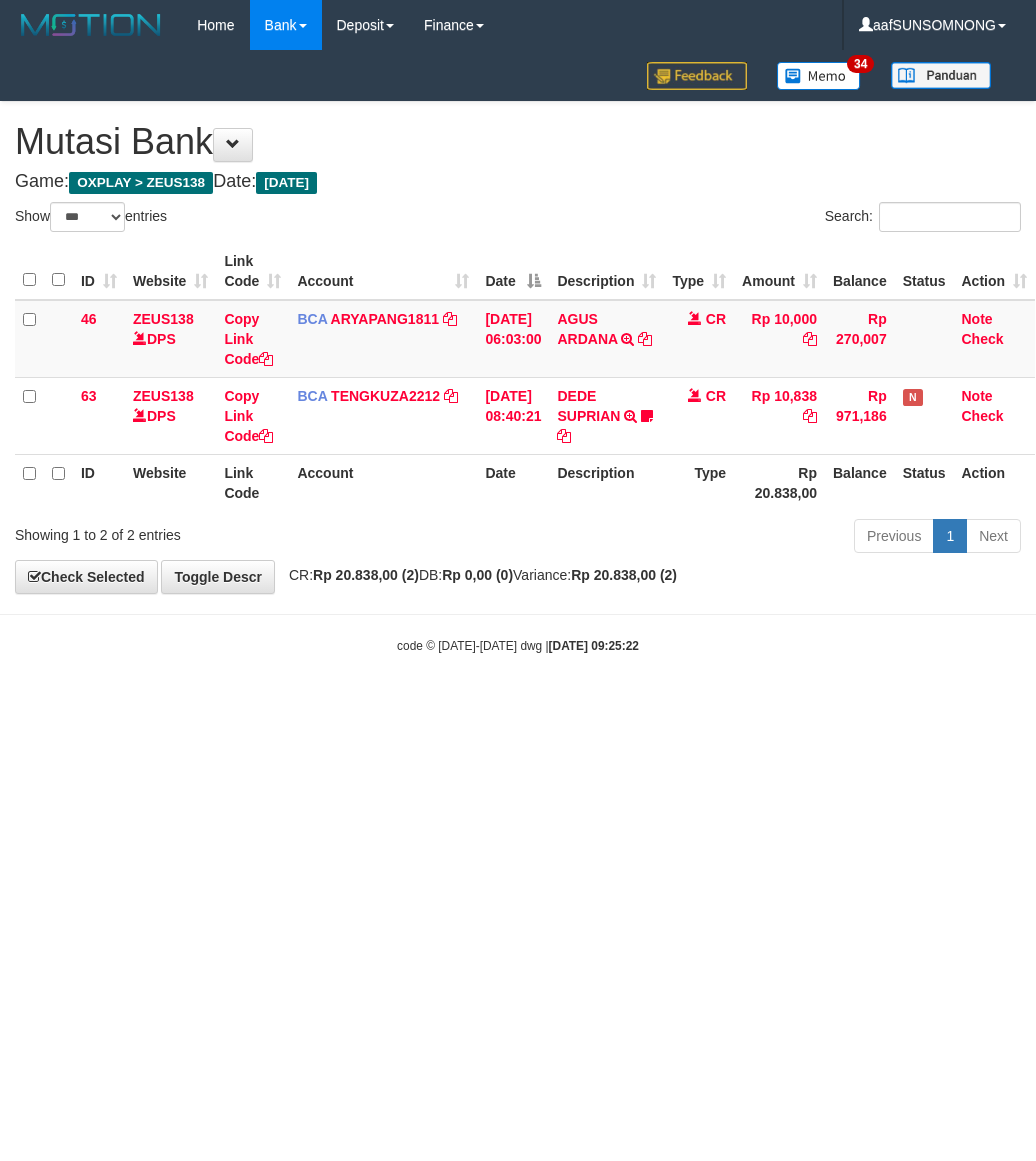 scroll, scrollTop: 0, scrollLeft: 0, axis: both 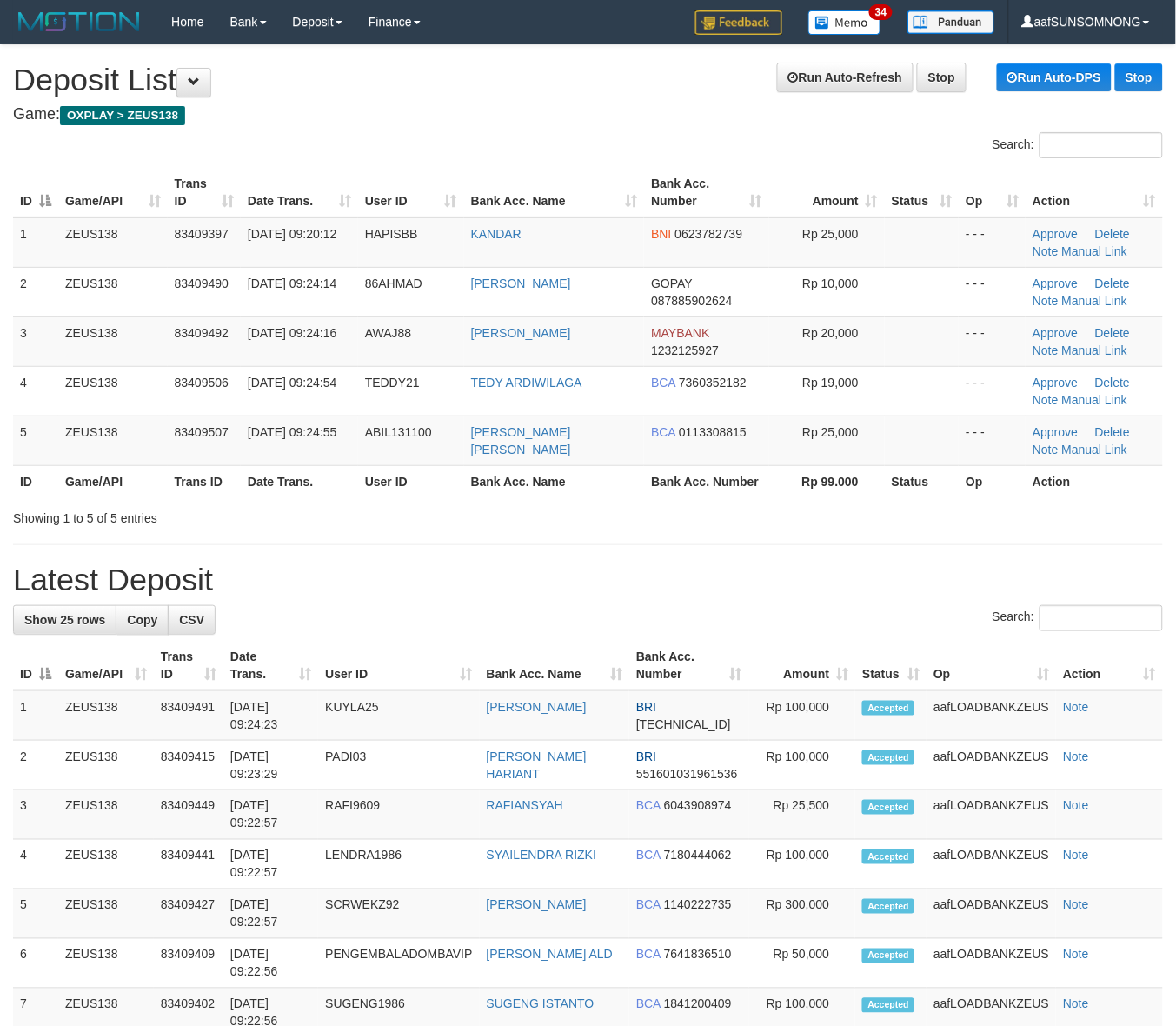 click on "**********" at bounding box center (588, 1045) 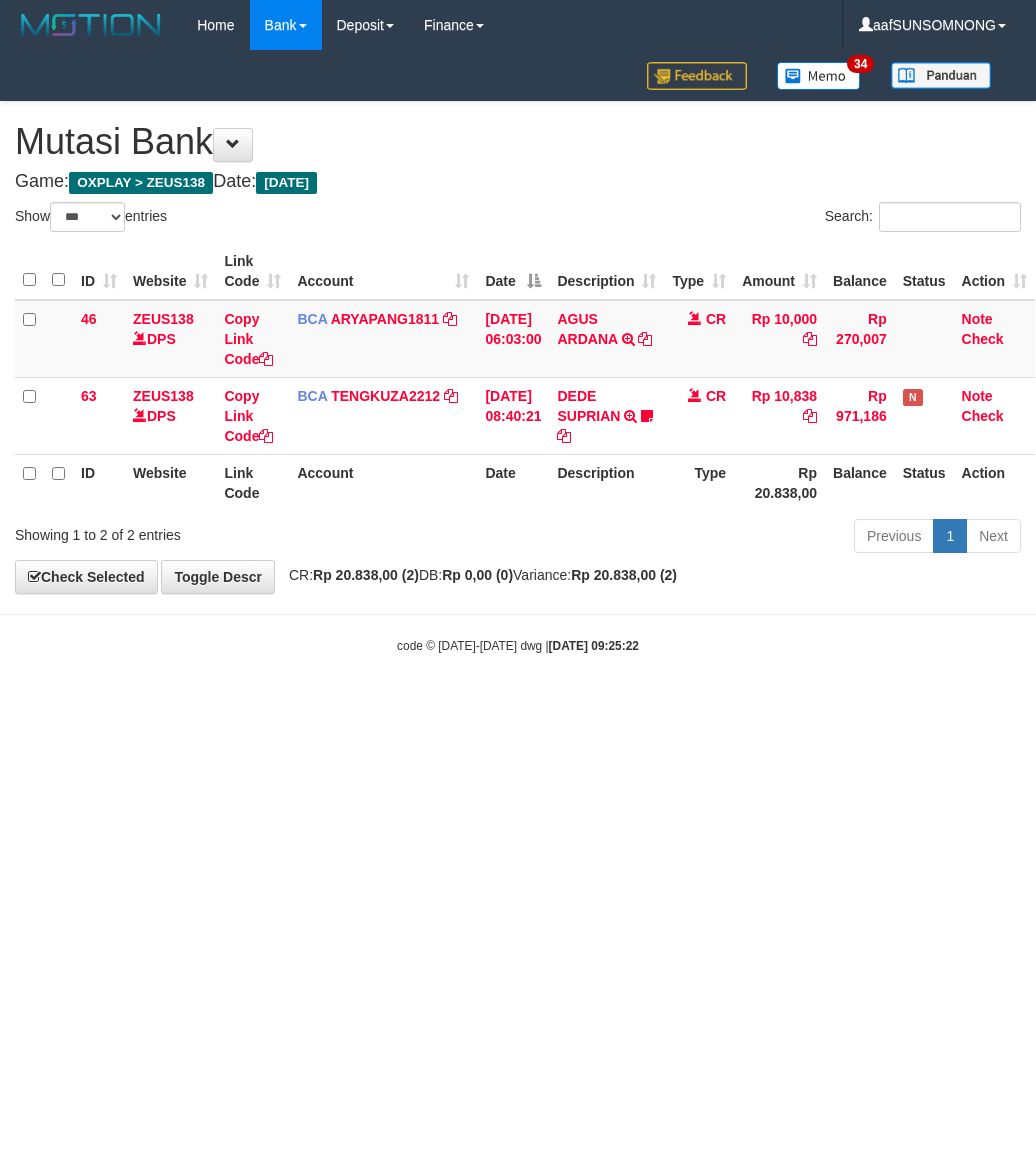 select on "***" 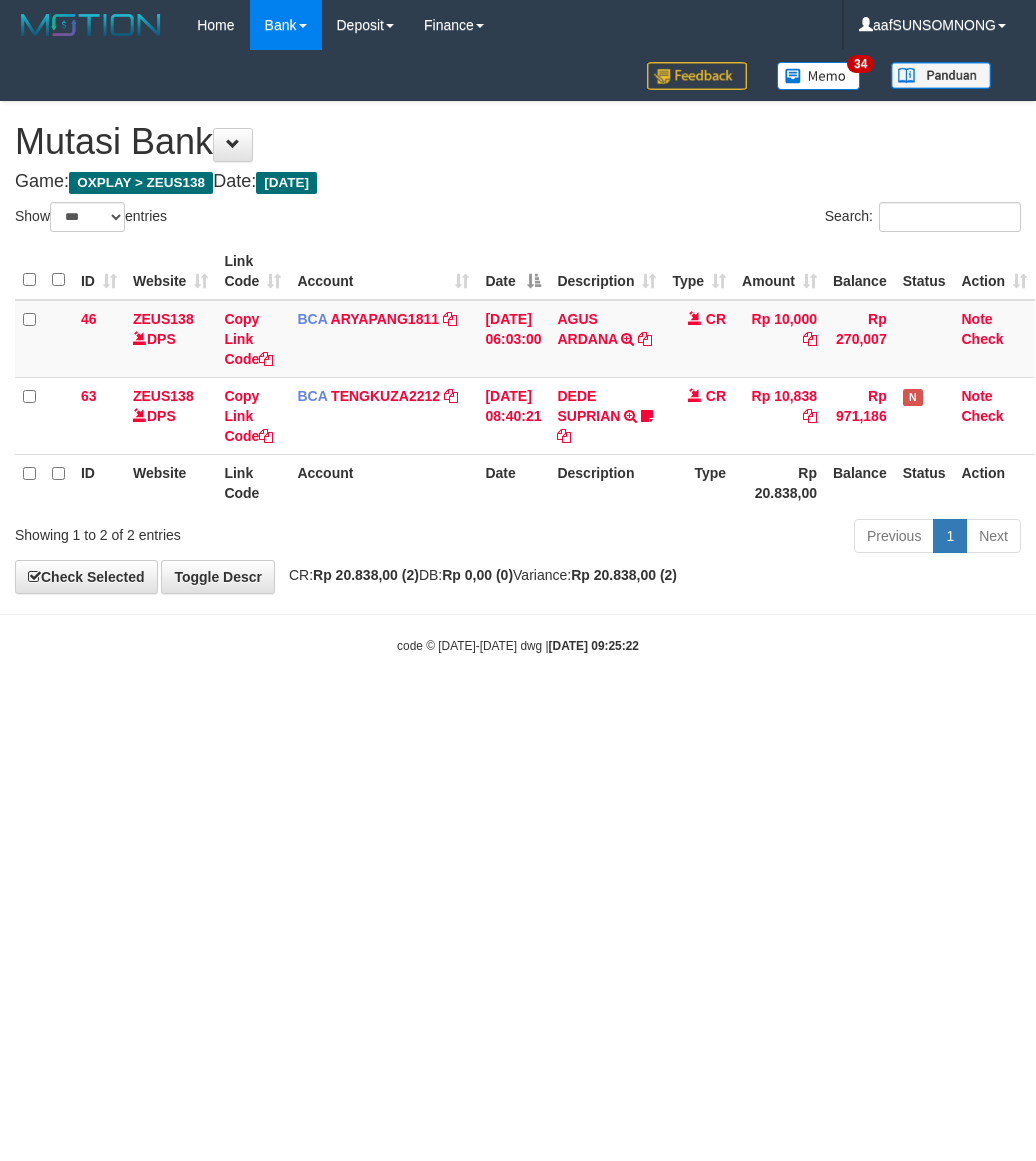 scroll, scrollTop: 0, scrollLeft: 0, axis: both 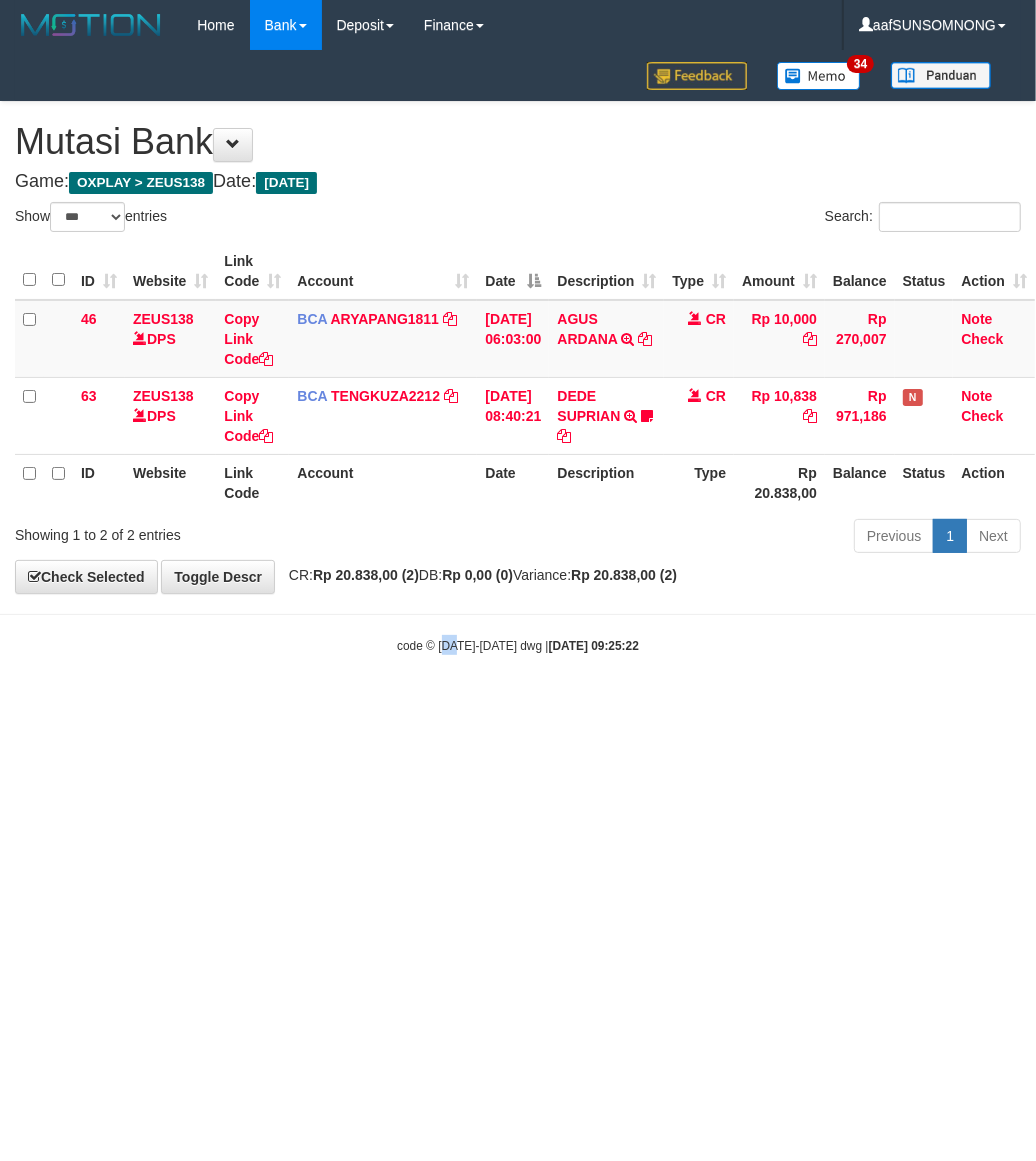 click on "Toggle navigation
Home
Bank
Account List
Load
By Website
Group
[OXPLAY]													ZEUS138
By Load Group (DPS)
Sync" at bounding box center (518, 352) 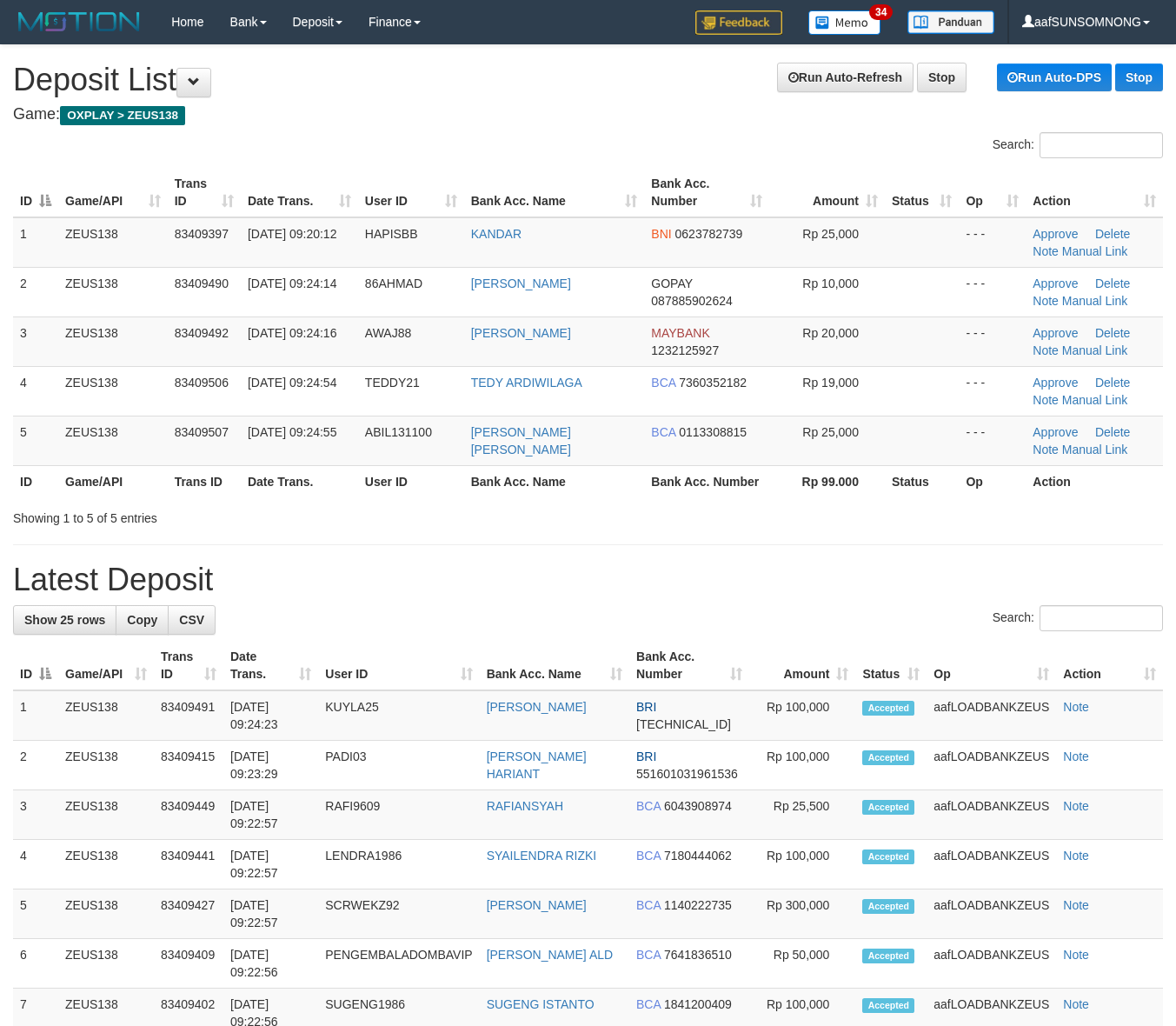 scroll, scrollTop: 0, scrollLeft: 0, axis: both 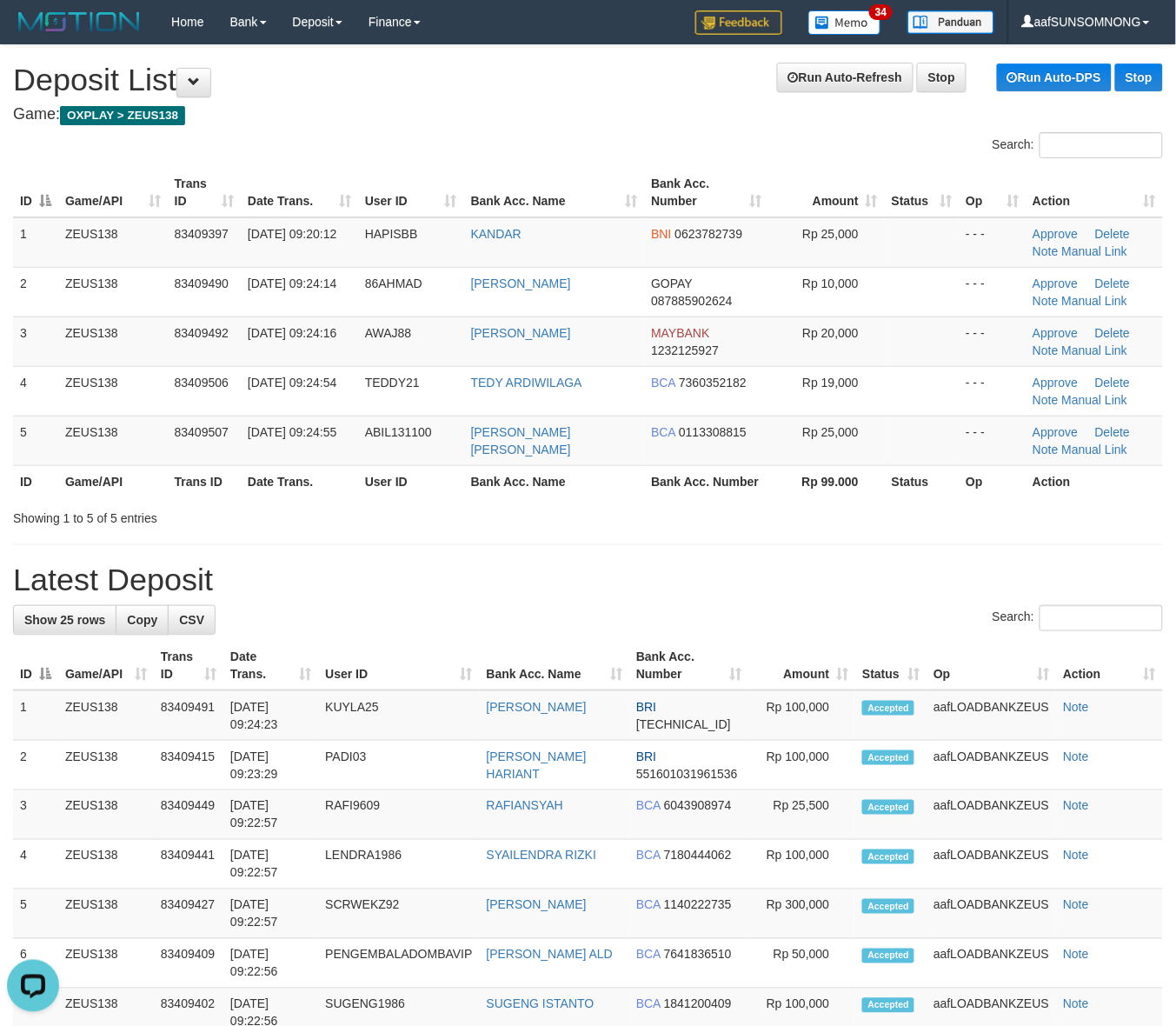 drag, startPoint x: 750, startPoint y: 556, endPoint x: 1158, endPoint y: 610, distance: 411.55802 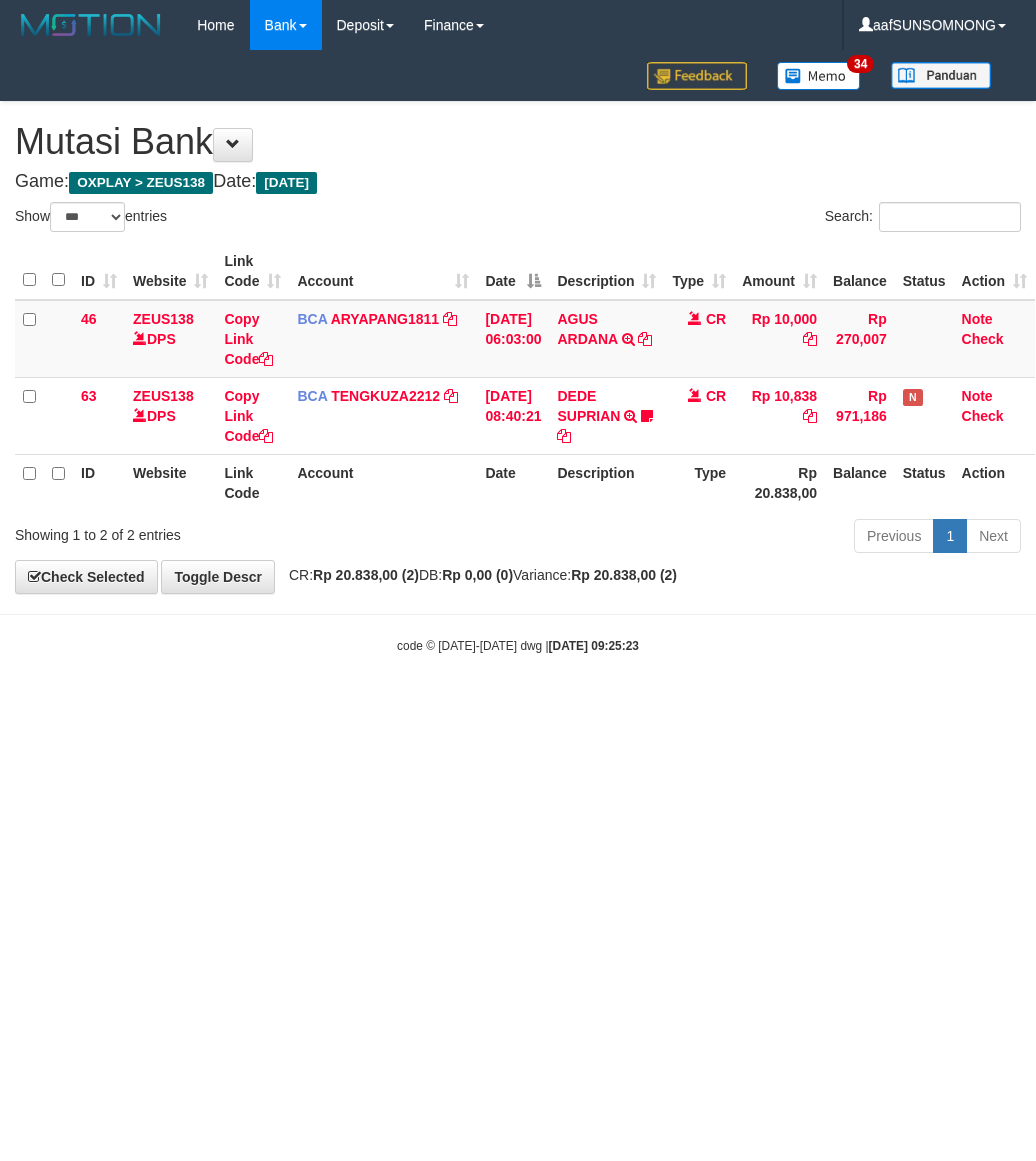 select on "***" 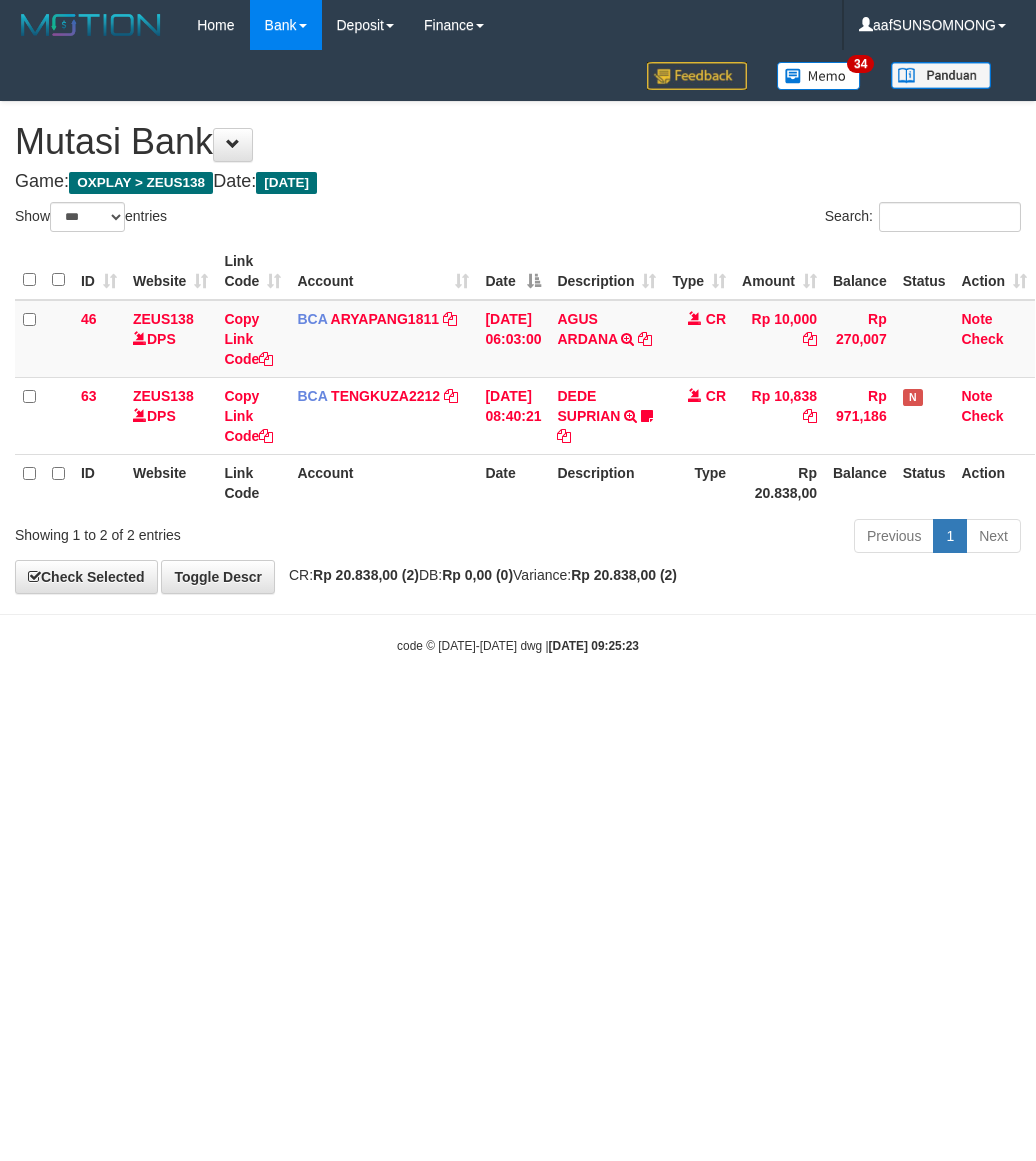 scroll, scrollTop: 0, scrollLeft: 0, axis: both 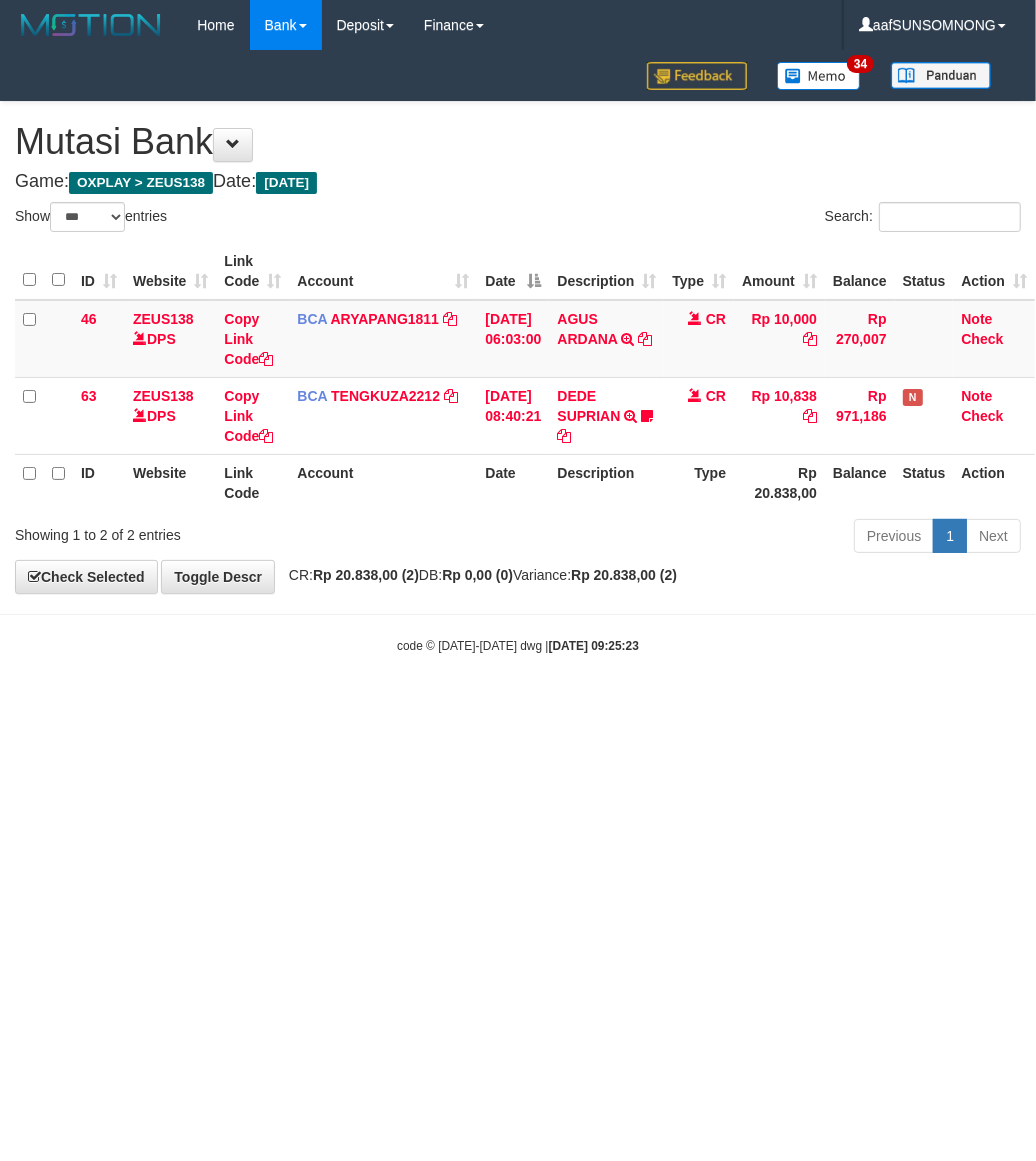 click on "Toggle navigation
Home
Bank
Account List
Load
By Website
Group
[OXPLAY]													ZEUS138
By Load Group (DPS)
Sync" at bounding box center [518, 352] 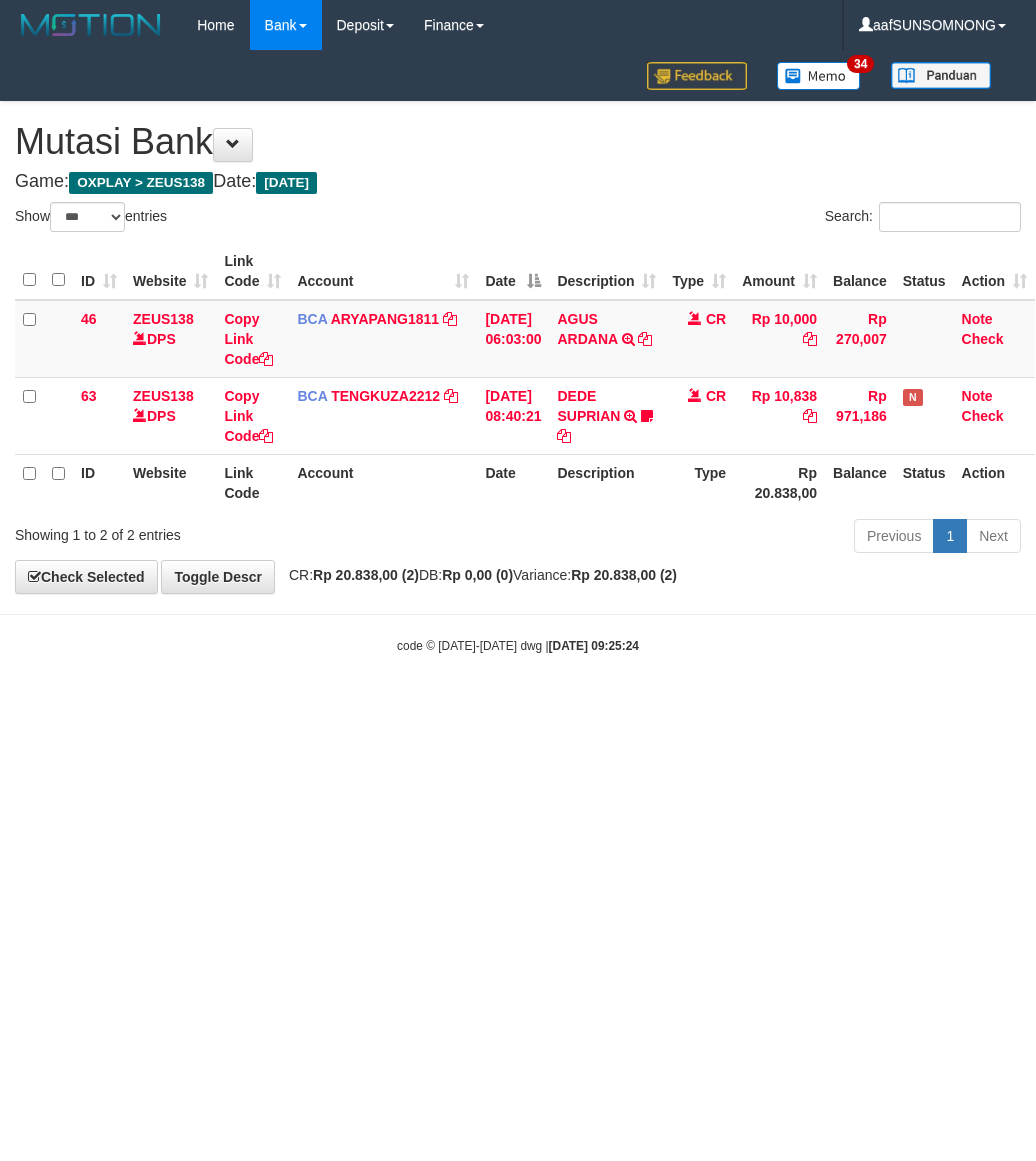 select on "***" 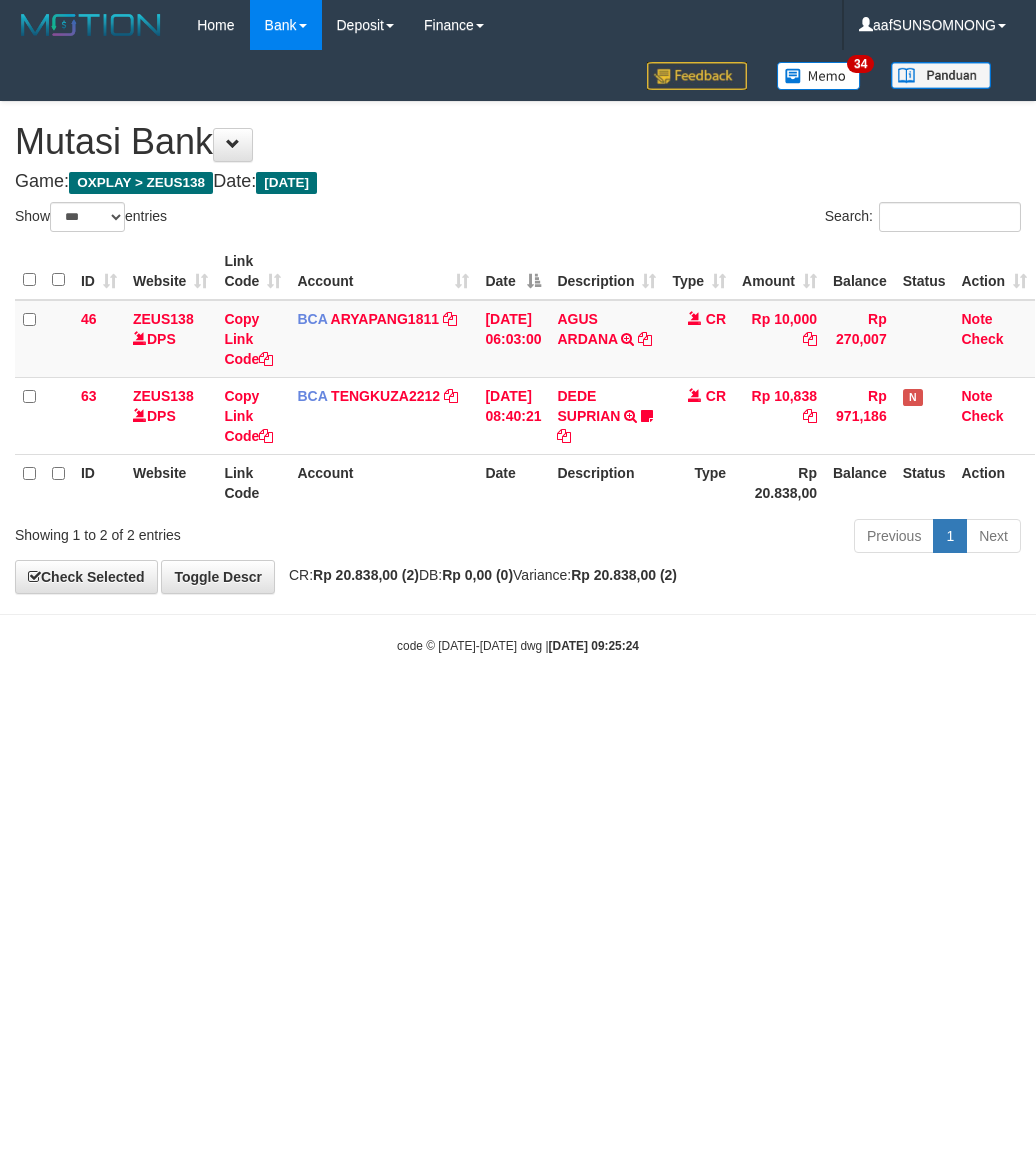 scroll, scrollTop: 0, scrollLeft: 0, axis: both 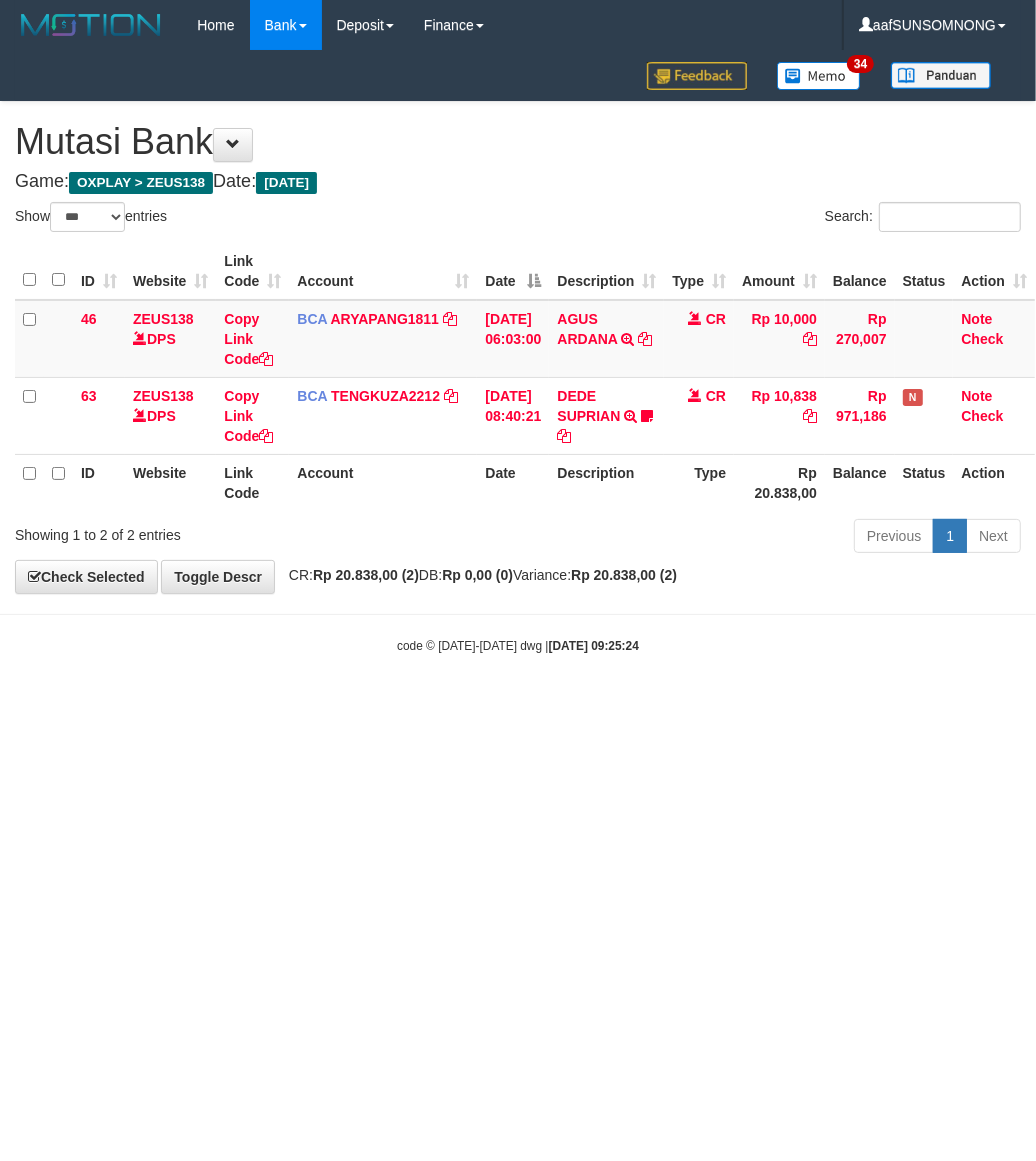 click on "Toggle navigation
Home
Bank
Account List
Load
By Website
Group
[OXPLAY]													ZEUS138
By Load Group (DPS)
Sync" at bounding box center [518, 352] 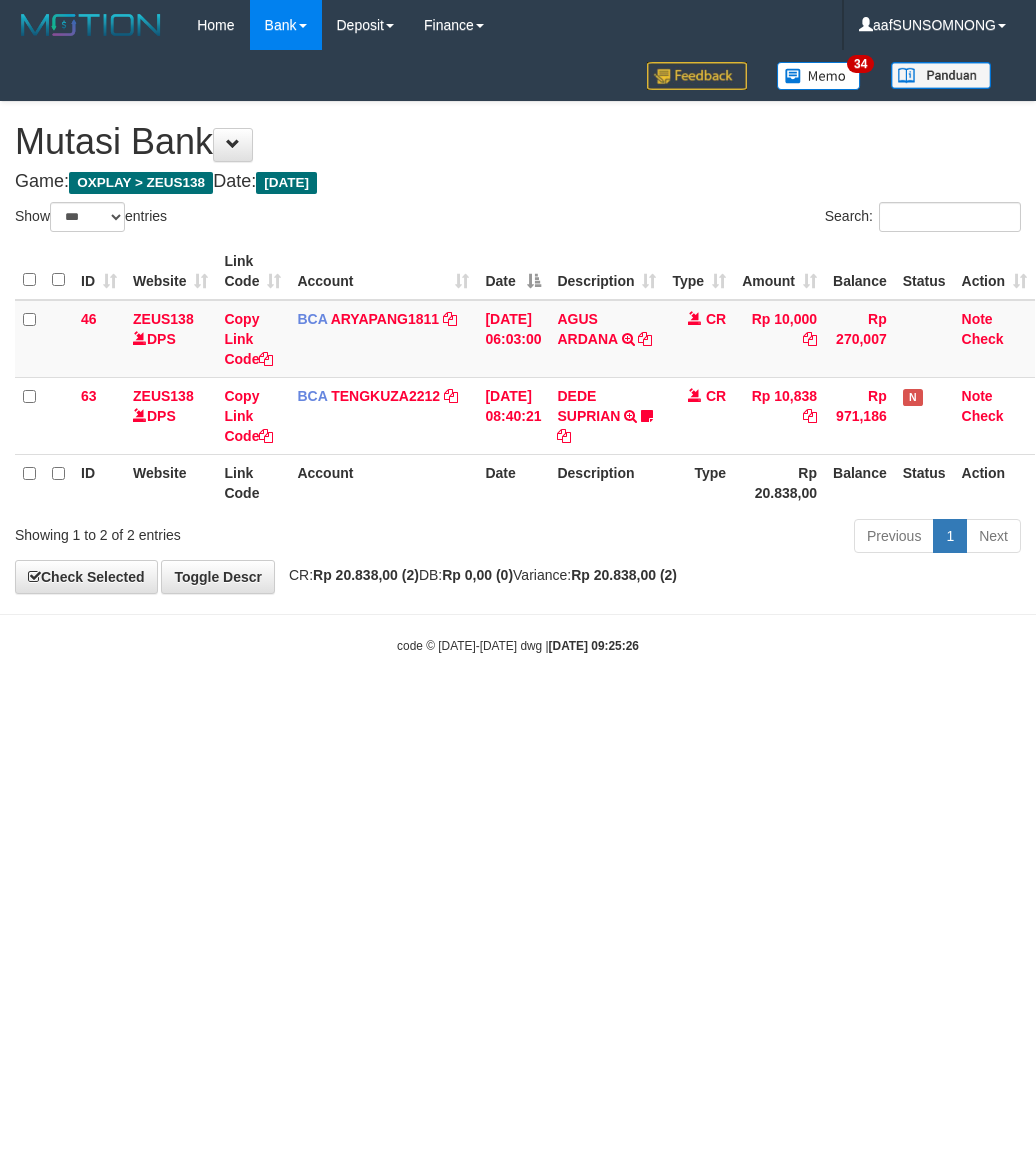 select on "***" 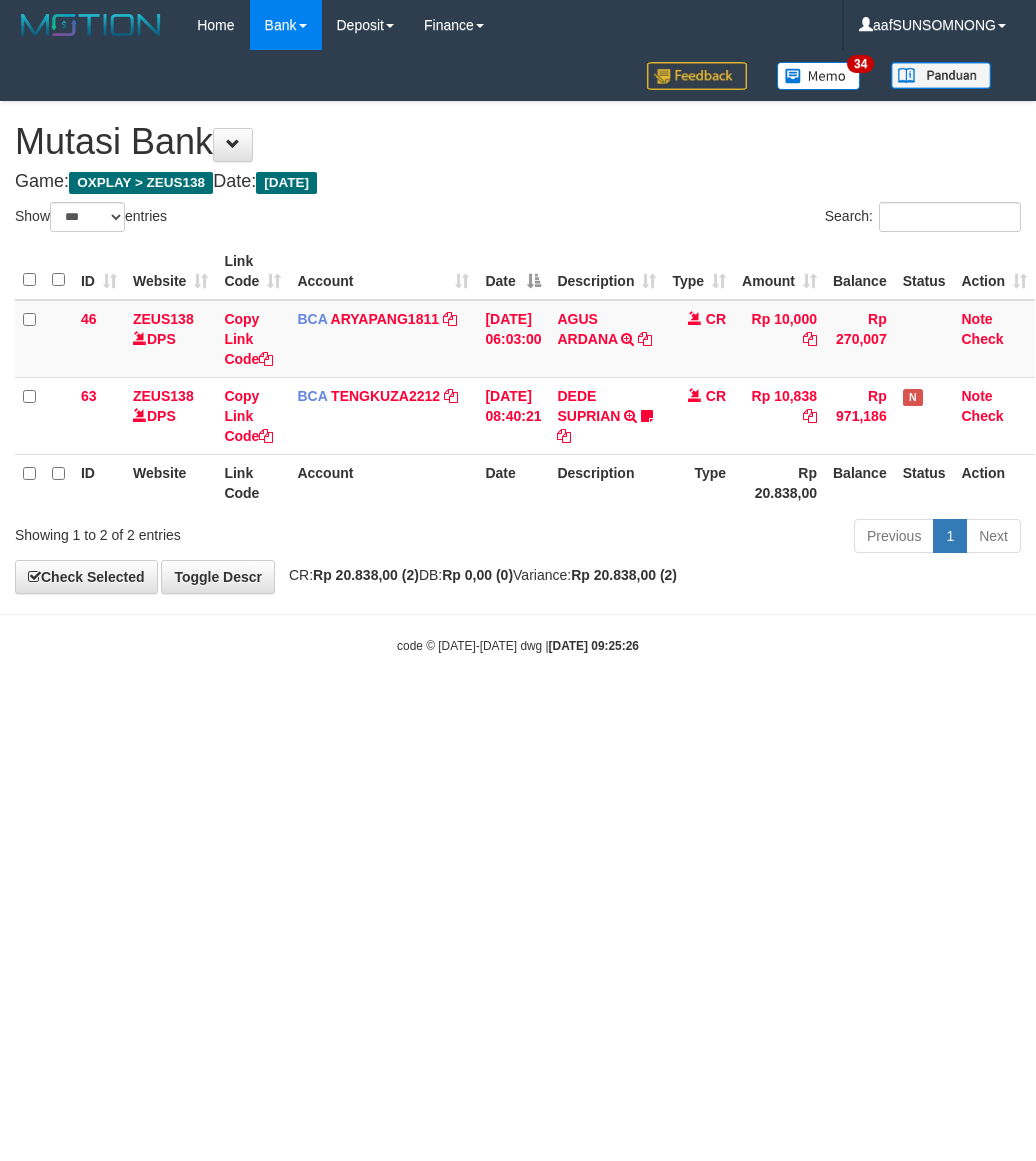 scroll, scrollTop: 0, scrollLeft: 0, axis: both 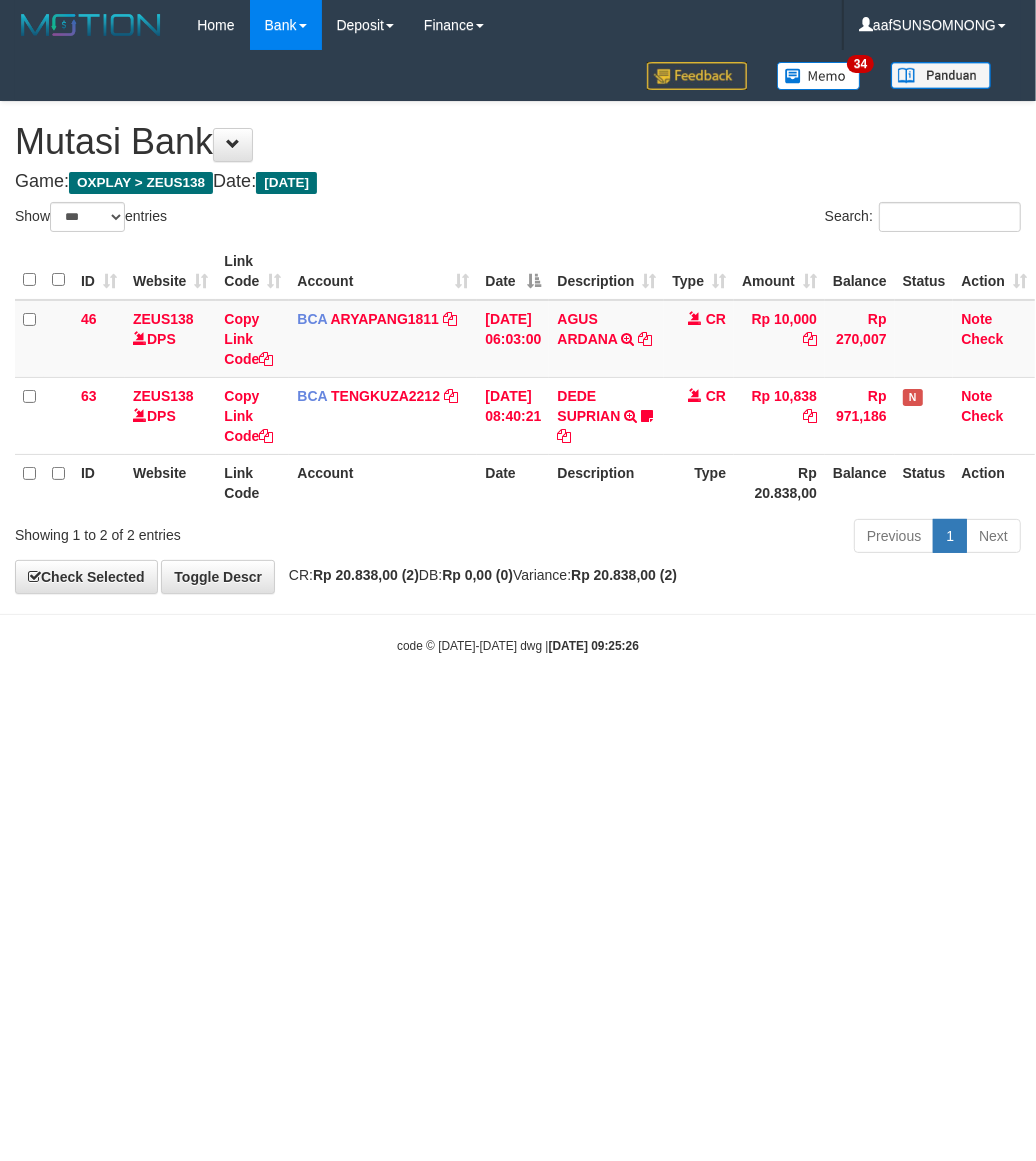 drag, startPoint x: 396, startPoint y: 826, endPoint x: 417, endPoint y: 828, distance: 21.095022 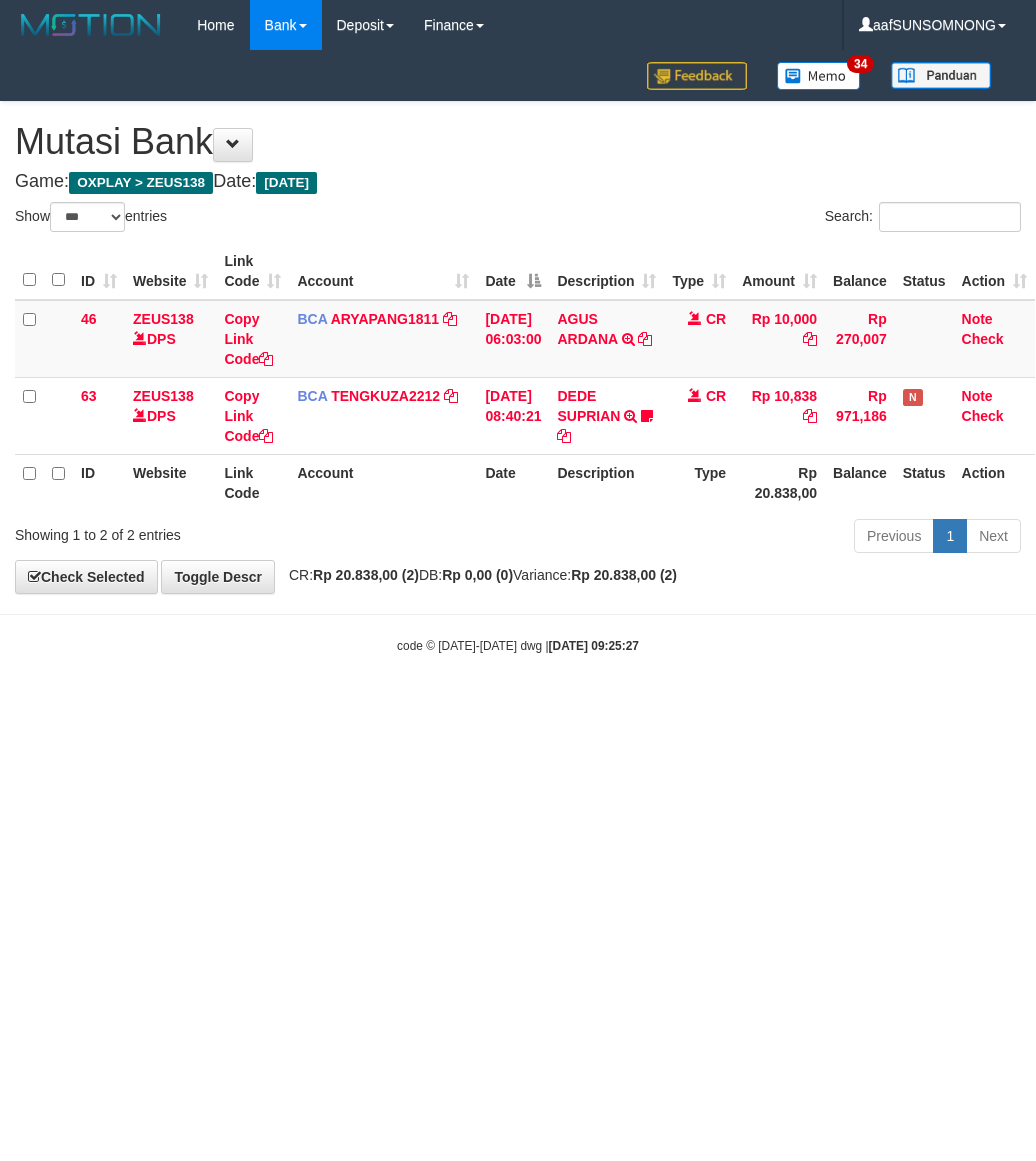 select on "***" 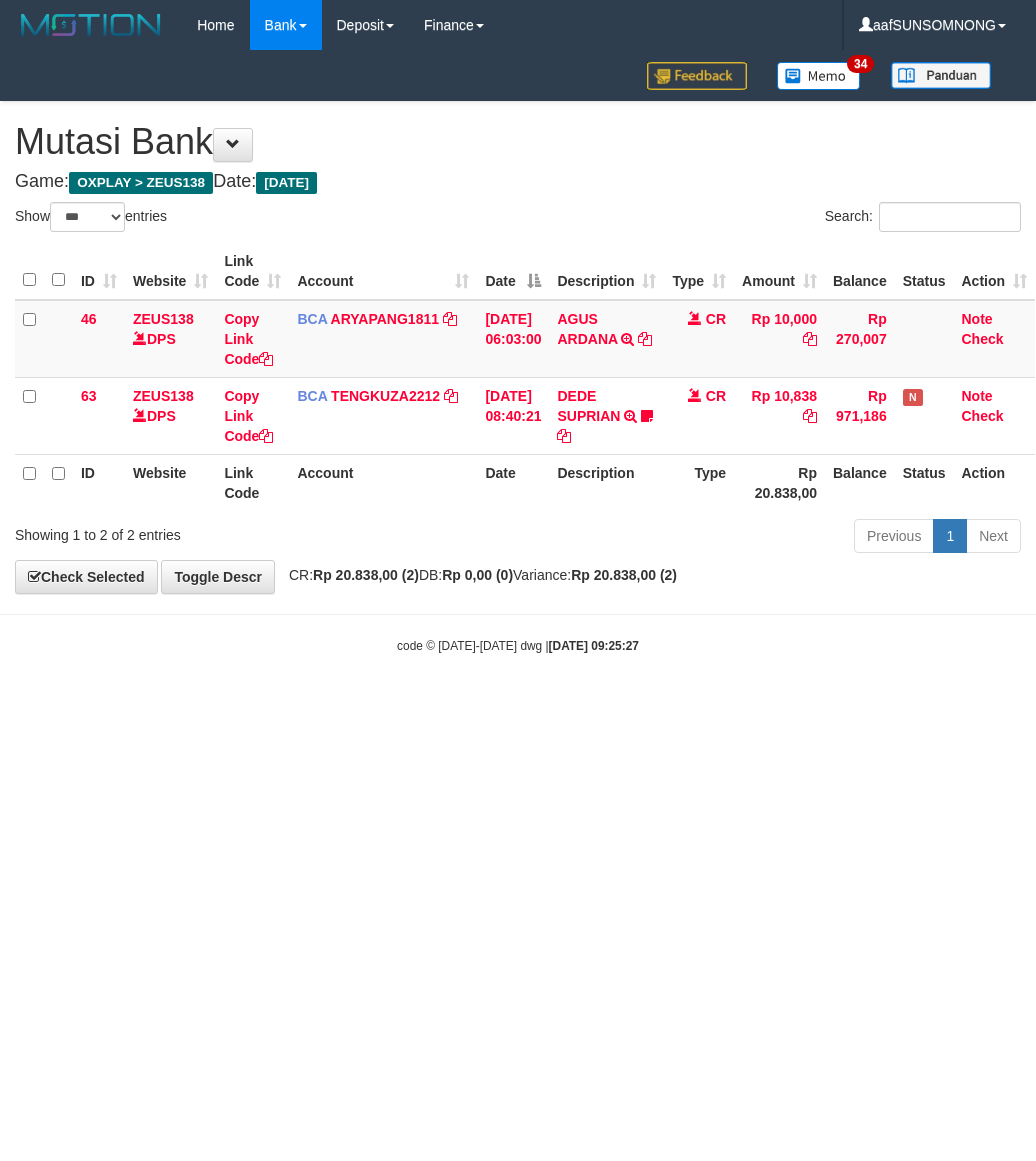 scroll, scrollTop: 0, scrollLeft: 0, axis: both 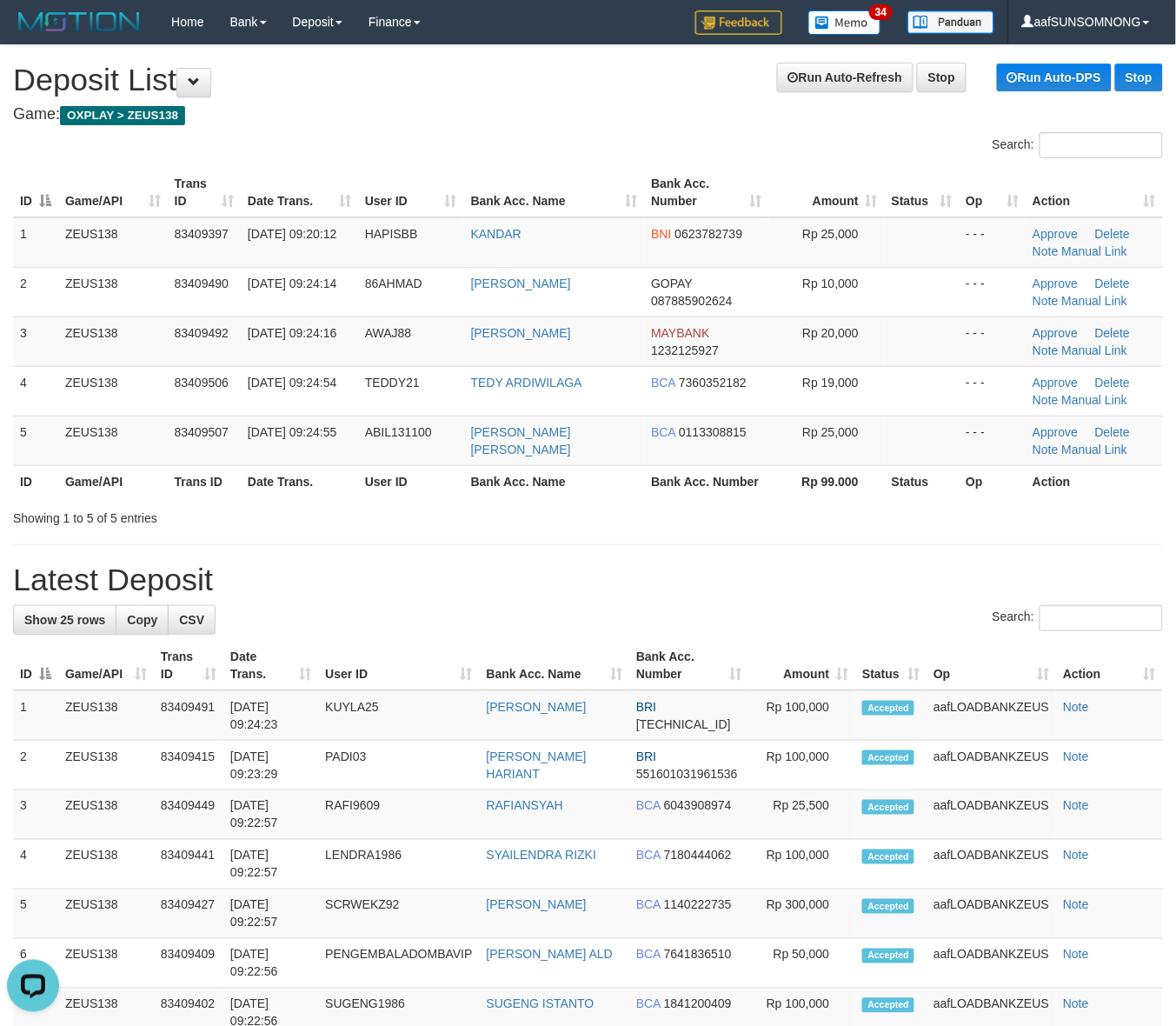 drag, startPoint x: 608, startPoint y: 550, endPoint x: 657, endPoint y: 561, distance: 50.21952 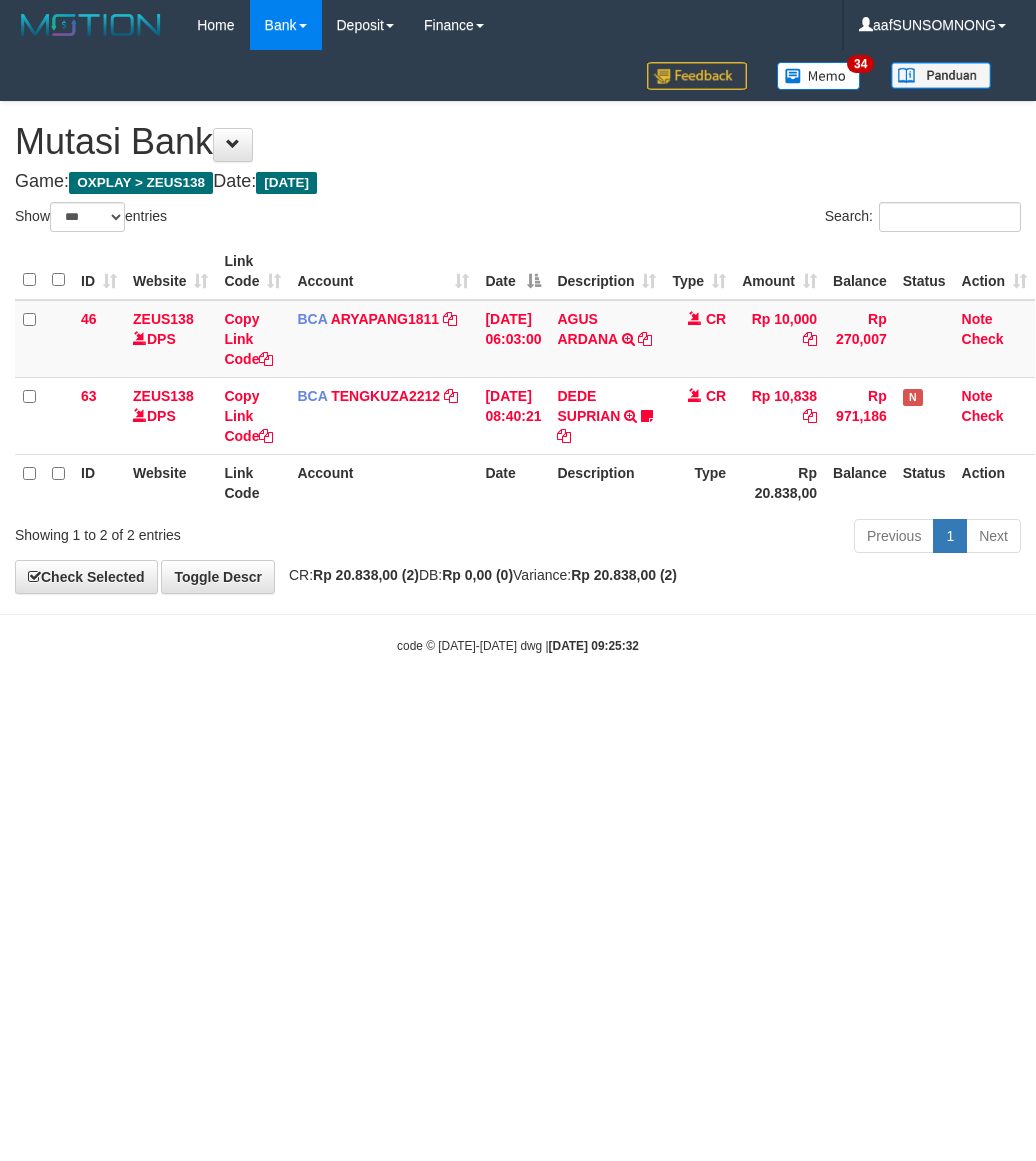 select on "***" 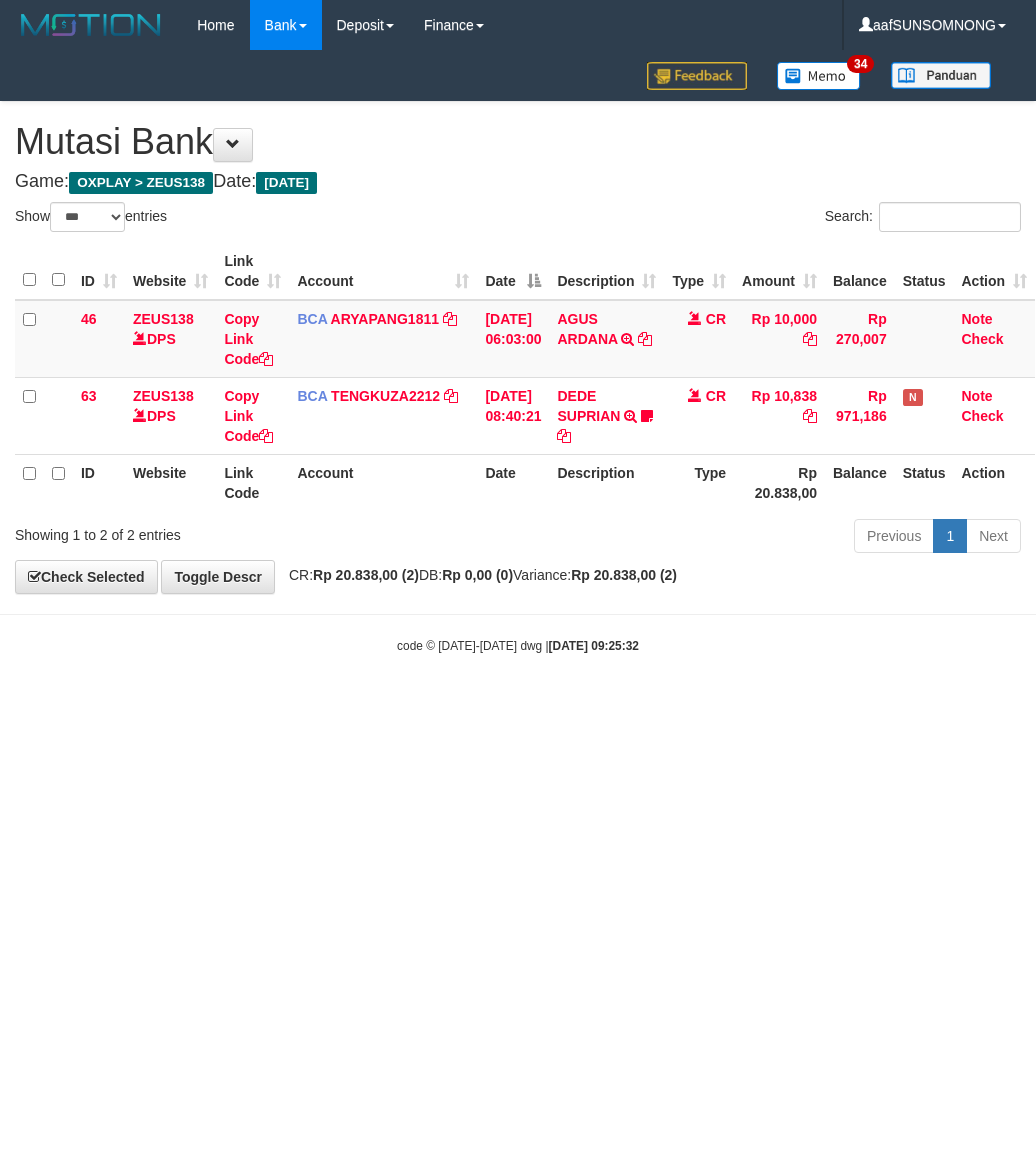 scroll, scrollTop: 0, scrollLeft: 0, axis: both 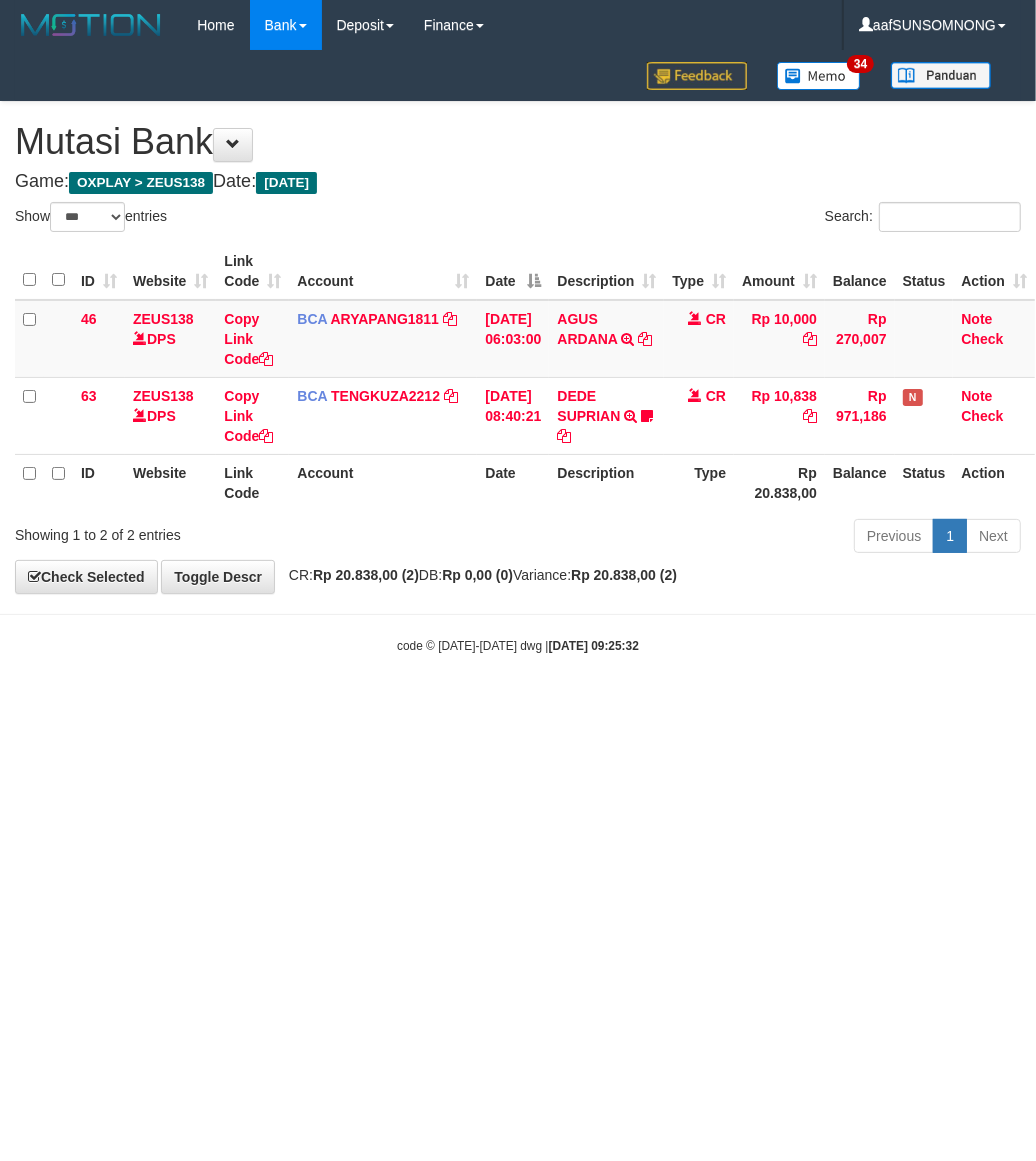 click on "Toggle navigation
Home
Bank
Account List
Load
By Website
Group
[OXPLAY]													ZEUS138
By Load Group (DPS)
Sync" at bounding box center [518, 352] 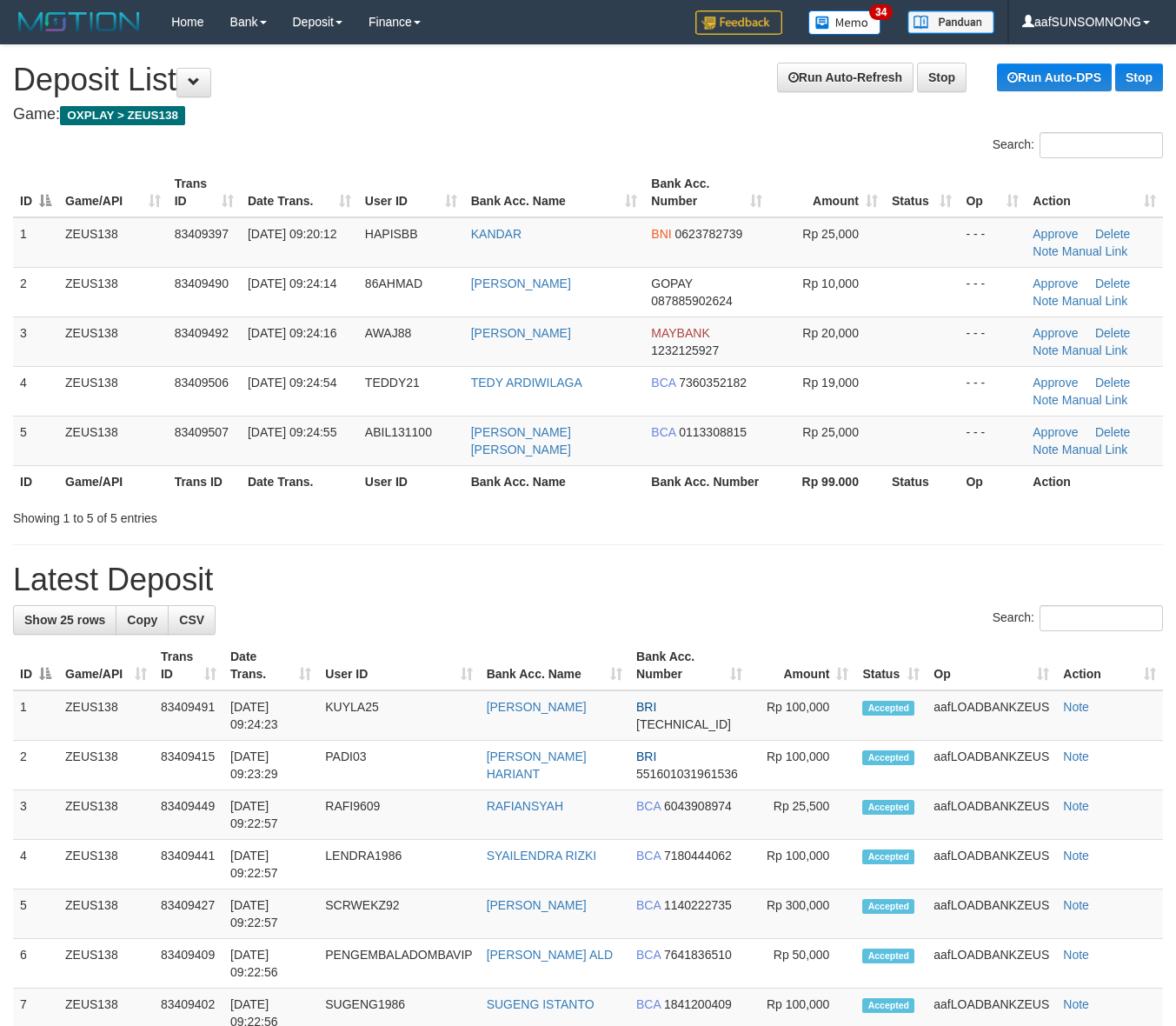 scroll, scrollTop: 0, scrollLeft: 0, axis: both 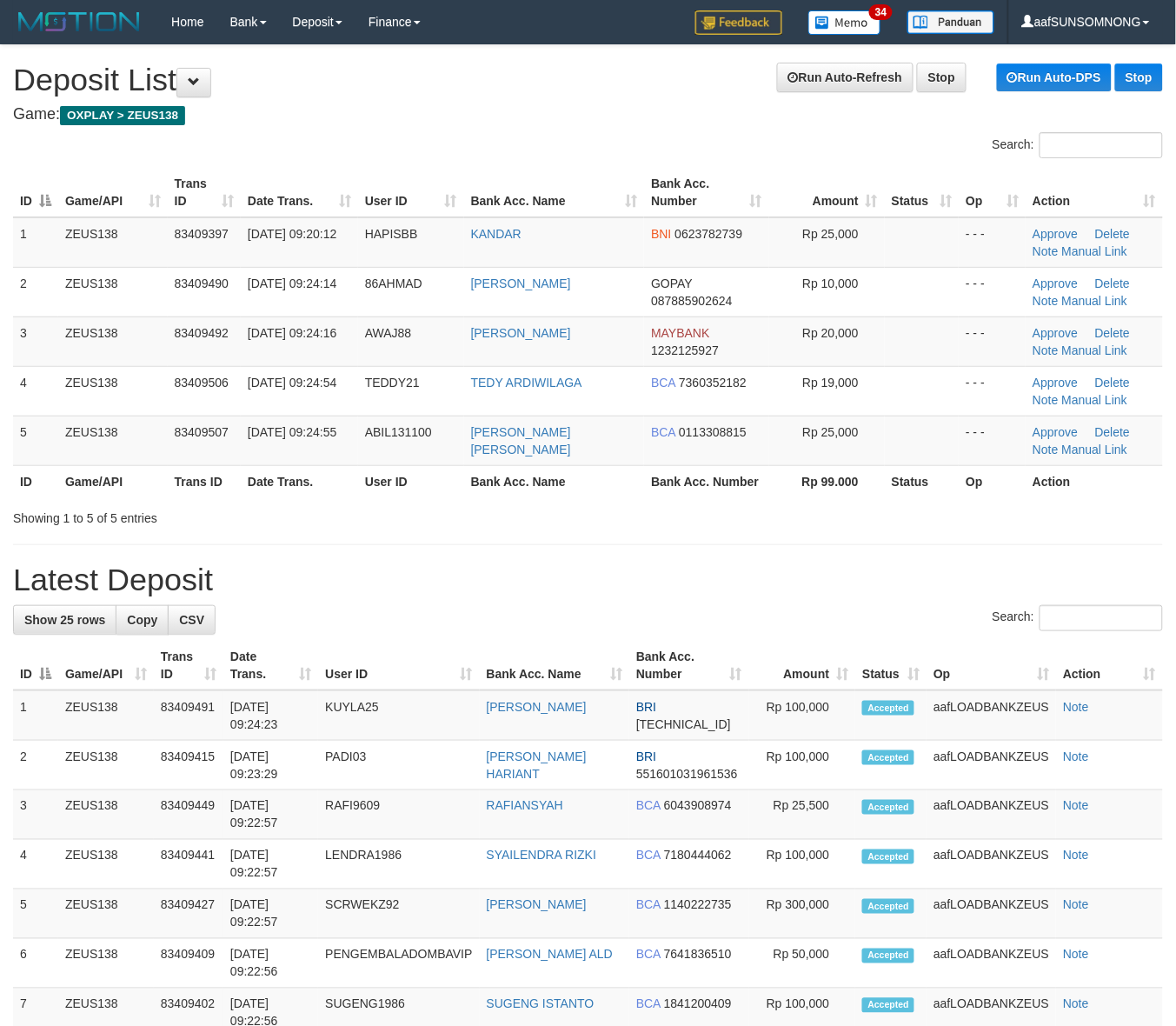 click on "Show 25 rows Copy CSV Search:
ID Game/API Trans ID Date Trans. User ID Bank Acc. Name Bank Acc. Number Amount Status Op Action
1
ZEUS138
2" at bounding box center (588, 1325) 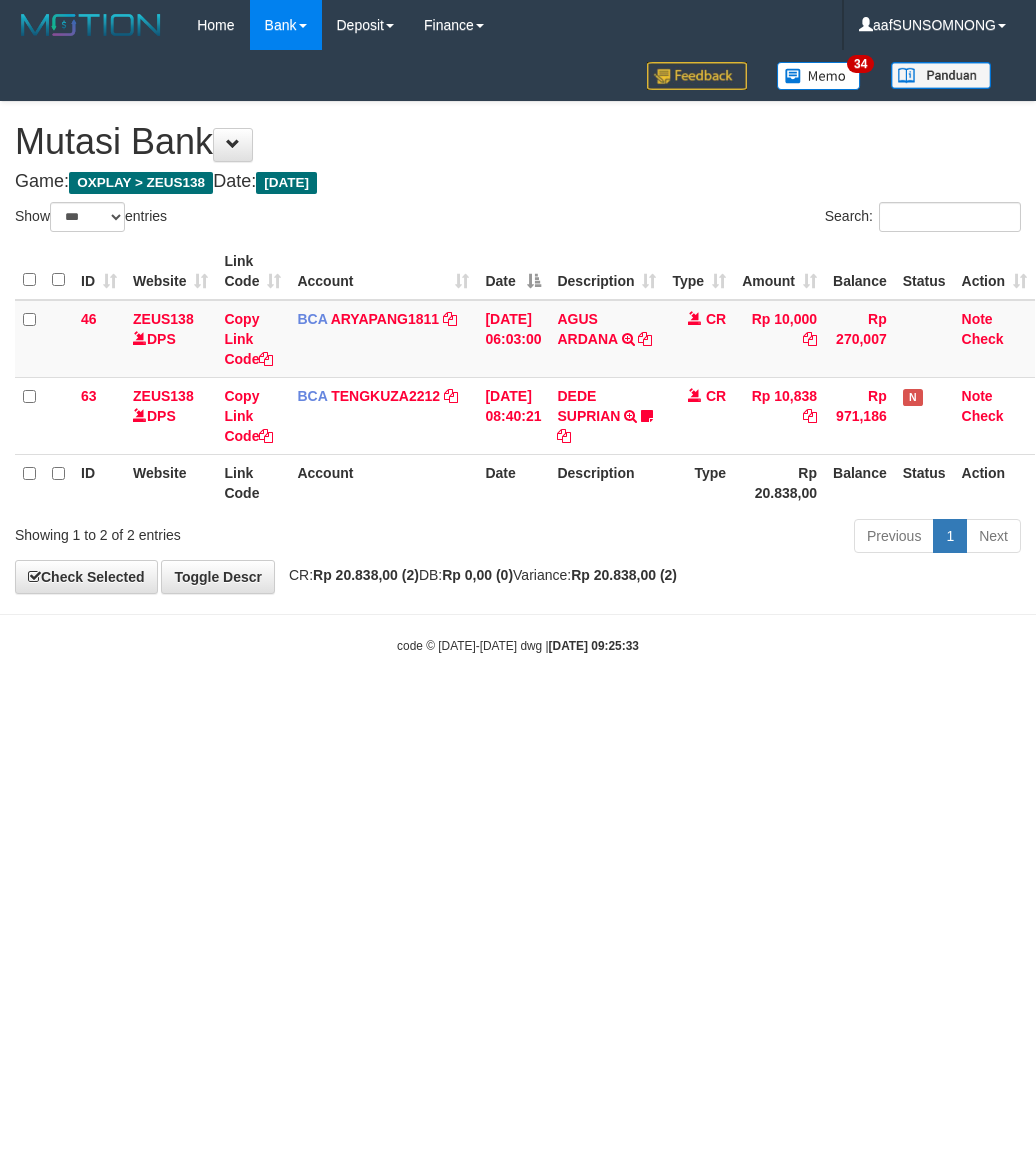 select on "***" 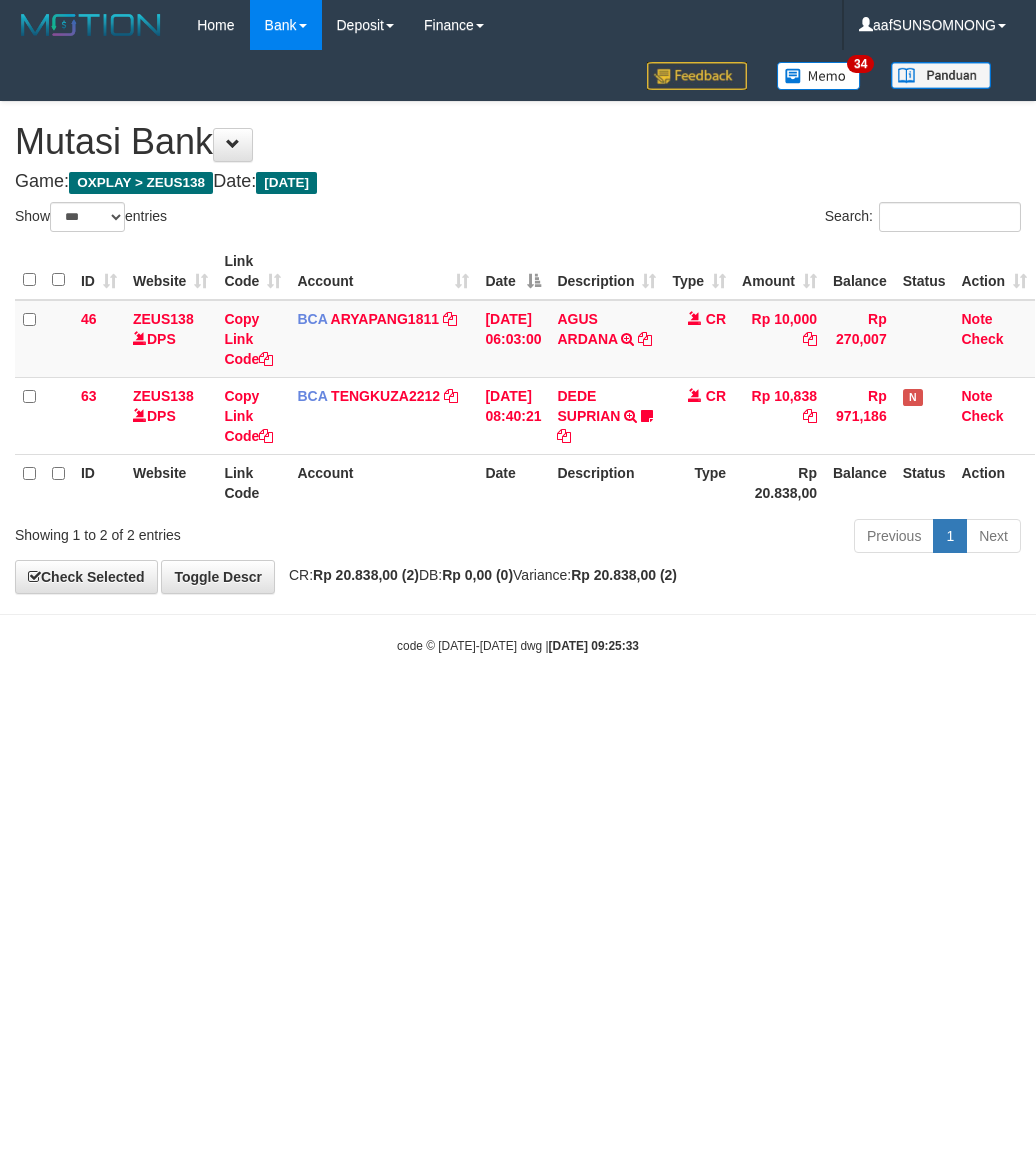scroll, scrollTop: 0, scrollLeft: 0, axis: both 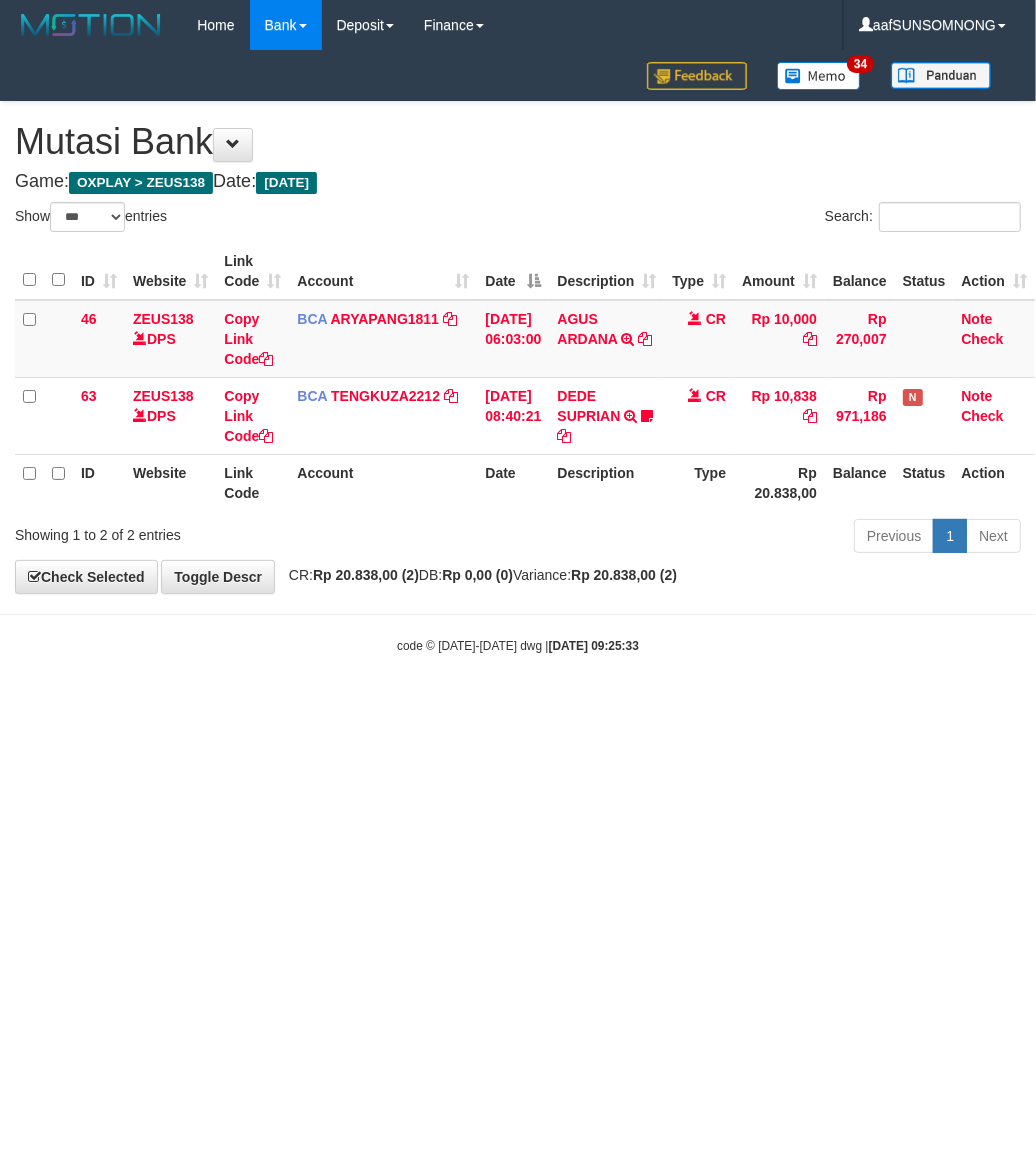 drag, startPoint x: 581, startPoint y: 753, endPoint x: 563, endPoint y: 762, distance: 20.12461 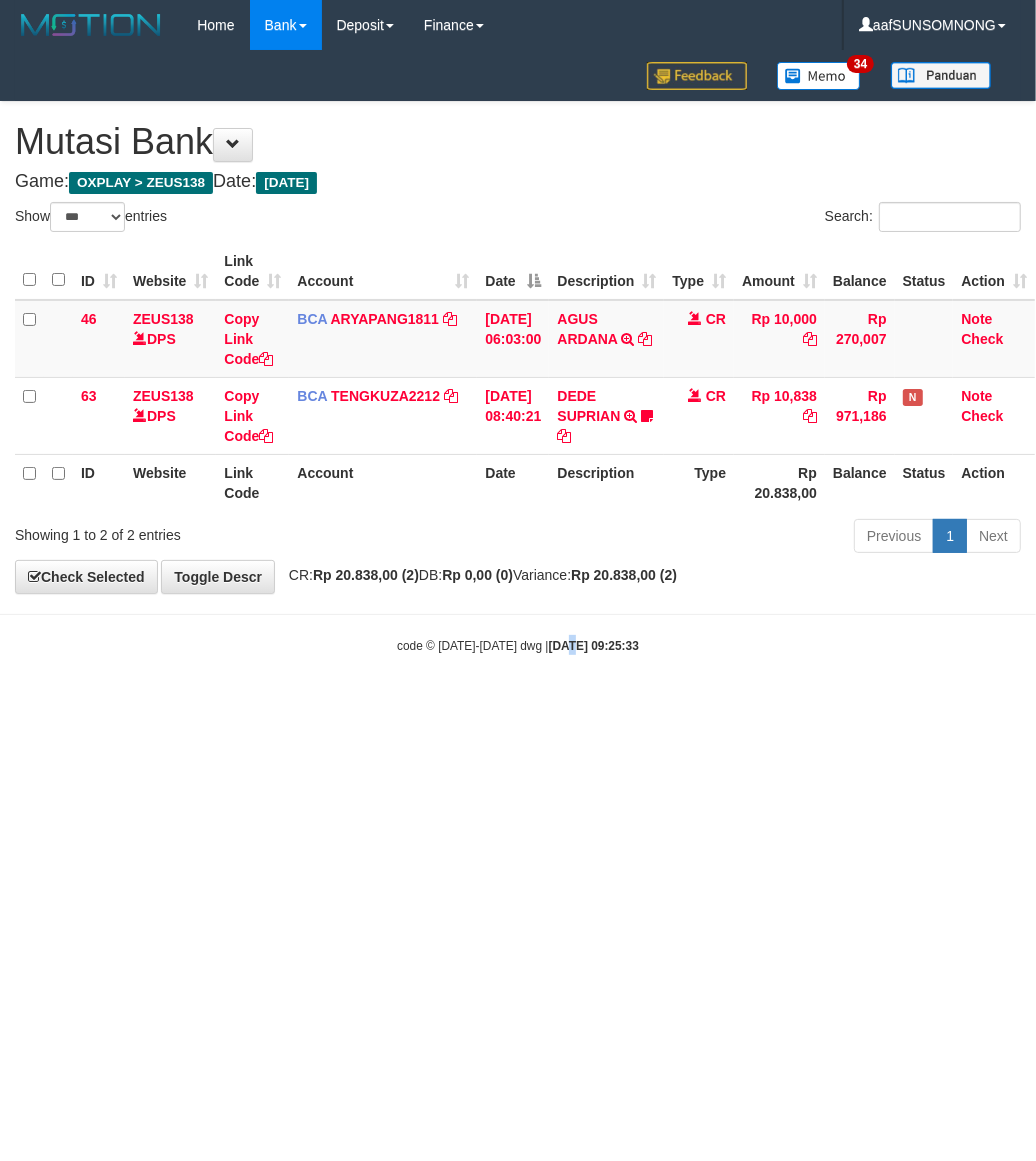 drag, startPoint x: 557, startPoint y: 761, endPoint x: 557, endPoint y: 776, distance: 15 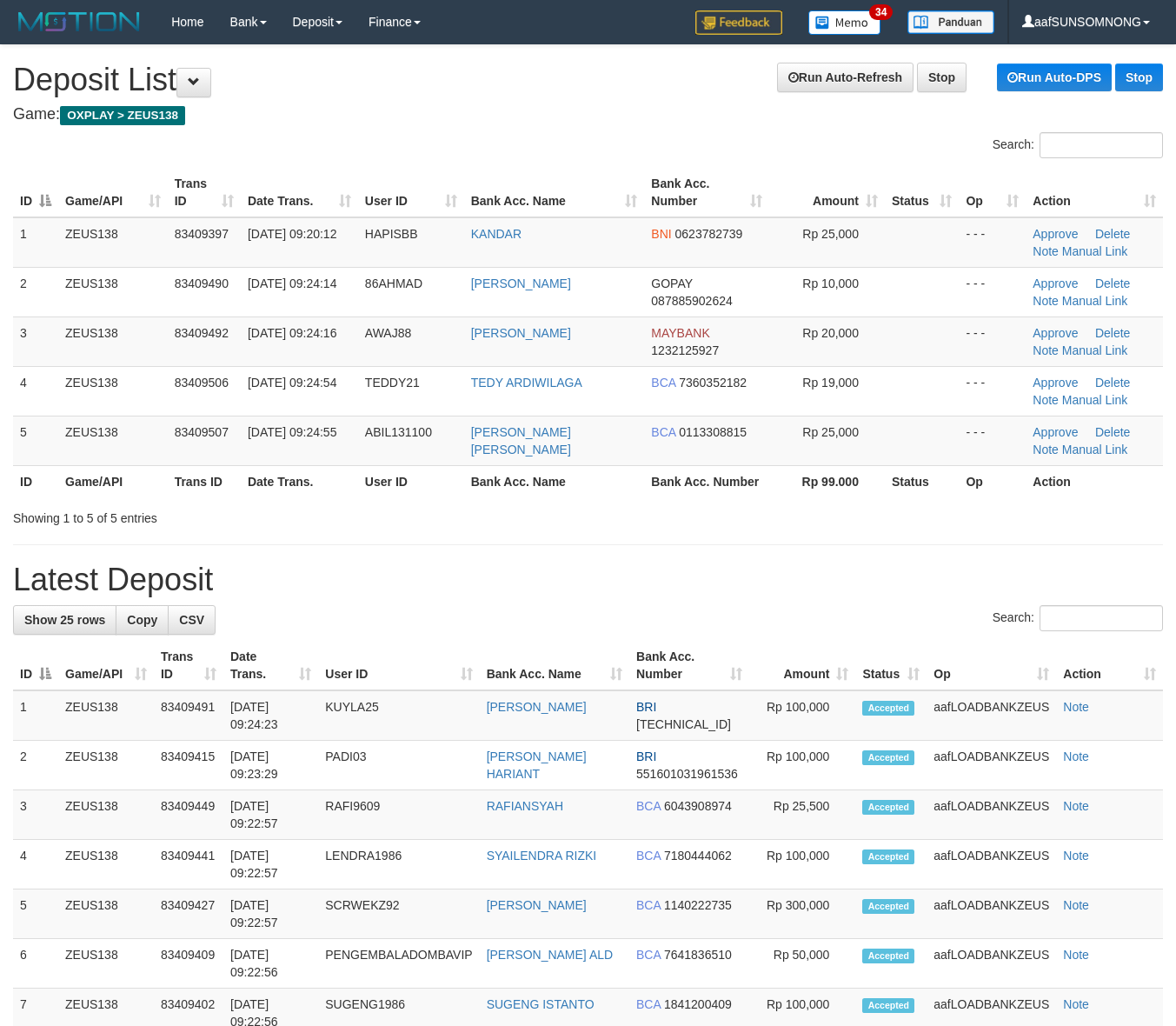 scroll, scrollTop: 0, scrollLeft: 0, axis: both 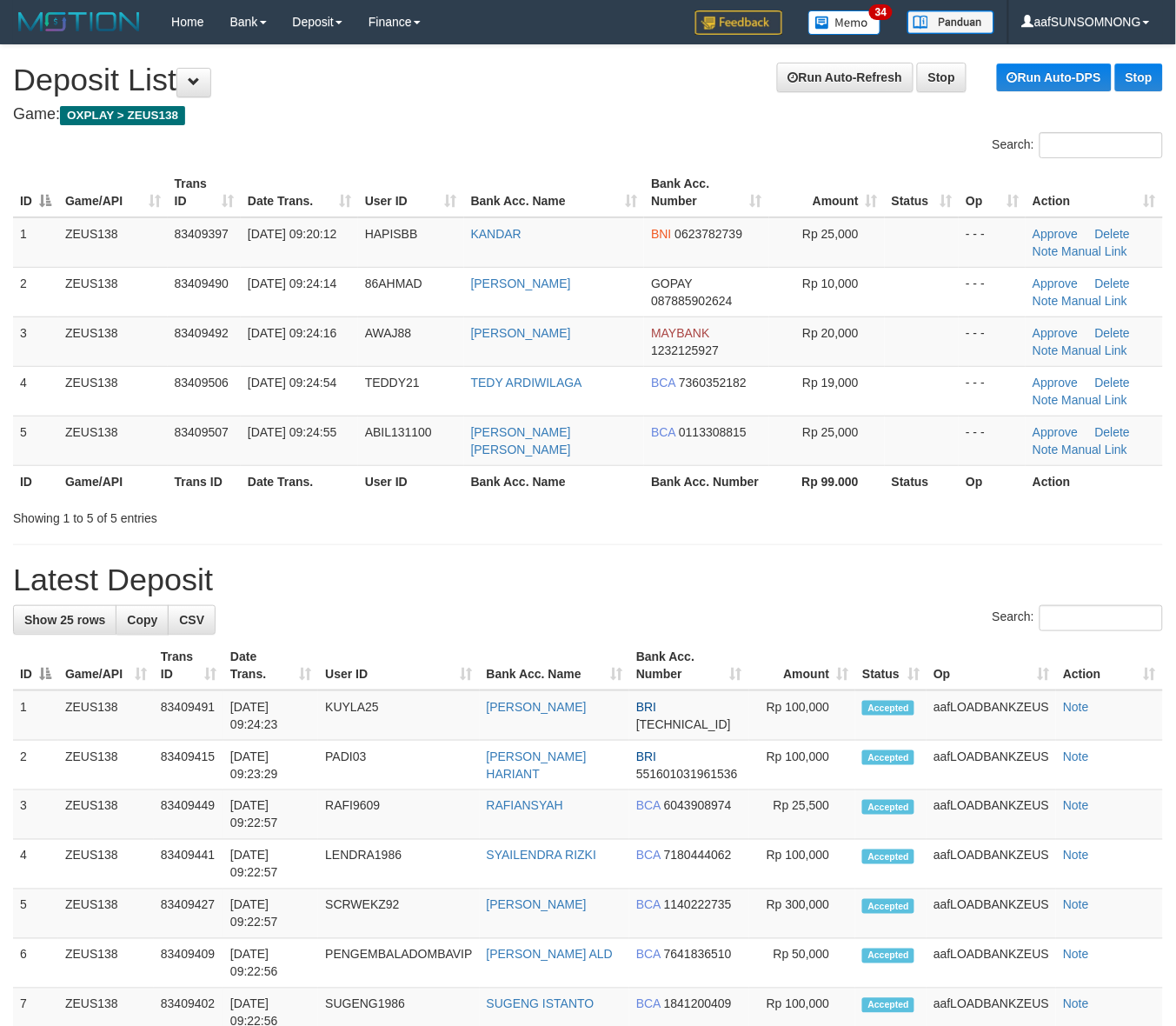 drag, startPoint x: 0, startPoint y: 0, endPoint x: 789, endPoint y: 571, distance: 973.9415 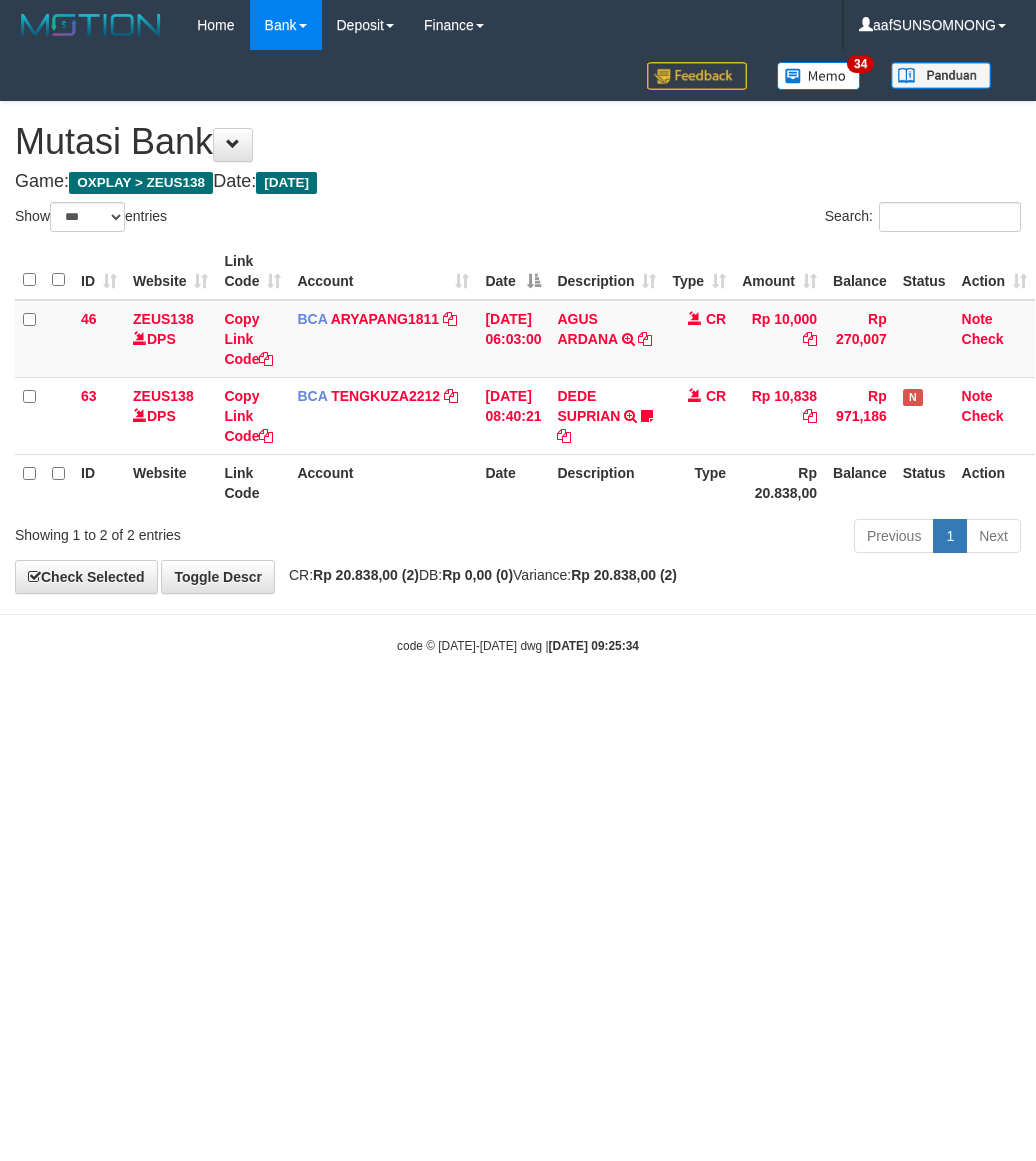 select on "***" 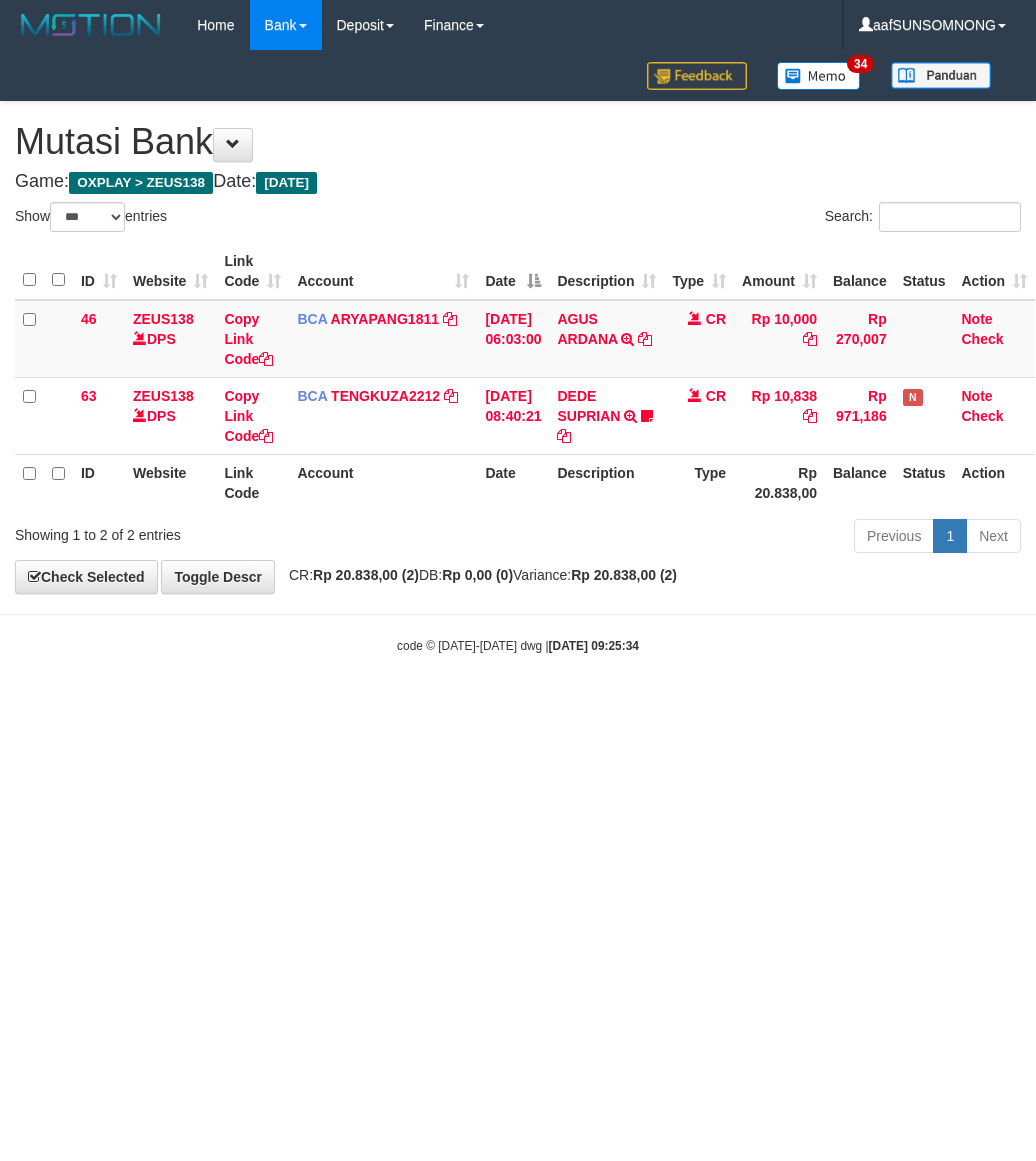 scroll, scrollTop: 0, scrollLeft: 0, axis: both 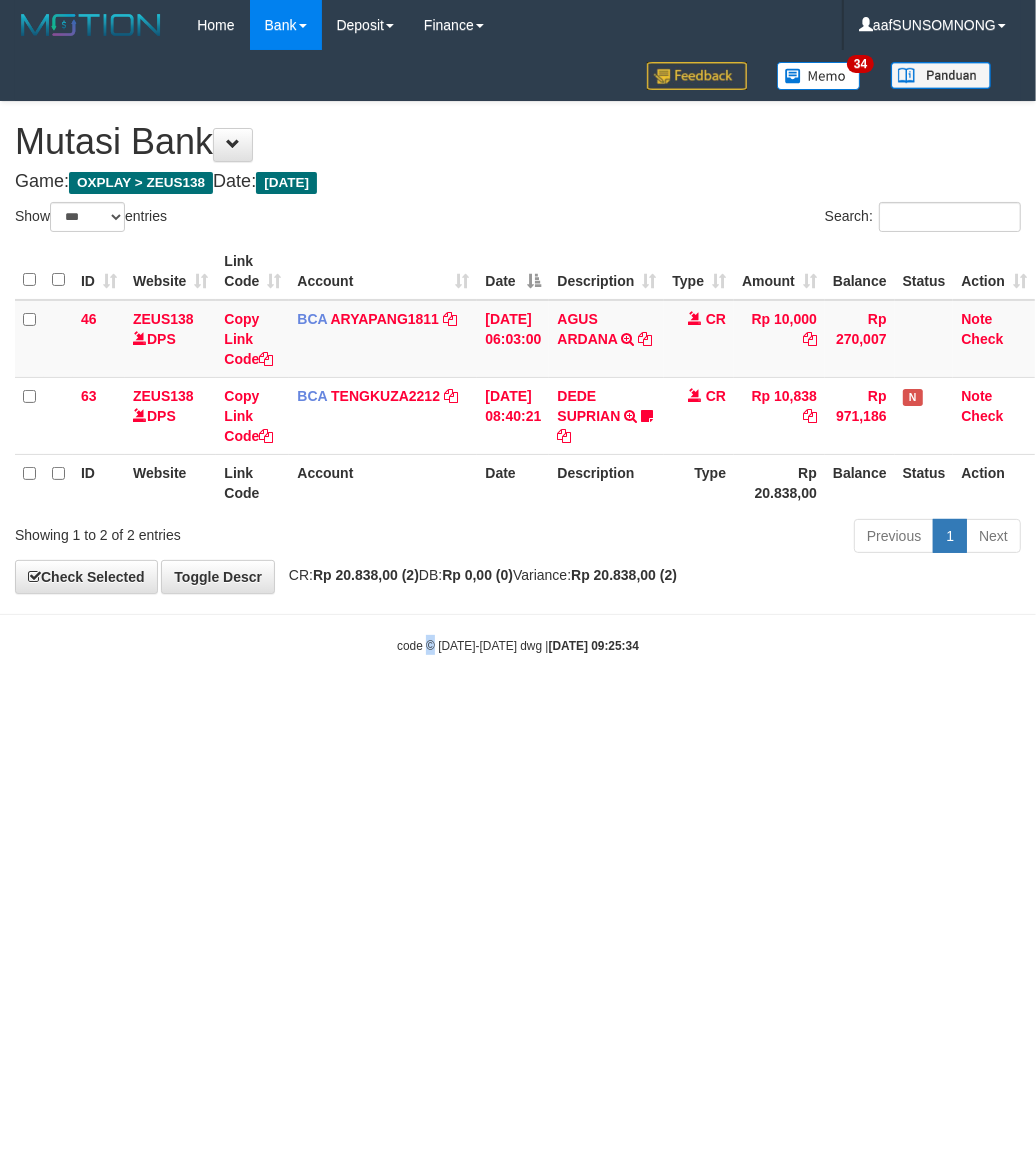 click on "Toggle navigation
Home
Bank
Account List
Load
By Website
Group
[OXPLAY]													ZEUS138
By Load Group (DPS)
Sync" at bounding box center [518, 352] 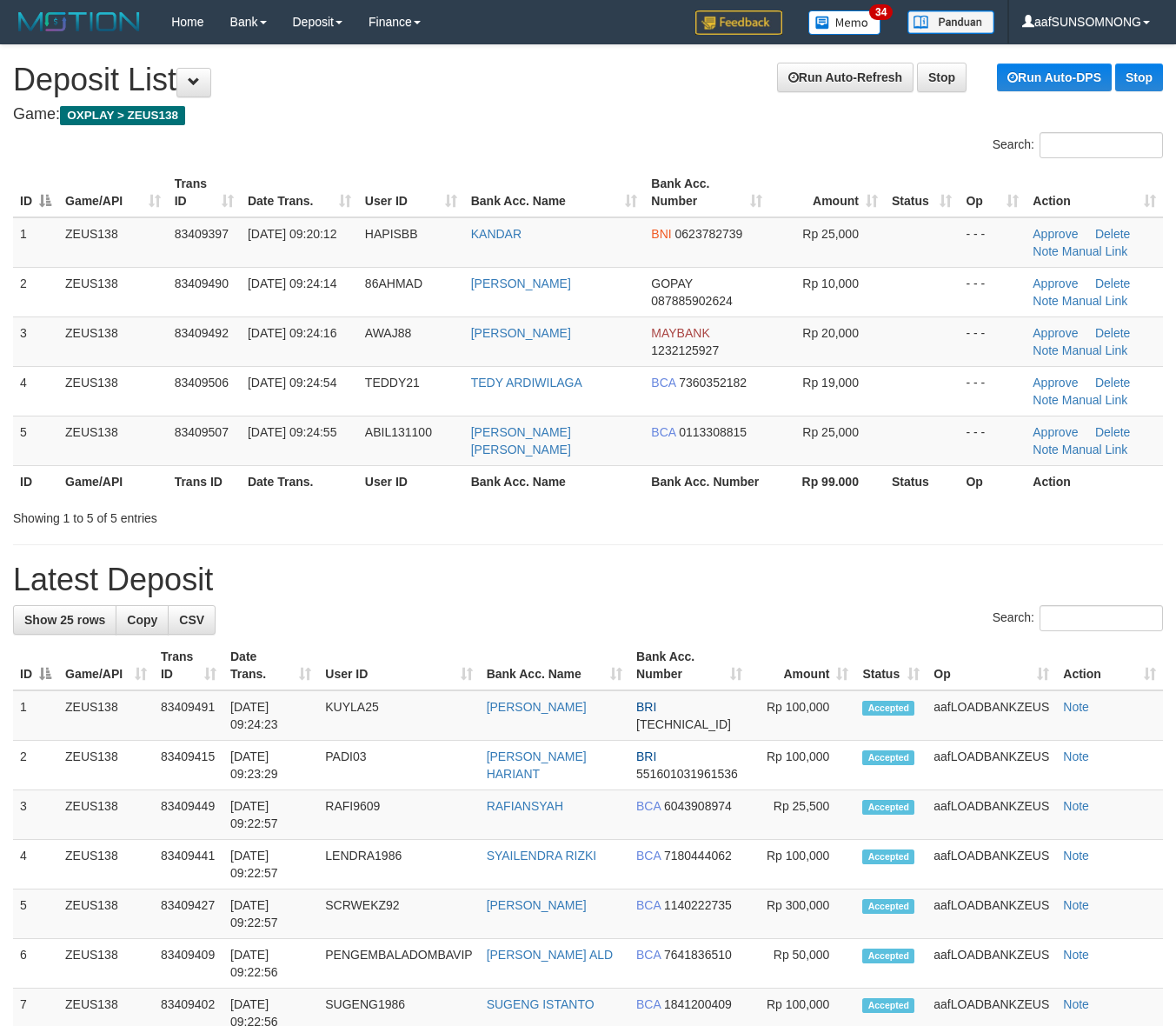 scroll, scrollTop: 0, scrollLeft: 0, axis: both 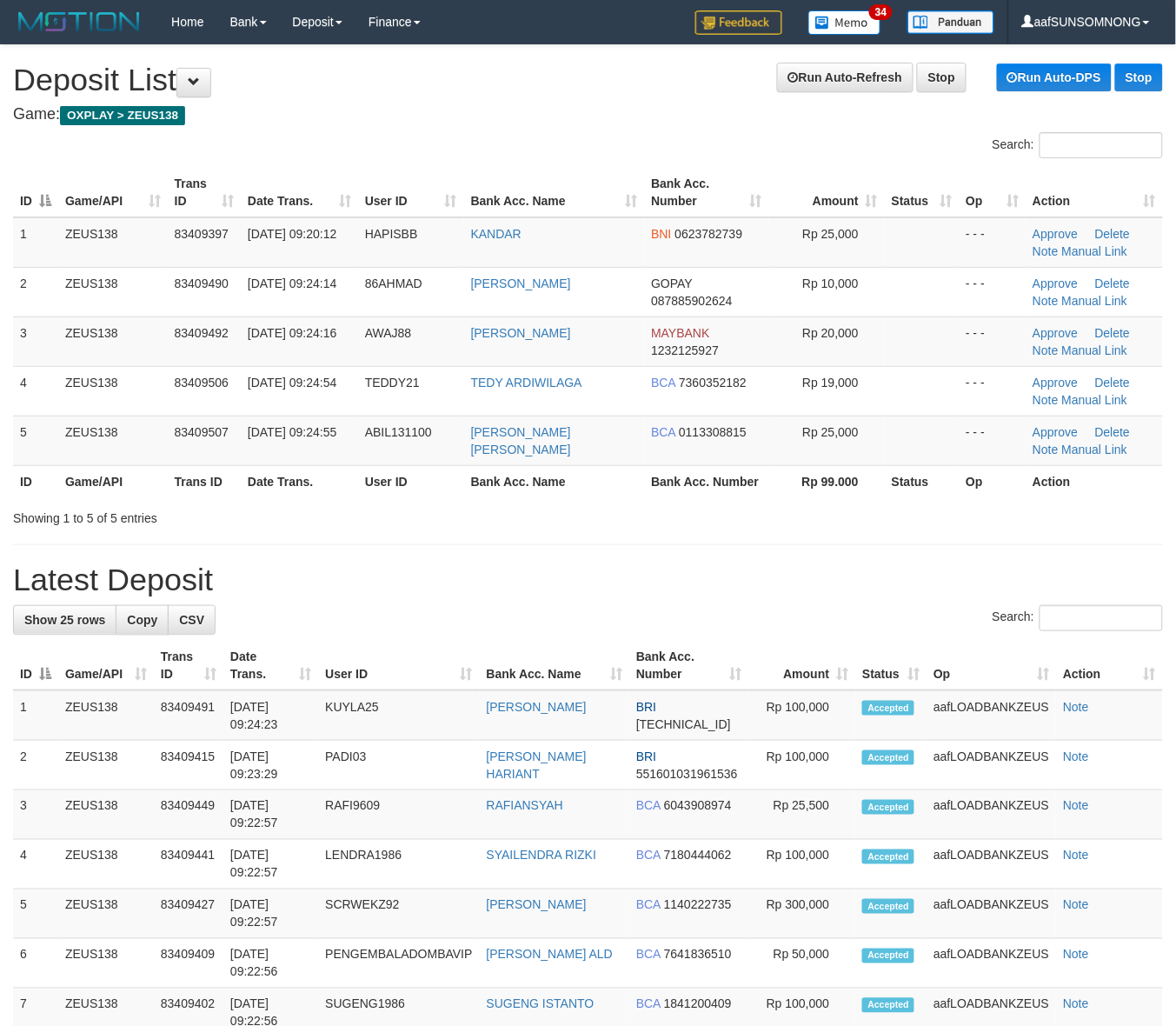 drag, startPoint x: 734, startPoint y: 589, endPoint x: 824, endPoint y: 602, distance: 90.934 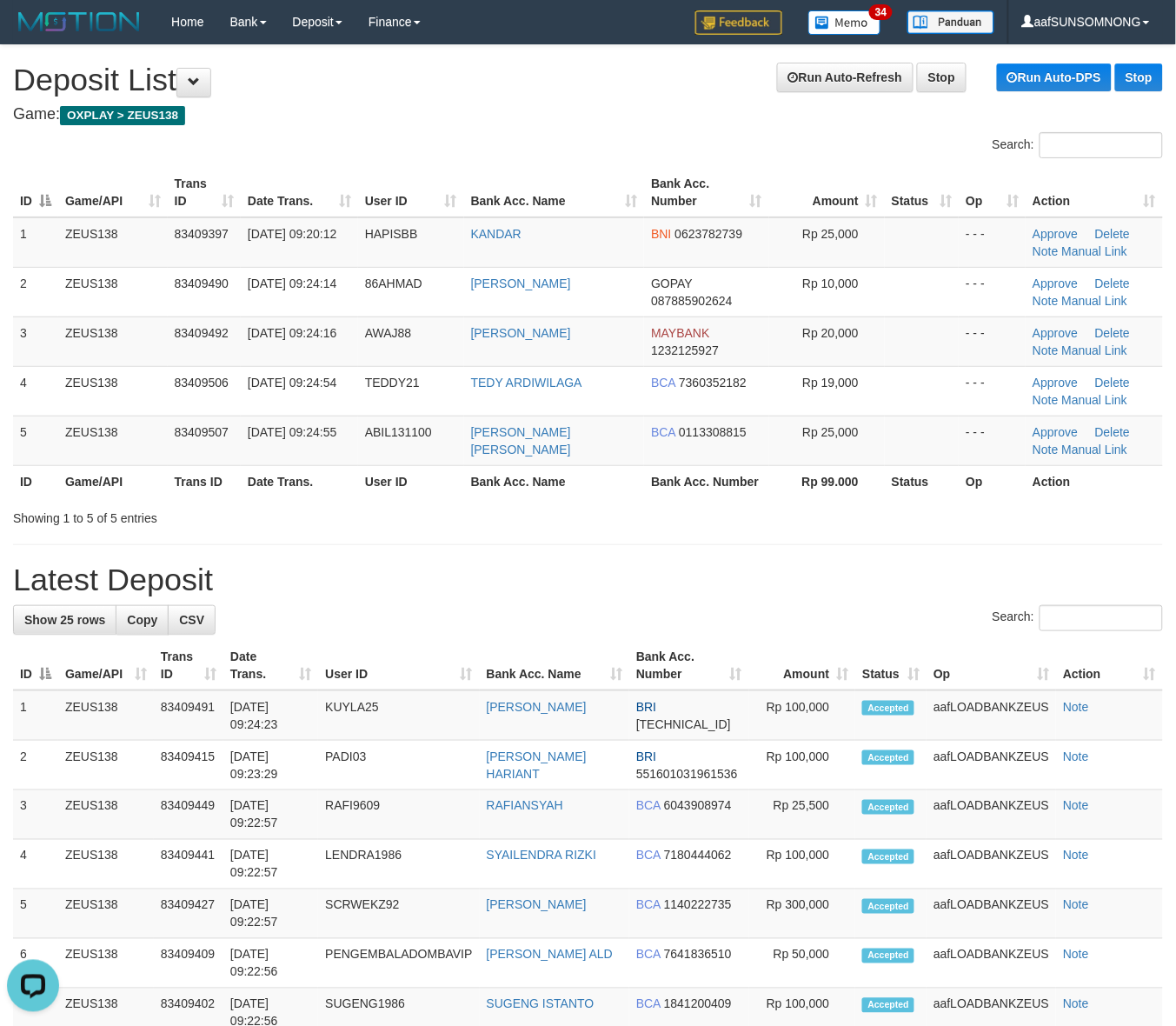 scroll, scrollTop: 0, scrollLeft: 0, axis: both 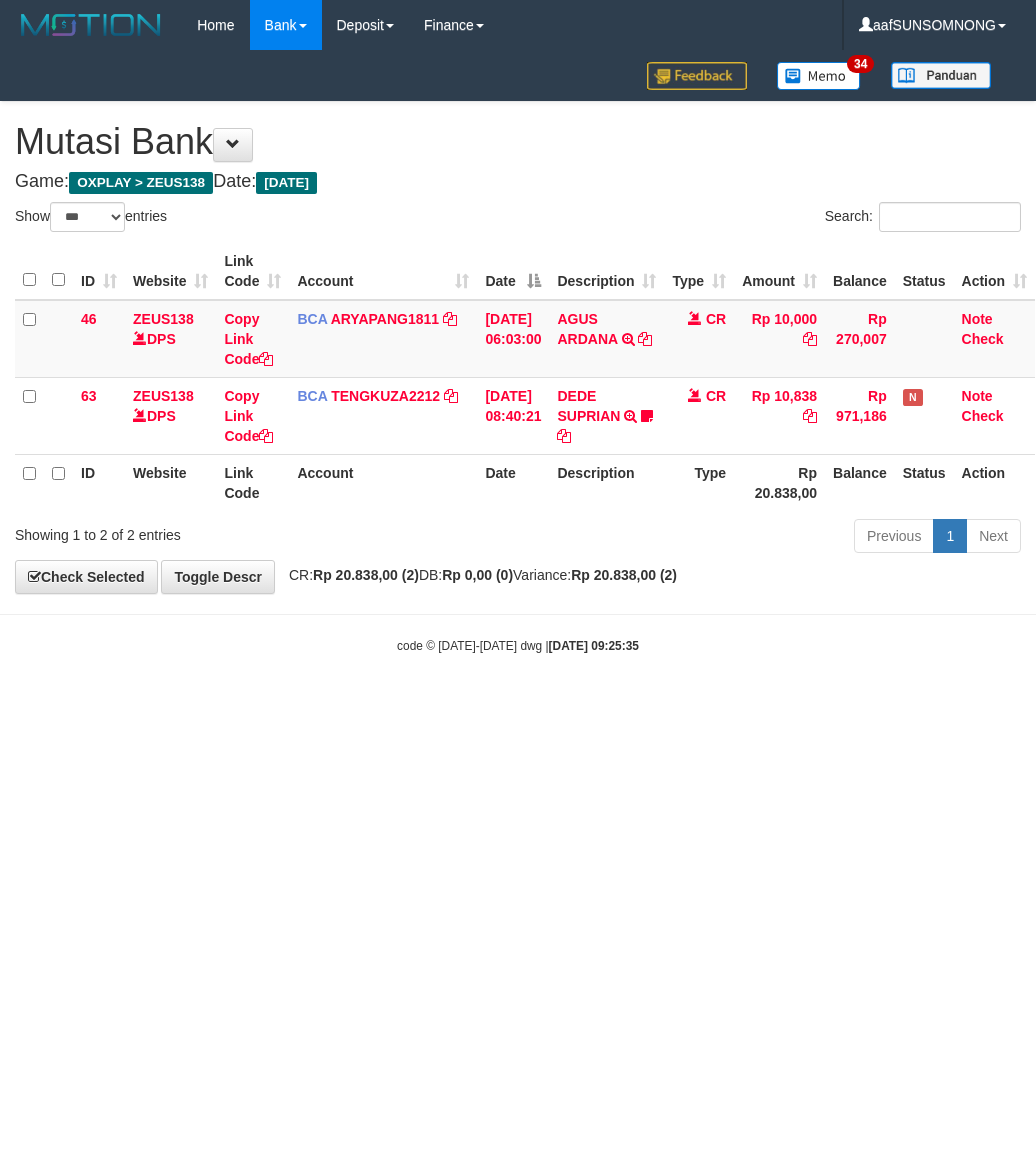 select on "***" 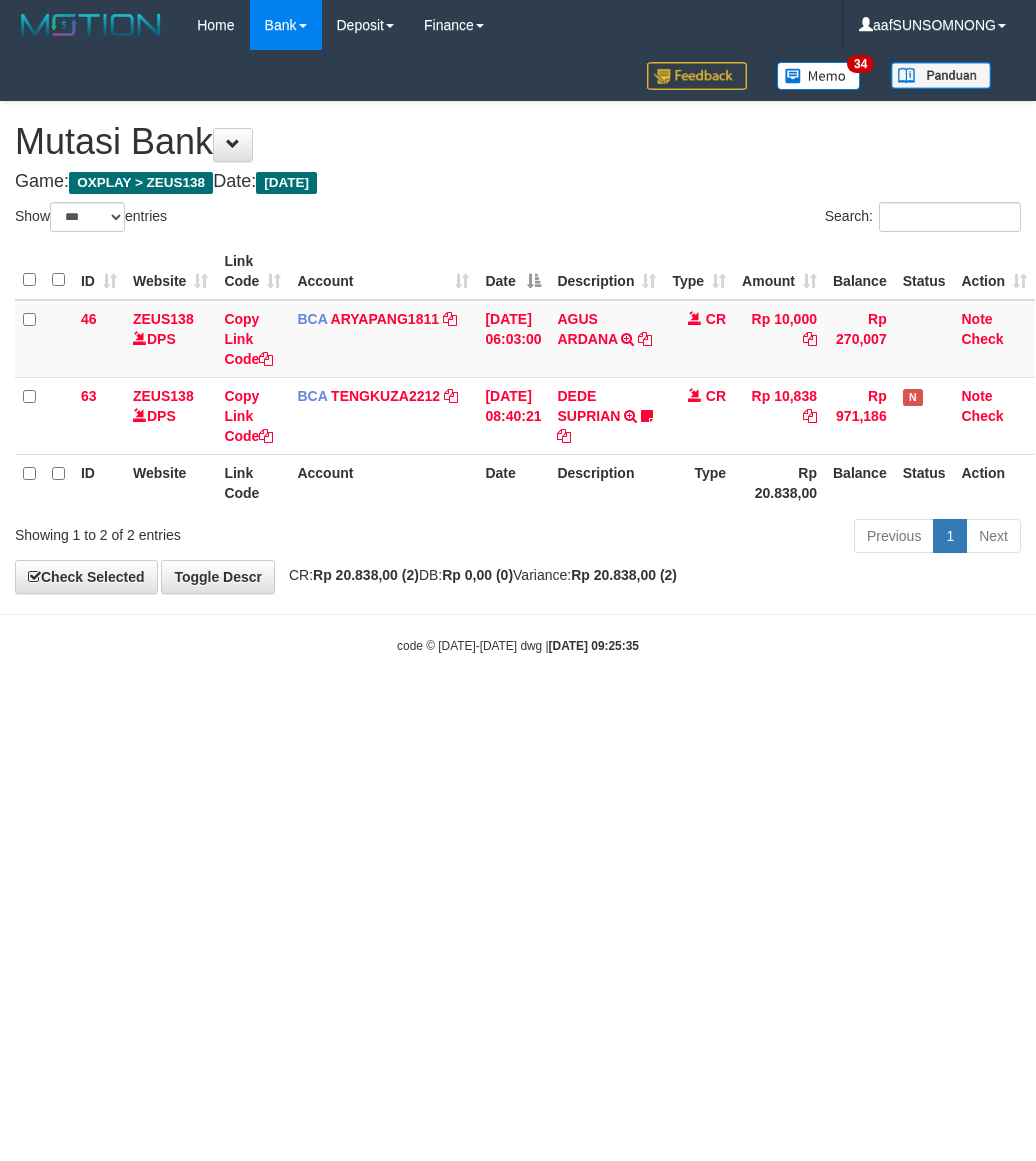 scroll, scrollTop: 0, scrollLeft: 0, axis: both 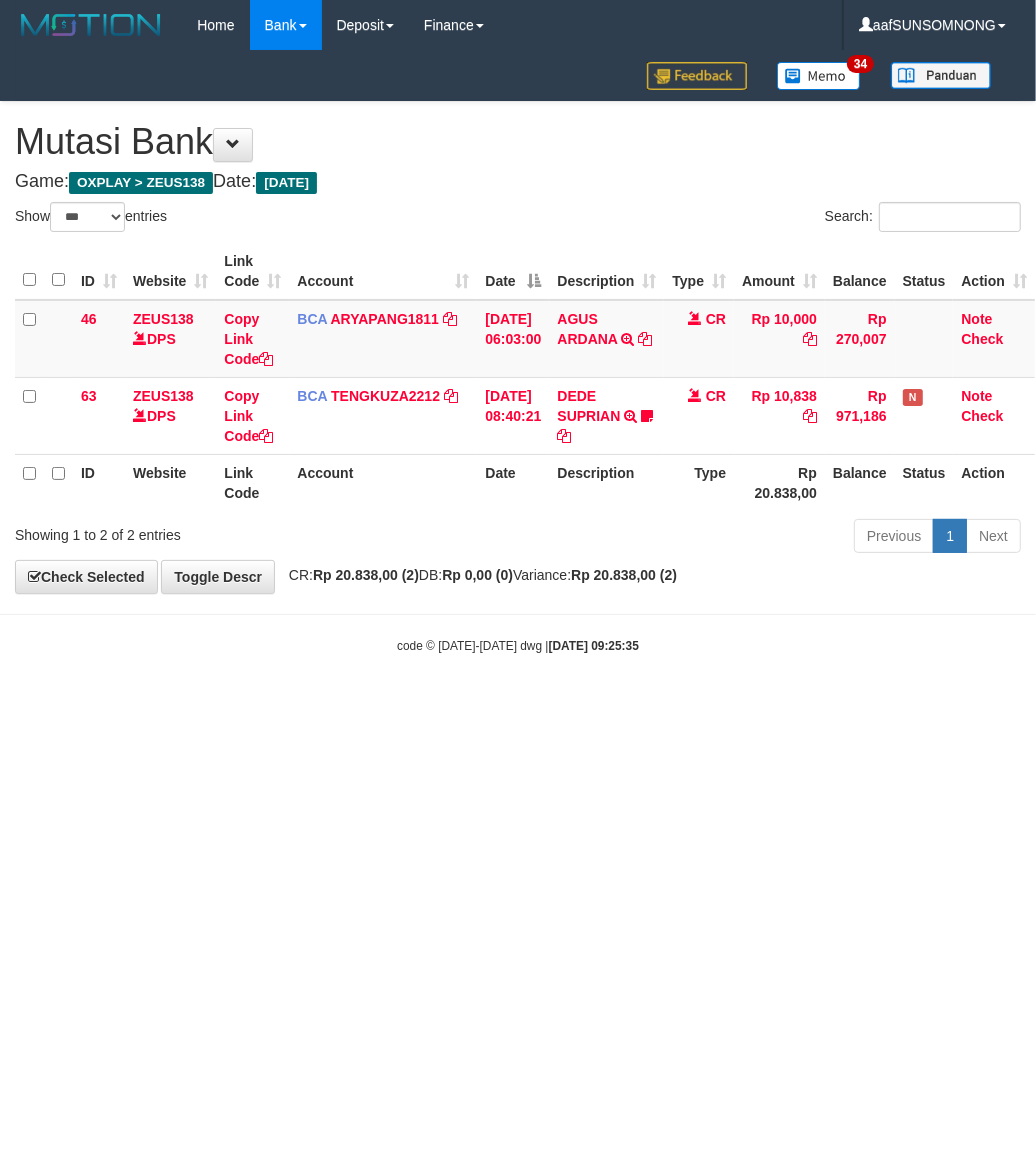 drag, startPoint x: 481, startPoint y: 805, endPoint x: 503, endPoint y: 816, distance: 24.596748 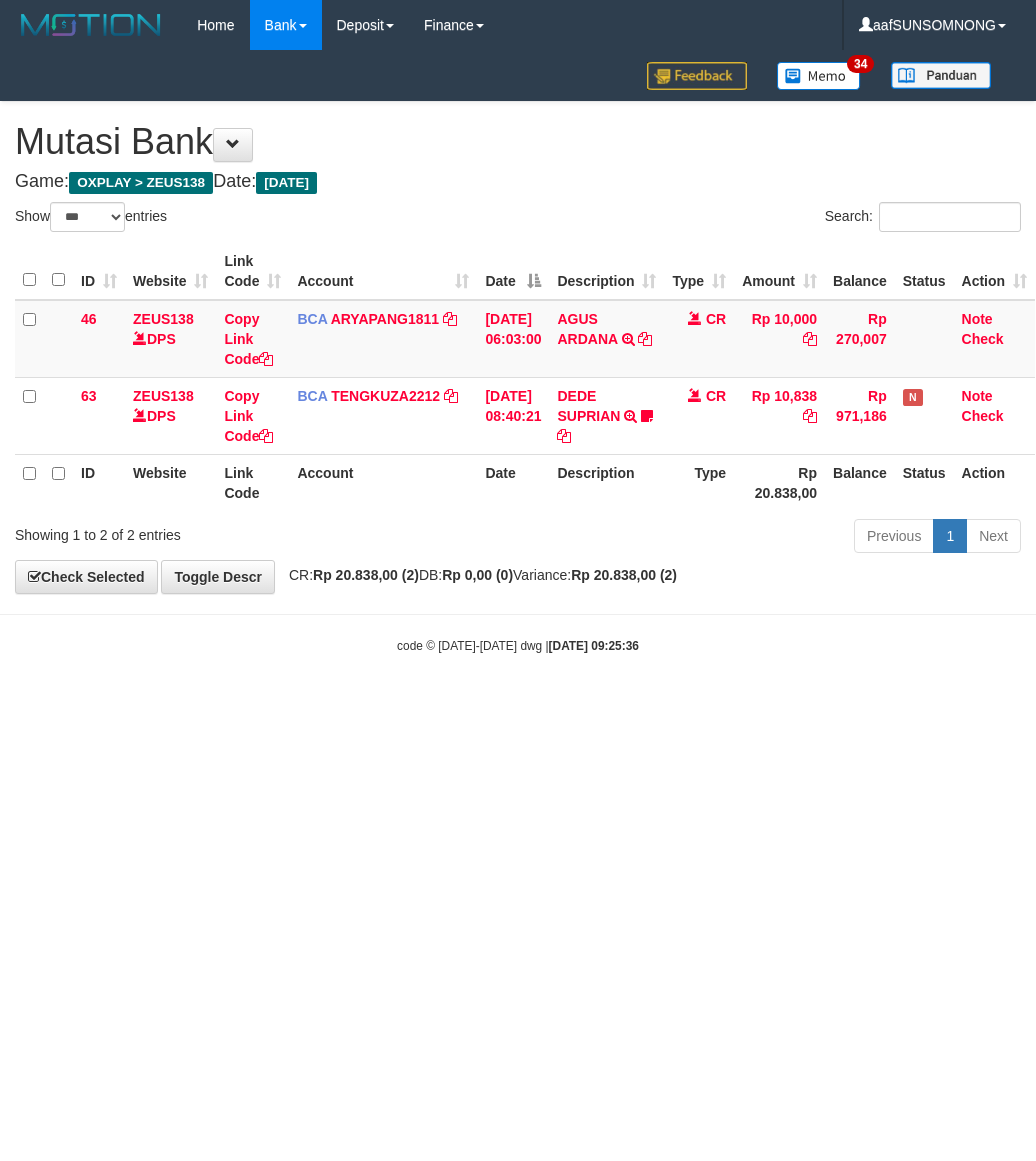 select on "***" 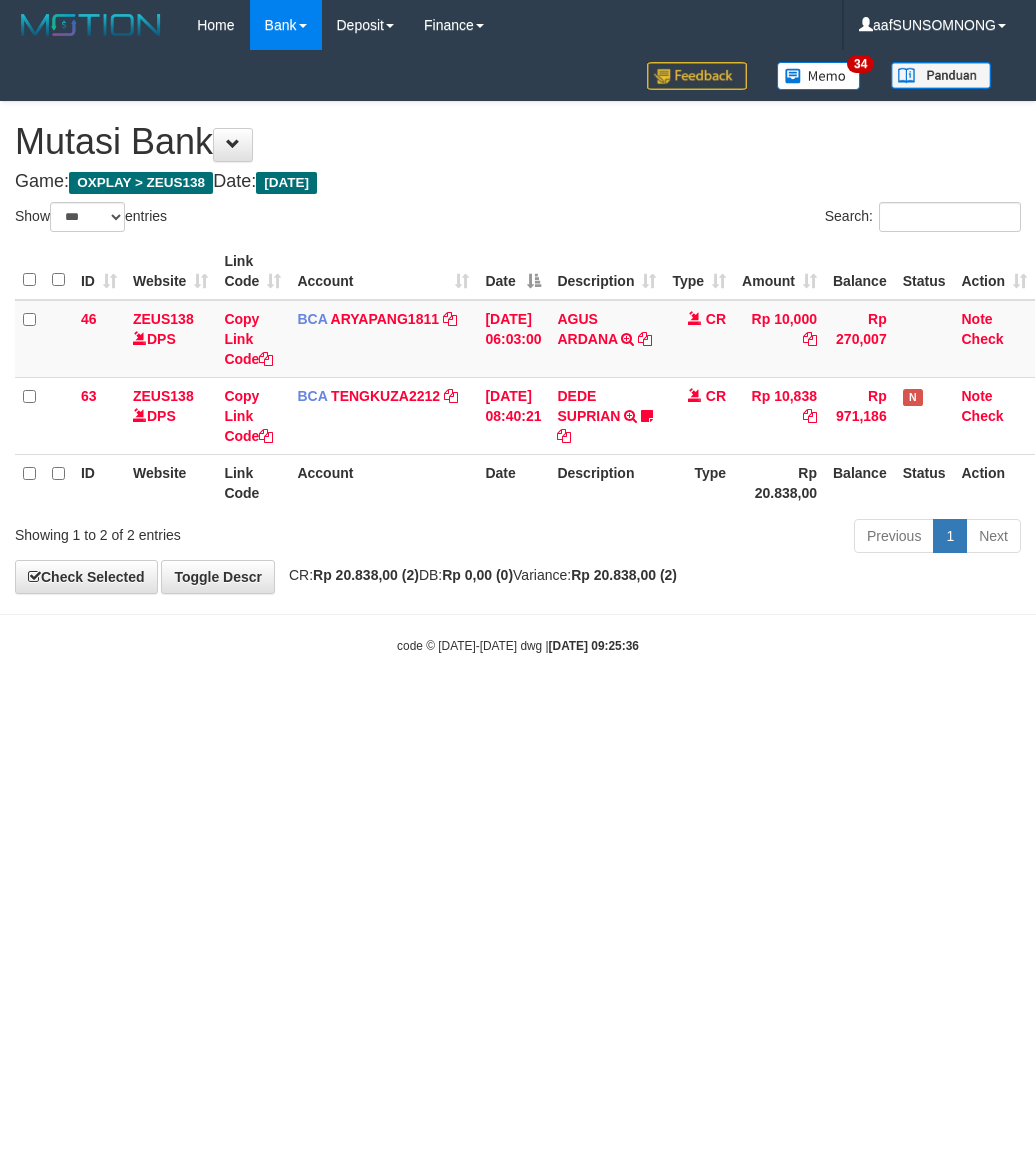 scroll, scrollTop: 0, scrollLeft: 0, axis: both 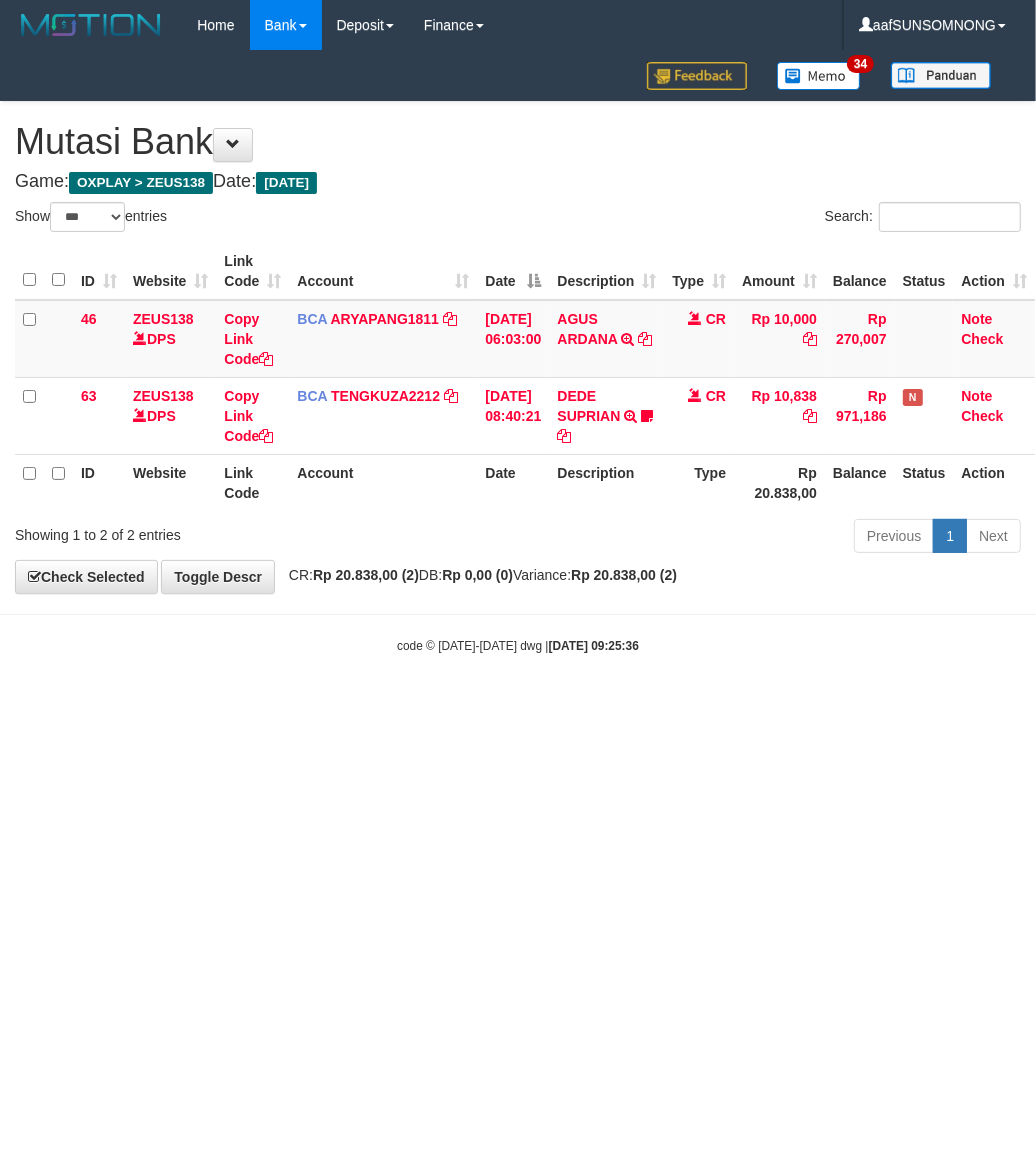 drag, startPoint x: 402, startPoint y: 816, endPoint x: 430, endPoint y: 835, distance: 33.83785 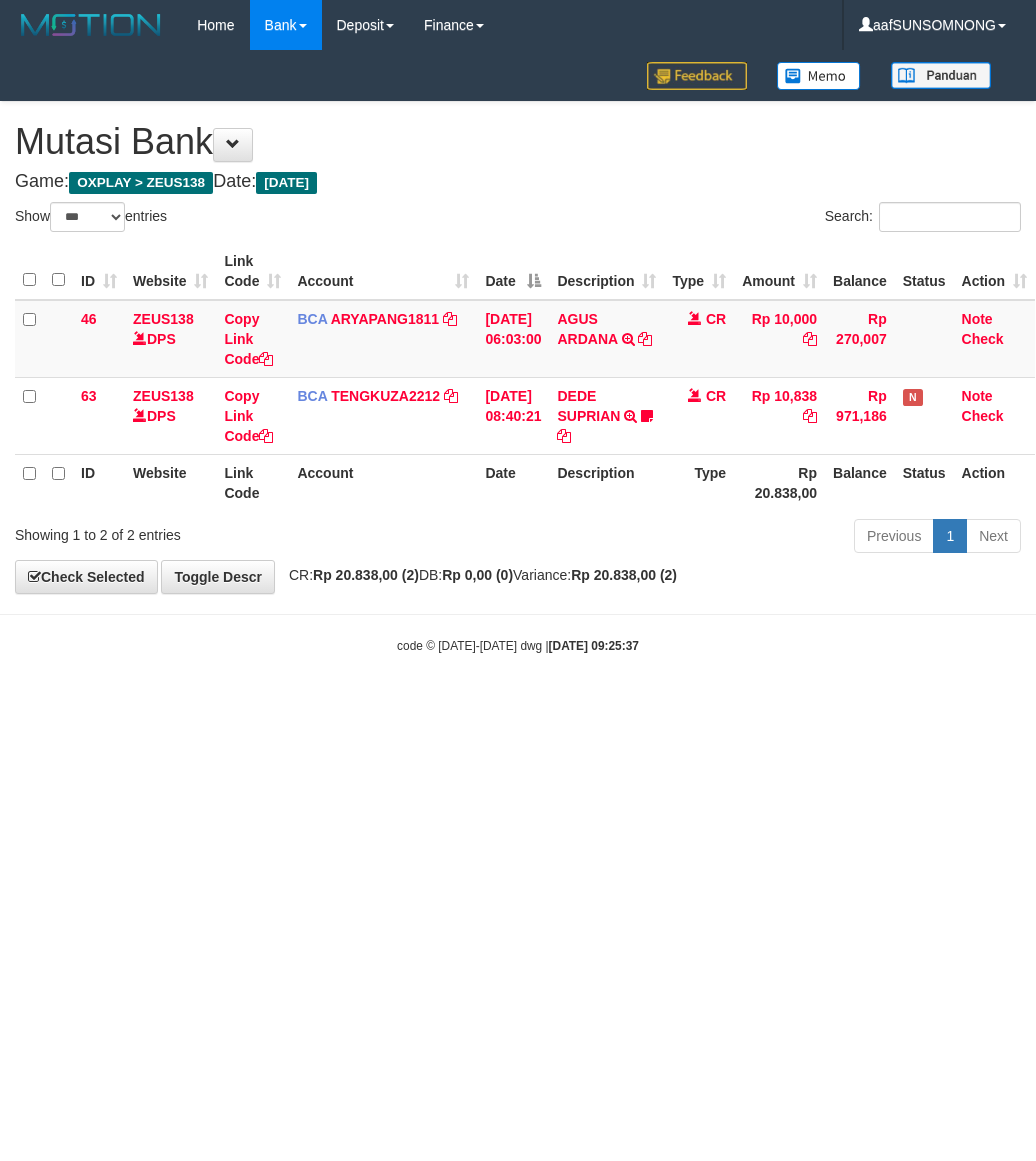 select on "***" 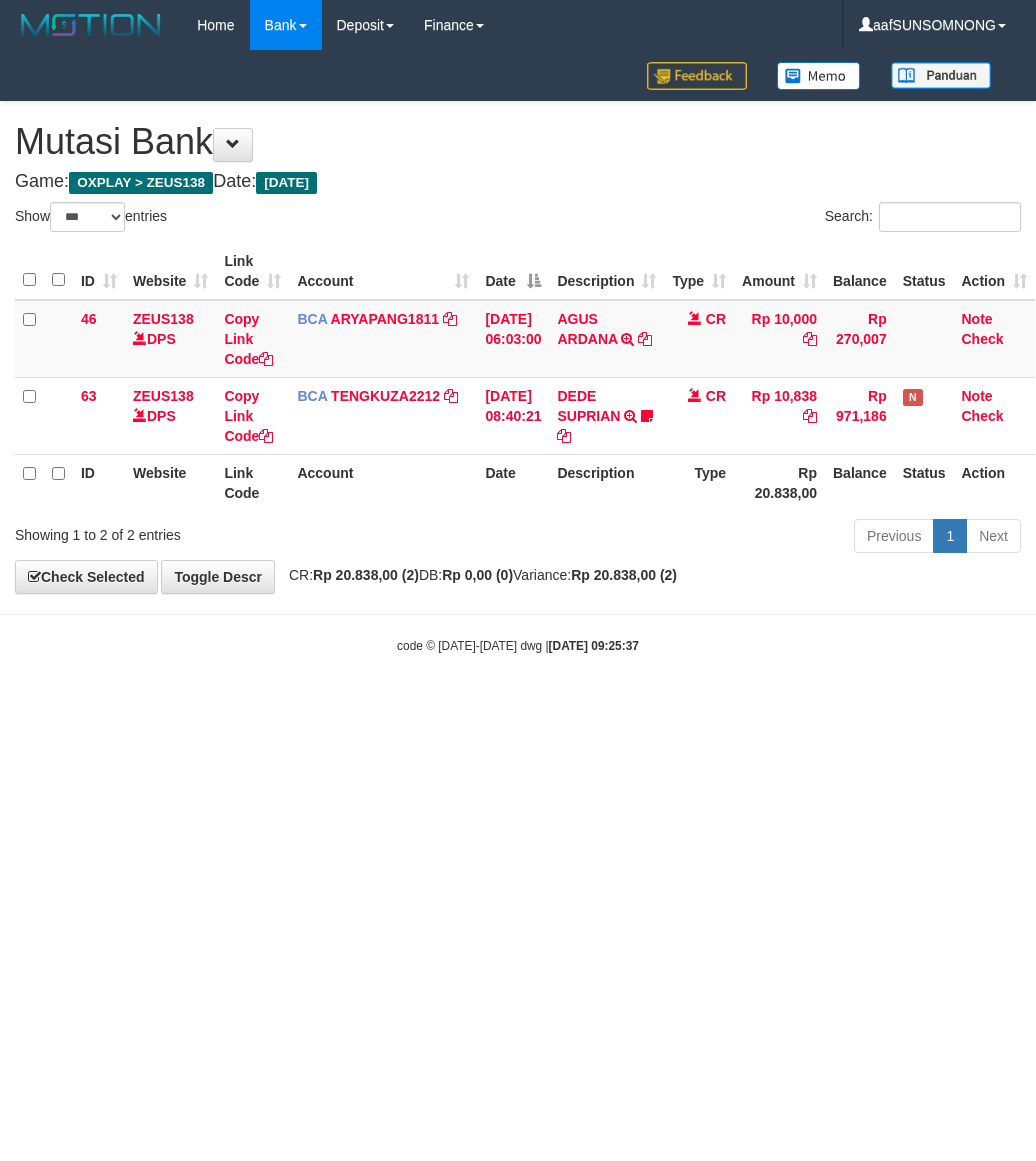 scroll, scrollTop: 0, scrollLeft: 0, axis: both 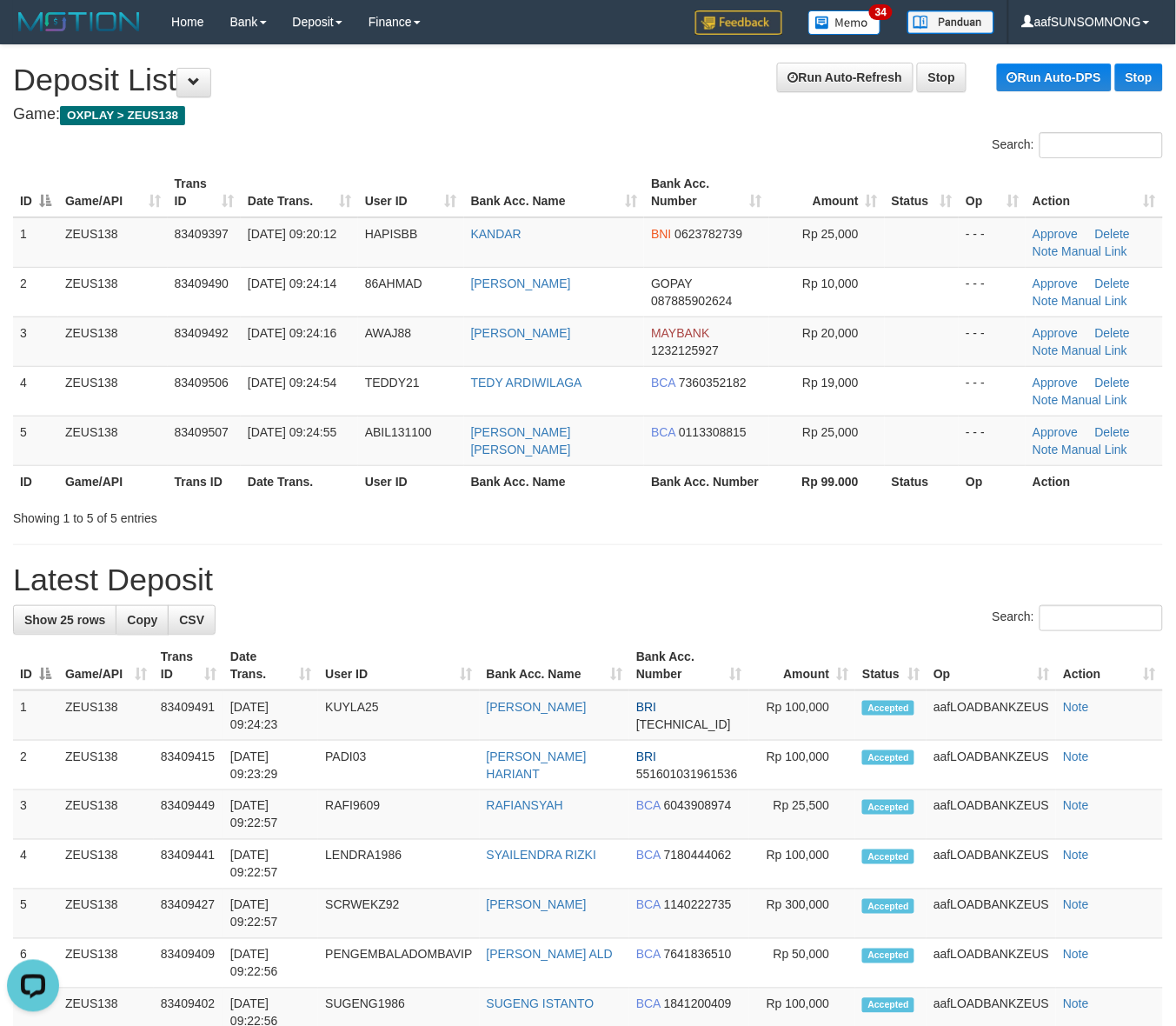 drag, startPoint x: 856, startPoint y: 561, endPoint x: 872, endPoint y: 561, distance: 16 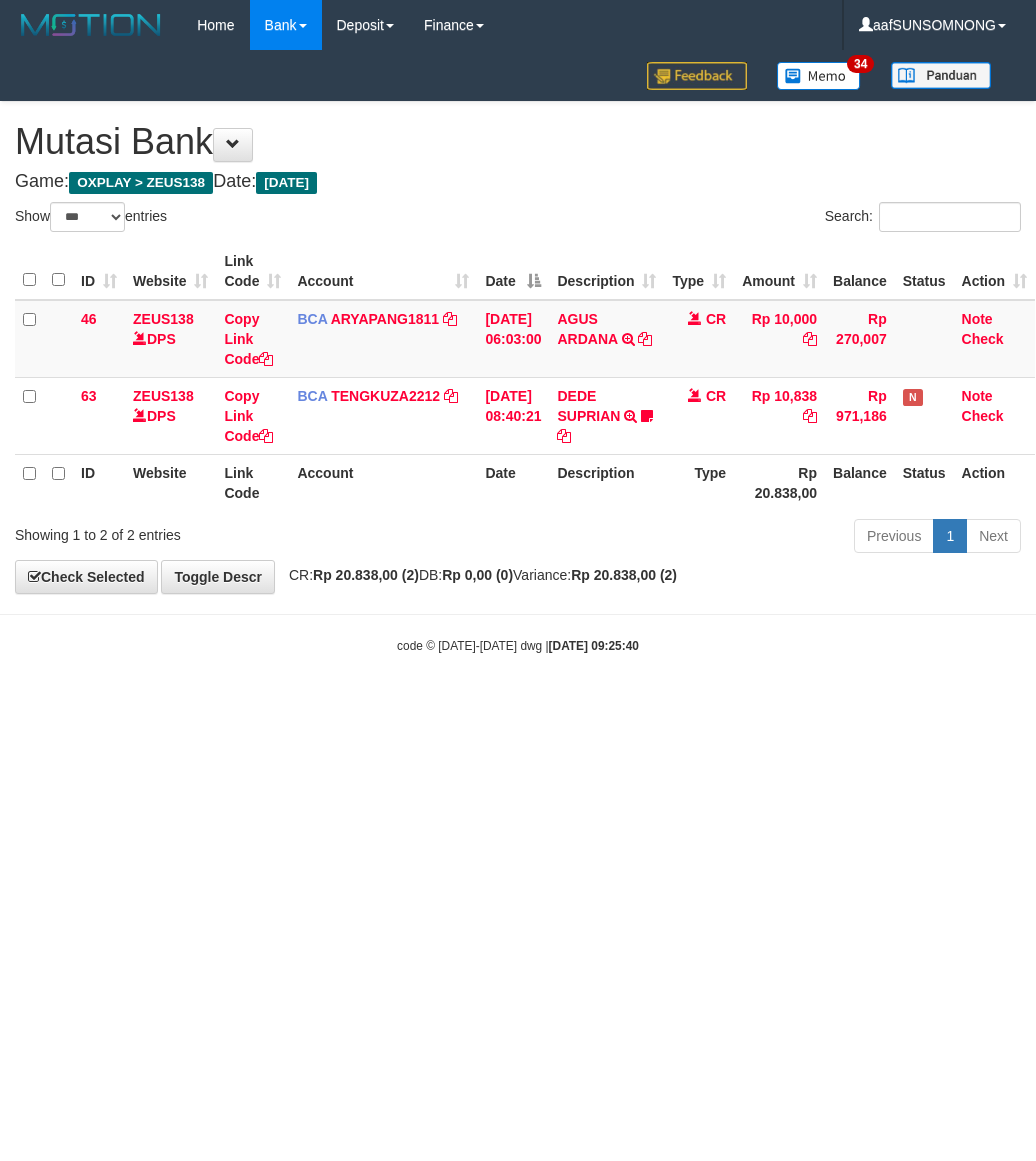 select on "***" 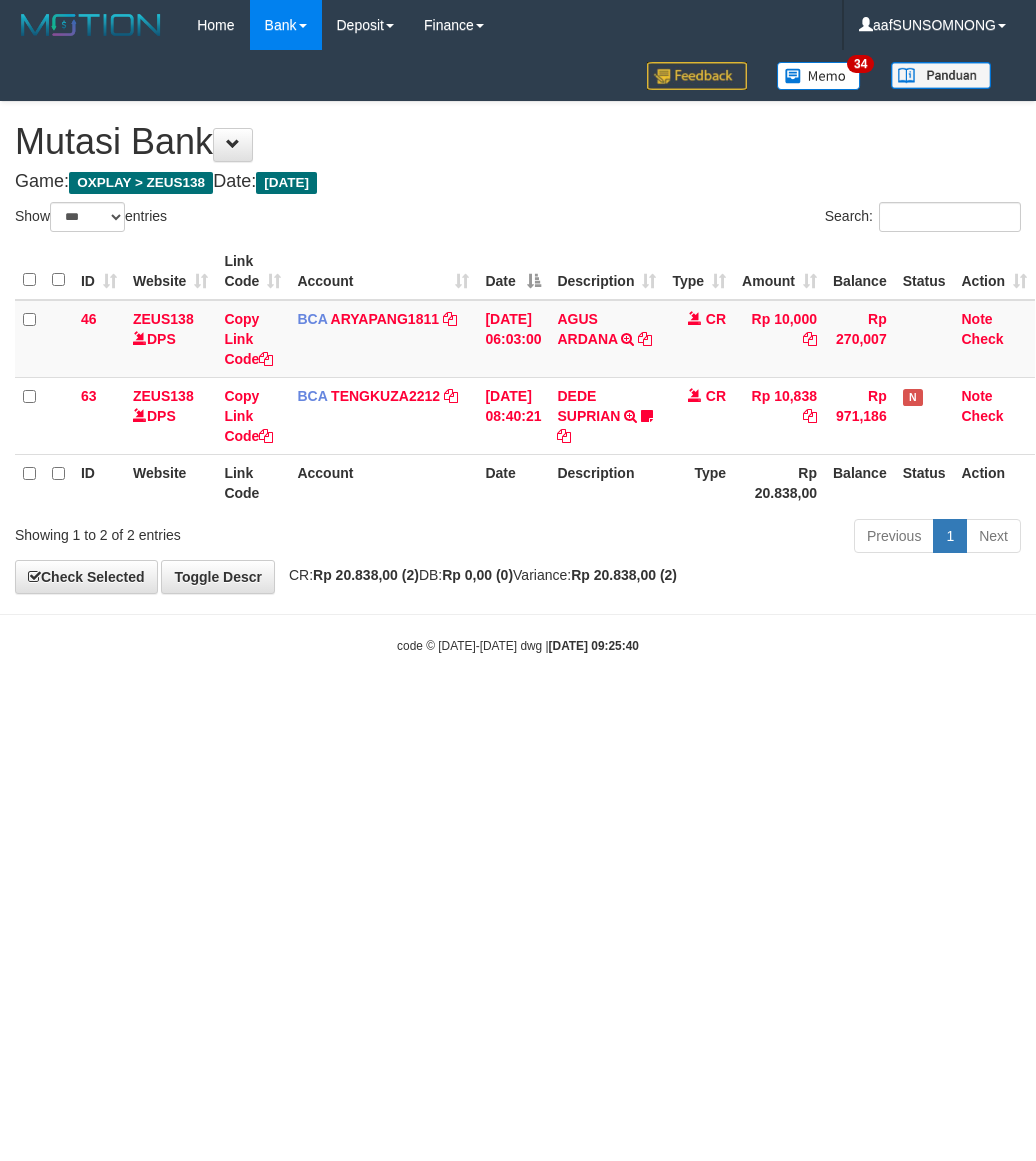 scroll, scrollTop: 0, scrollLeft: 0, axis: both 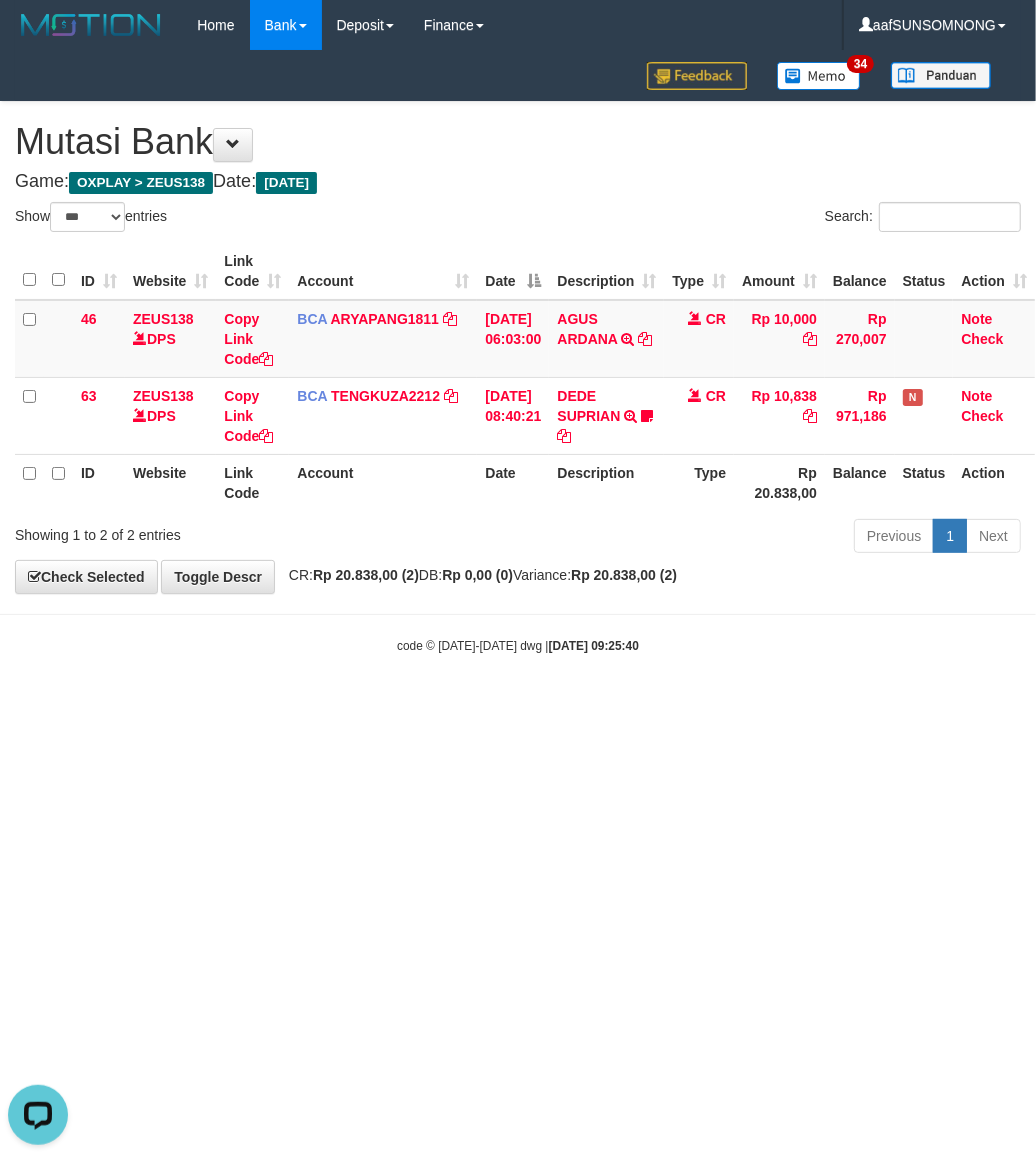 drag, startPoint x: 393, startPoint y: 852, endPoint x: 432, endPoint y: 853, distance: 39.012817 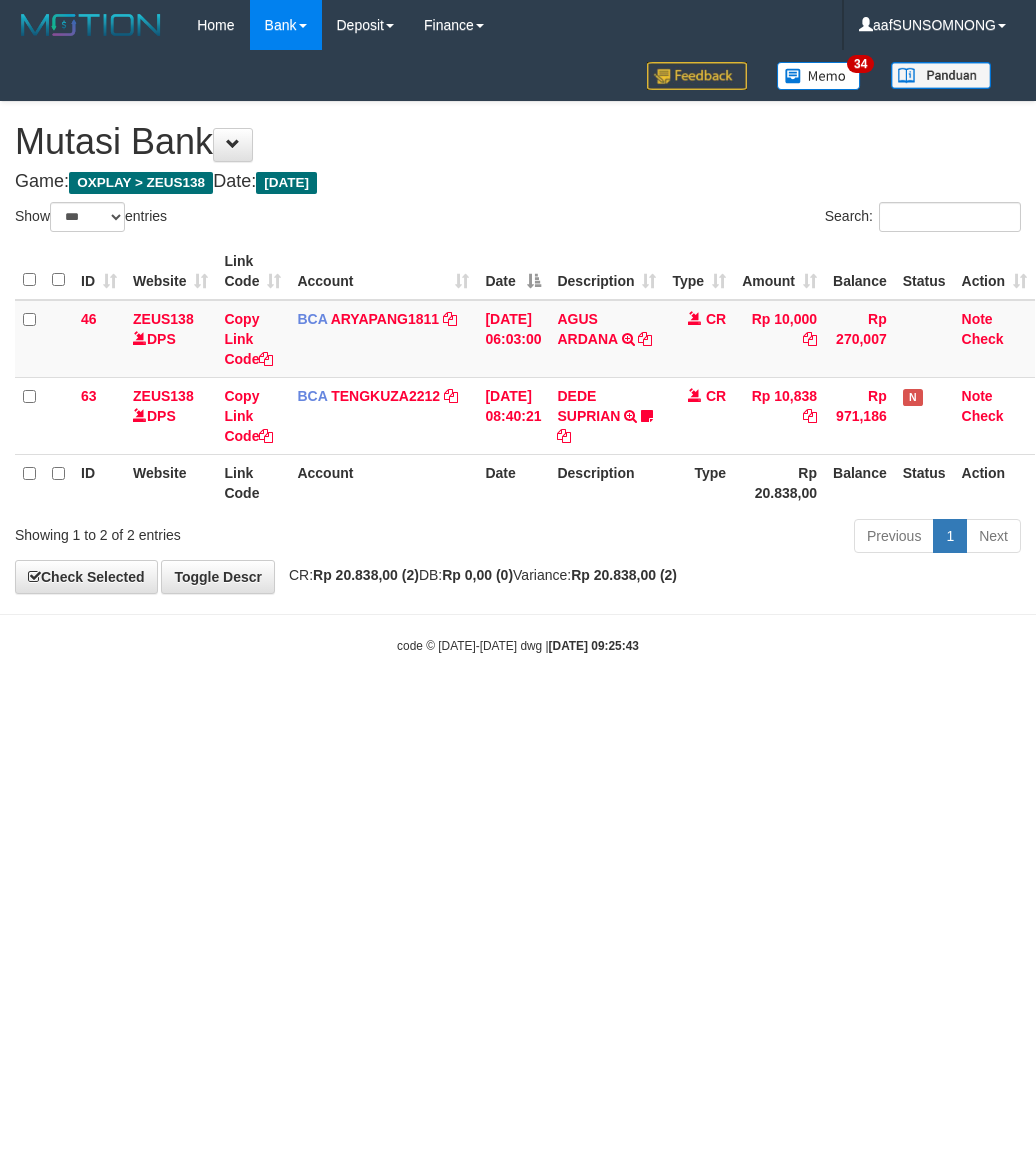 select on "***" 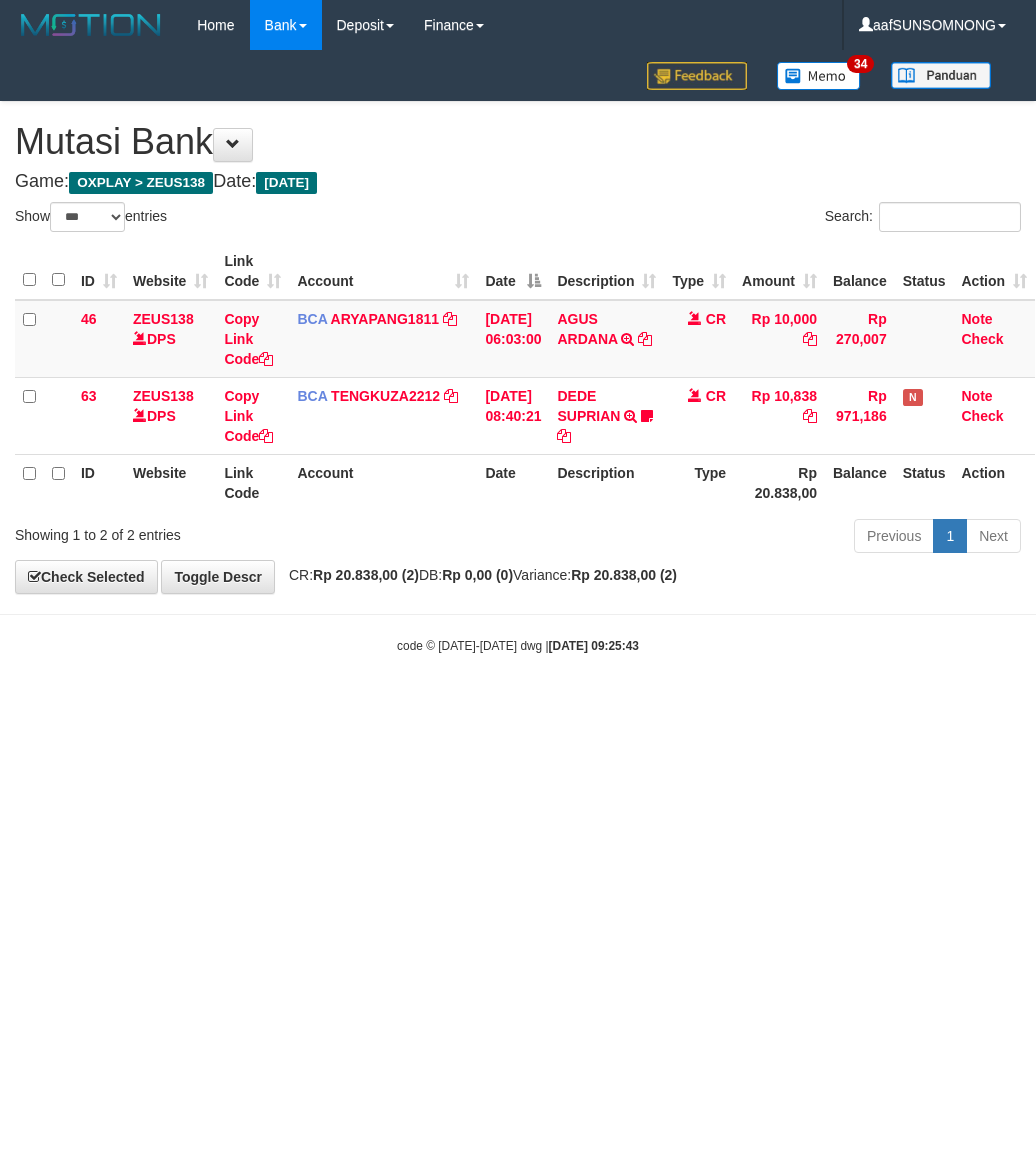 scroll, scrollTop: 0, scrollLeft: 0, axis: both 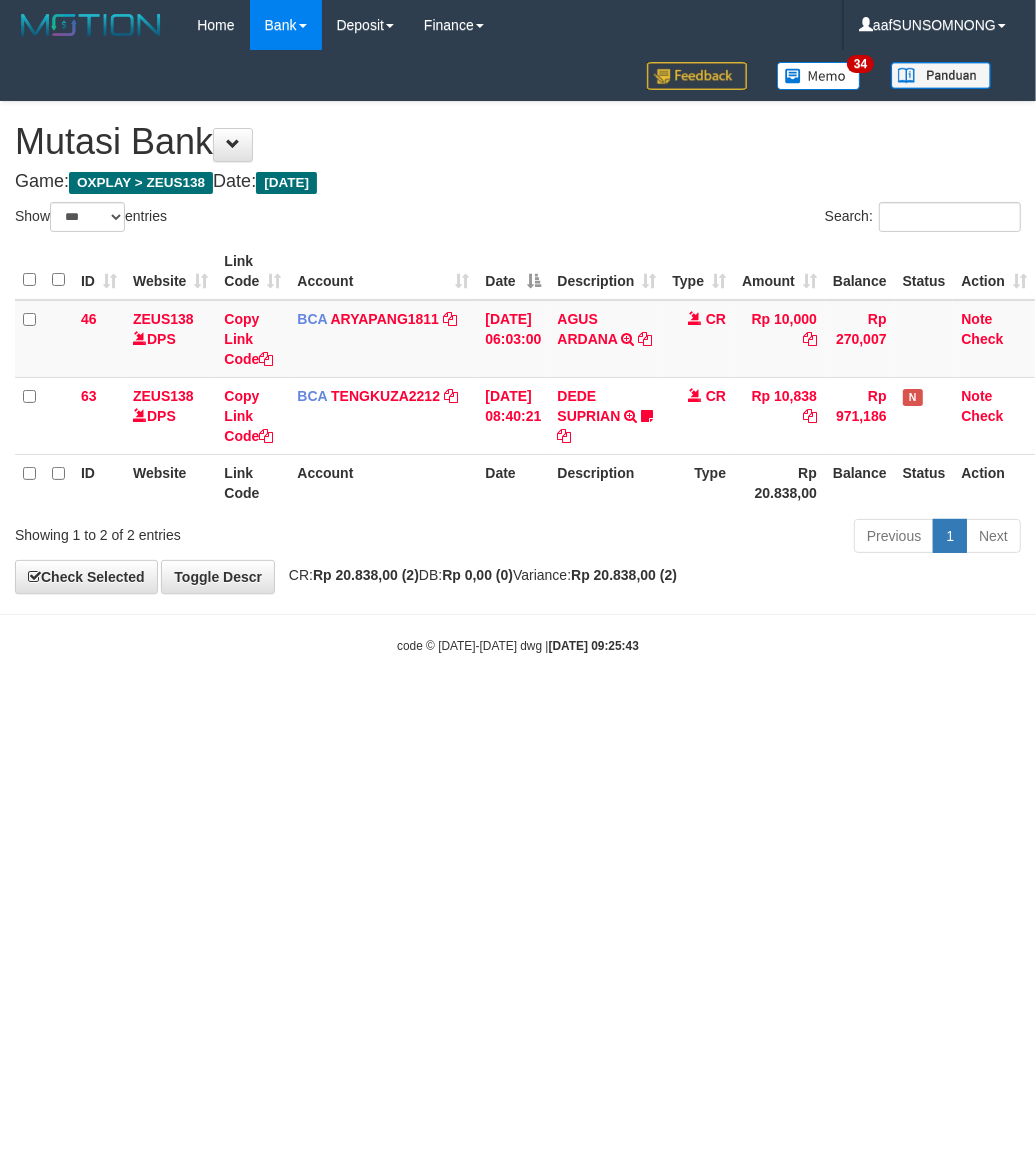 drag, startPoint x: 366, startPoint y: 875, endPoint x: 376, endPoint y: 877, distance: 10.198039 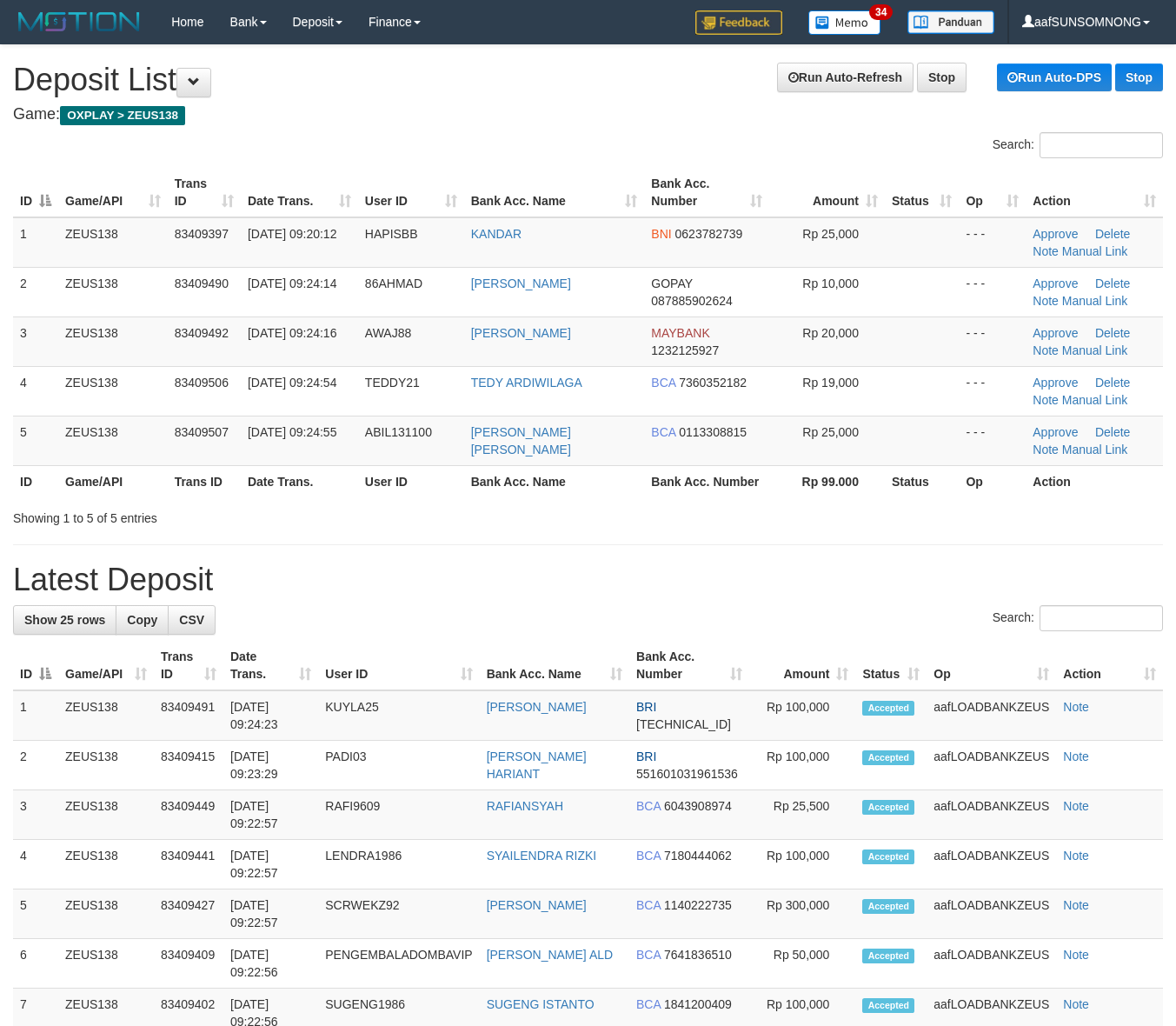 scroll, scrollTop: 0, scrollLeft: 0, axis: both 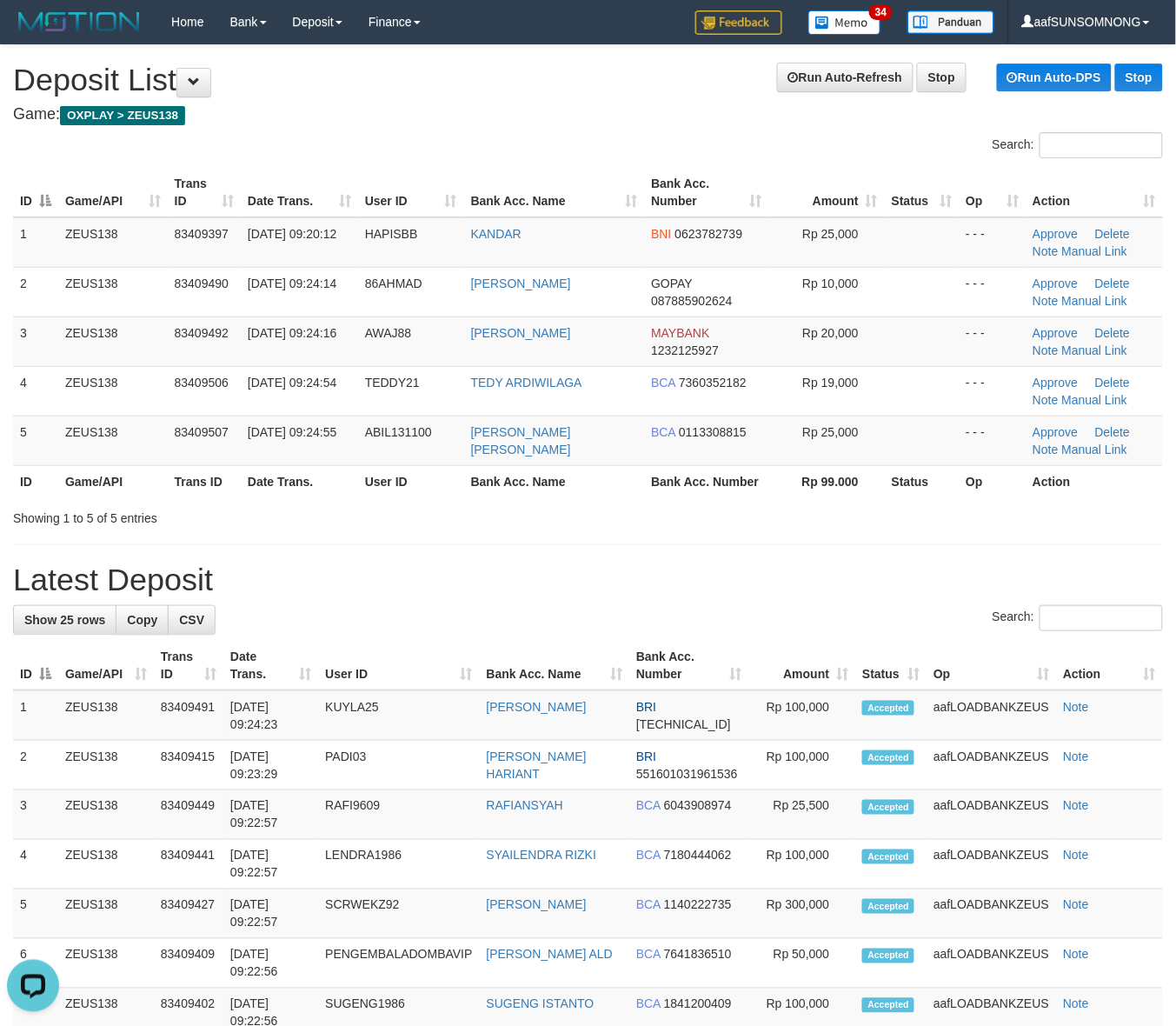 drag, startPoint x: 661, startPoint y: 520, endPoint x: 853, endPoint y: 513, distance: 192.1276 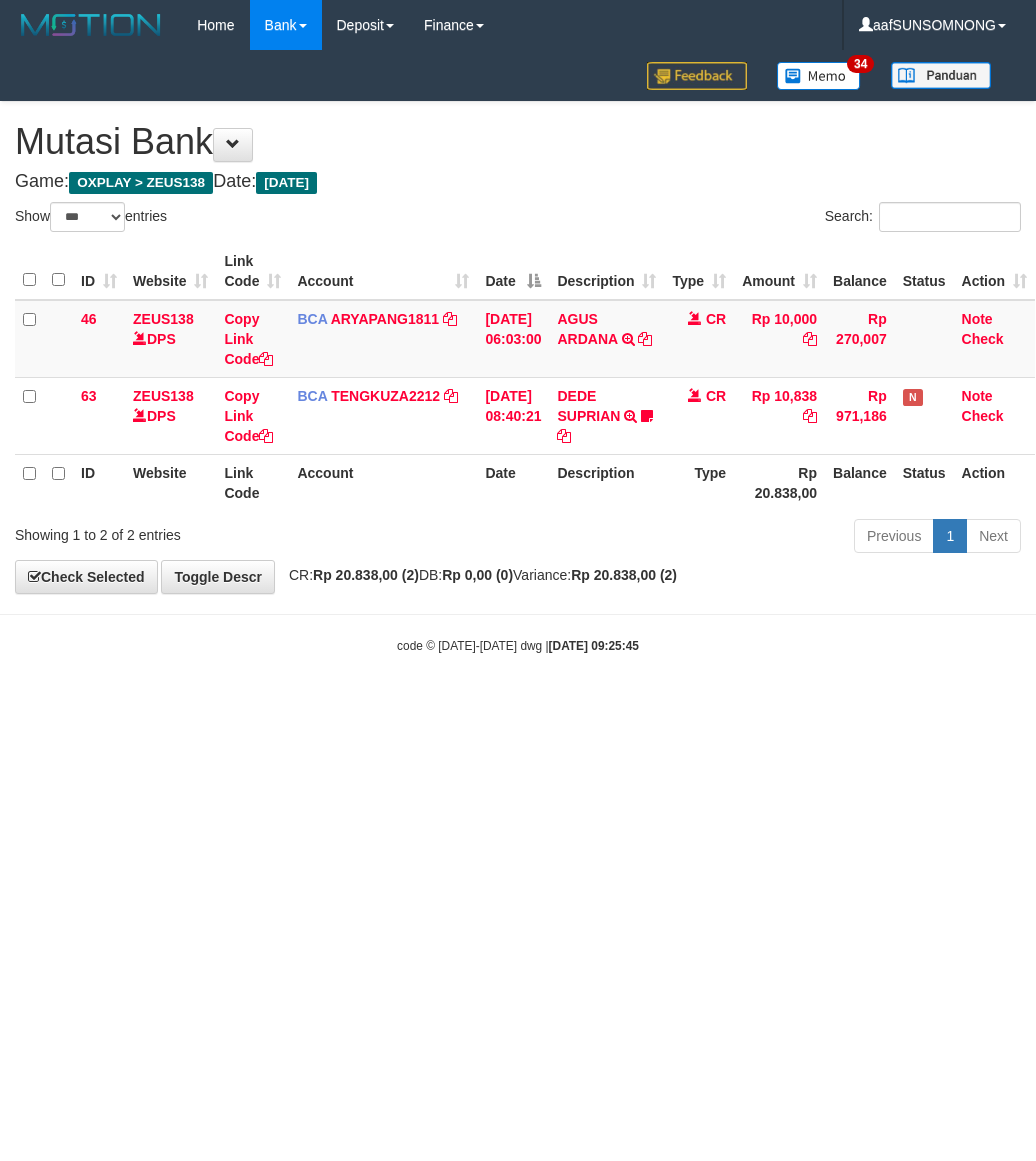 select on "***" 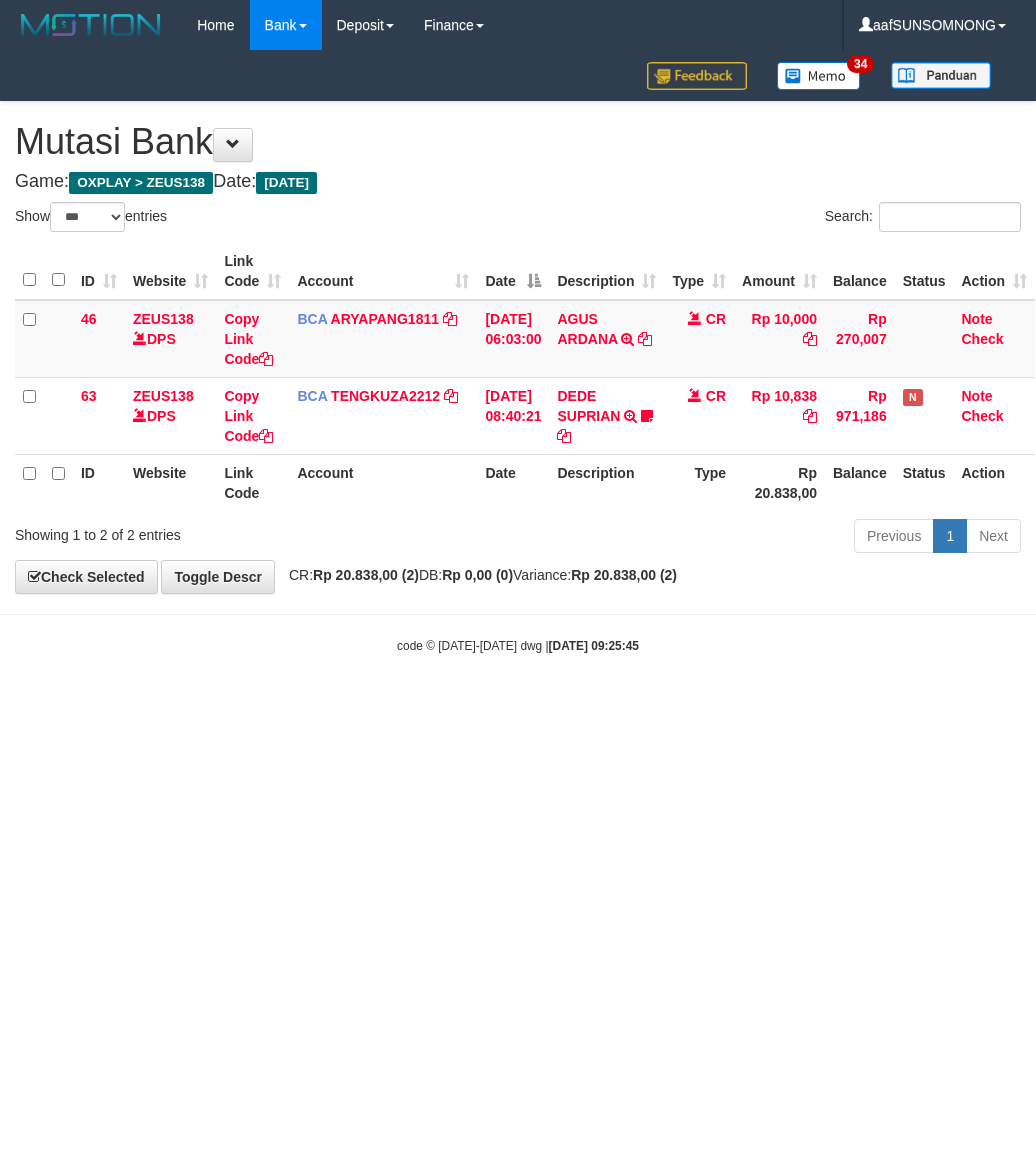 scroll, scrollTop: 0, scrollLeft: 0, axis: both 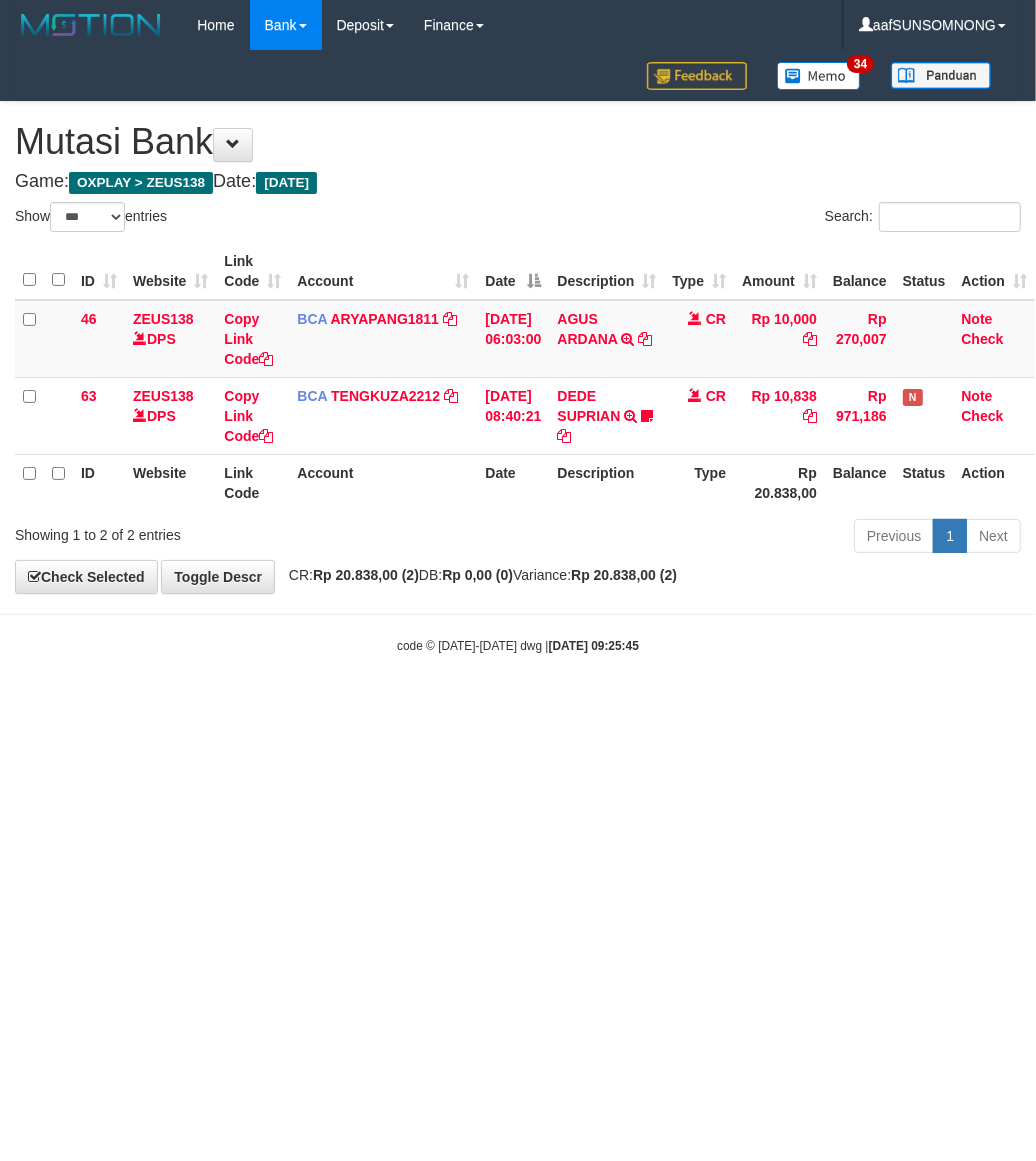 click on "Toggle navigation
Home
Bank
Account List
Load
By Website
Group
[OXPLAY]													ZEUS138
By Load Group (DPS)
Sync" at bounding box center (518, 352) 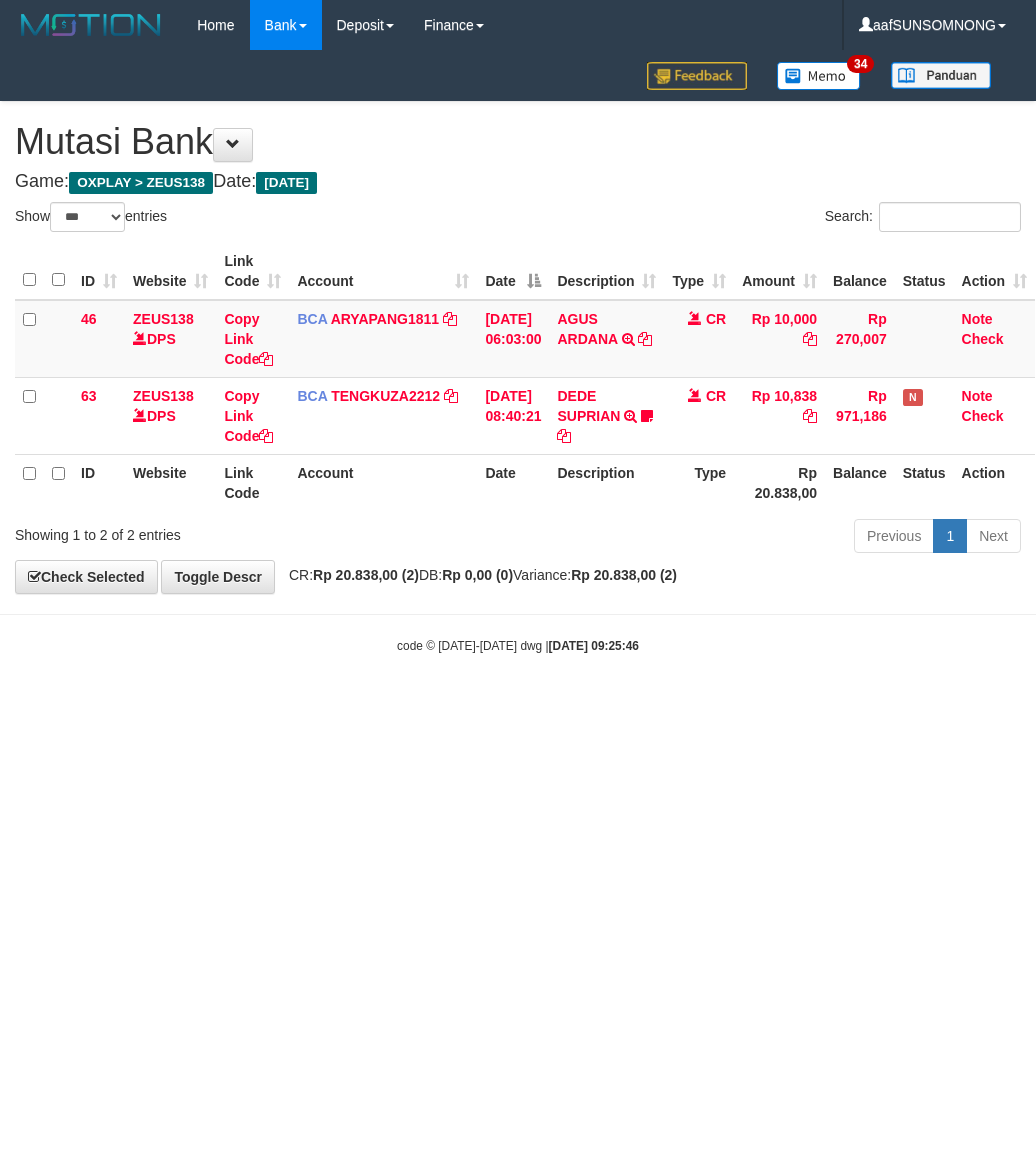 select on "***" 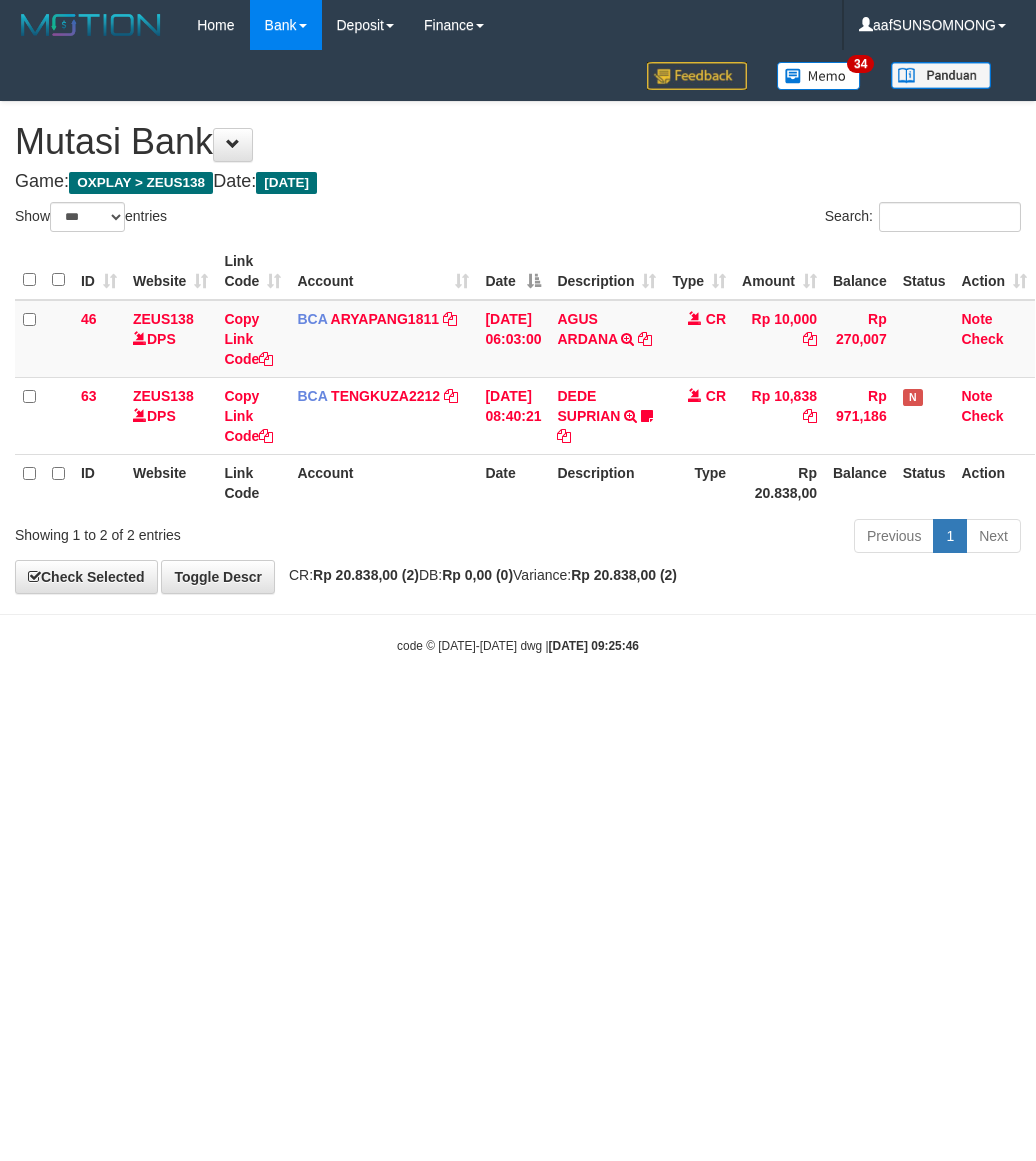 scroll, scrollTop: 0, scrollLeft: 0, axis: both 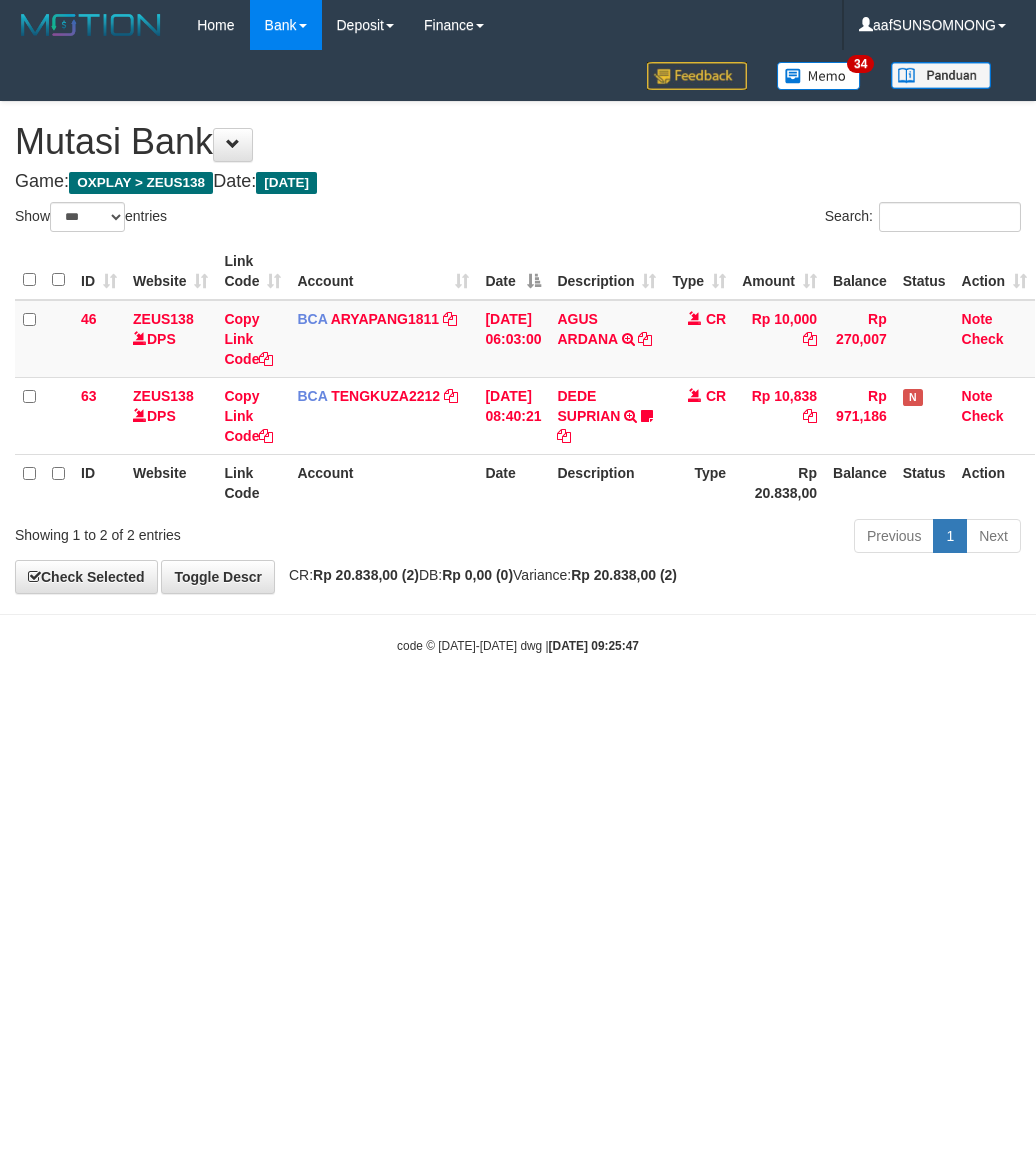 select on "***" 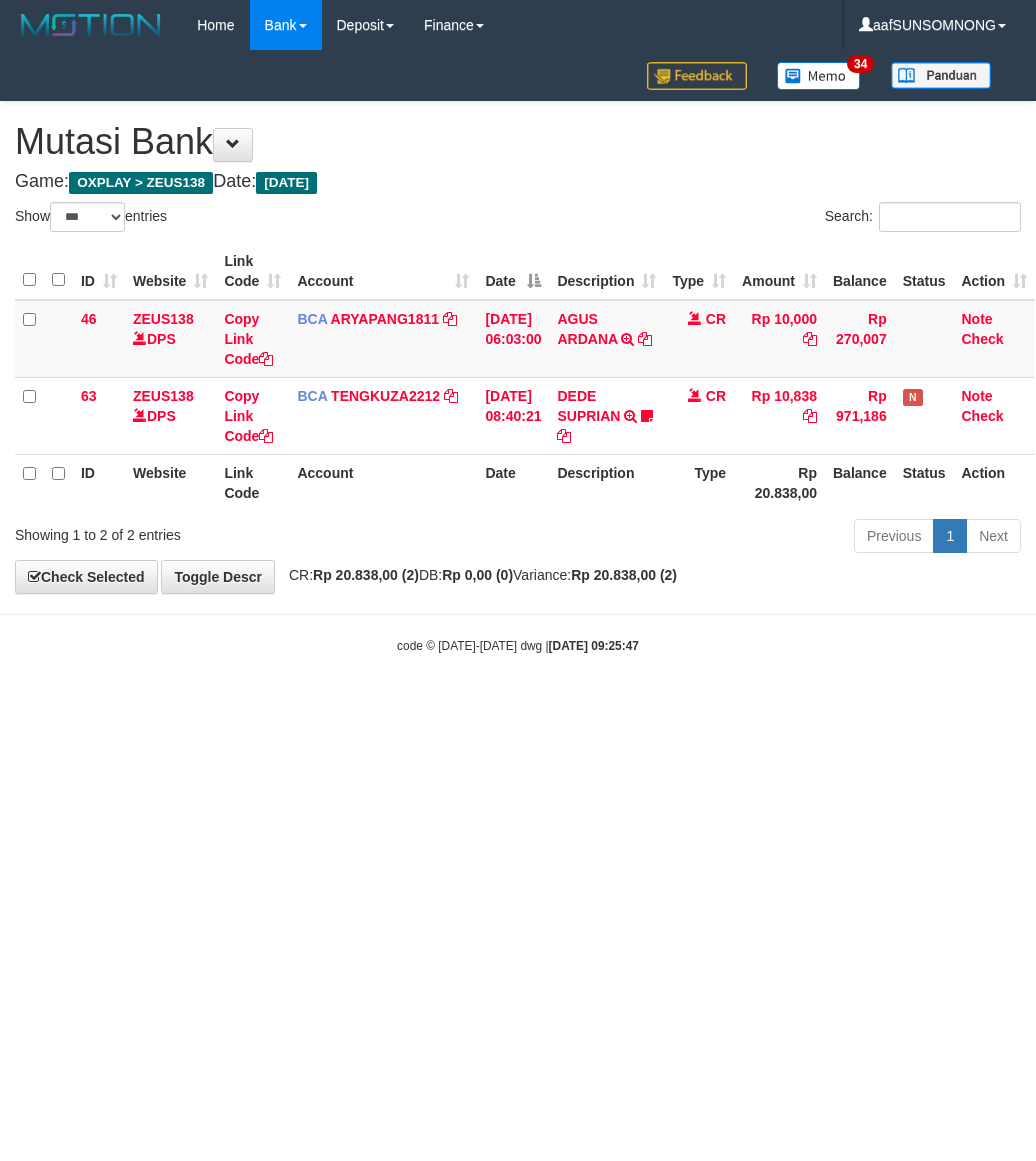 scroll, scrollTop: 0, scrollLeft: 0, axis: both 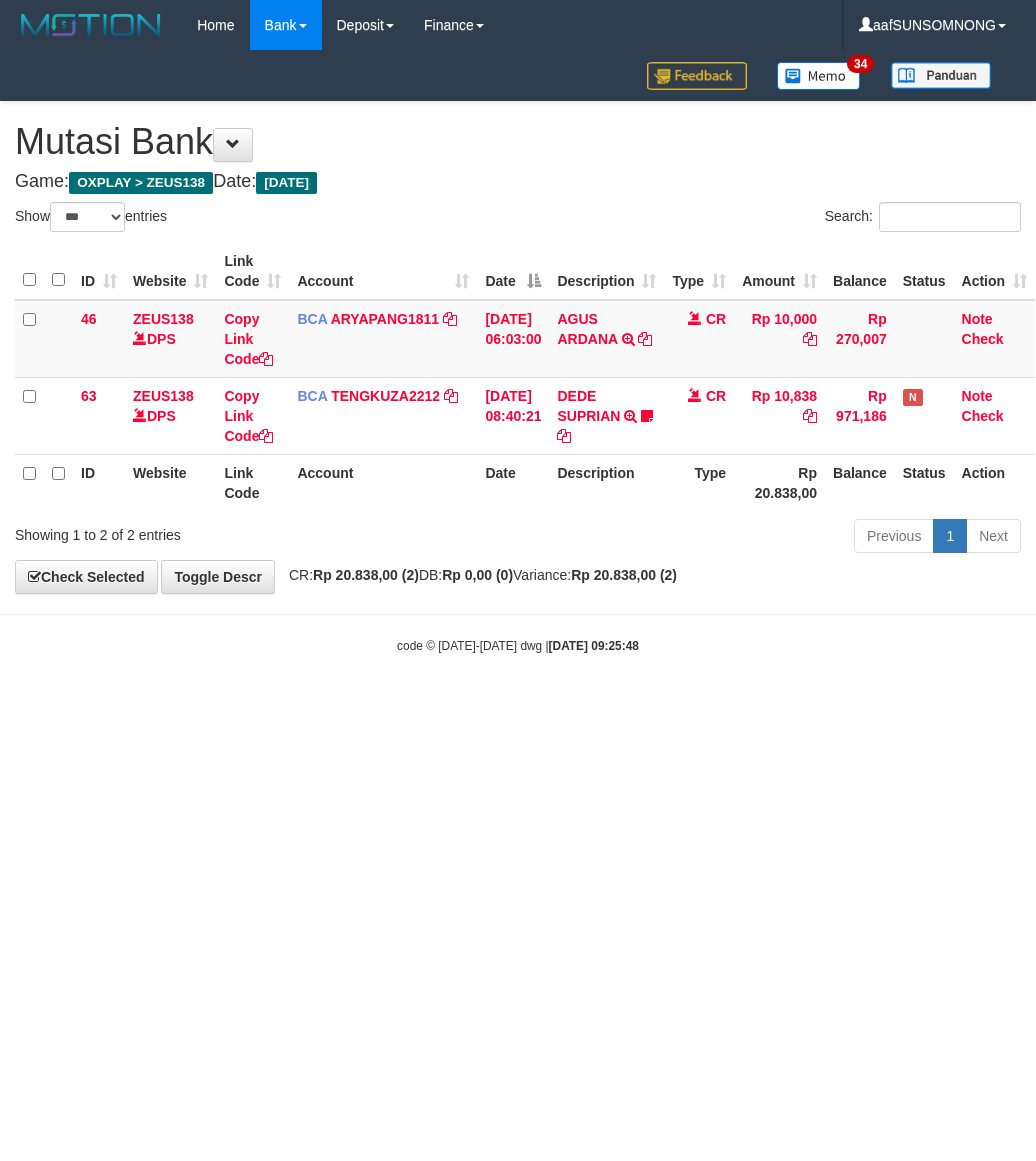 select on "***" 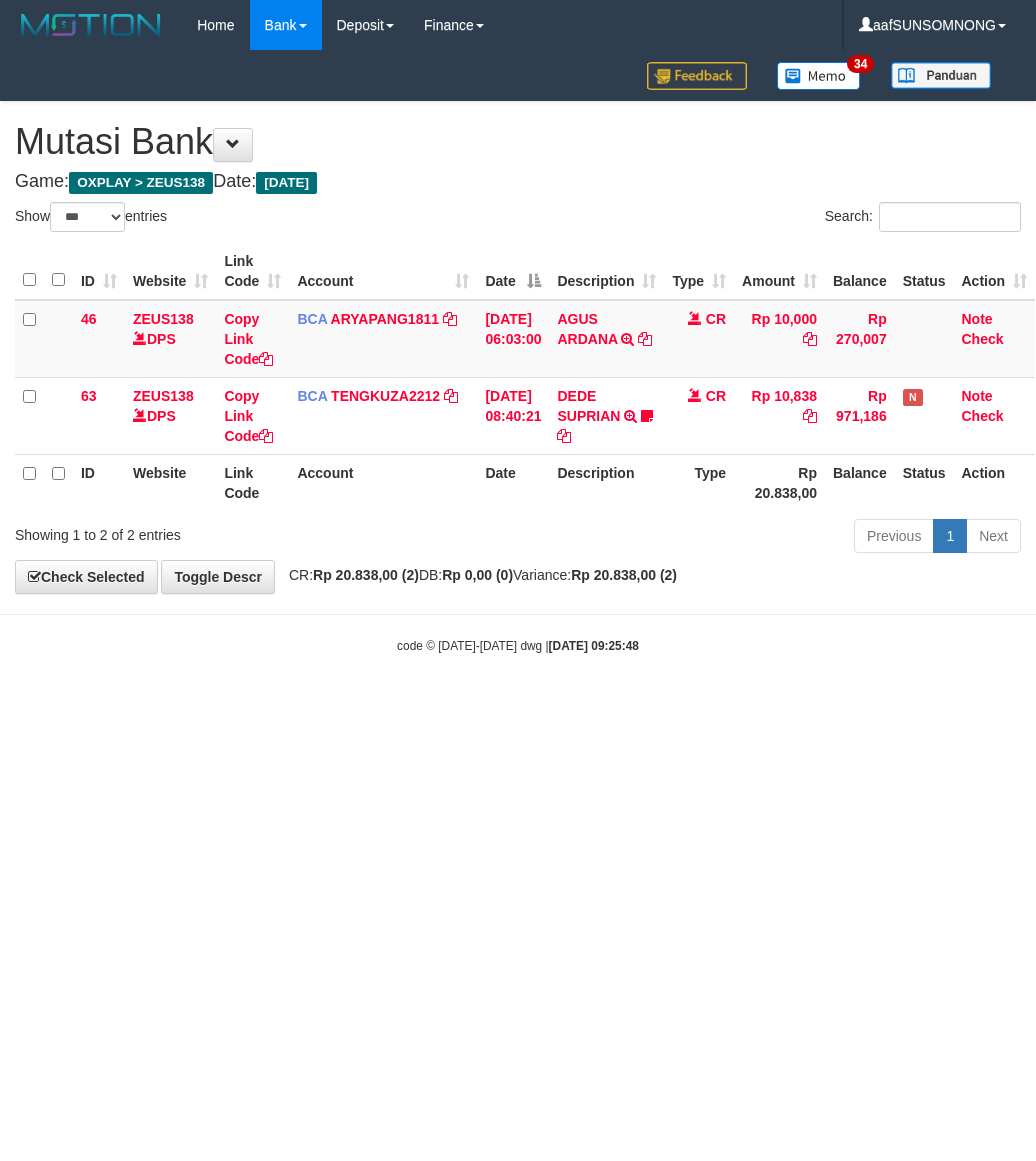scroll, scrollTop: 0, scrollLeft: 0, axis: both 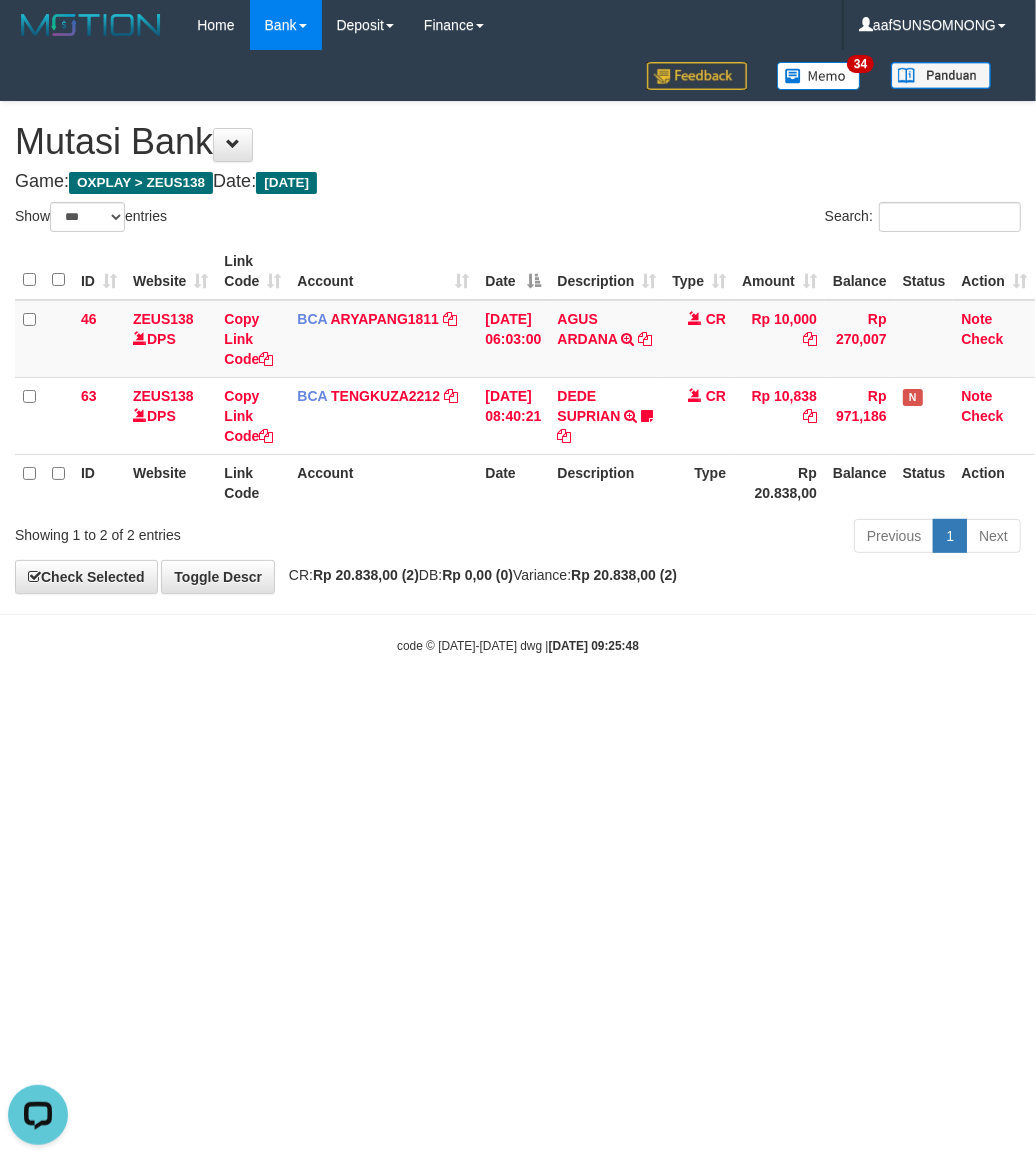 drag, startPoint x: 447, startPoint y: 873, endPoint x: 483, endPoint y: 893, distance: 41.18252 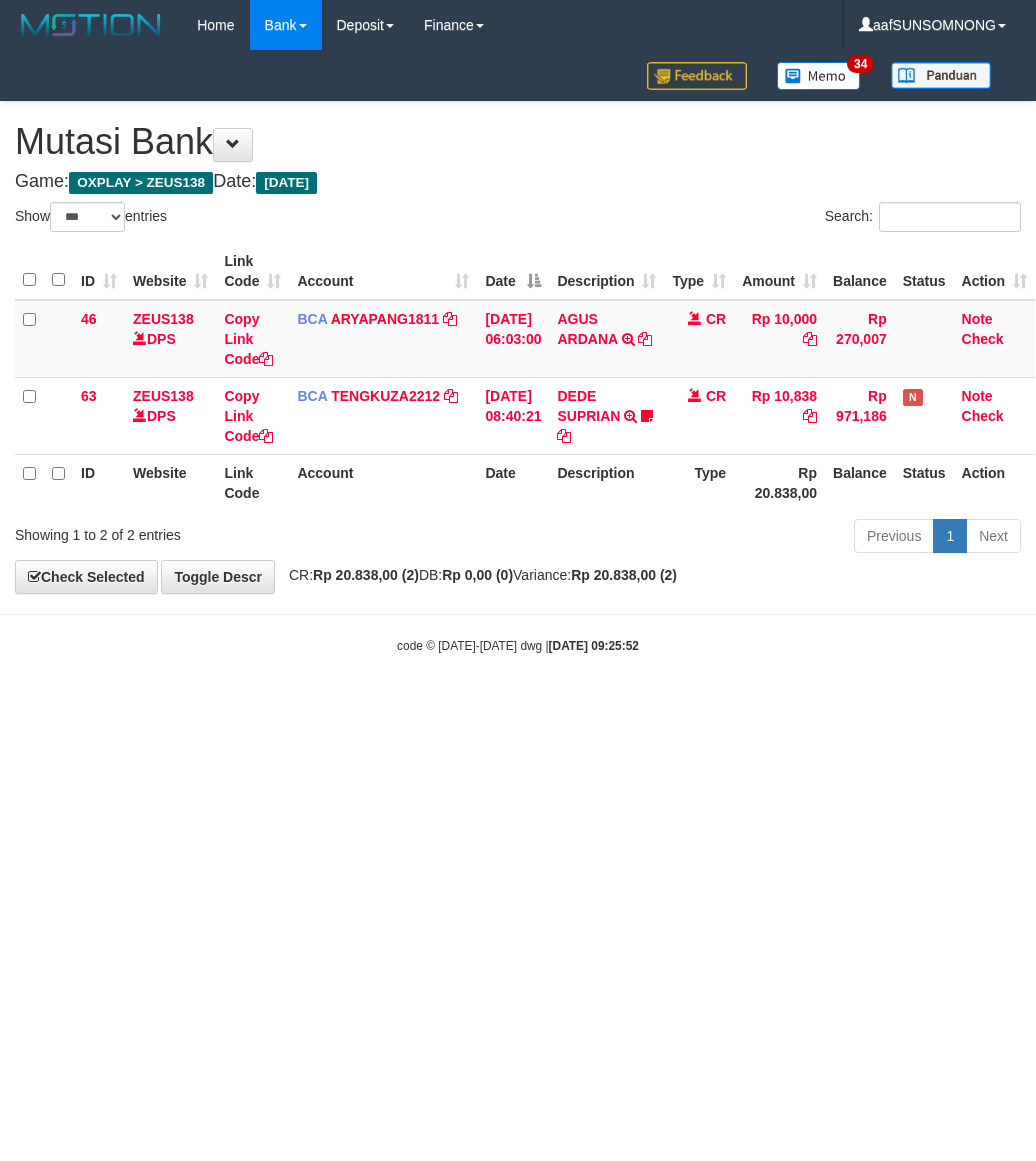 select on "***" 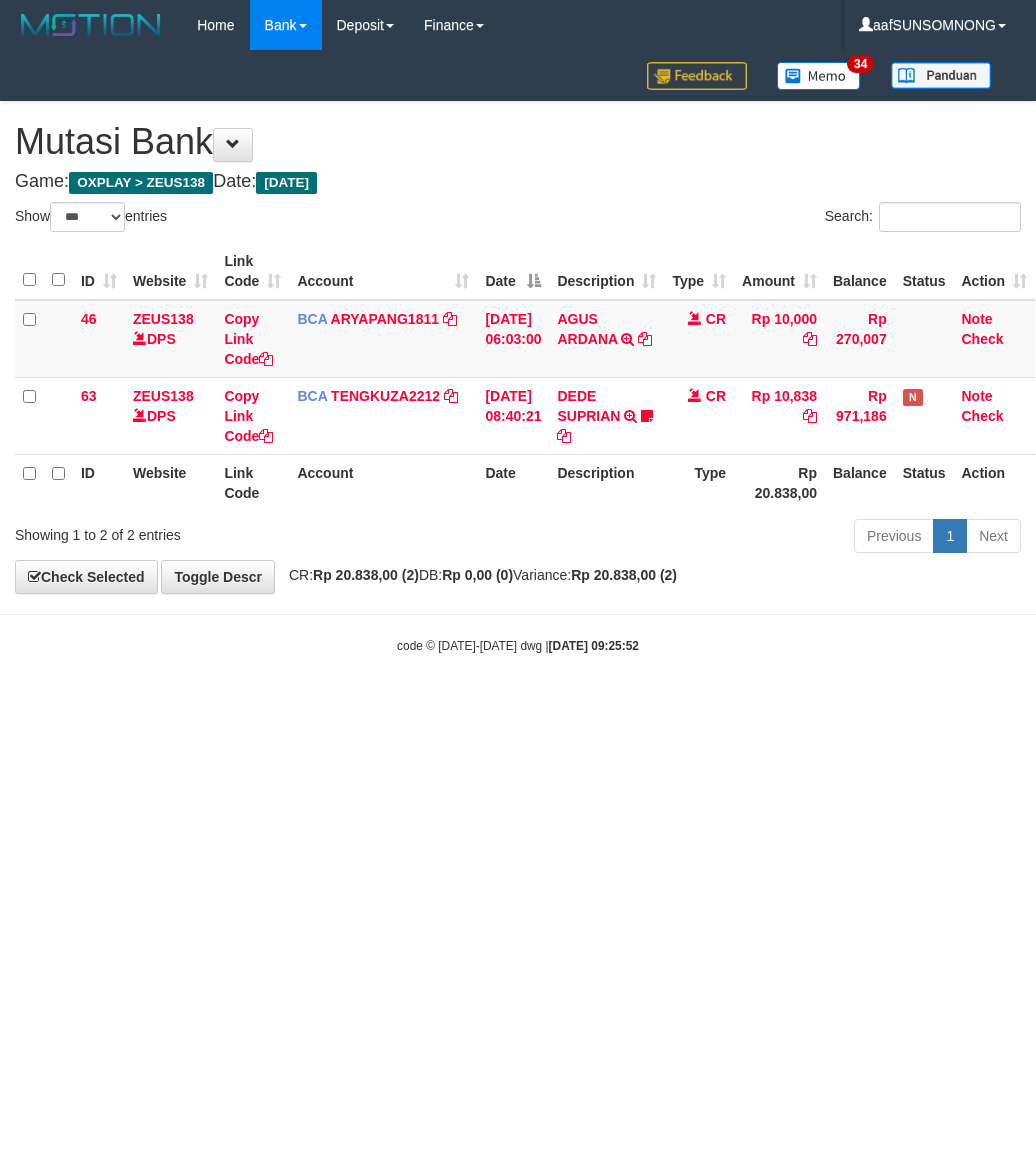 scroll, scrollTop: 0, scrollLeft: 0, axis: both 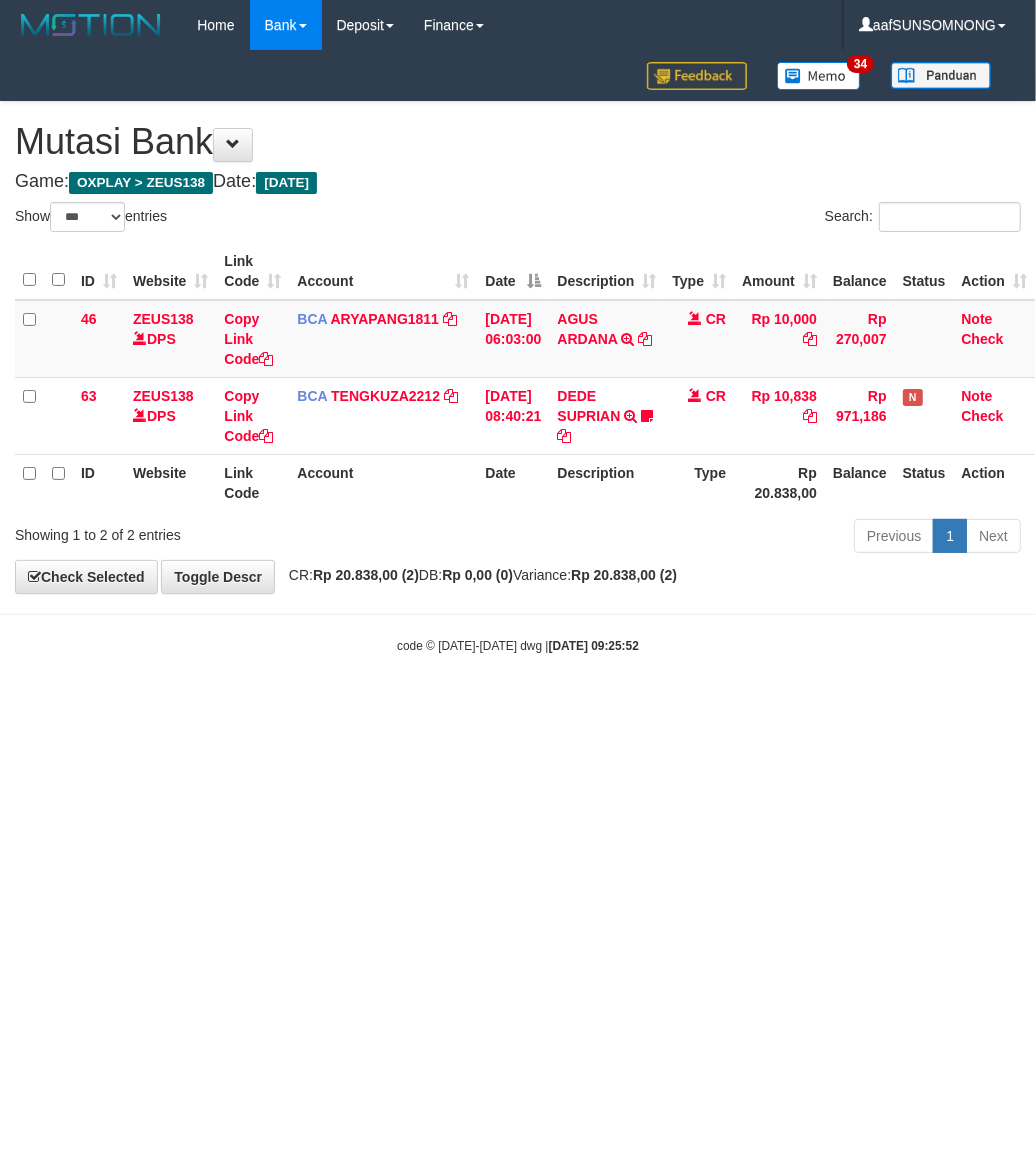 drag, startPoint x: 222, startPoint y: 772, endPoint x: 287, endPoint y: 777, distance: 65.192024 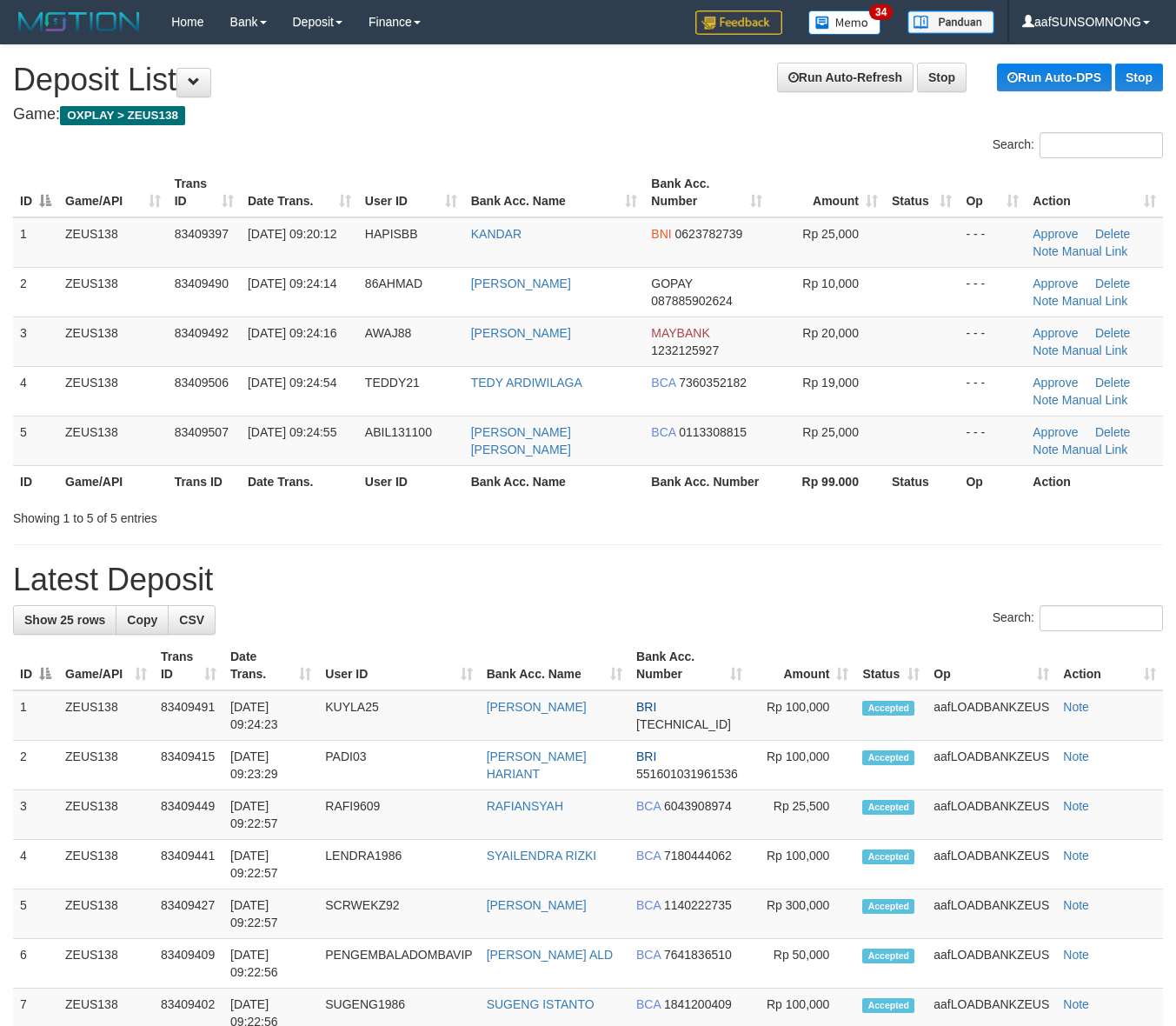 scroll, scrollTop: 0, scrollLeft: 0, axis: both 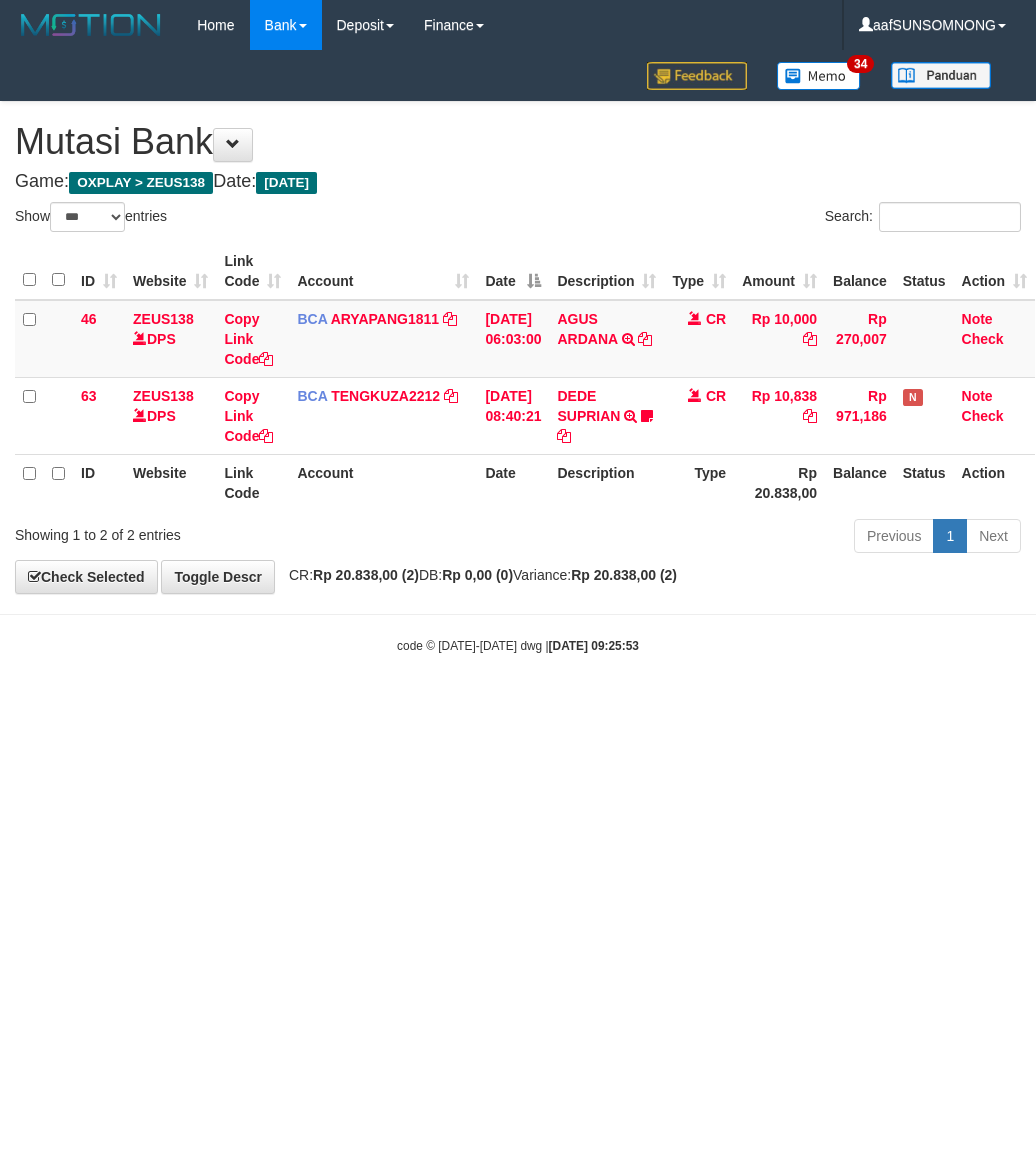 select on "***" 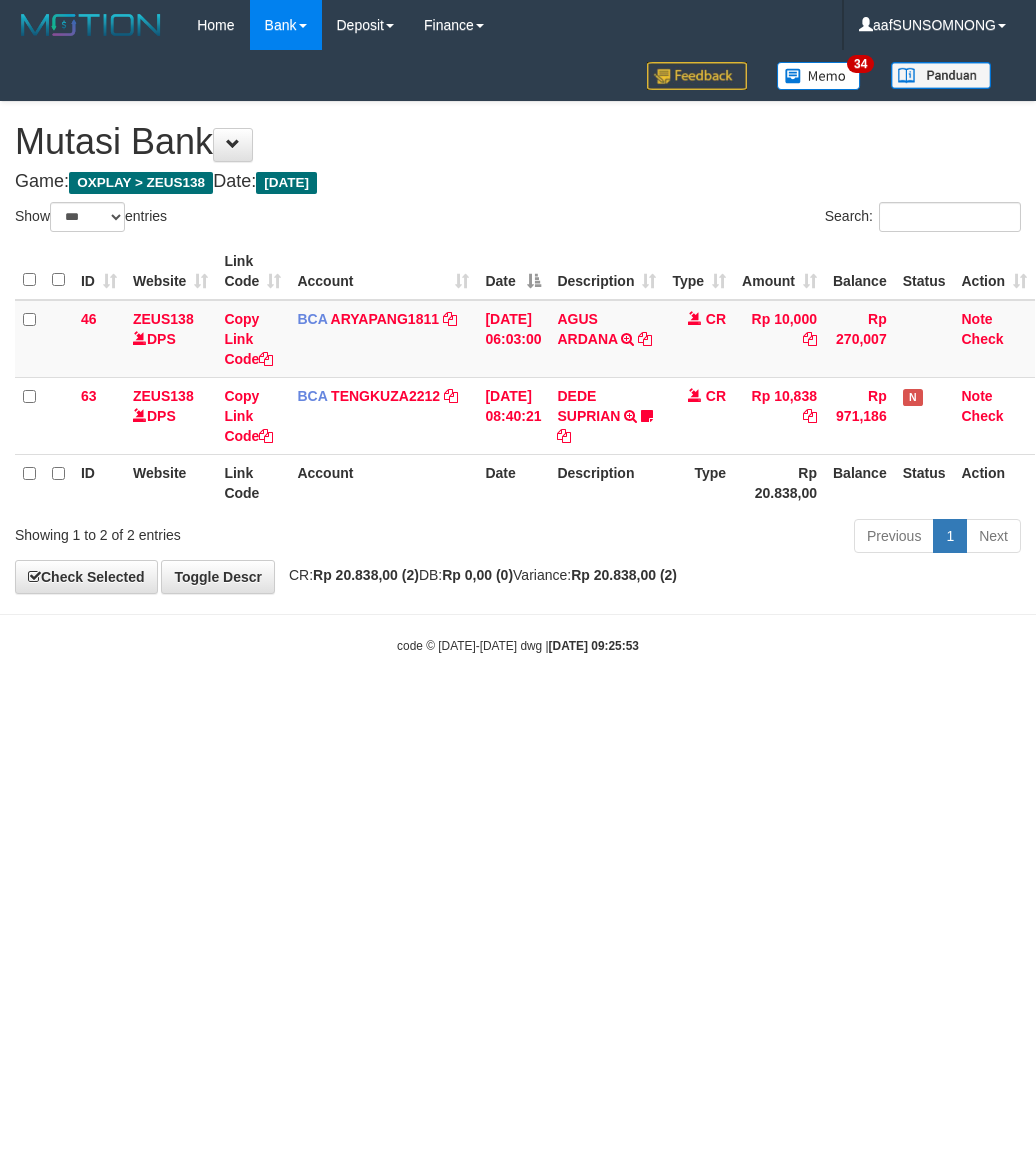 scroll, scrollTop: 0, scrollLeft: 0, axis: both 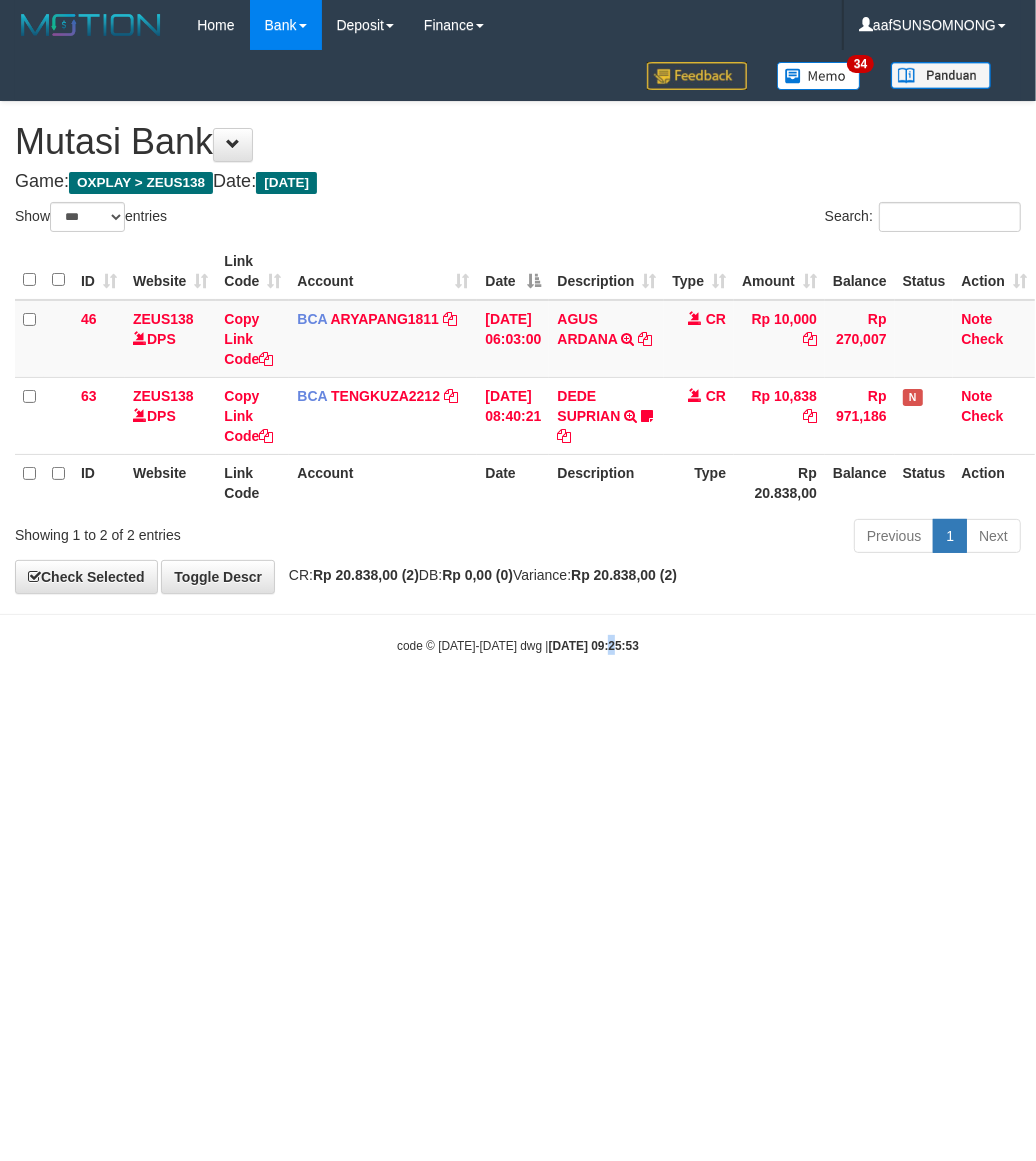 drag, startPoint x: 586, startPoint y: 792, endPoint x: 598, endPoint y: 798, distance: 13.416408 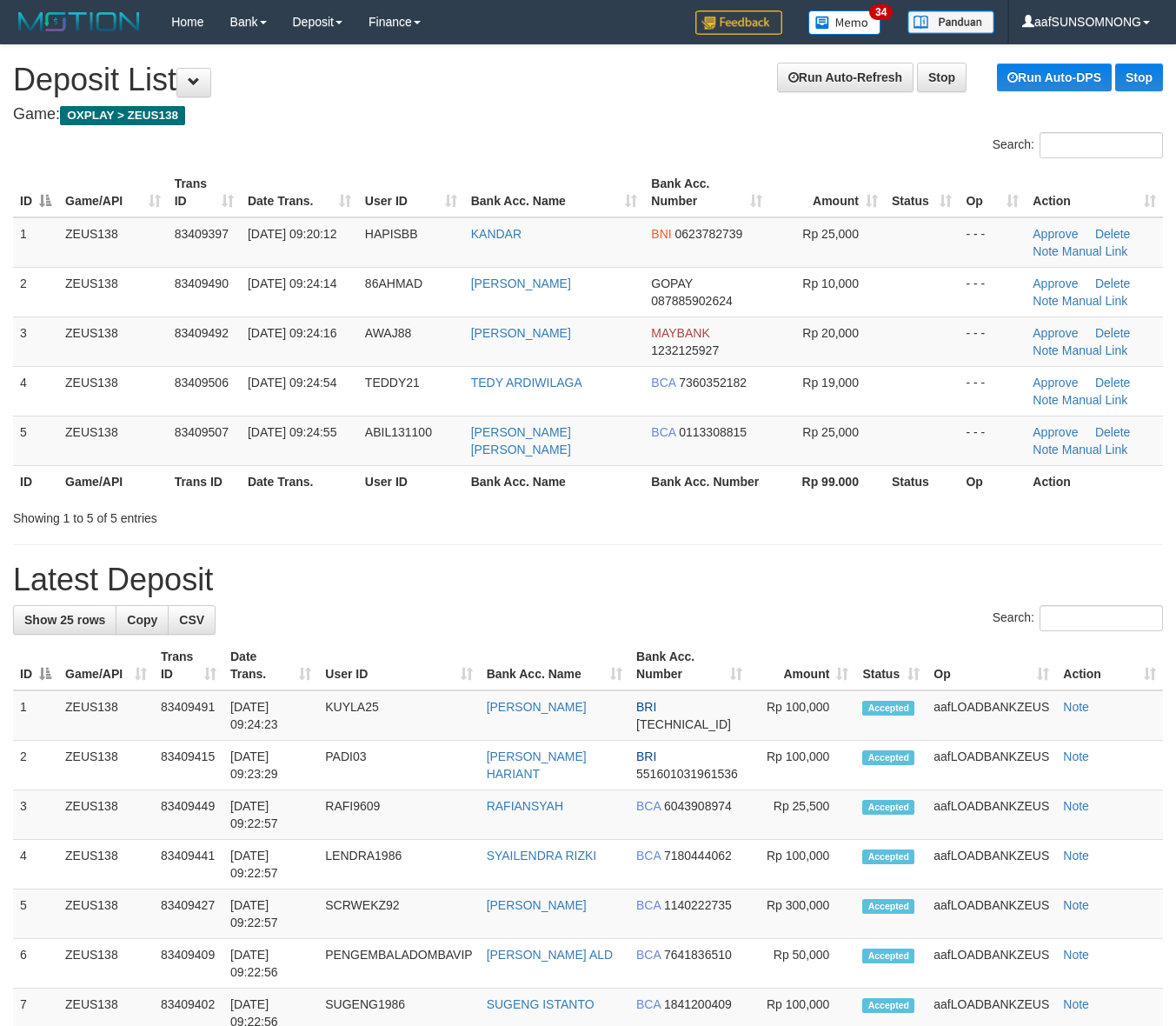 scroll, scrollTop: 0, scrollLeft: 0, axis: both 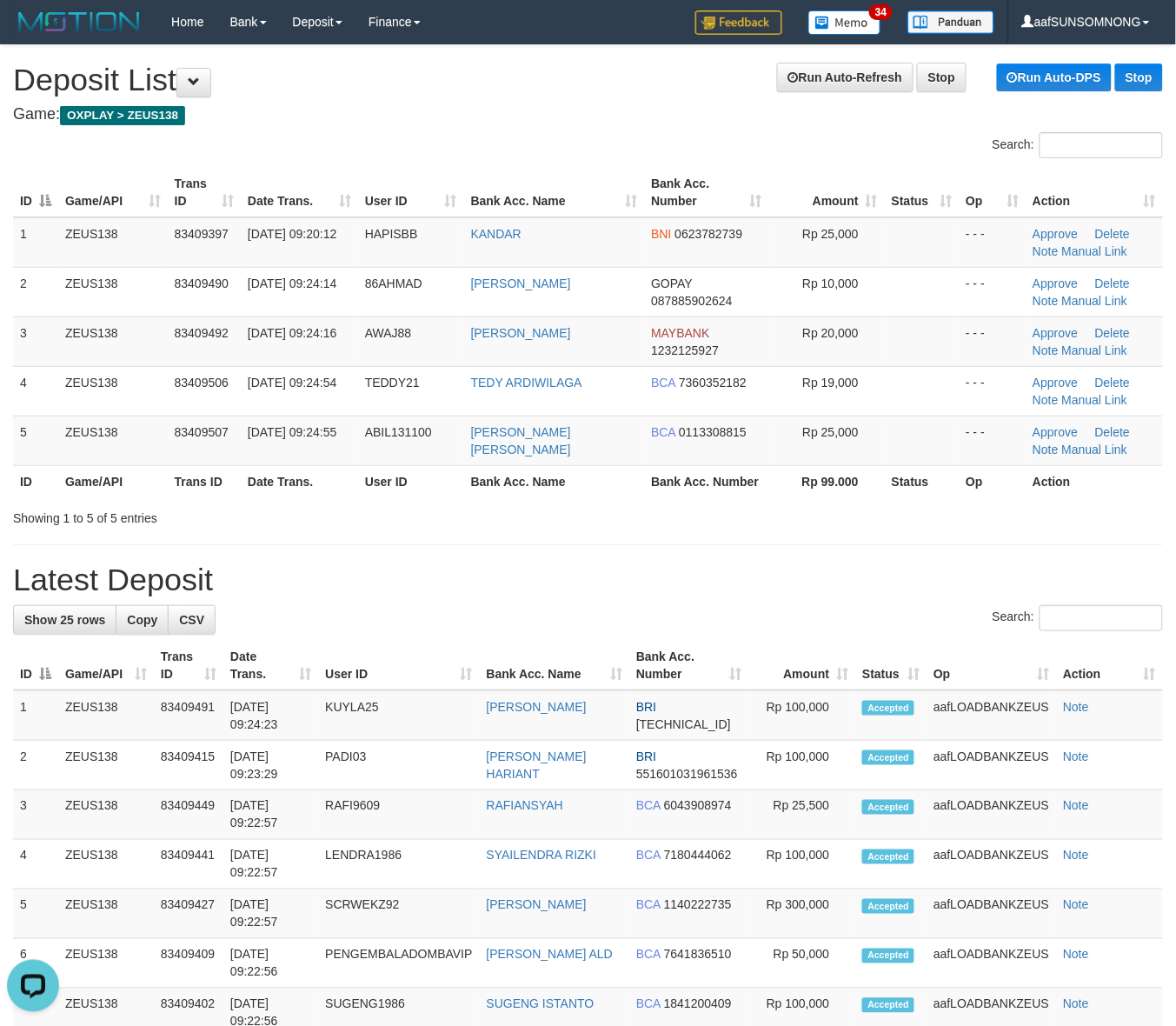 click on "Bank Acc. Number" at bounding box center [689, 665] 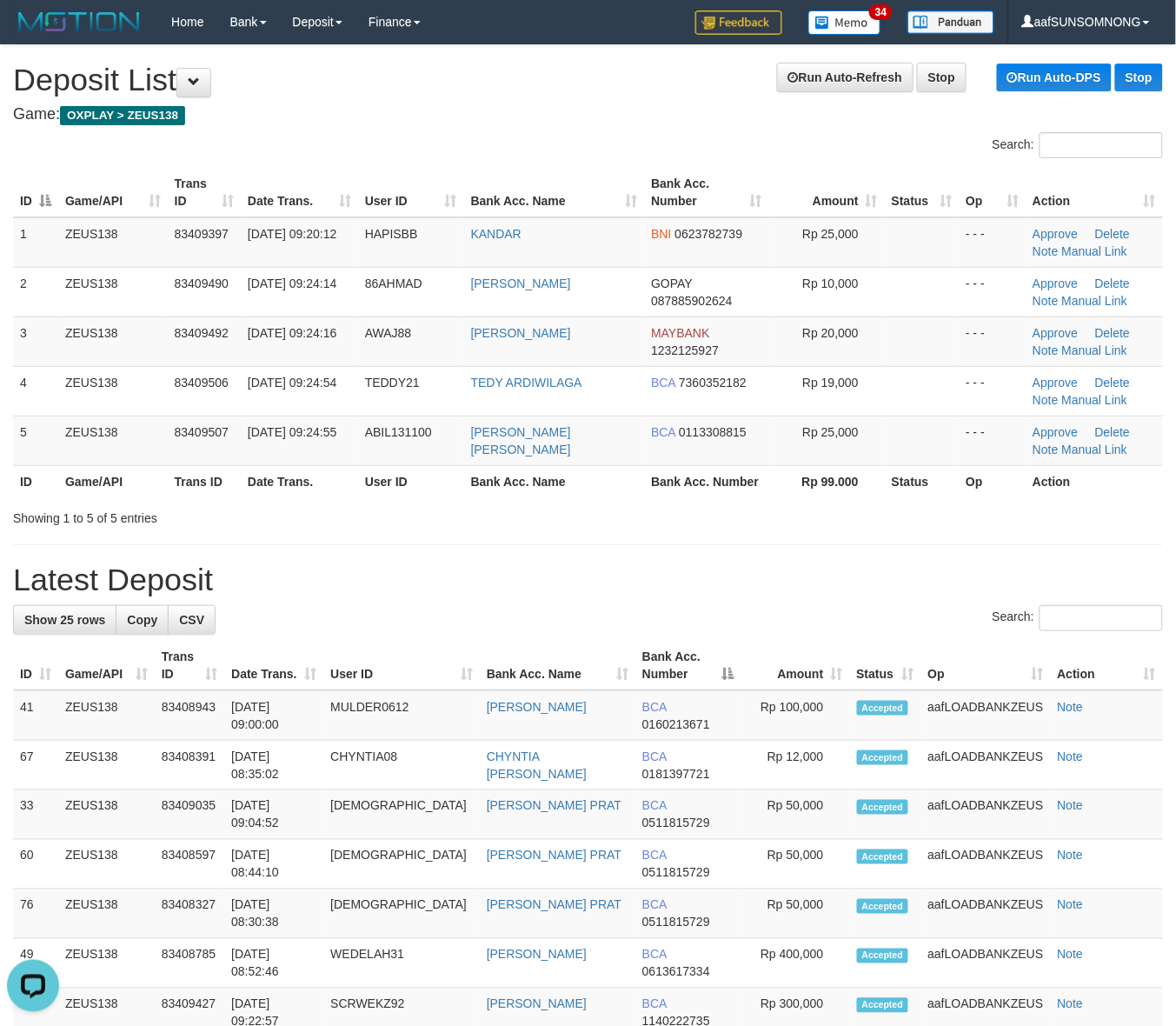 drag, startPoint x: 579, startPoint y: 627, endPoint x: 931, endPoint y: 626, distance: 352.00142 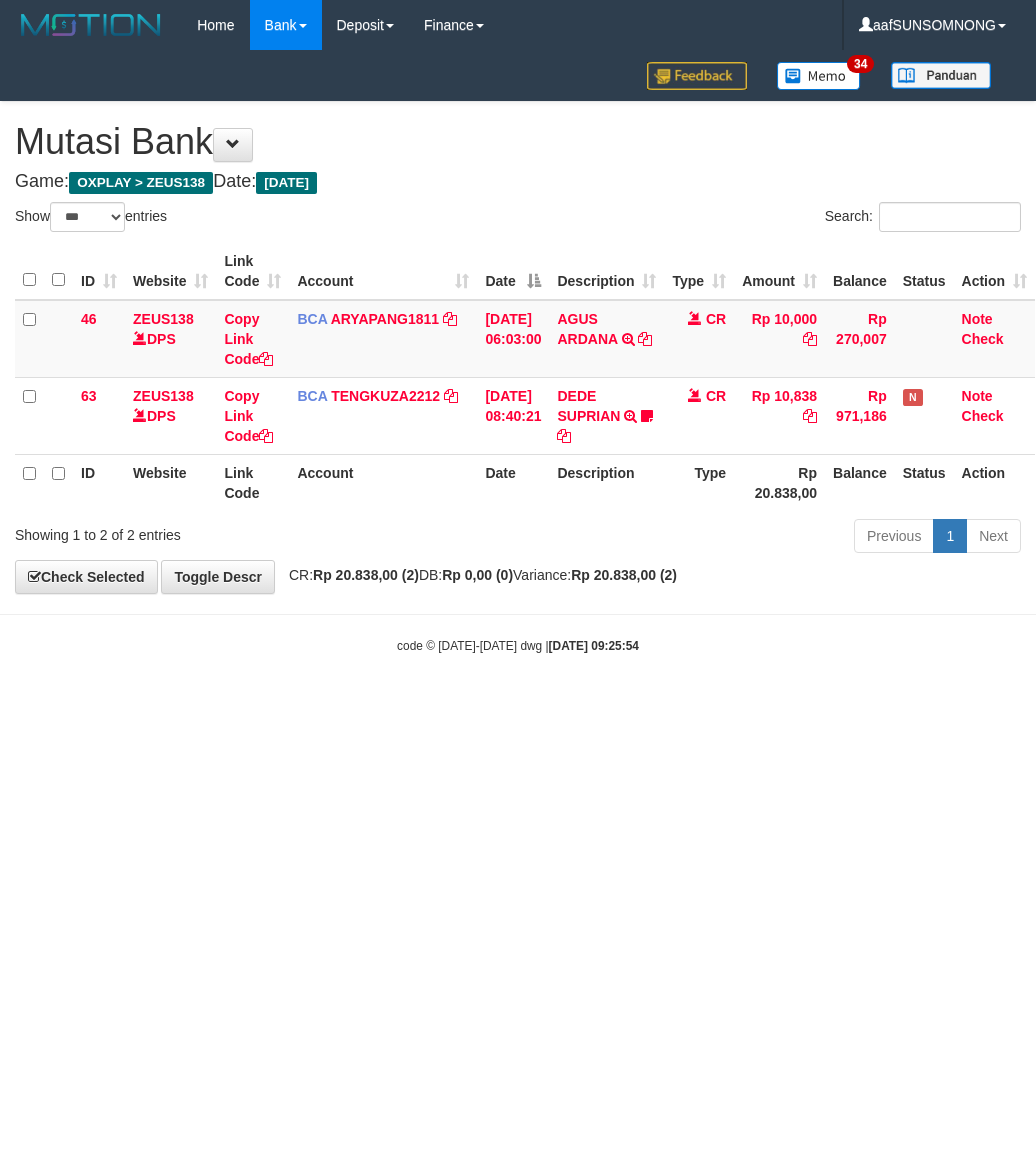 select on "***" 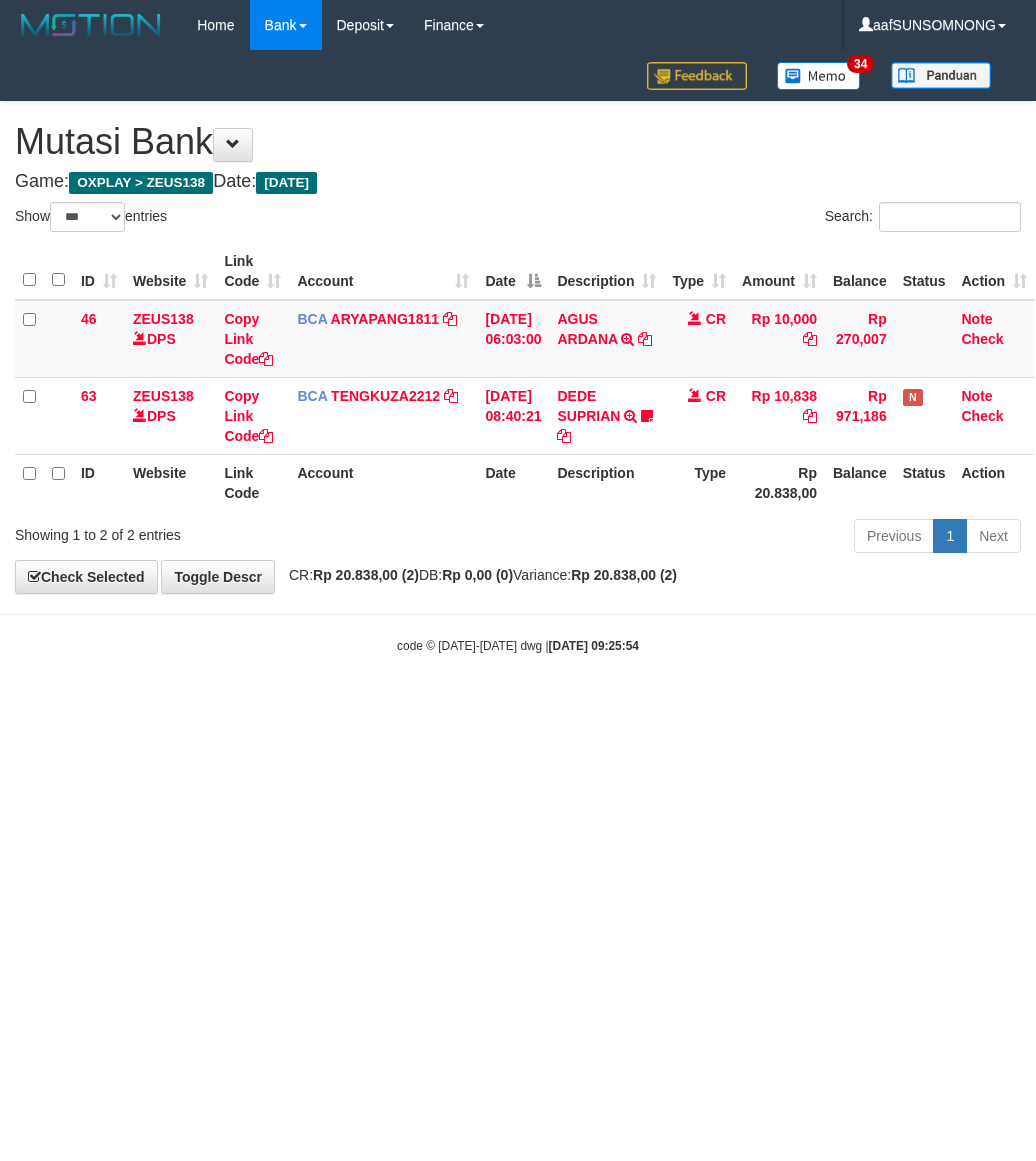 scroll, scrollTop: 0, scrollLeft: 0, axis: both 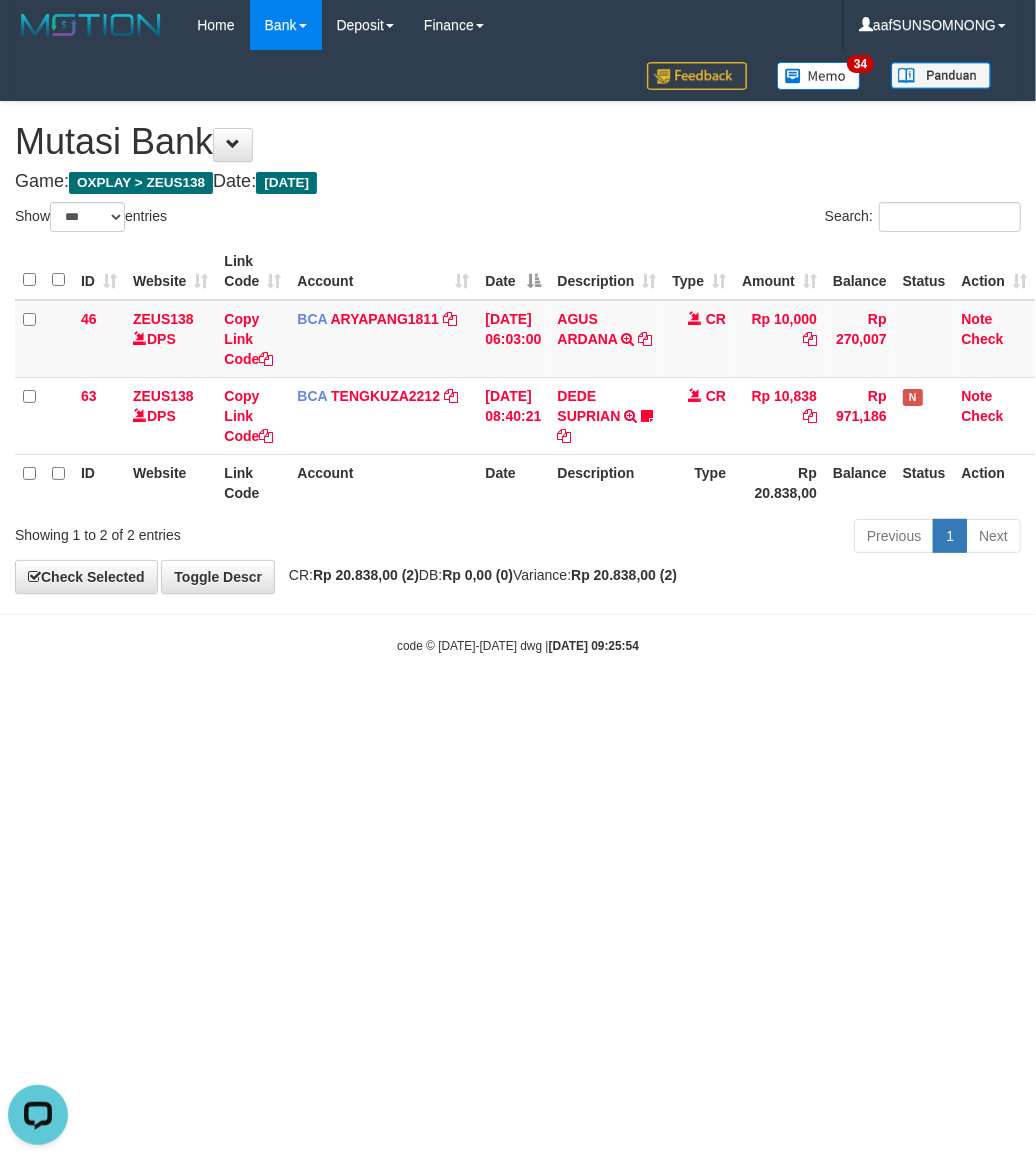 drag, startPoint x: 232, startPoint y: 881, endPoint x: 246, endPoint y: 877, distance: 14.56022 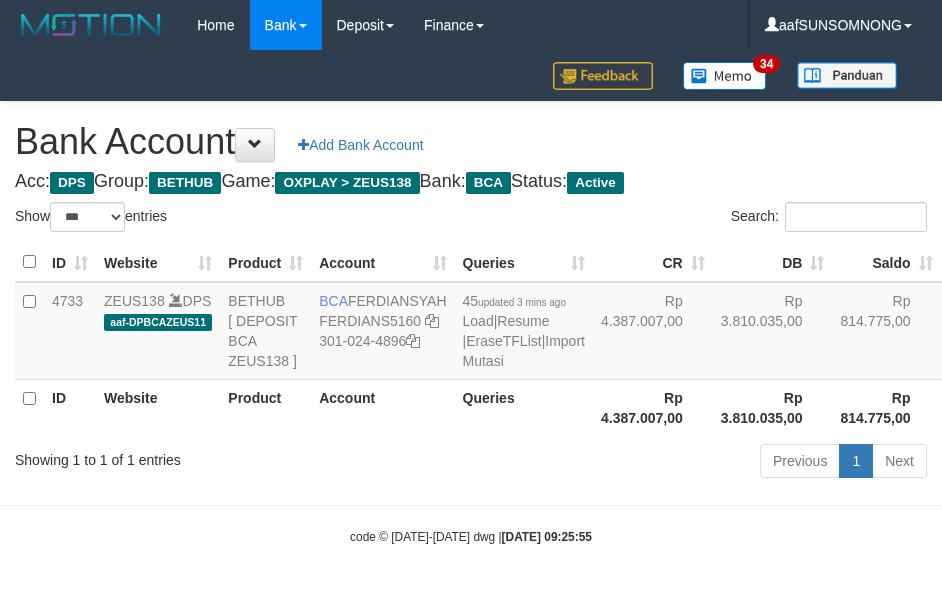 select on "***" 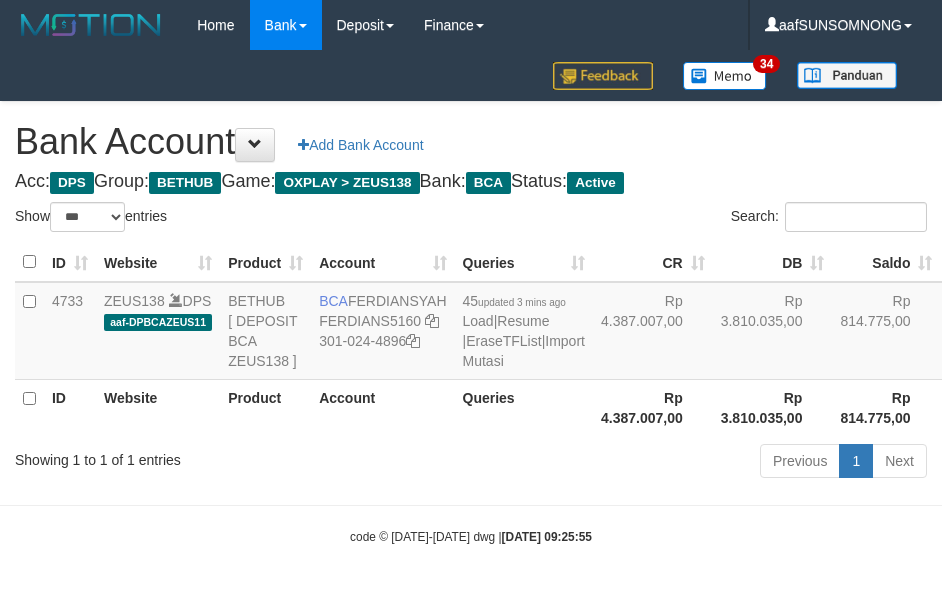 scroll, scrollTop: 38, scrollLeft: 0, axis: vertical 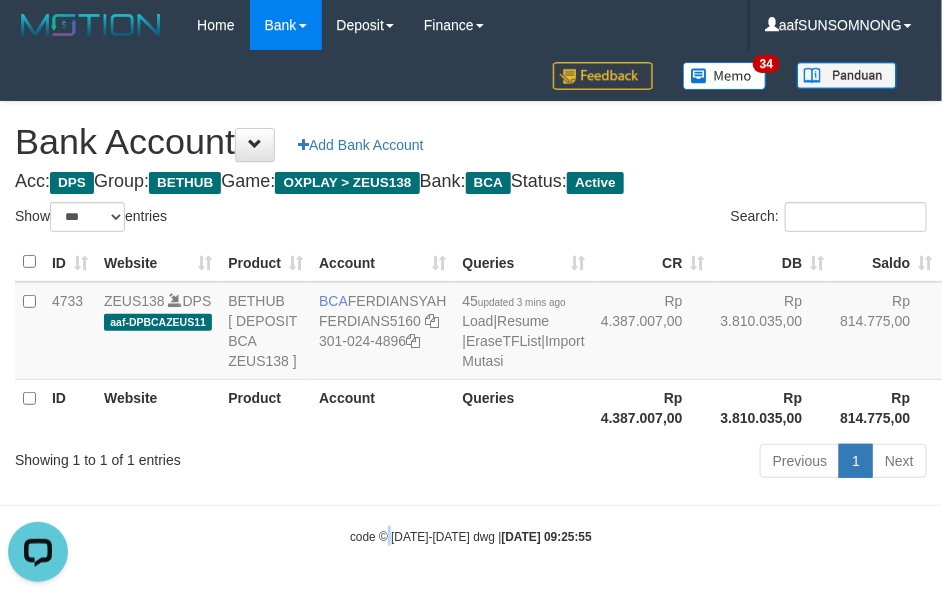 drag, startPoint x: 390, startPoint y: 546, endPoint x: 393, endPoint y: 556, distance: 10.440307 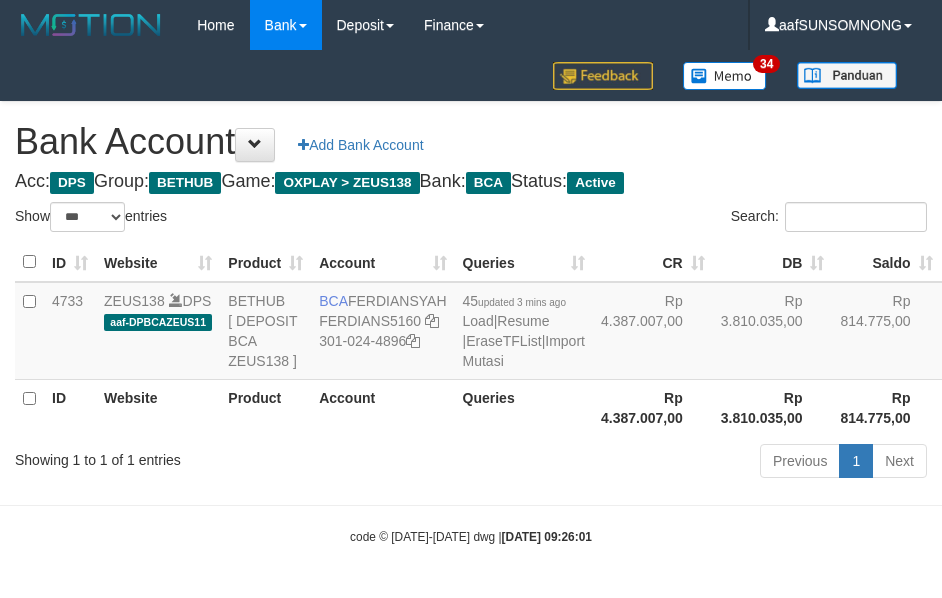 select on "***" 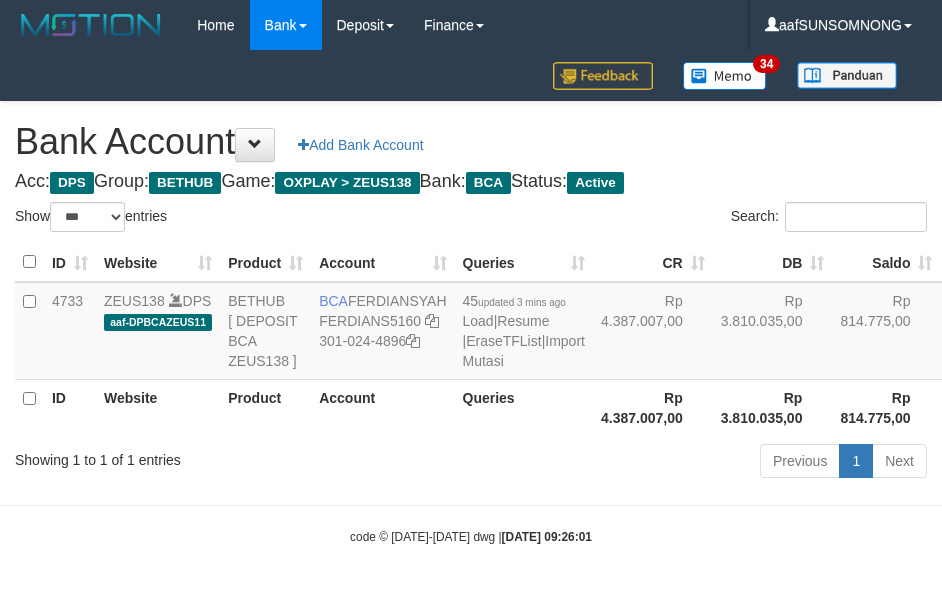 scroll, scrollTop: 38, scrollLeft: 0, axis: vertical 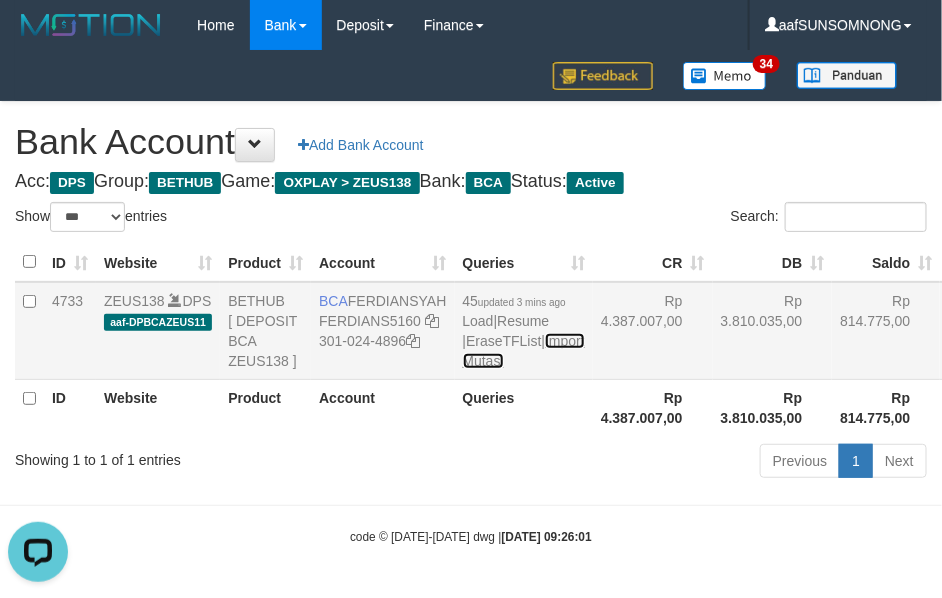 click on "Import Mutasi" at bounding box center (524, 351) 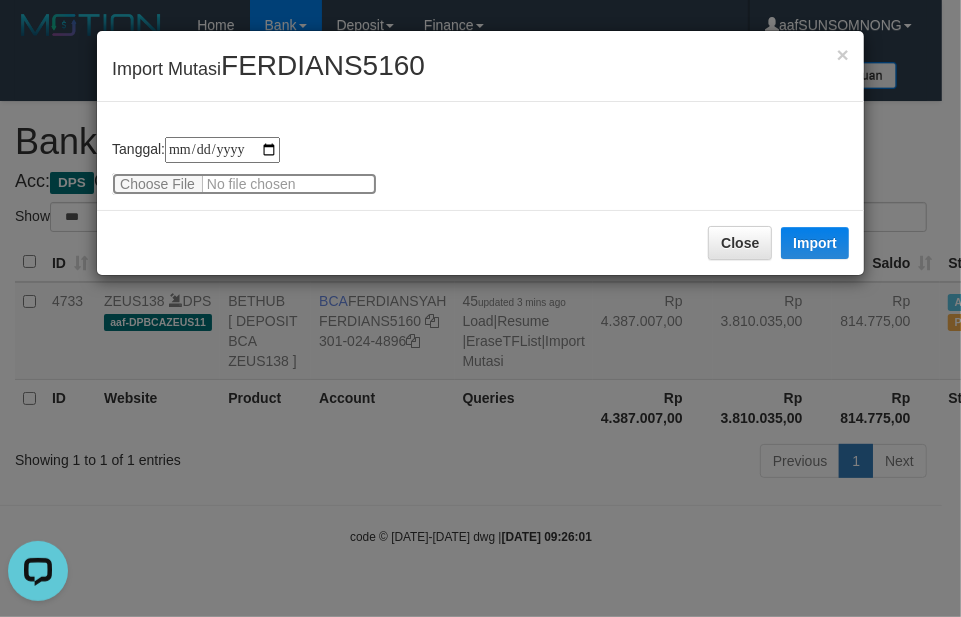 click at bounding box center [244, 184] 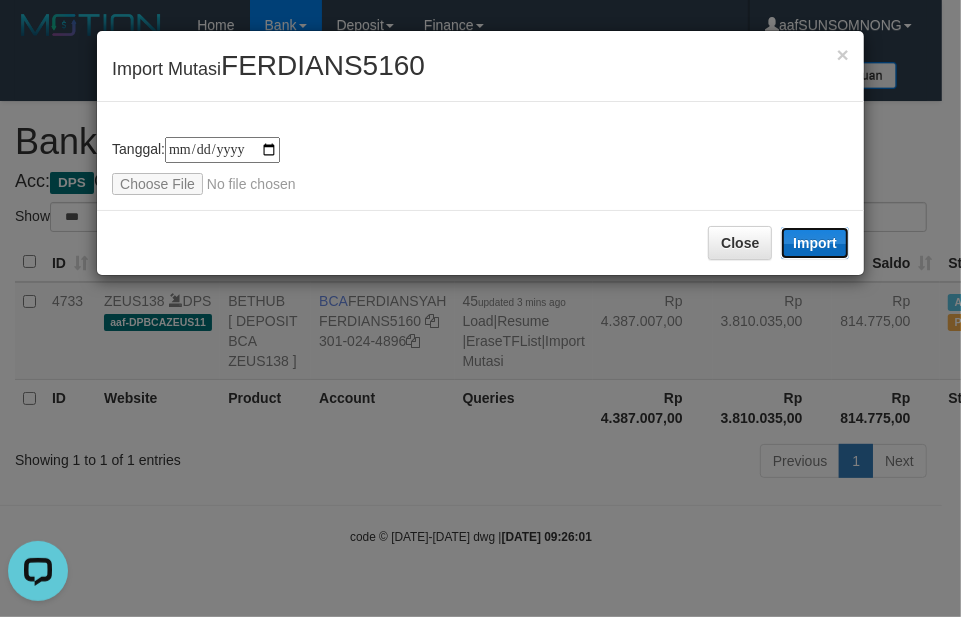 click on "Import" at bounding box center (815, 243) 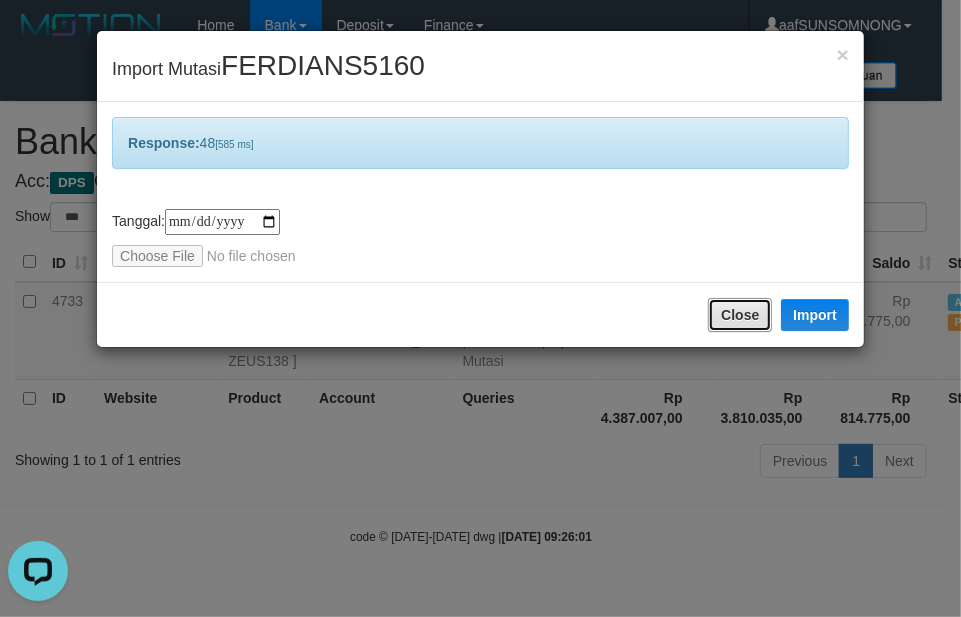 drag, startPoint x: 725, startPoint y: 298, endPoint x: 730, endPoint y: 343, distance: 45.276924 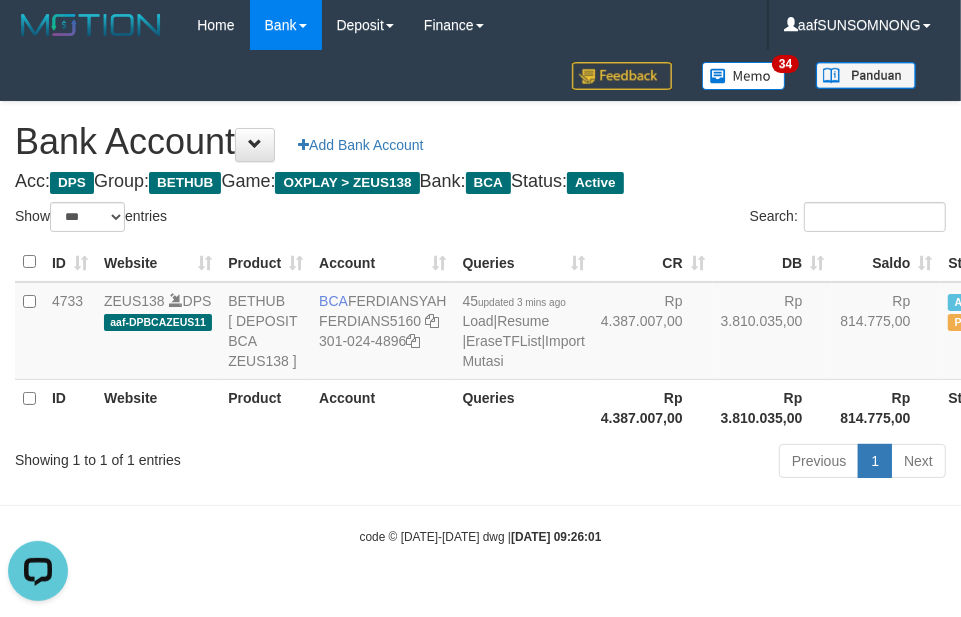 drag, startPoint x: 485, startPoint y: 543, endPoint x: 476, endPoint y: 536, distance: 11.401754 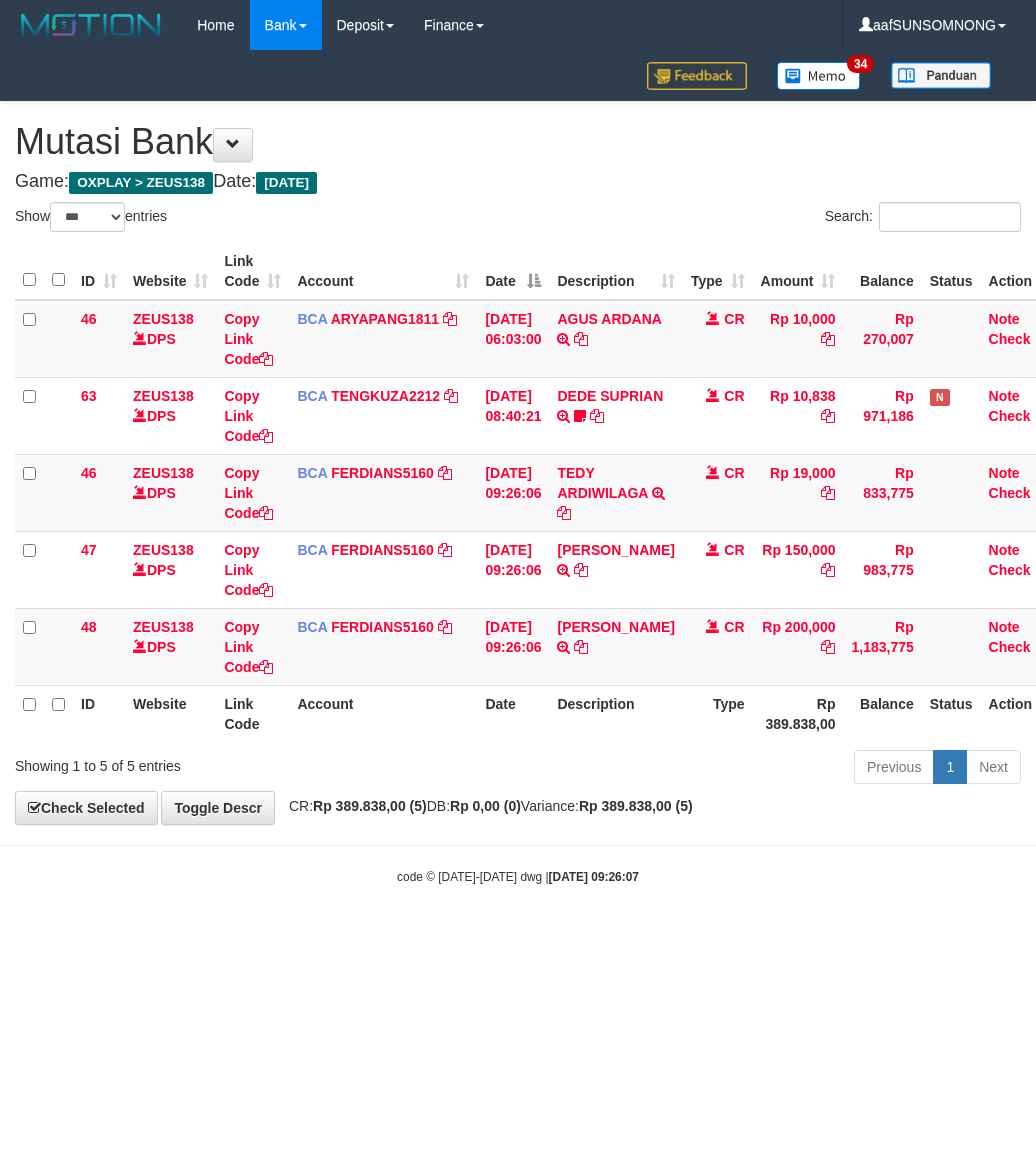 select on "***" 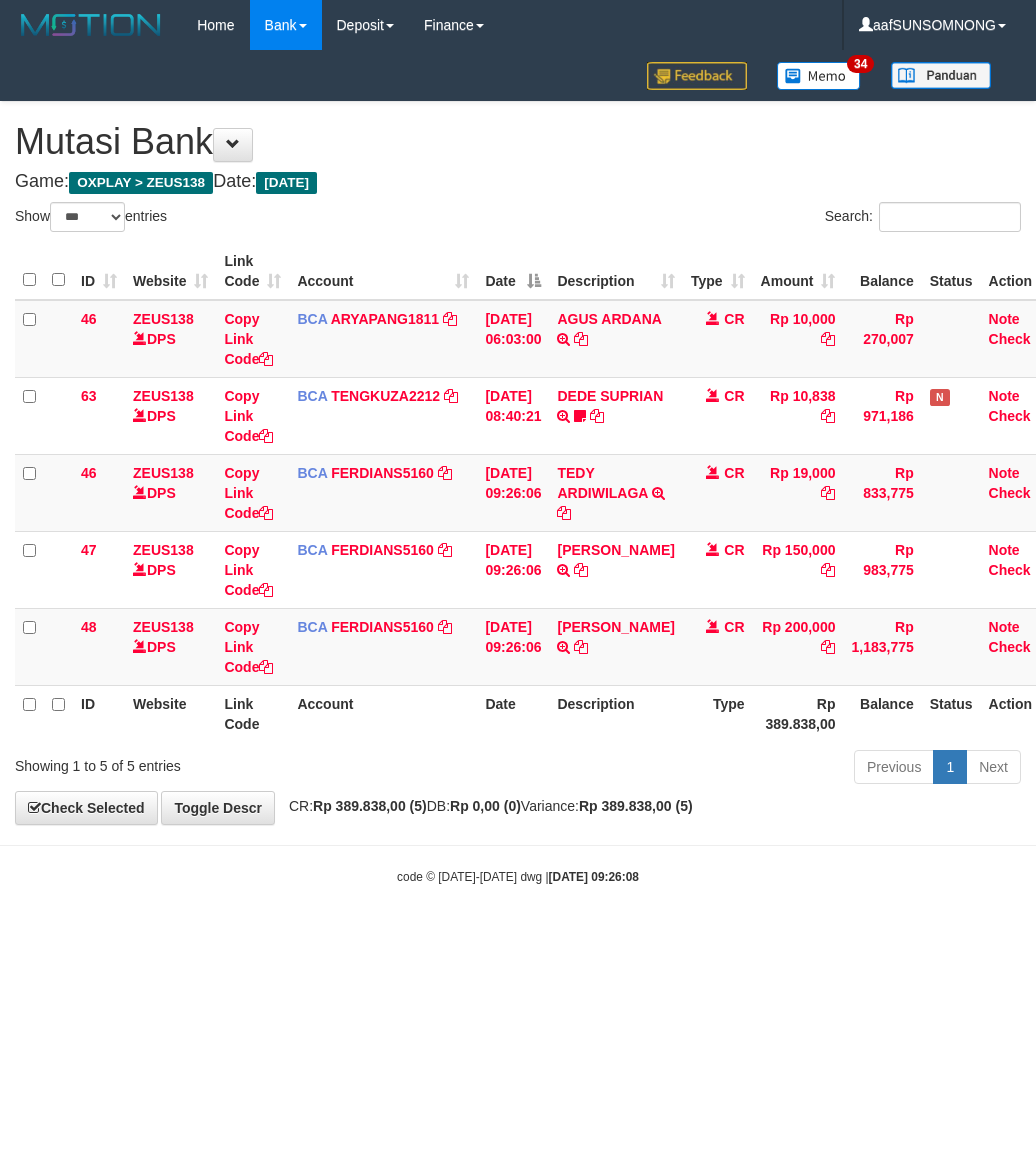 select on "***" 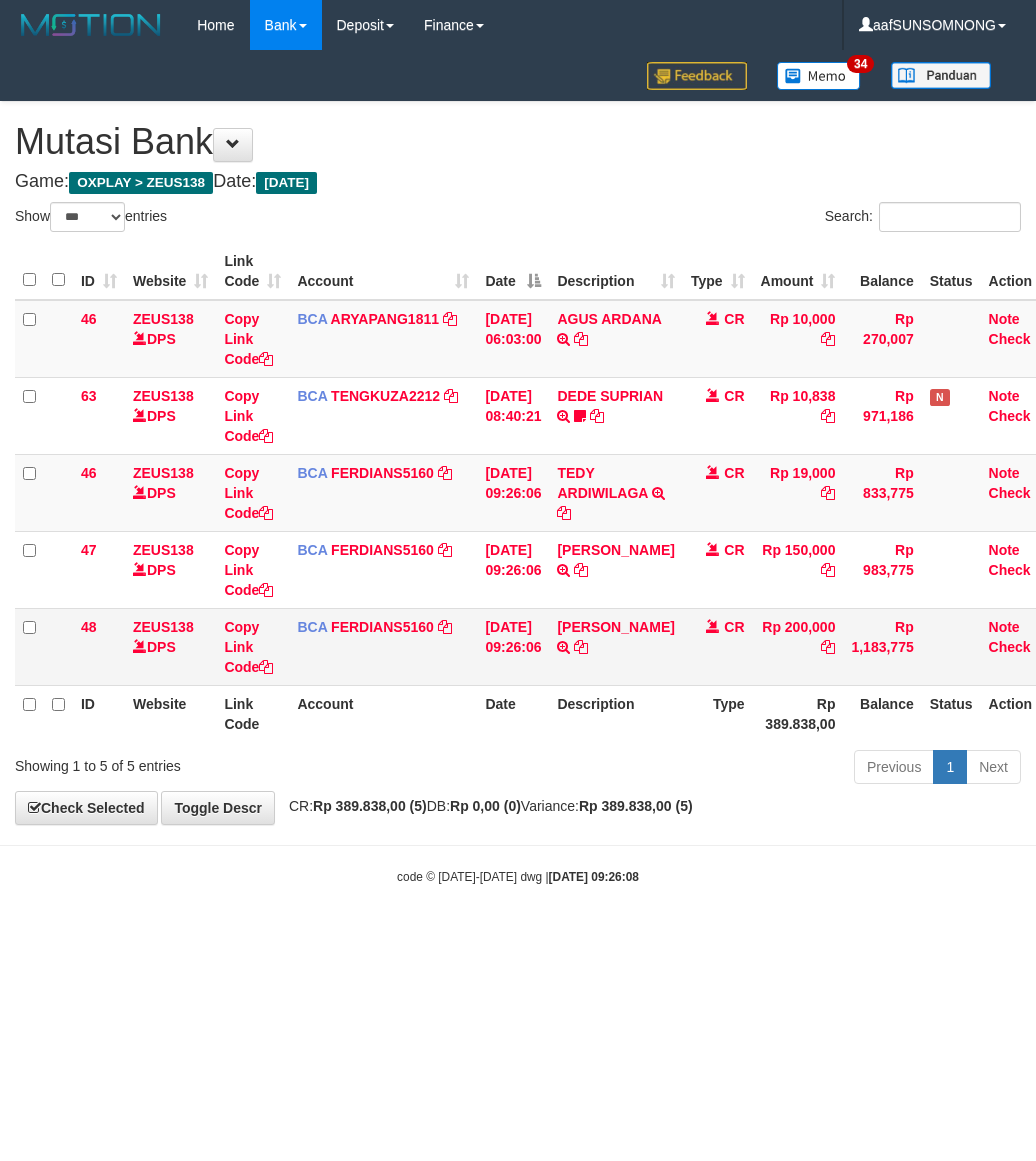 scroll, scrollTop: 0, scrollLeft: 0, axis: both 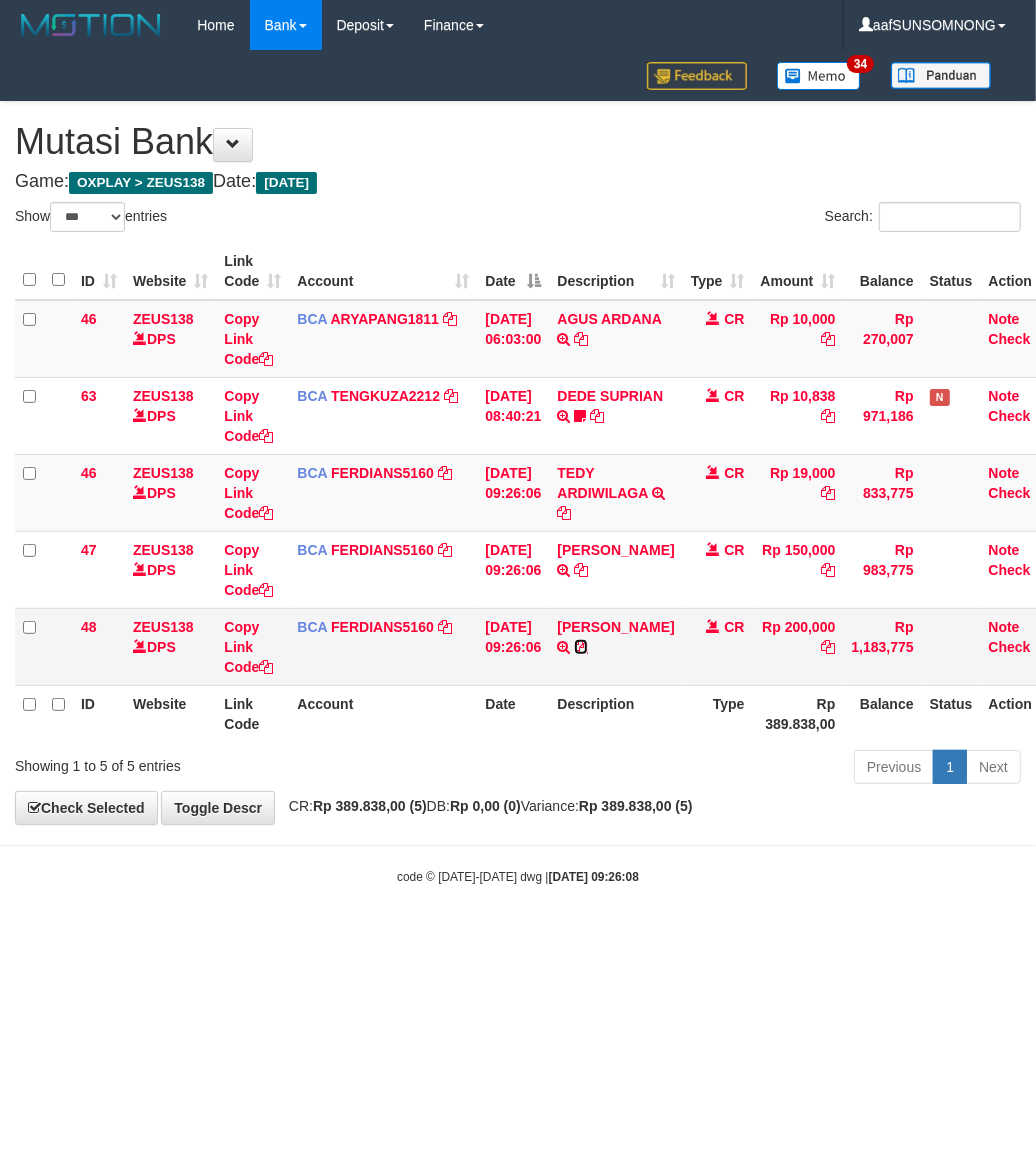 click at bounding box center [581, 647] 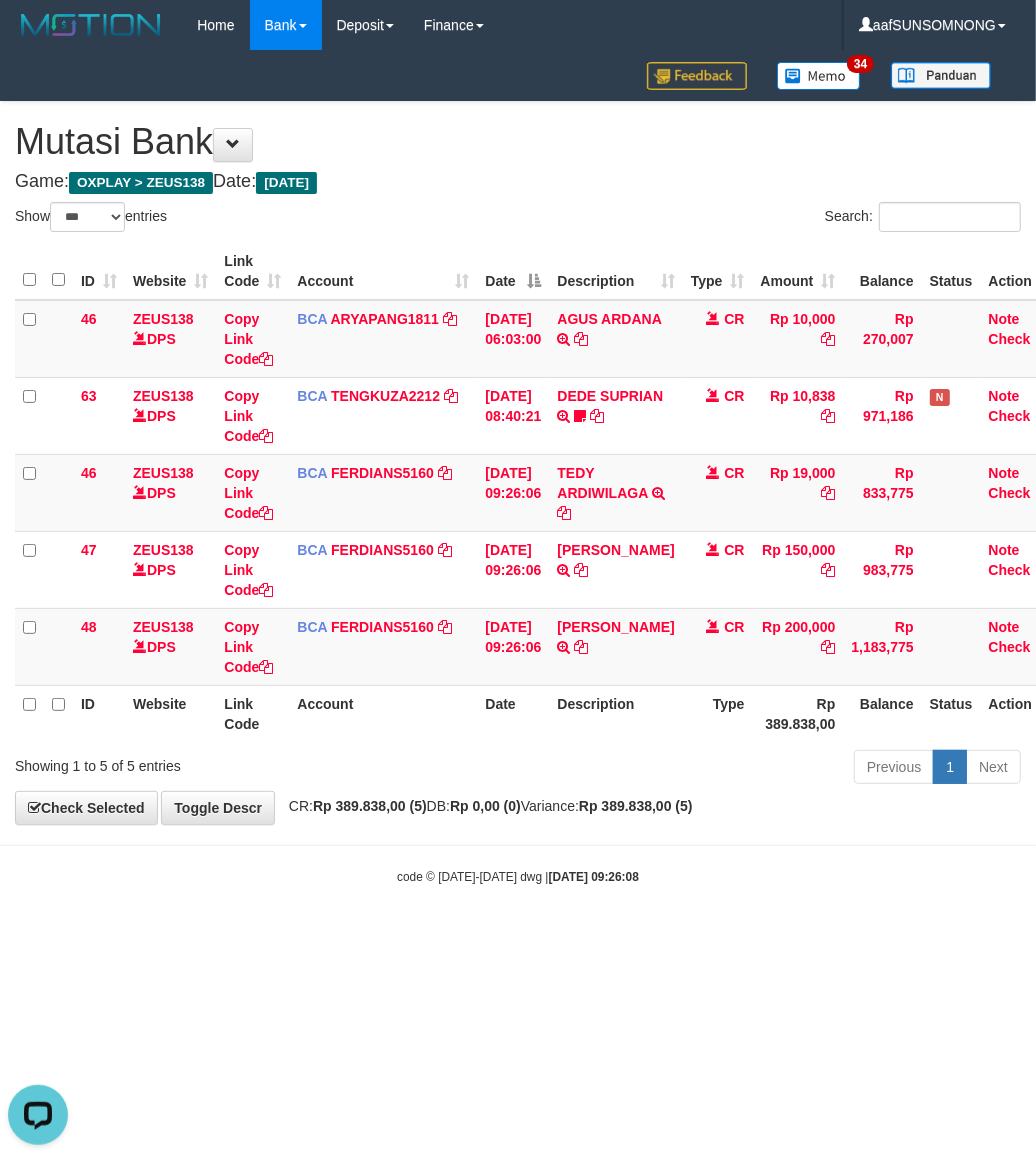 scroll, scrollTop: 0, scrollLeft: 0, axis: both 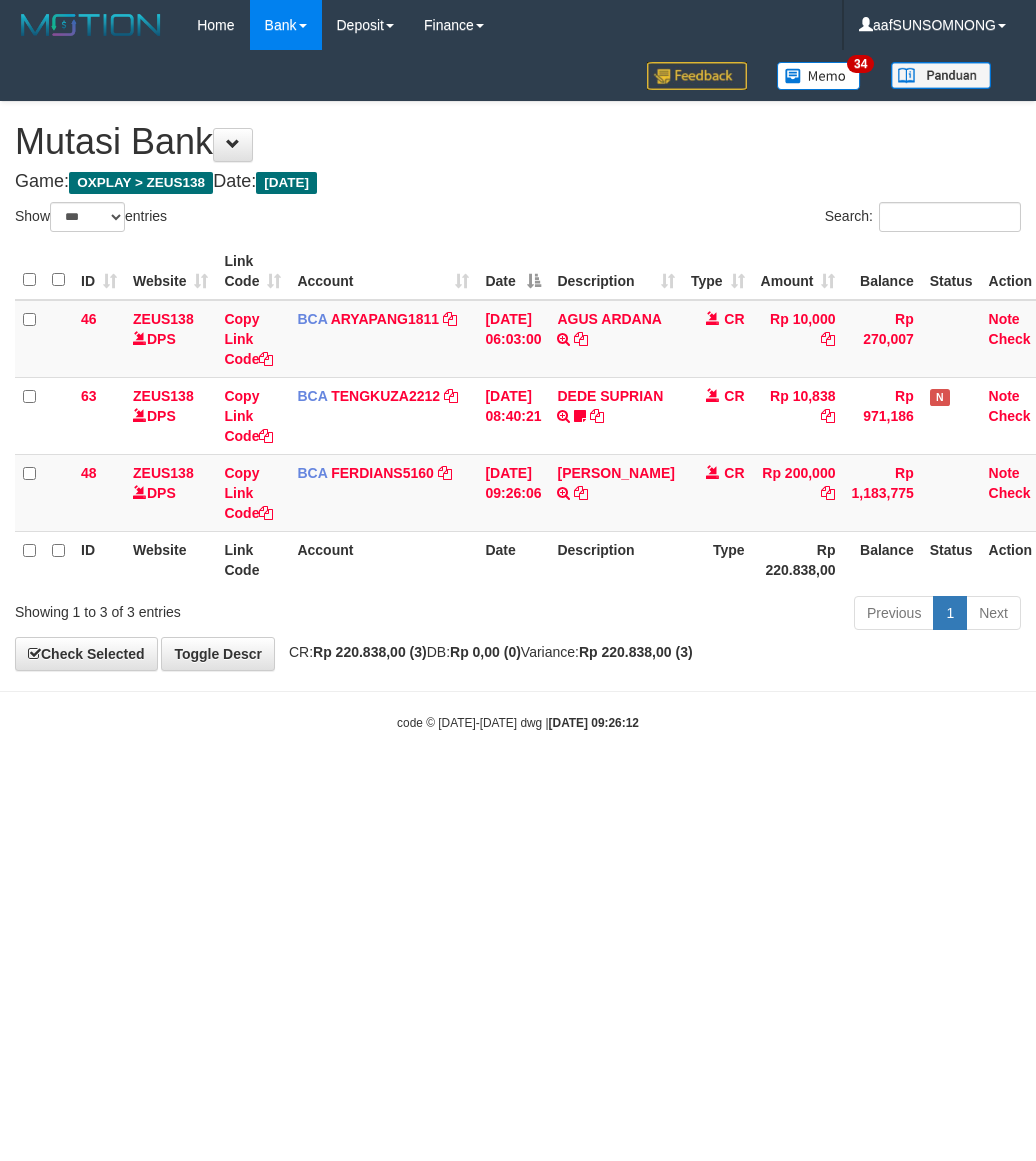 select on "***" 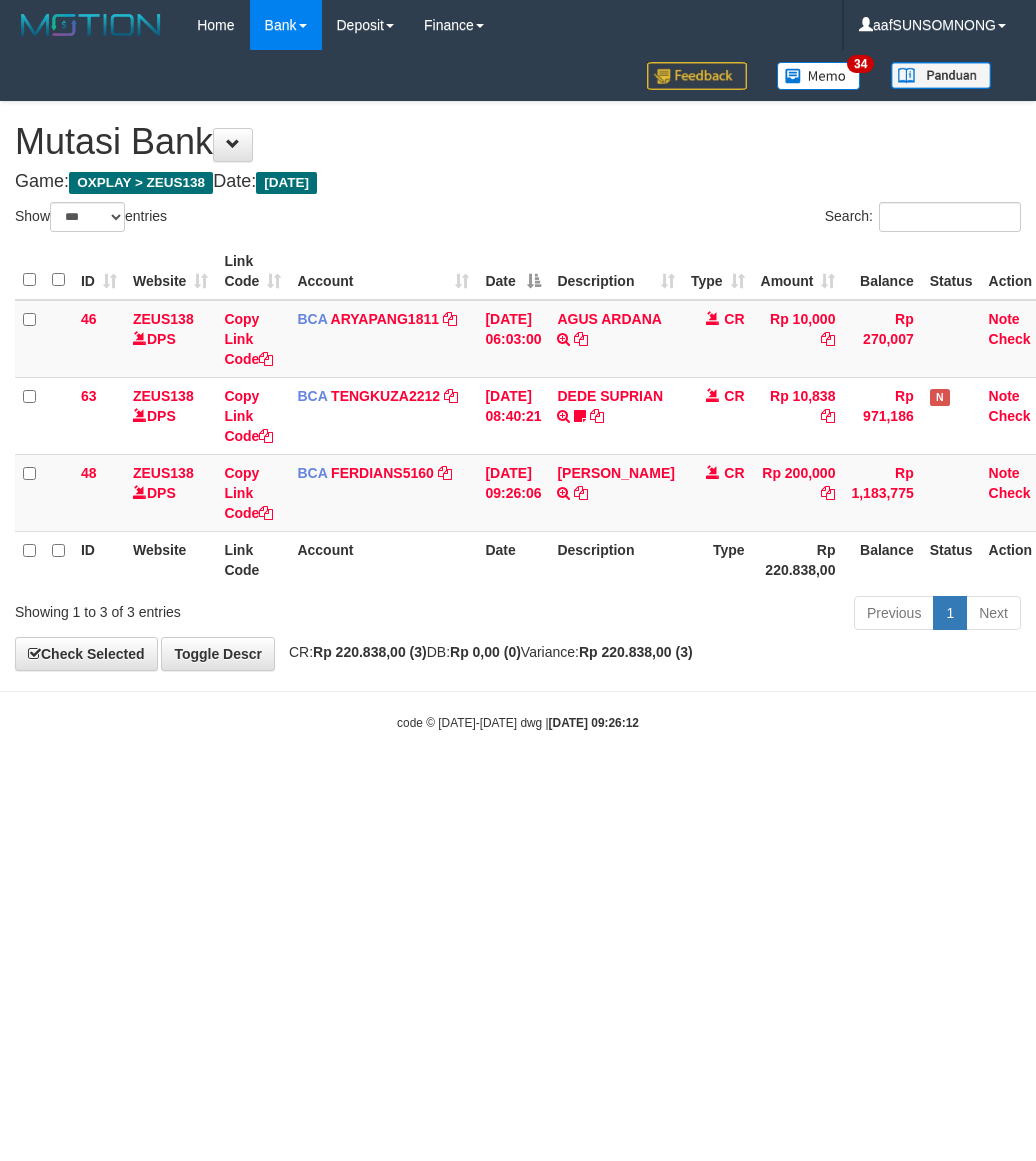 scroll, scrollTop: 0, scrollLeft: 0, axis: both 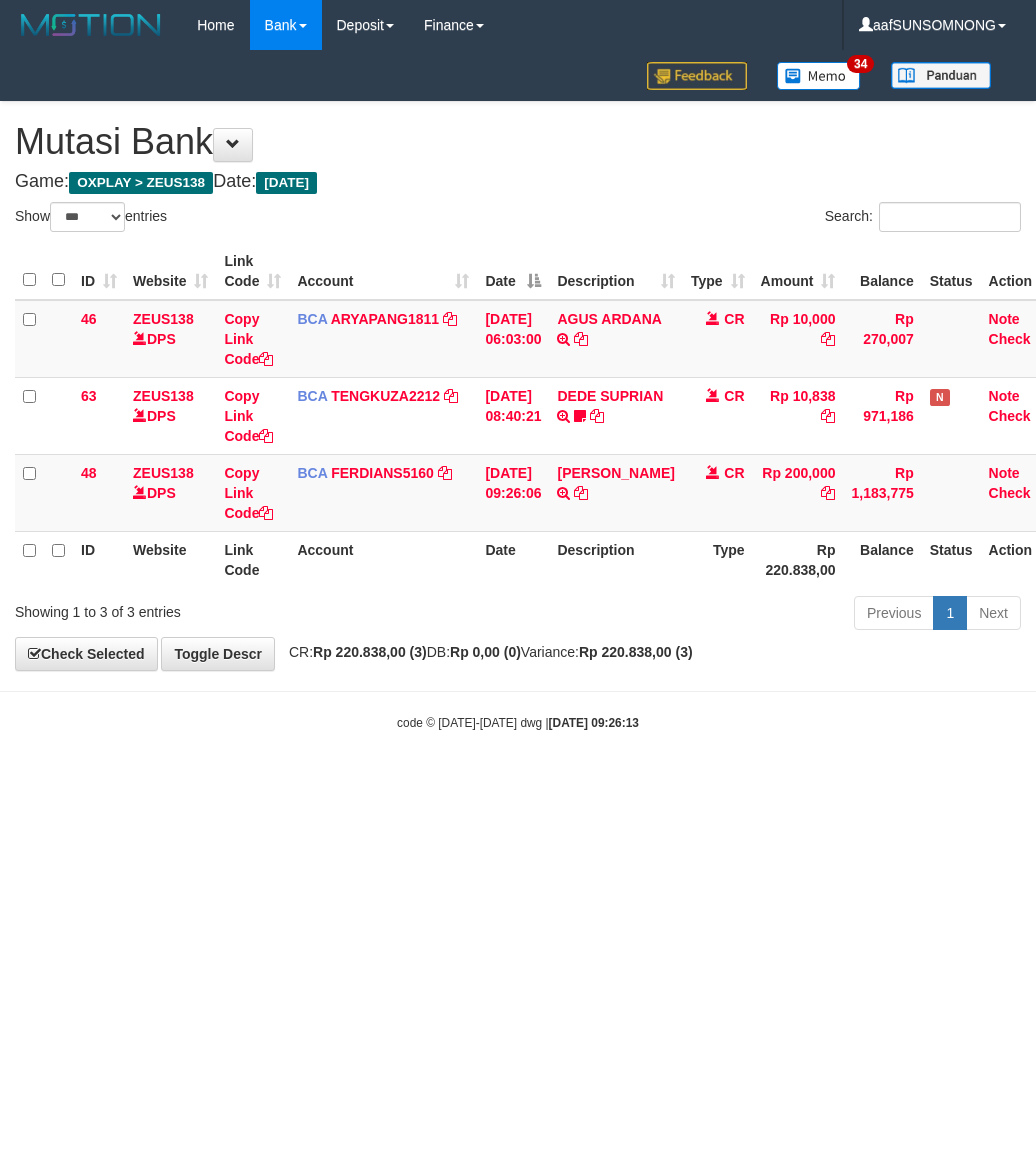select on "***" 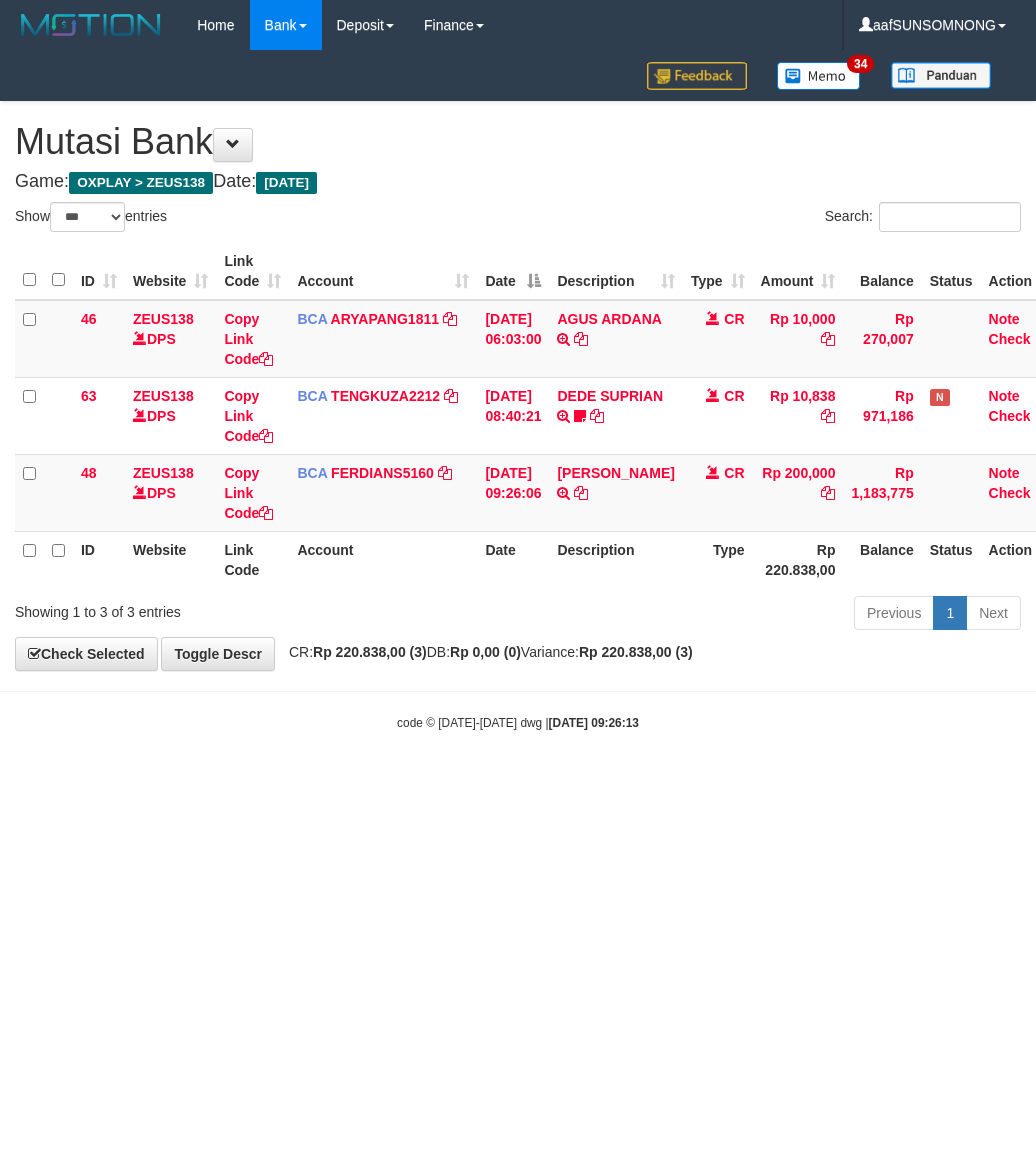 scroll, scrollTop: 0, scrollLeft: 0, axis: both 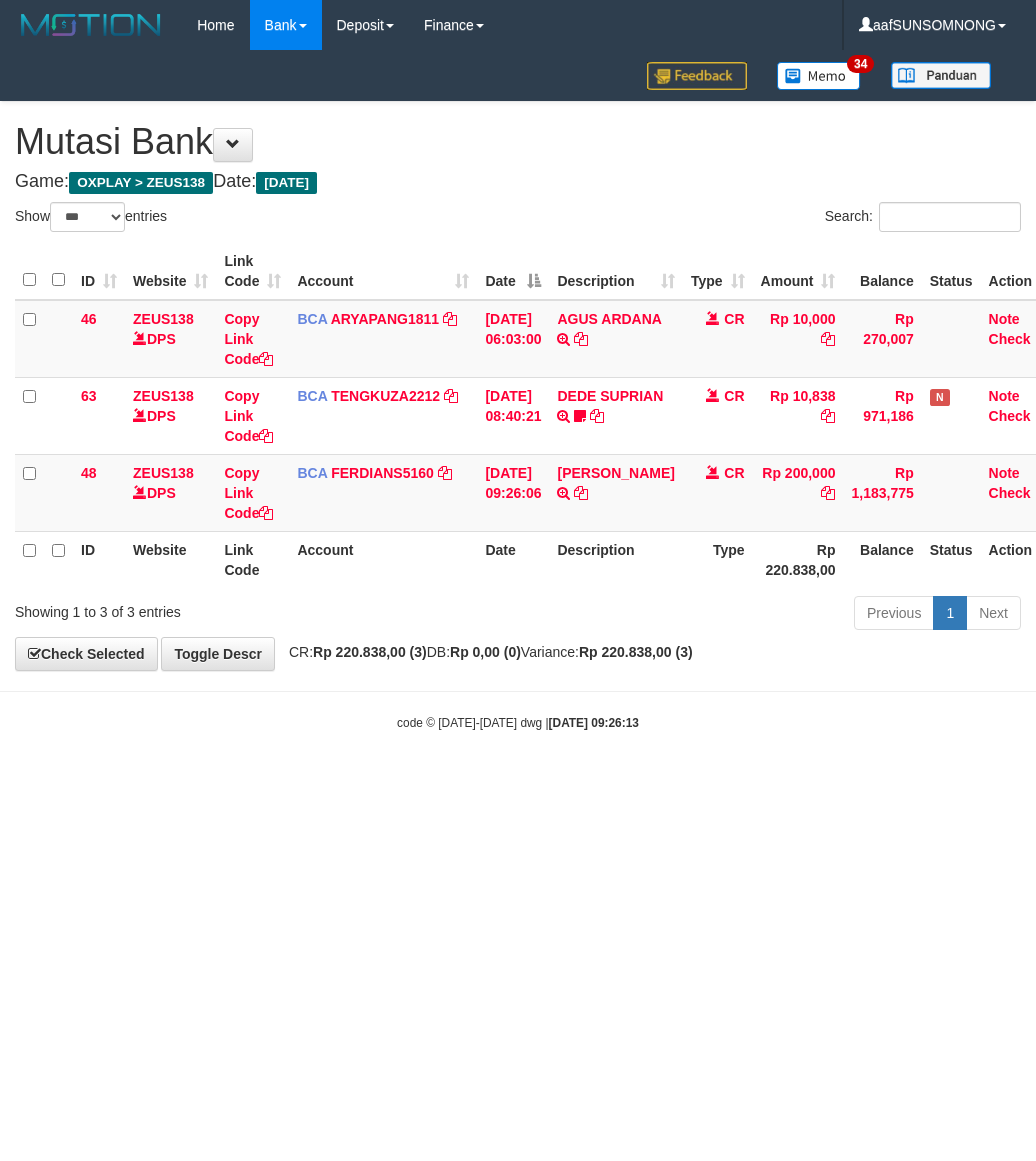 select on "***" 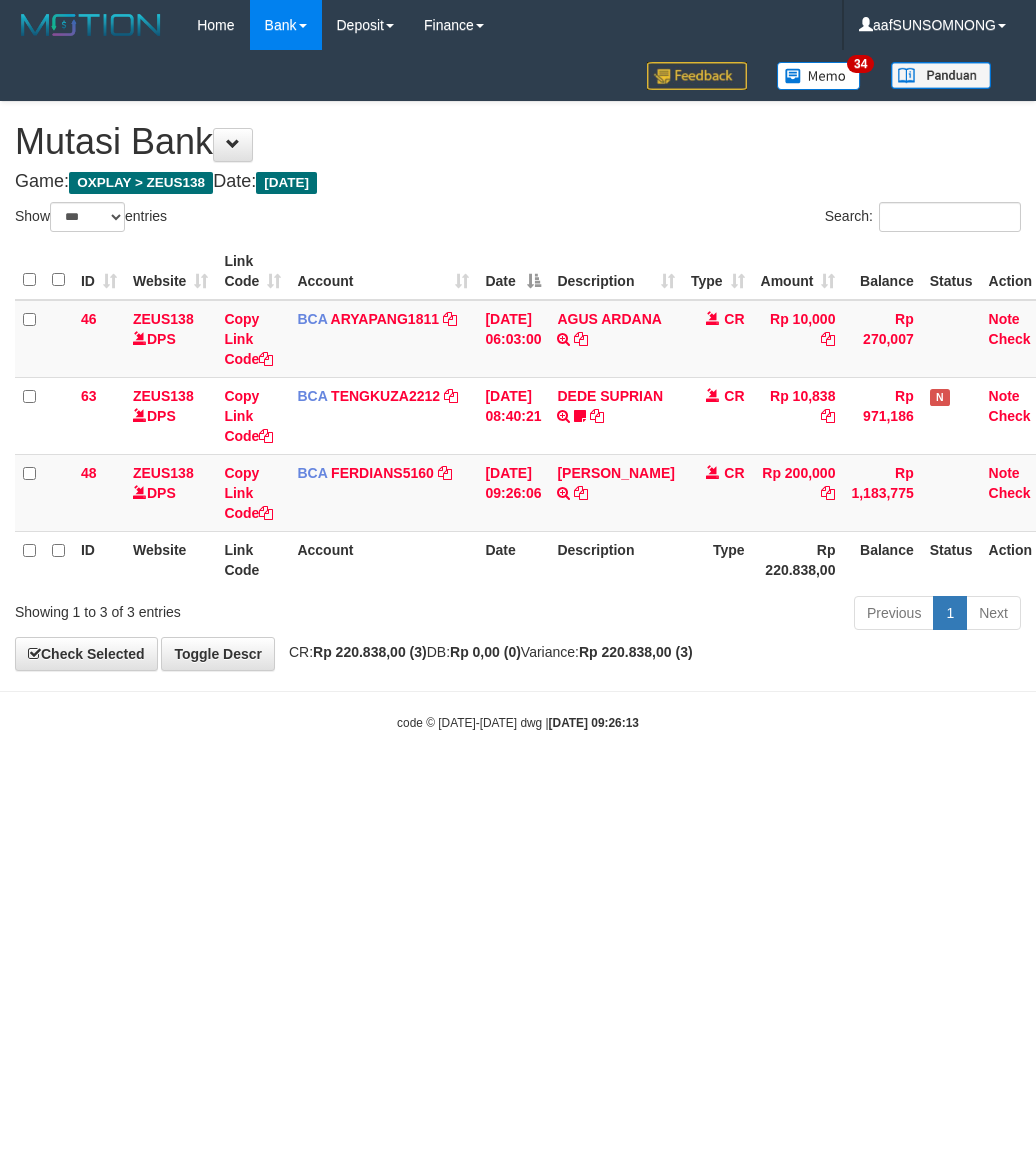 scroll, scrollTop: 0, scrollLeft: 0, axis: both 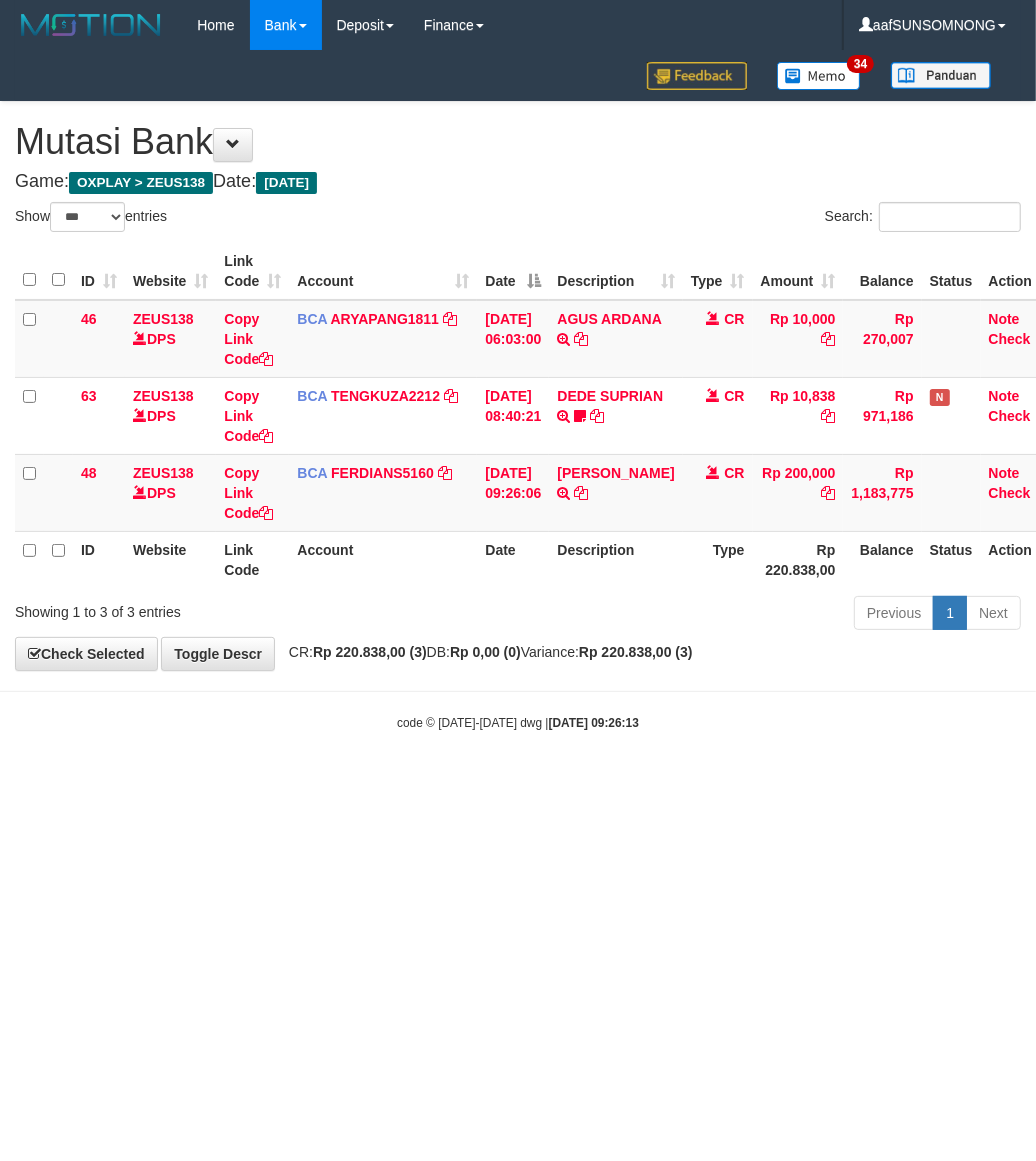 click on "Toggle navigation
Home
Bank
Account List
Load
By Website
Group
[OXPLAY]													ZEUS138
By Load Group (DPS)
Sync" at bounding box center (518, 391) 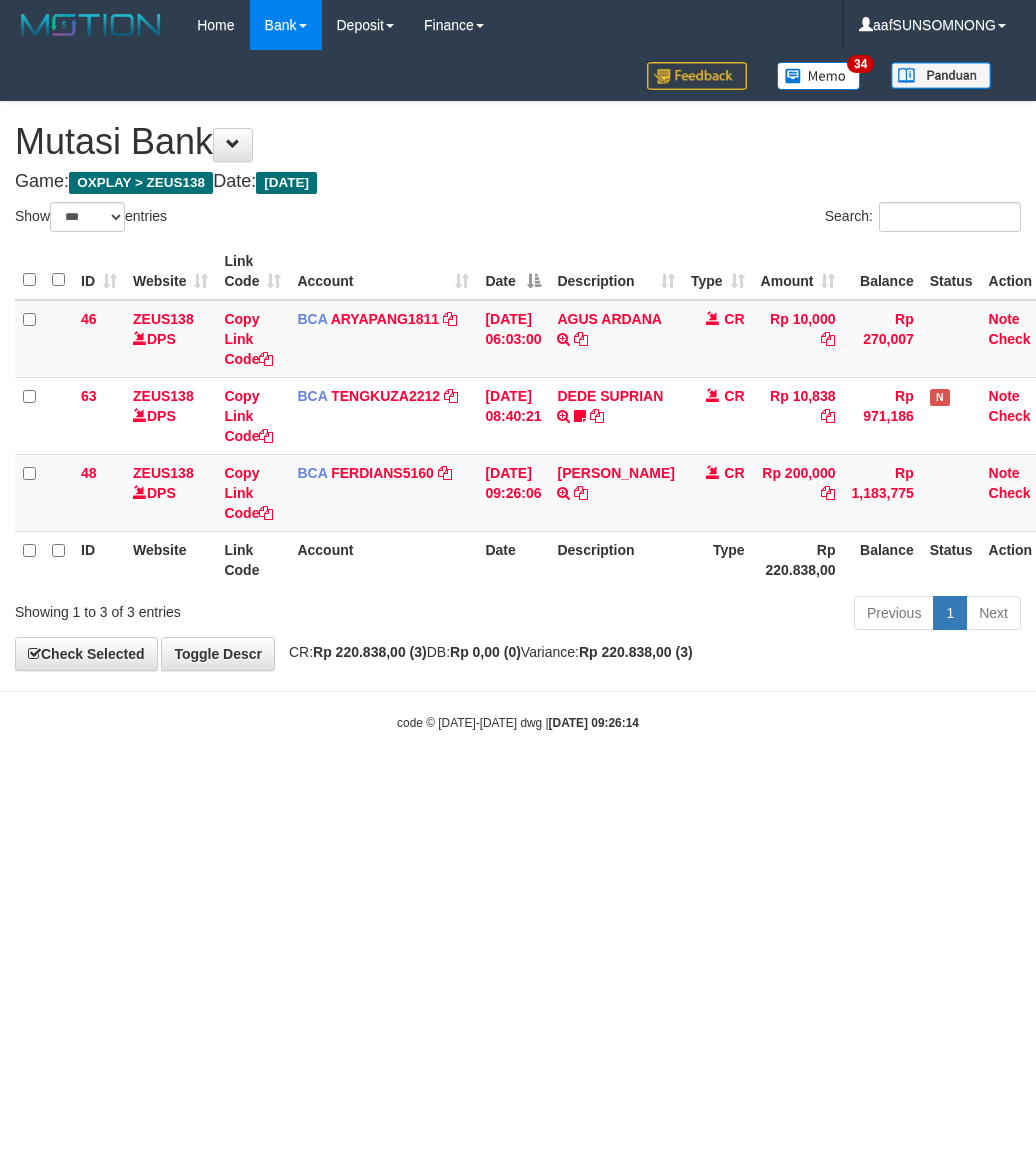 select on "***" 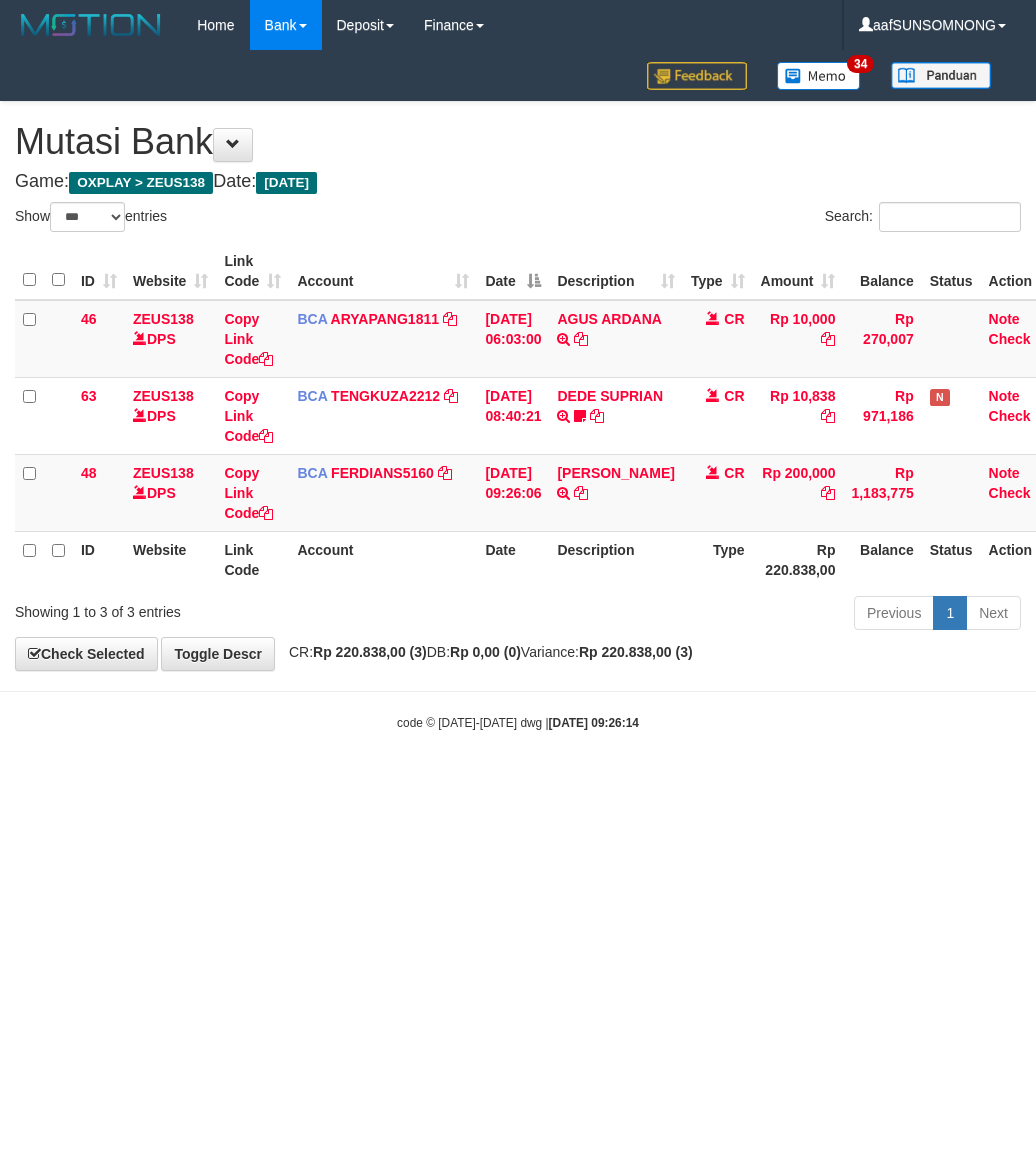 scroll, scrollTop: 0, scrollLeft: 0, axis: both 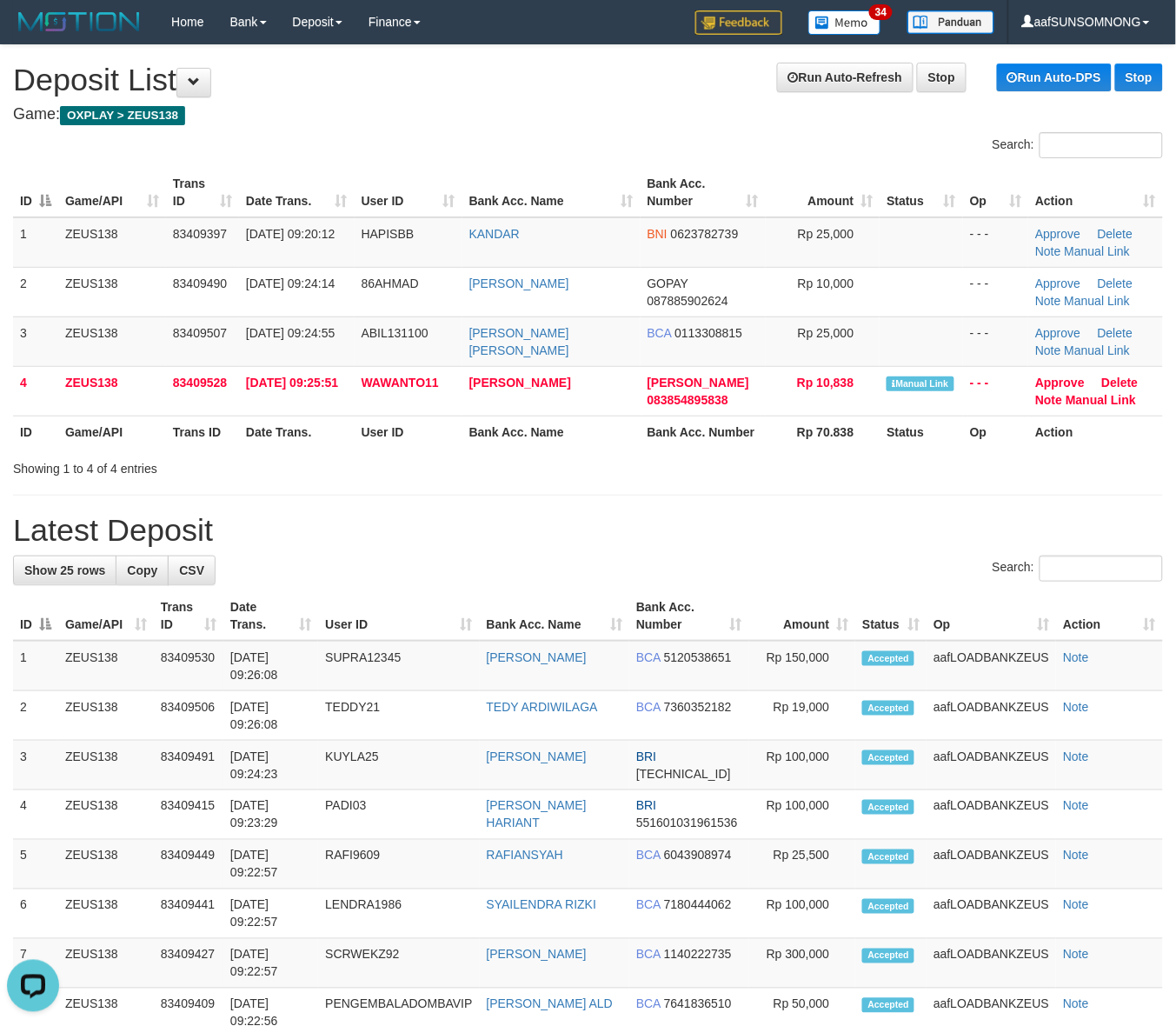 drag, startPoint x: 827, startPoint y: 566, endPoint x: 833, endPoint y: 558, distance: 10 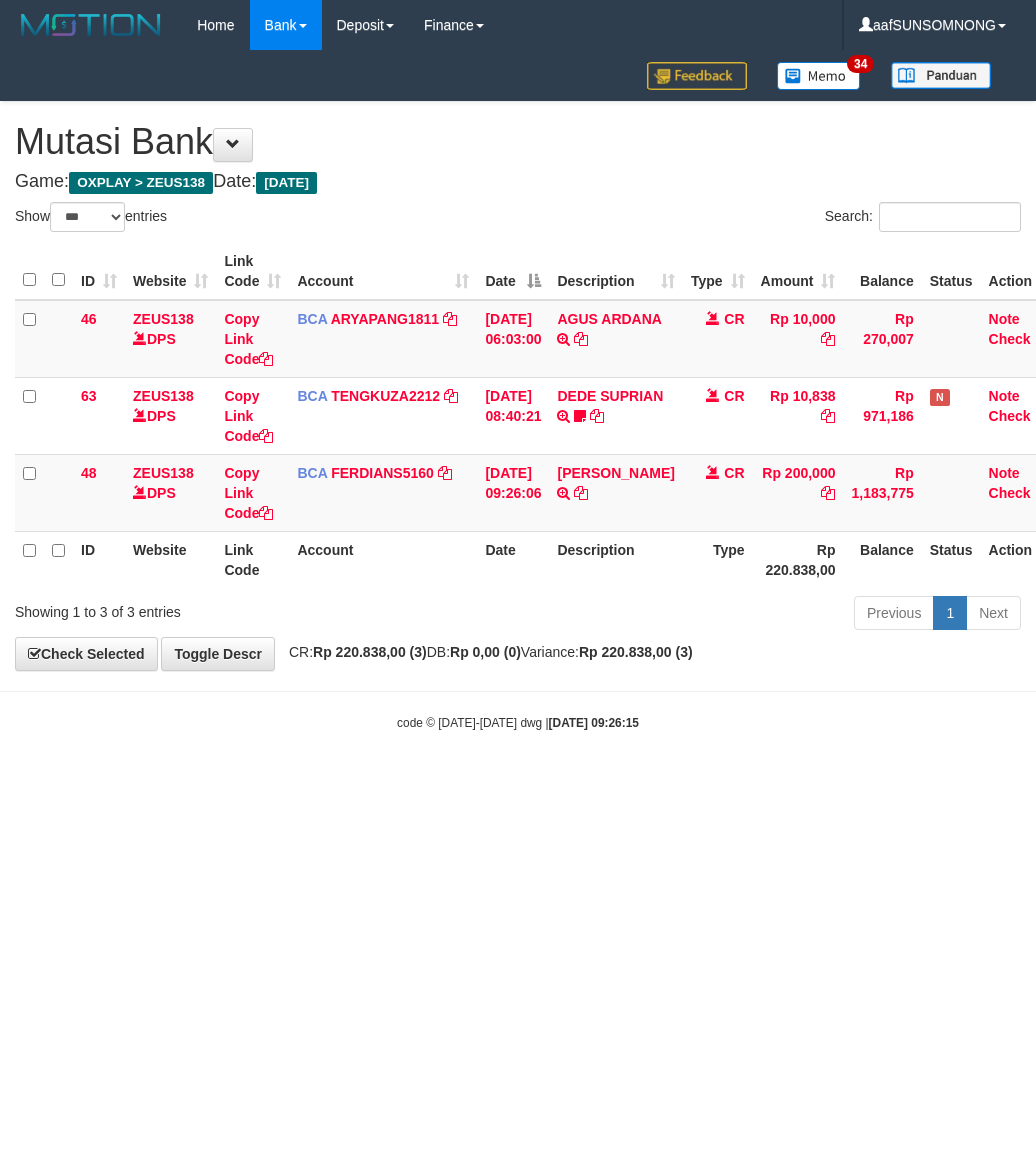 select on "***" 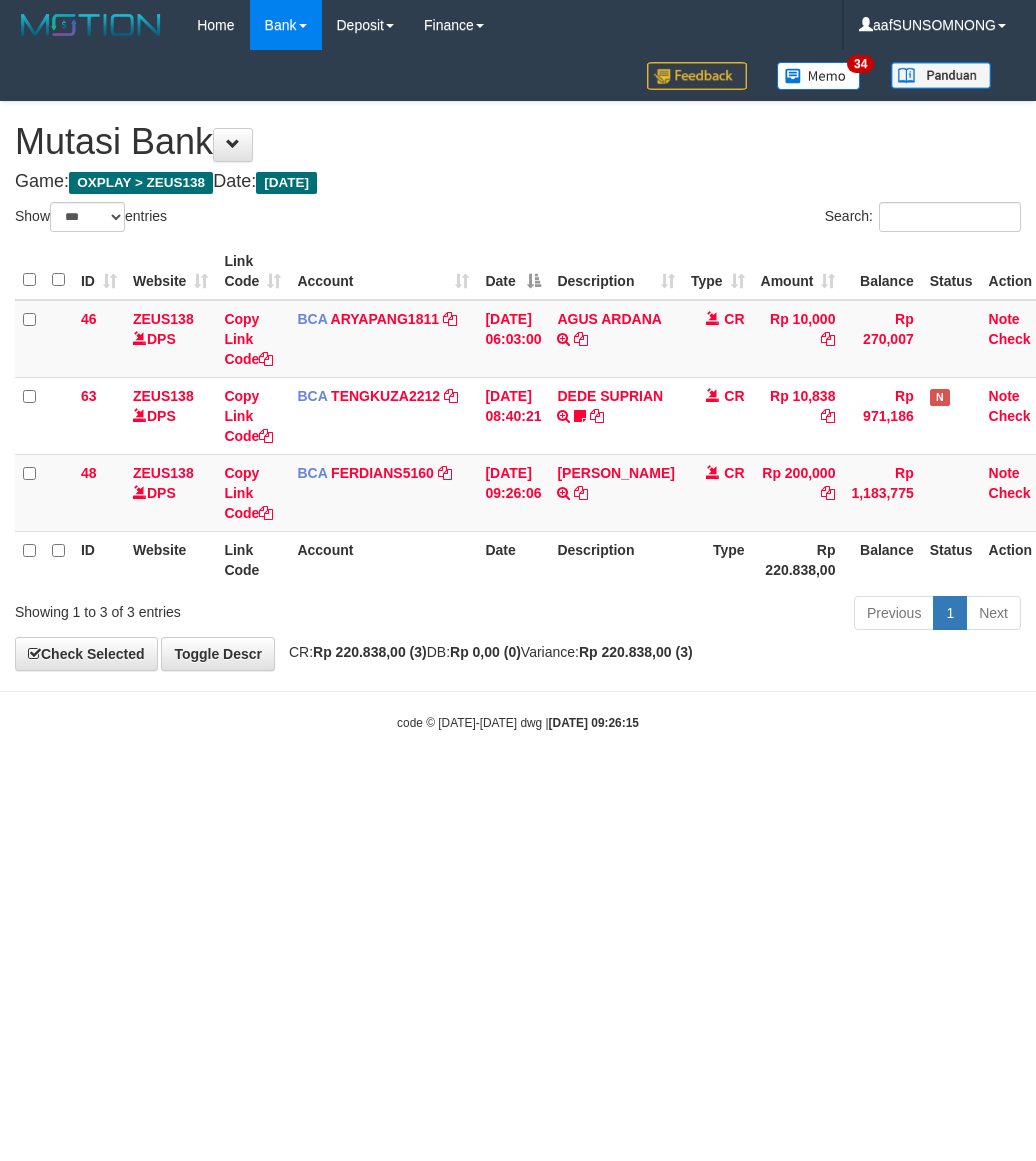 scroll, scrollTop: 0, scrollLeft: 0, axis: both 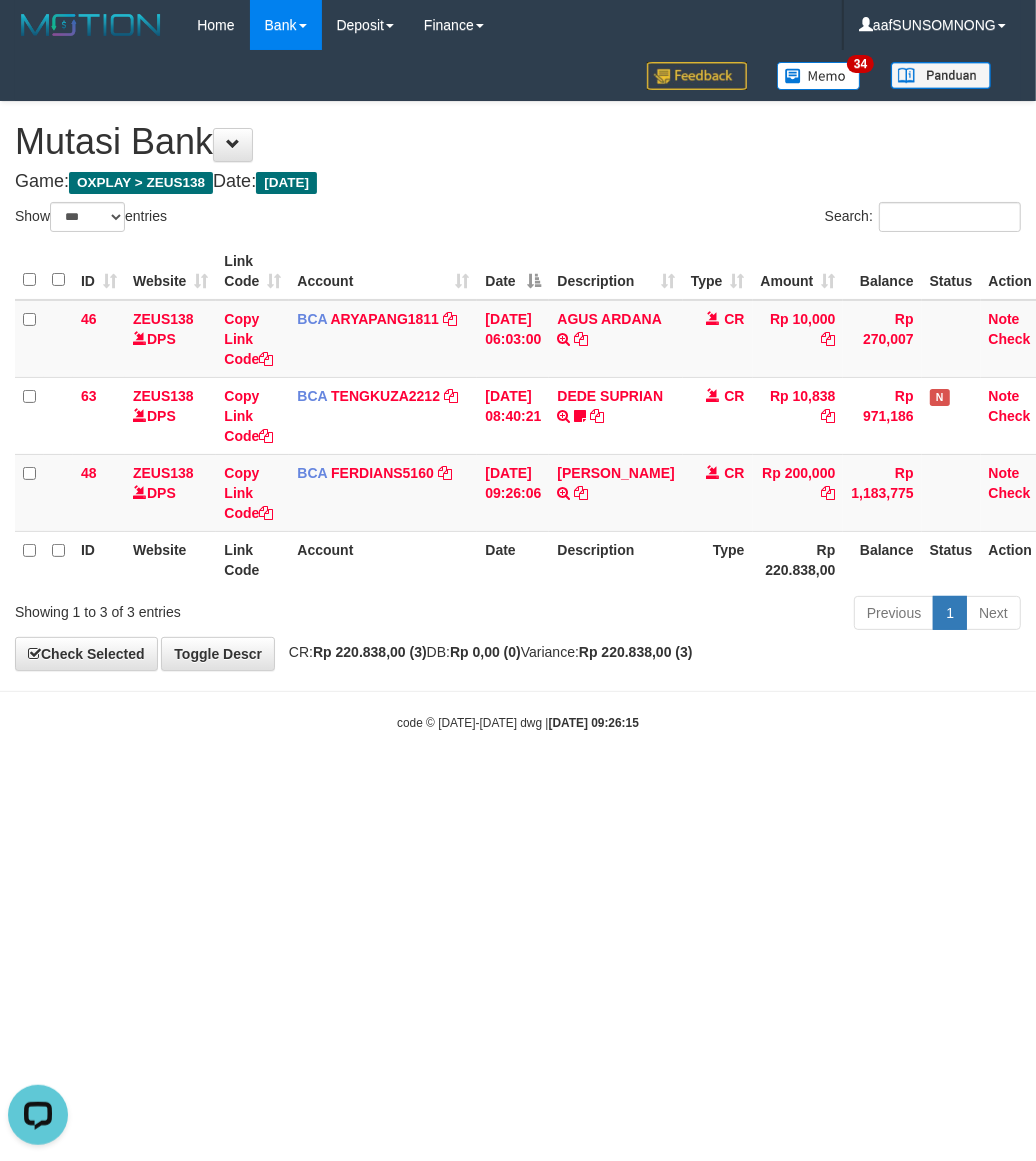 drag, startPoint x: 286, startPoint y: 913, endPoint x: 297, endPoint y: 915, distance: 11.18034 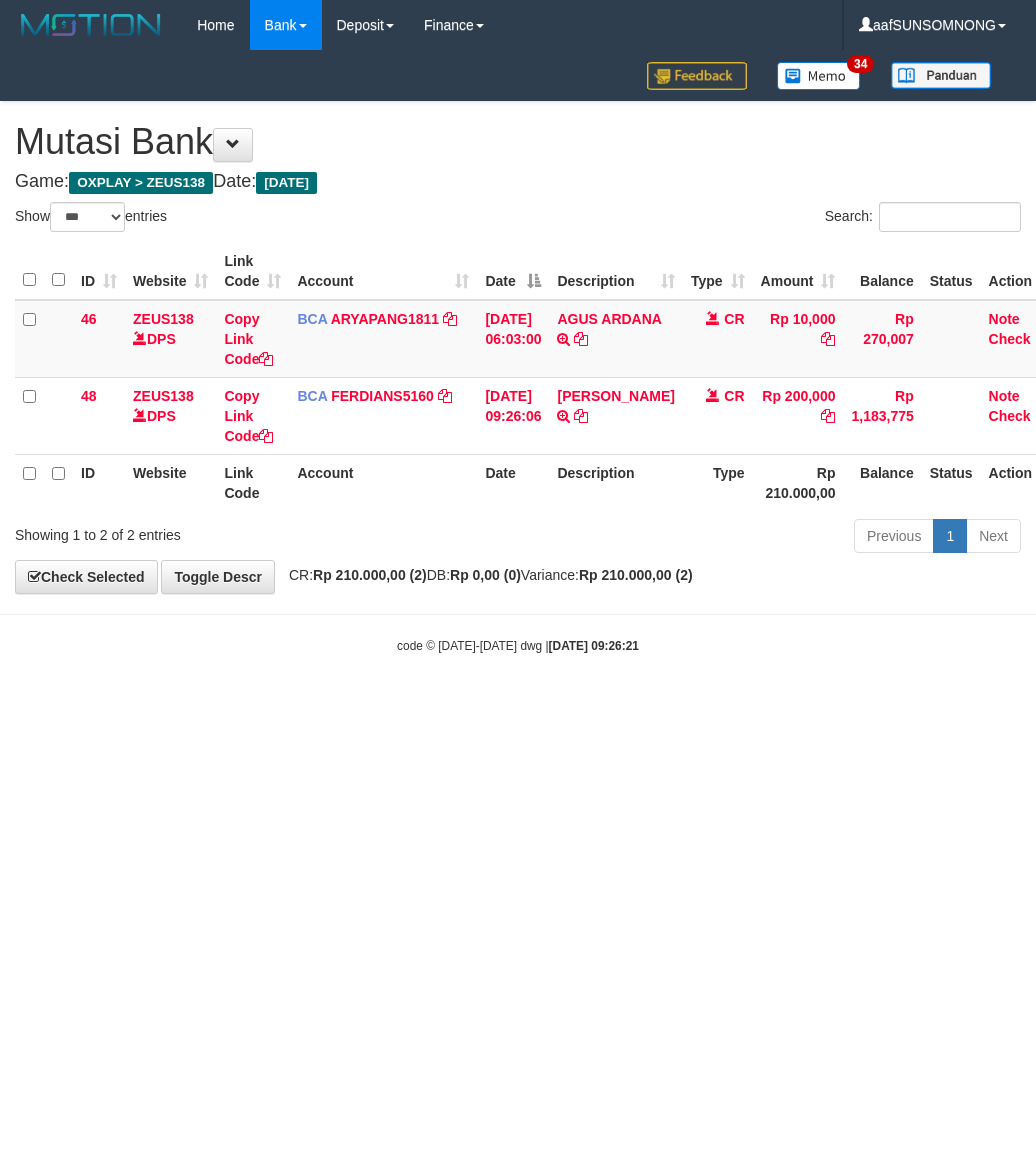 select on "***" 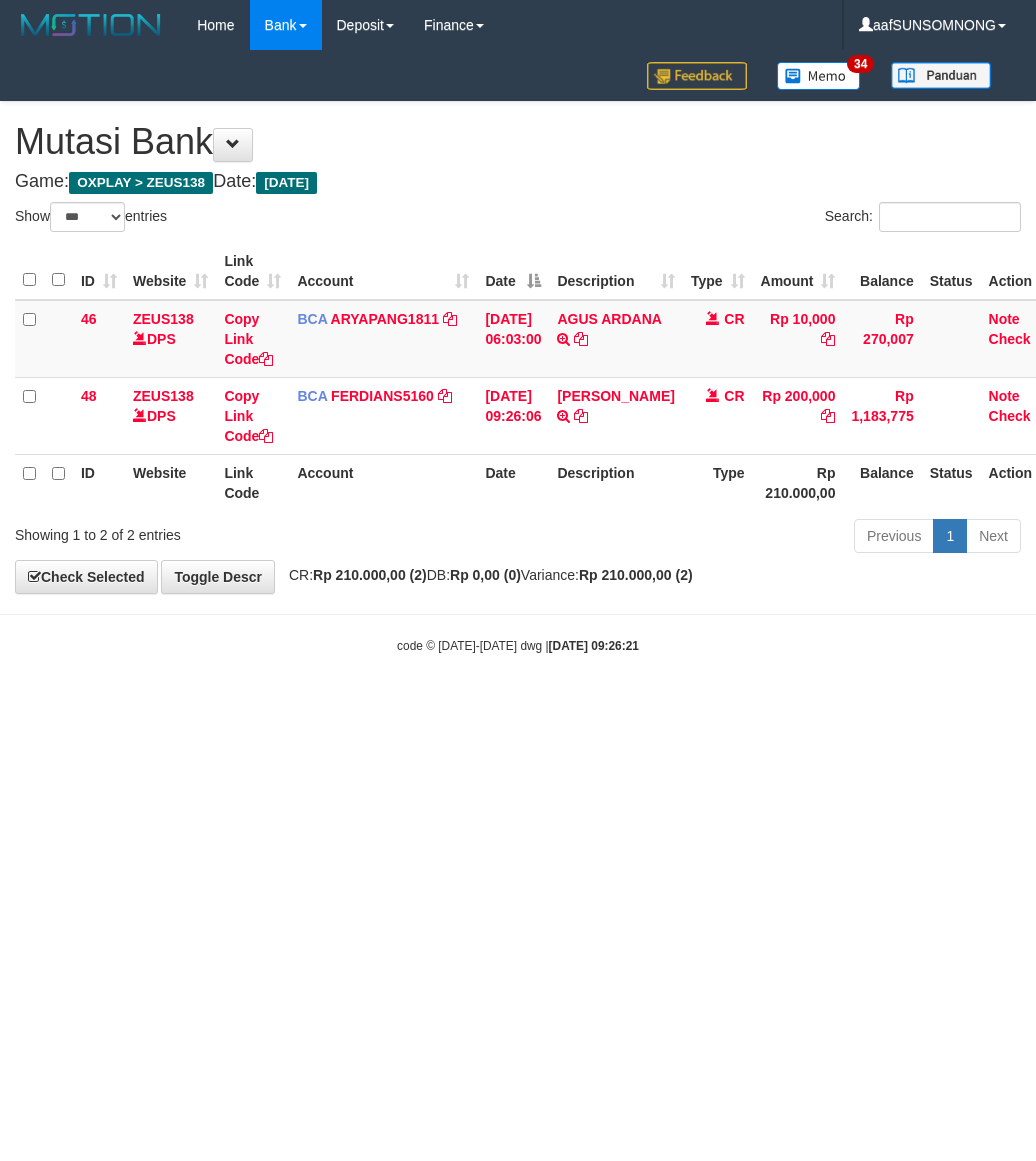 scroll, scrollTop: 0, scrollLeft: 0, axis: both 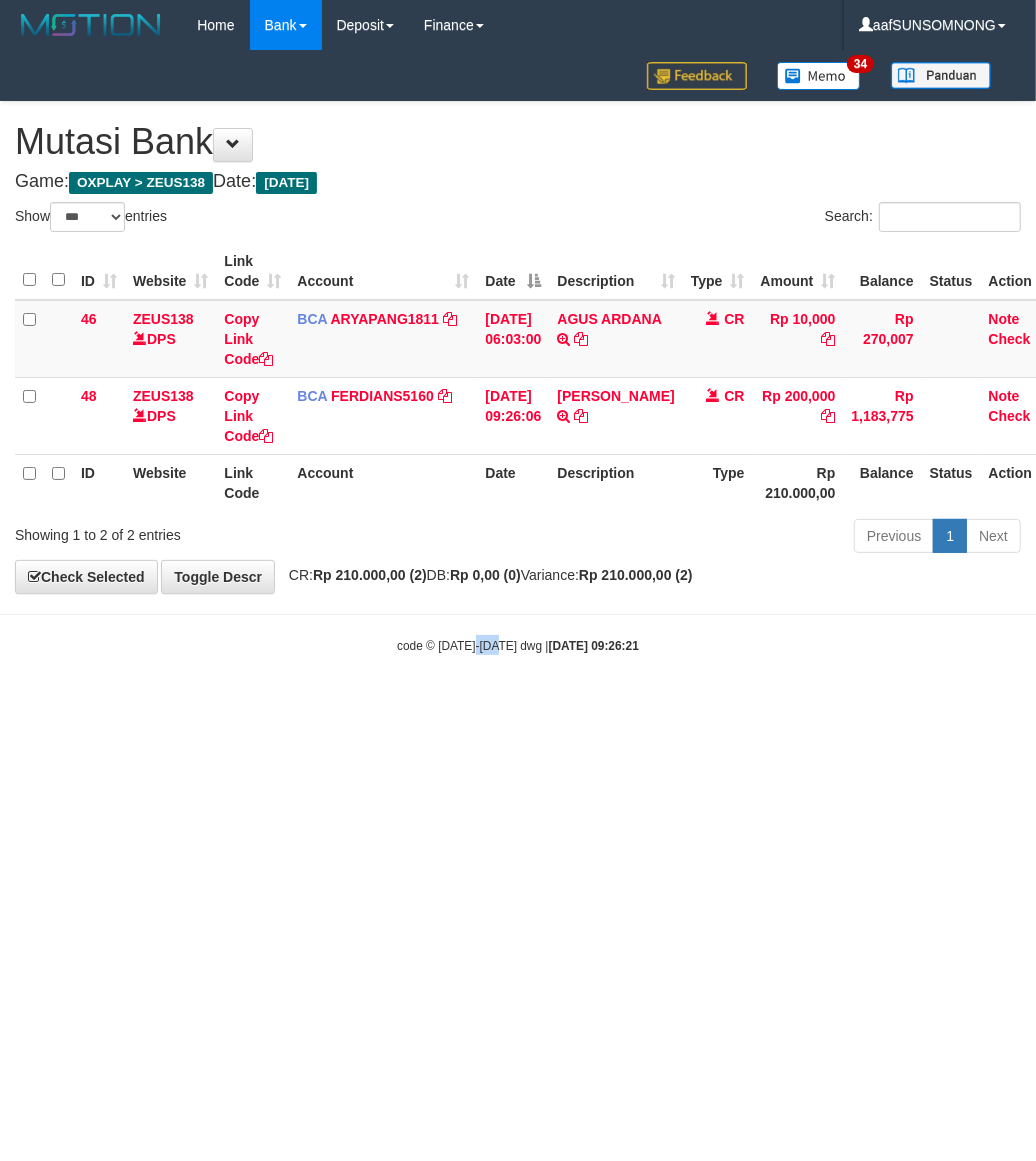 drag, startPoint x: 498, startPoint y: 858, endPoint x: 511, endPoint y: 855, distance: 13.341664 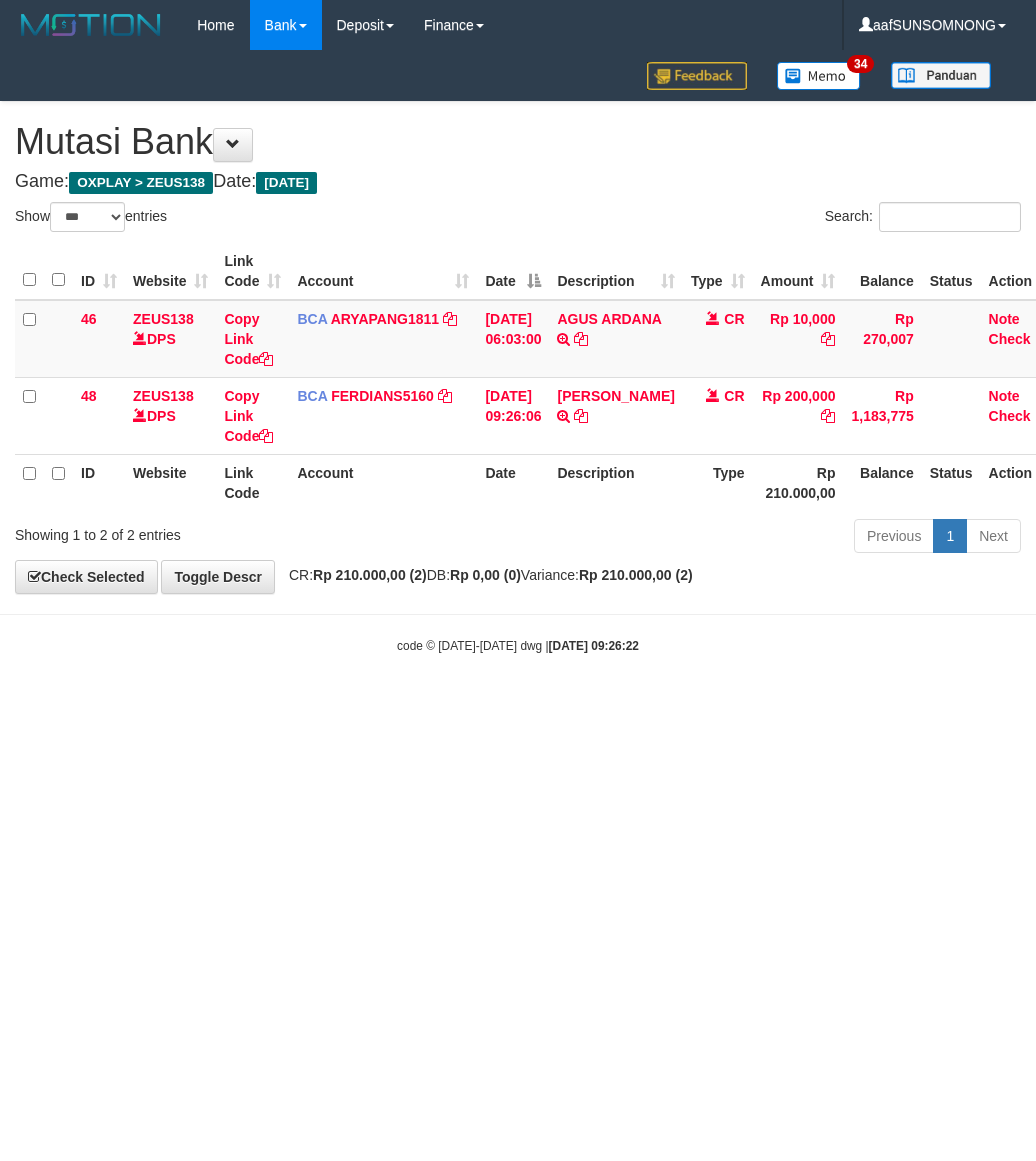 select on "***" 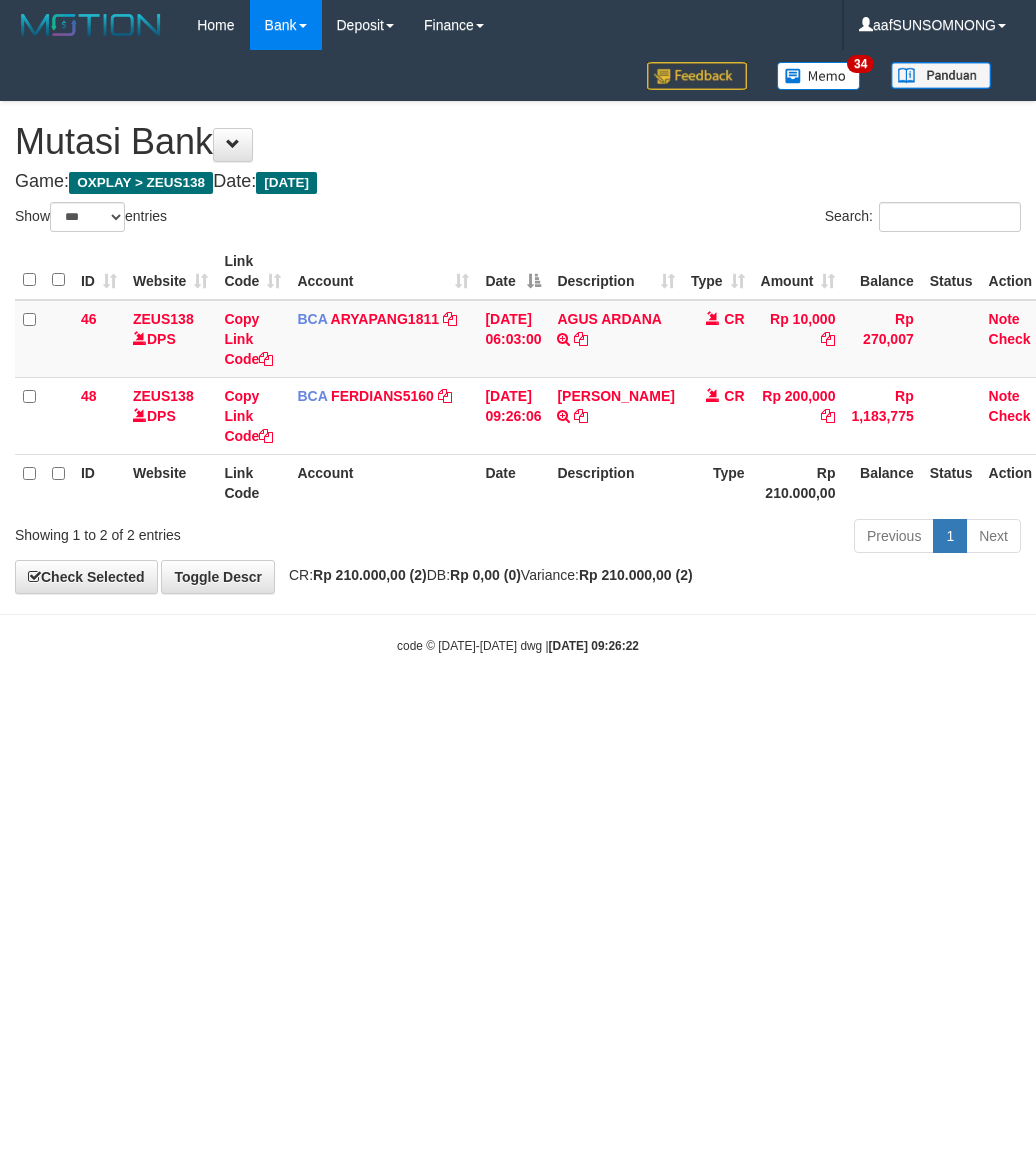 scroll, scrollTop: 0, scrollLeft: 0, axis: both 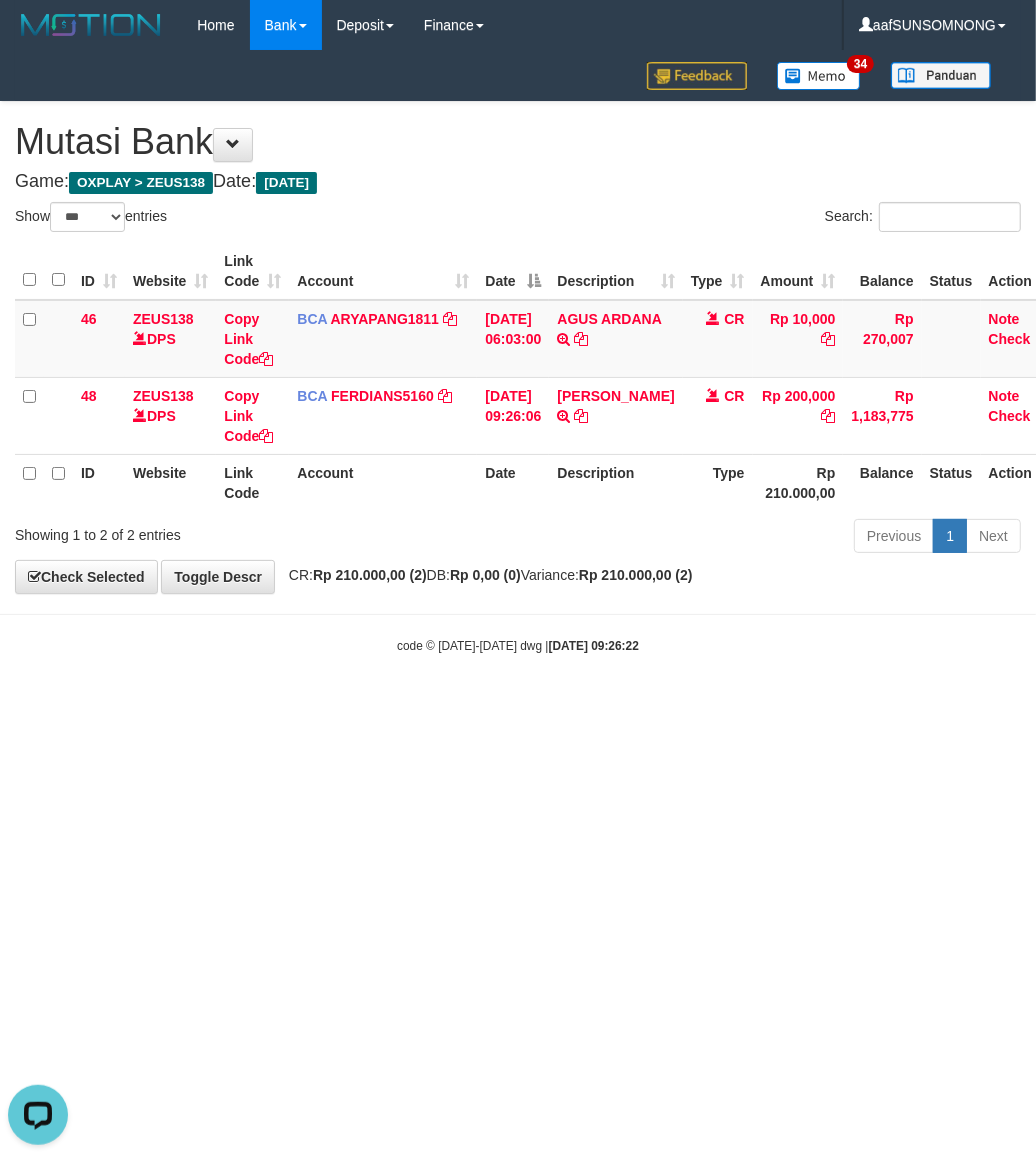 click on "Toggle navigation
Home
Bank
Account List
Load
By Website
Group
[OXPLAY]													ZEUS138
By Load Group (DPS)
Sync" at bounding box center (518, 352) 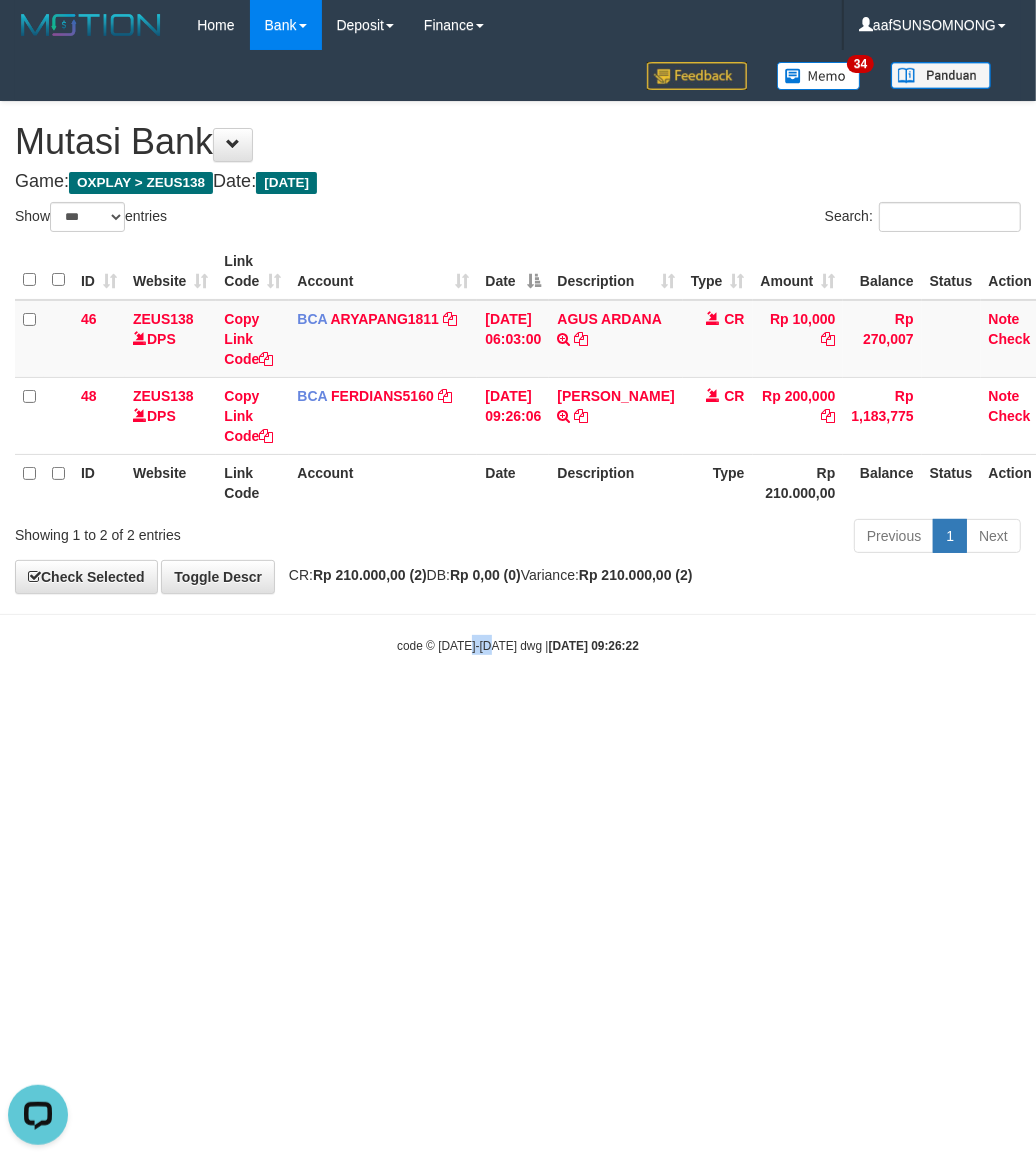 click on "Toggle navigation
Home
Bank
Account List
Load
By Website
Group
[OXPLAY]													ZEUS138
By Load Group (DPS)
Sync" at bounding box center (518, 352) 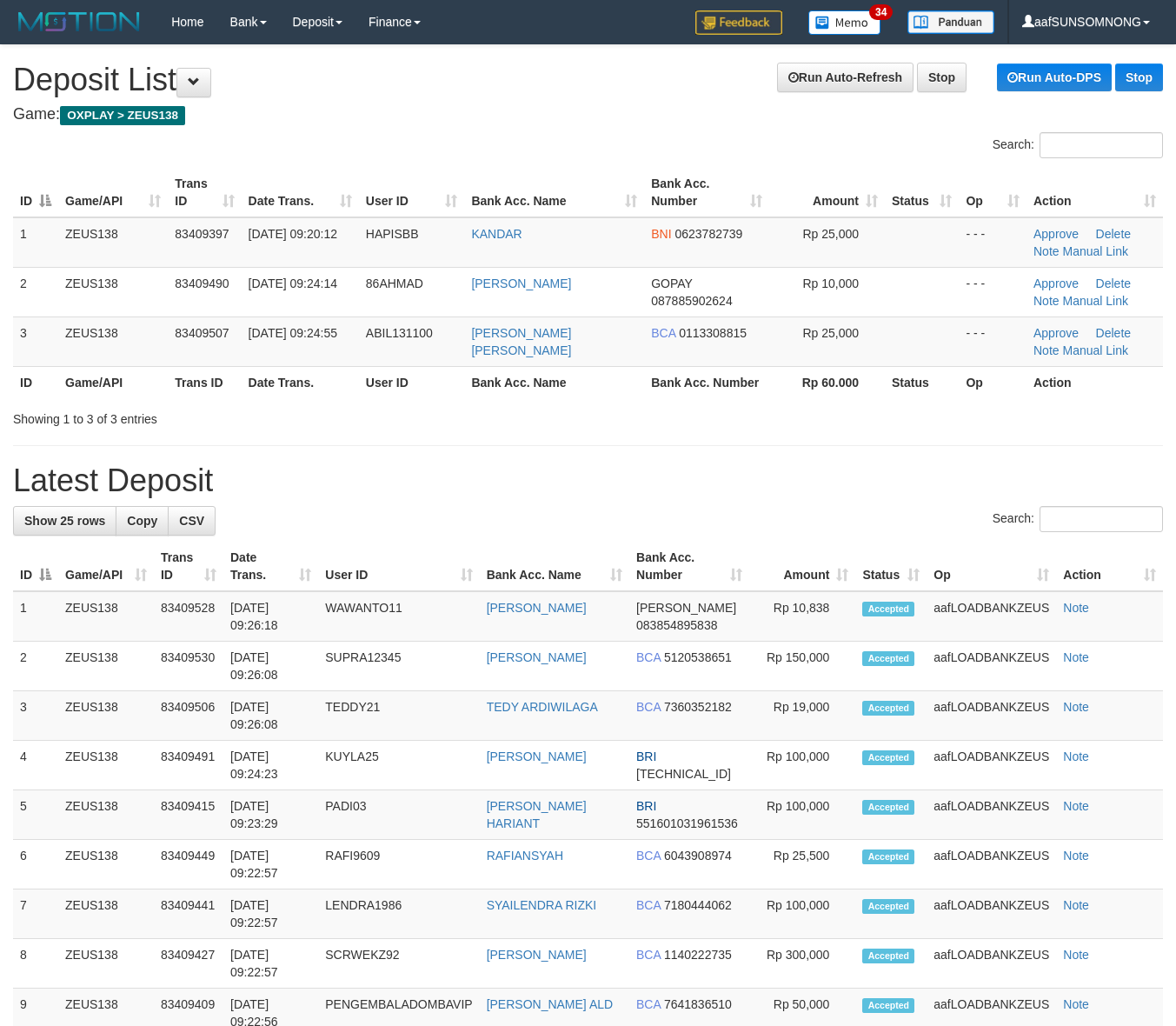 scroll, scrollTop: 0, scrollLeft: 0, axis: both 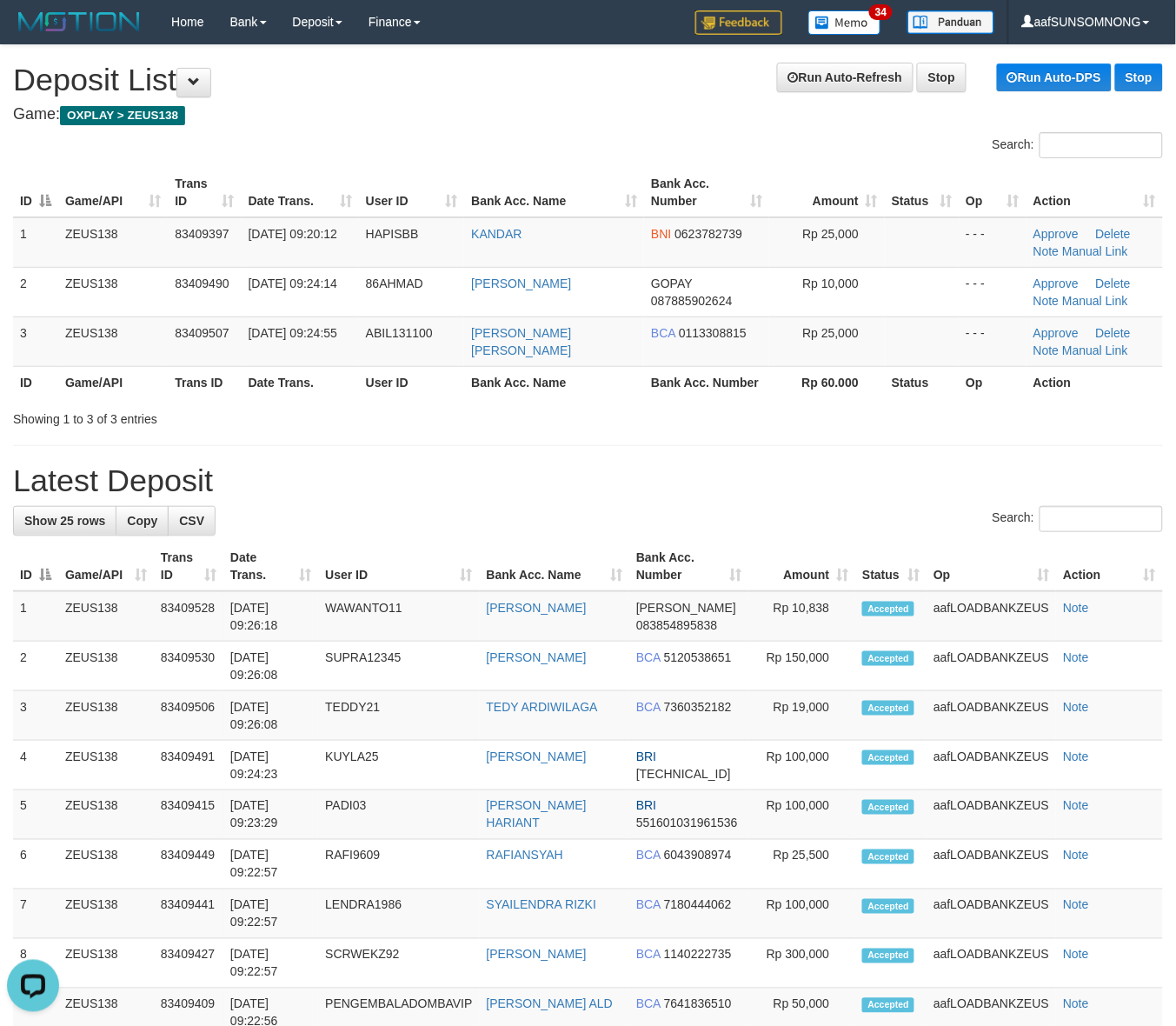 drag, startPoint x: 726, startPoint y: 453, endPoint x: 847, endPoint y: 463, distance: 121.41252 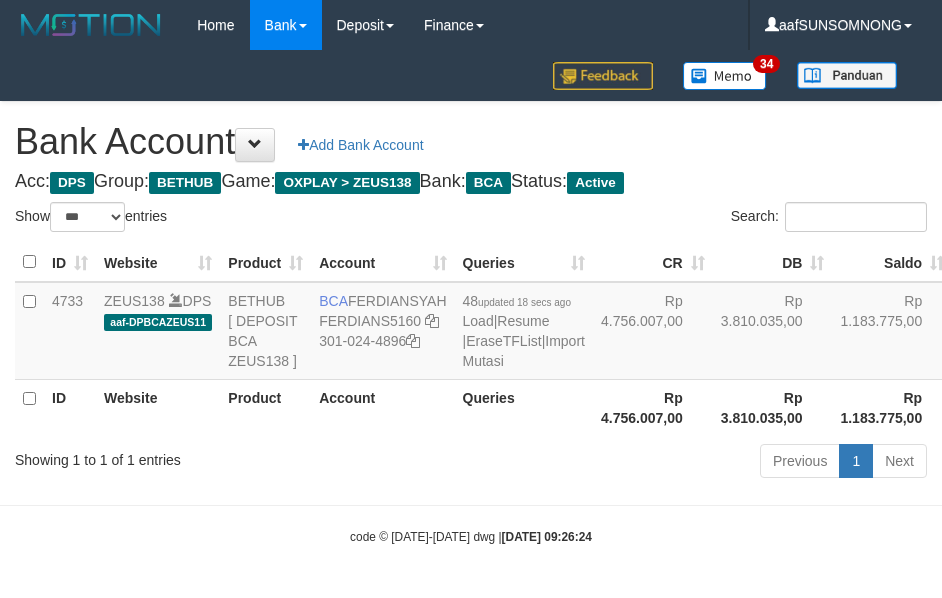 select on "***" 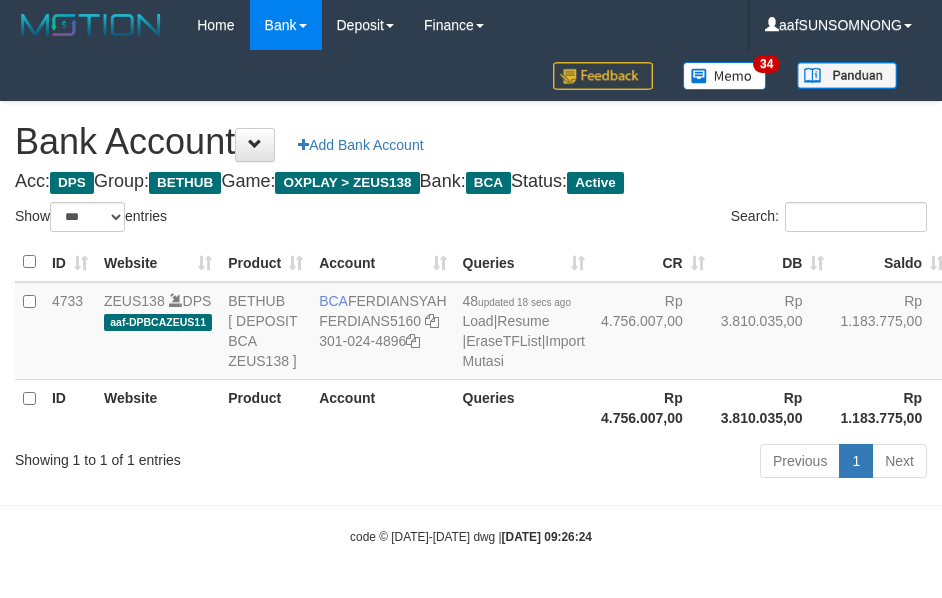 scroll, scrollTop: 38, scrollLeft: 0, axis: vertical 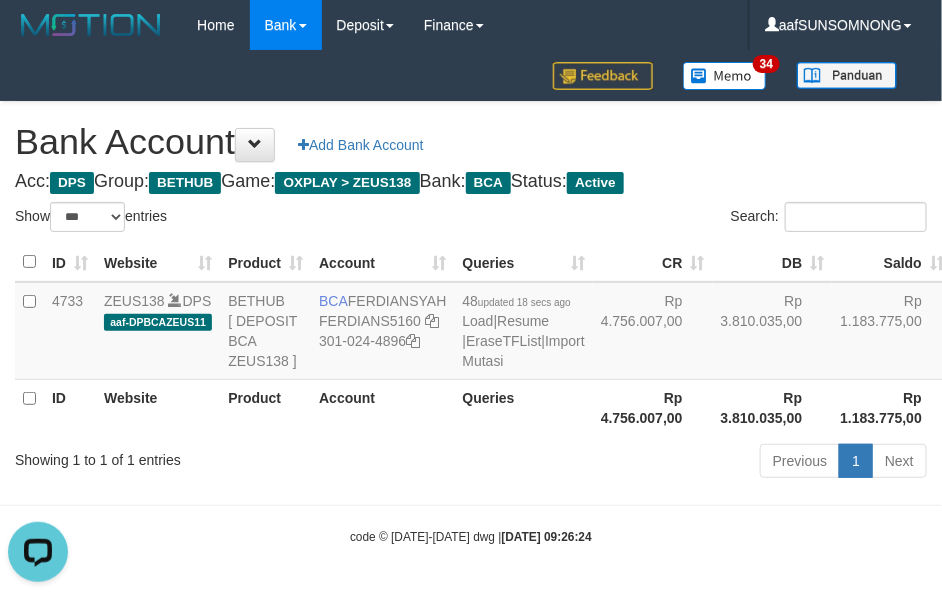 click on "Toggle navigation
Home
Bank
Account List
Load
By Website
Group
[OXPLAY]													ZEUS138
By Load Group (DPS)" at bounding box center [471, 298] 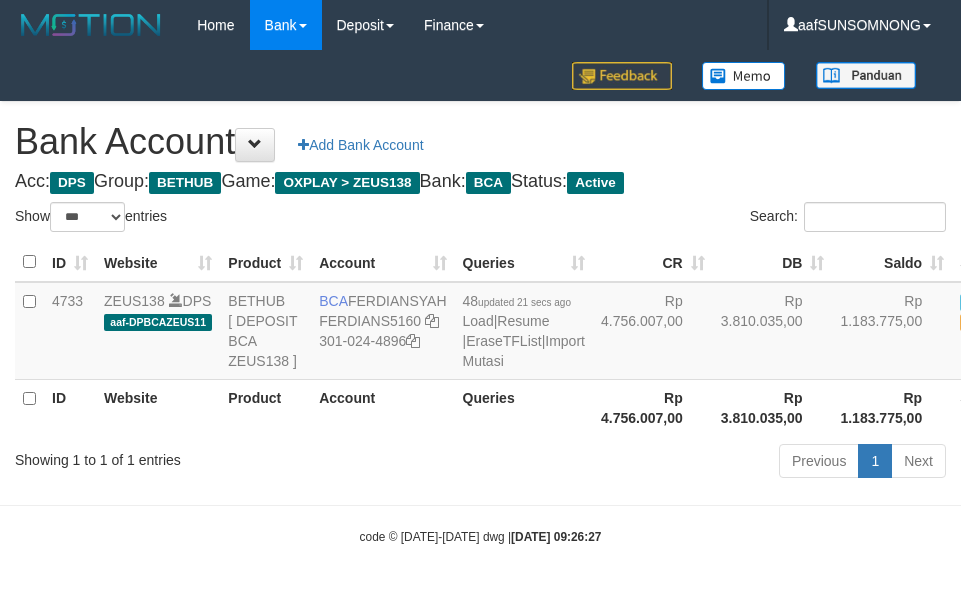 select on "***" 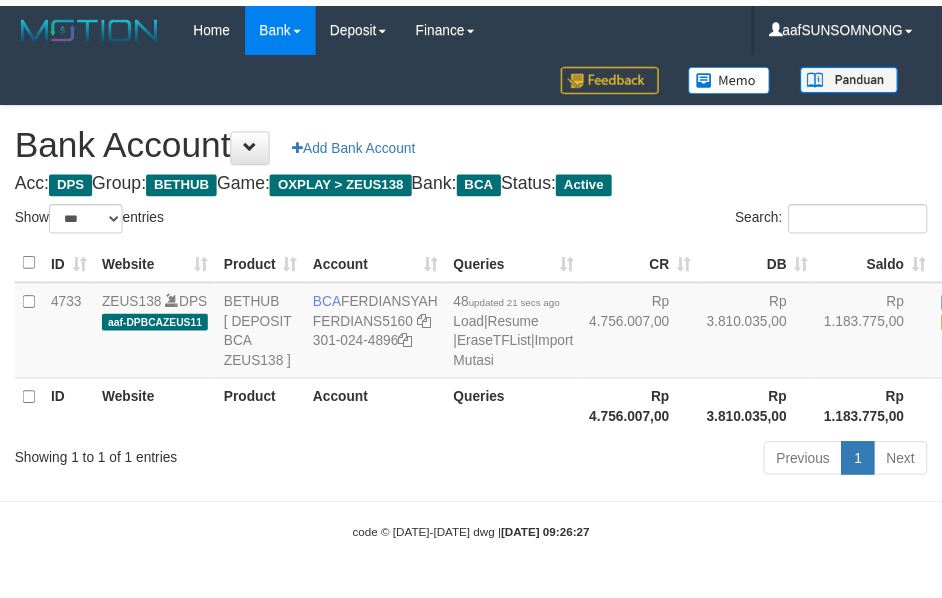 scroll, scrollTop: 38, scrollLeft: 0, axis: vertical 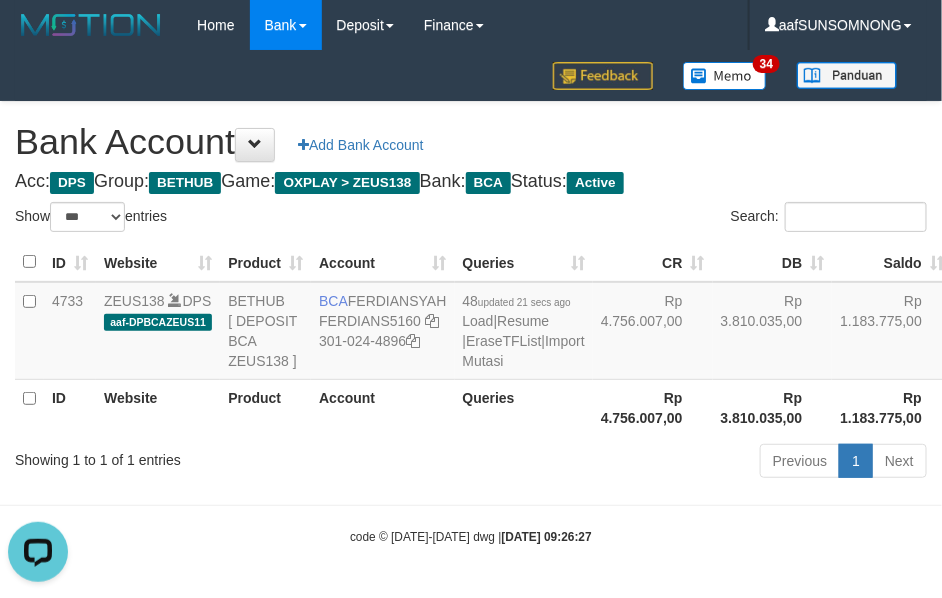 click on "Previous 1 Next" at bounding box center [668, 463] 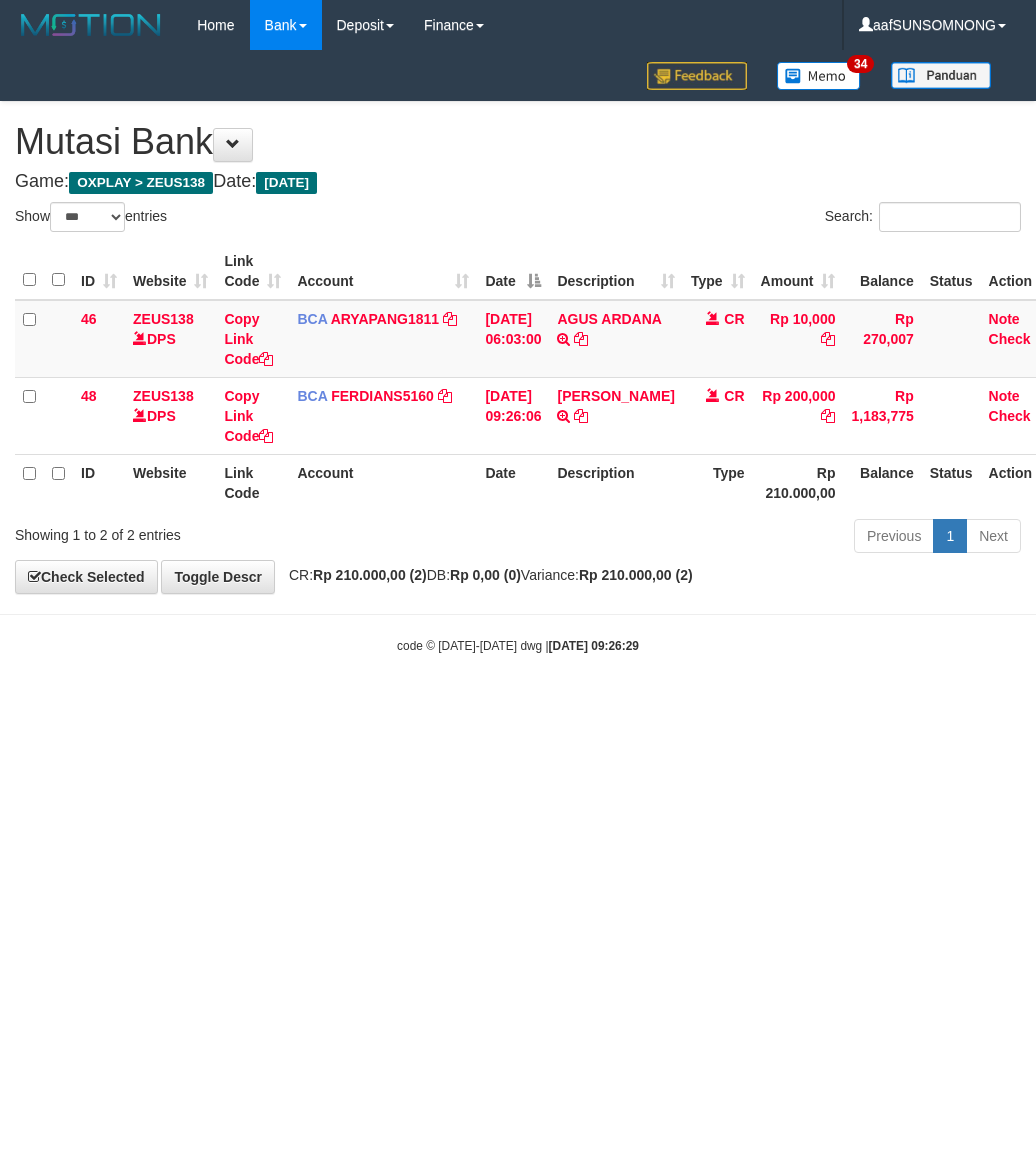 select on "***" 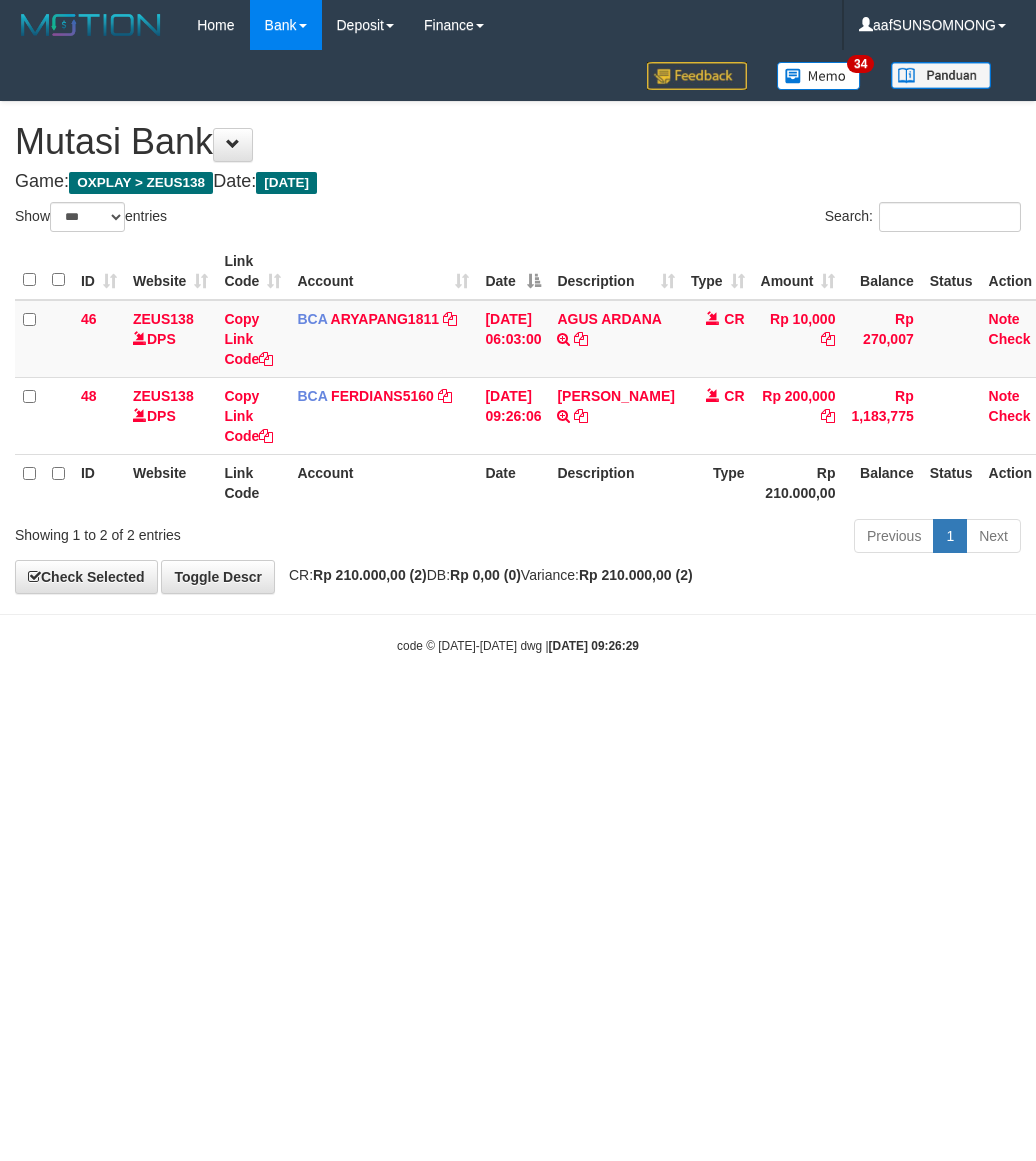 scroll, scrollTop: 0, scrollLeft: 0, axis: both 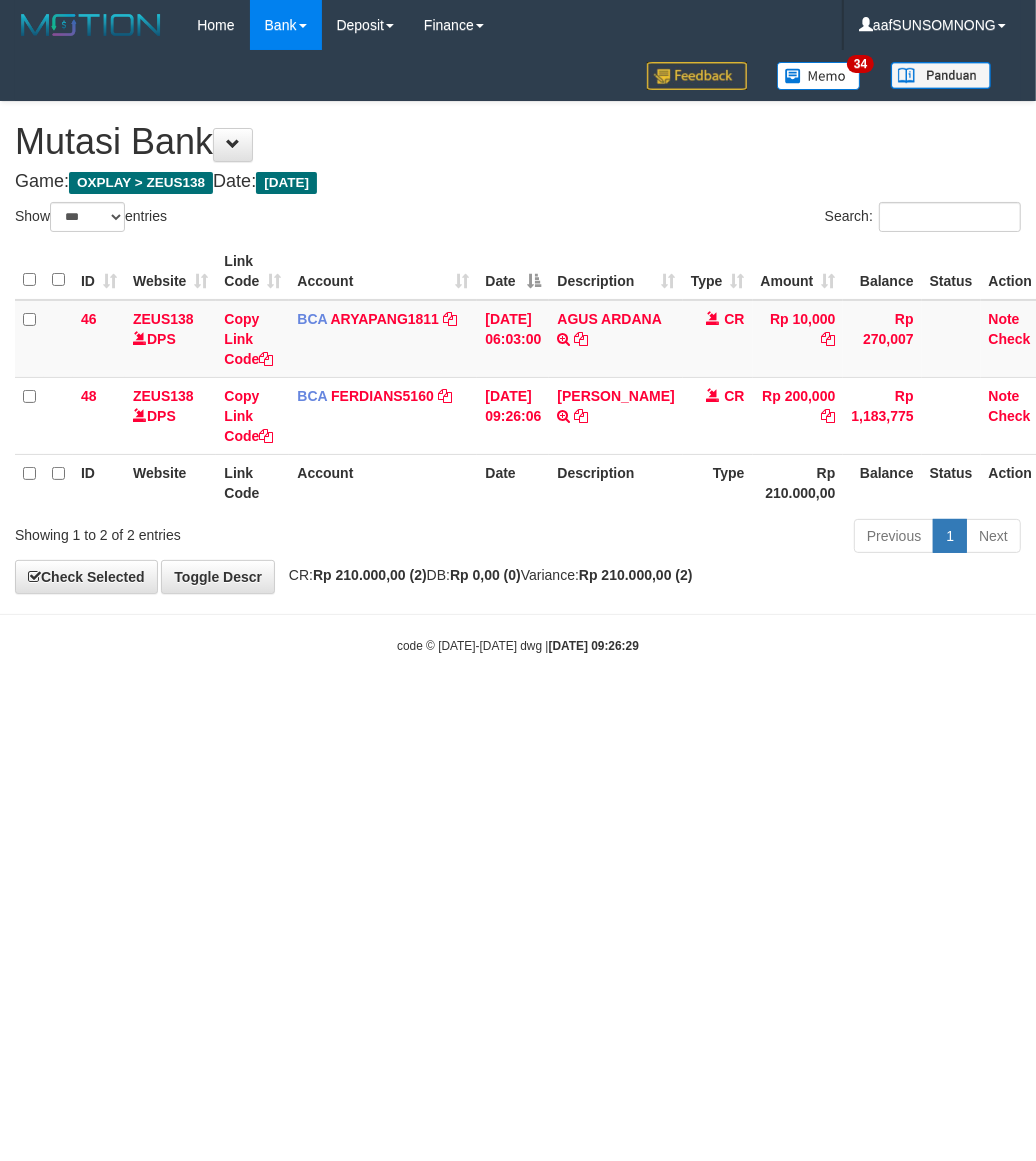 drag, startPoint x: 91, startPoint y: 777, endPoint x: 157, endPoint y: 778, distance: 66.007576 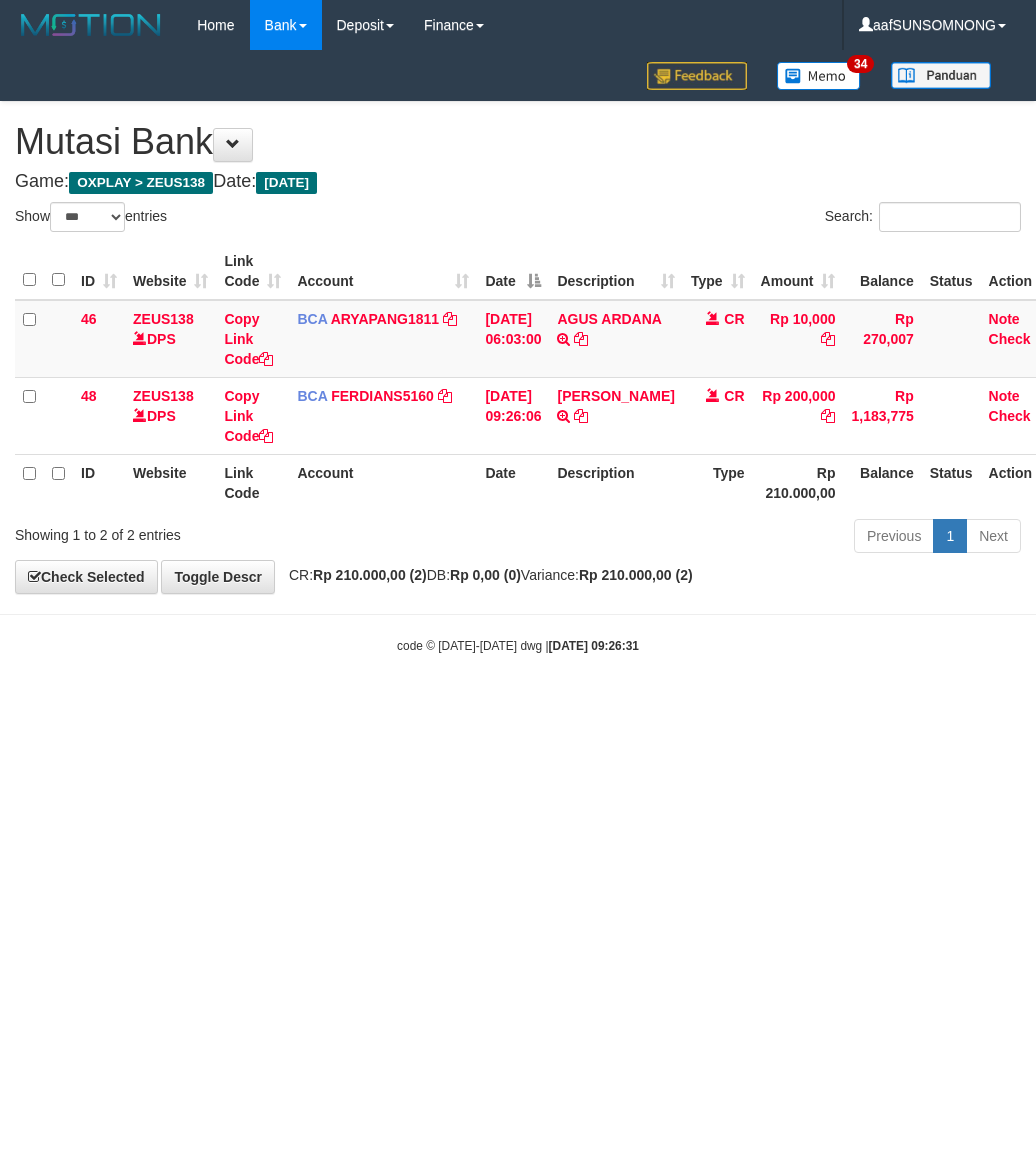 select on "***" 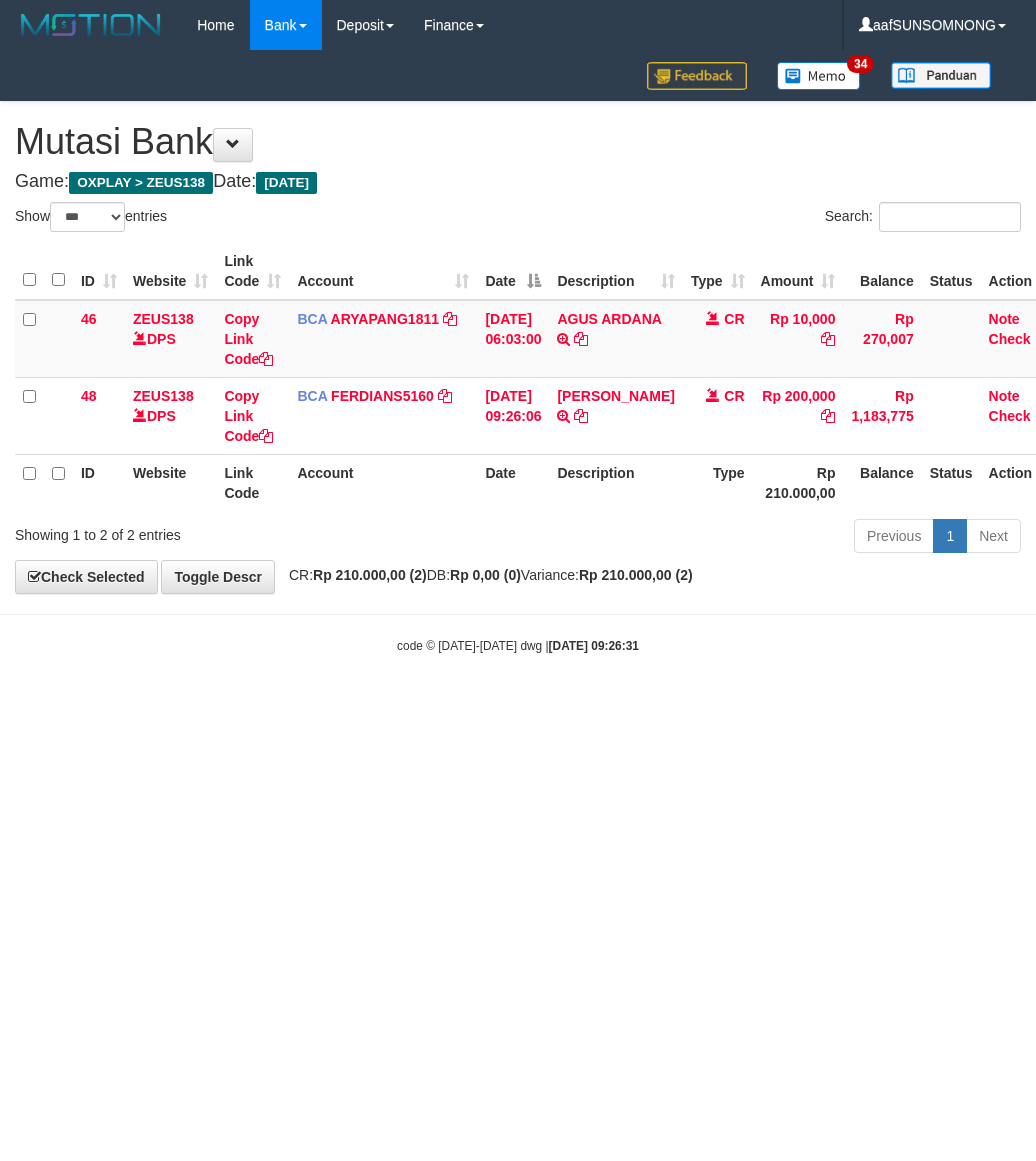scroll, scrollTop: 0, scrollLeft: 0, axis: both 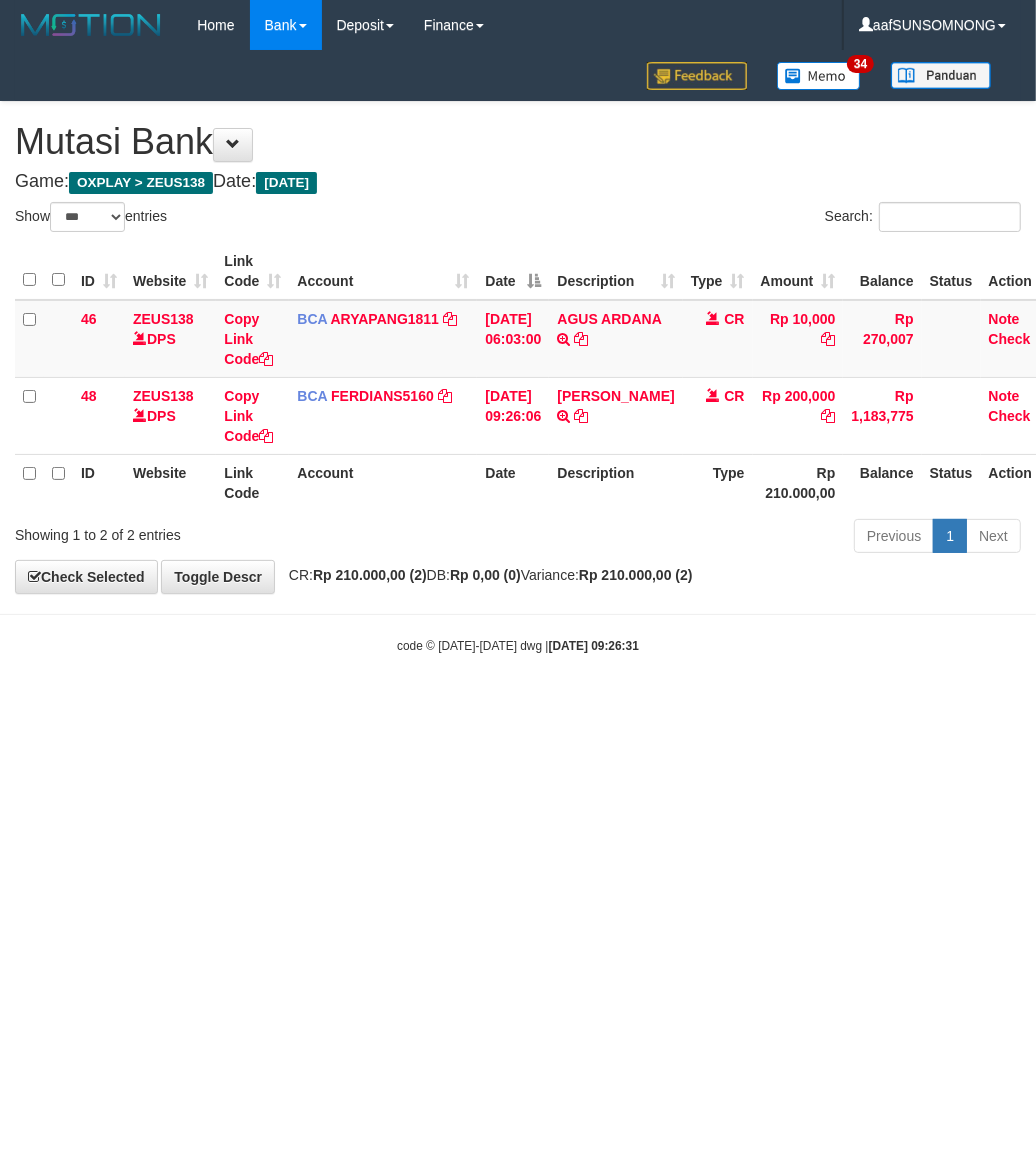 click on "Toggle navigation
Home
Bank
Account List
Load
By Website
Group
[OXPLAY]													ZEUS138
By Load Group (DPS)
Sync" at bounding box center (518, 352) 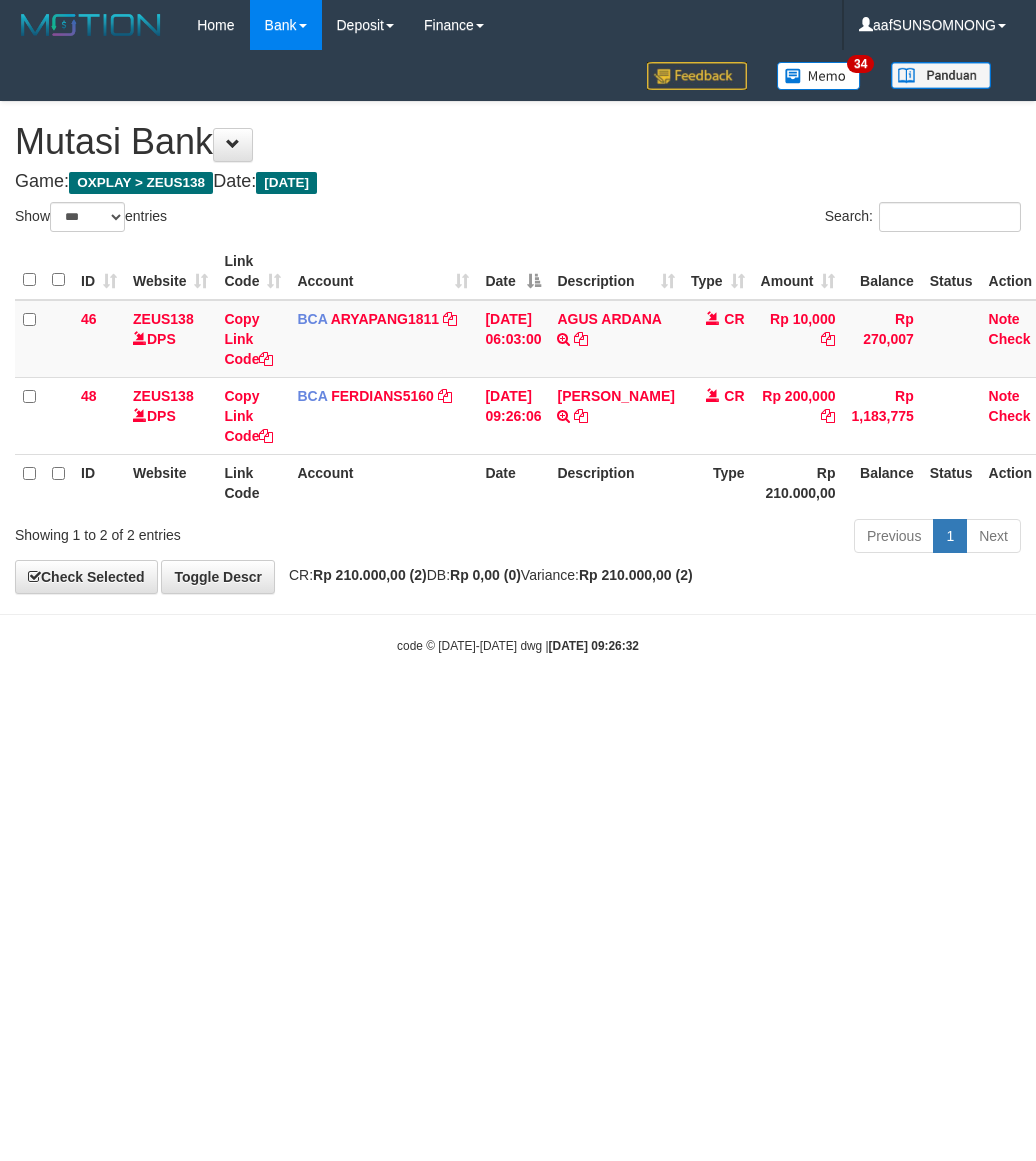 select on "***" 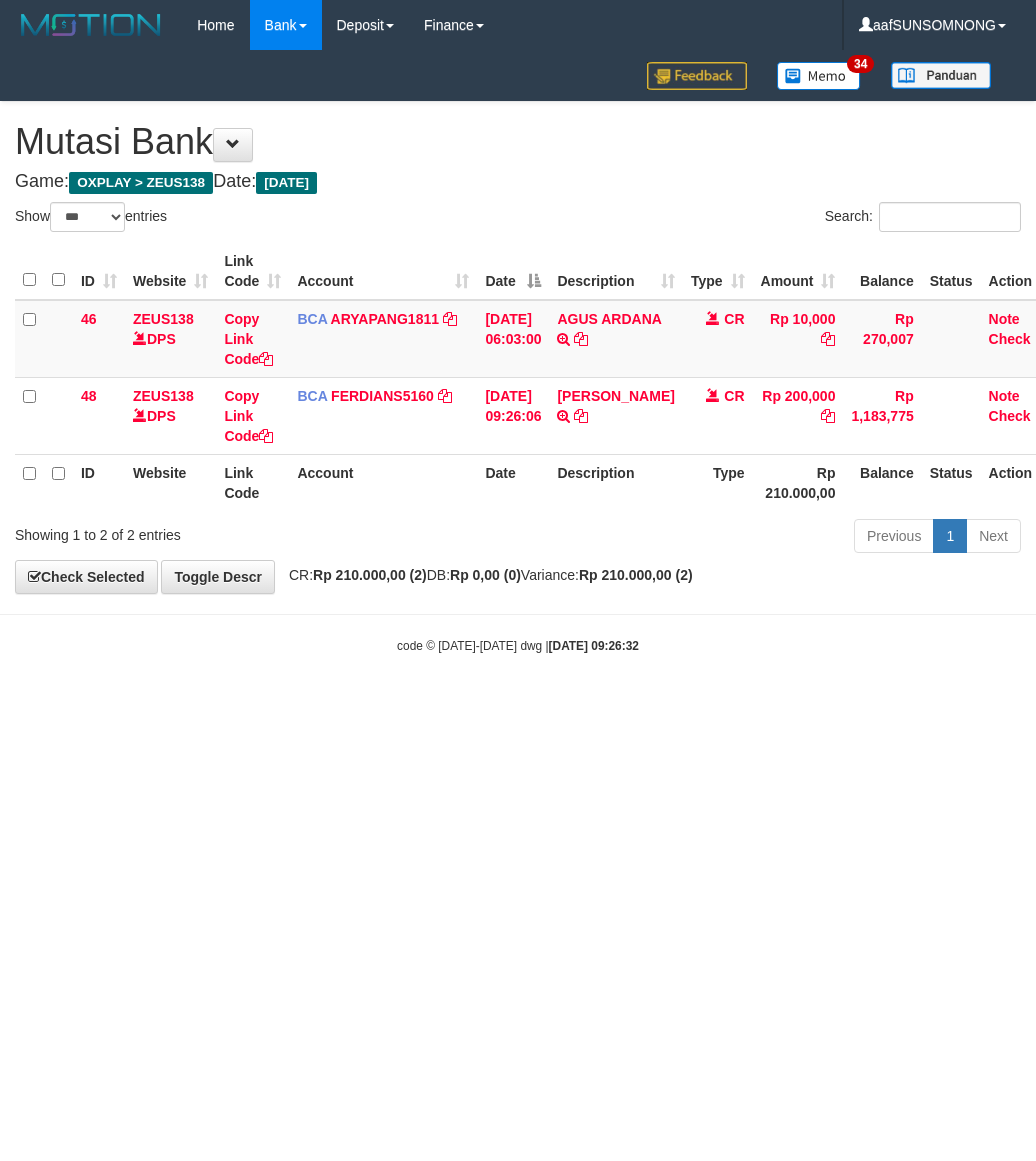 scroll, scrollTop: 0, scrollLeft: 0, axis: both 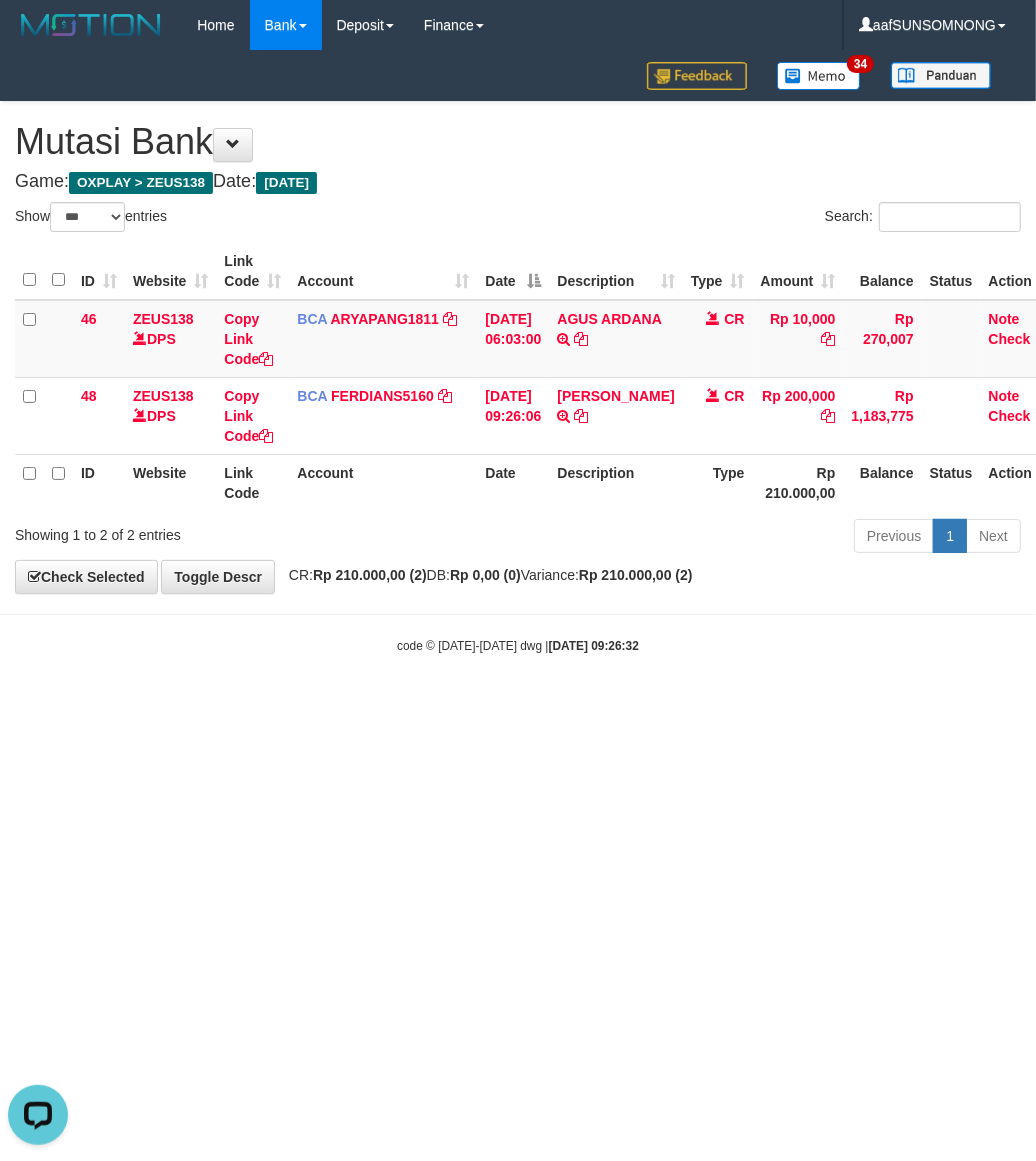 drag, startPoint x: 287, startPoint y: 780, endPoint x: 337, endPoint y: 792, distance: 51.41984 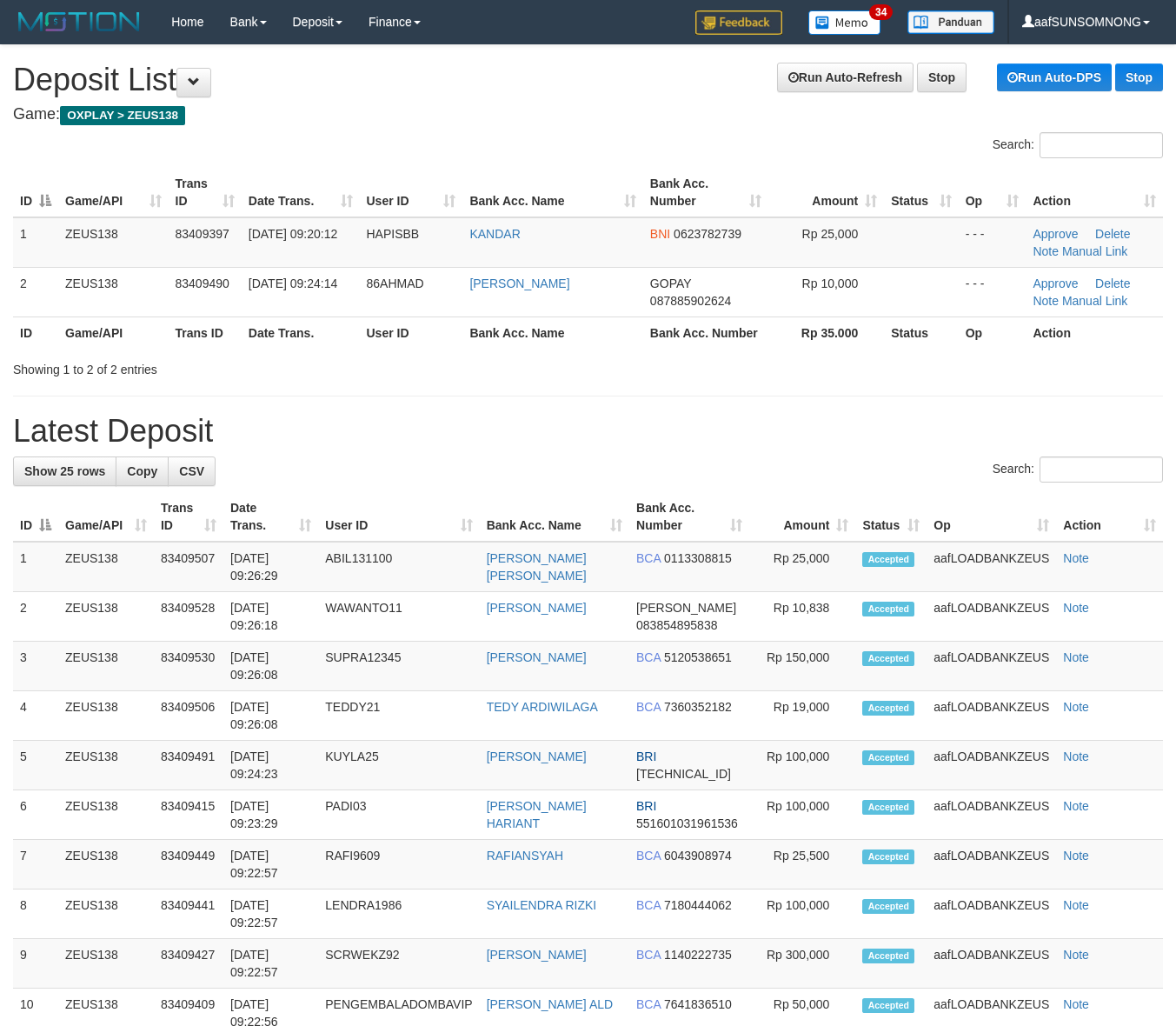 scroll, scrollTop: 0, scrollLeft: 0, axis: both 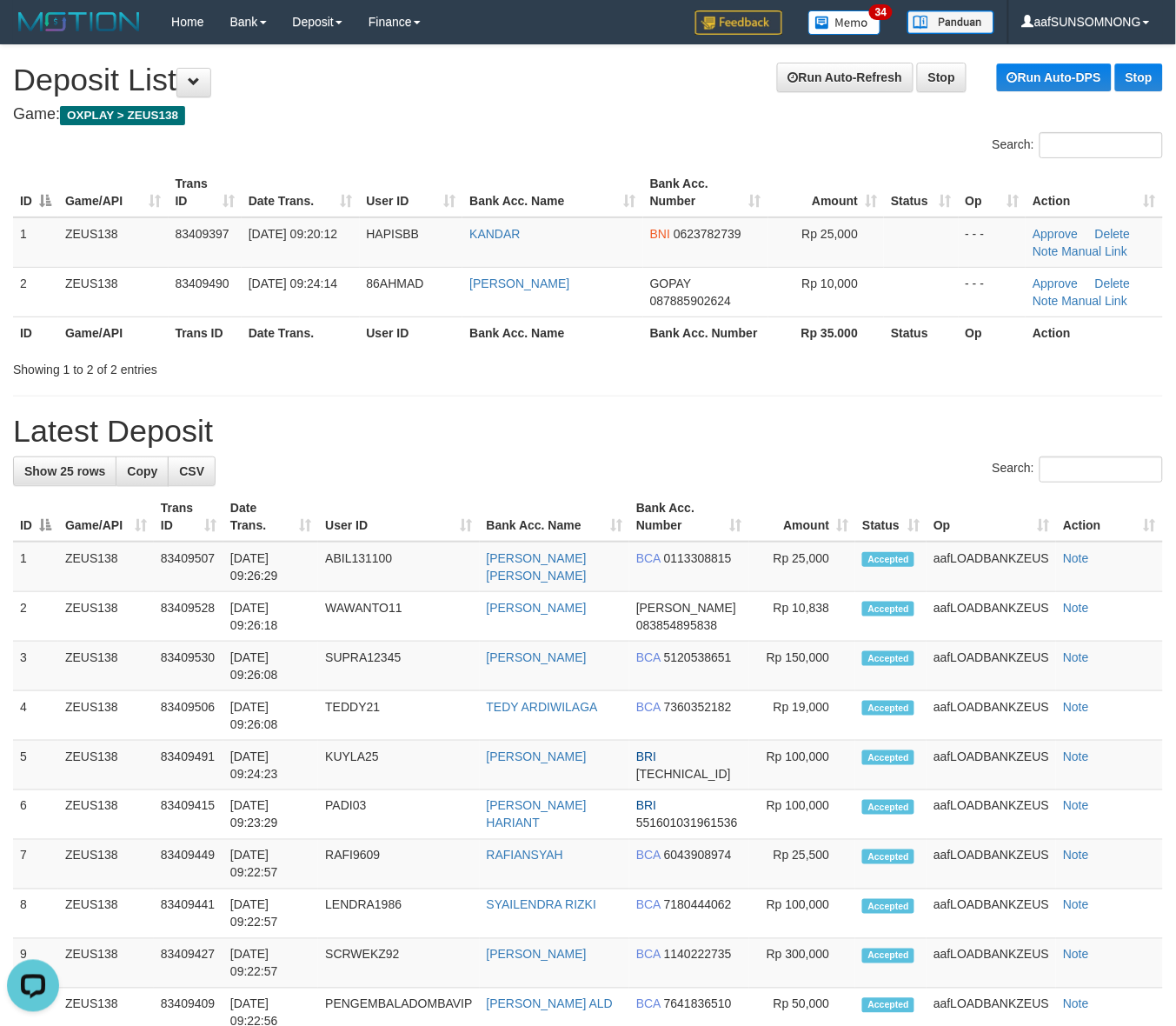 drag, startPoint x: 875, startPoint y: 410, endPoint x: 927, endPoint y: 417, distance: 52.469 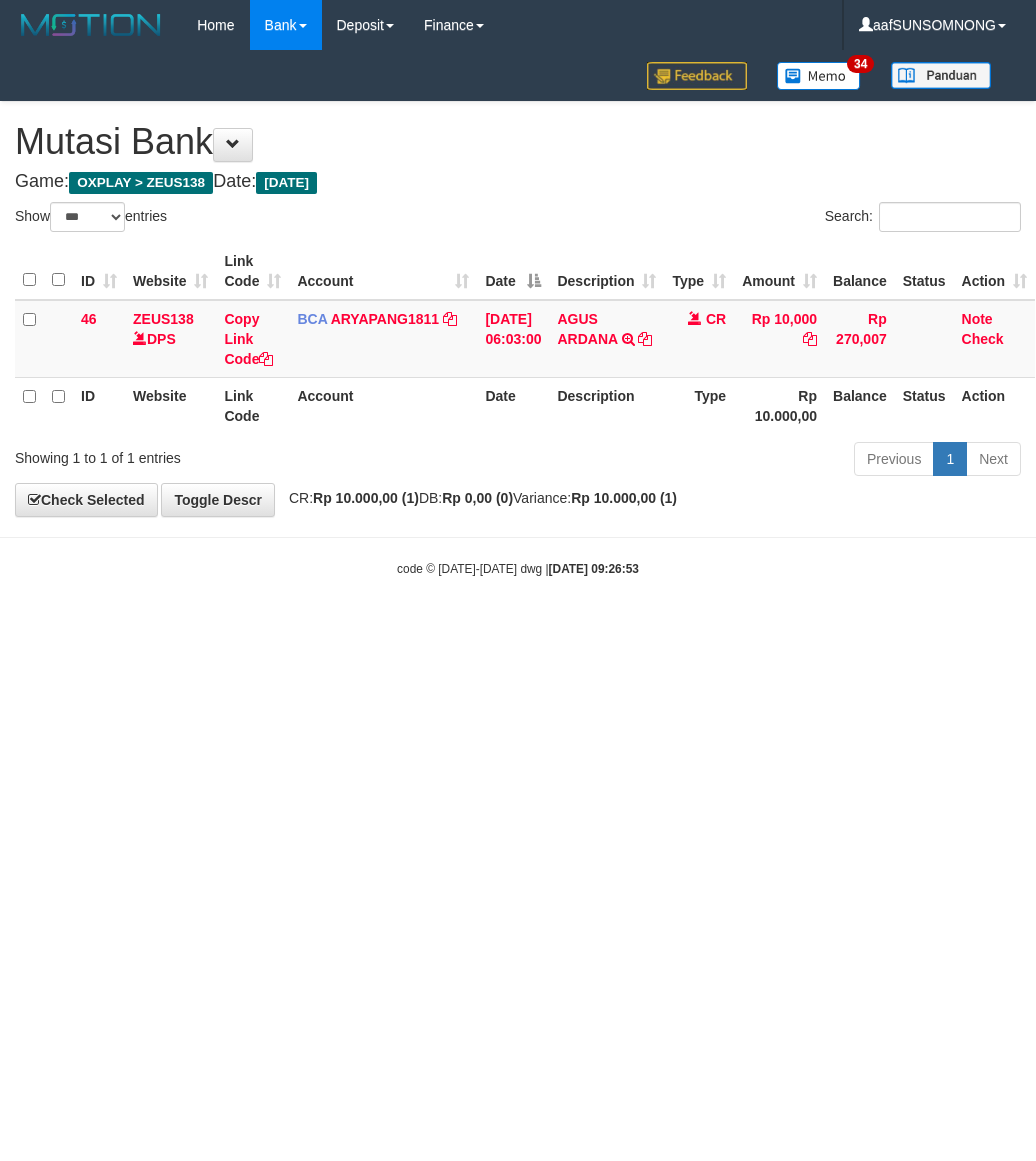 select on "***" 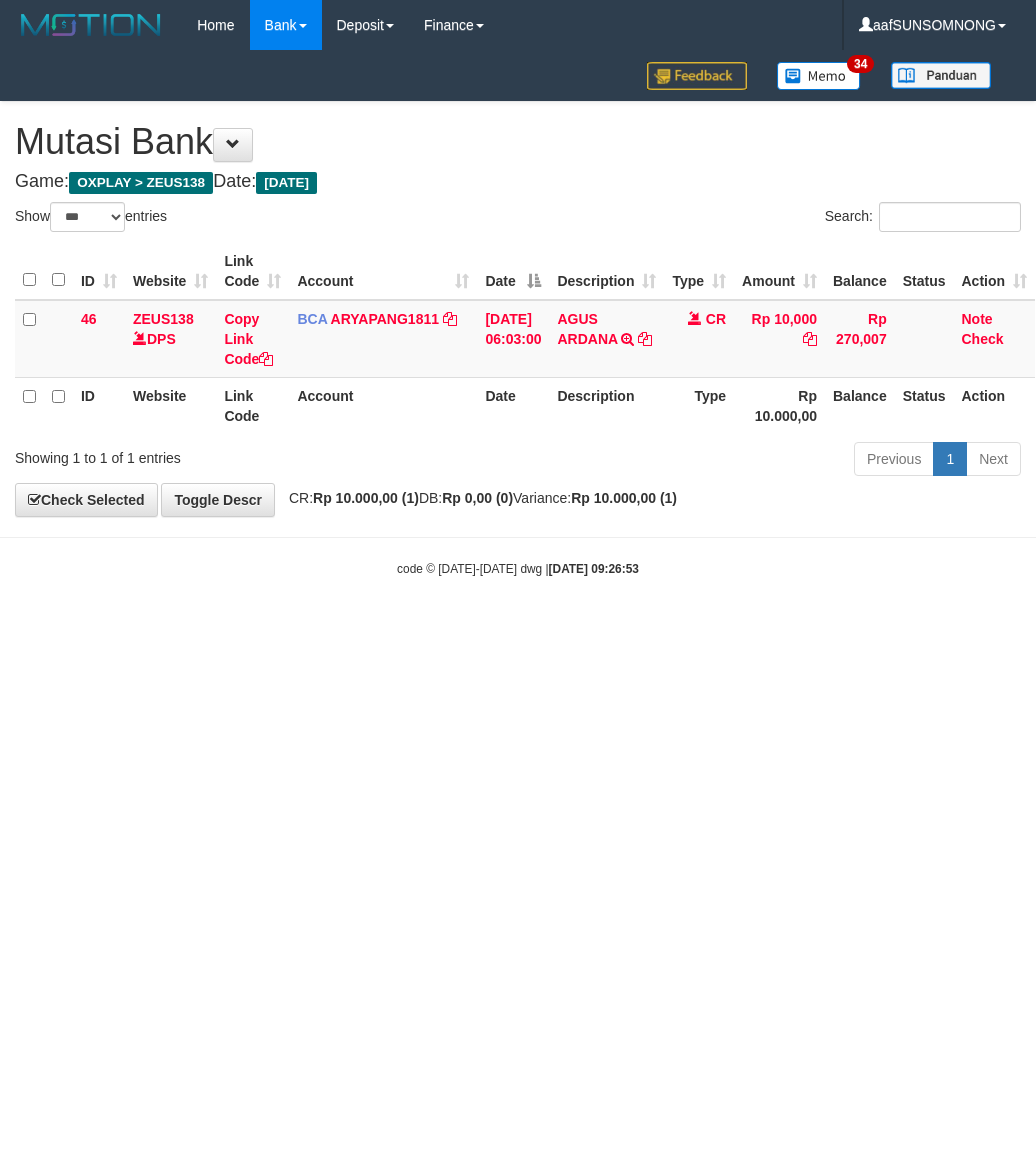 scroll, scrollTop: 0, scrollLeft: 0, axis: both 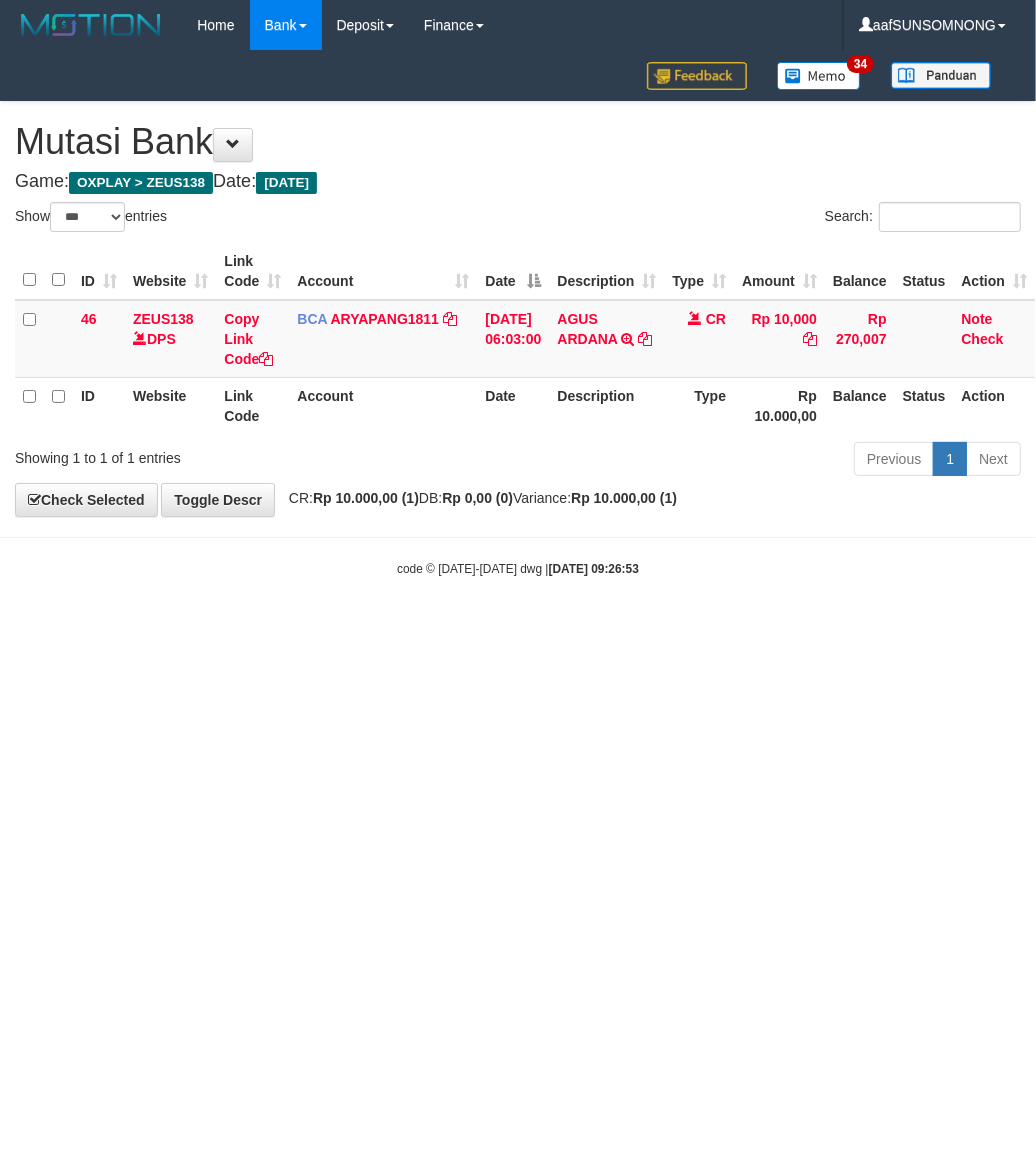 drag, startPoint x: 367, startPoint y: 818, endPoint x: 376, endPoint y: 805, distance: 15.811388 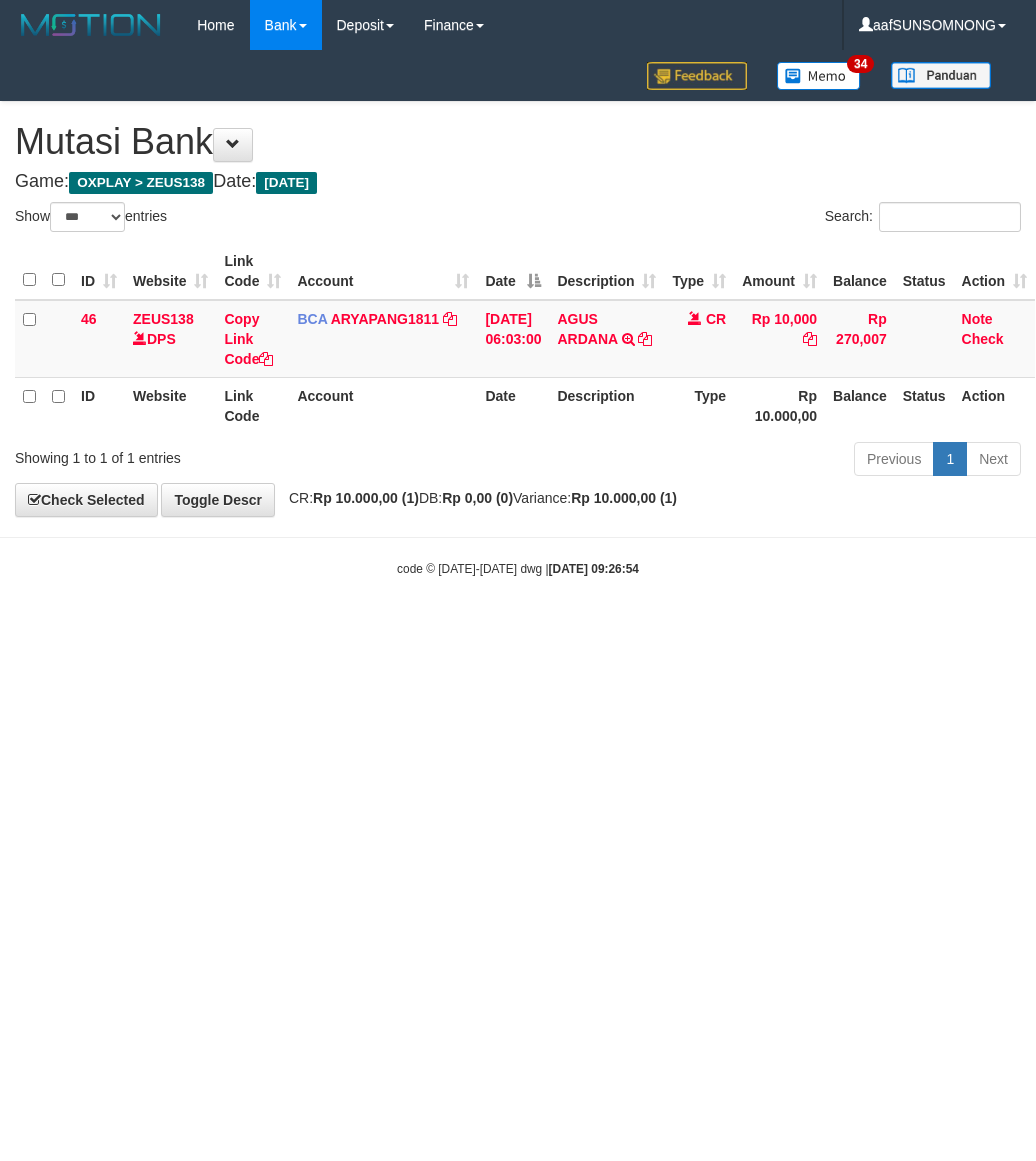 select on "***" 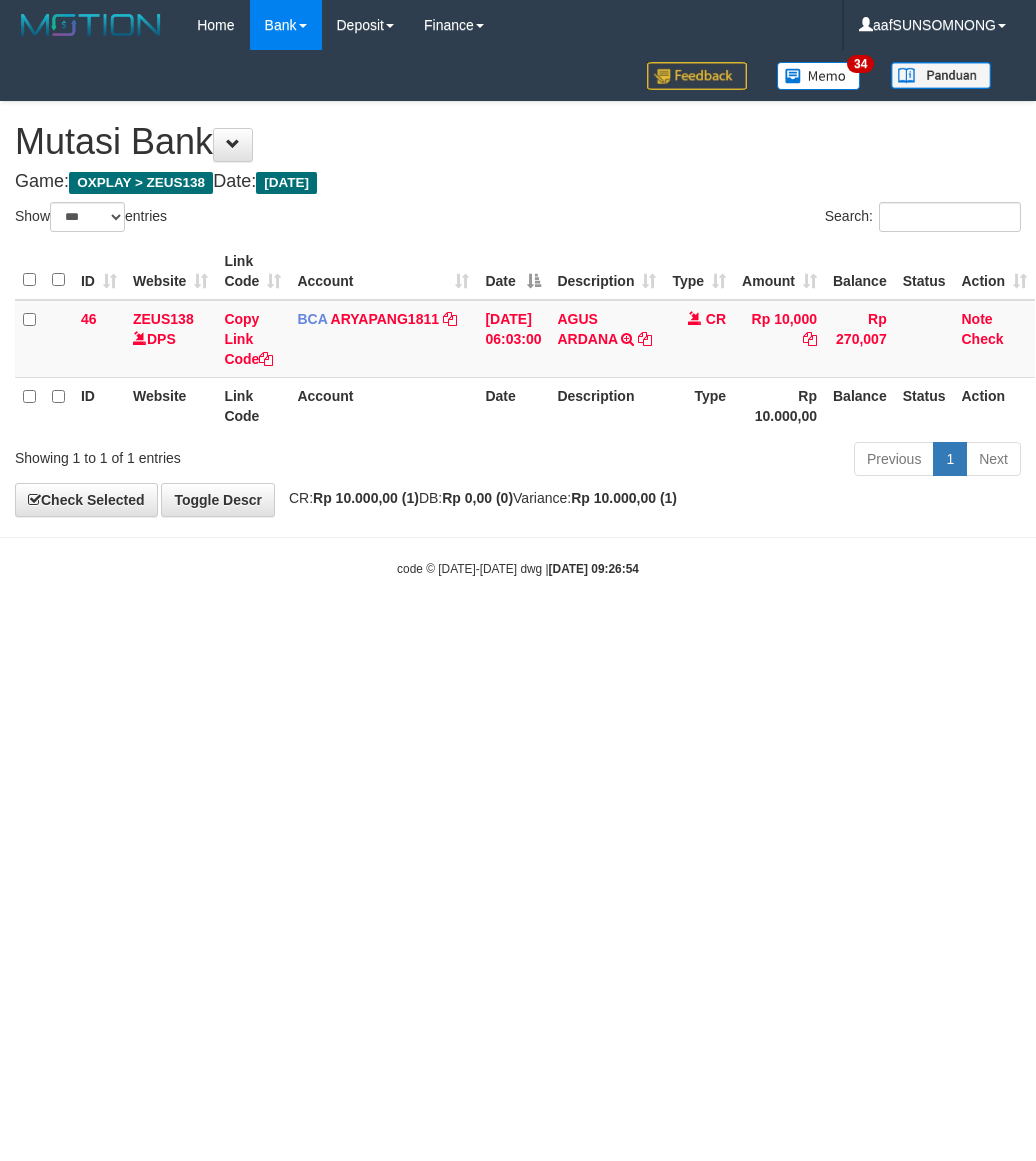 scroll, scrollTop: 0, scrollLeft: 0, axis: both 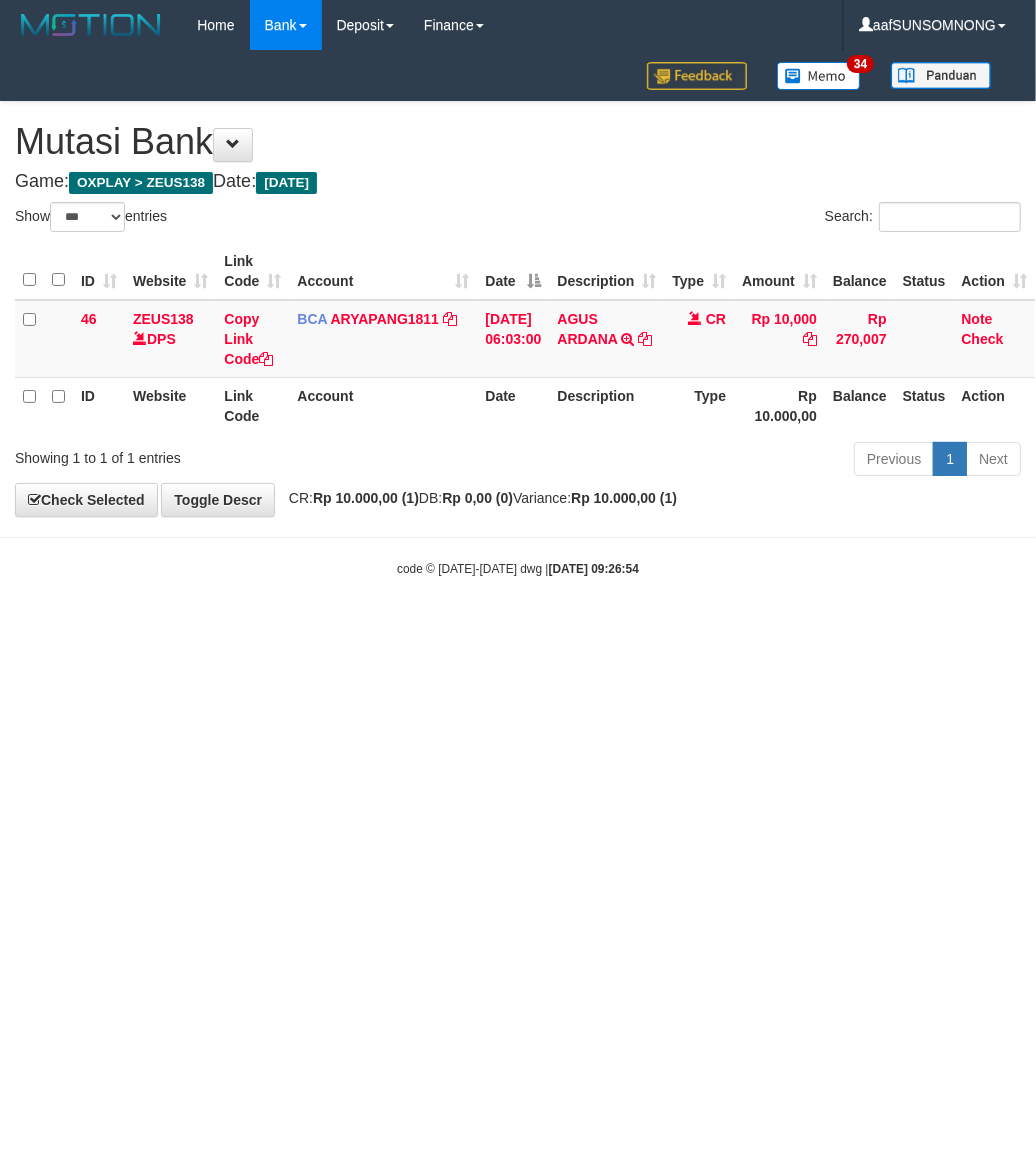 click on "Toggle navigation
Home
Bank
Account List
Load
By Website
Group
[OXPLAY]													ZEUS138
By Load Group (DPS)
Sync" at bounding box center [518, 314] 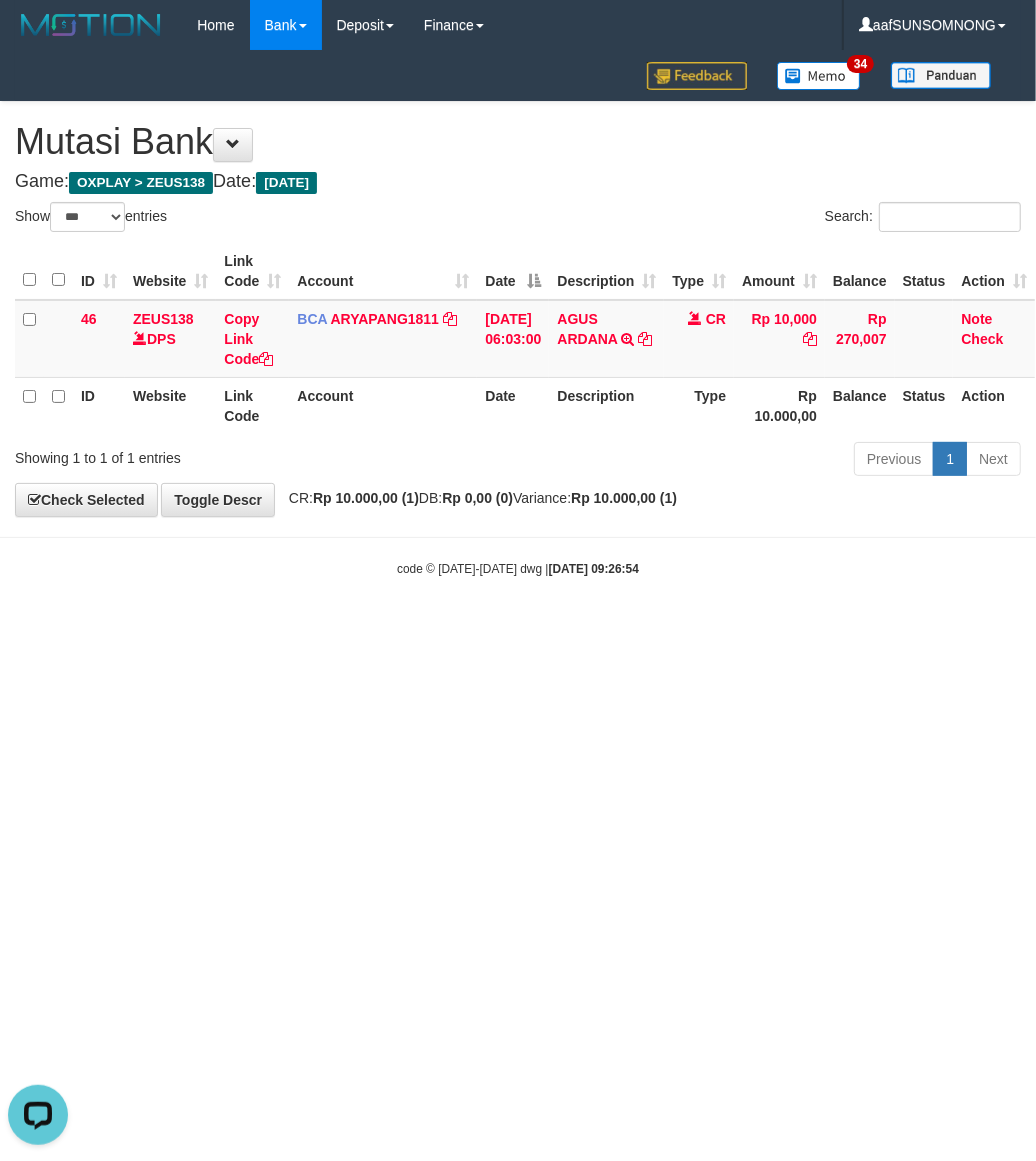 scroll, scrollTop: 0, scrollLeft: 0, axis: both 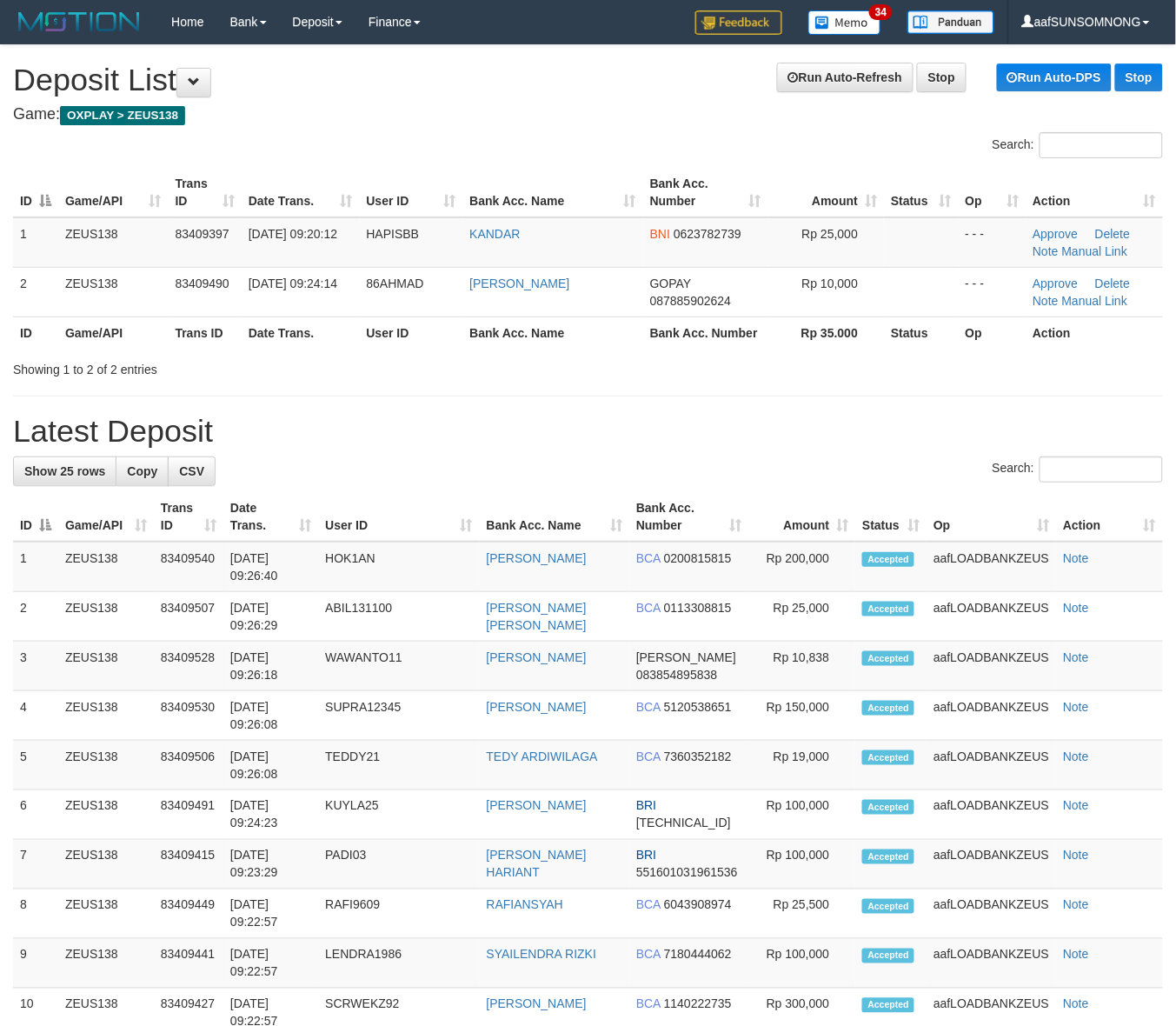 click on "Amount" at bounding box center (802, 516) 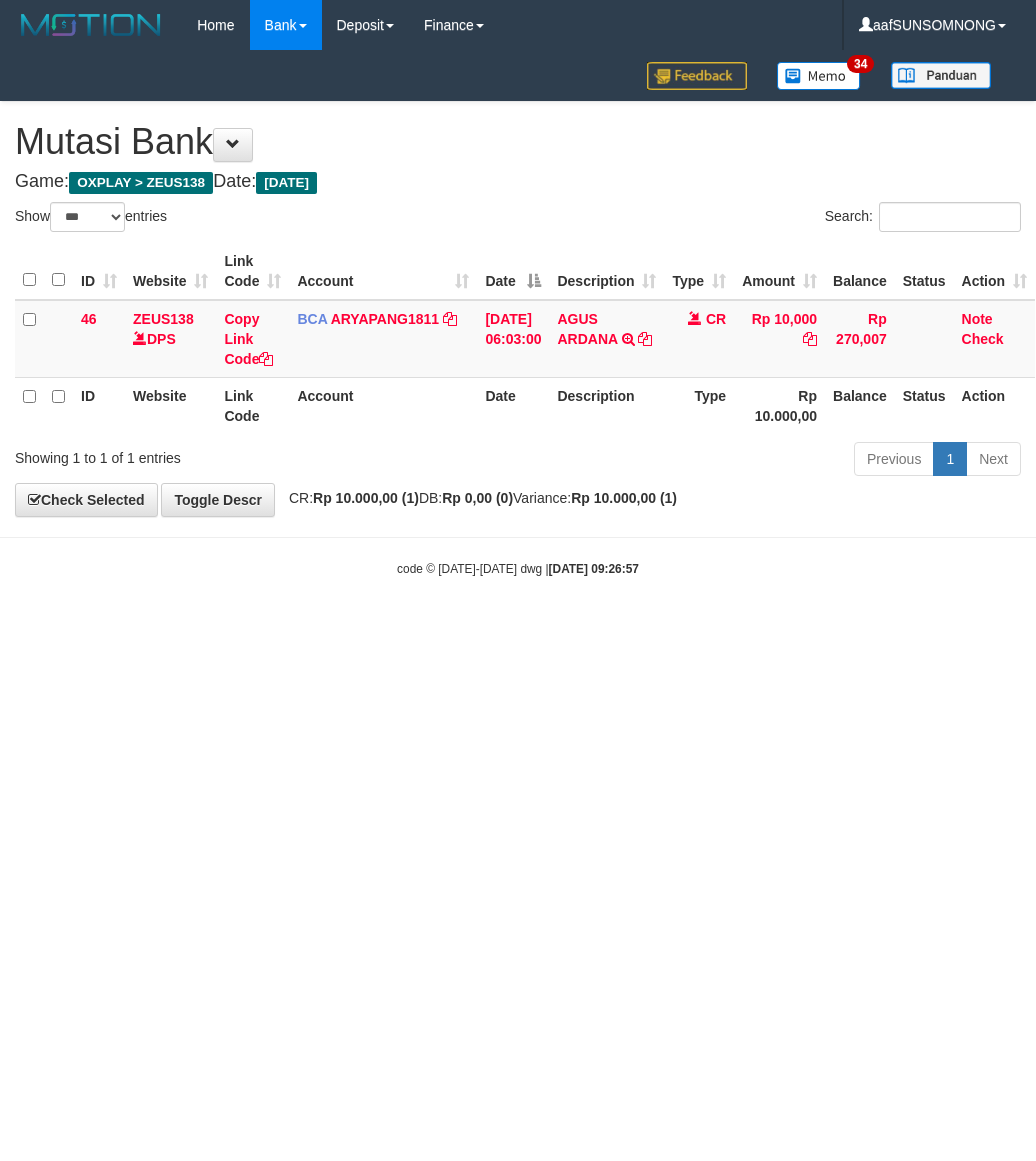 select on "***" 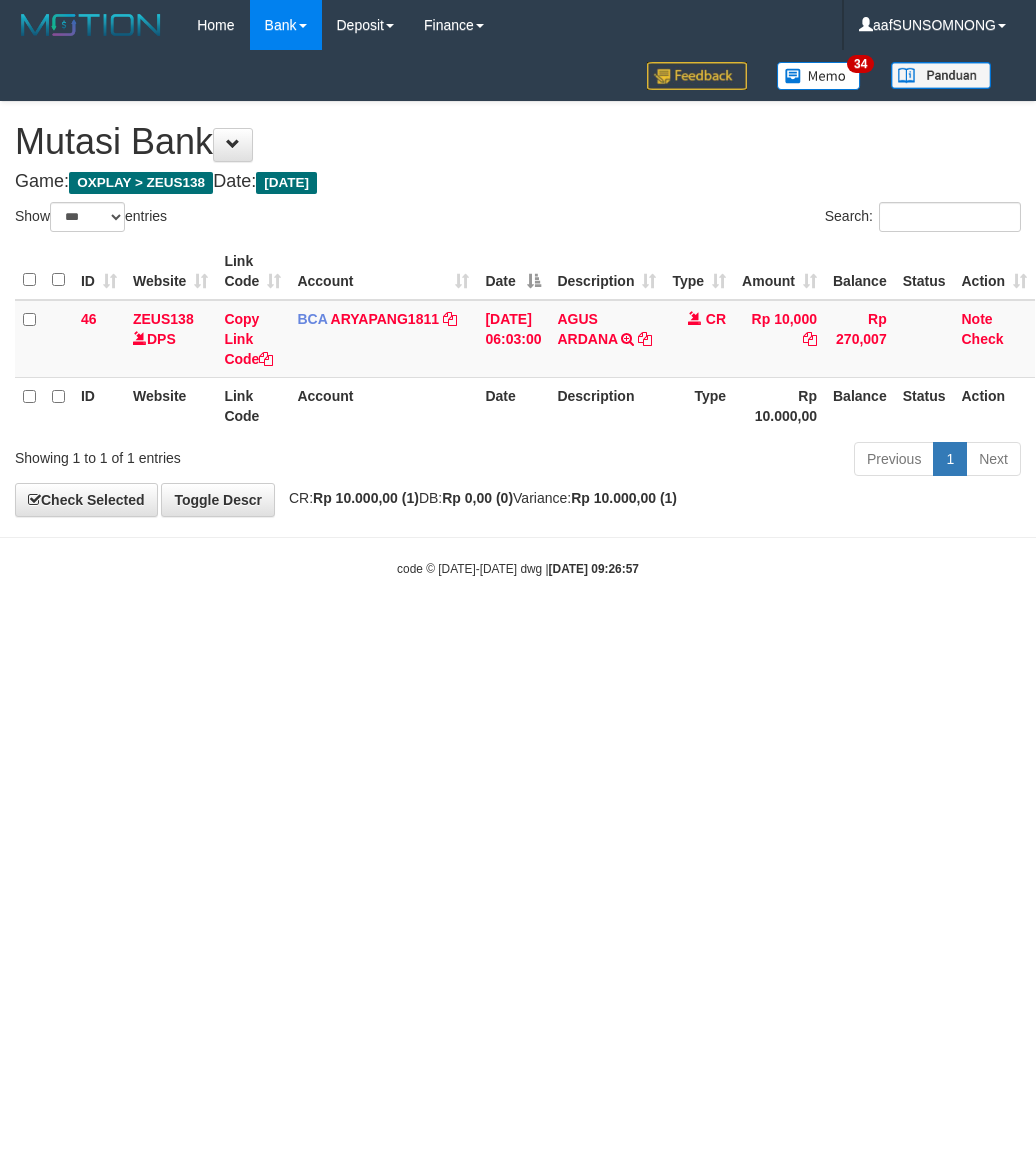 scroll, scrollTop: 0, scrollLeft: 0, axis: both 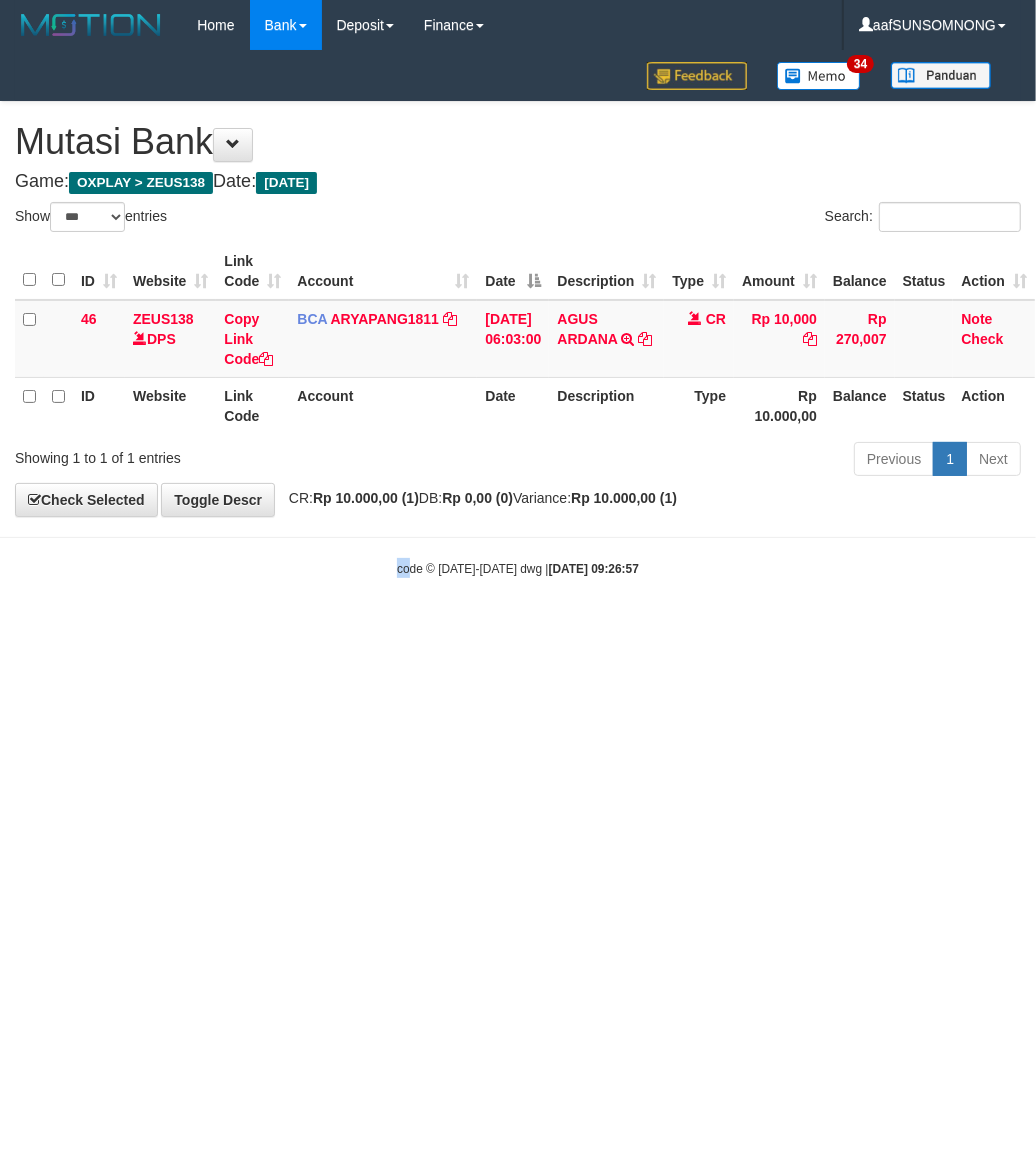 click on "Toggle navigation
Home
Bank
Account List
Load
By Website
Group
[OXPLAY]													ZEUS138
By Load Group (DPS)
Sync" at bounding box center [518, 314] 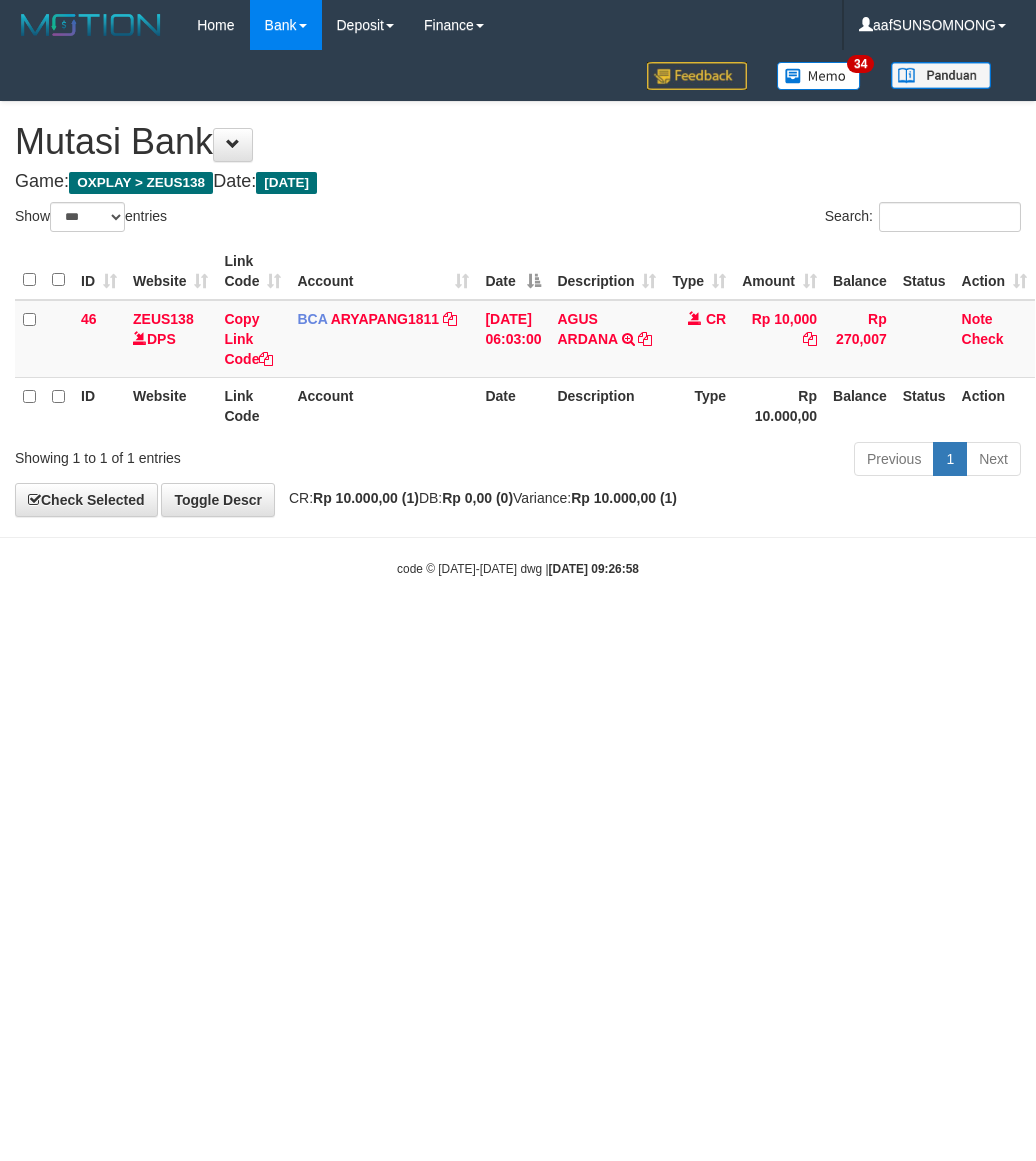 select on "***" 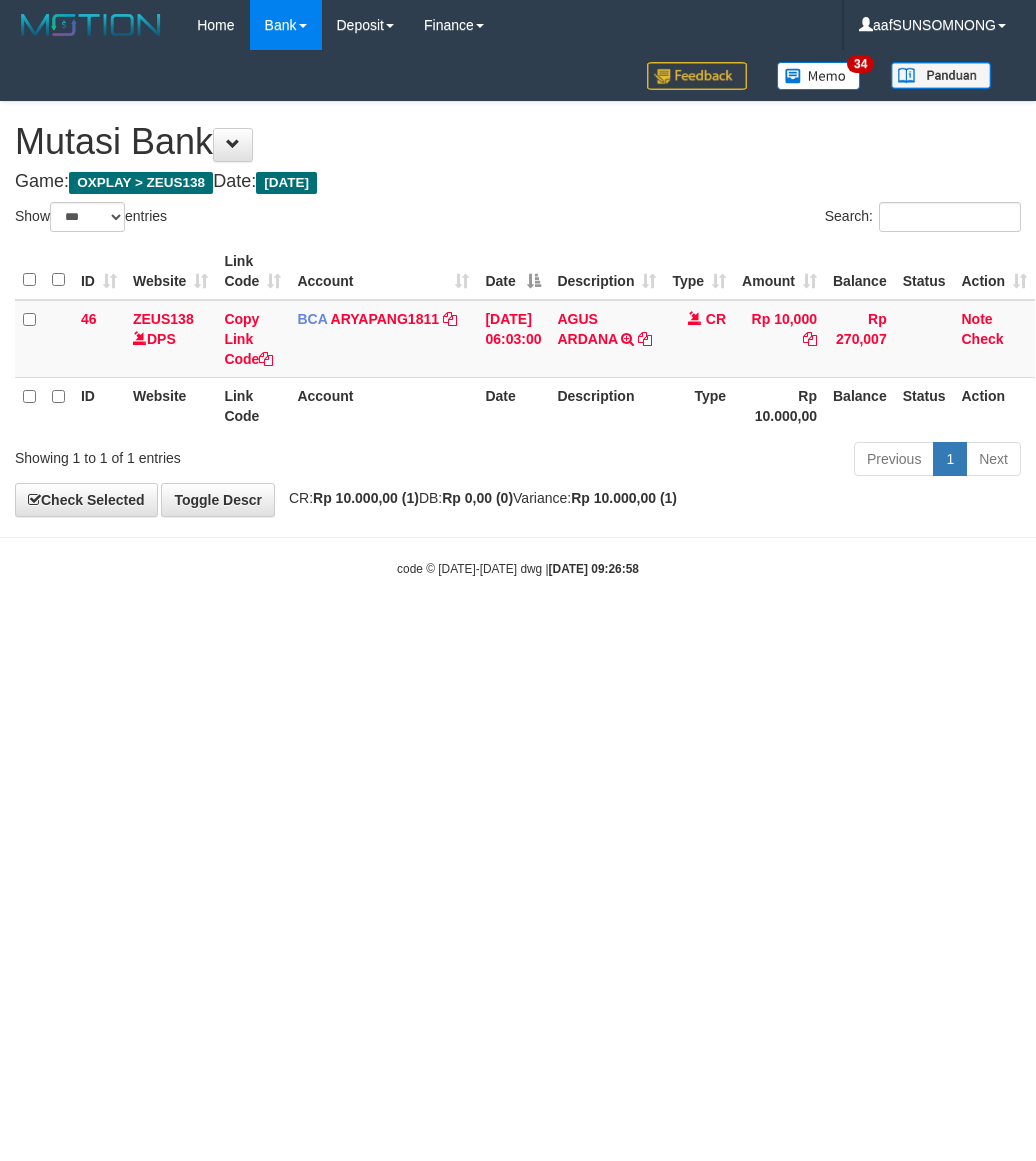 scroll, scrollTop: 0, scrollLeft: 0, axis: both 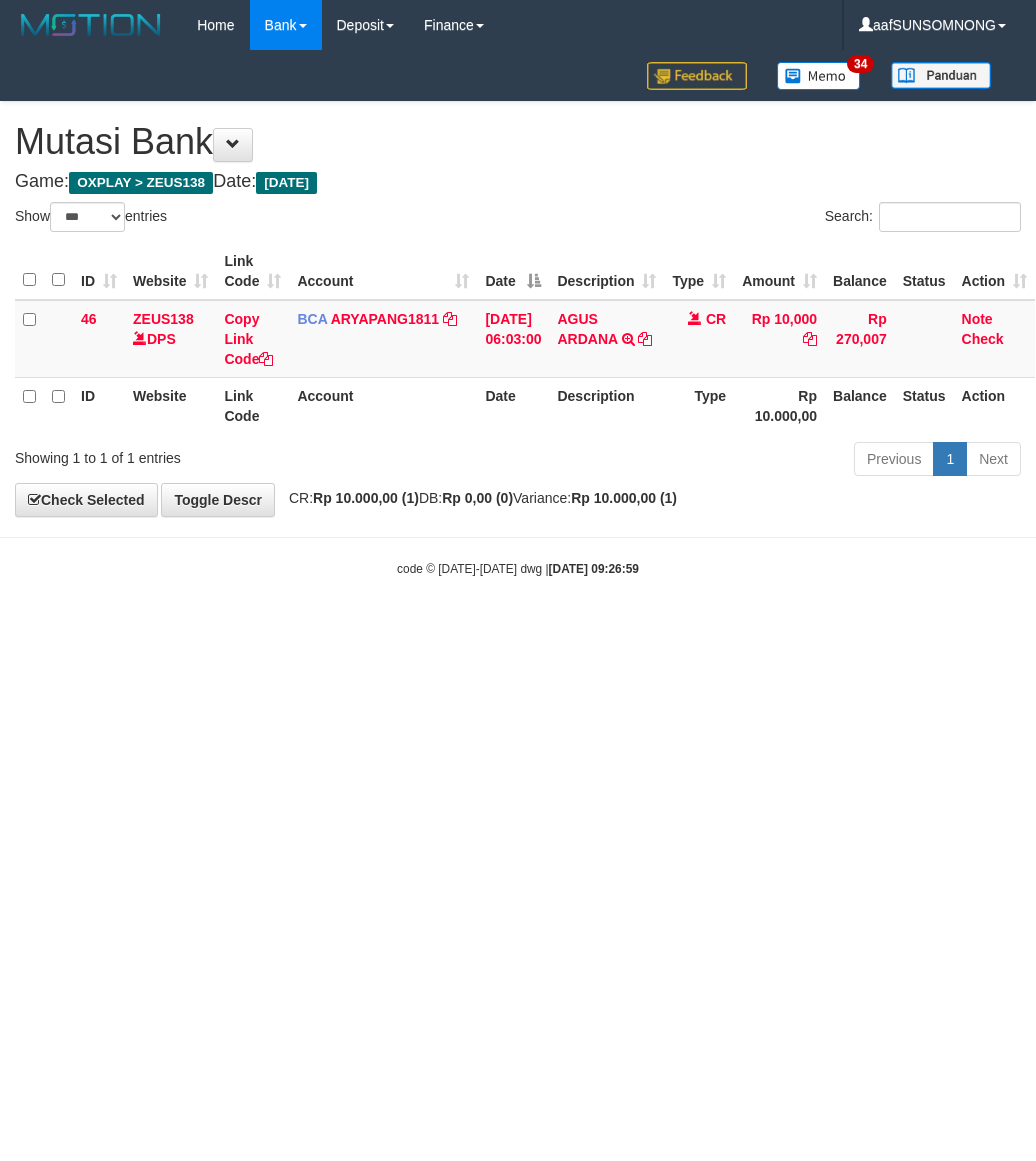 select on "***" 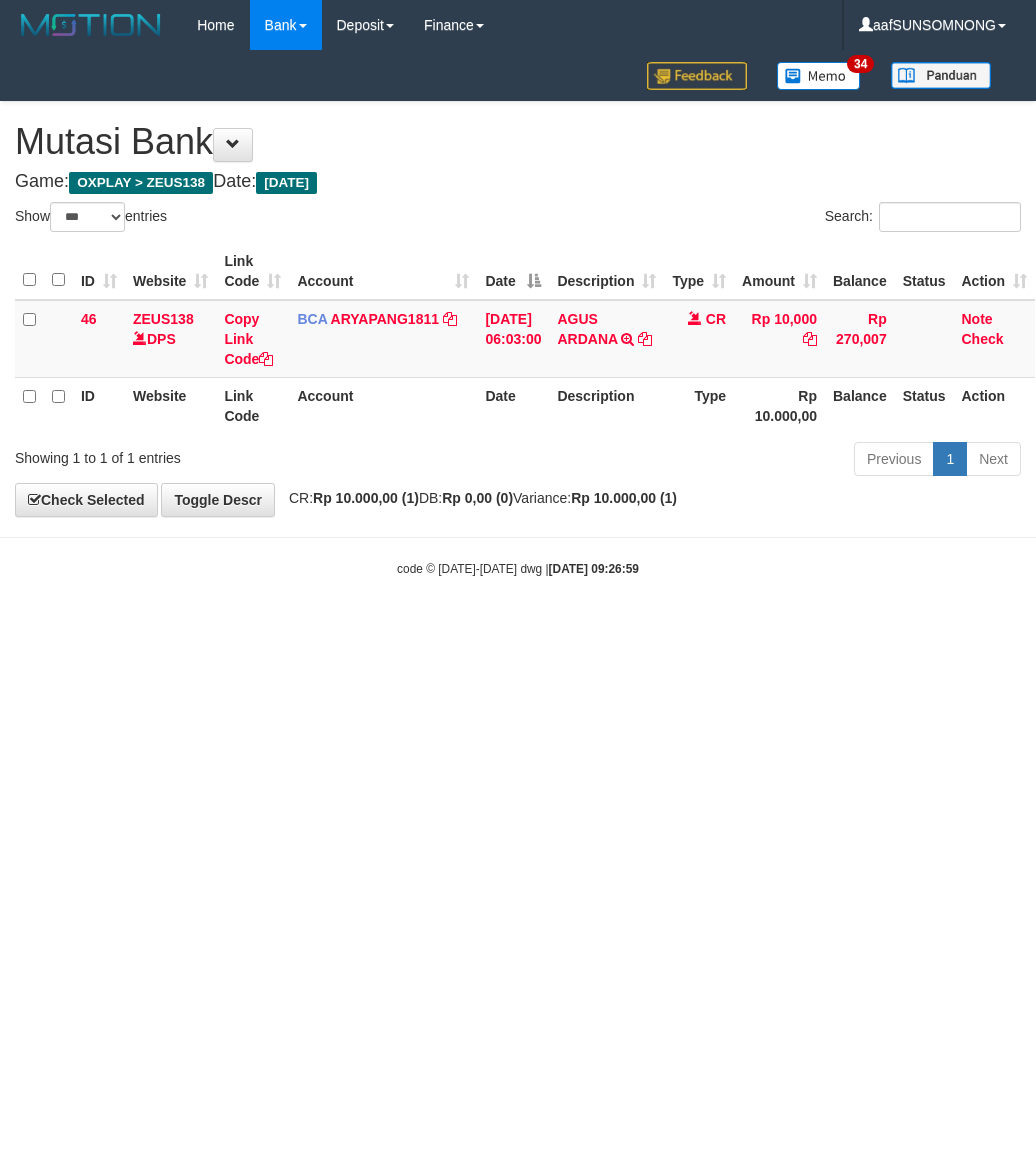 scroll, scrollTop: 0, scrollLeft: 0, axis: both 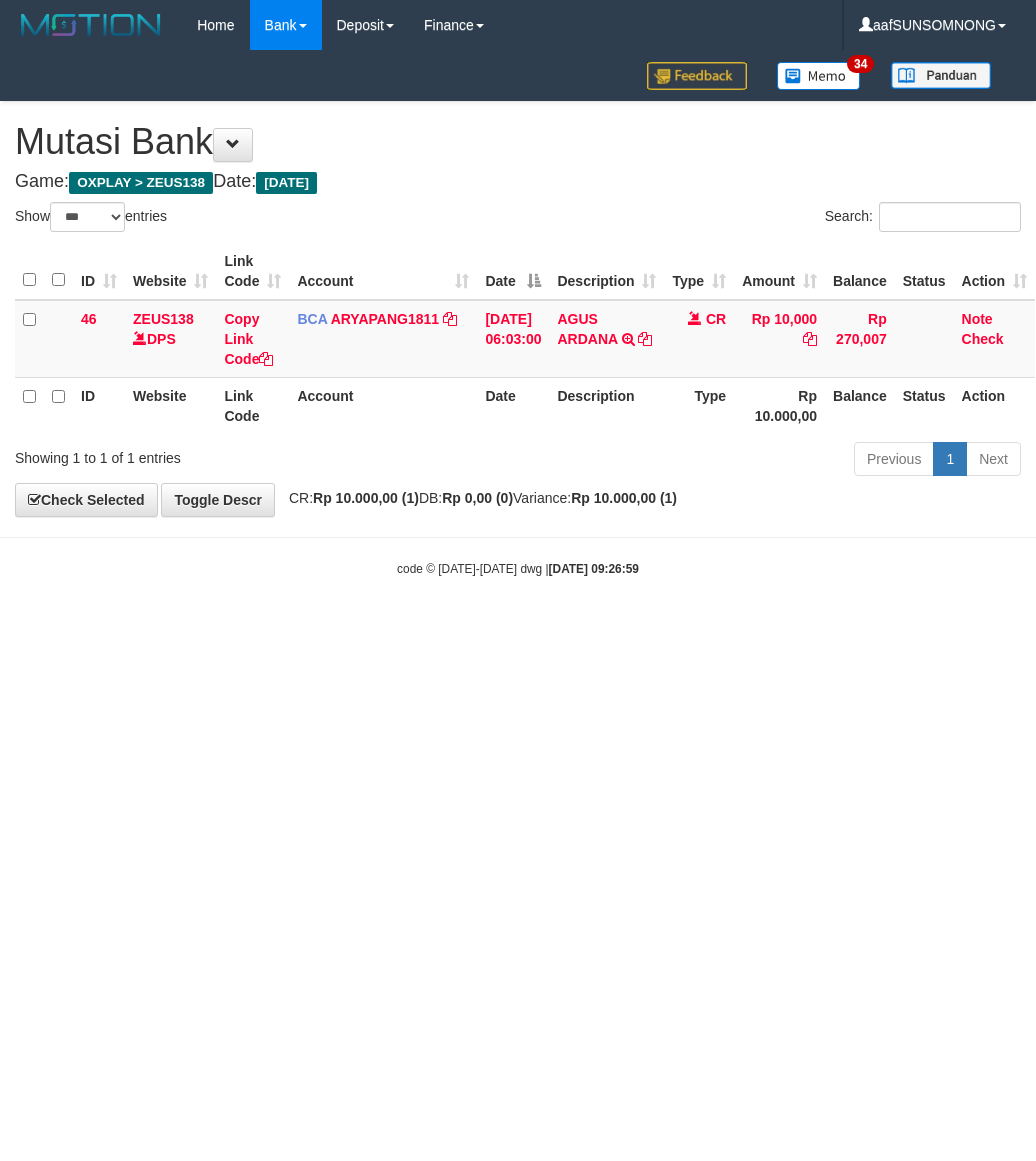 select on "***" 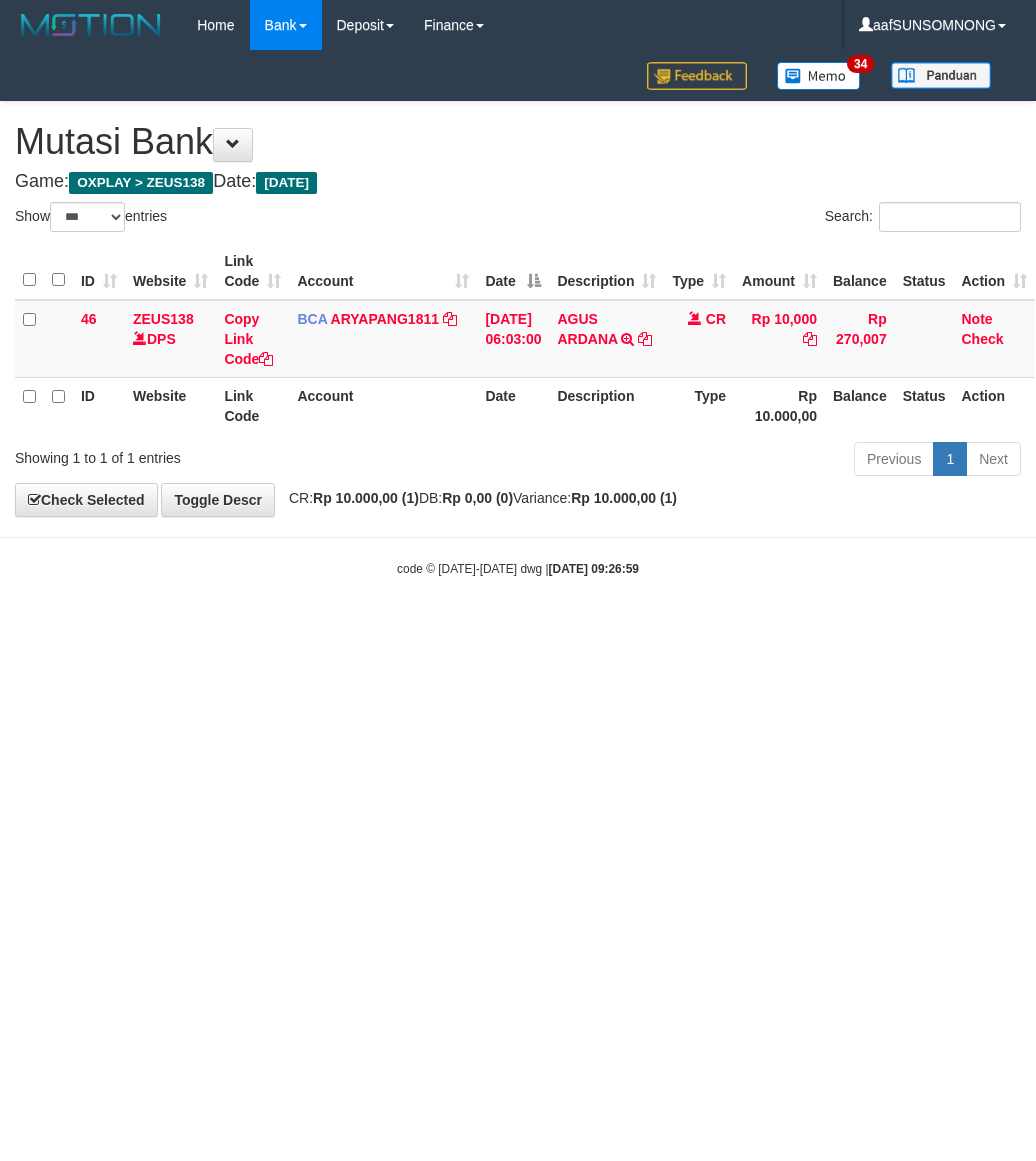 scroll, scrollTop: 0, scrollLeft: 0, axis: both 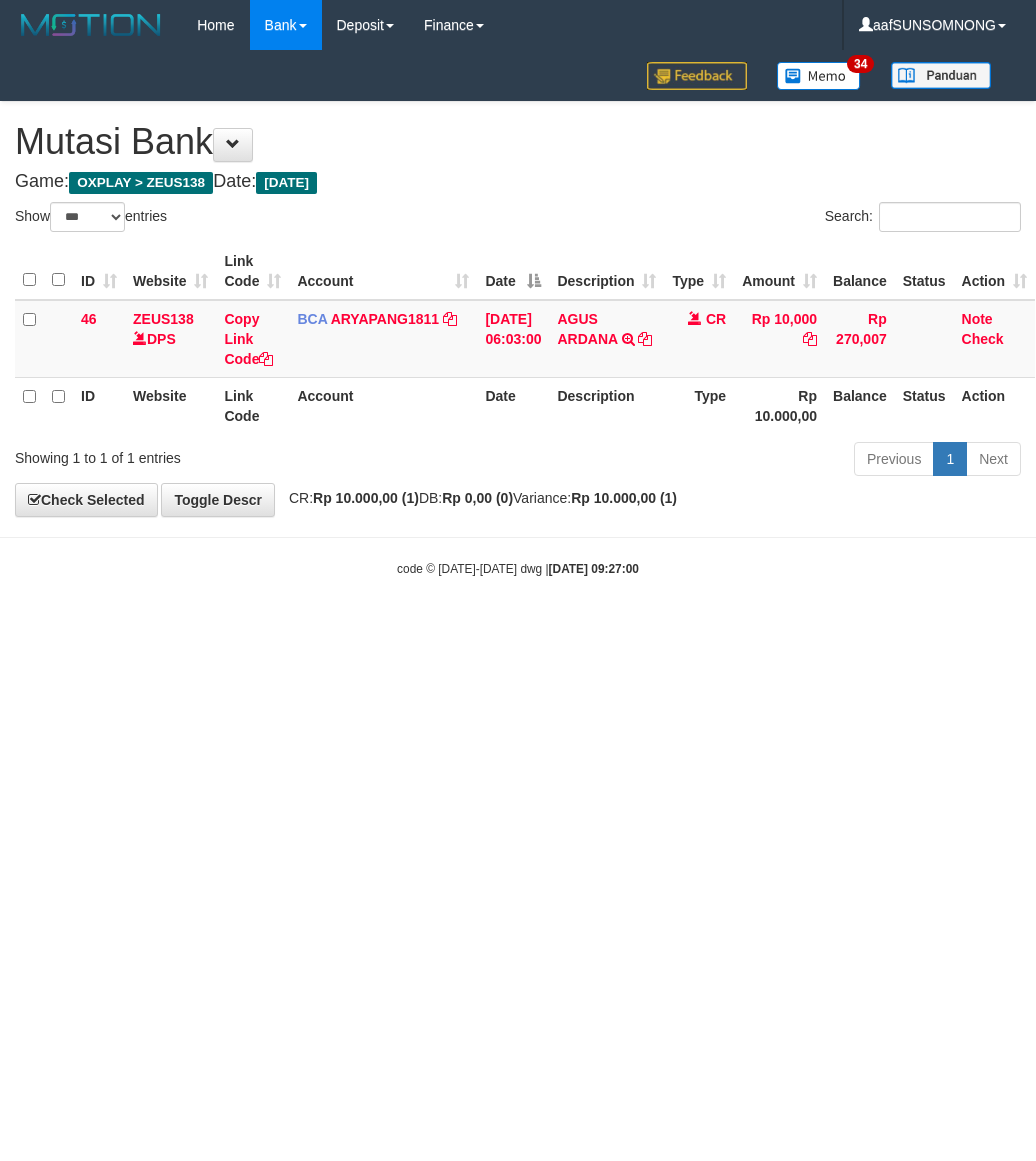 select on "***" 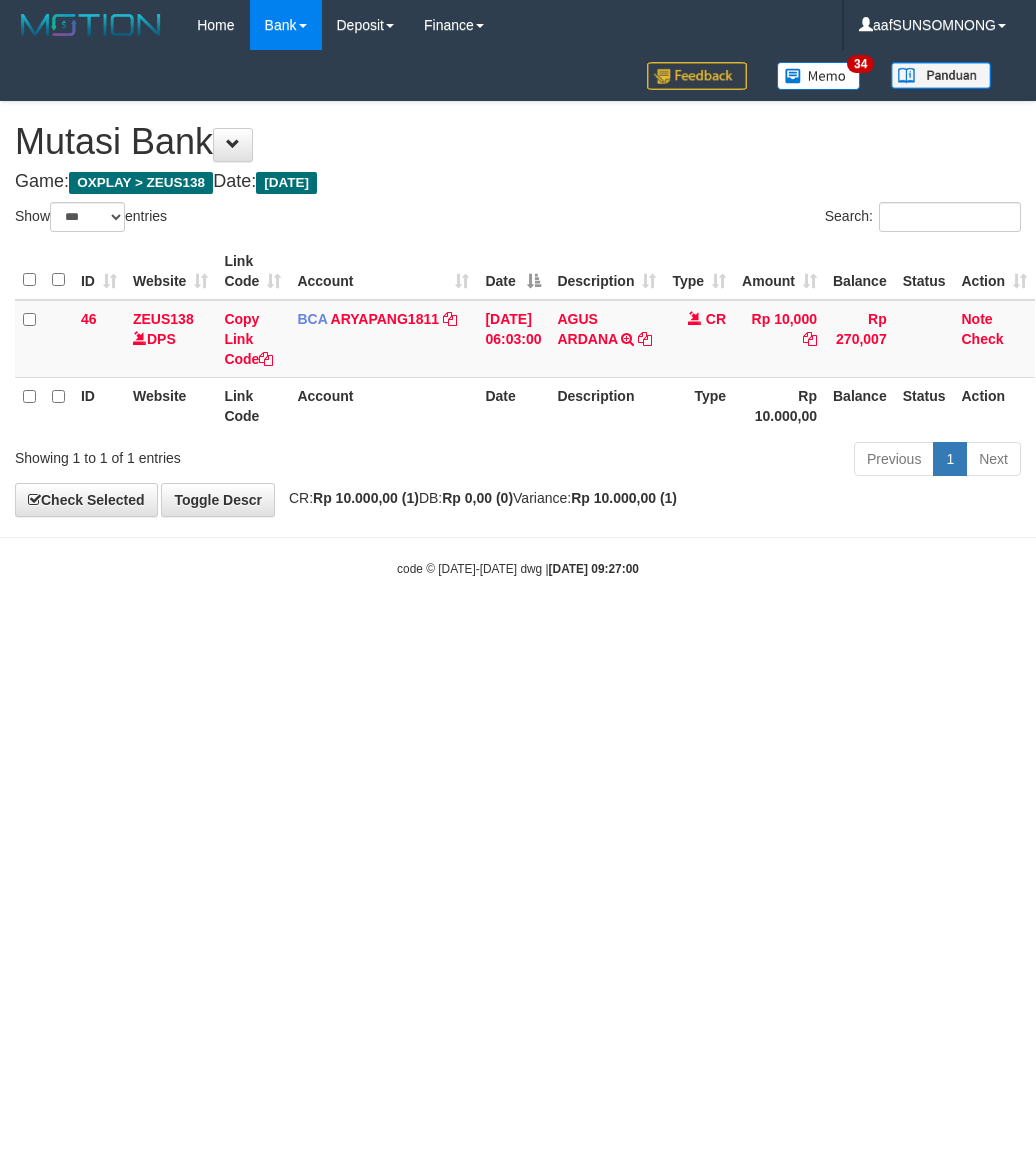 scroll, scrollTop: 0, scrollLeft: 0, axis: both 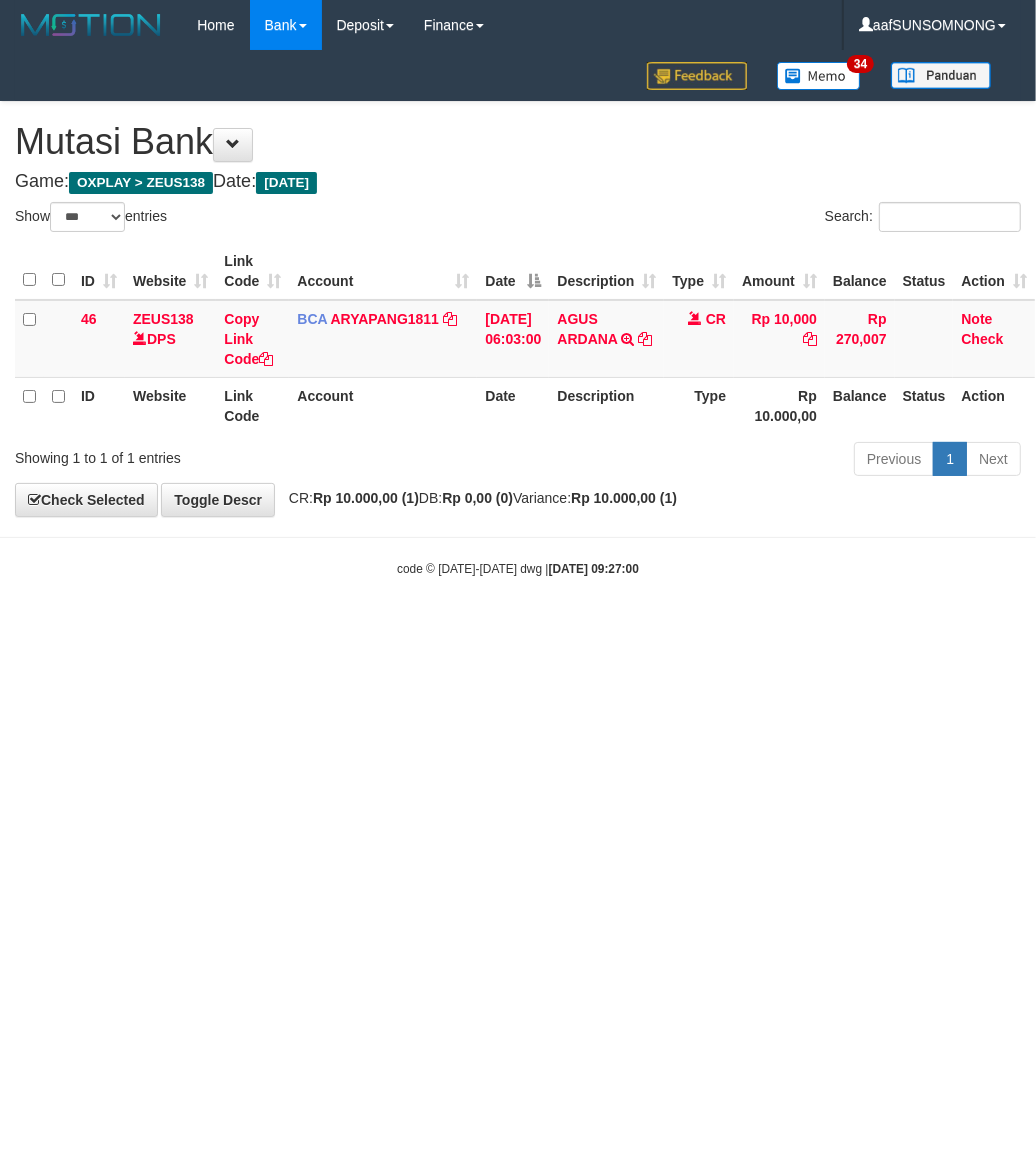 drag, startPoint x: 397, startPoint y: 707, endPoint x: 441, endPoint y: 721, distance: 46.173584 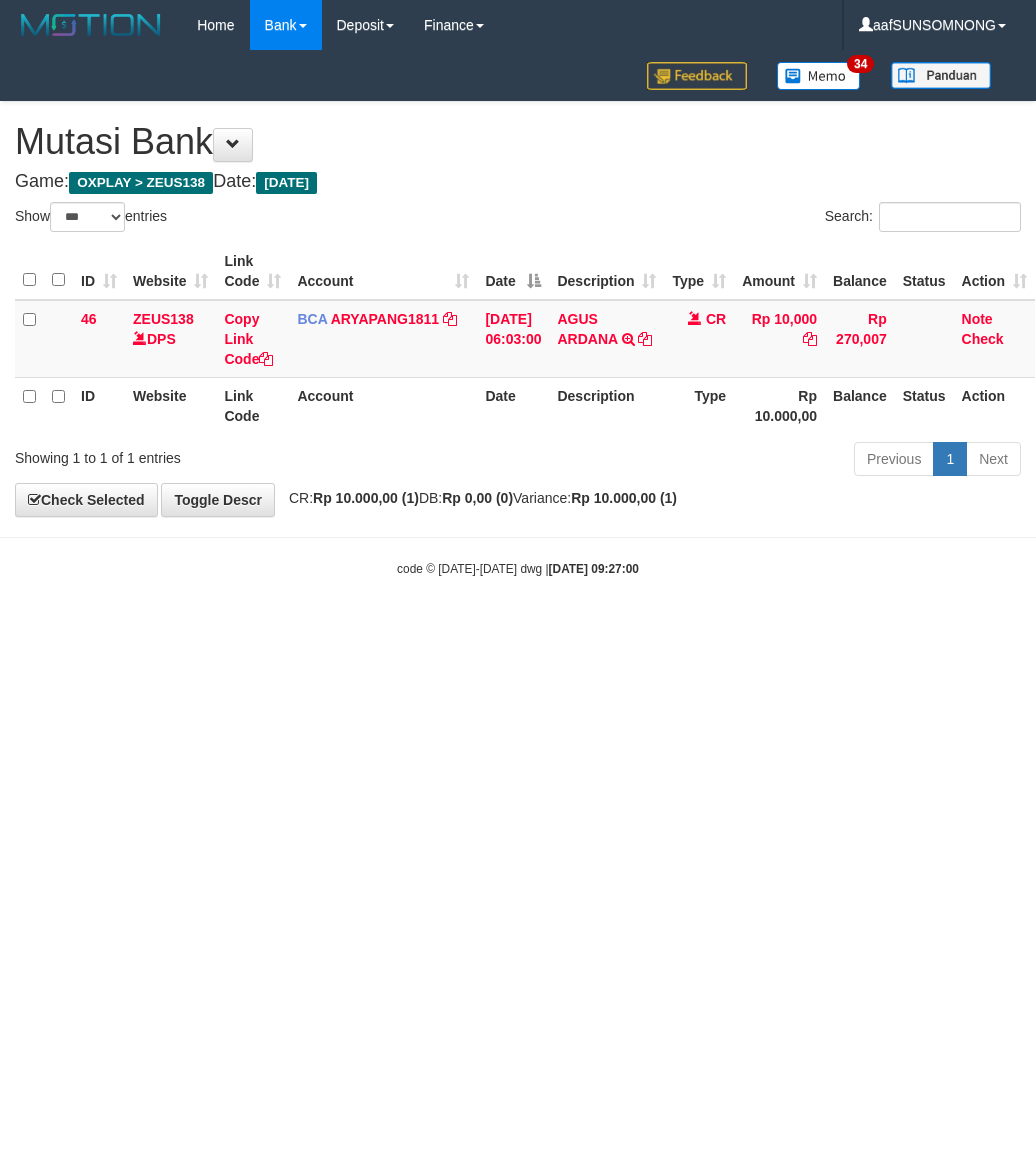 select on "***" 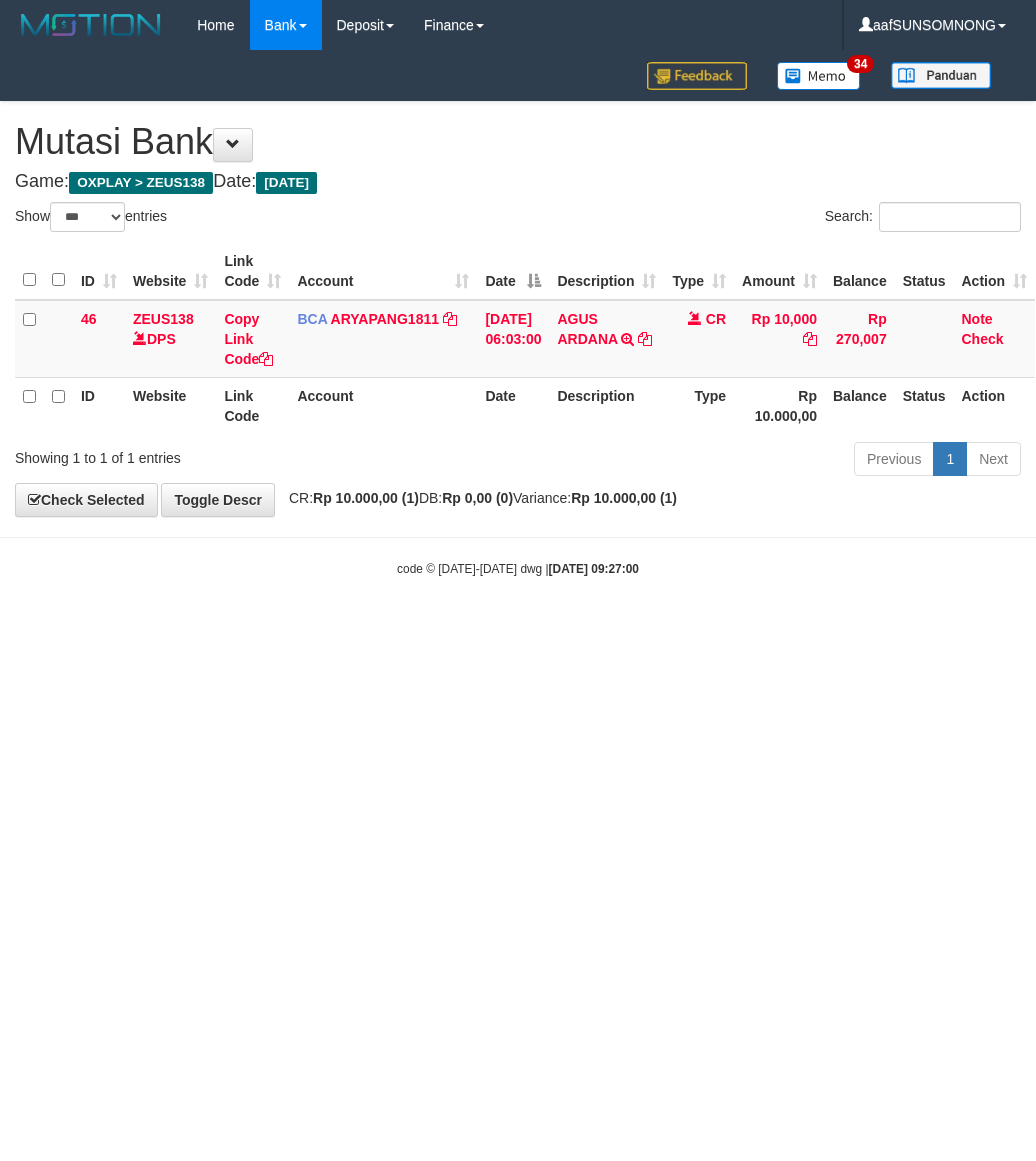 scroll, scrollTop: 0, scrollLeft: 0, axis: both 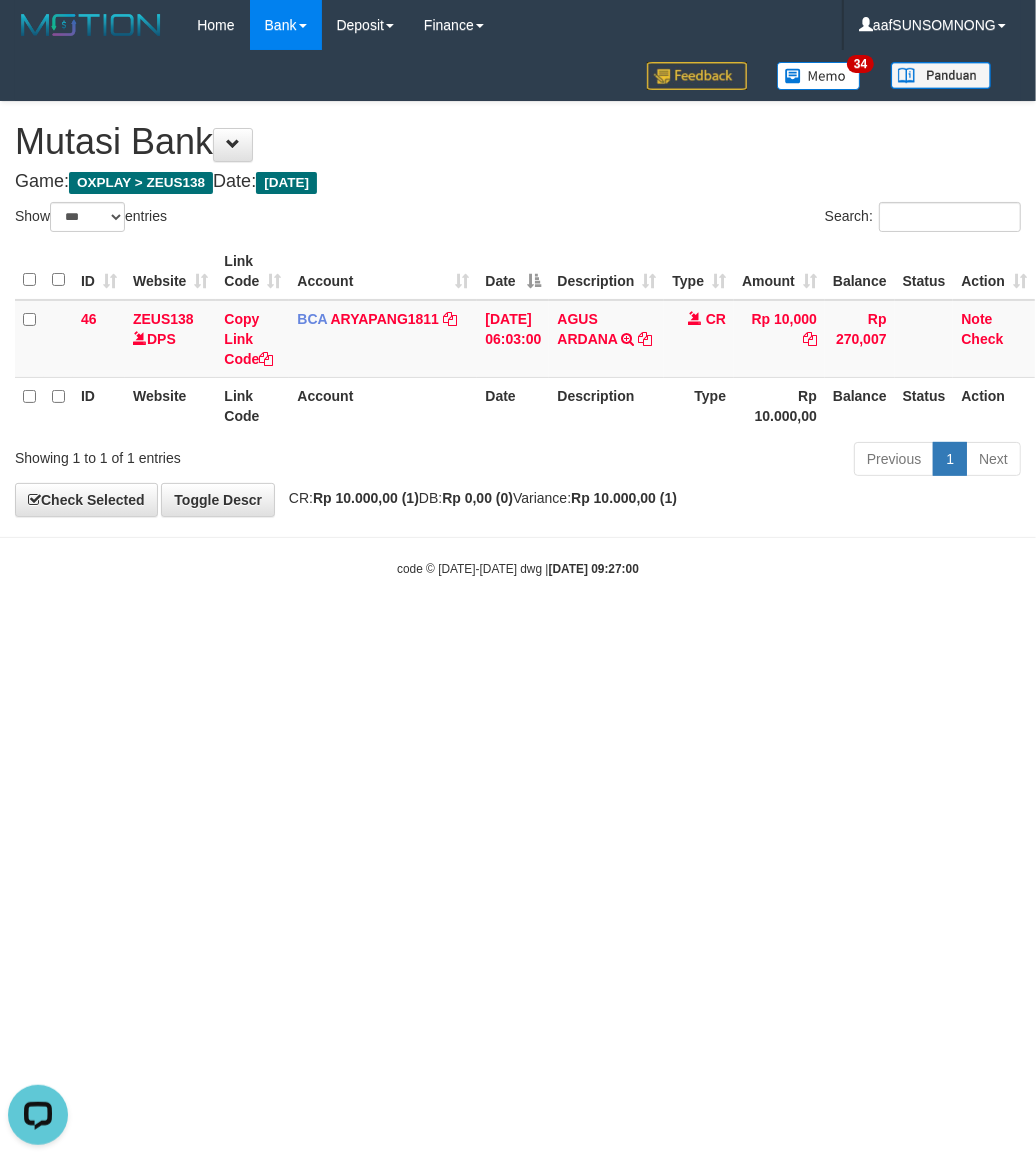 drag, startPoint x: 321, startPoint y: 753, endPoint x: 347, endPoint y: 756, distance: 26.172504 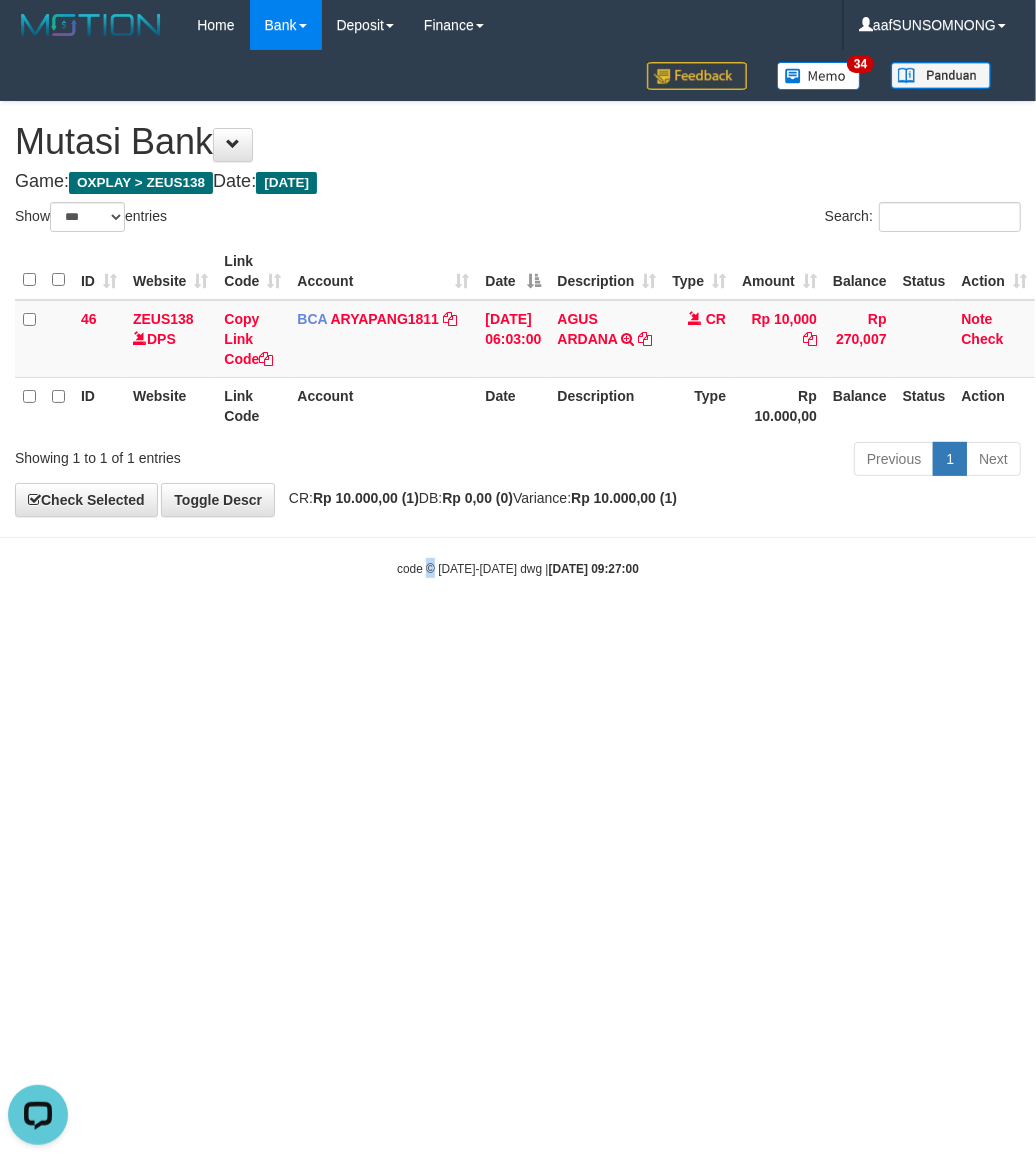 drag, startPoint x: 431, startPoint y: 705, endPoint x: 482, endPoint y: 707, distance: 51.0392 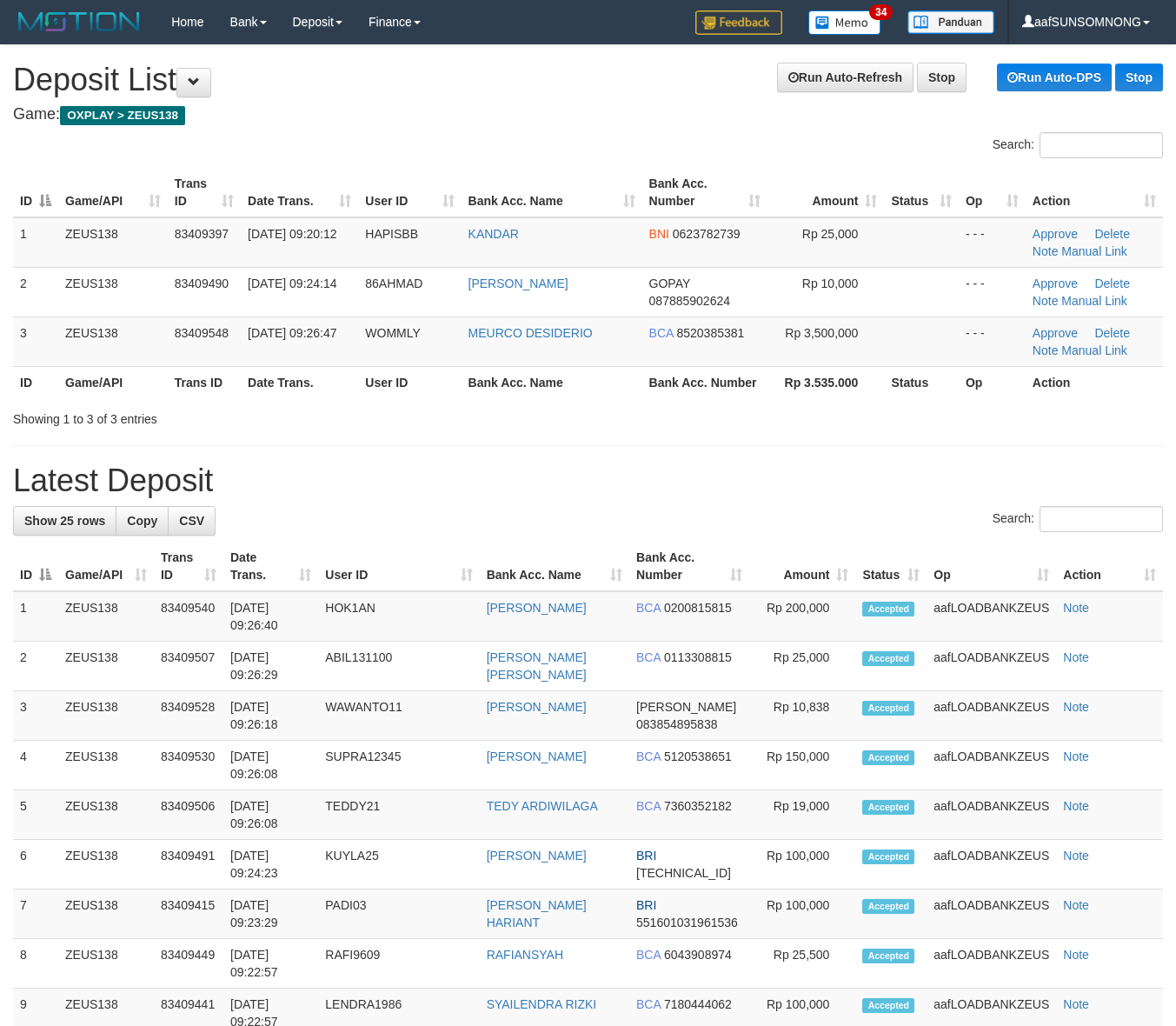 scroll, scrollTop: 0, scrollLeft: 0, axis: both 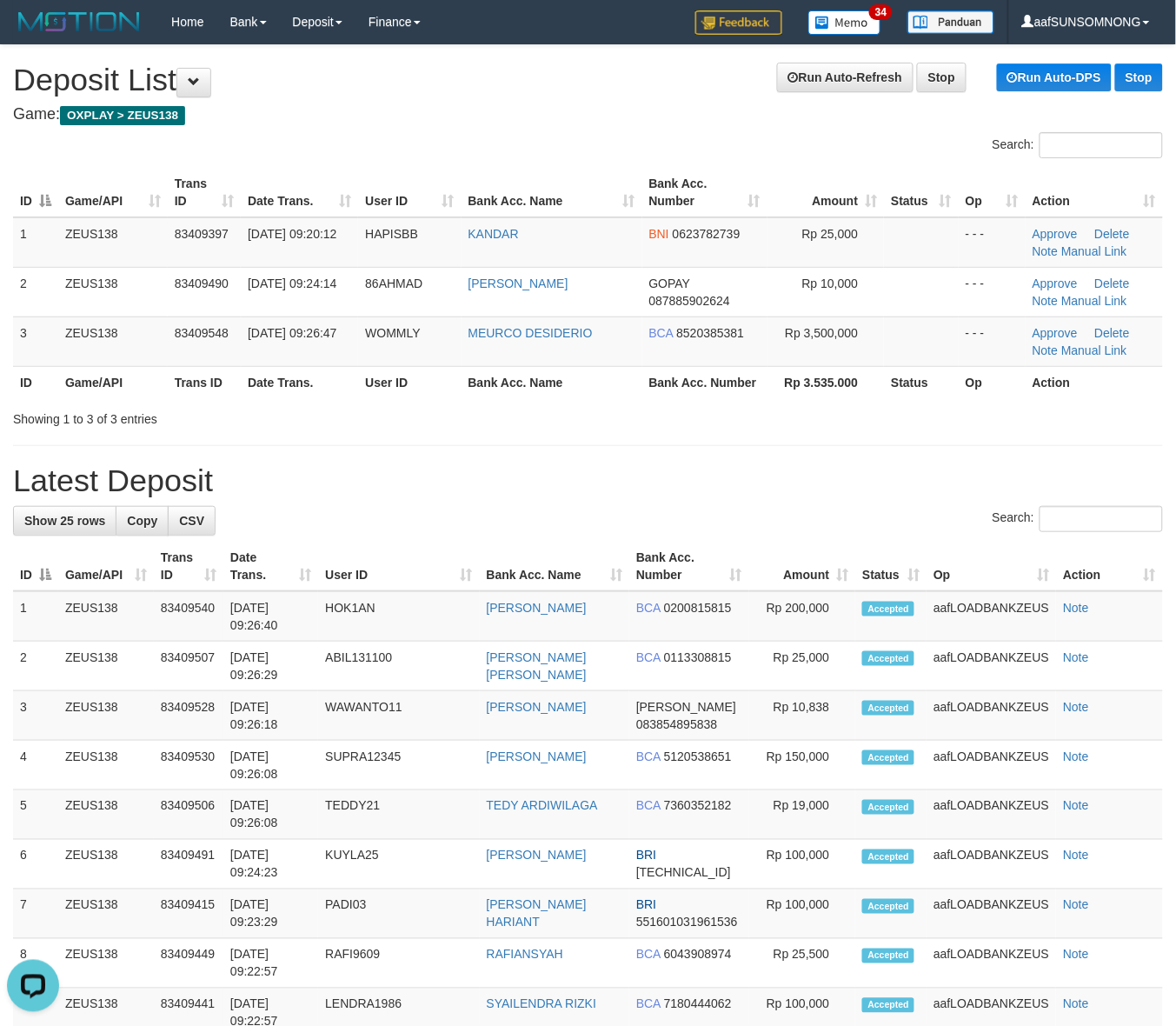 drag, startPoint x: 710, startPoint y: 510, endPoint x: 782, endPoint y: 500, distance: 72.691127 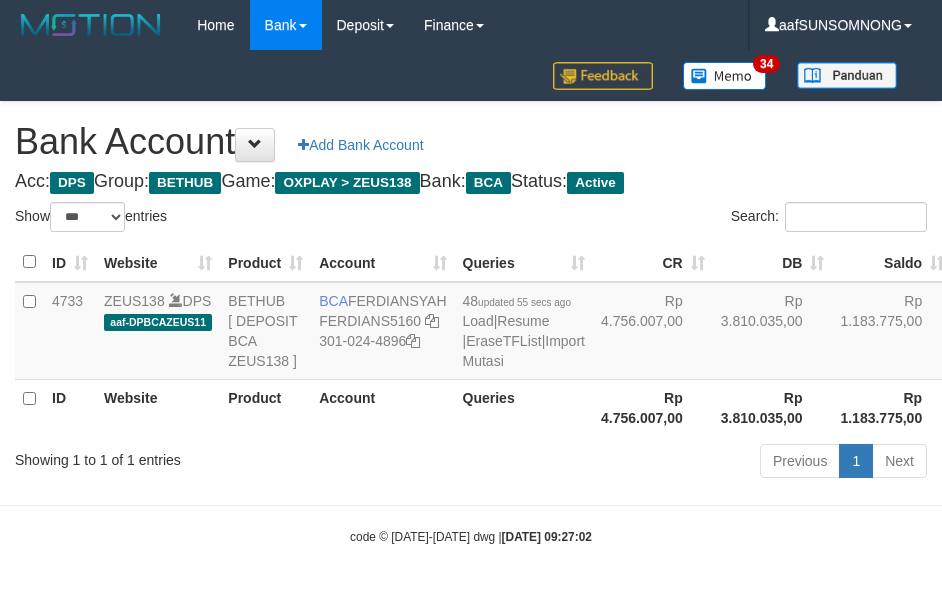 select on "***" 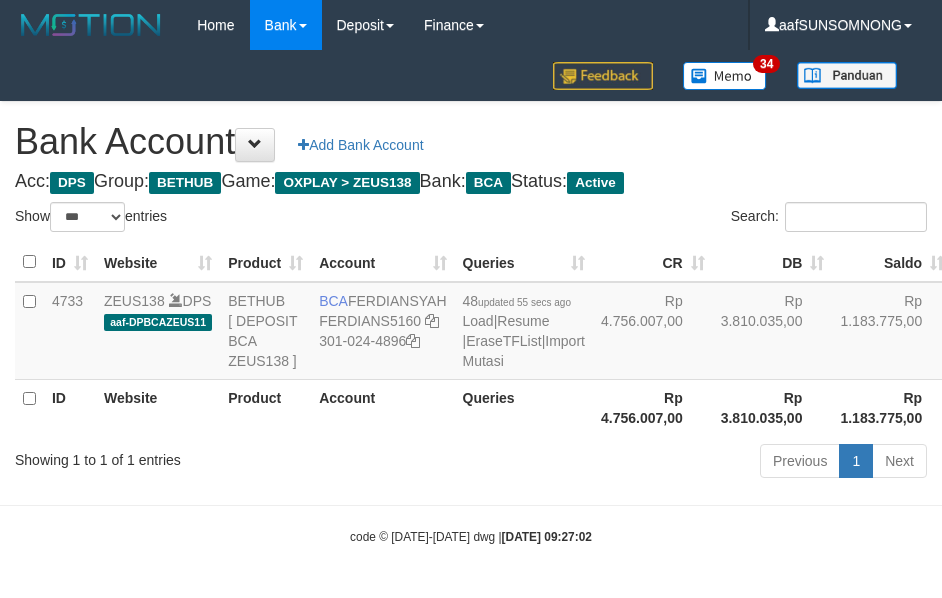 scroll, scrollTop: 38, scrollLeft: 0, axis: vertical 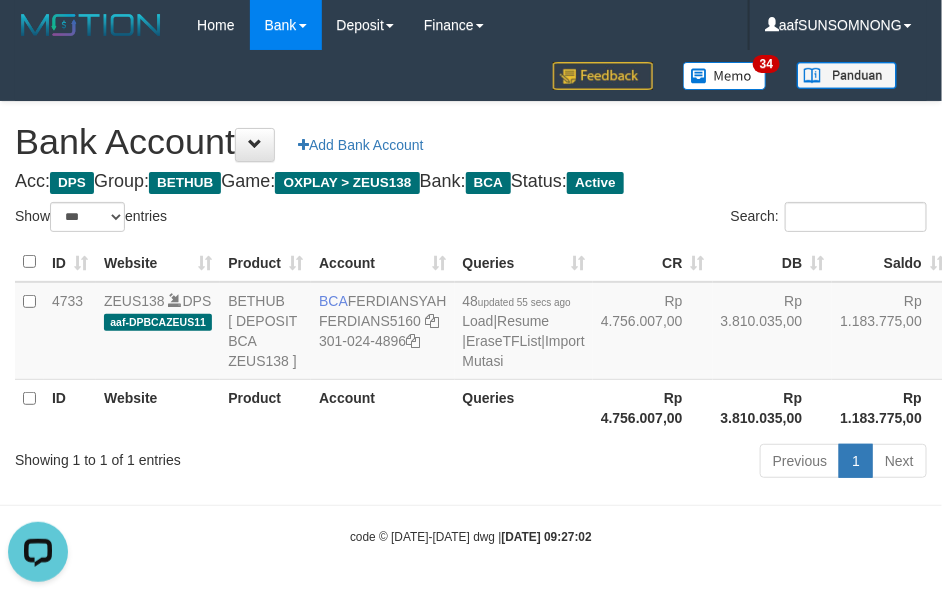 click on "Toggle navigation
Home
Bank
Account List
Load
By Website
Group
[OXPLAY]													ZEUS138
By Load Group (DPS)" at bounding box center (471, 298) 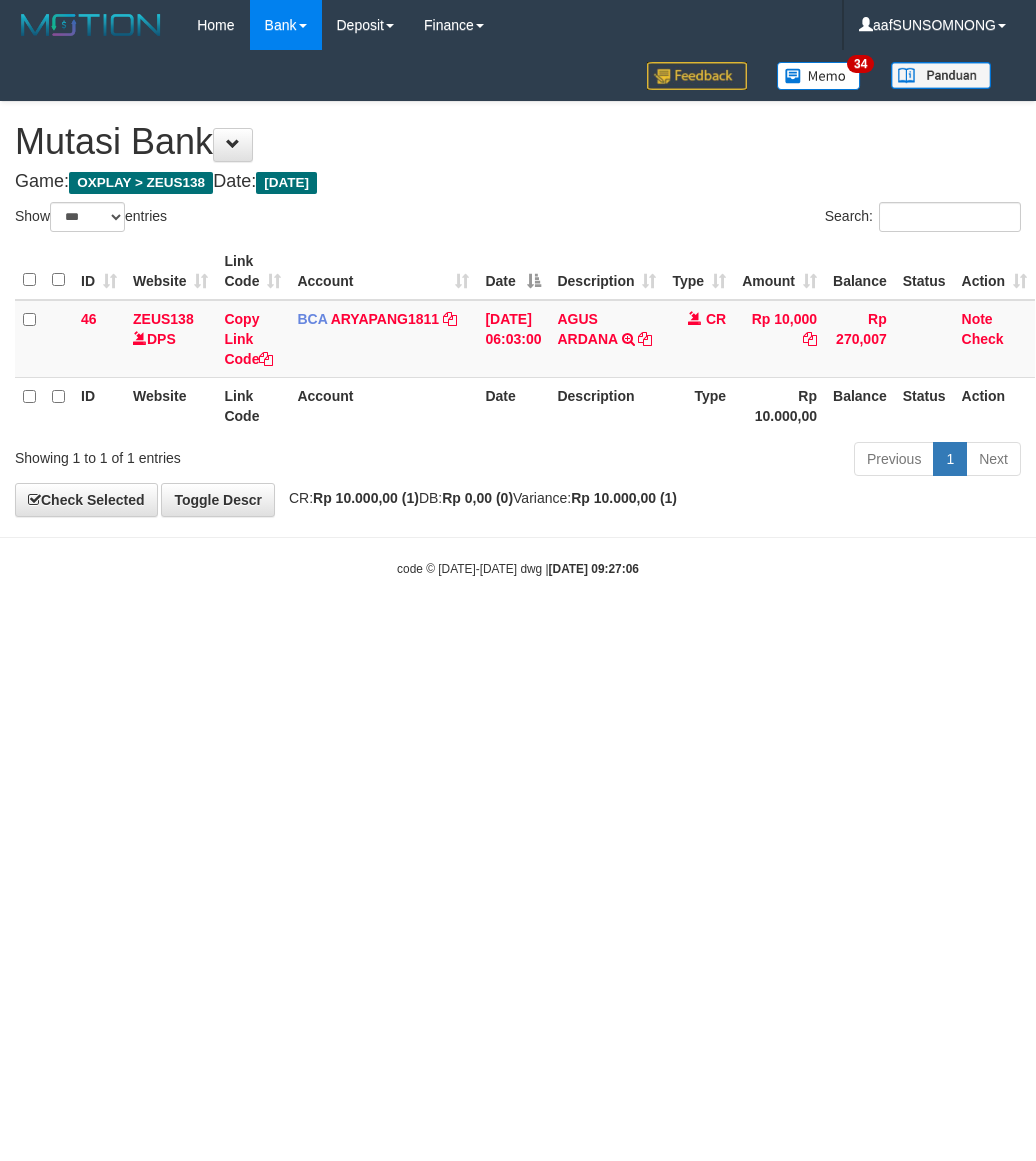 select on "***" 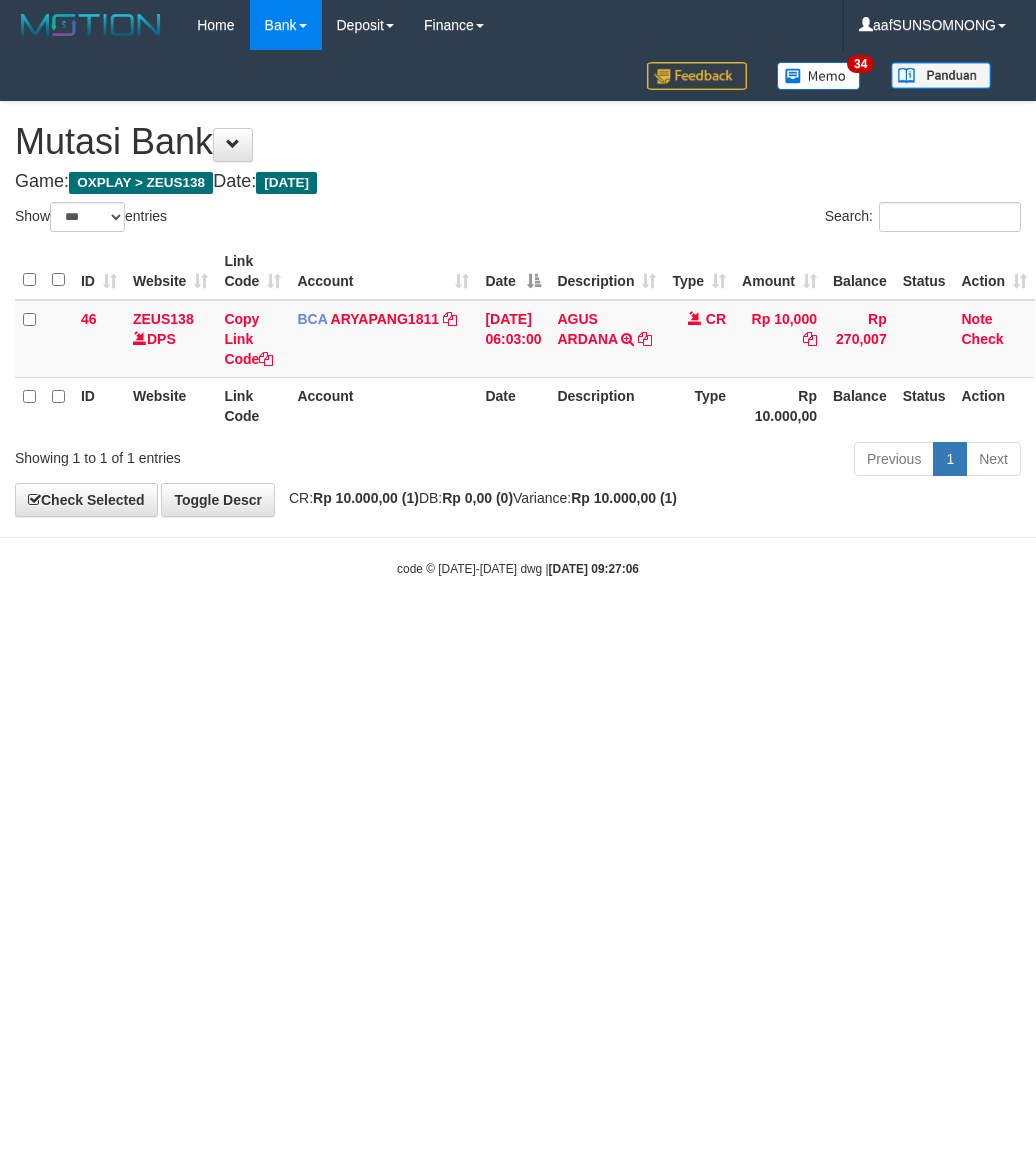 scroll, scrollTop: 0, scrollLeft: 0, axis: both 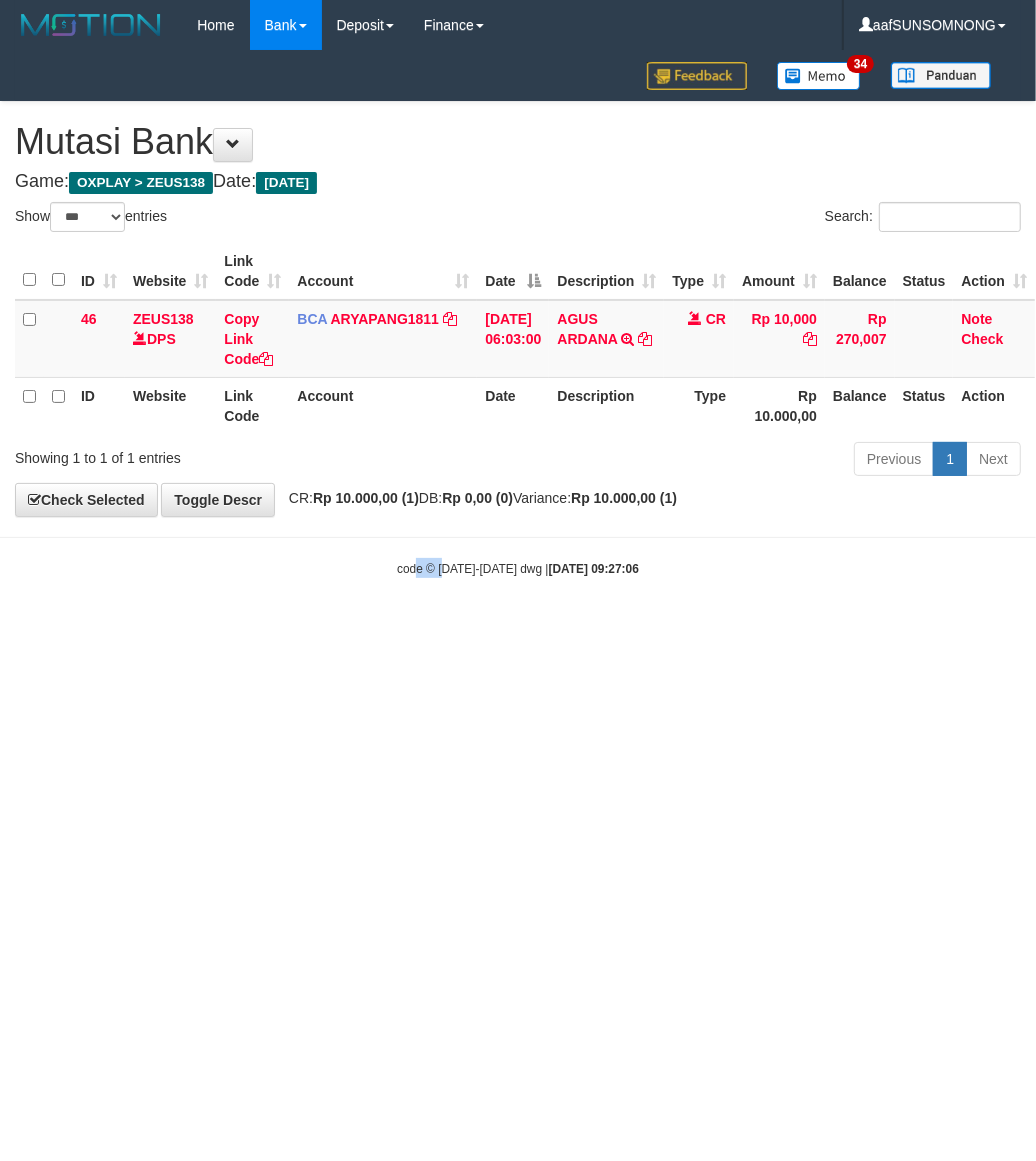 click on "Toggle navigation
Home
Bank
Account List
Load
By Website
Group
[OXPLAY]													ZEUS138
By Load Group (DPS)
Sync" at bounding box center (518, 314) 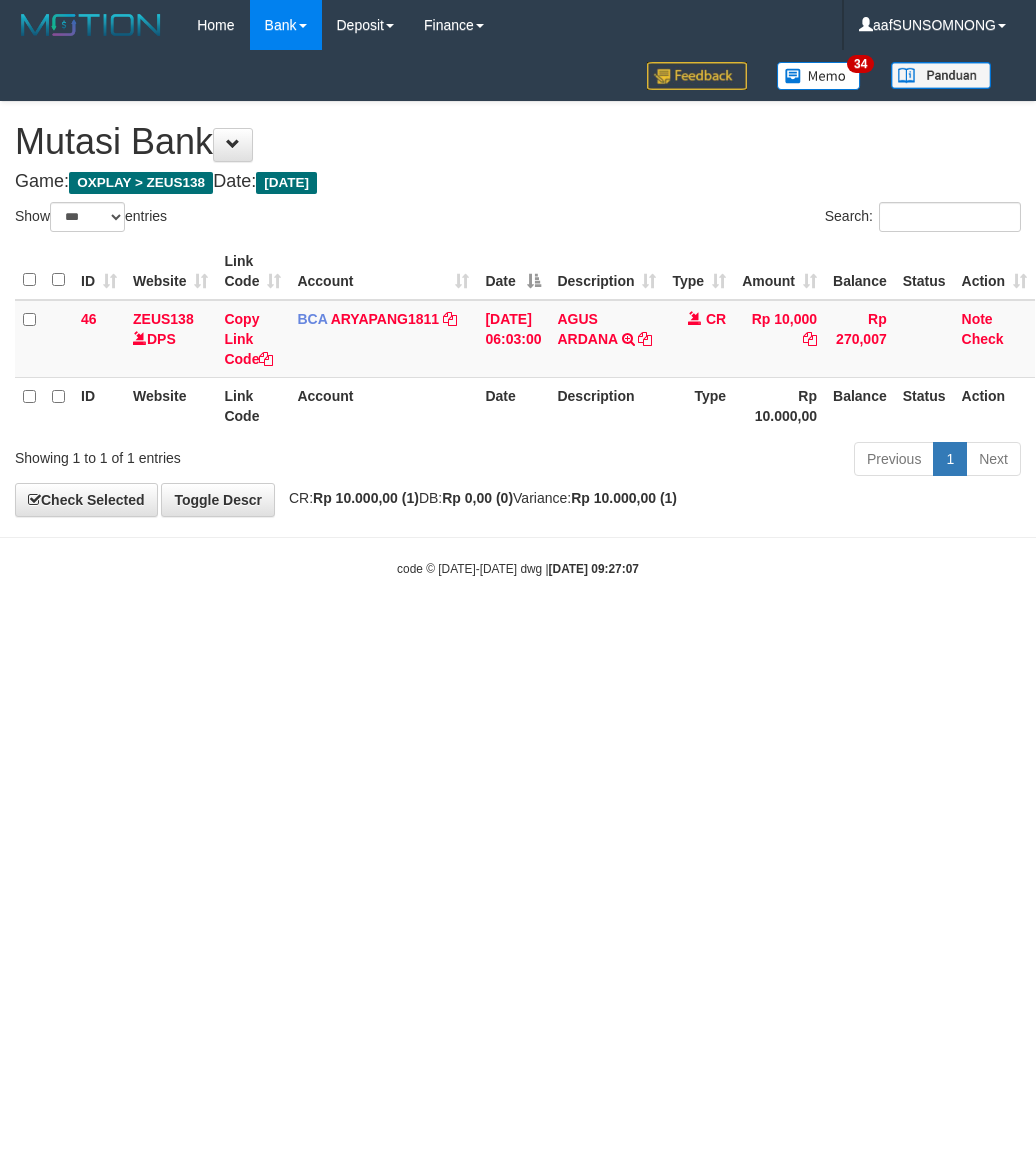 select on "***" 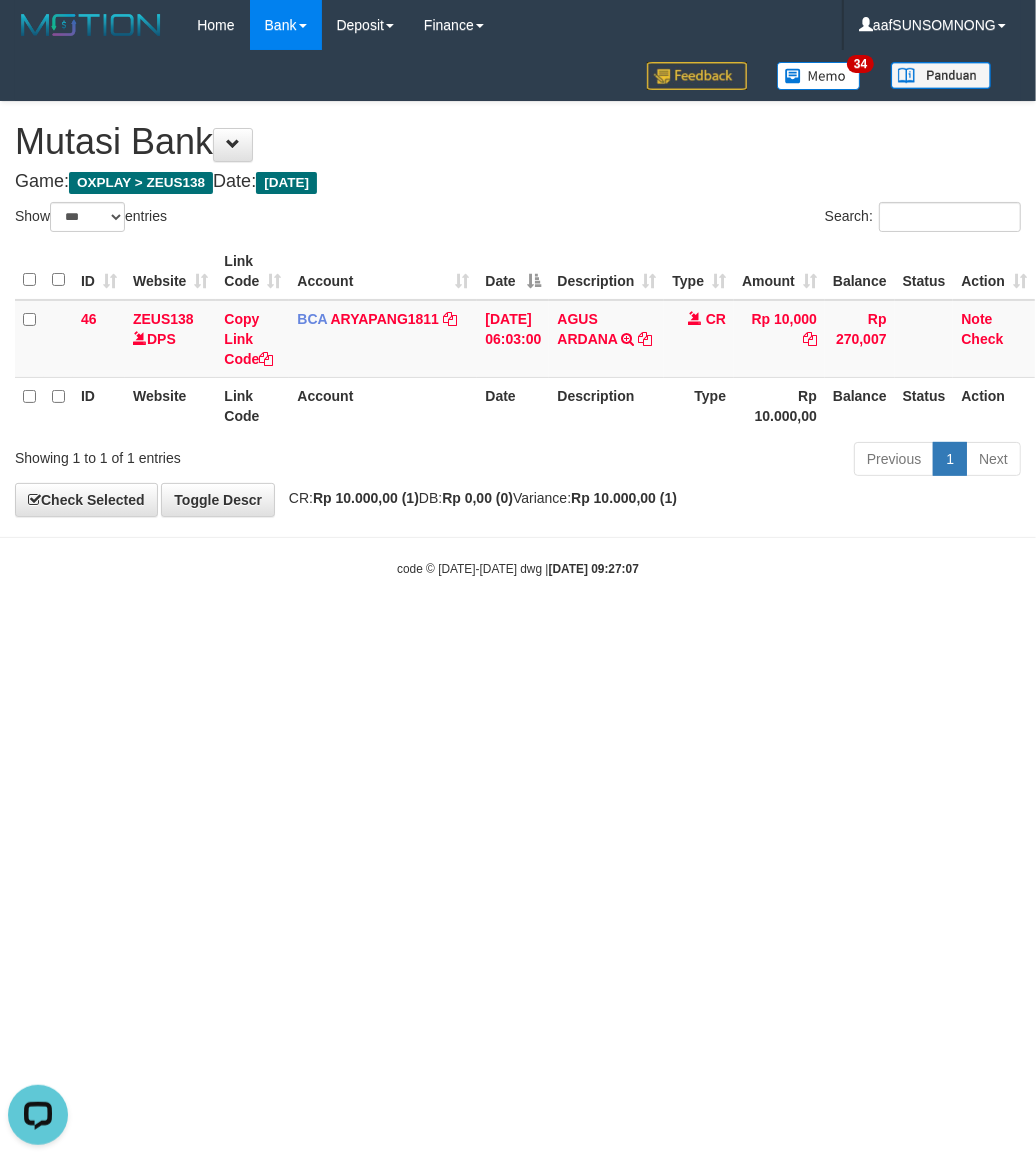 scroll, scrollTop: 0, scrollLeft: 0, axis: both 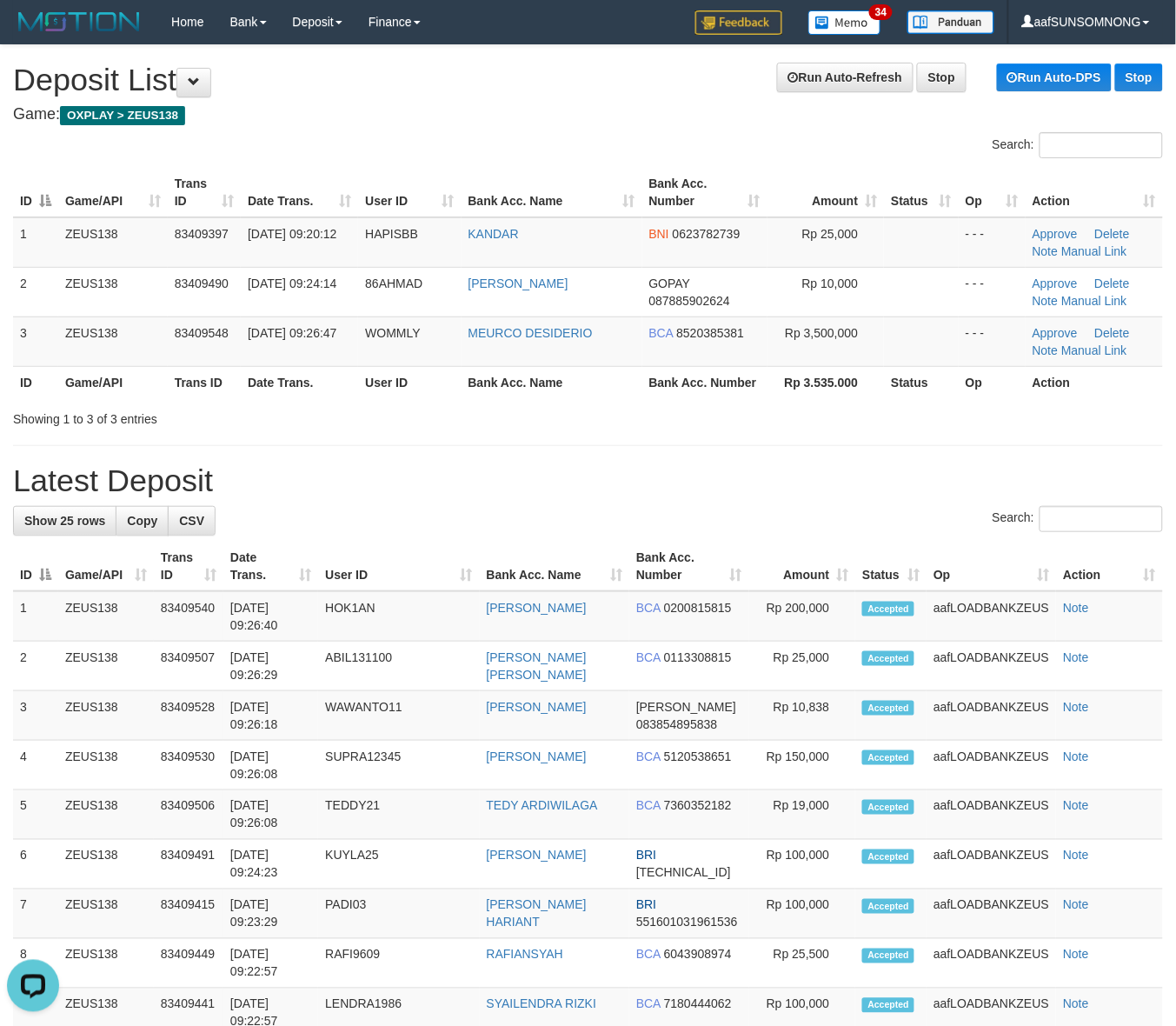 click on "**********" at bounding box center [588, 996] 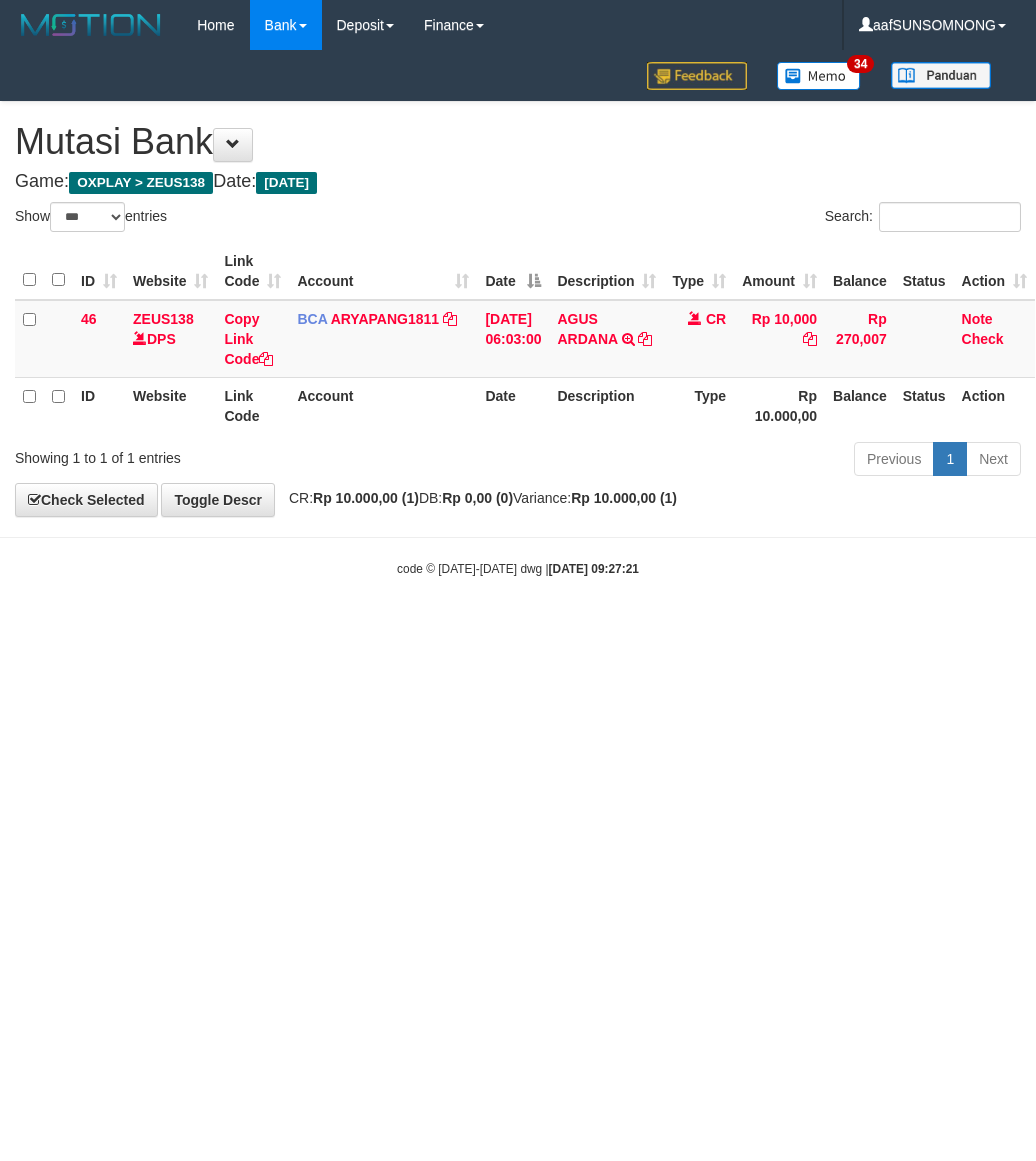 select on "***" 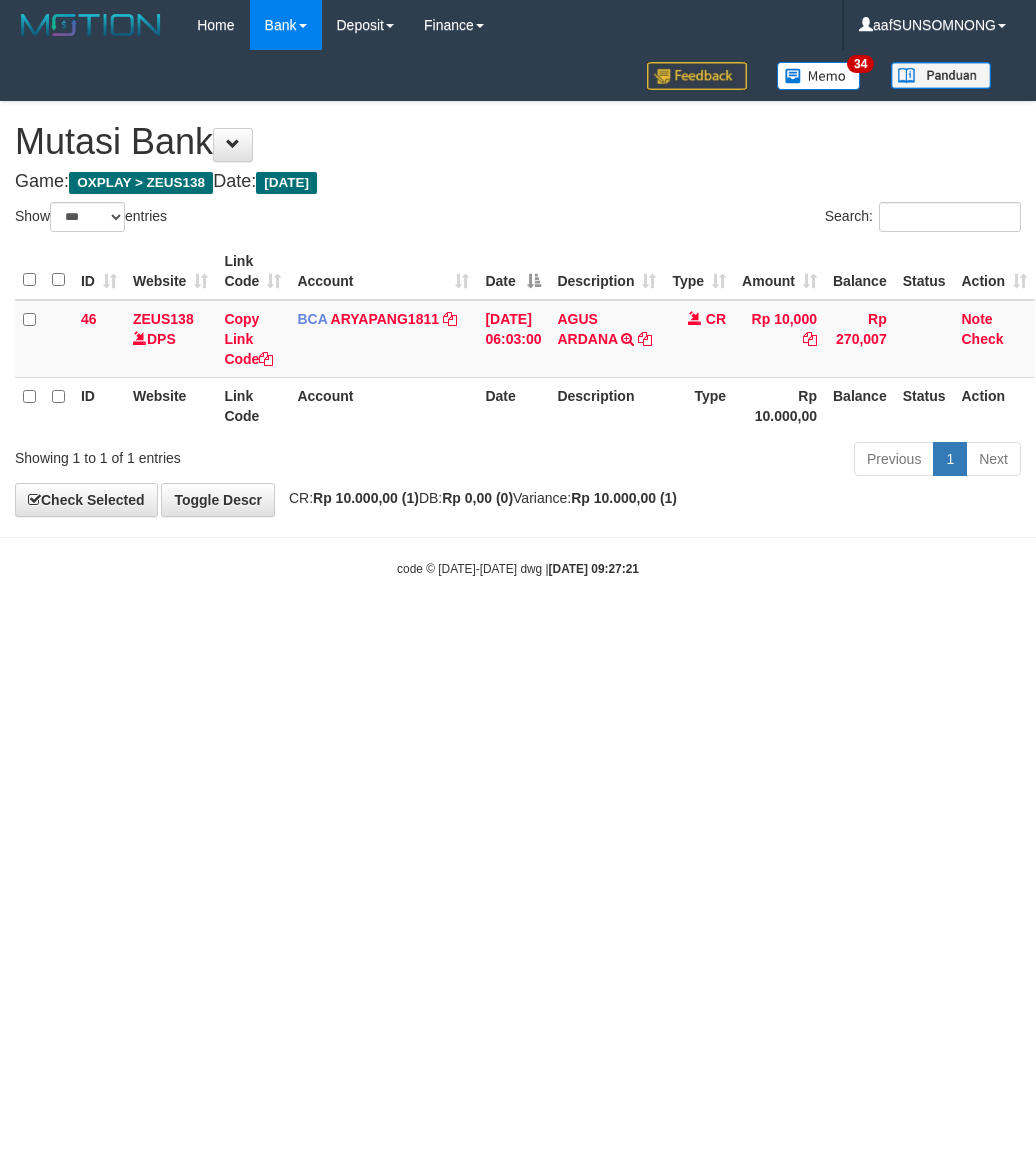 scroll, scrollTop: 0, scrollLeft: 0, axis: both 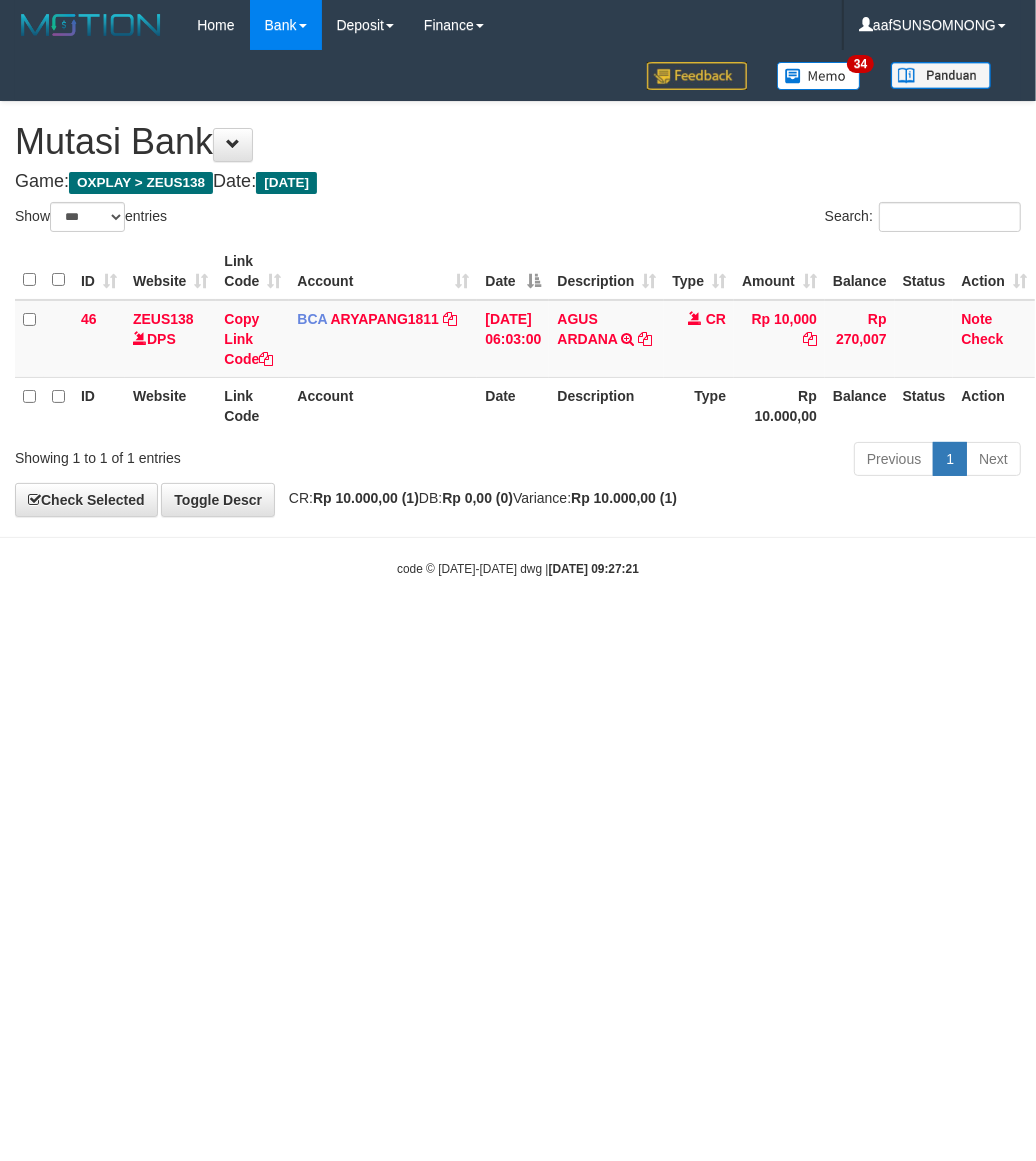 click on "Toggle navigation
Home
Bank
Account List
Load
By Website
Group
[OXPLAY]													ZEUS138
By Load Group (DPS)
Sync" at bounding box center [518, 314] 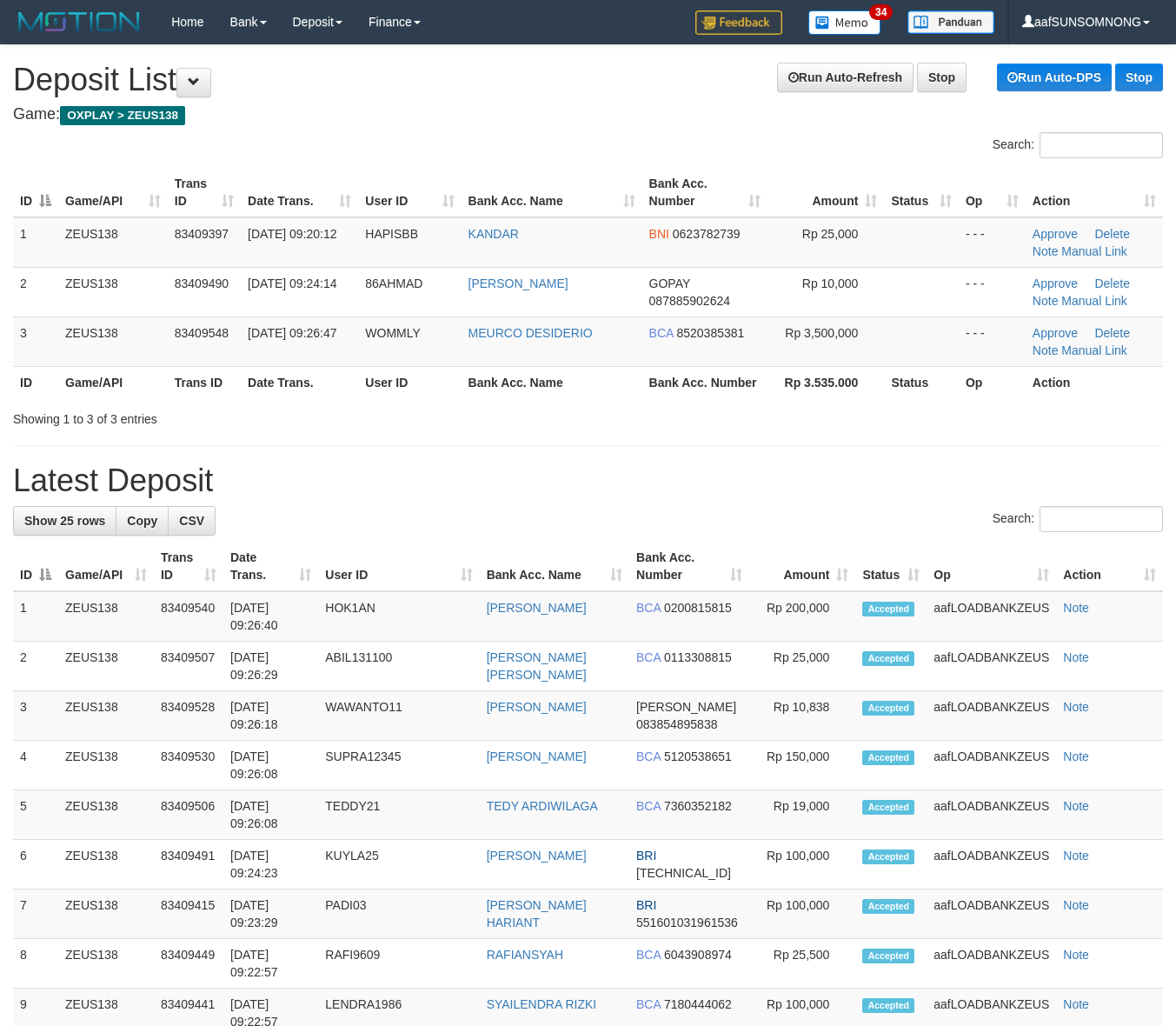scroll, scrollTop: 0, scrollLeft: 0, axis: both 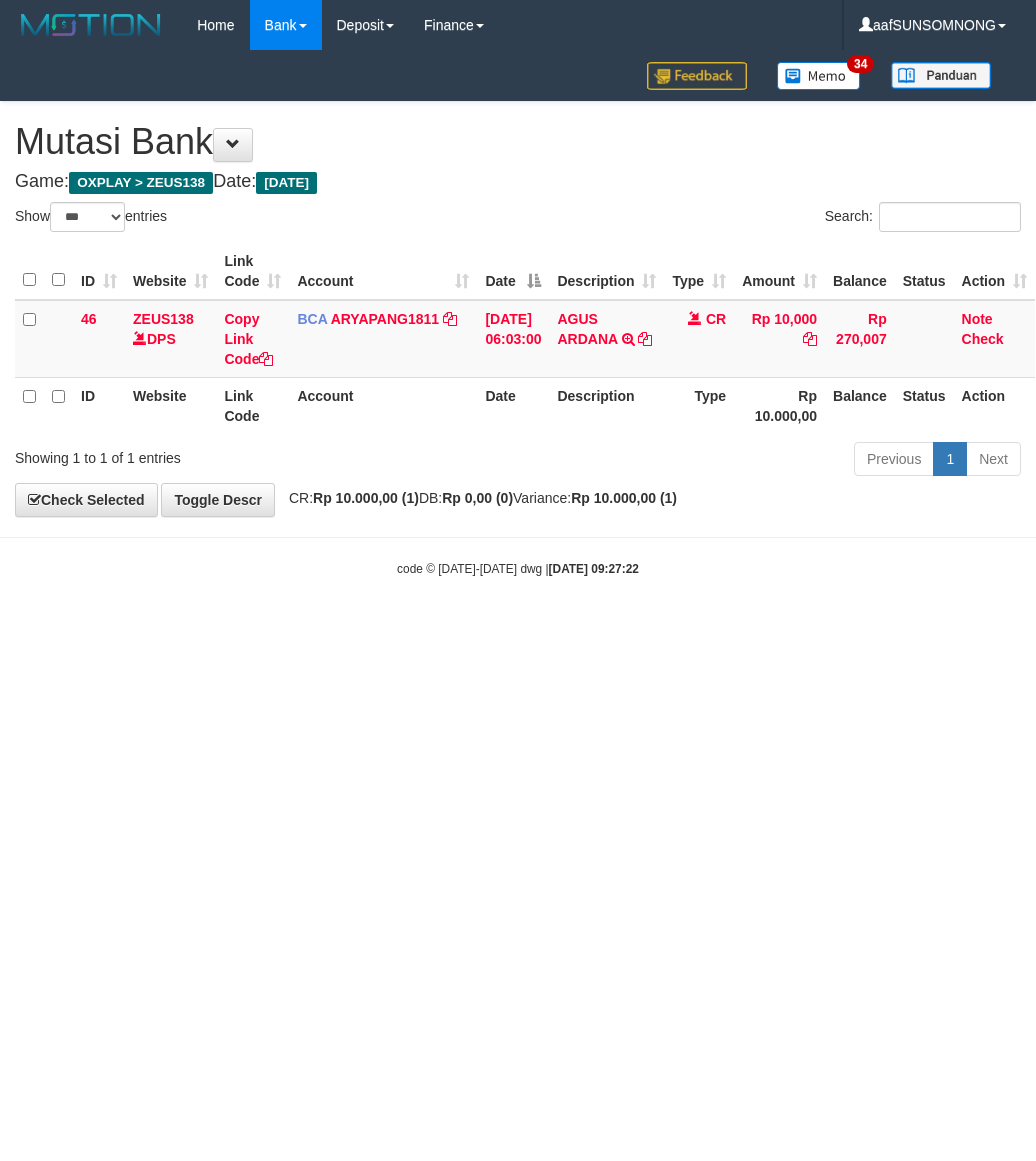 select on "***" 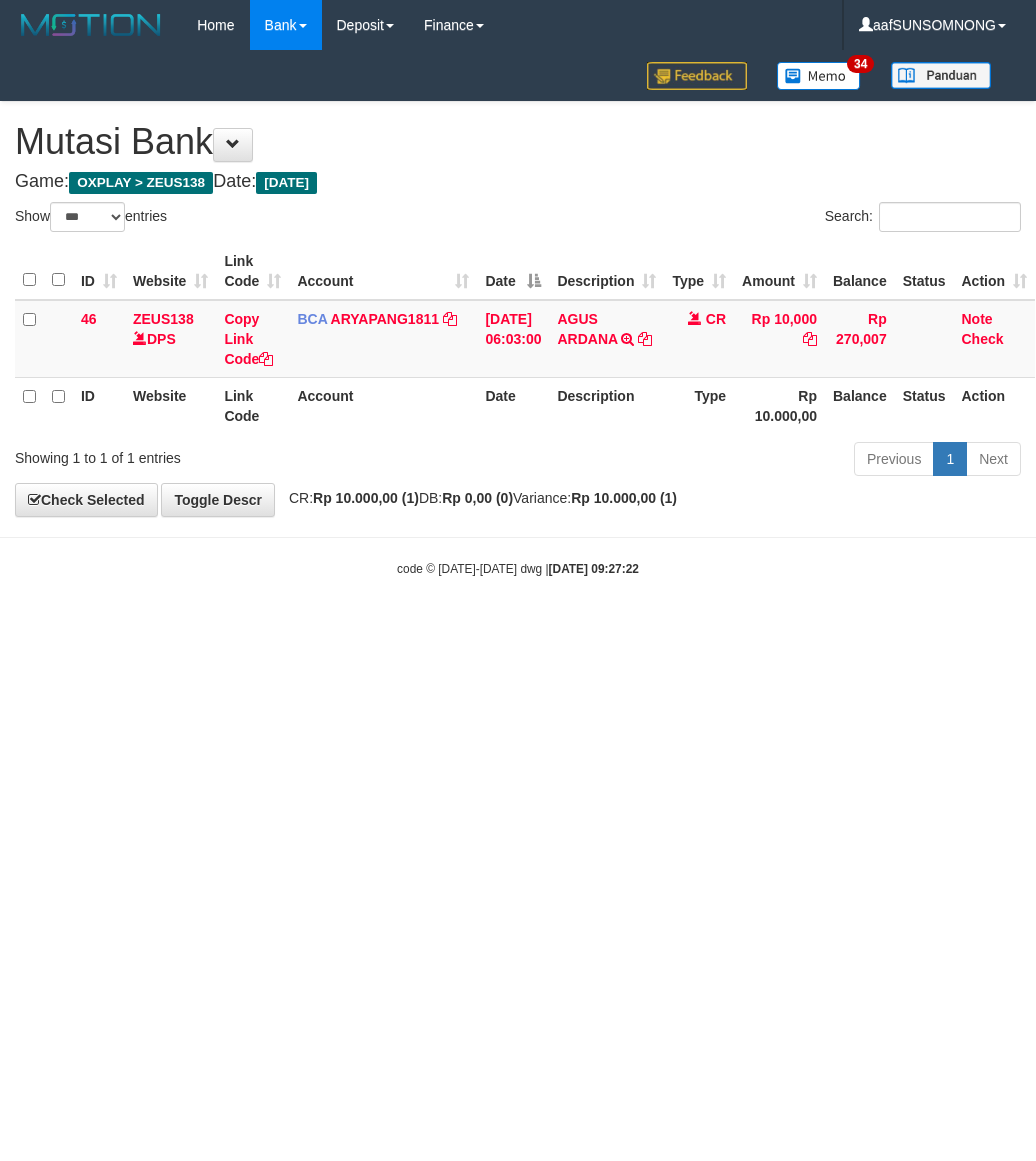 scroll, scrollTop: 0, scrollLeft: 0, axis: both 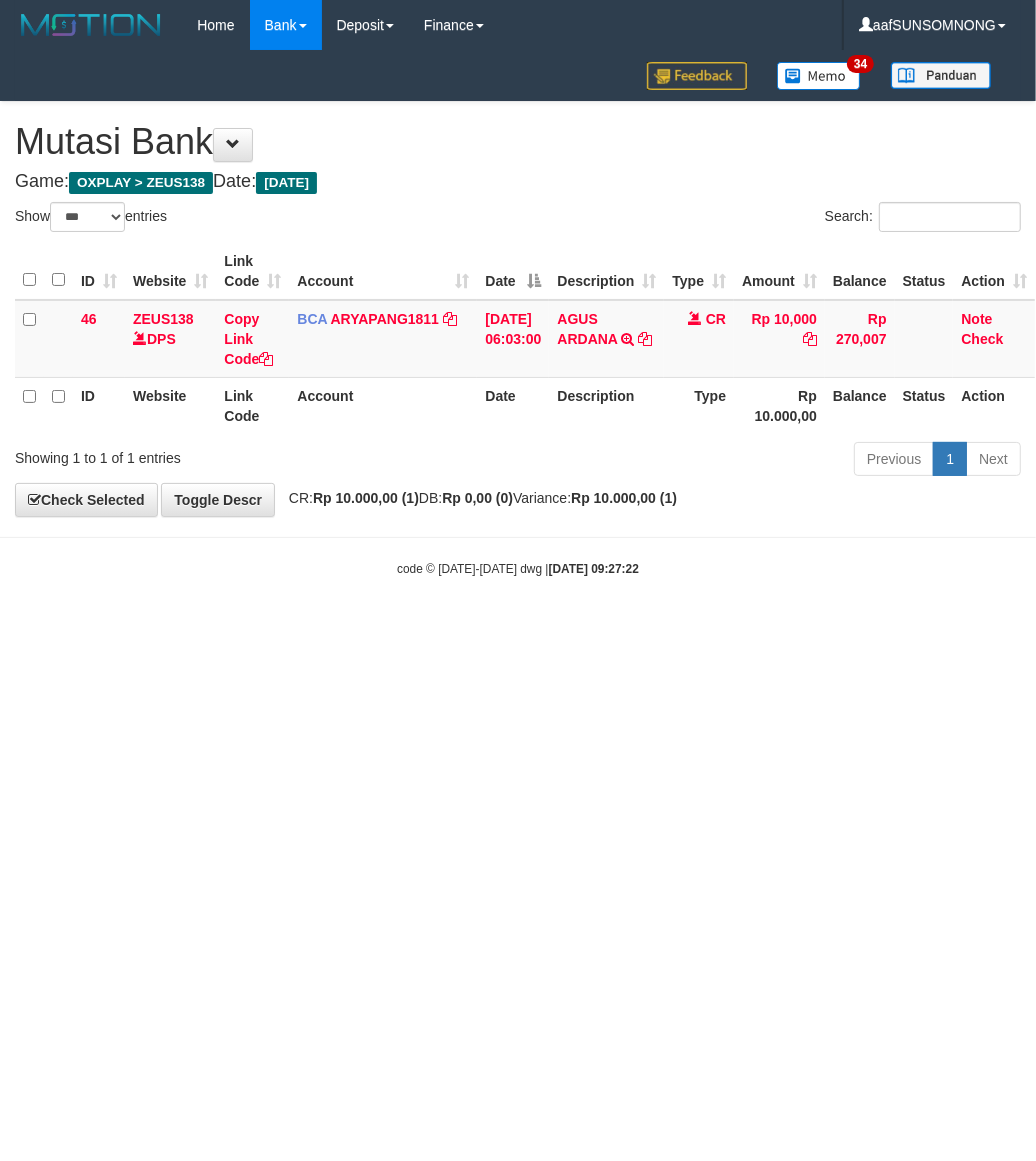 click on "Toggle navigation
Home
Bank
Account List
Load
By Website
Group
[OXPLAY]													ZEUS138
By Load Group (DPS)
Sync" at bounding box center (518, 314) 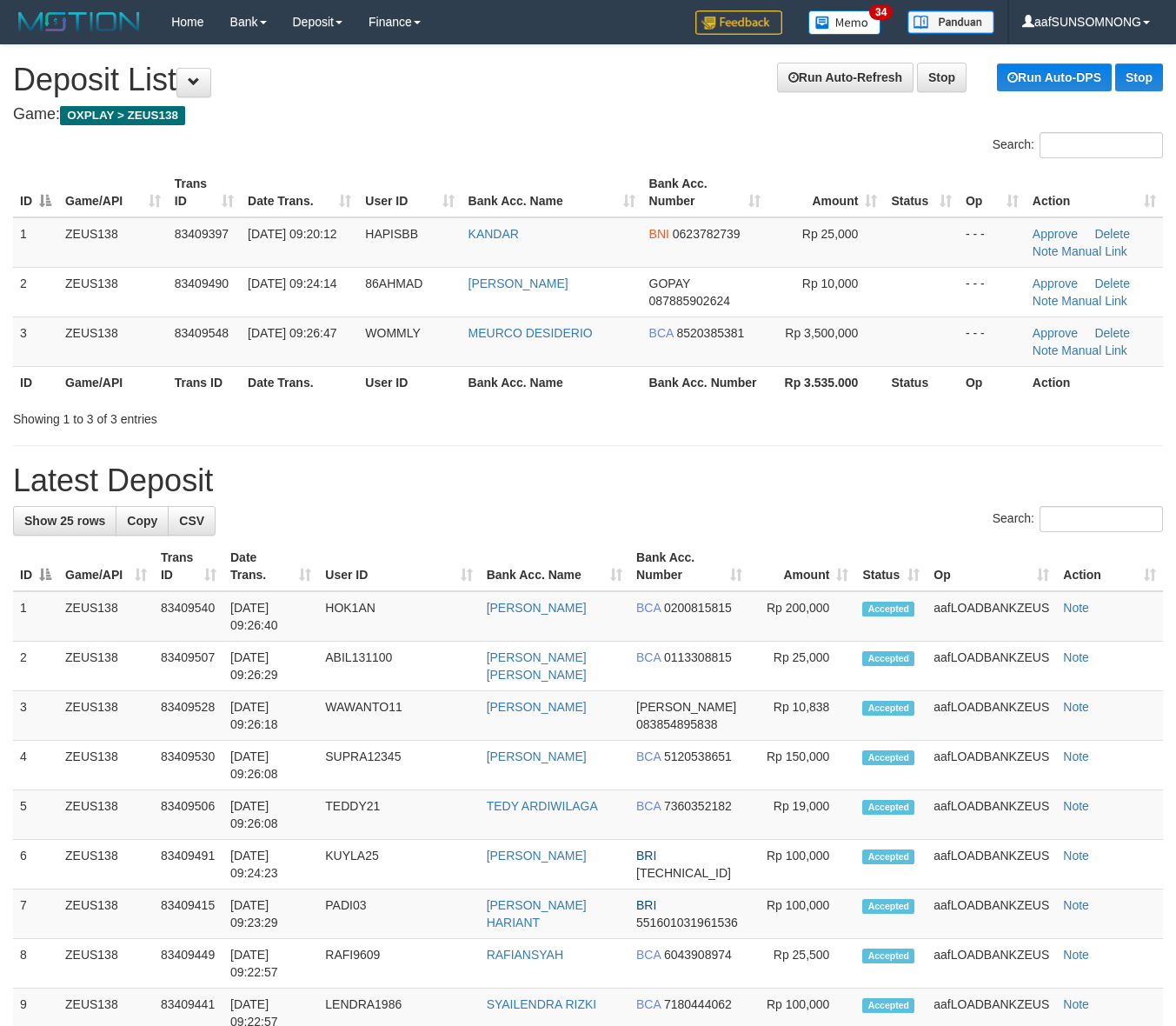 scroll, scrollTop: 0, scrollLeft: 0, axis: both 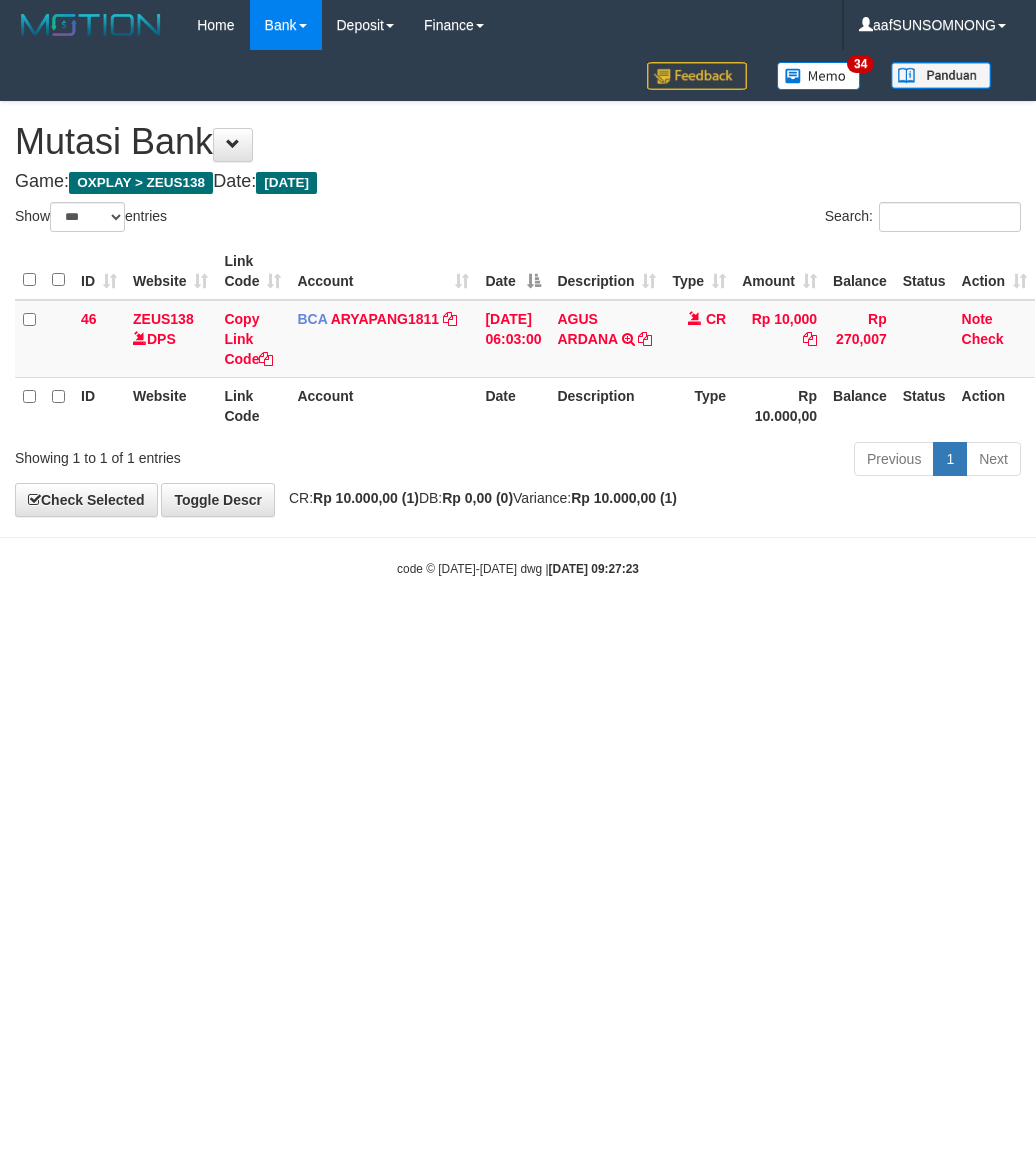 select on "***" 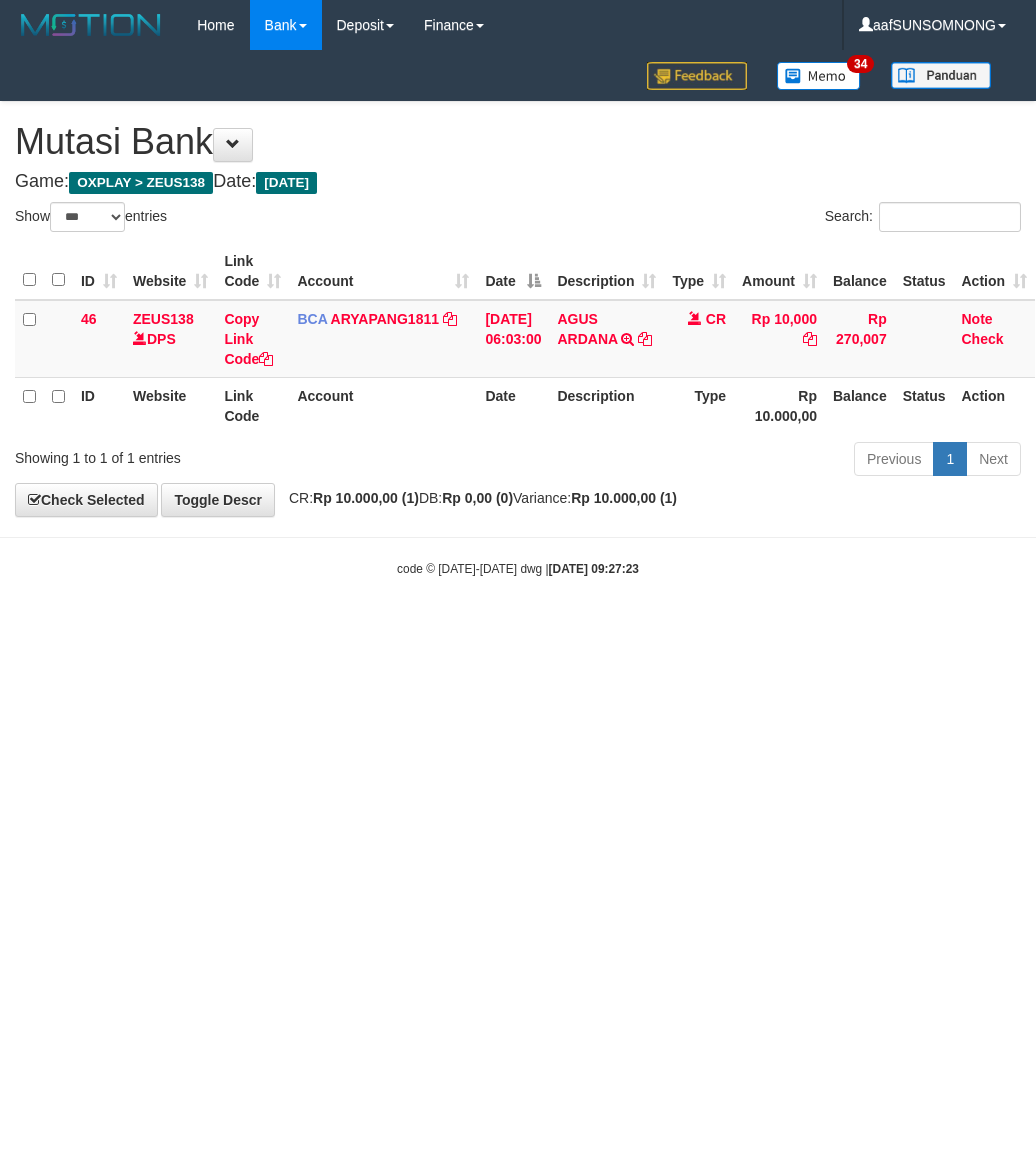 scroll, scrollTop: 0, scrollLeft: 0, axis: both 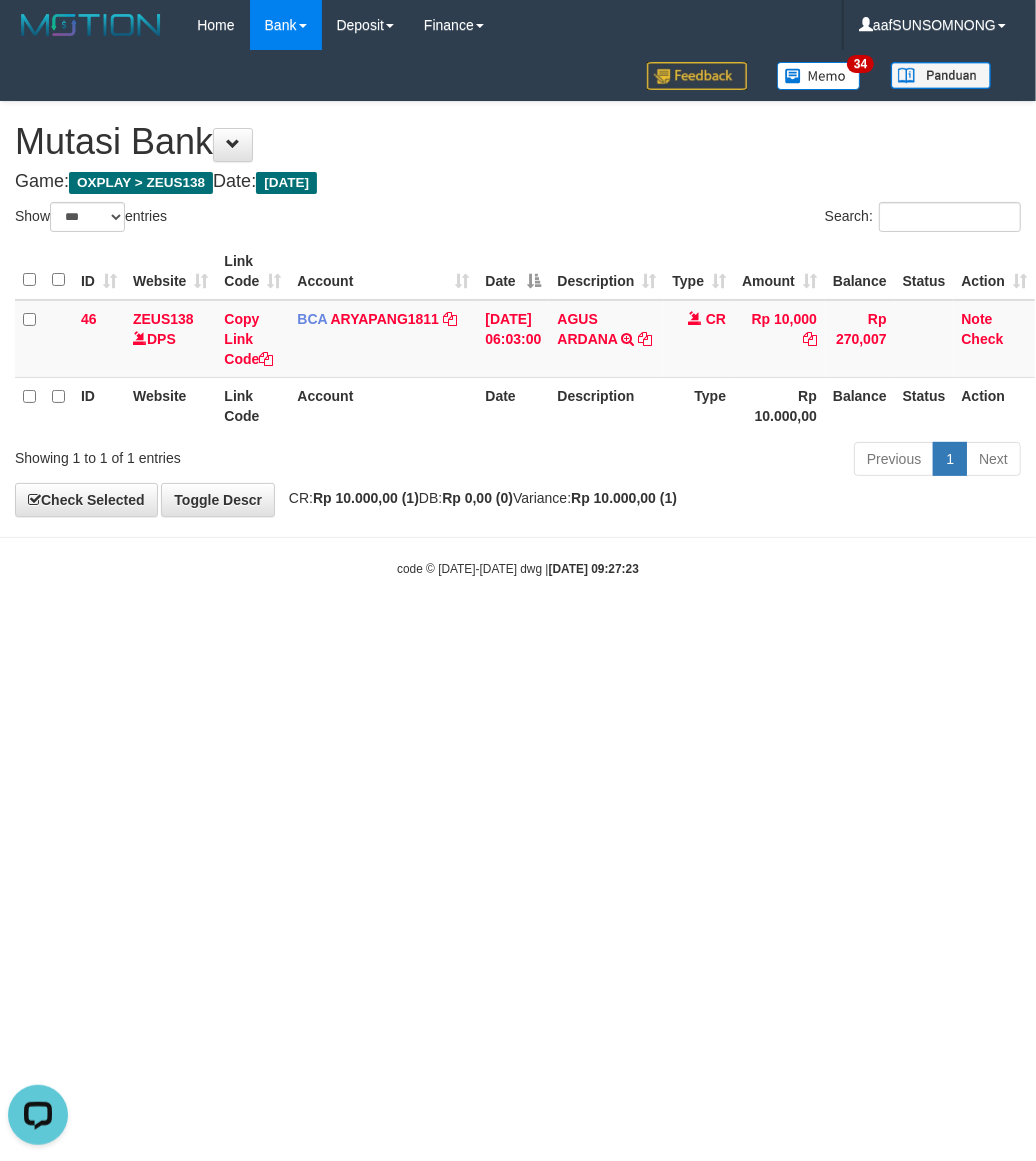 click on "Toggle navigation
Home
Bank
Account List
Load
By Website
Group
[OXPLAY]													ZEUS138
By Load Group (DPS)
Sync" at bounding box center (518, 314) 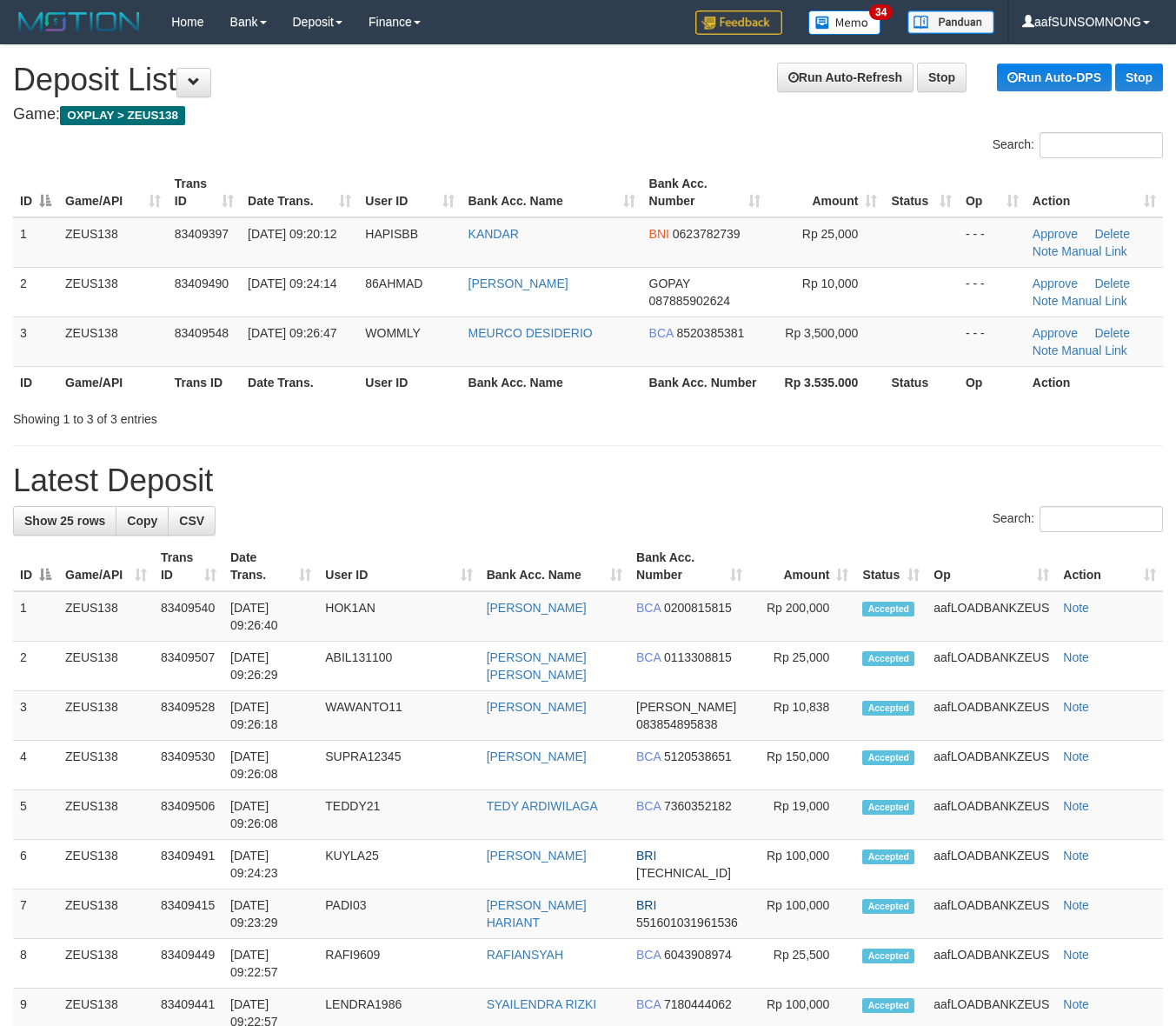 scroll, scrollTop: 0, scrollLeft: 0, axis: both 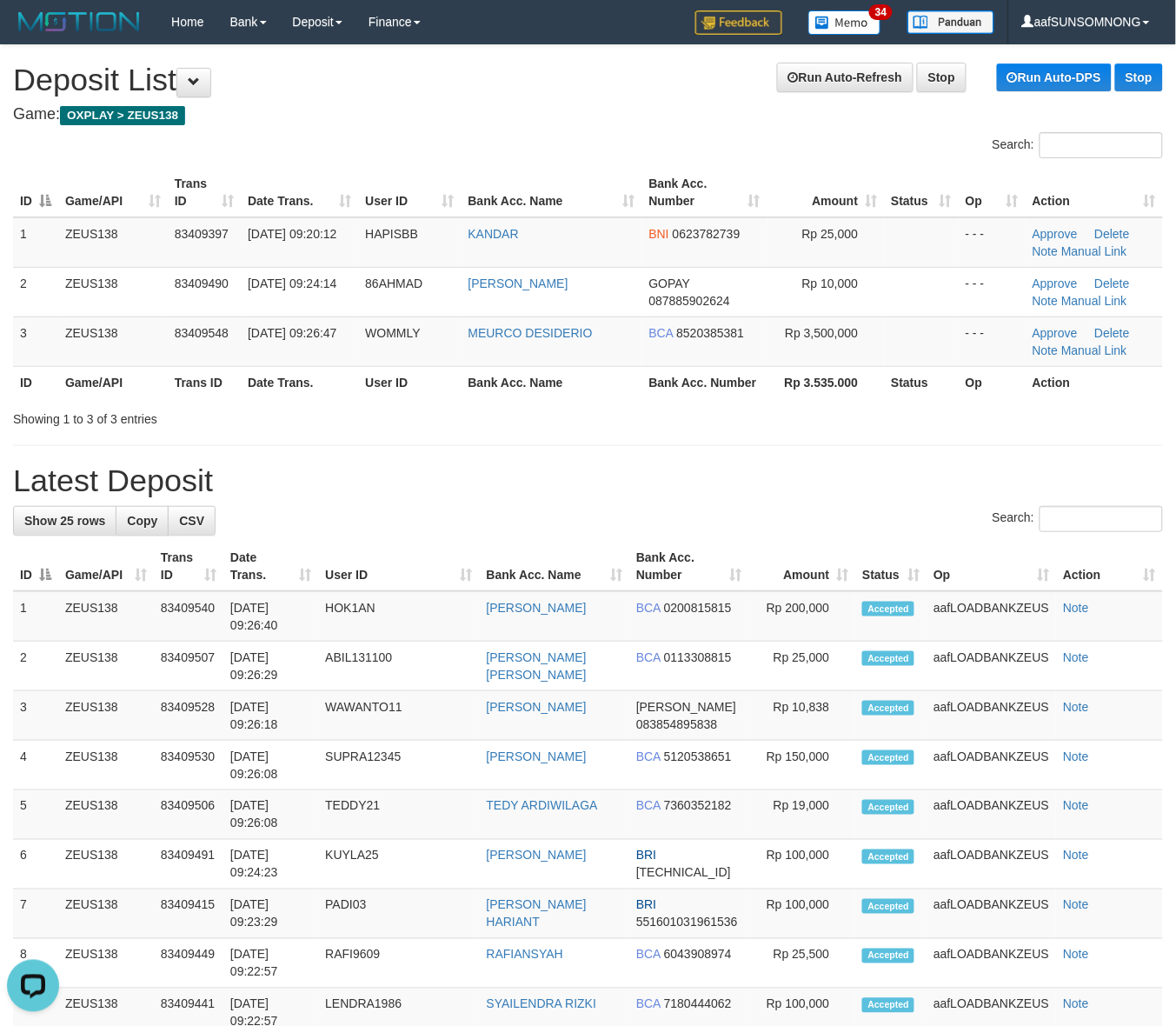 drag, startPoint x: 761, startPoint y: 571, endPoint x: 801, endPoint y: 556, distance: 42.720019 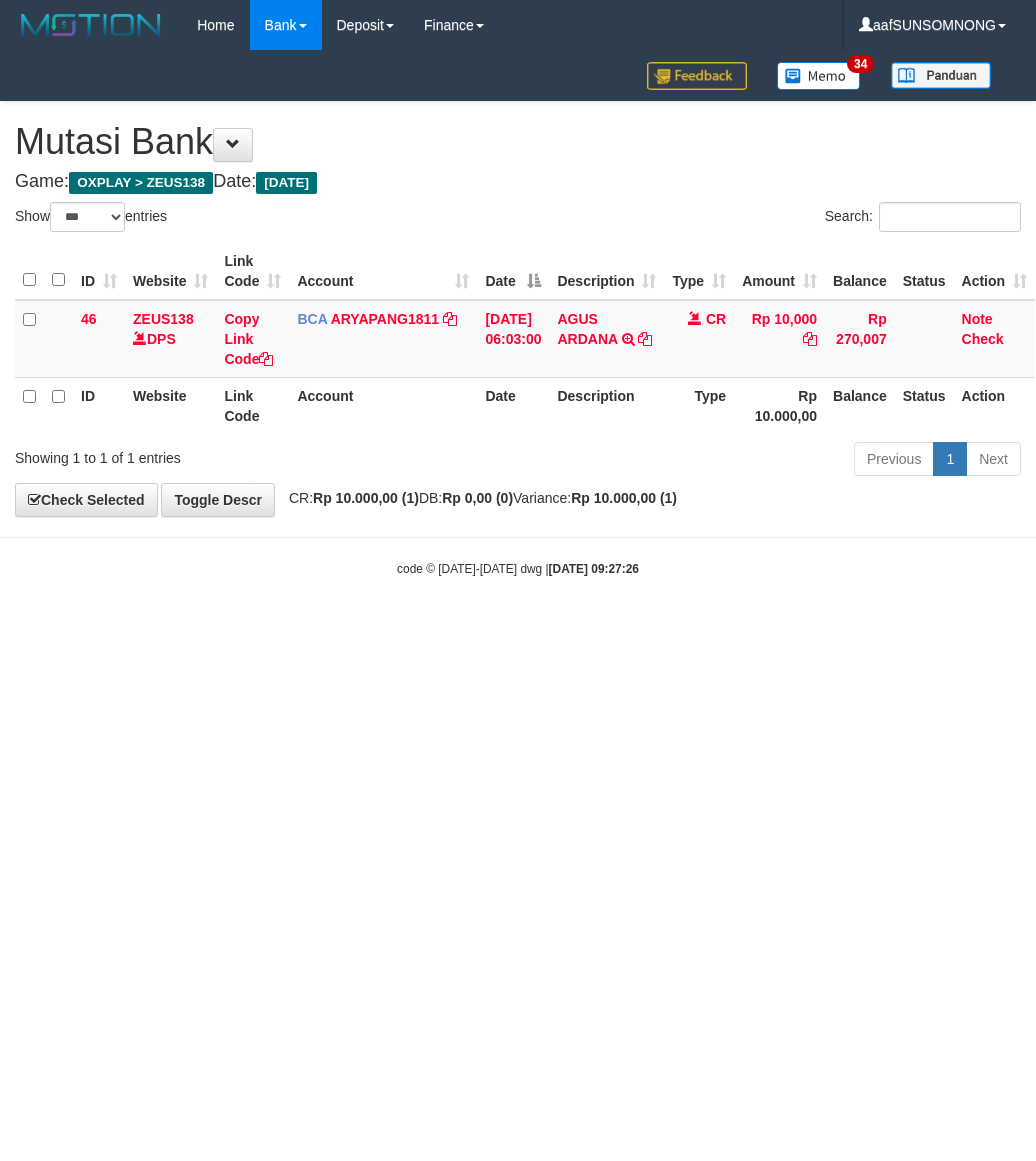 select on "***" 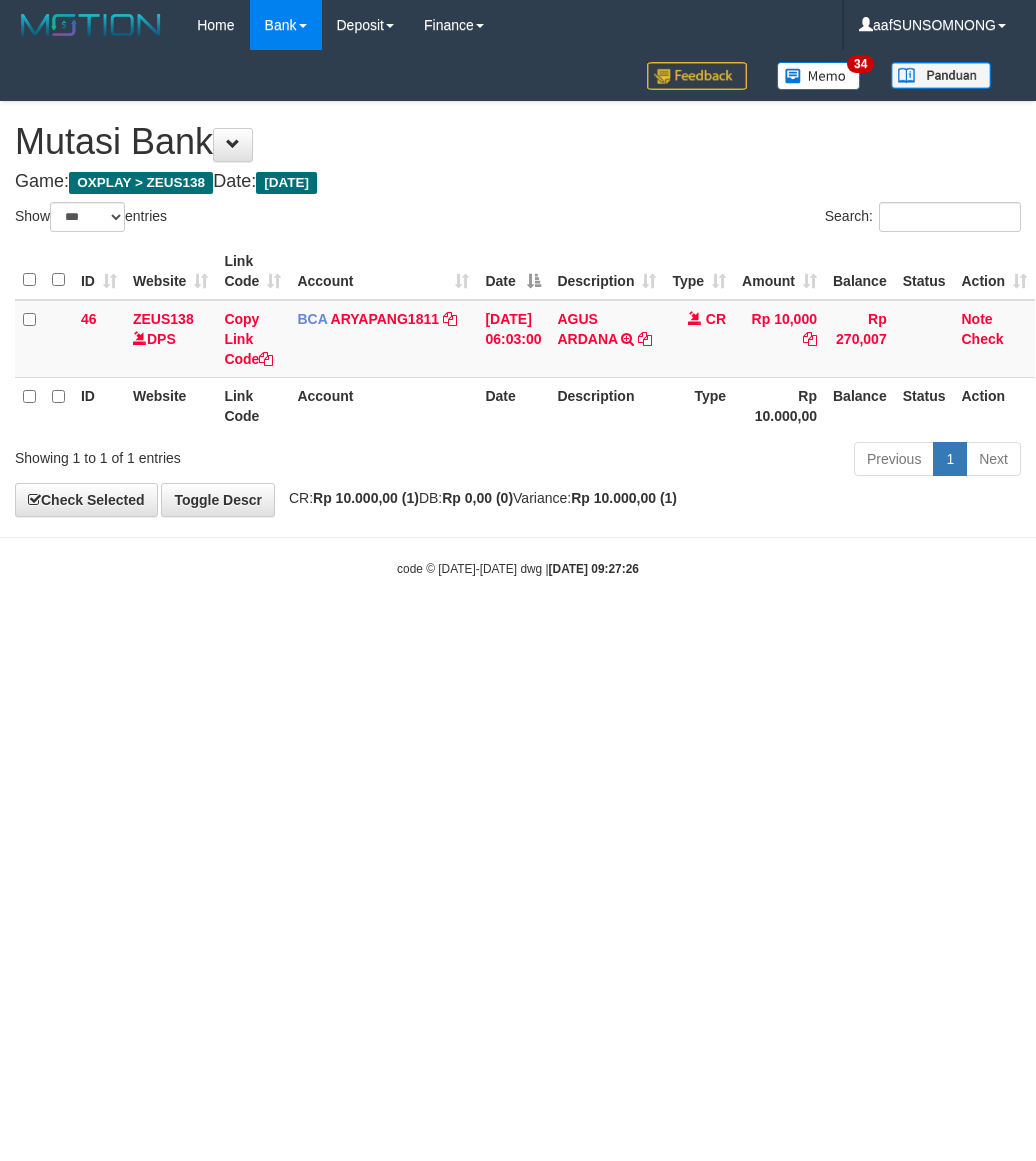 scroll, scrollTop: 0, scrollLeft: 0, axis: both 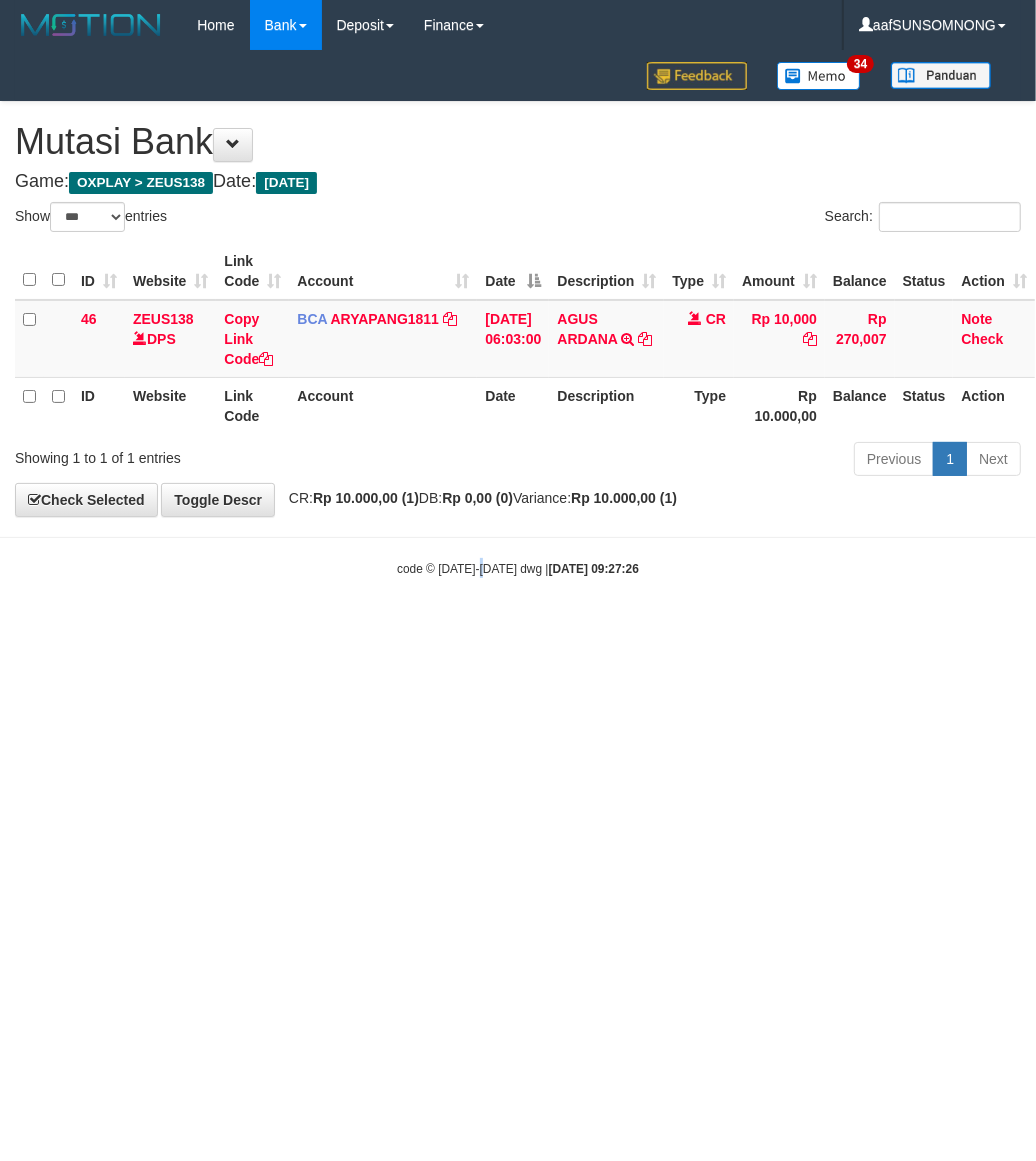 click on "Toggle navigation
Home
Bank
Account List
Load
By Website
Group
[OXPLAY]													ZEUS138
By Load Group (DPS)
Sync" at bounding box center (518, 314) 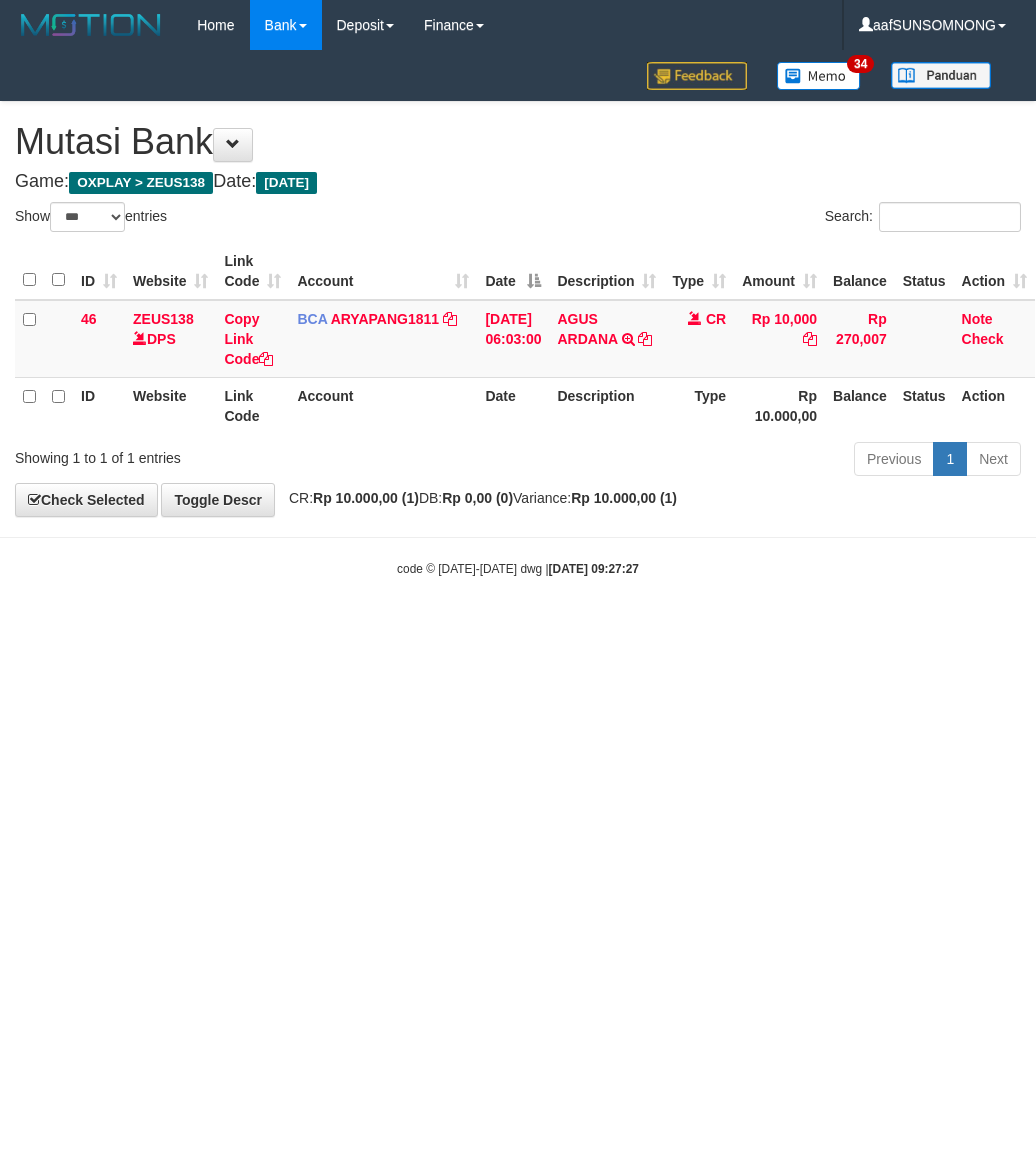 select on "***" 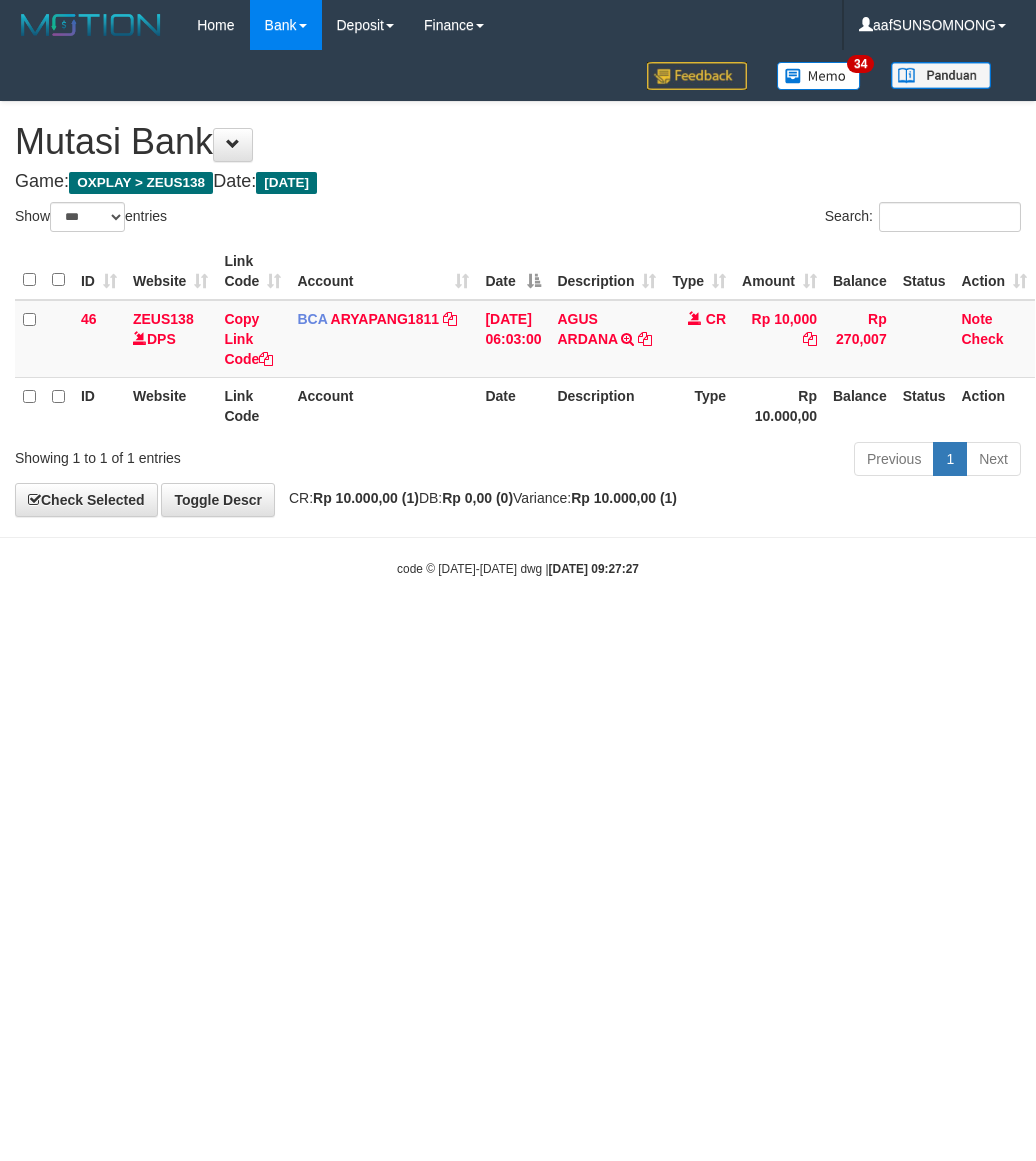 scroll, scrollTop: 0, scrollLeft: 0, axis: both 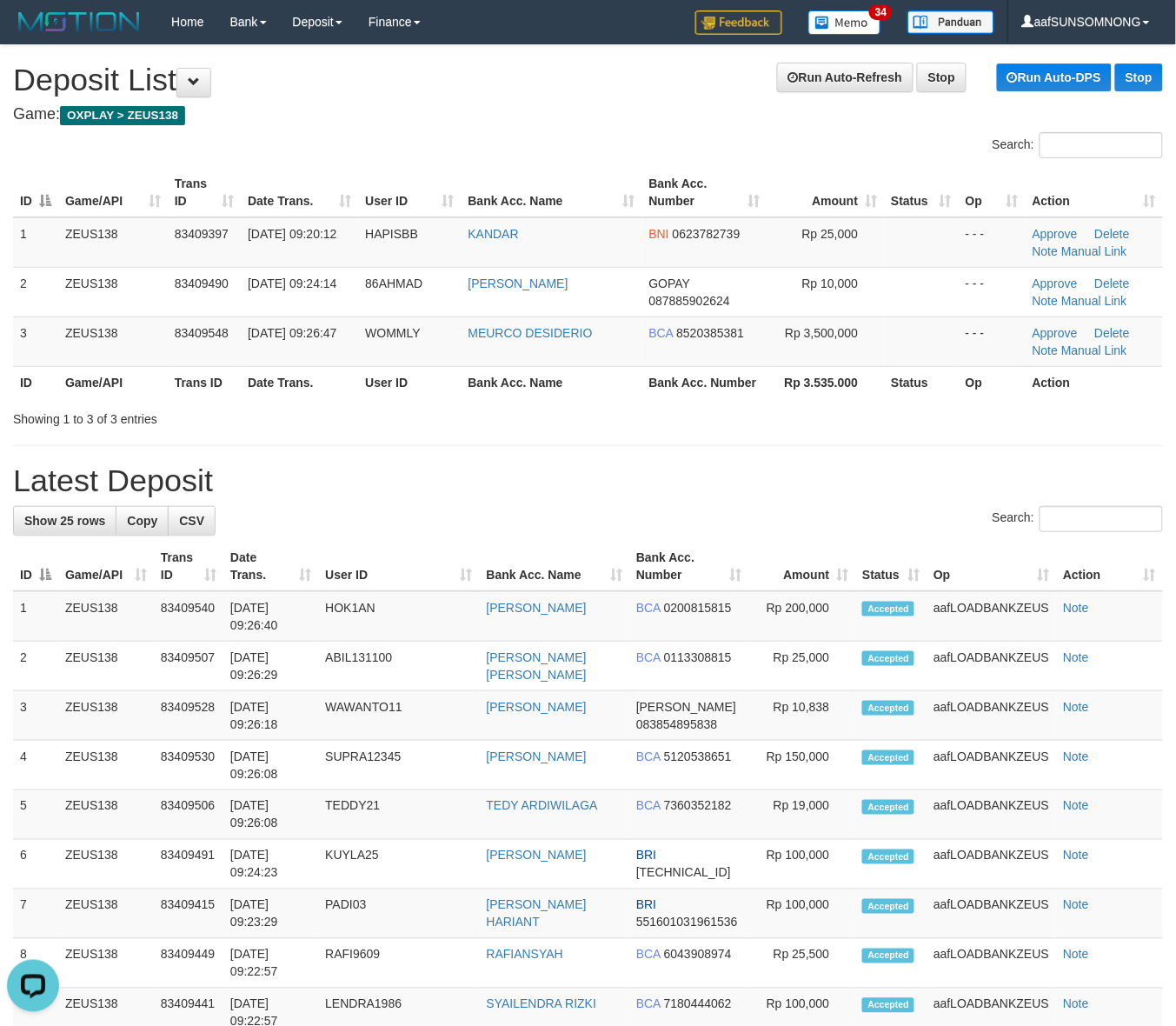 drag, startPoint x: 508, startPoint y: 559, endPoint x: 541, endPoint y: 559, distance: 33 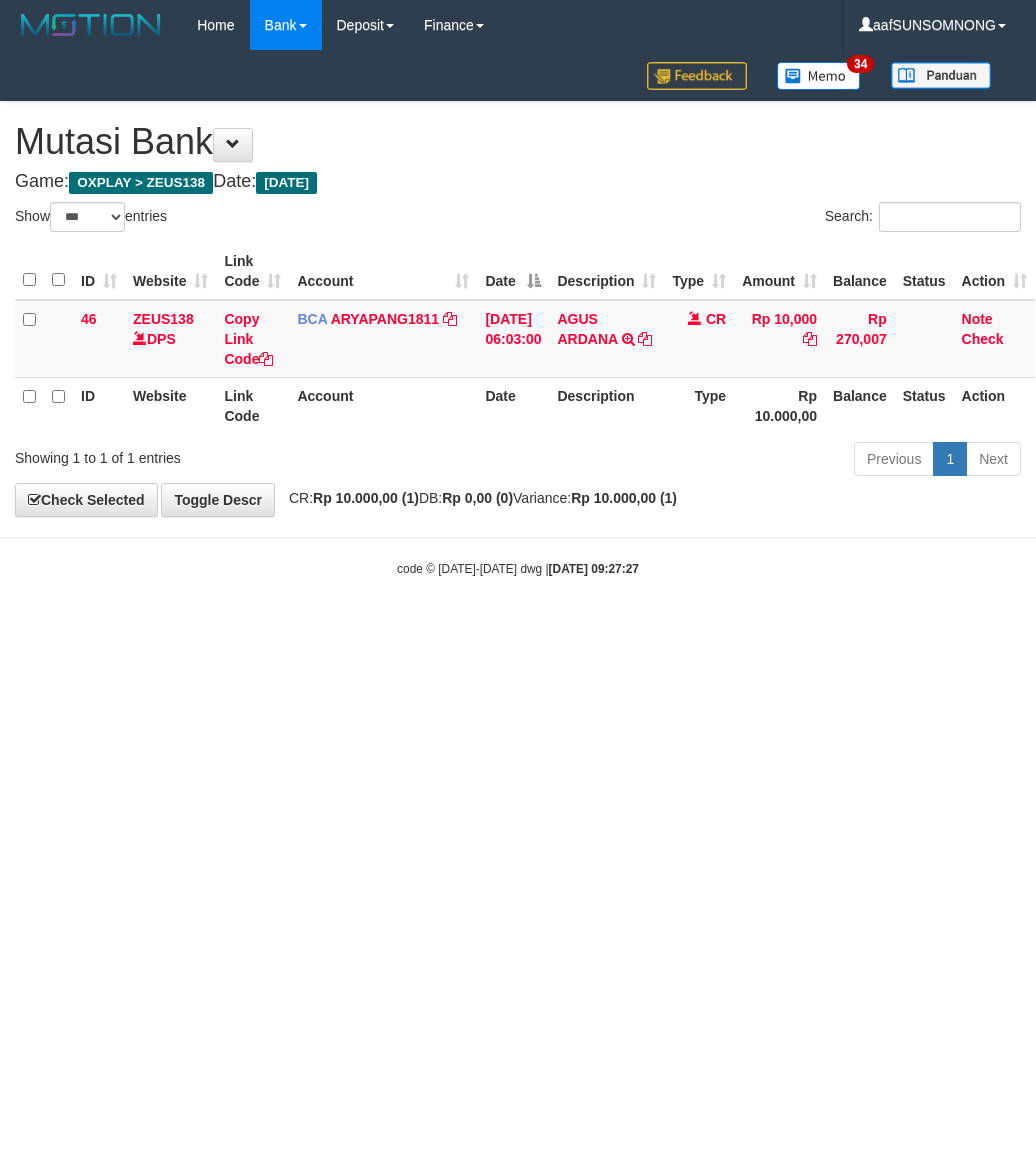 select on "***" 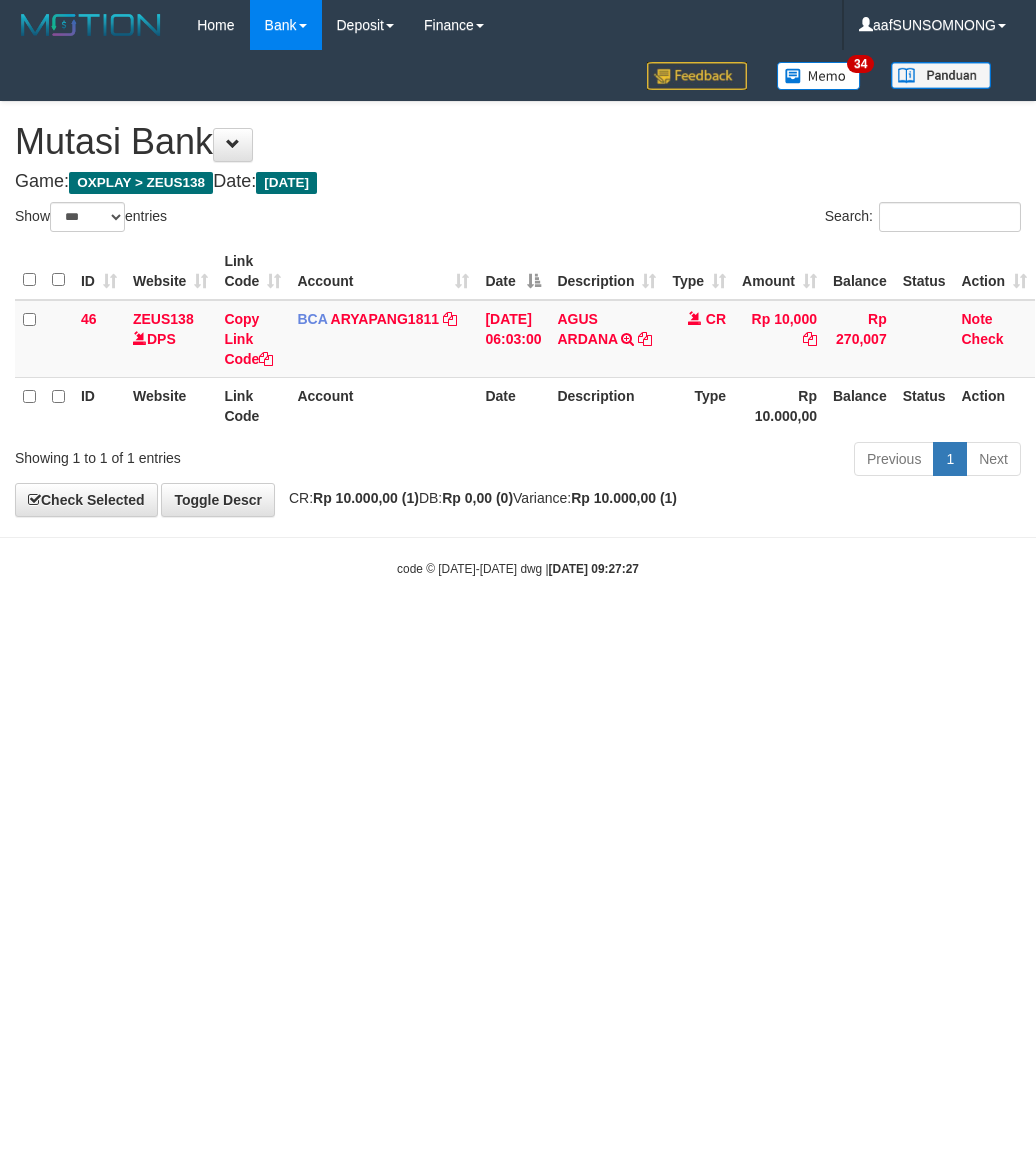 scroll, scrollTop: 0, scrollLeft: 0, axis: both 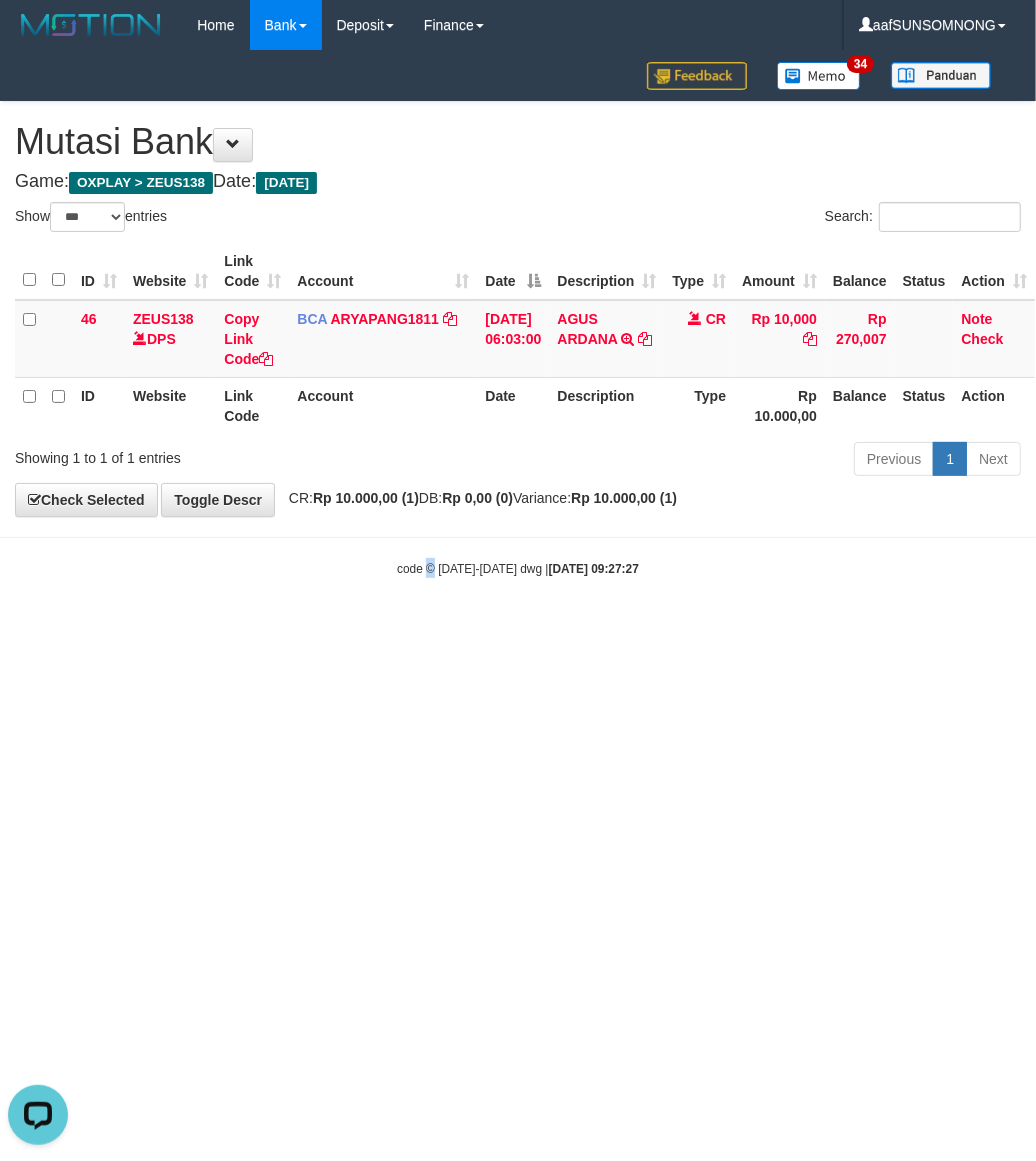 drag, startPoint x: 432, startPoint y: 760, endPoint x: 336, endPoint y: 741, distance: 97.862144 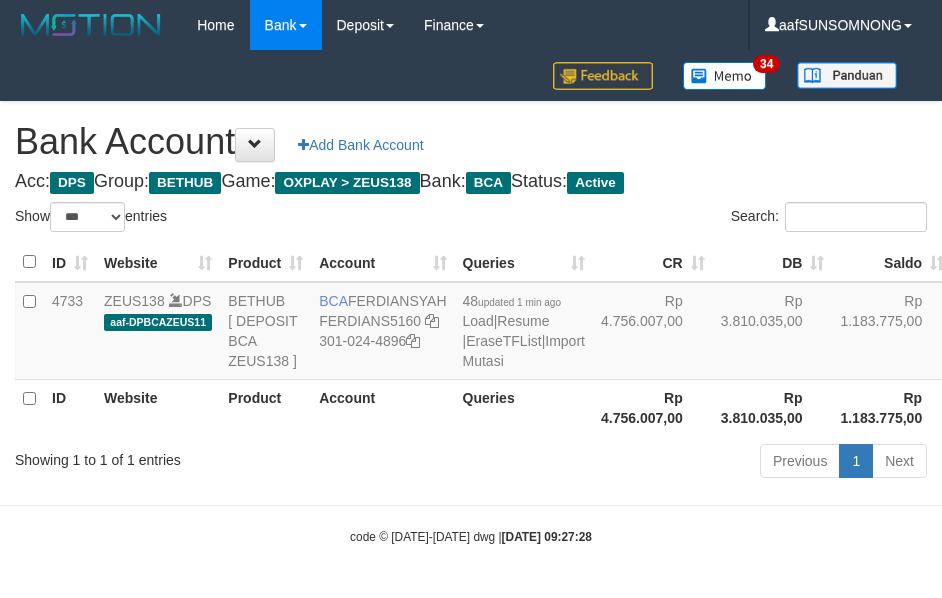 select on "***" 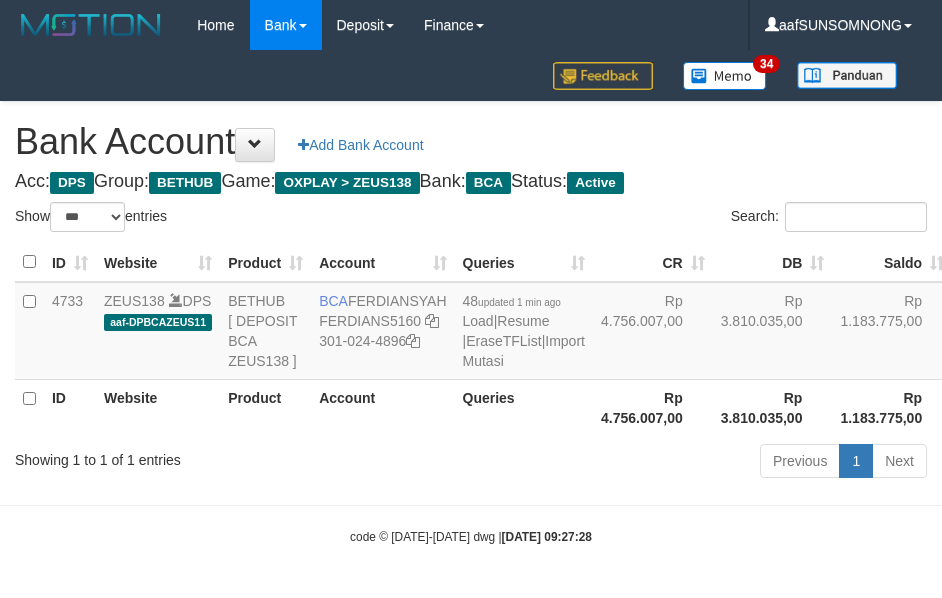 scroll, scrollTop: 38, scrollLeft: 0, axis: vertical 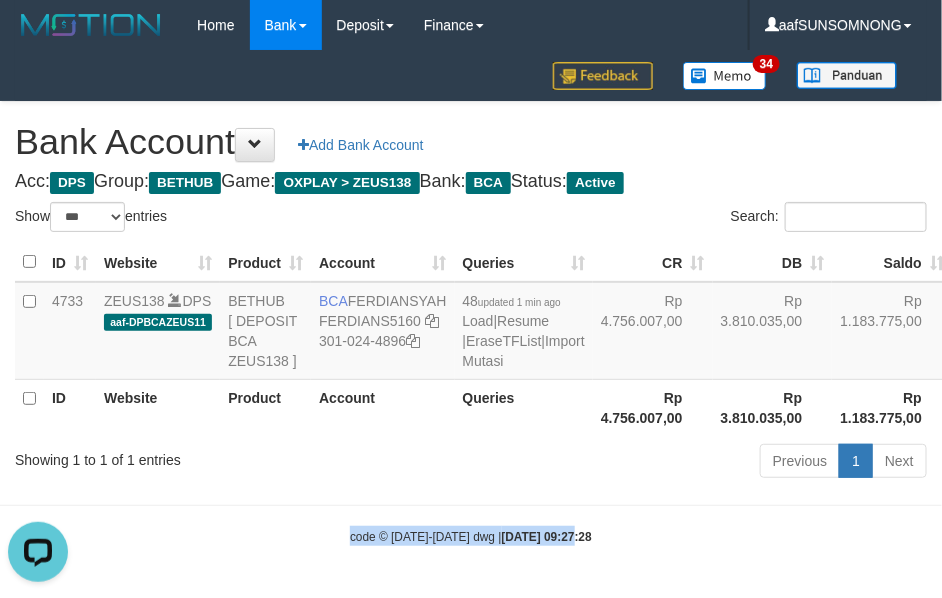 drag, startPoint x: 543, startPoint y: 525, endPoint x: 577, endPoint y: 526, distance: 34.0147 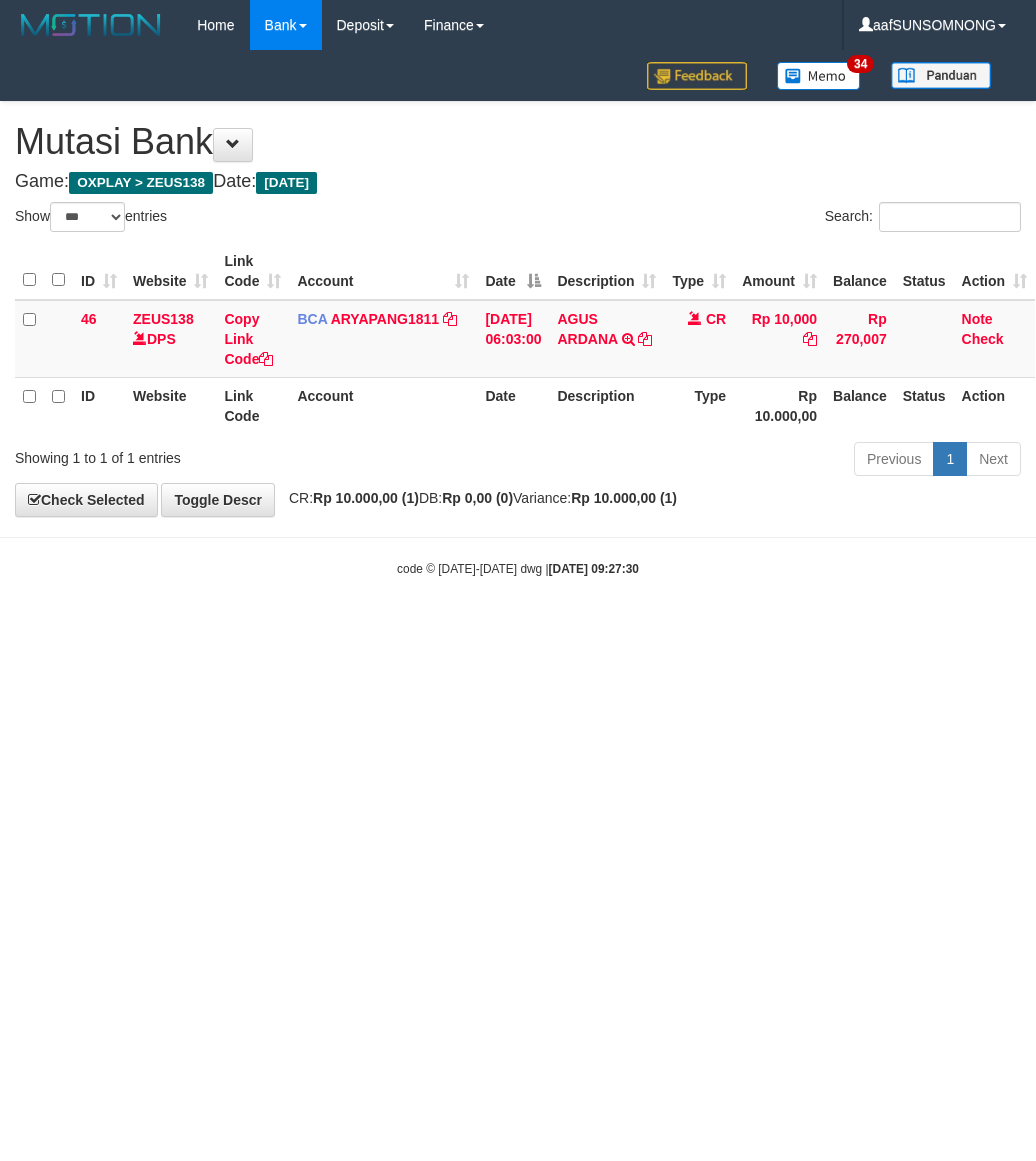 select on "***" 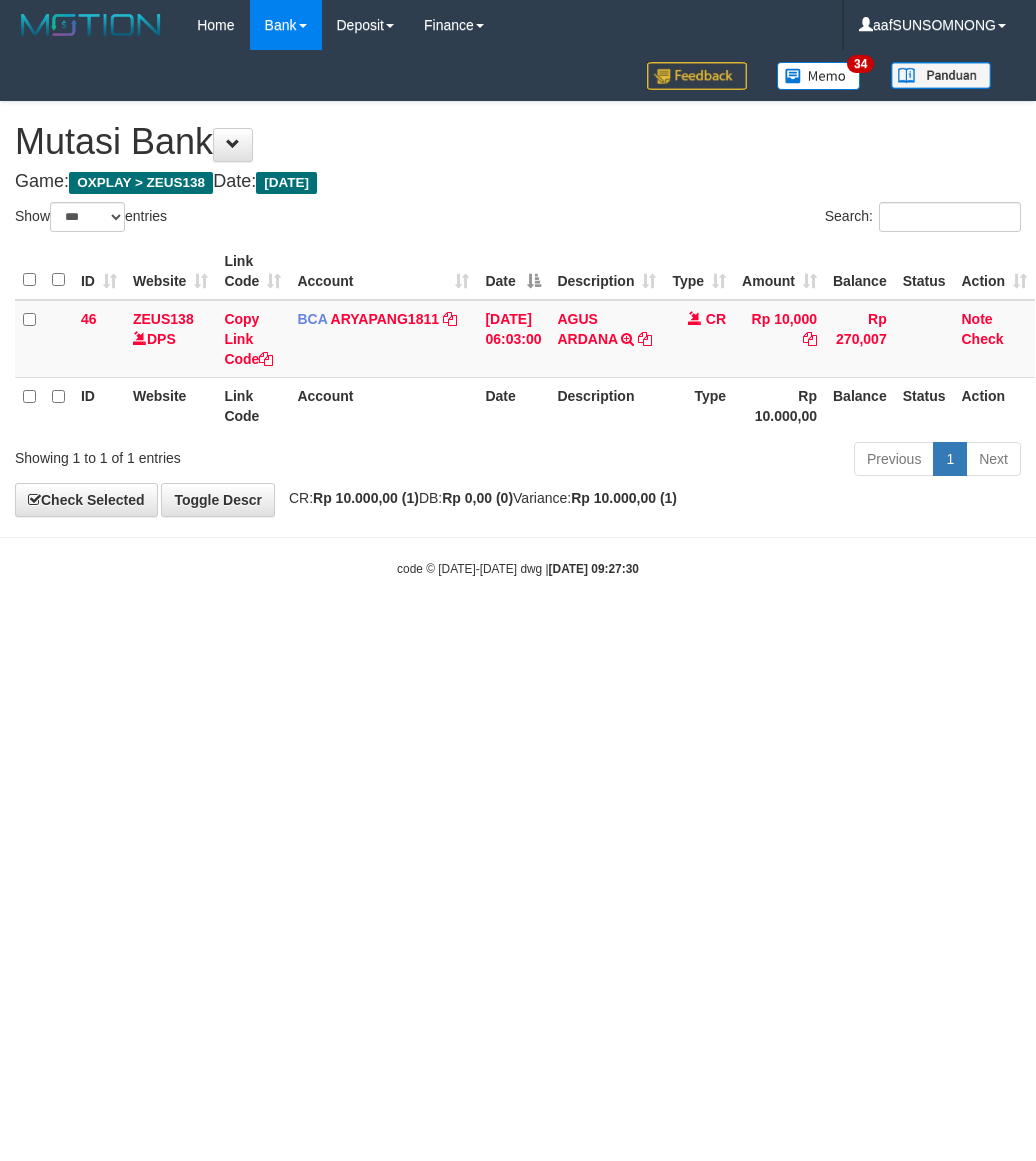 scroll, scrollTop: 0, scrollLeft: 0, axis: both 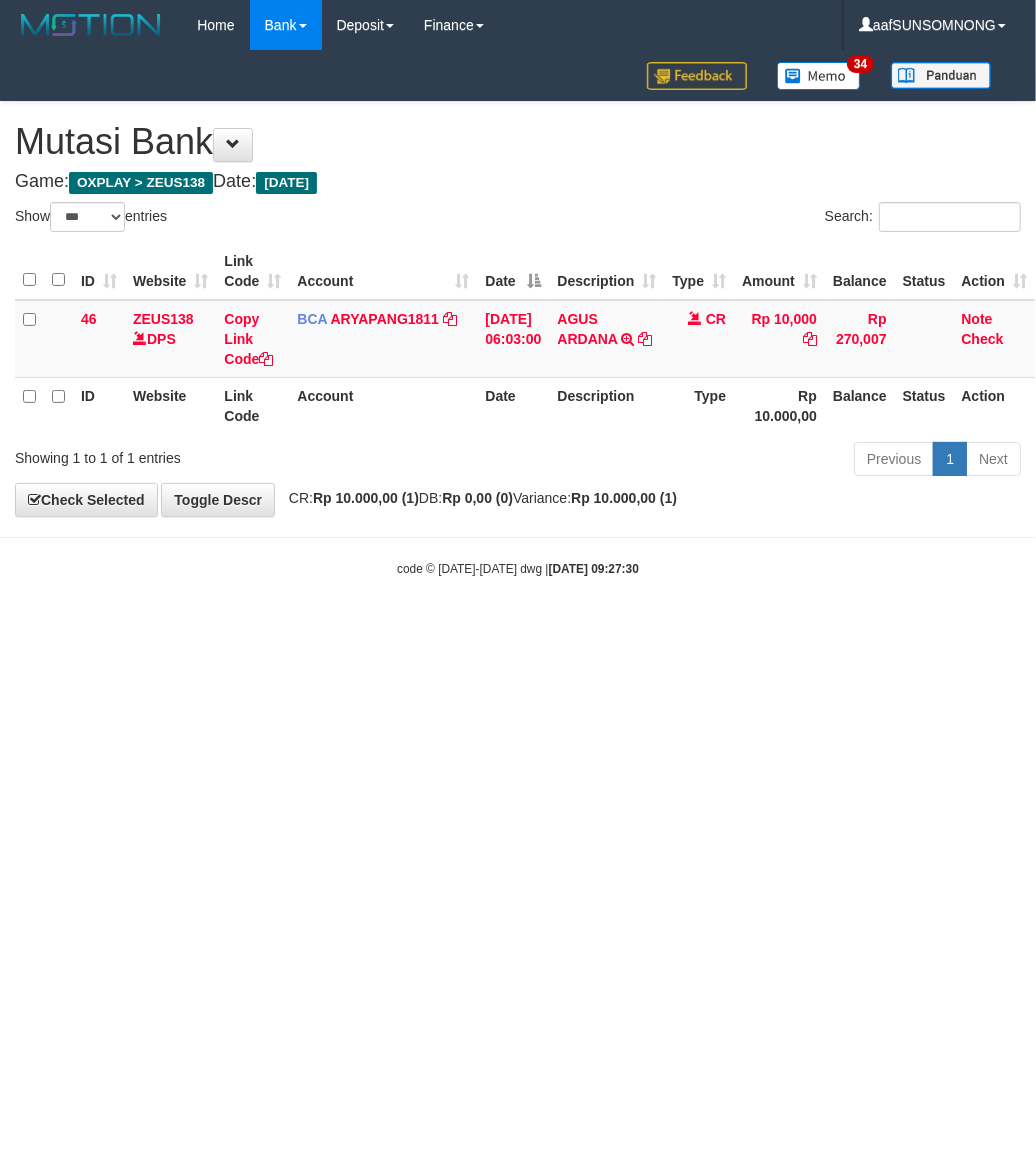 click on "Toggle navigation
Home
Bank
Account List
Load
By Website
Group
[OXPLAY]													ZEUS138
By Load Group (DPS)
Sync" at bounding box center (518, 314) 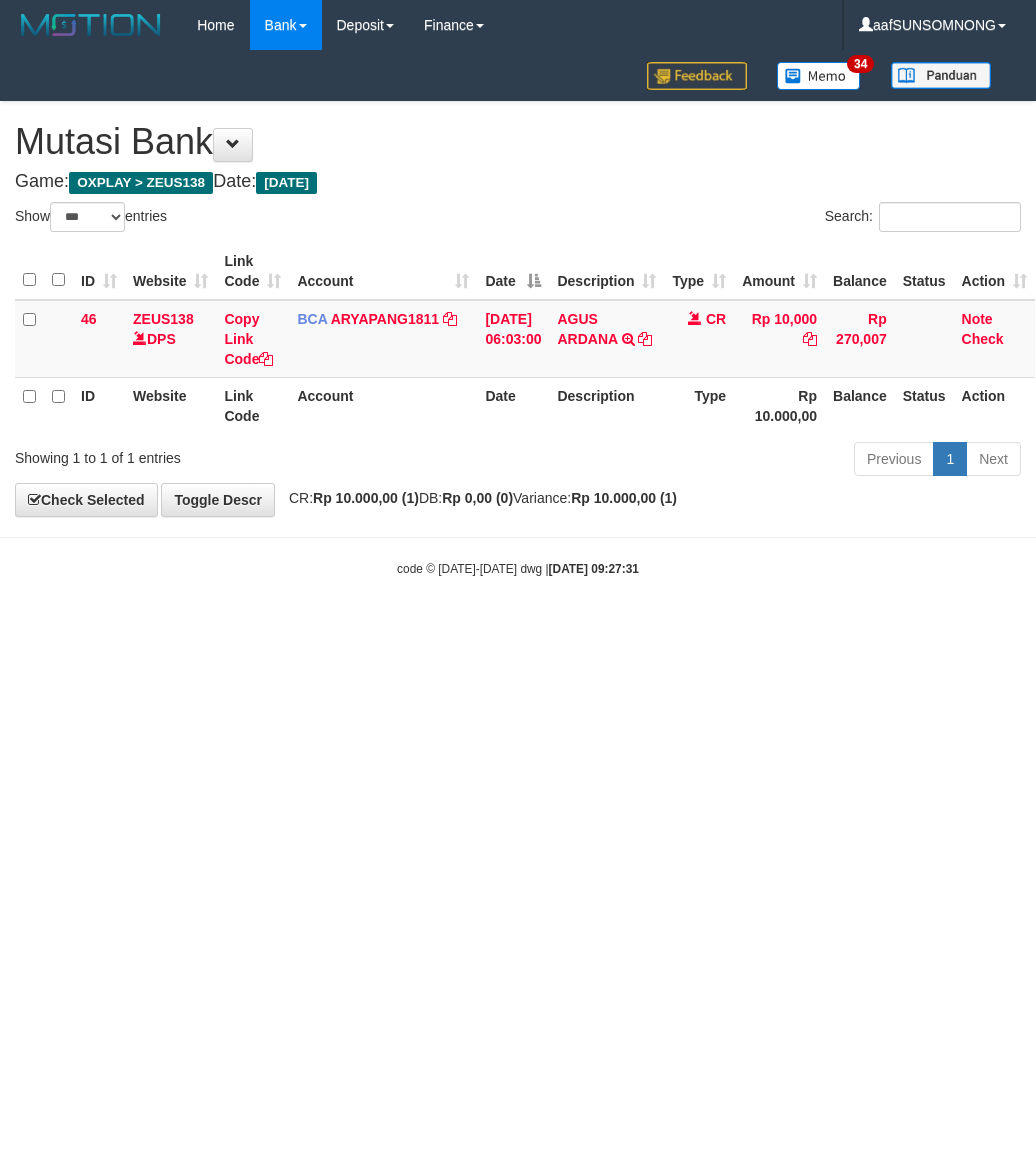 select on "***" 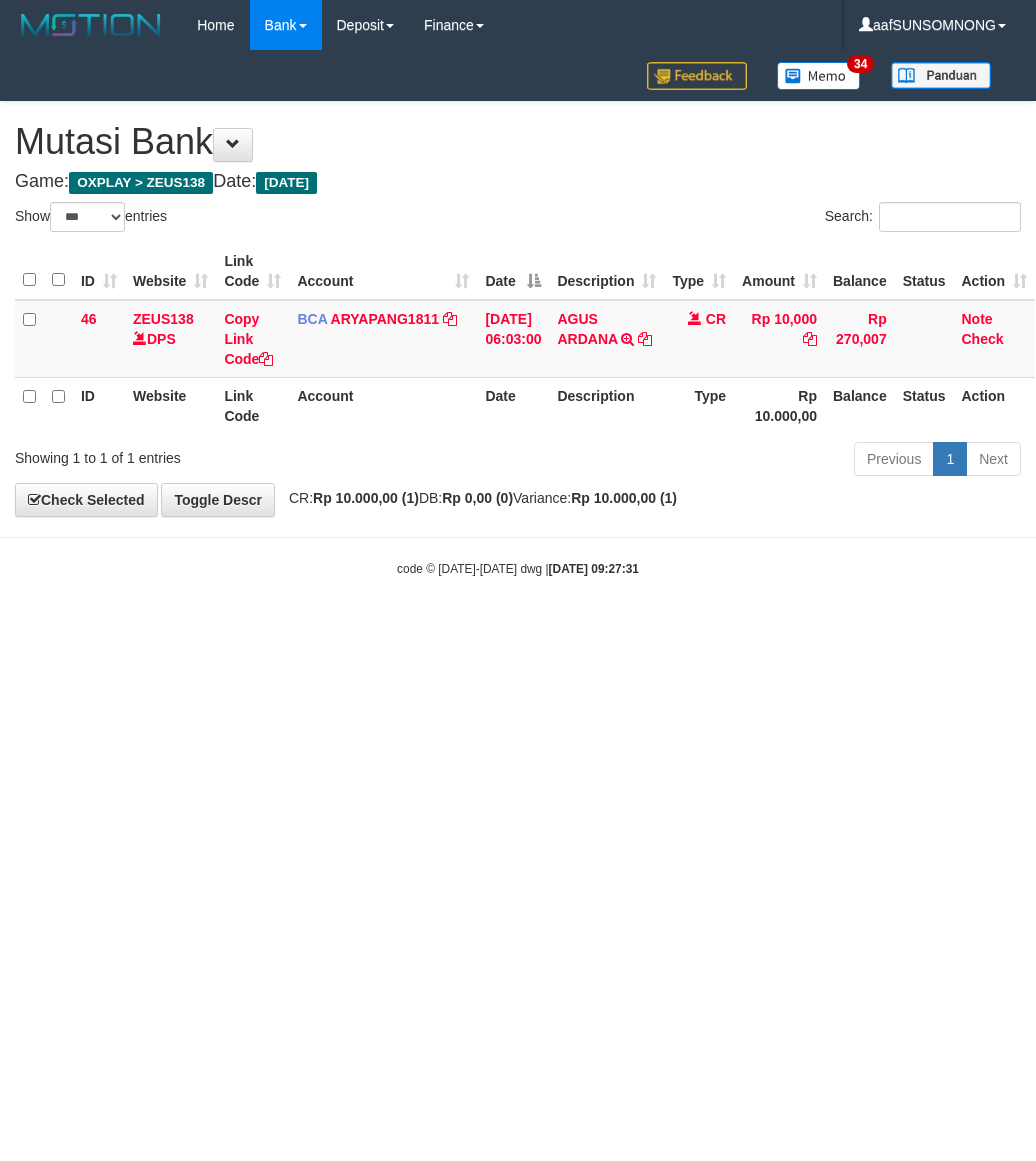 scroll, scrollTop: 0, scrollLeft: 0, axis: both 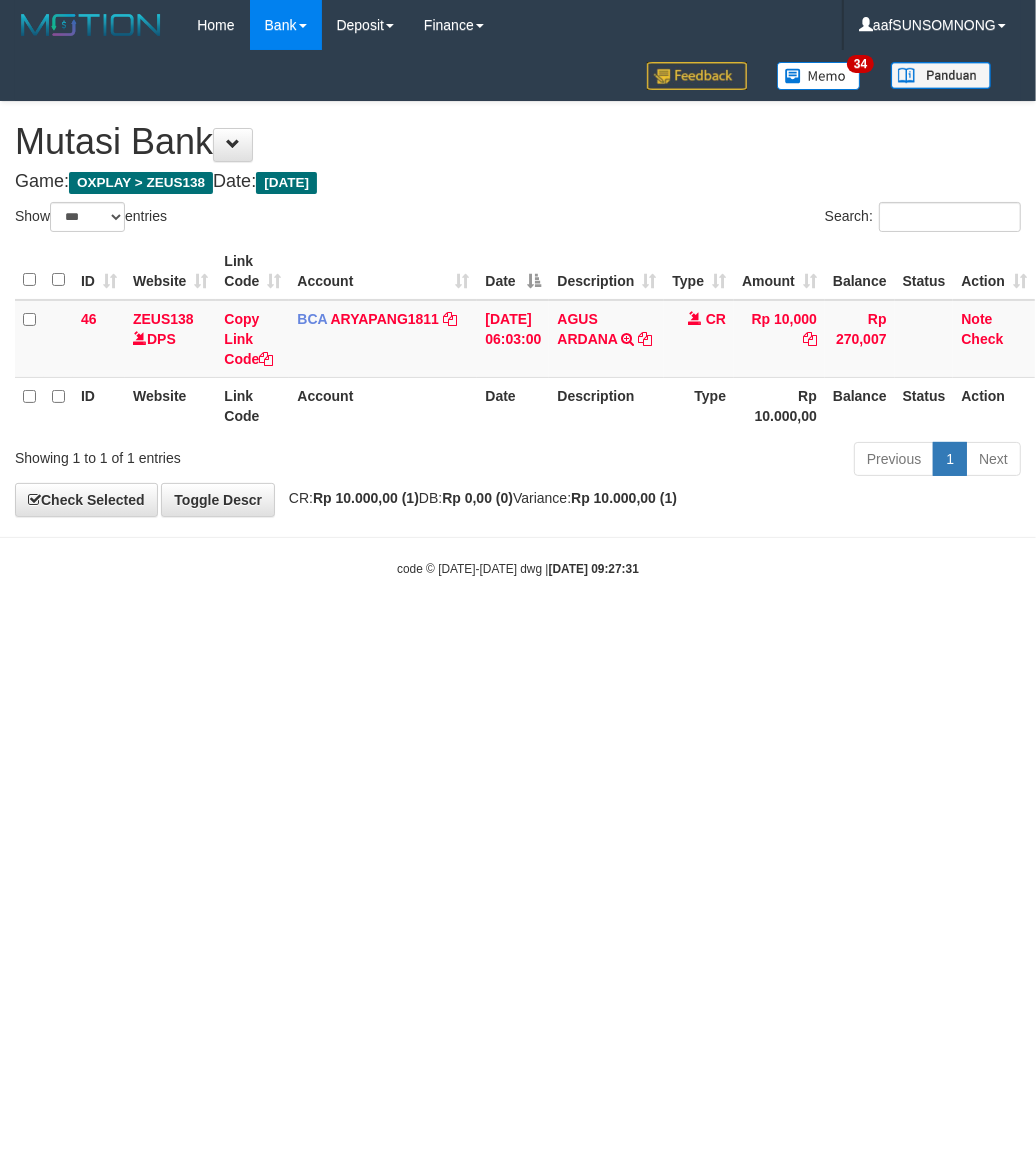 click on "Toggle navigation
Home
Bank
Account List
Load
By Website
Group
[OXPLAY]													ZEUS138
By Load Group (DPS)
Sync" at bounding box center [518, 314] 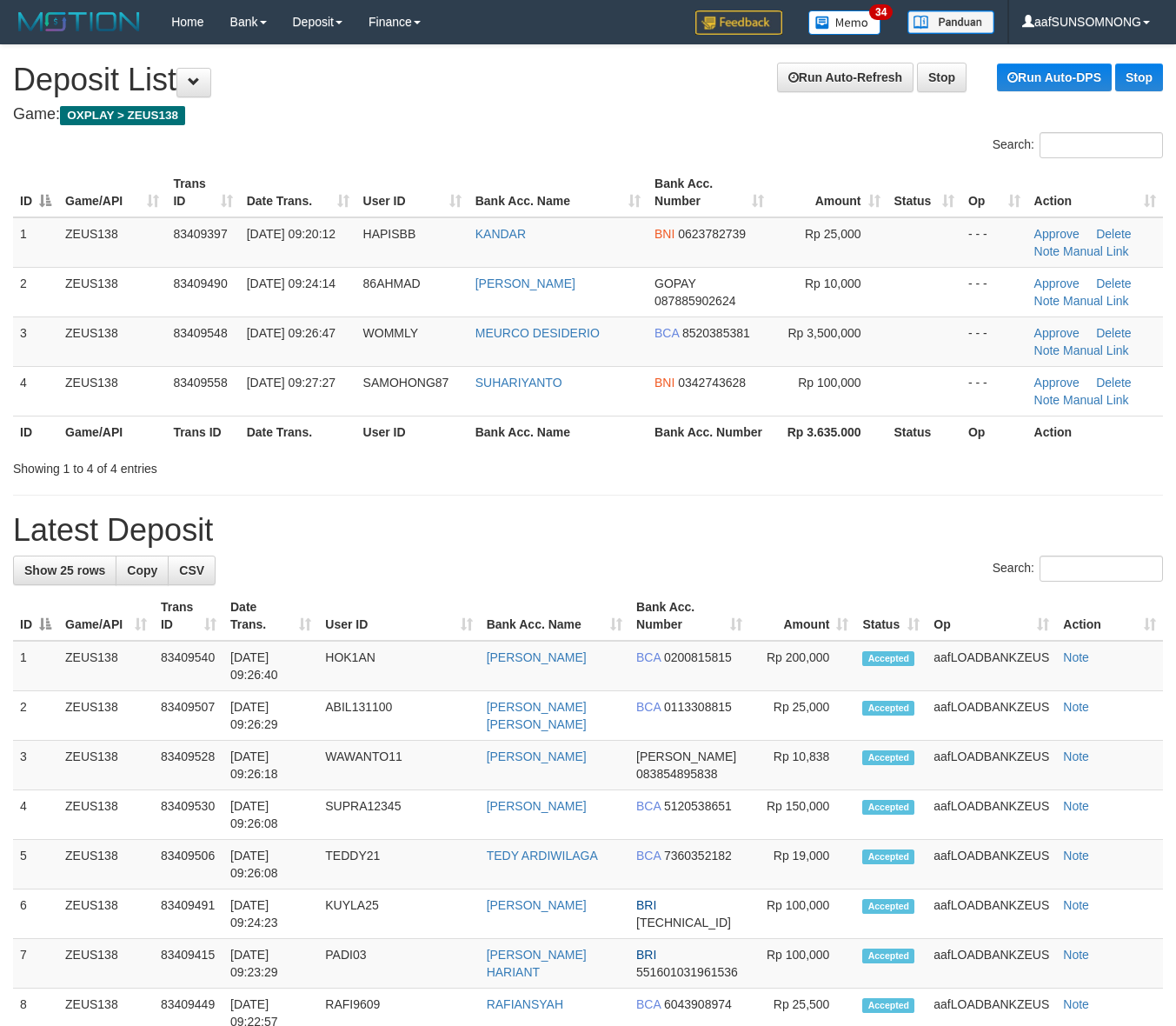 scroll, scrollTop: 0, scrollLeft: 0, axis: both 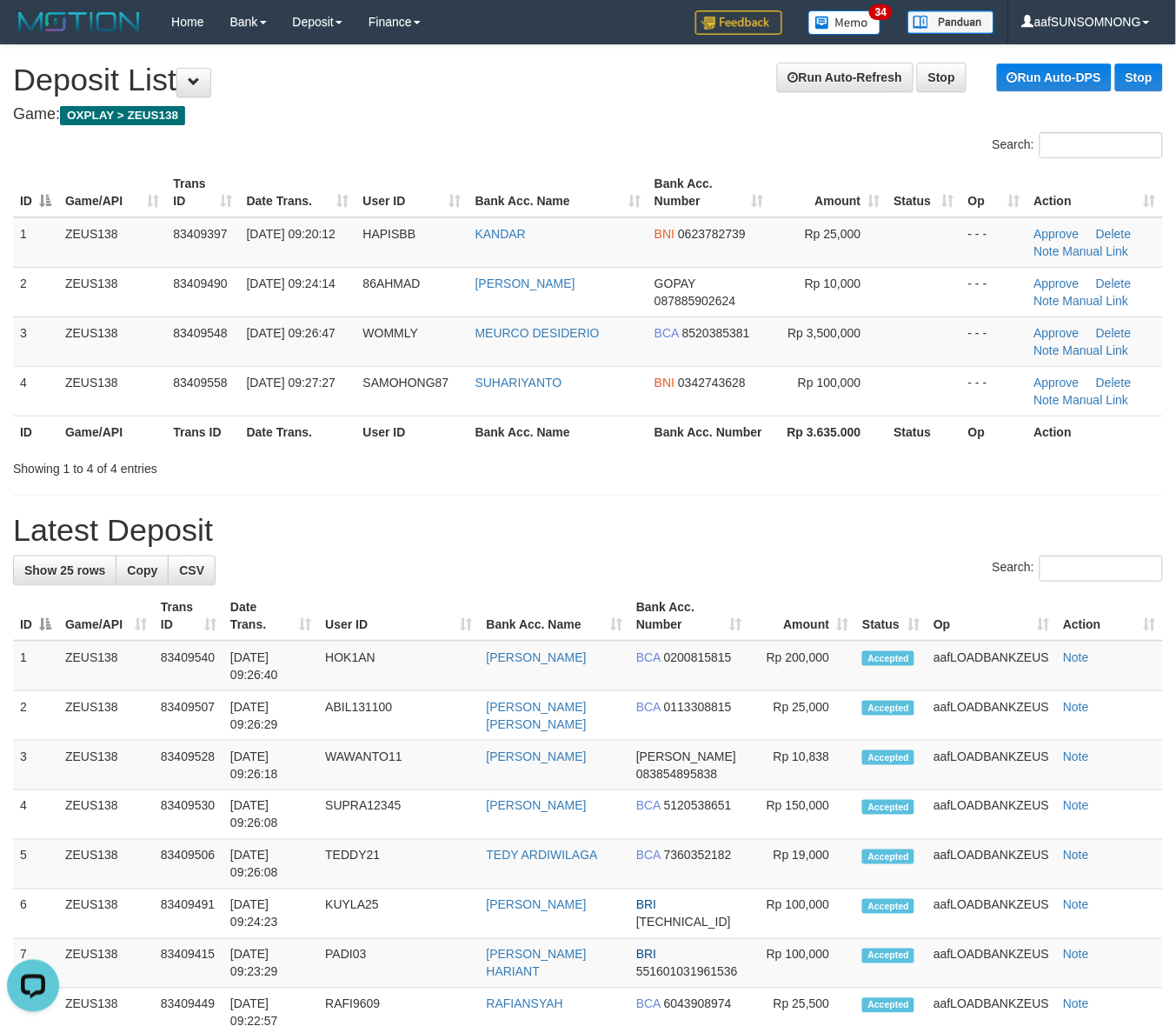 drag, startPoint x: 668, startPoint y: 544, endPoint x: 710, endPoint y: 543, distance: 42.011903 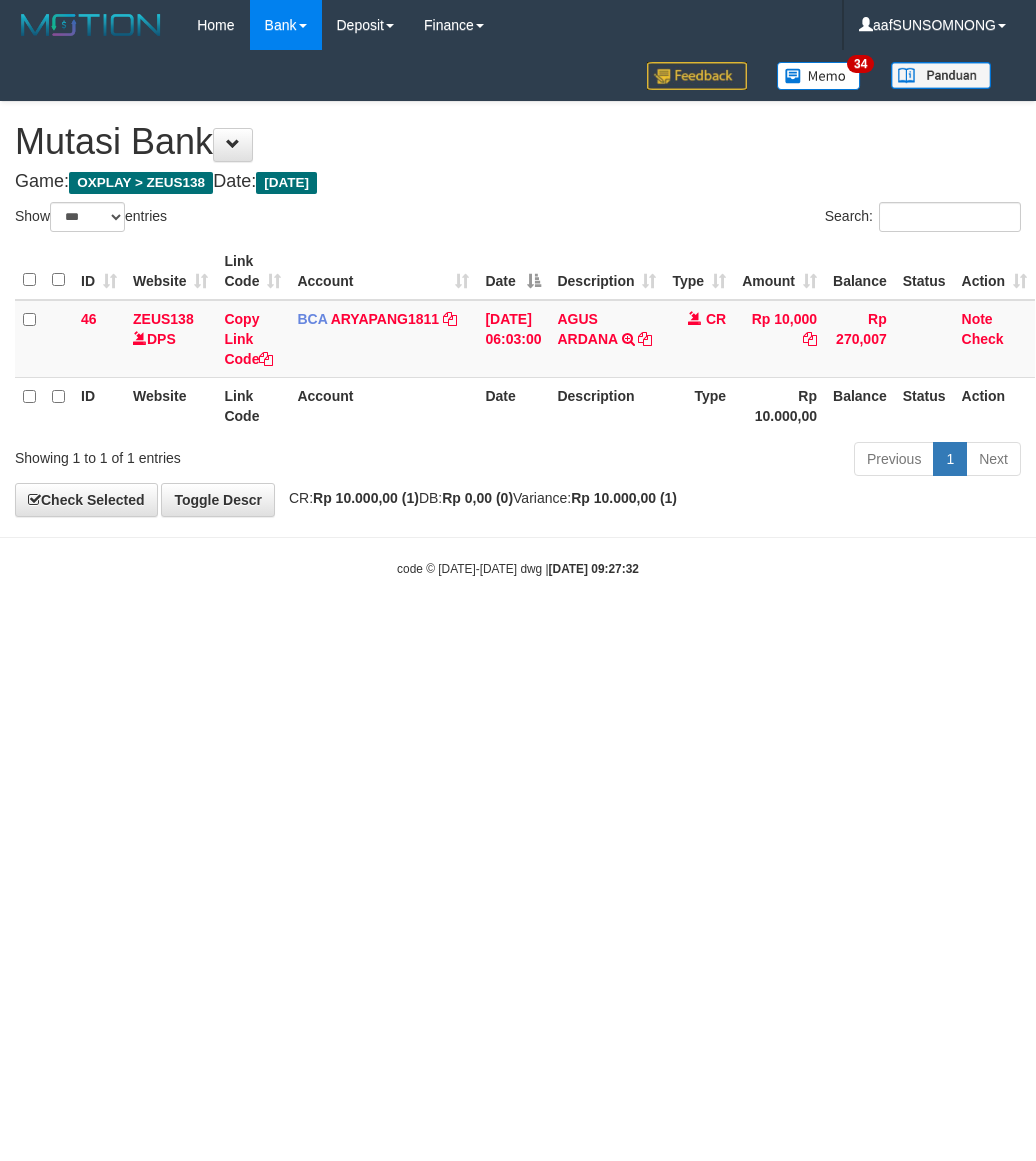 select on "***" 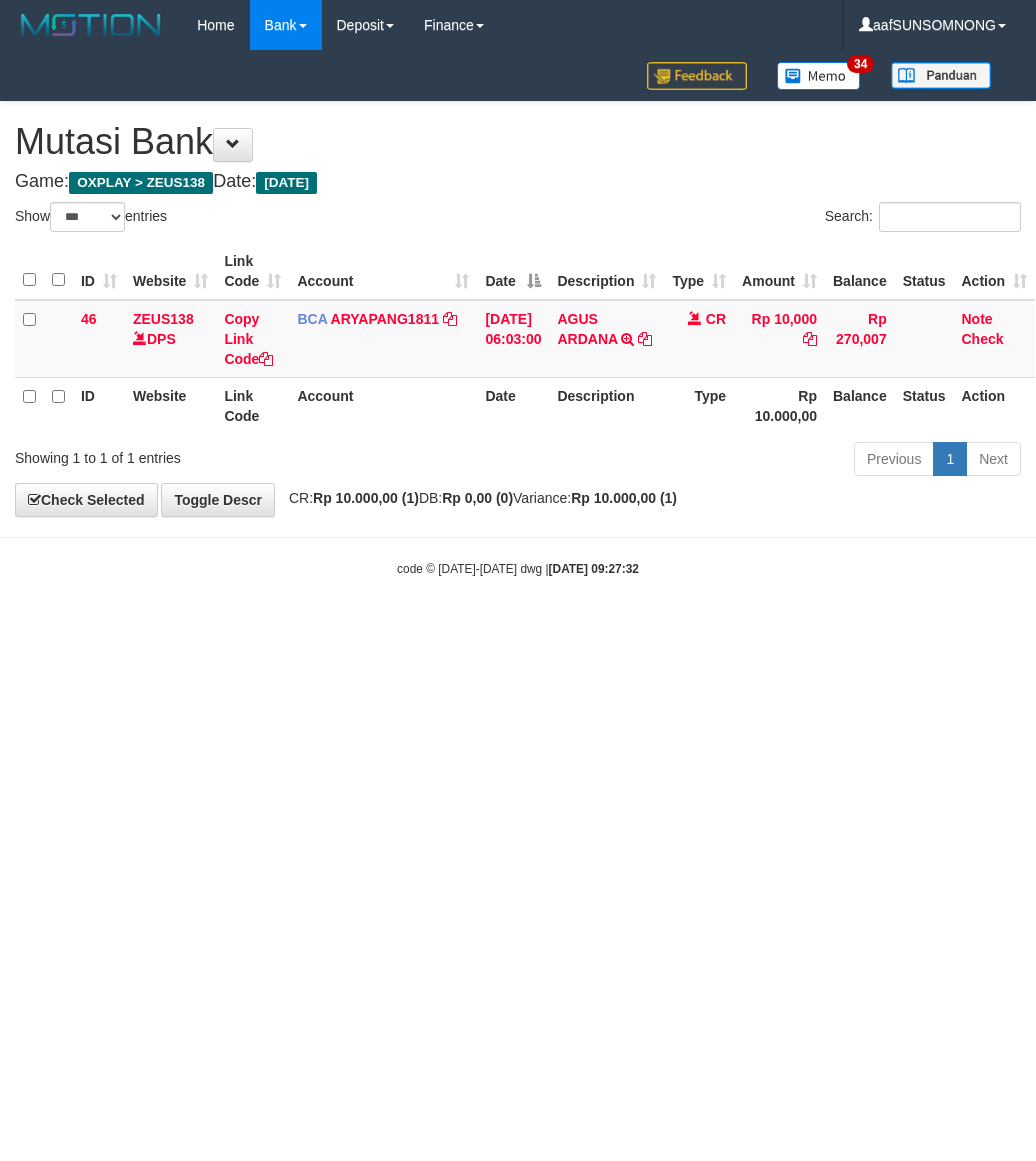 scroll, scrollTop: 0, scrollLeft: 0, axis: both 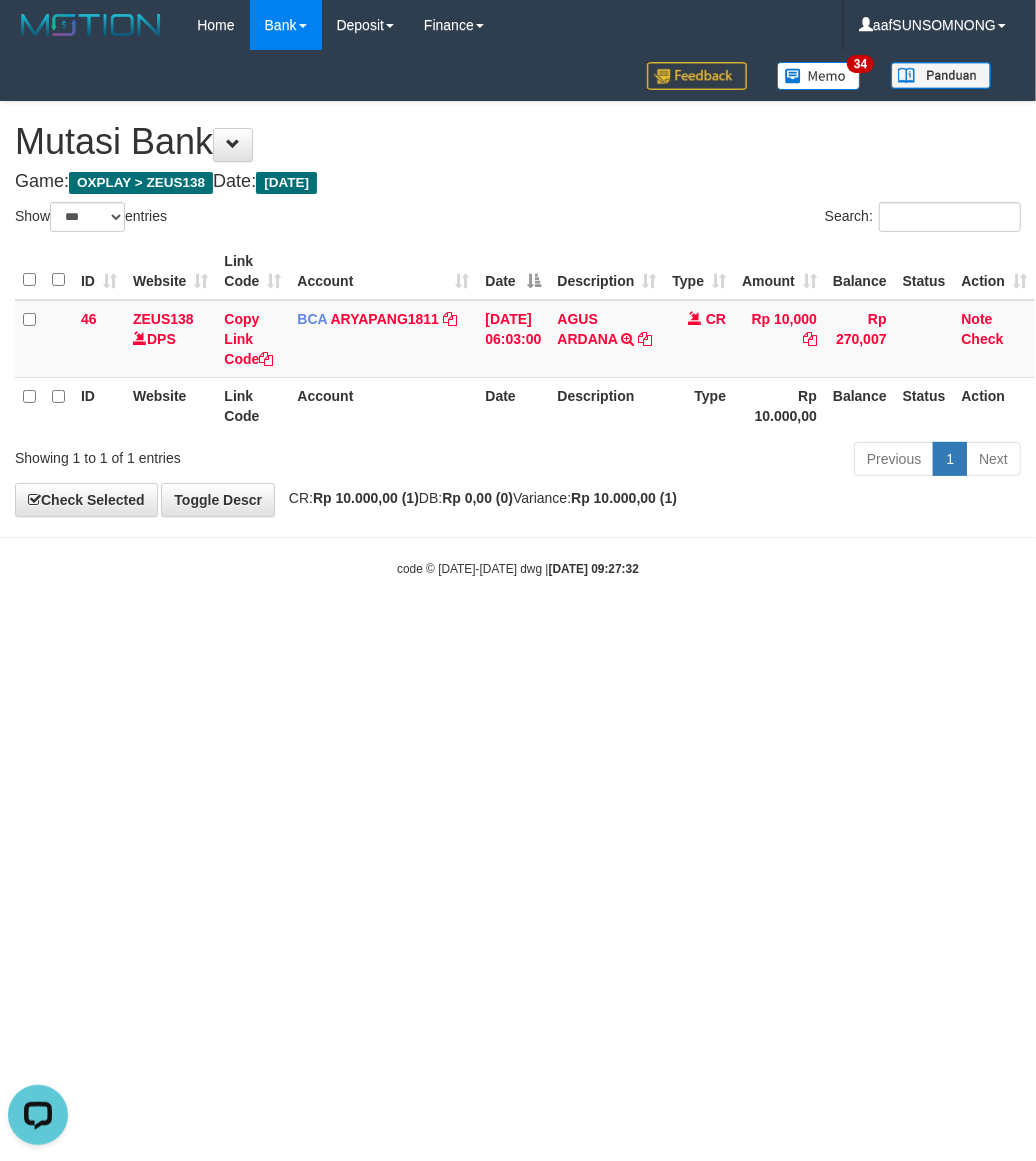 click on "Toggle navigation
Home
Bank
Account List
Load
By Website
Group
[OXPLAY]													ZEUS138
By Load Group (DPS)
Sync" at bounding box center [518, 314] 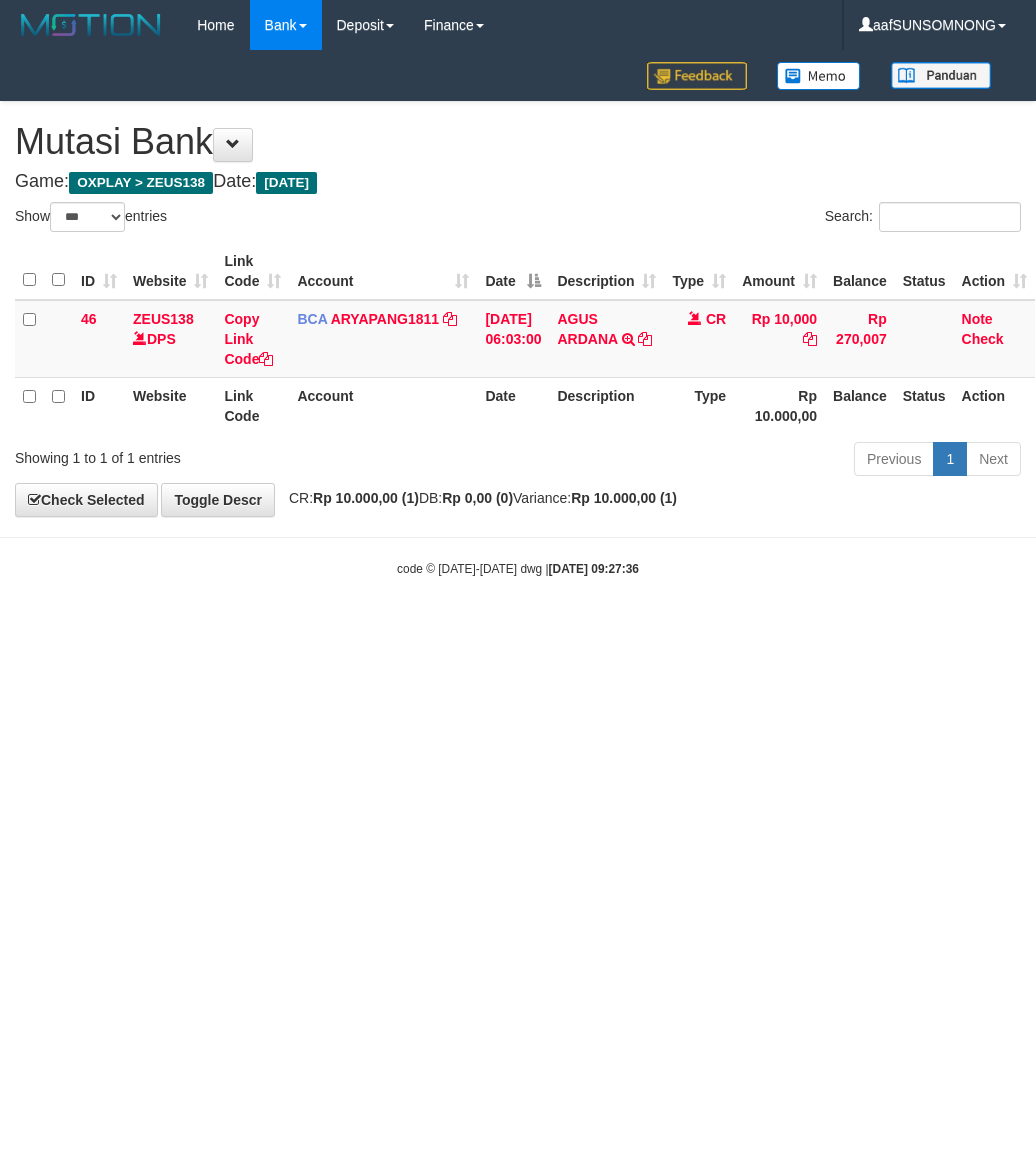 select on "***" 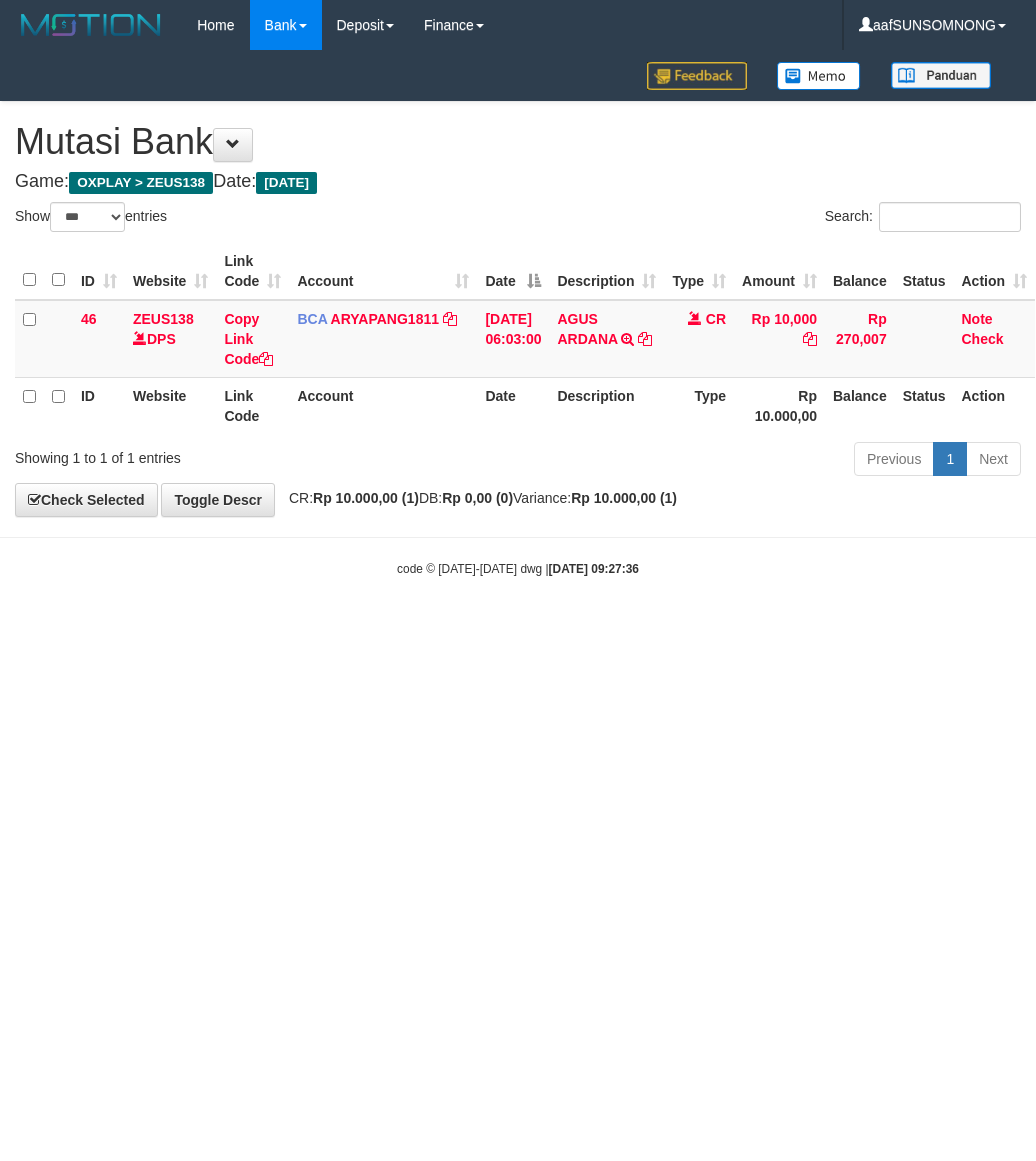 scroll, scrollTop: 0, scrollLeft: 0, axis: both 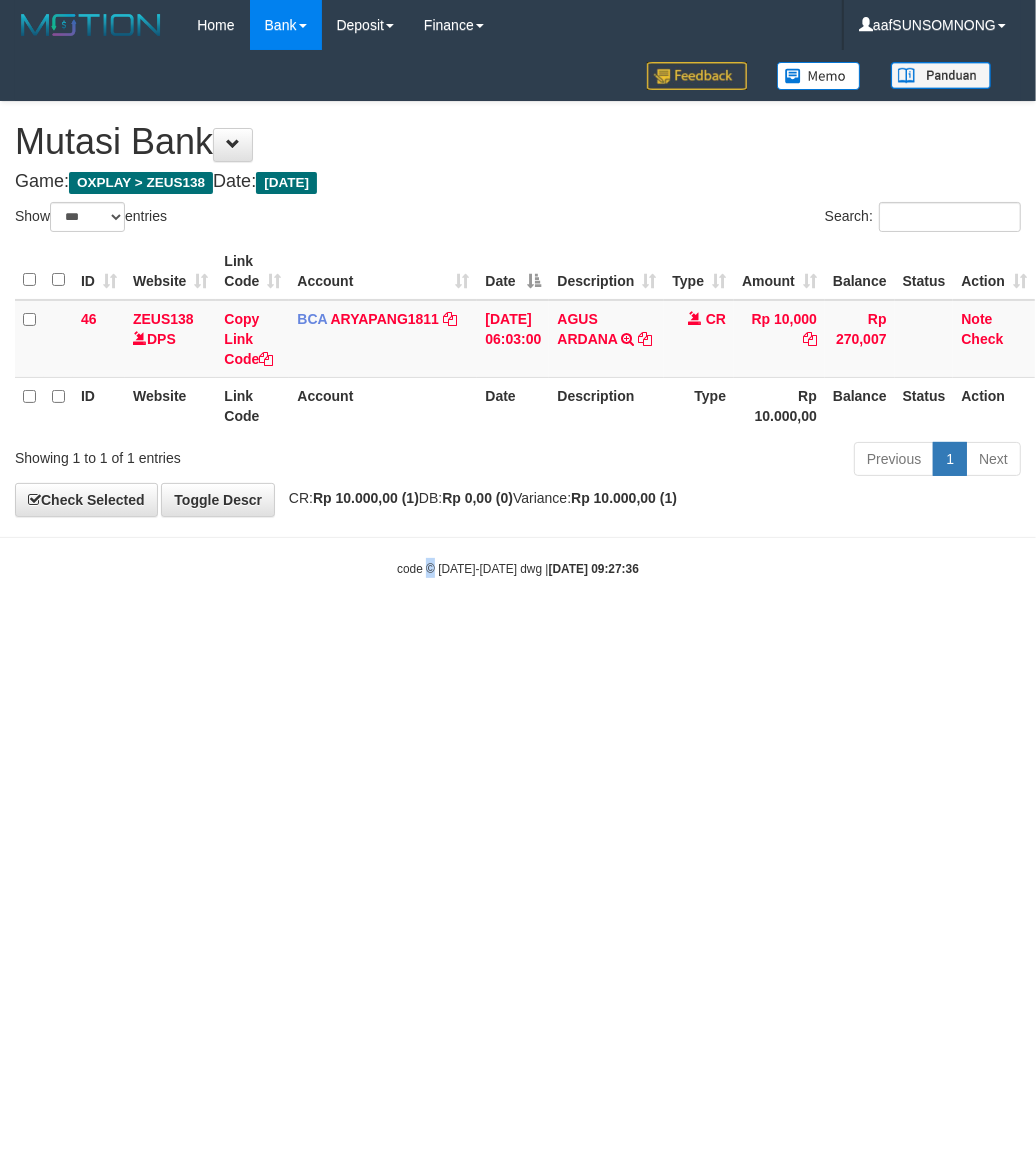 click on "Toggle navigation
Home
Bank
Account List
Load
By Website
Group
[OXPLAY]													ZEUS138
By Load Group (DPS)
Sync" at bounding box center (518, 314) 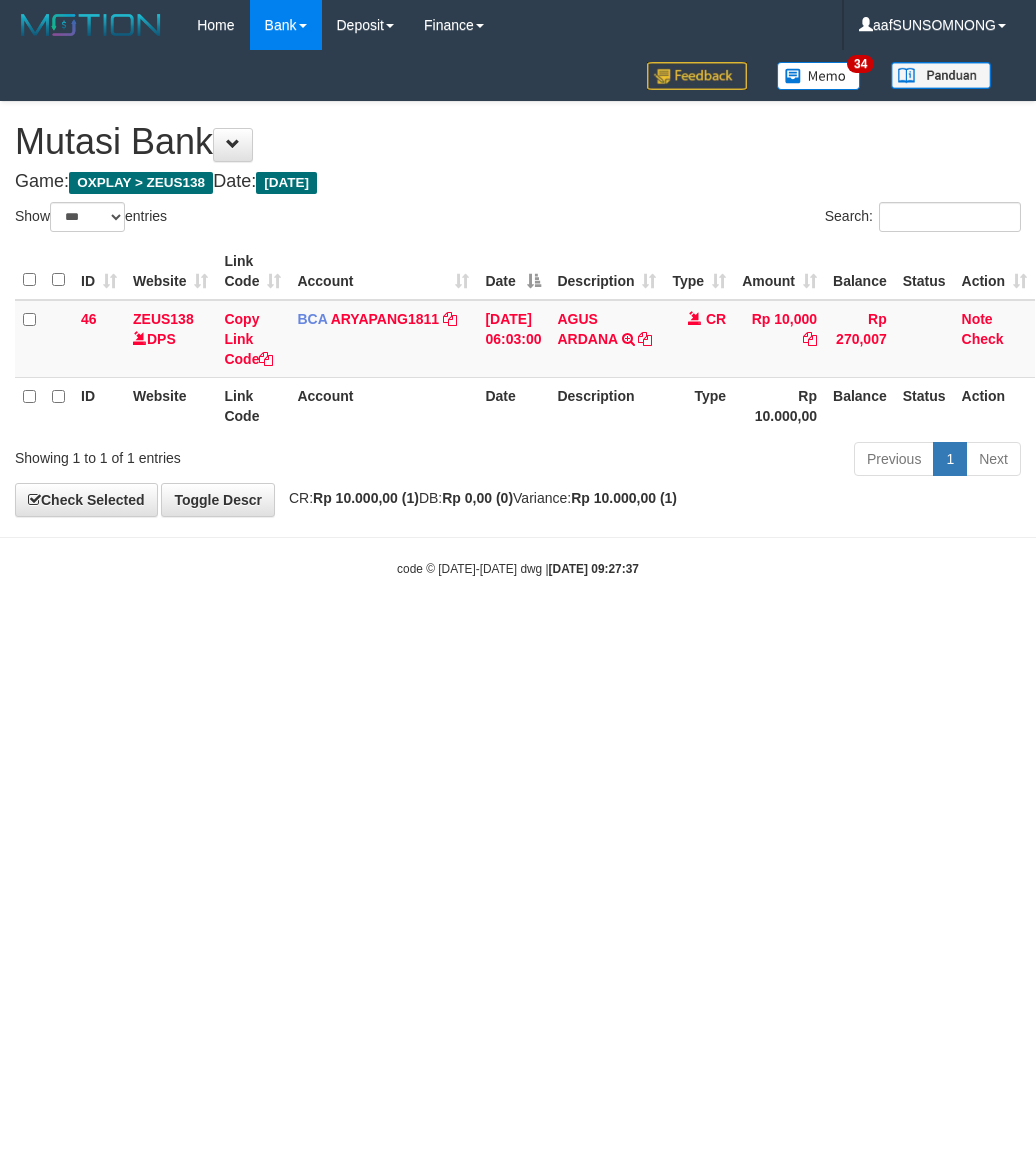 select on "***" 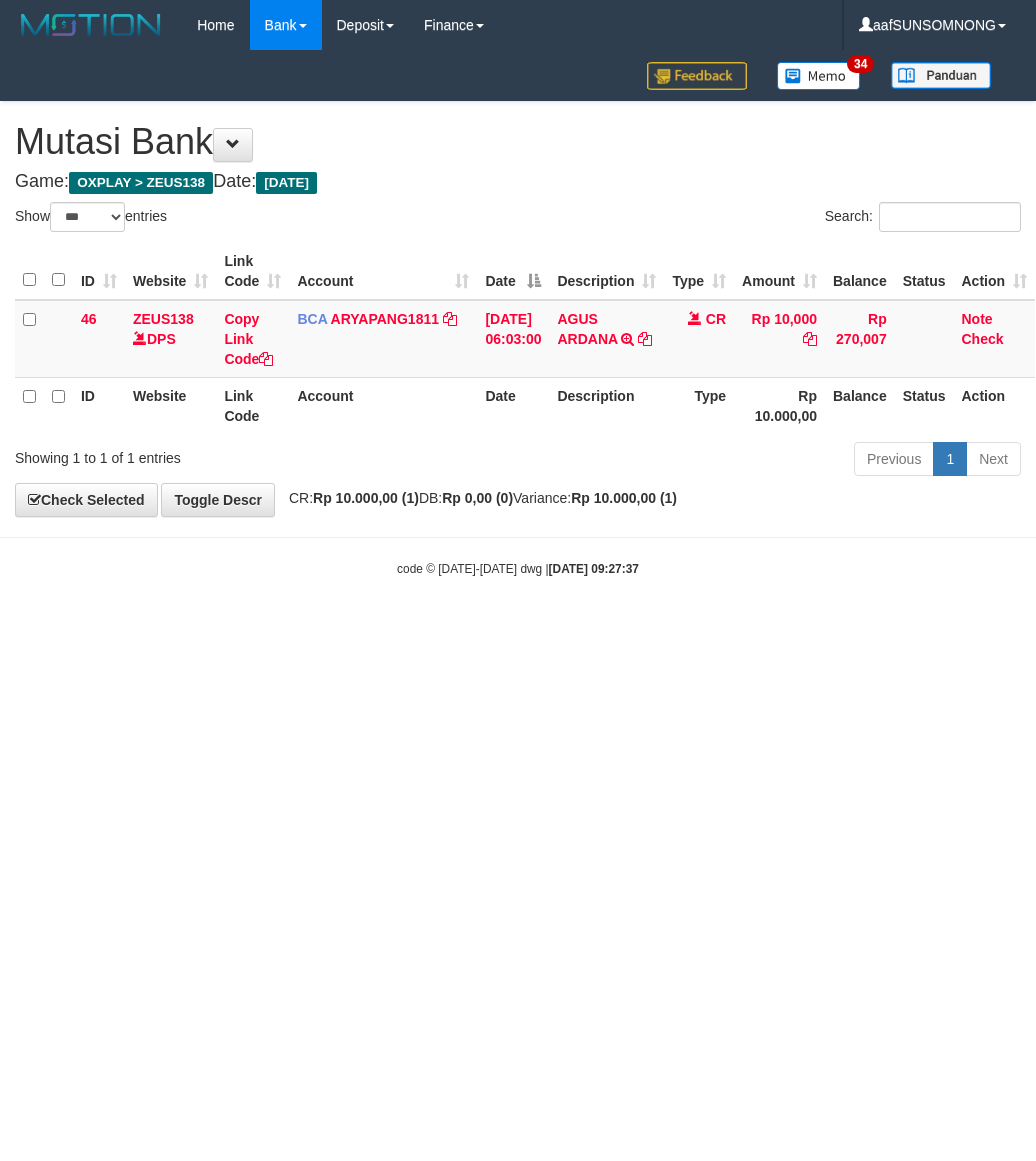 scroll, scrollTop: 0, scrollLeft: 0, axis: both 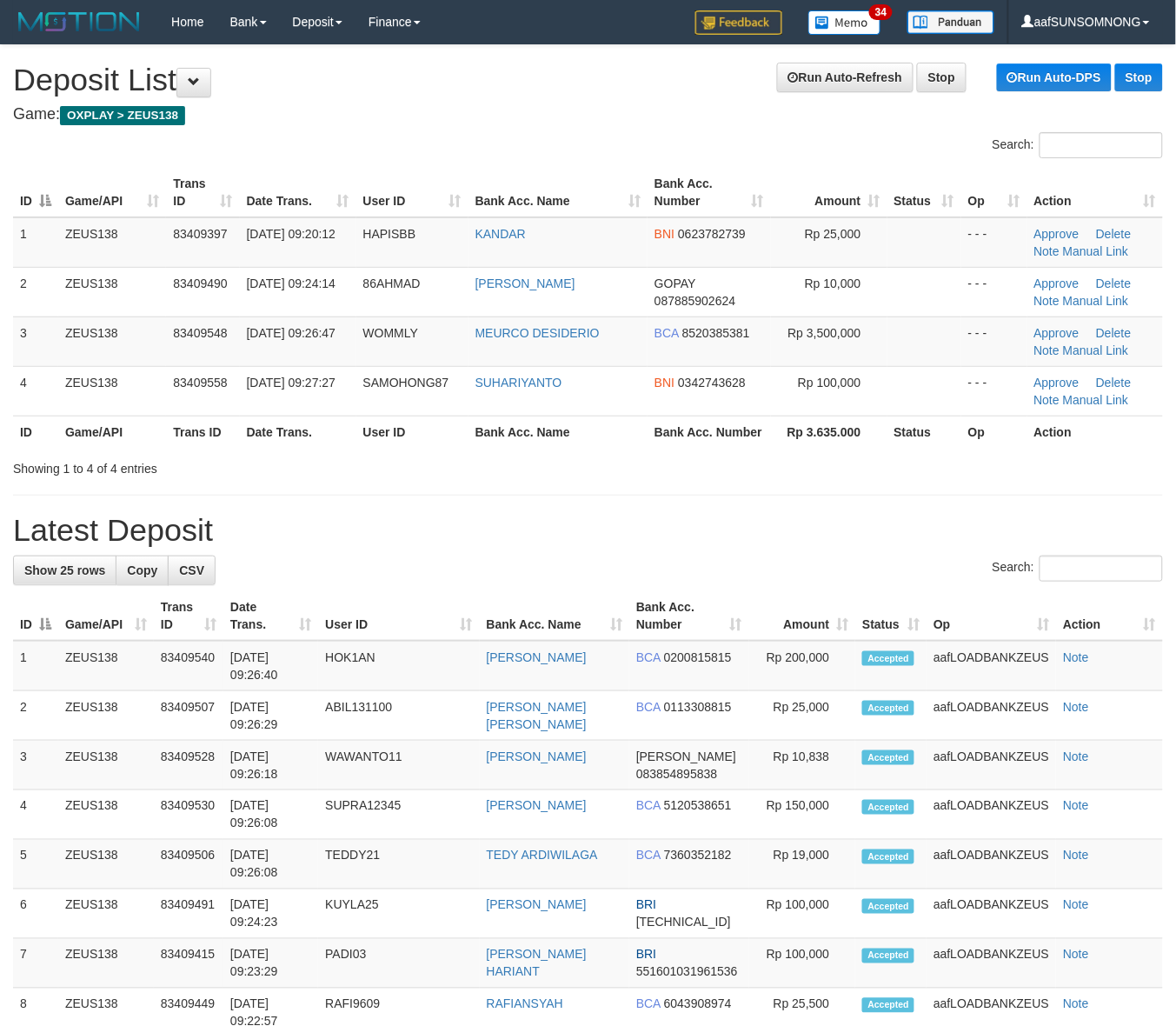 click on "Search:" at bounding box center [588, 570] 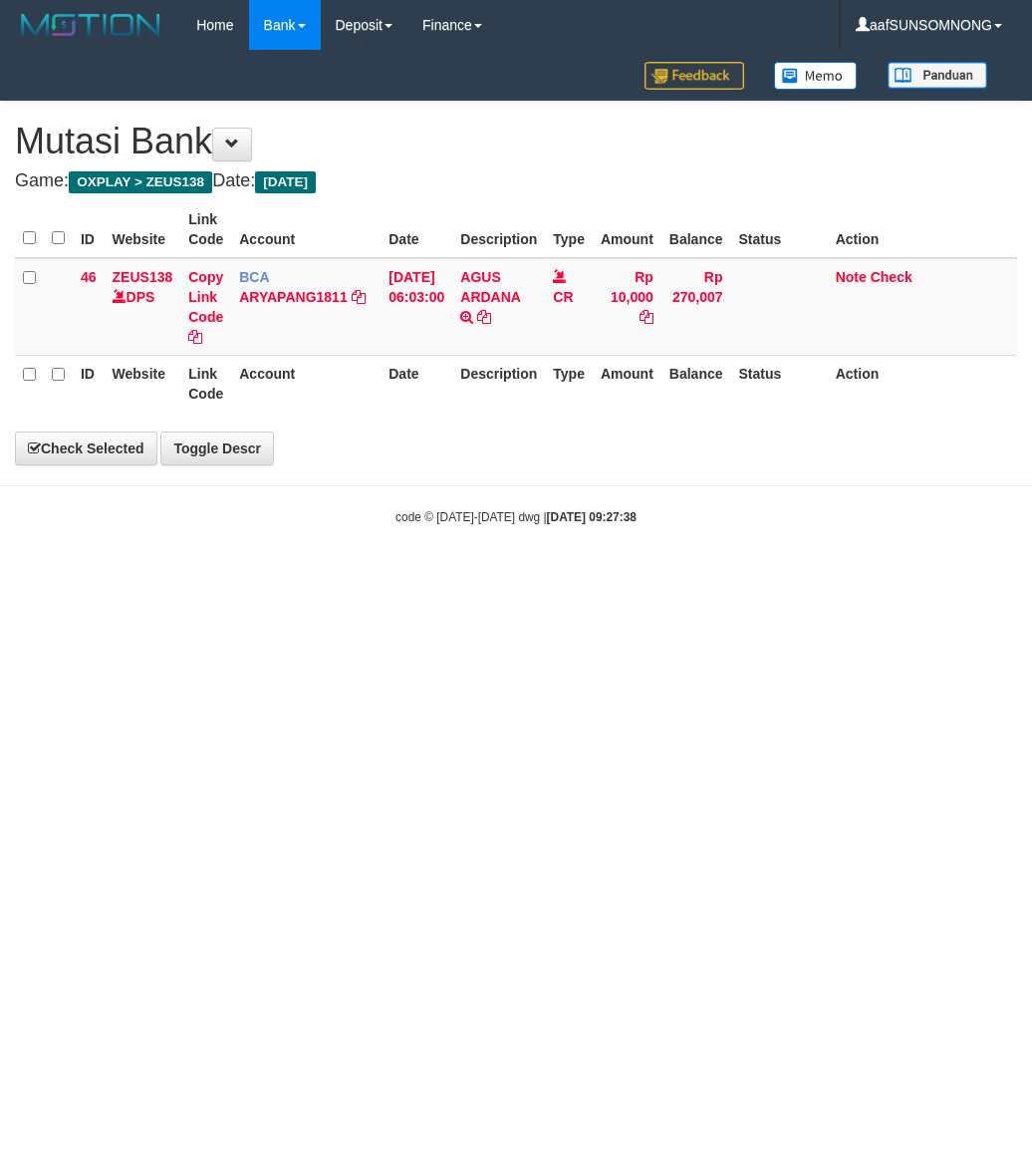 click on "Toggle navigation
Home
Bank
Account List
Load
By Website
Group
[OXPLAY]													ZEUS138
By Load Group (DPS)
Group aaf-001
Group aaf-002
Group aaf-DPBCAVIP01ZEUS138
Group aaf-DPBCAVIP02ZEUS138" at bounding box center (516, 288) 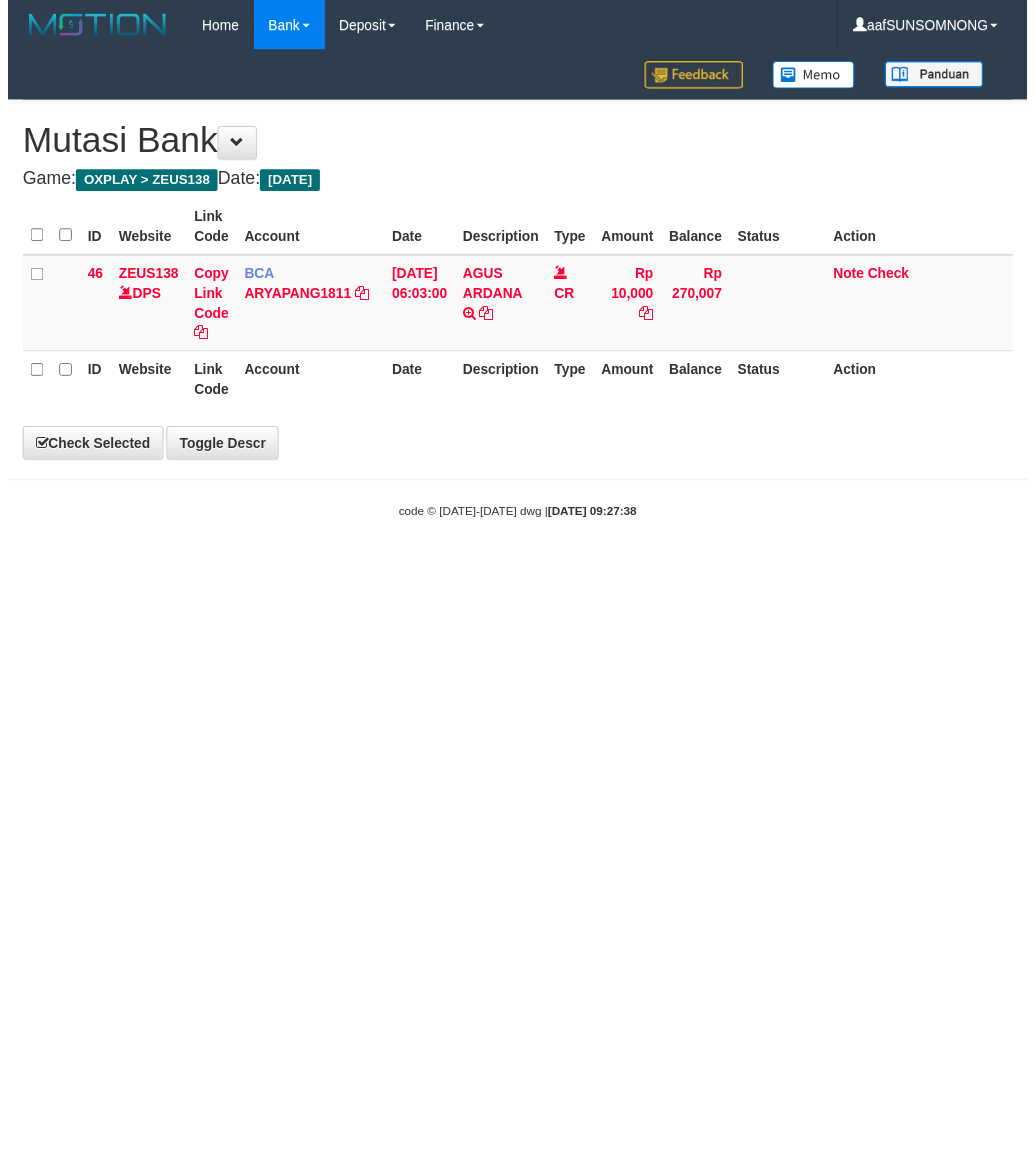 scroll, scrollTop: 0, scrollLeft: 0, axis: both 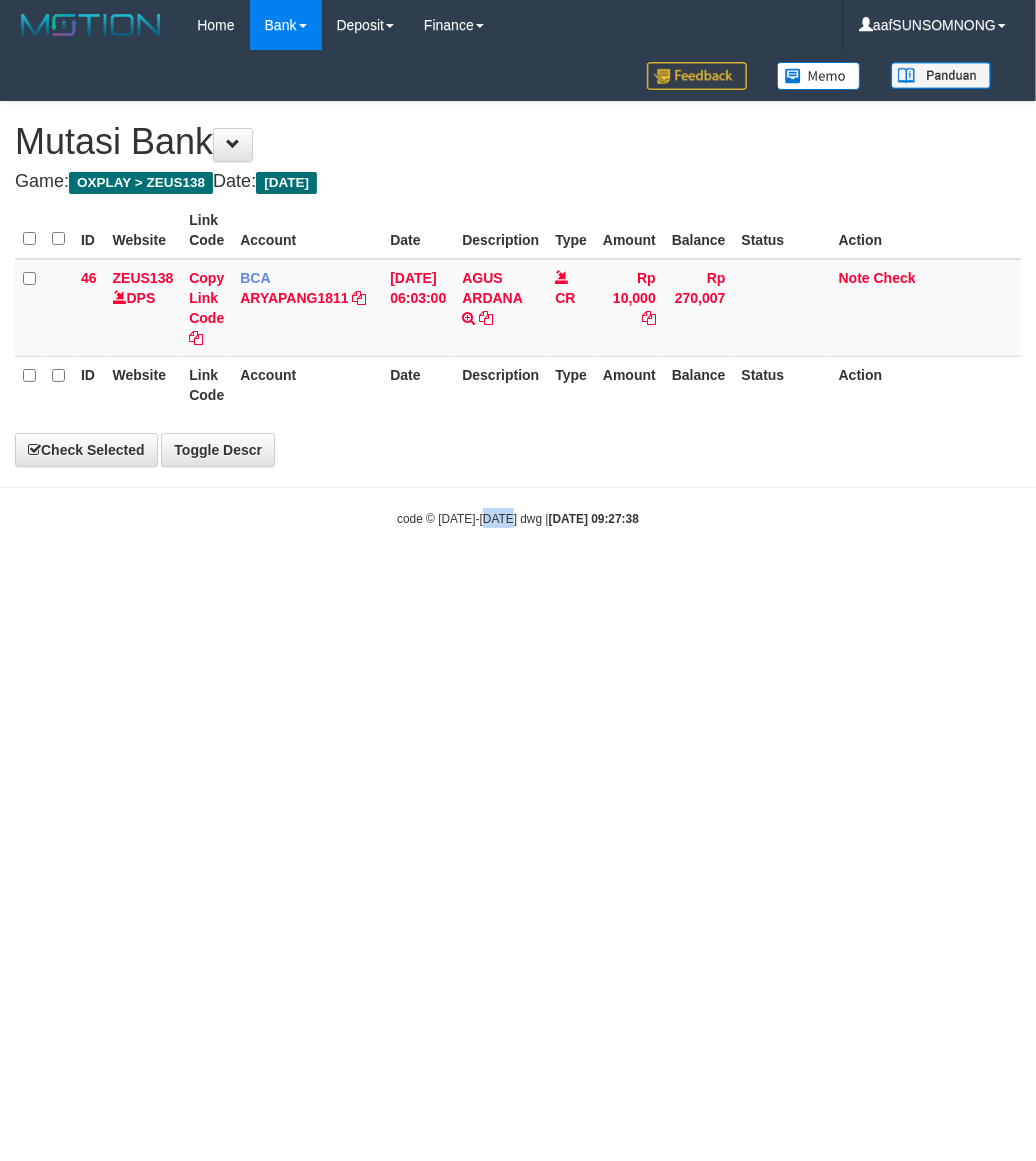 select on "***" 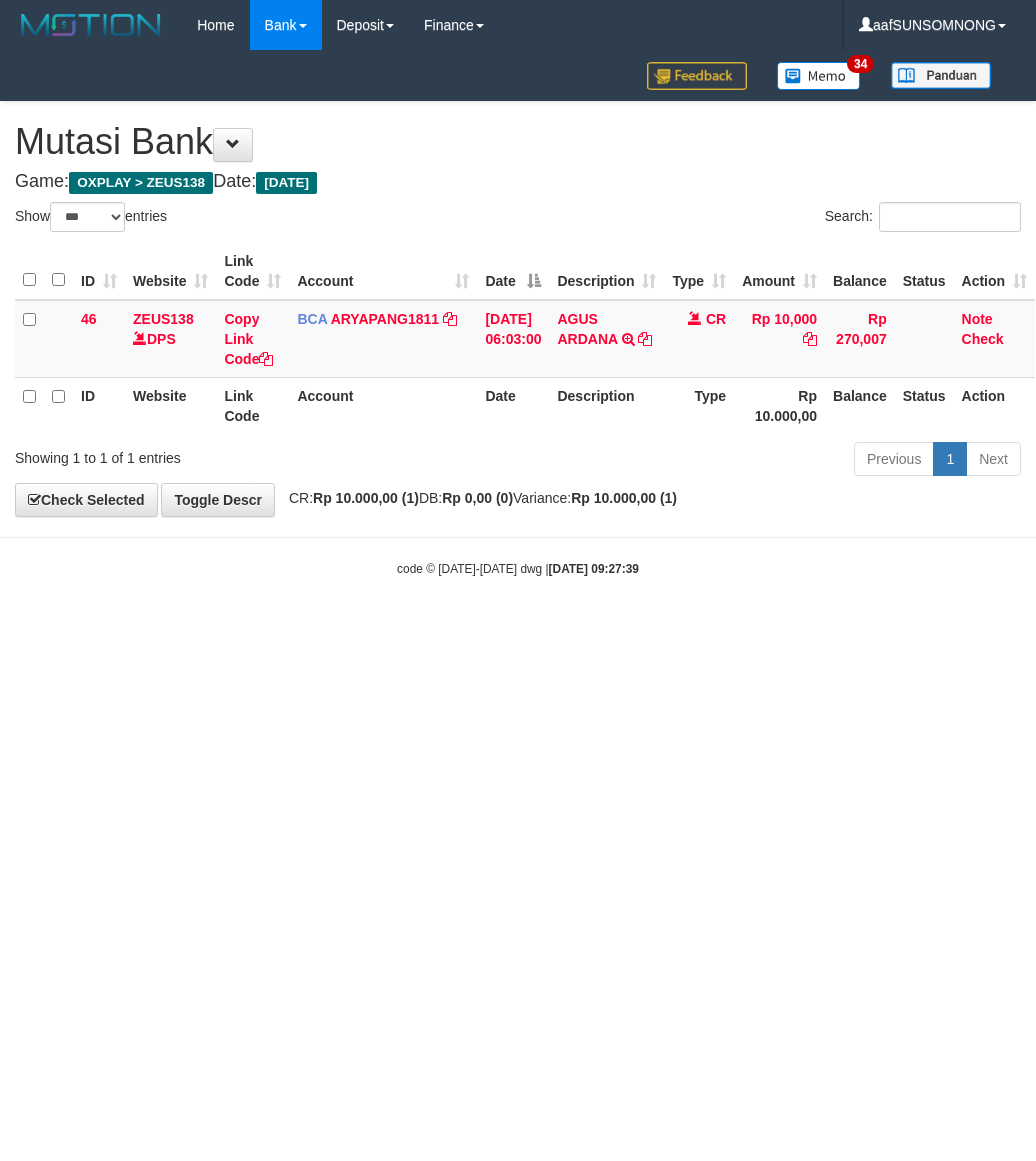 select on "***" 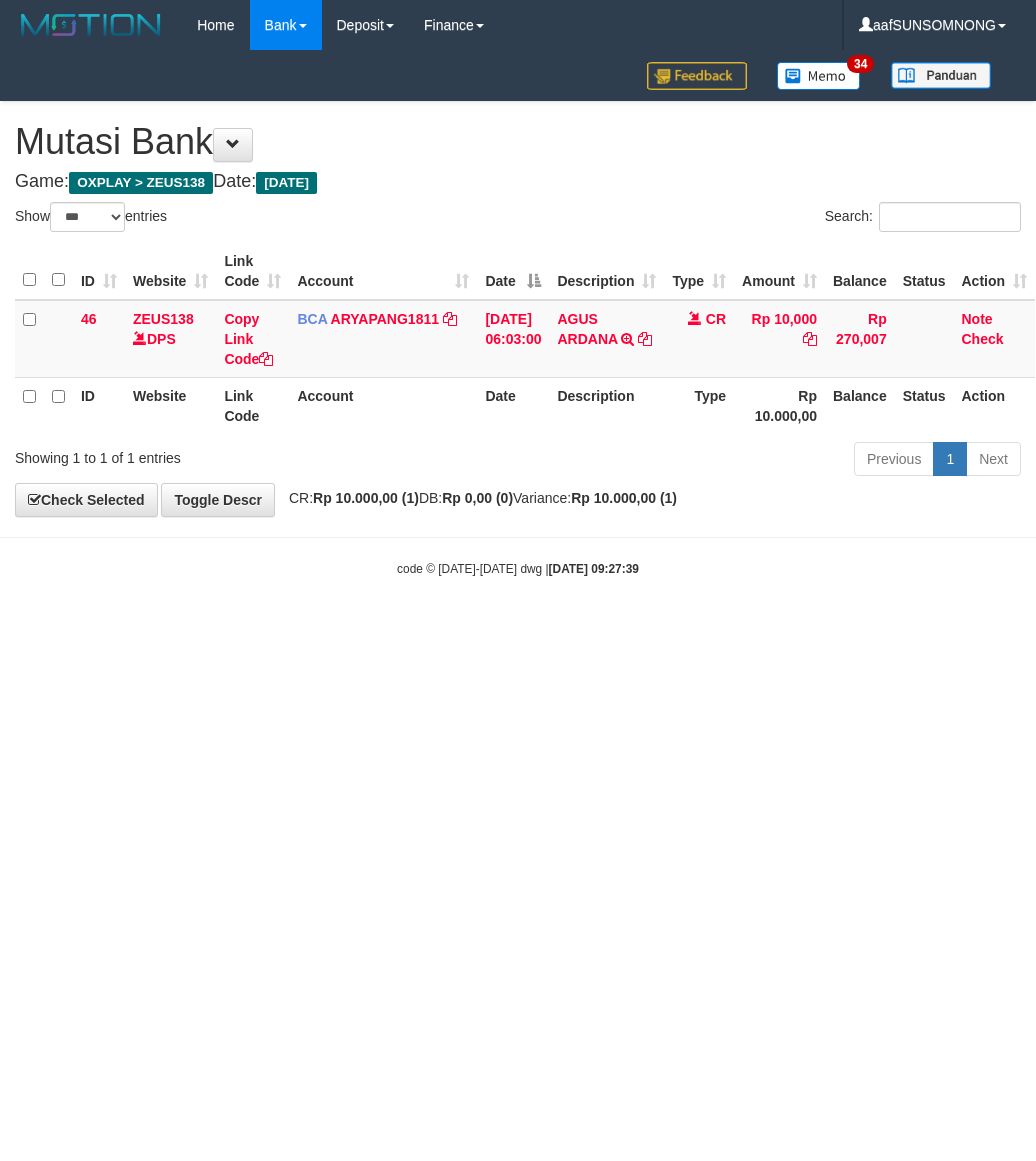 scroll, scrollTop: 0, scrollLeft: 0, axis: both 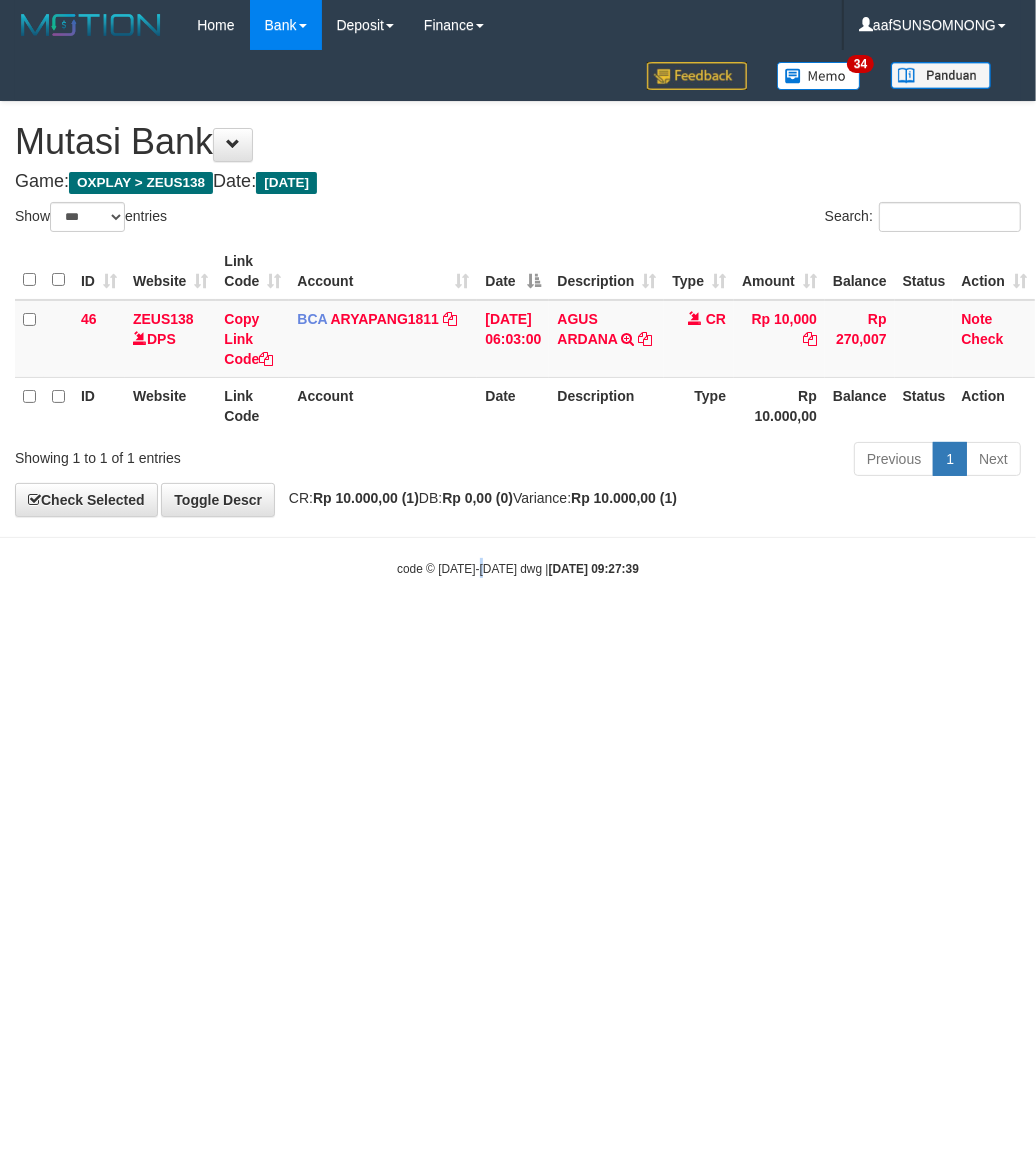 click on "Toggle navigation
Home
Bank
Account List
Load
By Website
Group
[OXPLAY]													ZEUS138
By Load Group (DPS)
Sync" at bounding box center [518, 314] 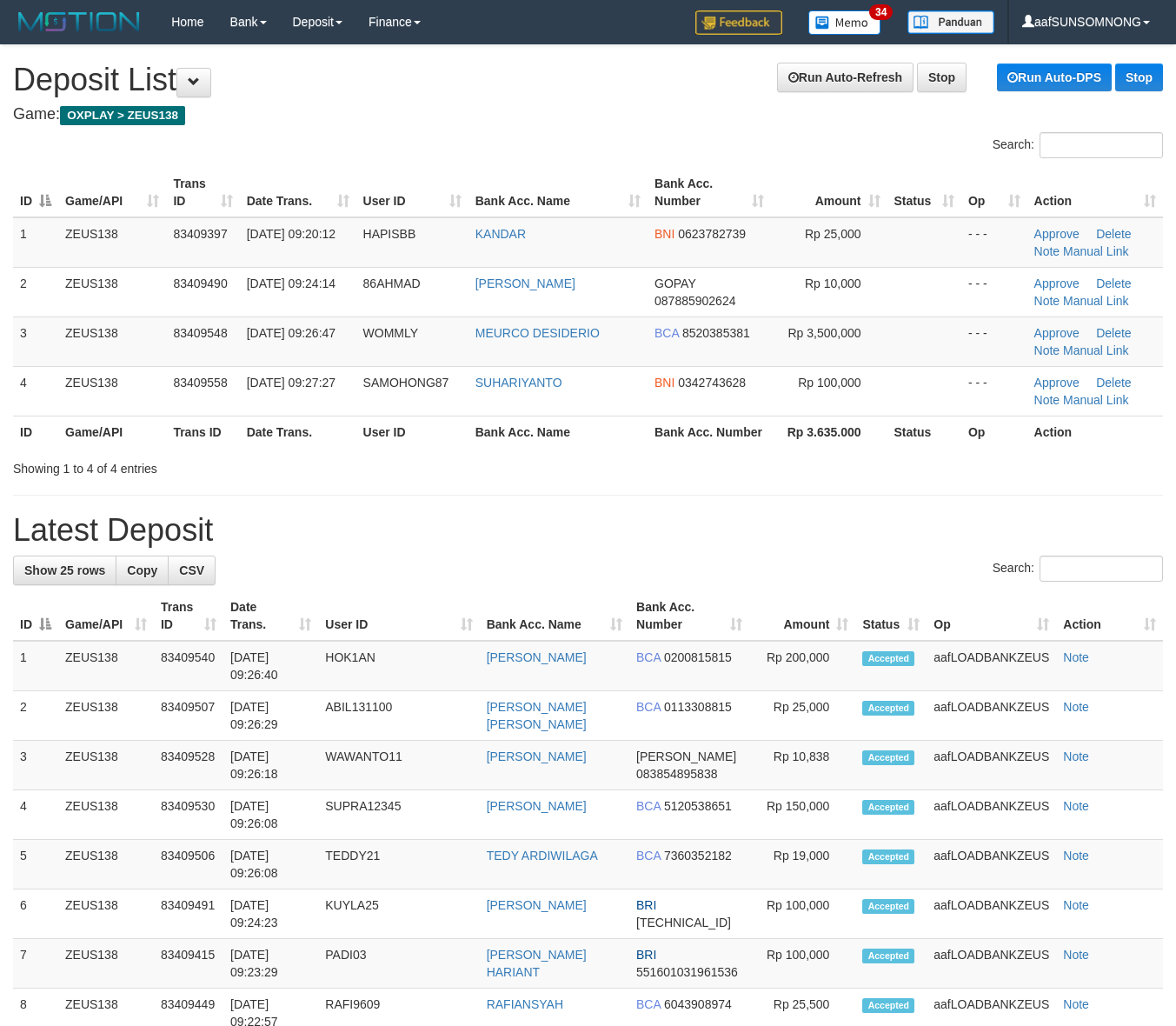 scroll, scrollTop: 0, scrollLeft: 0, axis: both 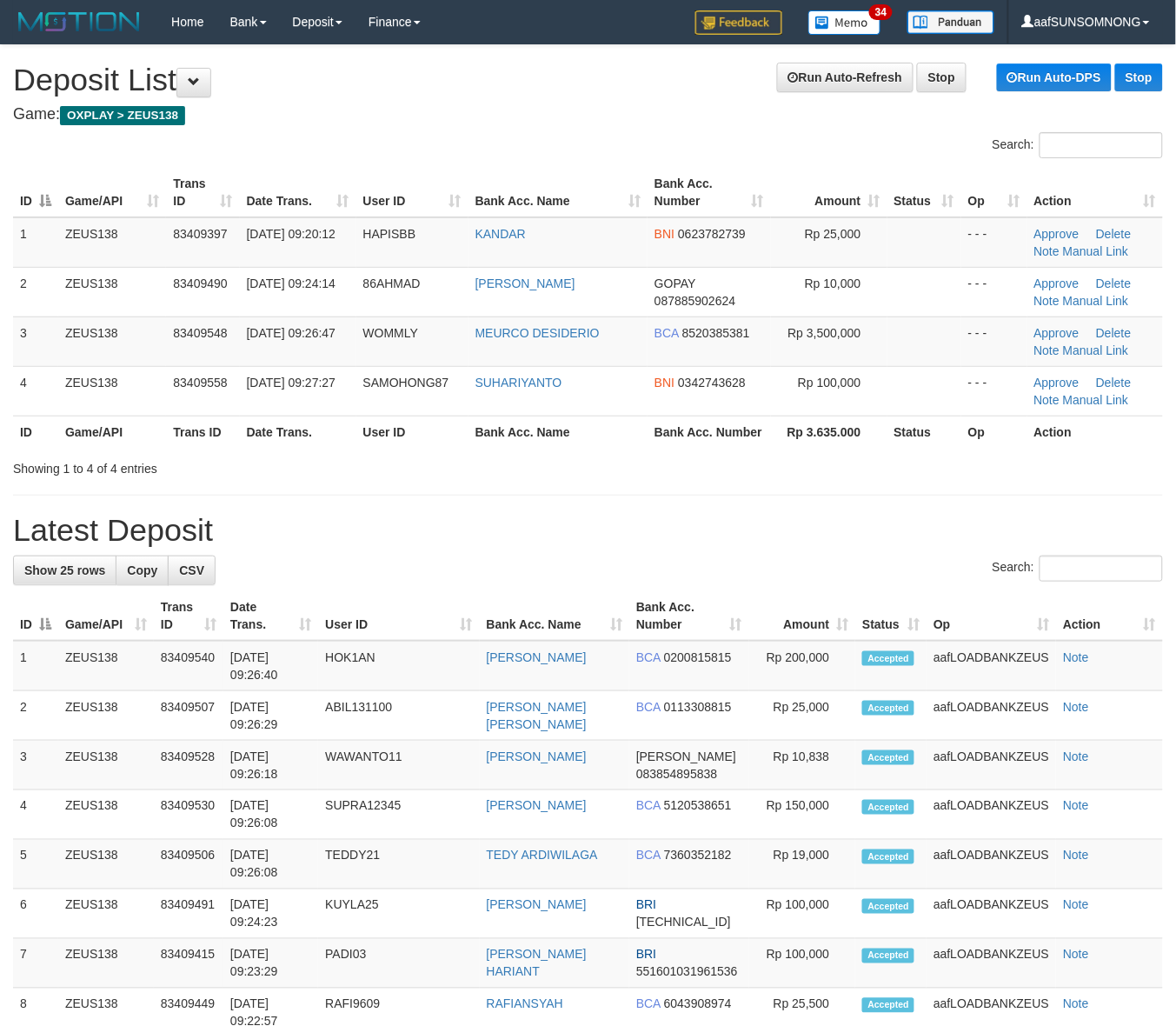 drag, startPoint x: 654, startPoint y: 523, endPoint x: 675, endPoint y: 533, distance: 23.259407 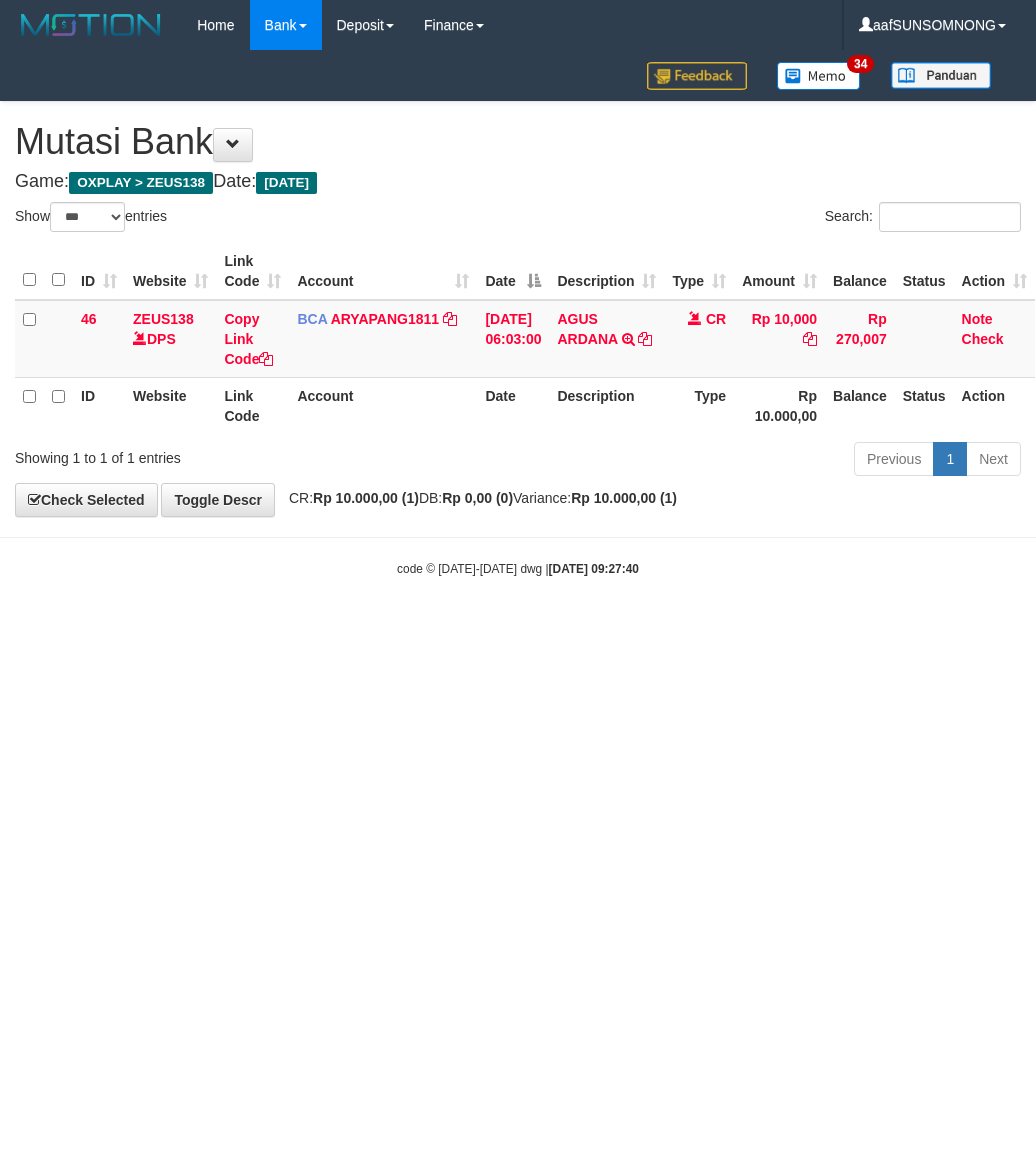 select on "***" 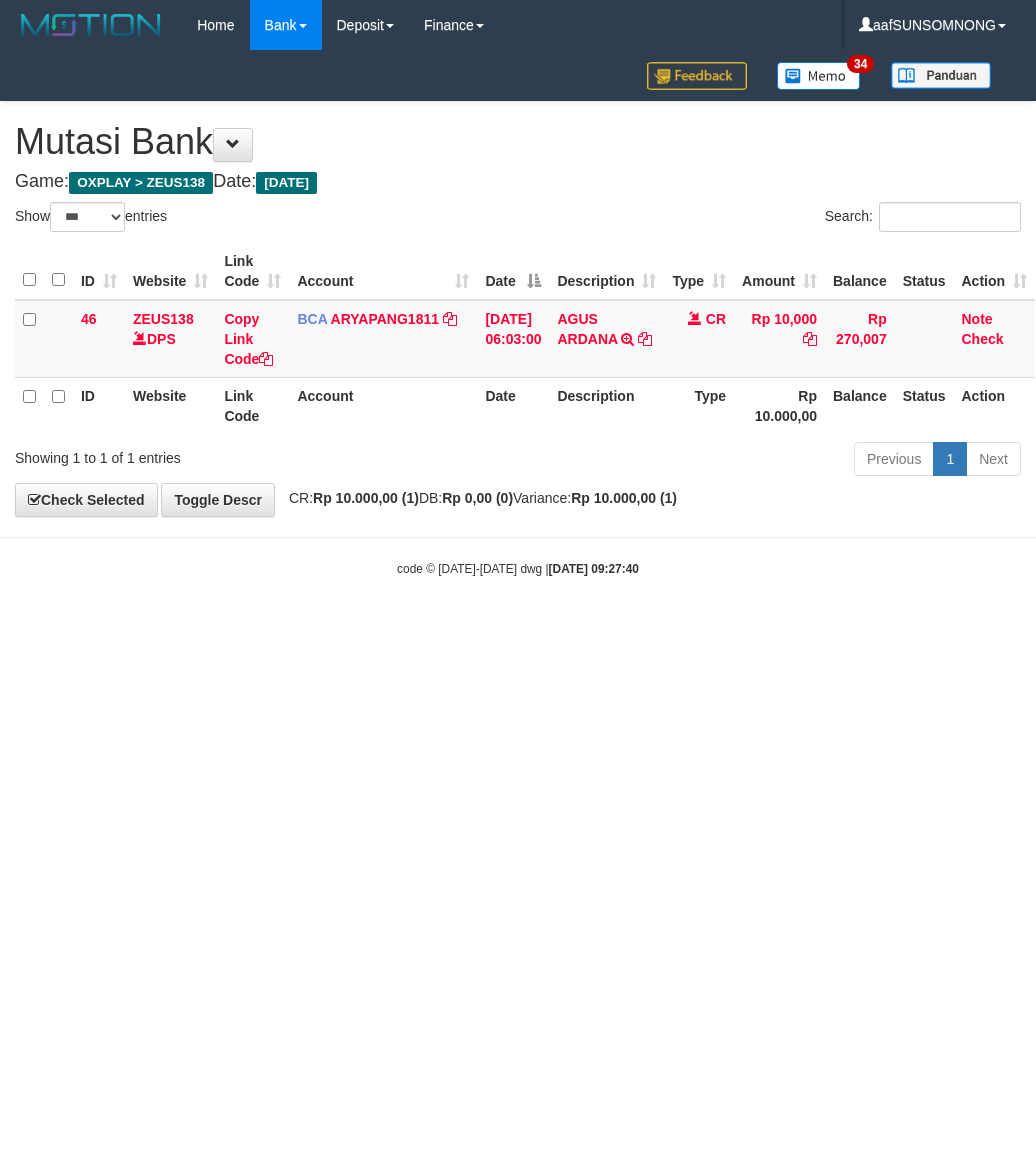 scroll, scrollTop: 0, scrollLeft: 0, axis: both 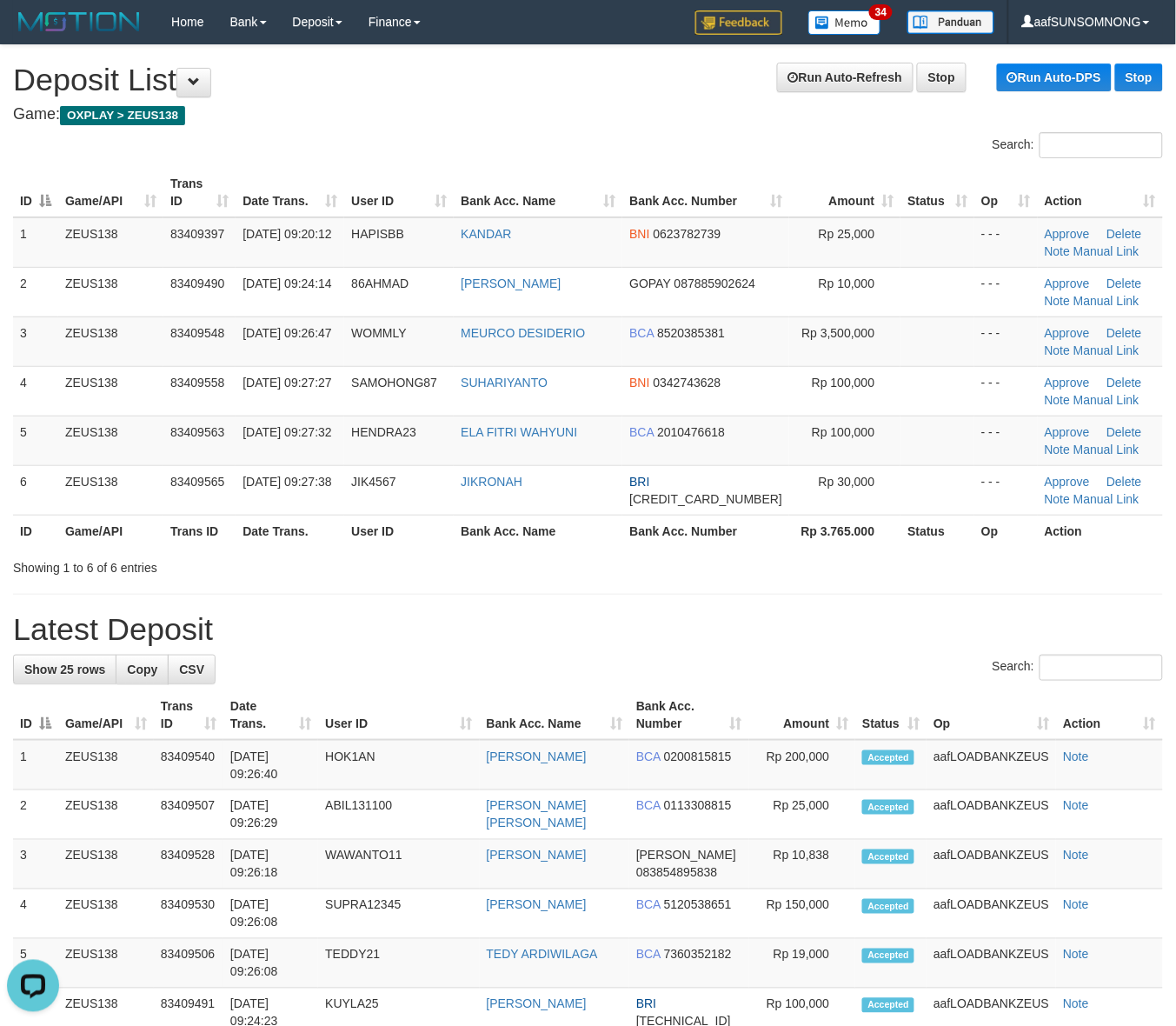 drag, startPoint x: 771, startPoint y: 576, endPoint x: 782, endPoint y: 570, distance: 12.529964 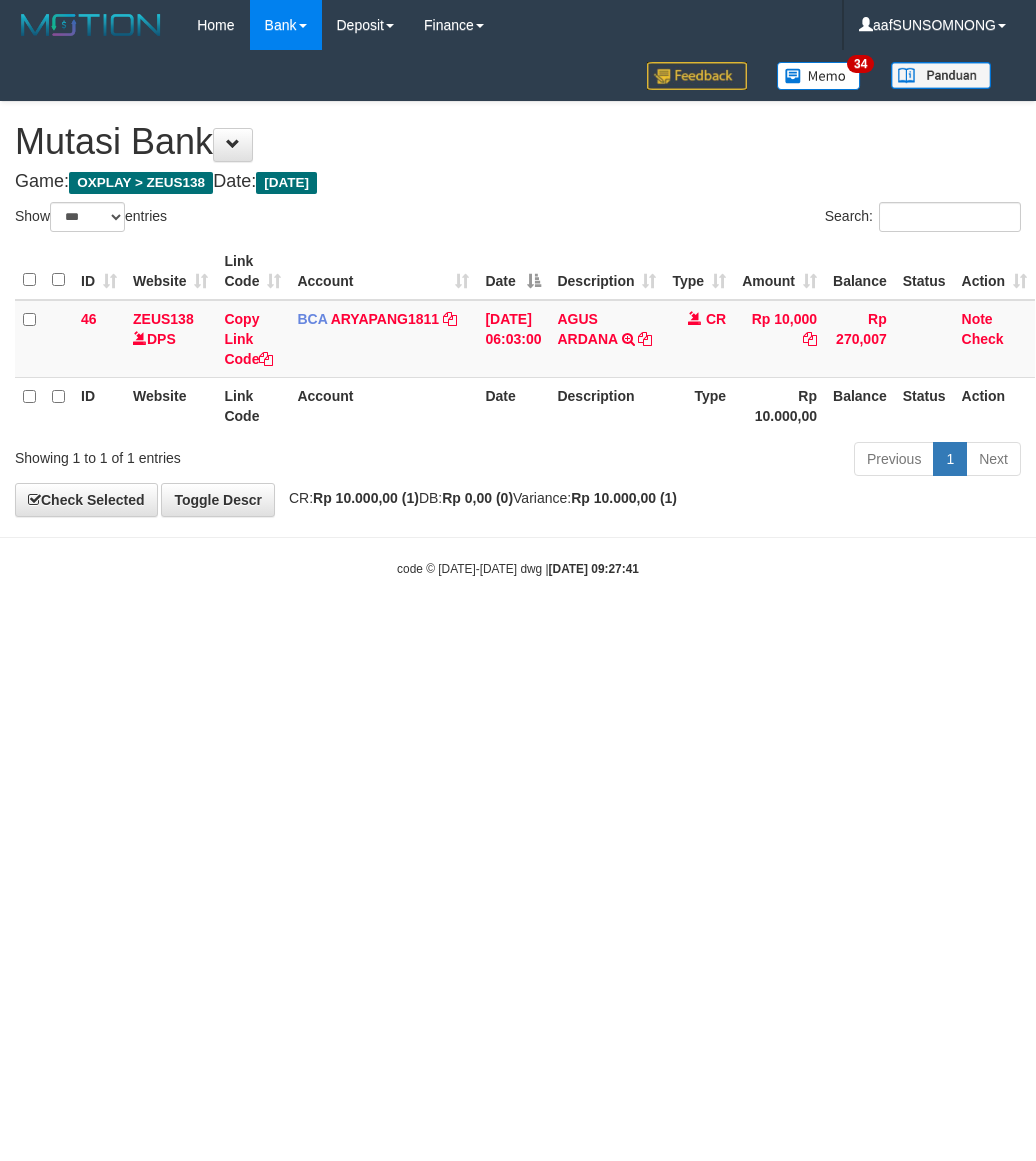 select on "***" 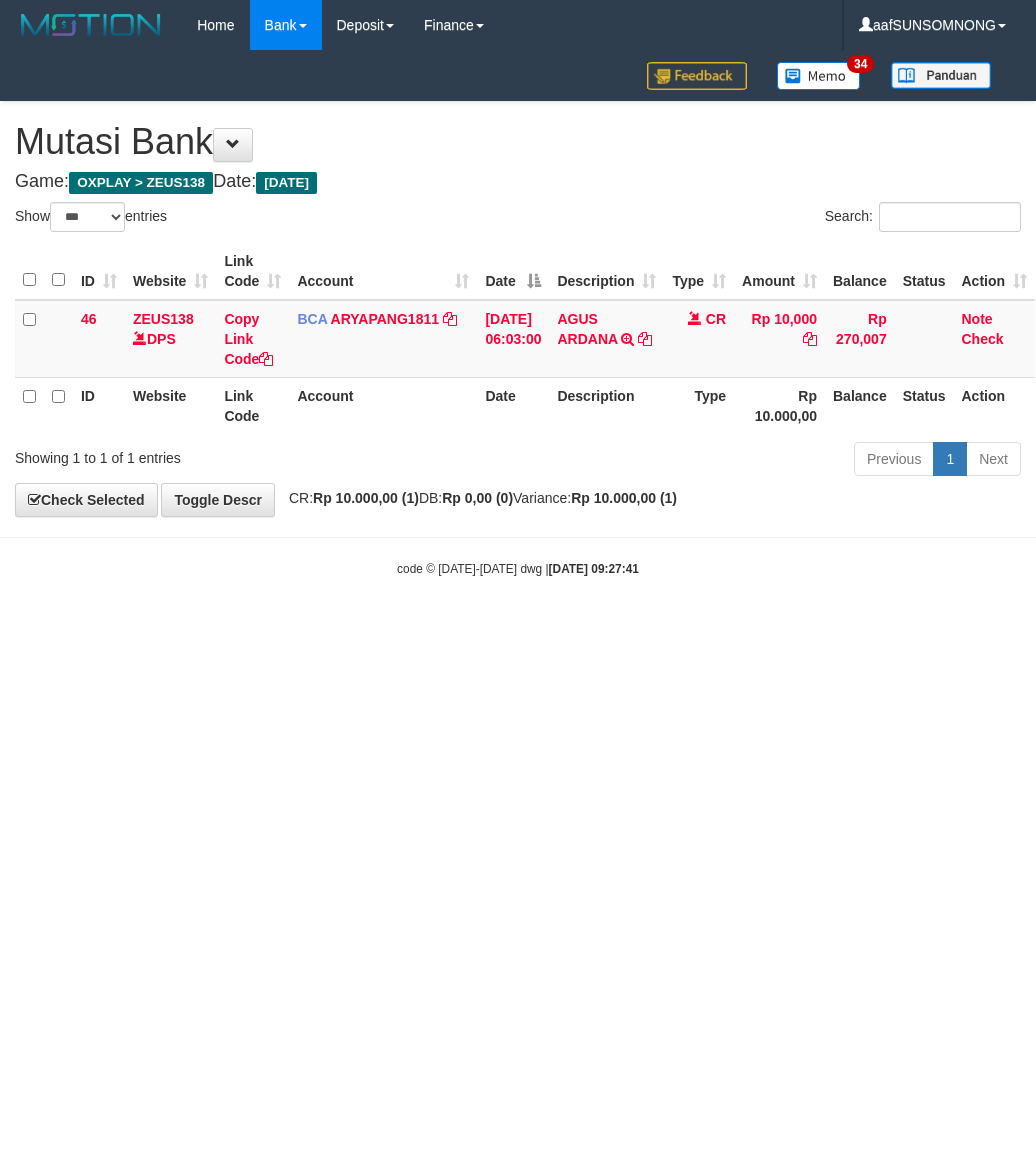 scroll, scrollTop: 0, scrollLeft: 0, axis: both 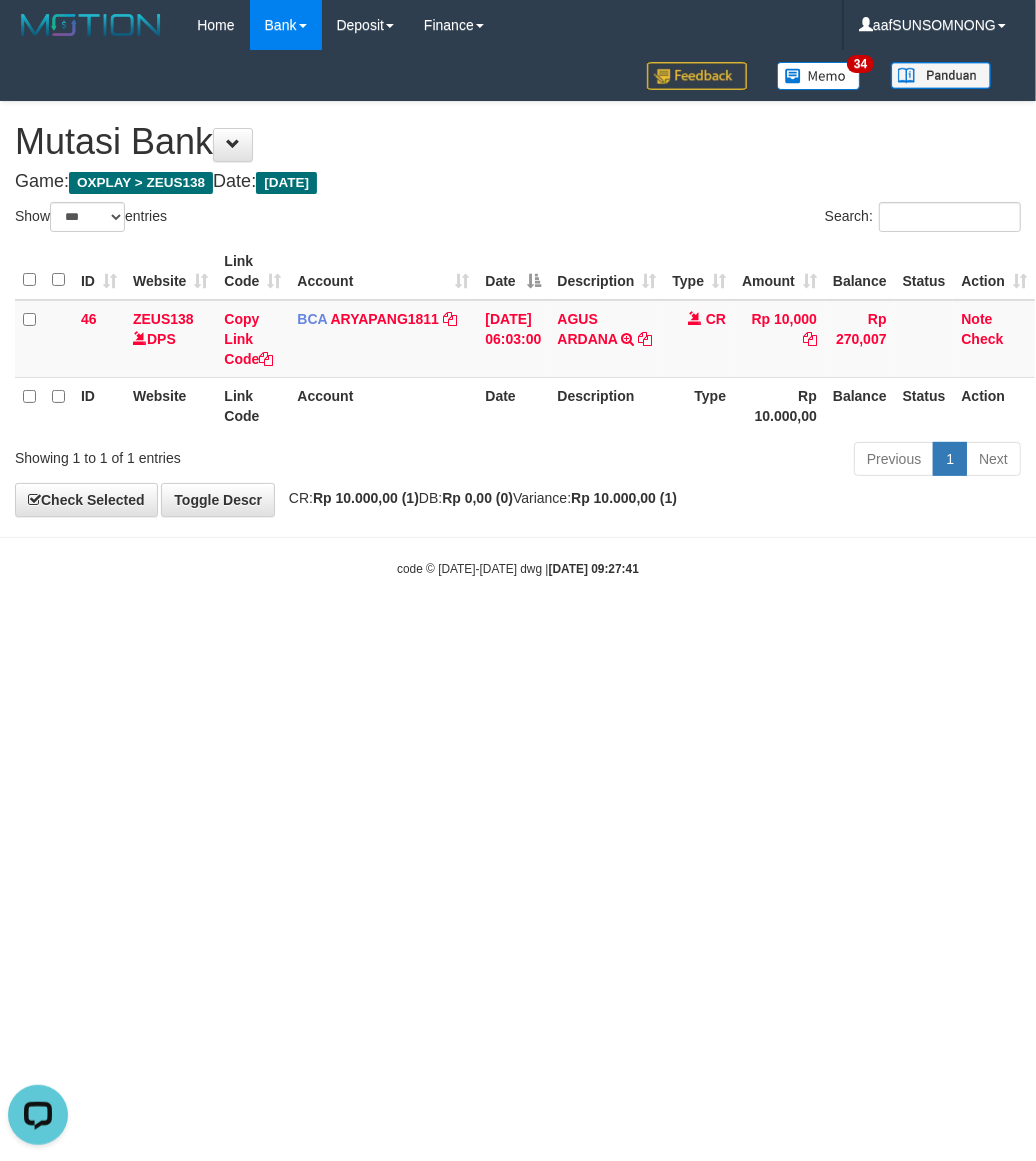 click on "Toggle navigation
Home
Bank
Account List
Load
By Website
Group
[OXPLAY]													ZEUS138
By Load Group (DPS)
Sync" at bounding box center (518, 314) 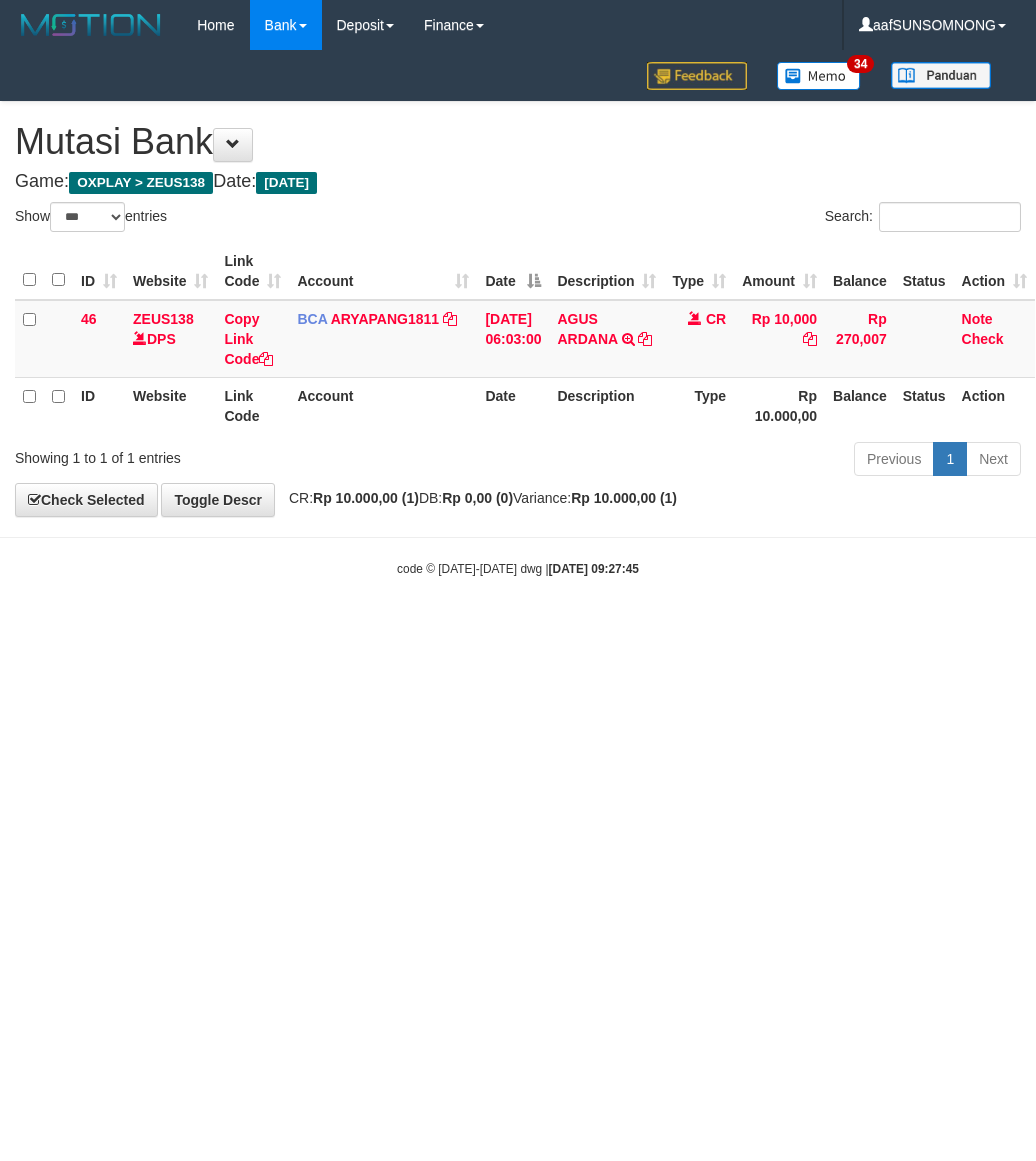 select on "***" 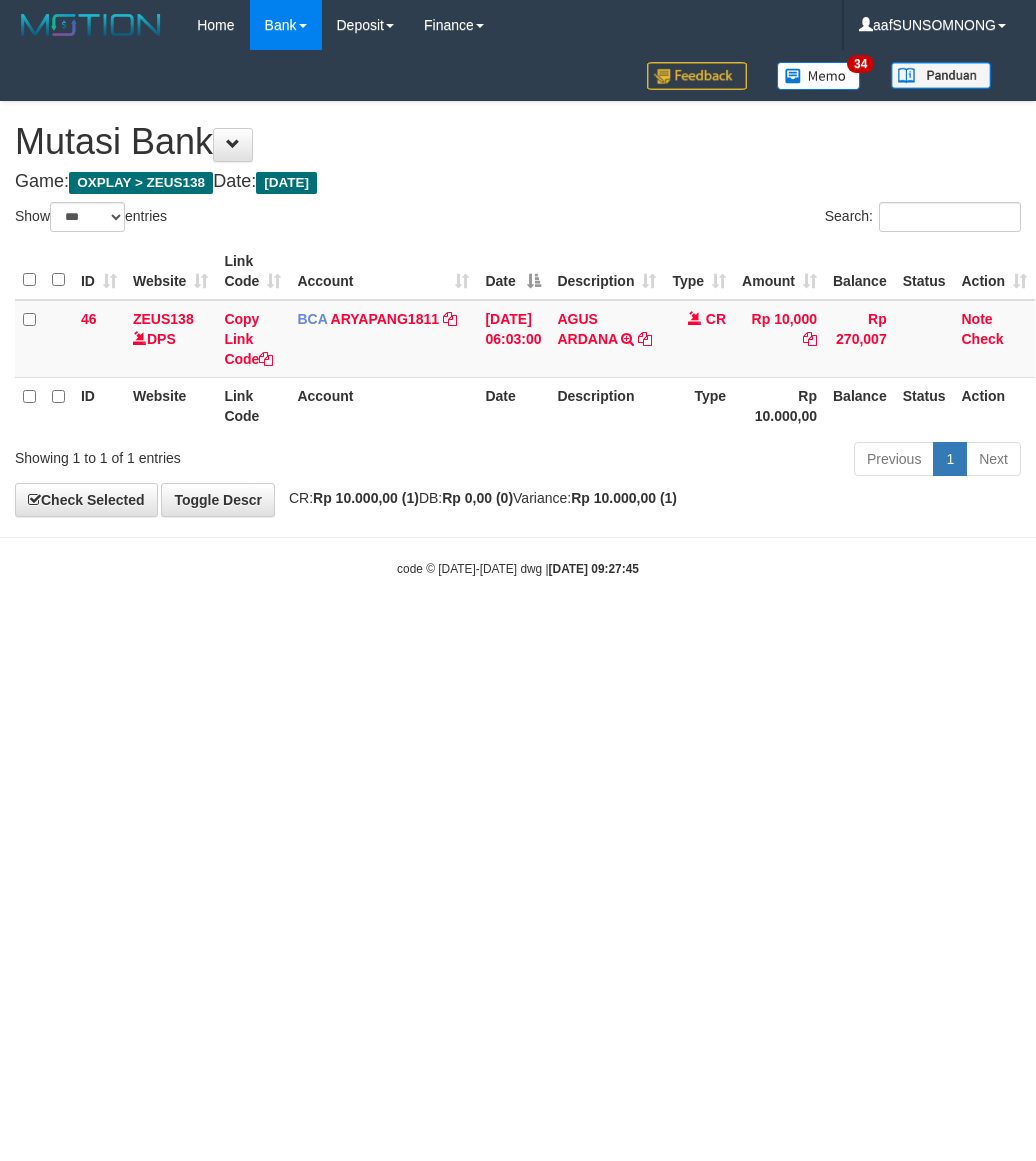 scroll, scrollTop: 0, scrollLeft: 0, axis: both 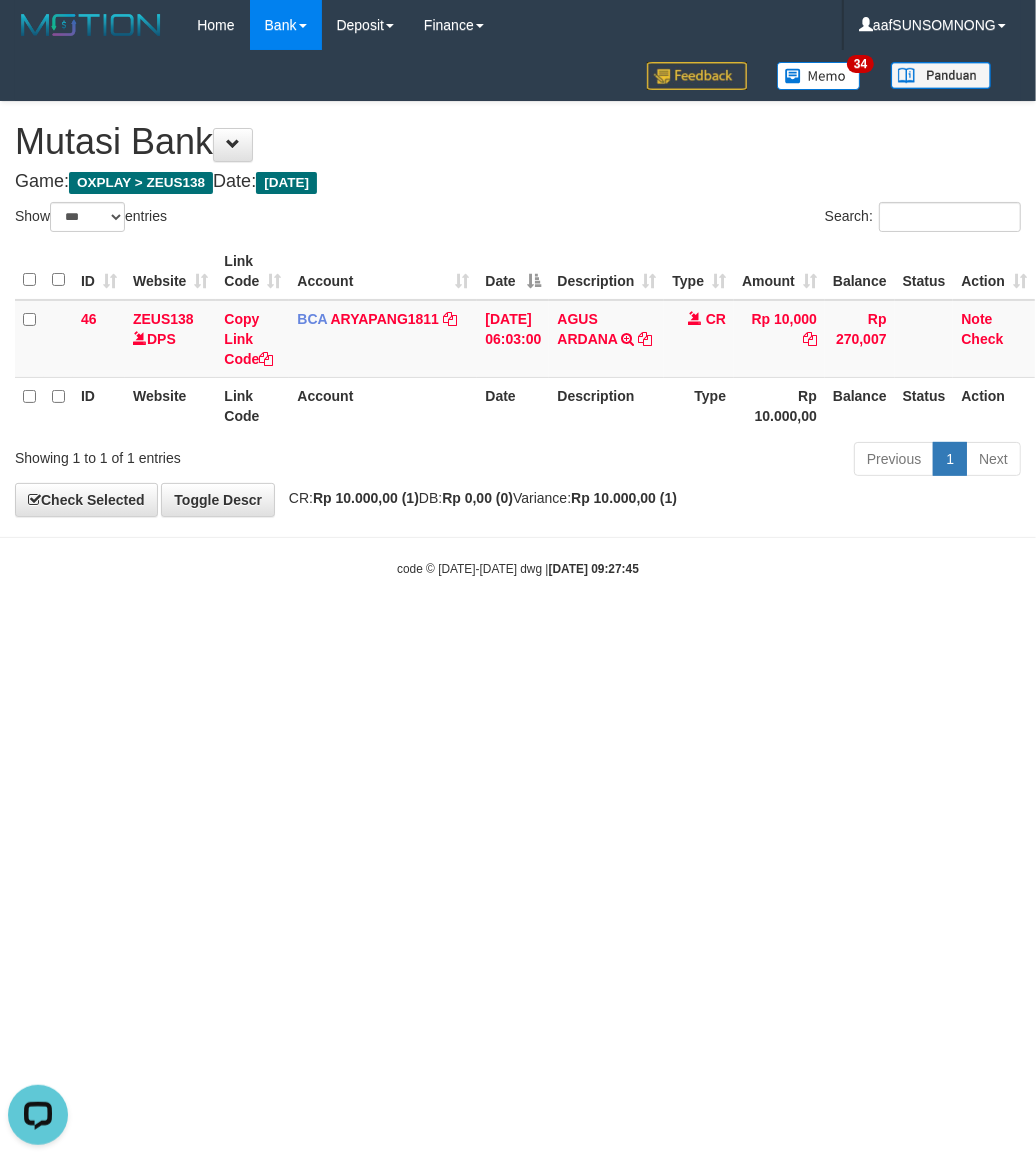 drag, startPoint x: 506, startPoint y: 825, endPoint x: 532, endPoint y: 831, distance: 26.683329 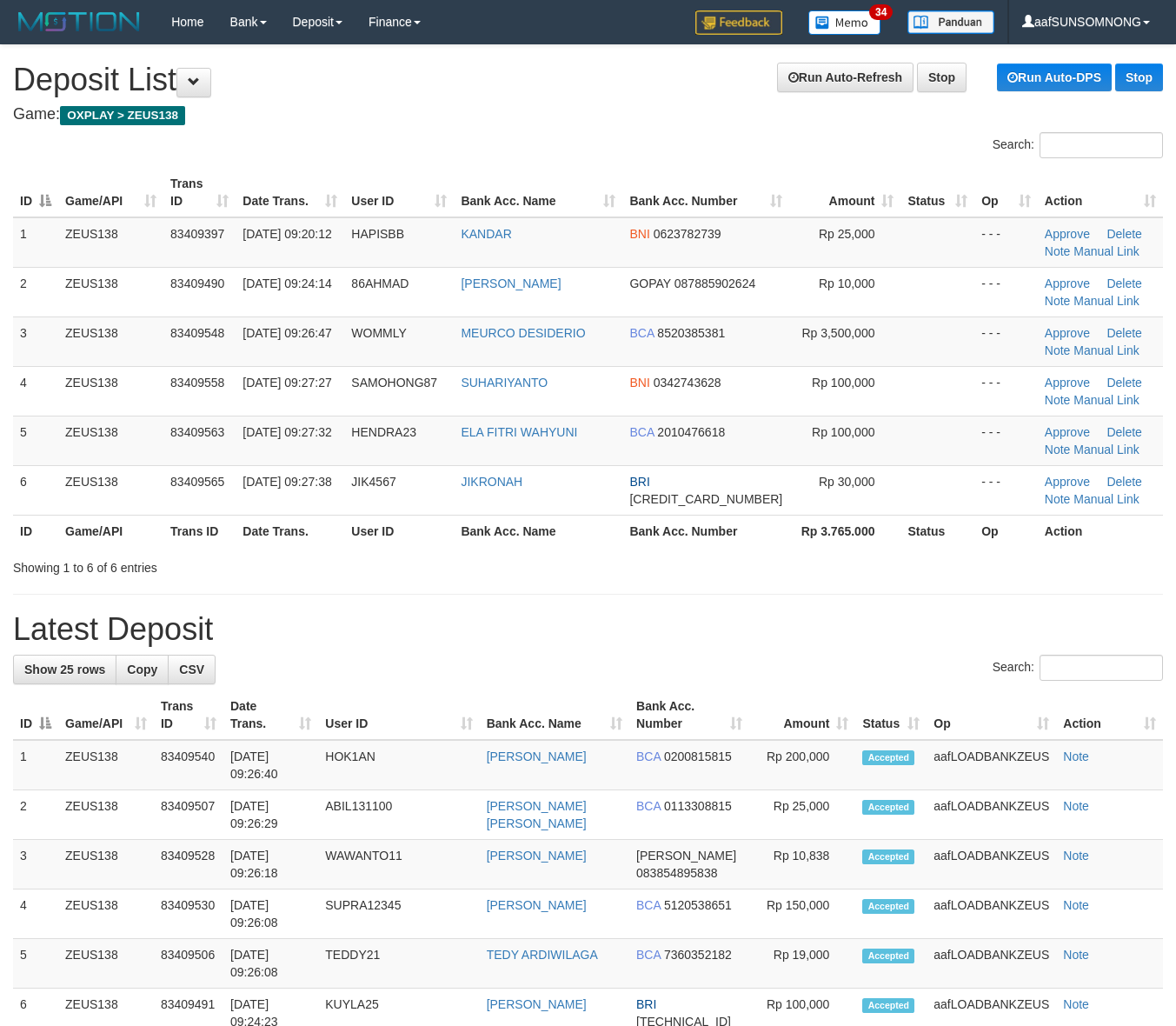 scroll, scrollTop: 0, scrollLeft: 0, axis: both 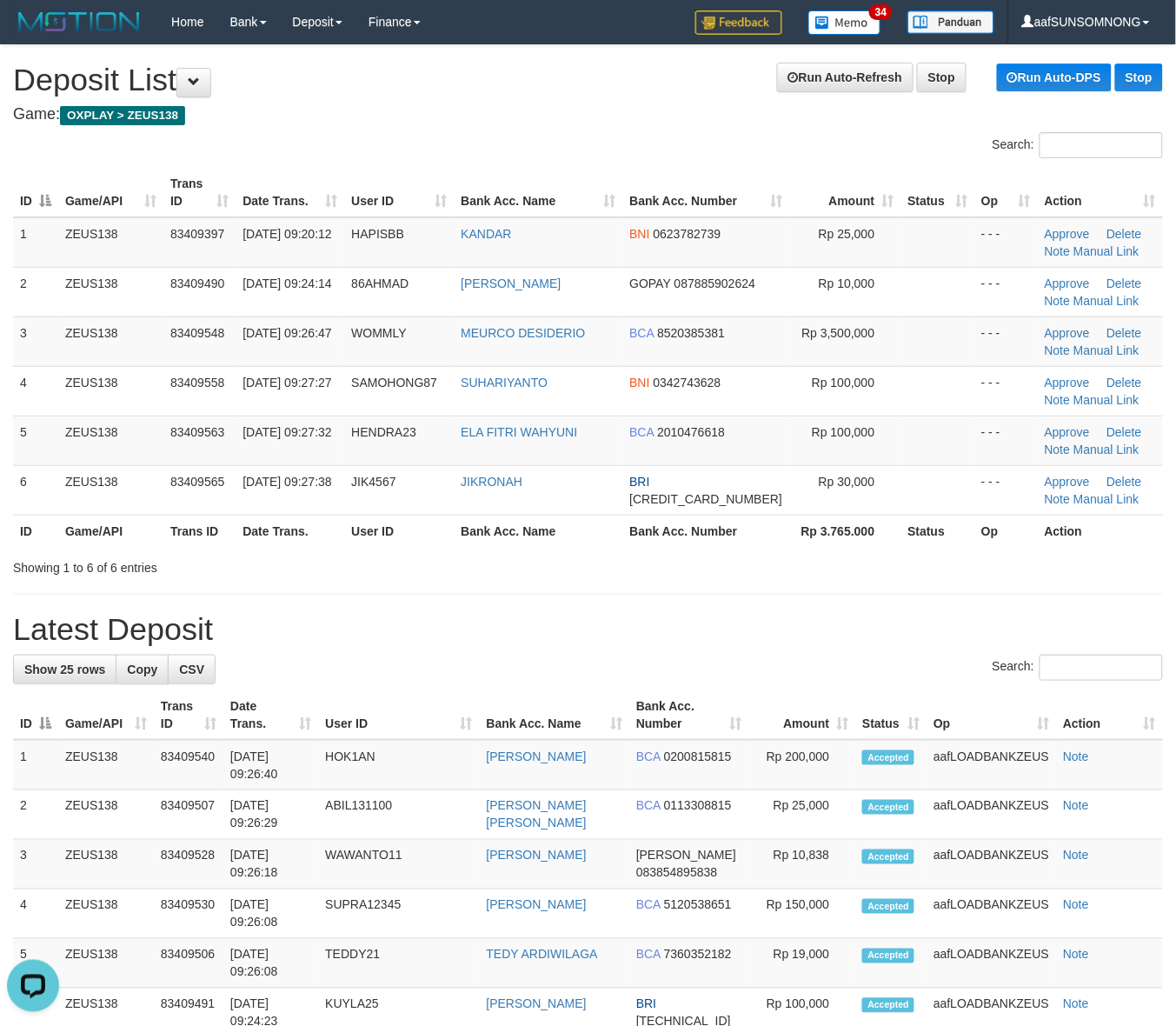 drag, startPoint x: 705, startPoint y: 639, endPoint x: 741, endPoint y: 645, distance: 36.496575 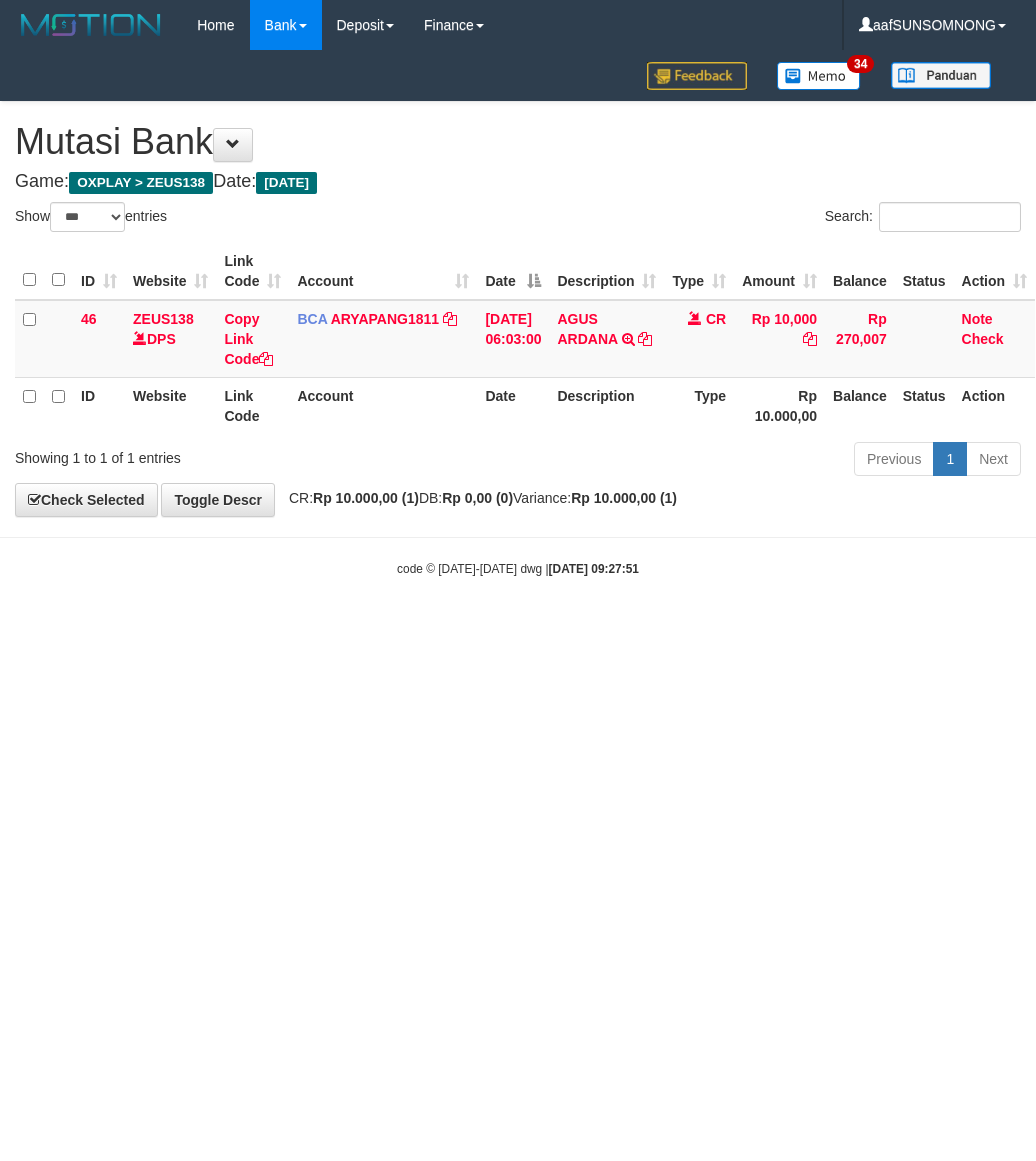 select on "***" 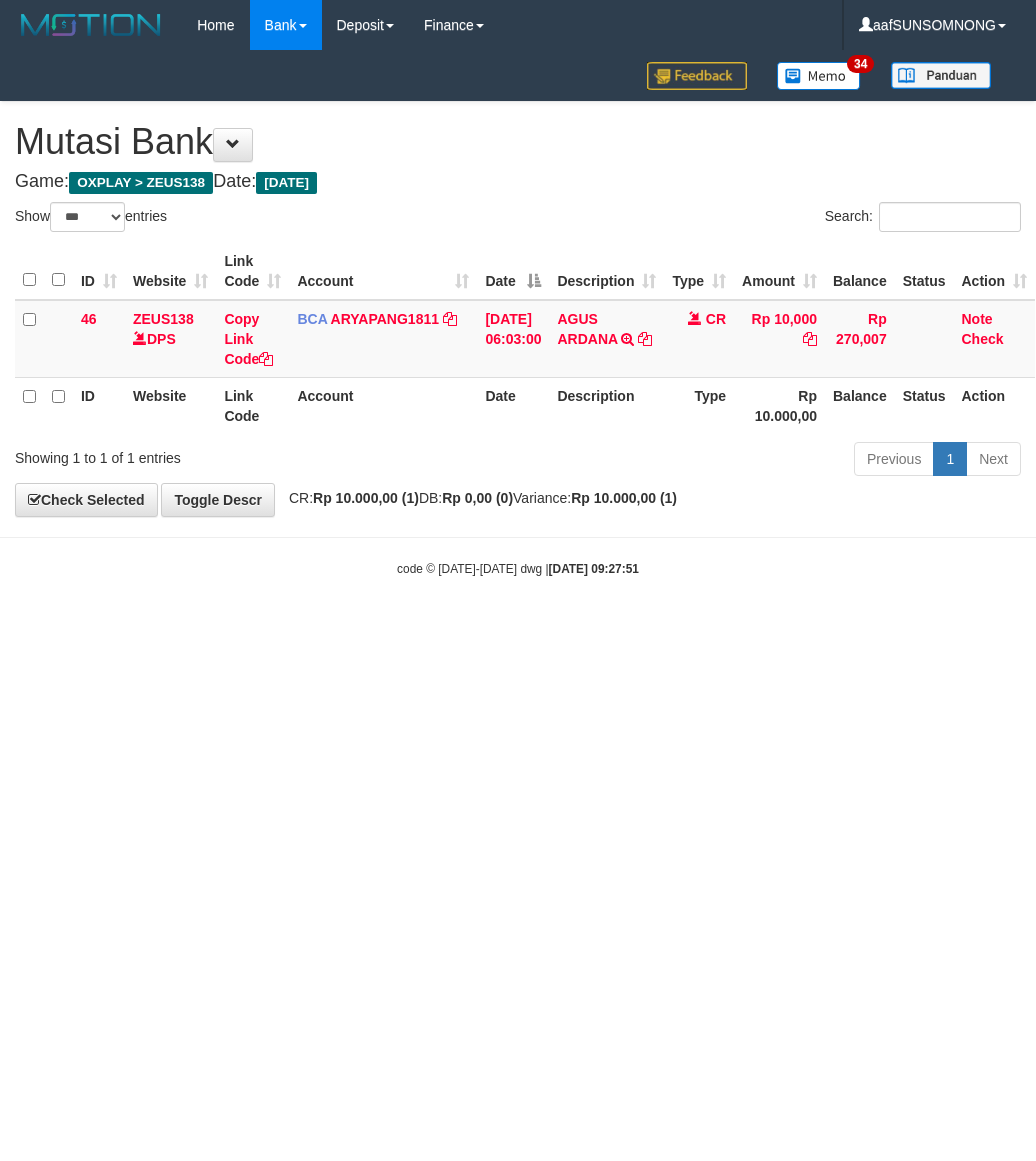 scroll, scrollTop: 0, scrollLeft: 0, axis: both 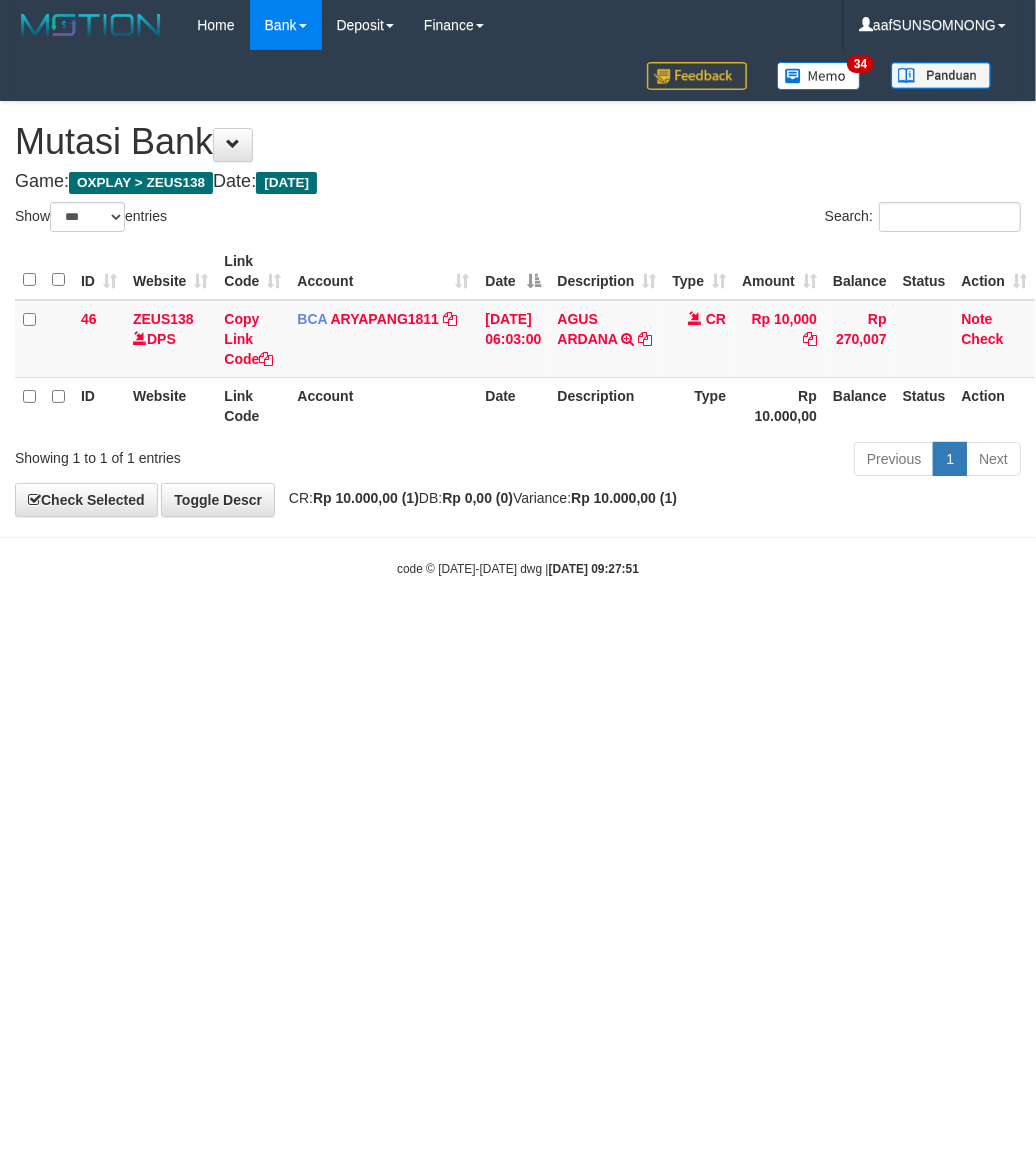 click on "Toggle navigation
Home
Bank
Account List
Load
By Website
Group
[OXPLAY]													ZEUS138
By Load Group (DPS)
Sync" at bounding box center (518, 314) 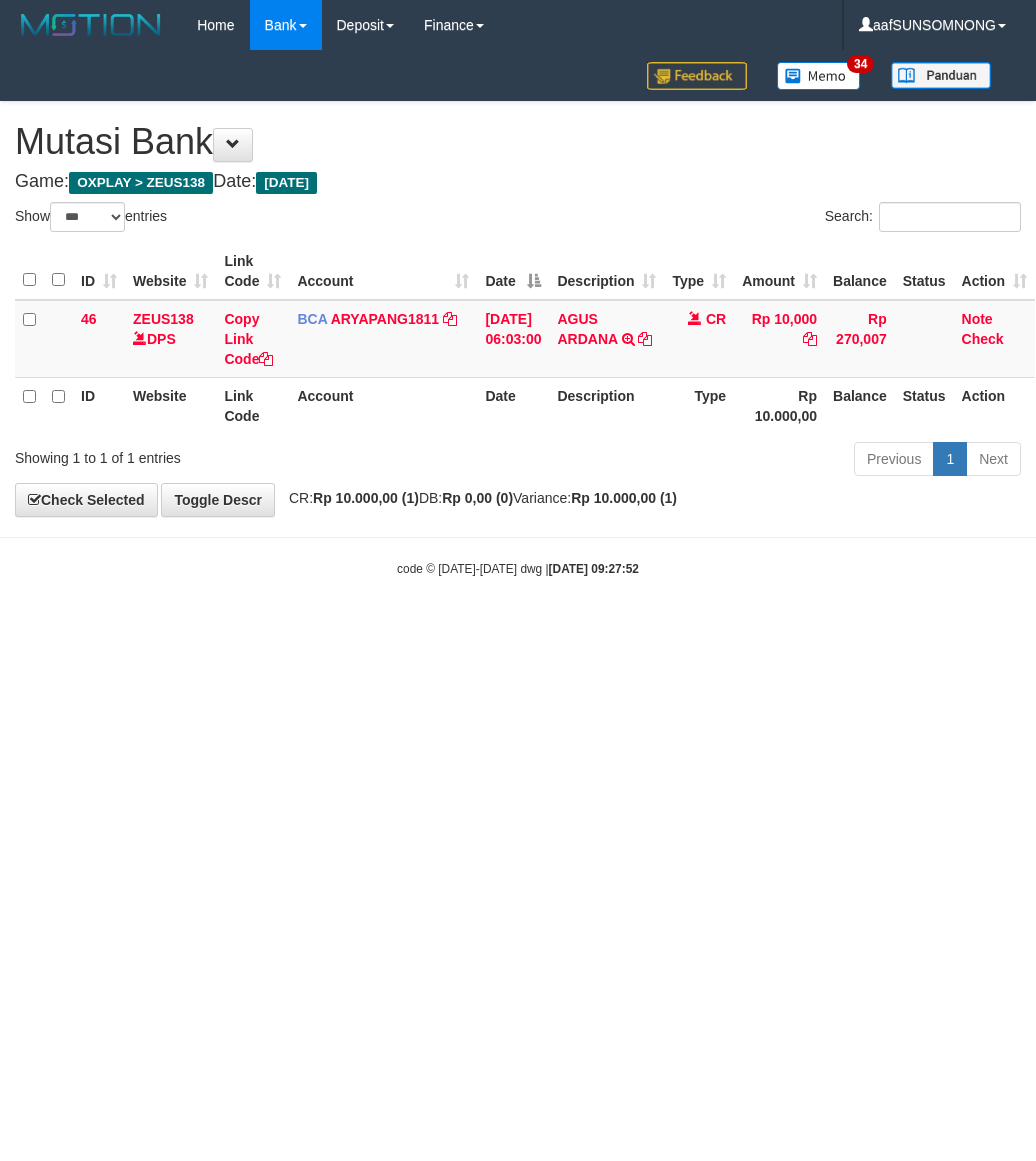 select on "***" 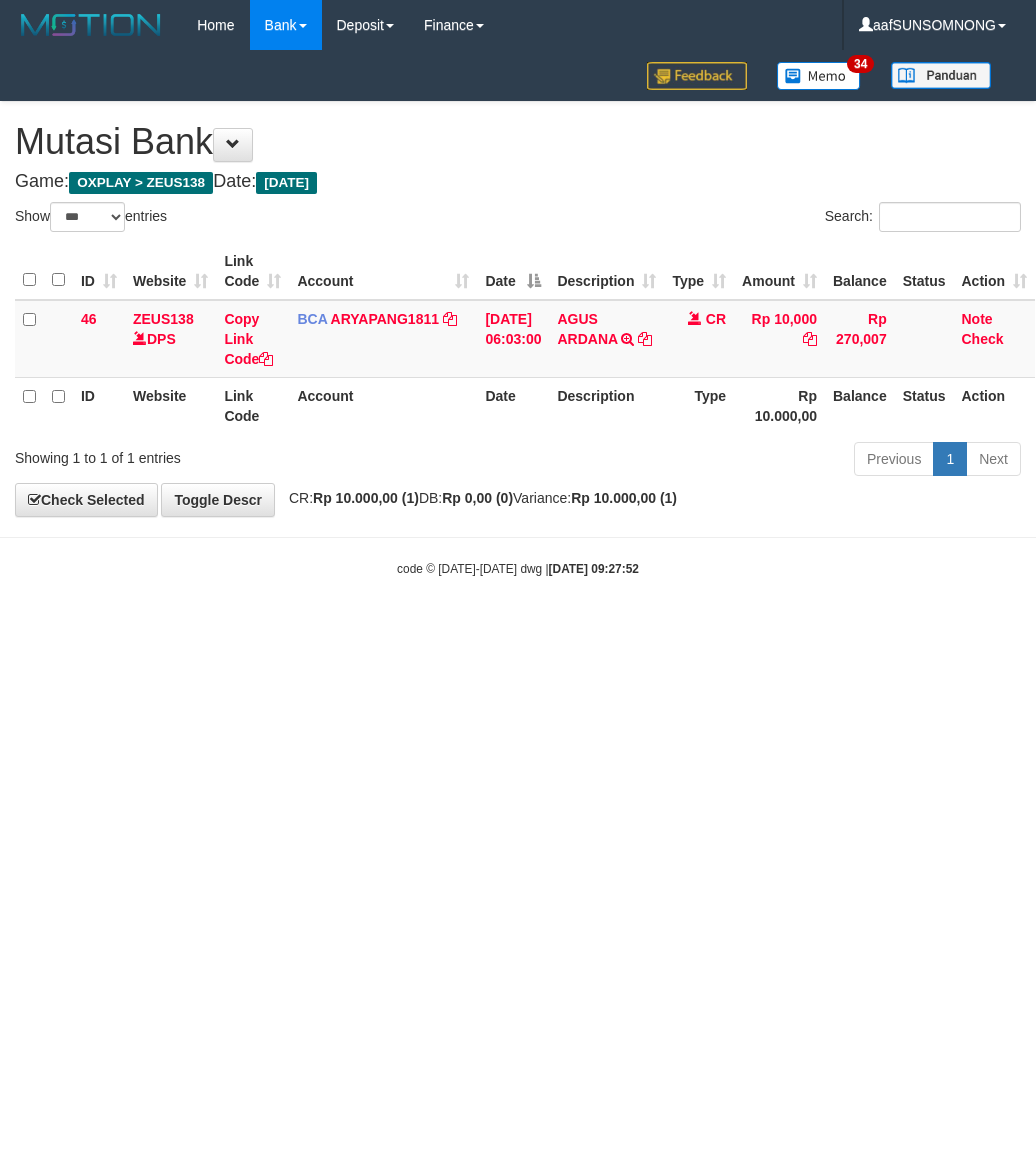 scroll, scrollTop: 0, scrollLeft: 0, axis: both 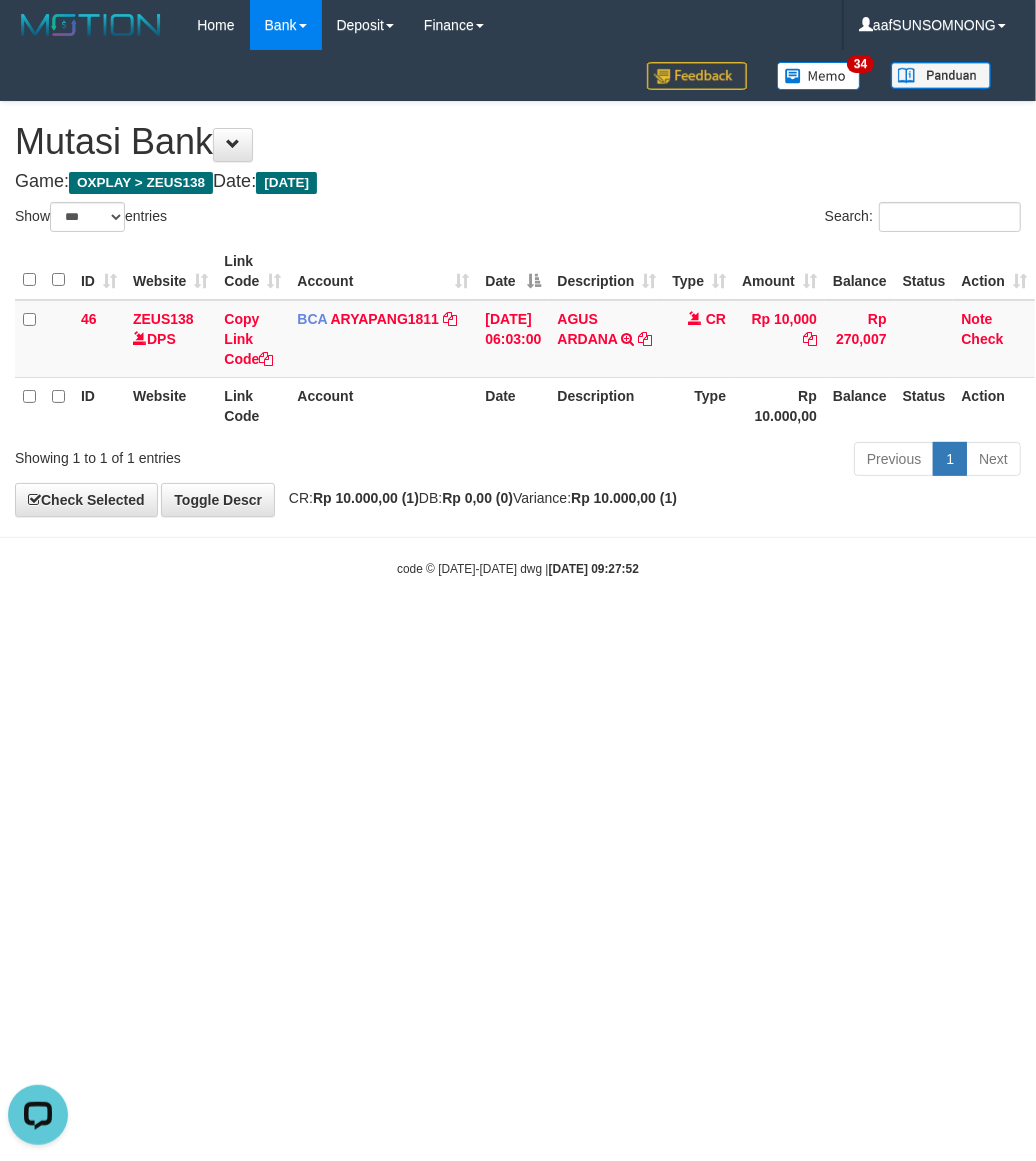drag, startPoint x: 443, startPoint y: 801, endPoint x: 458, endPoint y: 783, distance: 23.43075 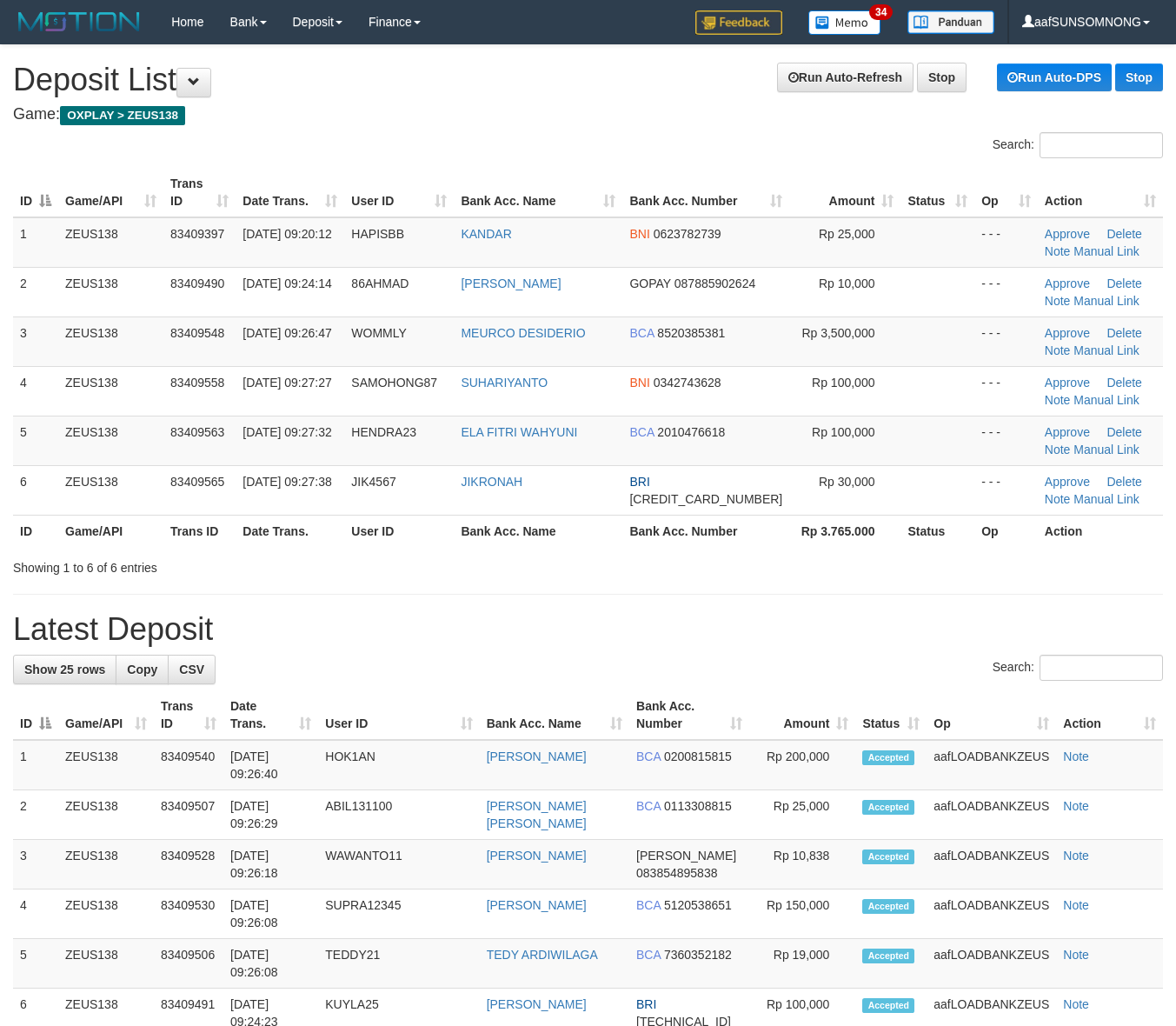 scroll, scrollTop: 0, scrollLeft: 0, axis: both 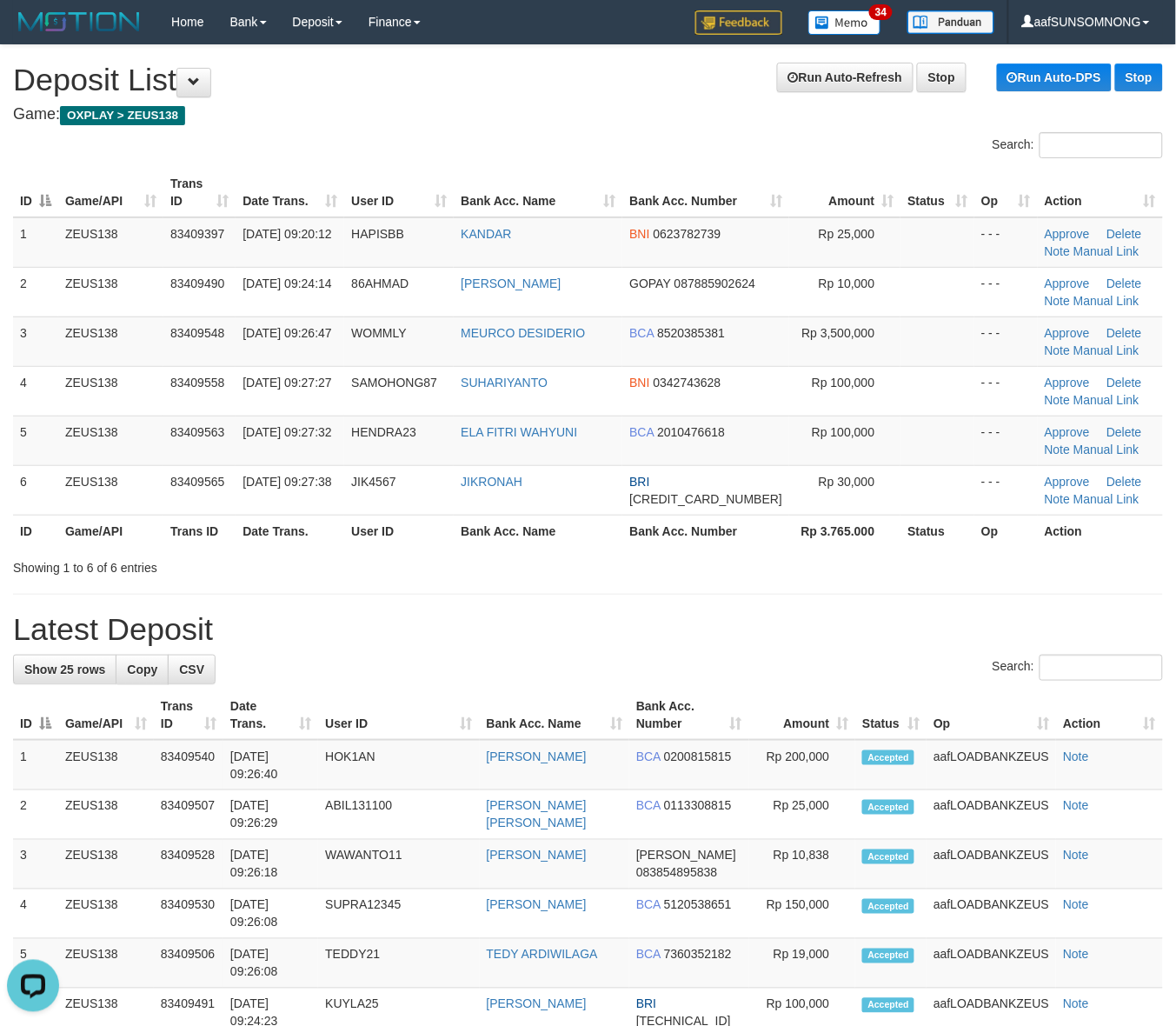 drag, startPoint x: 804, startPoint y: 578, endPoint x: 833, endPoint y: 587, distance: 30.36445 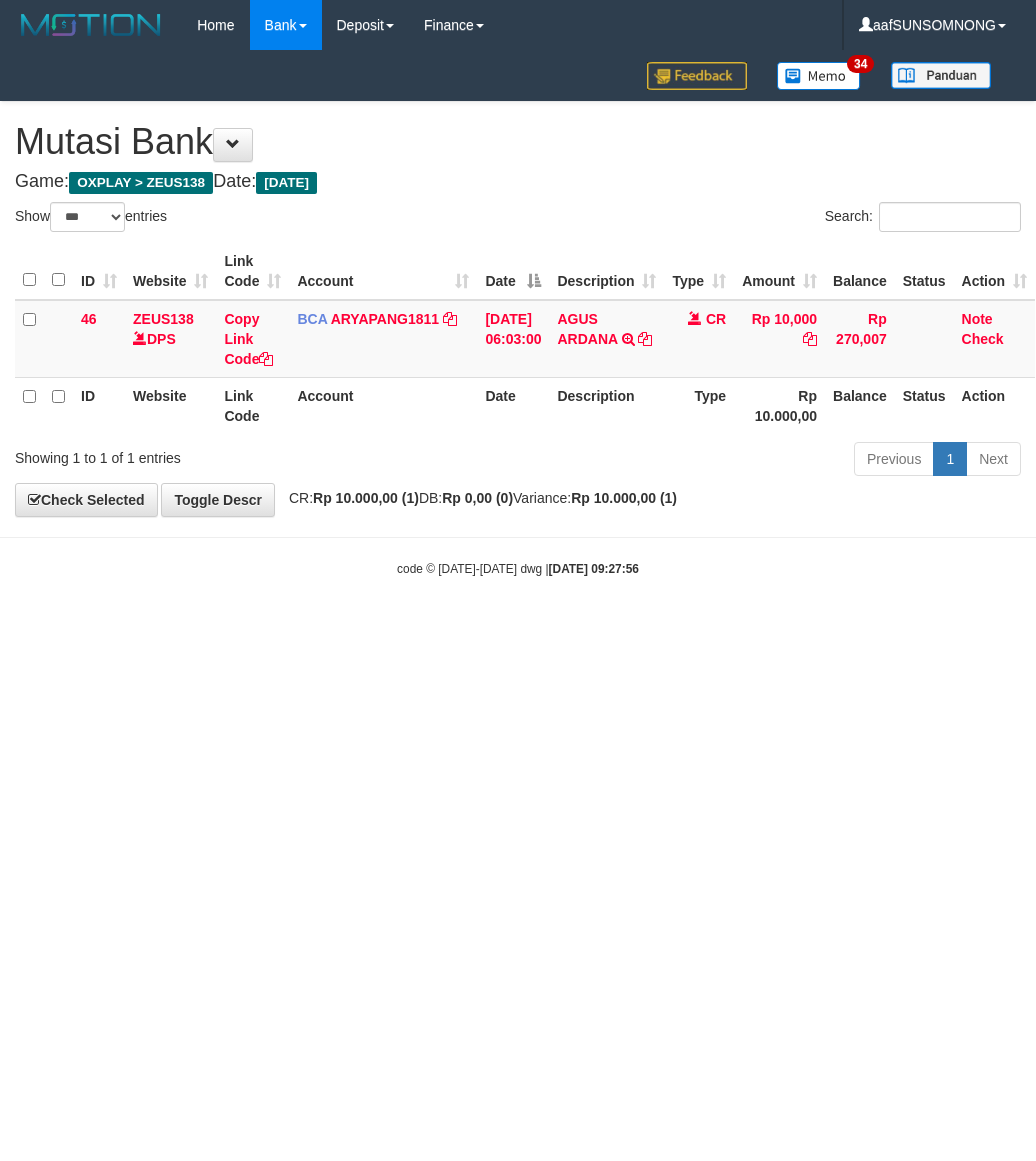 select on "***" 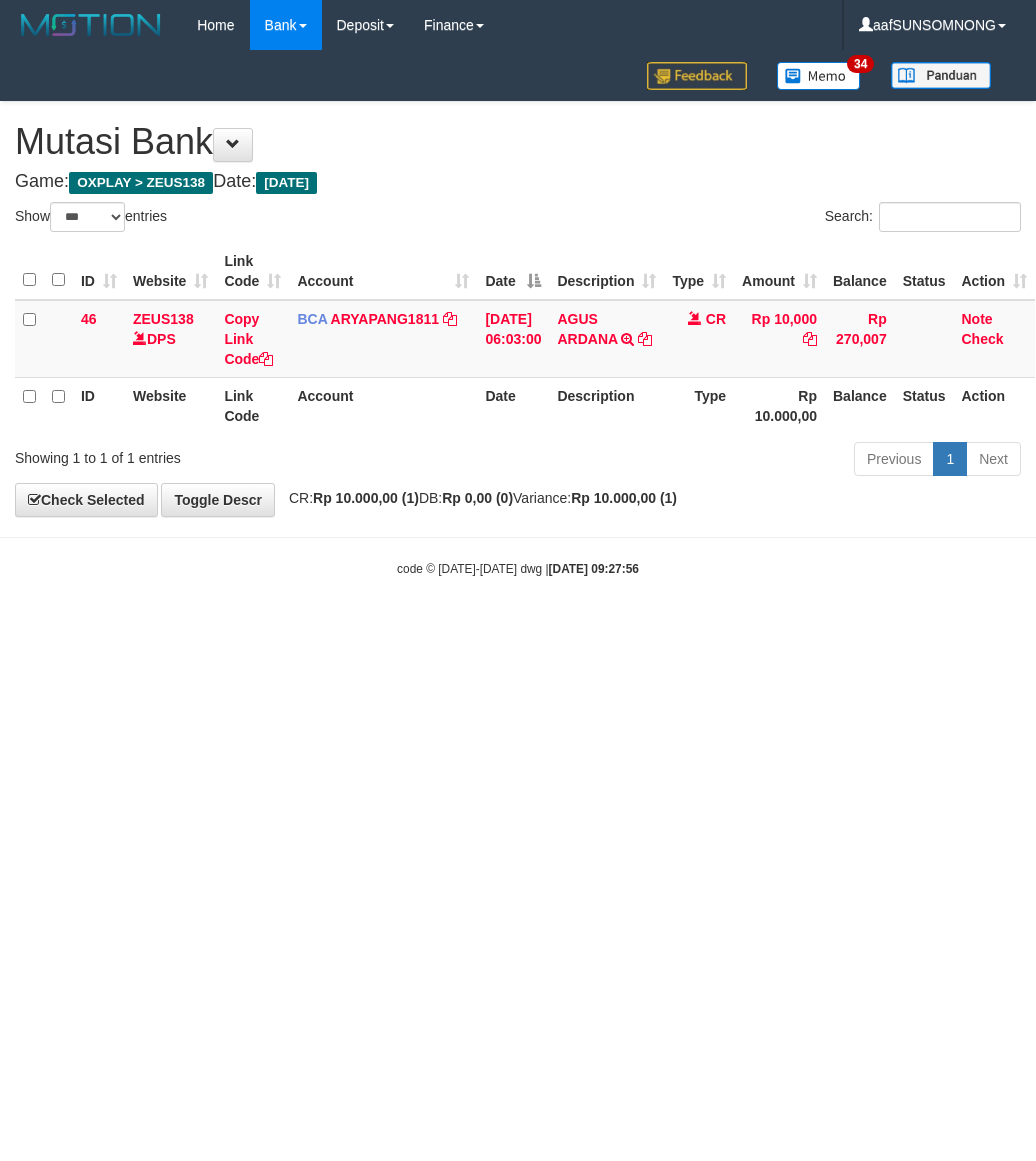 scroll, scrollTop: 0, scrollLeft: 0, axis: both 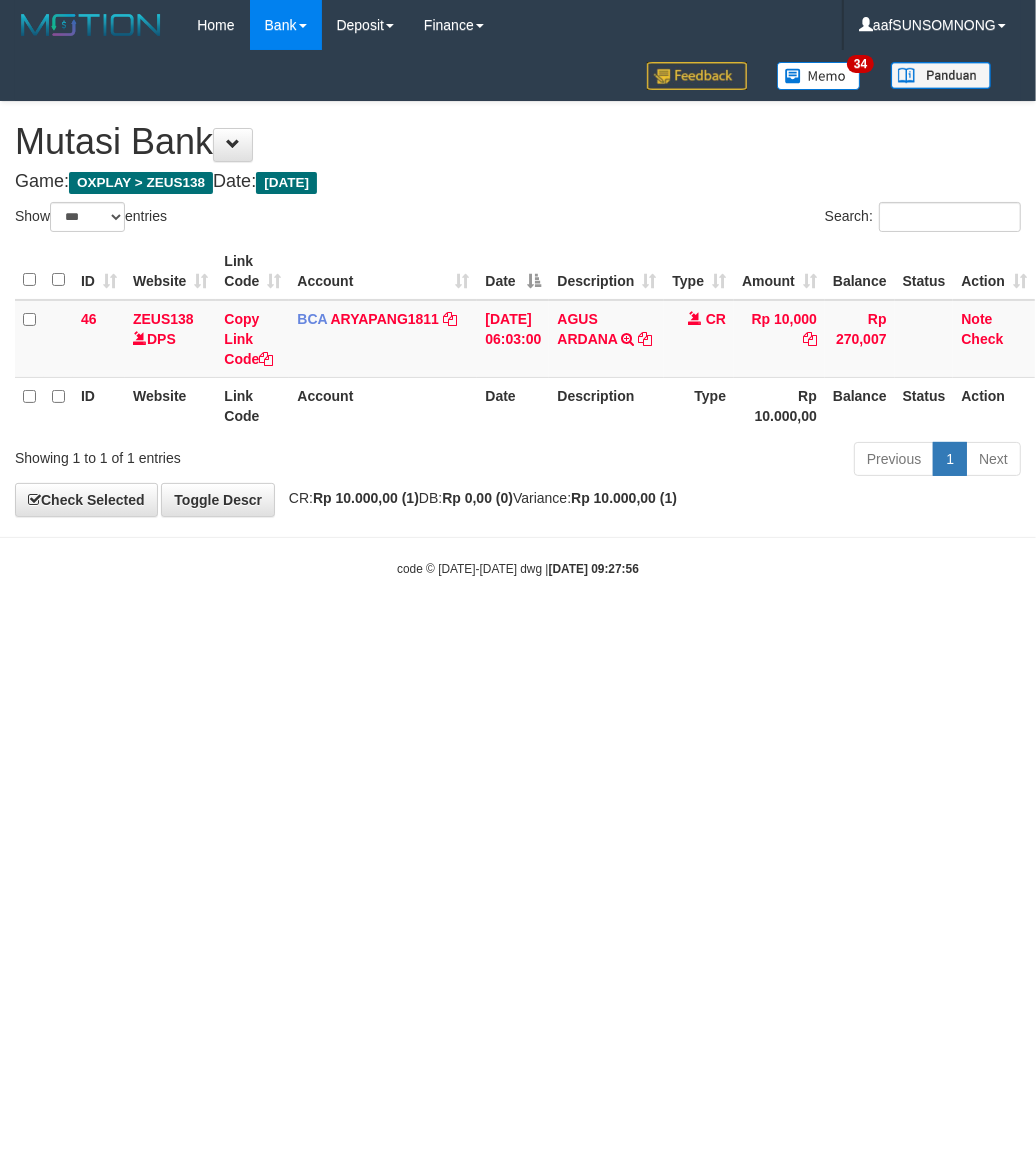 drag, startPoint x: 0, startPoint y: 0, endPoint x: 451, endPoint y: 792, distance: 911.40826 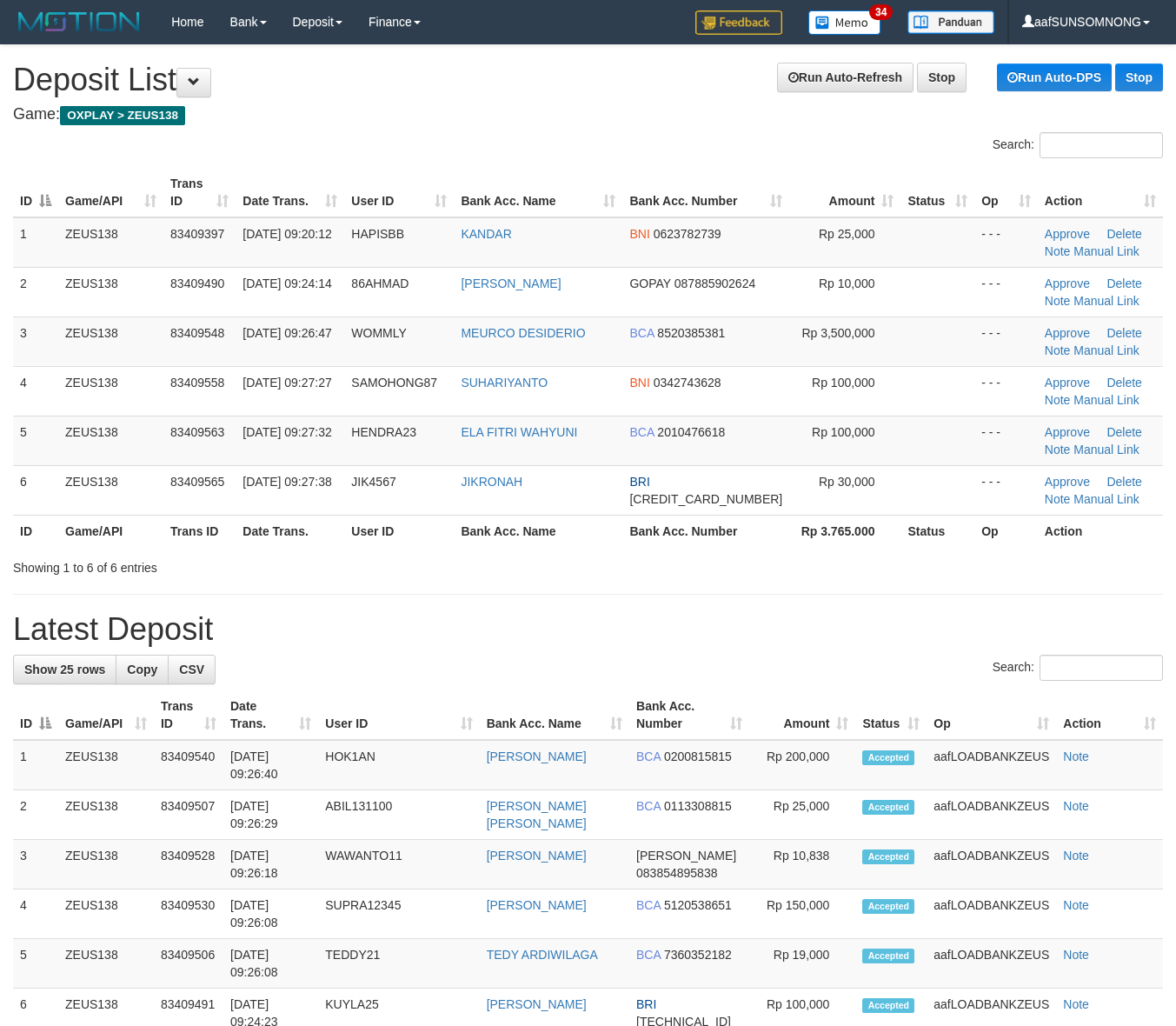 click on "**********" at bounding box center [588, 1070] 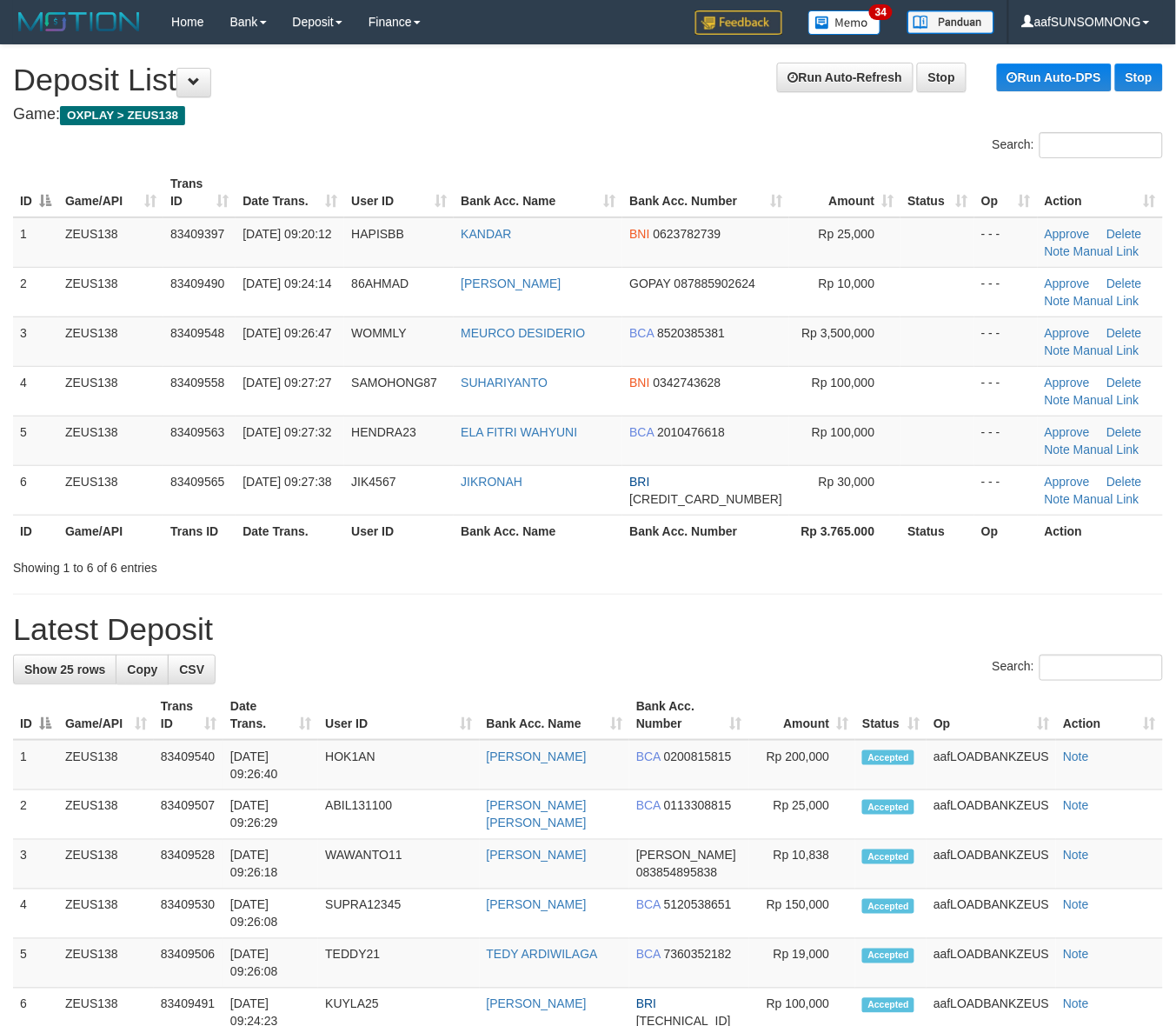 drag, startPoint x: 587, startPoint y: 667, endPoint x: 804, endPoint y: 653, distance: 217.45114 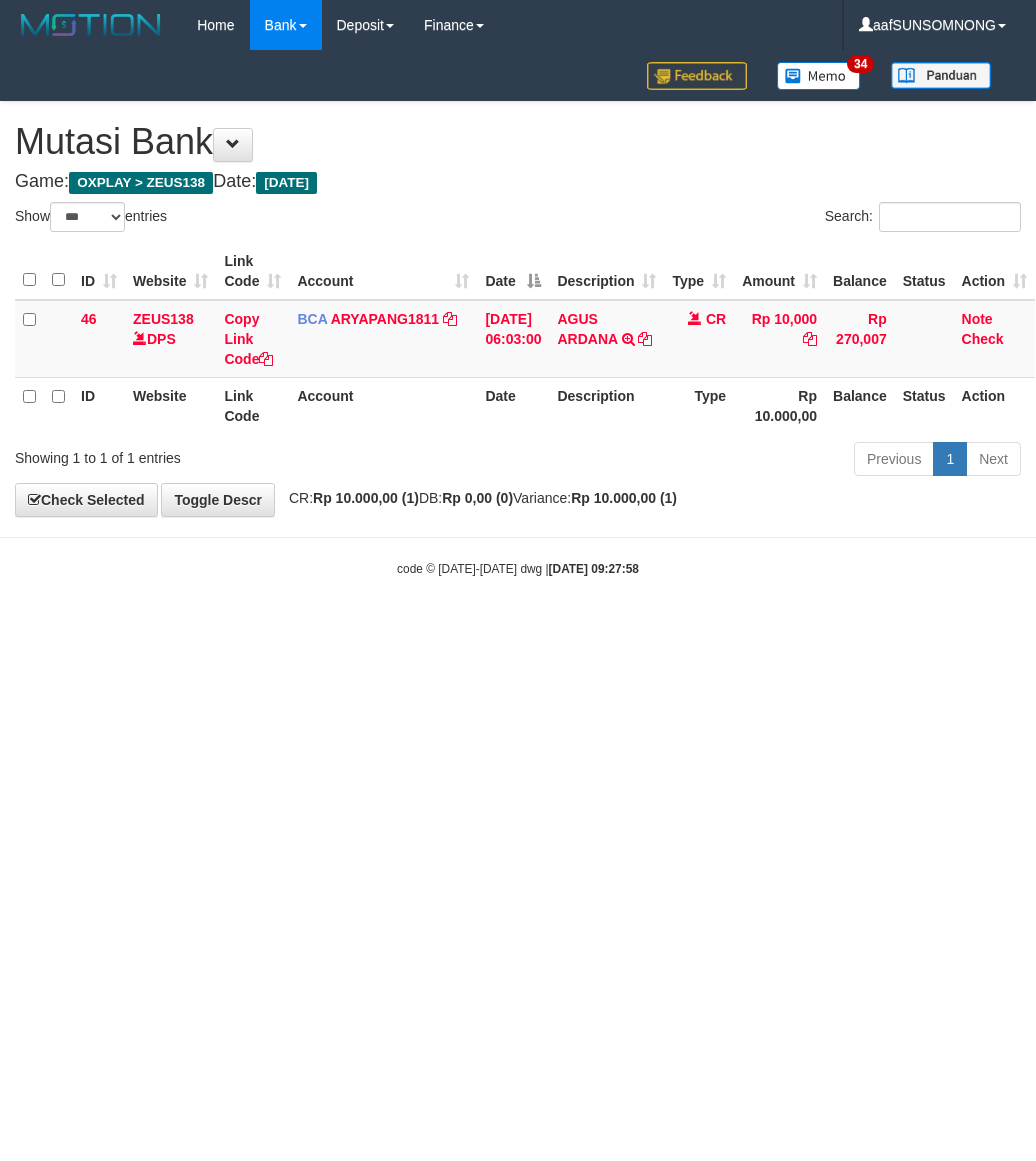 select on "***" 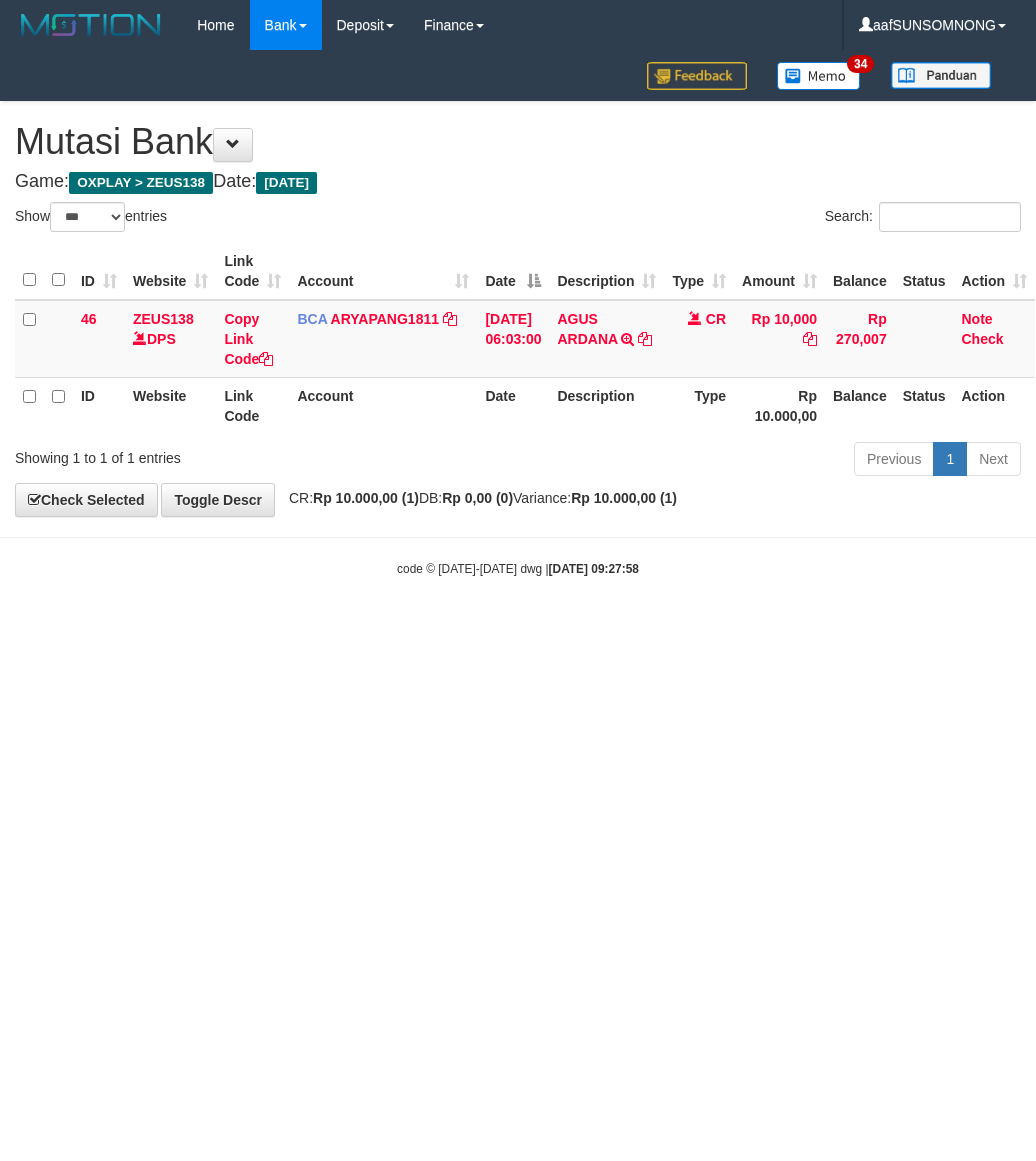 scroll, scrollTop: 0, scrollLeft: 0, axis: both 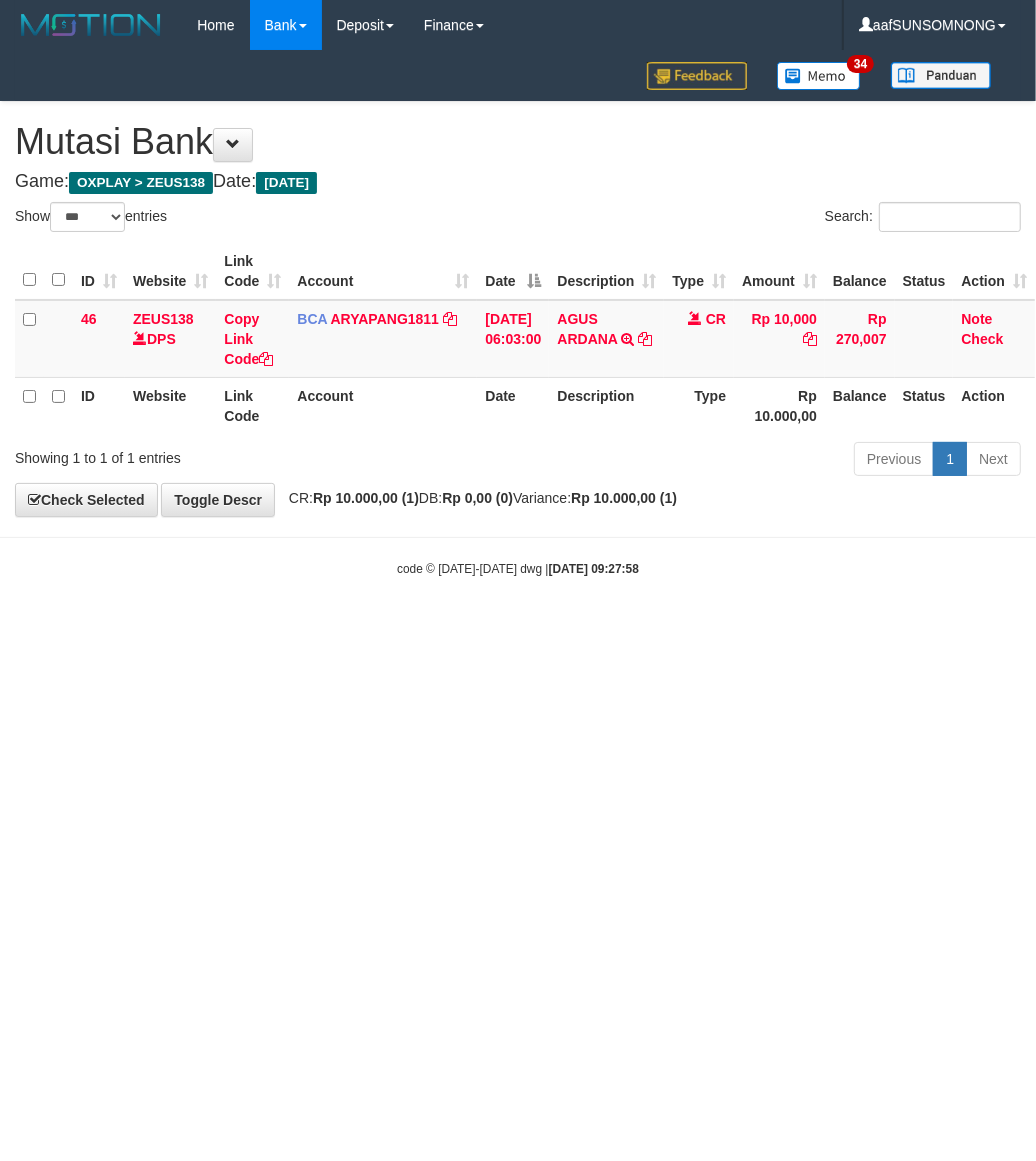 drag, startPoint x: 376, startPoint y: 815, endPoint x: 393, endPoint y: 817, distance: 17.117243 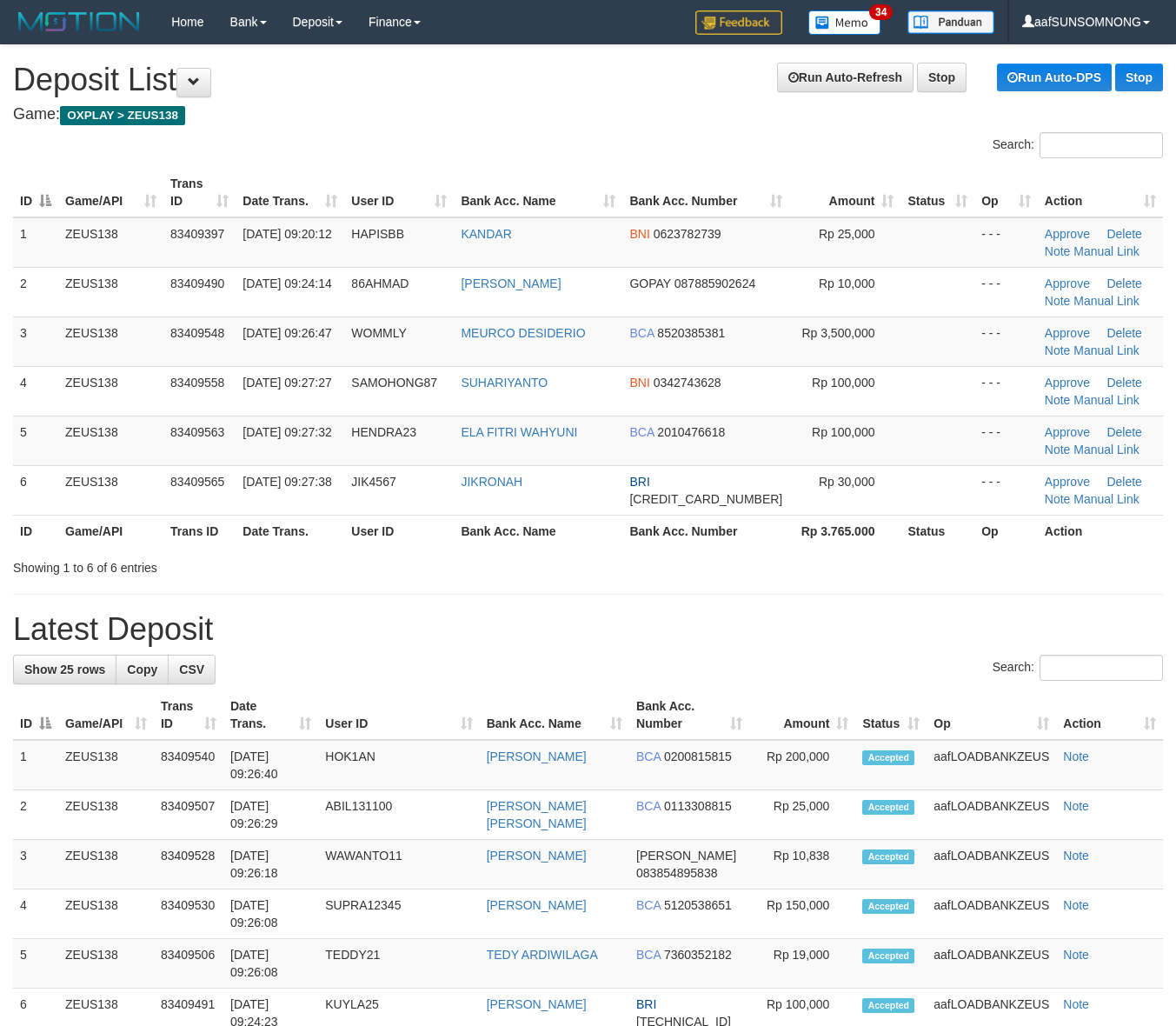 scroll, scrollTop: 0, scrollLeft: 0, axis: both 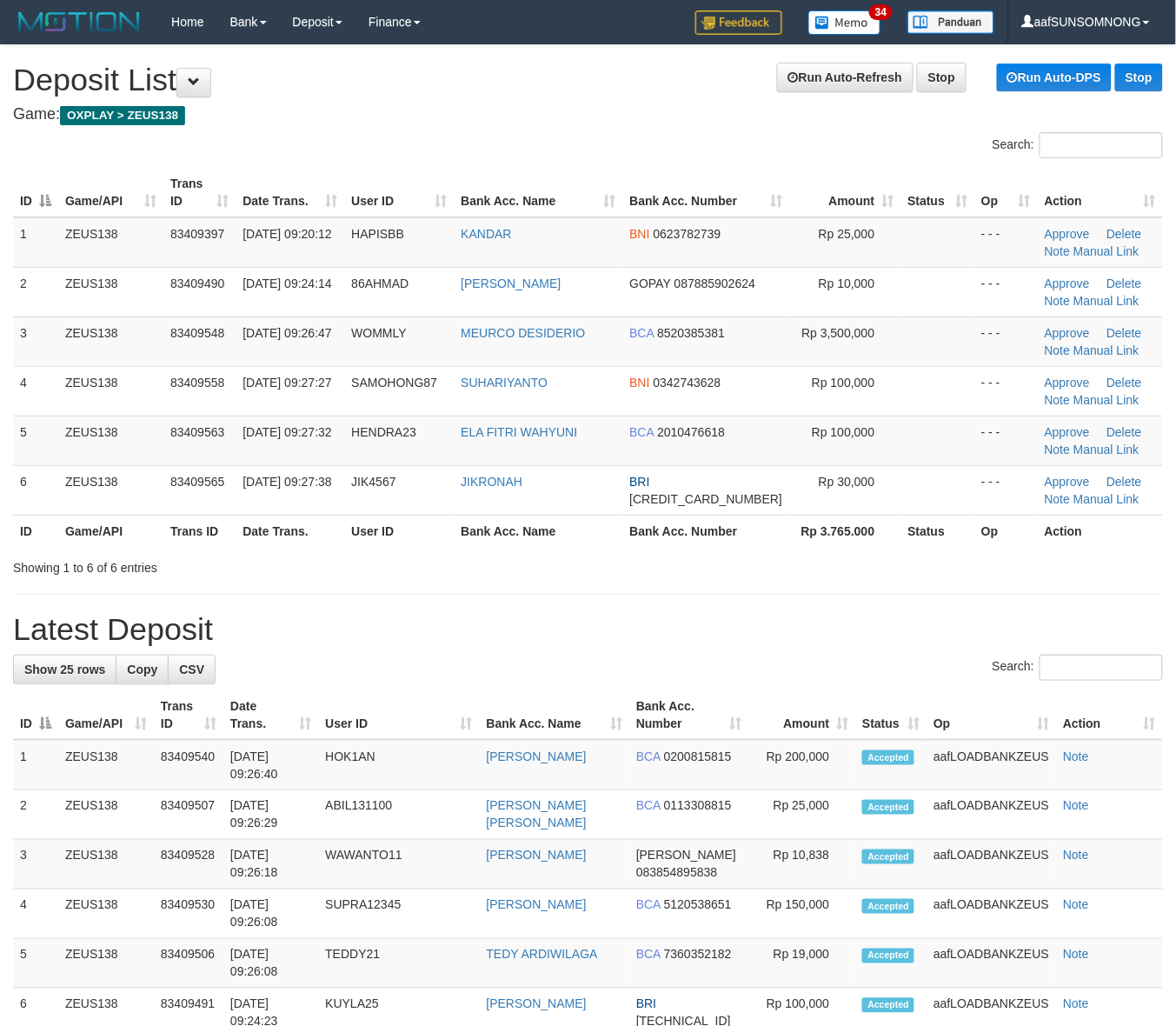 drag, startPoint x: 718, startPoint y: 574, endPoint x: 949, endPoint y: 574, distance: 231 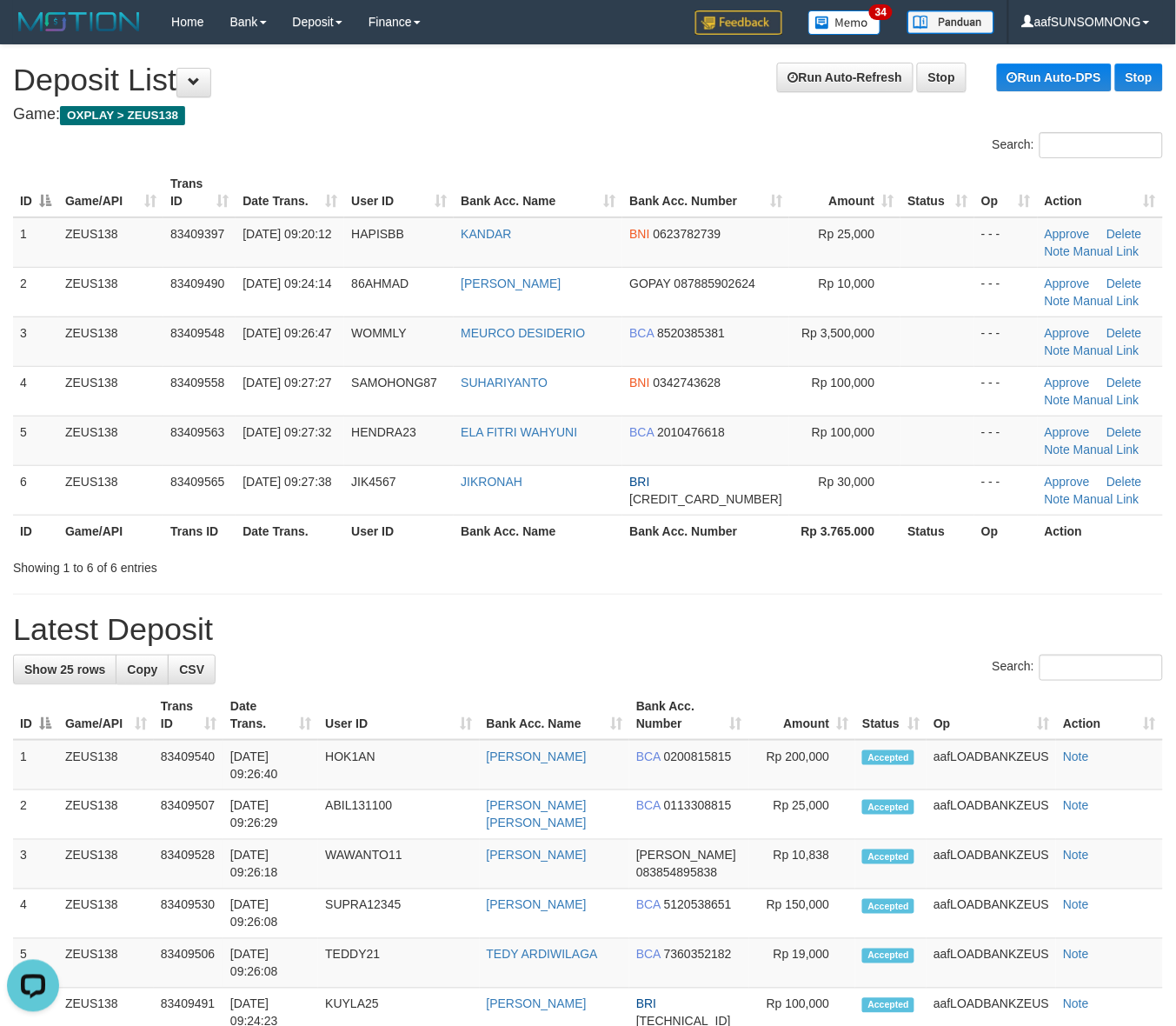 scroll, scrollTop: 0, scrollLeft: 0, axis: both 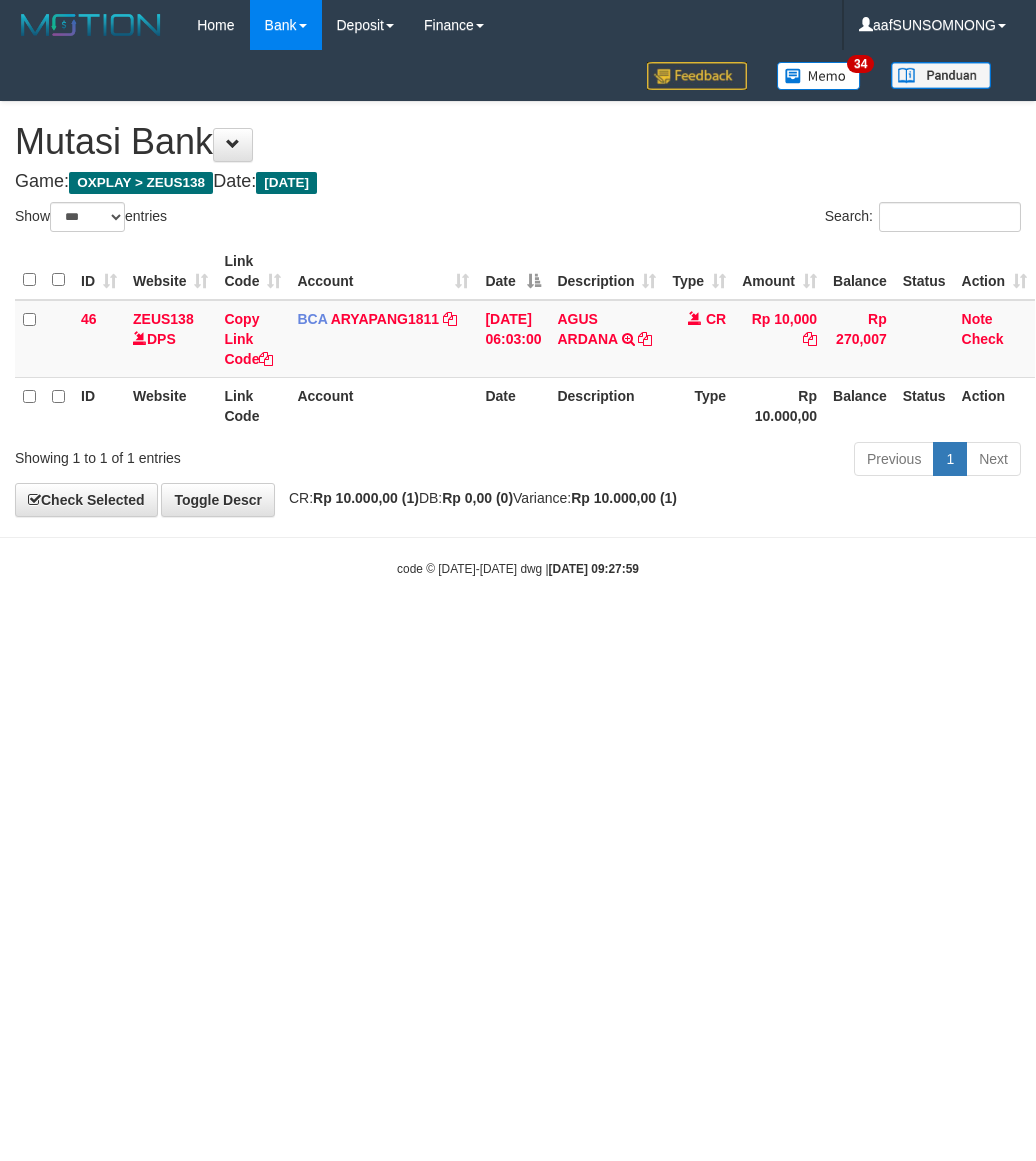 select on "***" 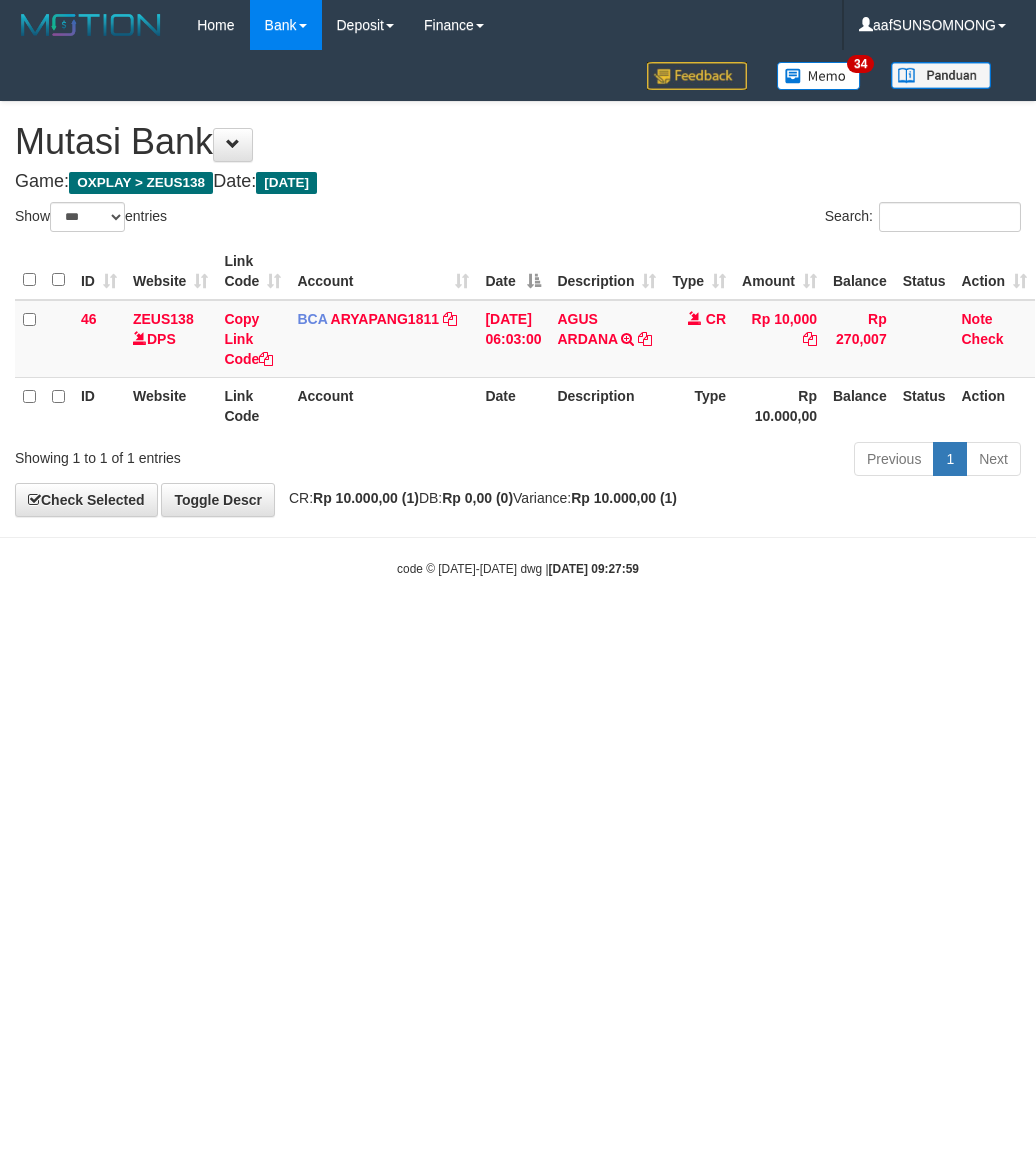 scroll, scrollTop: 0, scrollLeft: 0, axis: both 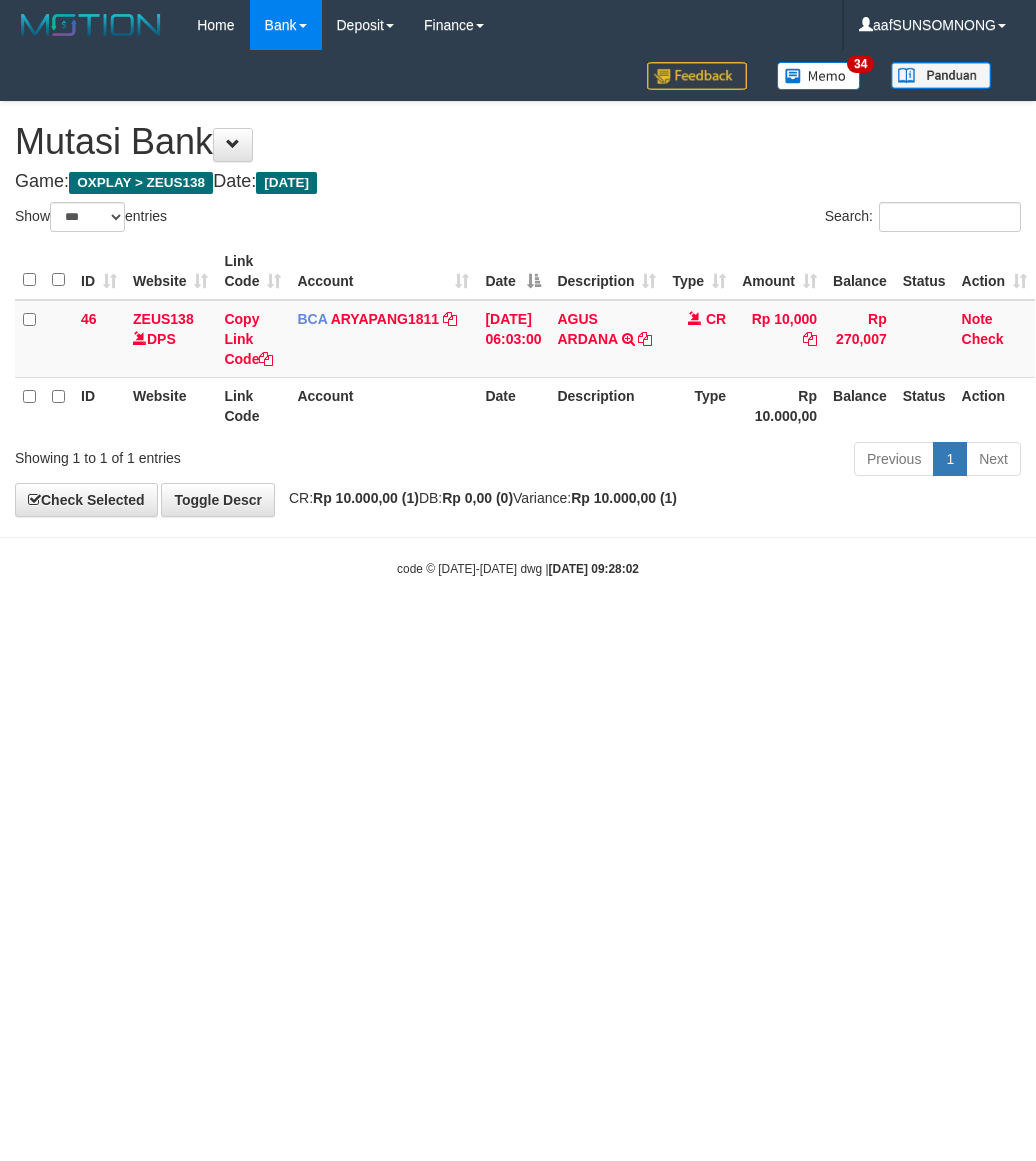 select on "***" 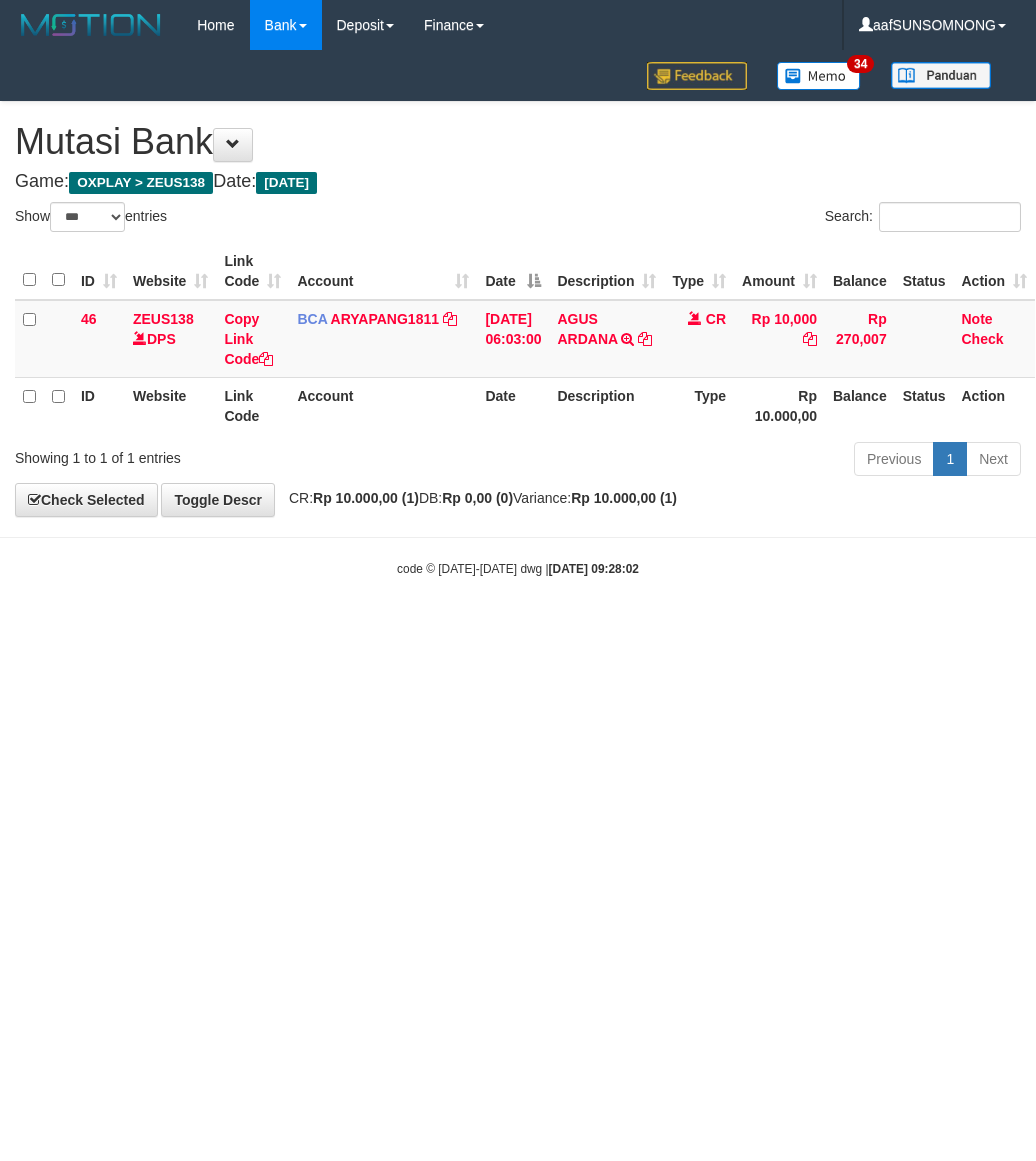scroll, scrollTop: 0, scrollLeft: 0, axis: both 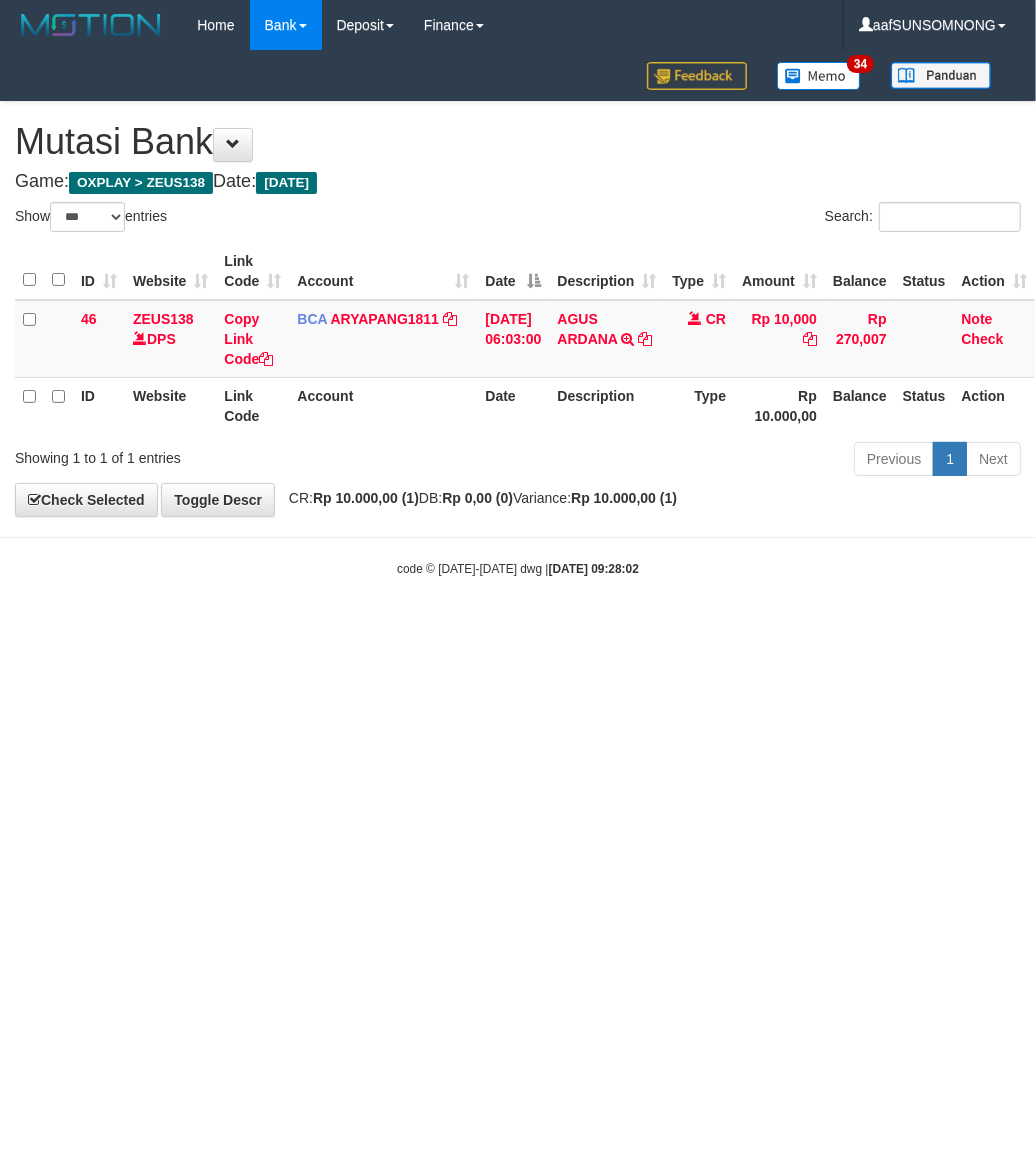 click on "Toggle navigation
Home
Bank
Account List
Load
By Website
Group
[OXPLAY]													ZEUS138
By Load Group (DPS)
Sync" at bounding box center [518, 314] 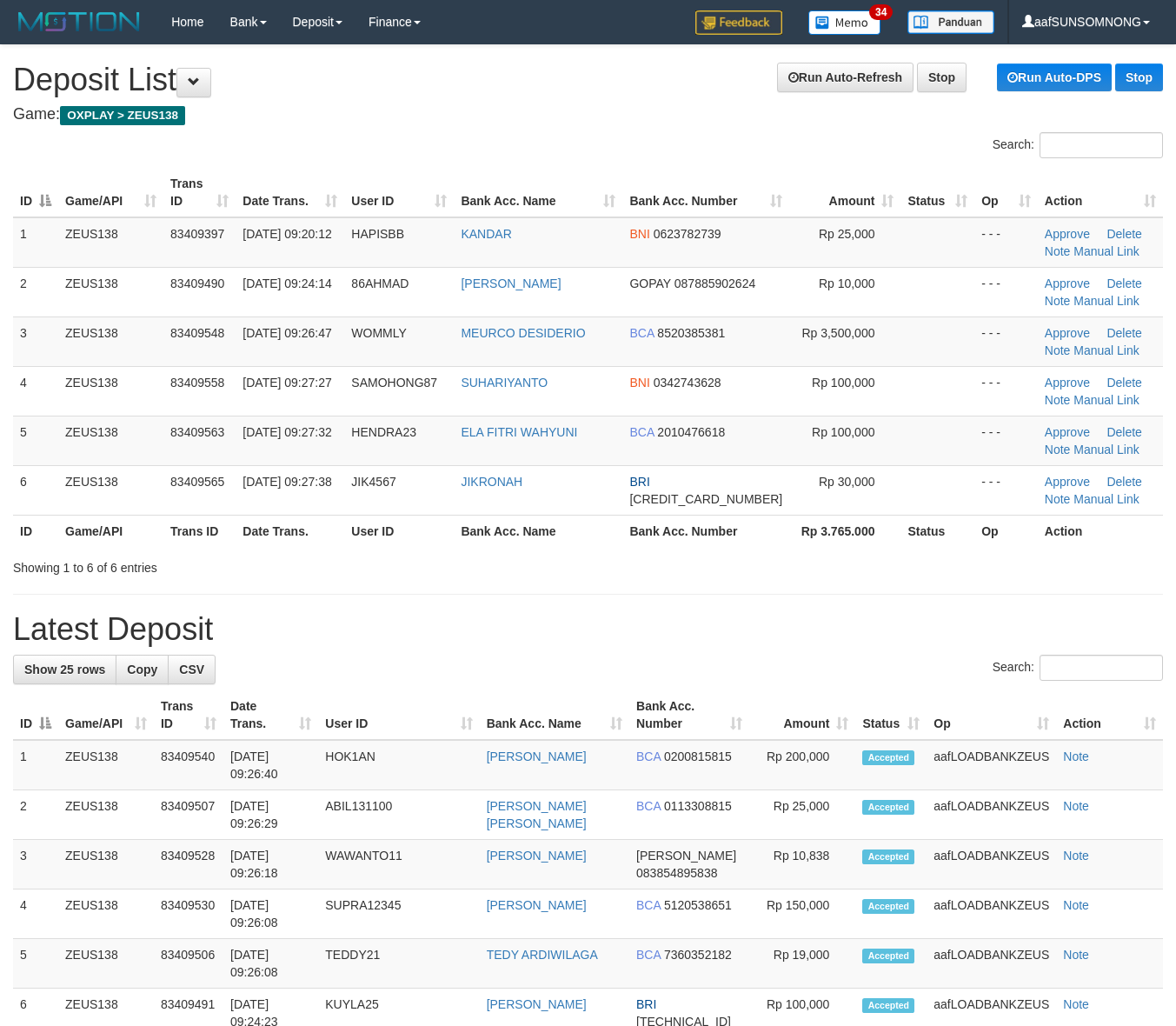 scroll, scrollTop: 0, scrollLeft: 0, axis: both 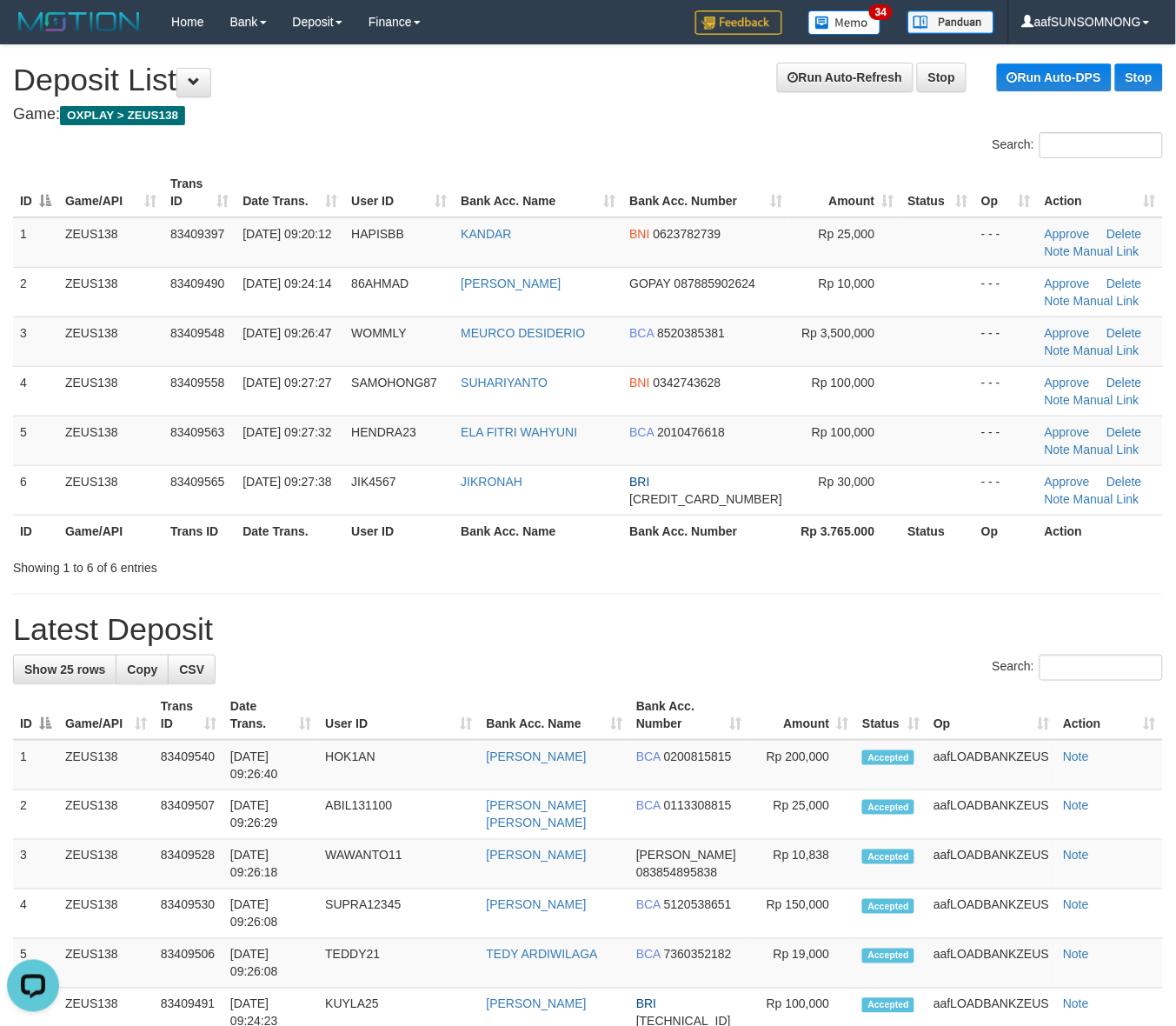 click on "Latest Deposit" at bounding box center (588, 630) 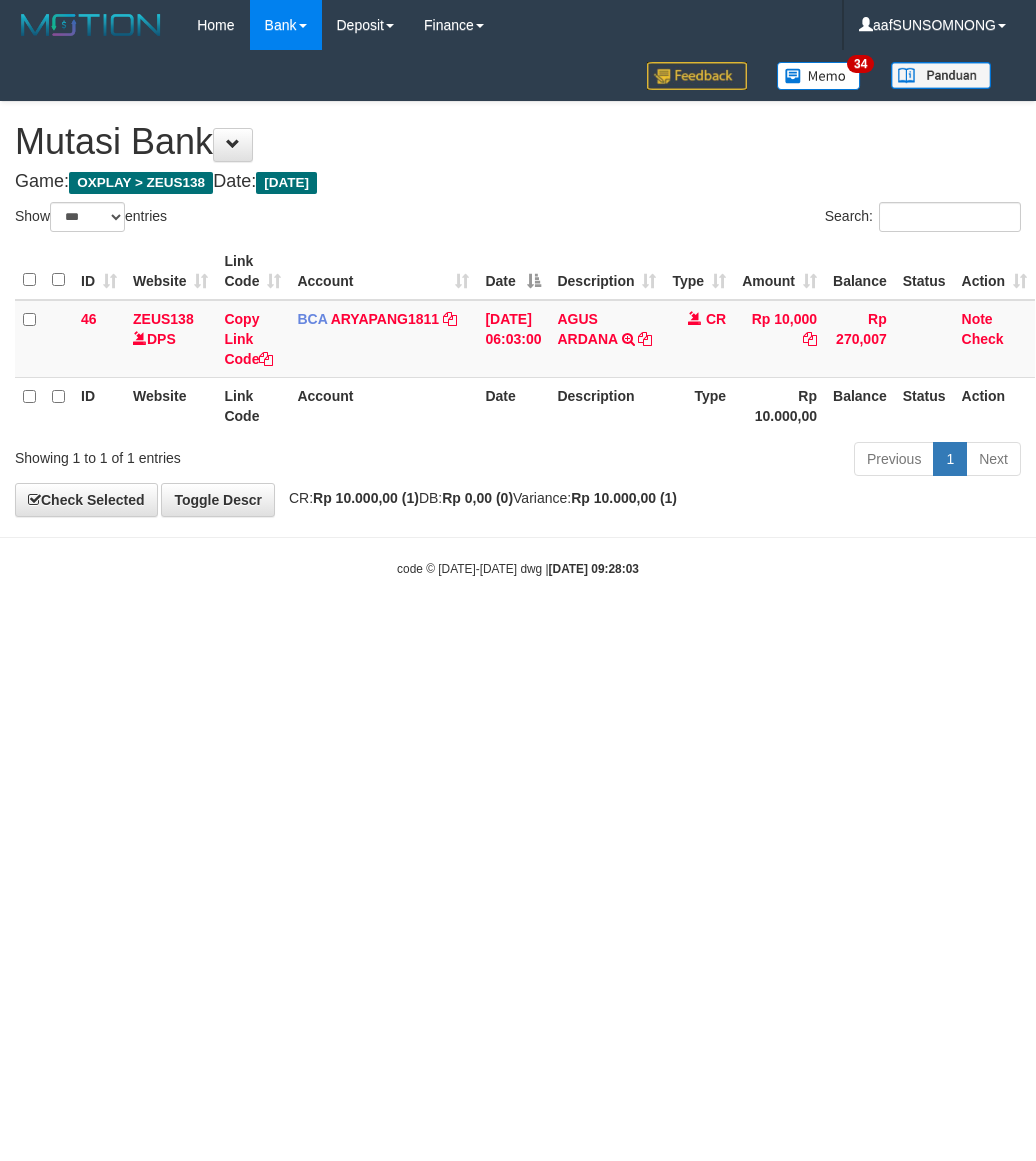 select on "***" 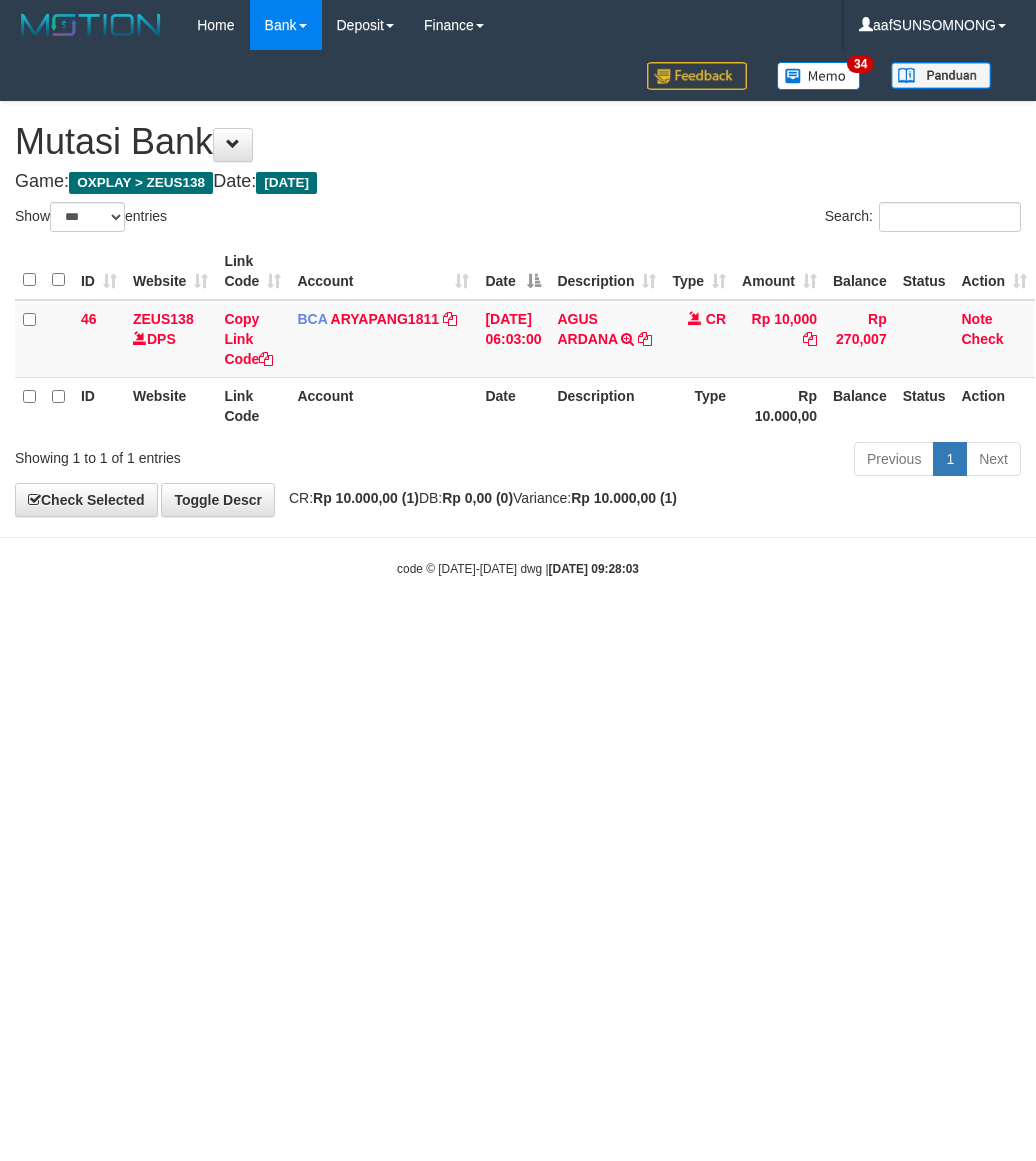 scroll, scrollTop: 0, scrollLeft: 0, axis: both 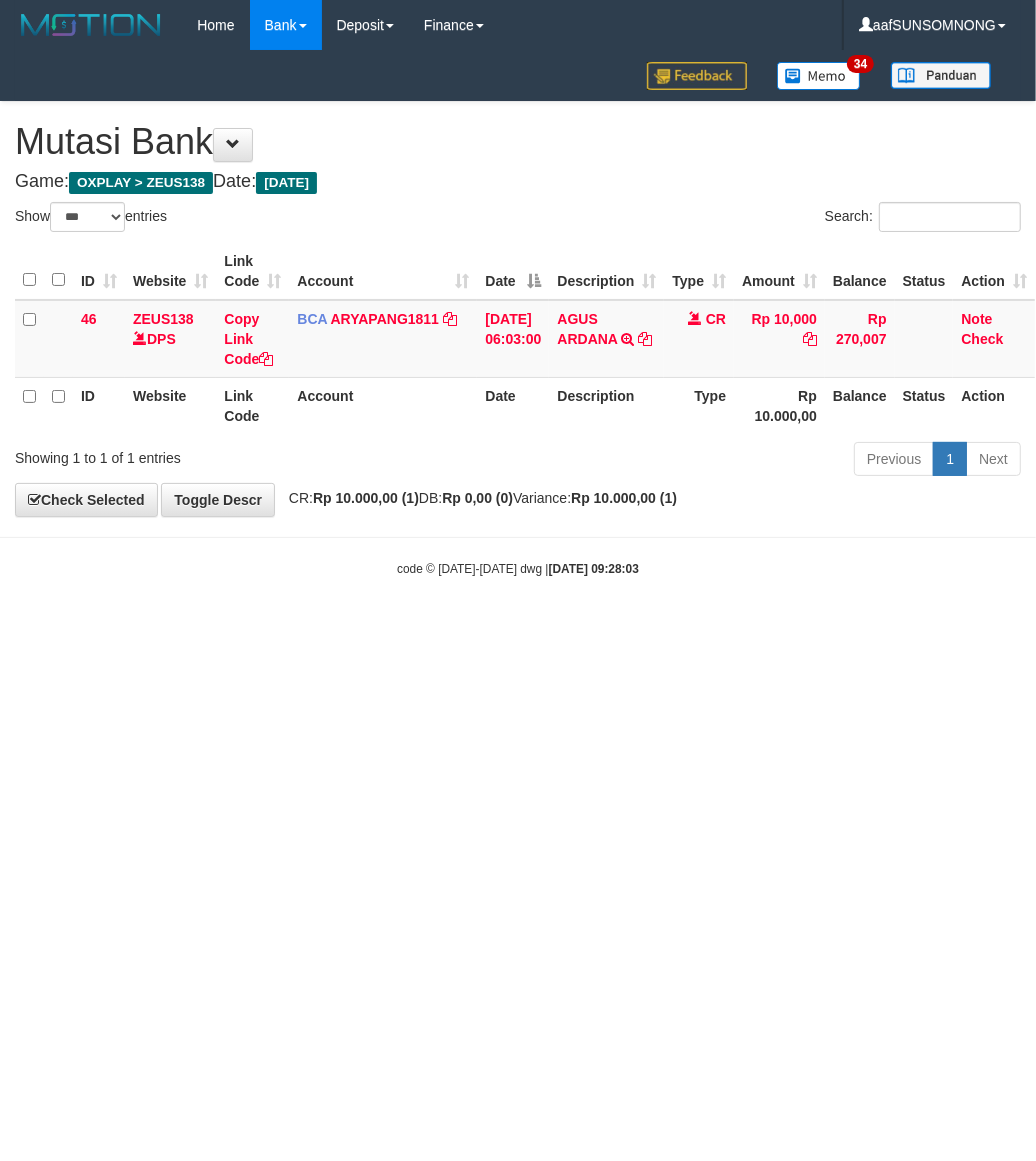 drag, startPoint x: 0, startPoint y: 0, endPoint x: 633, endPoint y: 768, distance: 995.2452 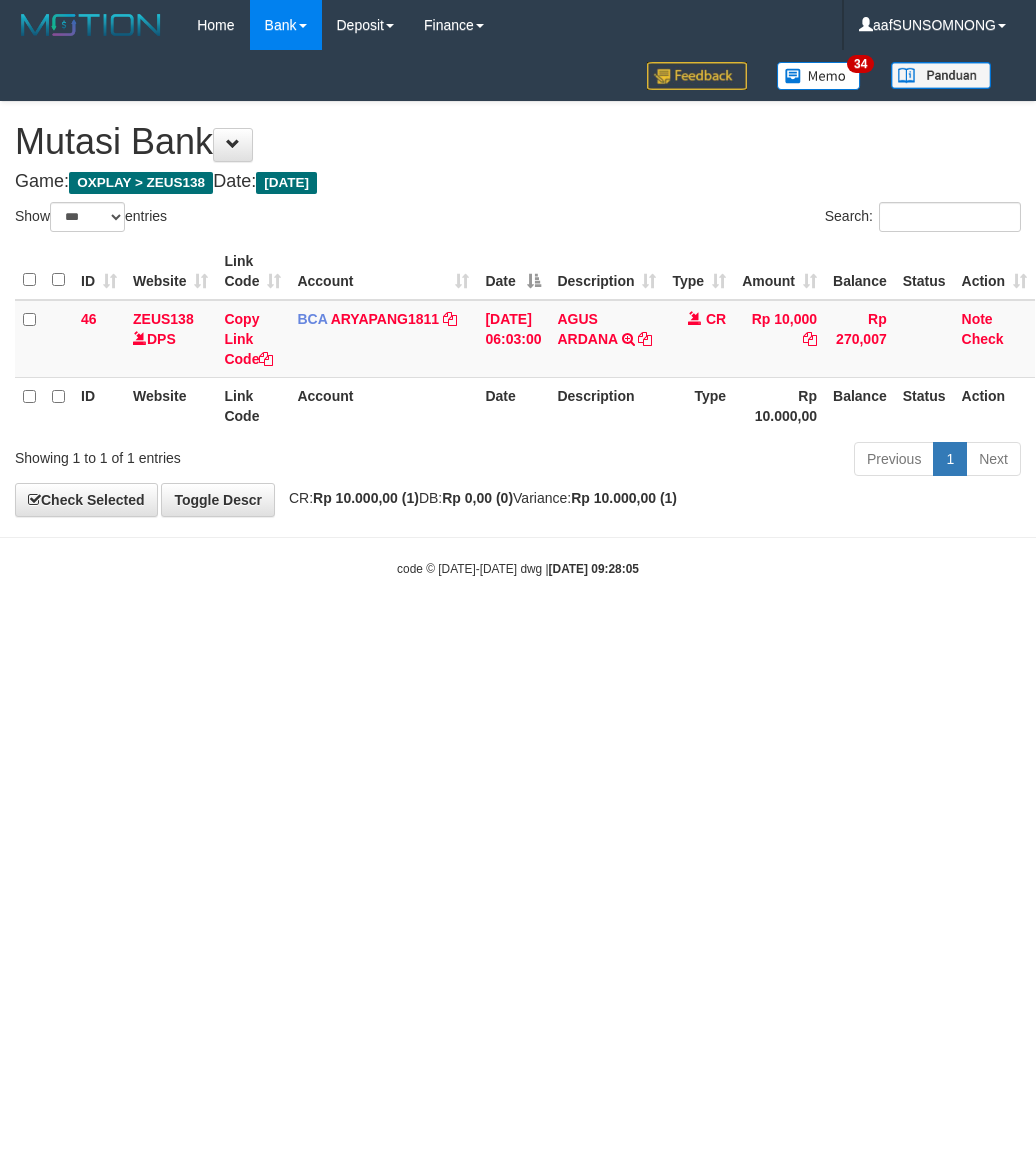 select on "***" 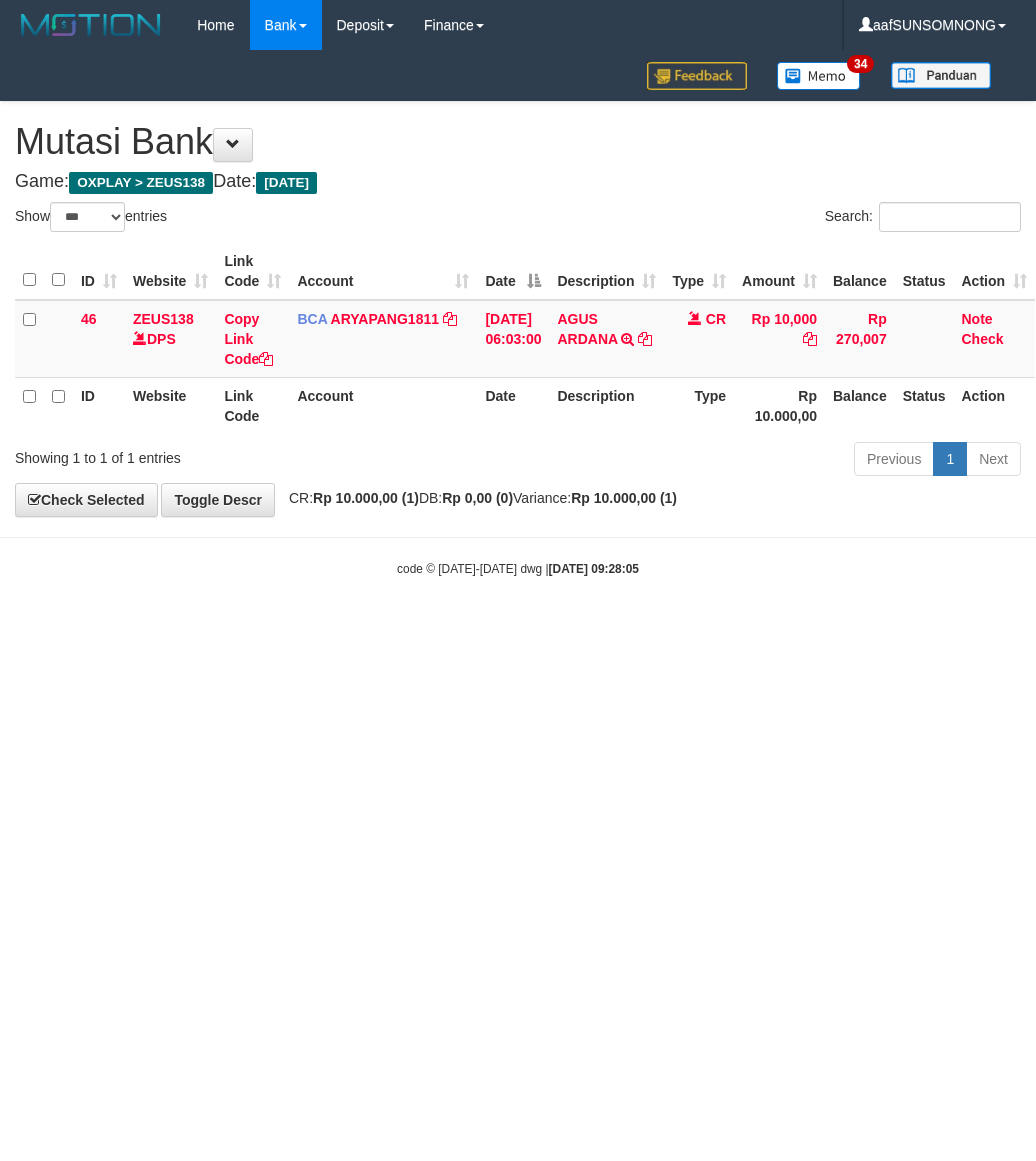 scroll, scrollTop: 0, scrollLeft: 0, axis: both 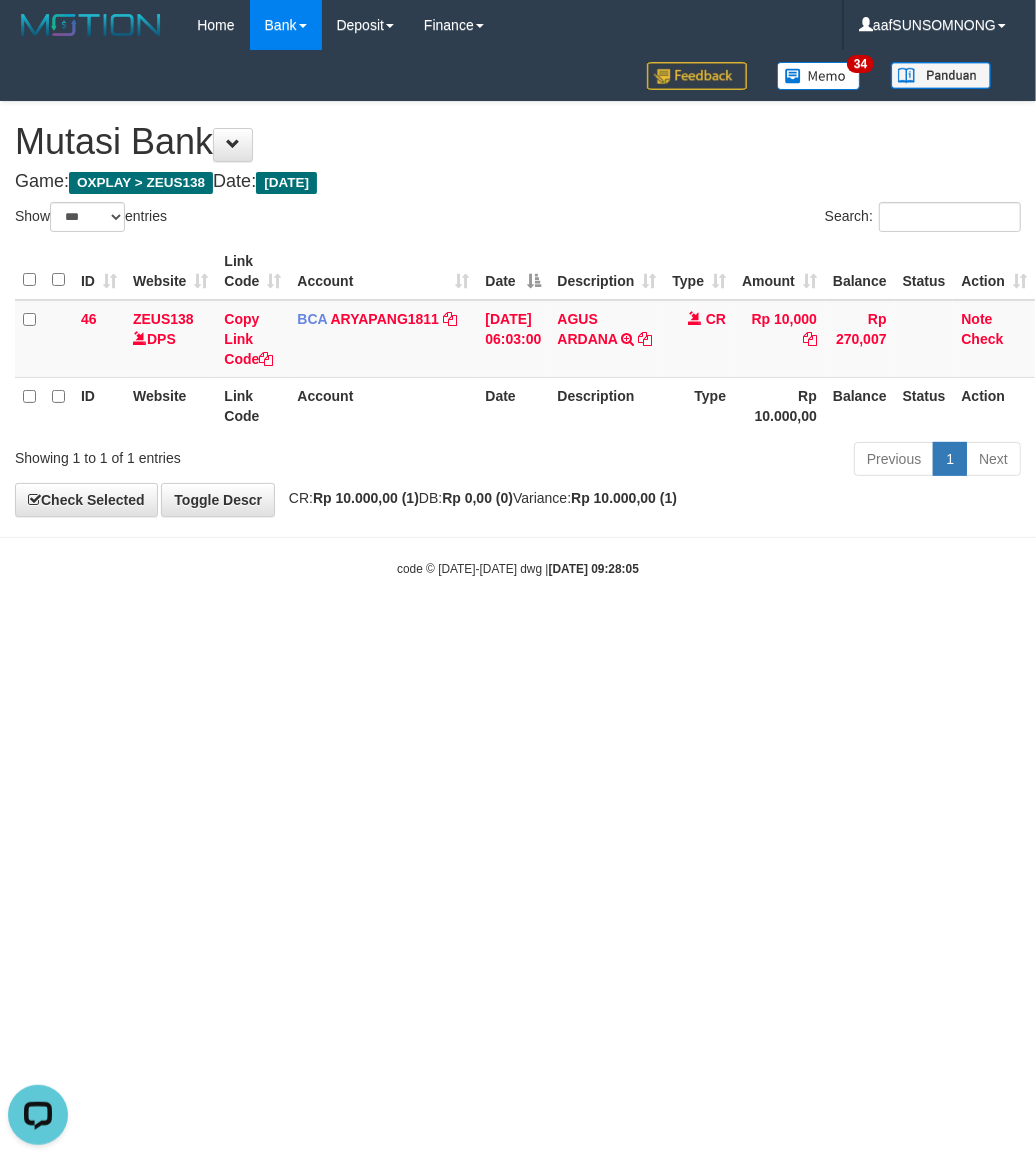 drag, startPoint x: 0, startPoint y: 0, endPoint x: 652, endPoint y: 787, distance: 1021.9946 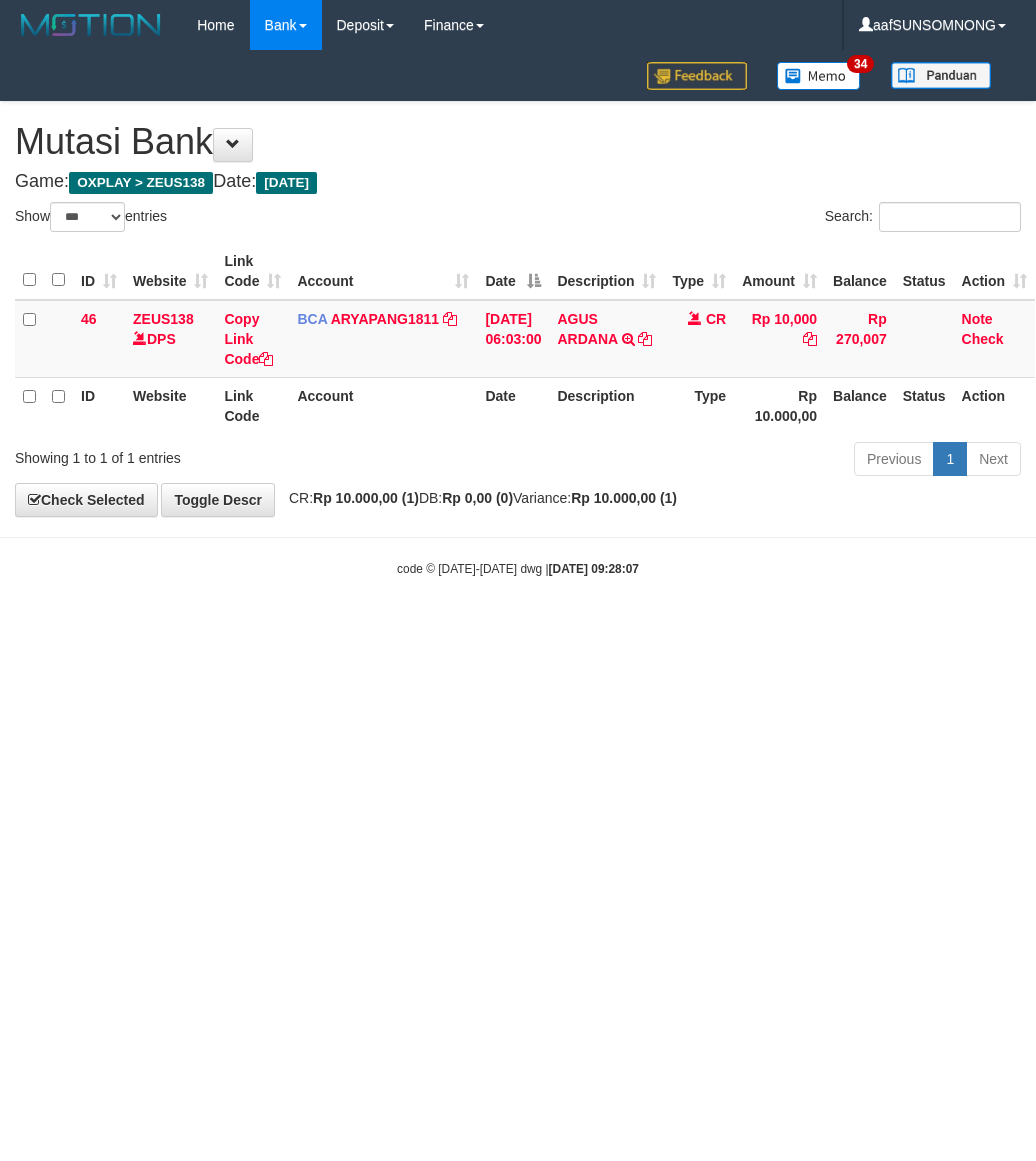 select on "***" 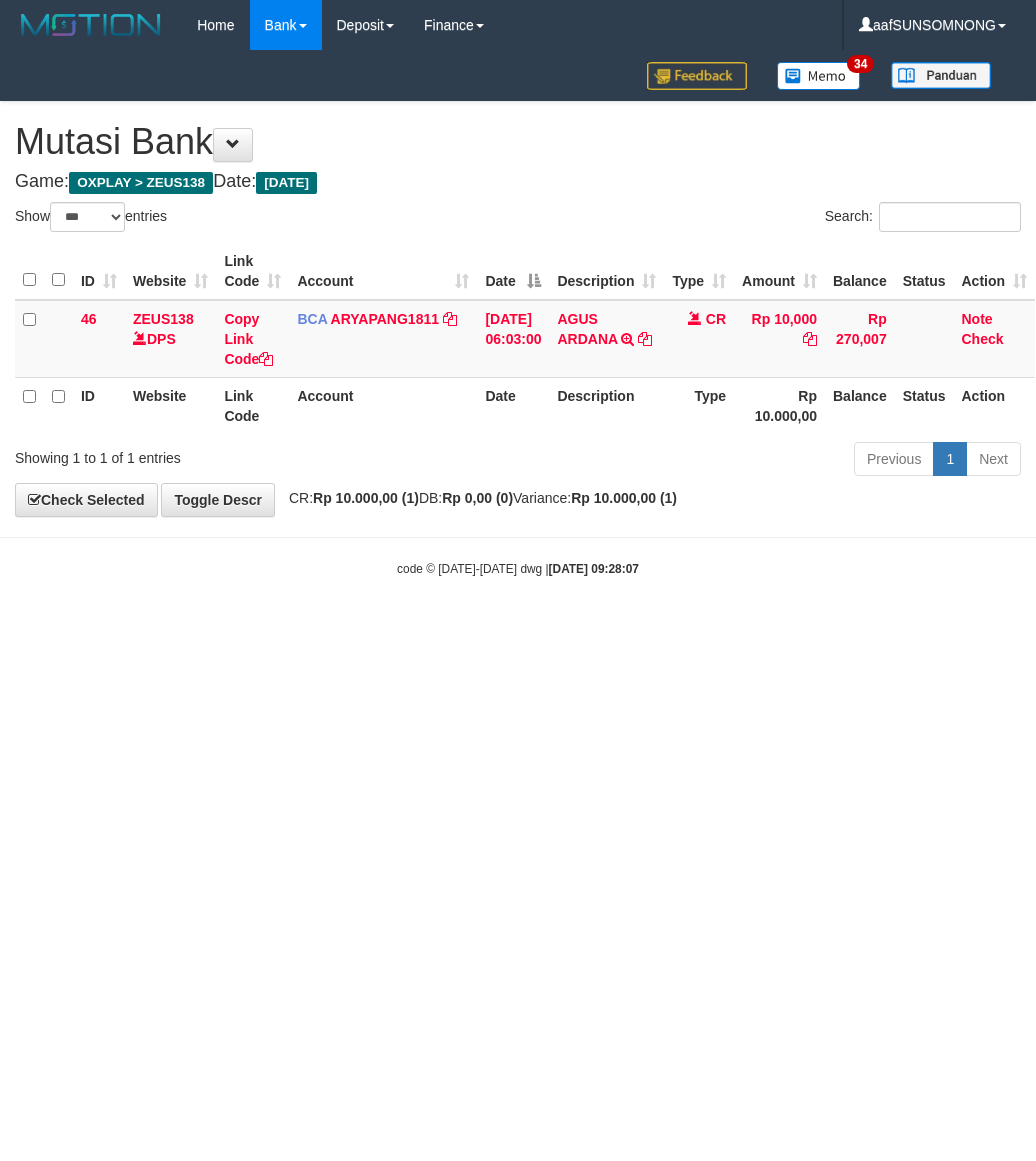 scroll, scrollTop: 0, scrollLeft: 0, axis: both 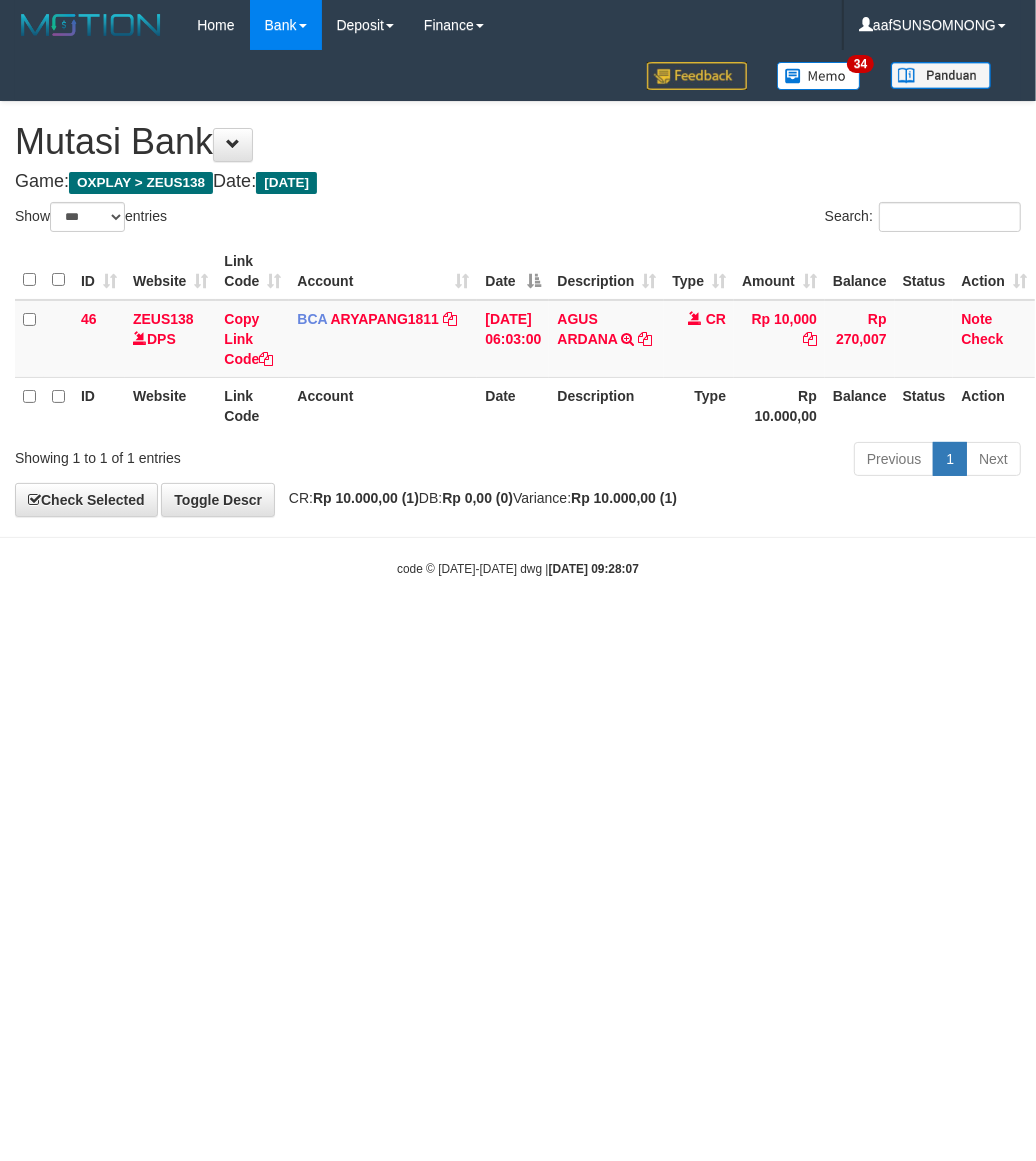 drag, startPoint x: 0, startPoint y: 0, endPoint x: 662, endPoint y: 785, distance: 1026.8734 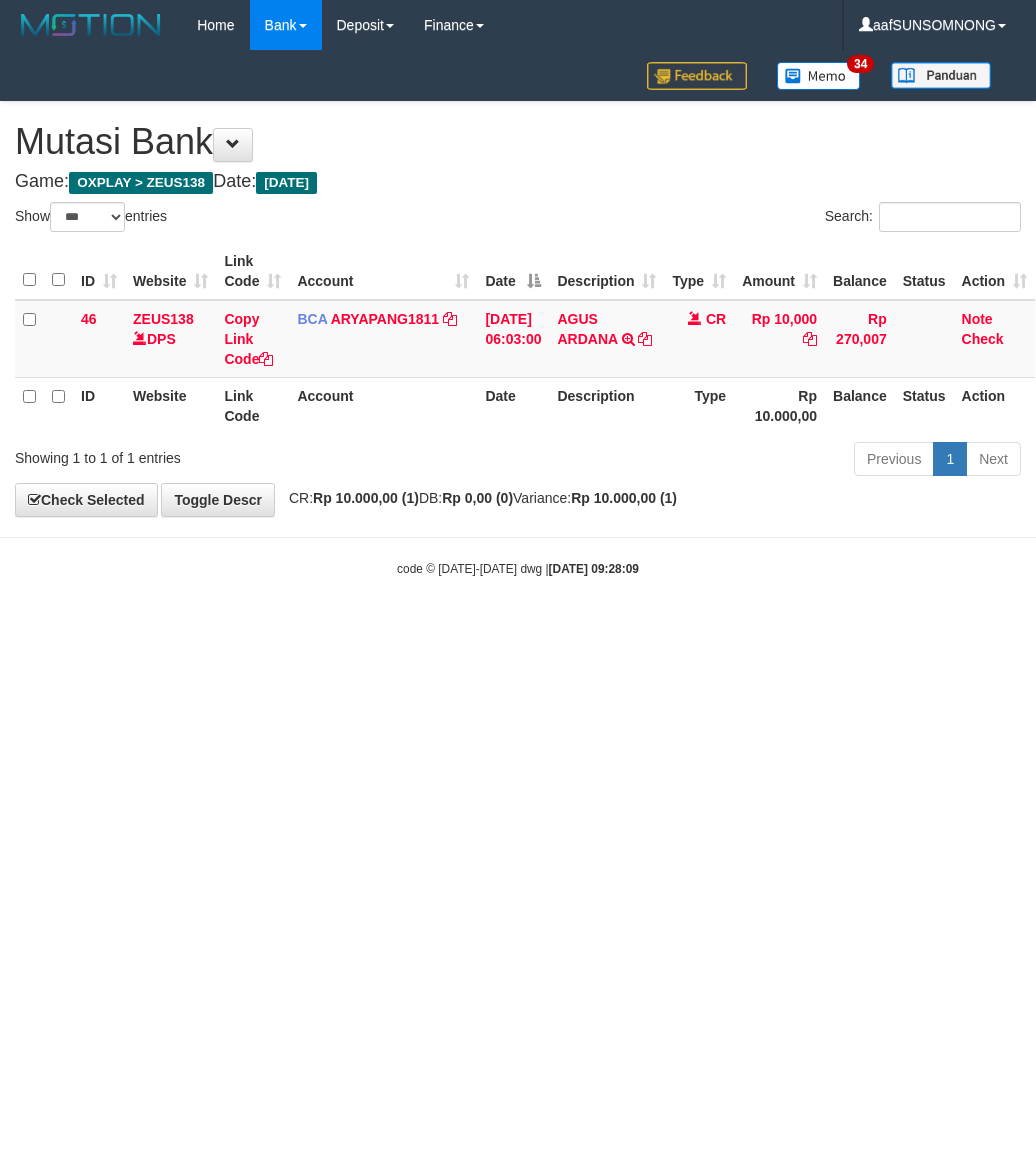 select on "***" 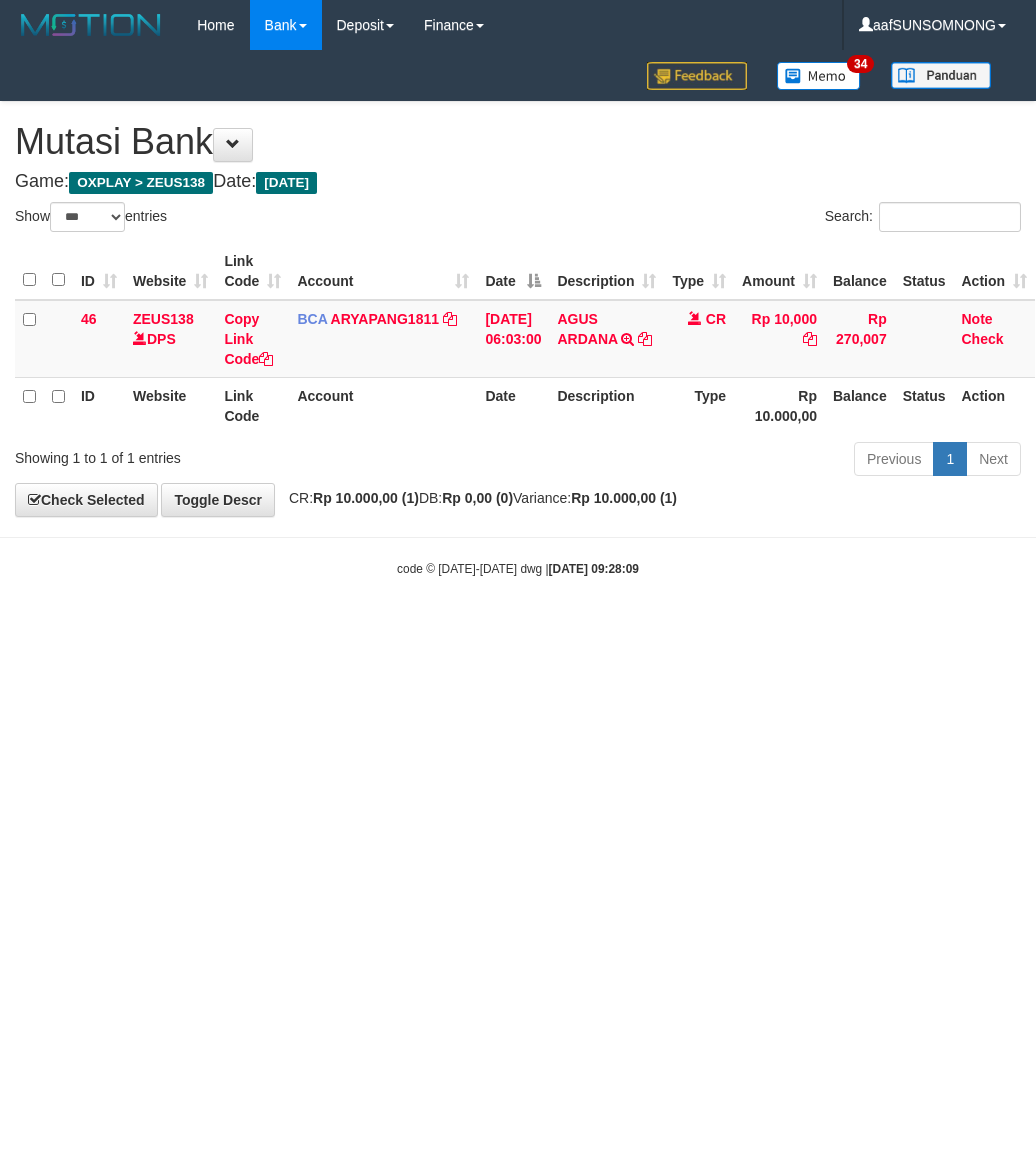 scroll, scrollTop: 0, scrollLeft: 0, axis: both 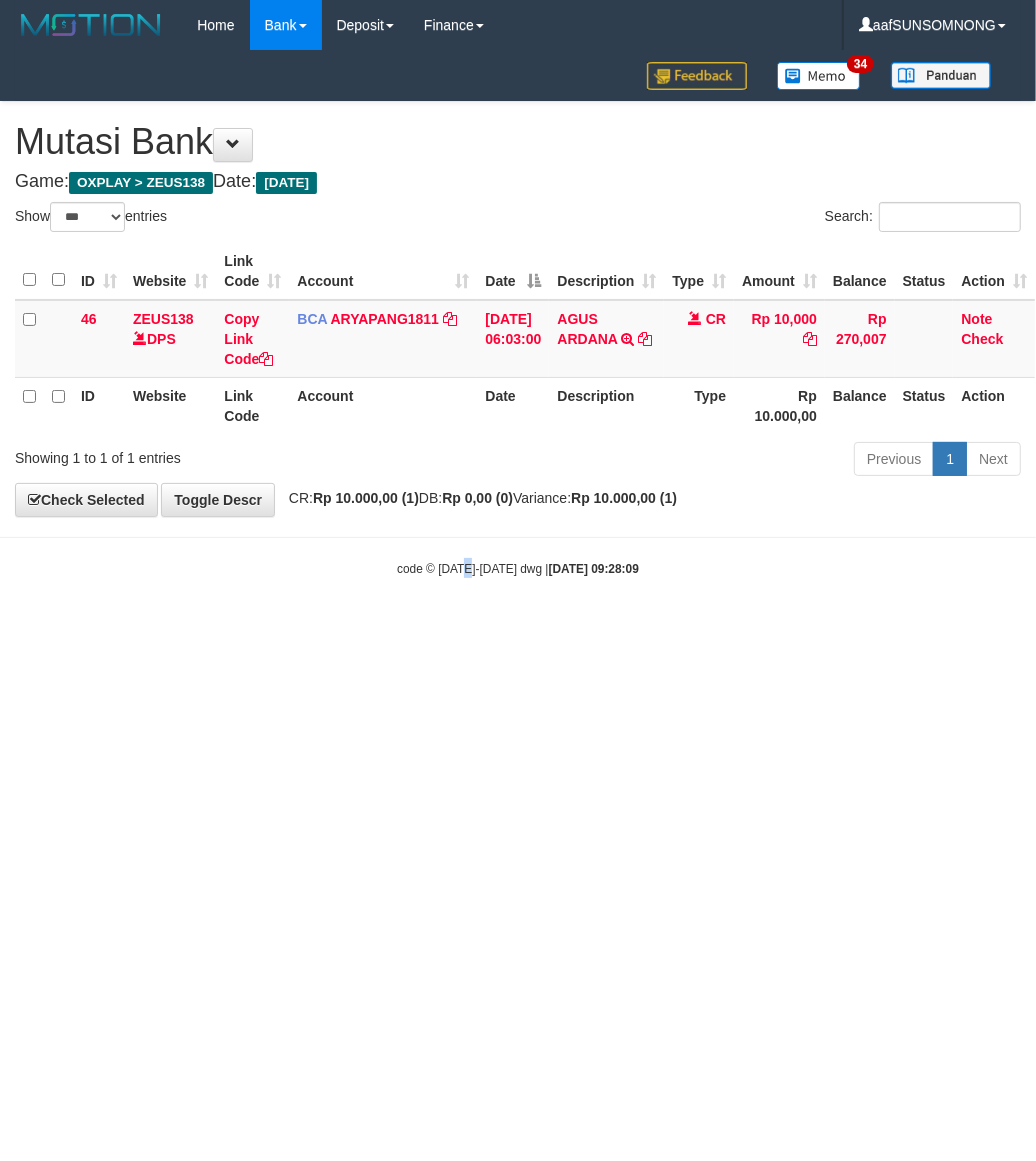 click on "Toggle navigation
Home
Bank
Account List
Load
By Website
Group
[OXPLAY]													ZEUS138
By Load Group (DPS)
Sync" at bounding box center (518, 314) 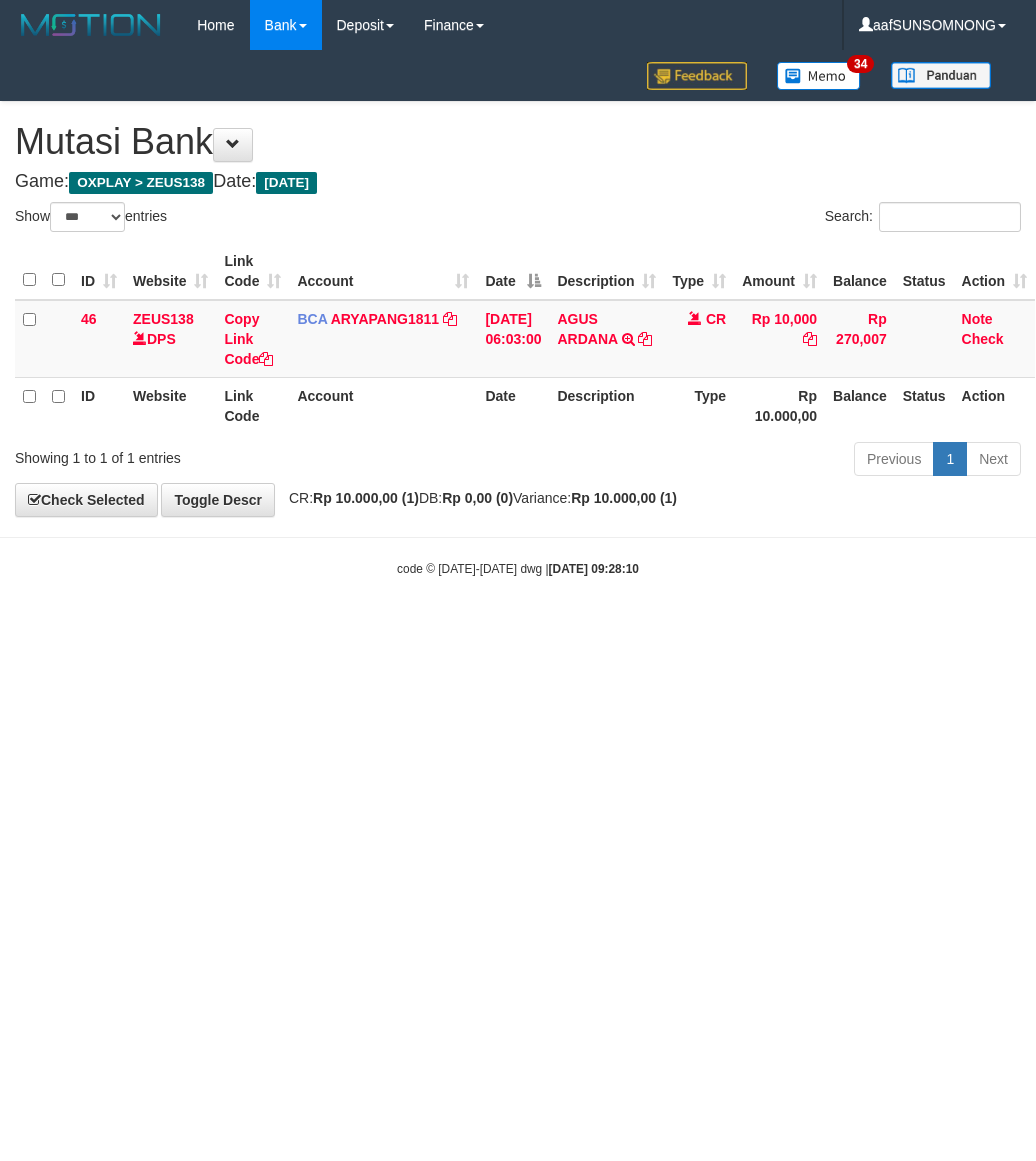 select on "***" 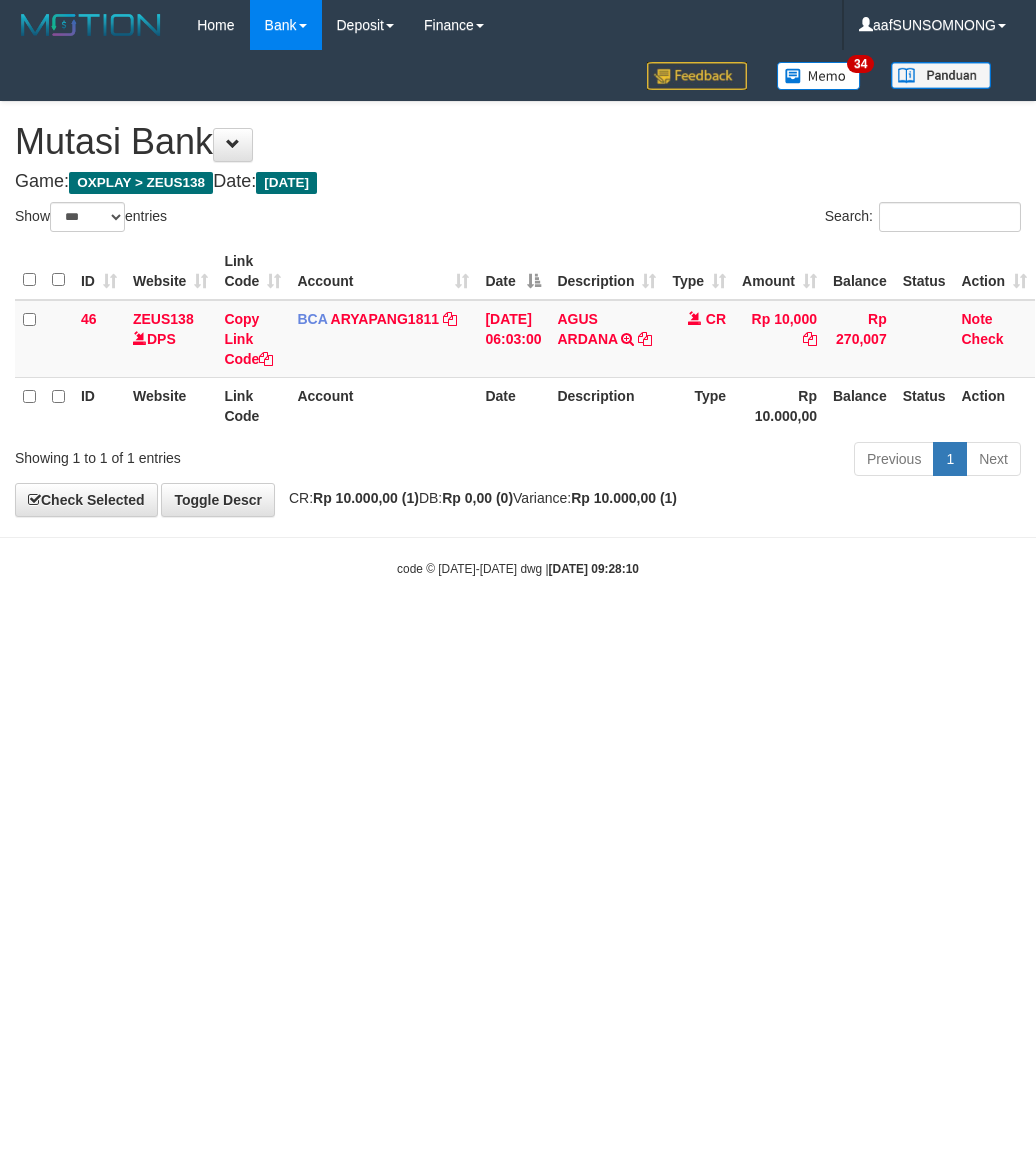 scroll, scrollTop: 0, scrollLeft: 0, axis: both 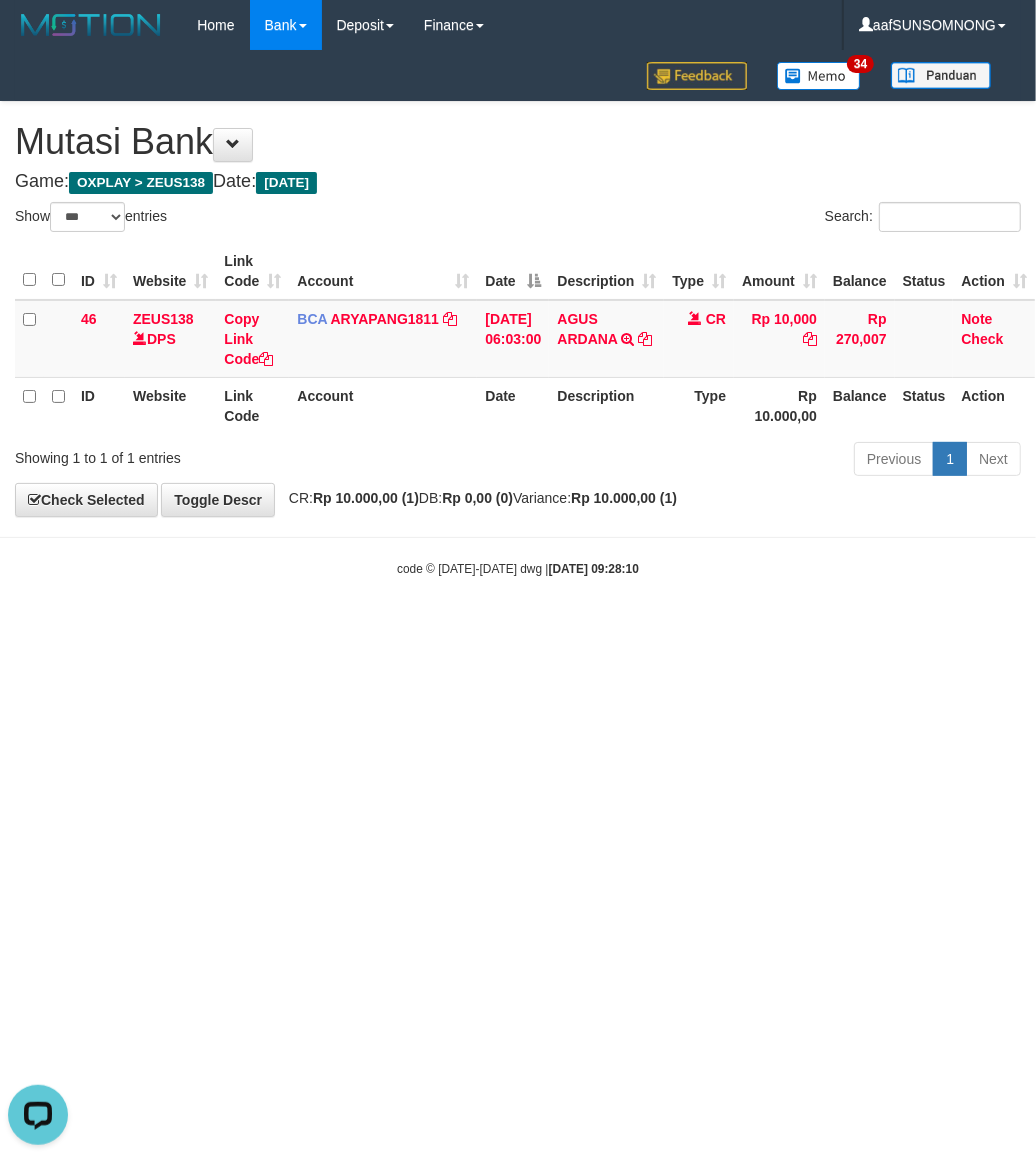 drag, startPoint x: 443, startPoint y: 767, endPoint x: 203, endPoint y: 736, distance: 241.9938 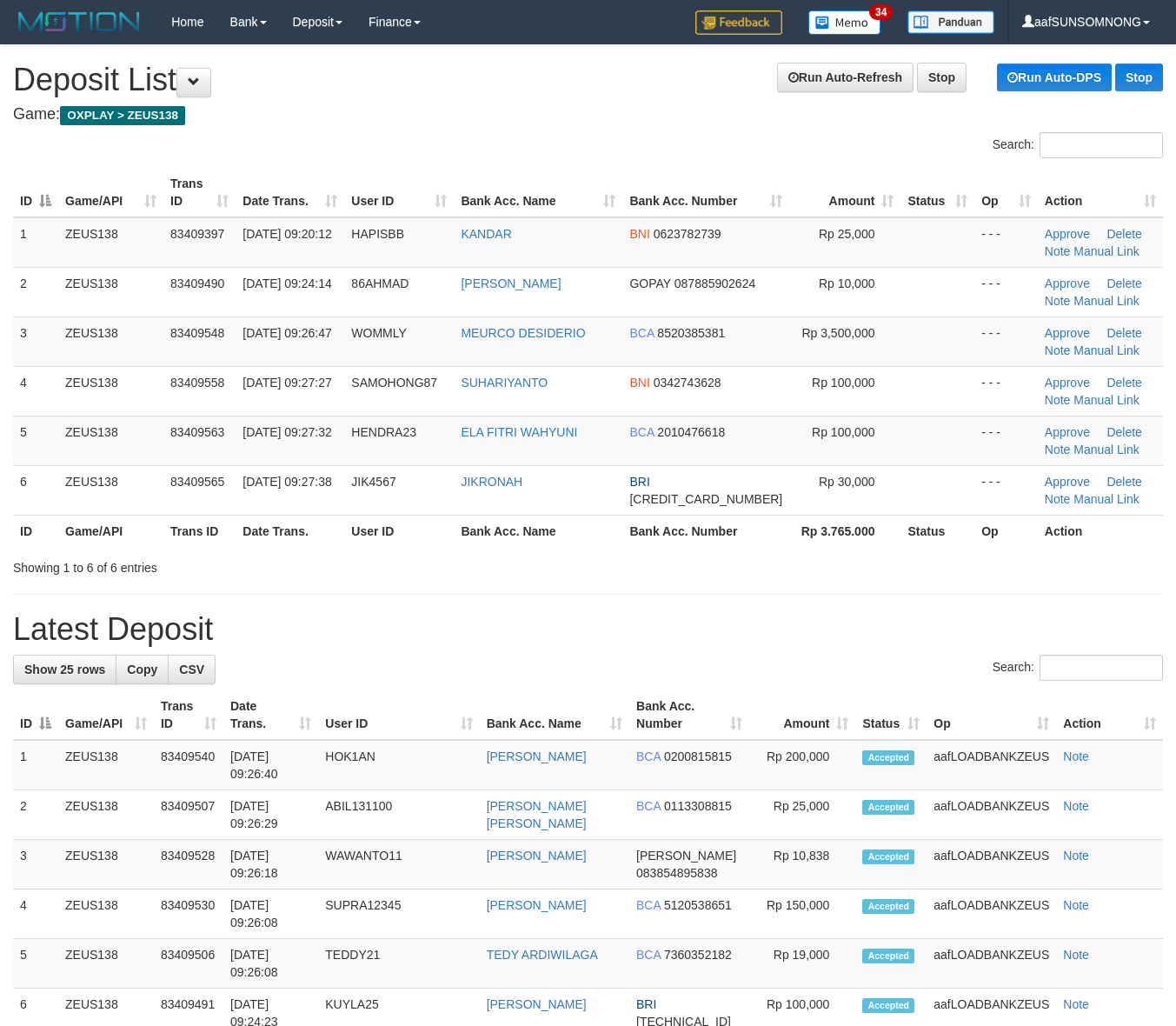 scroll, scrollTop: 0, scrollLeft: 0, axis: both 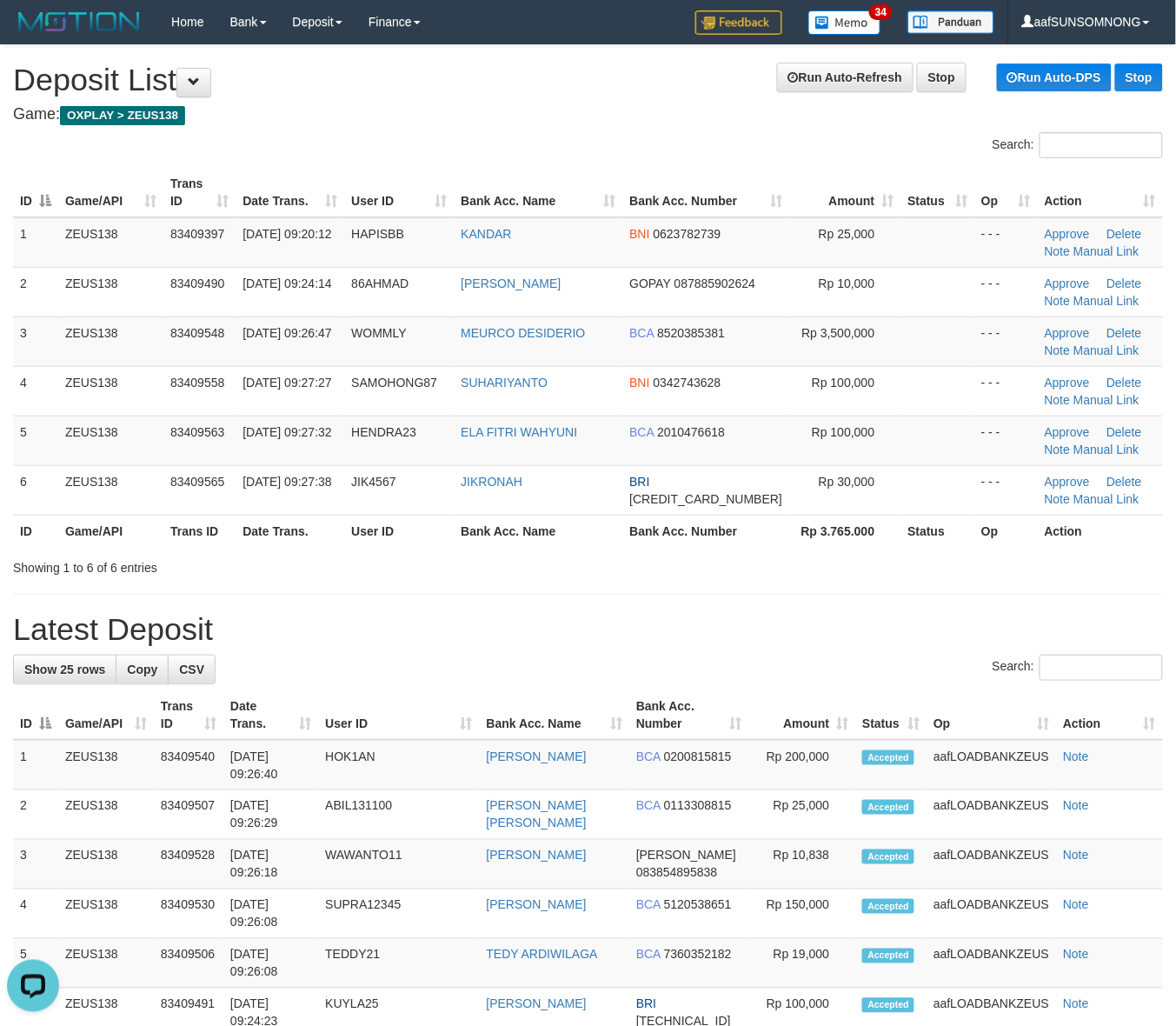 drag, startPoint x: 681, startPoint y: 614, endPoint x: 731, endPoint y: 618, distance: 50.15974 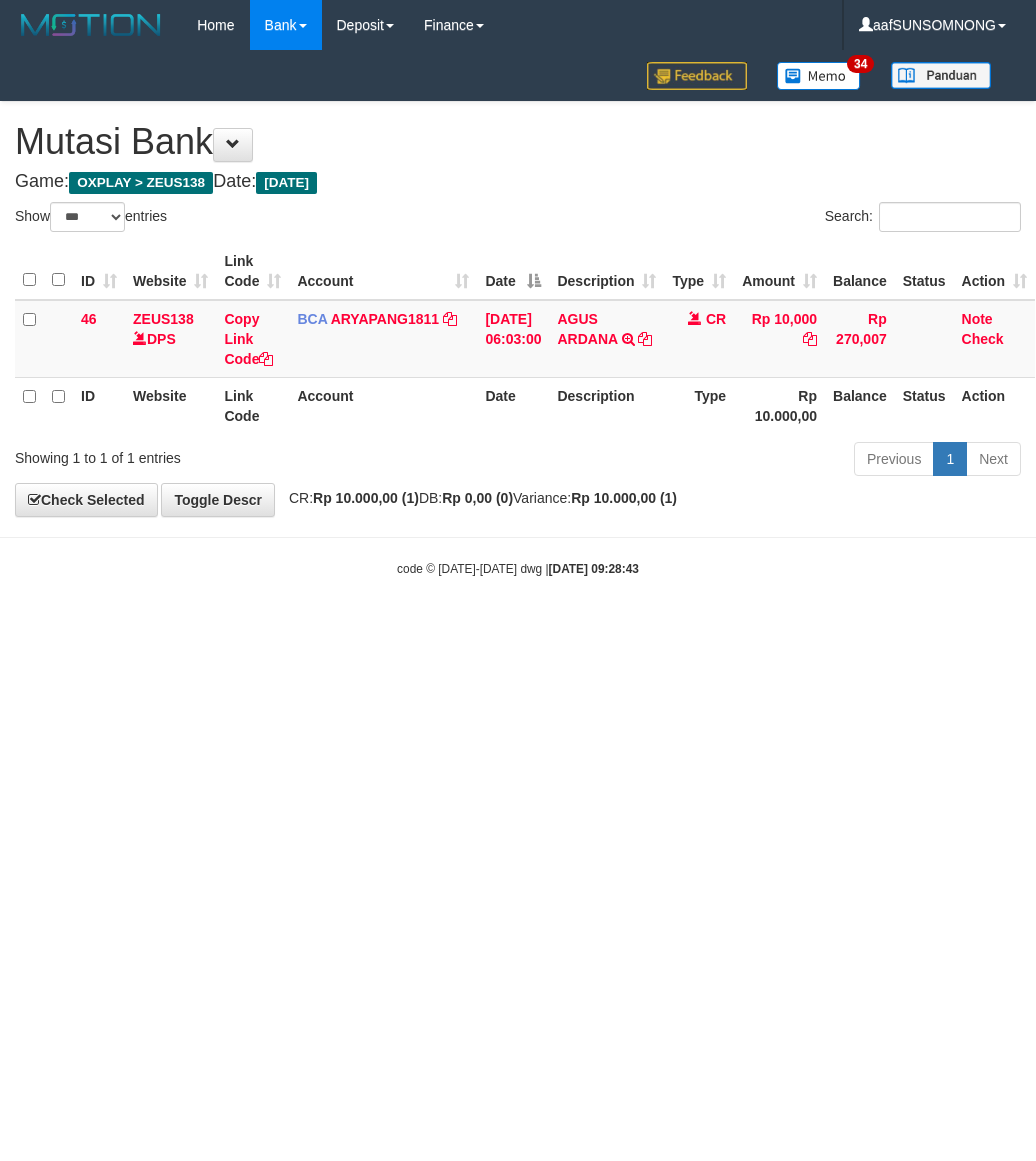 select on "***" 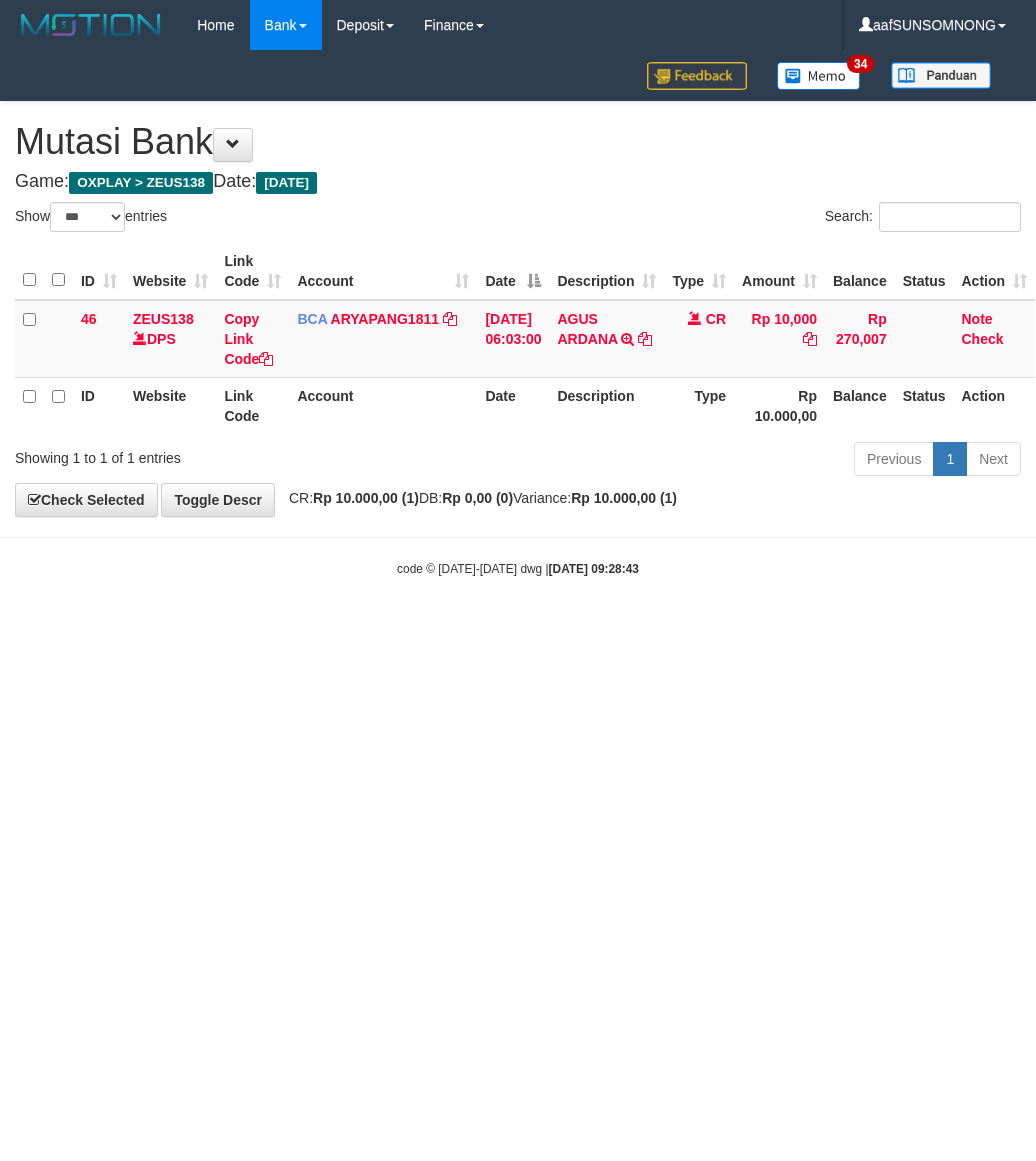 scroll, scrollTop: 0, scrollLeft: 0, axis: both 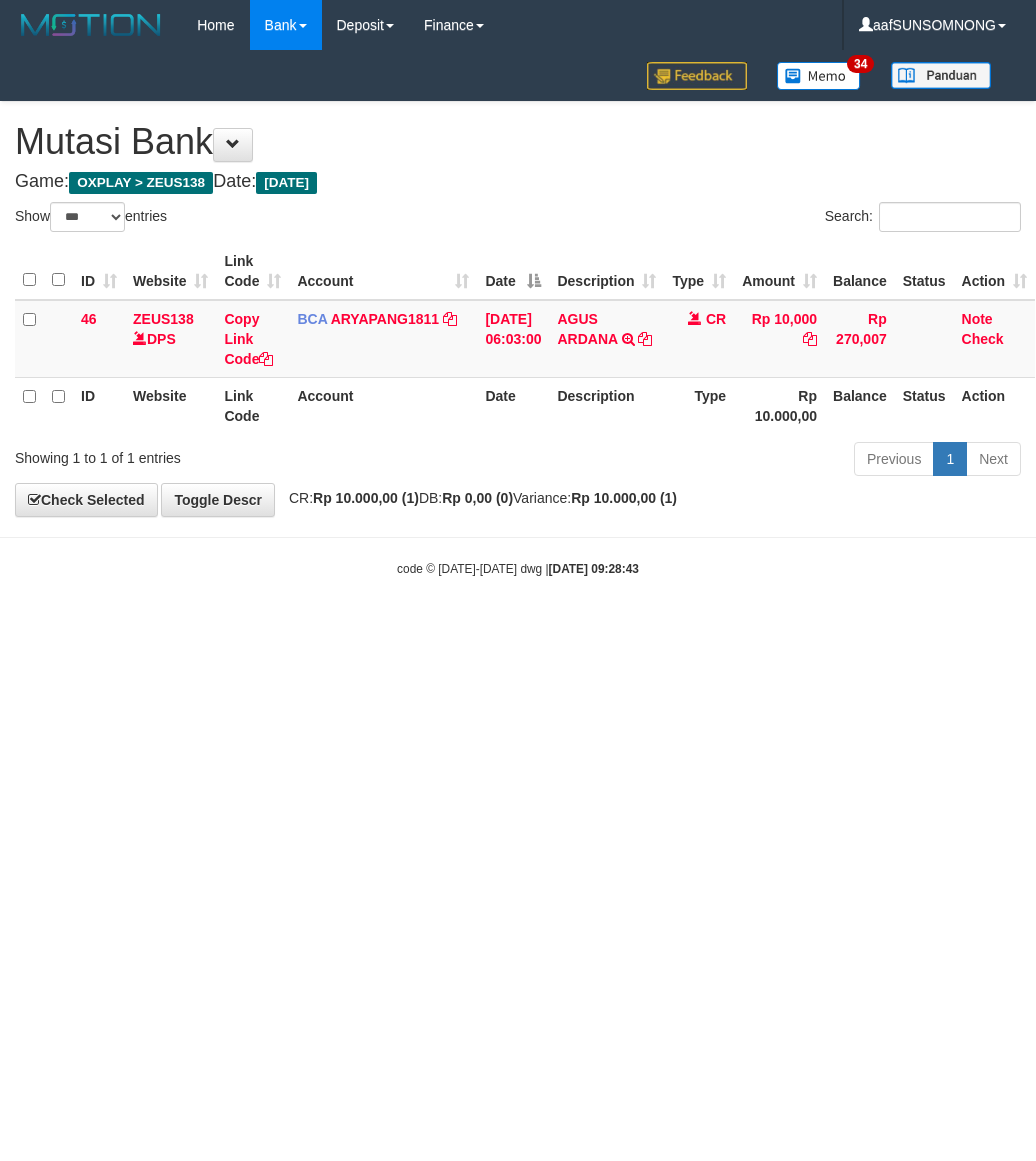 select on "***" 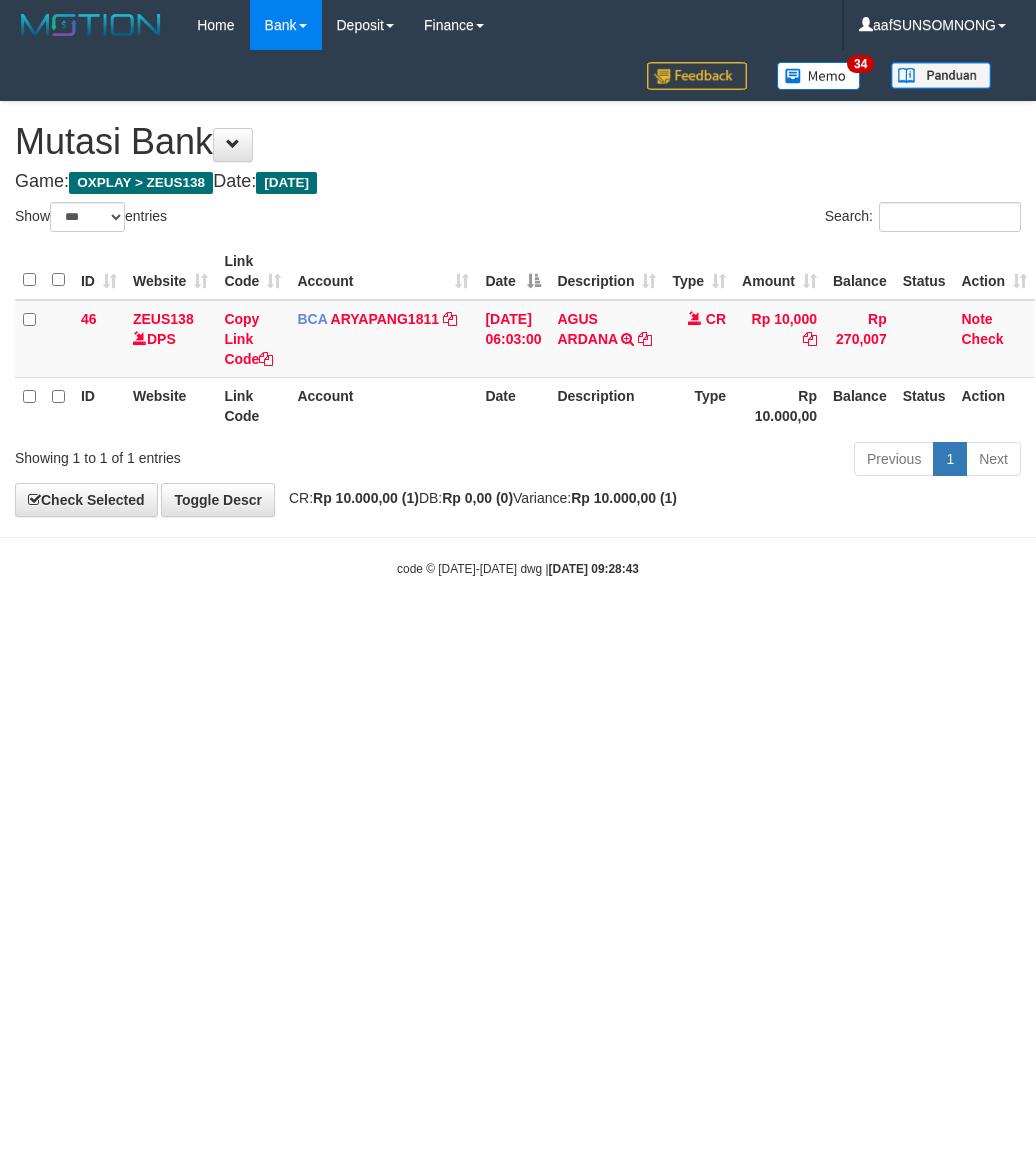 scroll, scrollTop: 0, scrollLeft: 0, axis: both 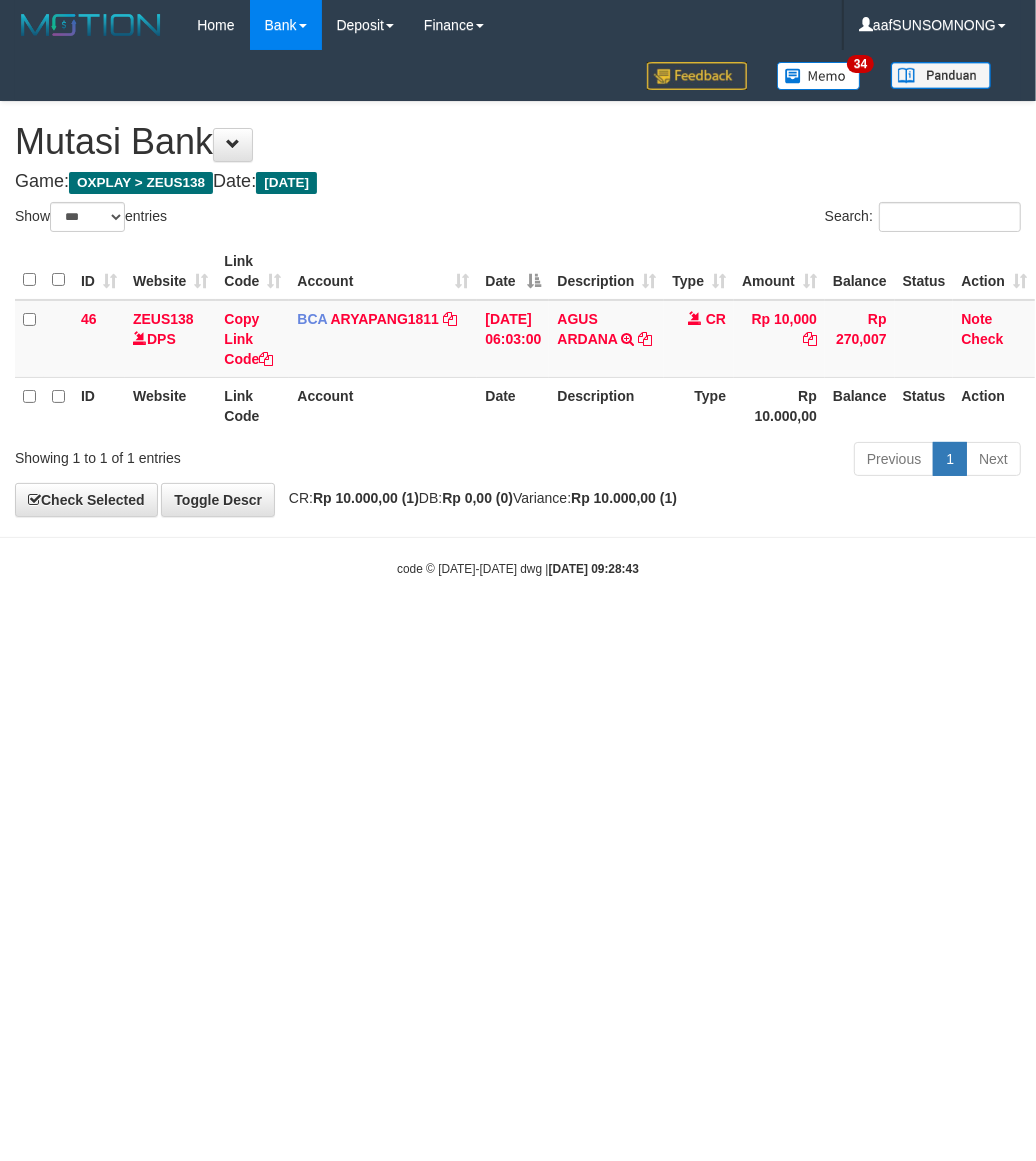 click on "Toggle navigation
Home
Bank
Account List
Load
By Website
Group
[OXPLAY]													ZEUS138
By Load Group (DPS)
Sync" at bounding box center [518, 314] 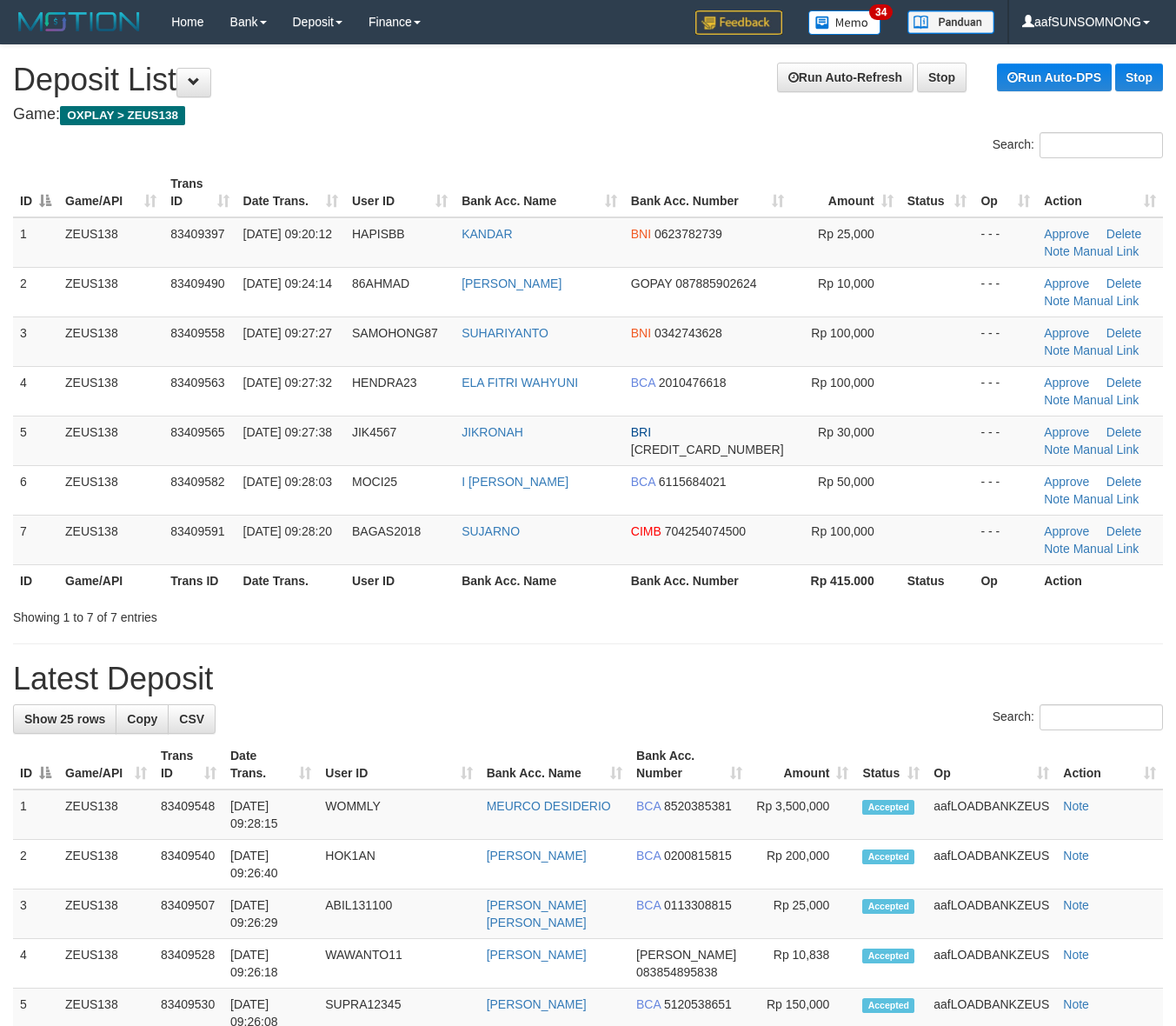 scroll, scrollTop: 0, scrollLeft: 0, axis: both 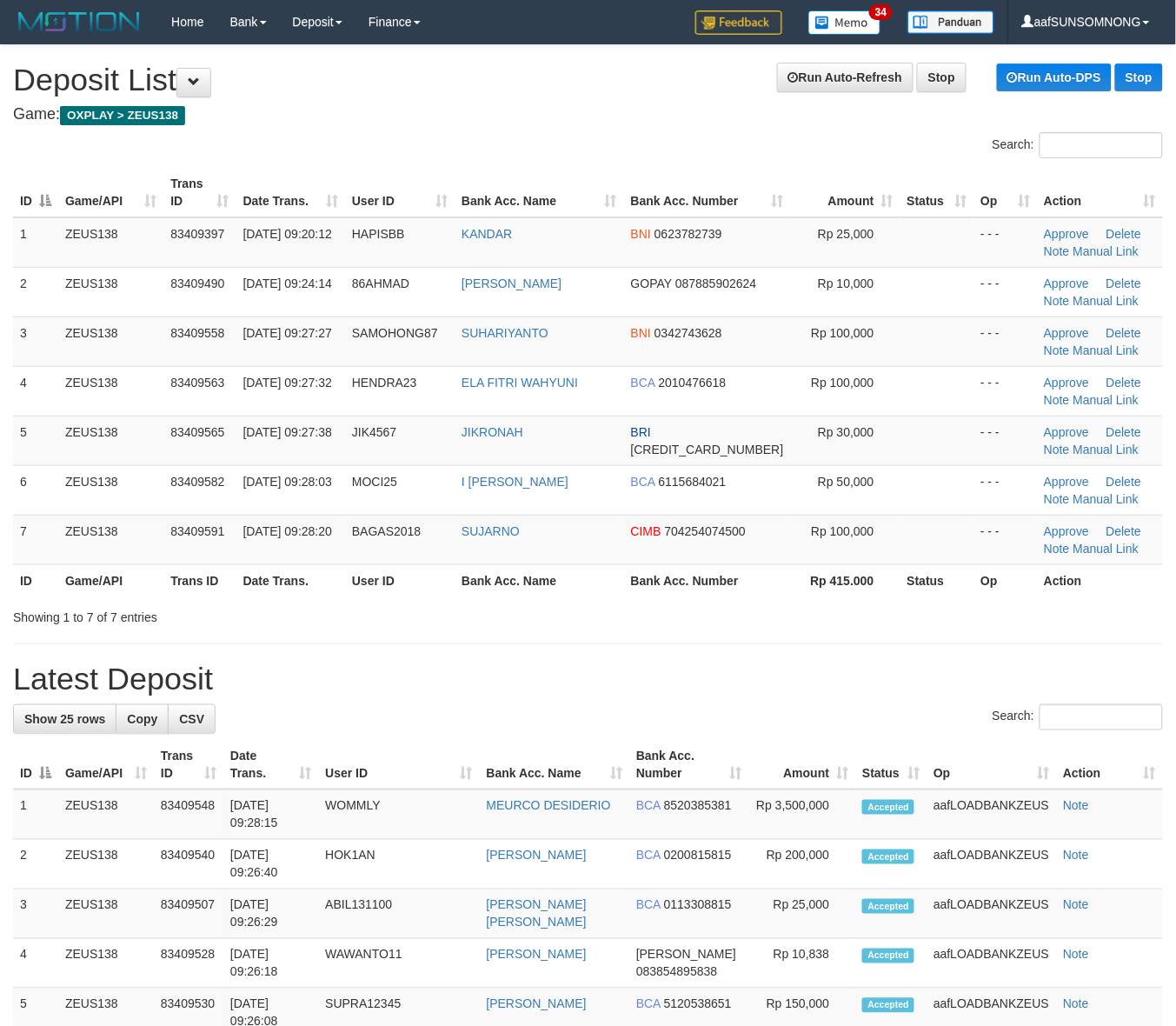 drag, startPoint x: 694, startPoint y: 666, endPoint x: 843, endPoint y: 654, distance: 149.48244 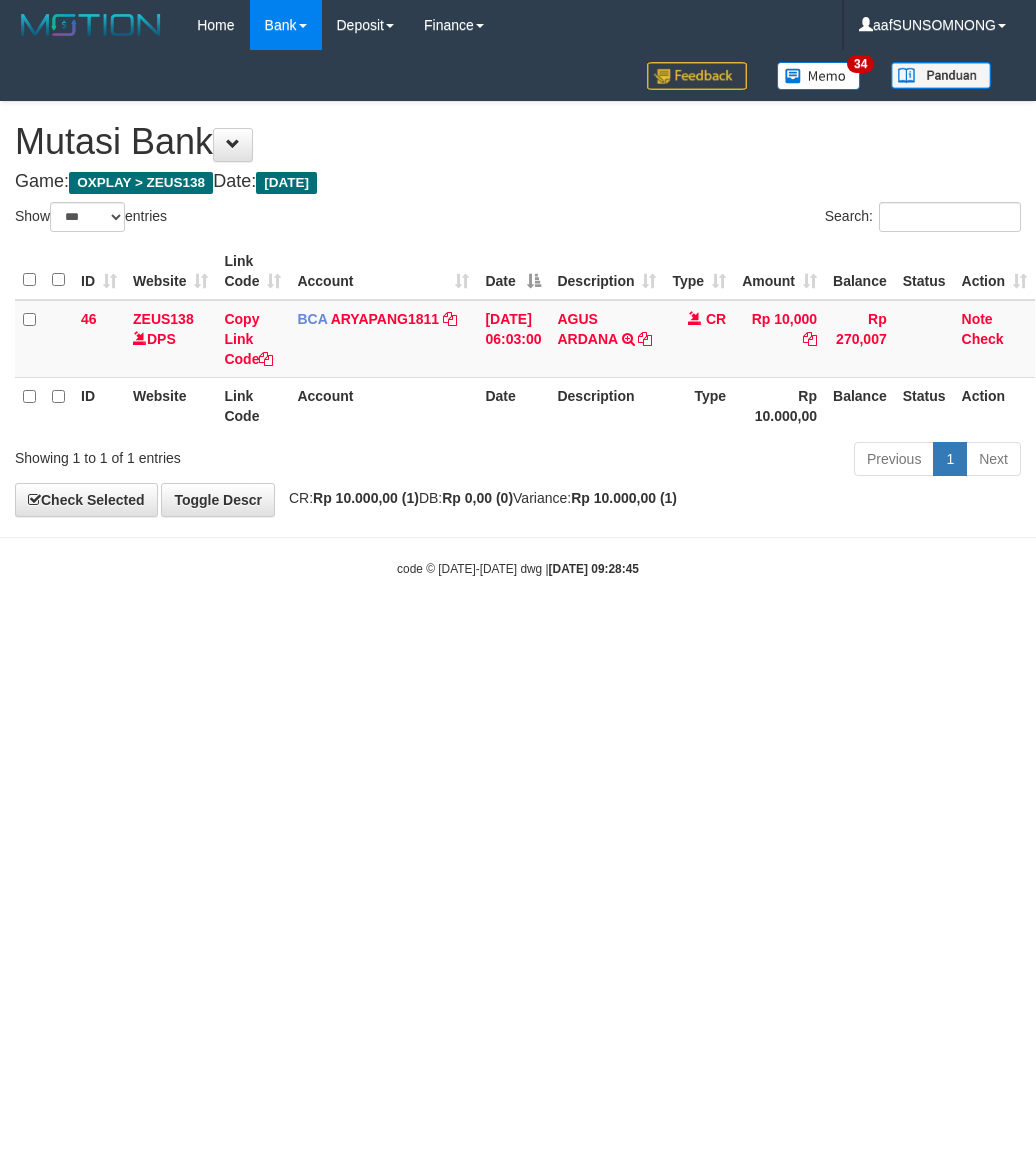 select on "***" 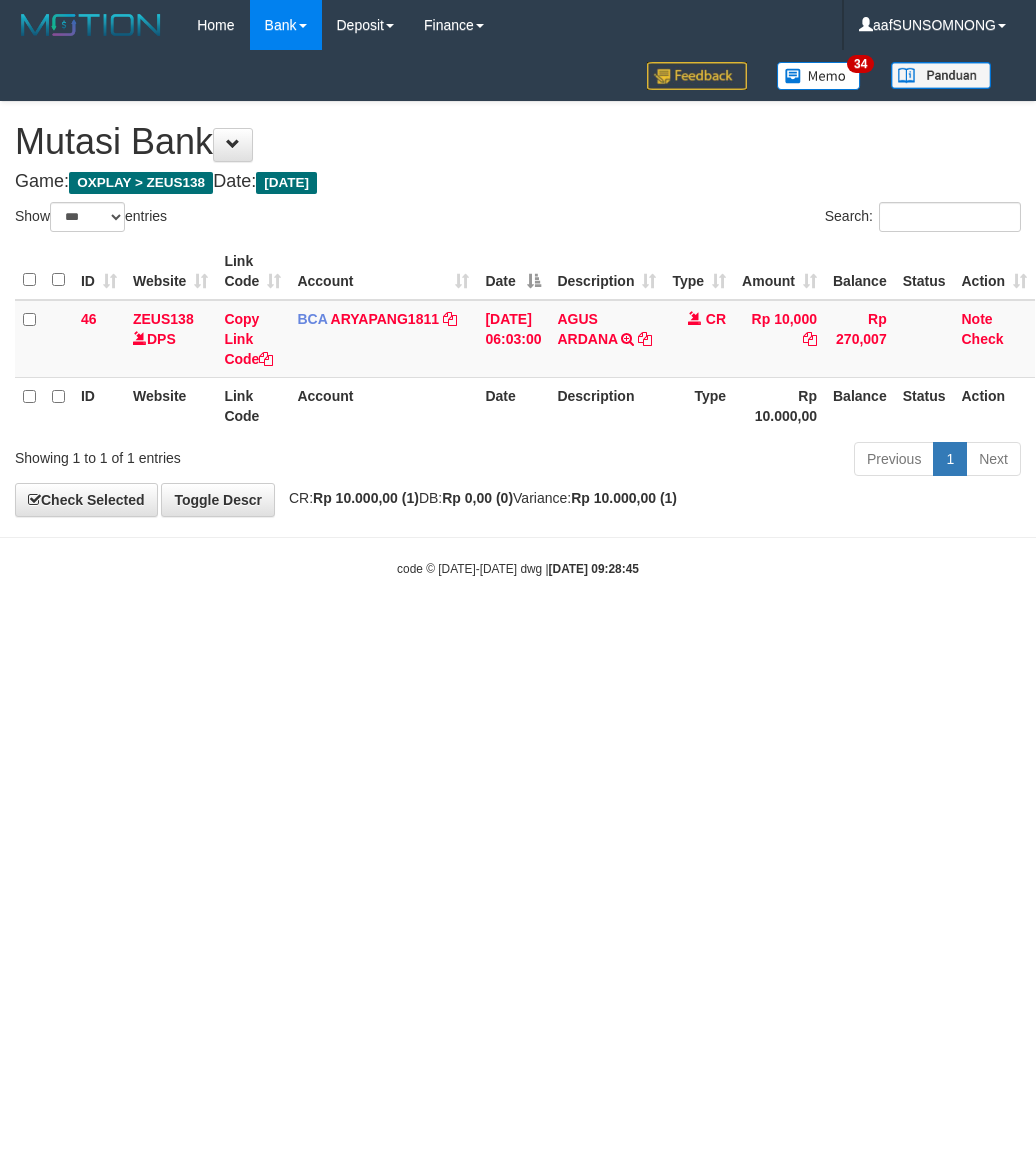 scroll, scrollTop: 0, scrollLeft: 0, axis: both 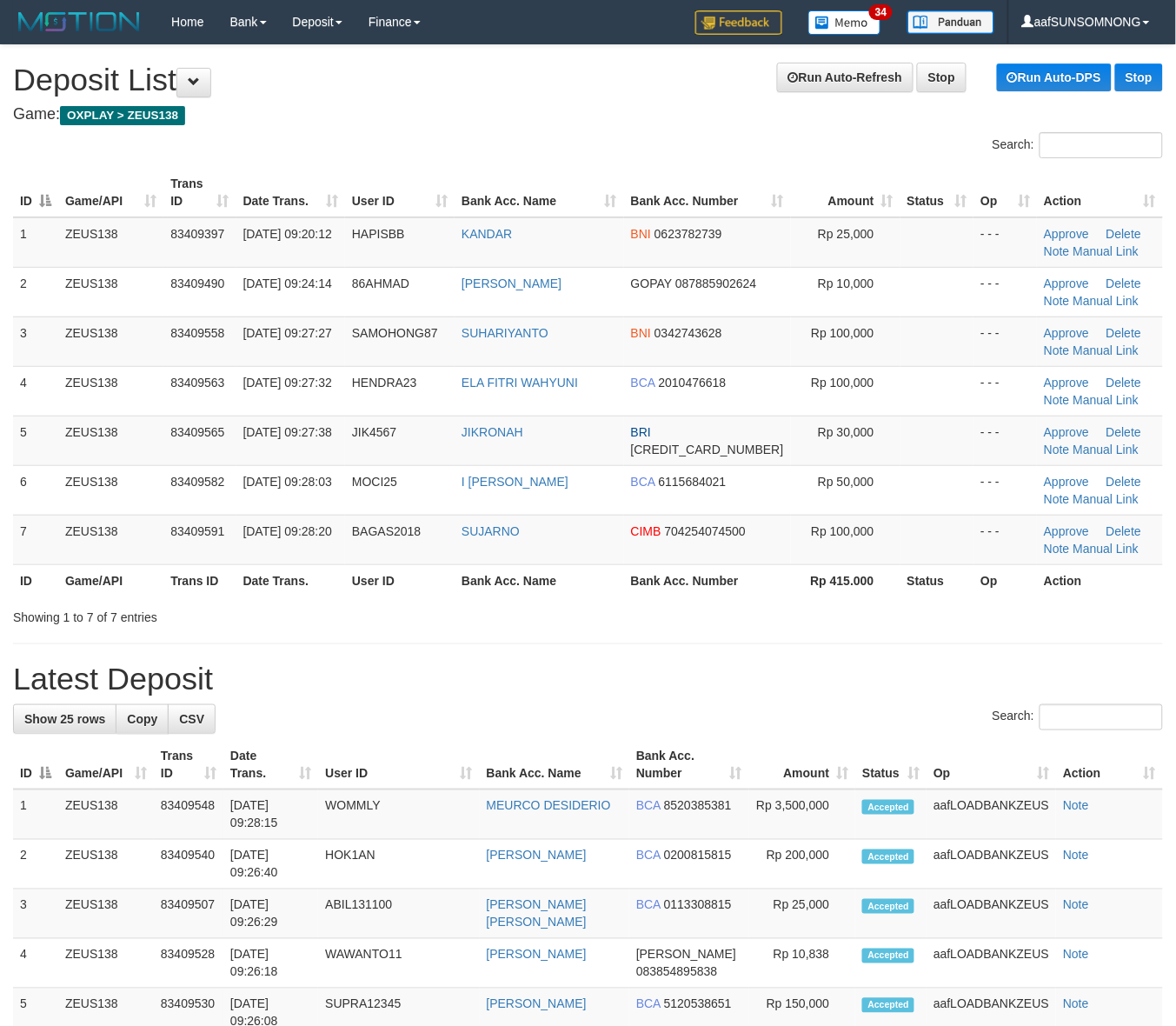 drag, startPoint x: 741, startPoint y: 652, endPoint x: 827, endPoint y: 648, distance: 86.09297 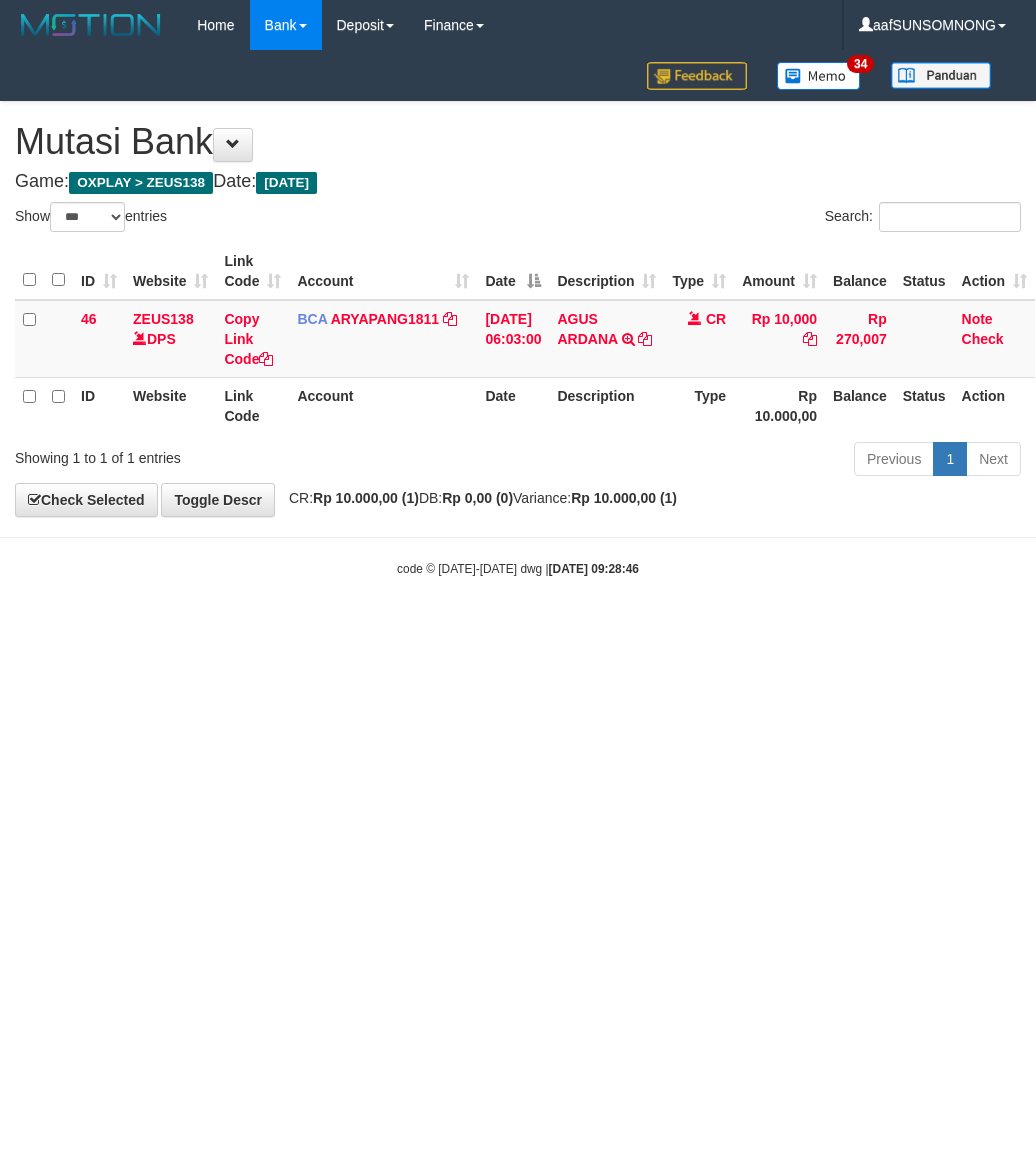 select on "***" 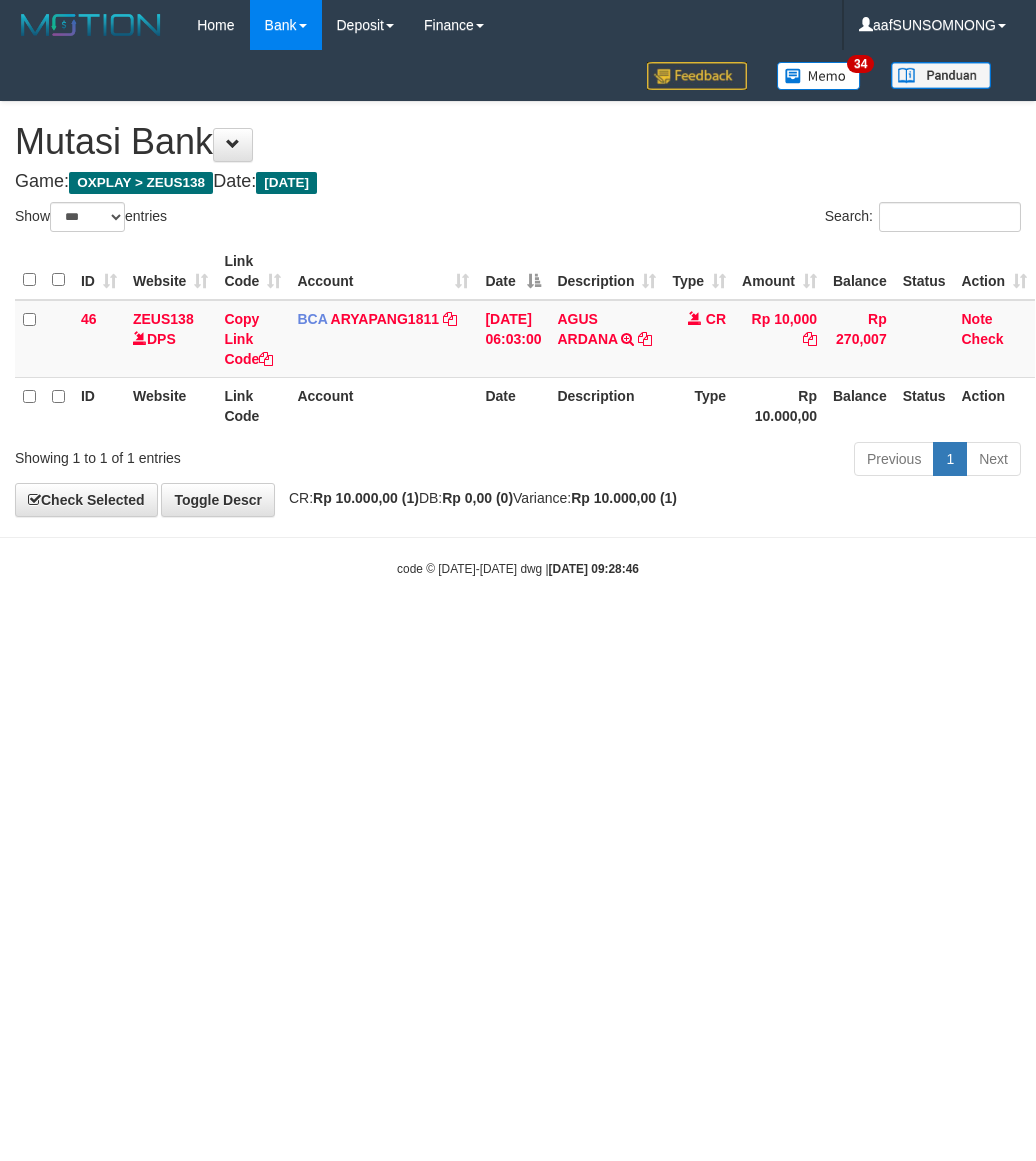 scroll, scrollTop: 0, scrollLeft: 0, axis: both 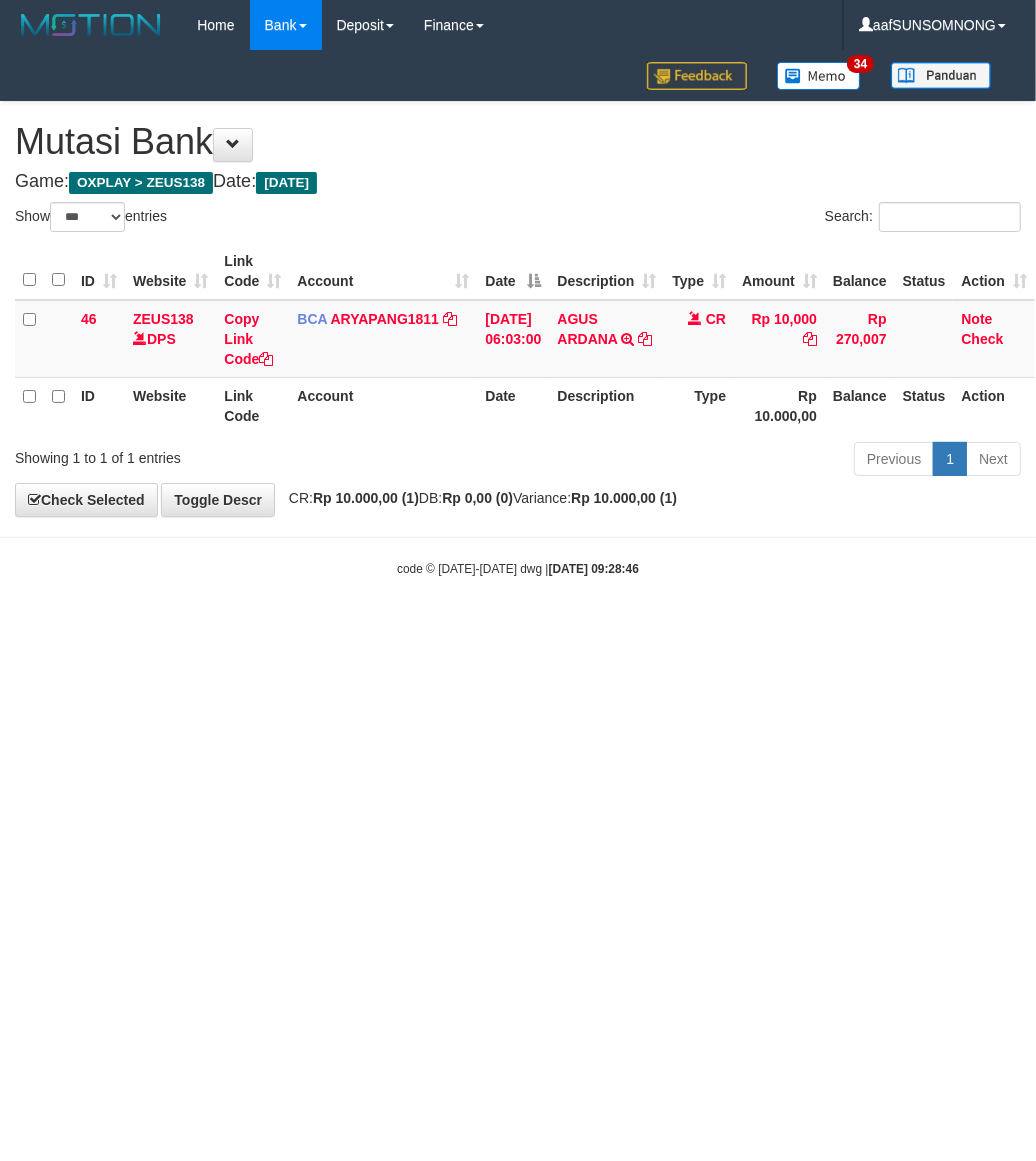 click on "Toggle navigation
Home
Bank
Account List
Load
By Website
Group
[OXPLAY]													ZEUS138
By Load Group (DPS)
Sync" at bounding box center [518, 314] 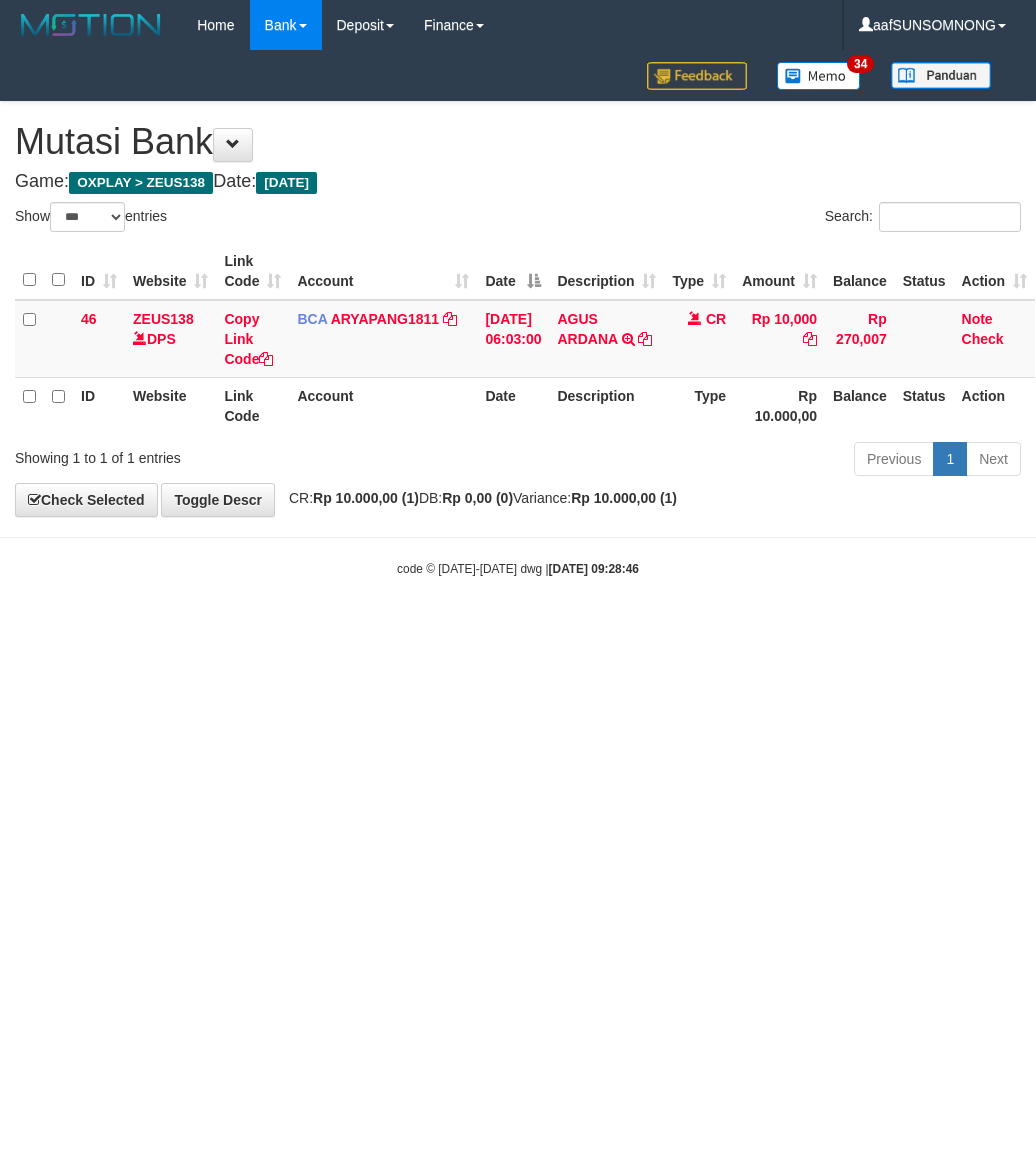 select on "***" 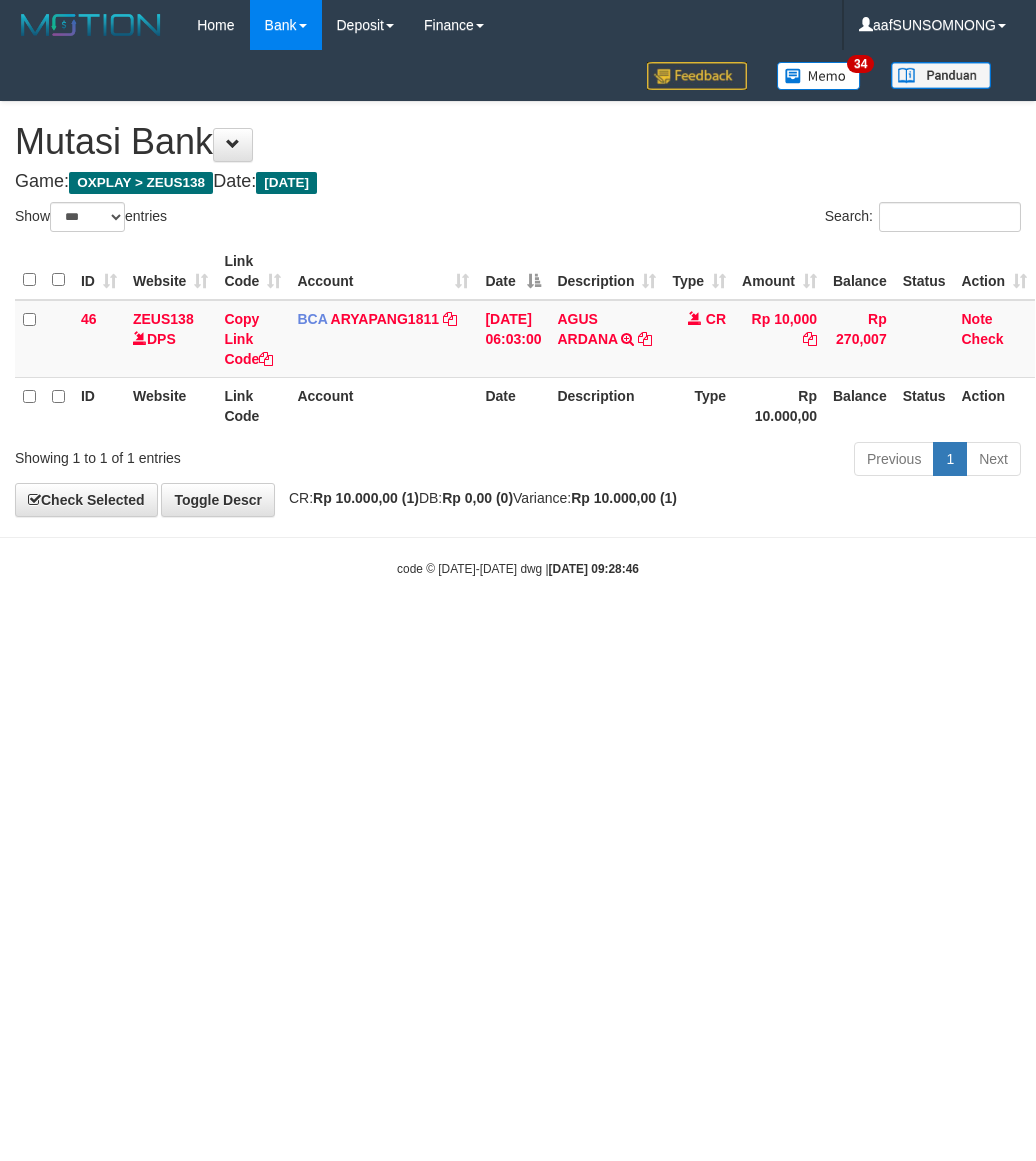 scroll, scrollTop: 0, scrollLeft: 0, axis: both 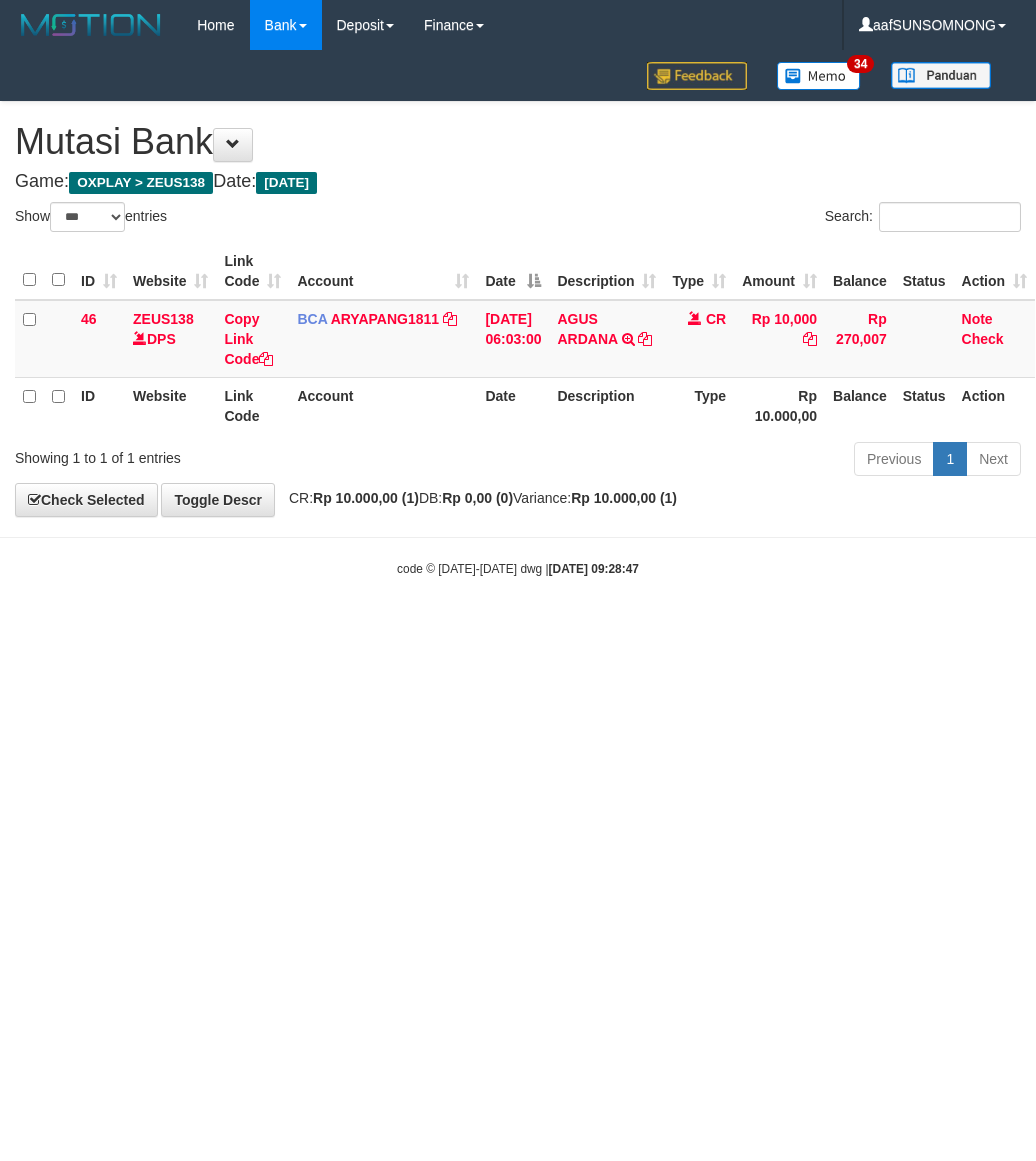select on "***" 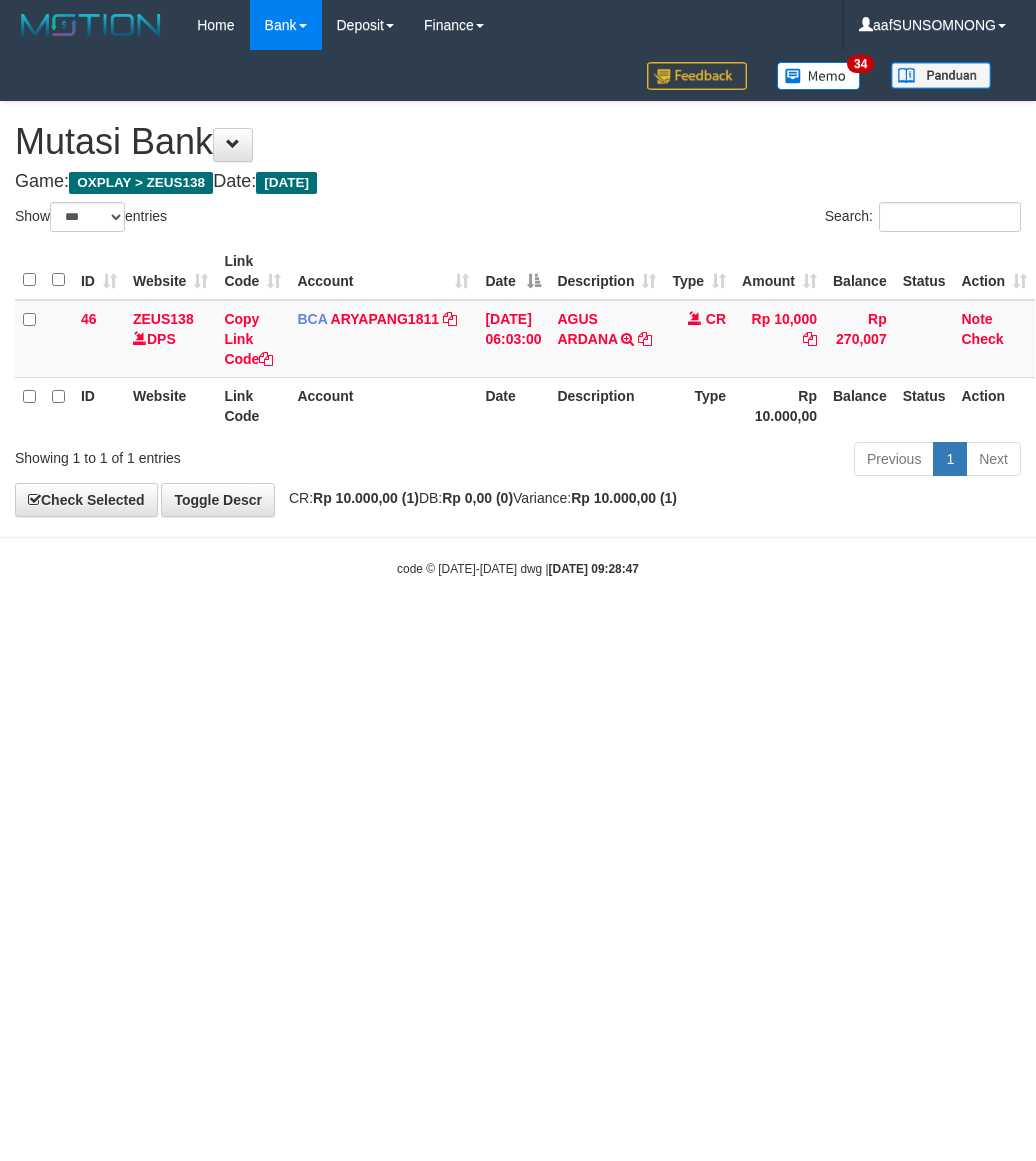 scroll, scrollTop: 0, scrollLeft: 0, axis: both 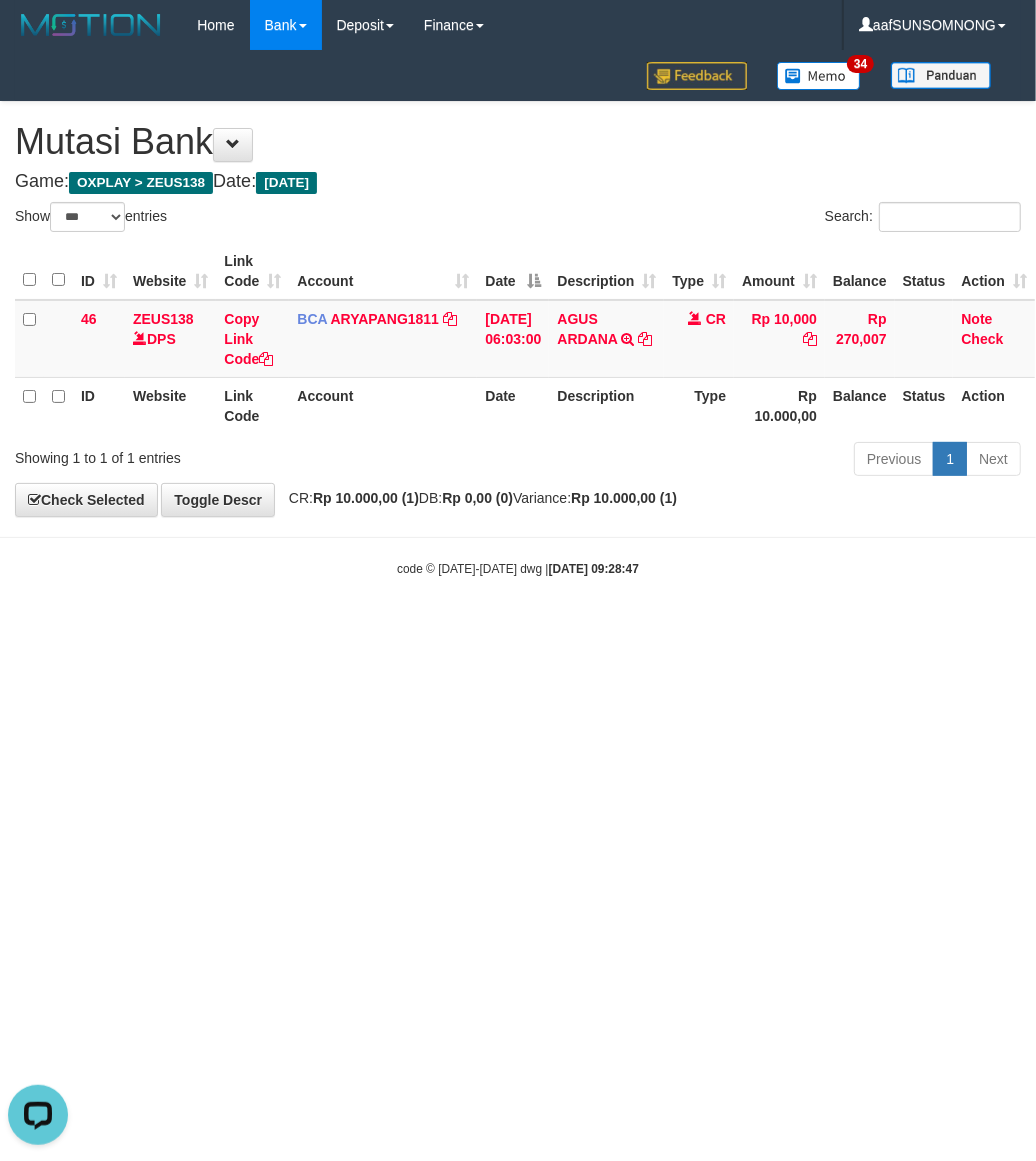 drag, startPoint x: 0, startPoint y: 0, endPoint x: 308, endPoint y: 785, distance: 843.2609 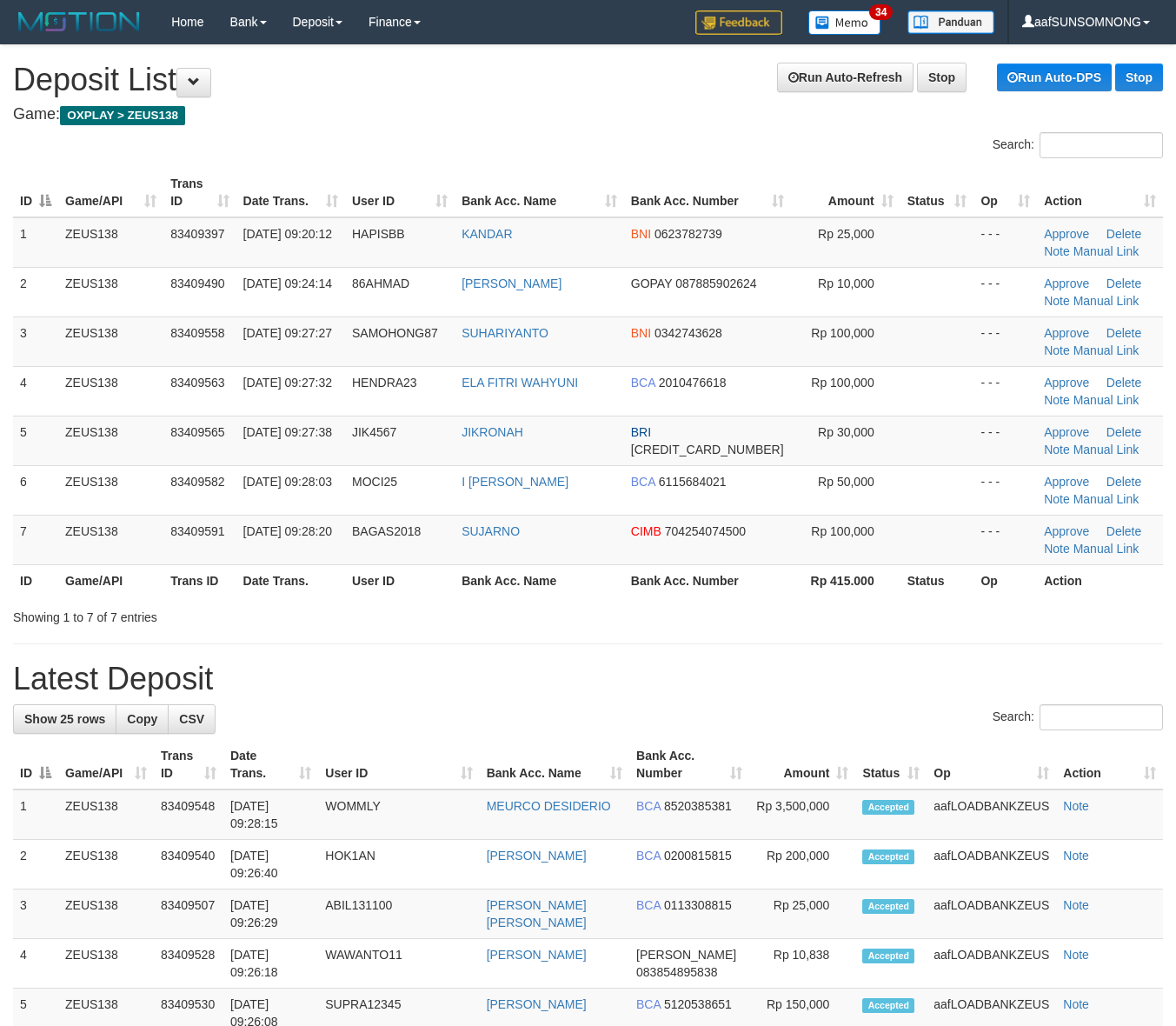 scroll, scrollTop: 0, scrollLeft: 0, axis: both 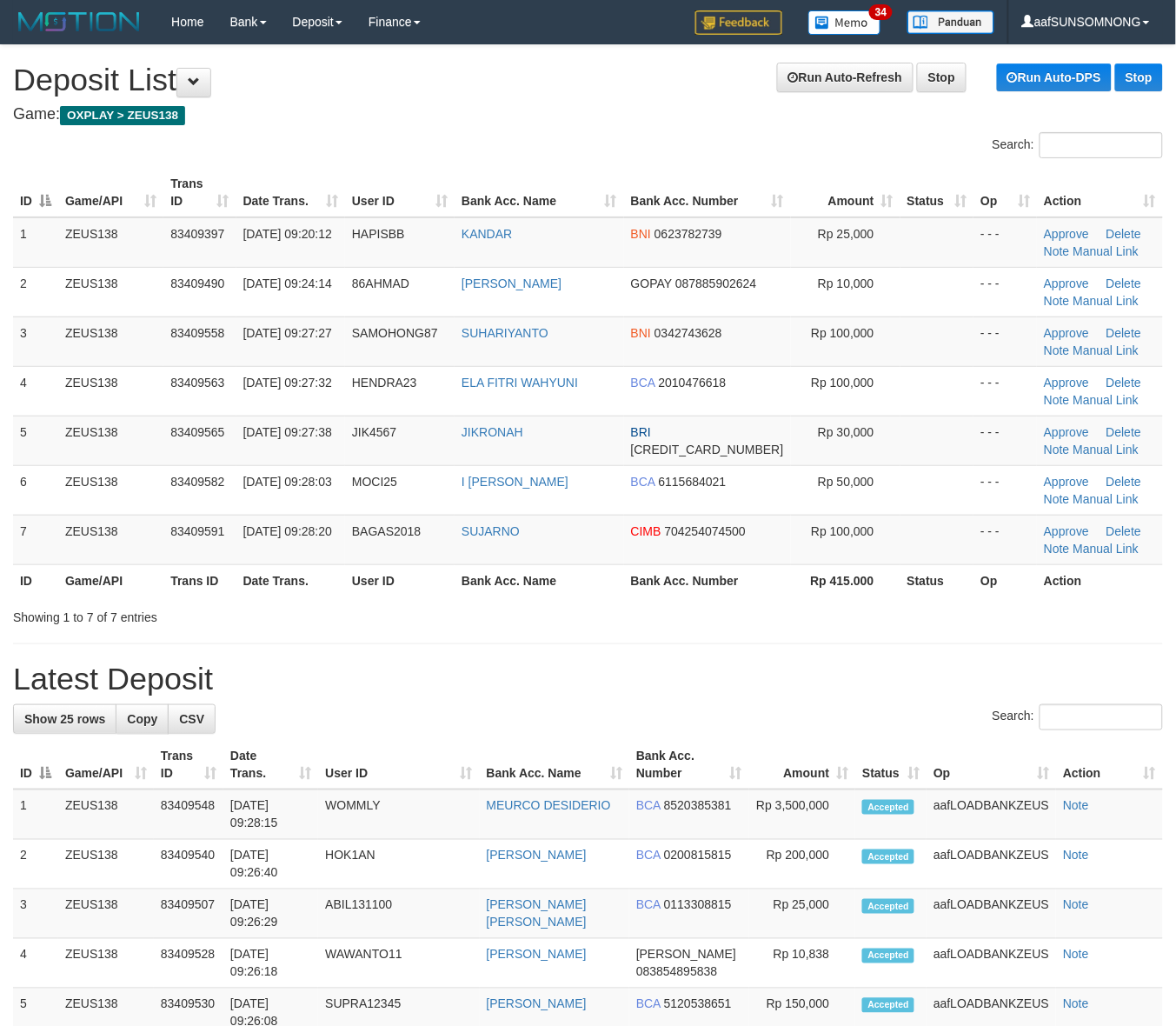 click on "**********" at bounding box center [588, 1095] 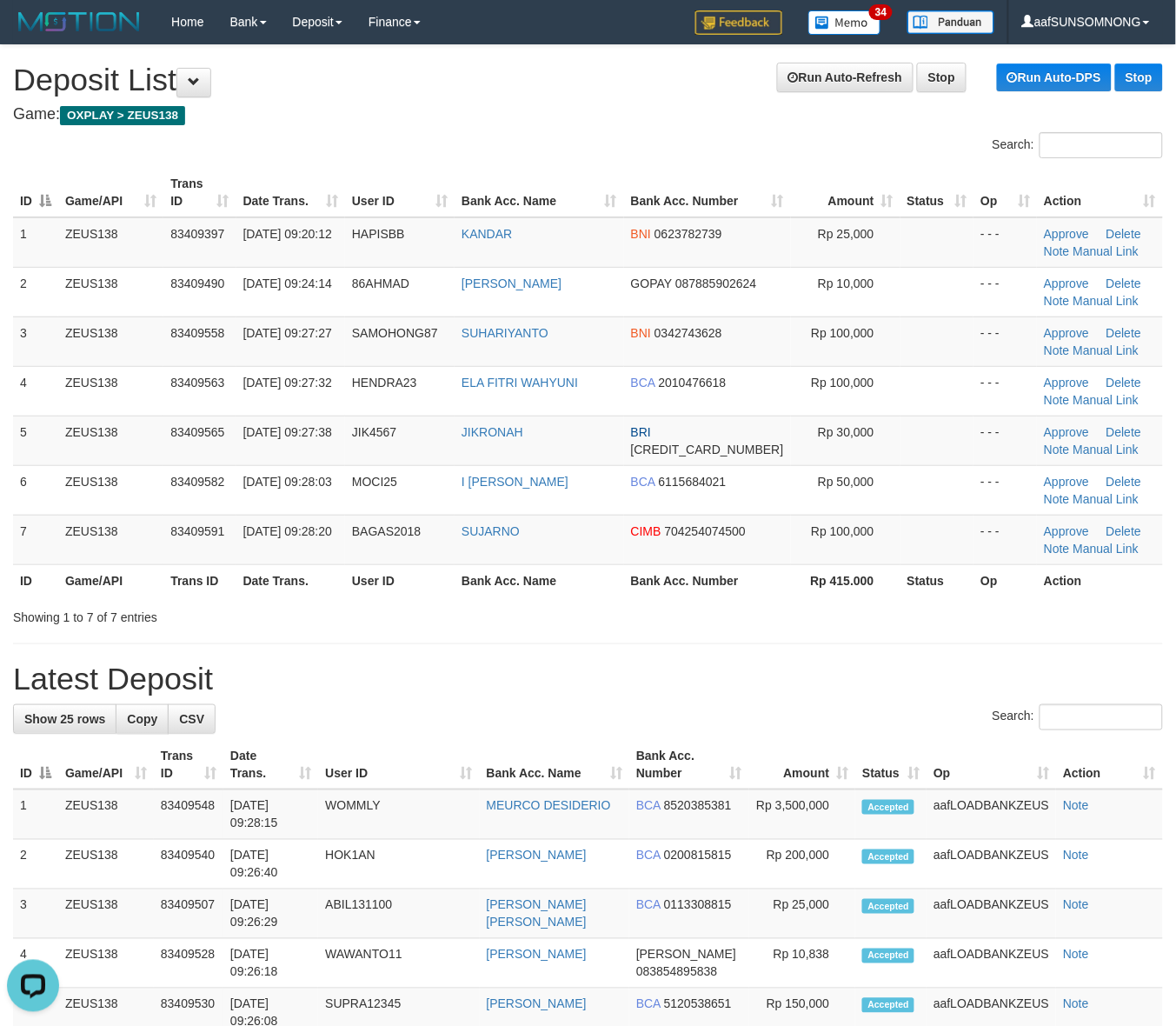 scroll, scrollTop: 0, scrollLeft: 0, axis: both 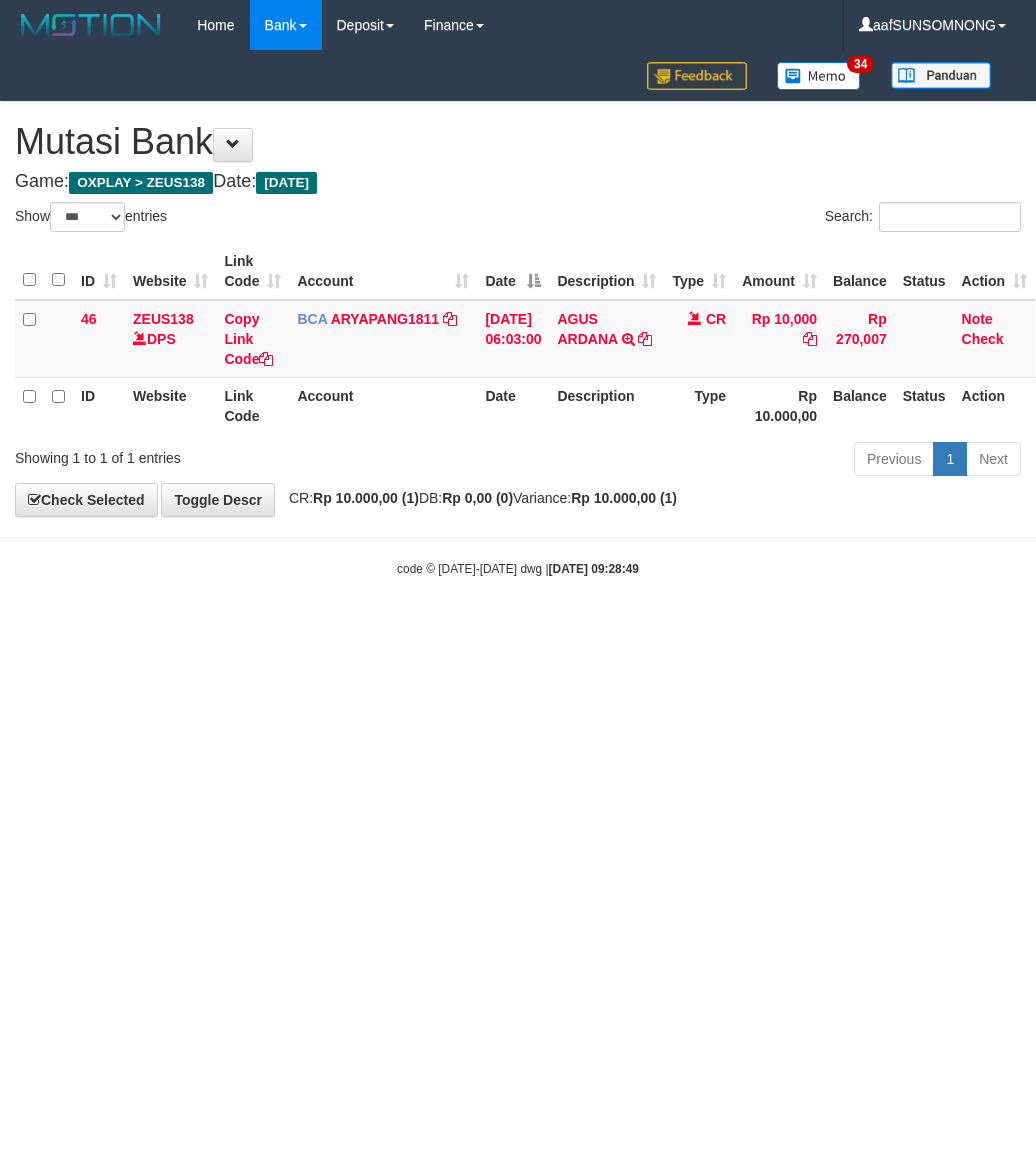 select on "***" 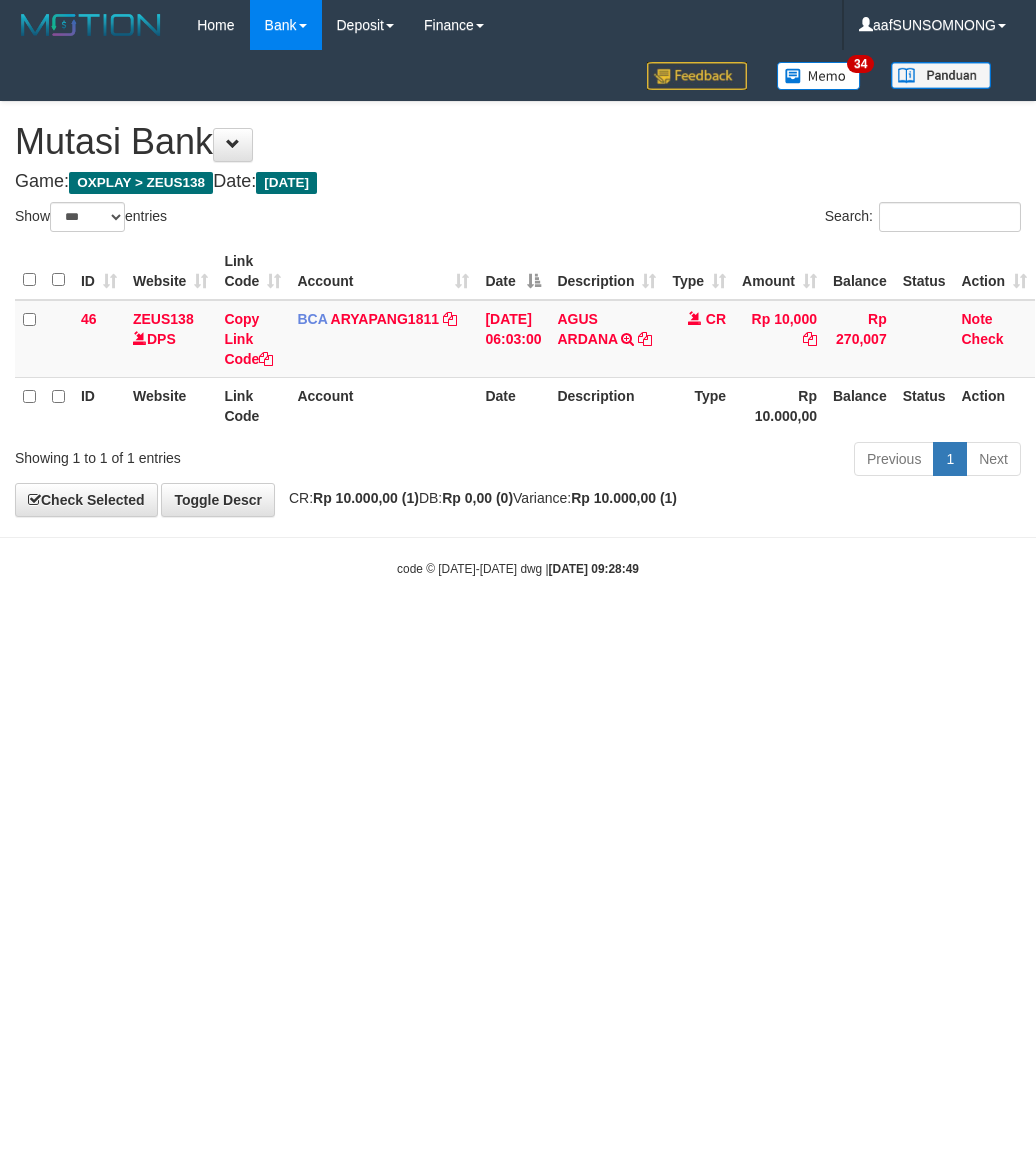 scroll, scrollTop: 0, scrollLeft: 0, axis: both 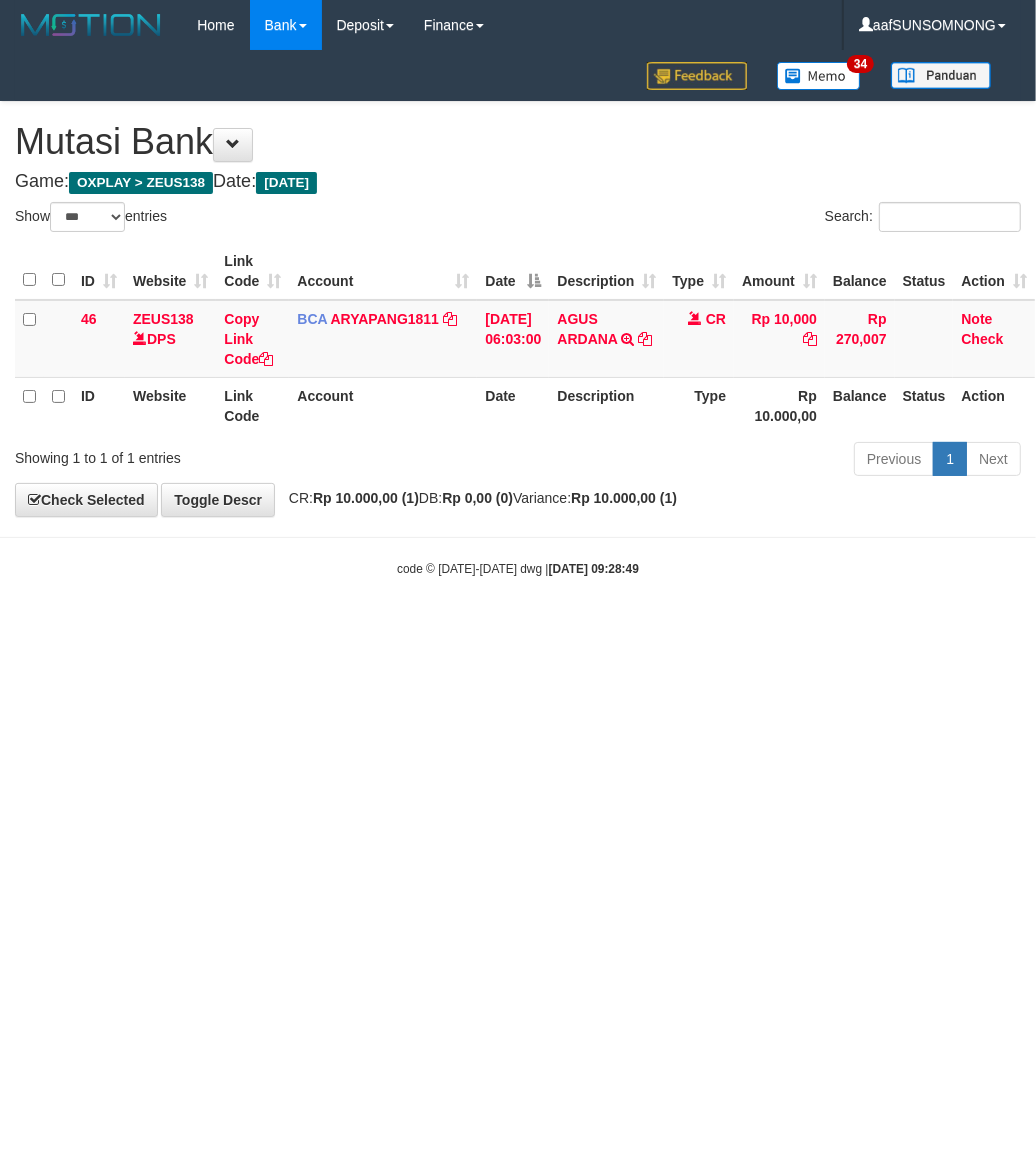 click on "Toggle navigation
Home
Bank
Account List
Load
By Website
Group
[OXPLAY]													ZEUS138
By Load Group (DPS)
Sync" at bounding box center (518, 314) 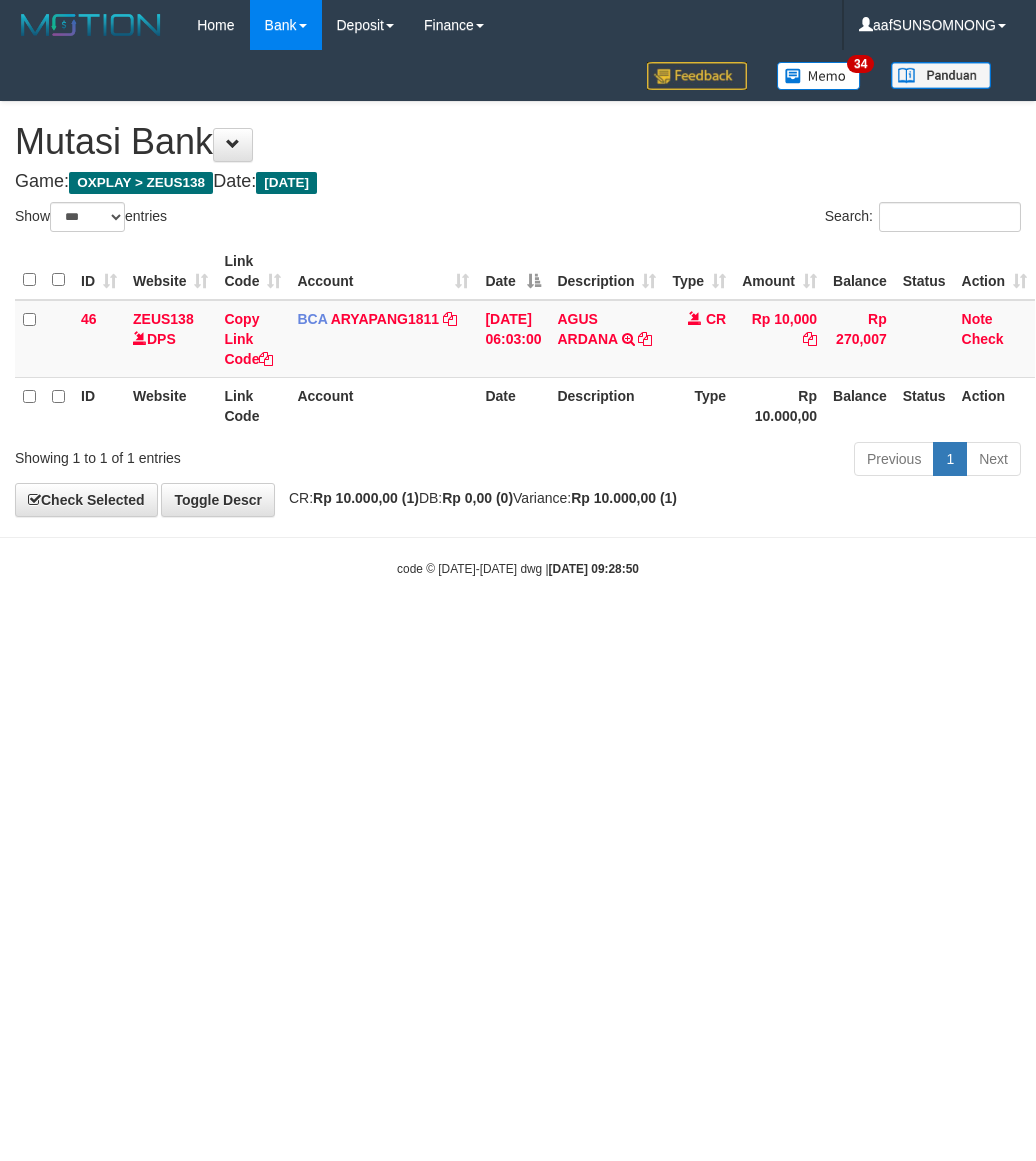 select on "***" 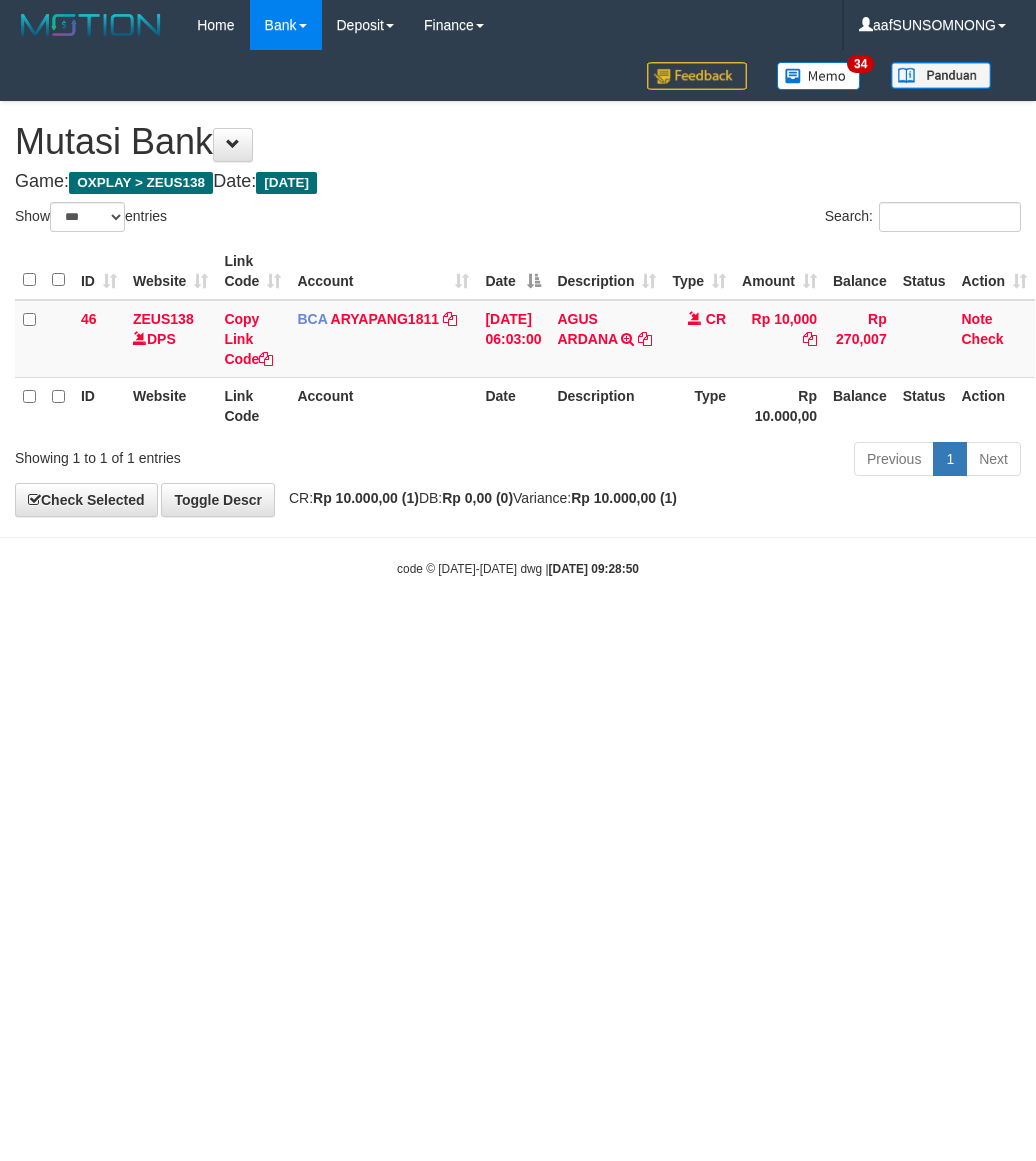 scroll, scrollTop: 0, scrollLeft: 0, axis: both 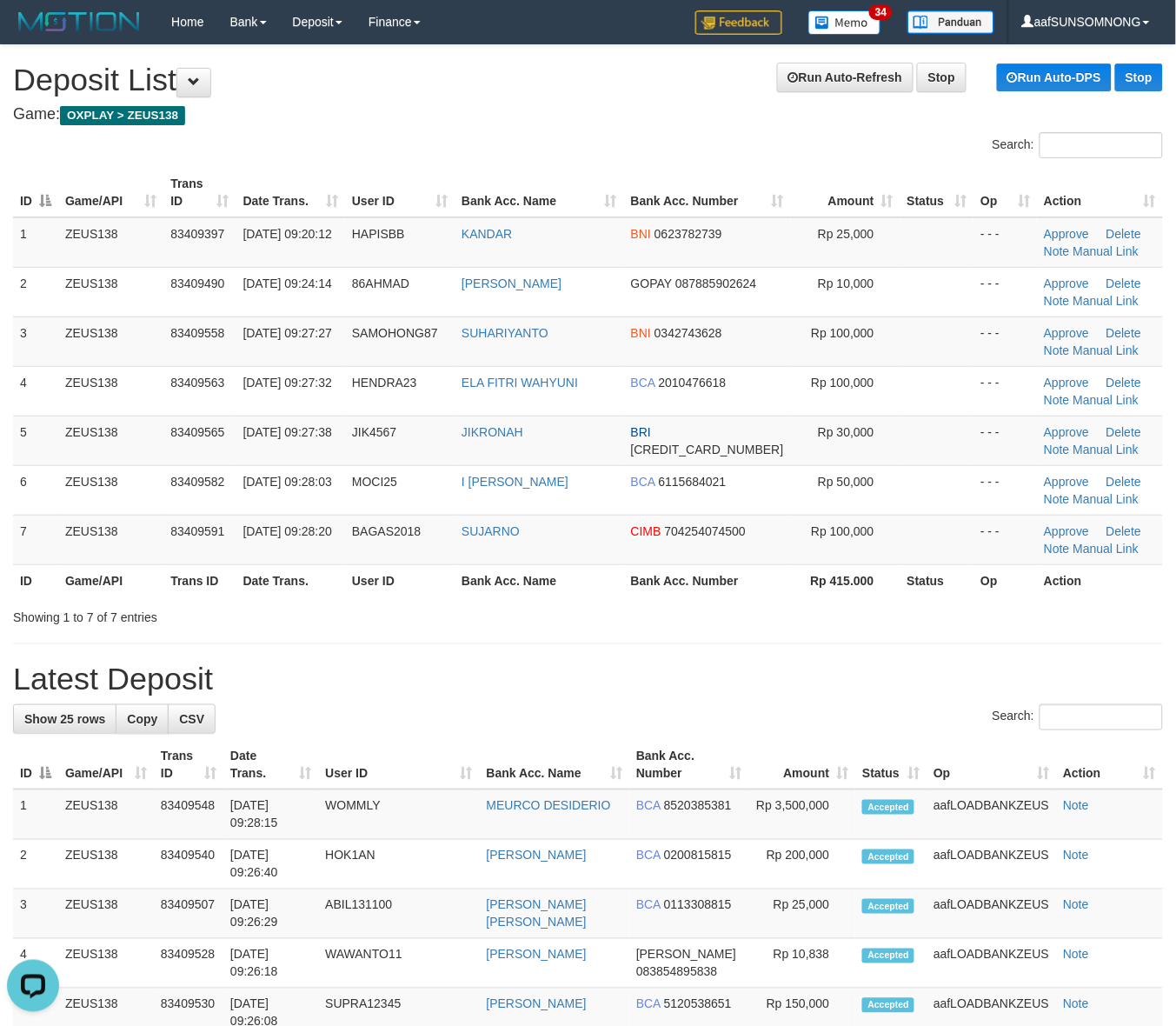 drag, startPoint x: 831, startPoint y: 655, endPoint x: 971, endPoint y: 661, distance: 140.1285 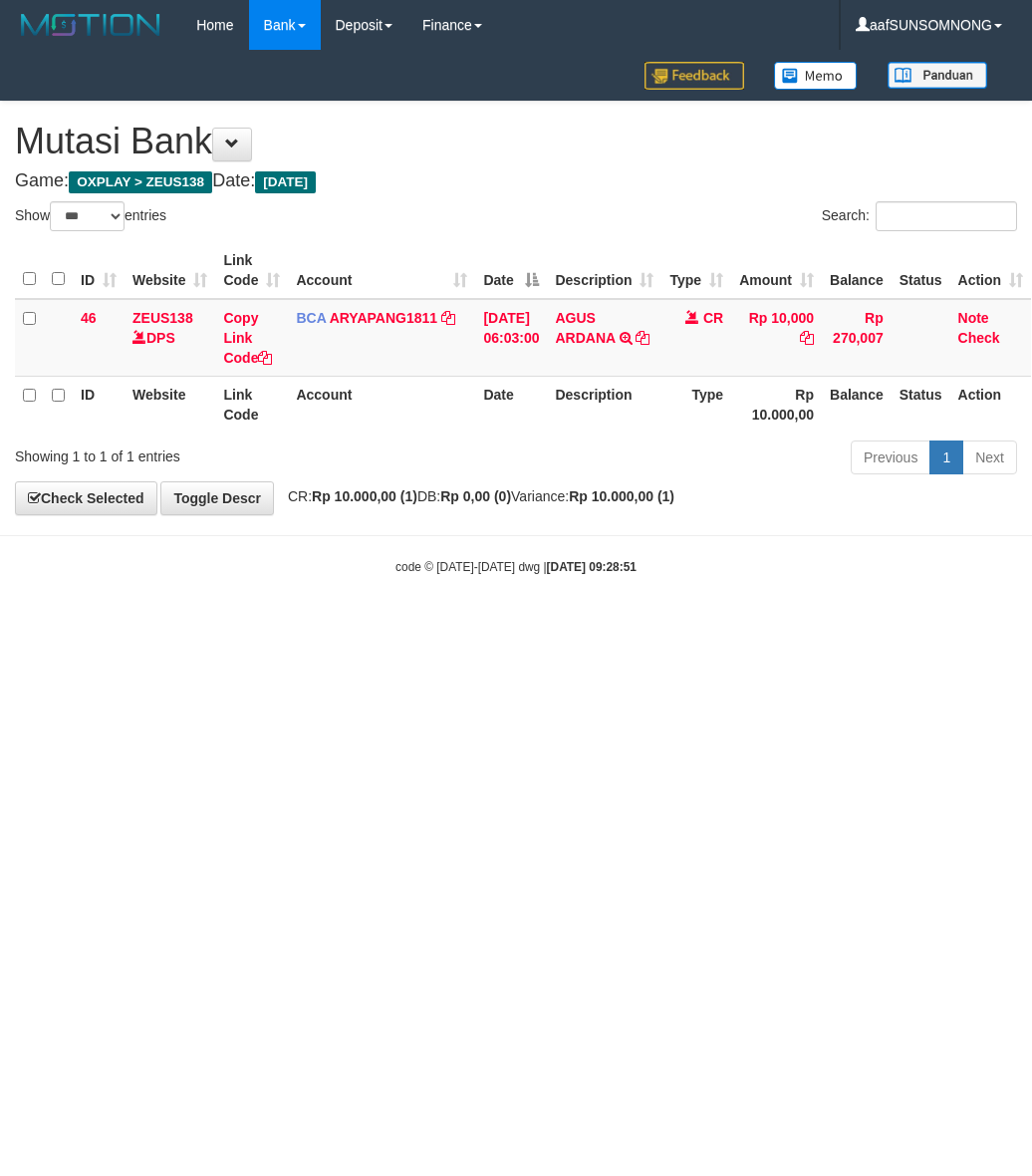 select on "***" 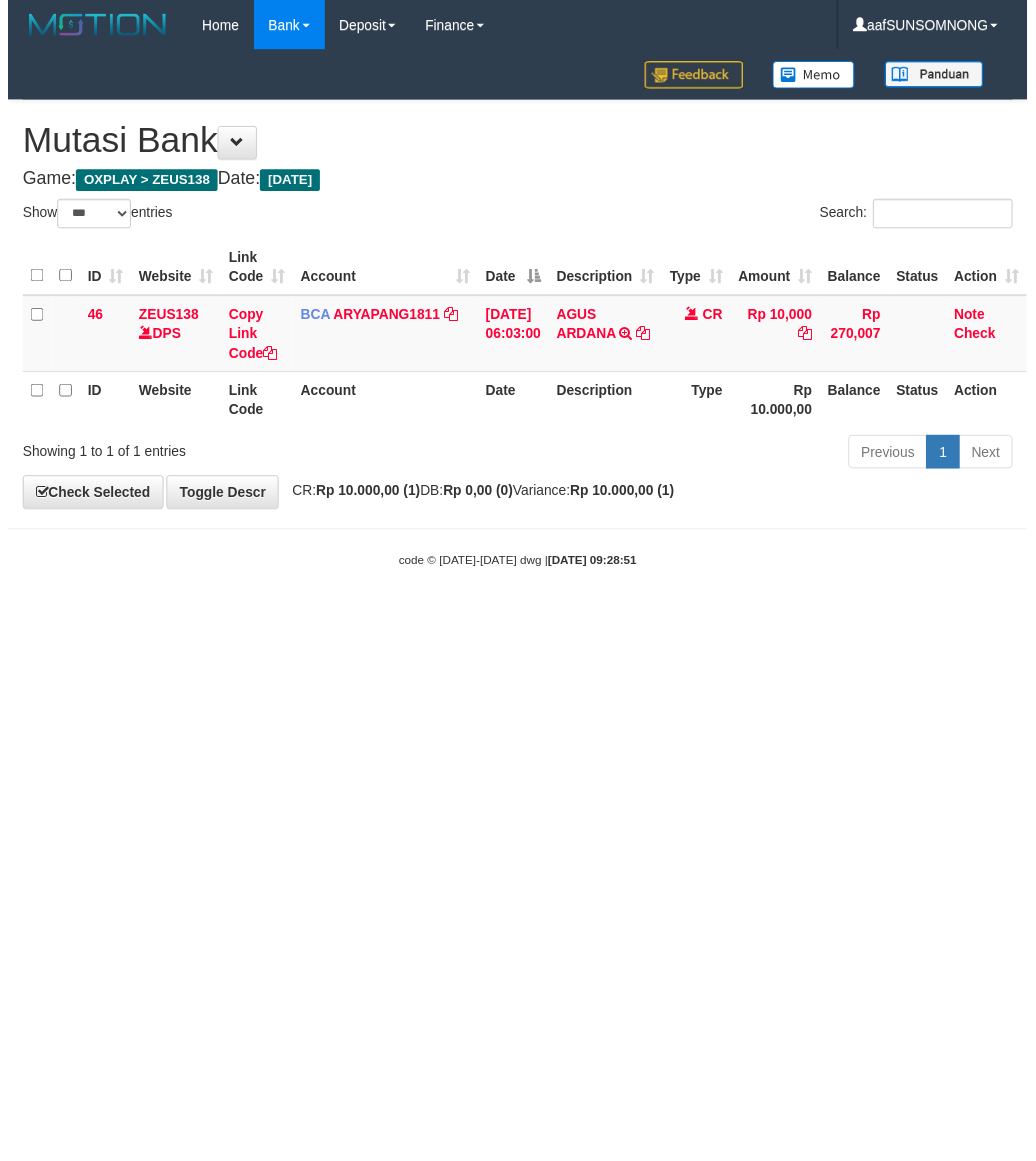 scroll, scrollTop: 0, scrollLeft: 0, axis: both 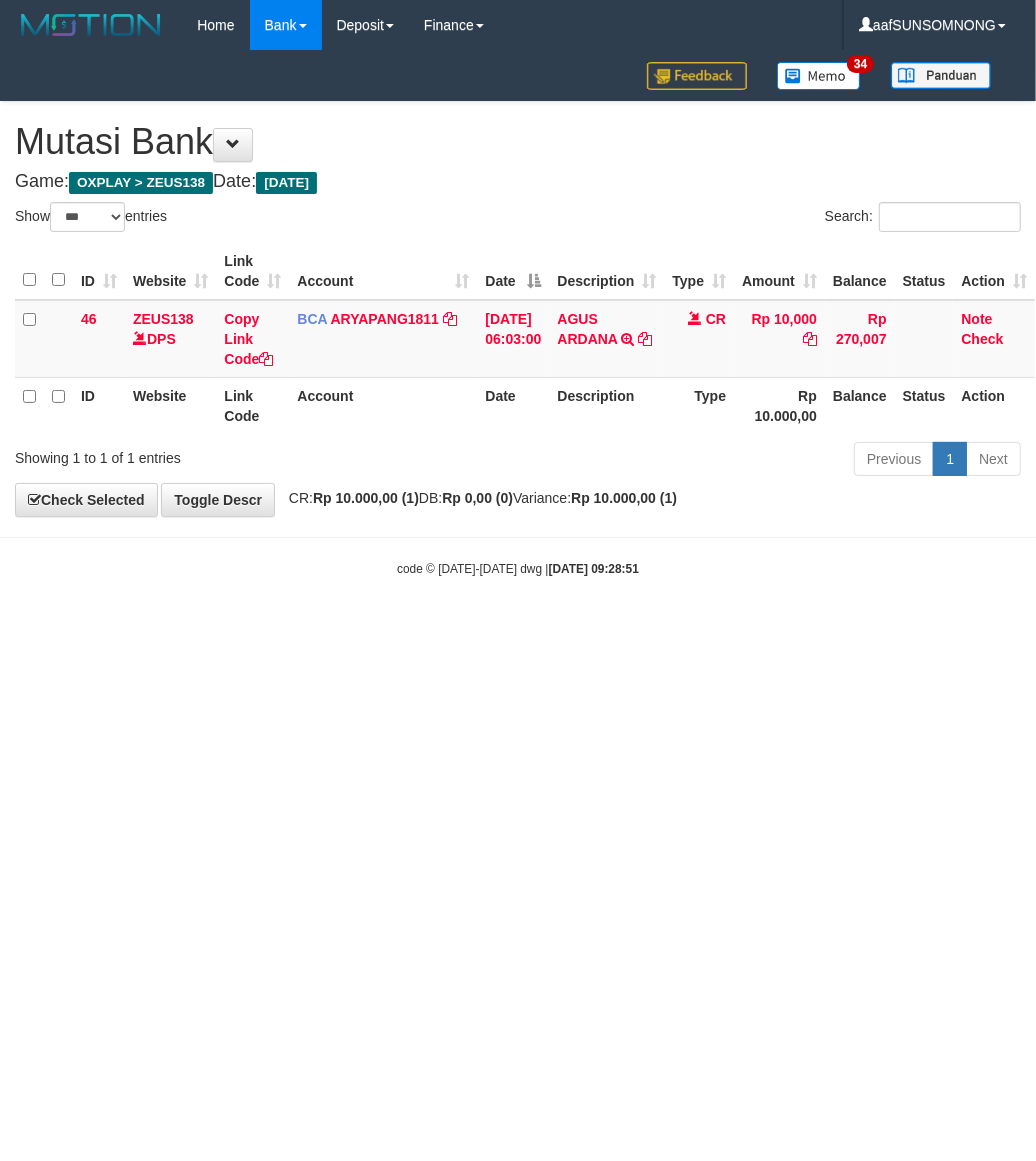 click on "Toggle navigation
Home
Bank
Account List
Load
By Website
Group
[OXPLAY]													ZEUS138
By Load Group (DPS)
Sync" at bounding box center [518, 314] 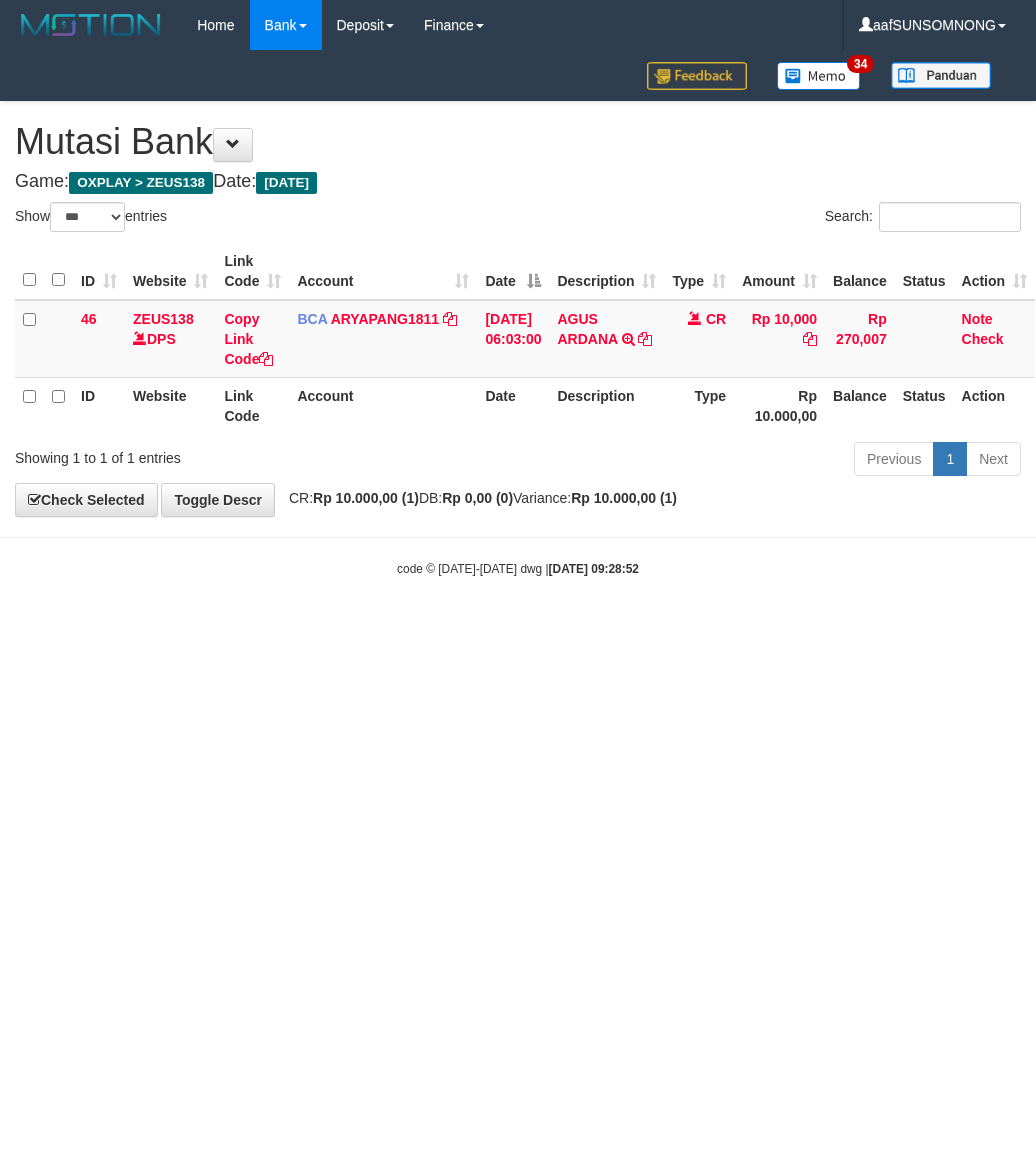 select on "***" 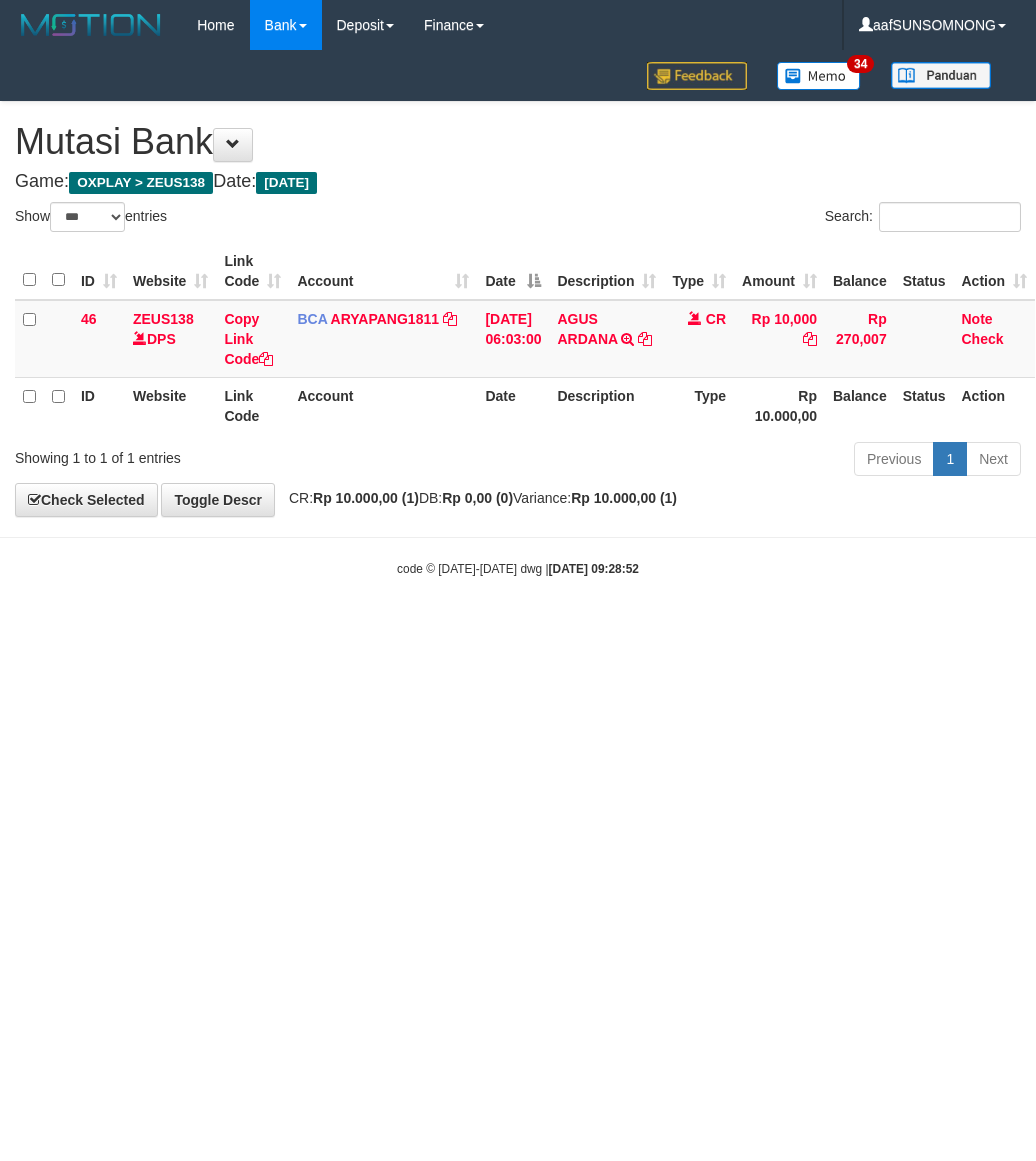 scroll, scrollTop: 0, scrollLeft: 0, axis: both 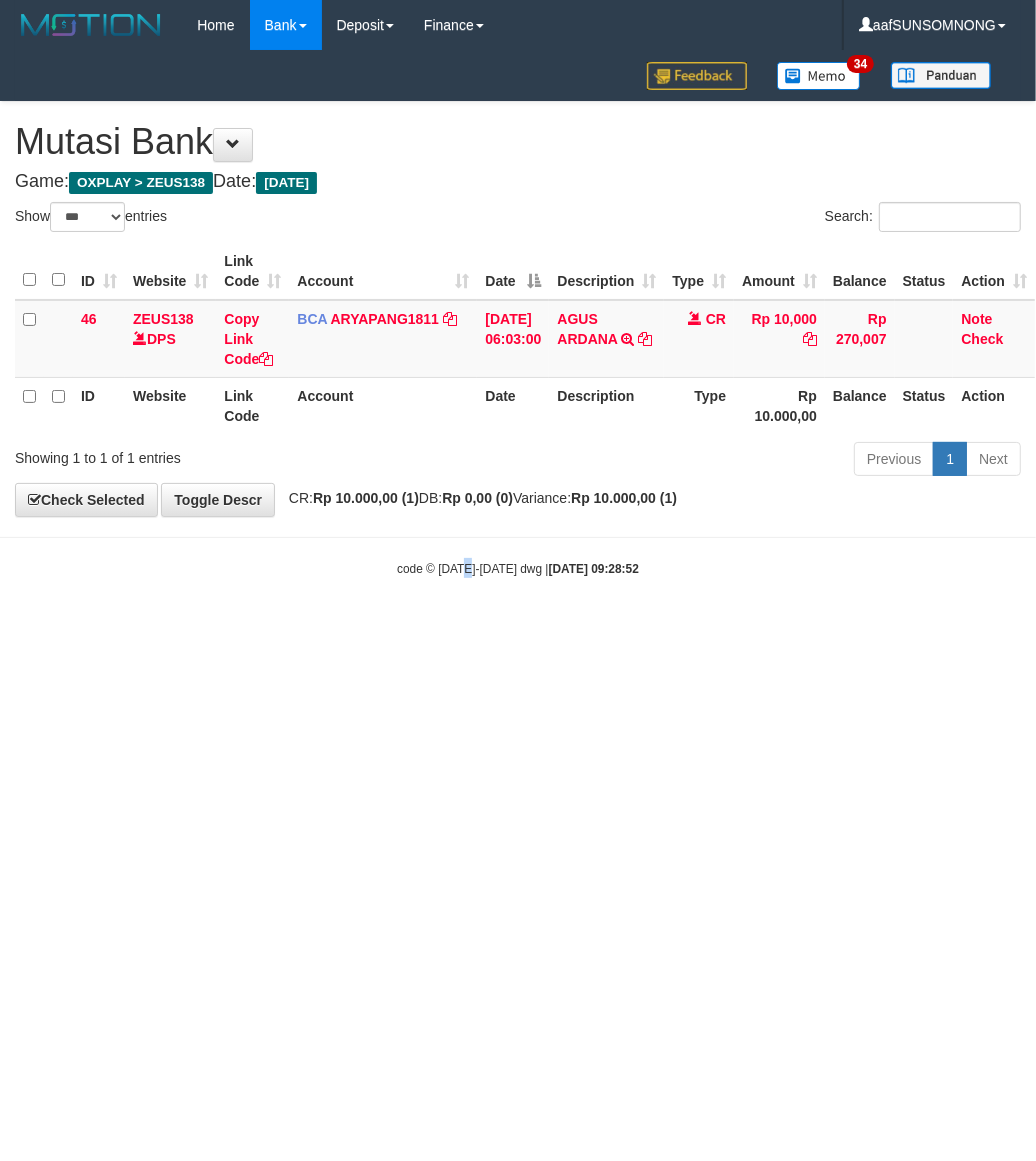 drag, startPoint x: 468, startPoint y: 763, endPoint x: 458, endPoint y: 767, distance: 10.770329 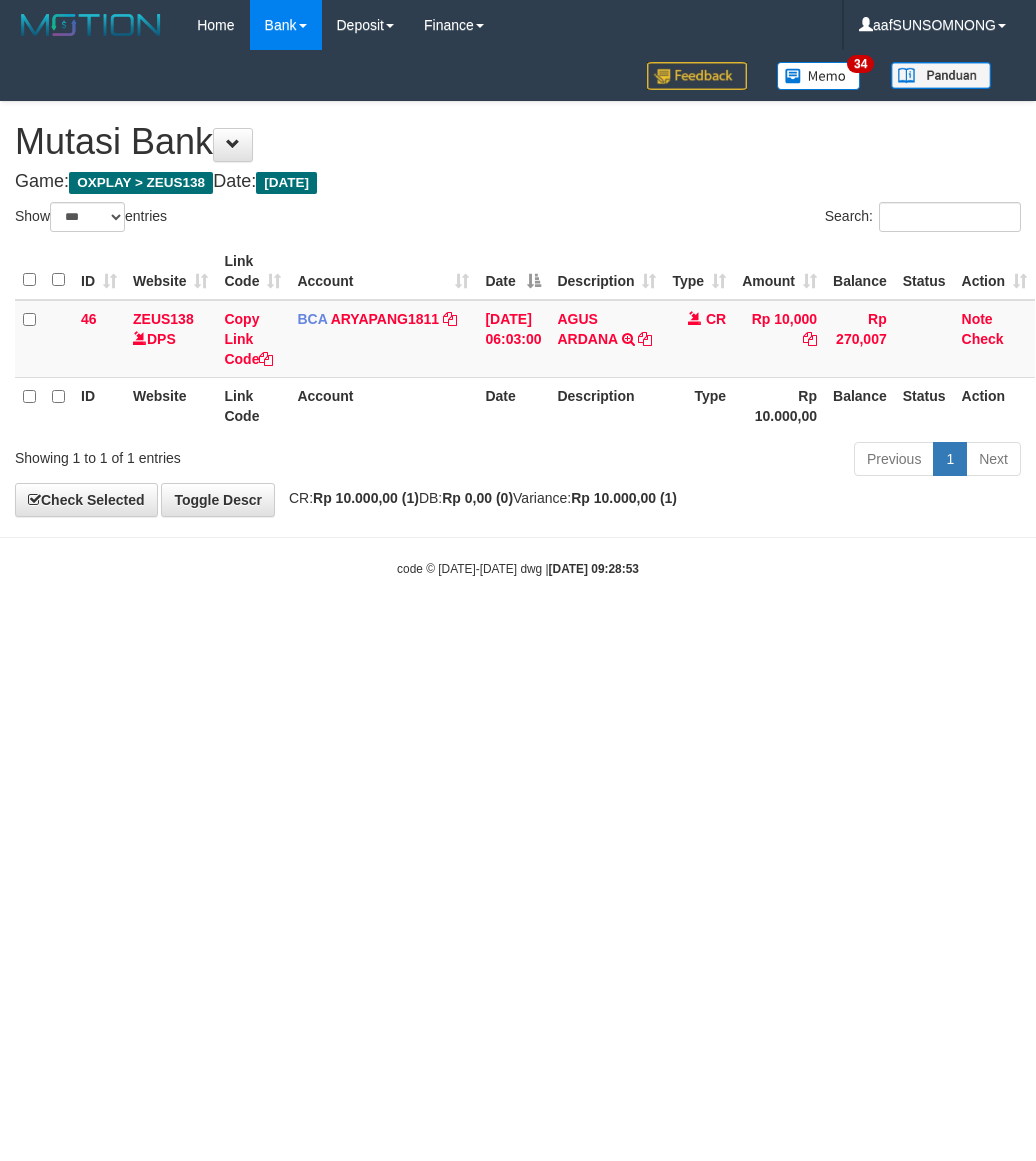 select on "***" 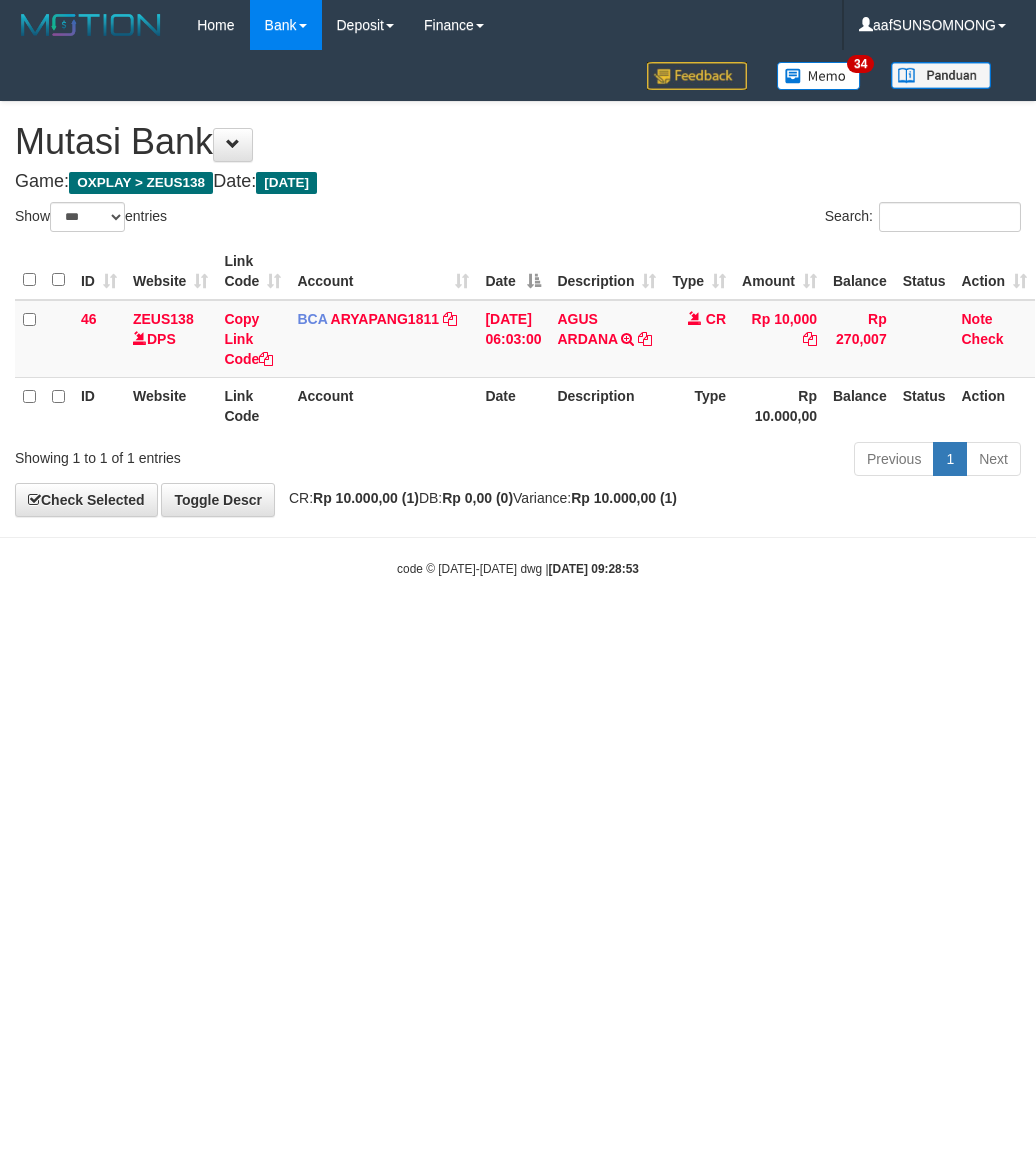 scroll, scrollTop: 0, scrollLeft: 0, axis: both 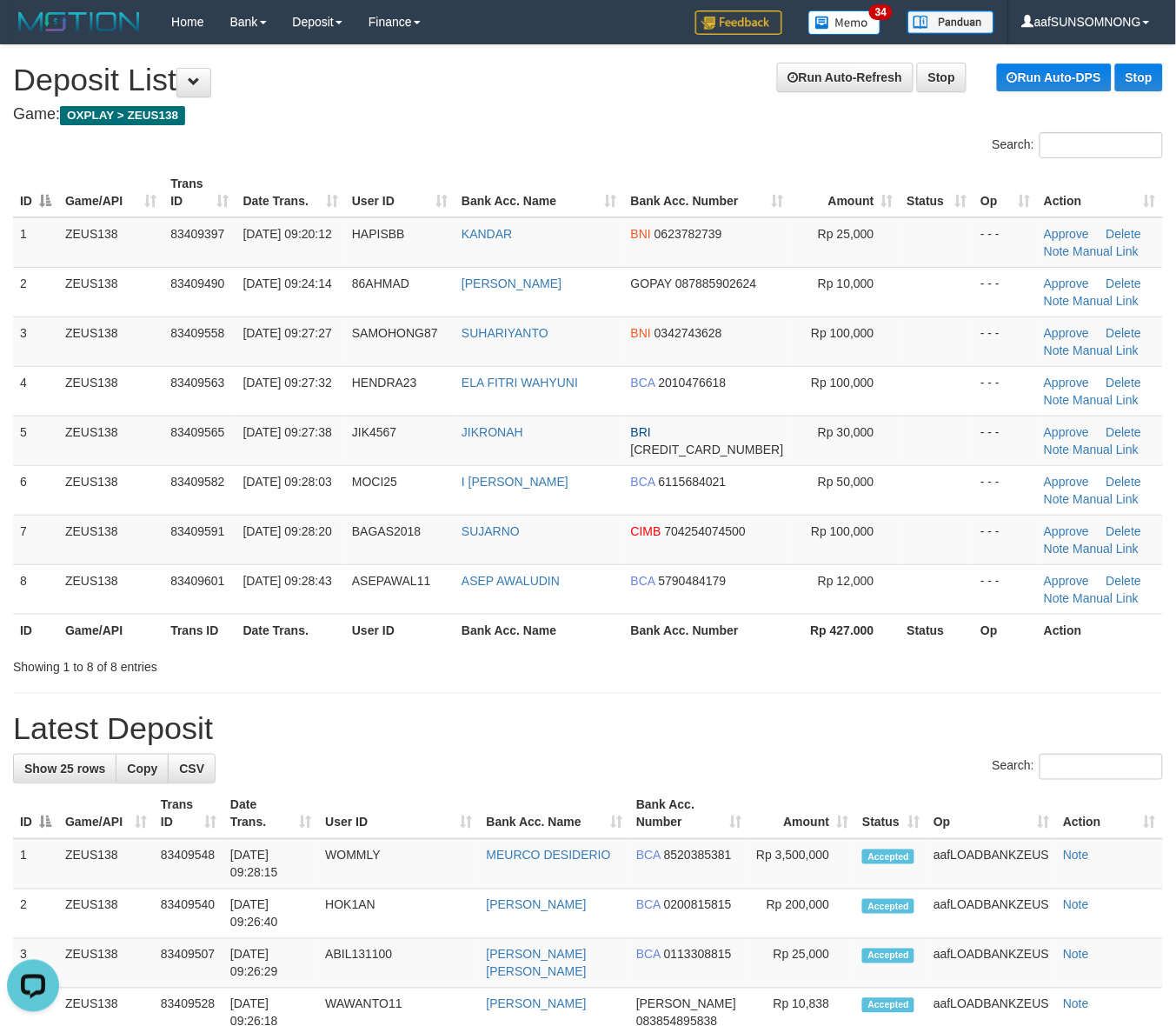 drag, startPoint x: 674, startPoint y: 770, endPoint x: 835, endPoint y: 755, distance: 161.69725 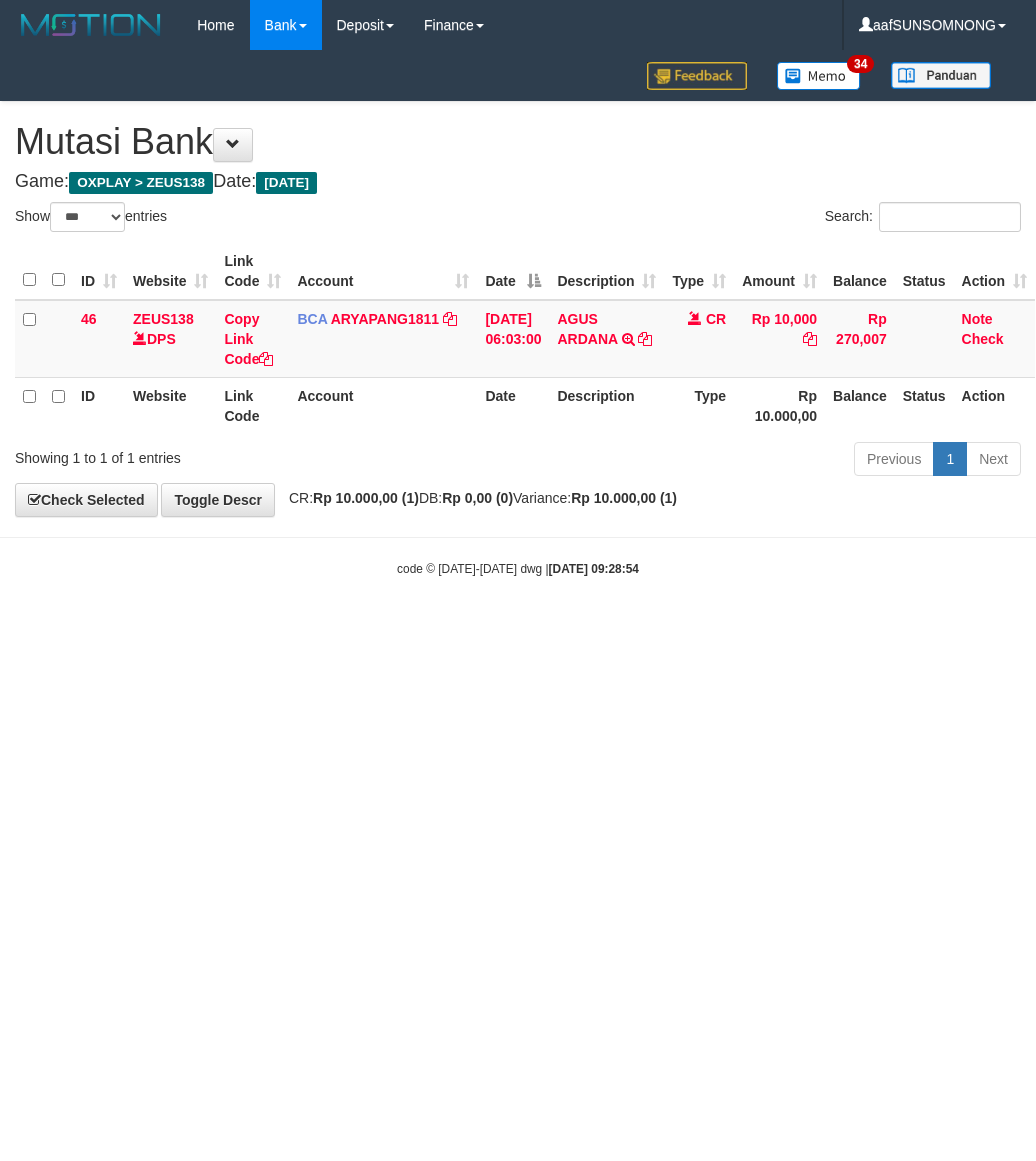select on "***" 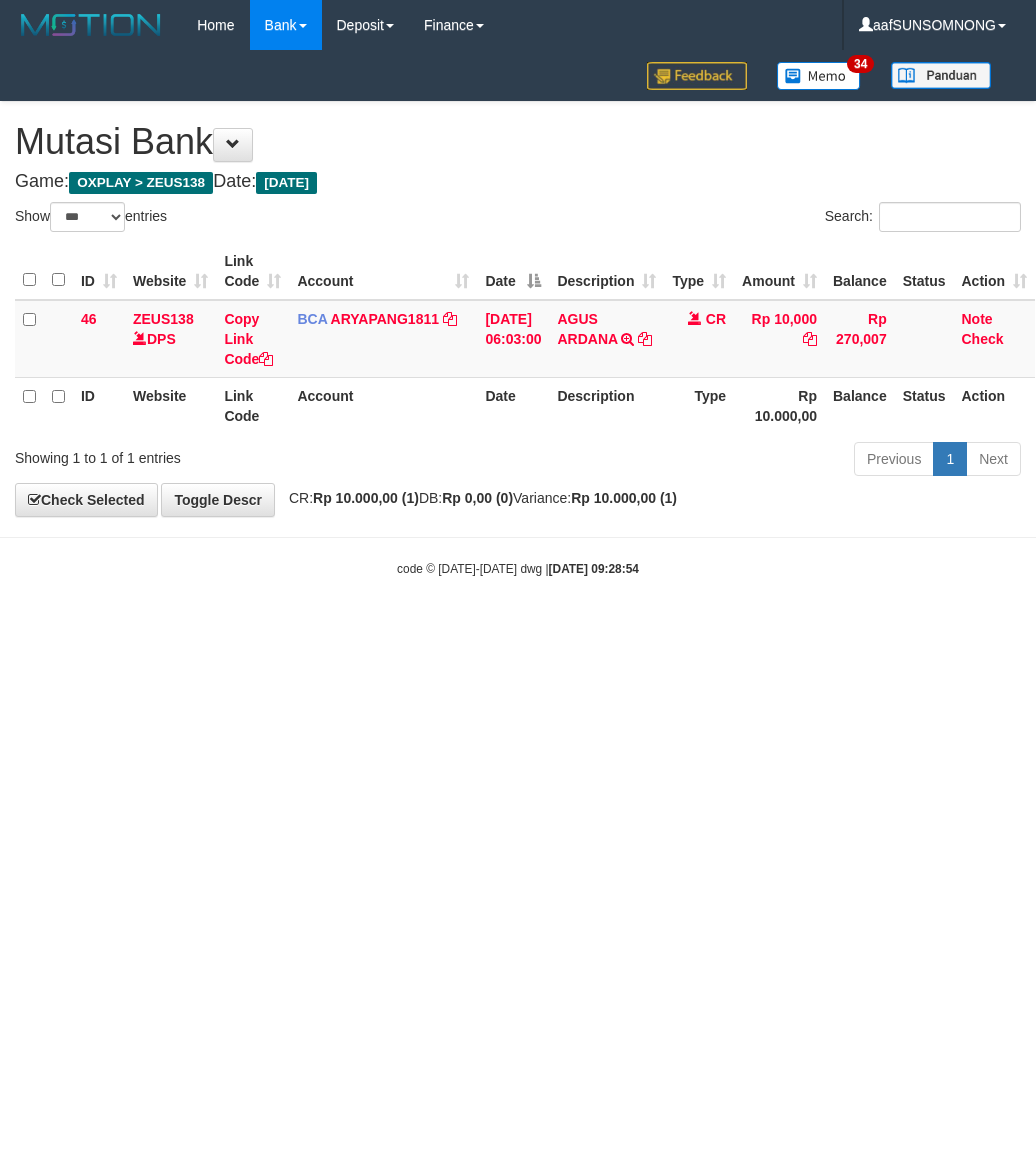 scroll, scrollTop: 0, scrollLeft: 0, axis: both 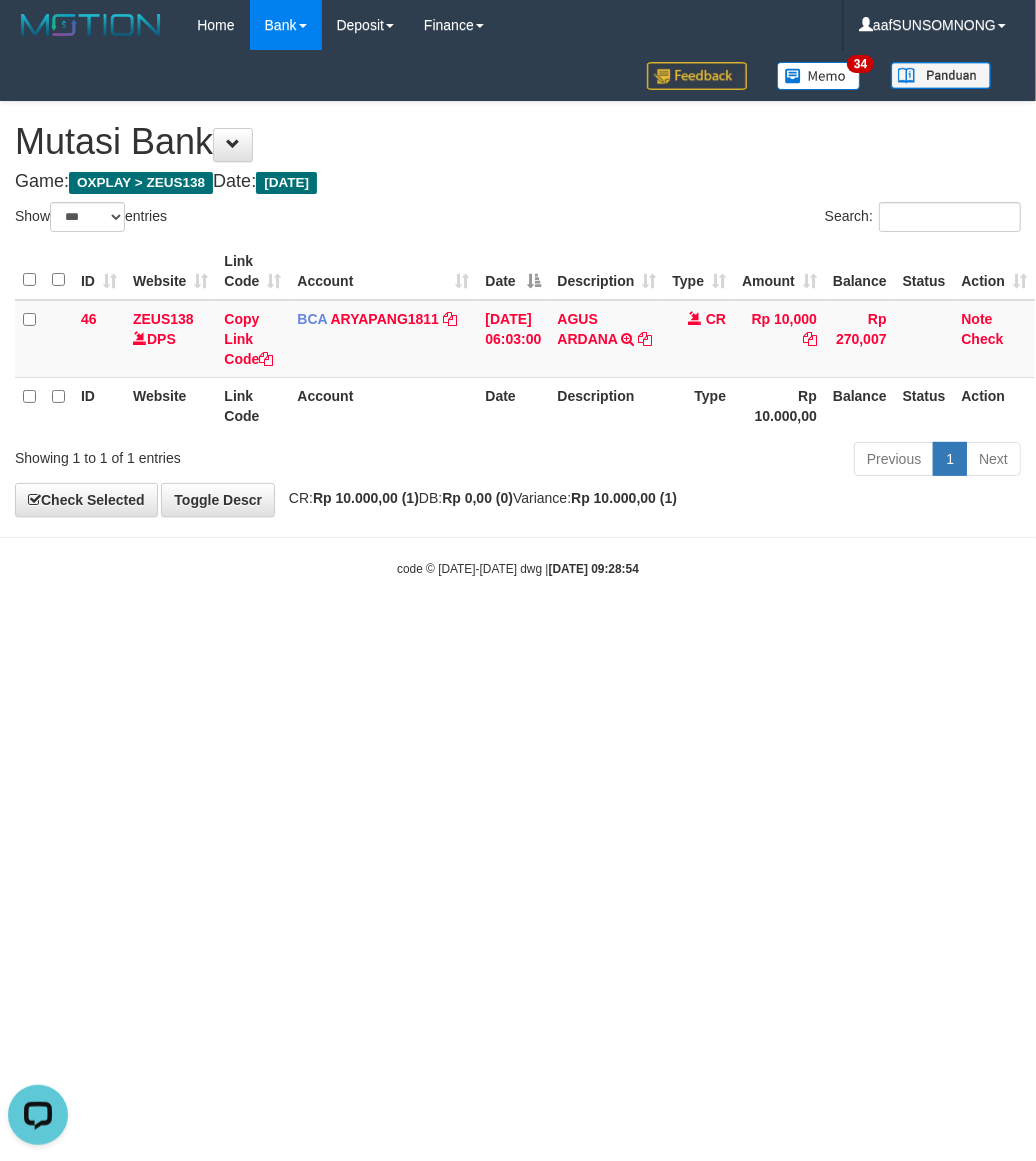 drag, startPoint x: 266, startPoint y: 927, endPoint x: 317, endPoint y: 930, distance: 51.088158 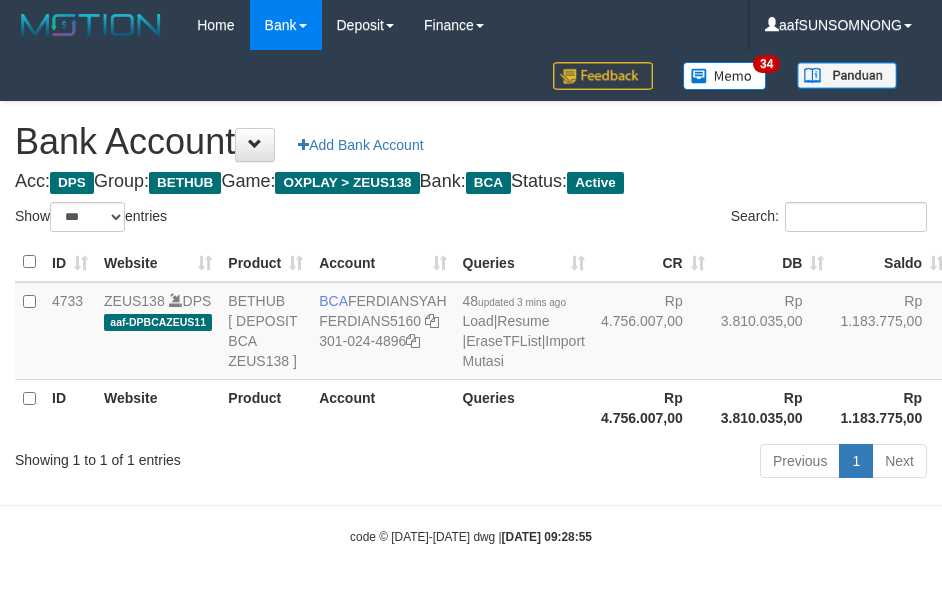 select on "***" 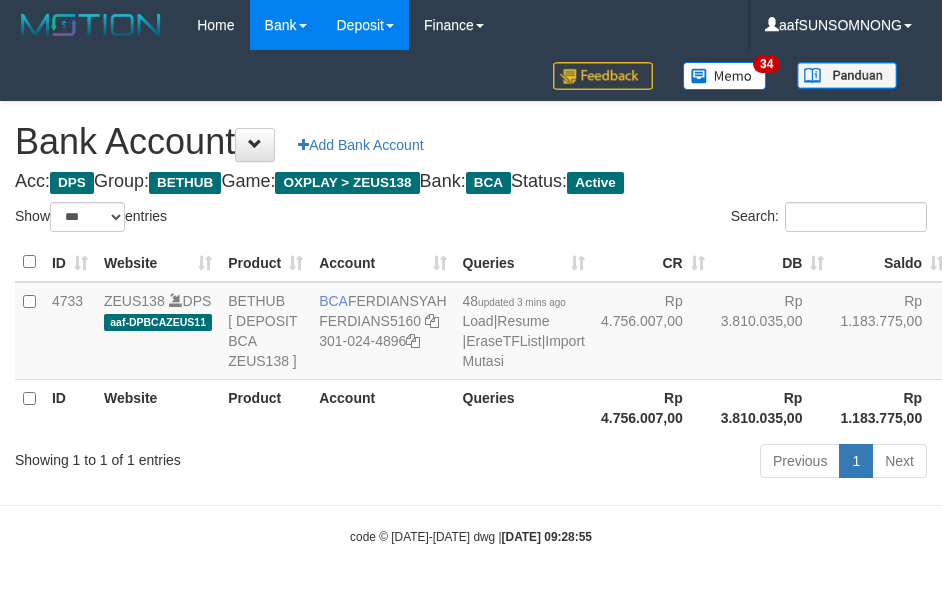 scroll, scrollTop: 38, scrollLeft: 0, axis: vertical 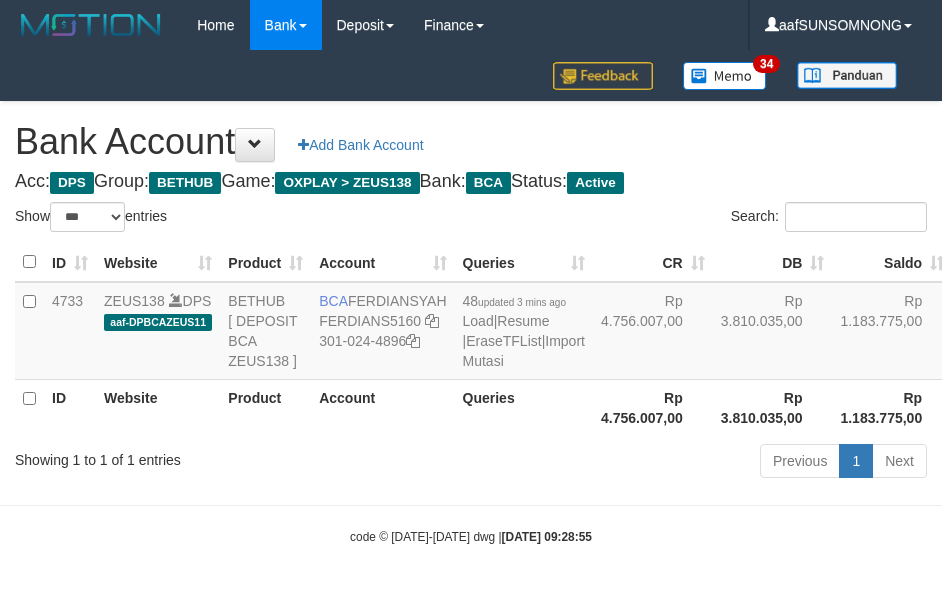 select on "***" 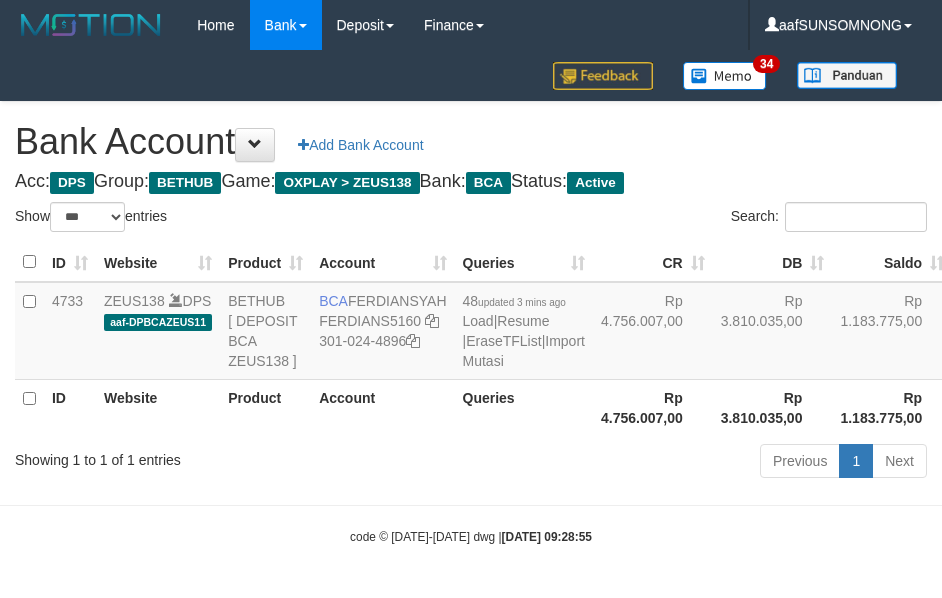 scroll, scrollTop: 38, scrollLeft: 0, axis: vertical 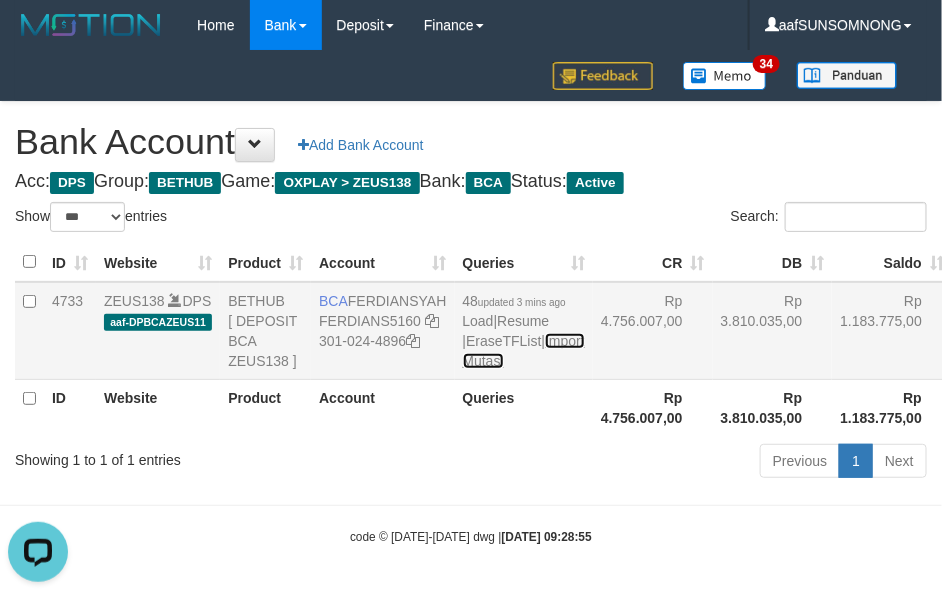 click on "Import Mutasi" at bounding box center (524, 351) 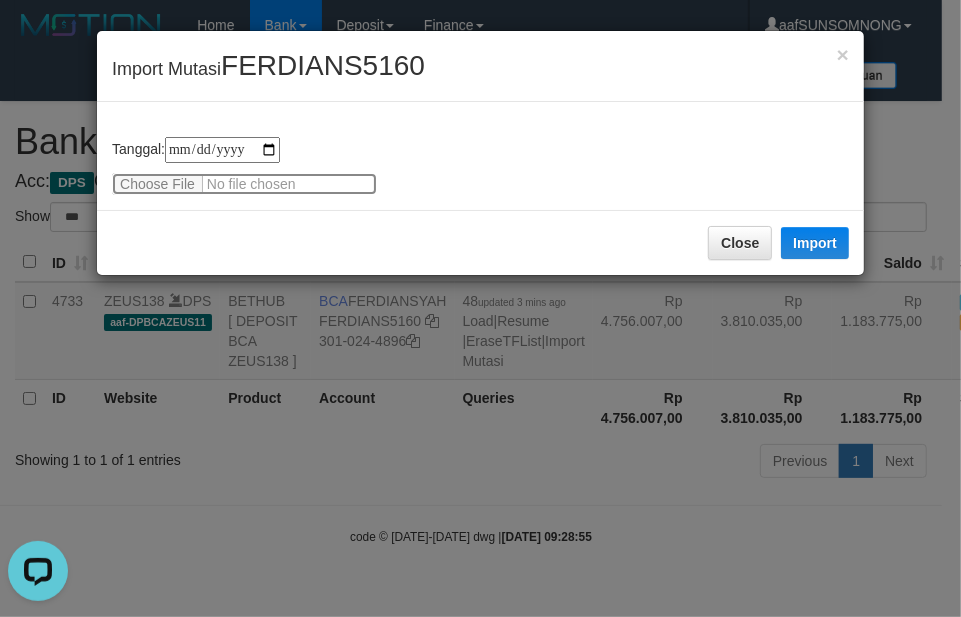 click at bounding box center [244, 184] 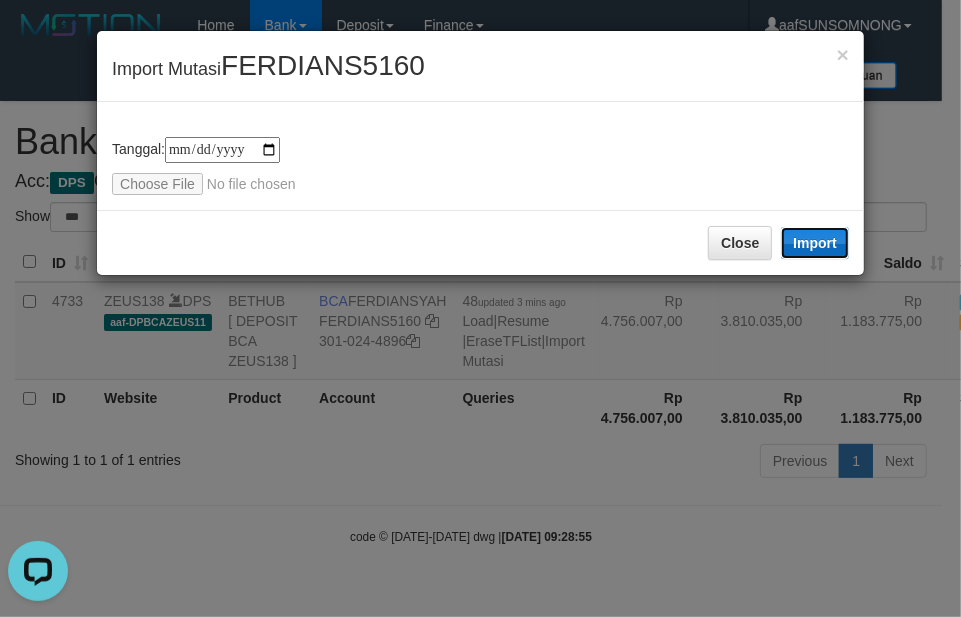 click on "Import" at bounding box center (815, 243) 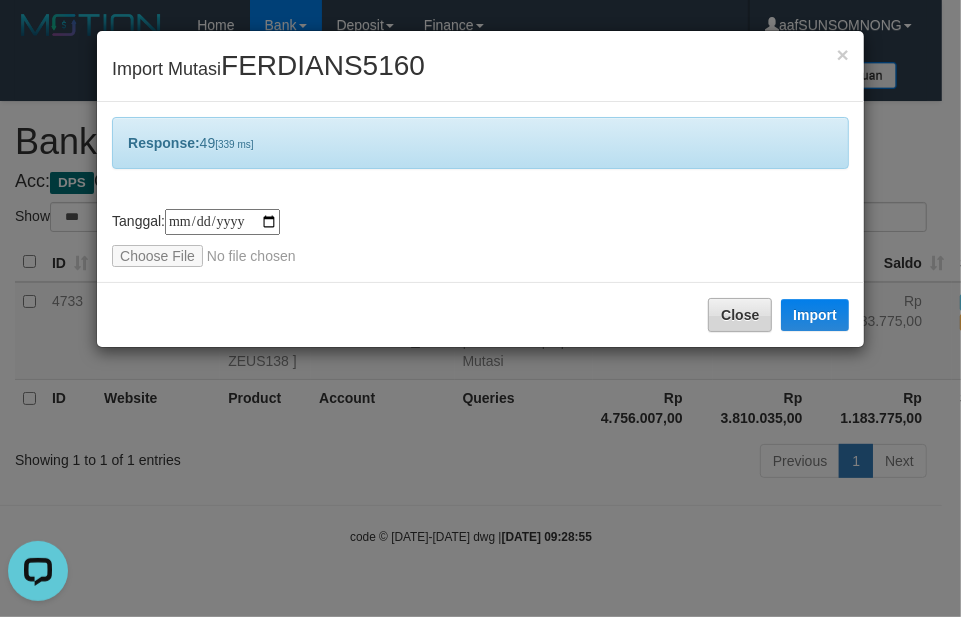 click on "Close
Import" at bounding box center (480, 314) 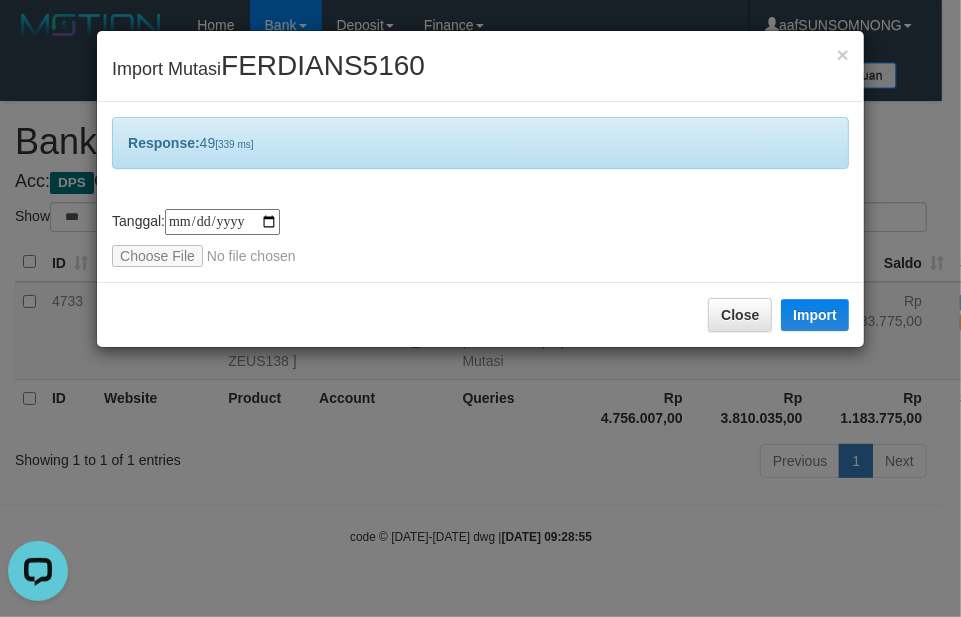 drag, startPoint x: 453, startPoint y: 516, endPoint x: 462, endPoint y: 511, distance: 10.29563 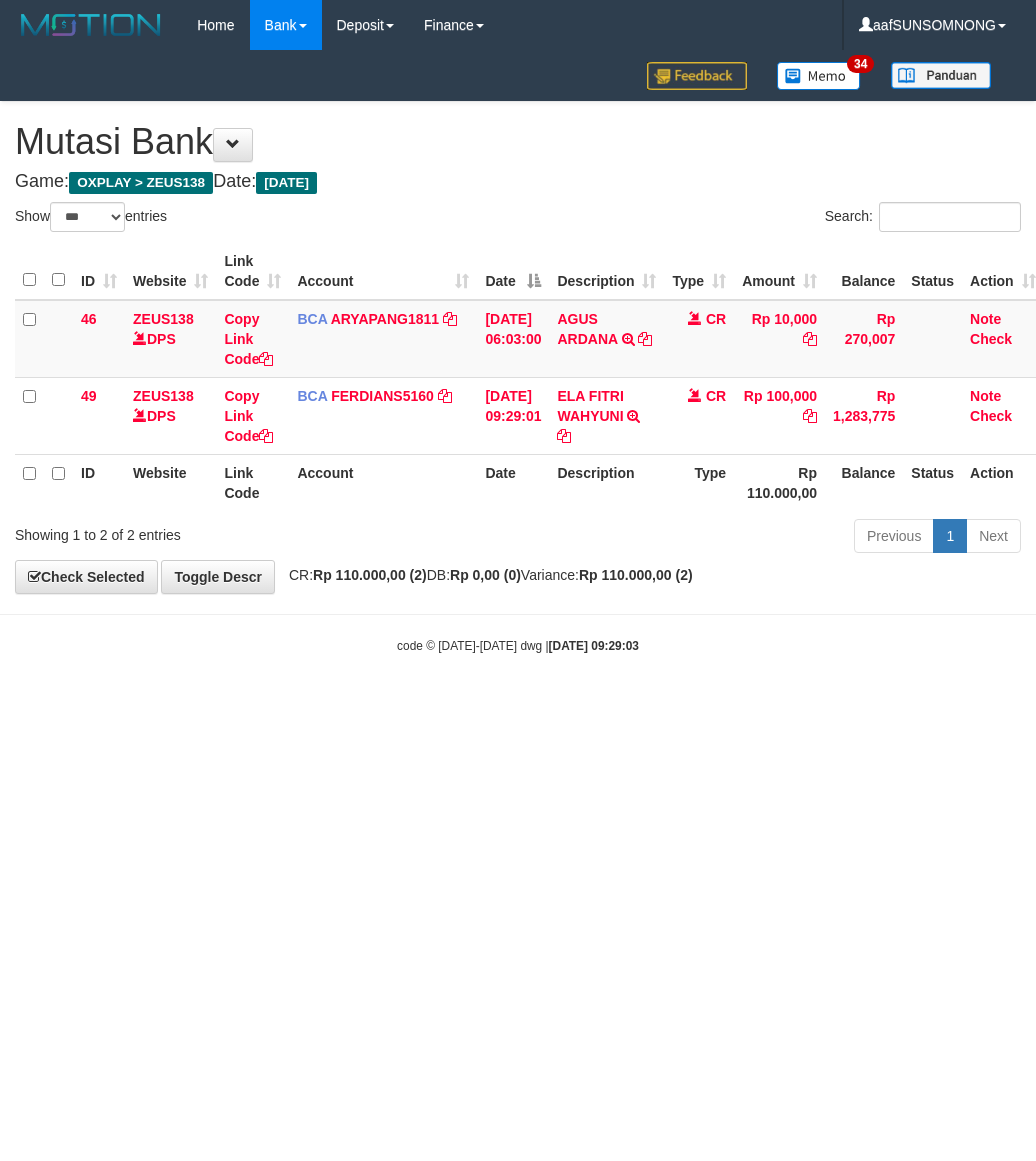 select on "***" 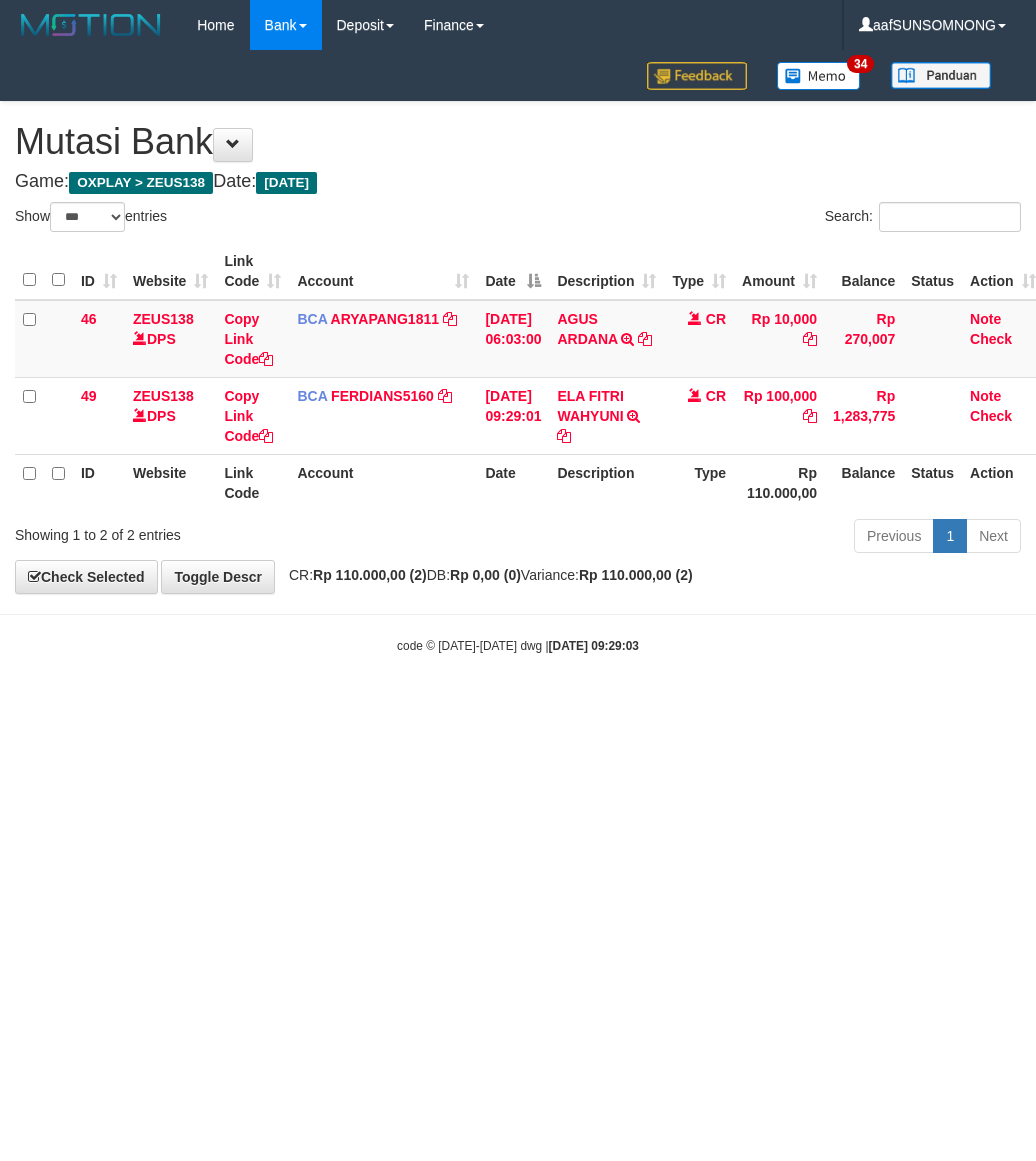 scroll, scrollTop: 0, scrollLeft: 0, axis: both 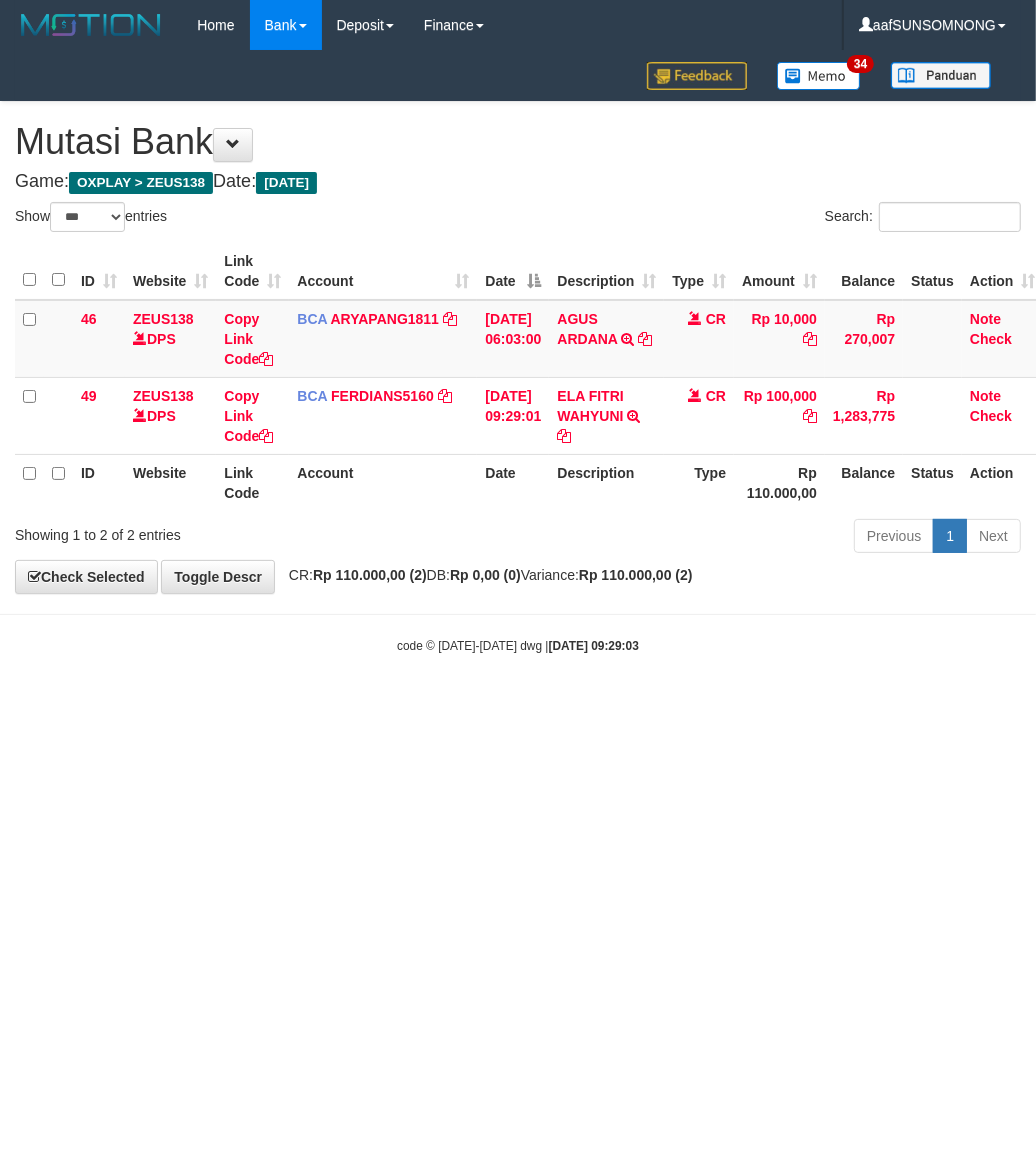 drag, startPoint x: 413, startPoint y: 873, endPoint x: 432, endPoint y: 872, distance: 19.026299 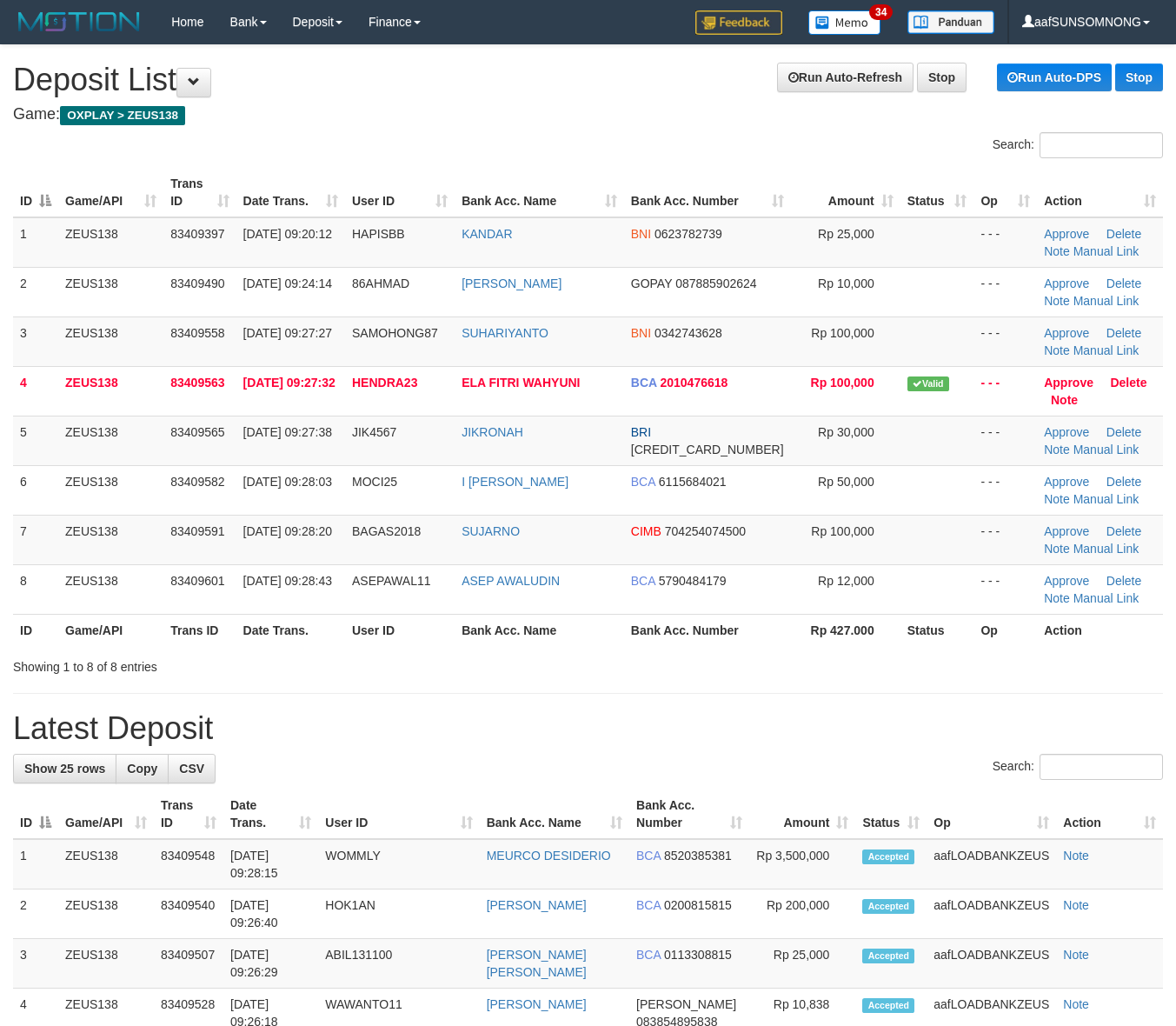 scroll, scrollTop: 0, scrollLeft: 0, axis: both 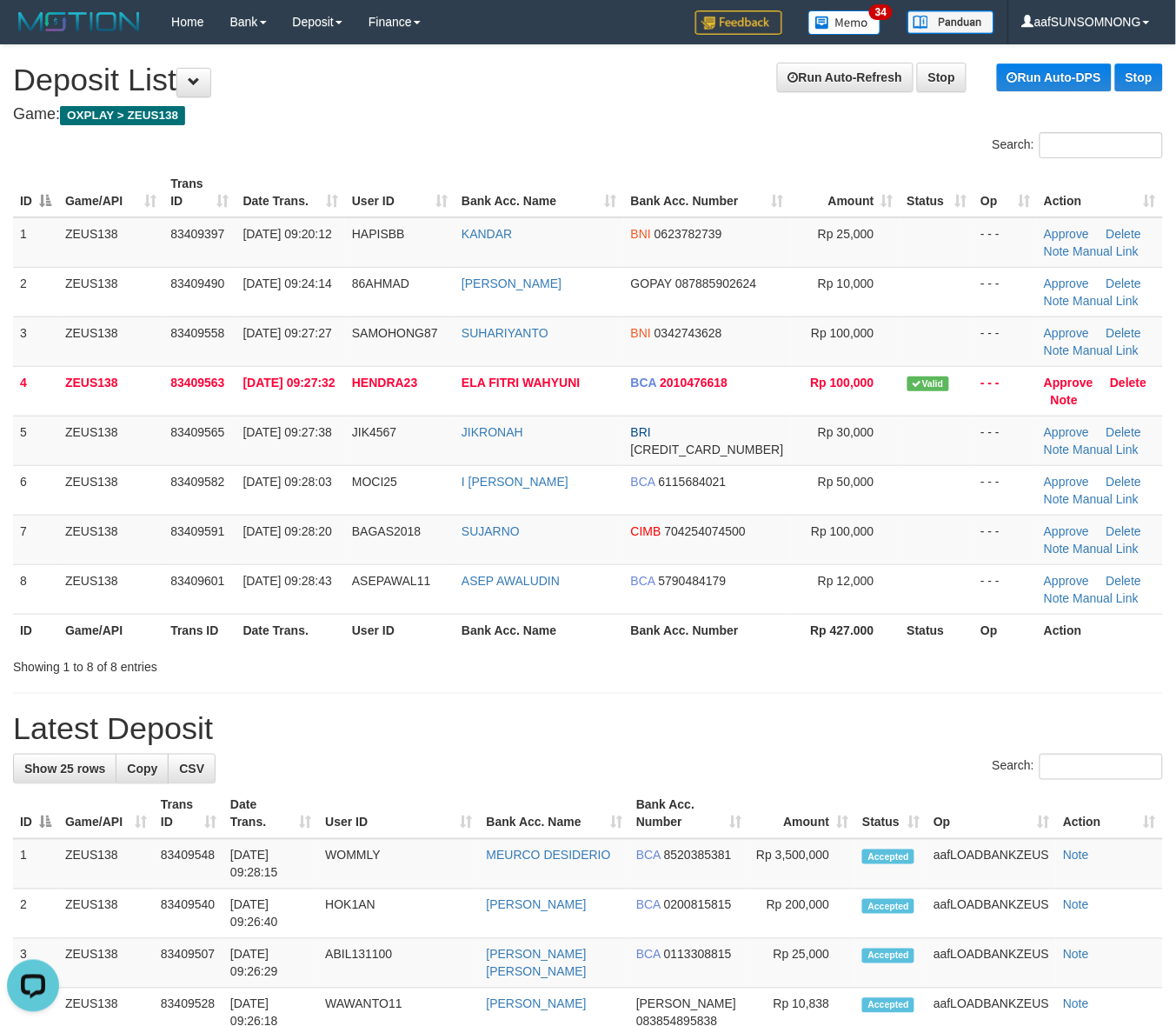 click on "Action" at bounding box center [1109, 814] 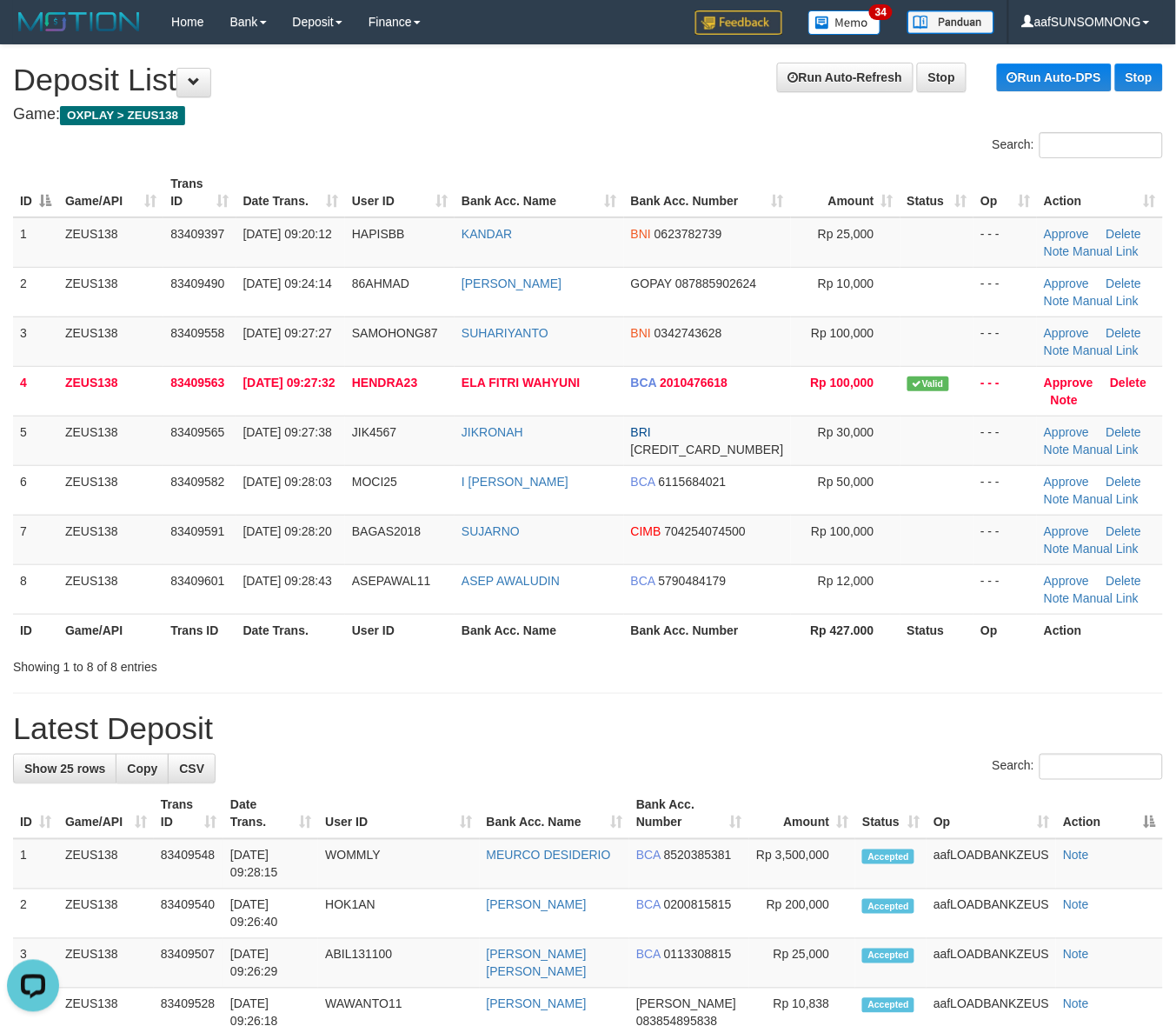 drag, startPoint x: 696, startPoint y: 750, endPoint x: 707, endPoint y: 750, distance: 11 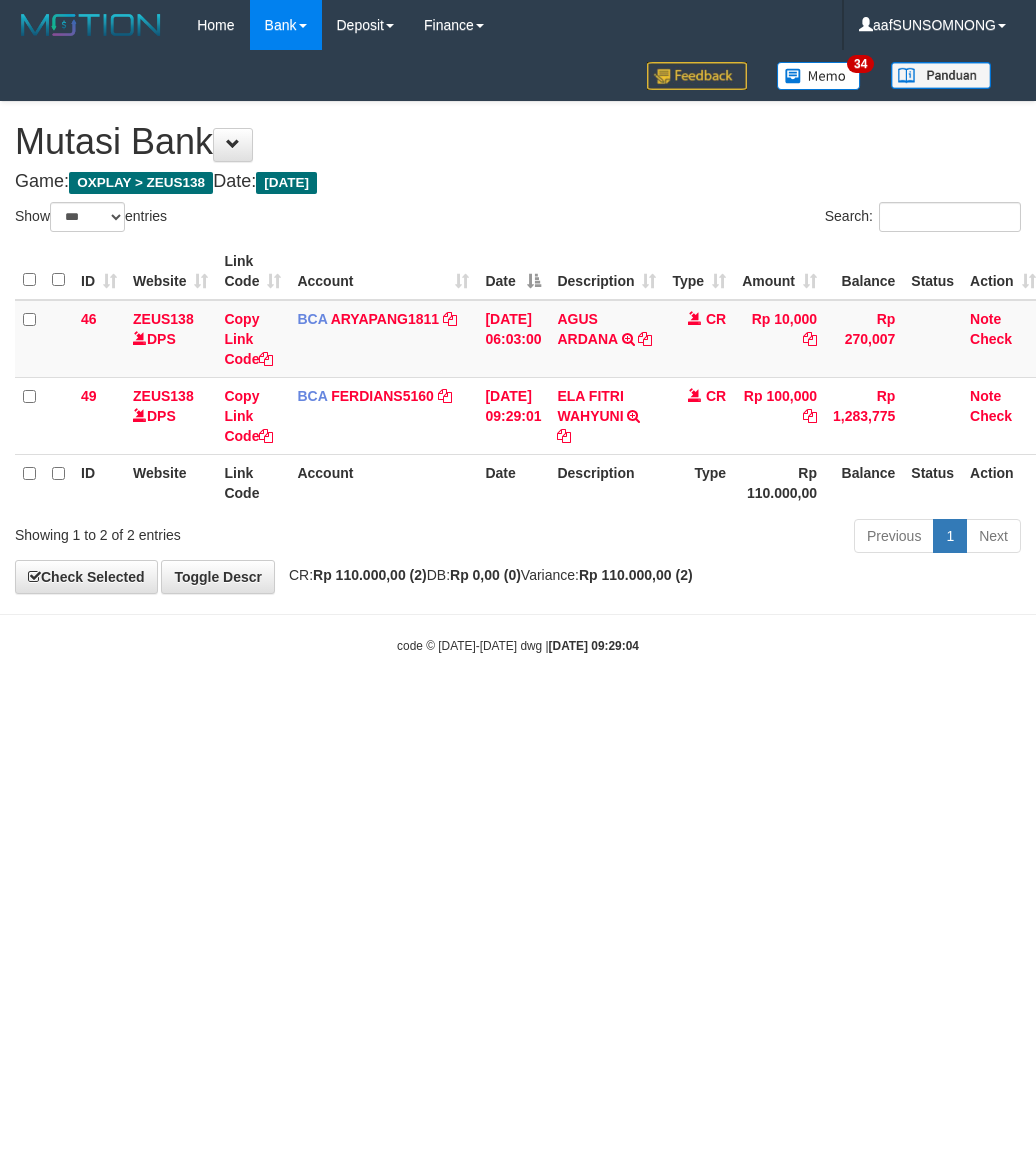 select on "***" 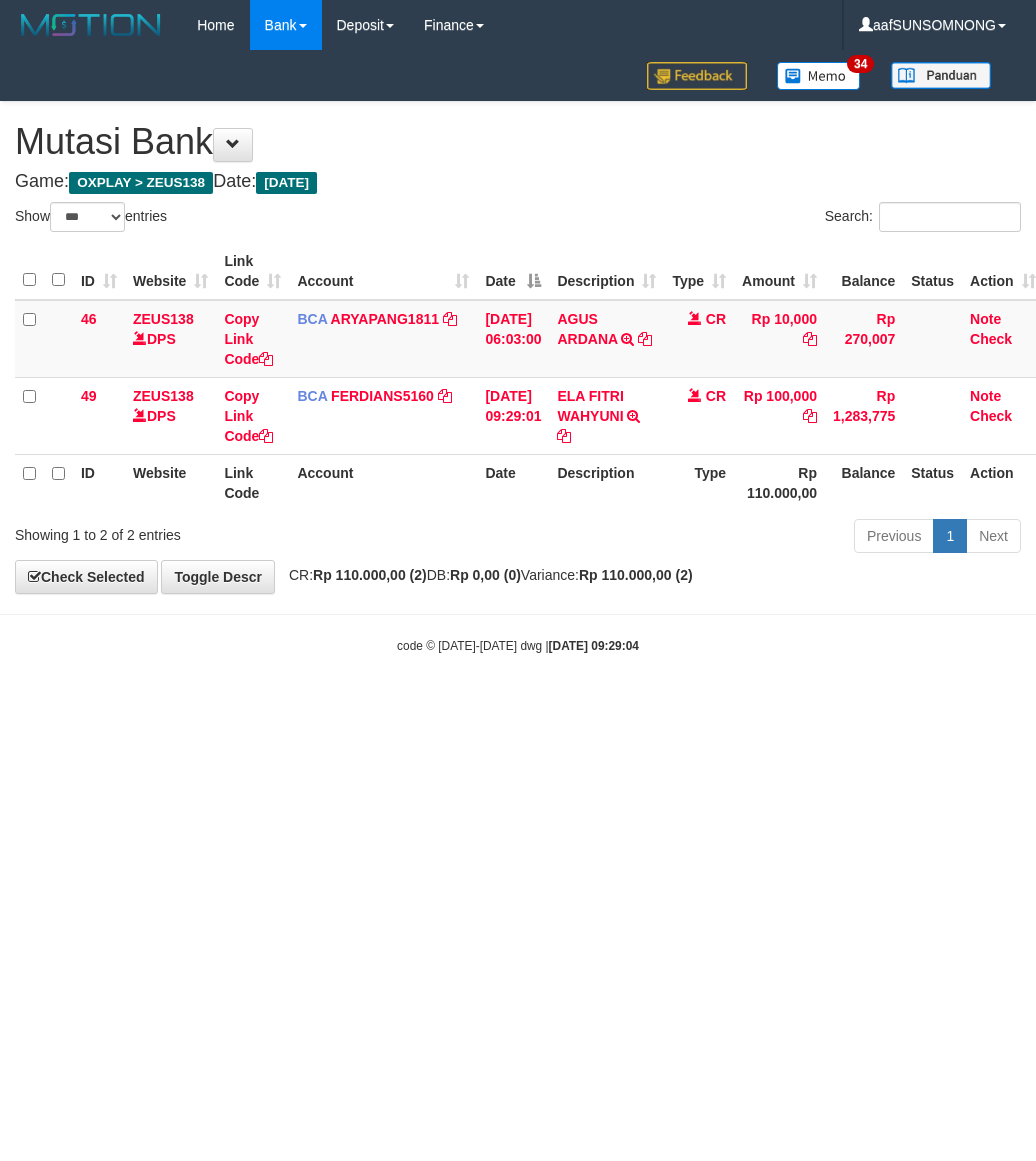 scroll, scrollTop: 0, scrollLeft: 0, axis: both 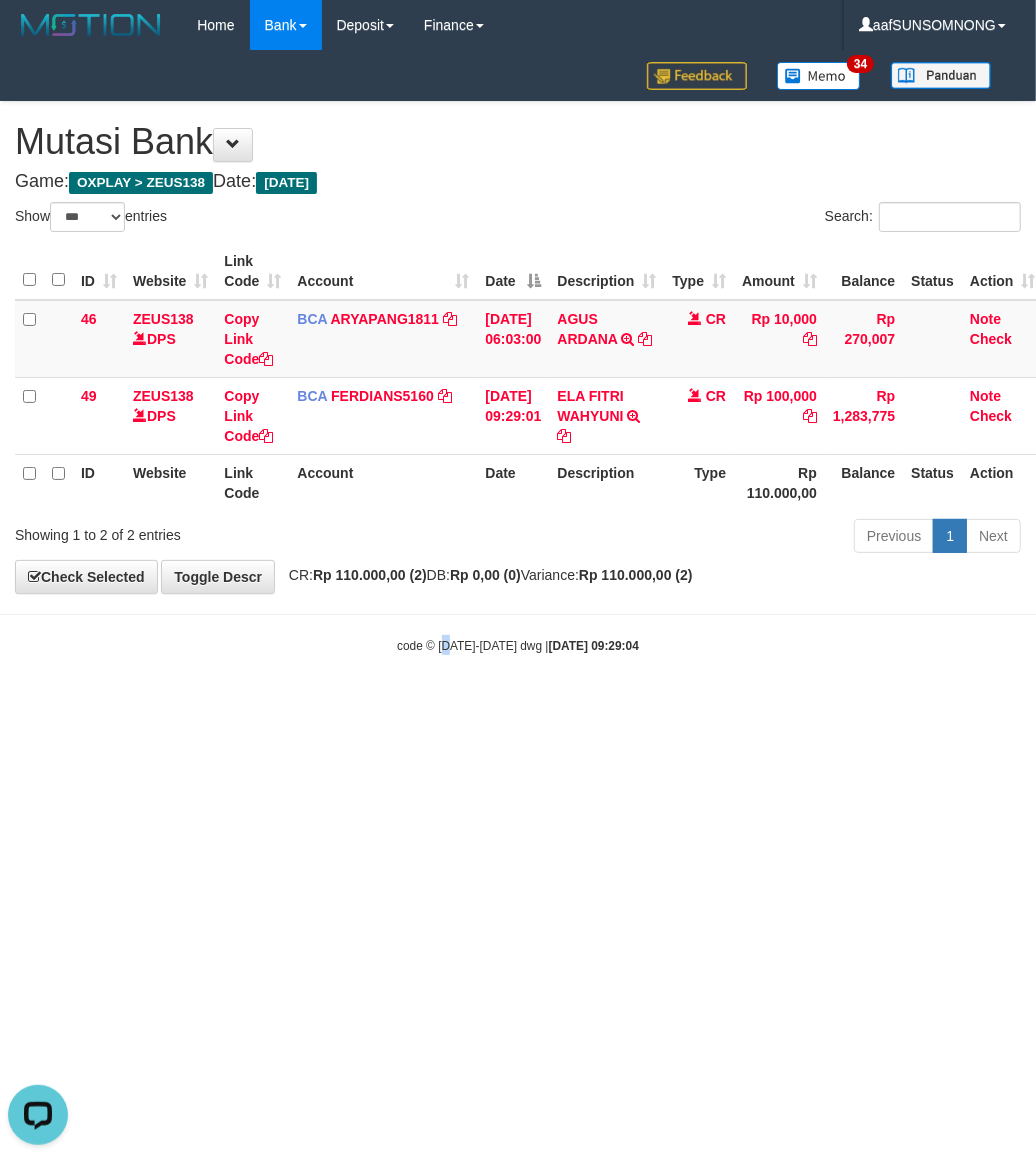 drag, startPoint x: 452, startPoint y: 893, endPoint x: 401, endPoint y: 866, distance: 57.706154 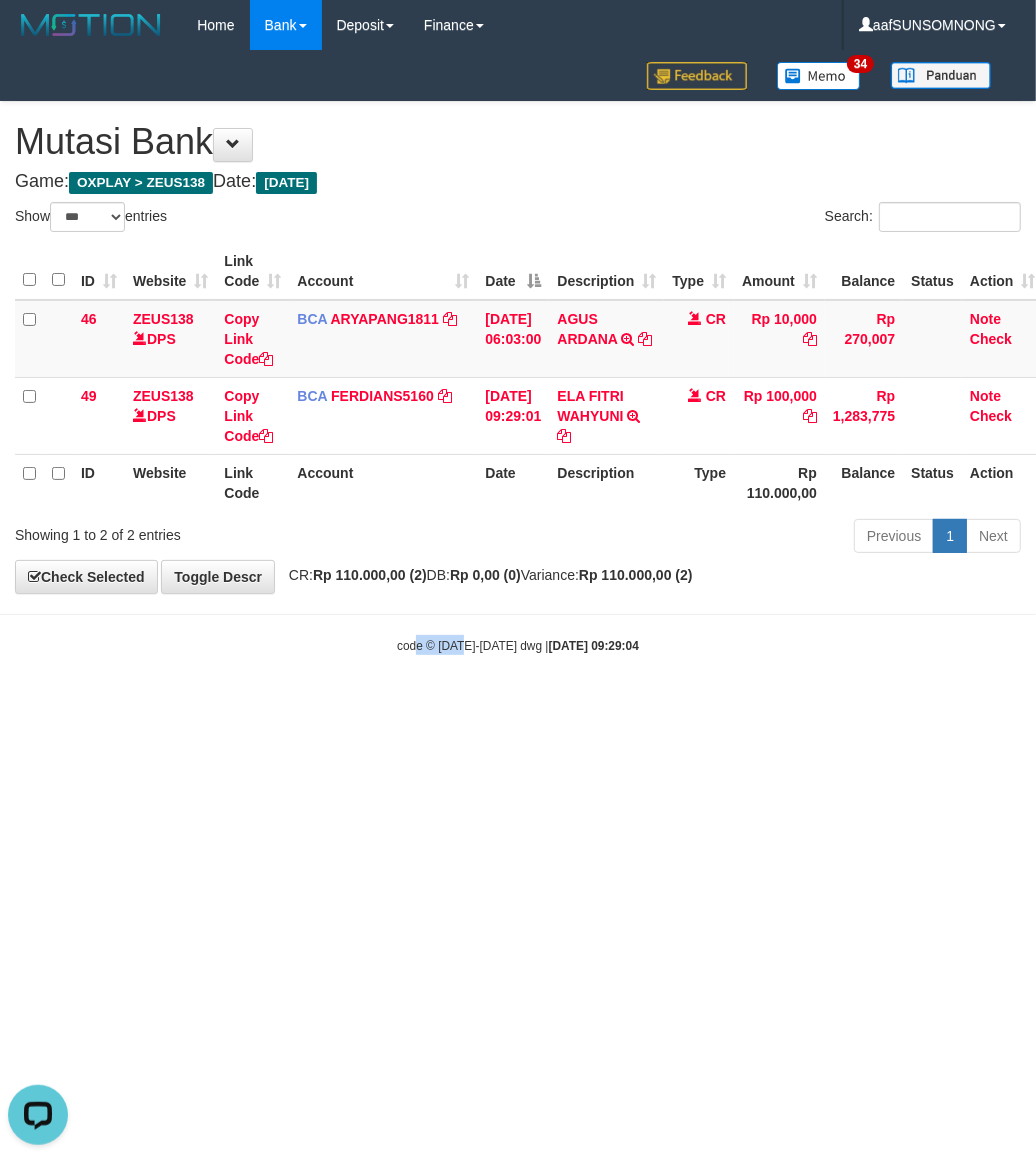 click on "Toggle navigation
Home
Bank
Account List
Load
By Website
Group
[OXPLAY]													ZEUS138
By Load Group (DPS)
Sync" at bounding box center [518, 352] 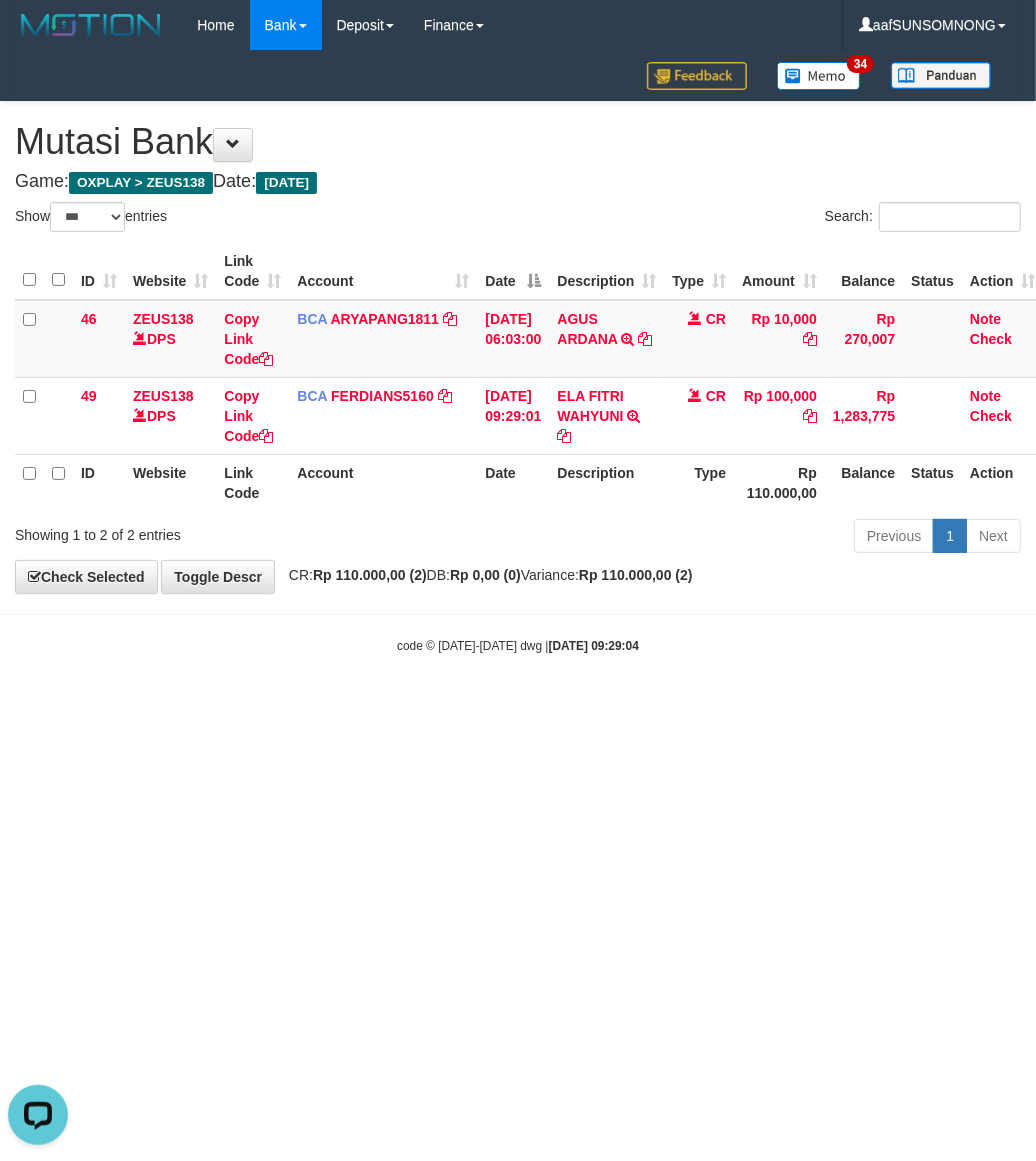 drag, startPoint x: 386, startPoint y: 928, endPoint x: 416, endPoint y: 937, distance: 31.320919 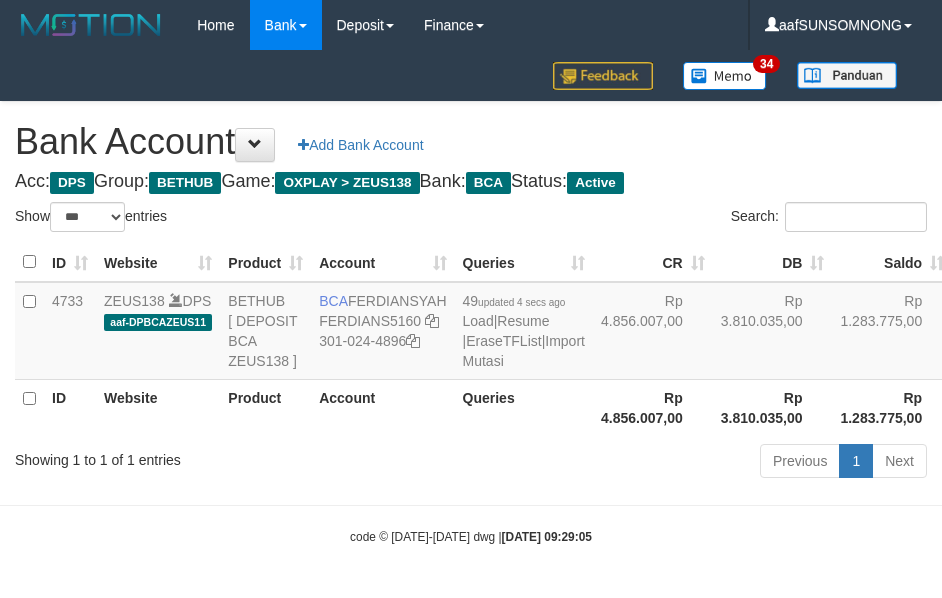 select on "***" 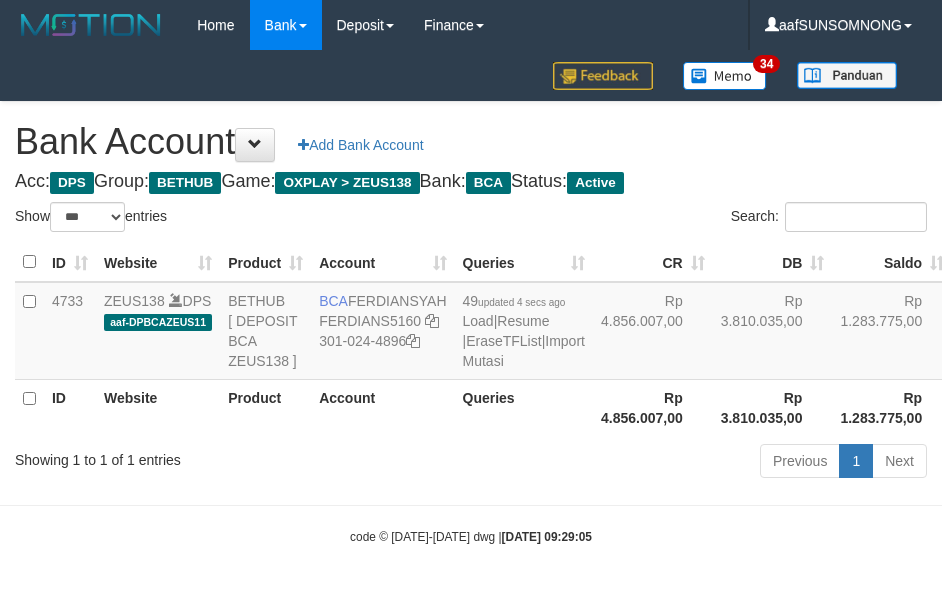 scroll, scrollTop: 38, scrollLeft: 0, axis: vertical 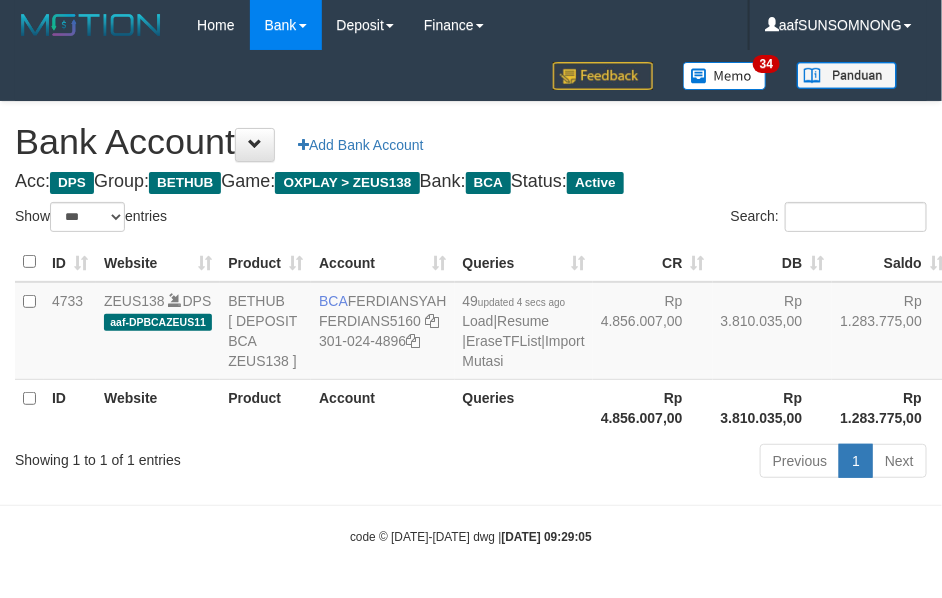 click on "Previous 1 Next" at bounding box center (668, 463) 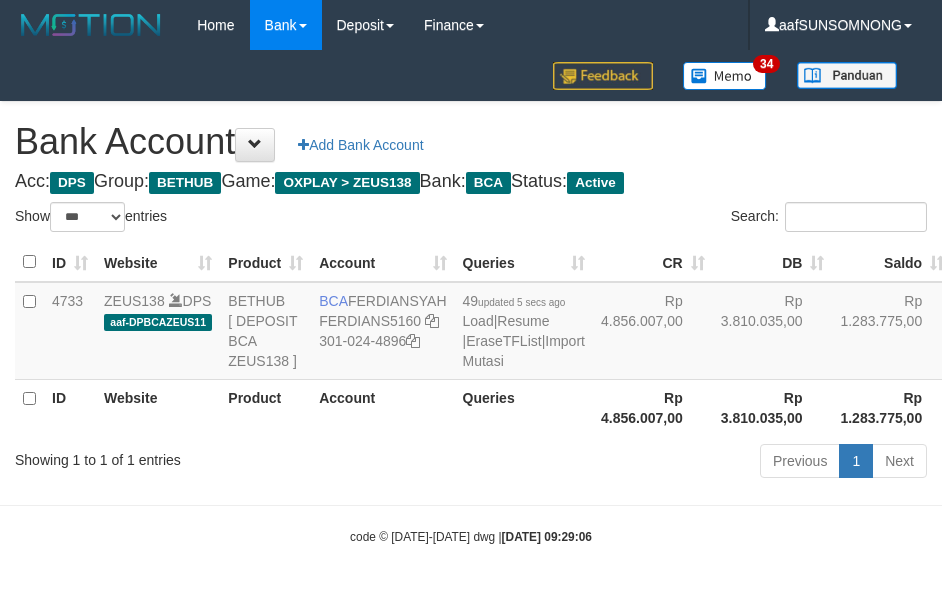 select on "***" 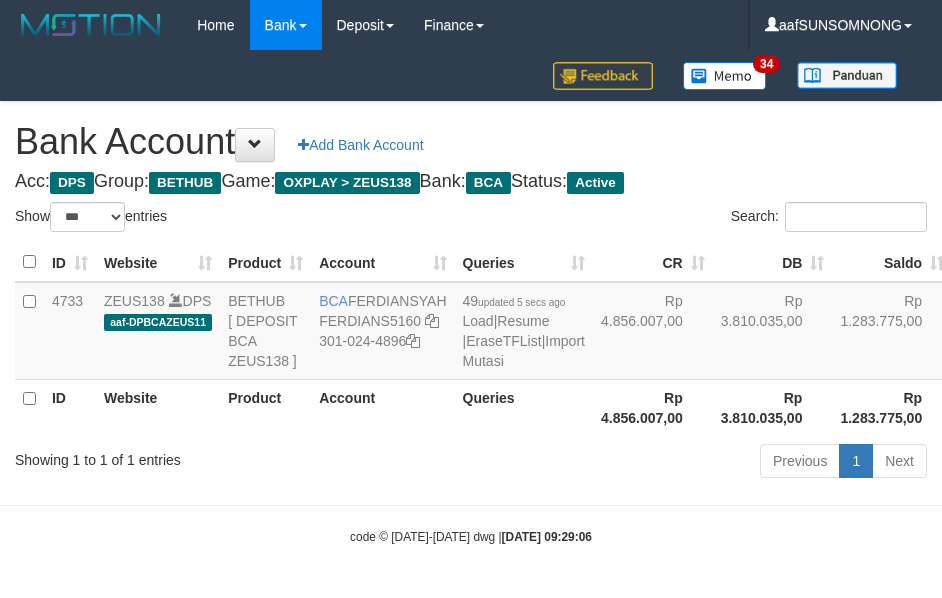 scroll, scrollTop: 38, scrollLeft: 0, axis: vertical 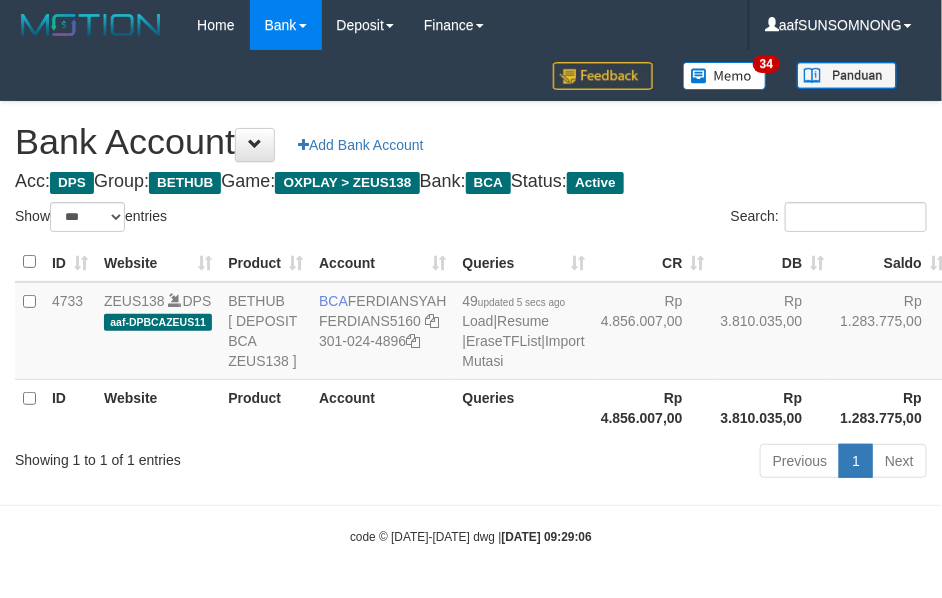 click on "Previous 1 Next" at bounding box center [668, 463] 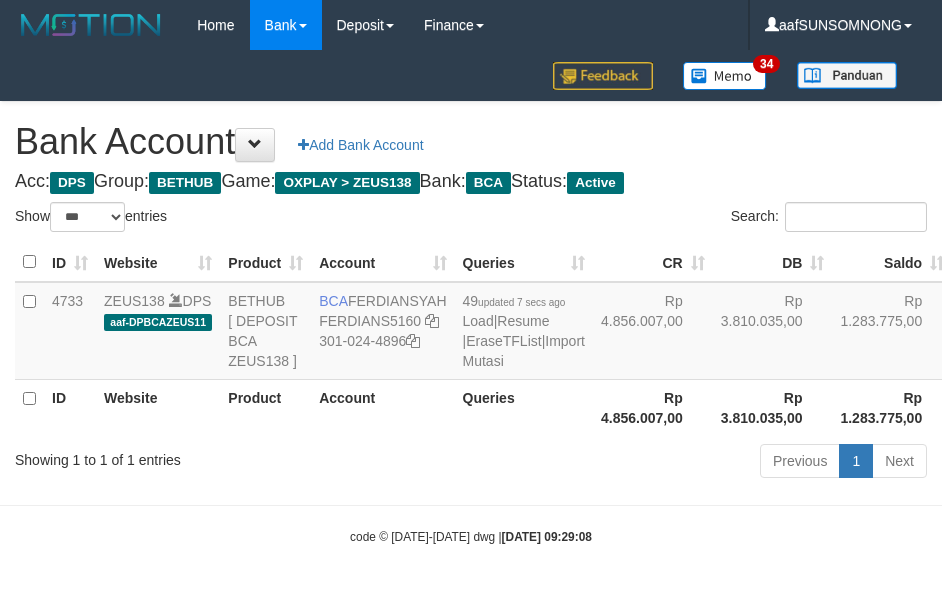 select on "***" 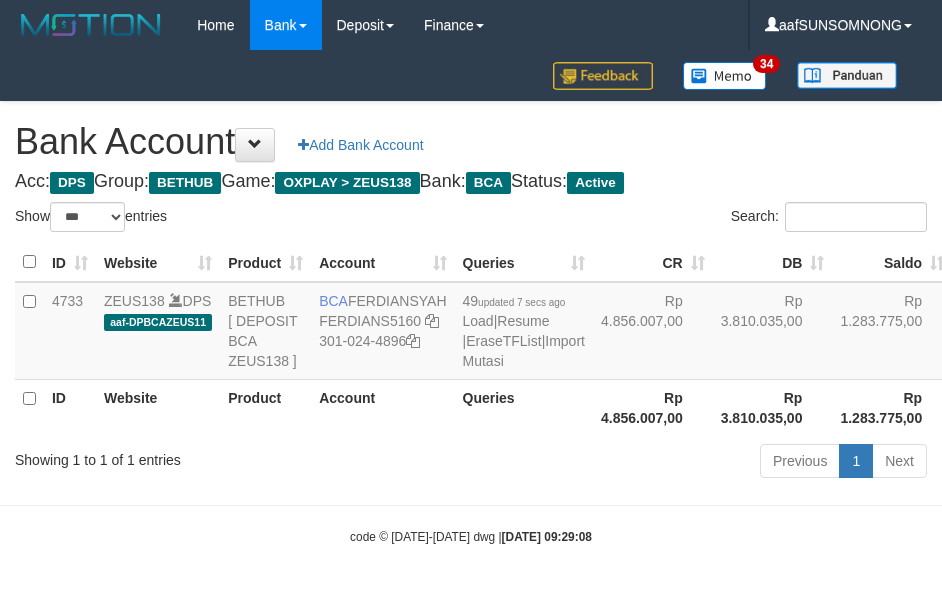 scroll, scrollTop: 38, scrollLeft: 0, axis: vertical 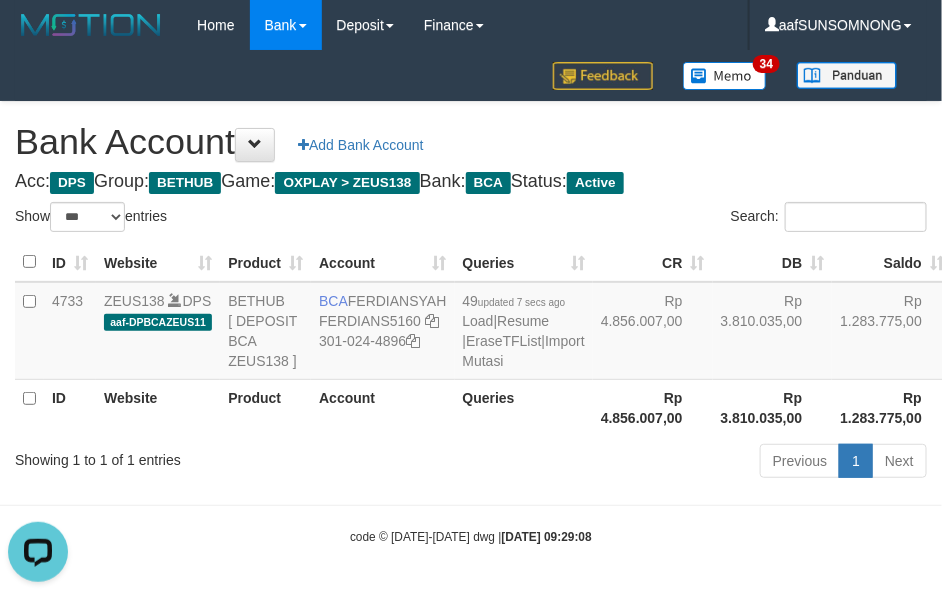 click on "Toggle navigation
Home
Bank
Account List
Load
By Website
Group
[OXPLAY]													ZEUS138
By Load Group (DPS)" at bounding box center [471, 298] 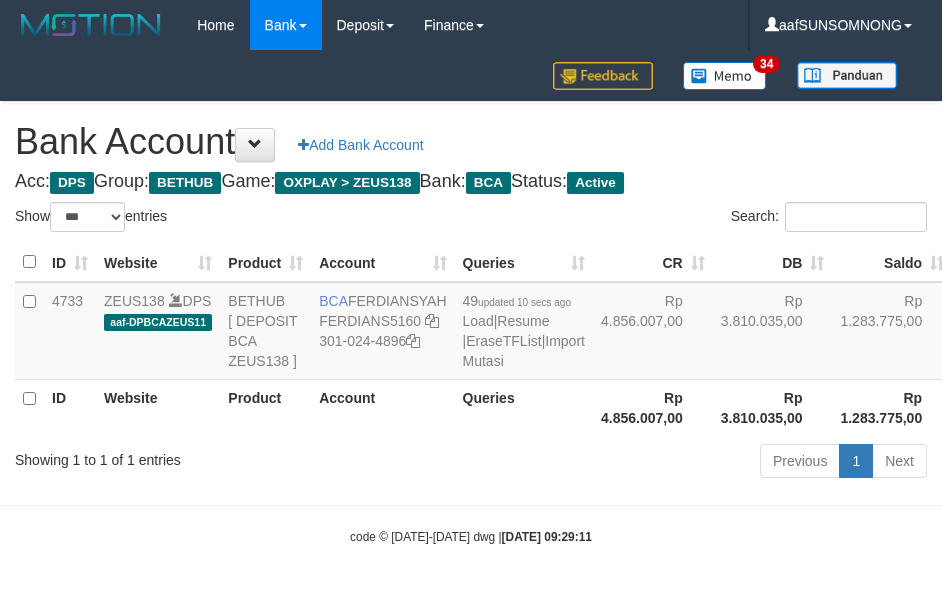 select on "***" 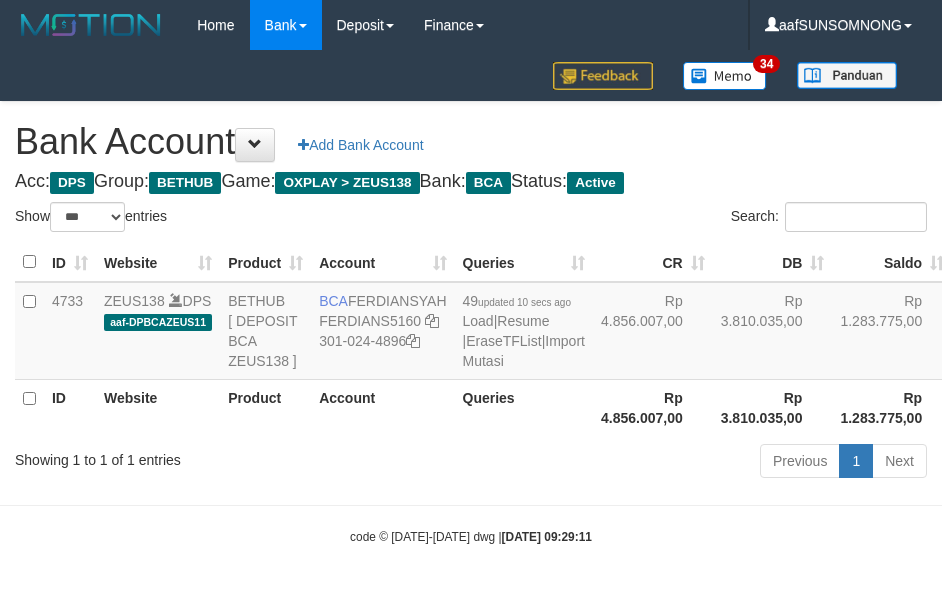 scroll, scrollTop: 38, scrollLeft: 0, axis: vertical 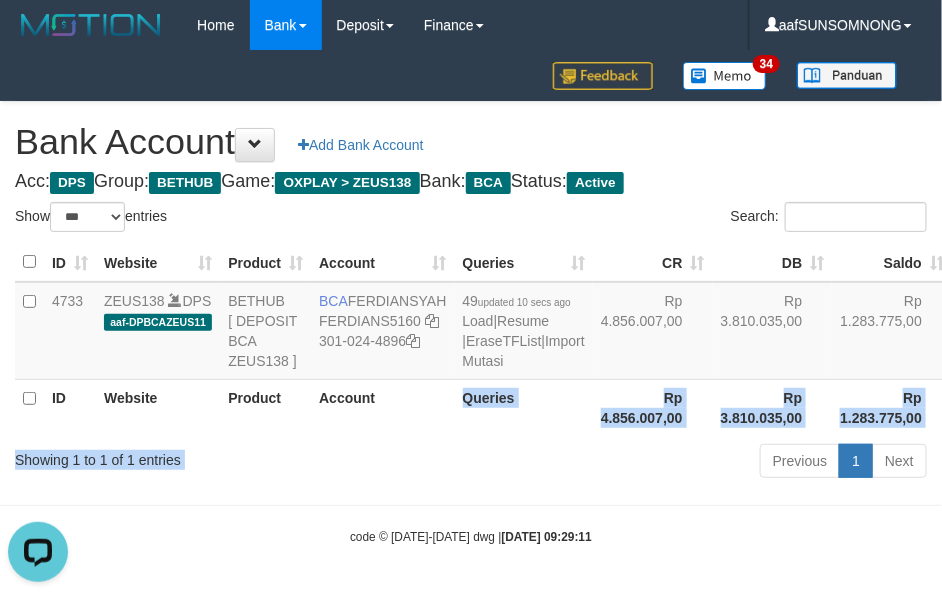 drag, startPoint x: 400, startPoint y: 446, endPoint x: 411, endPoint y: 473, distance: 29.15476 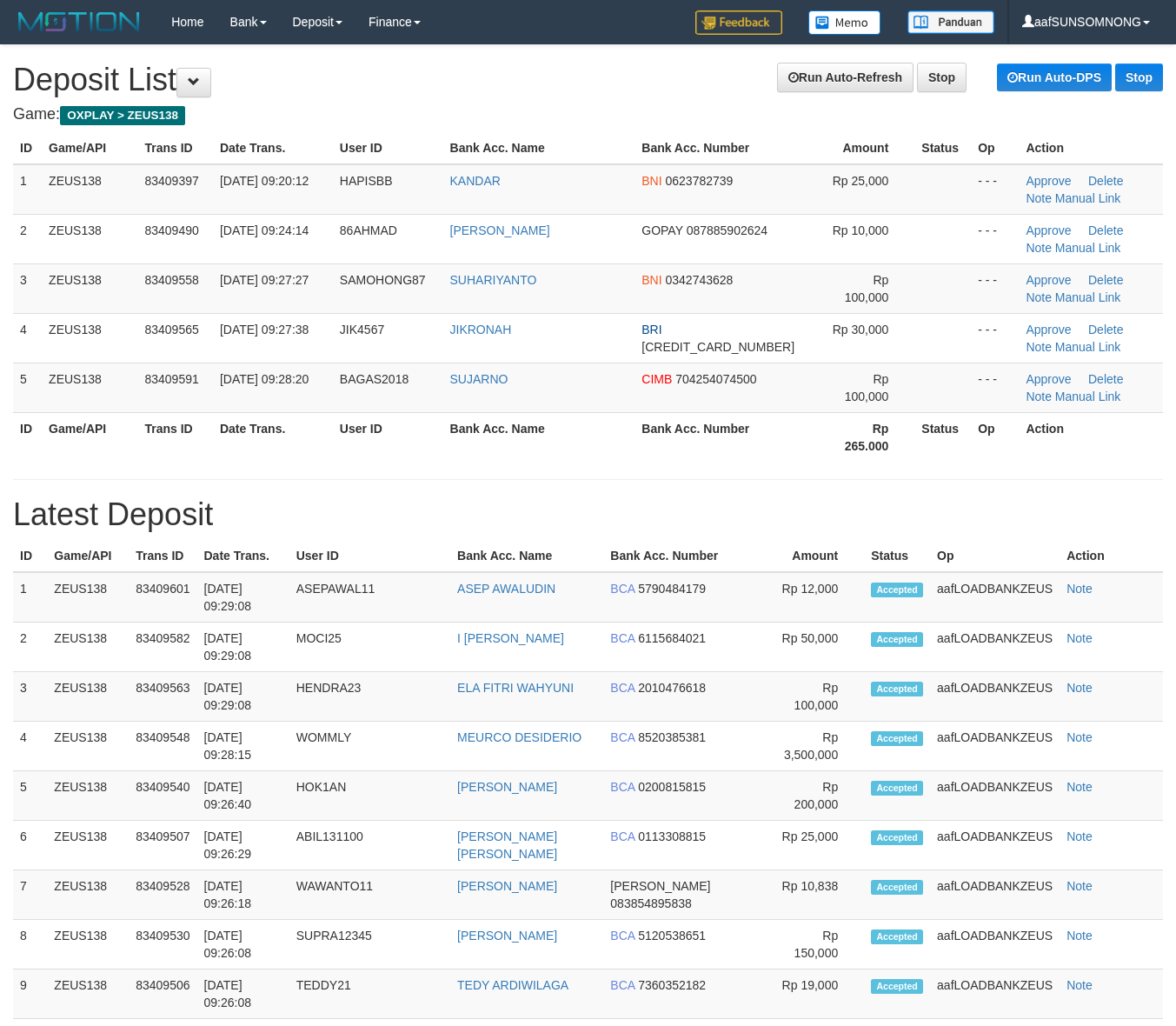 scroll, scrollTop: 0, scrollLeft: 0, axis: both 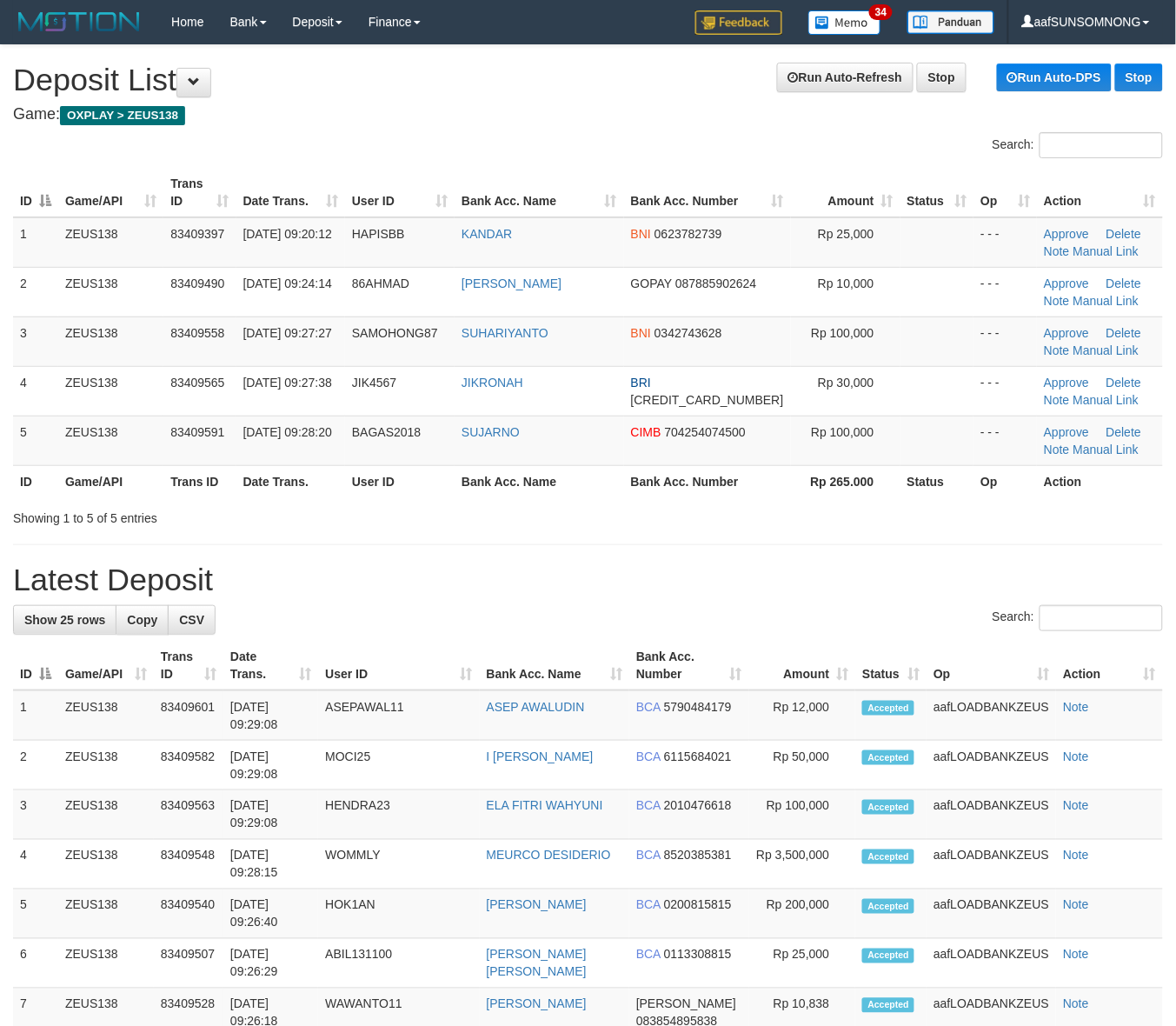 drag, startPoint x: 887, startPoint y: 579, endPoint x: 1189, endPoint y: 602, distance: 302.8746 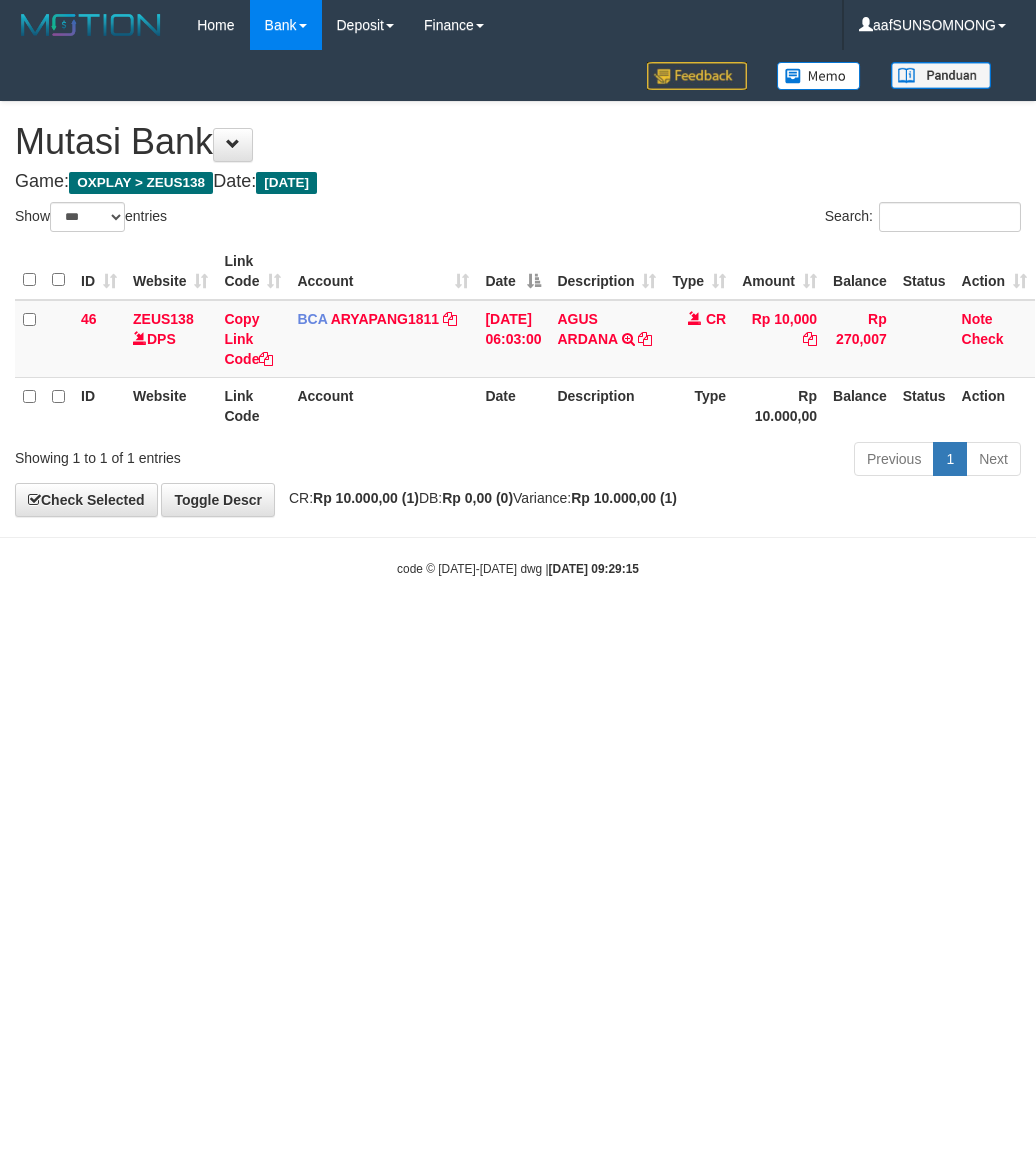 select on "***" 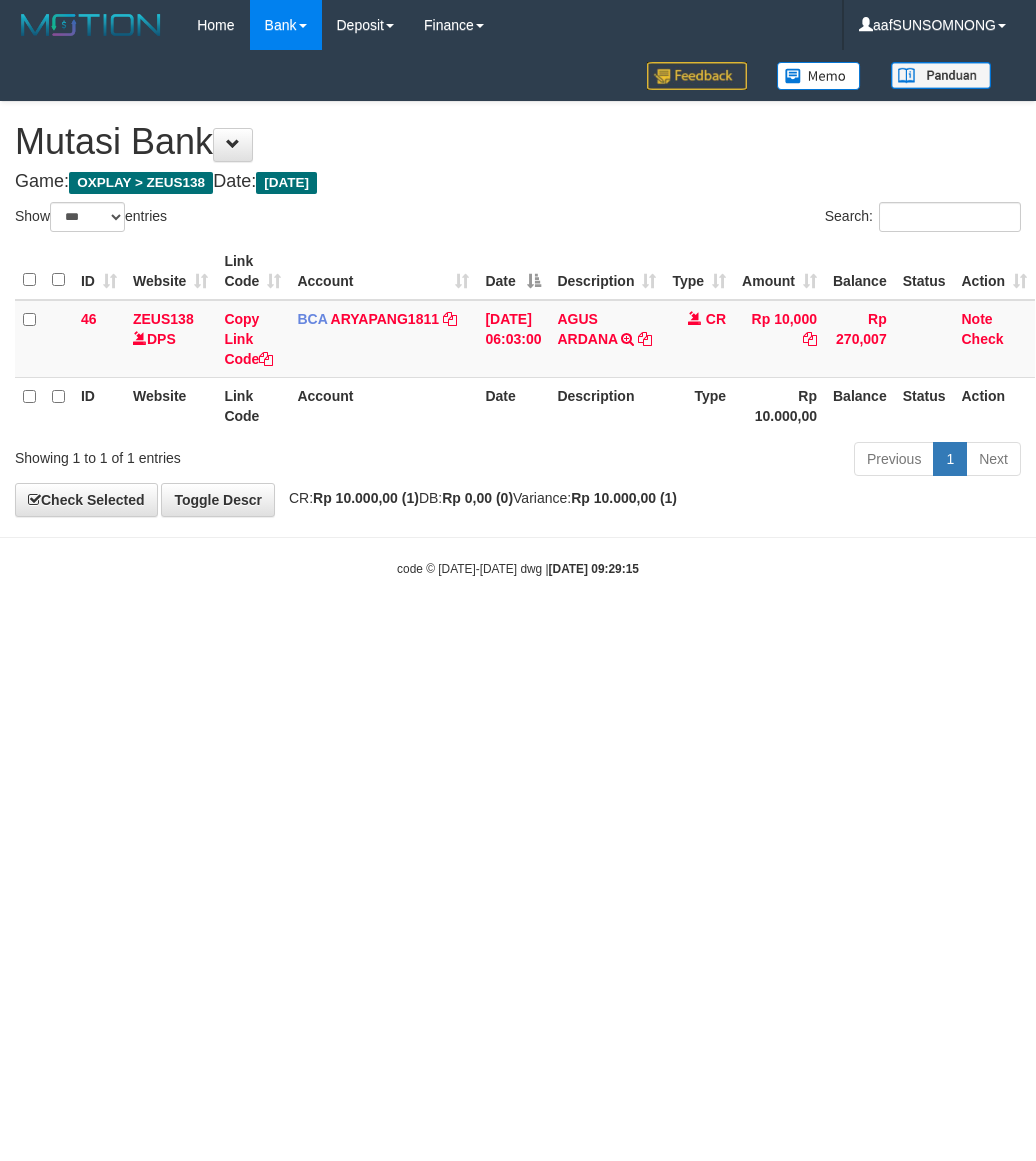 scroll, scrollTop: 0, scrollLeft: 0, axis: both 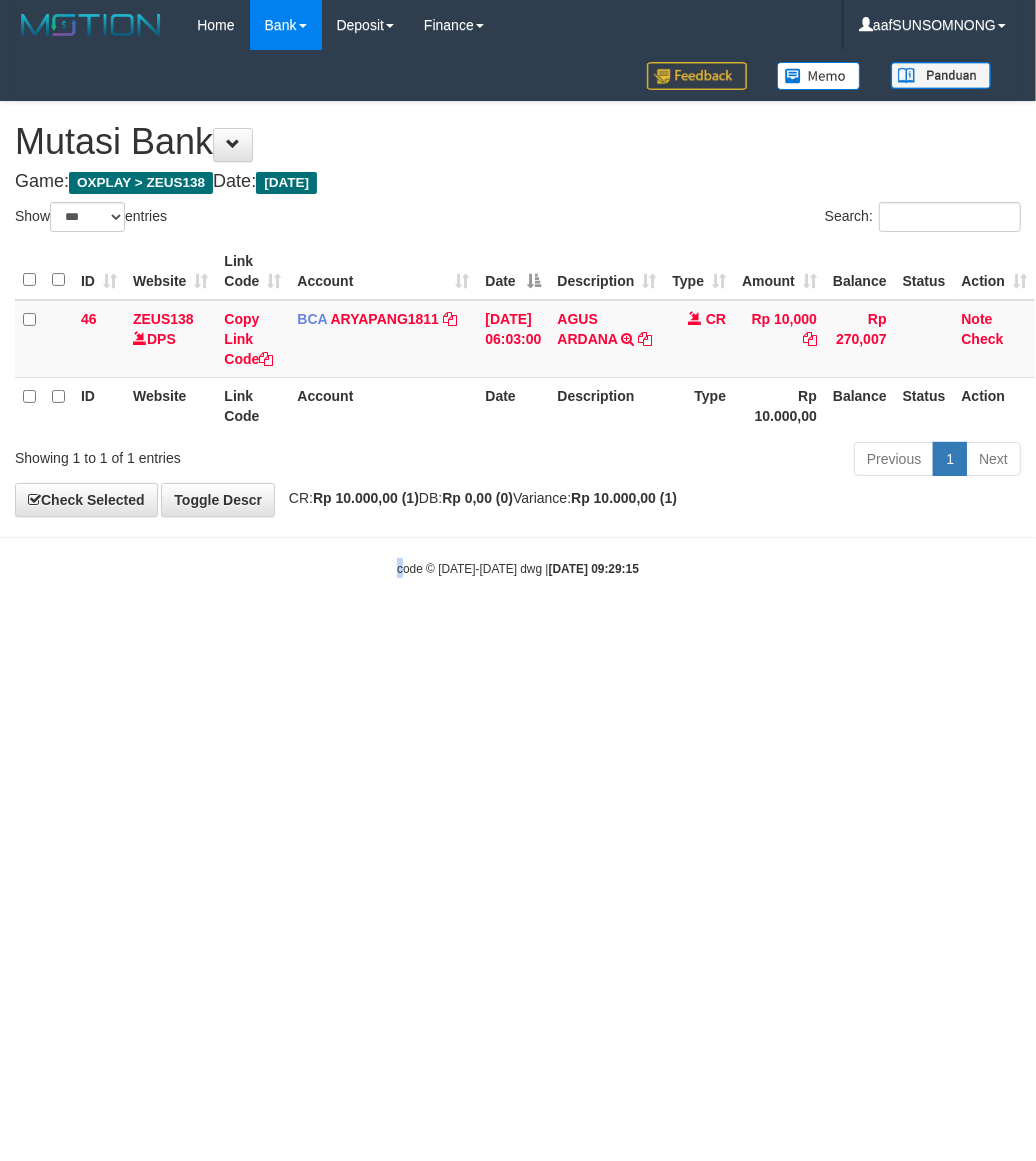 click on "Toggle navigation
Home
Bank
Account List
Load
By Website
Group
[OXPLAY]													ZEUS138
By Load Group (DPS)
Sync" at bounding box center (518, 314) 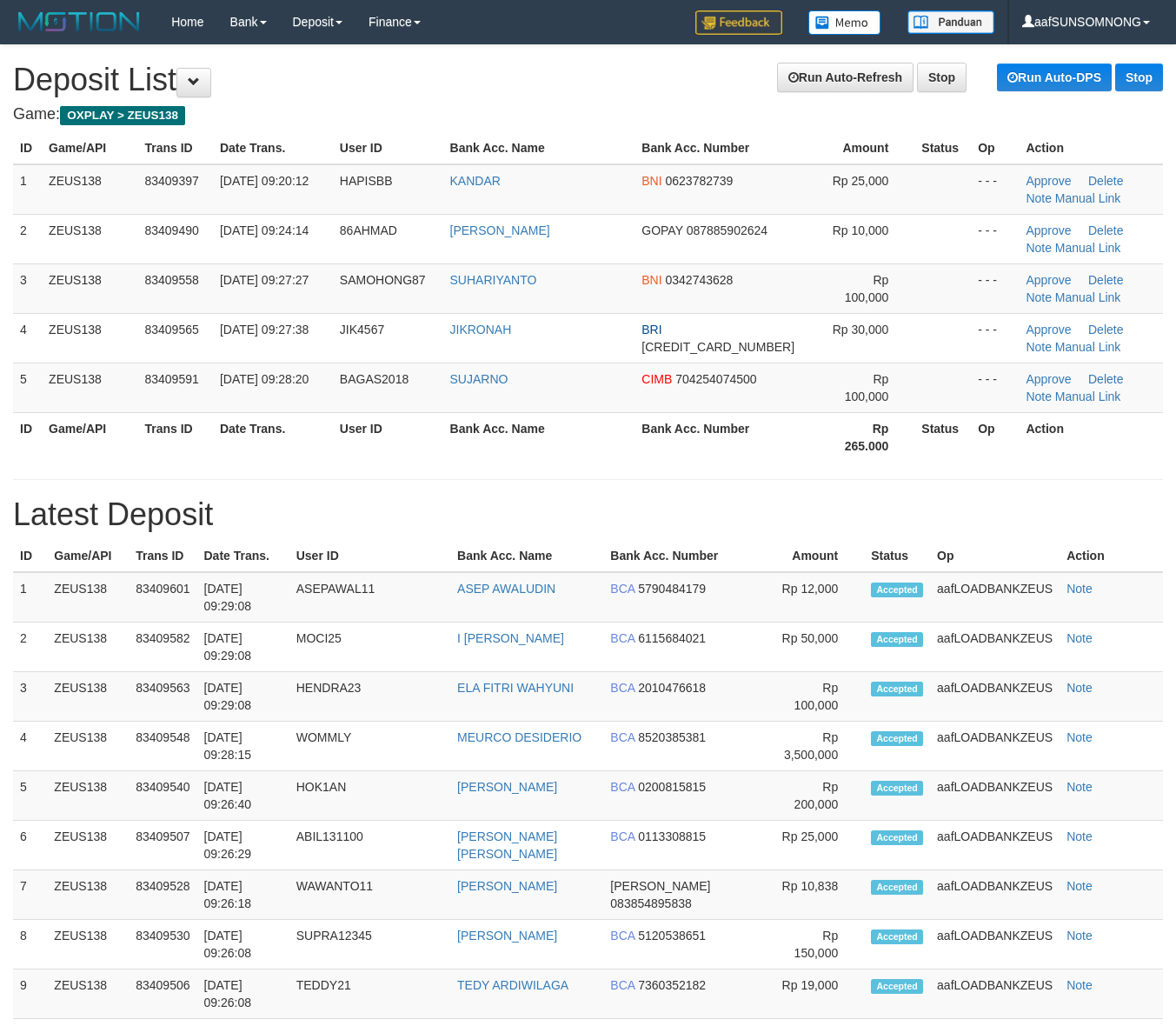 scroll, scrollTop: 0, scrollLeft: 0, axis: both 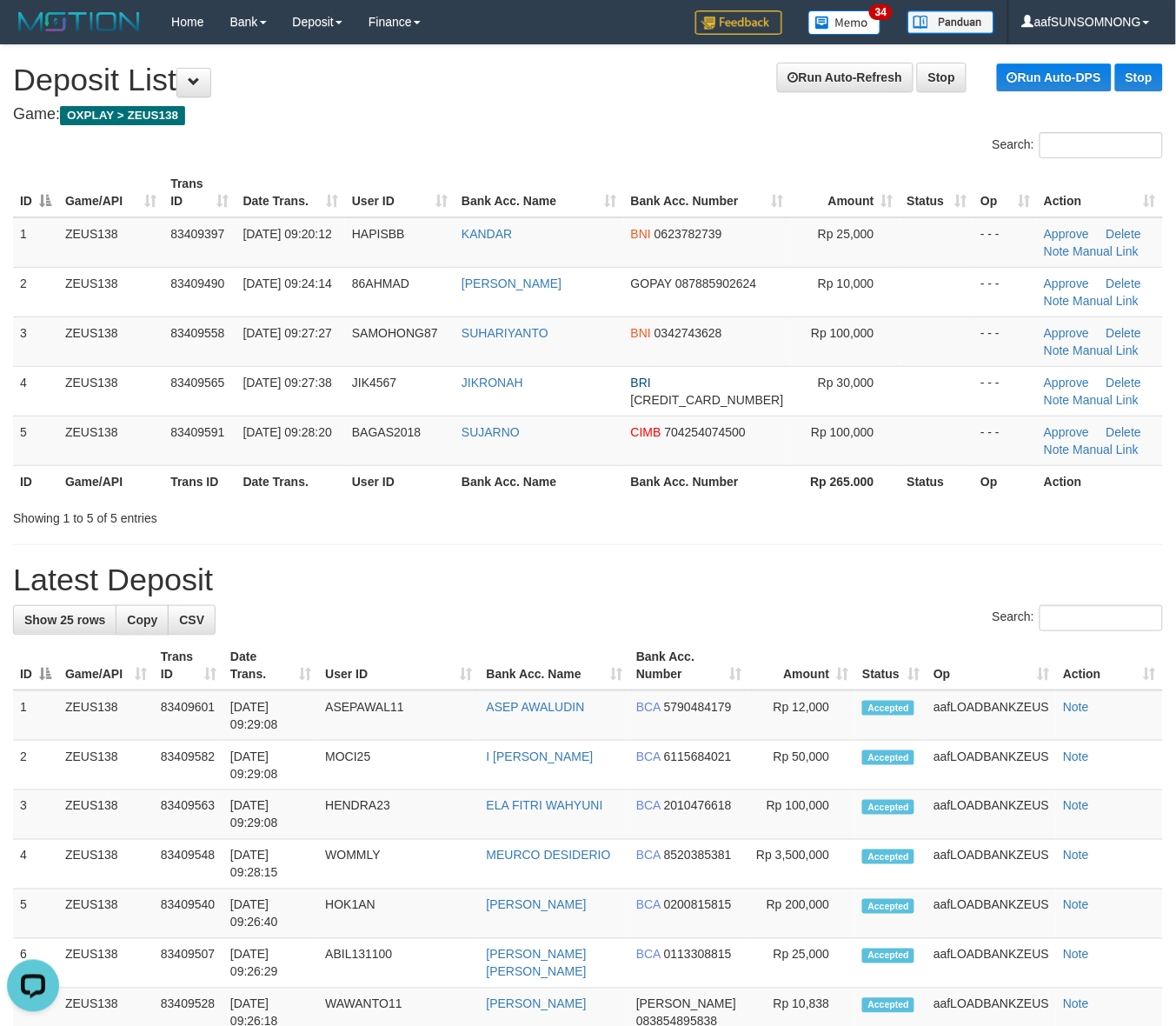 click on "Search:" at bounding box center [588, 620] 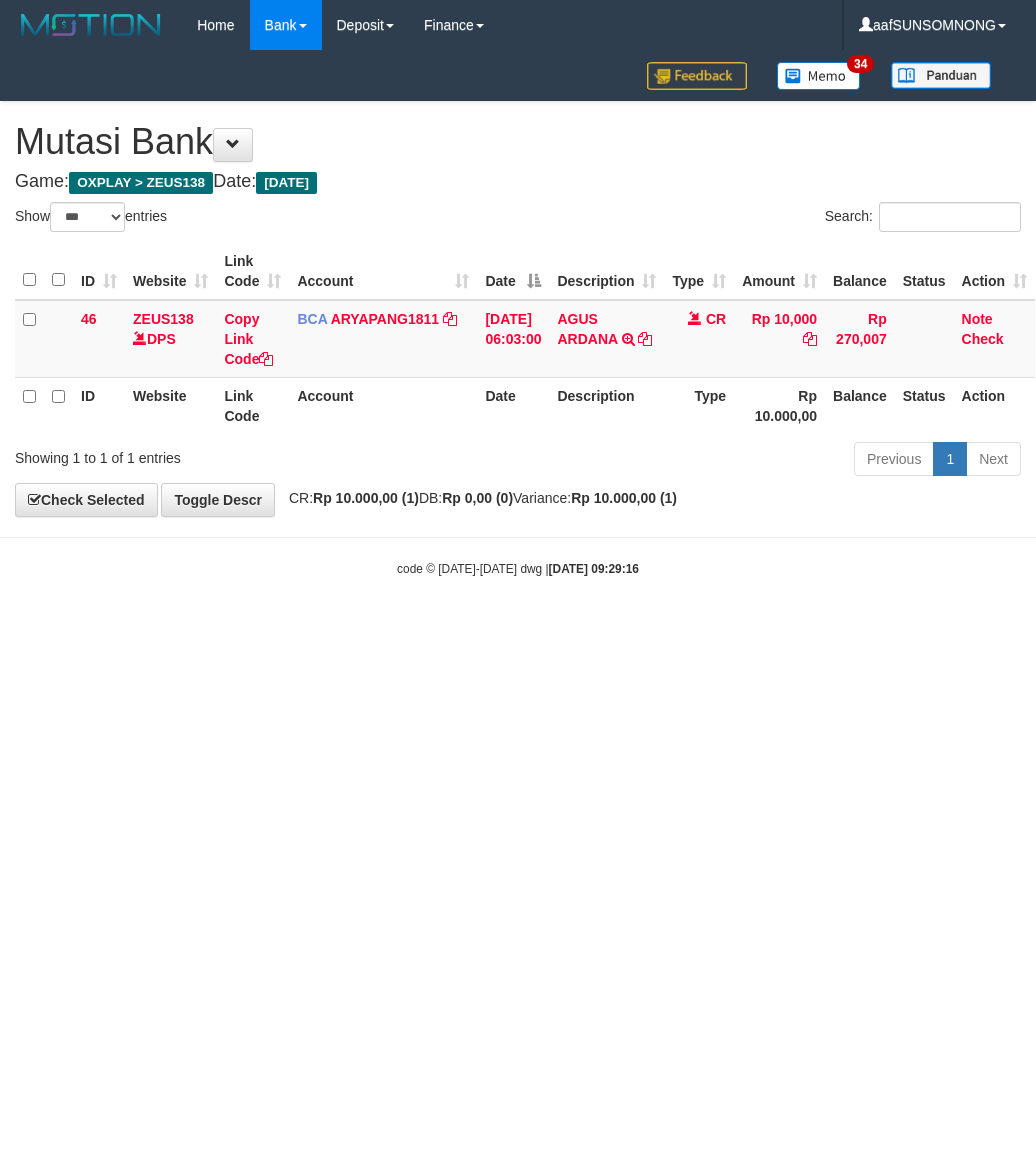 select on "***" 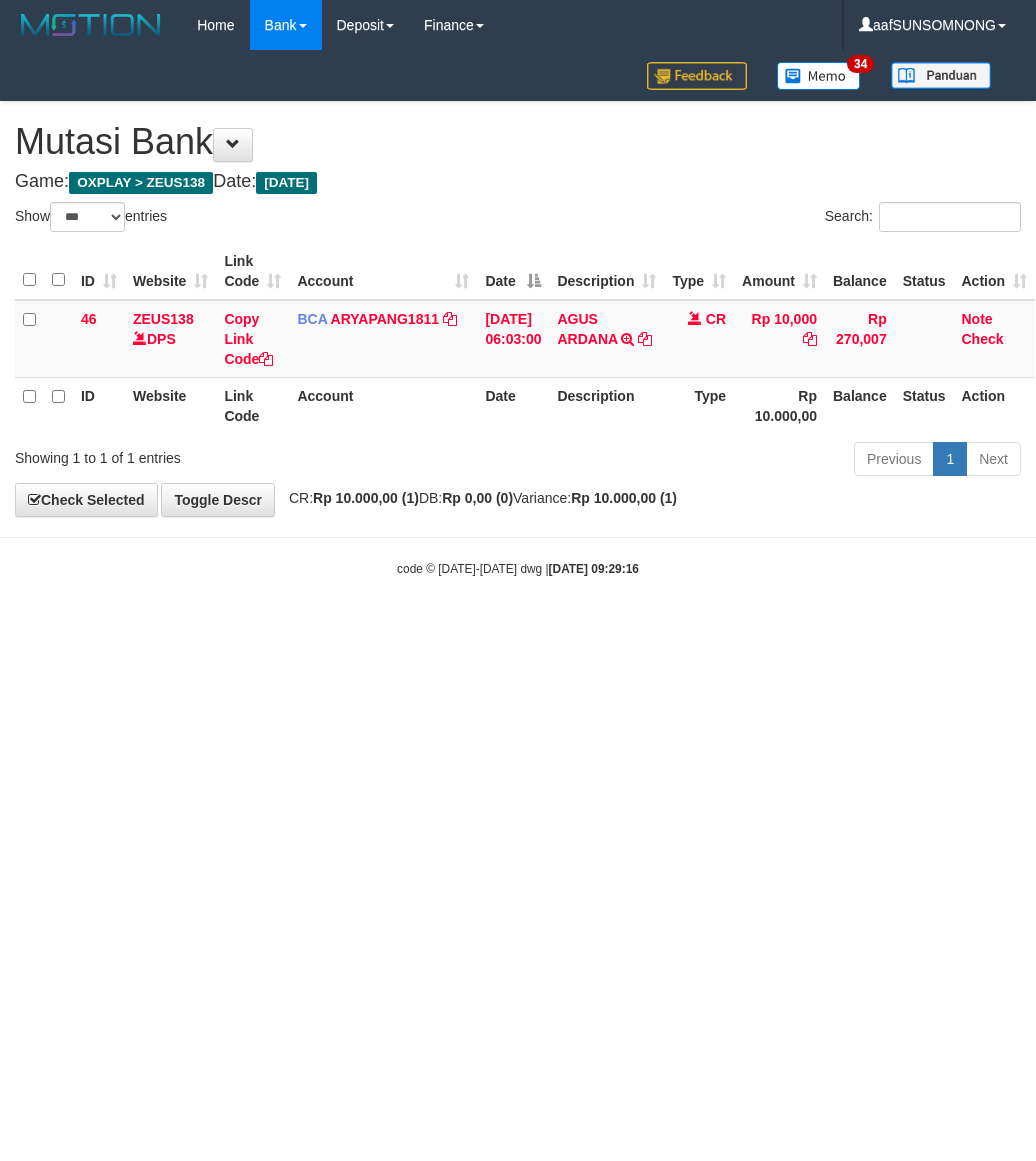 scroll, scrollTop: 0, scrollLeft: 0, axis: both 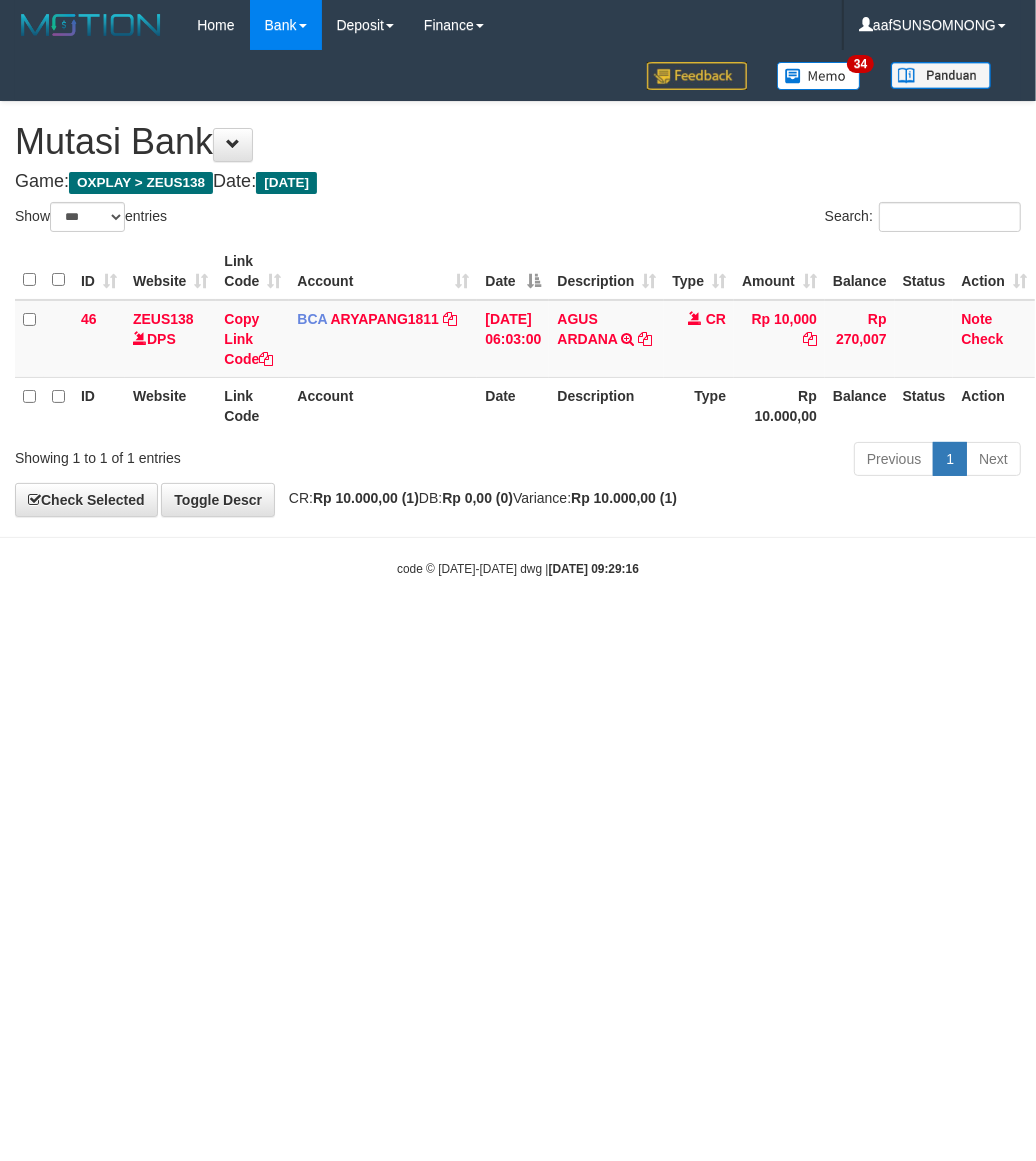 drag, startPoint x: 438, startPoint y: 705, endPoint x: 465, endPoint y: 701, distance: 27.294687 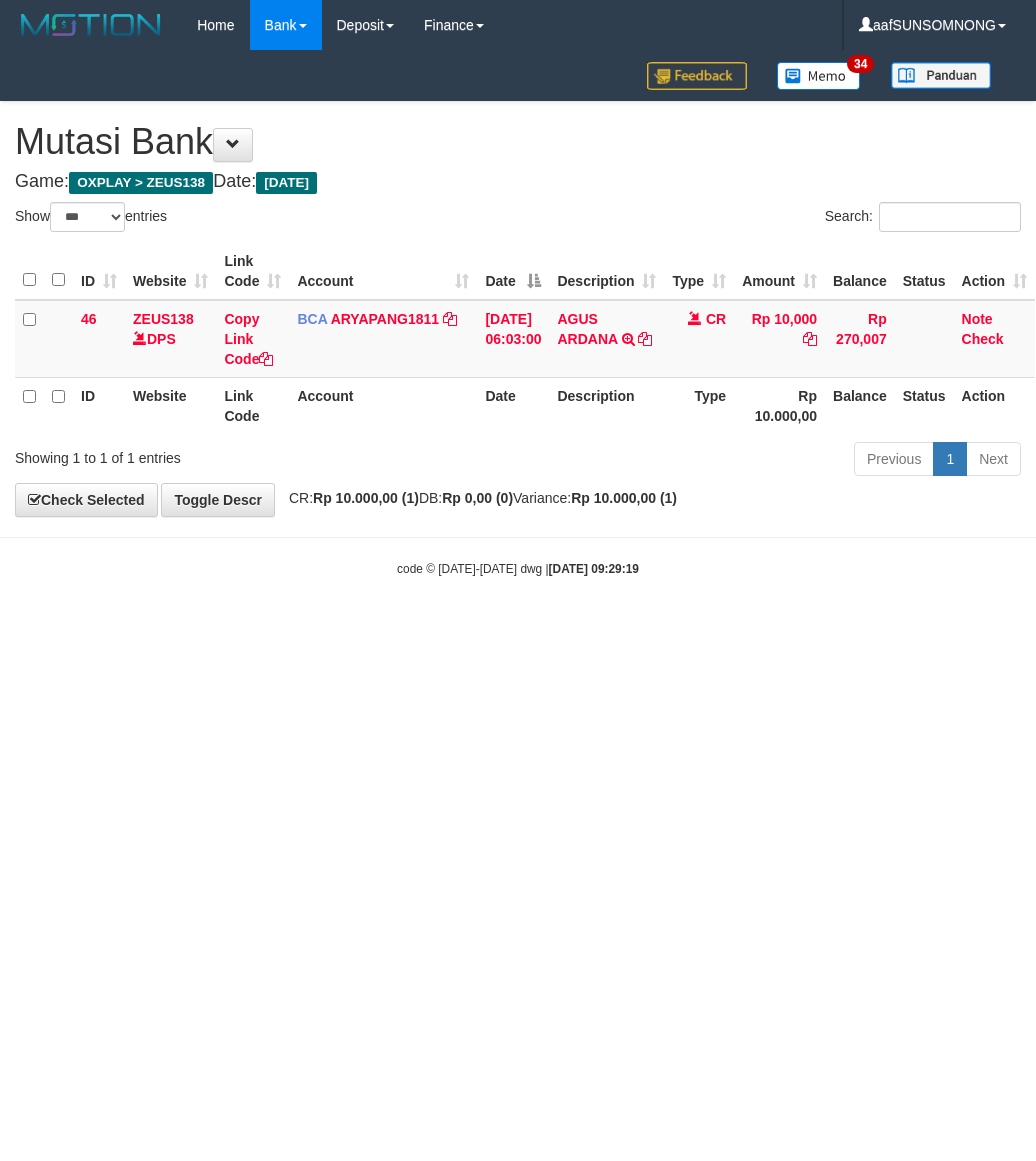 select on "***" 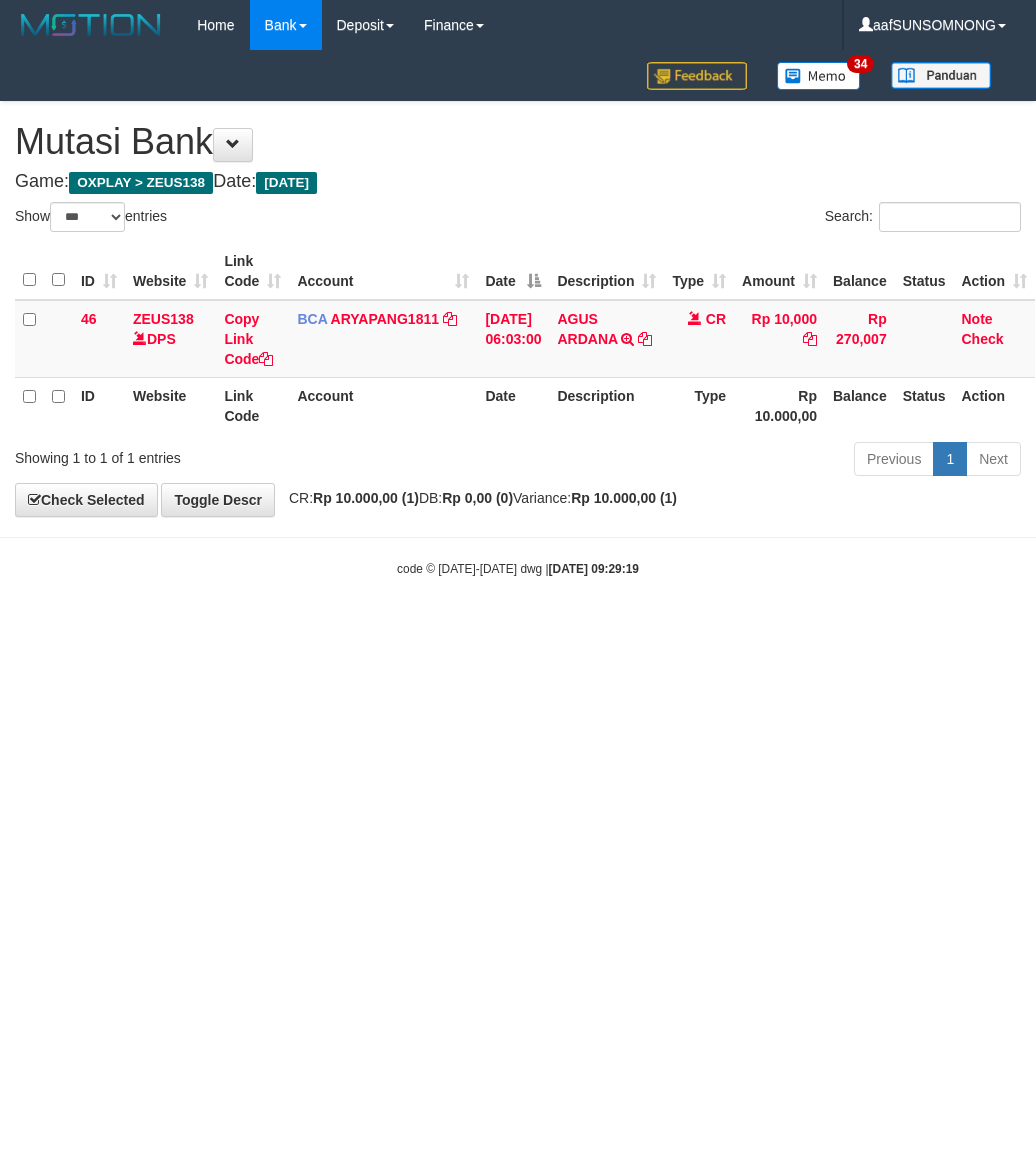 scroll, scrollTop: 0, scrollLeft: 0, axis: both 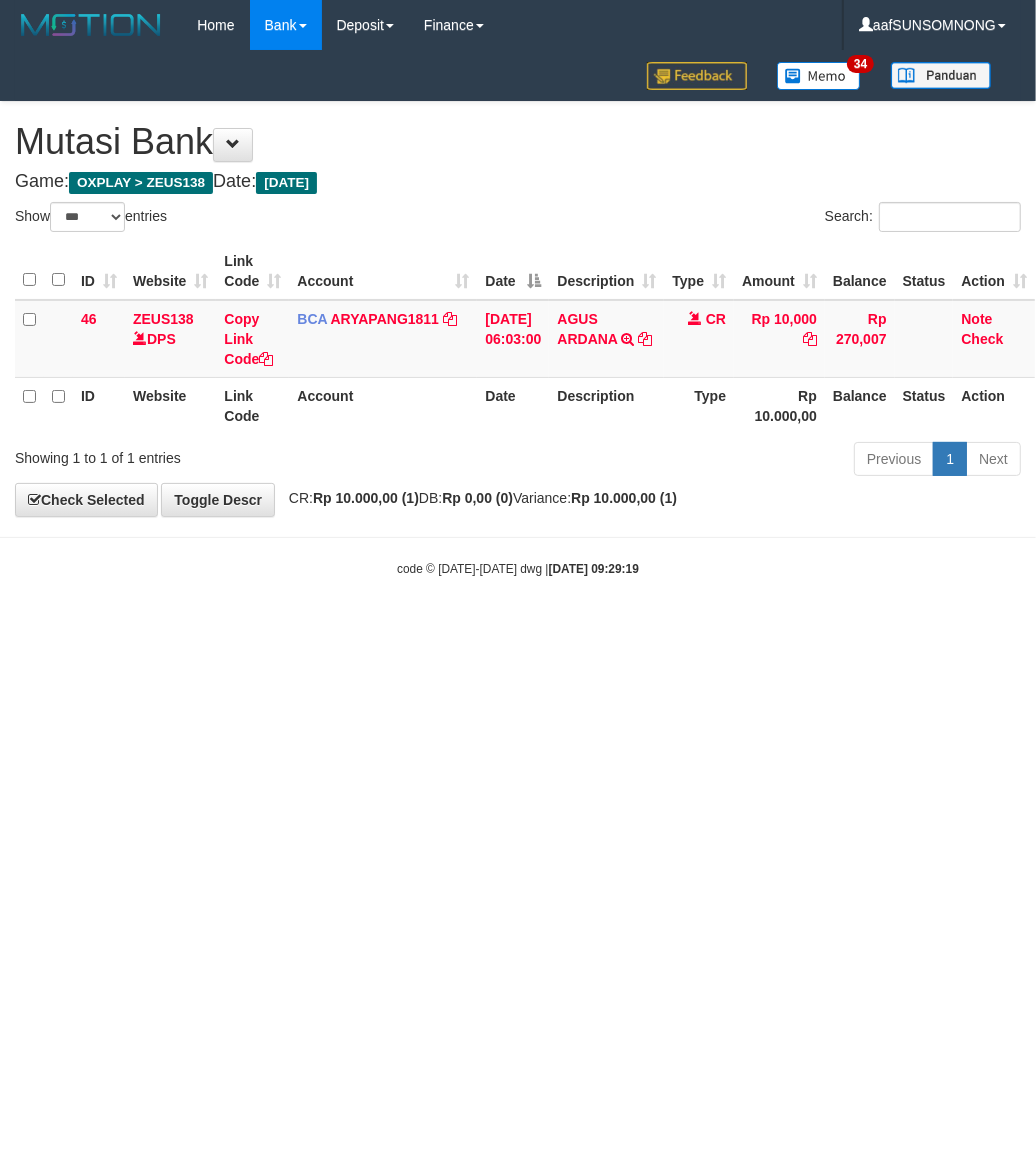 click on "Toggle navigation
Home
Bank
Account List
Load
By Website
Group
[OXPLAY]													ZEUS138
By Load Group (DPS)
Sync" at bounding box center [518, 314] 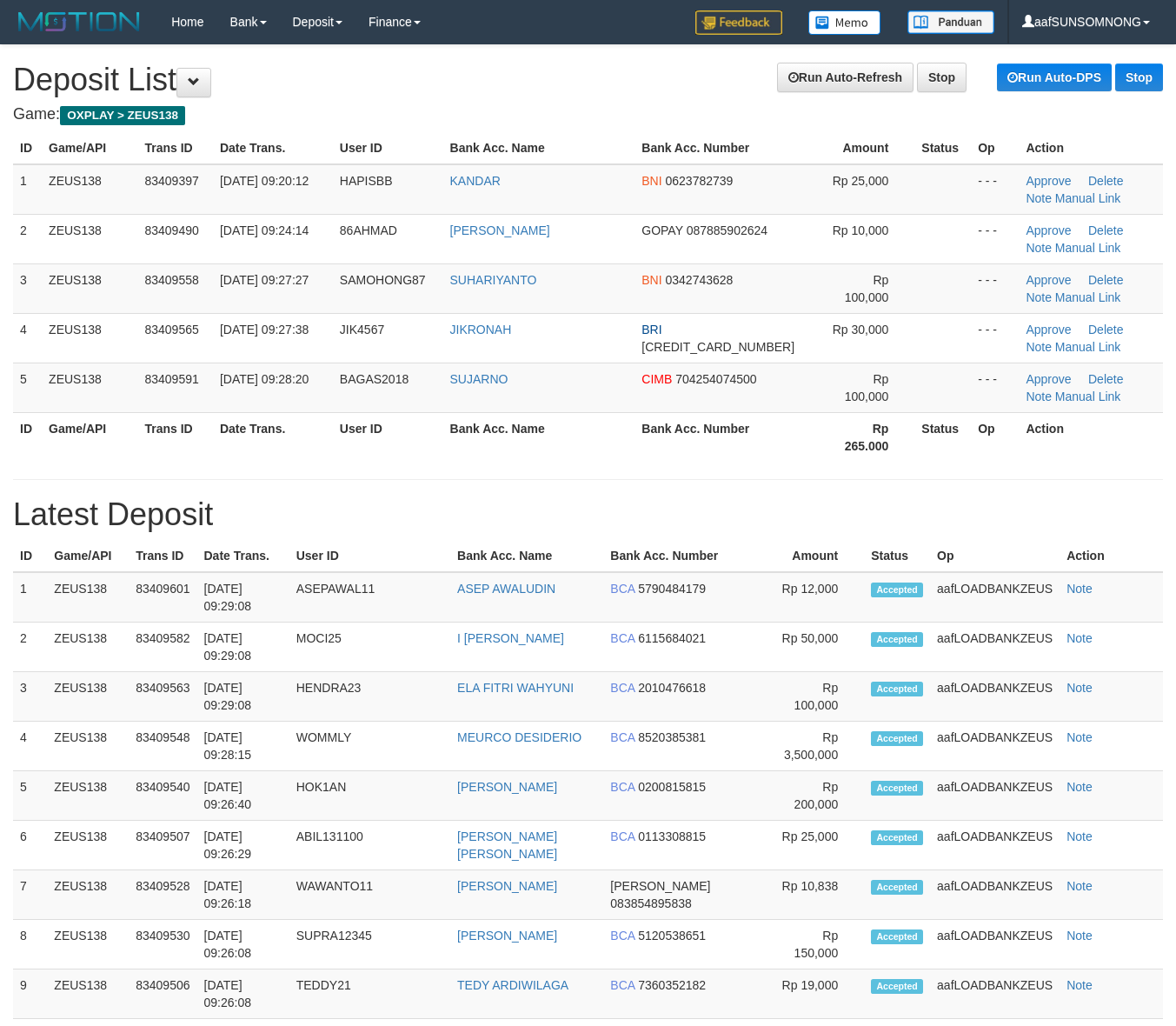 scroll, scrollTop: 0, scrollLeft: 0, axis: both 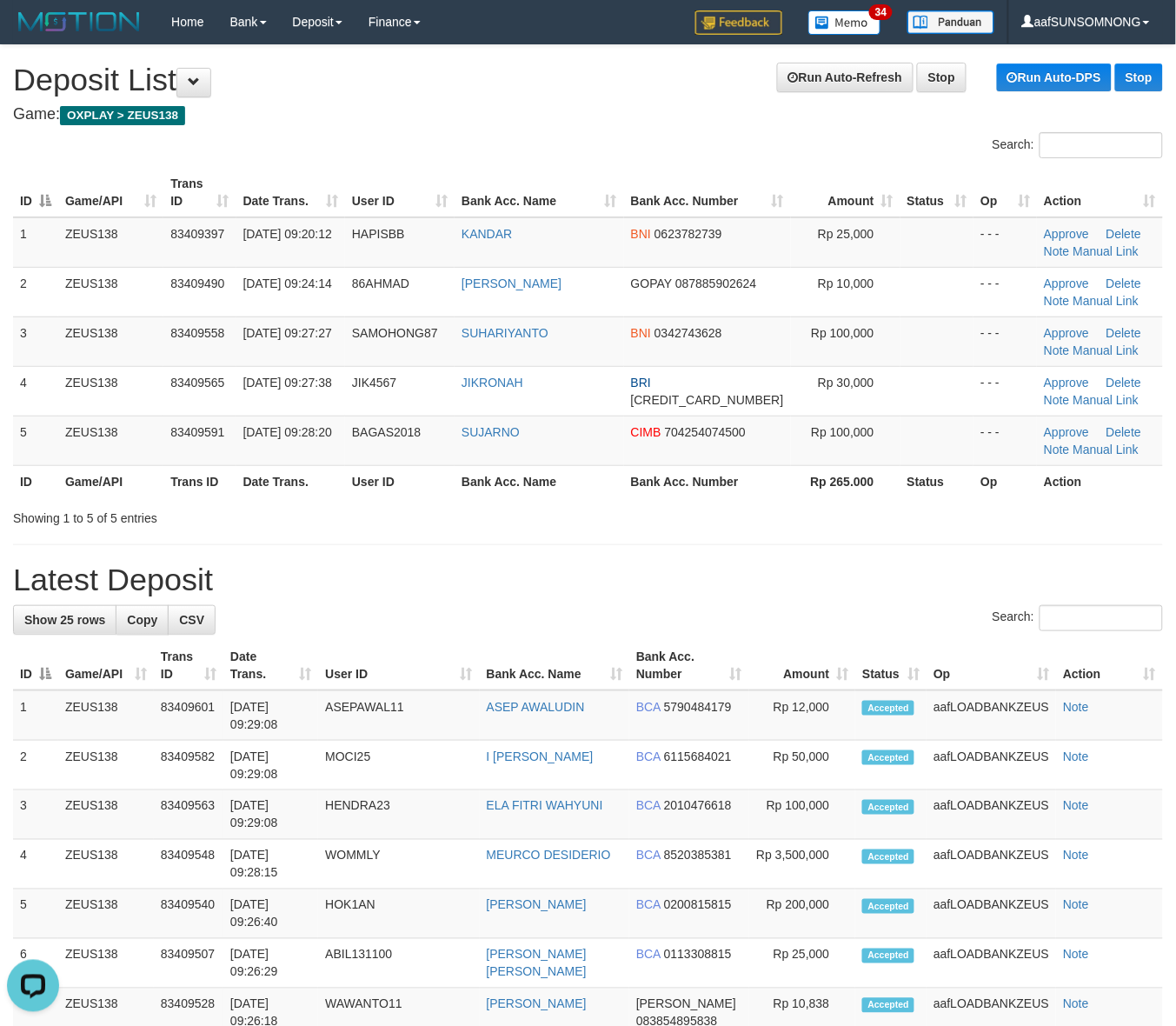 drag, startPoint x: 859, startPoint y: 600, endPoint x: 887, endPoint y: 596, distance: 28.28427 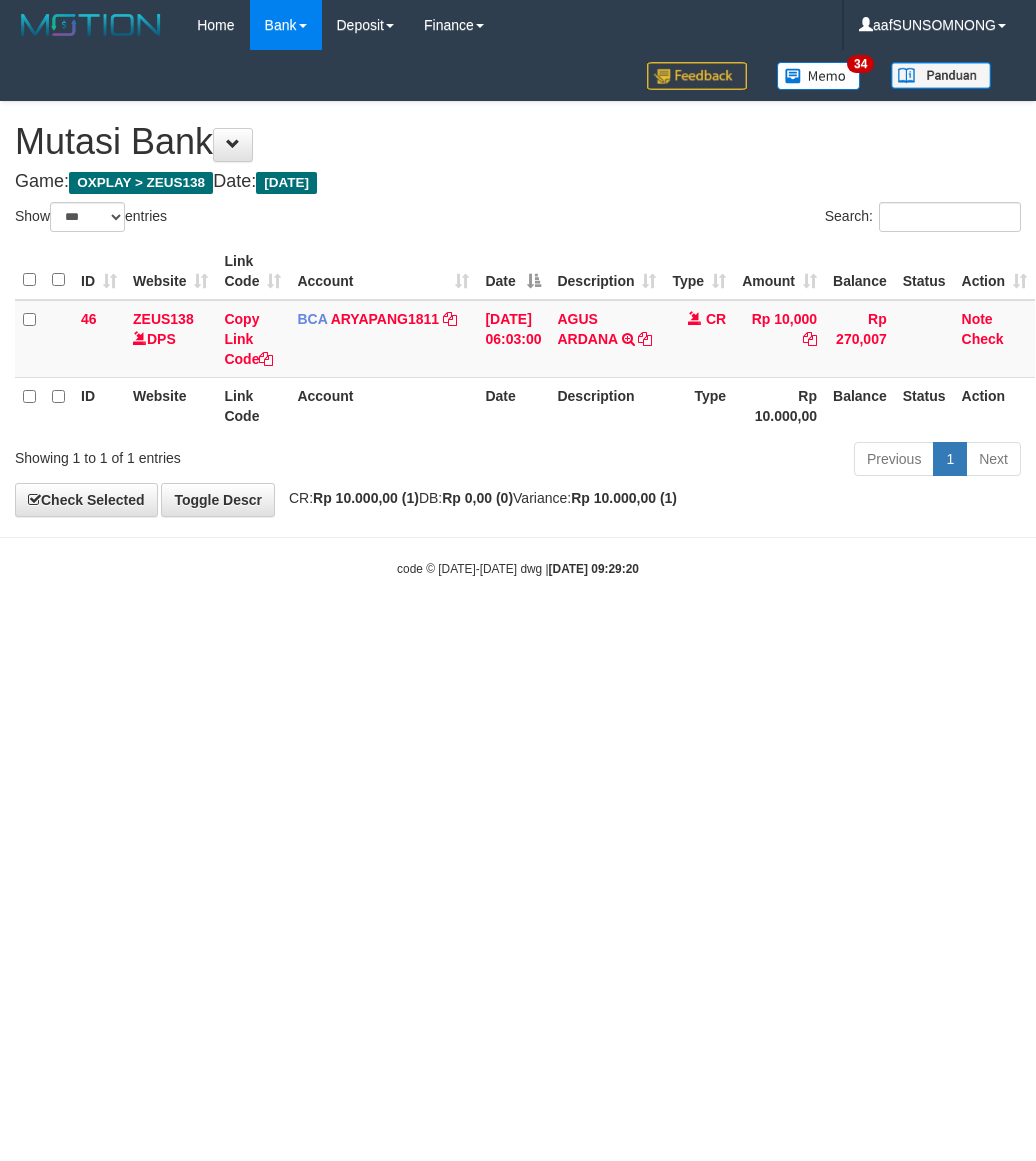 select on "***" 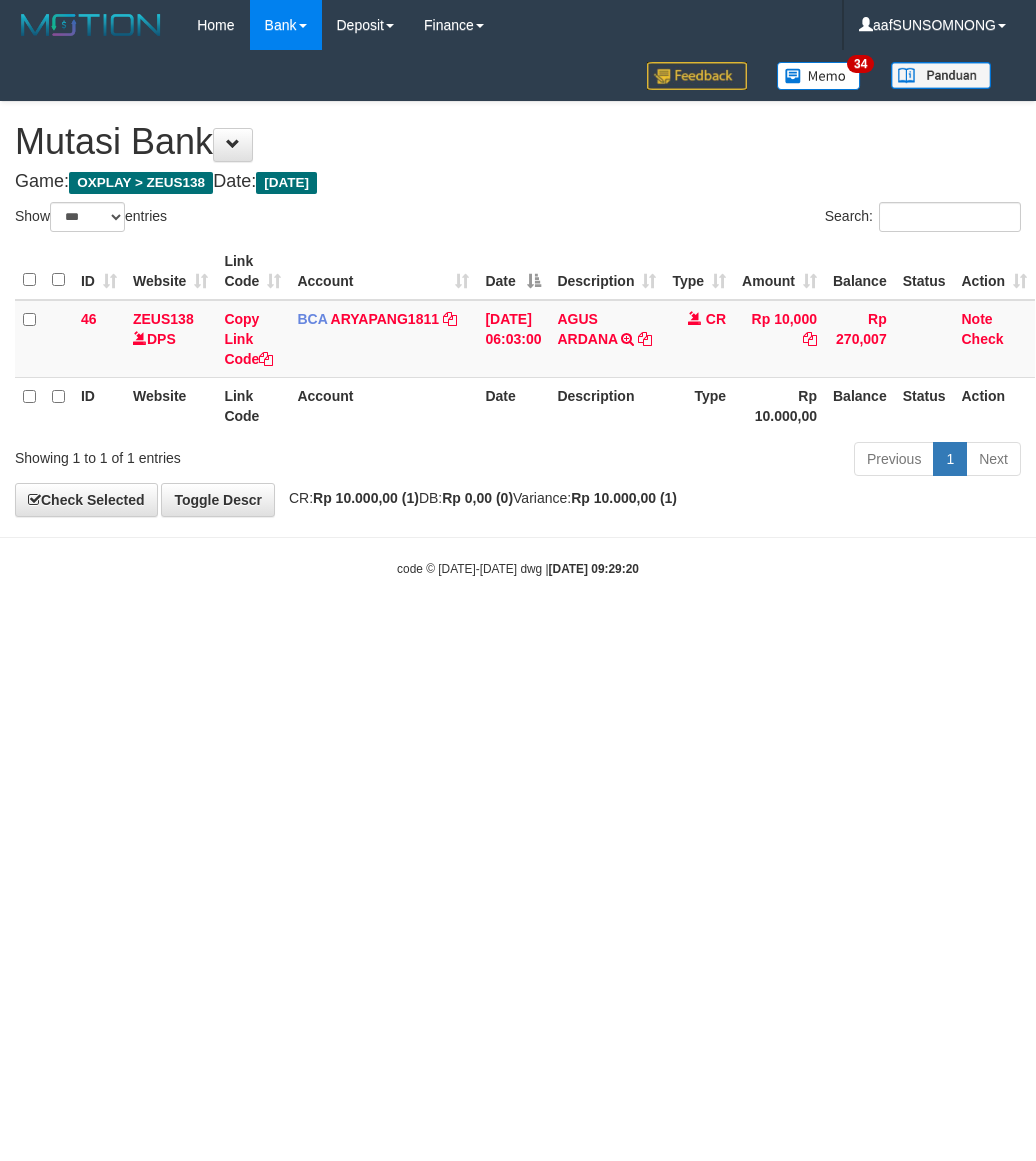 click on "Toggle navigation
Home
Bank
Account List
Load
By Website
Group
[OXPLAY]													ZEUS138
By Load Group (DPS)
Sync" at bounding box center (518, 314) 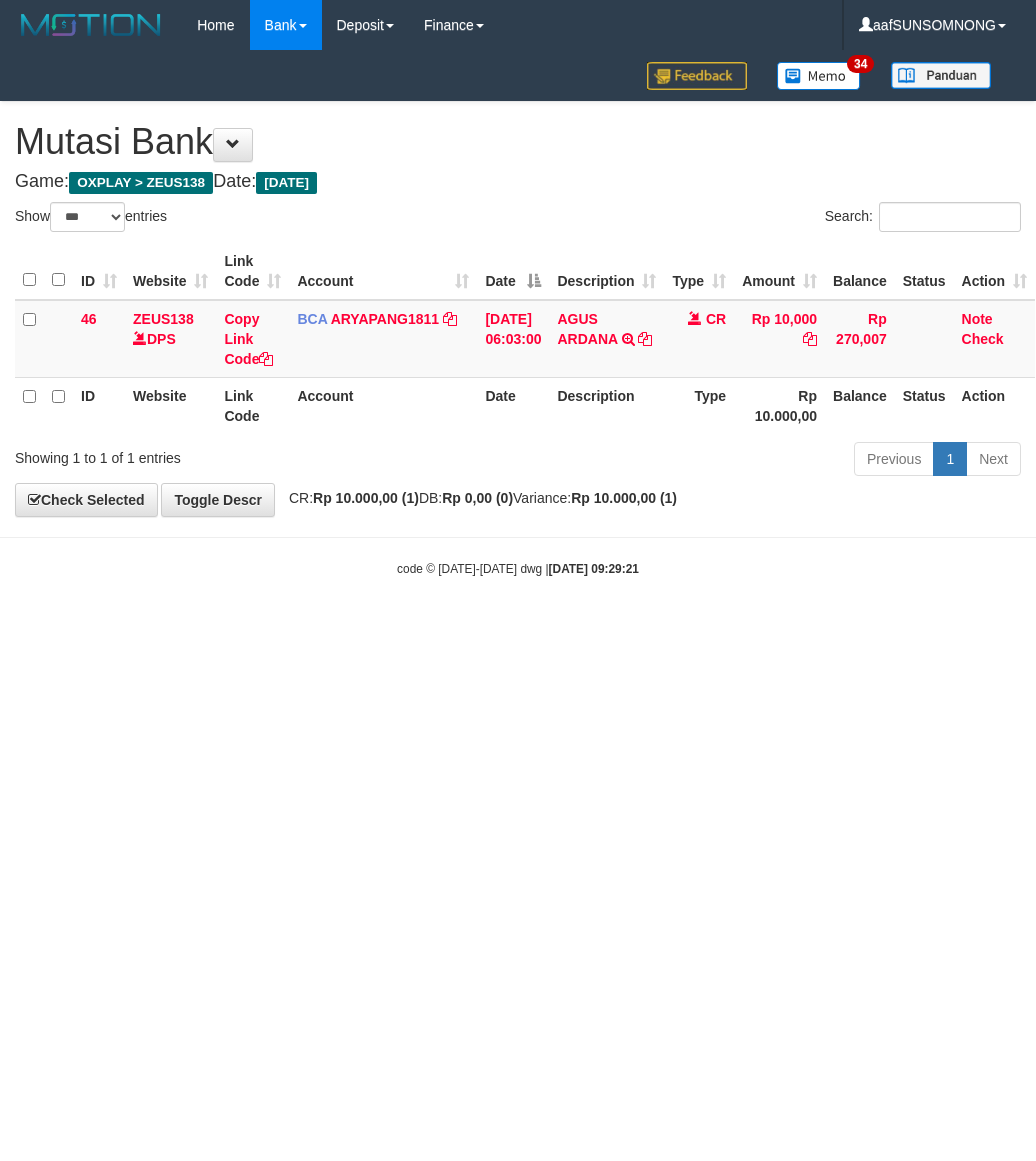 select on "***" 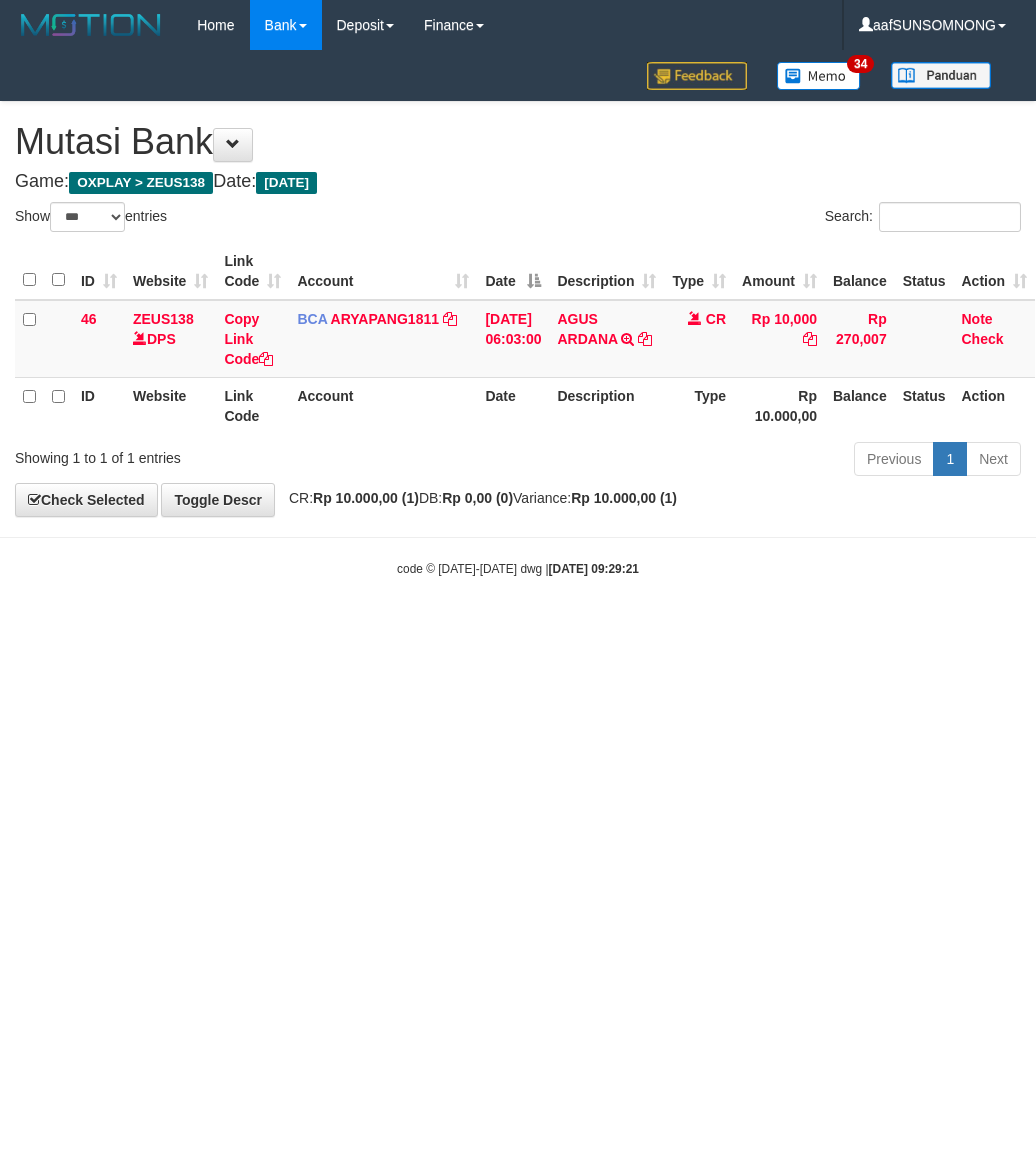 click on "Toggle navigation
Home
Bank
Account List
Load
By Website
Group
[OXPLAY]													ZEUS138
By Load Group (DPS)
Sync" at bounding box center [518, 314] 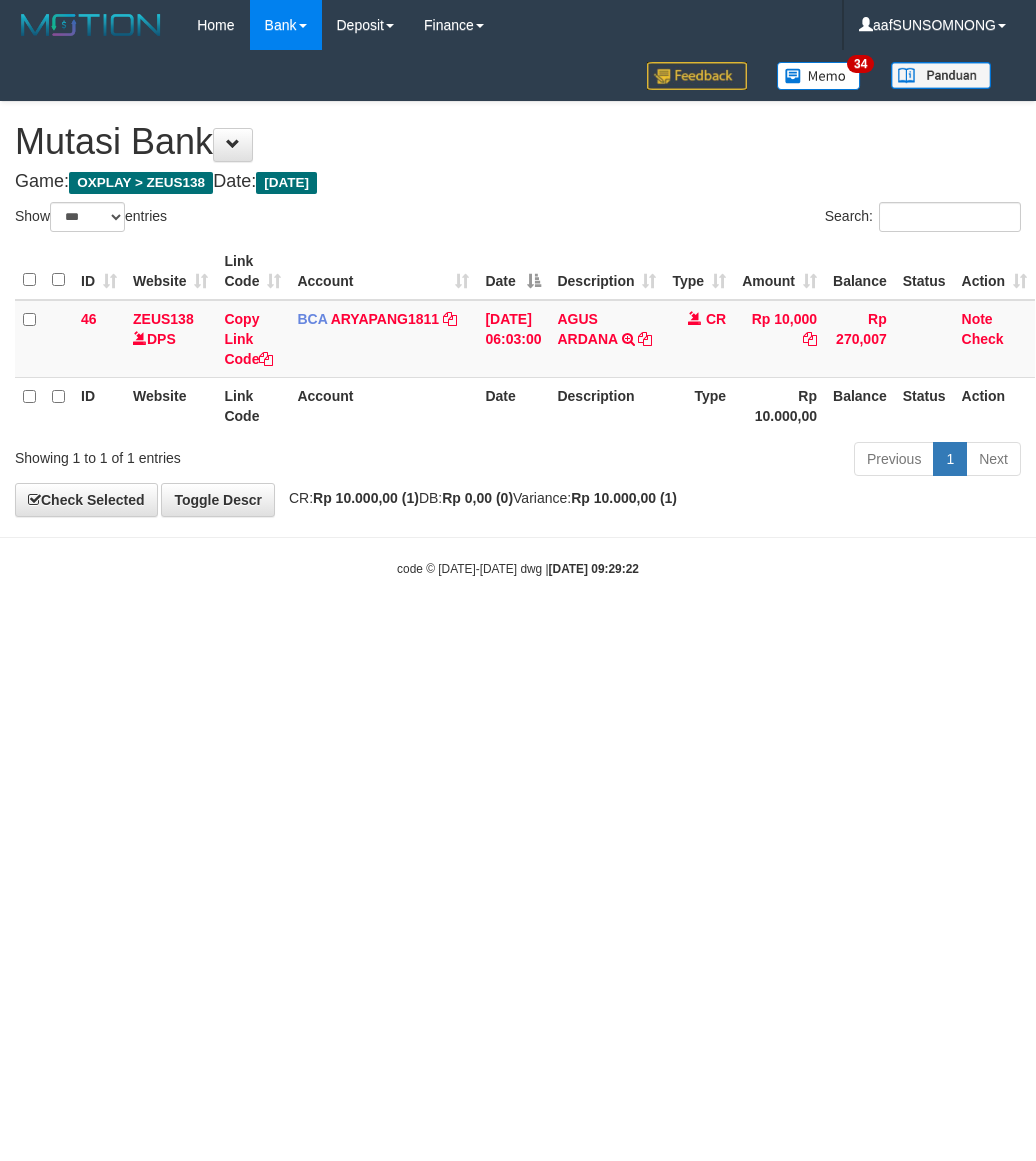 select on "***" 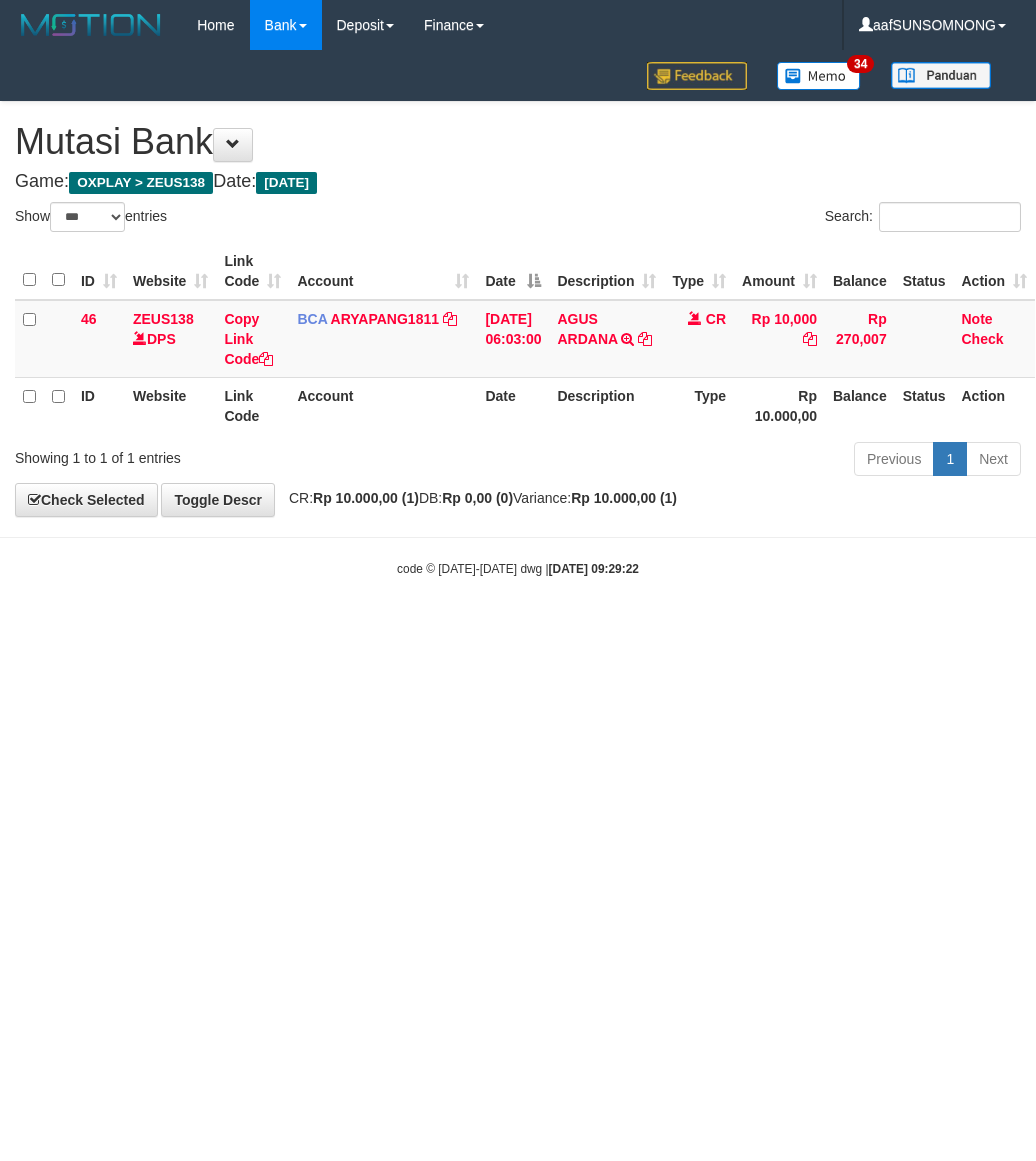 scroll, scrollTop: 0, scrollLeft: 0, axis: both 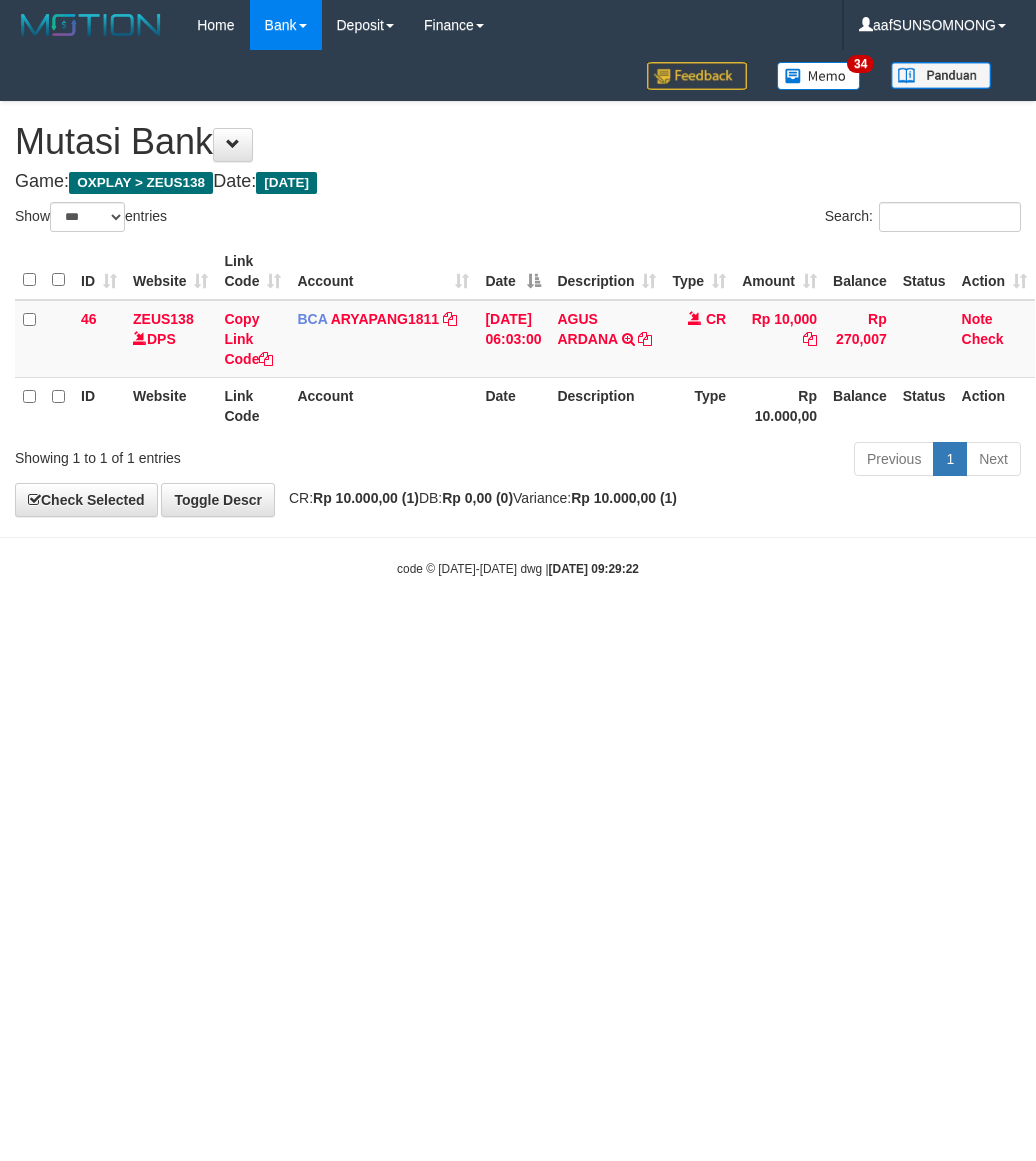 select on "***" 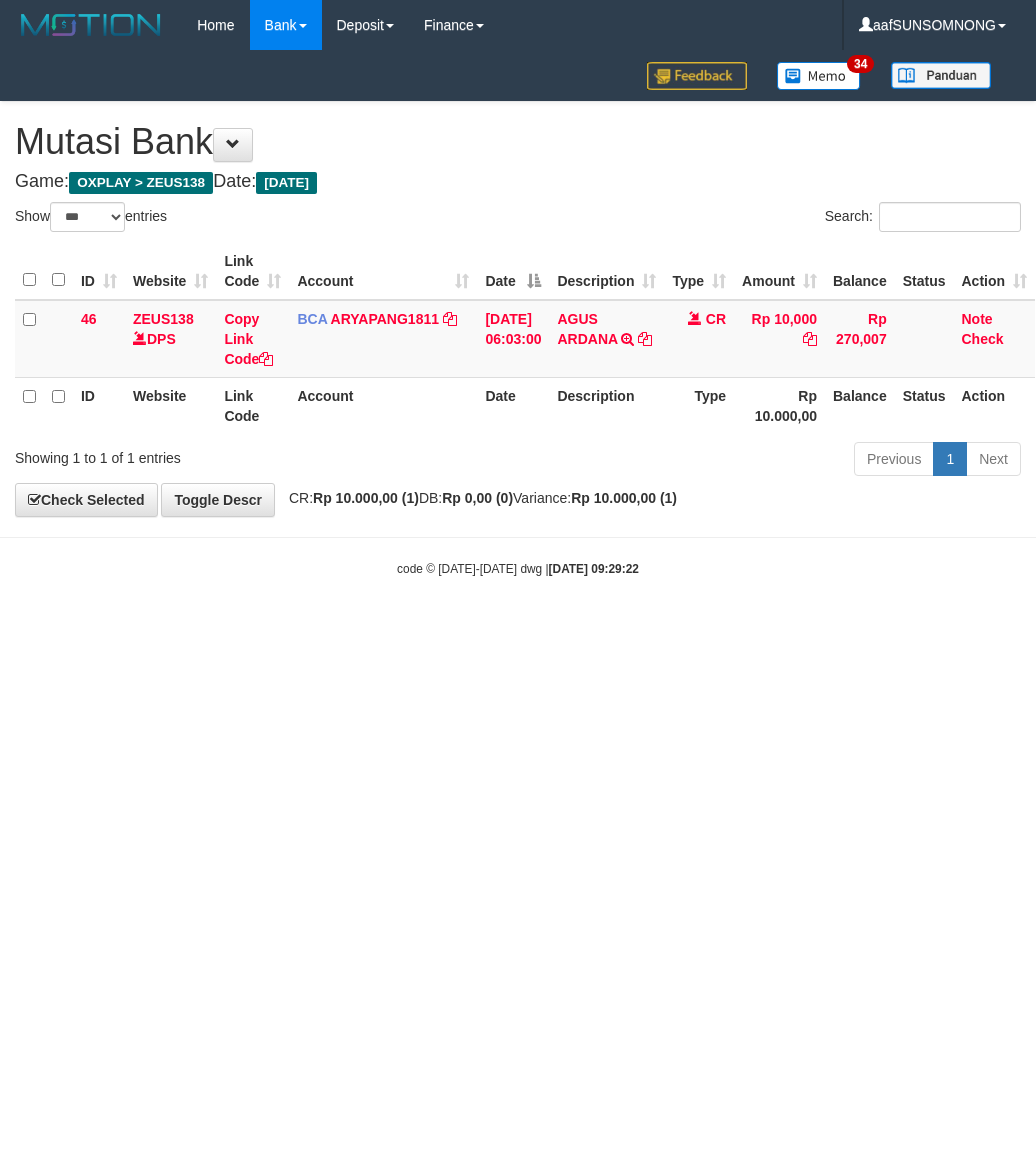 scroll, scrollTop: 0, scrollLeft: 0, axis: both 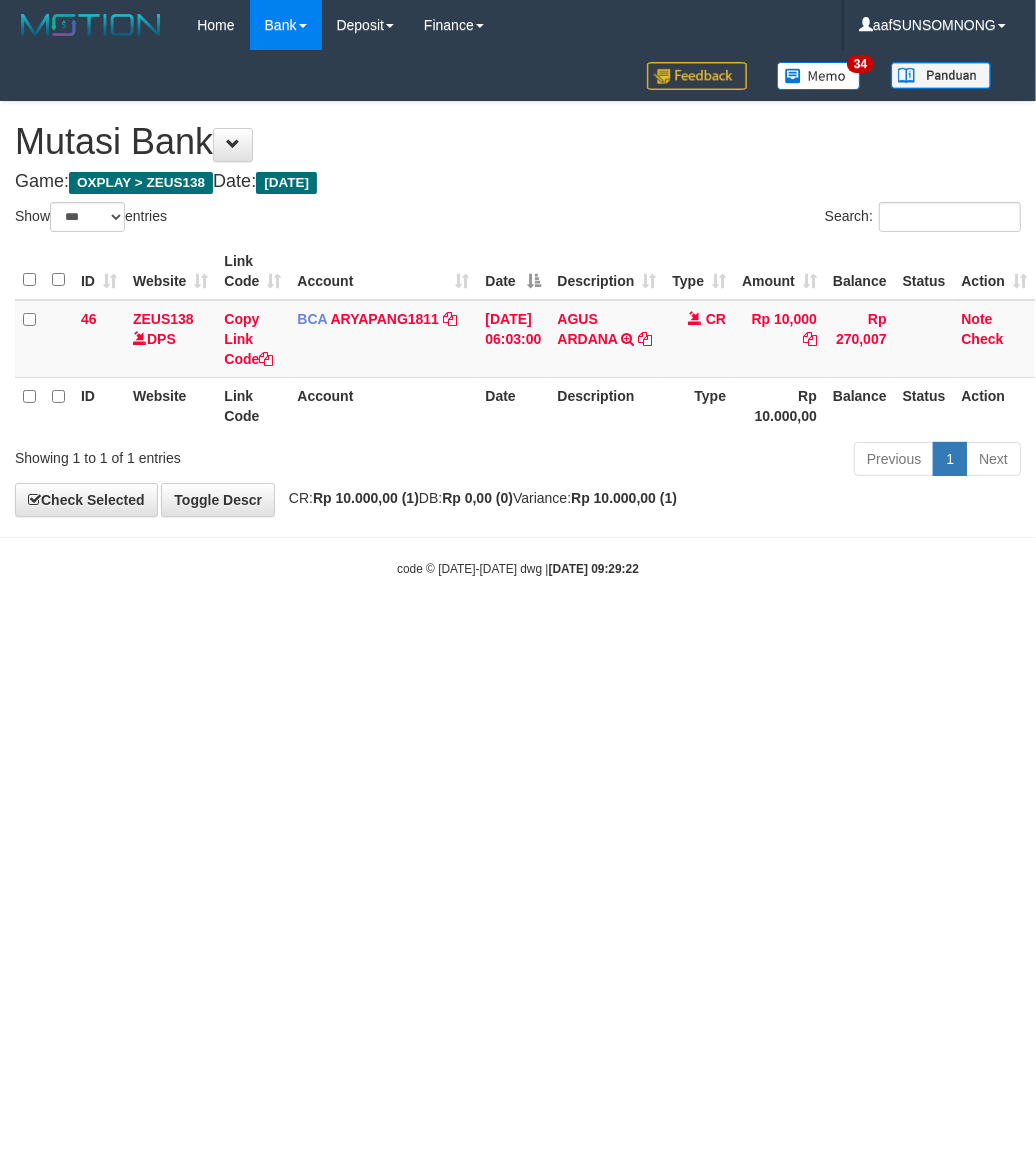 click on "Toggle navigation
Home
Bank
Account List
Load
By Website
Group
[OXPLAY]													ZEUS138
By Load Group (DPS)
Sync" at bounding box center [518, 314] 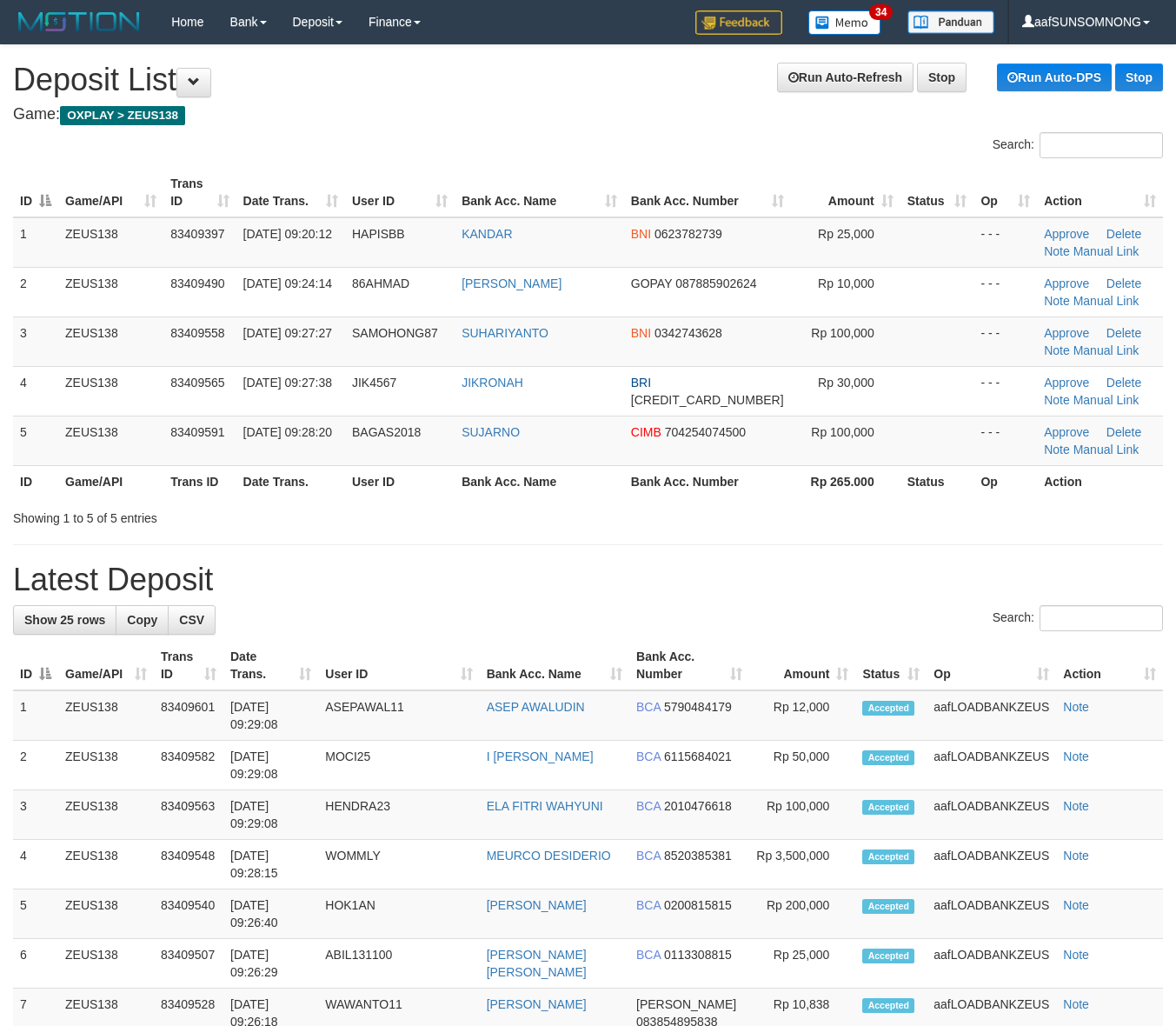 scroll, scrollTop: 0, scrollLeft: 0, axis: both 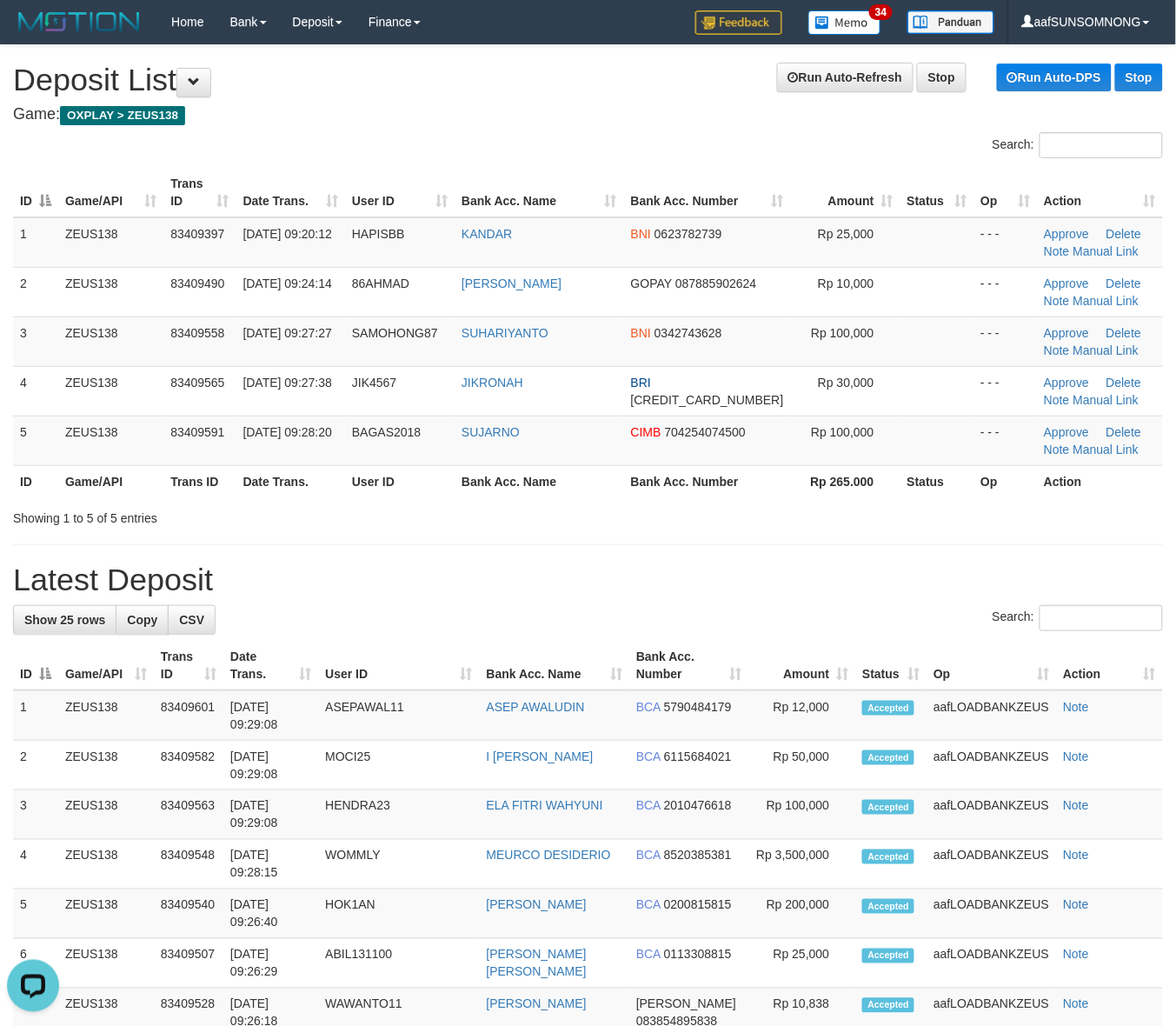 drag, startPoint x: 710, startPoint y: 565, endPoint x: 815, endPoint y: 568, distance: 105.042848 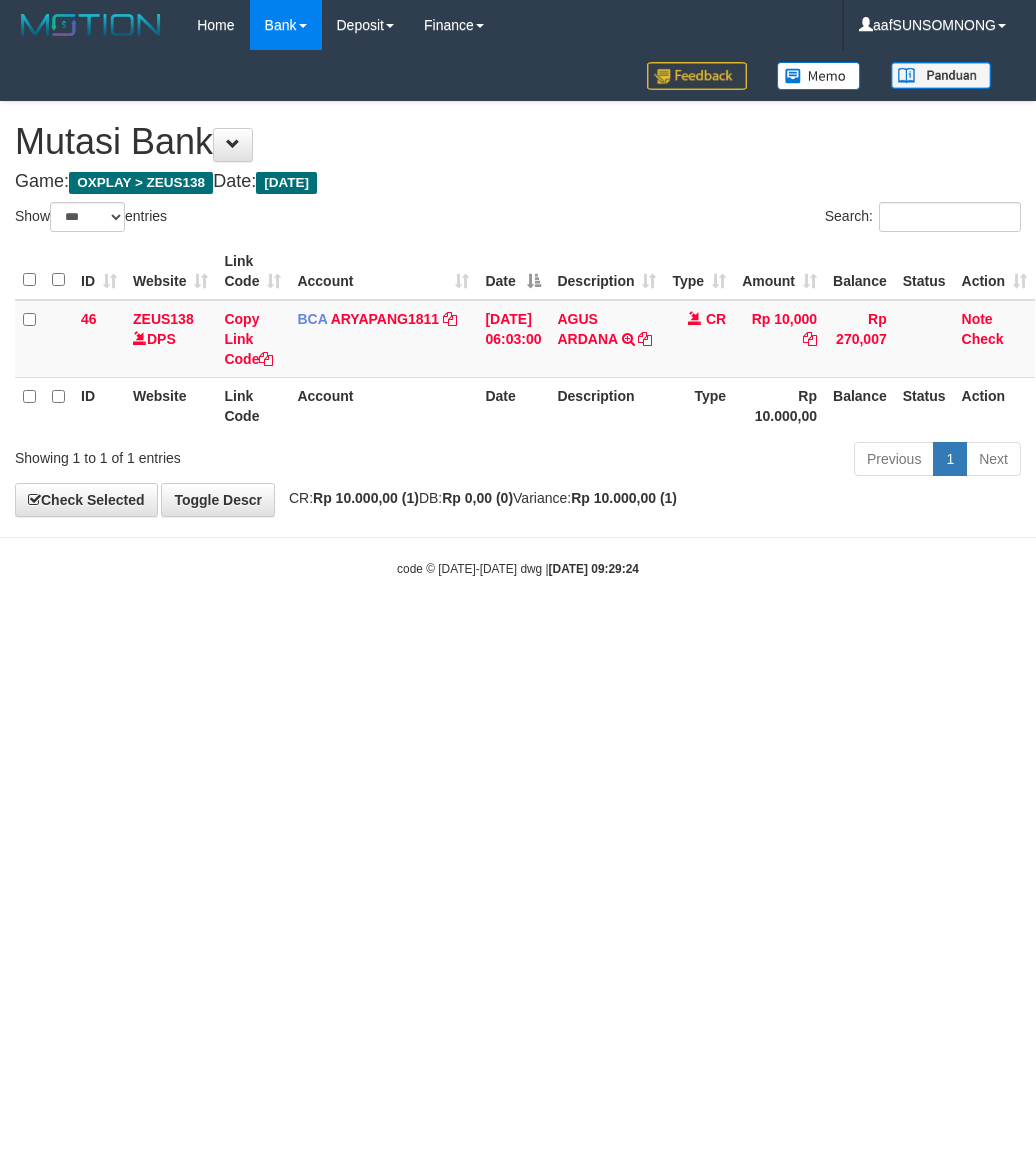 select on "***" 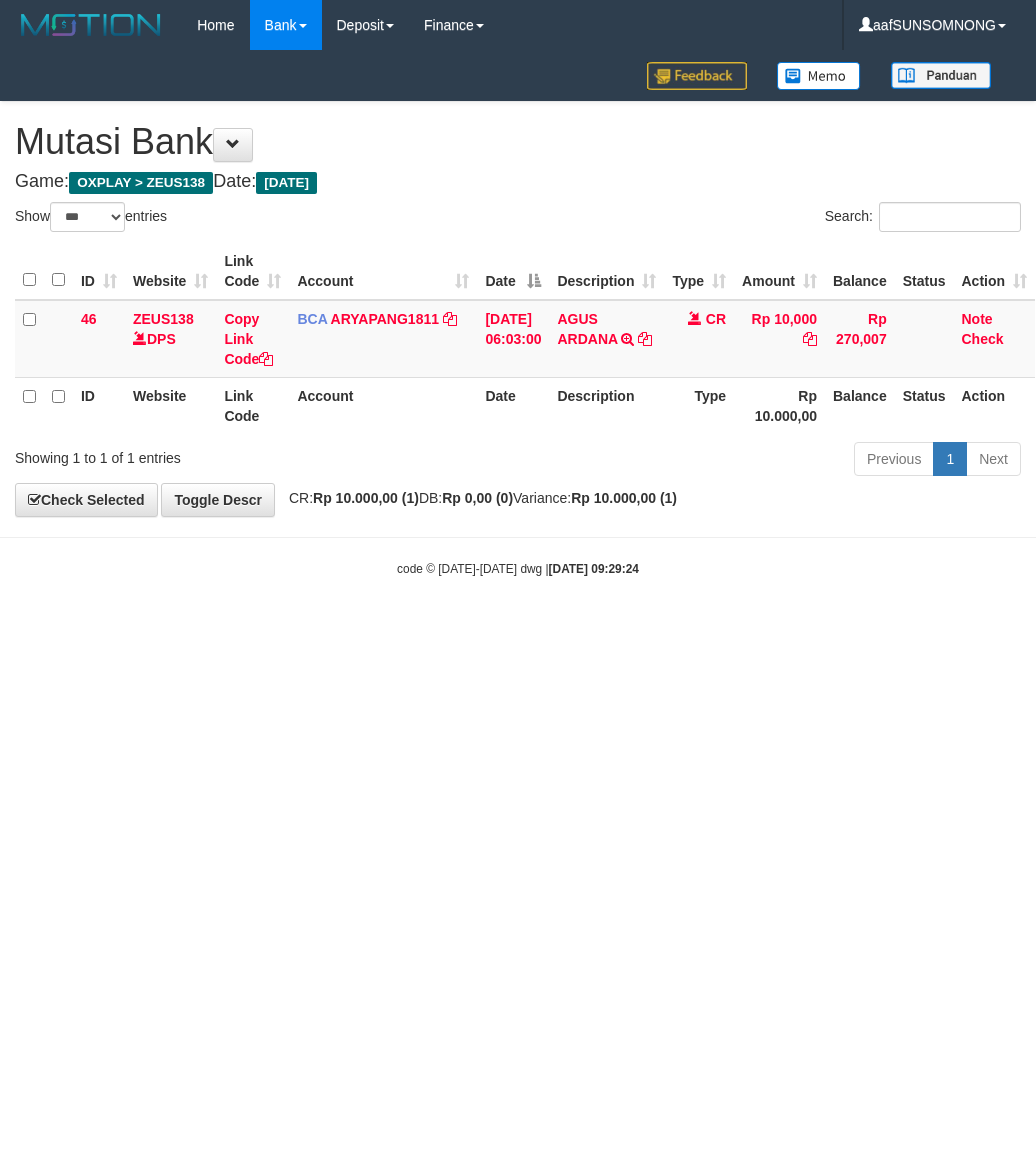 scroll, scrollTop: 0, scrollLeft: 0, axis: both 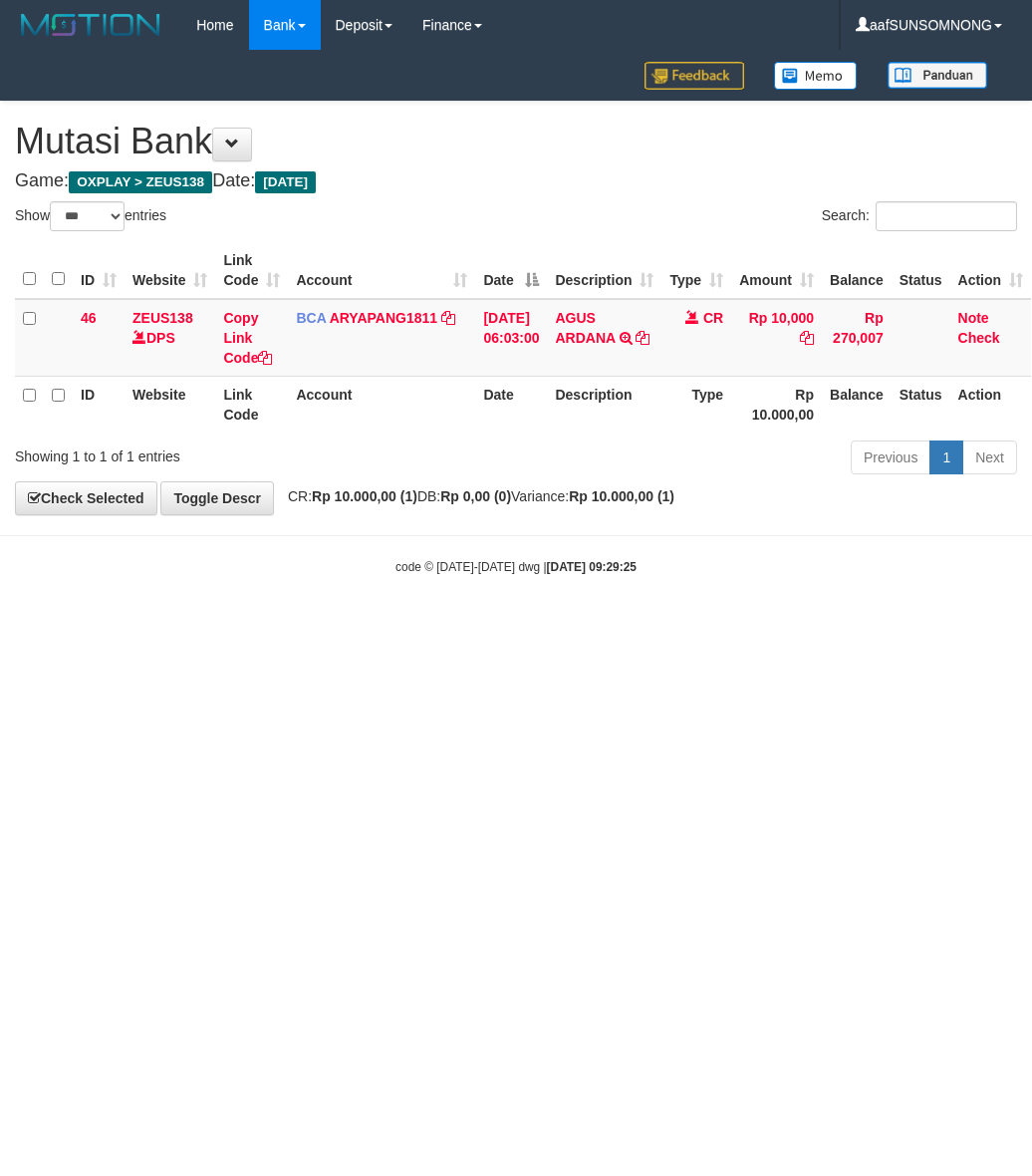 select on "***" 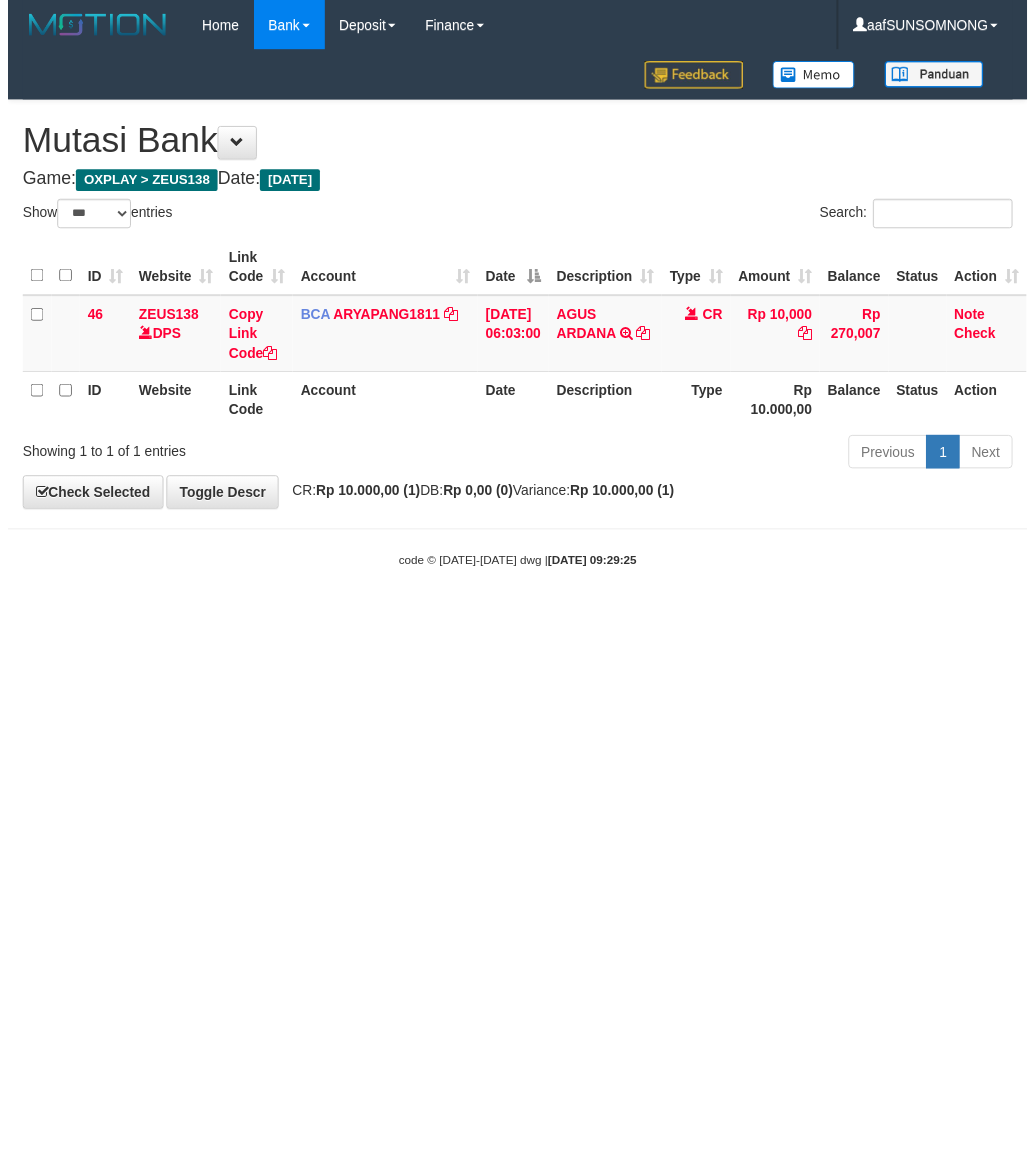 scroll, scrollTop: 0, scrollLeft: 0, axis: both 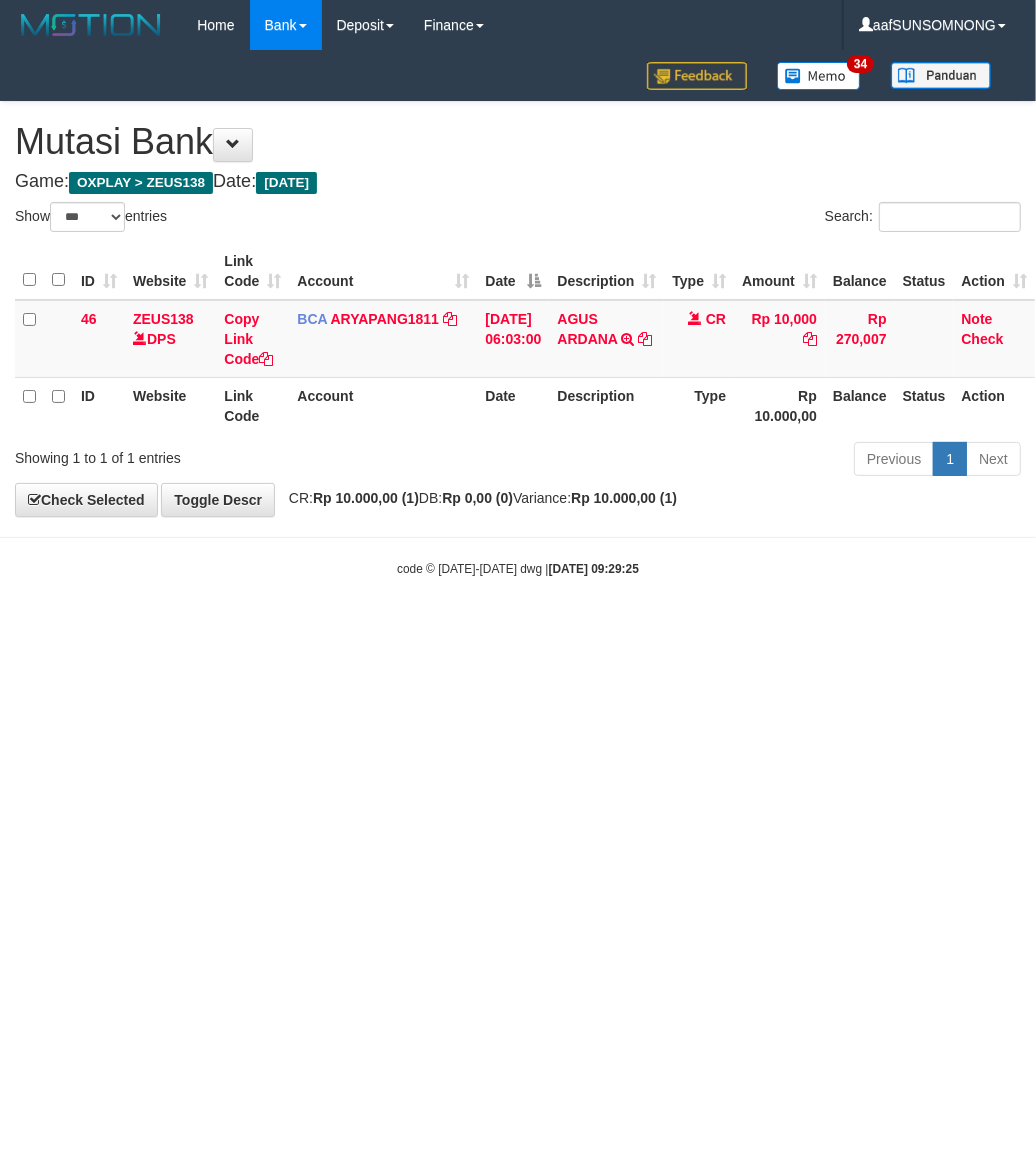 drag, startPoint x: 0, startPoint y: 0, endPoint x: 337, endPoint y: 821, distance: 887.47394 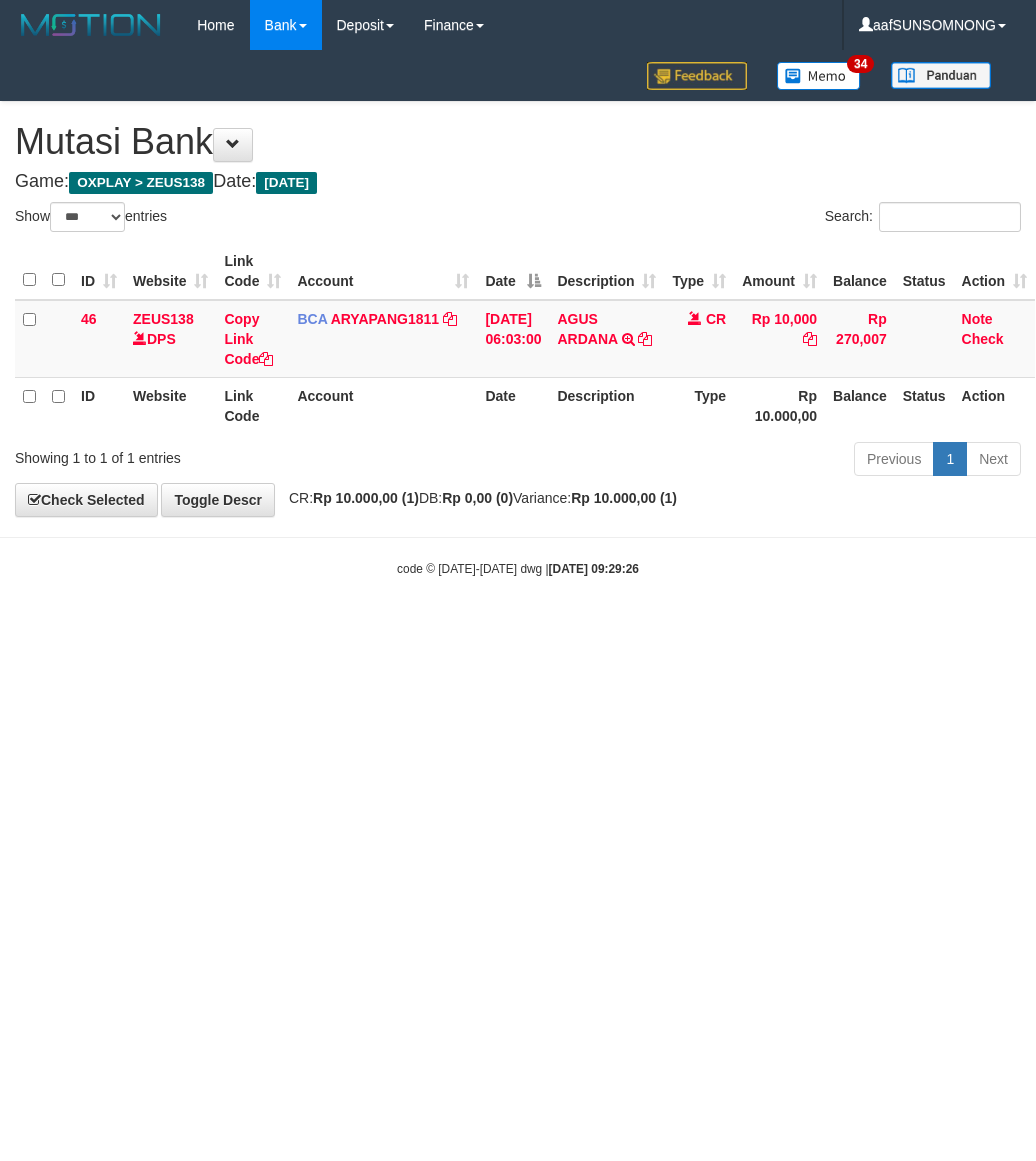 select on "***" 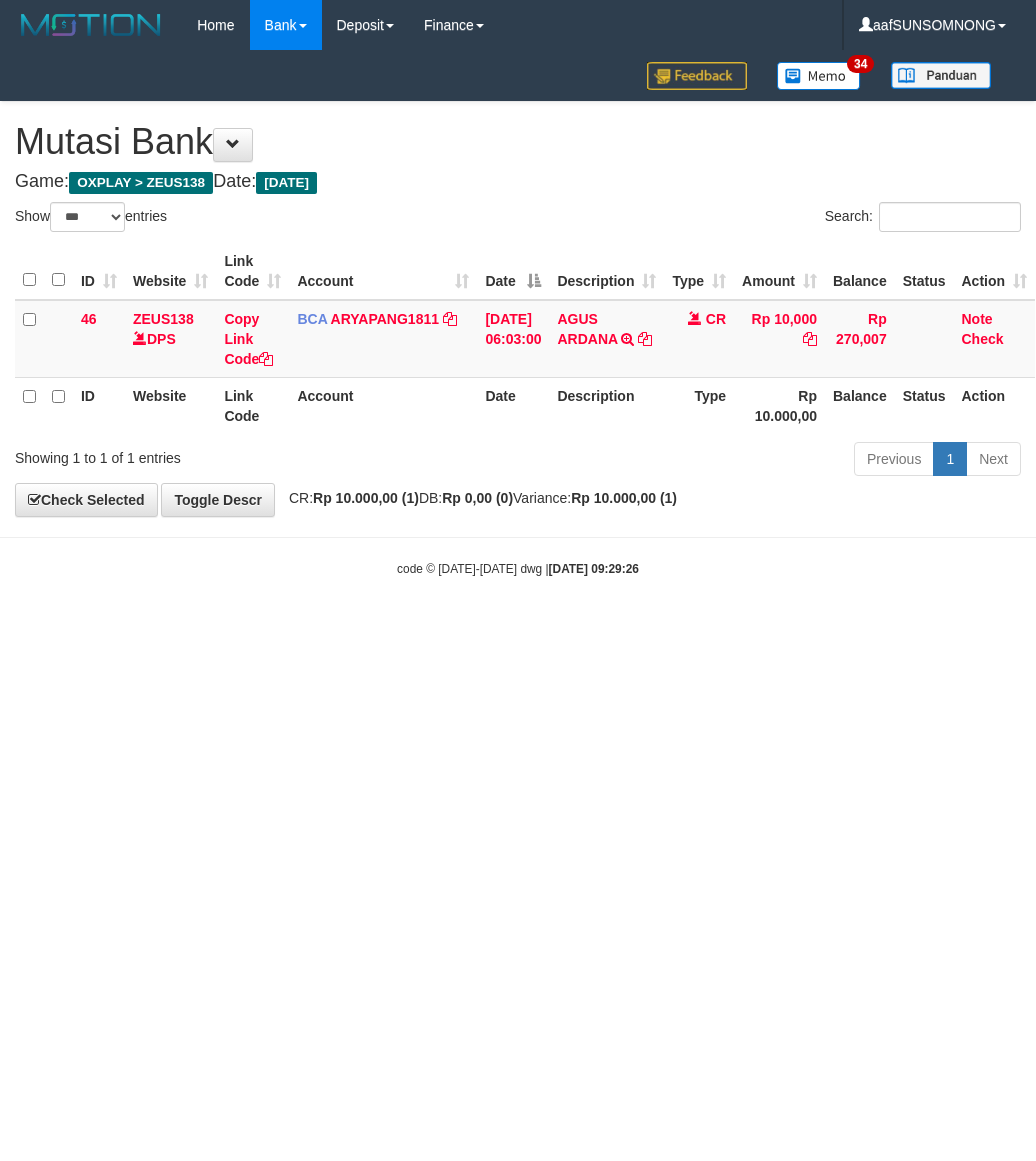 scroll, scrollTop: 0, scrollLeft: 0, axis: both 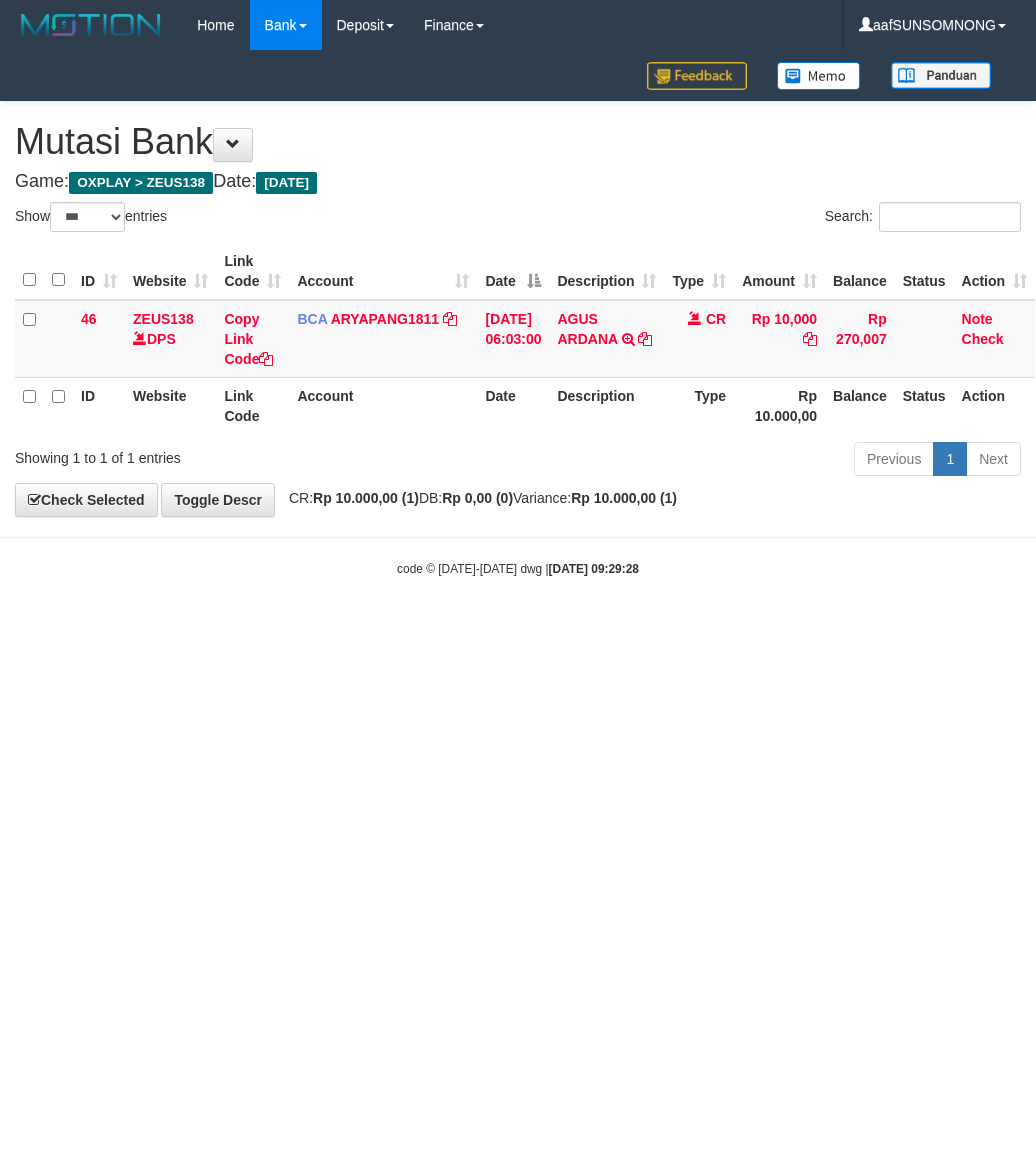 select on "***" 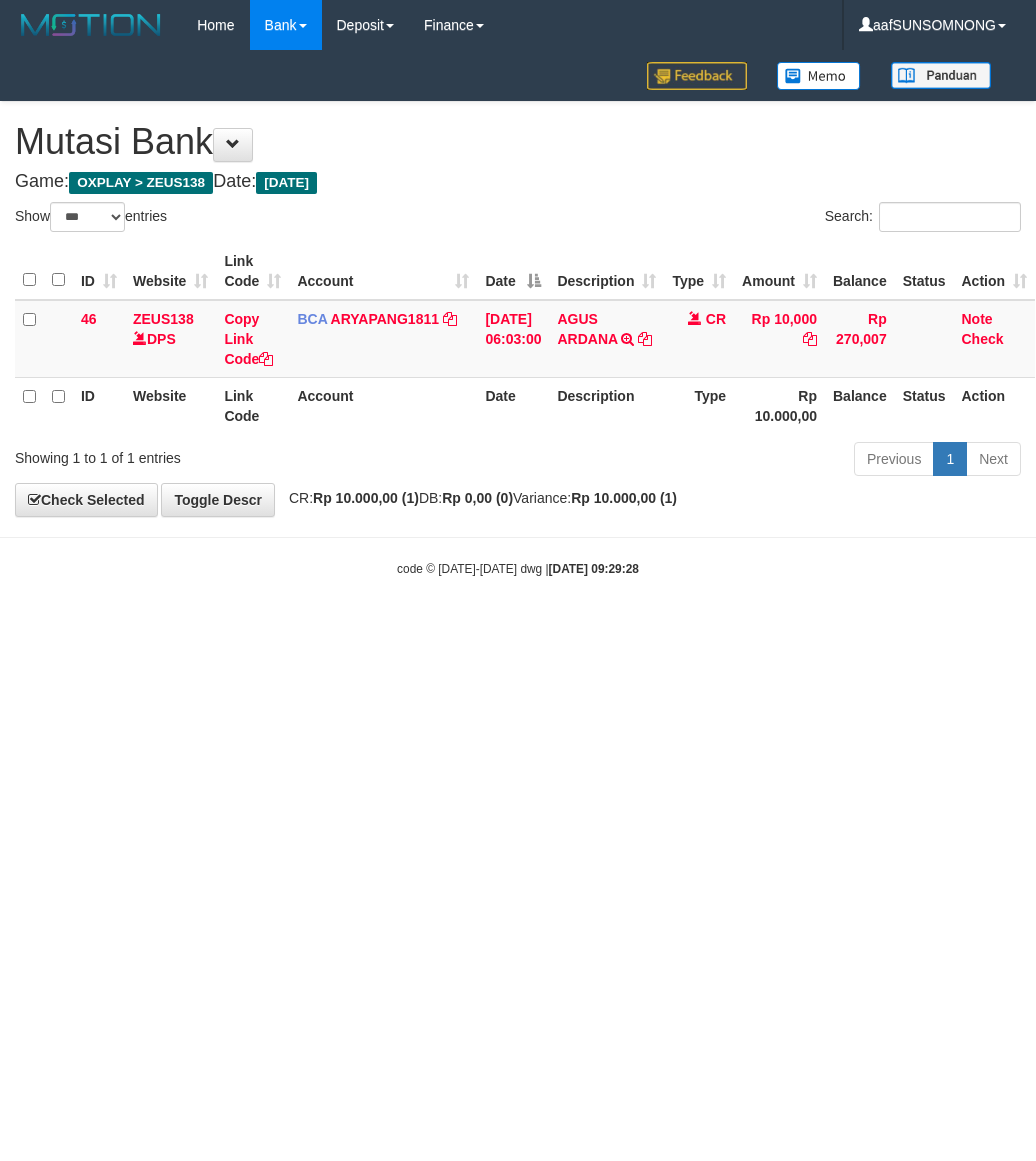 scroll, scrollTop: 0, scrollLeft: 0, axis: both 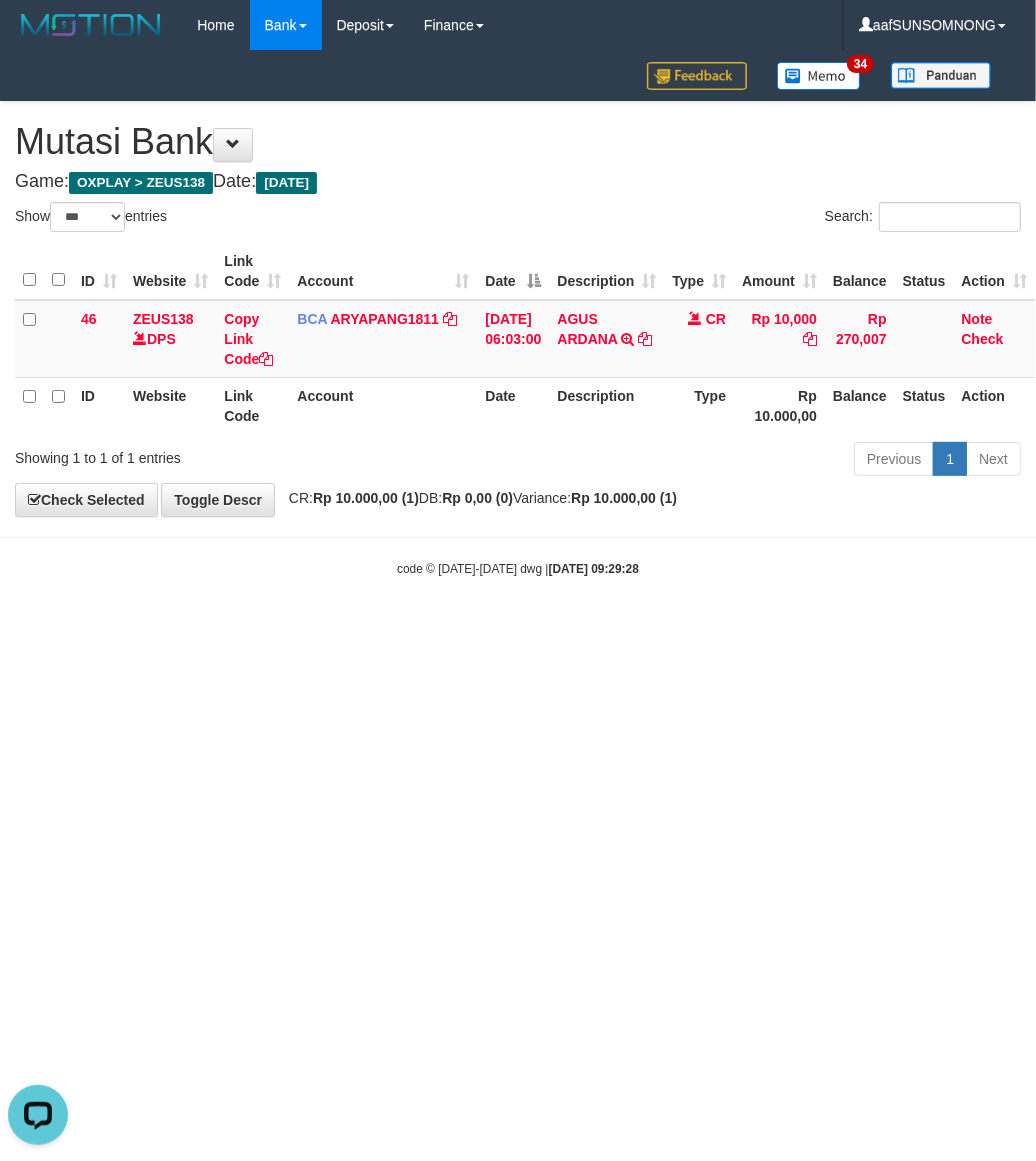 click on "Toggle navigation
Home
Bank
Account List
Load
By Website
Group
[OXPLAY]													ZEUS138
By Load Group (DPS)
Sync" at bounding box center (518, 314) 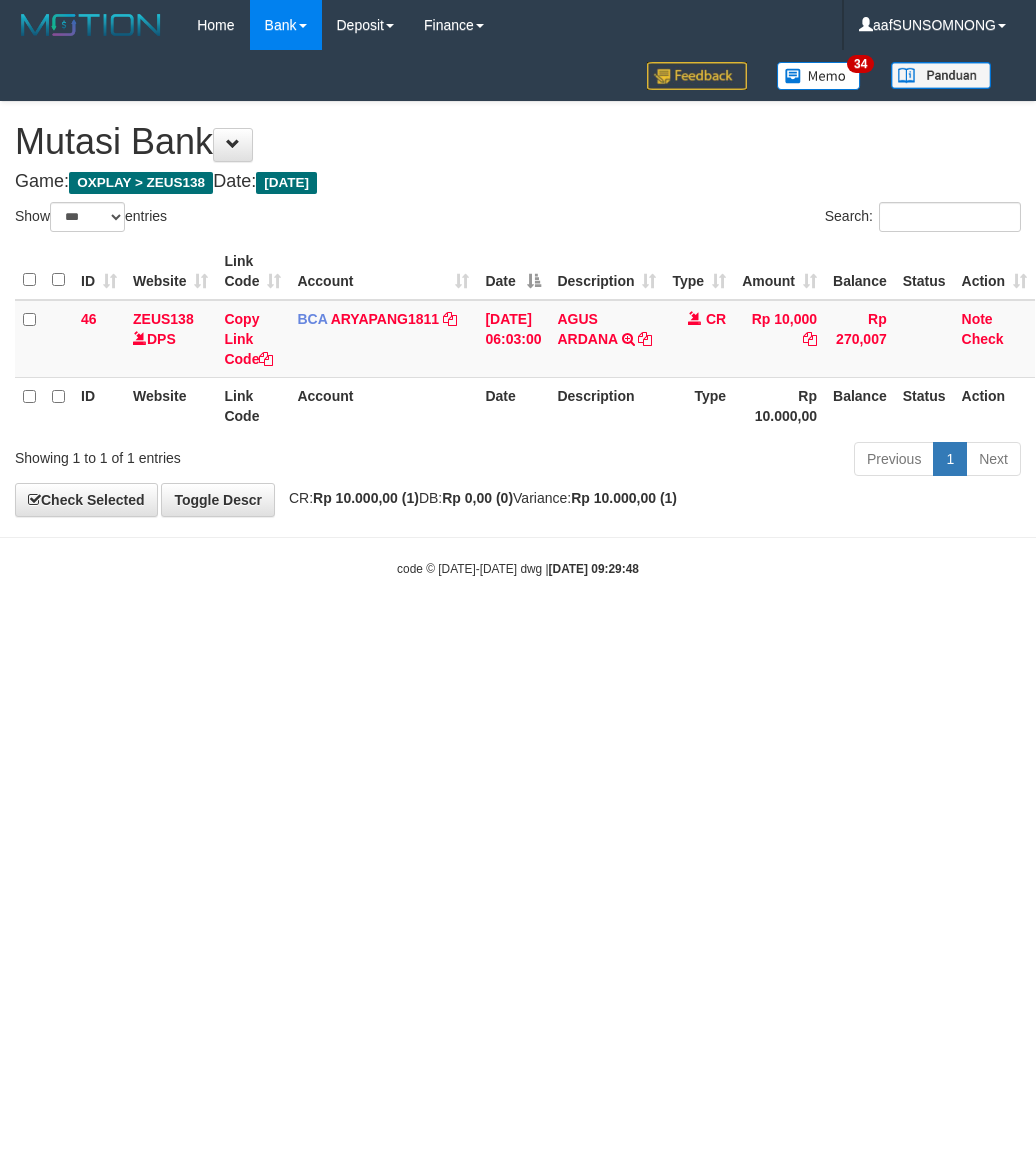 select on "***" 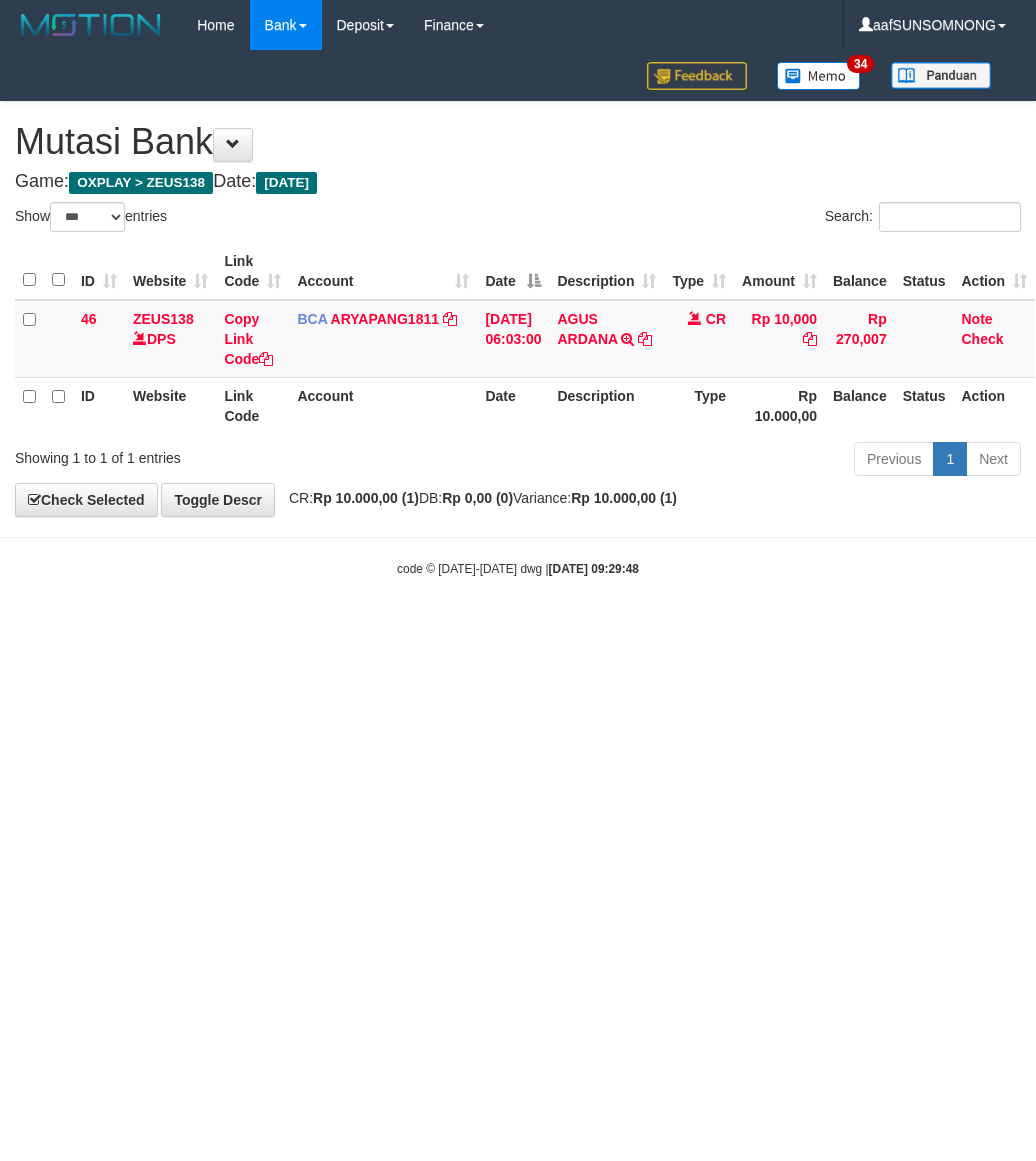 scroll, scrollTop: 0, scrollLeft: 0, axis: both 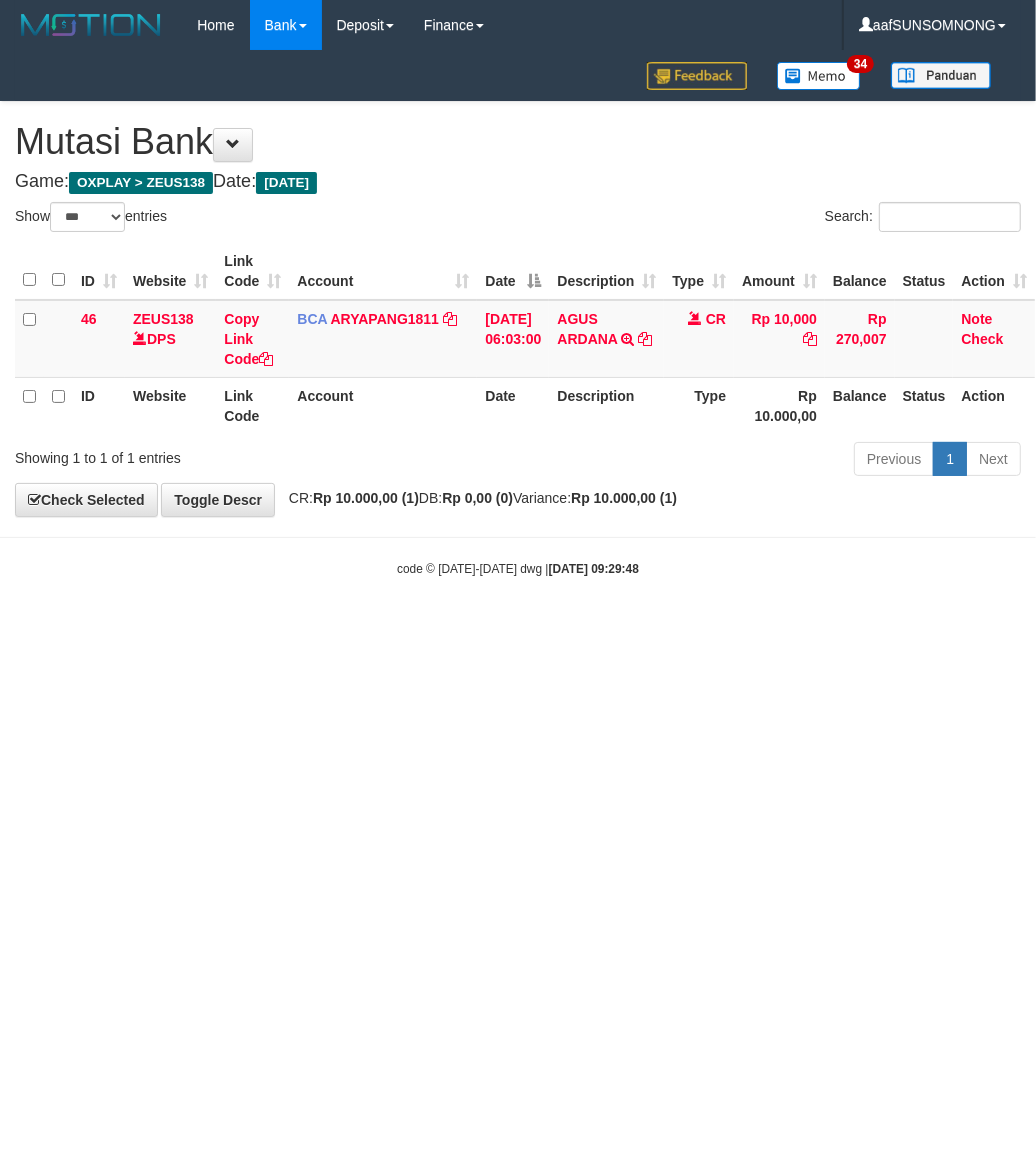 click on "Toggle navigation
Home
Bank
Account List
Load
By Website
Group
[OXPLAY]													ZEUS138
By Load Group (DPS)
Sync" at bounding box center (518, 314) 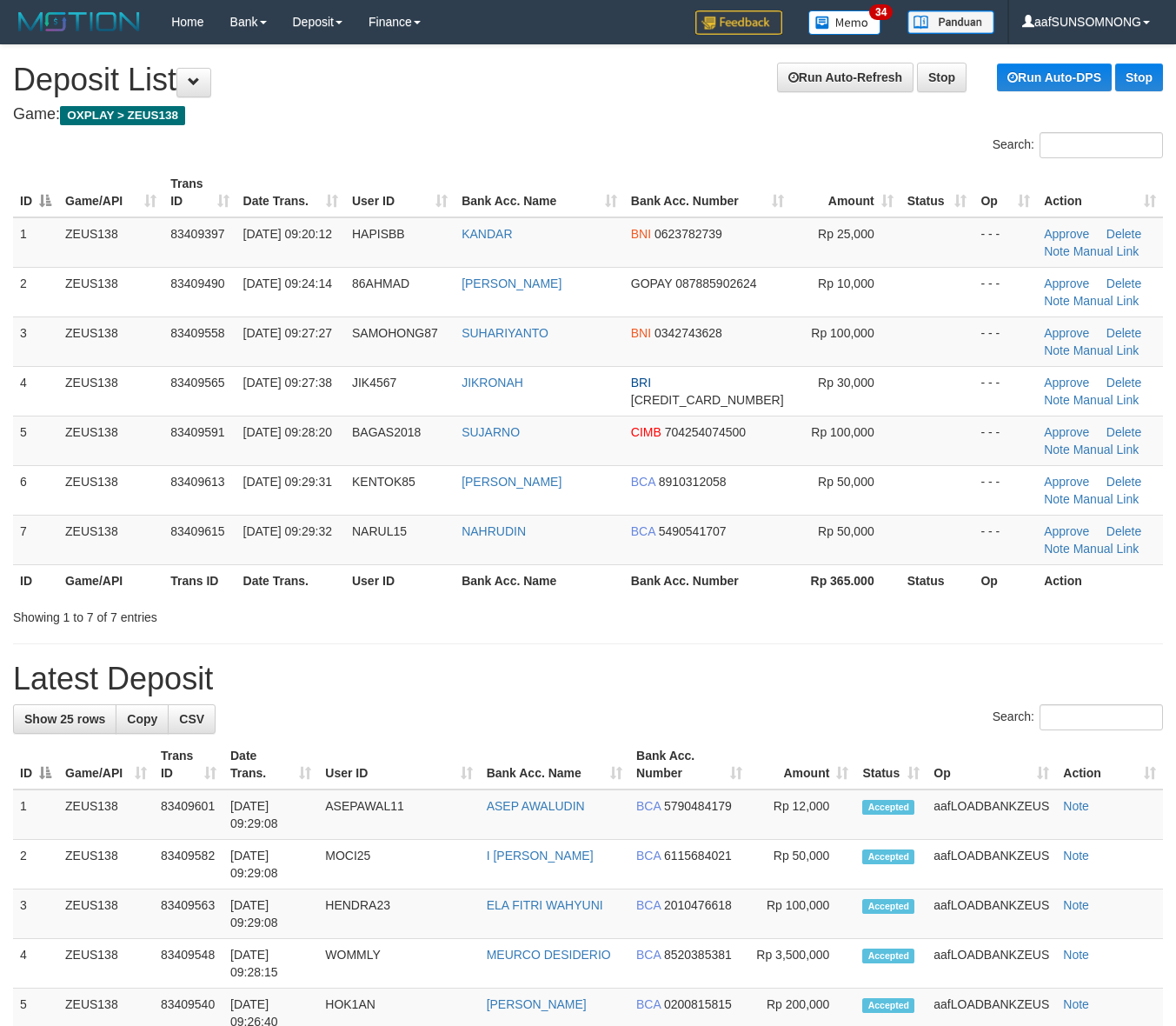 scroll, scrollTop: 0, scrollLeft: 0, axis: both 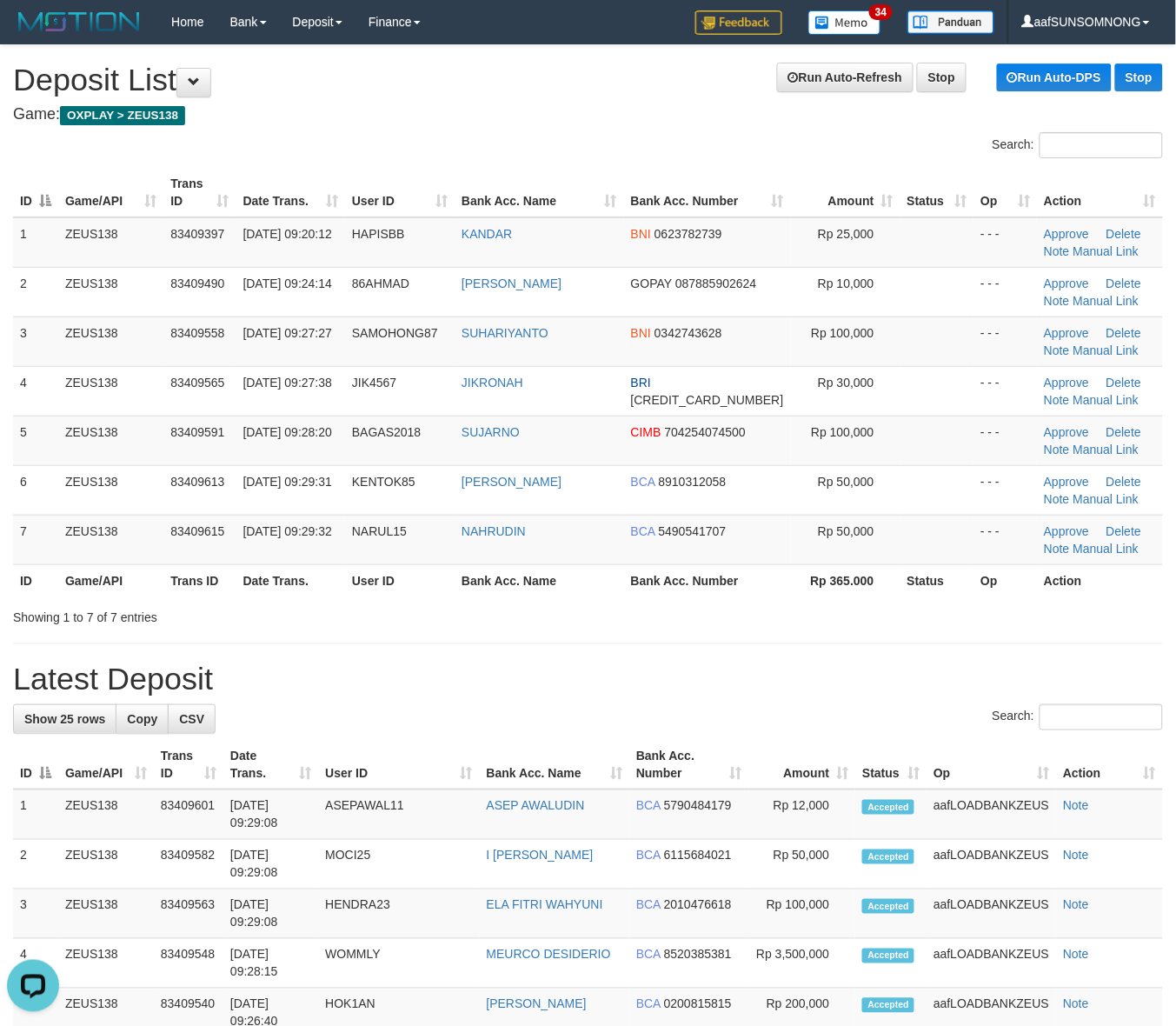 drag, startPoint x: 801, startPoint y: 663, endPoint x: 814, endPoint y: 659, distance: 13.601471 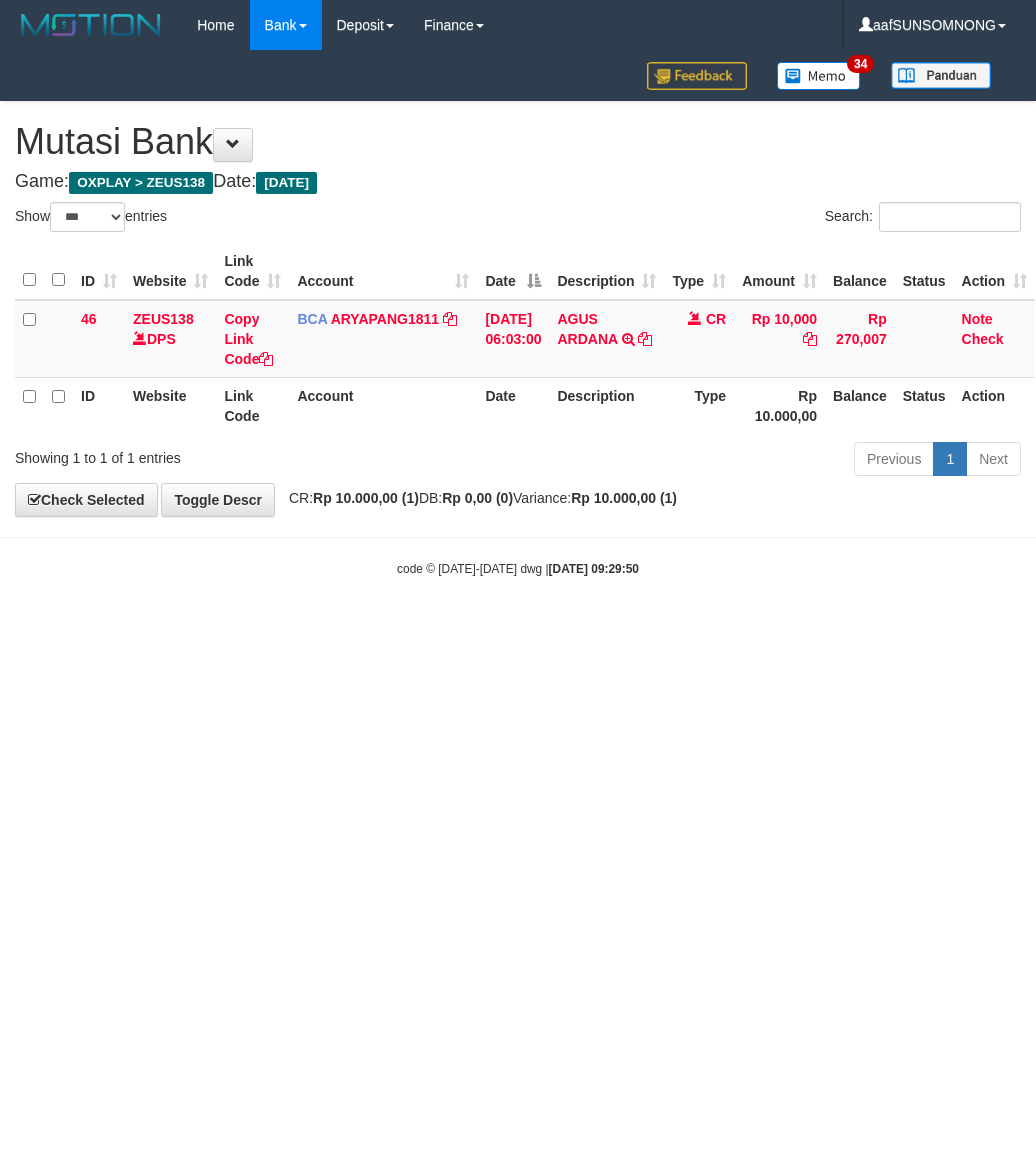 select on "***" 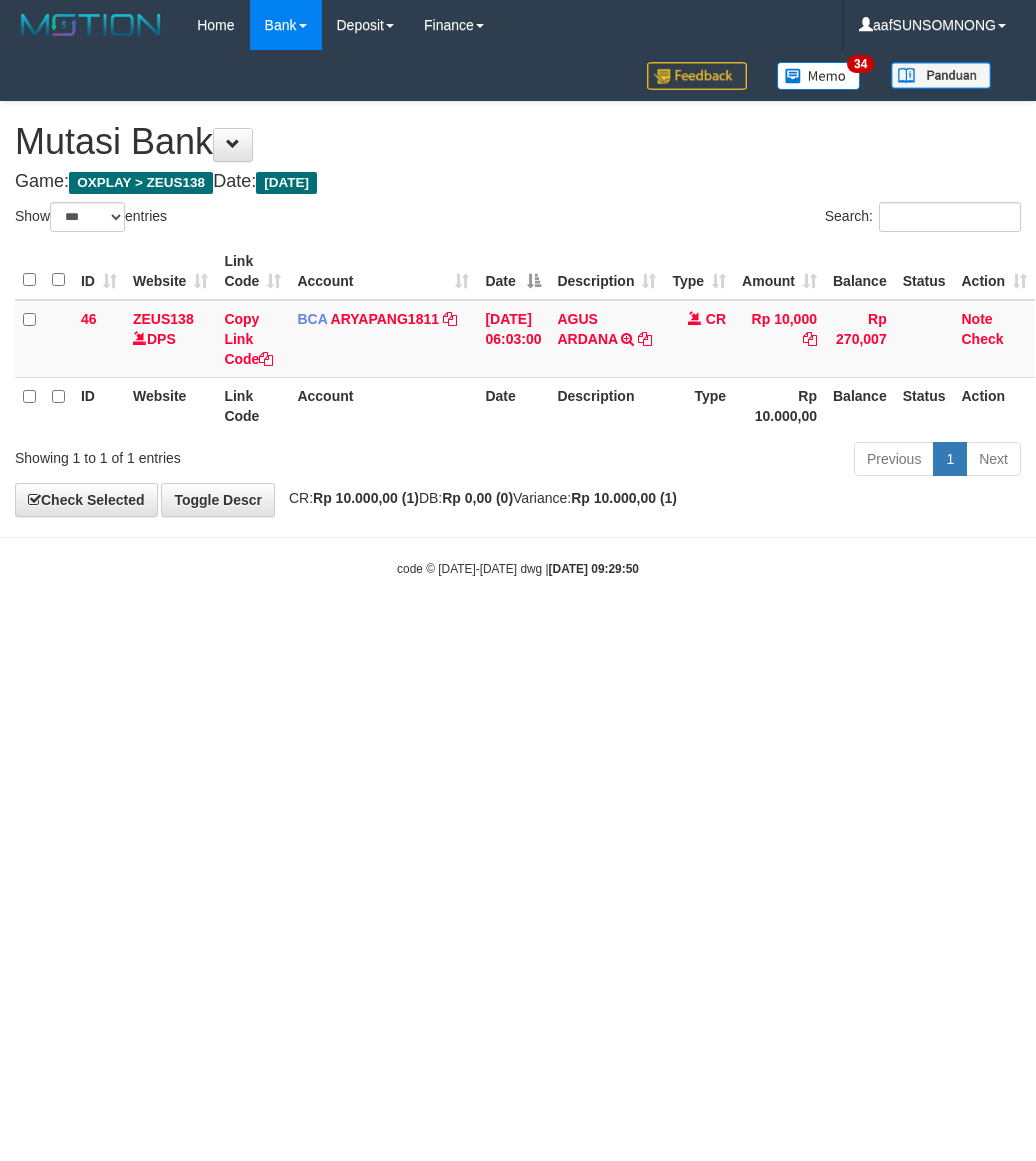 scroll, scrollTop: 0, scrollLeft: 0, axis: both 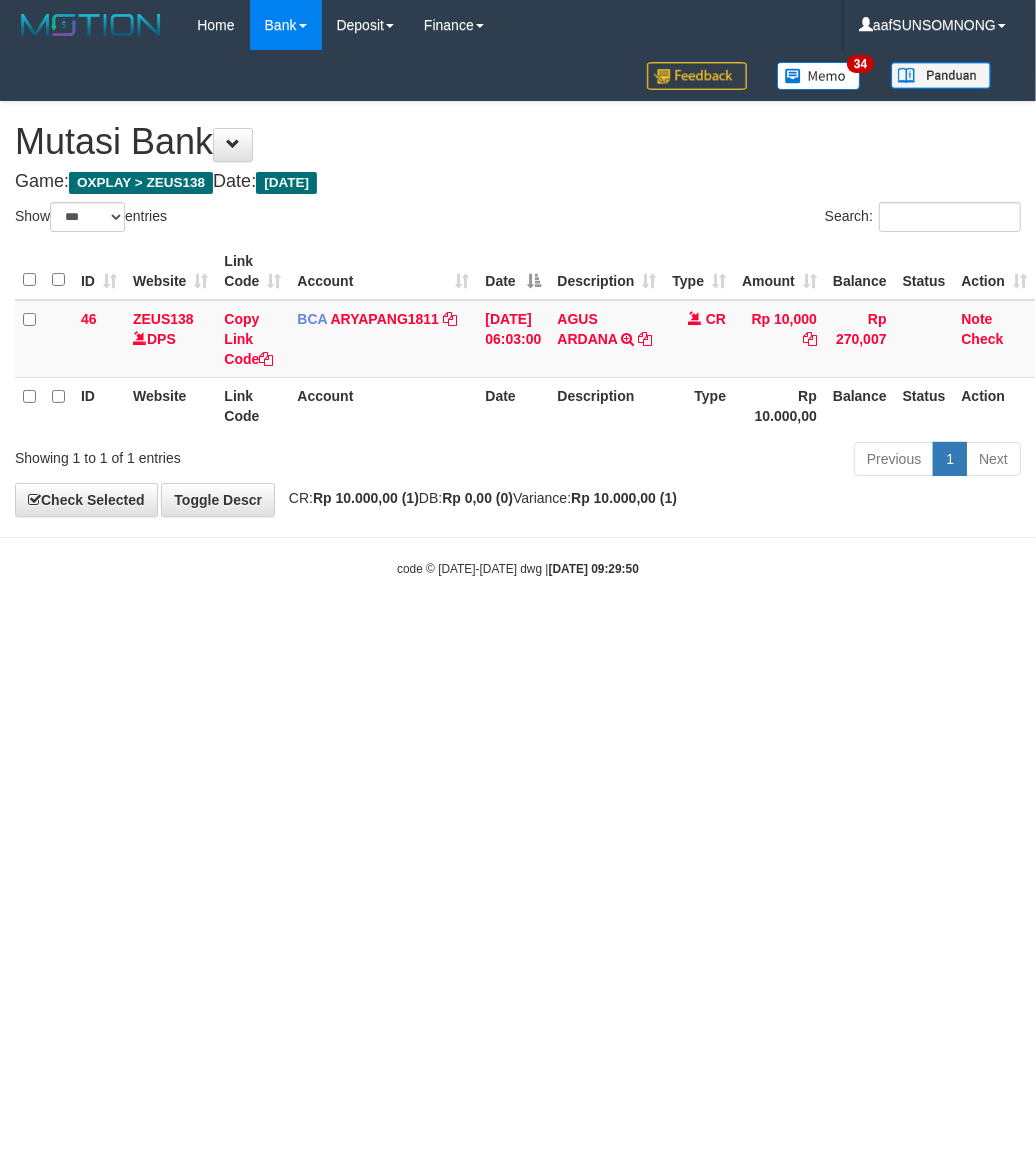 click on "Toggle navigation
Home
Bank
Account List
Load
By Website
Group
[OXPLAY]													ZEUS138
By Load Group (DPS)
Sync" at bounding box center [518, 314] 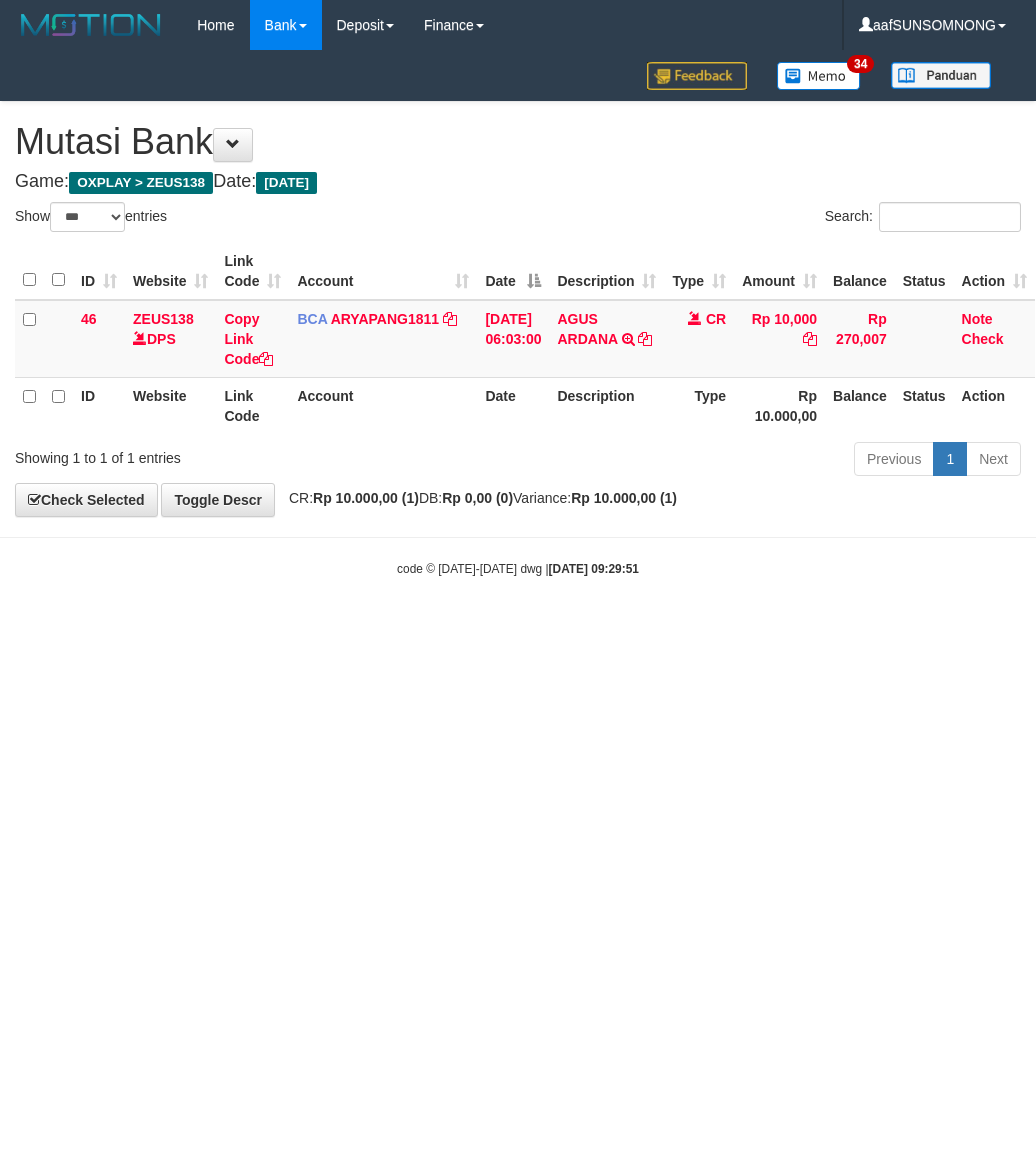 select on "***" 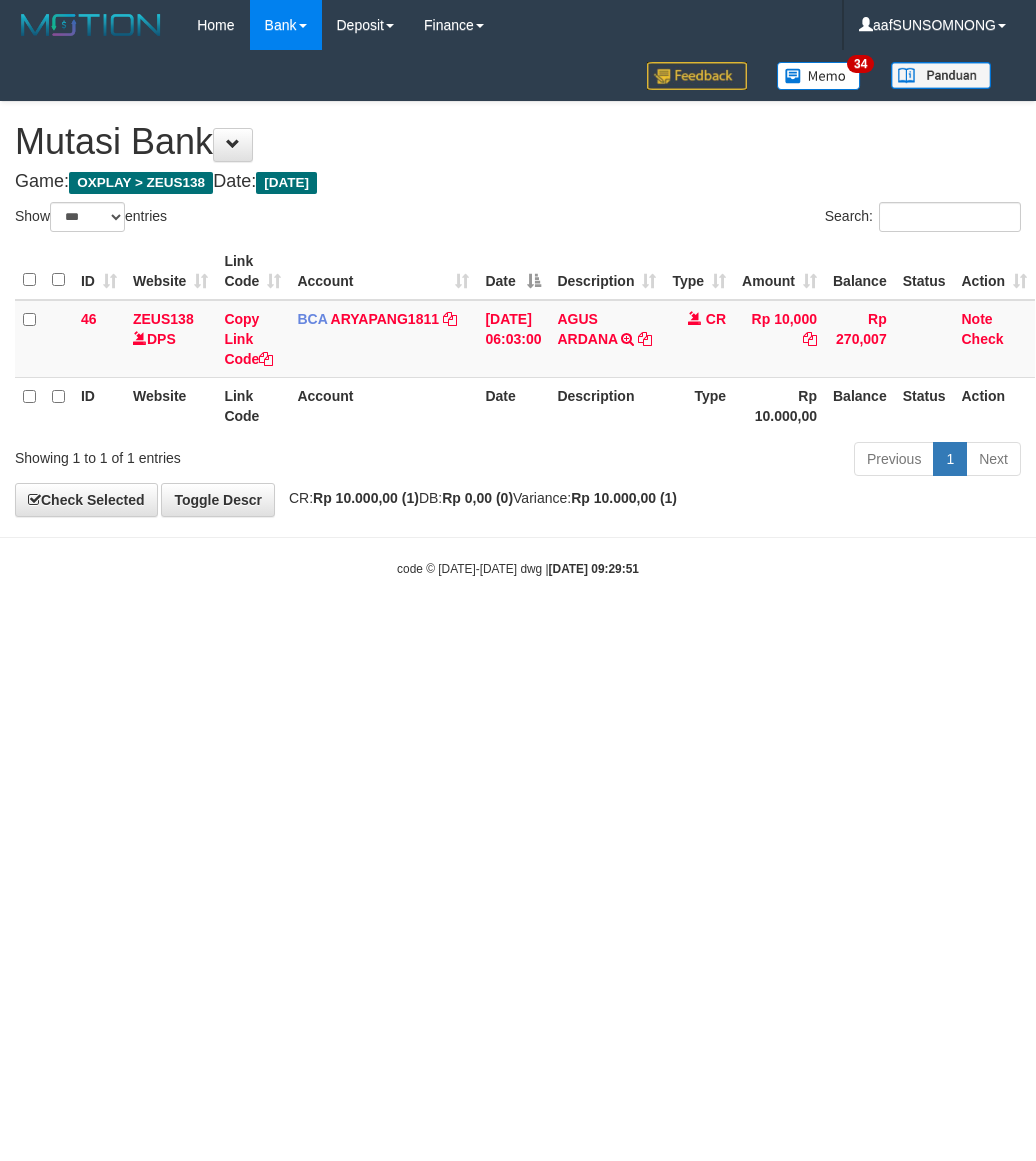 scroll, scrollTop: 0, scrollLeft: 0, axis: both 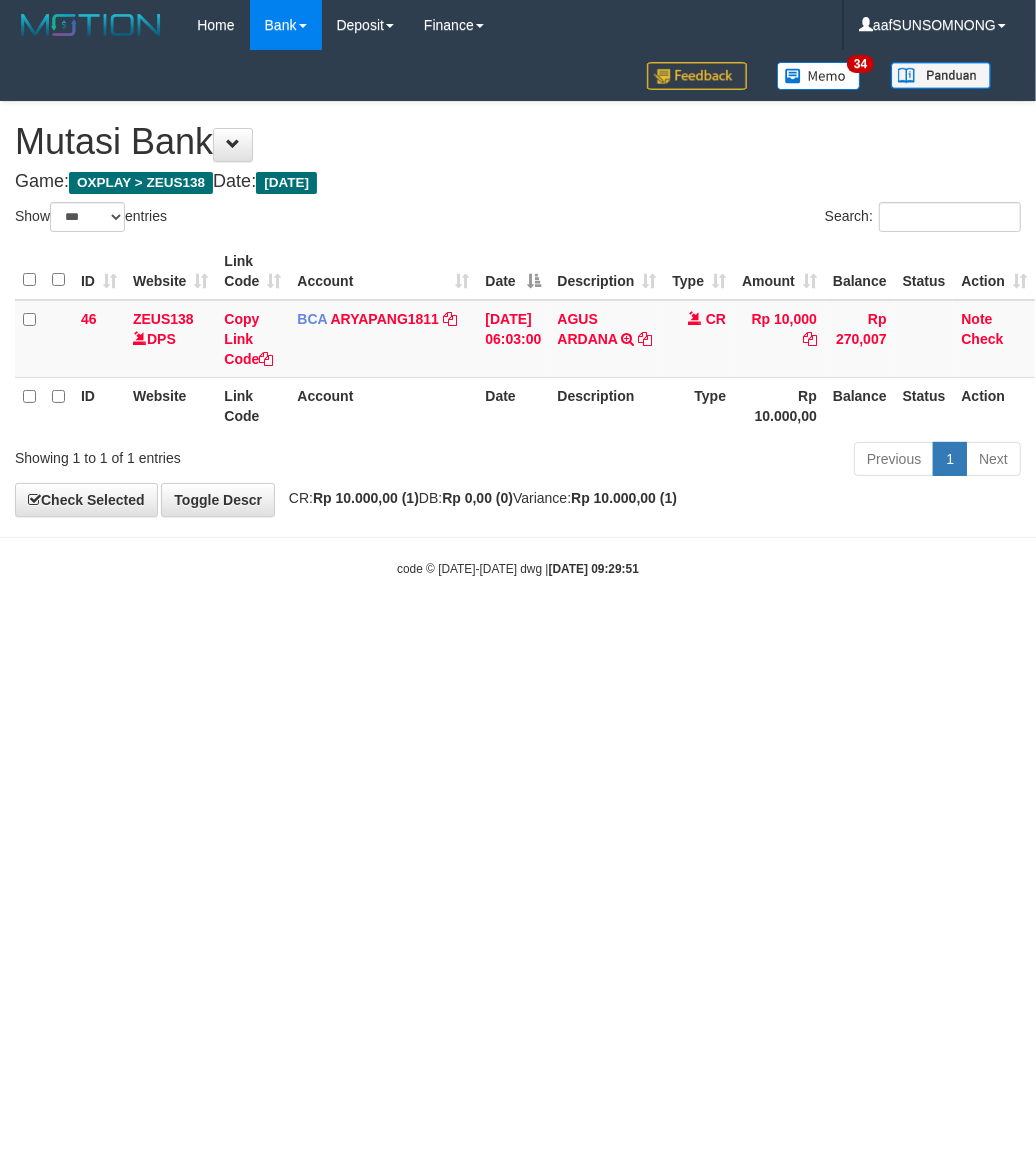 click on "Toggle navigation
Home
Bank
Account List
Load
By Website
Group
[OXPLAY]													ZEUS138
By Load Group (DPS)
Sync" at bounding box center [518, 314] 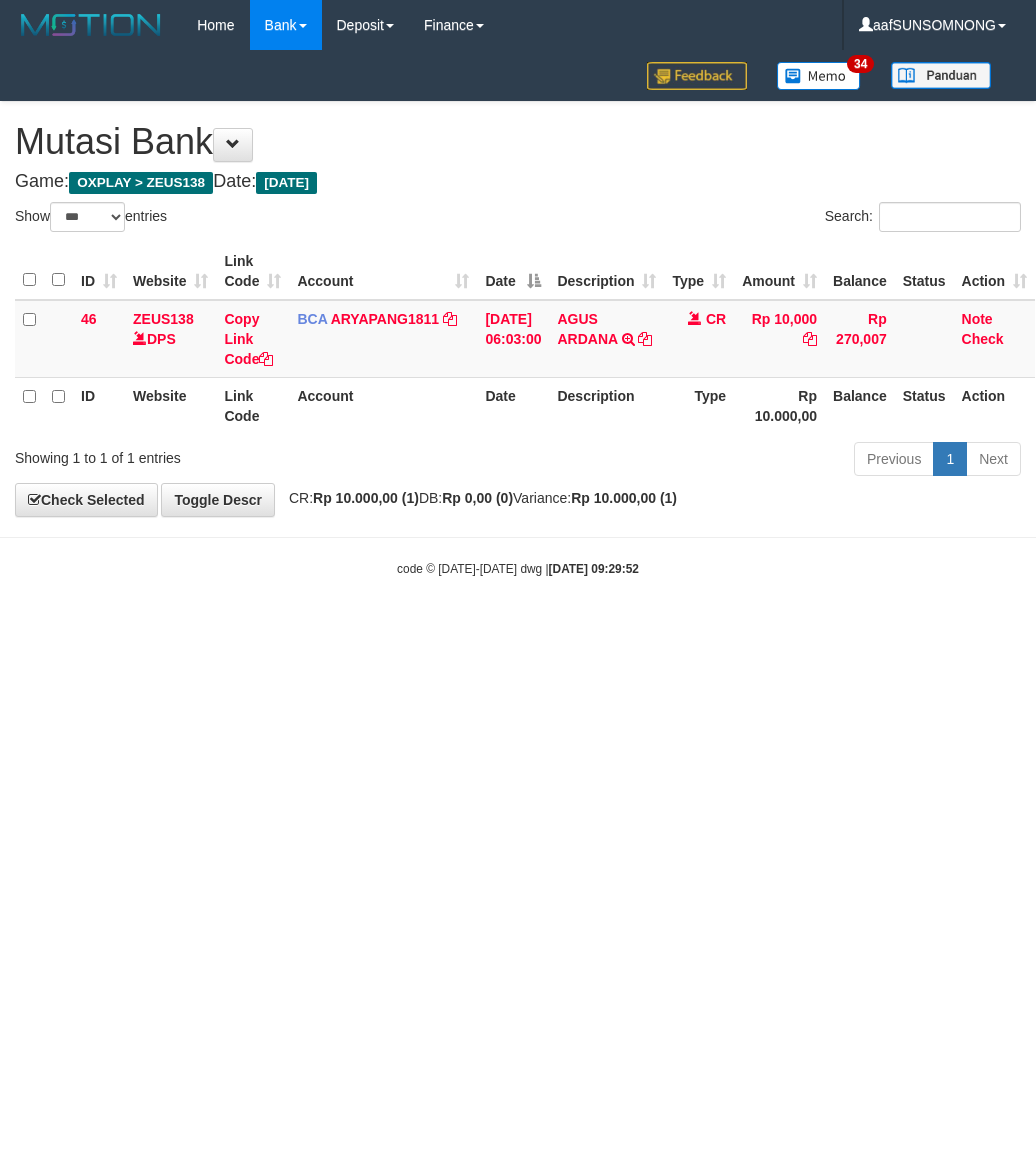 select on "***" 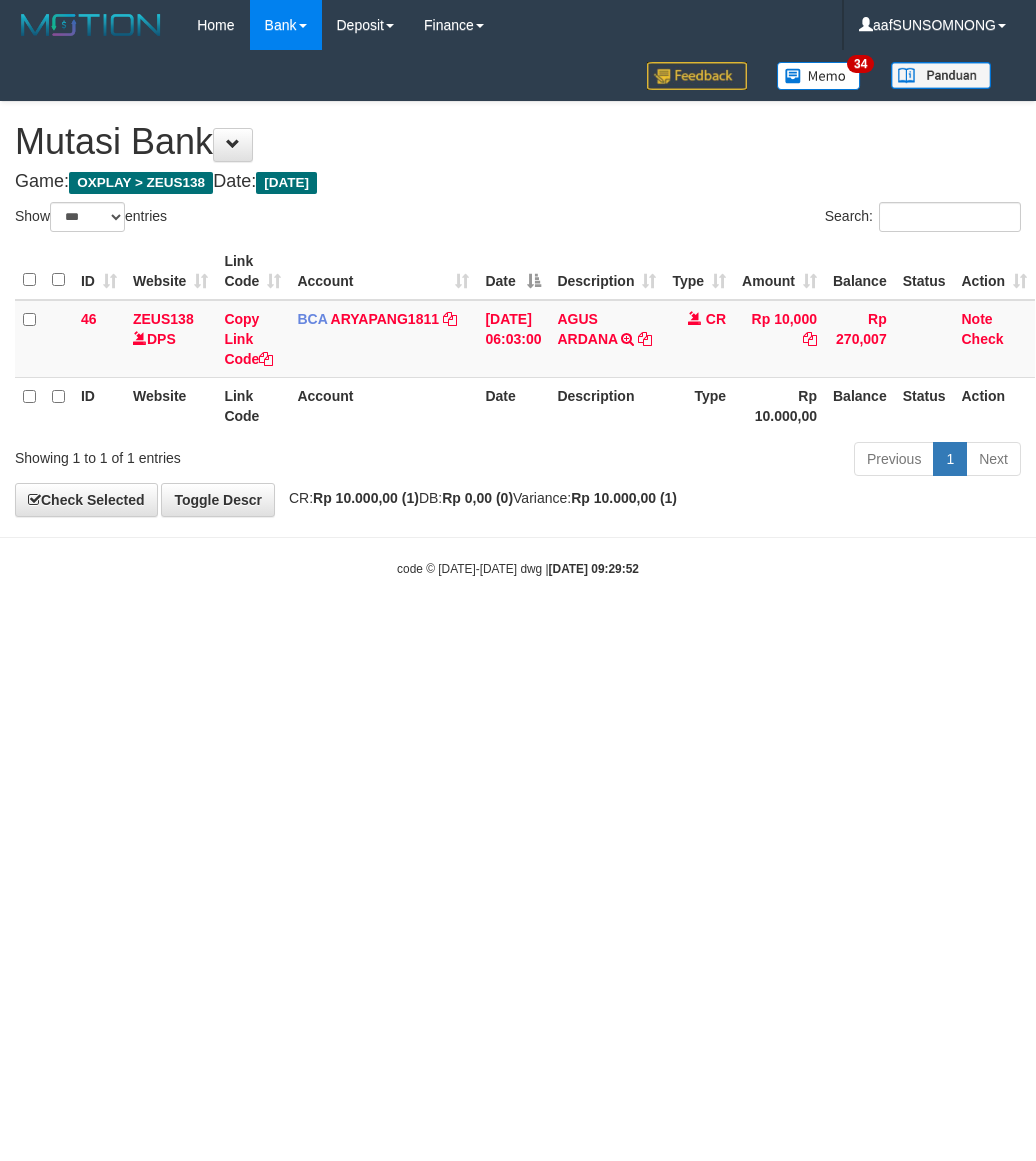 scroll, scrollTop: 0, scrollLeft: 0, axis: both 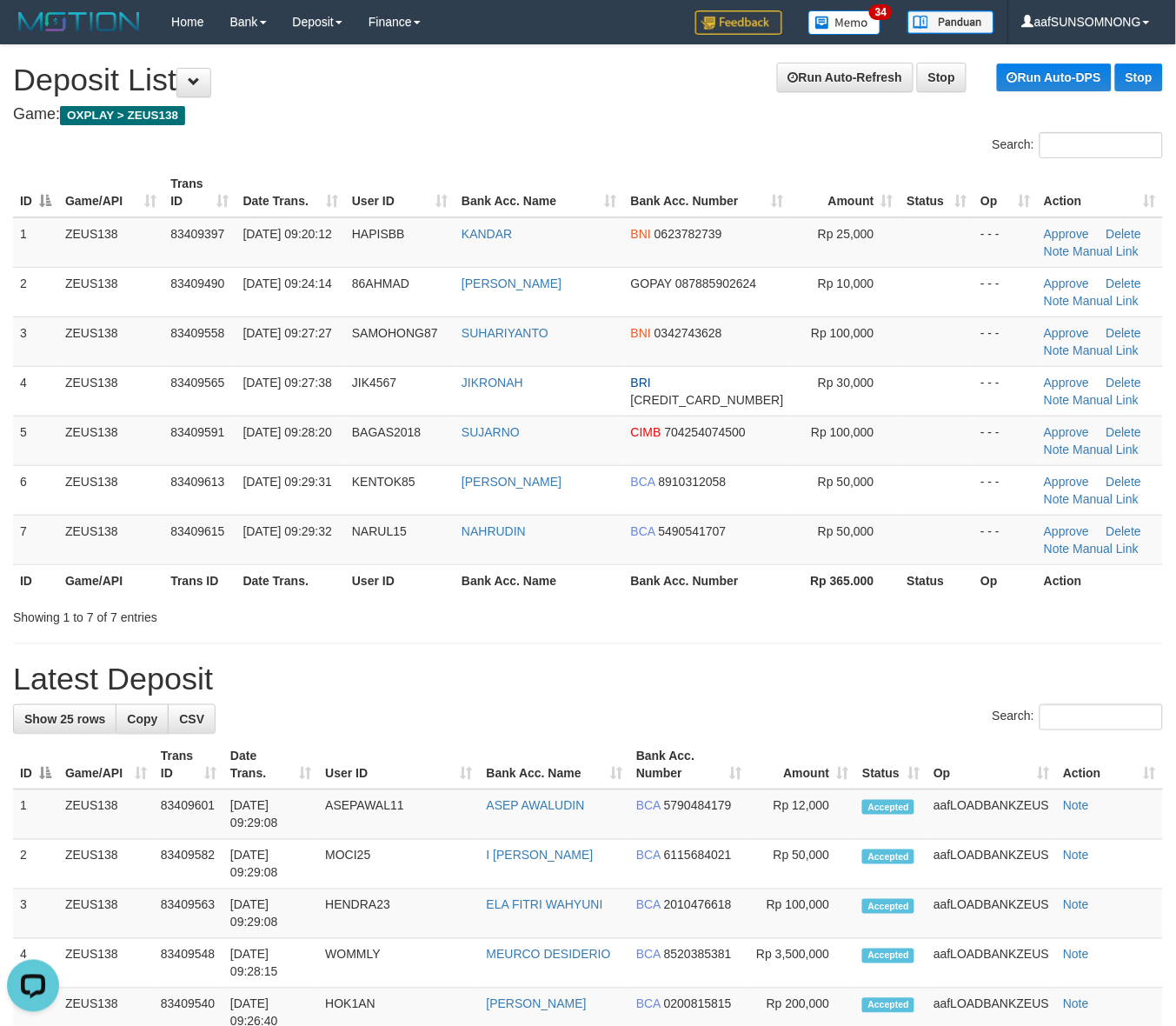 click on "**********" at bounding box center [588, 1095] 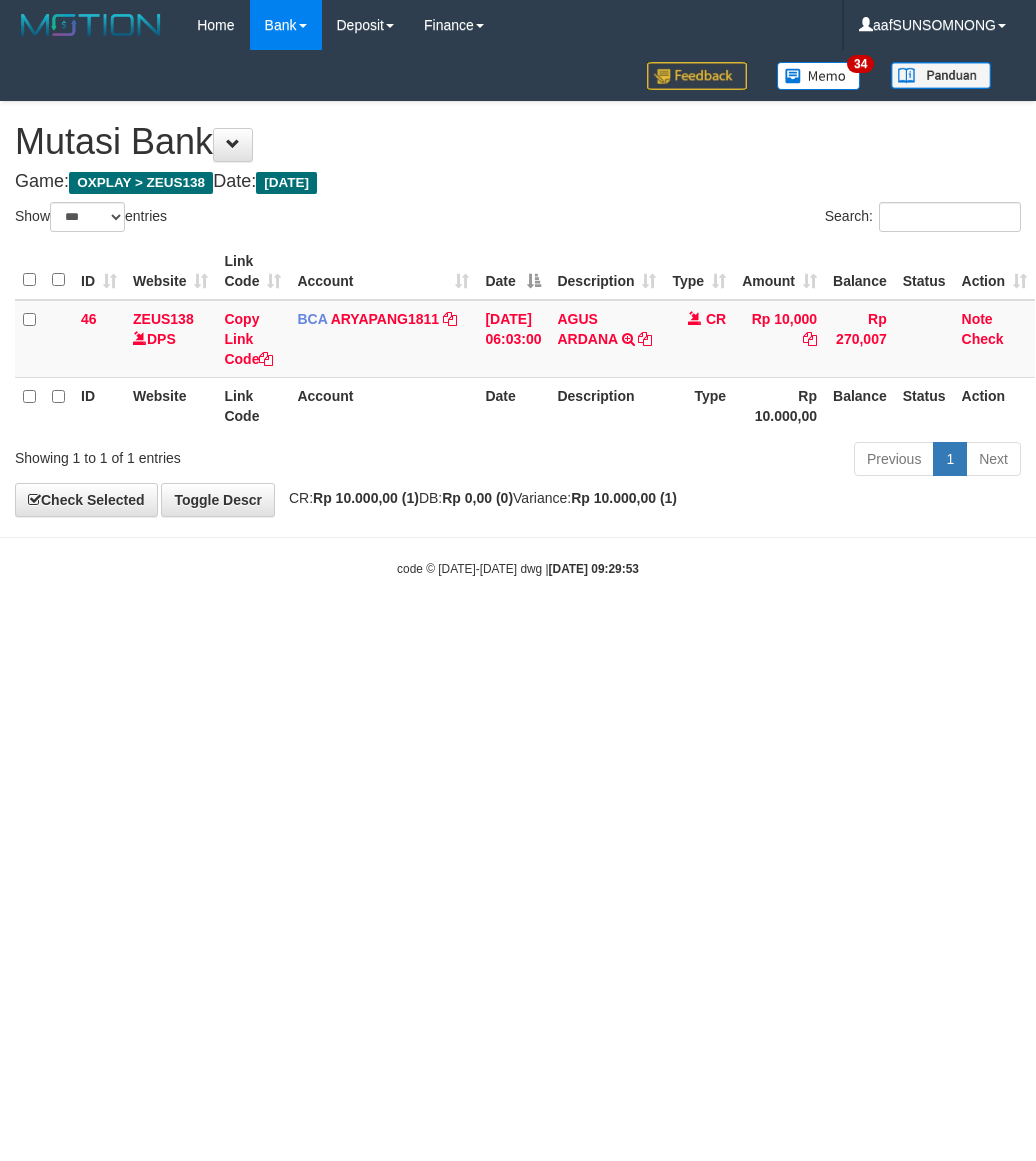 select on "***" 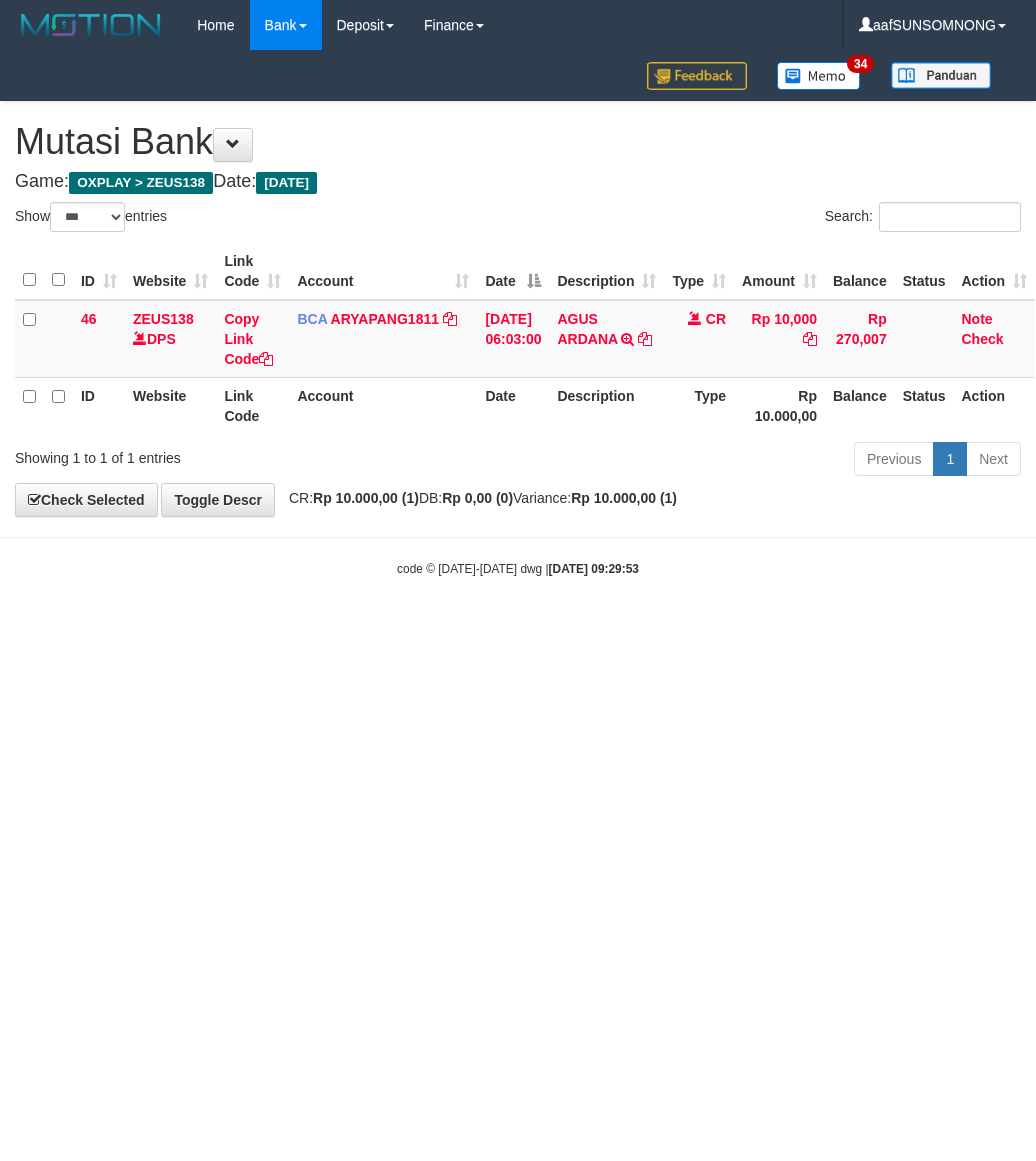 scroll, scrollTop: 0, scrollLeft: 0, axis: both 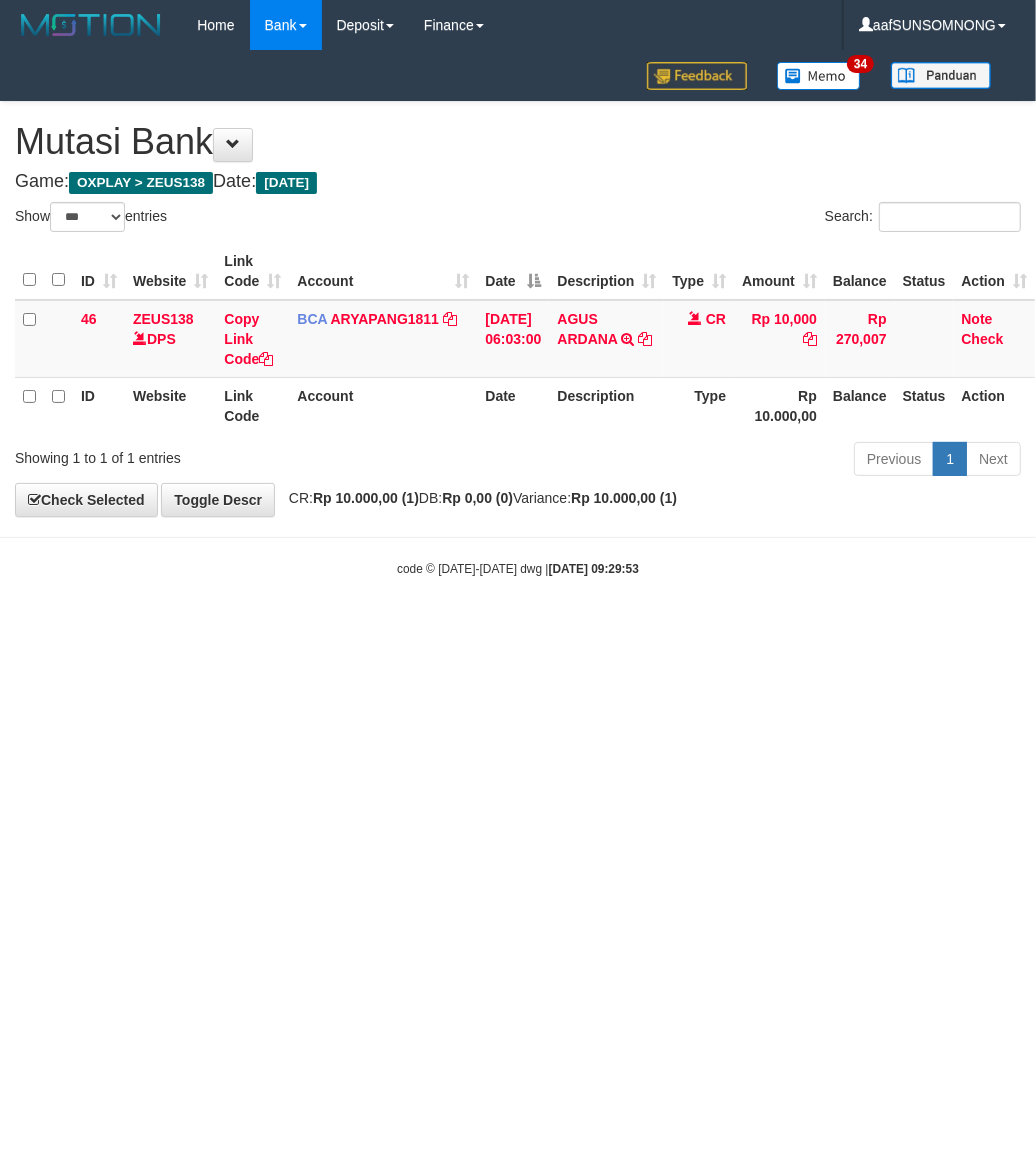 click on "Toggle navigation
Home
Bank
Account List
Load
By Website
Group
[OXPLAY]													ZEUS138
By Load Group (DPS)
Sync" at bounding box center (518, 314) 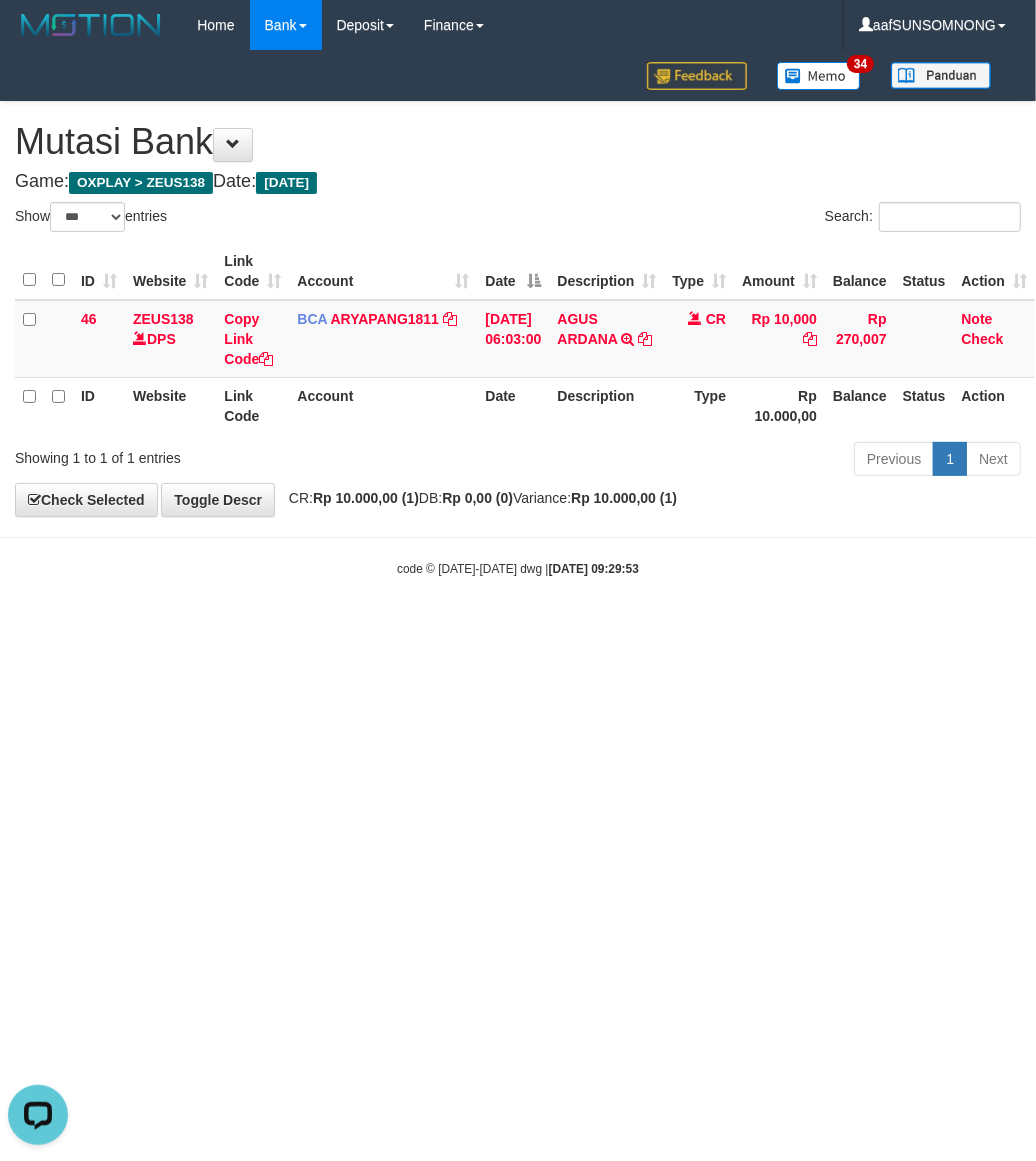 scroll, scrollTop: 0, scrollLeft: 0, axis: both 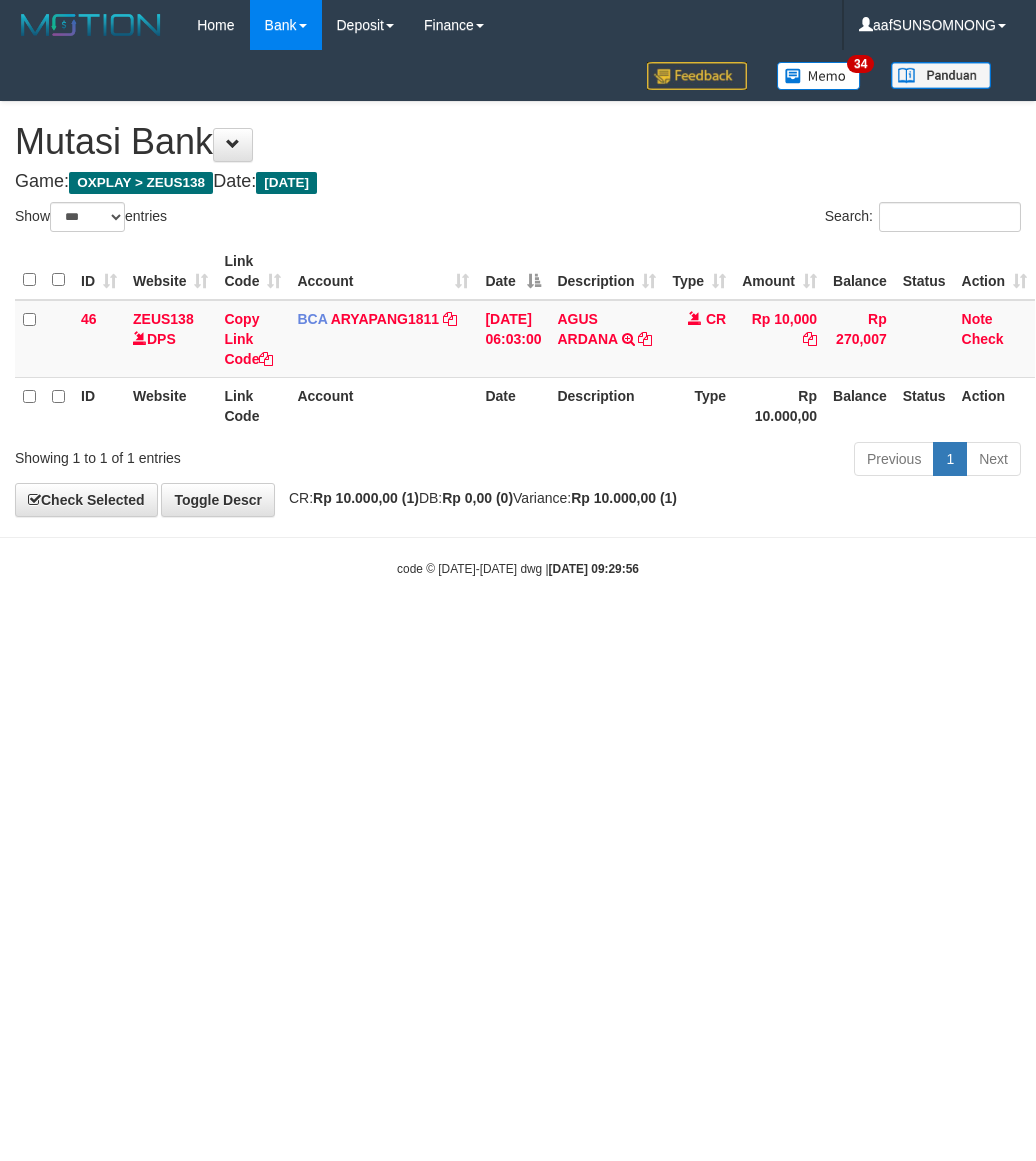 select on "***" 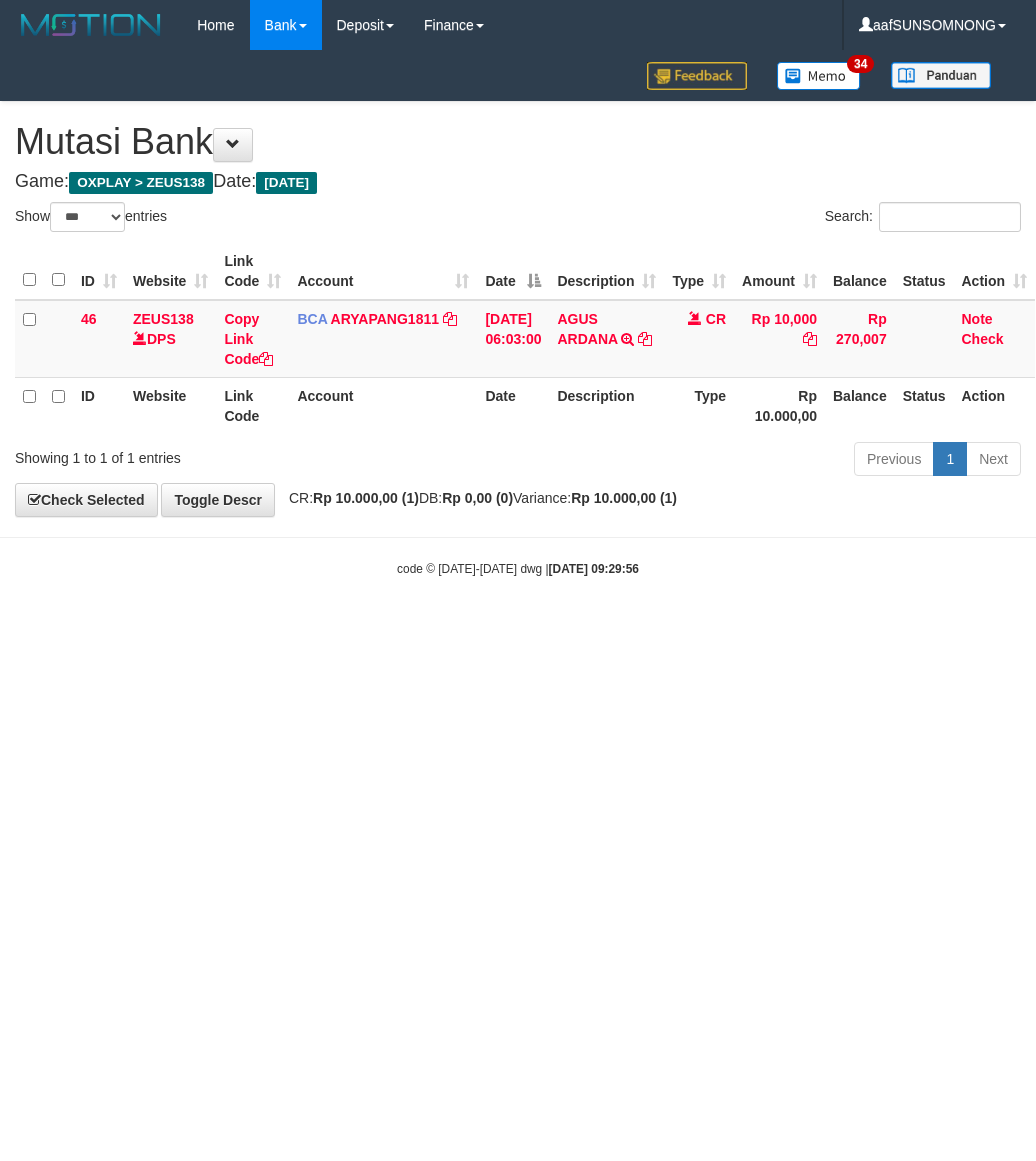 scroll, scrollTop: 0, scrollLeft: 0, axis: both 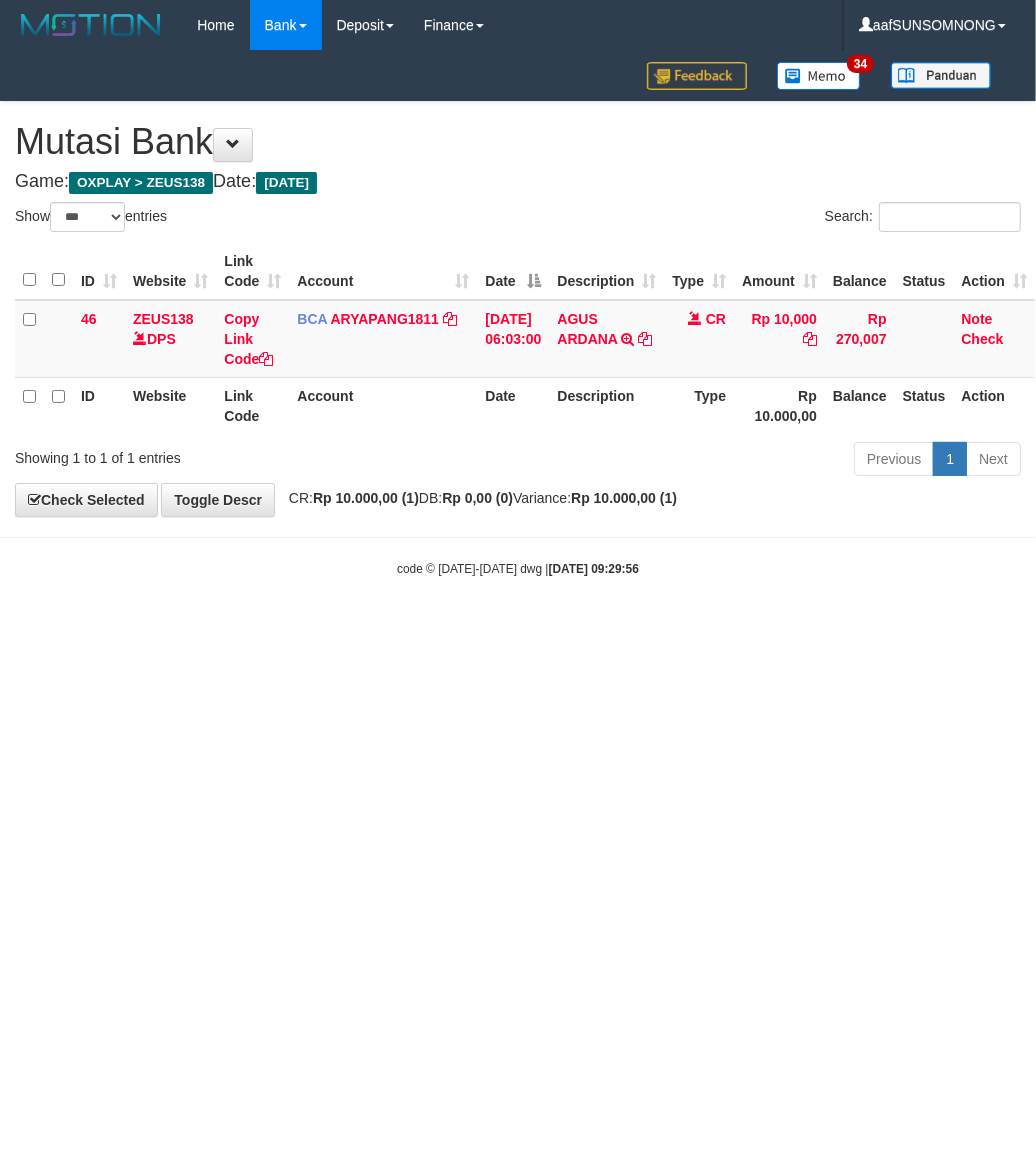 drag, startPoint x: 0, startPoint y: 0, endPoint x: 543, endPoint y: 805, distance: 971.01697 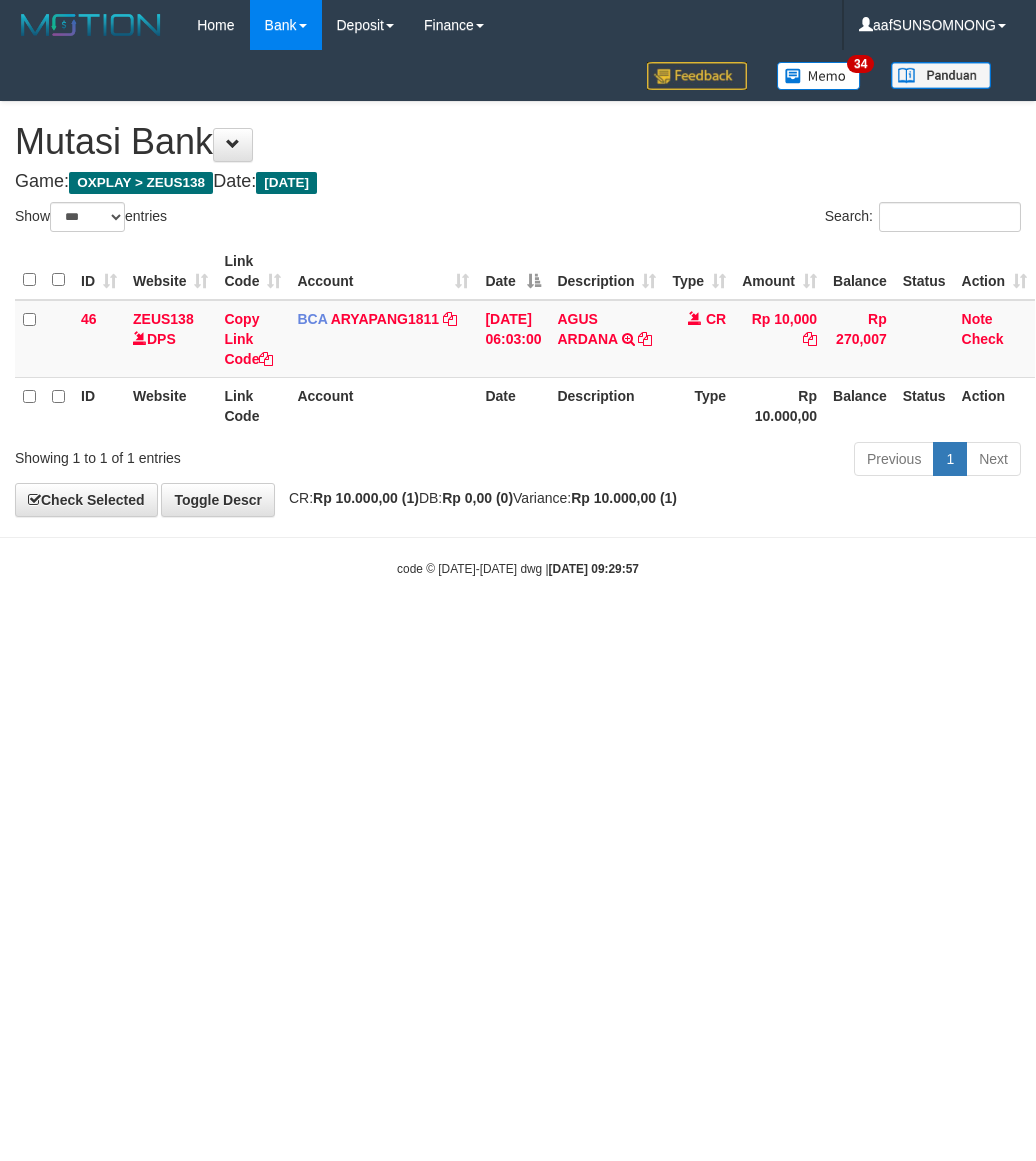 select on "***" 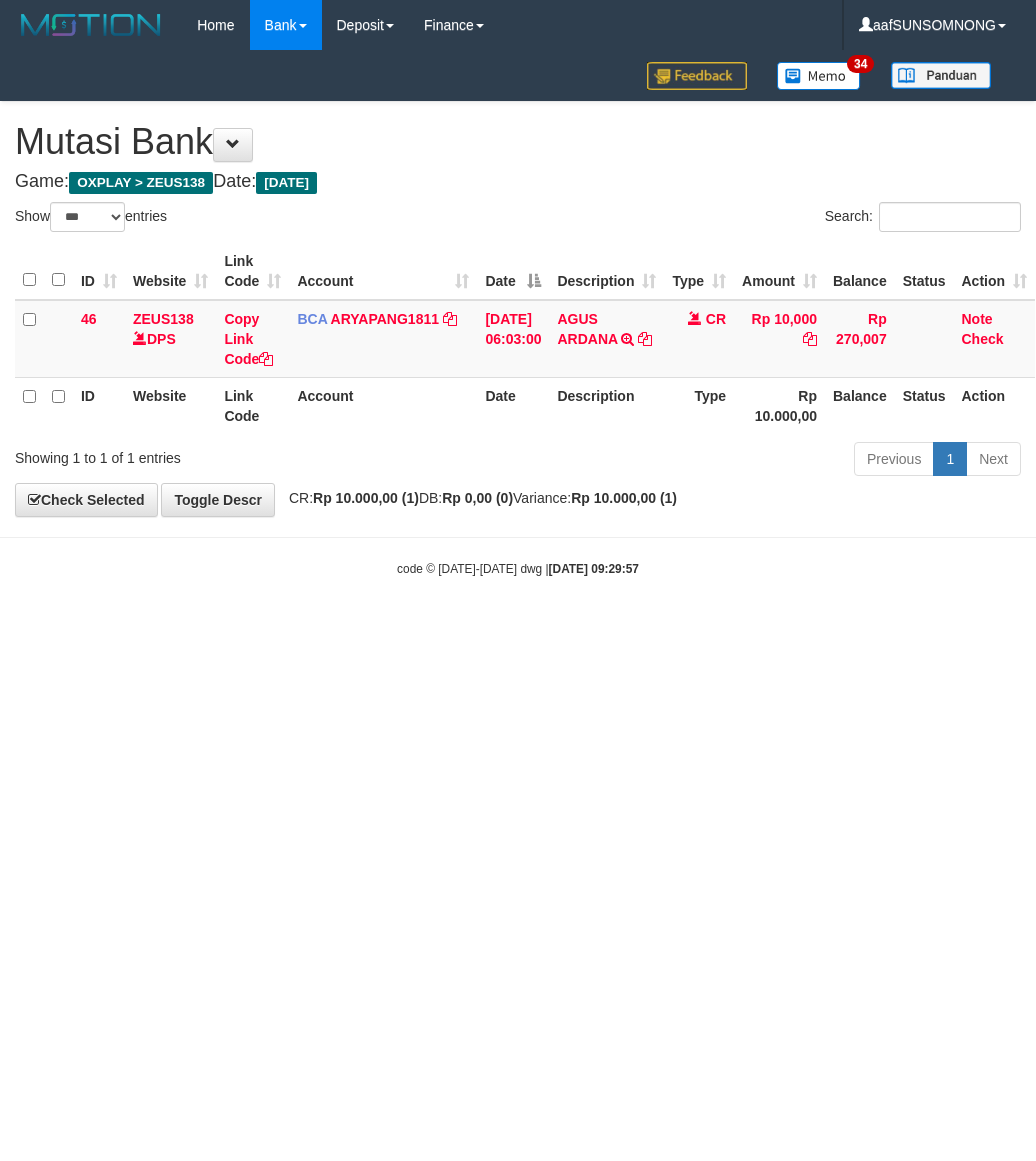scroll, scrollTop: 0, scrollLeft: 0, axis: both 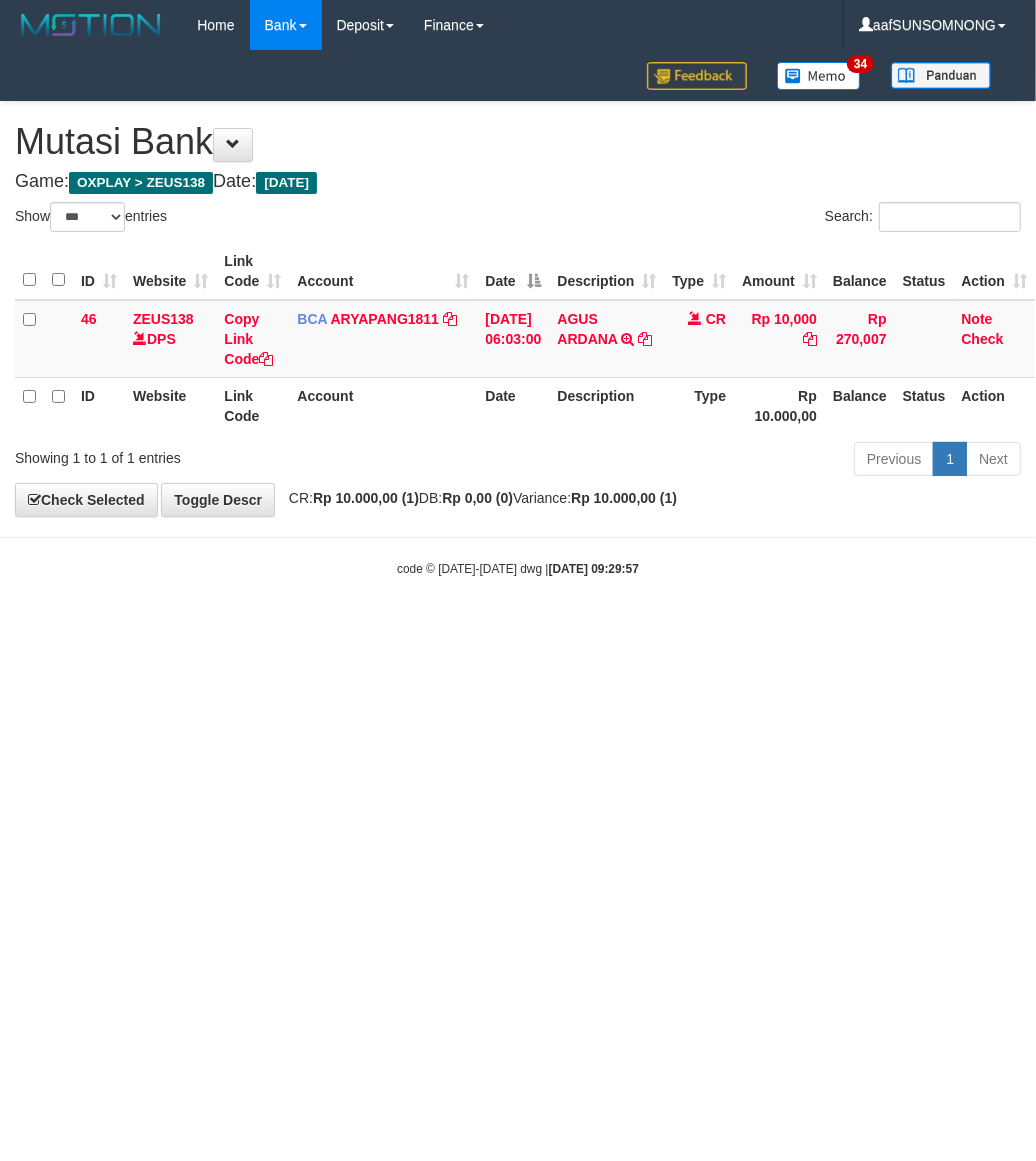 click on "Toggle navigation
Home
Bank
Account List
Load
By Website
Group
[OXPLAY]													ZEUS138
By Load Group (DPS)
Sync" at bounding box center [518, 314] 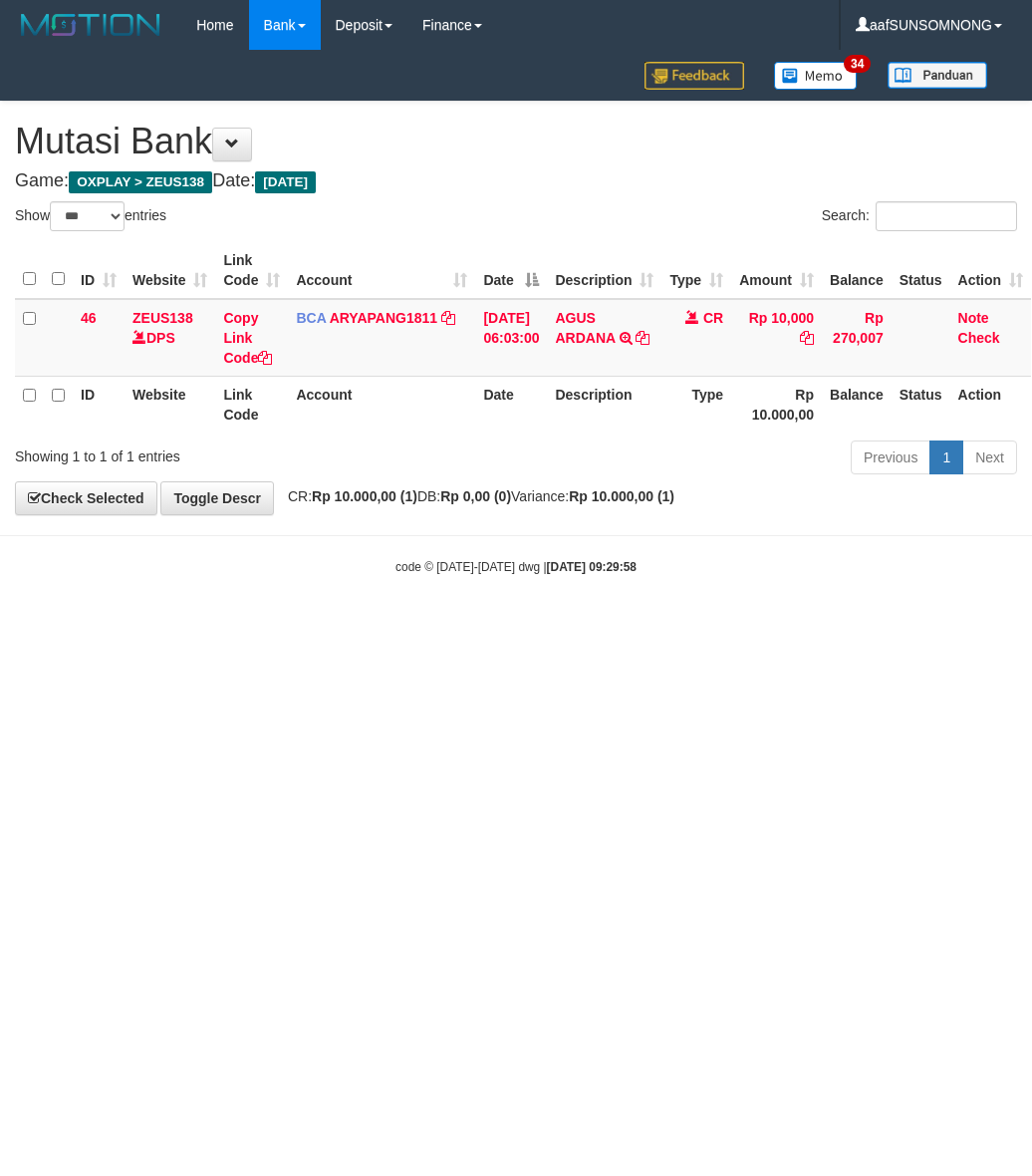 select on "***" 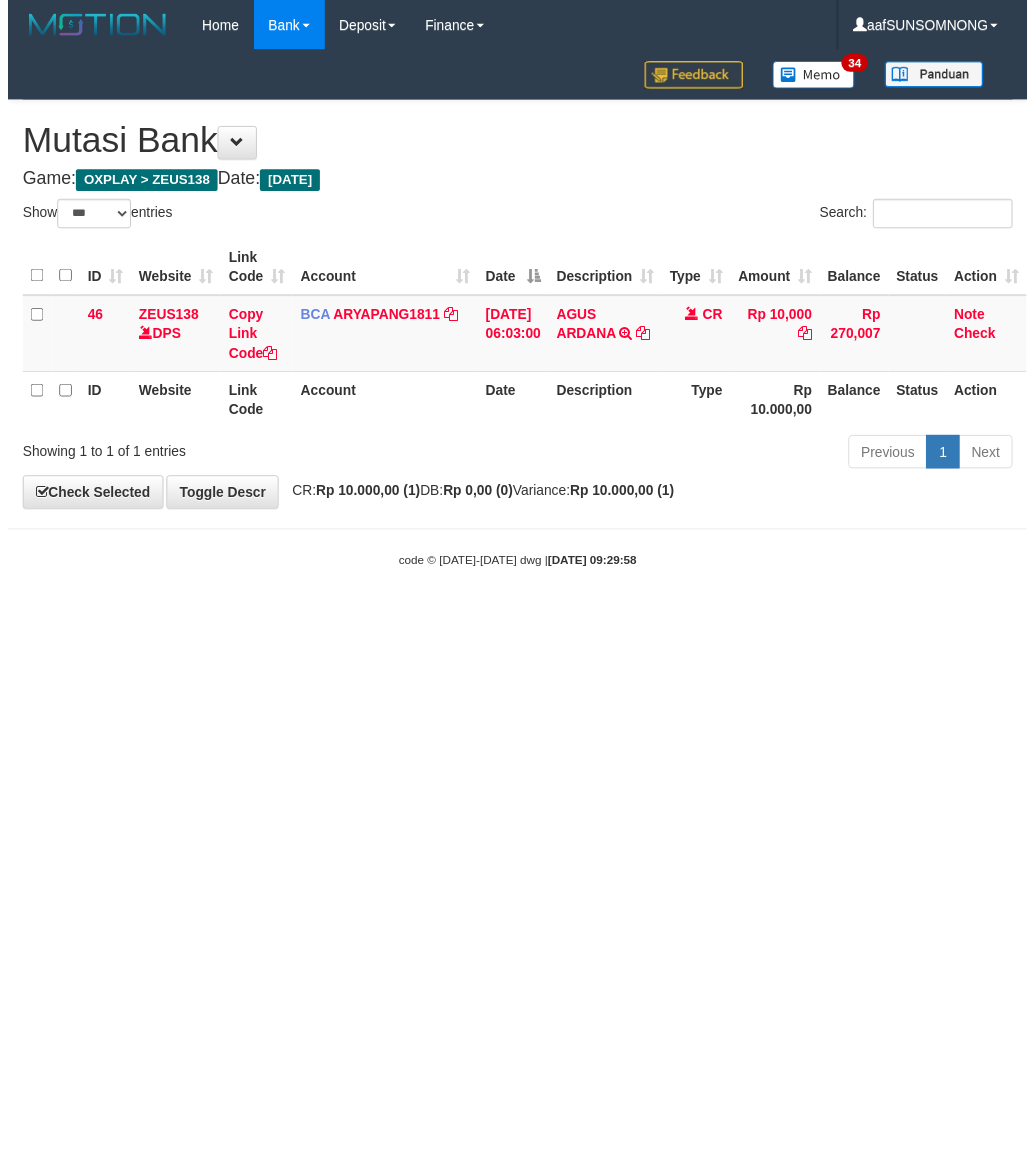 scroll, scrollTop: 0, scrollLeft: 0, axis: both 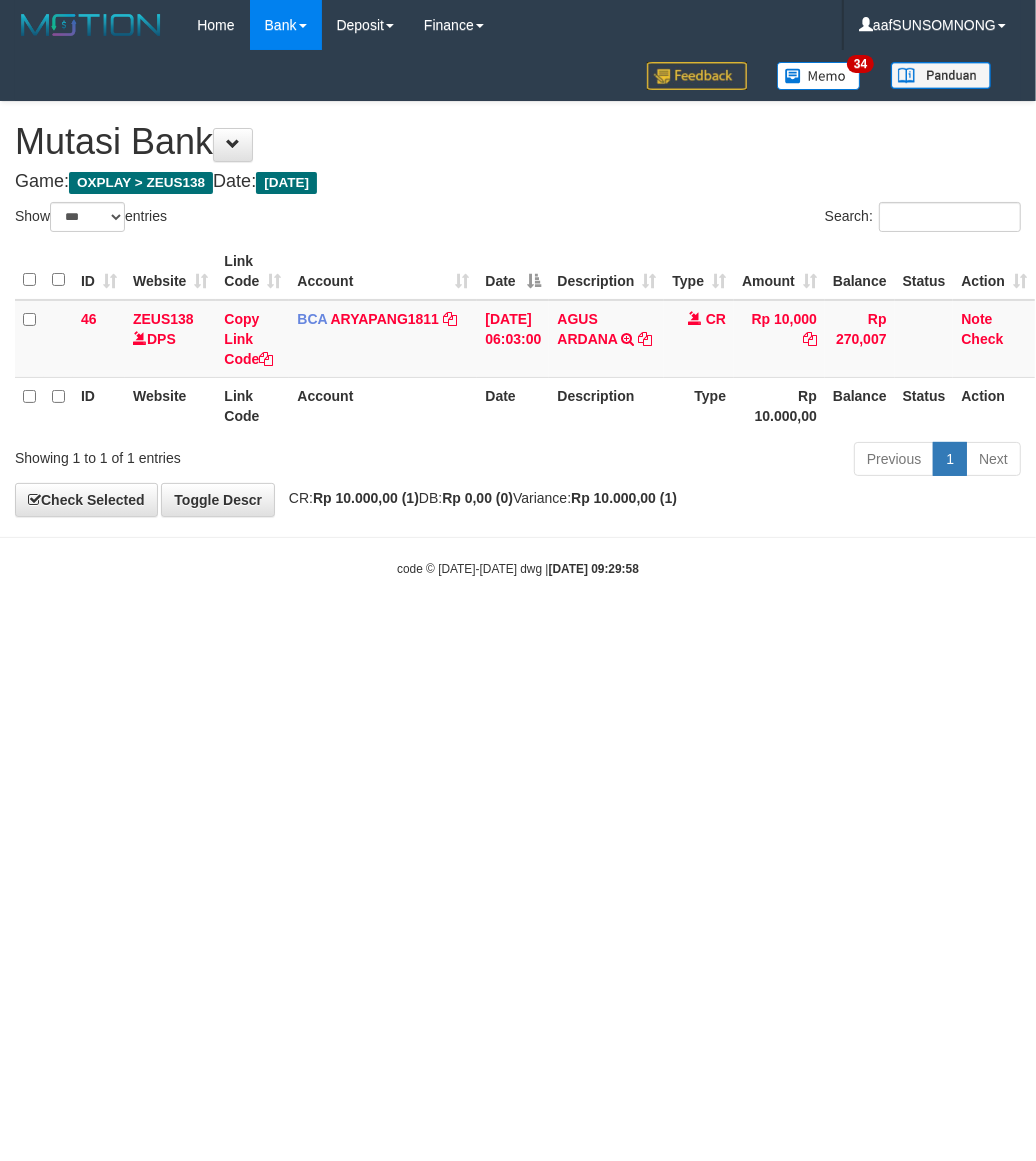 click on "Toggle navigation
Home
Bank
Account List
Load
By Website
Group
[OXPLAY]													ZEUS138
By Load Group (DPS)
Sync" at bounding box center (518, 314) 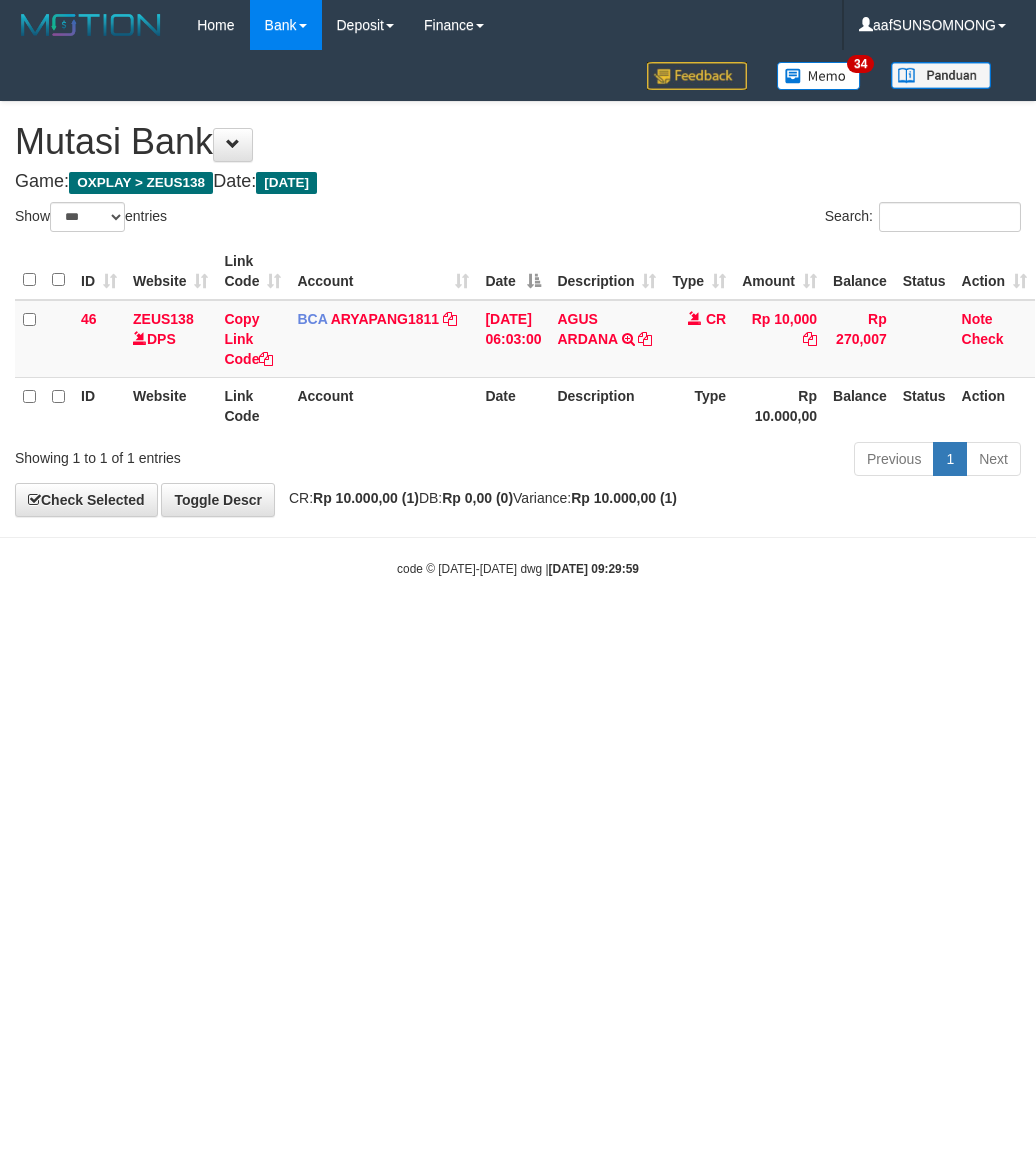 select on "***" 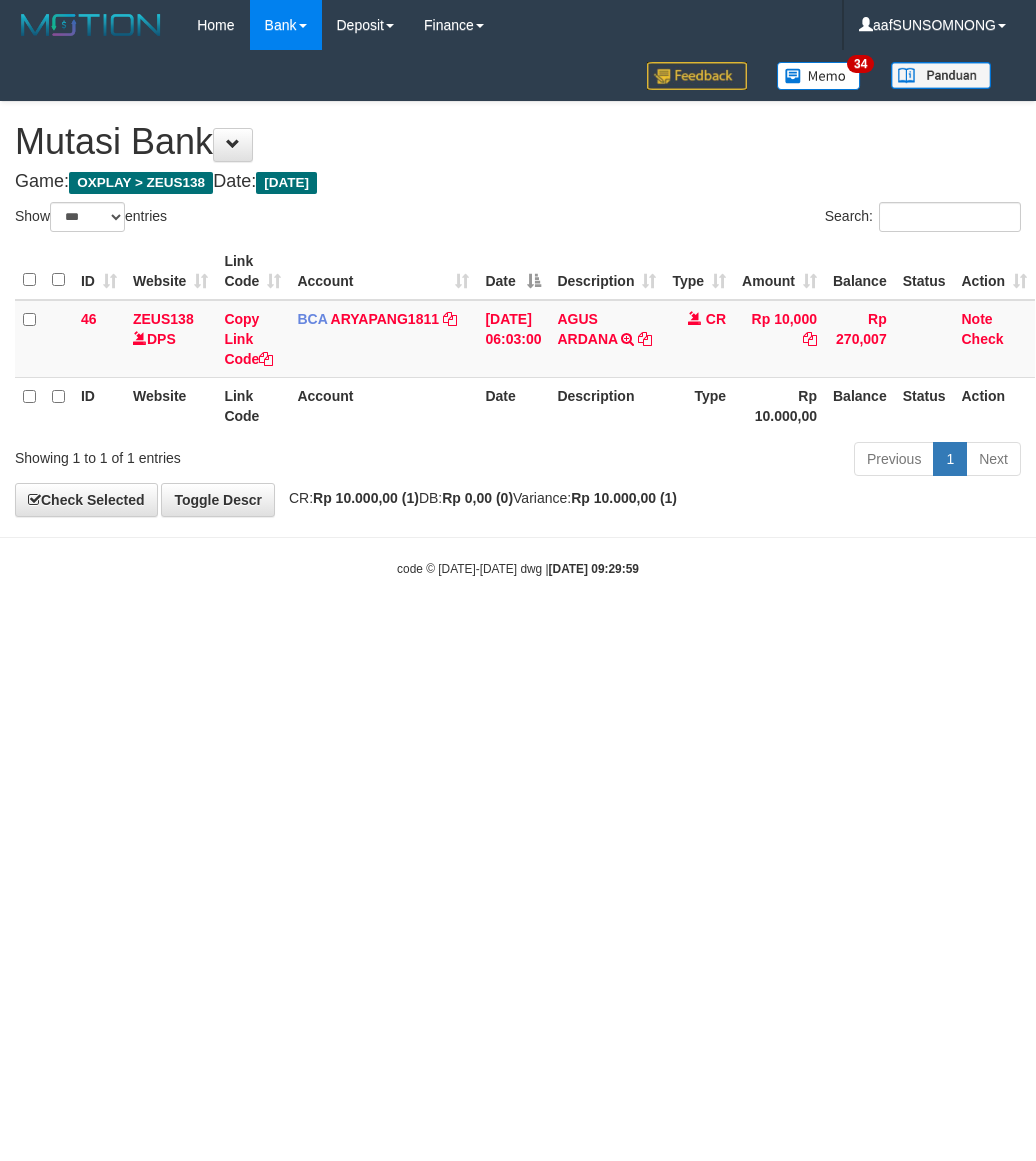 scroll, scrollTop: 0, scrollLeft: 0, axis: both 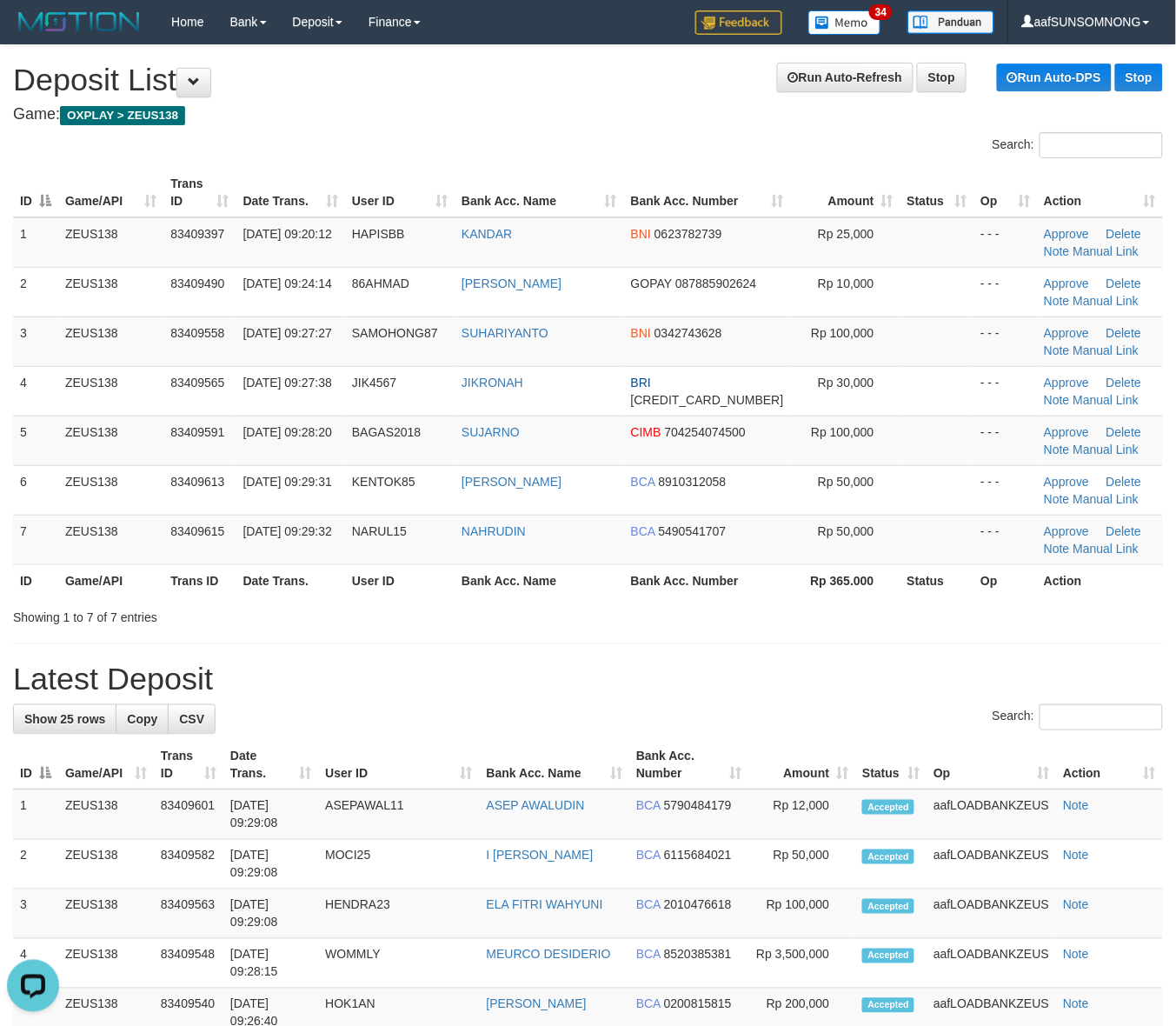 drag, startPoint x: 723, startPoint y: 657, endPoint x: 746, endPoint y: 657, distance: 23 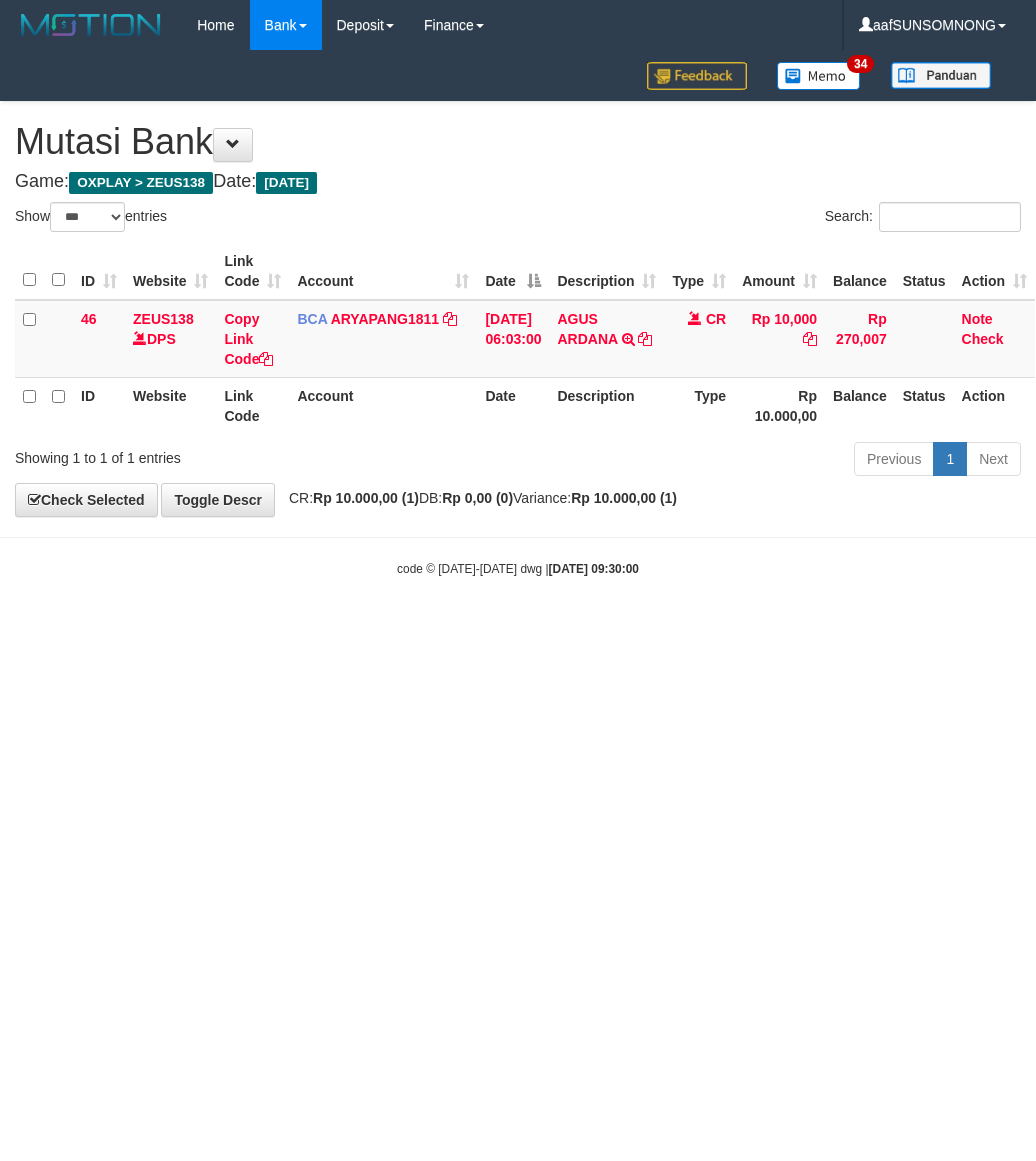 select on "***" 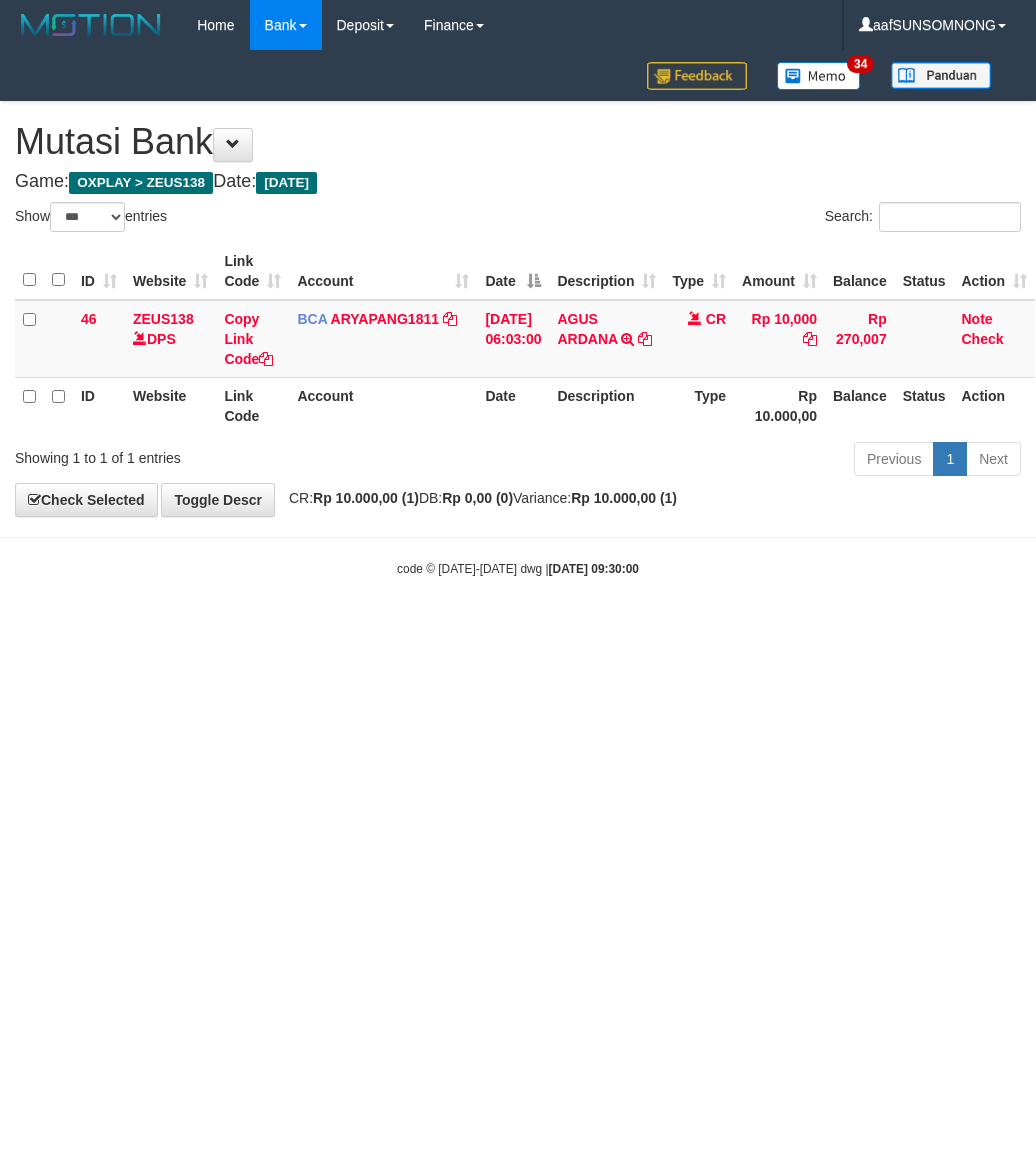 scroll, scrollTop: 0, scrollLeft: 0, axis: both 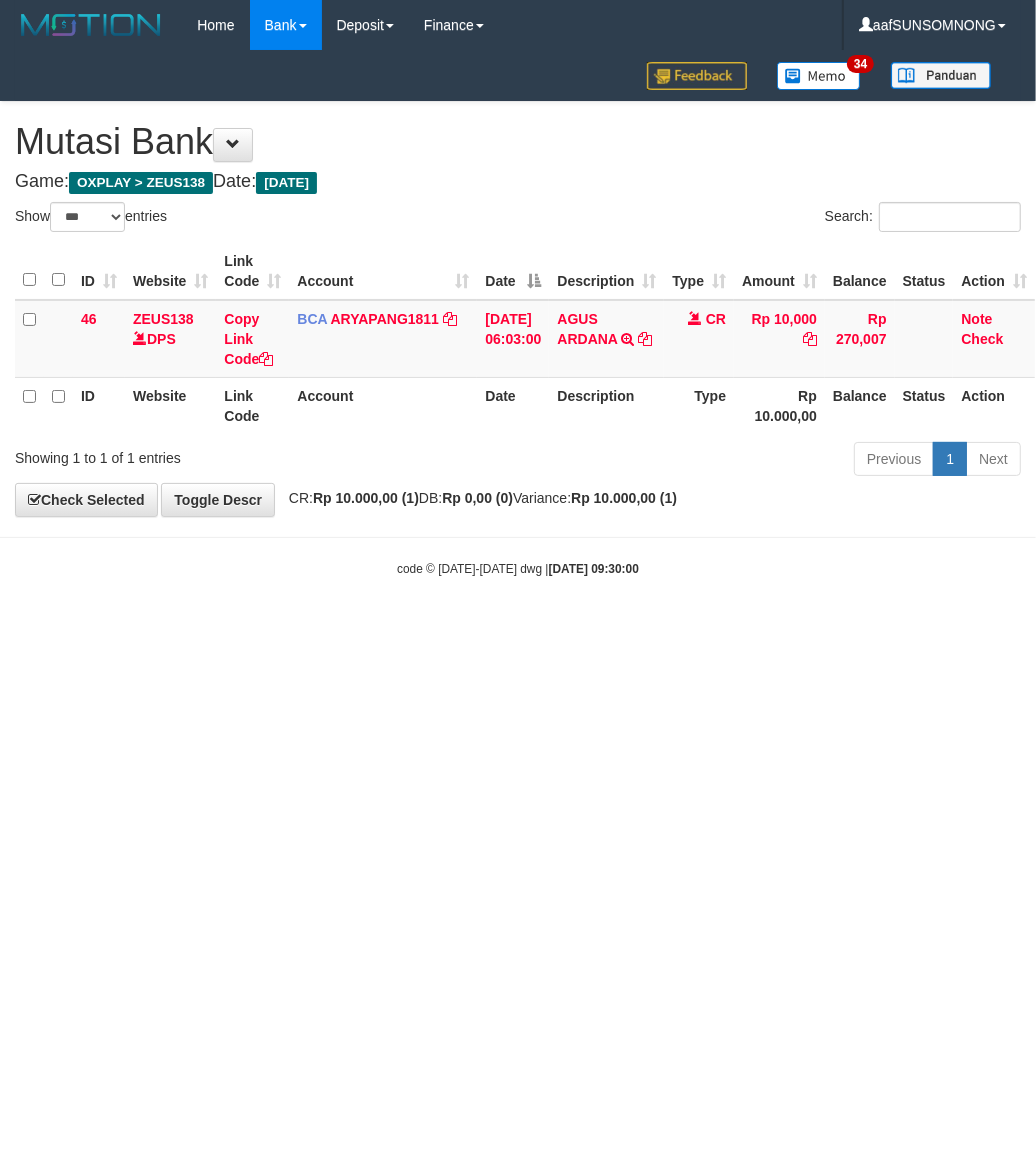 click on "Toggle navigation
Home
Bank
Account List
Load
By Website
Group
[OXPLAY]													ZEUS138
By Load Group (DPS)
Sync" at bounding box center (518, 314) 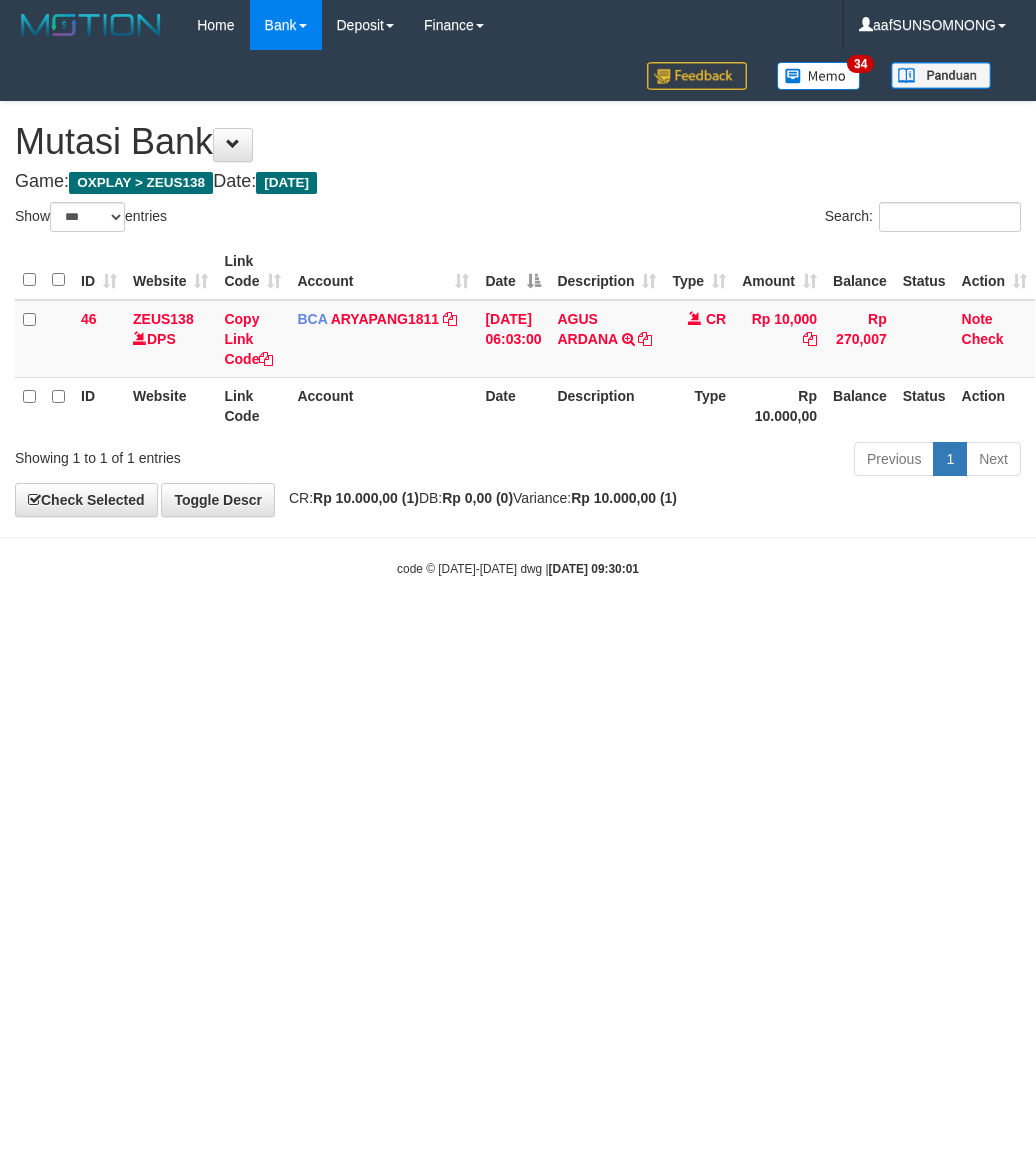 select on "***" 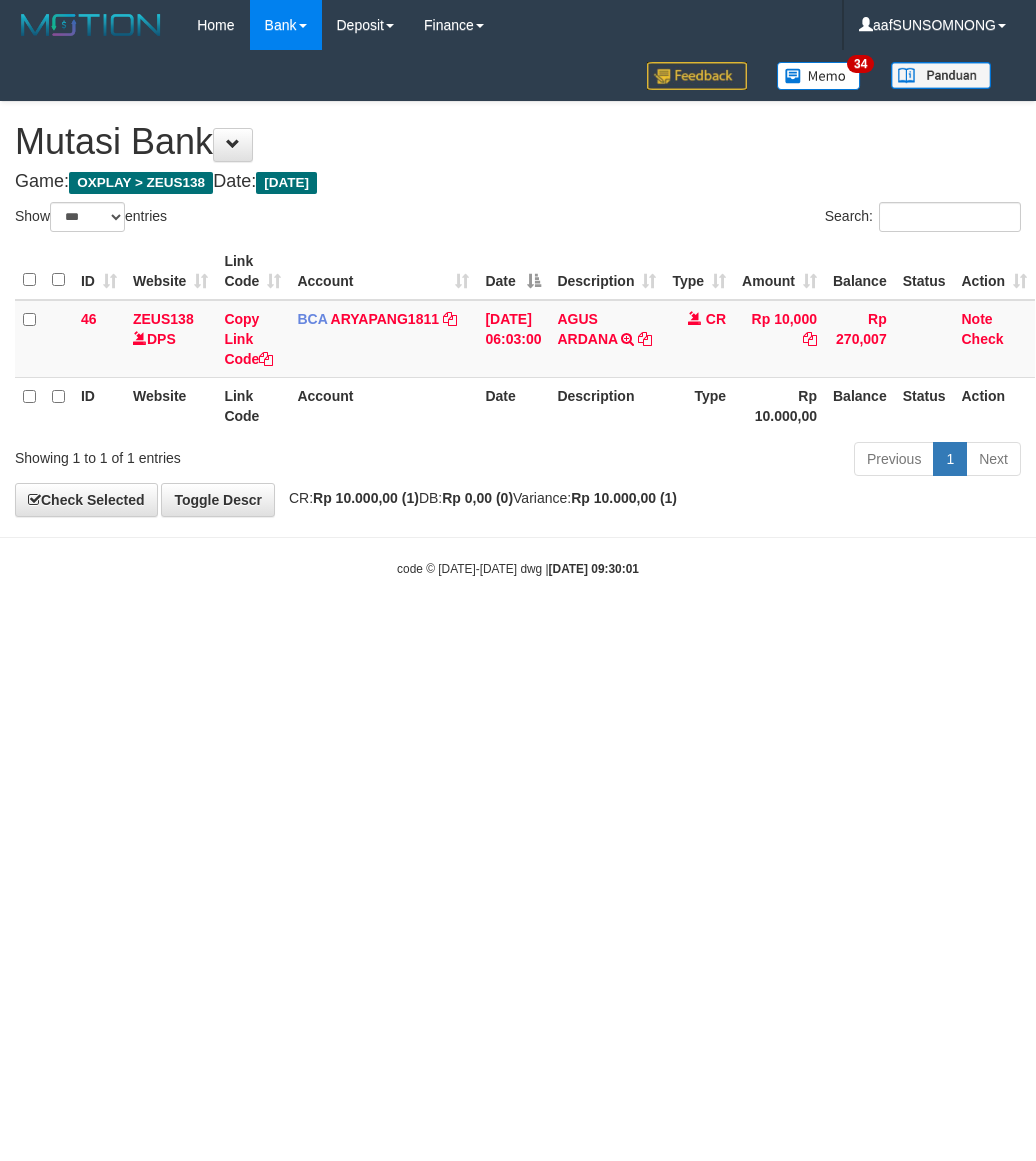 scroll, scrollTop: 0, scrollLeft: 0, axis: both 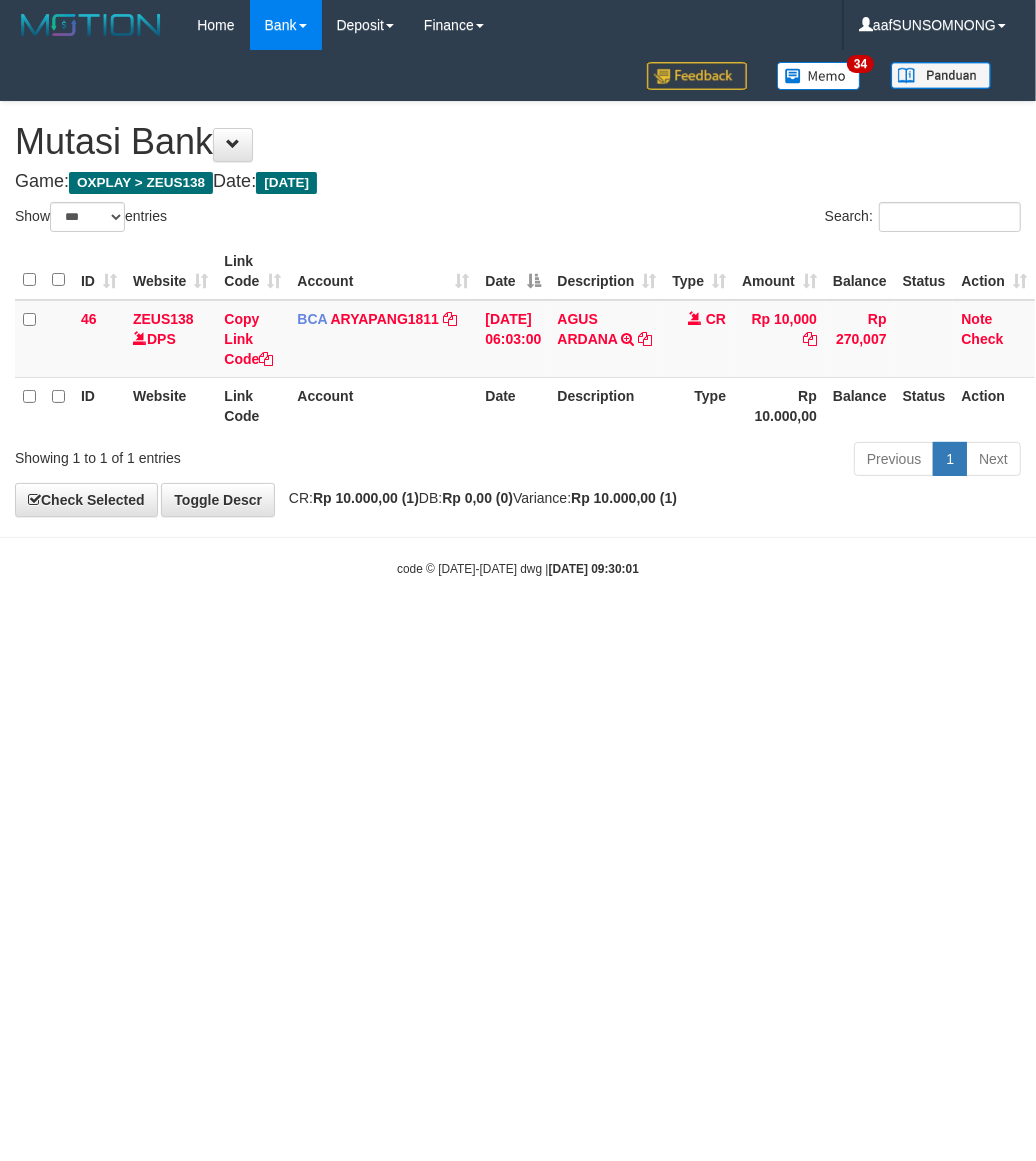 drag, startPoint x: 0, startPoint y: 0, endPoint x: 482, endPoint y: 745, distance: 887.3269 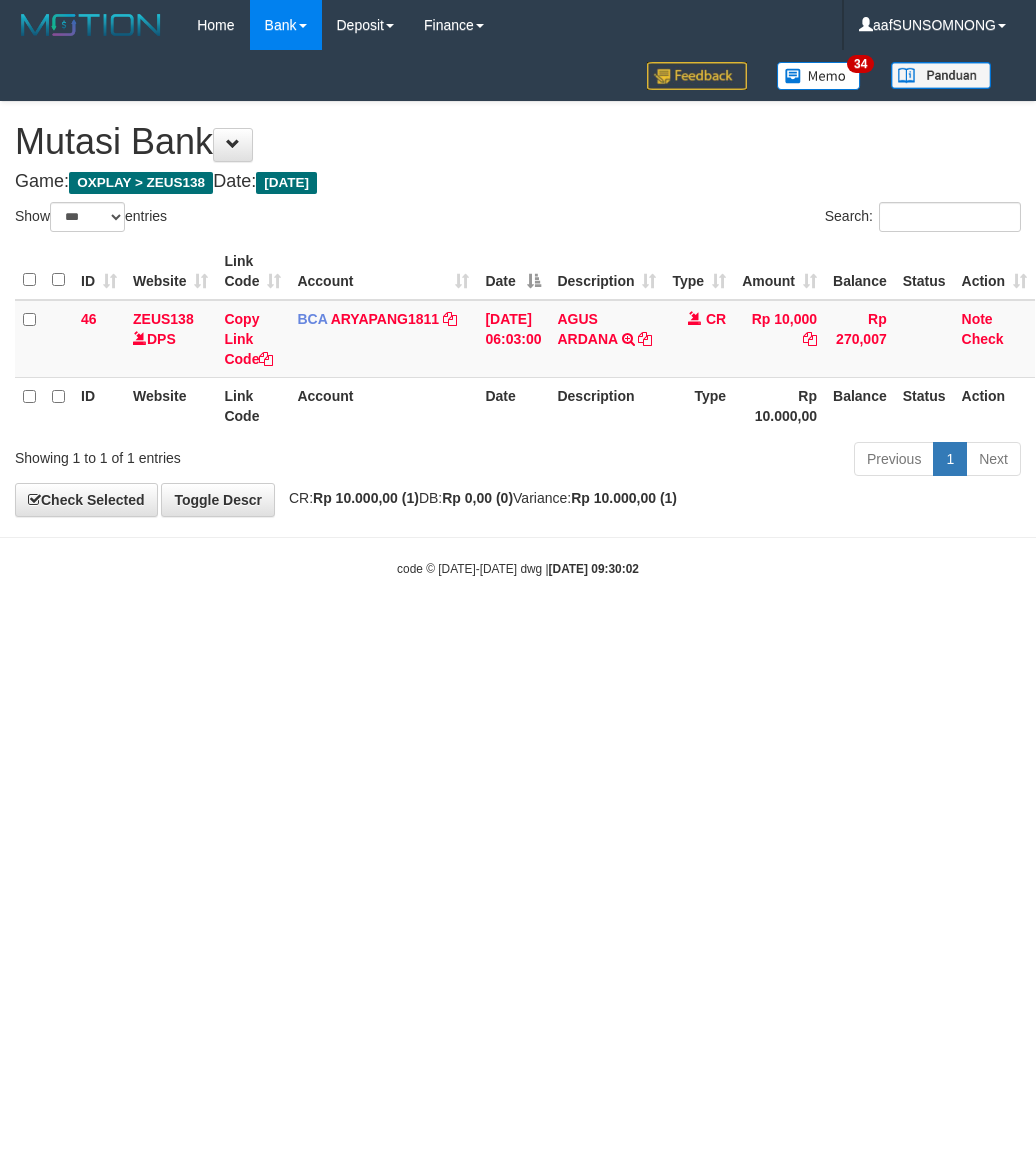 select on "***" 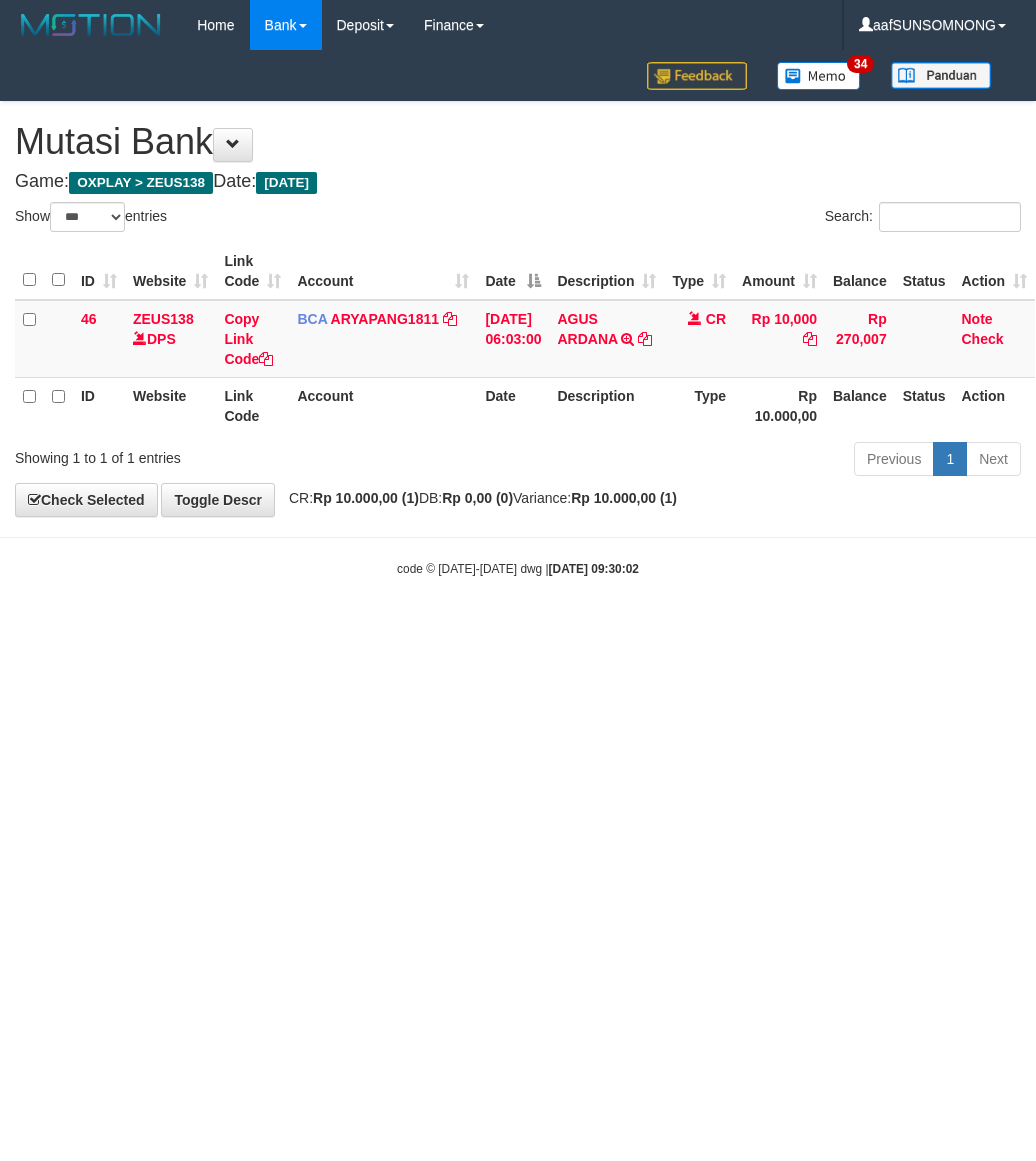 scroll, scrollTop: 0, scrollLeft: 0, axis: both 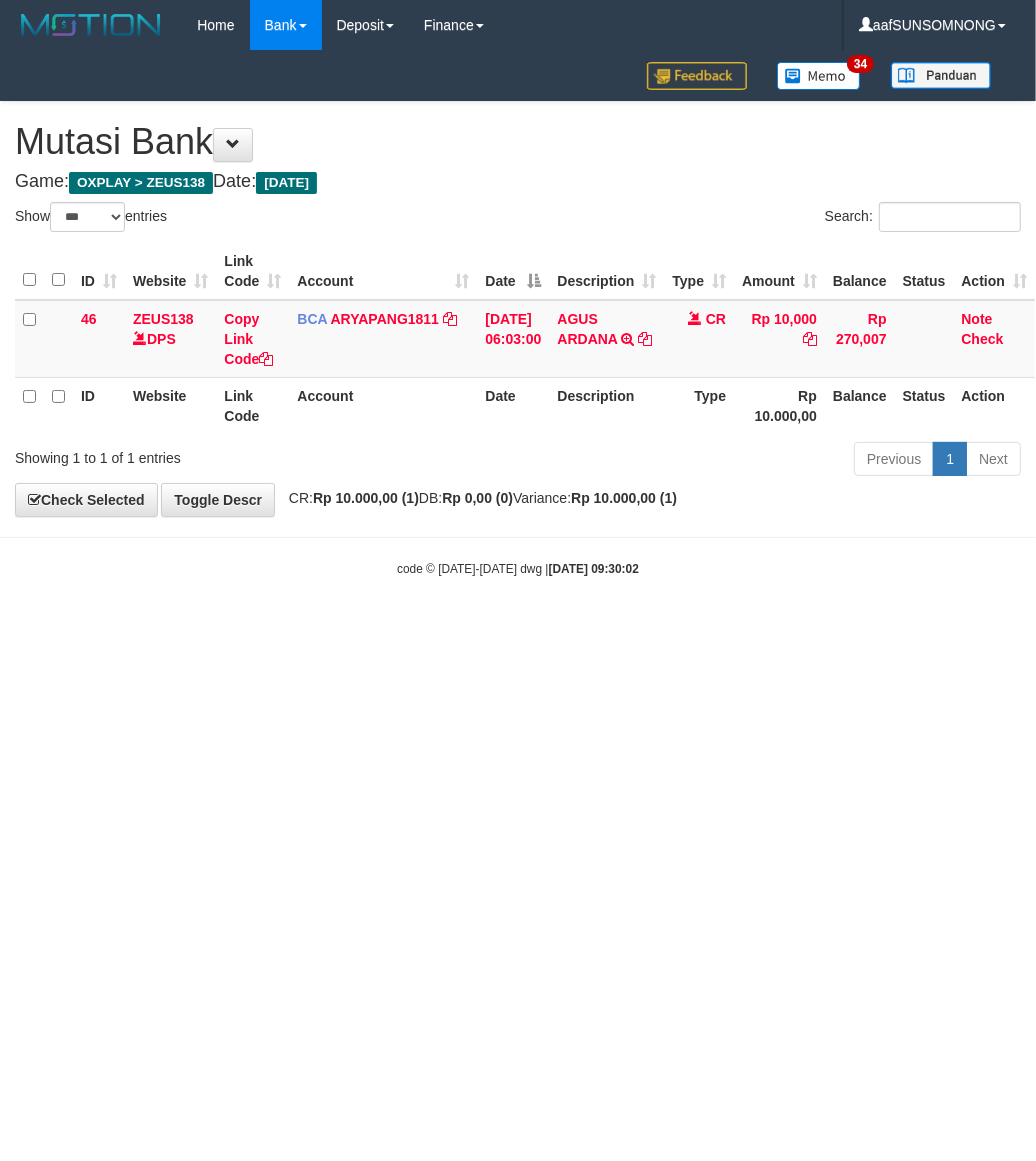 drag, startPoint x: 0, startPoint y: 0, endPoint x: 278, endPoint y: 785, distance: 832.77185 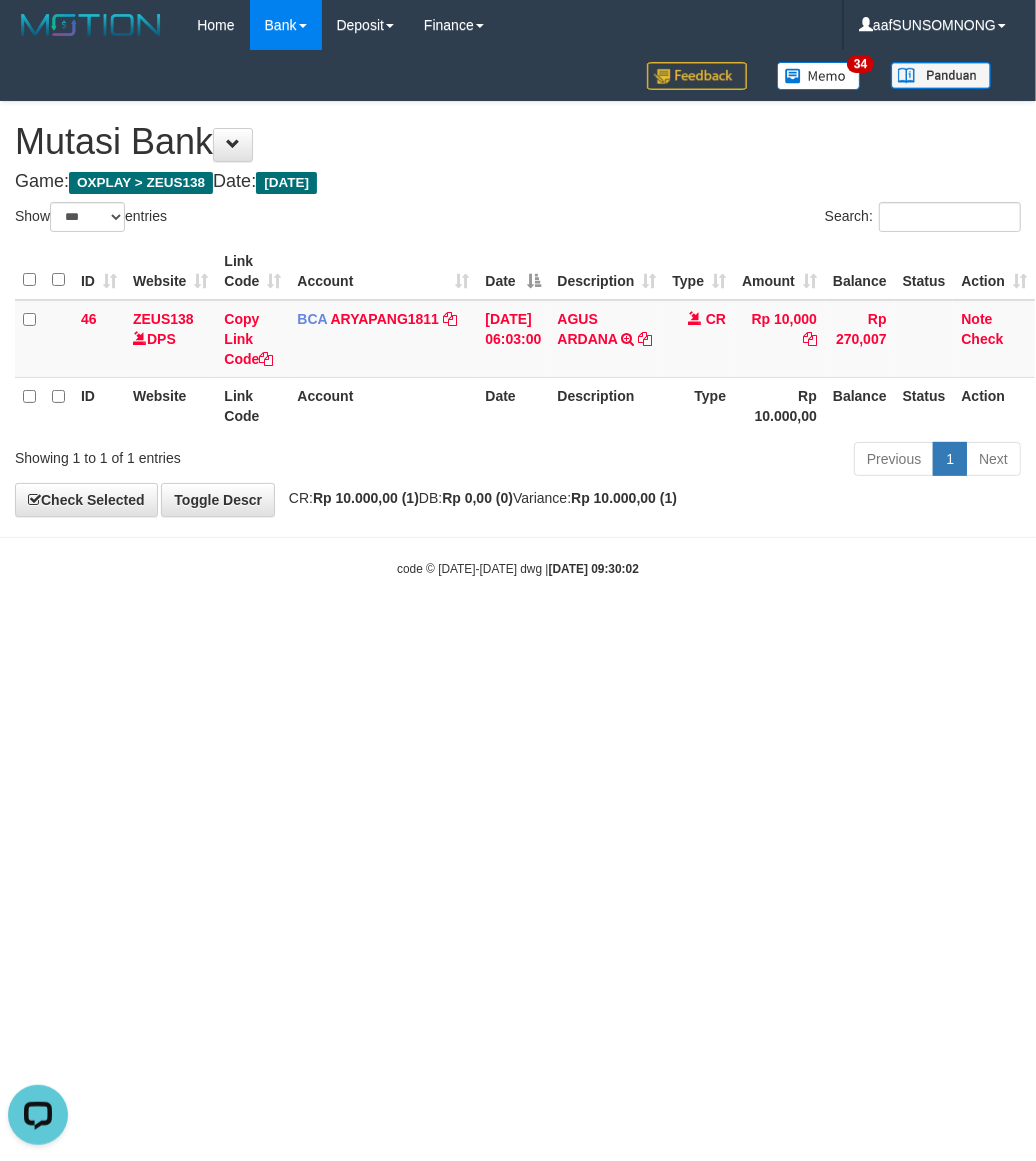 scroll, scrollTop: 0, scrollLeft: 0, axis: both 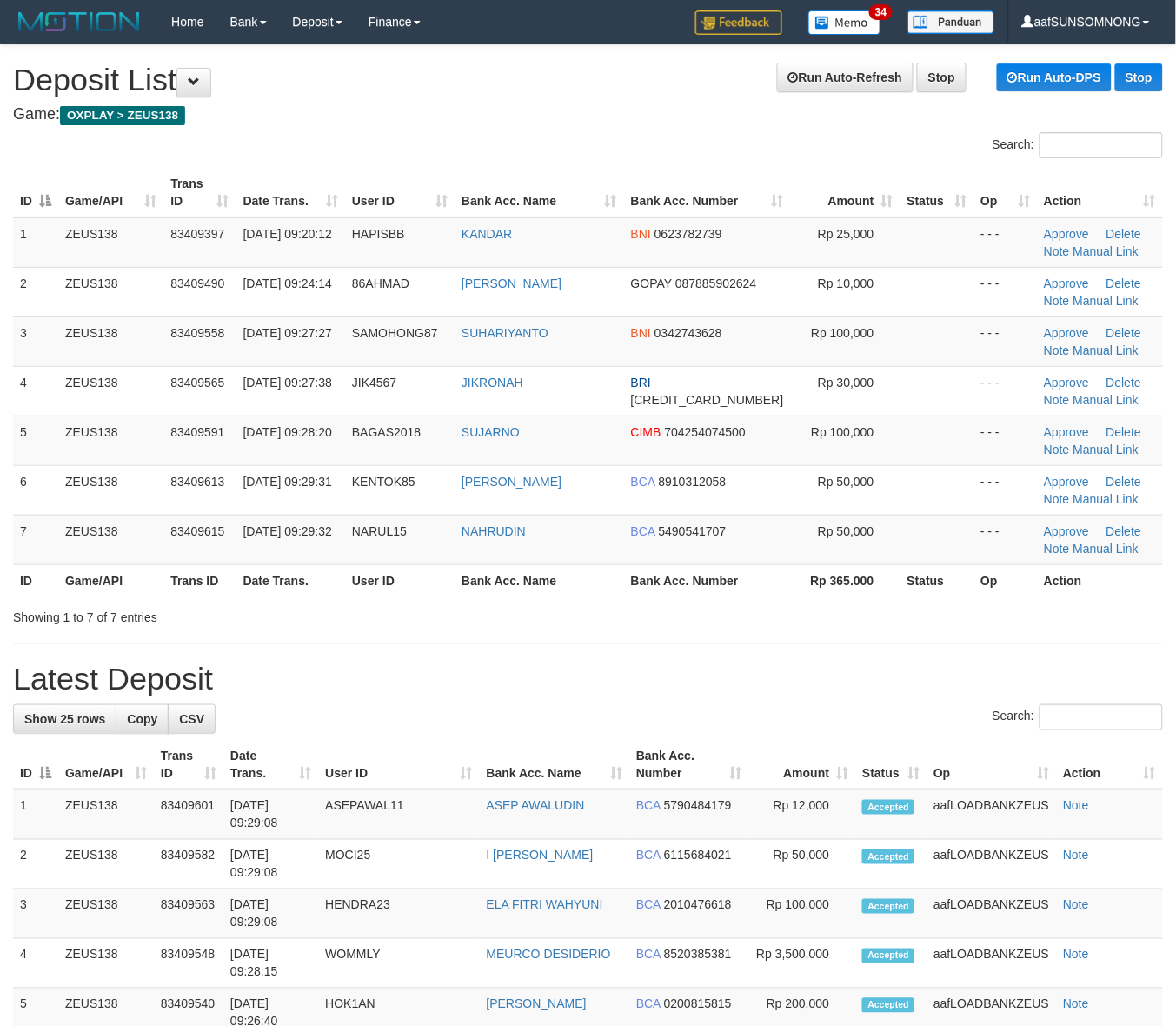 drag, startPoint x: 707, startPoint y: 670, endPoint x: 737, endPoint y: 675, distance: 30.41381 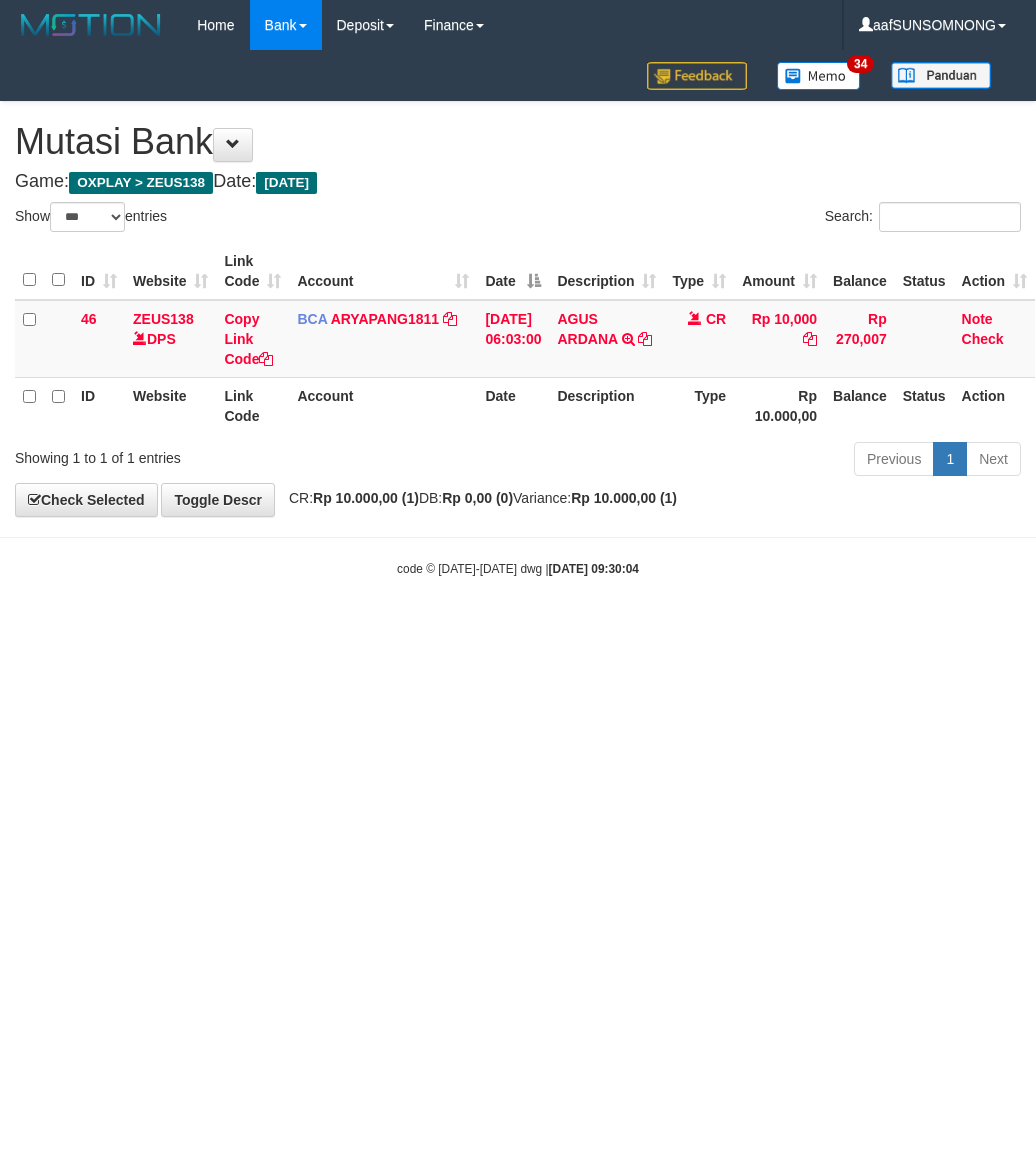 select on "***" 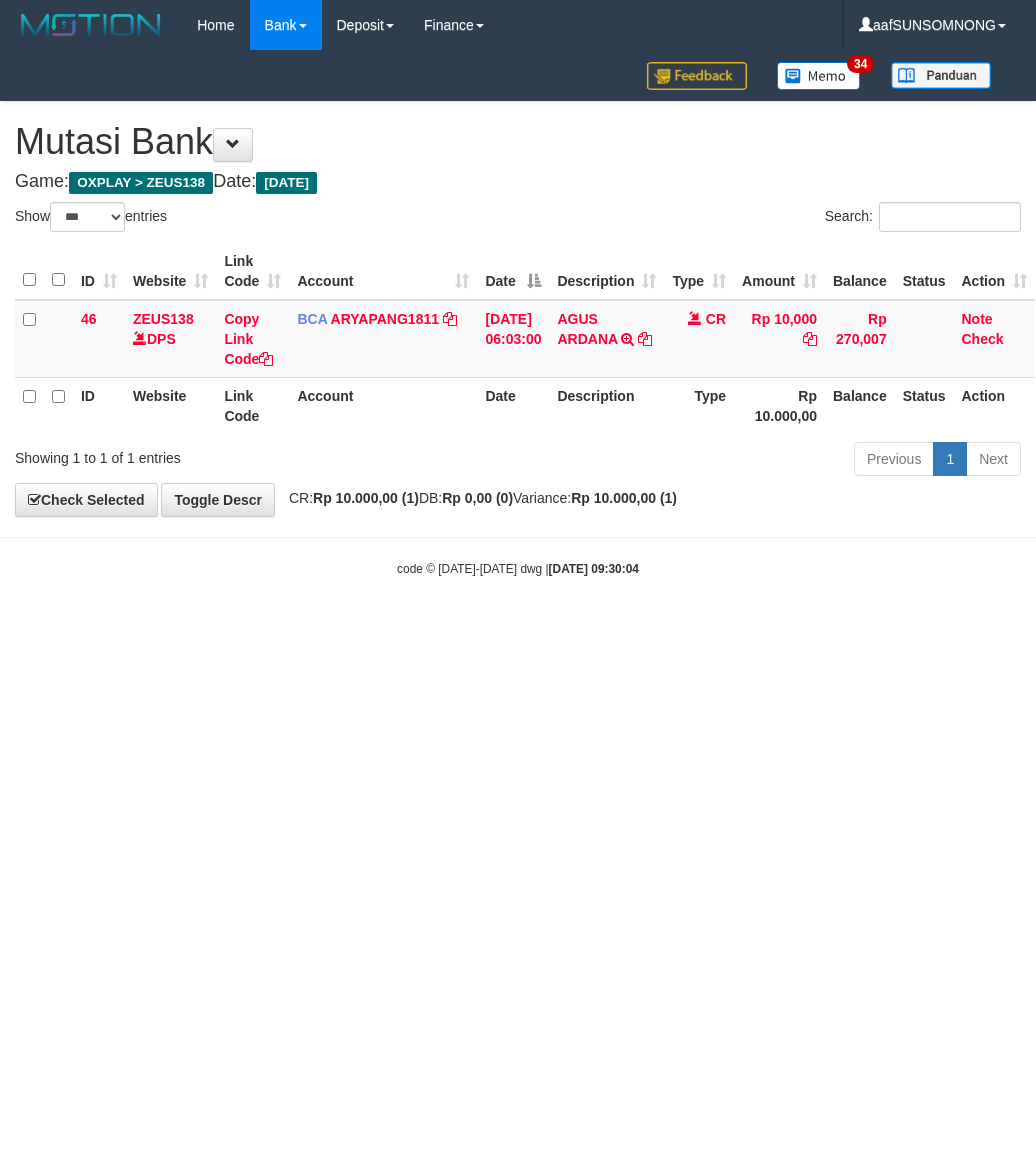 scroll, scrollTop: 0, scrollLeft: 0, axis: both 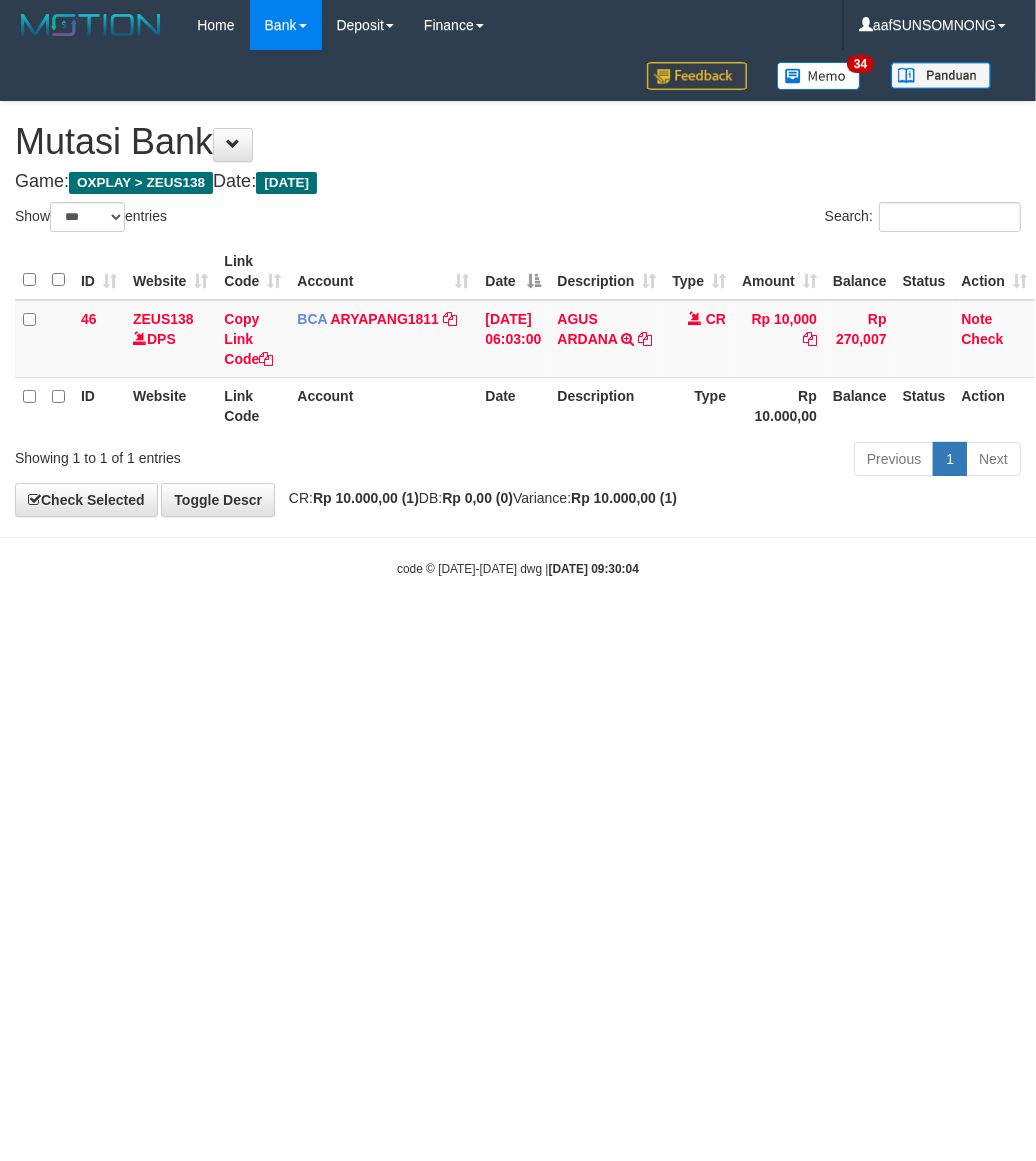 click on "Toggle navigation
Home
Bank
Account List
Load
By Website
Group
[OXPLAY]													ZEUS138
By Load Group (DPS)
Sync" at bounding box center (518, 314) 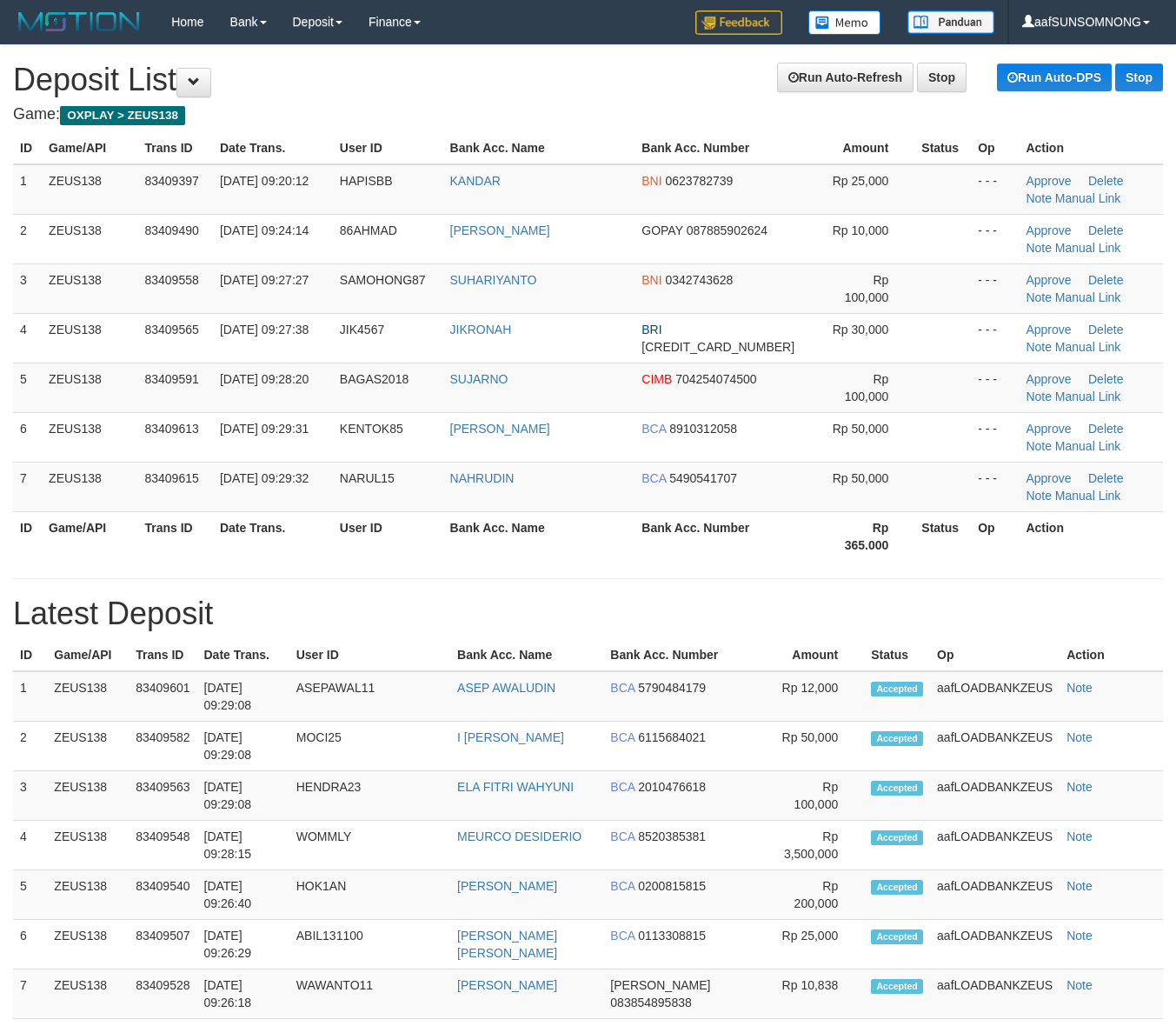 scroll, scrollTop: 0, scrollLeft: 0, axis: both 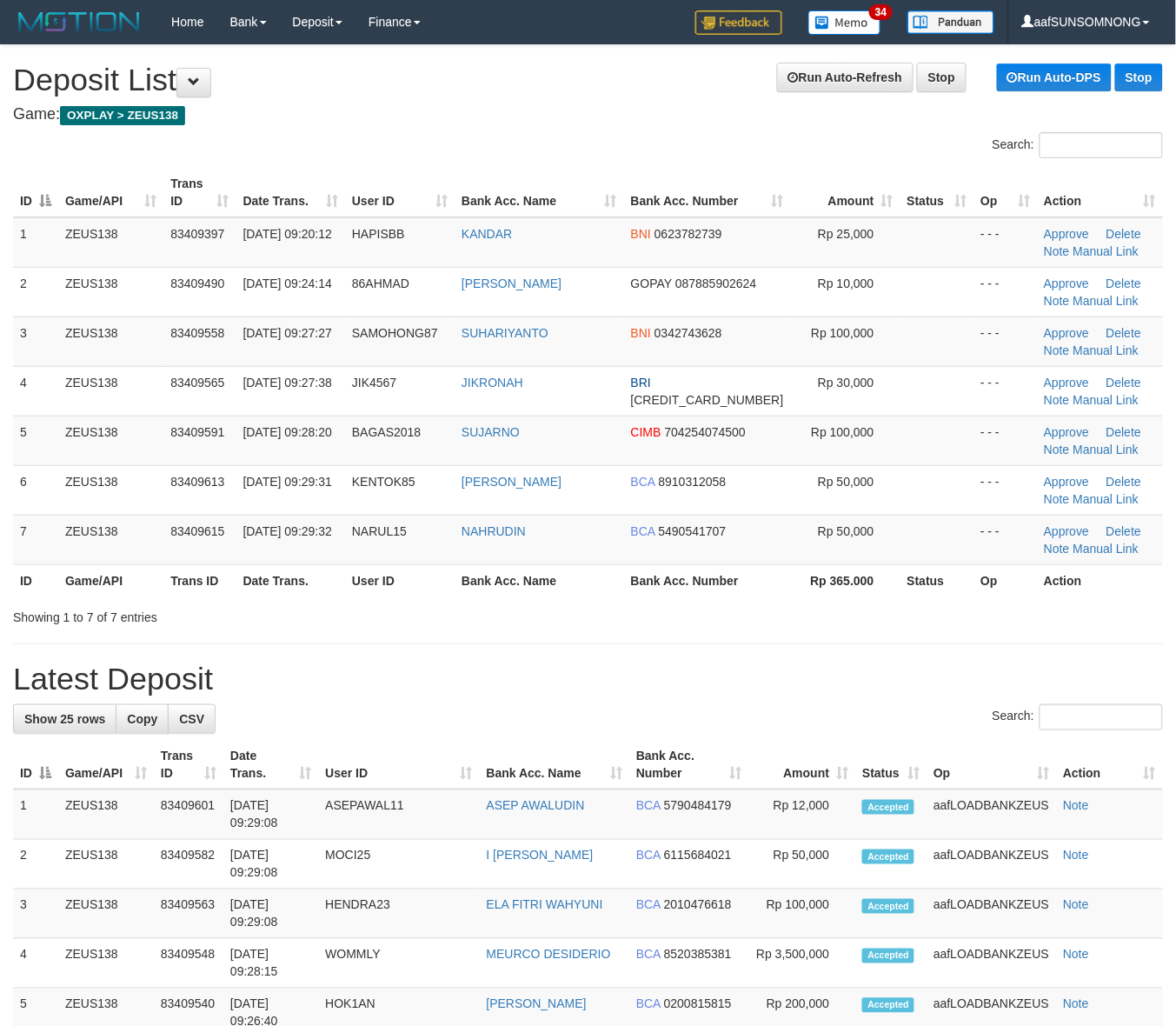 click on "Latest Deposit" at bounding box center (588, 679) 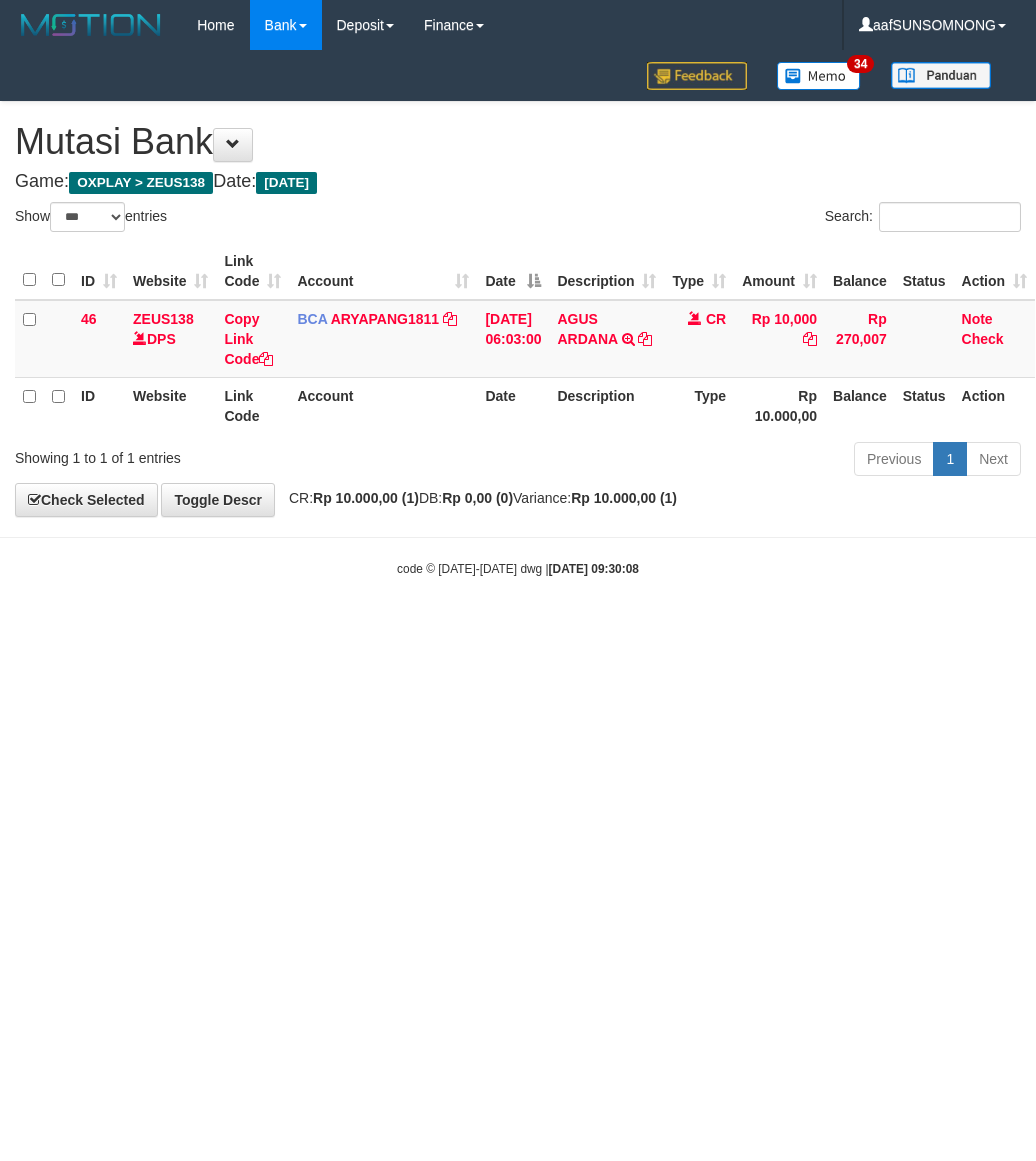 select on "***" 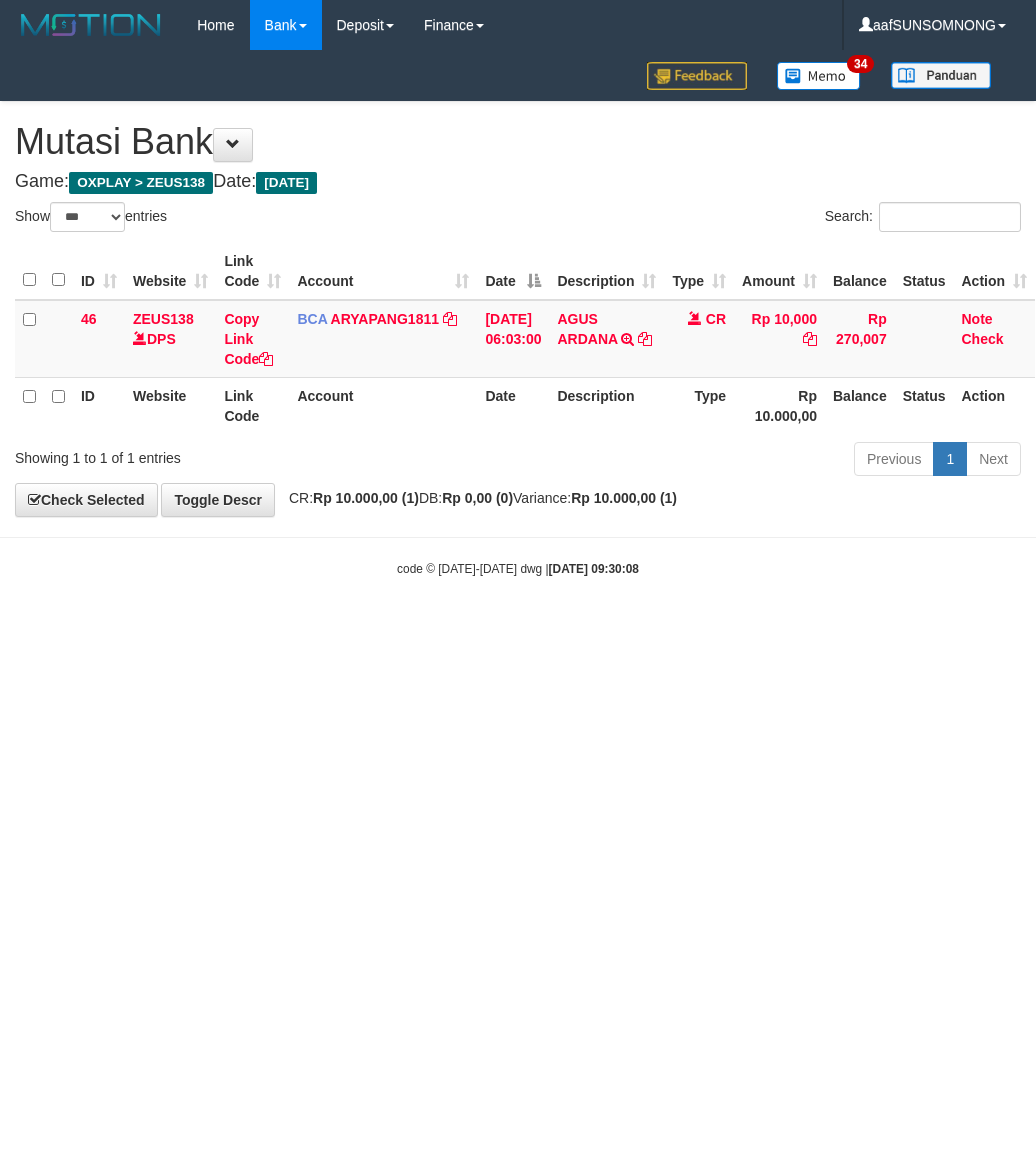 scroll, scrollTop: 0, scrollLeft: 0, axis: both 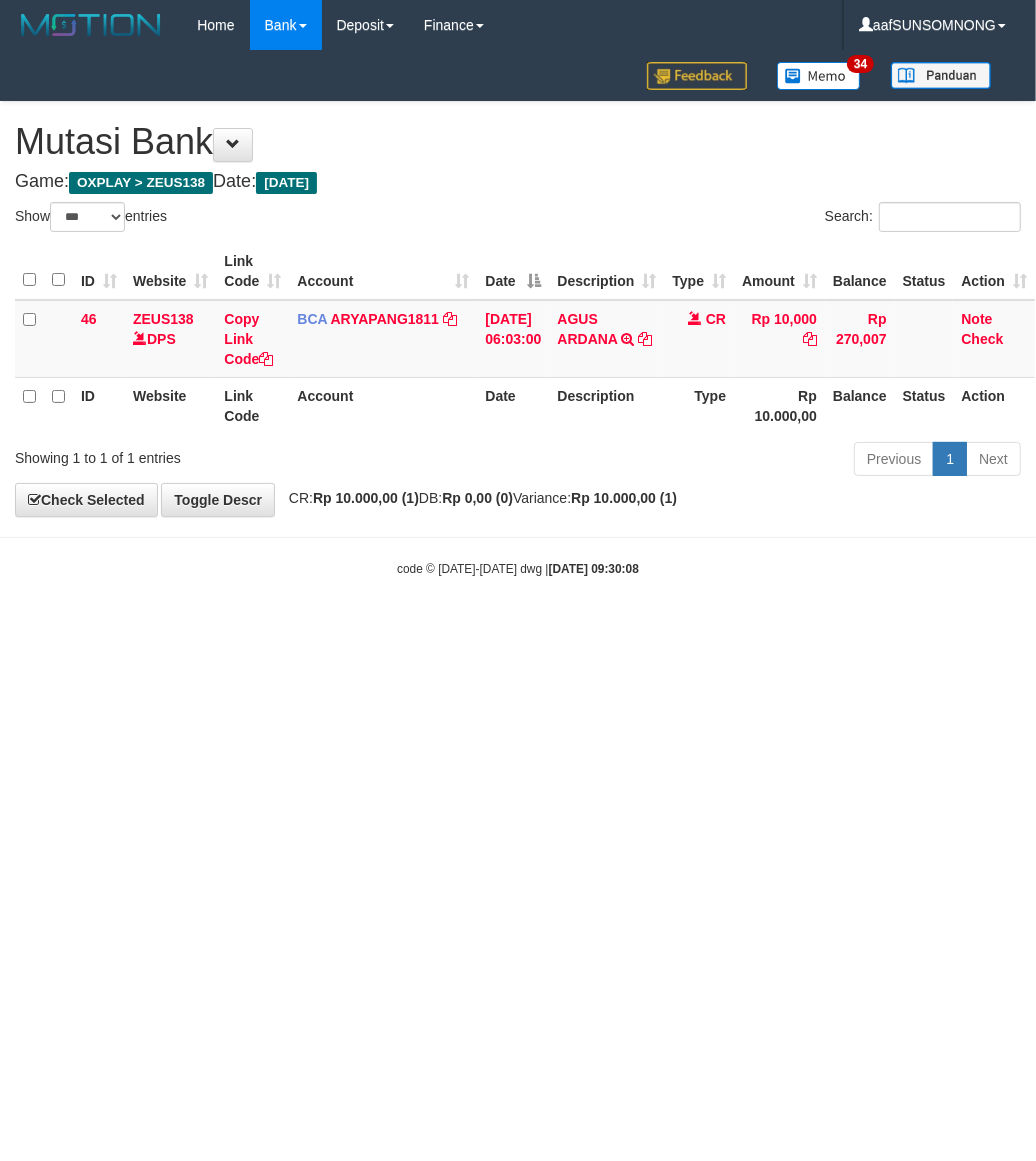 drag, startPoint x: 385, startPoint y: 798, endPoint x: 375, endPoint y: 800, distance: 10.198039 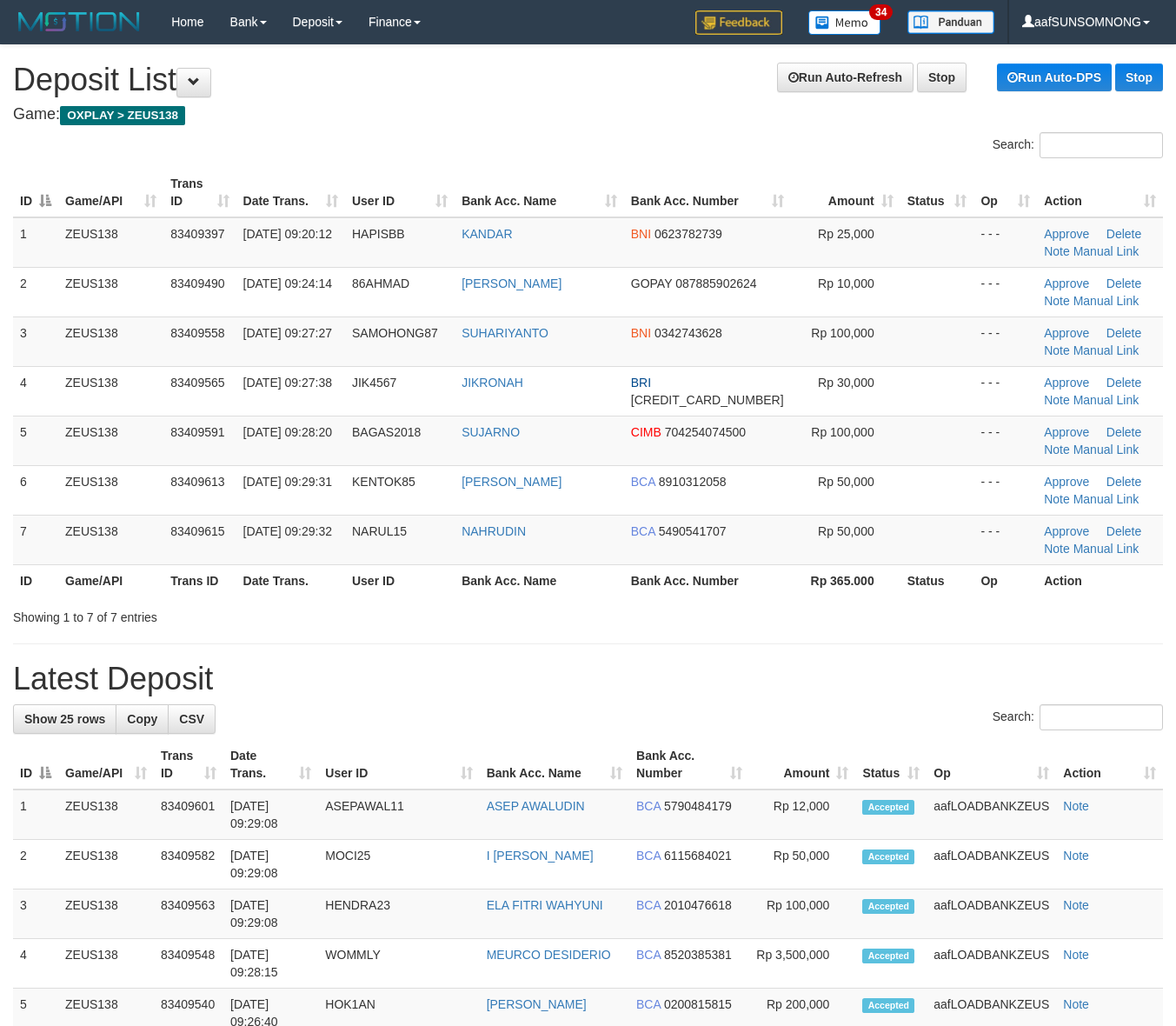 scroll, scrollTop: 0, scrollLeft: 0, axis: both 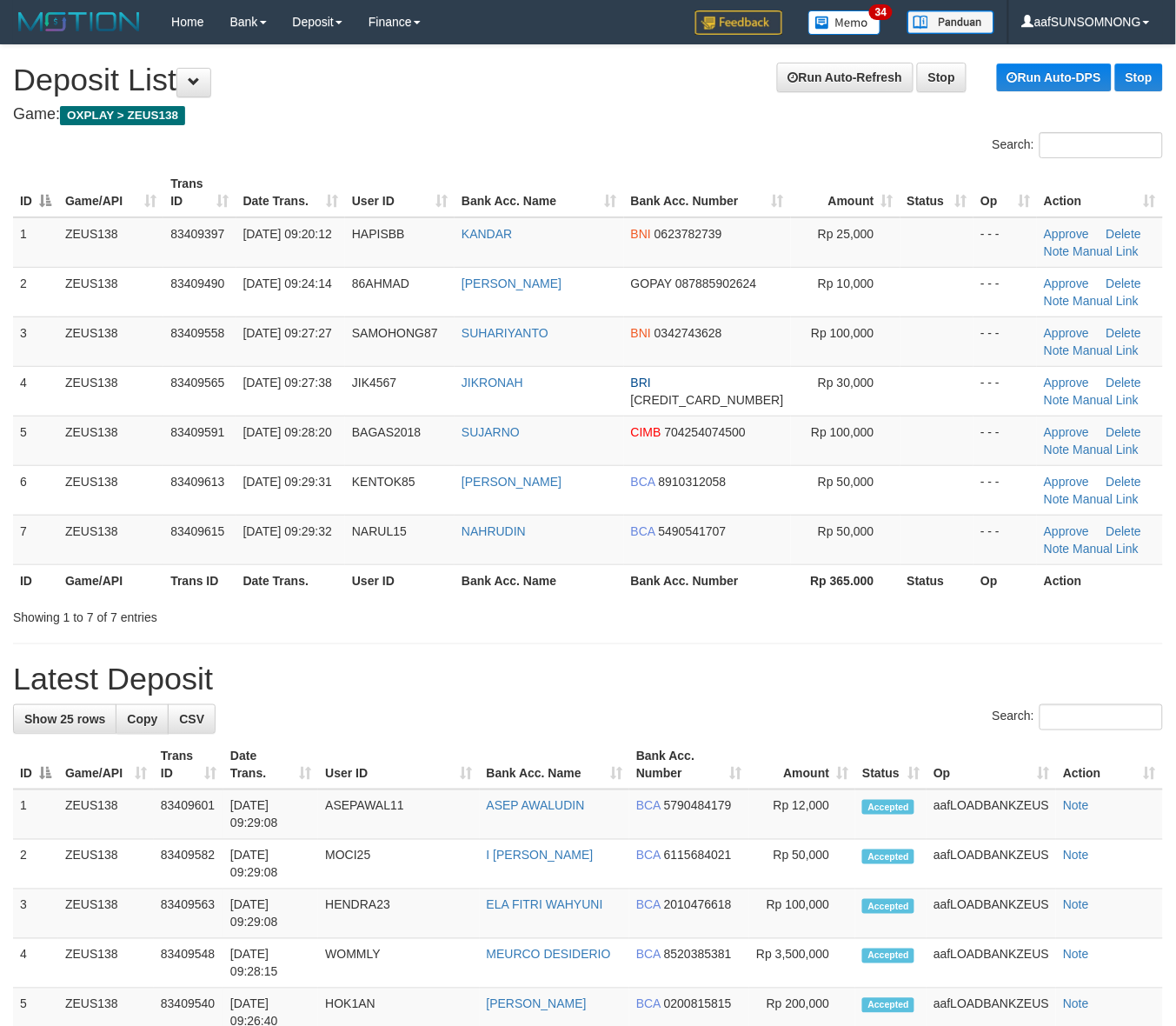 click on "**********" at bounding box center (588, 1095) 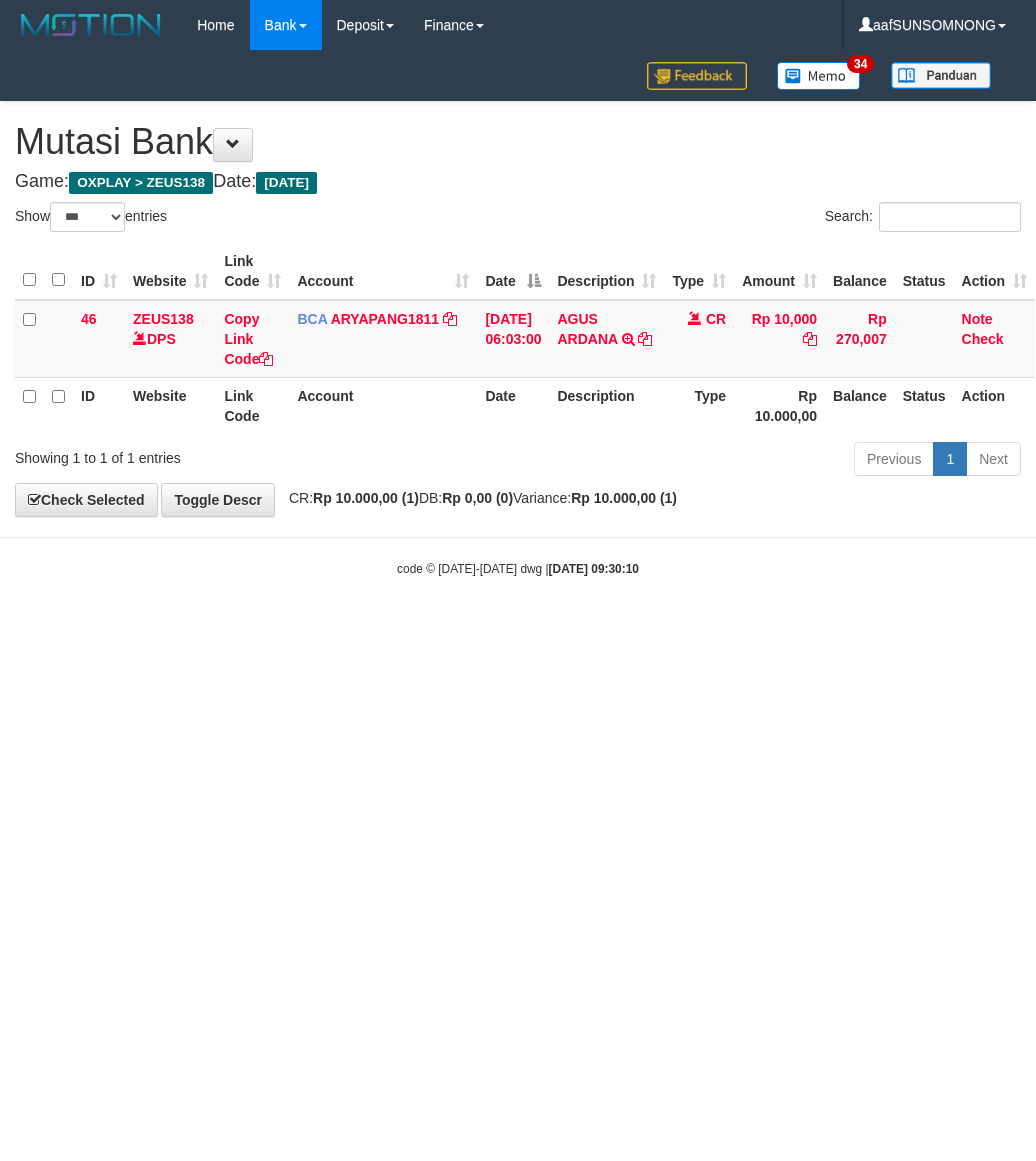 select on "***" 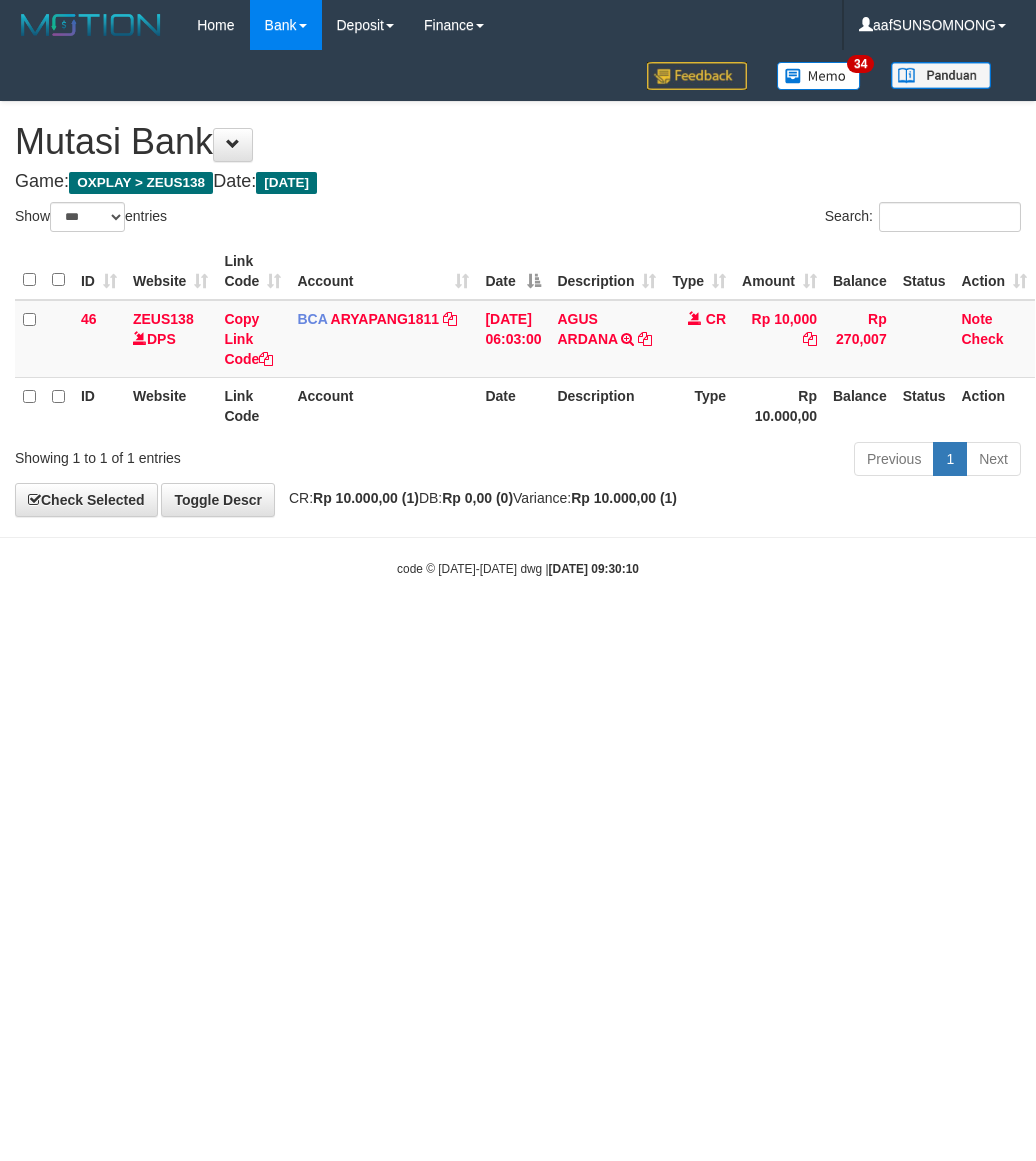 scroll, scrollTop: 0, scrollLeft: 0, axis: both 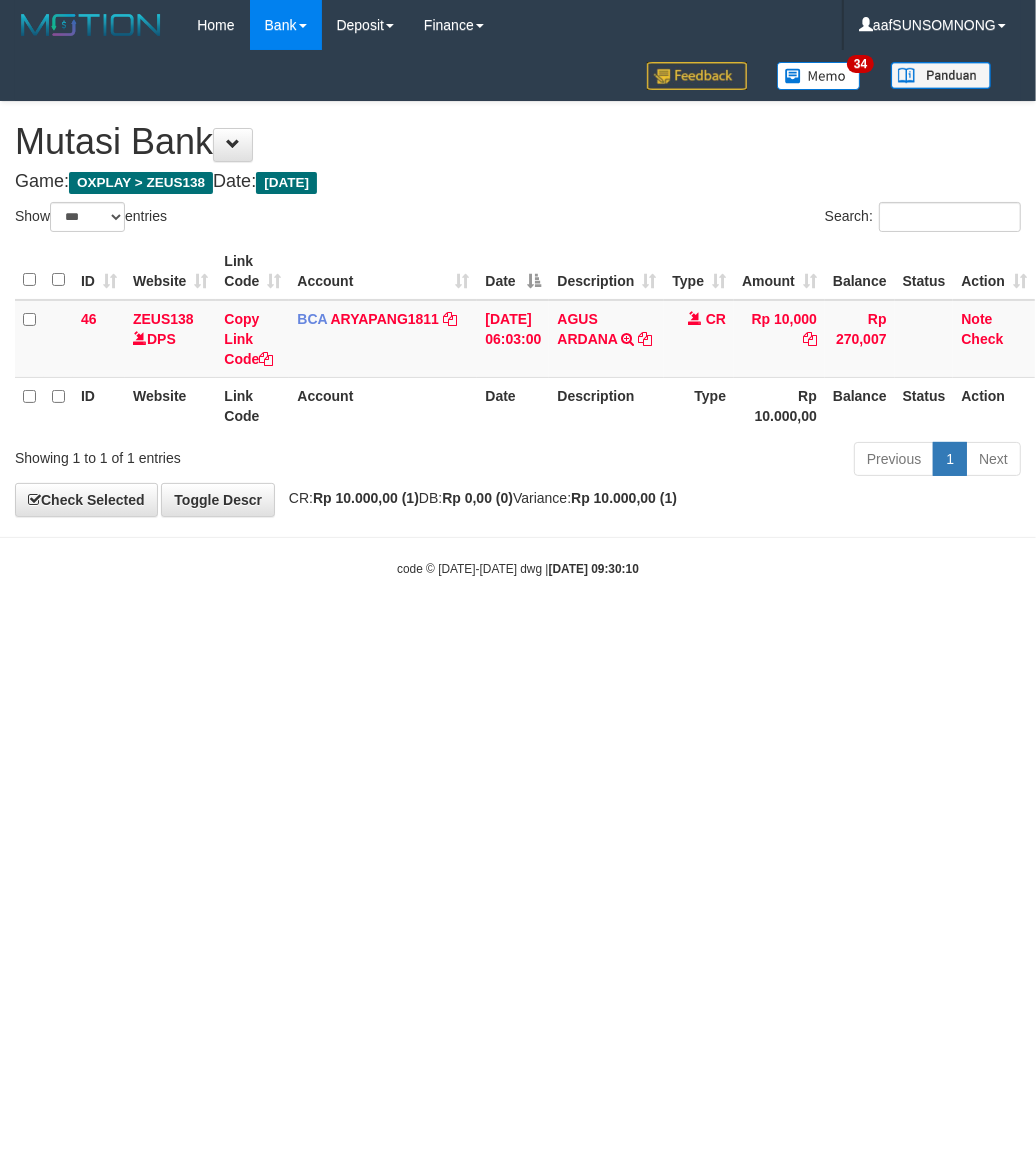 drag, startPoint x: 360, startPoint y: 806, endPoint x: 388, endPoint y: 797, distance: 29.410883 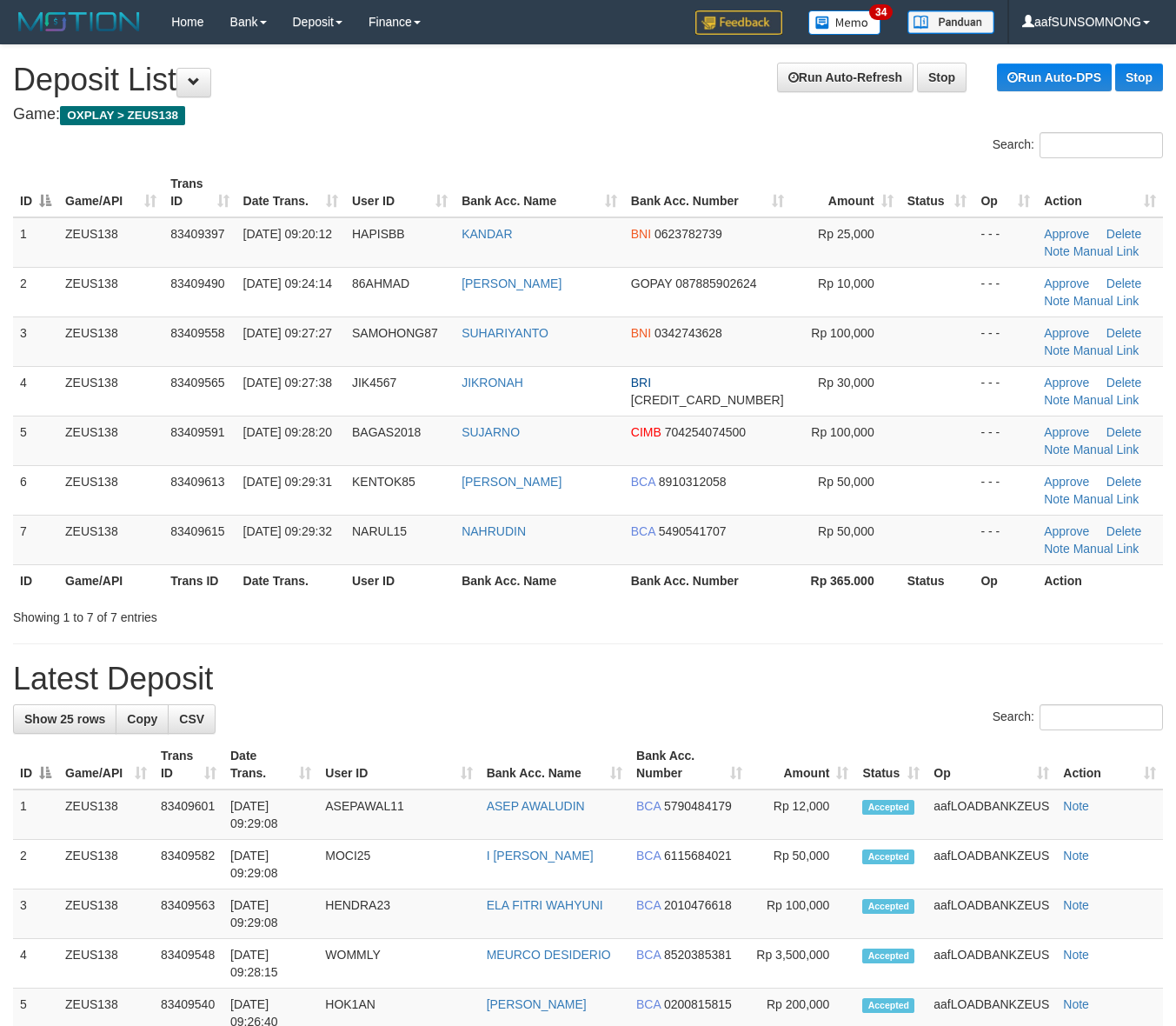 scroll, scrollTop: 0, scrollLeft: 0, axis: both 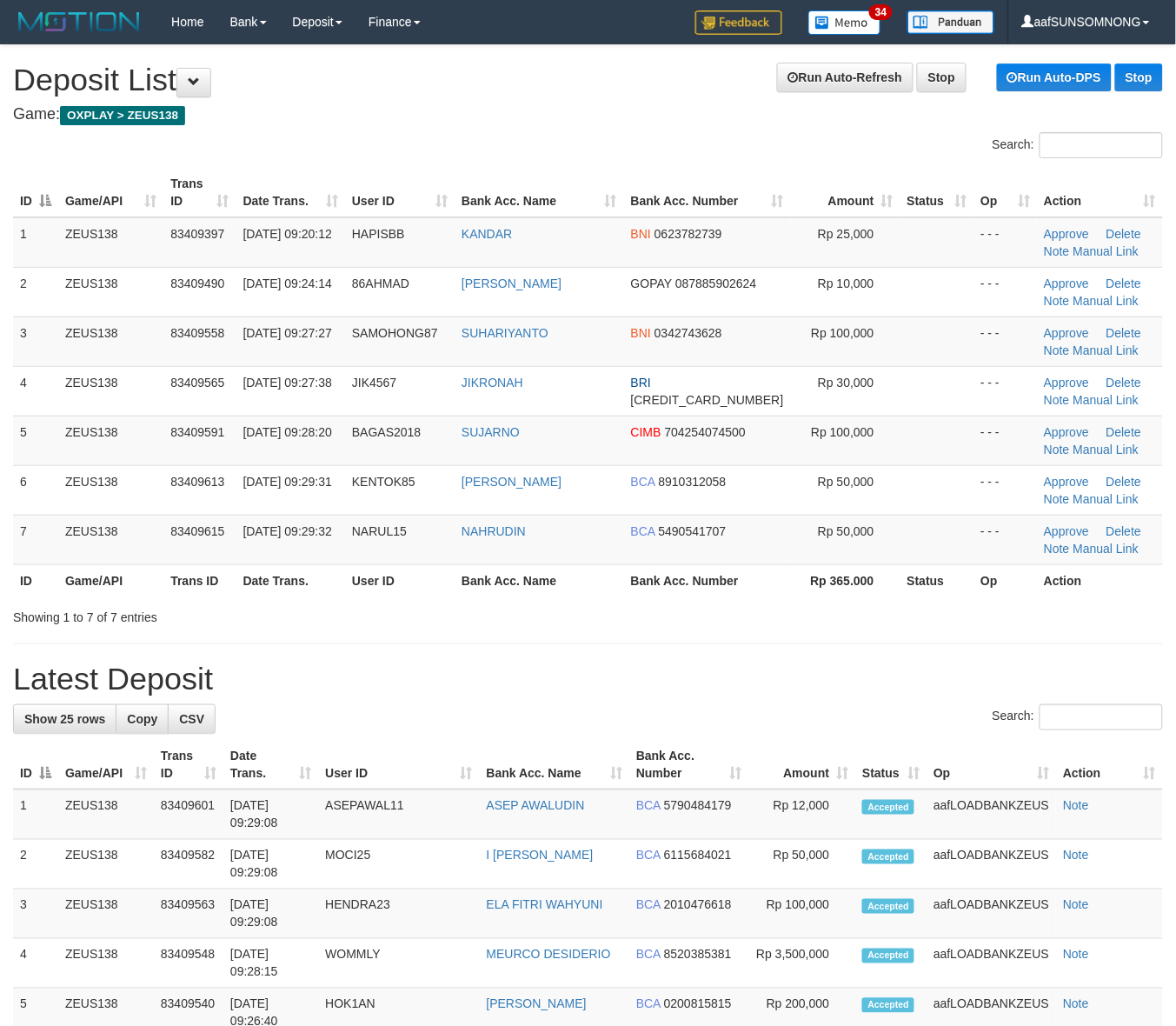 drag, startPoint x: 848, startPoint y: 610, endPoint x: 856, endPoint y: 615, distance: 9.43398 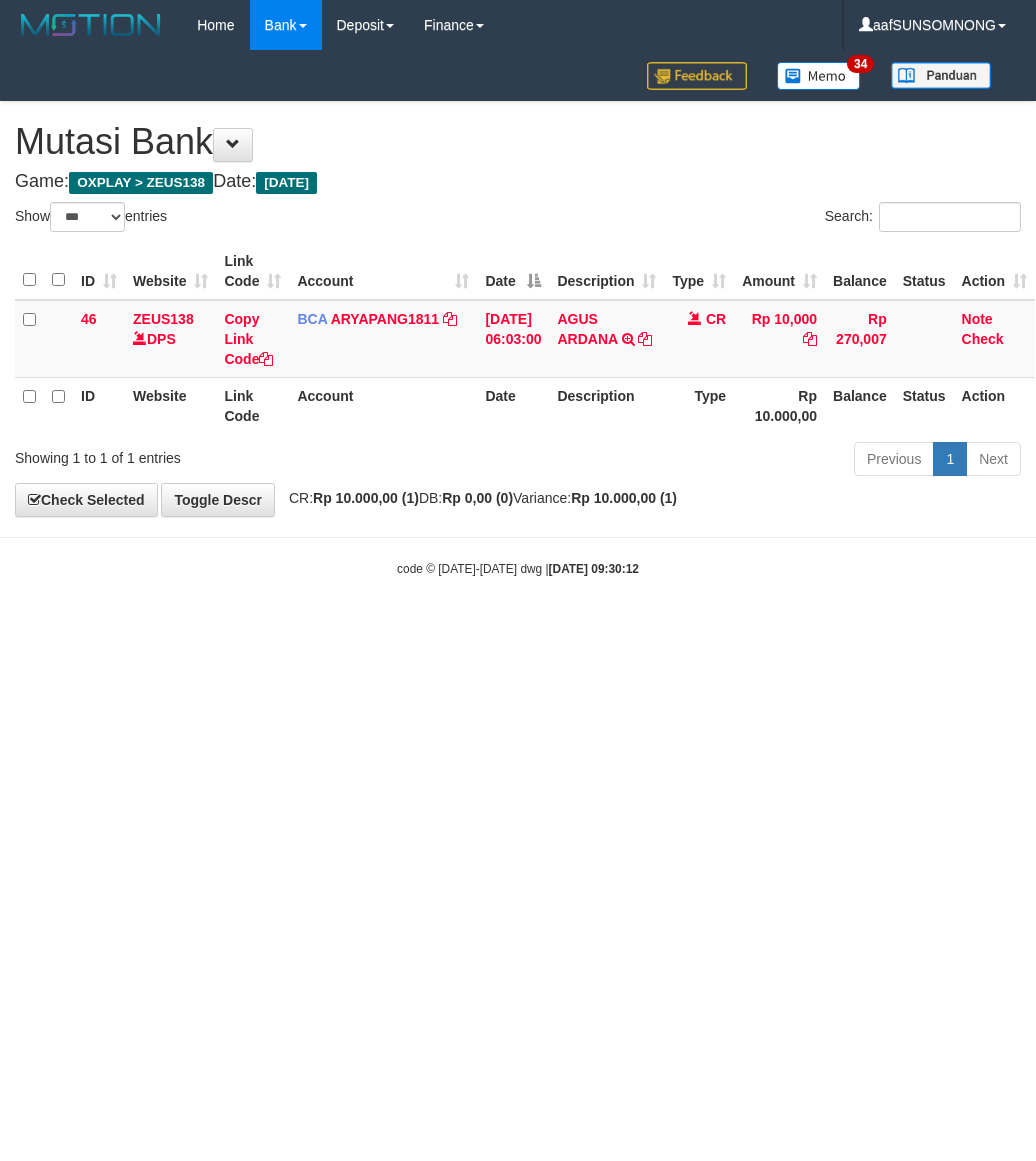 select on "***" 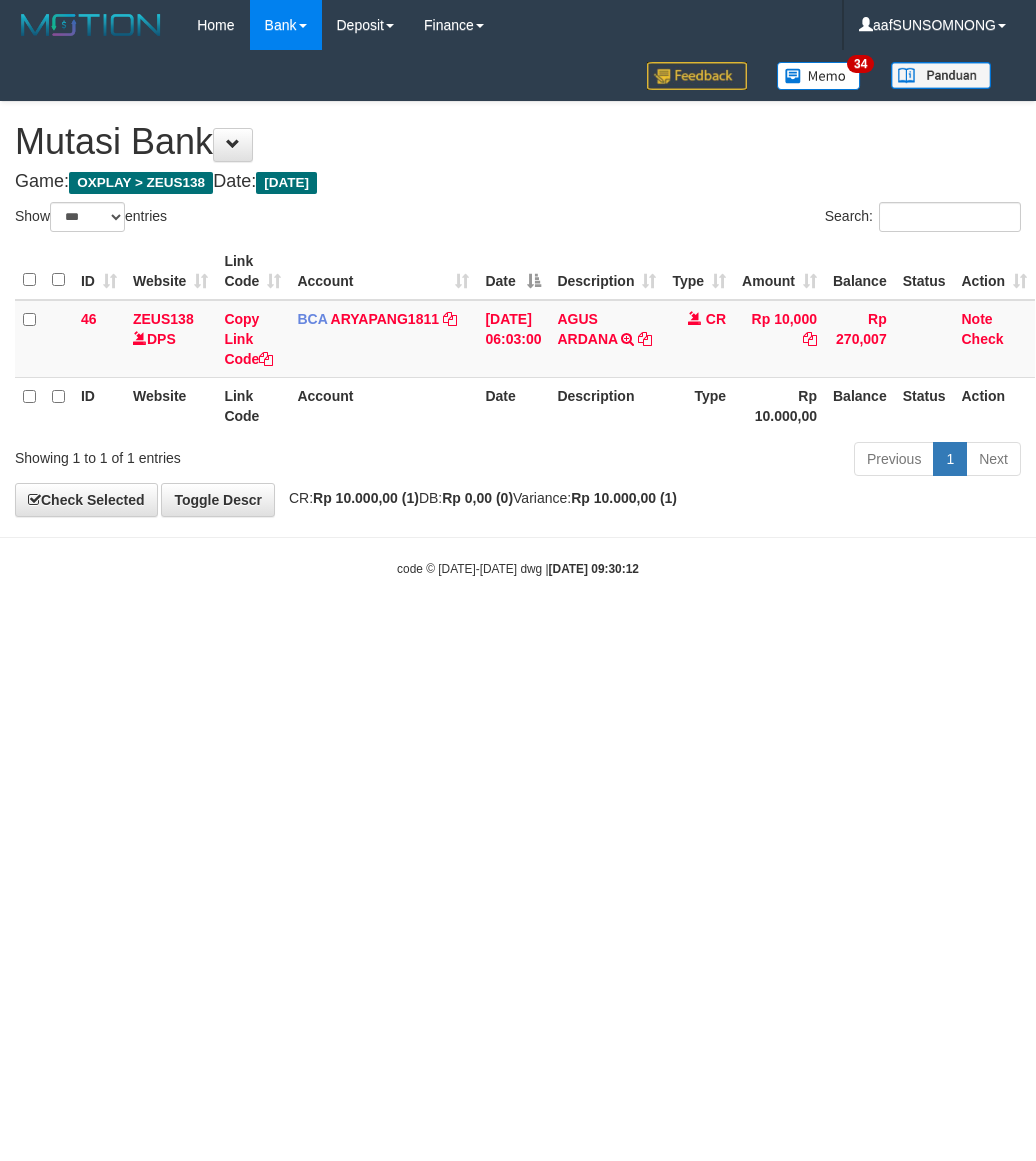 scroll, scrollTop: 0, scrollLeft: 0, axis: both 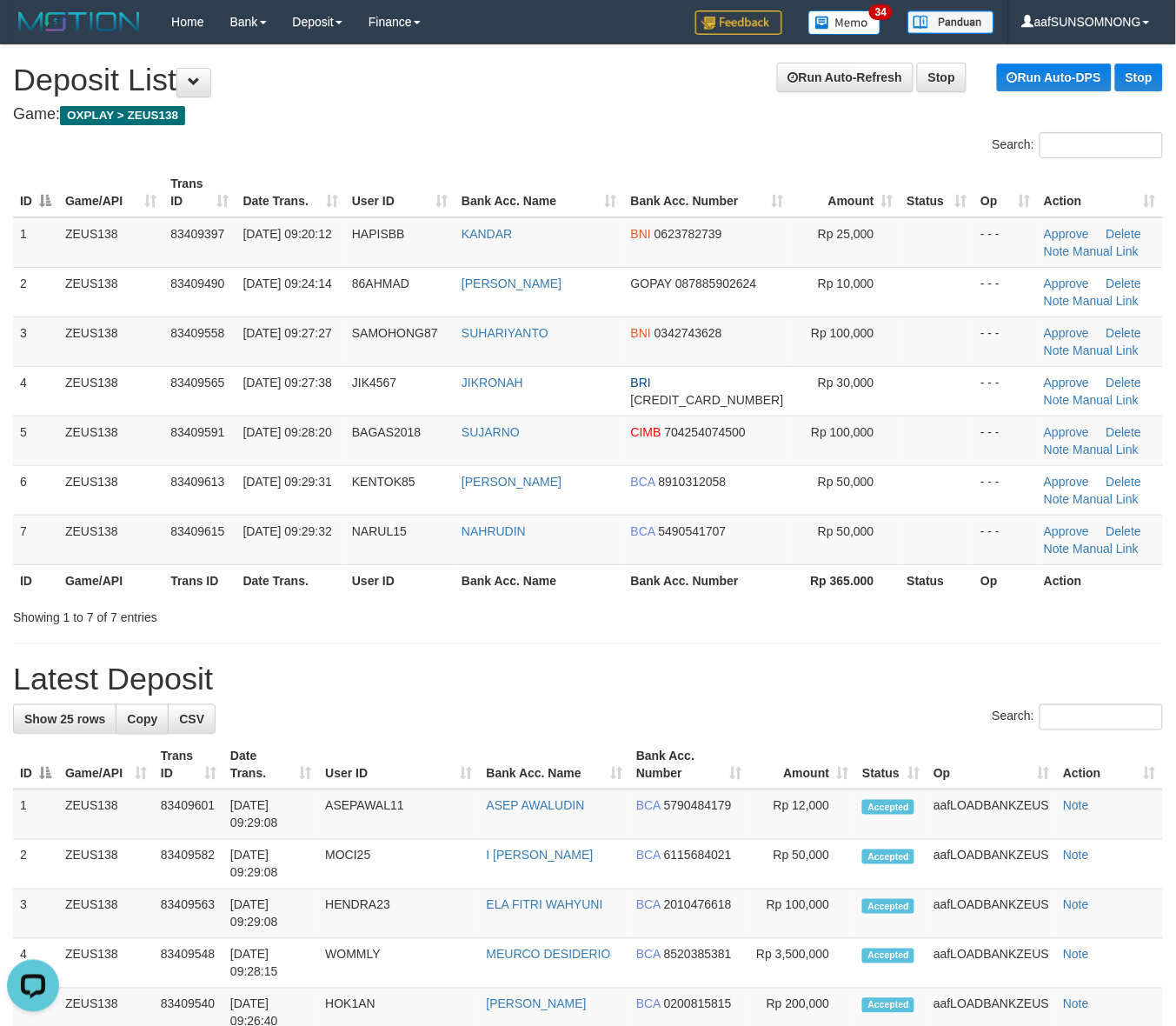 click on "Latest Deposit" at bounding box center [588, 679] 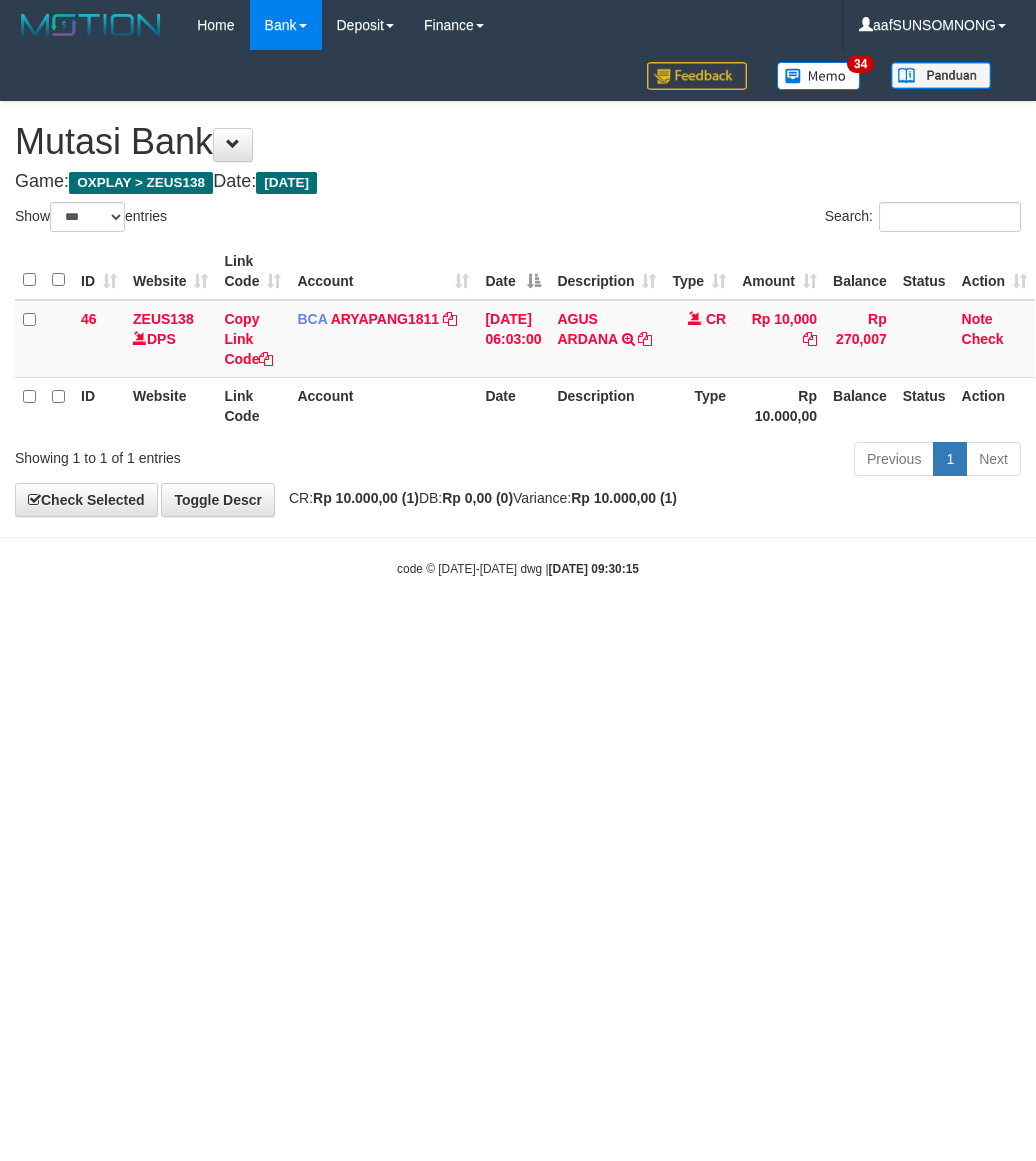 select on "***" 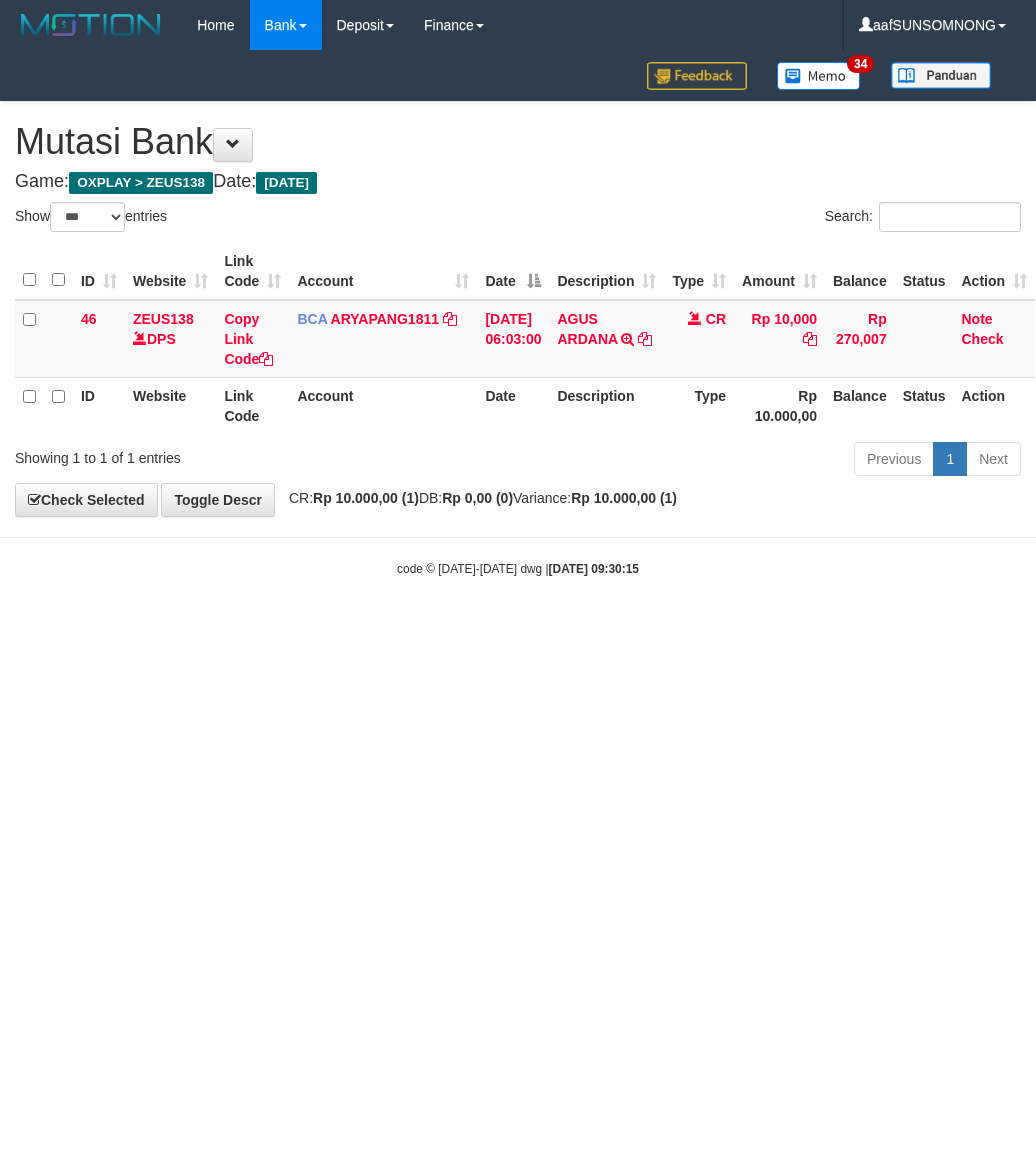 scroll, scrollTop: 0, scrollLeft: 0, axis: both 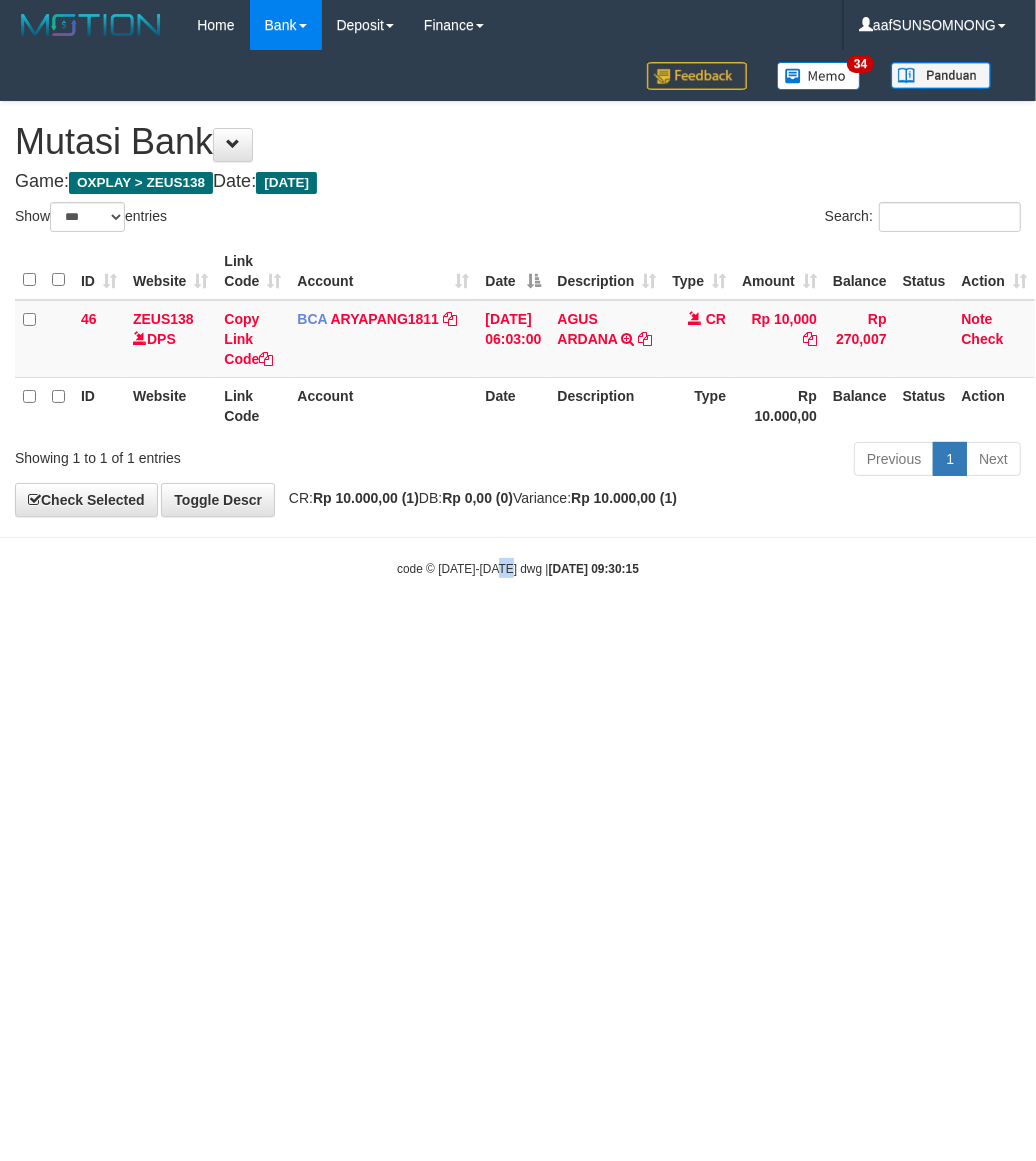 click on "Toggle navigation
Home
Bank
Account List
Load
By Website
Group
[OXPLAY]													ZEUS138
By Load Group (DPS)
Sync" at bounding box center [518, 314] 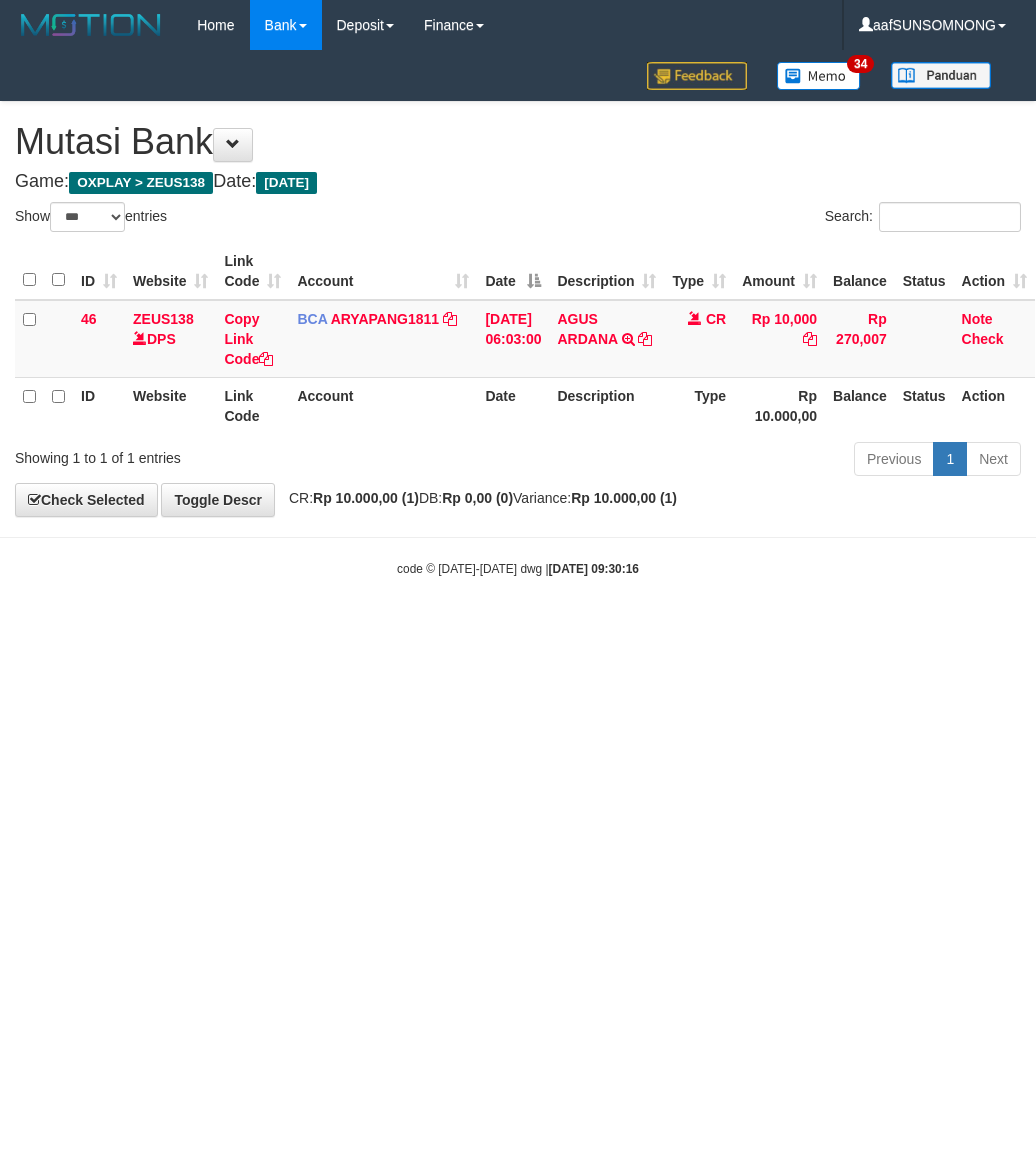 select on "***" 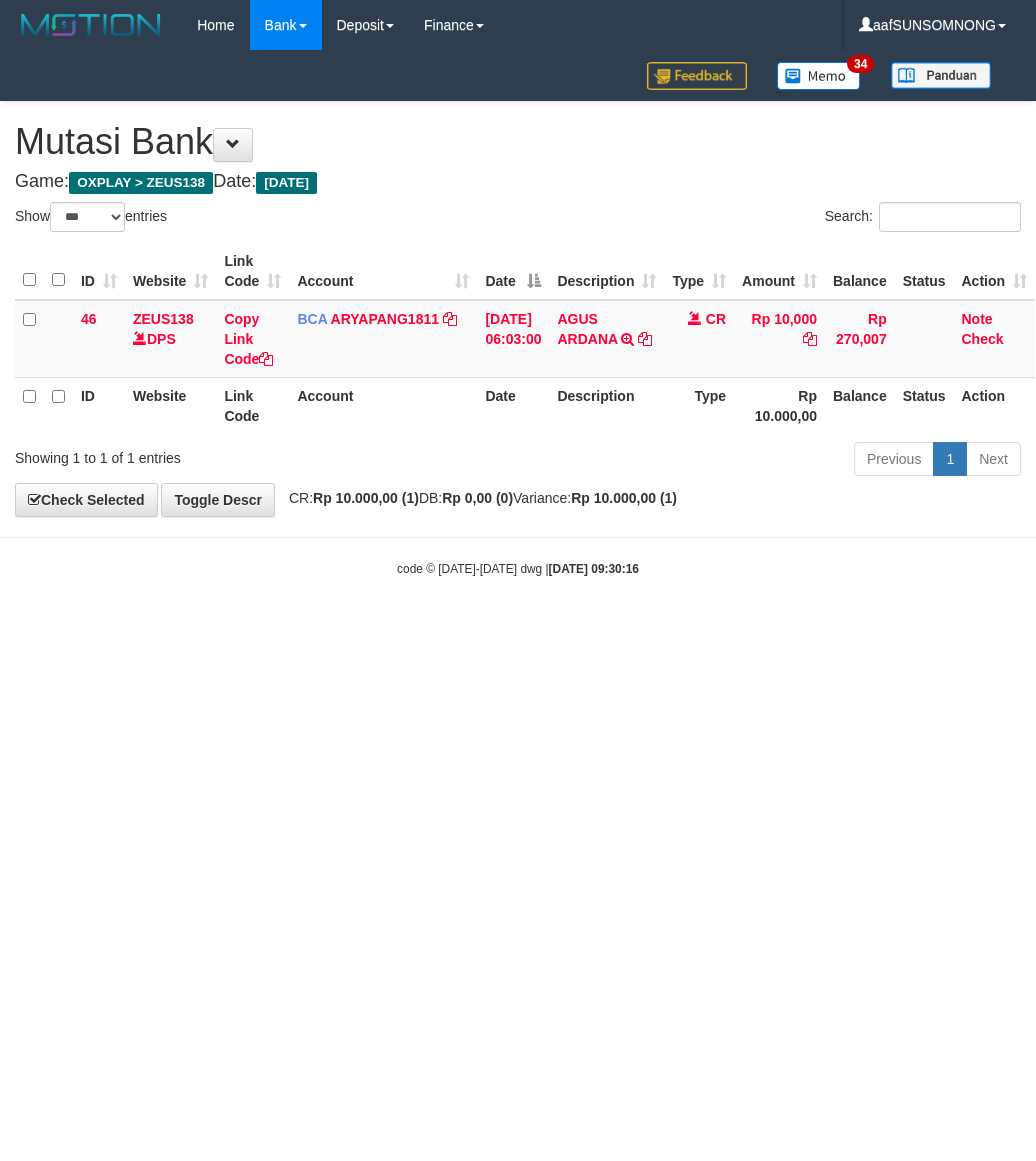scroll, scrollTop: 0, scrollLeft: 0, axis: both 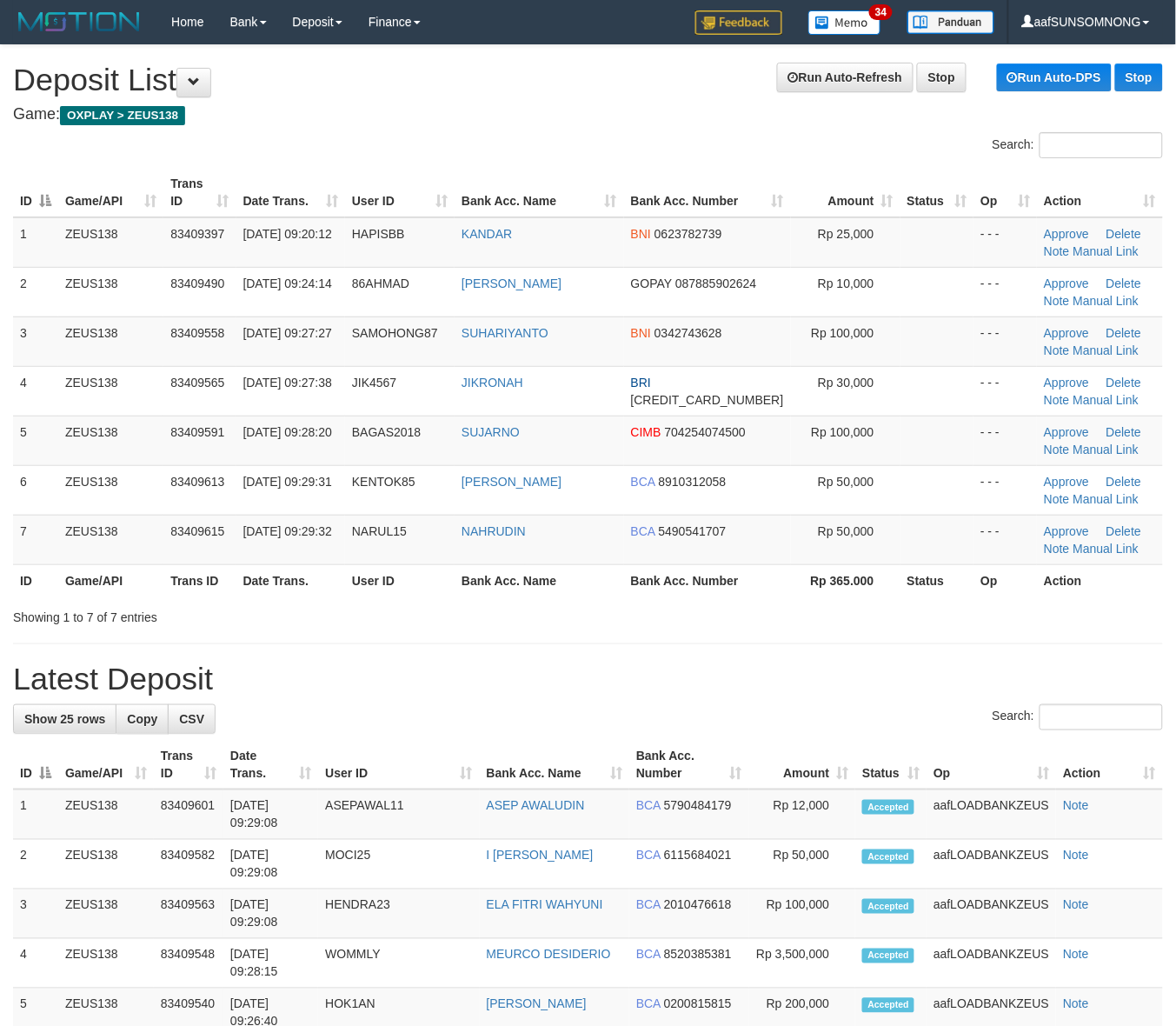 click on "Latest Deposit" at bounding box center [588, 679] 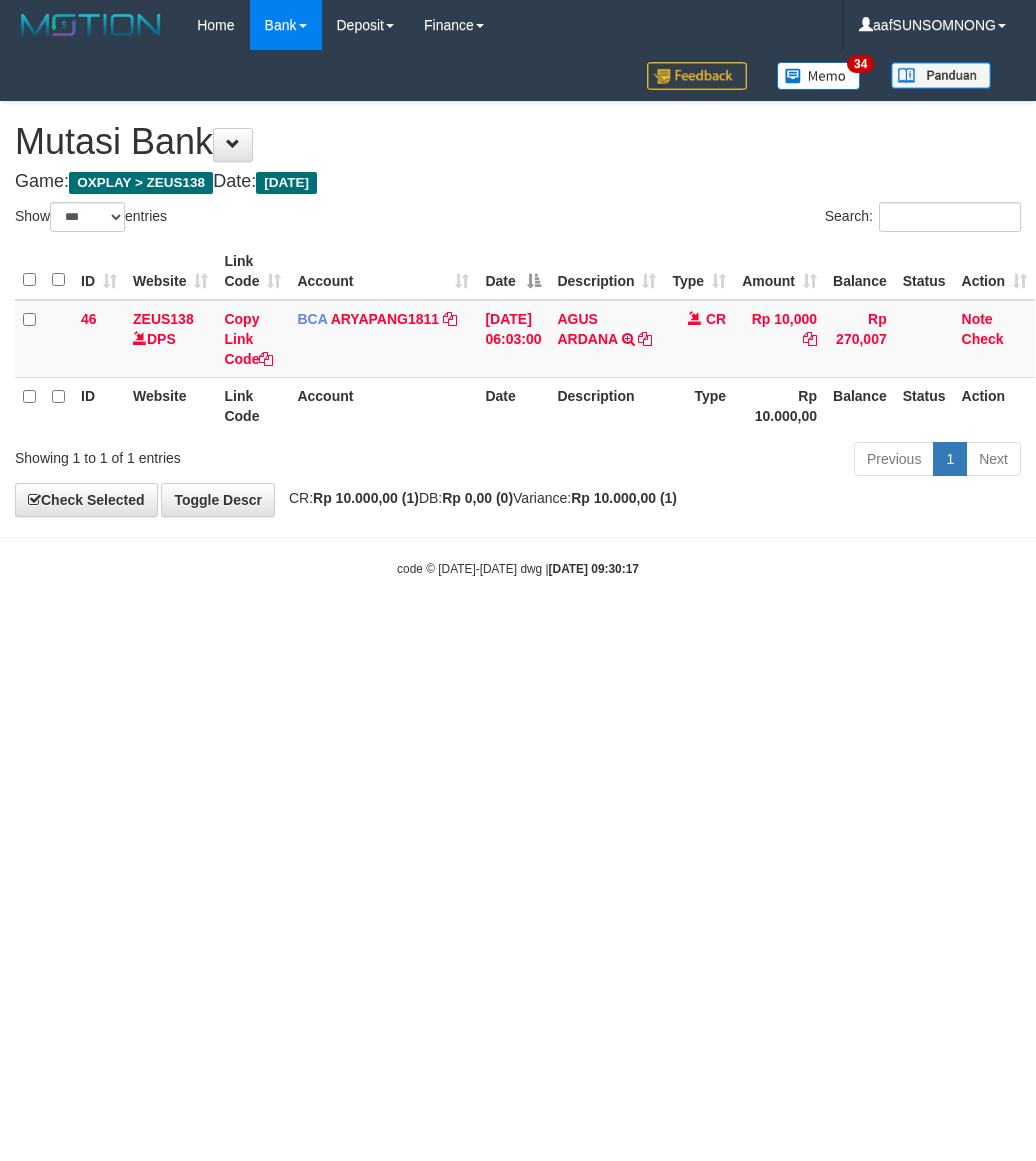 select on "***" 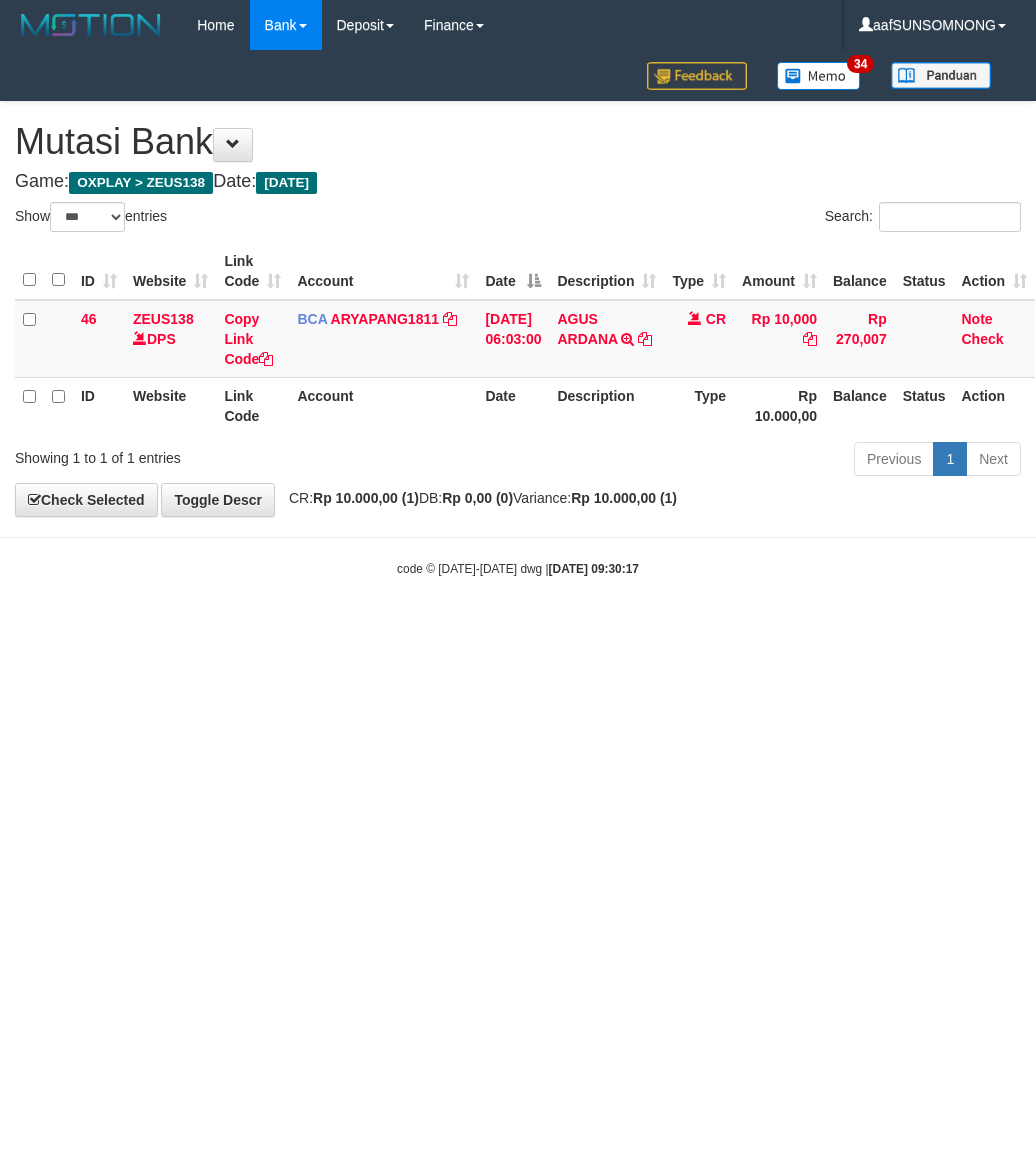 scroll, scrollTop: 0, scrollLeft: 0, axis: both 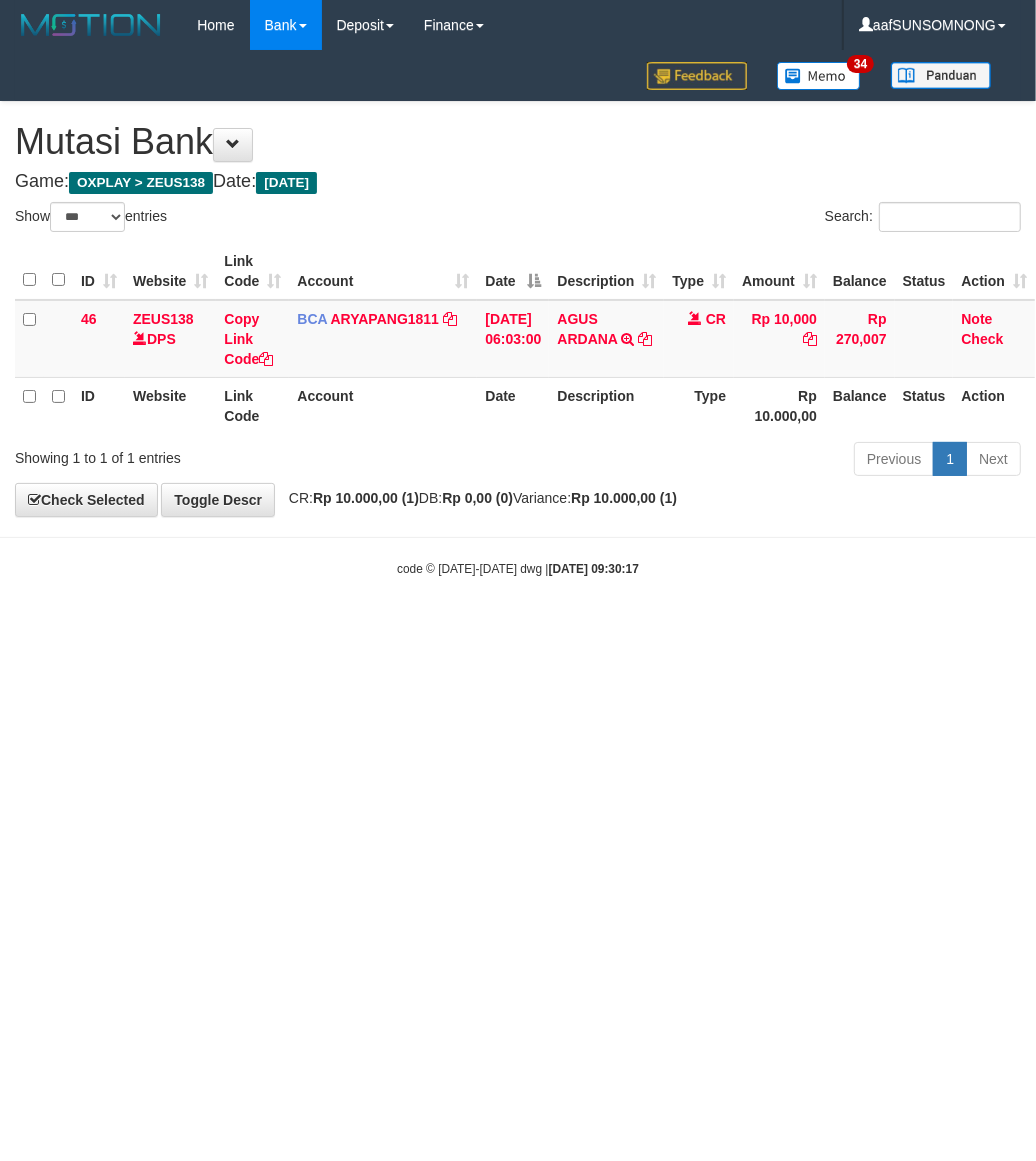 click on "Toggle navigation
Home
Bank
Account List
Load
By Website
Group
[OXPLAY]													ZEUS138
By Load Group (DPS)
Sync" at bounding box center [518, 314] 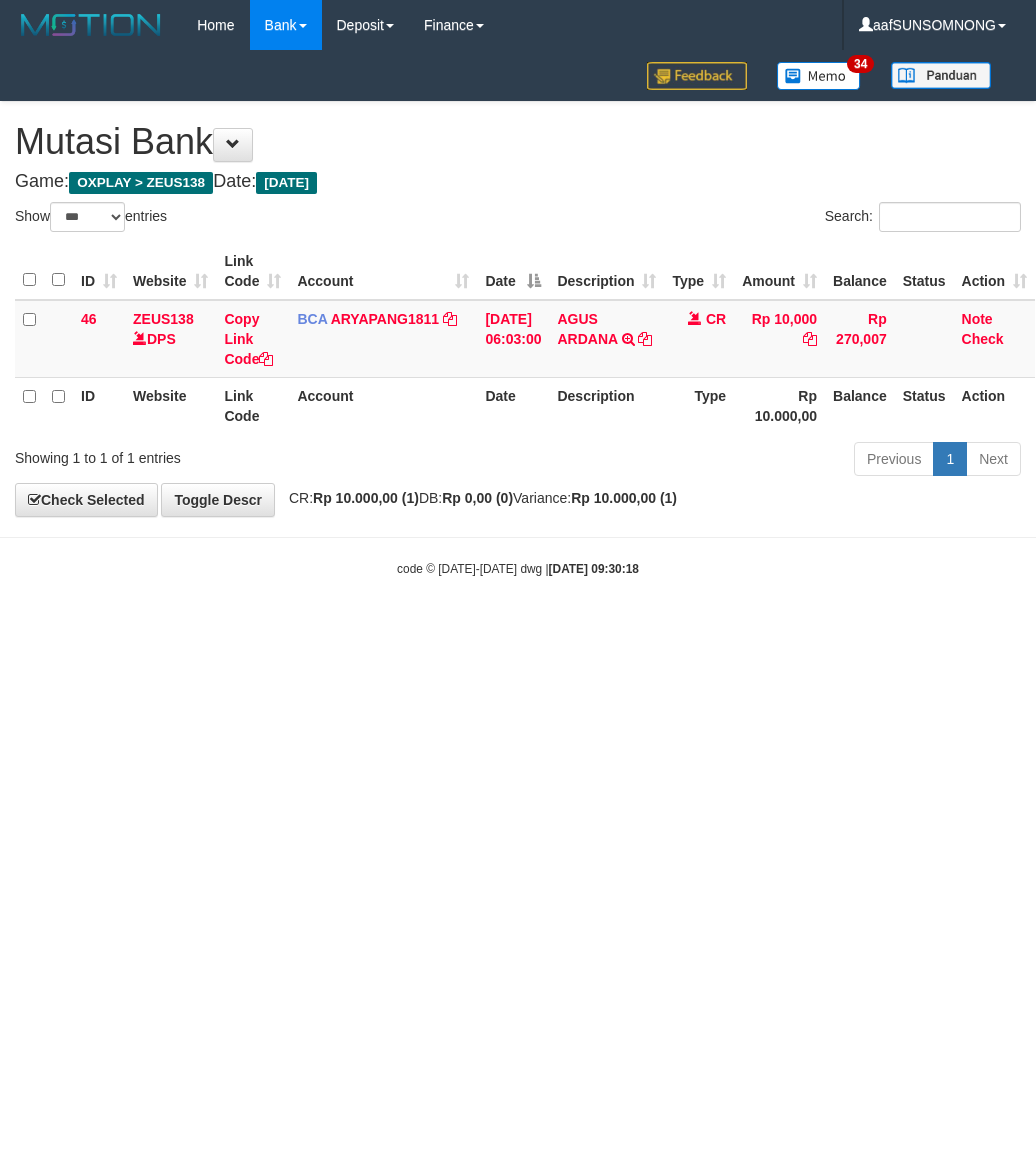 select on "***" 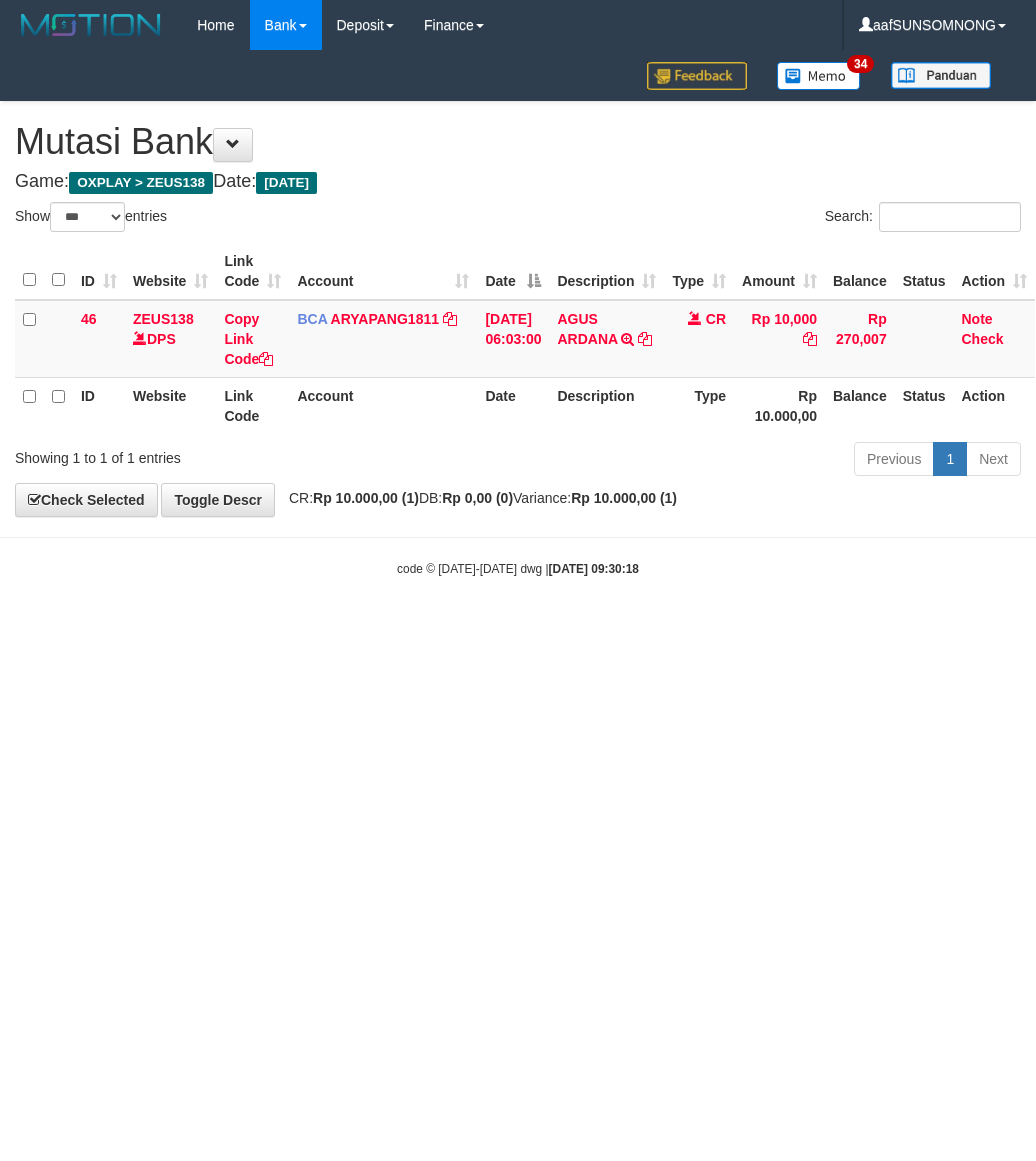 scroll, scrollTop: 0, scrollLeft: 0, axis: both 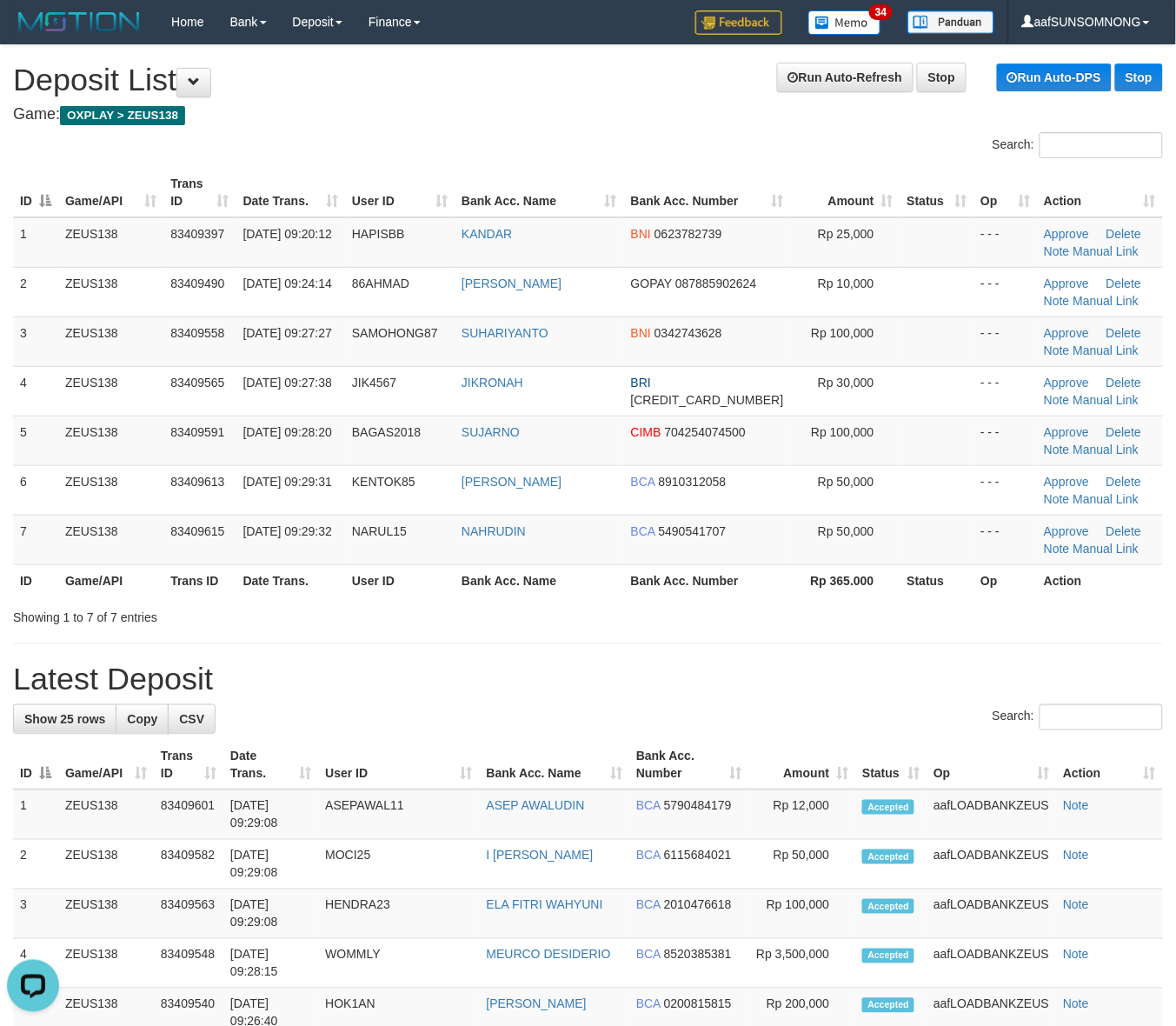 click on "Latest Deposit" at bounding box center [588, 679] 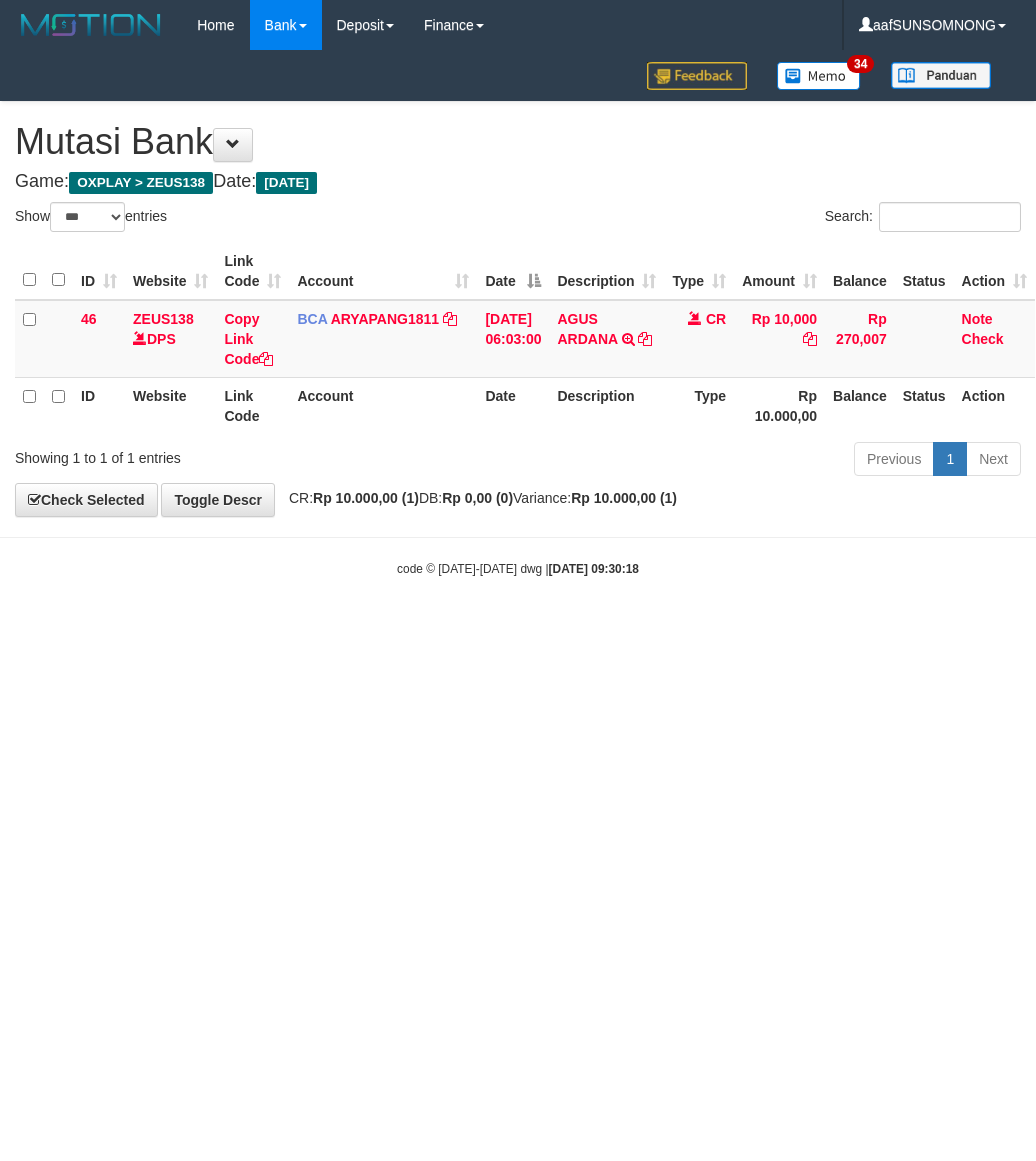select on "***" 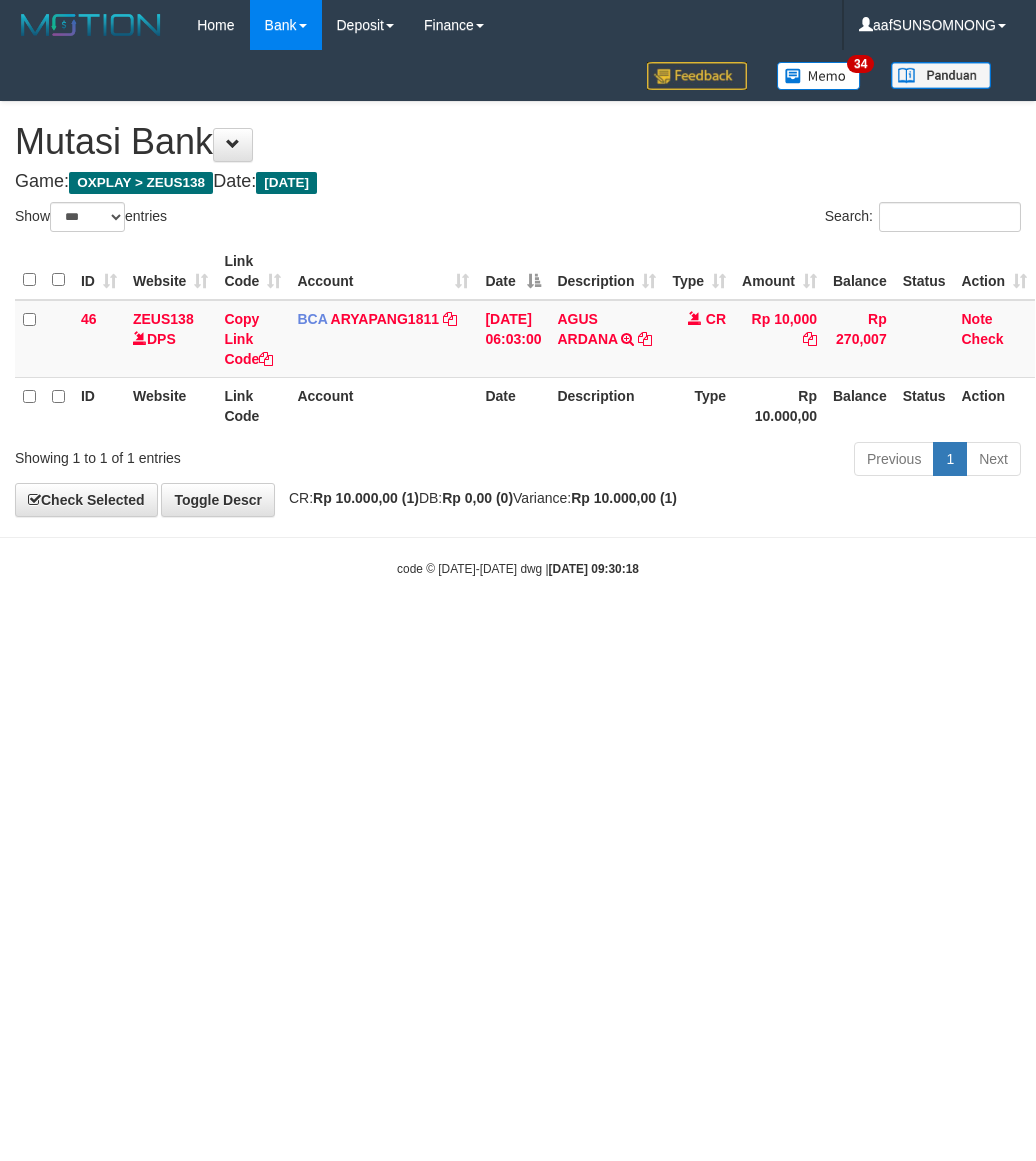 scroll, scrollTop: 0, scrollLeft: 0, axis: both 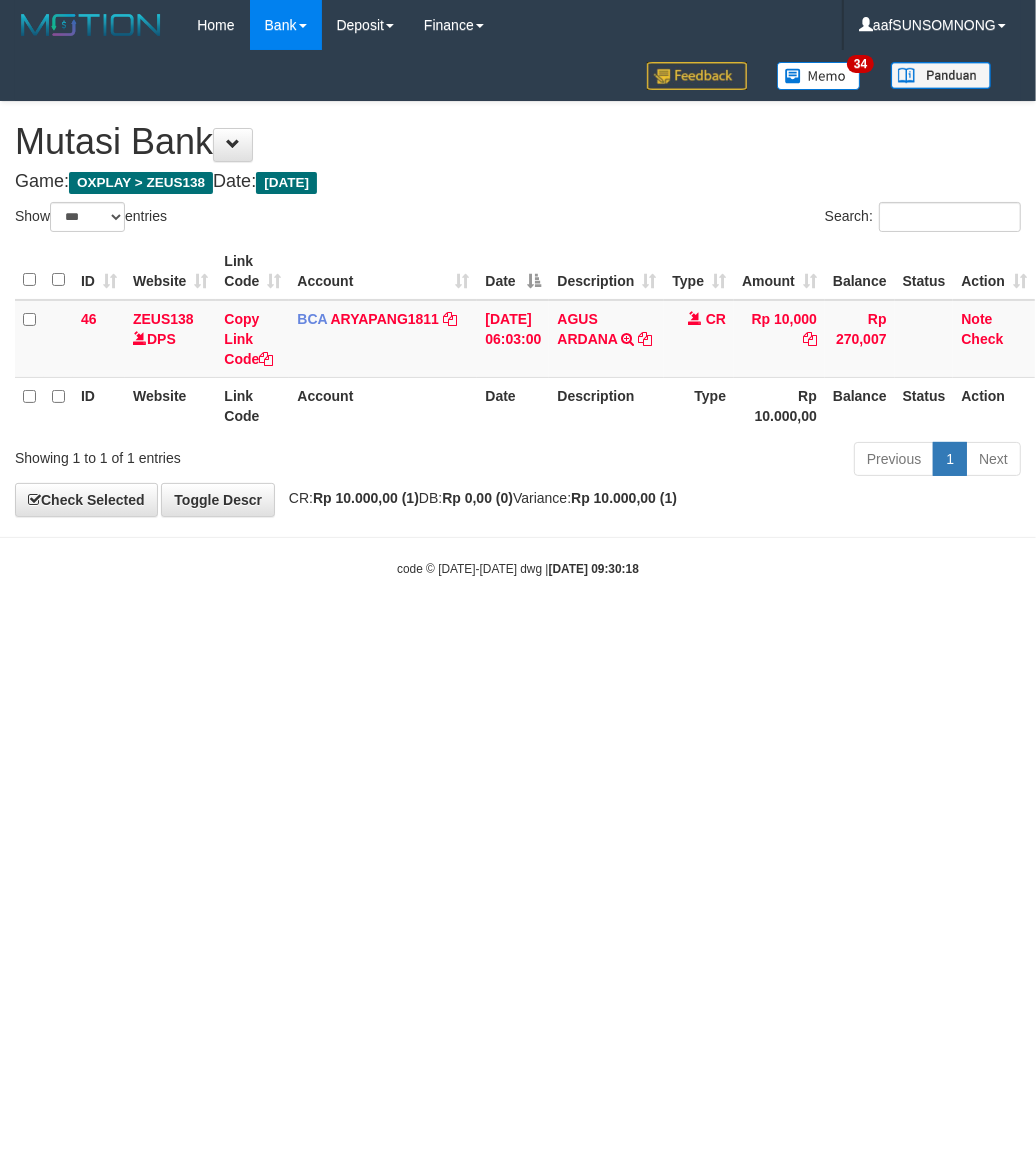 drag, startPoint x: 357, startPoint y: 786, endPoint x: 372, endPoint y: 786, distance: 15 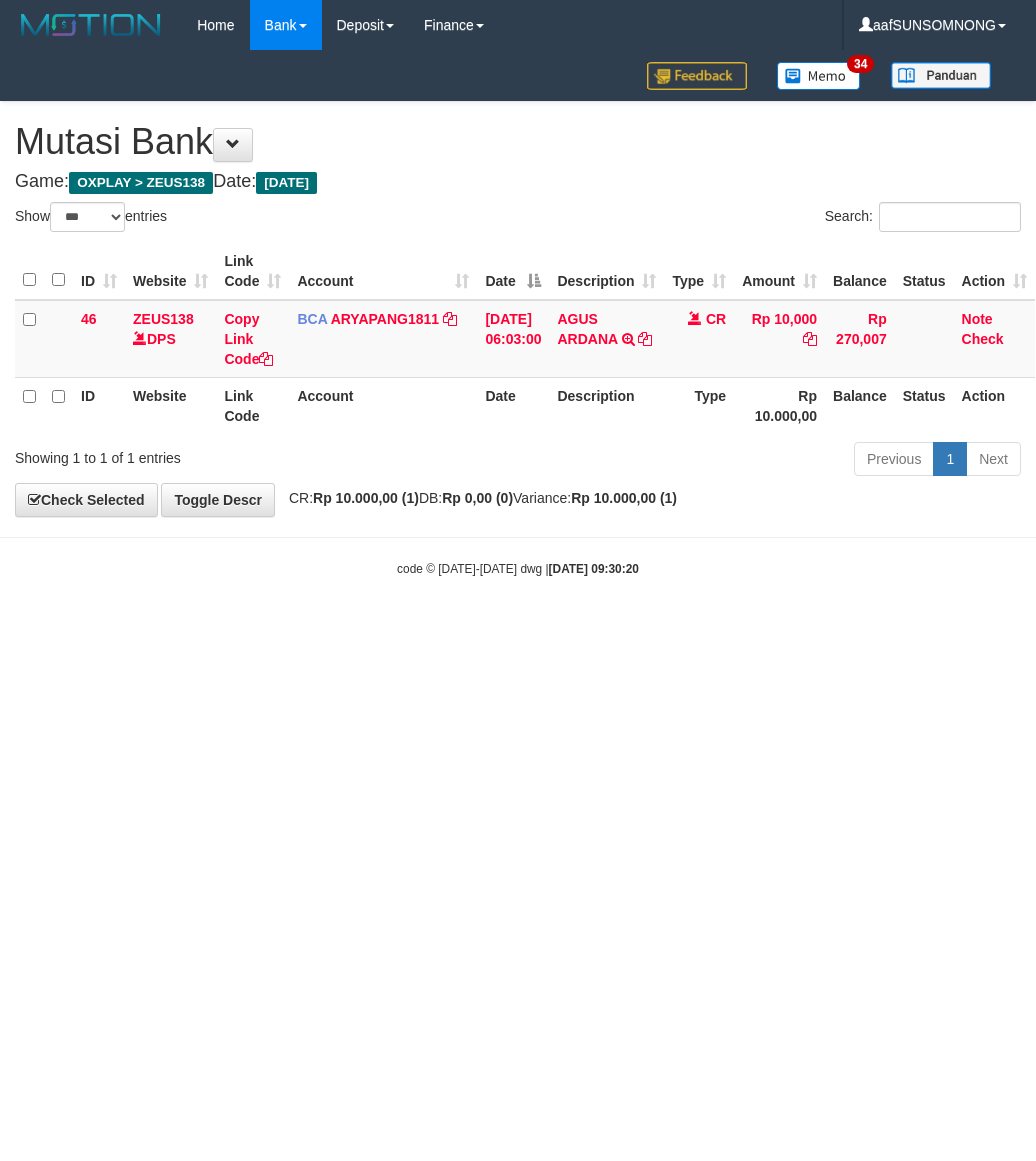 select on "***" 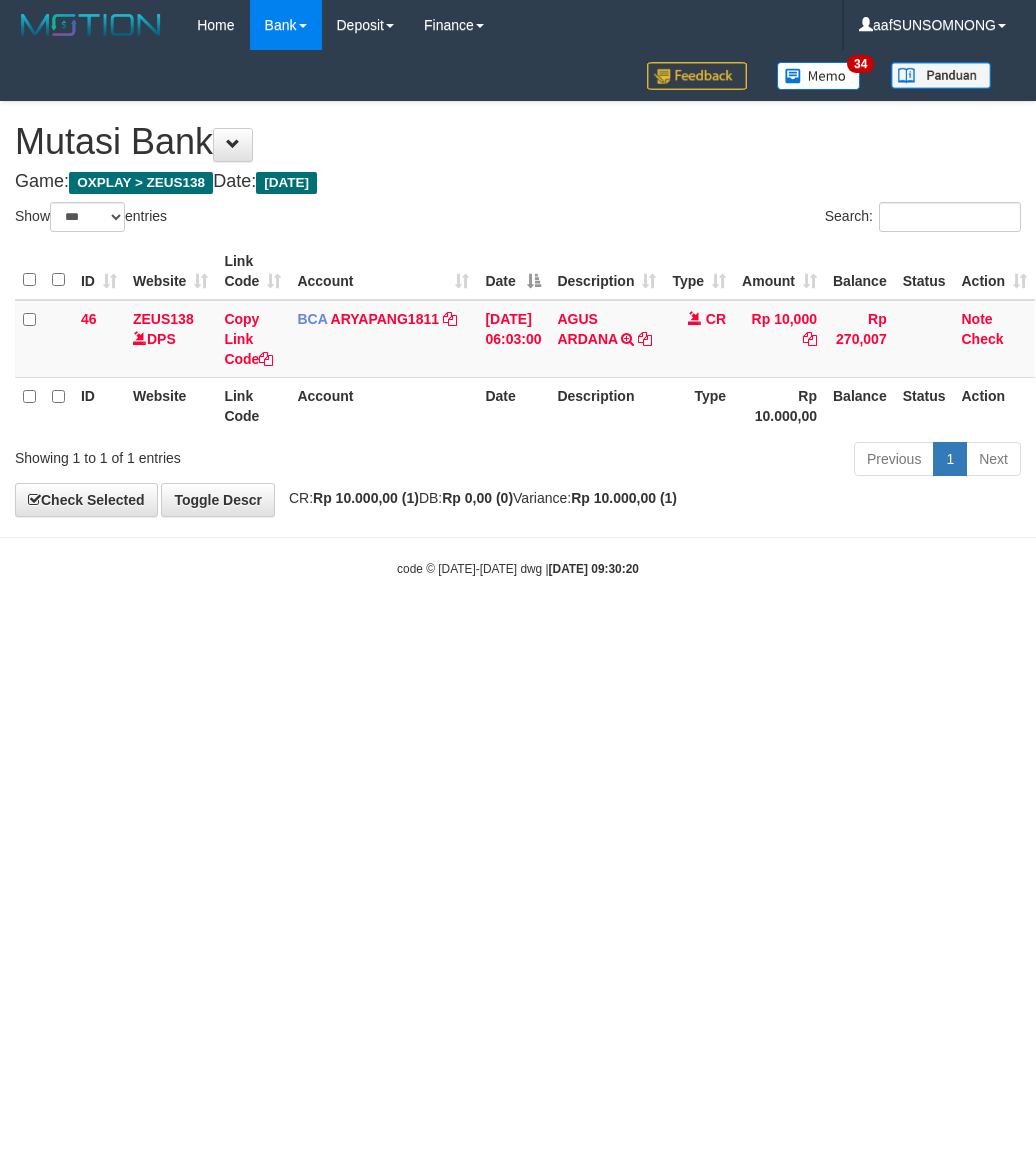 scroll, scrollTop: 0, scrollLeft: 0, axis: both 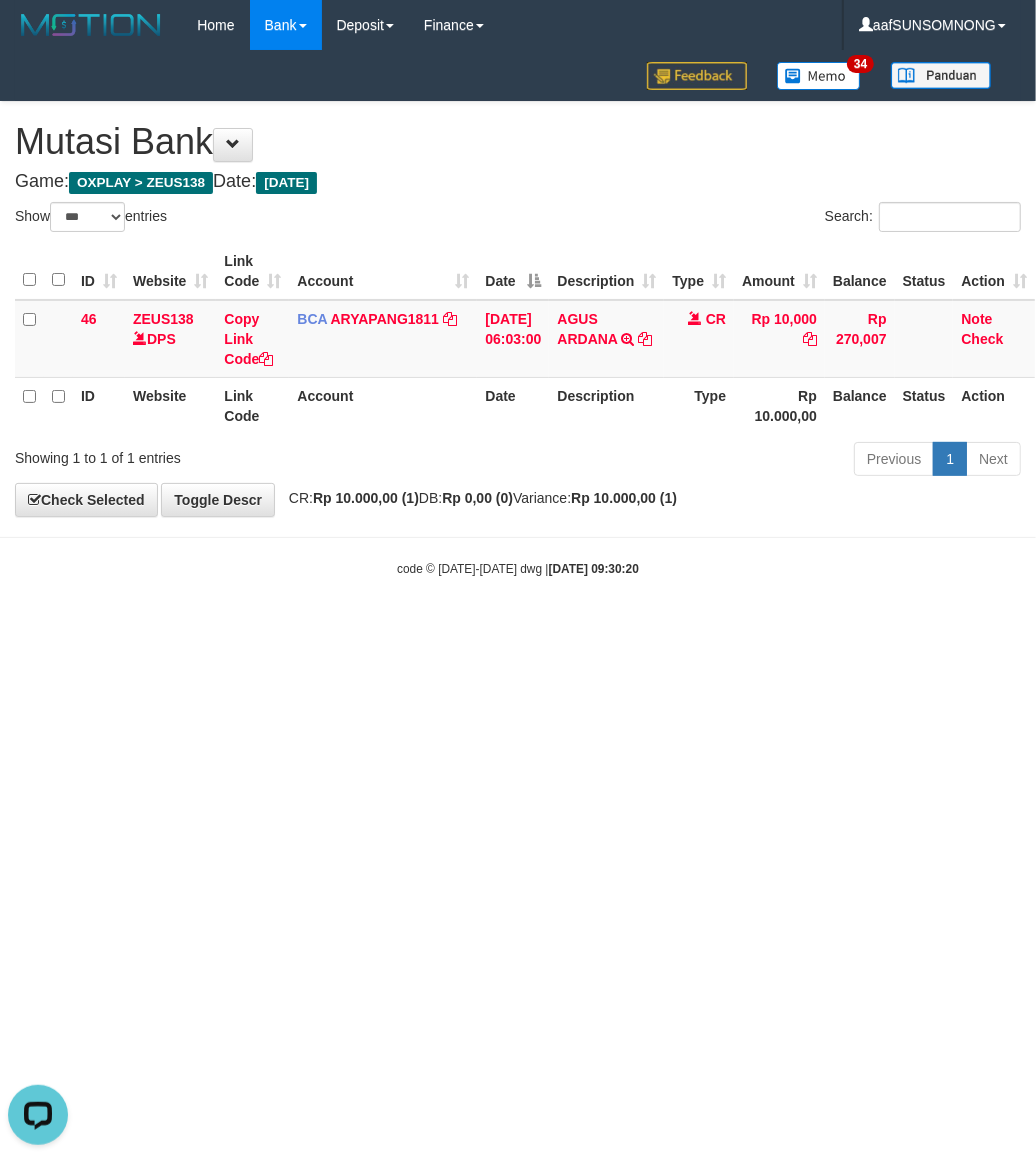 drag, startPoint x: 0, startPoint y: 0, endPoint x: 377, endPoint y: 793, distance: 878.0535 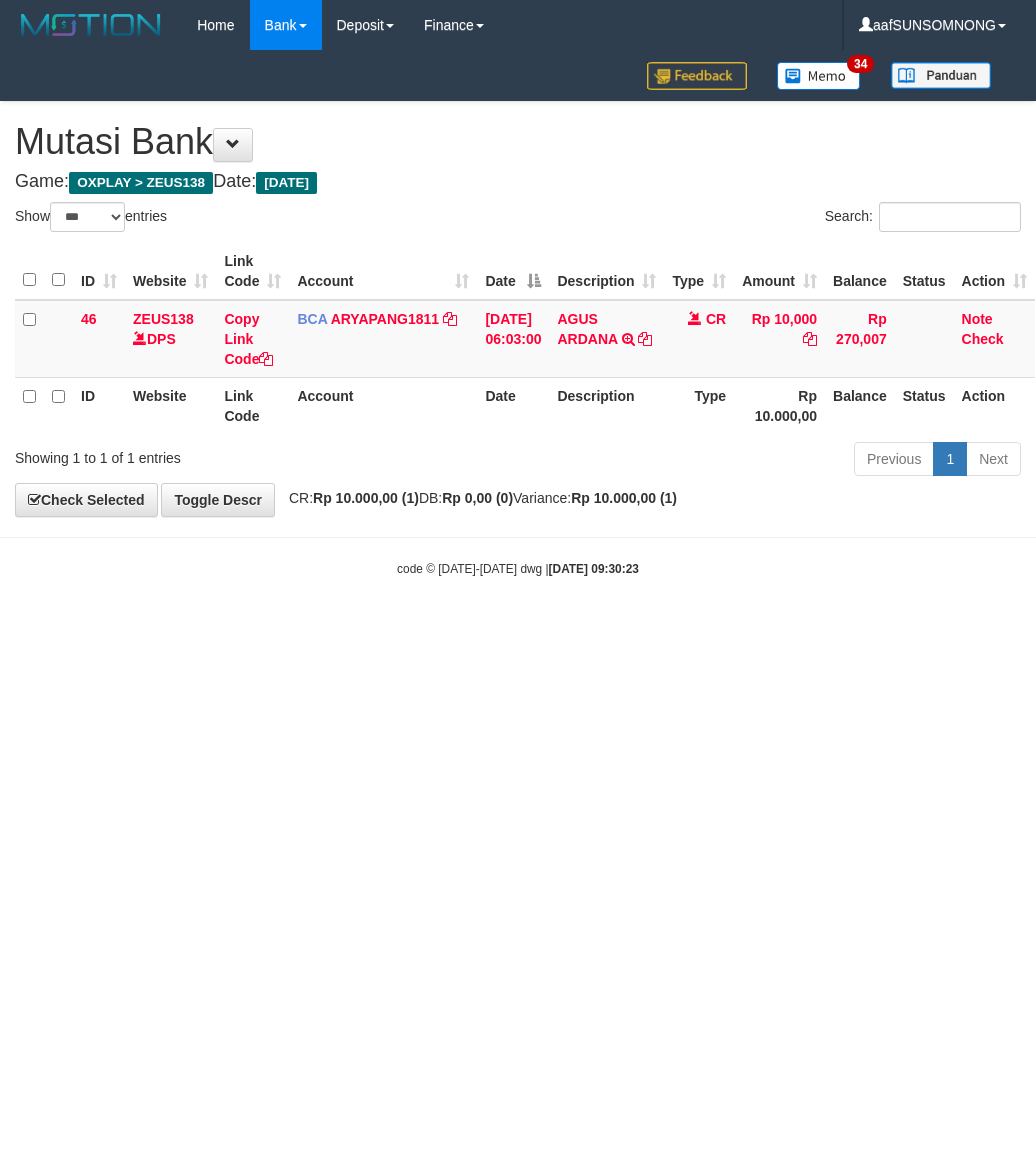 select on "***" 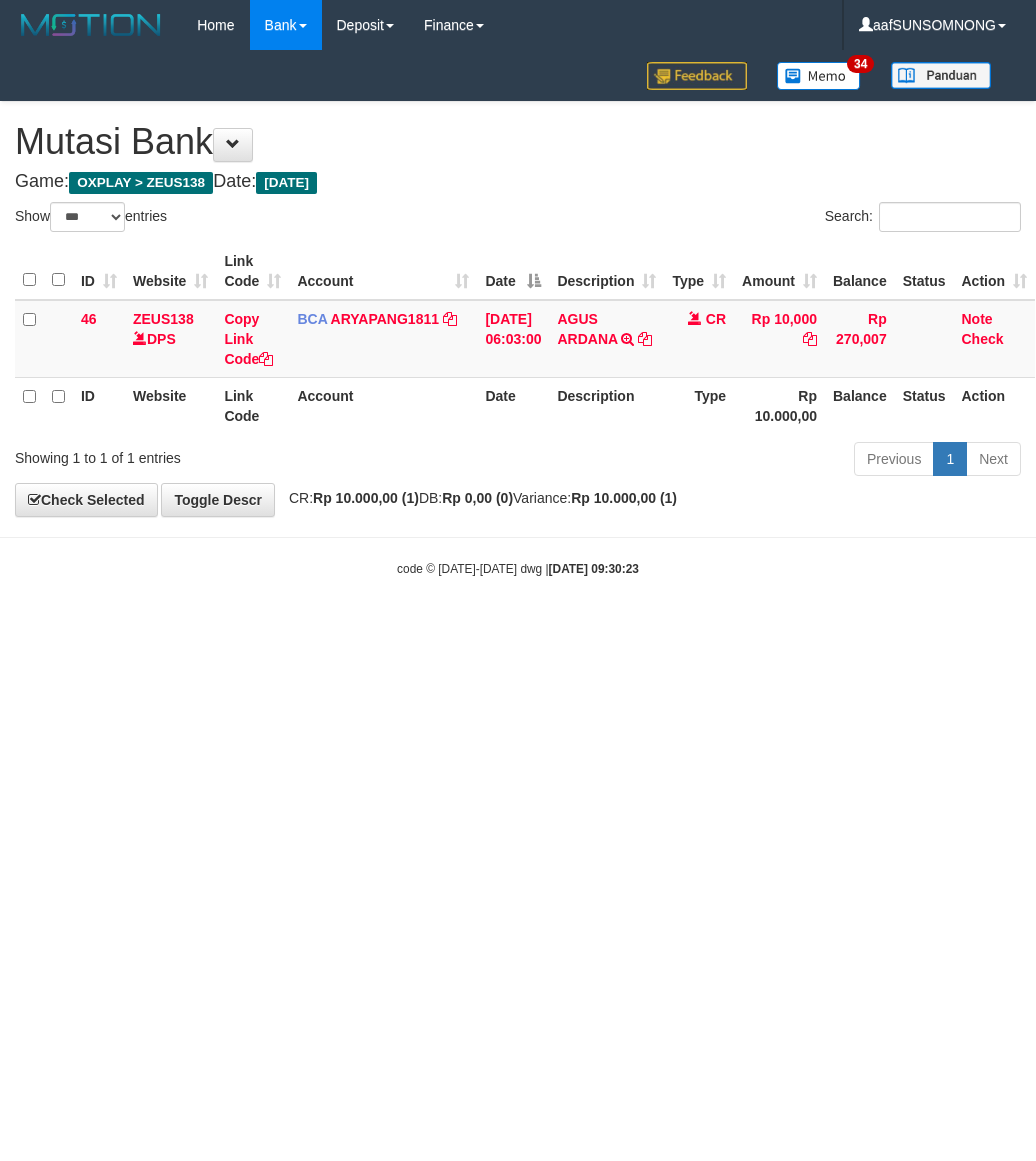 scroll, scrollTop: 0, scrollLeft: 0, axis: both 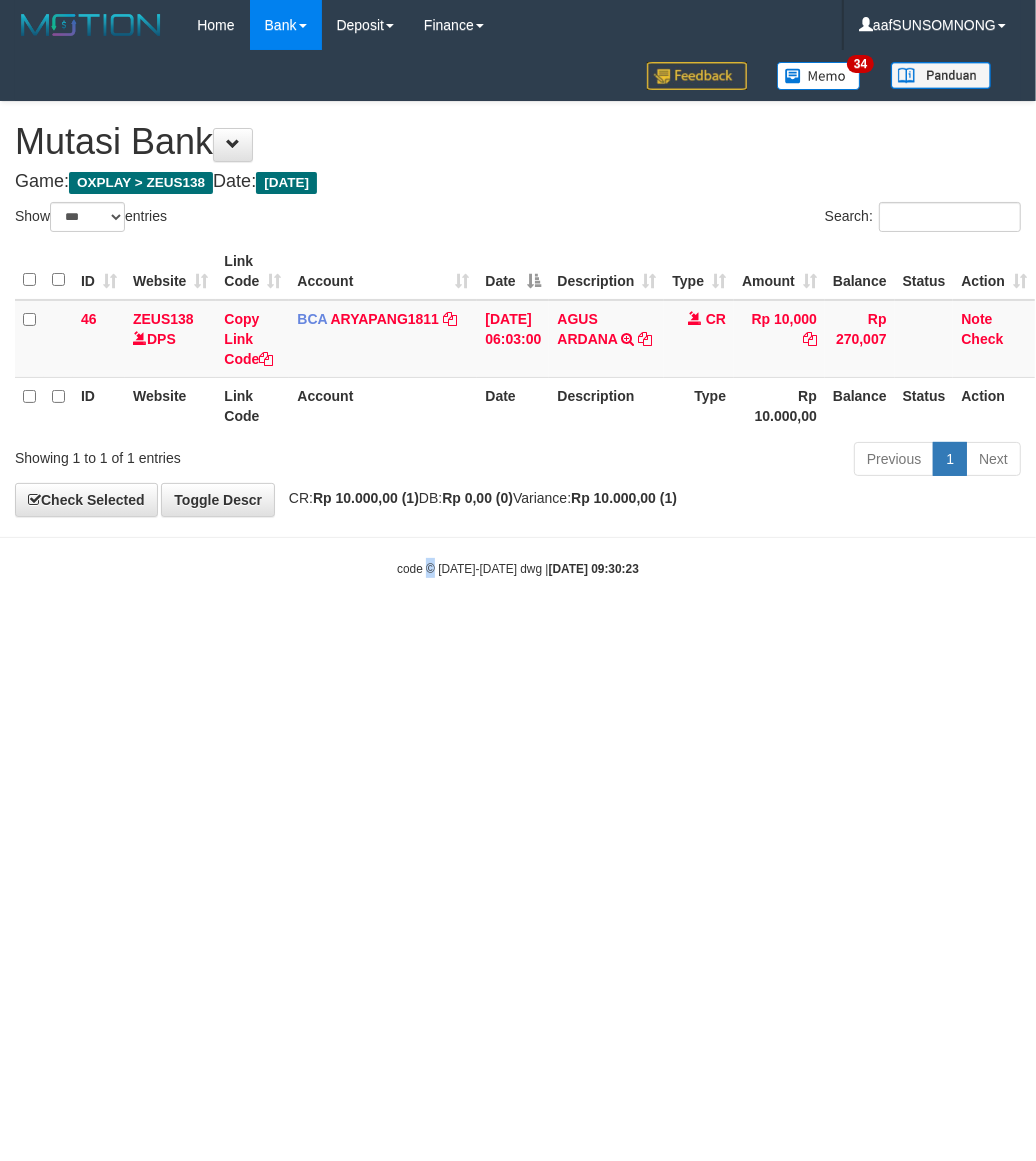 click on "Toggle navigation
Home
Bank
Account List
Load
By Website
Group
[OXPLAY]													ZEUS138
By Load Group (DPS)
Sync" at bounding box center [518, 314] 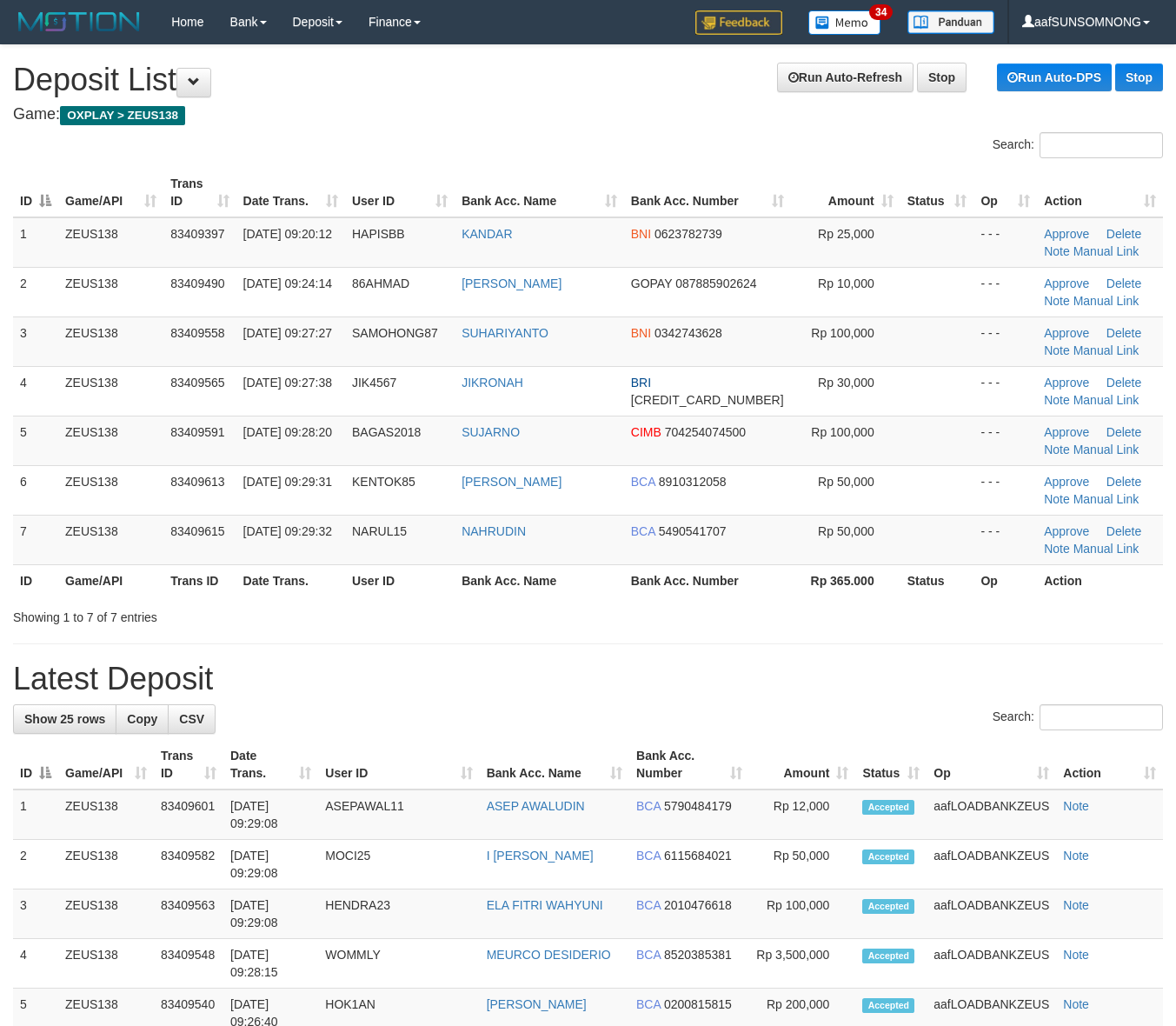 scroll, scrollTop: 0, scrollLeft: 0, axis: both 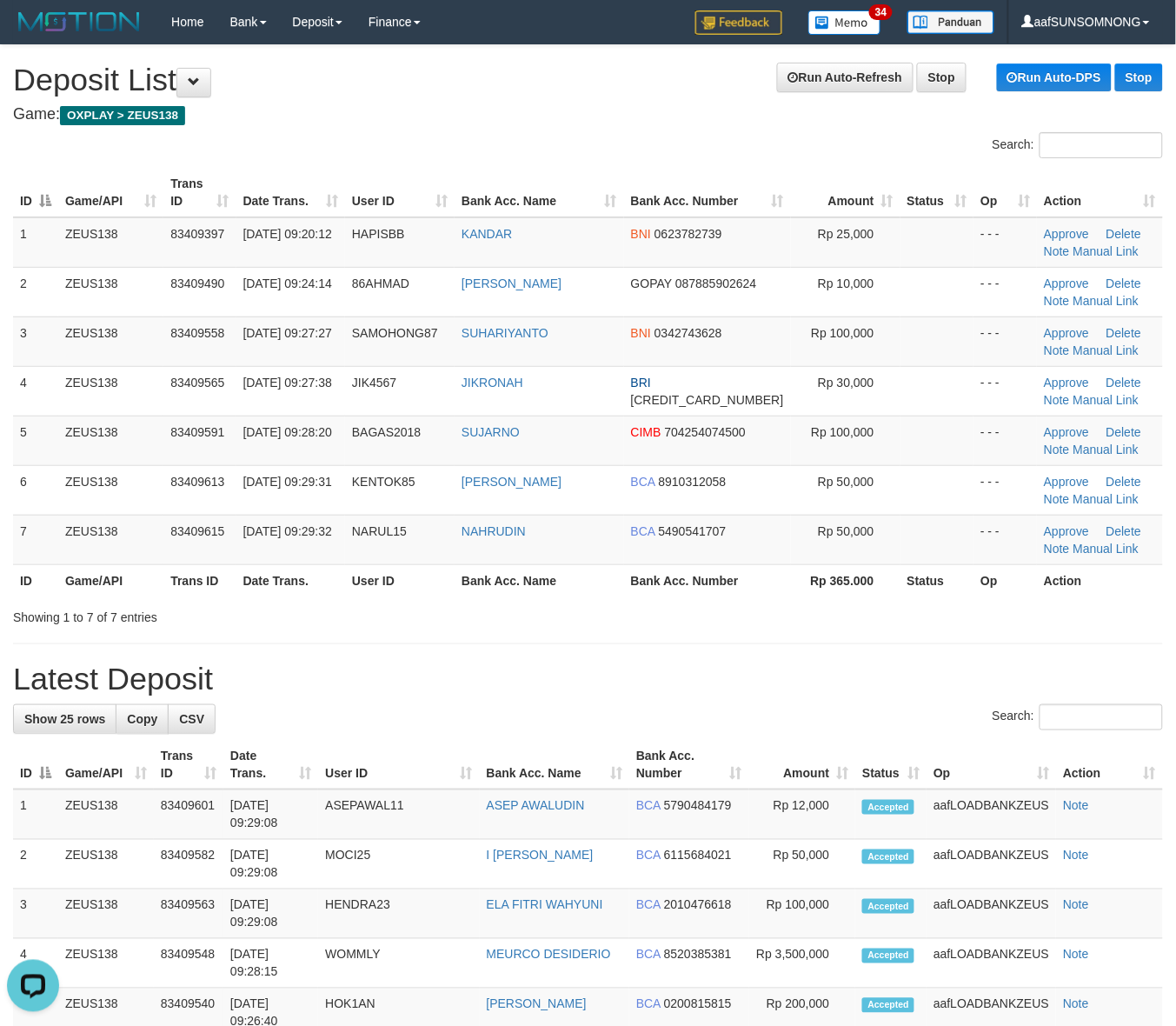 drag, startPoint x: 713, startPoint y: 671, endPoint x: 726, endPoint y: 674, distance: 13.341664 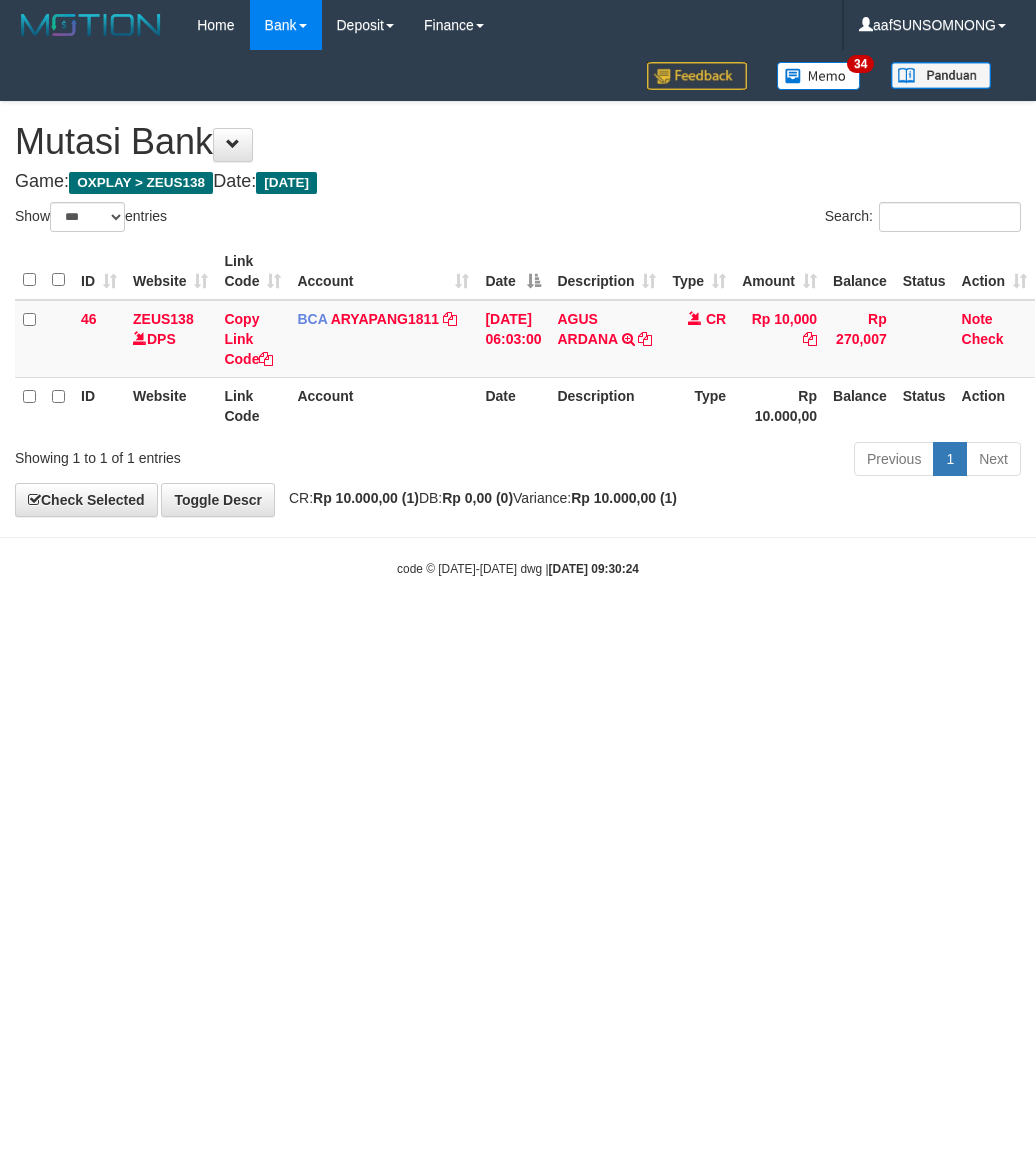 select on "***" 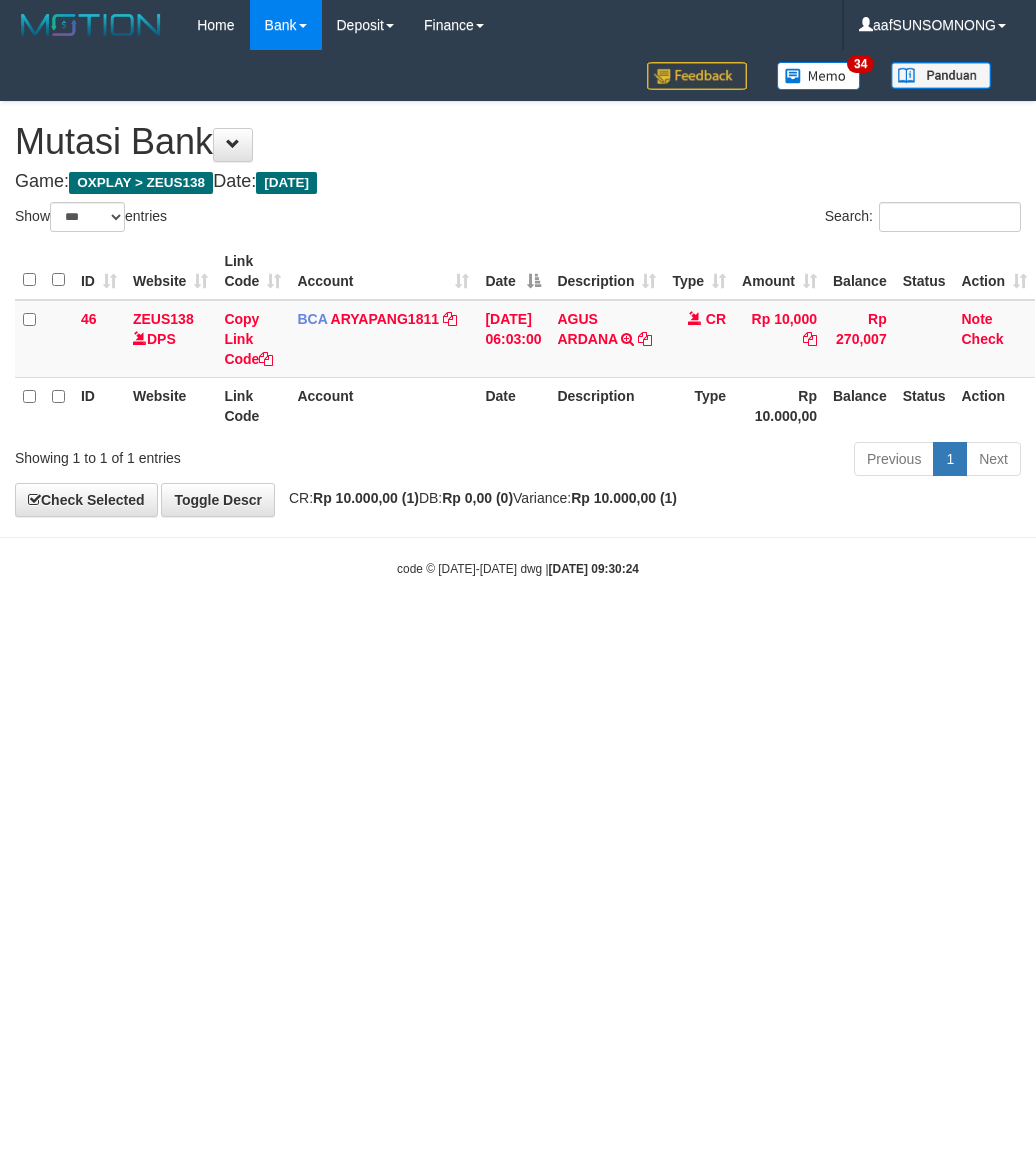 scroll, scrollTop: 0, scrollLeft: 0, axis: both 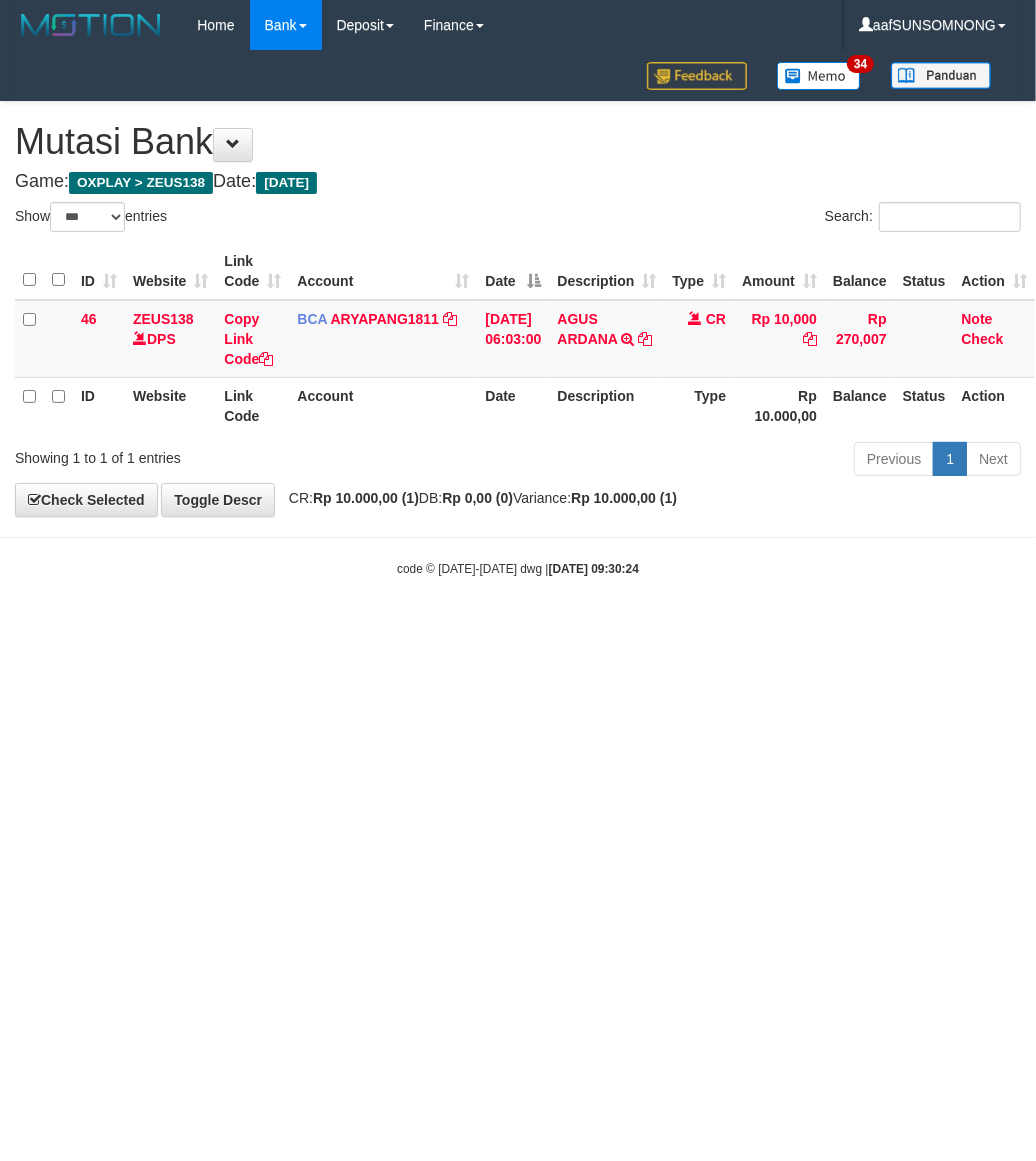 drag, startPoint x: 0, startPoint y: 0, endPoint x: 436, endPoint y: 762, distance: 877.91797 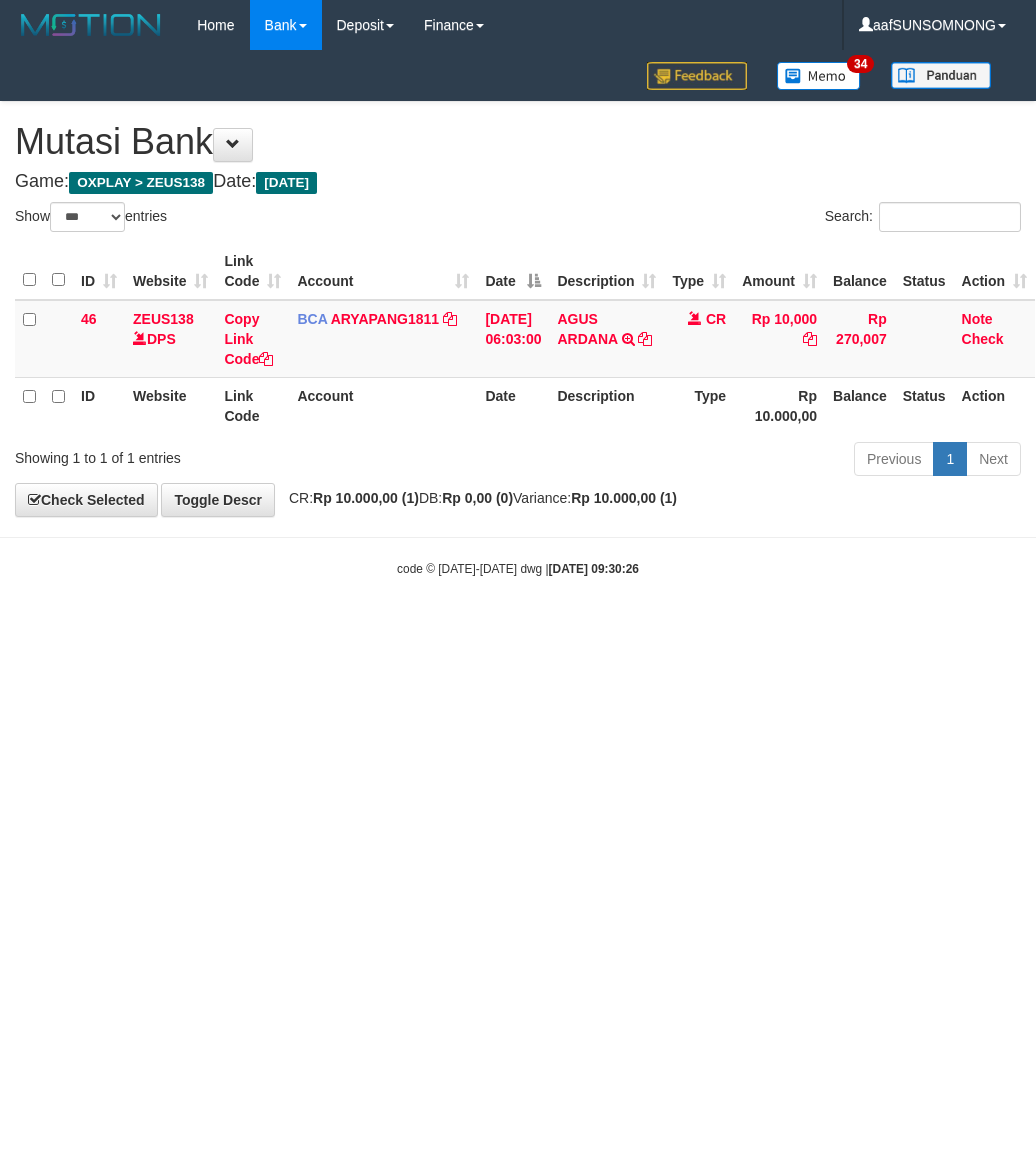 select on "***" 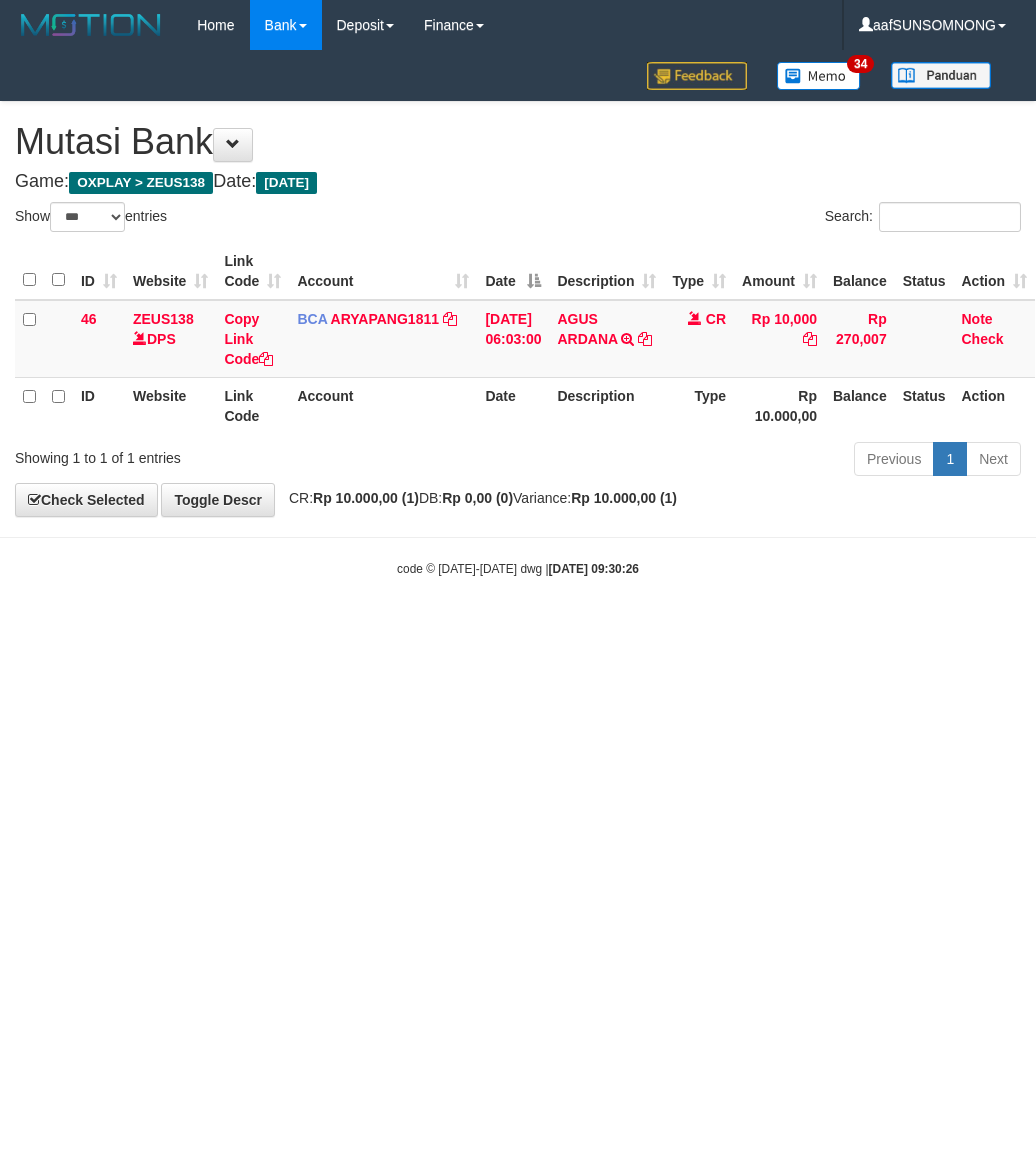 scroll, scrollTop: 0, scrollLeft: 0, axis: both 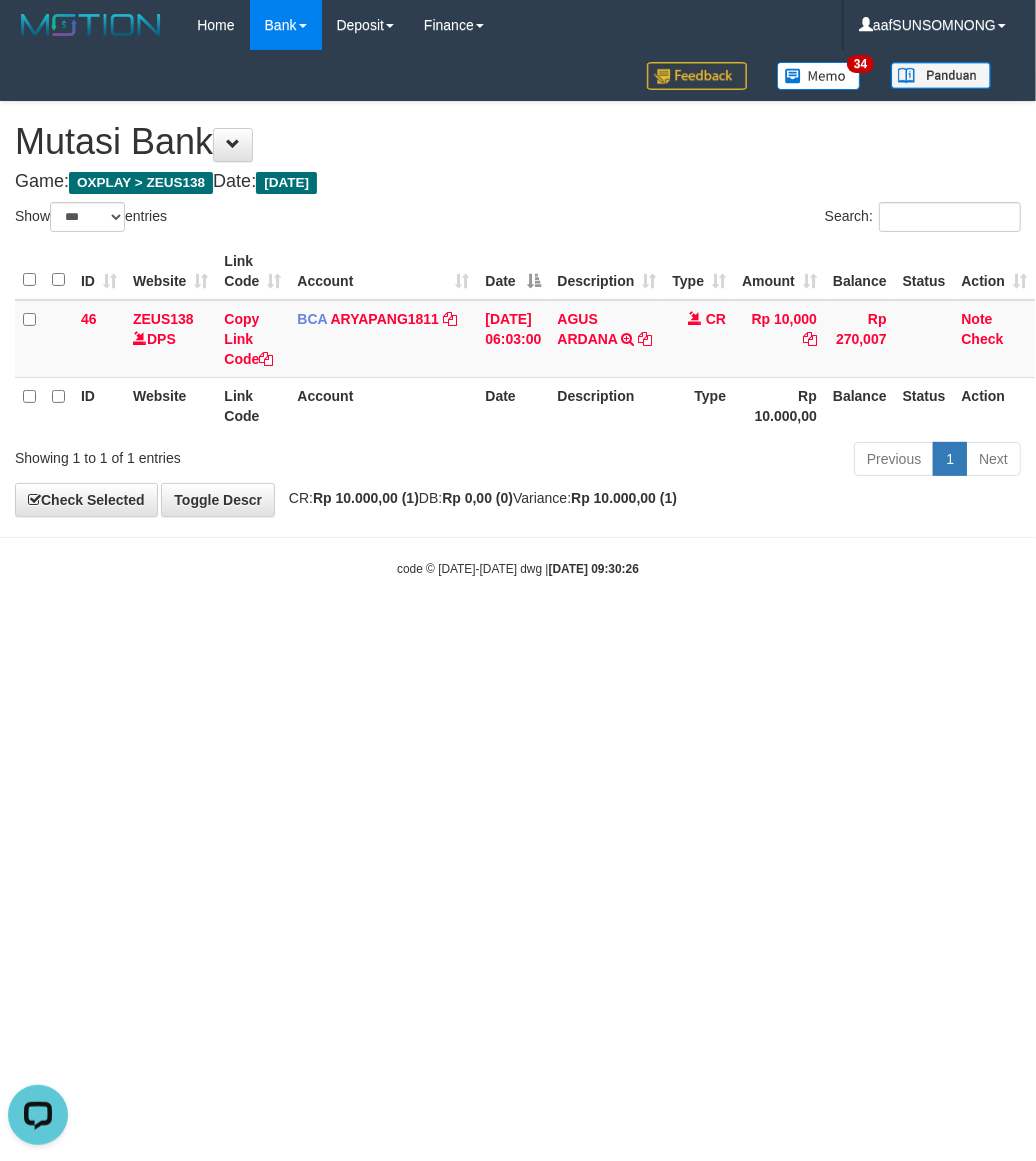 click on "Toggle navigation
Home
Bank
Account List
Load
By Website
Group
[OXPLAY]													ZEUS138
By Load Group (DPS)
Sync" at bounding box center [518, 314] 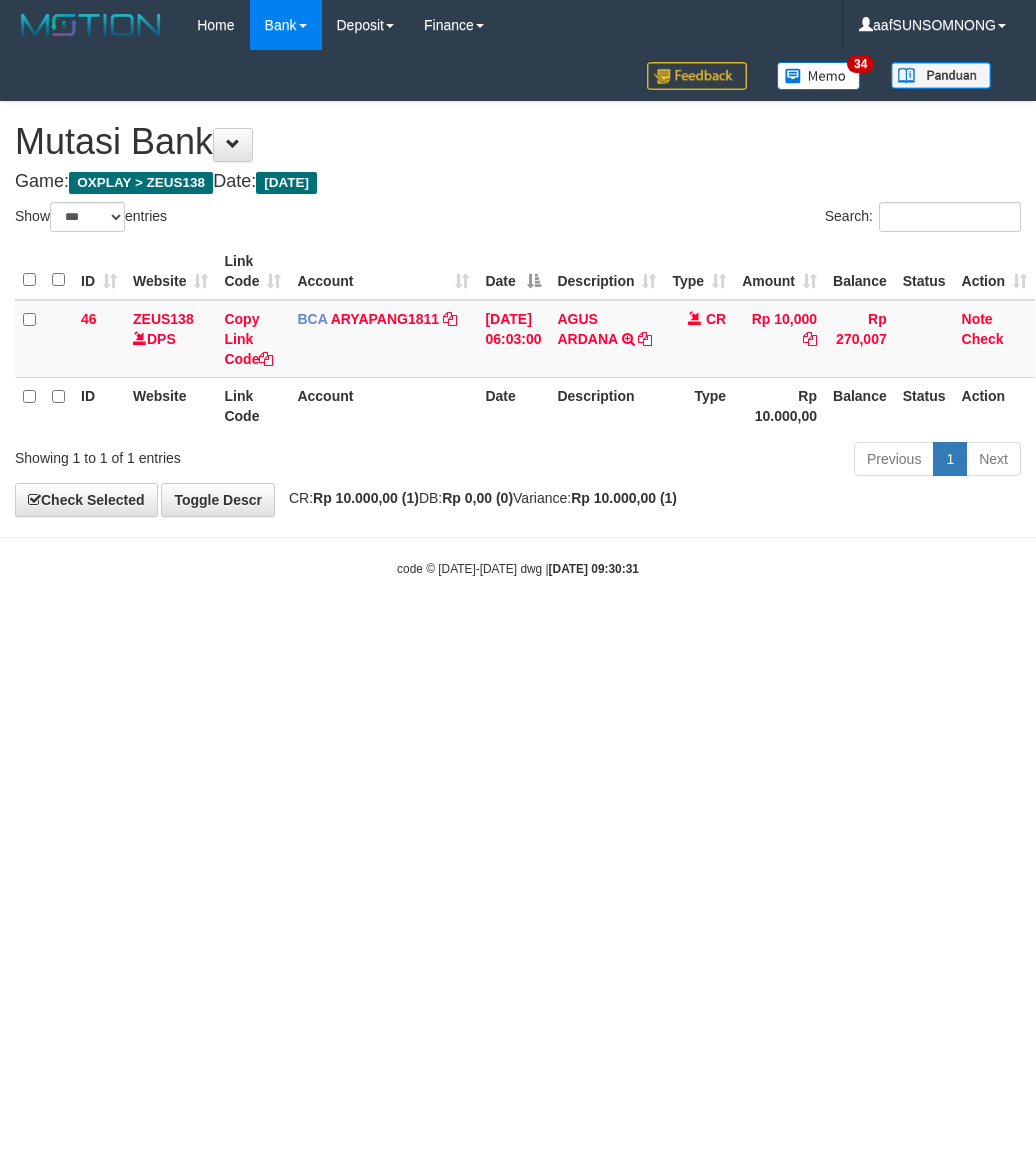 select on "***" 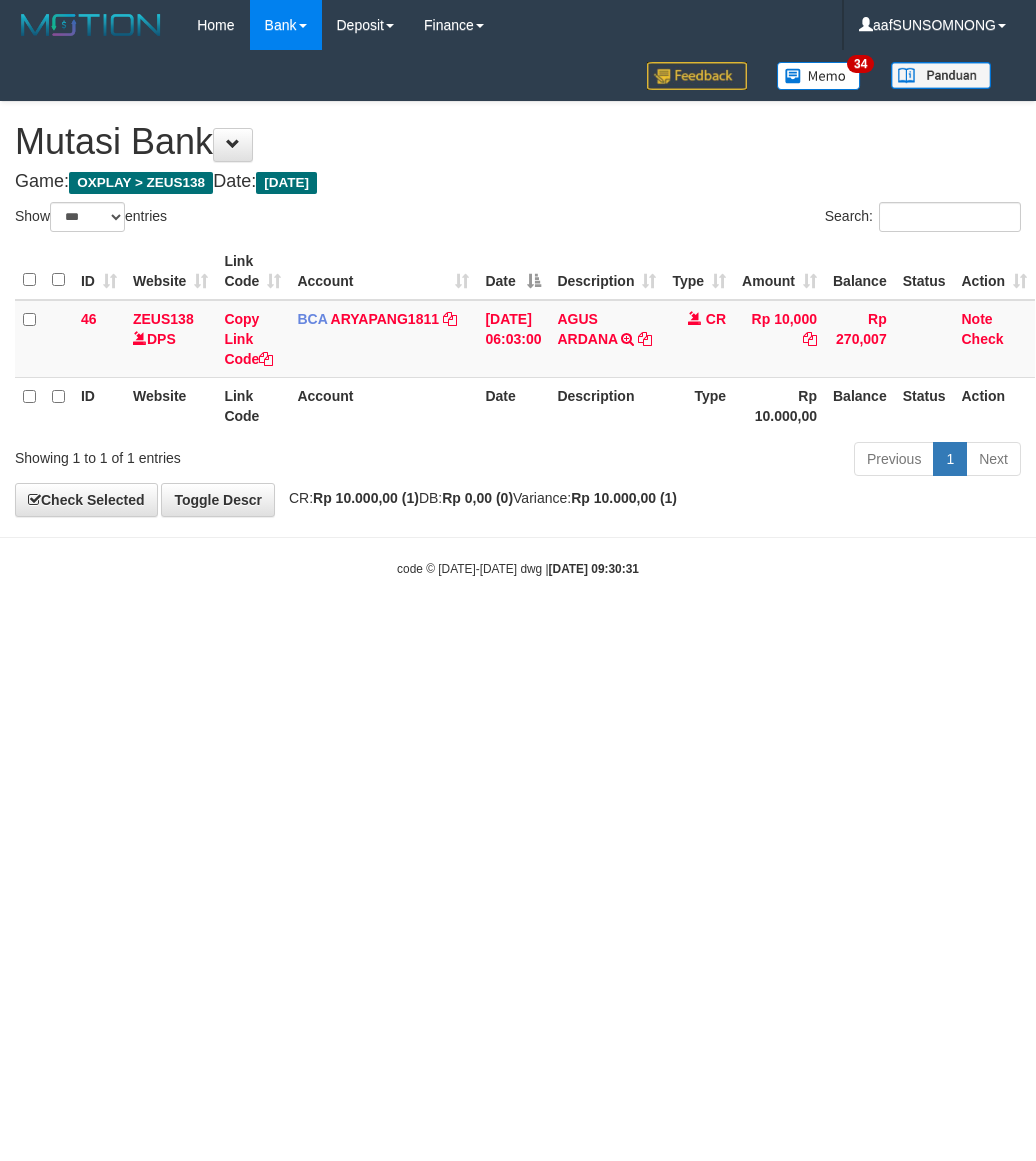 scroll, scrollTop: 0, scrollLeft: 0, axis: both 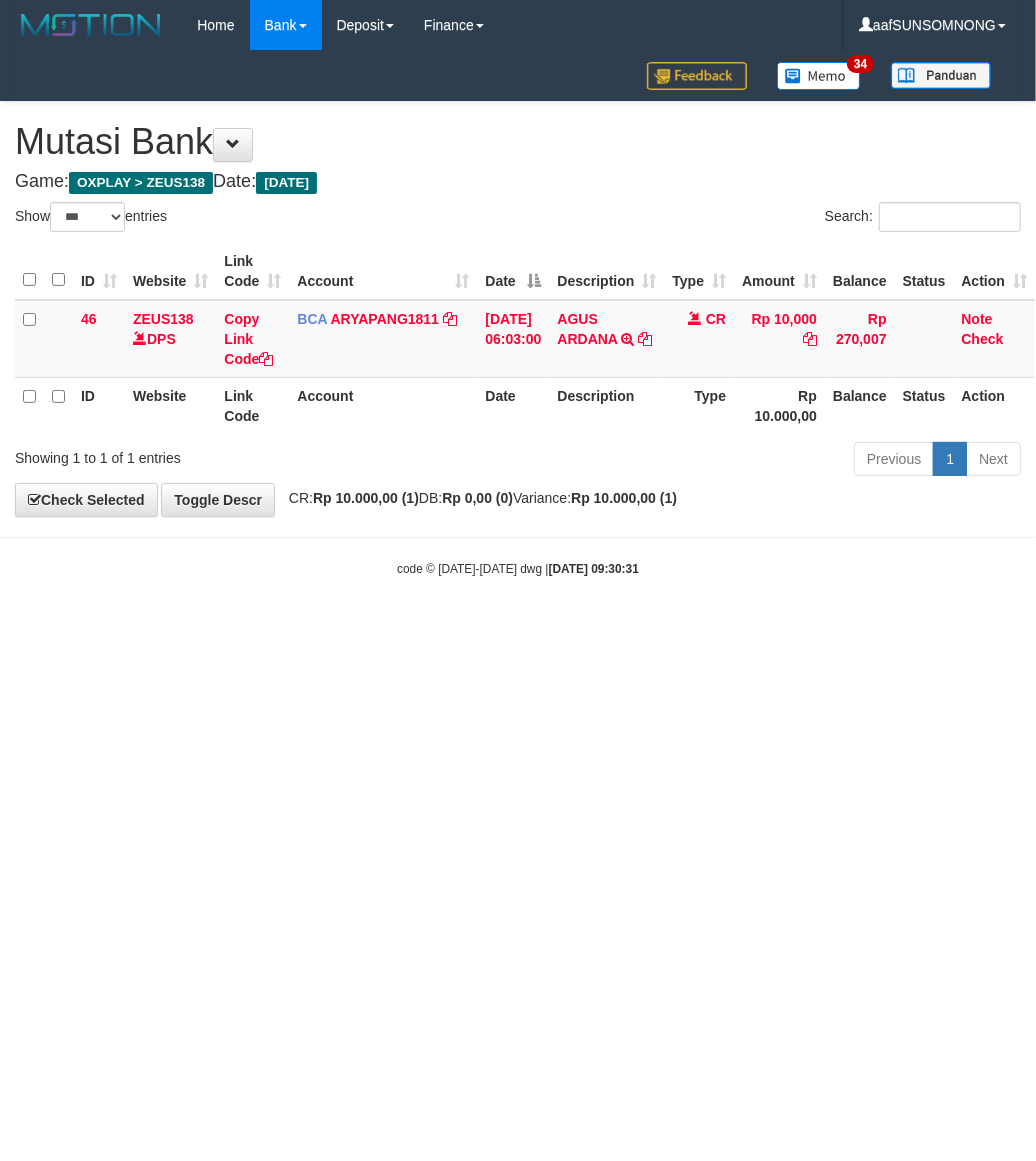 drag, startPoint x: 366, startPoint y: 771, endPoint x: 355, endPoint y: 773, distance: 11.18034 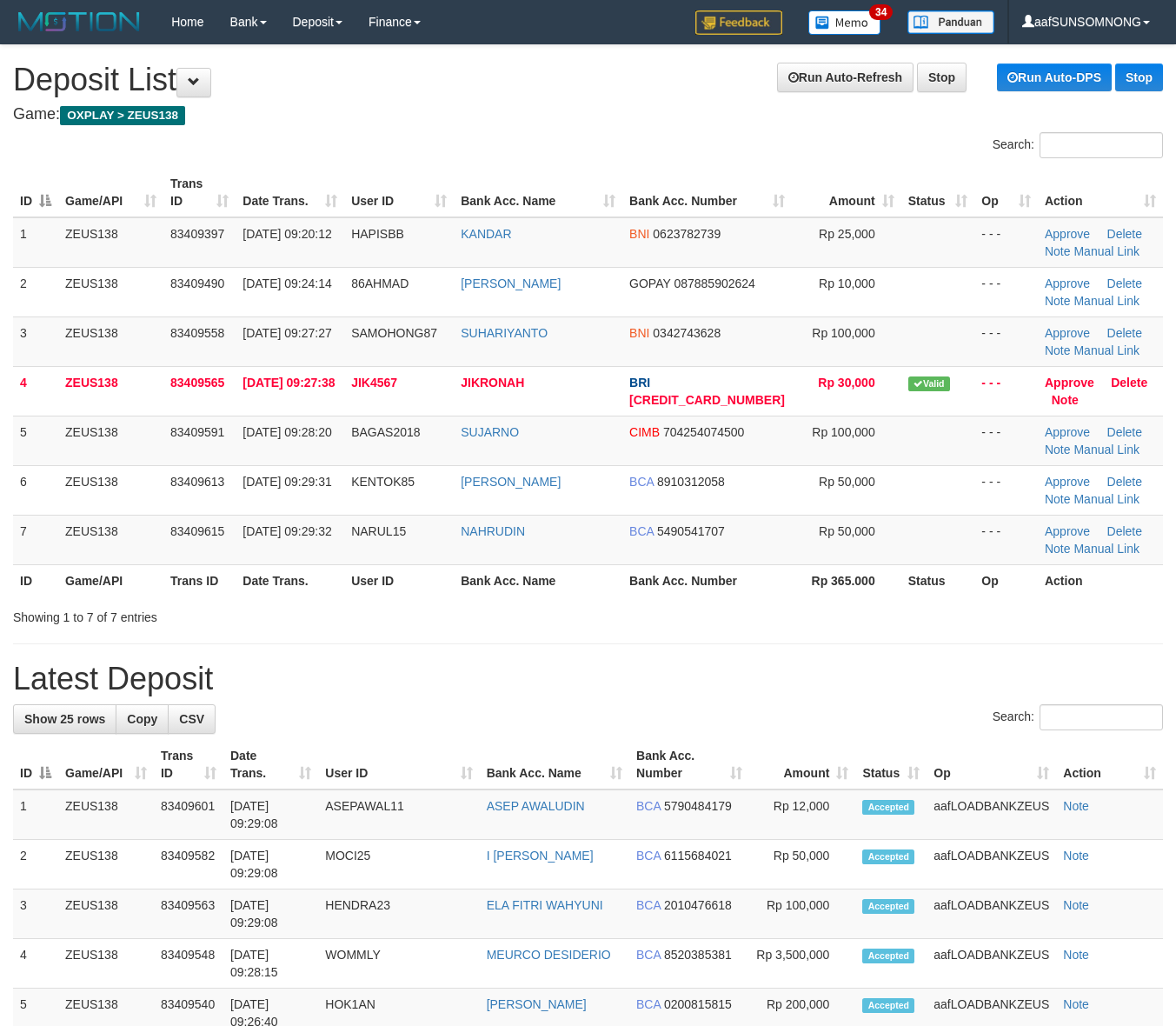 scroll, scrollTop: 0, scrollLeft: 0, axis: both 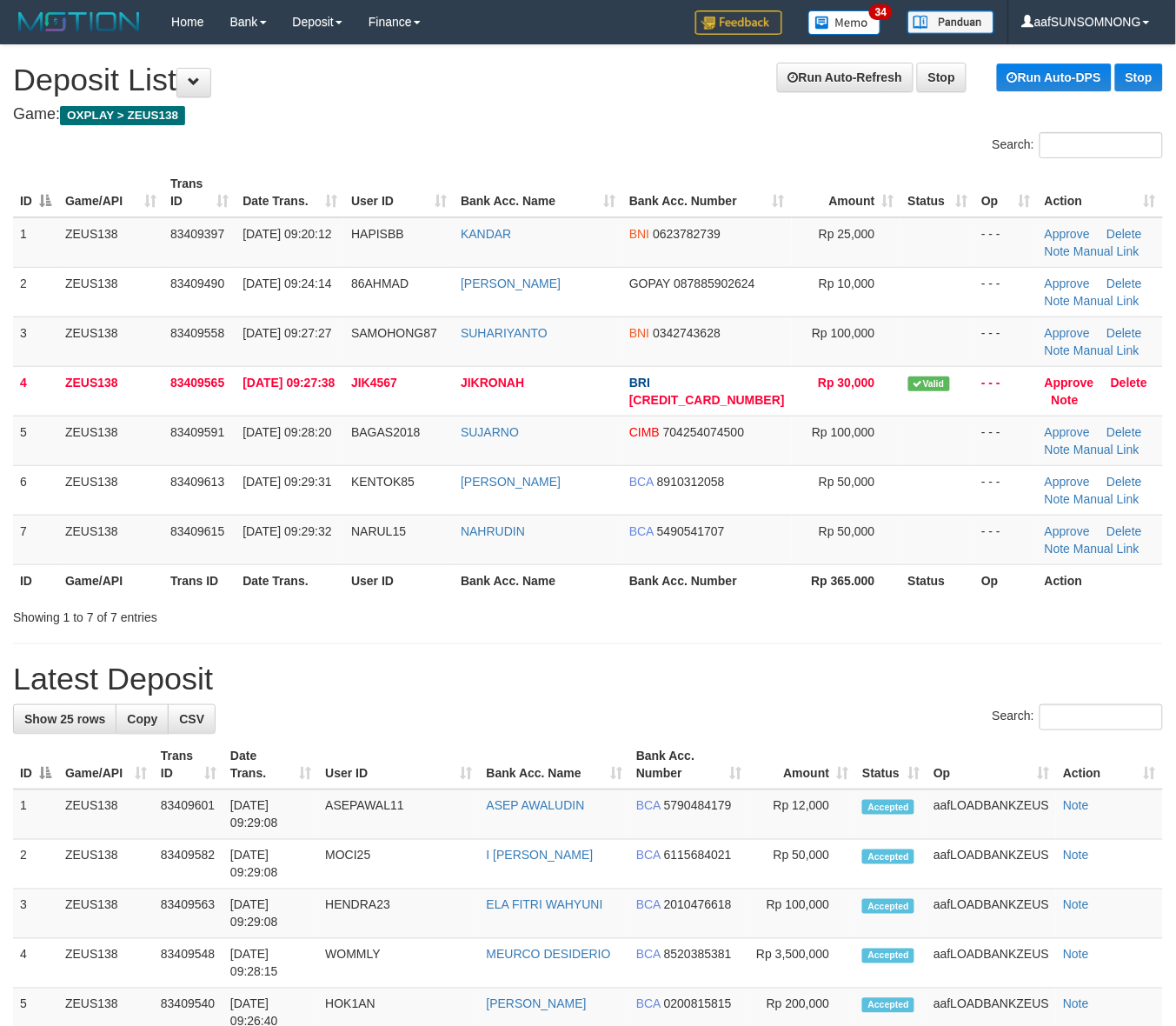 click on "Latest Deposit" at bounding box center (588, 679) 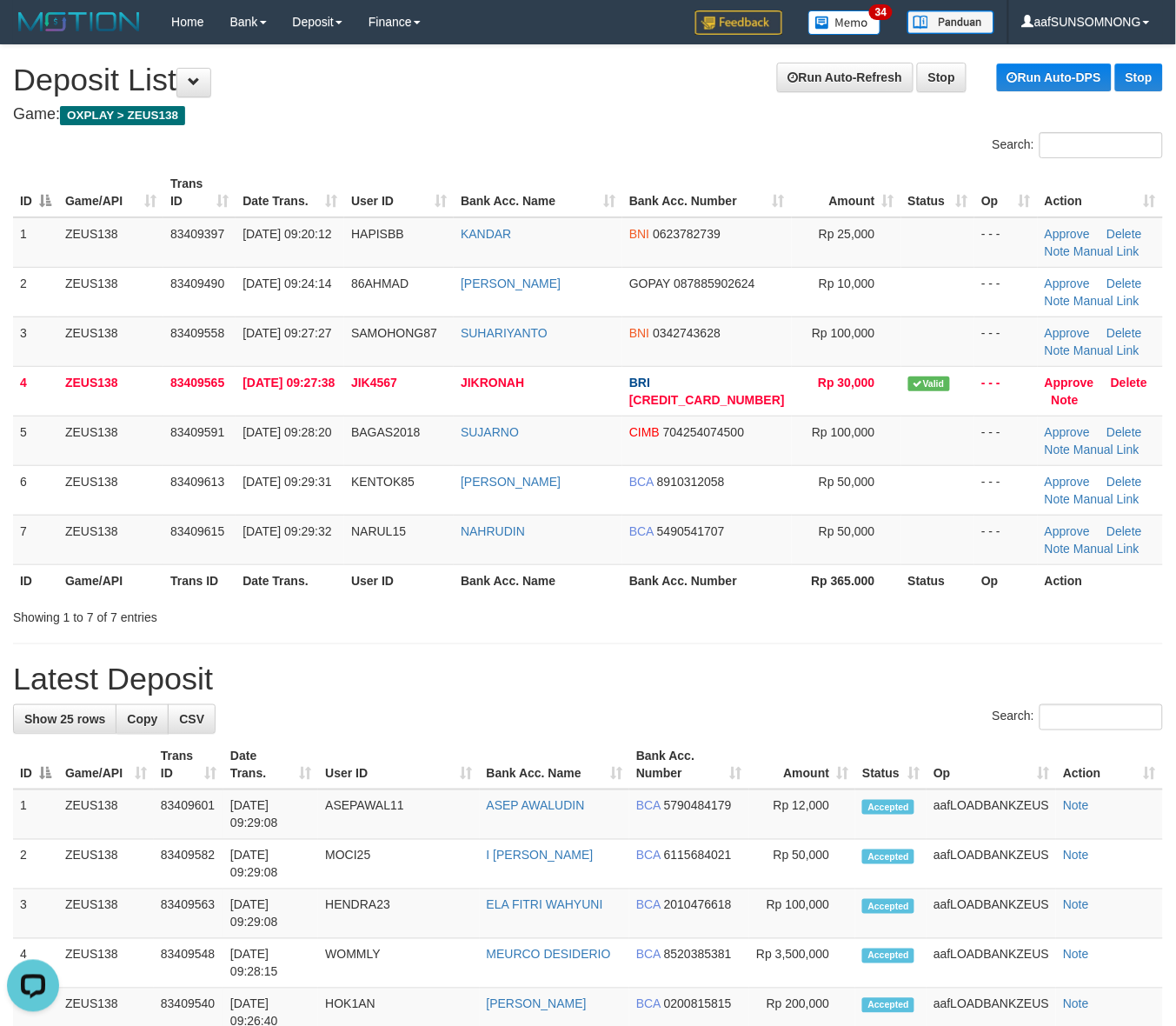 scroll, scrollTop: 0, scrollLeft: 0, axis: both 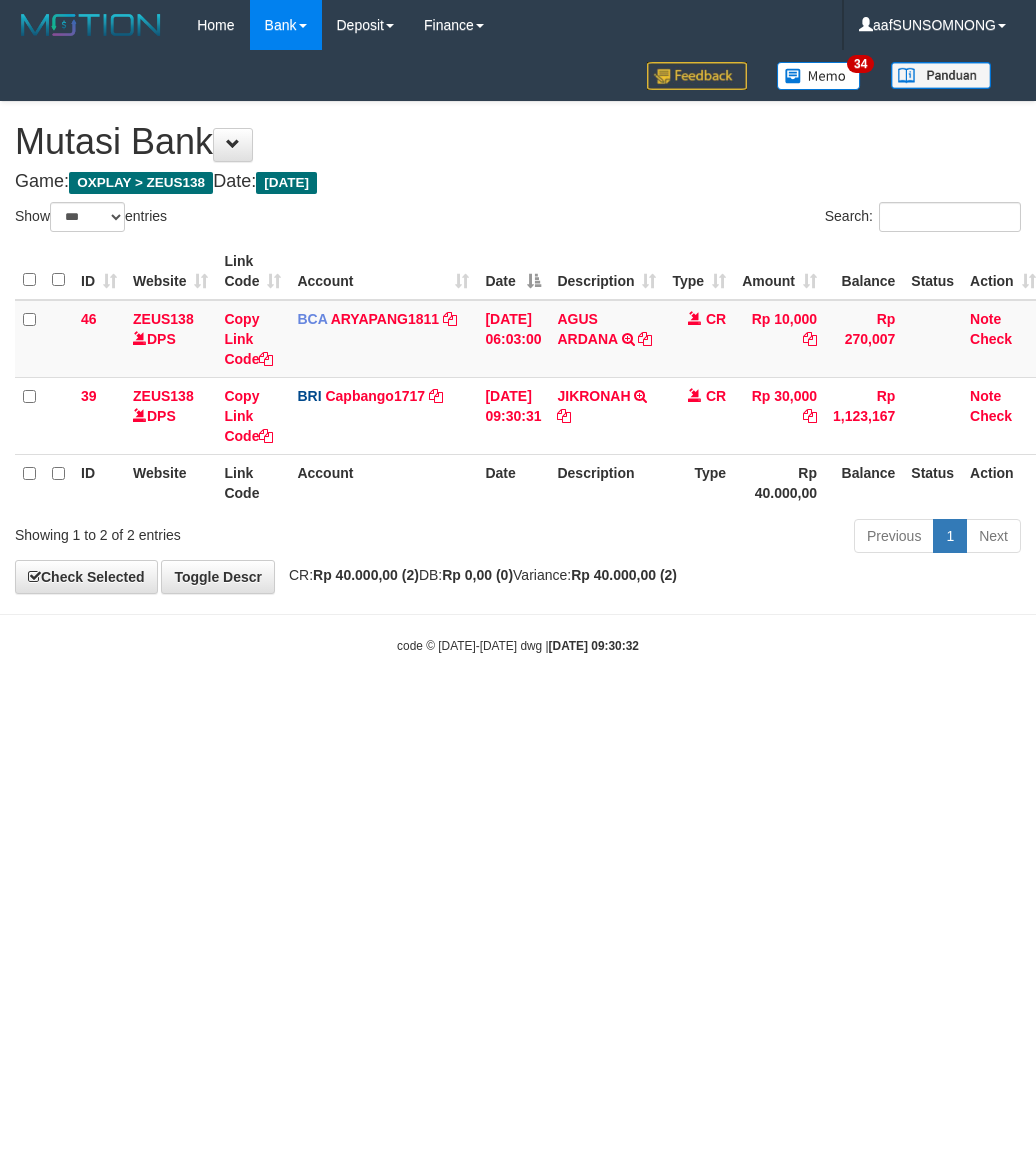 select on "***" 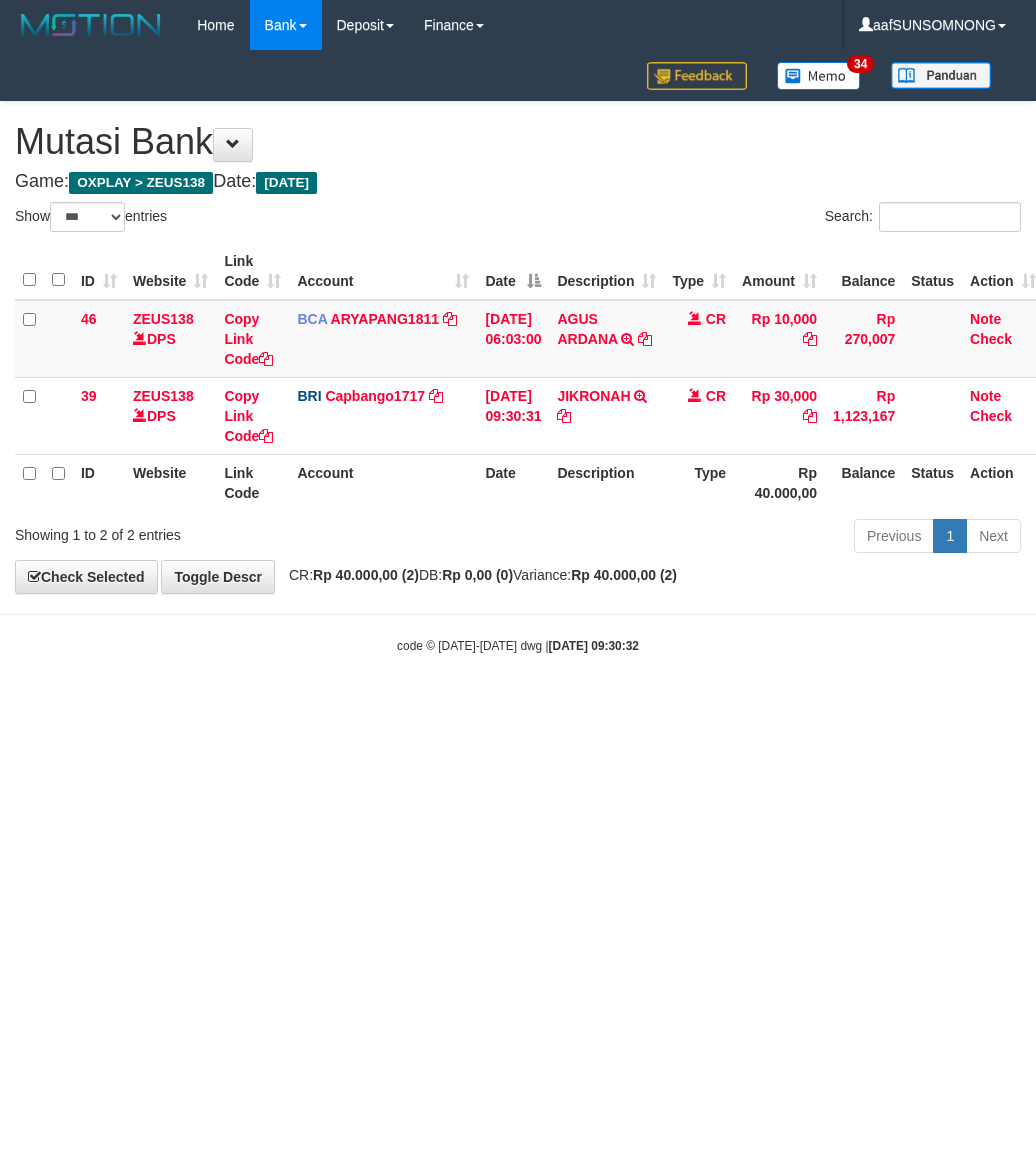 scroll, scrollTop: 0, scrollLeft: 0, axis: both 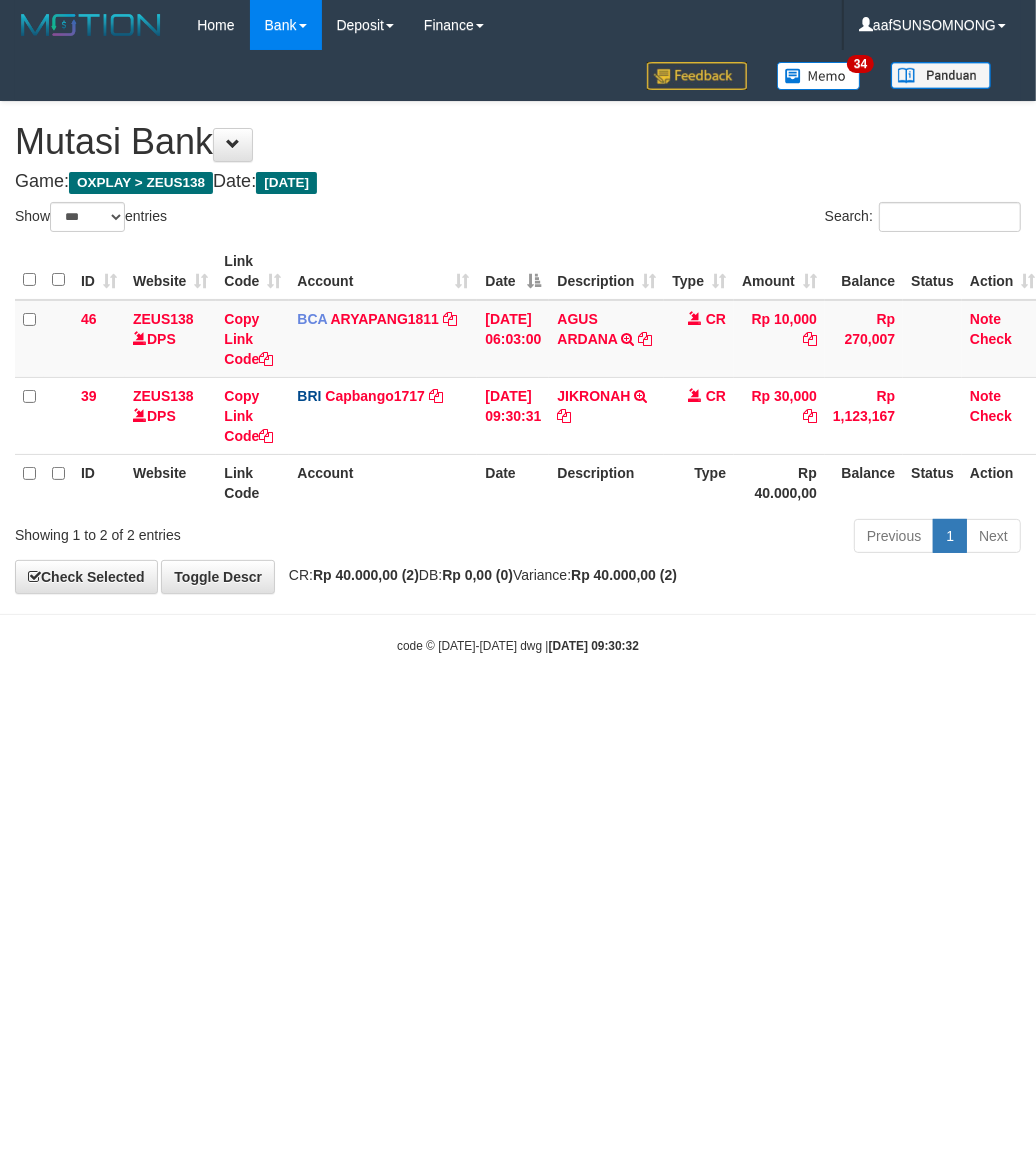 drag, startPoint x: 0, startPoint y: 0, endPoint x: 368, endPoint y: 772, distance: 855.22394 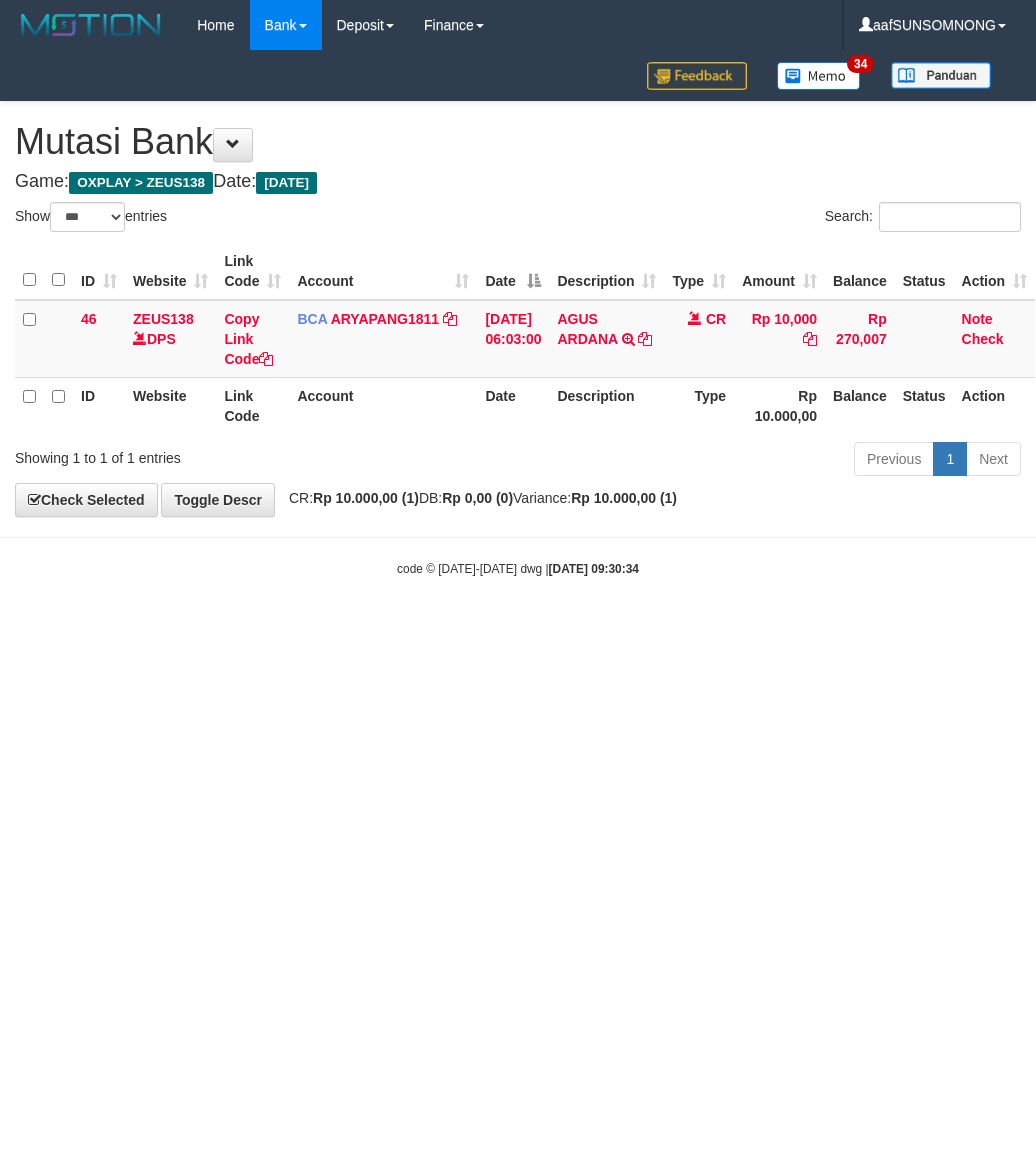 select on "***" 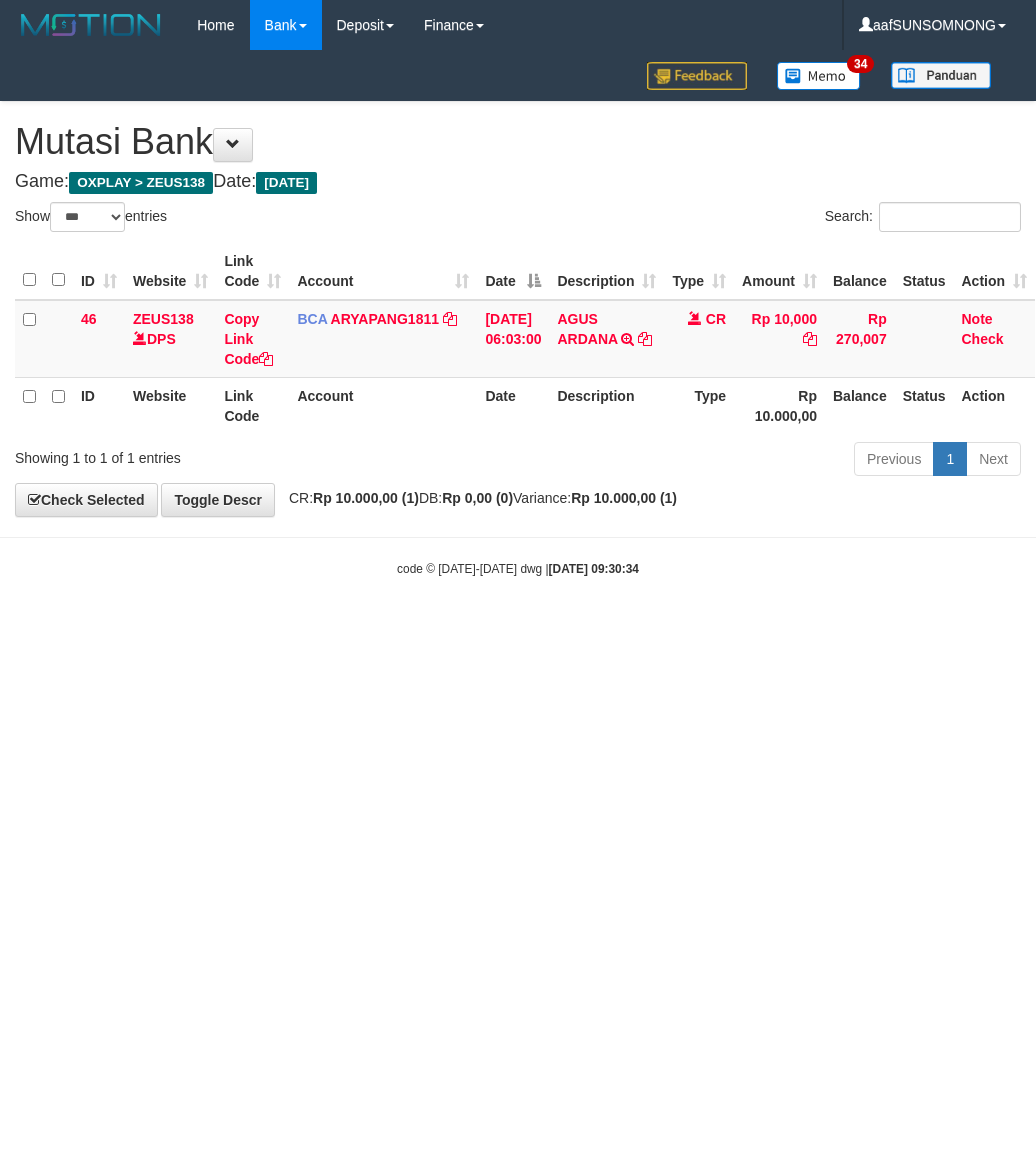 scroll, scrollTop: 0, scrollLeft: 0, axis: both 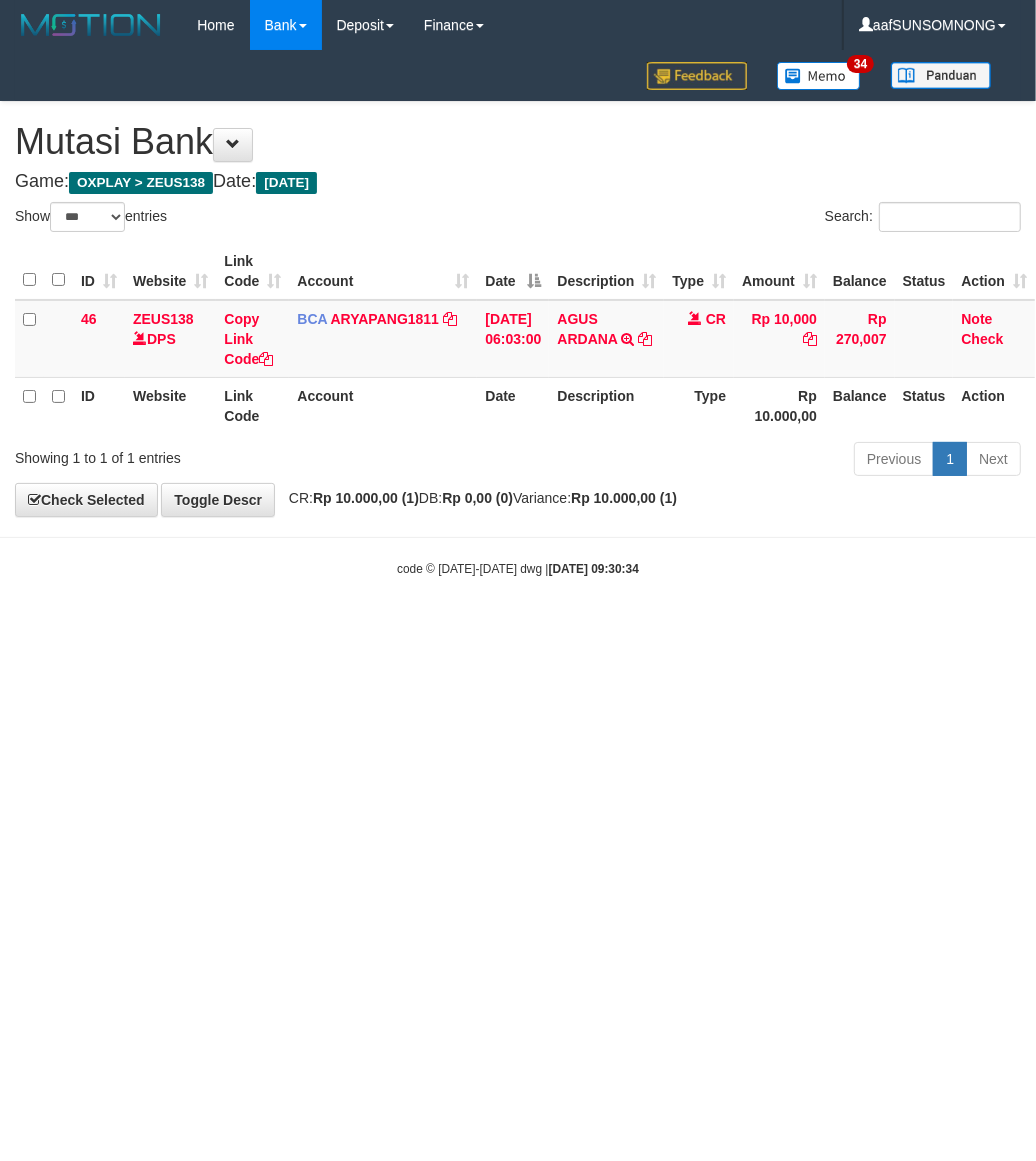 drag, startPoint x: 390, startPoint y: 748, endPoint x: 380, endPoint y: 750, distance: 10.198039 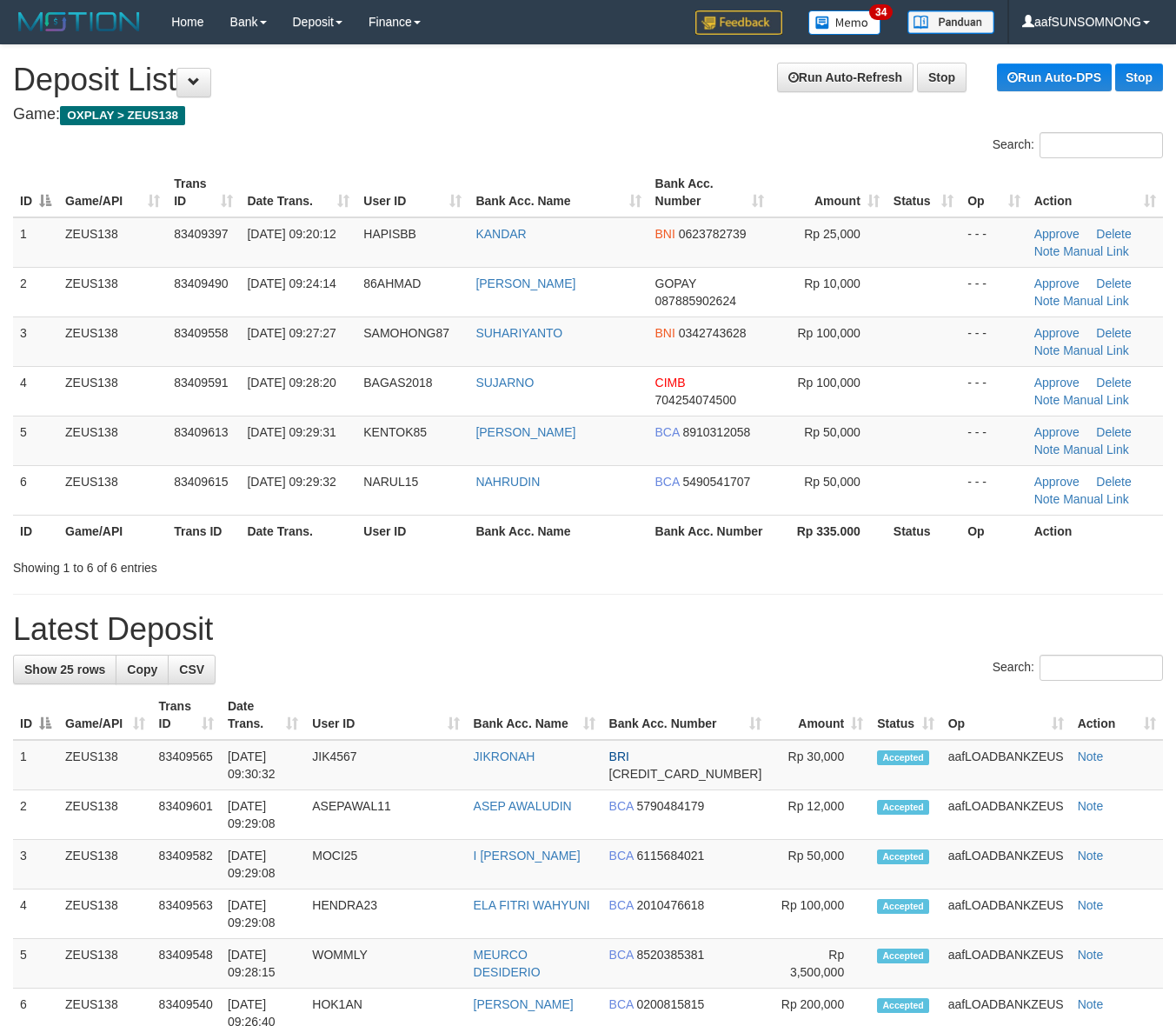 scroll, scrollTop: 0, scrollLeft: 0, axis: both 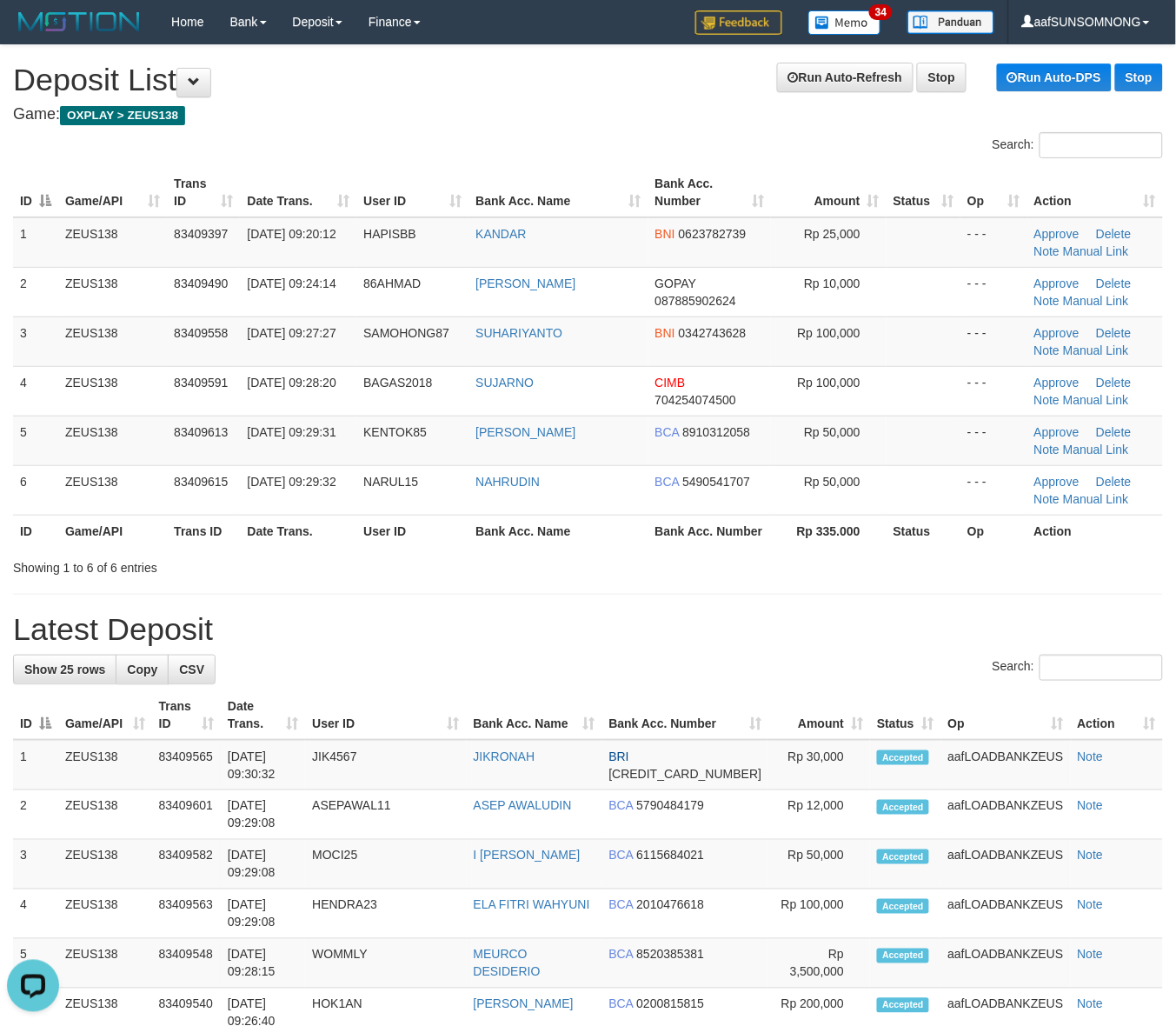 drag, startPoint x: 675, startPoint y: 646, endPoint x: 711, endPoint y: 637, distance: 37.107951 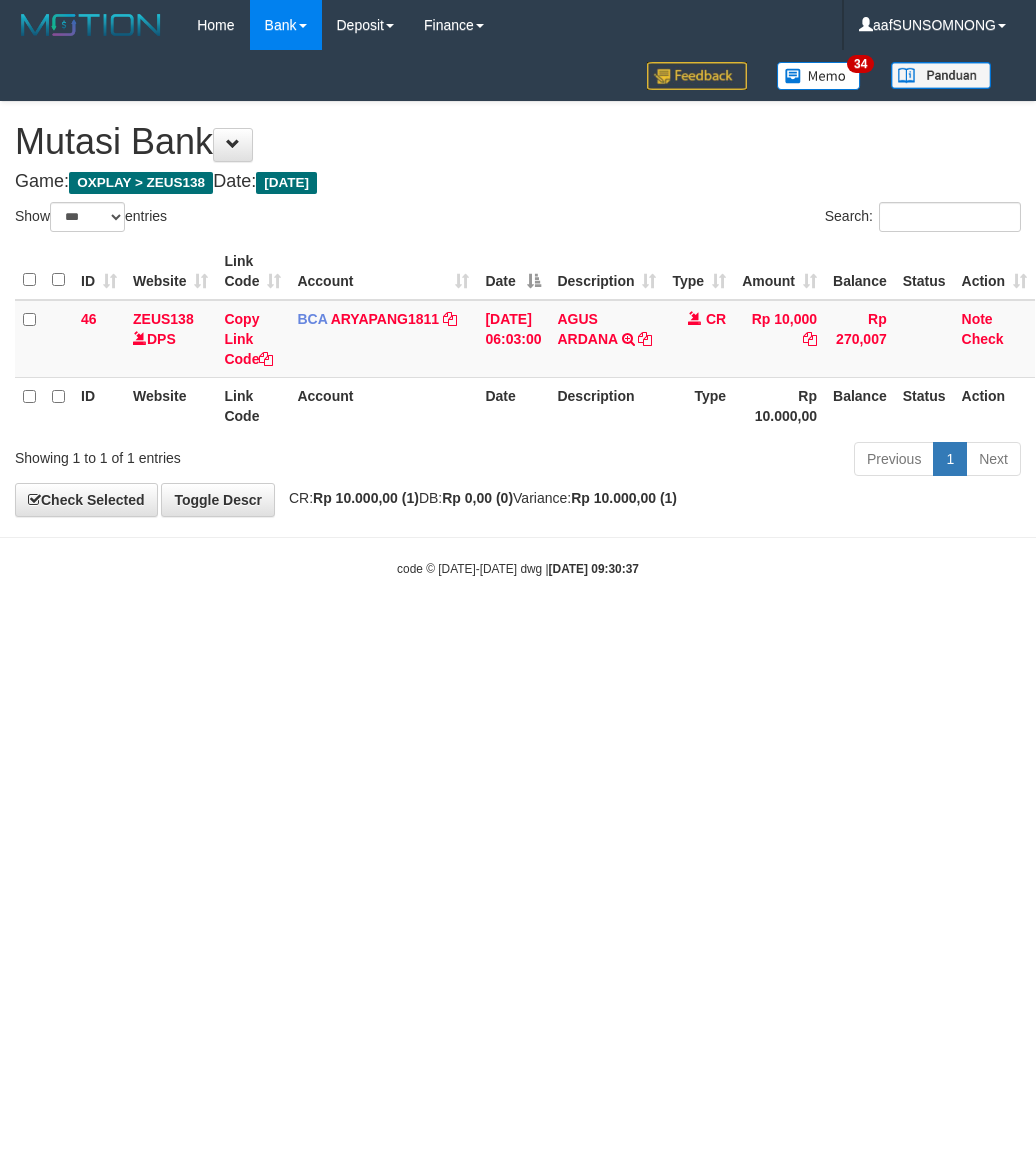 select on "***" 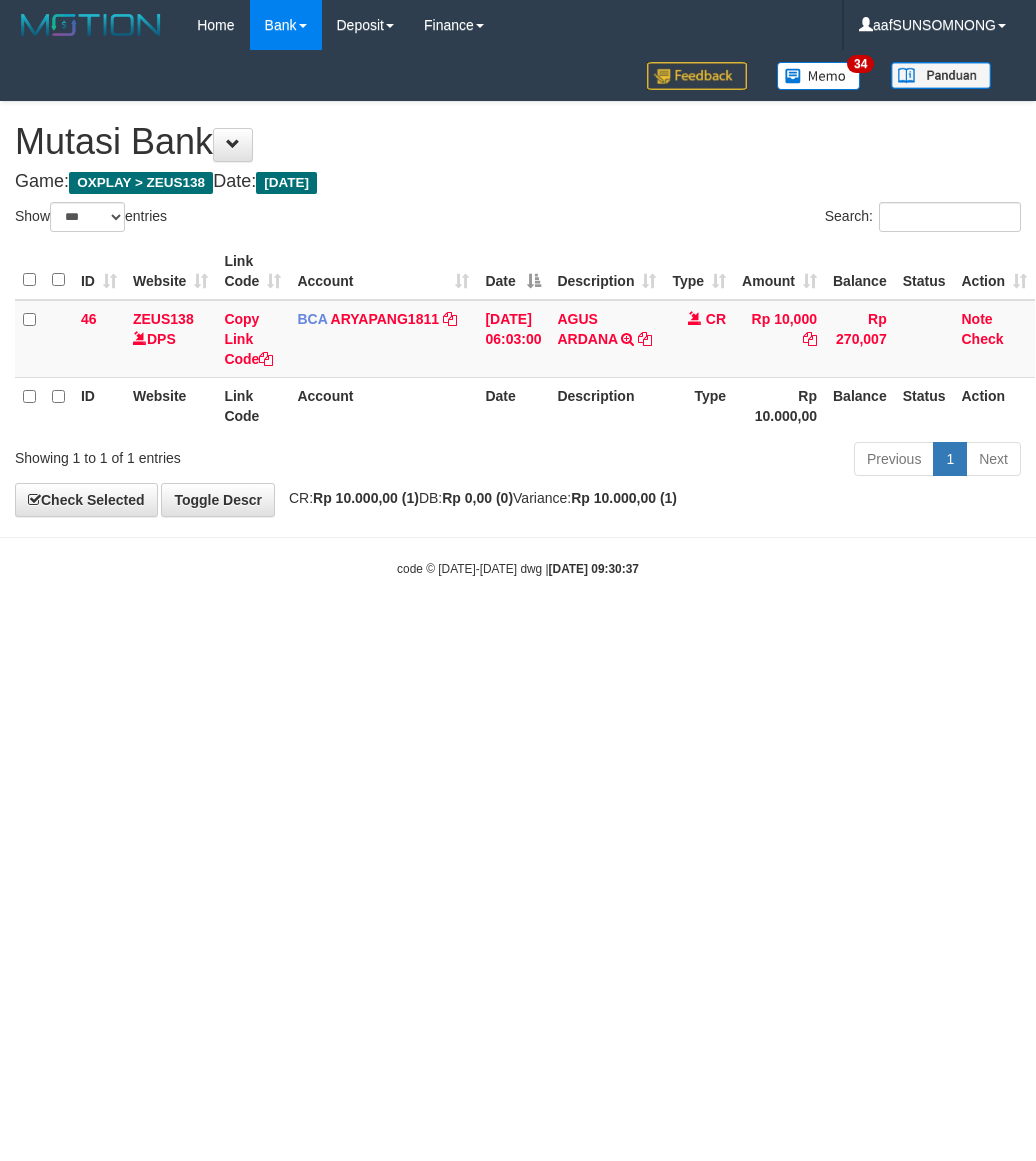 scroll, scrollTop: 0, scrollLeft: 0, axis: both 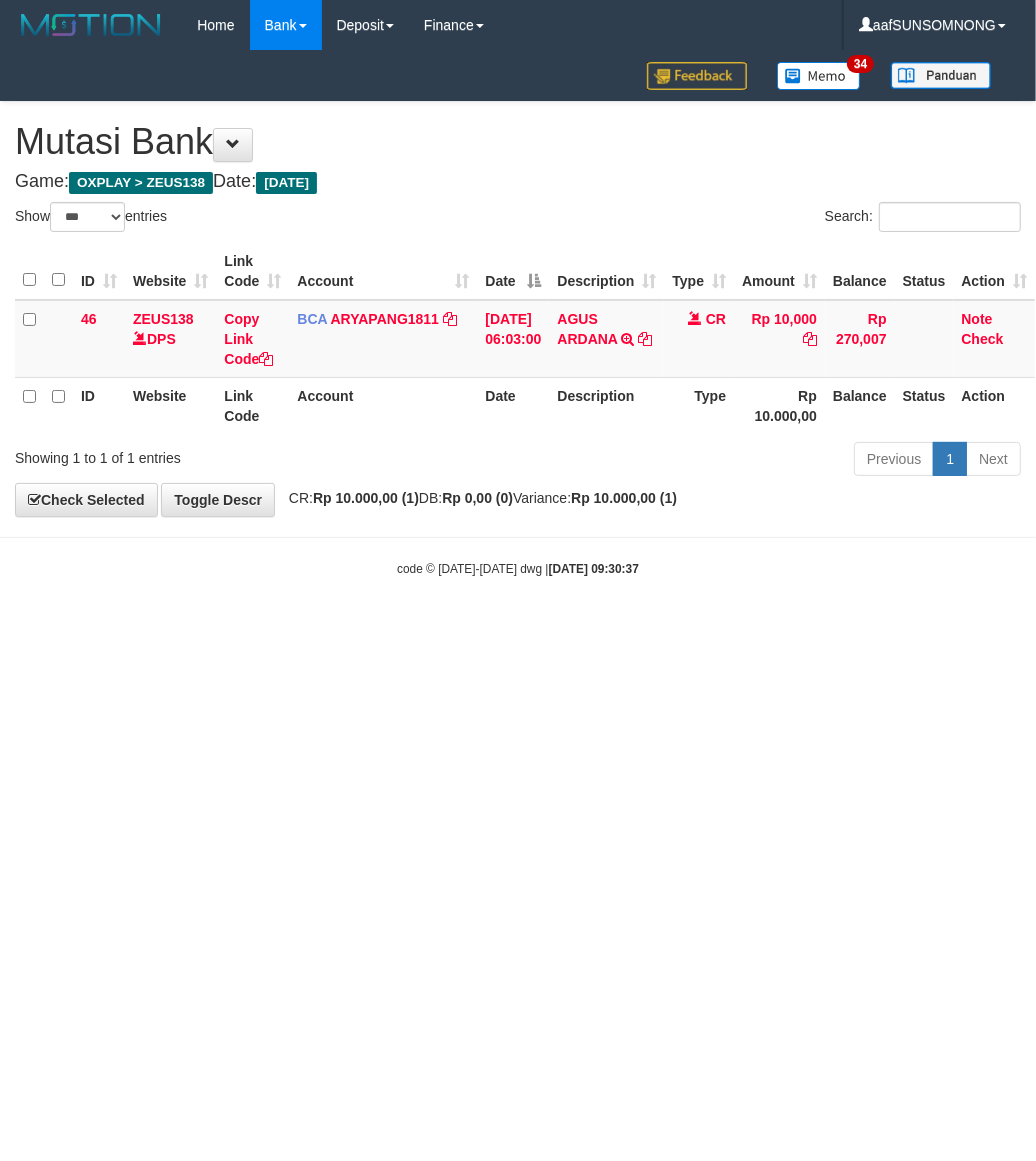 click on "Toggle navigation
Home
Bank
Account List
Load
By Website
Group
[OXPLAY]													ZEUS138
By Load Group (DPS)
Sync" at bounding box center [518, 314] 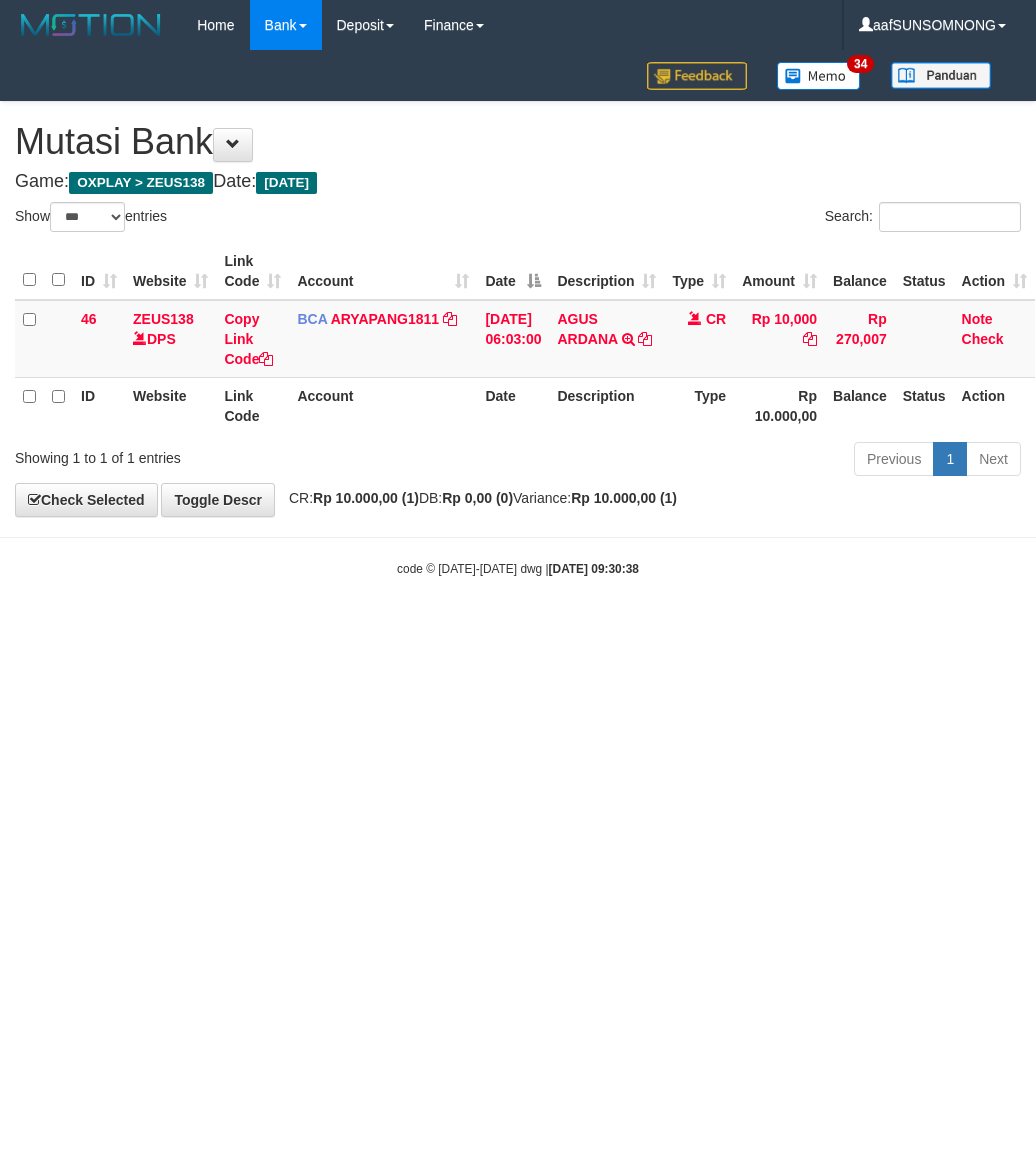select on "***" 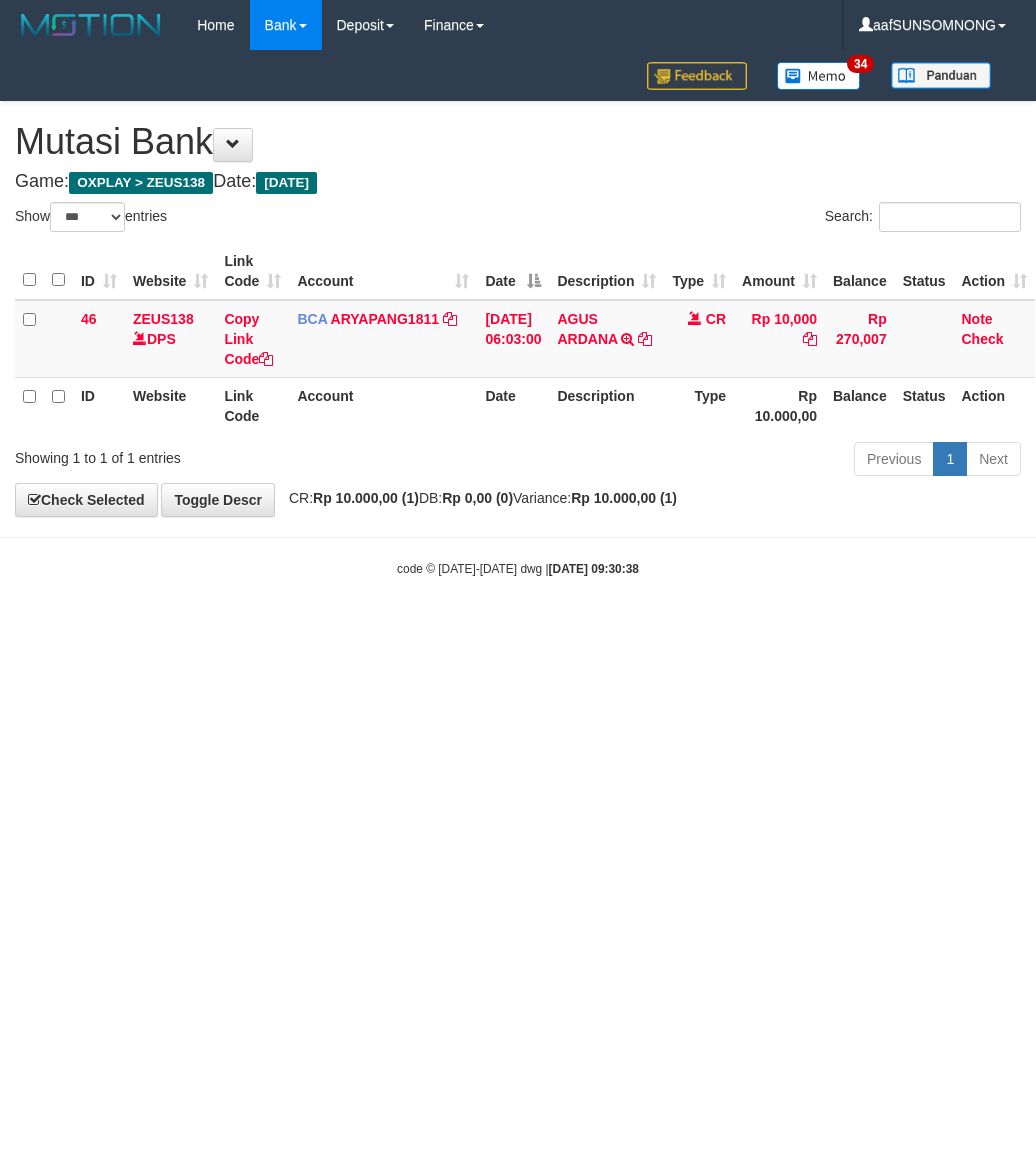 scroll, scrollTop: 0, scrollLeft: 0, axis: both 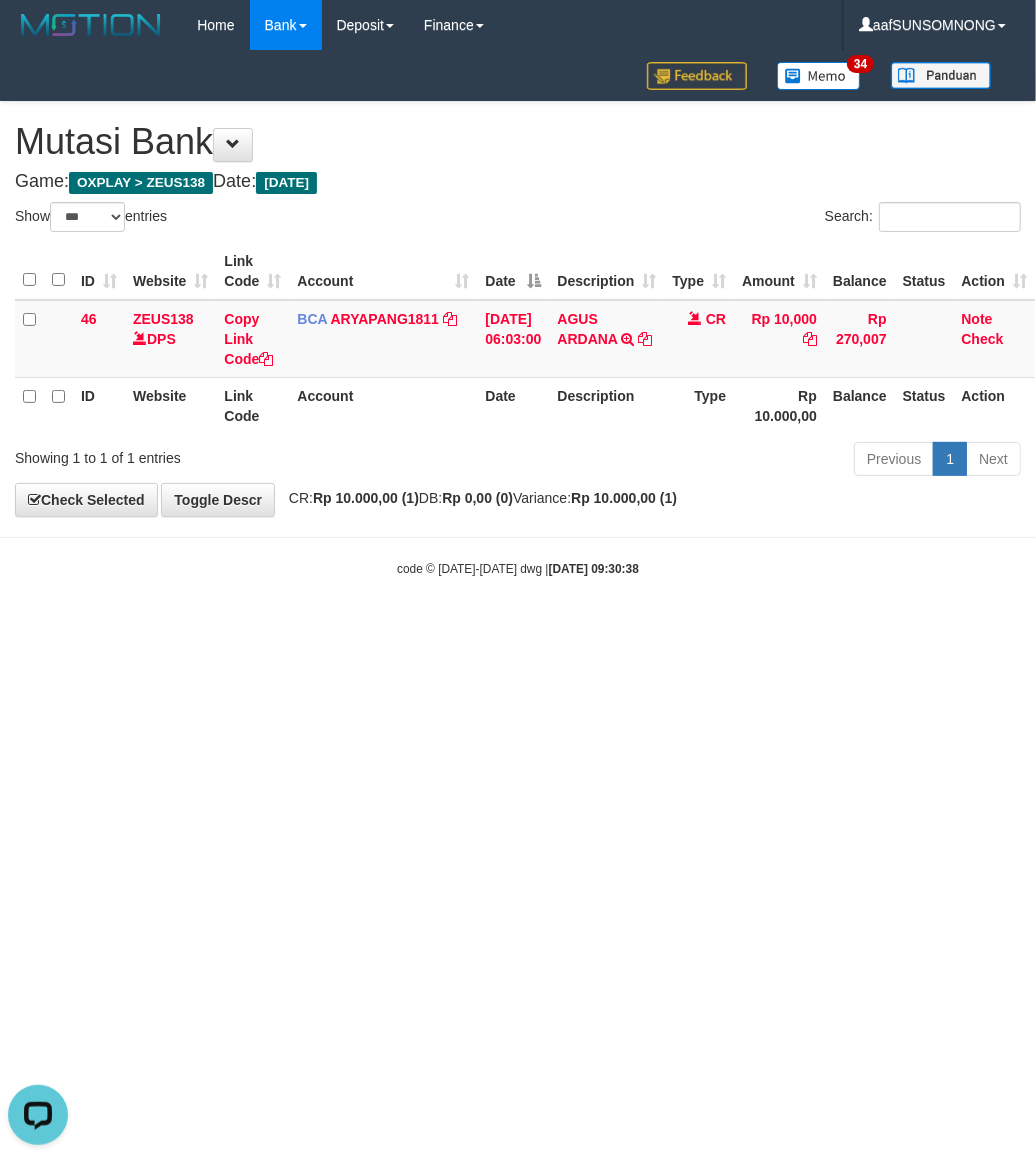 drag, startPoint x: 0, startPoint y: 0, endPoint x: 276, endPoint y: 728, distance: 778.5628 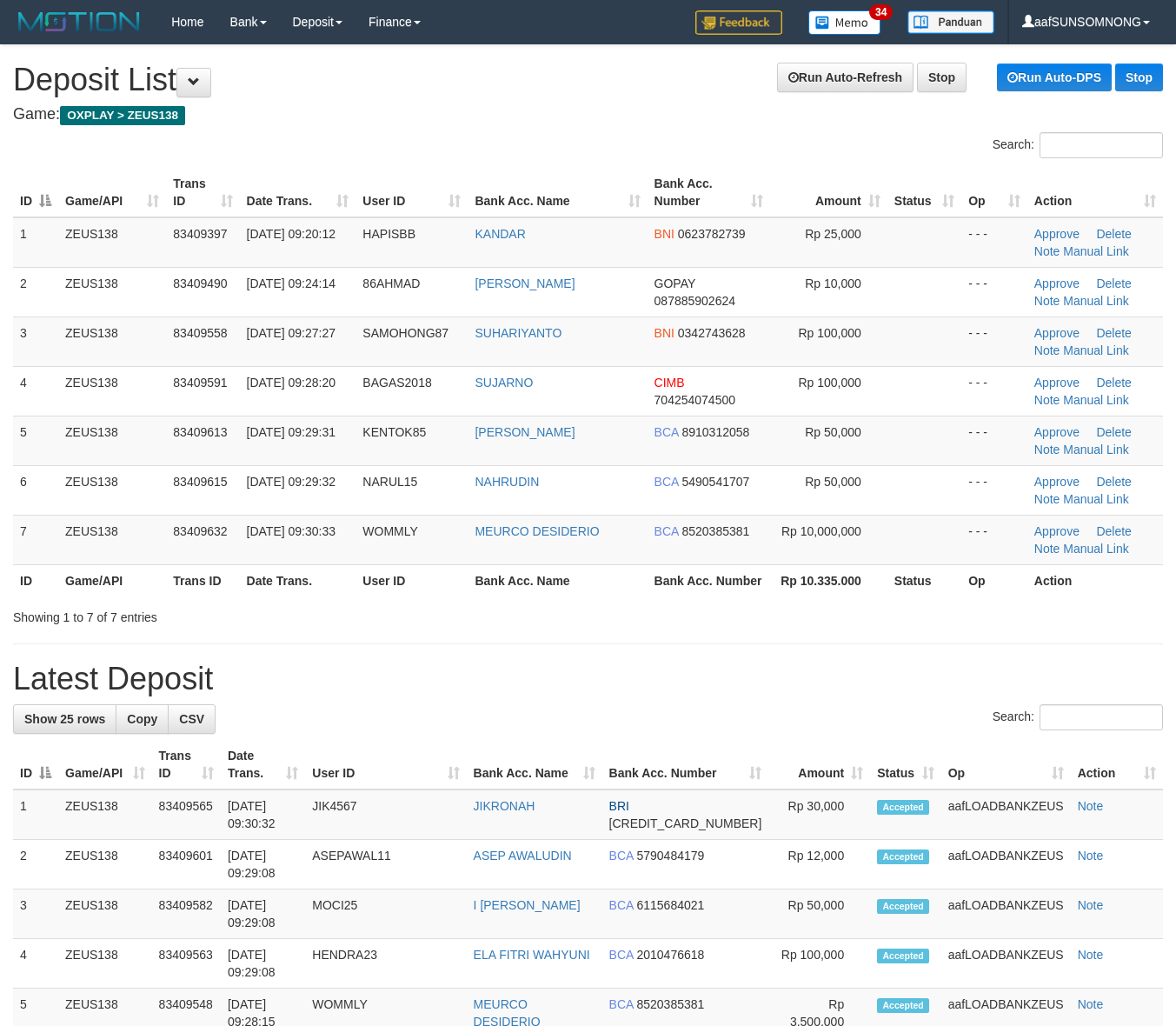 scroll, scrollTop: 0, scrollLeft: 0, axis: both 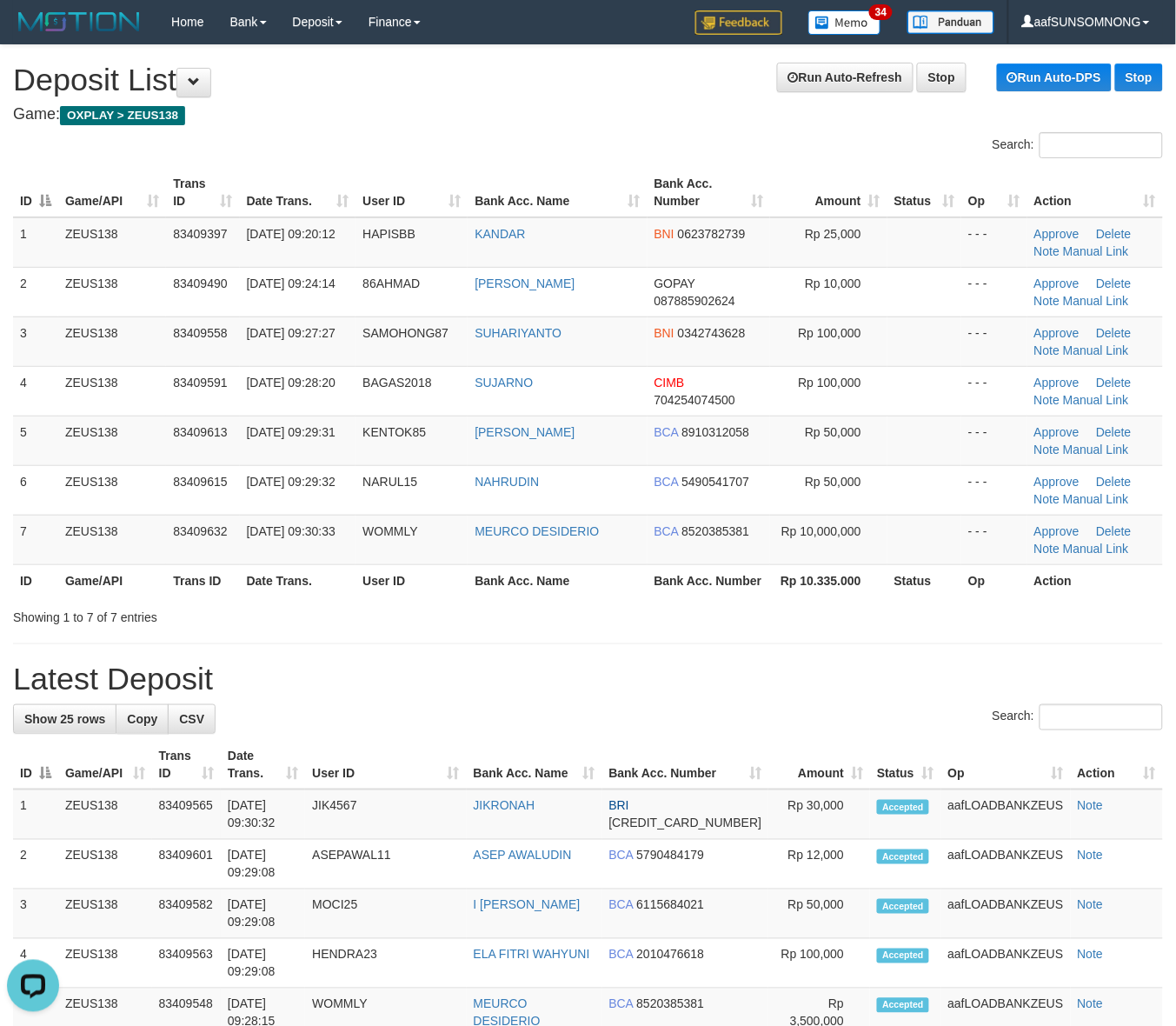drag, startPoint x: 658, startPoint y: 692, endPoint x: 674, endPoint y: 689, distance: 16.278821 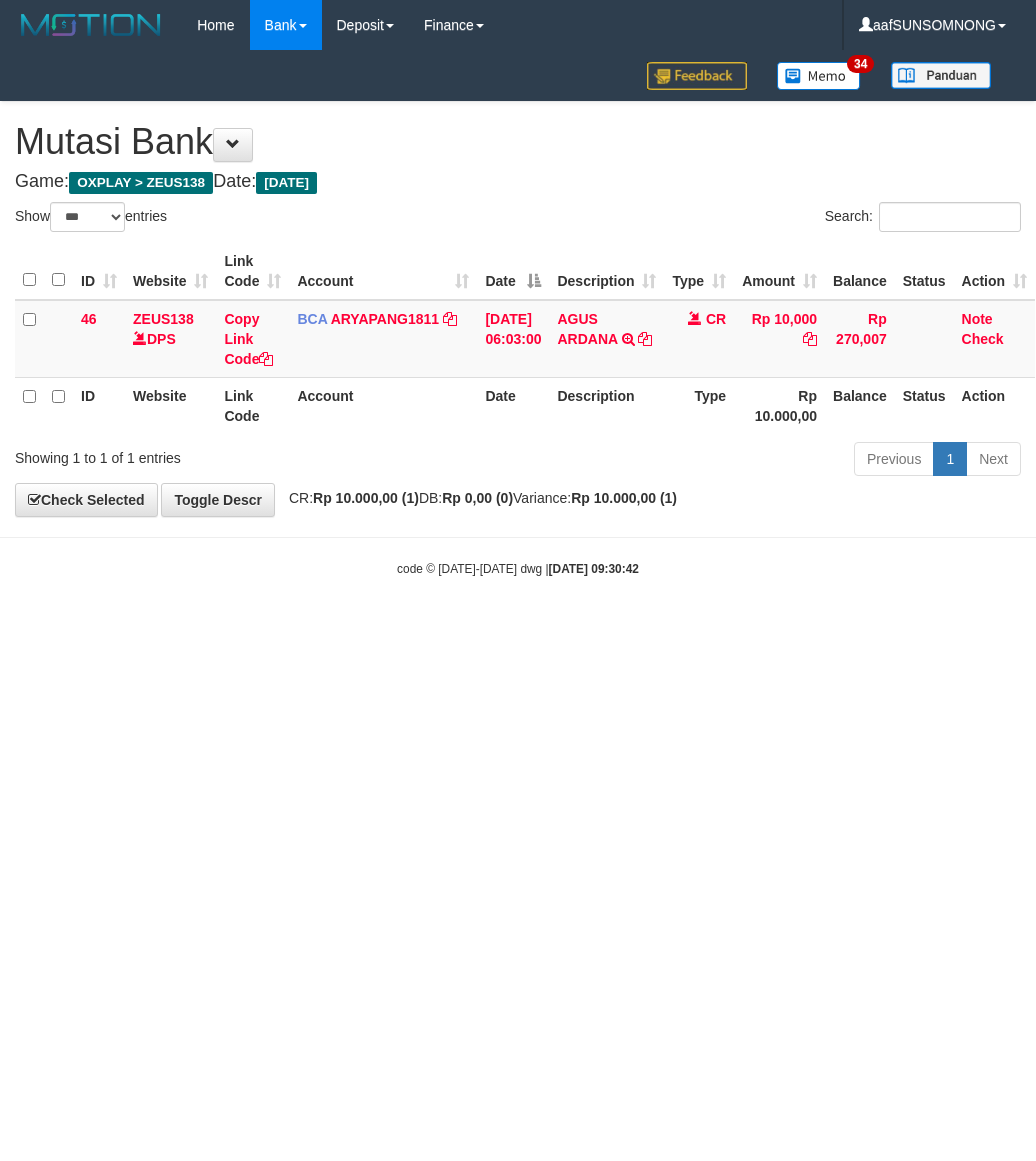select on "***" 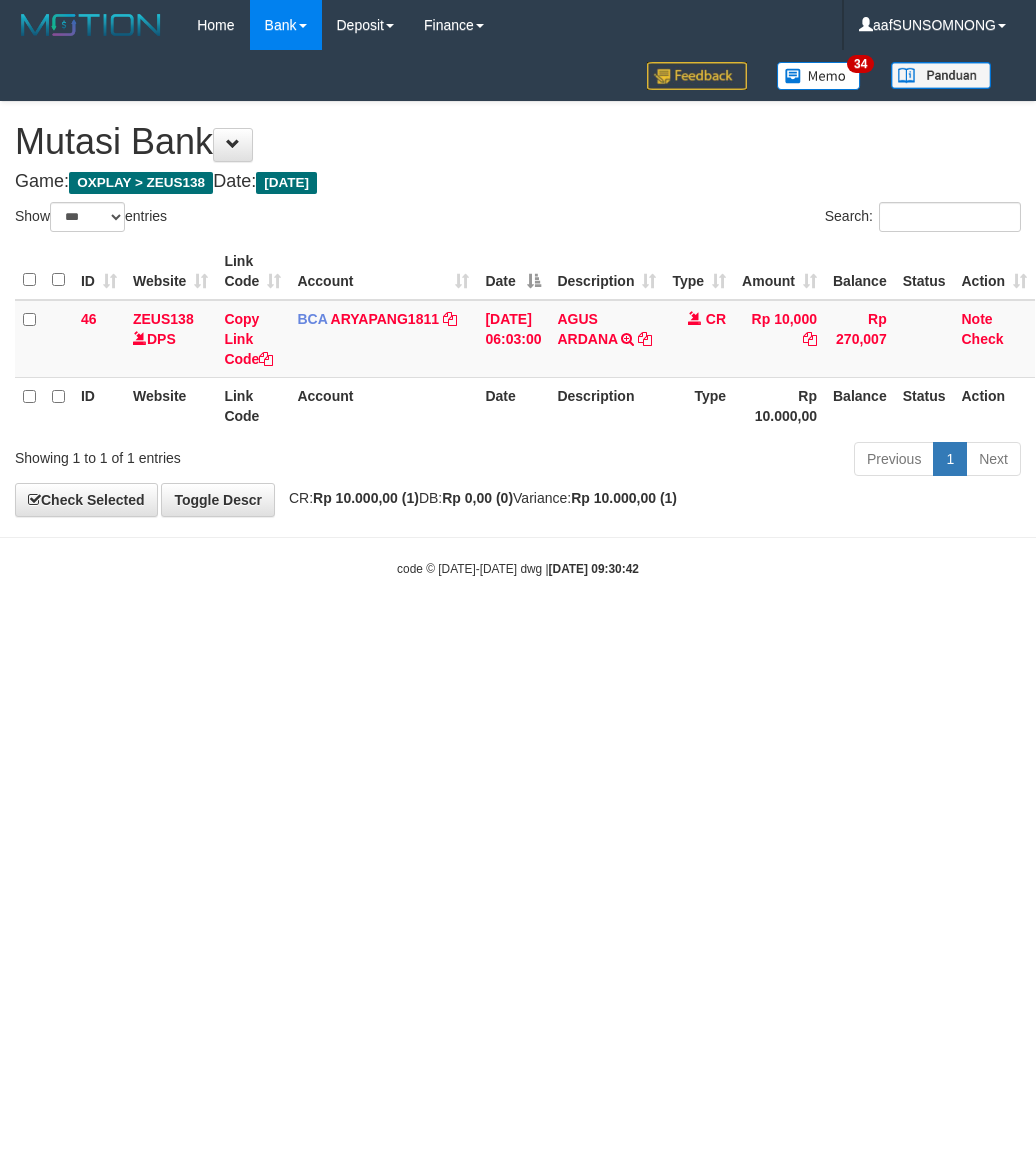 scroll, scrollTop: 0, scrollLeft: 0, axis: both 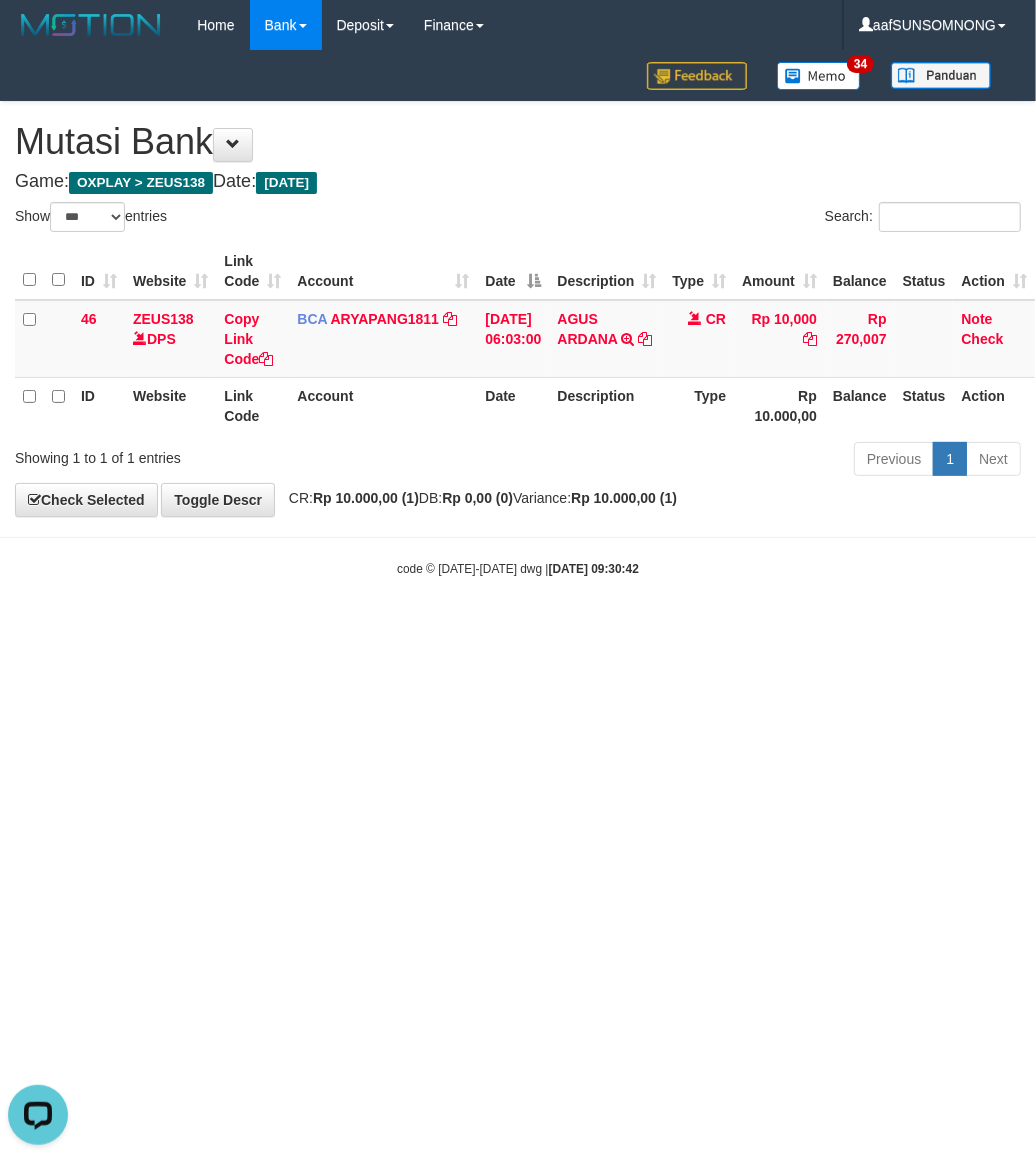 drag, startPoint x: 365, startPoint y: 878, endPoint x: 375, endPoint y: 875, distance: 10.440307 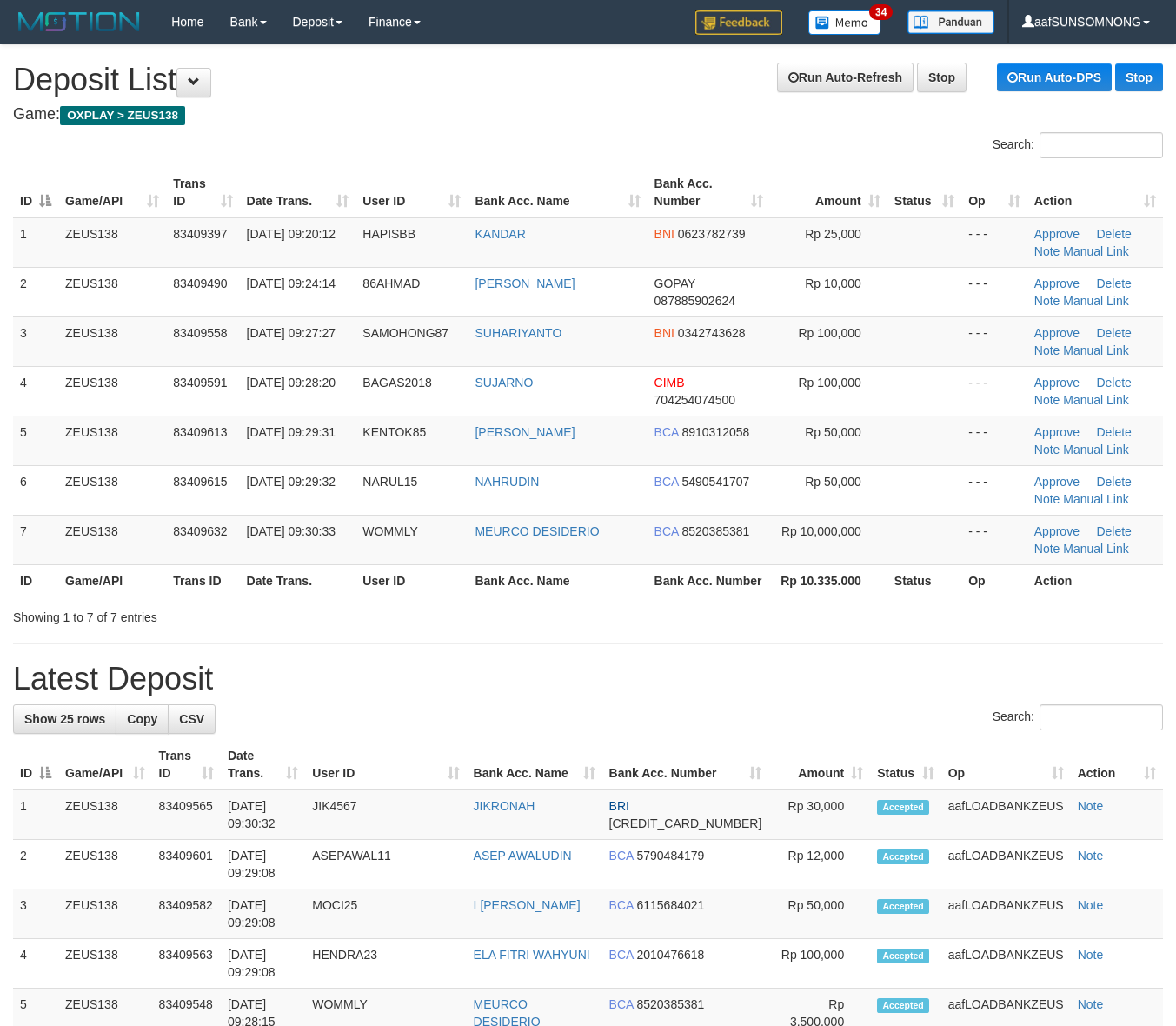 scroll, scrollTop: 0, scrollLeft: 0, axis: both 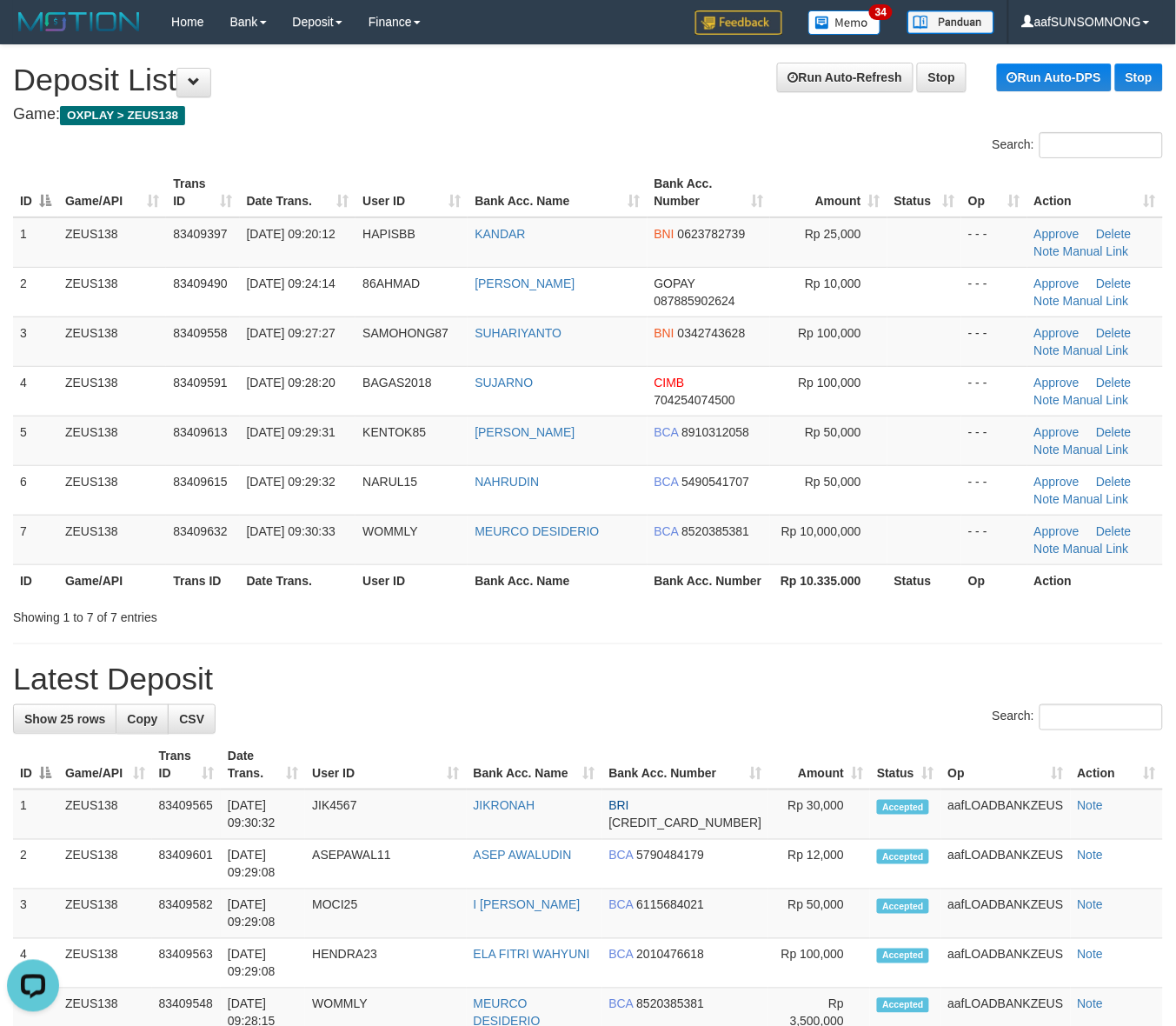 drag, startPoint x: 723, startPoint y: 681, endPoint x: 1095, endPoint y: 729, distance: 375.084 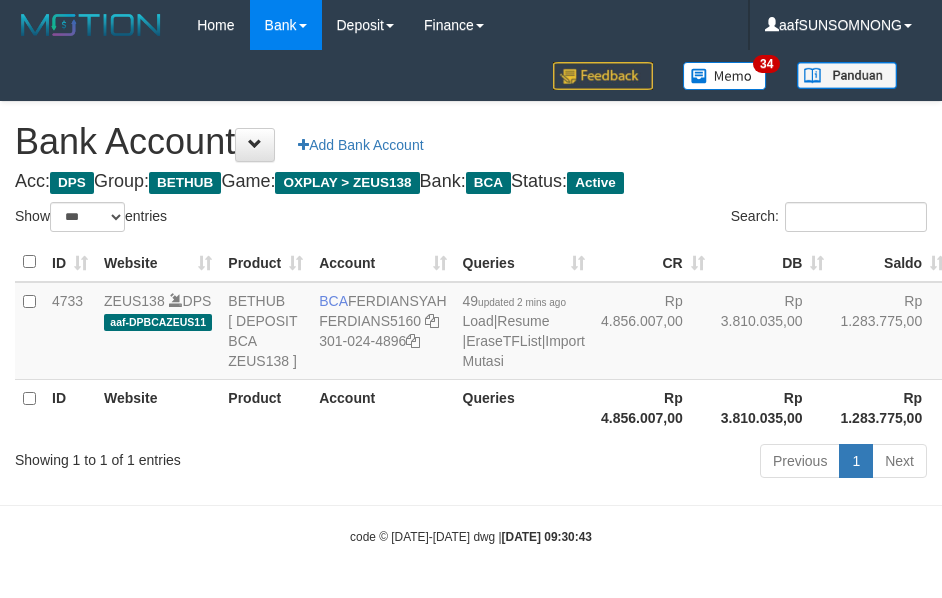 select on "***" 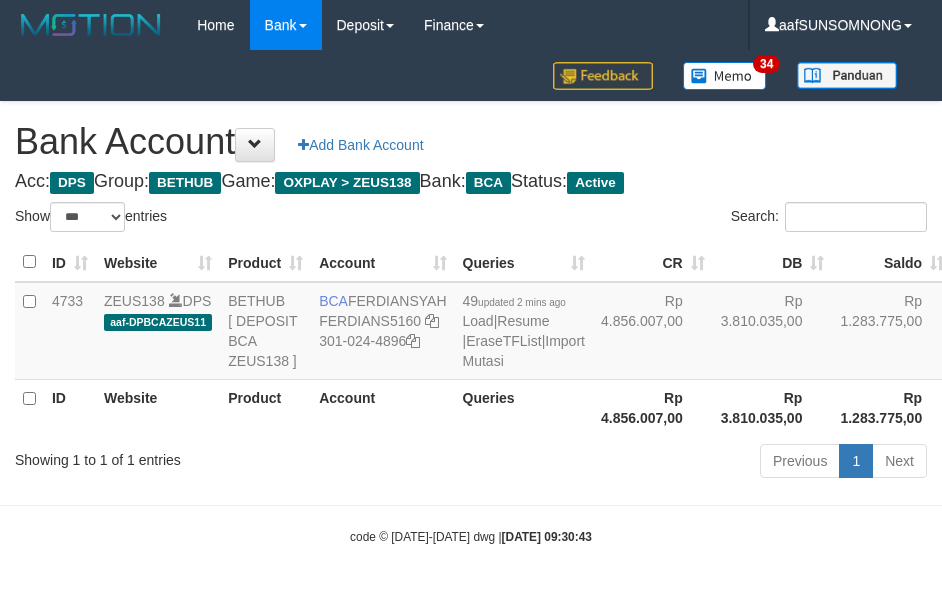 scroll, scrollTop: 38, scrollLeft: 0, axis: vertical 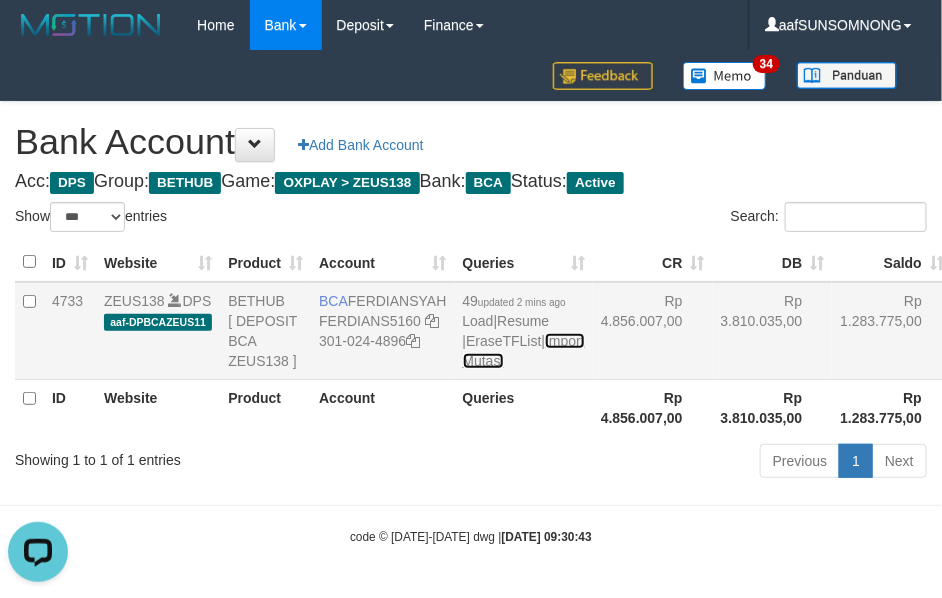 click on "Import Mutasi" at bounding box center [524, 351] 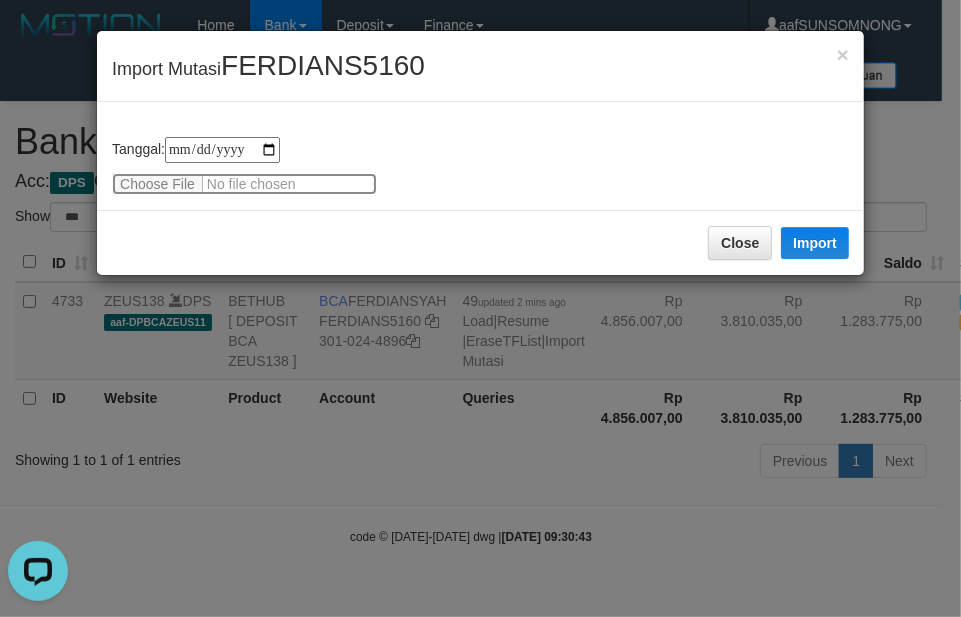 click at bounding box center [244, 184] 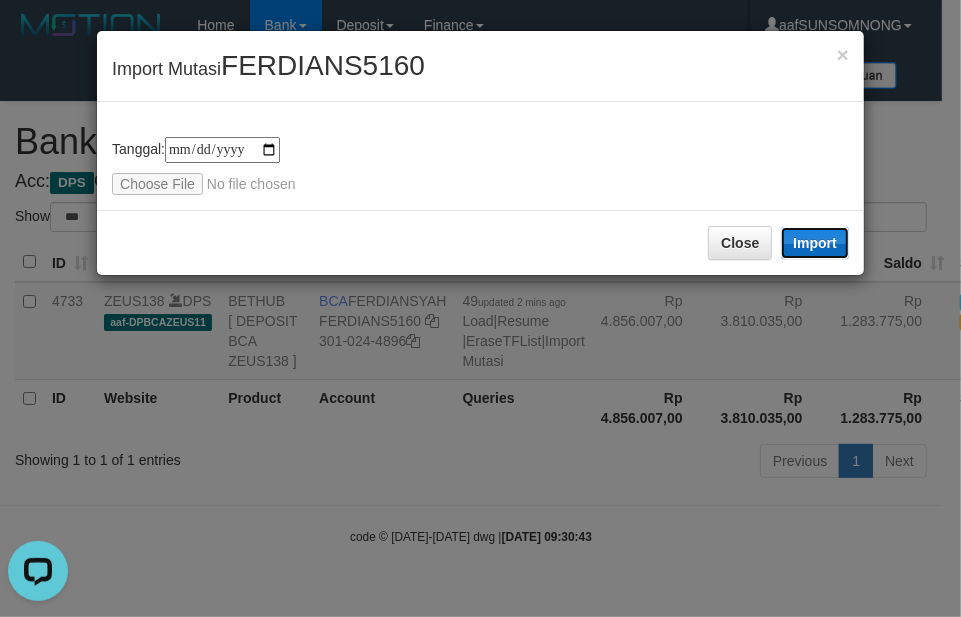 click on "Import" at bounding box center (815, 243) 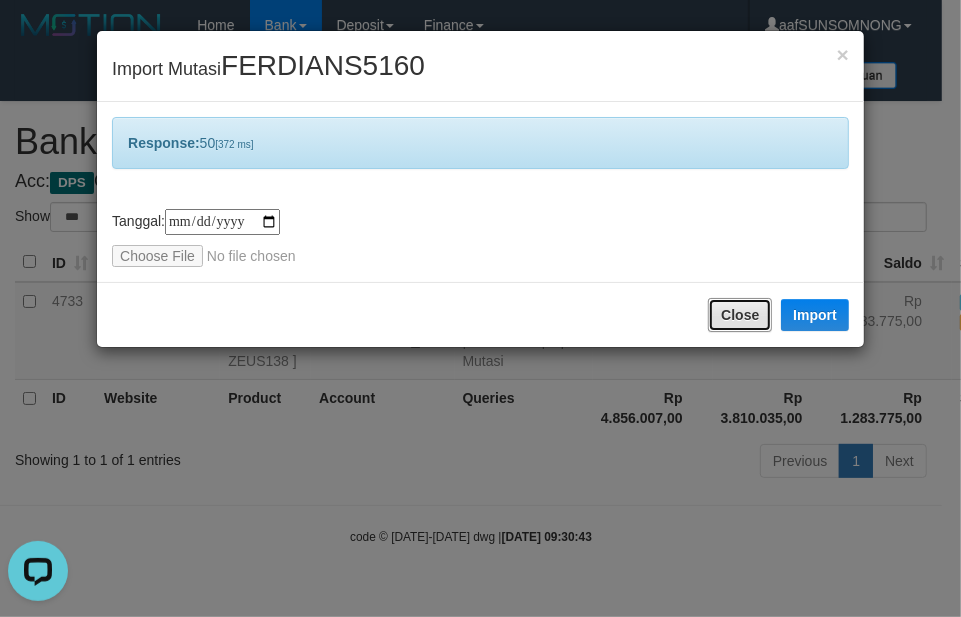 drag, startPoint x: 727, startPoint y: 297, endPoint x: 710, endPoint y: 332, distance: 38.910152 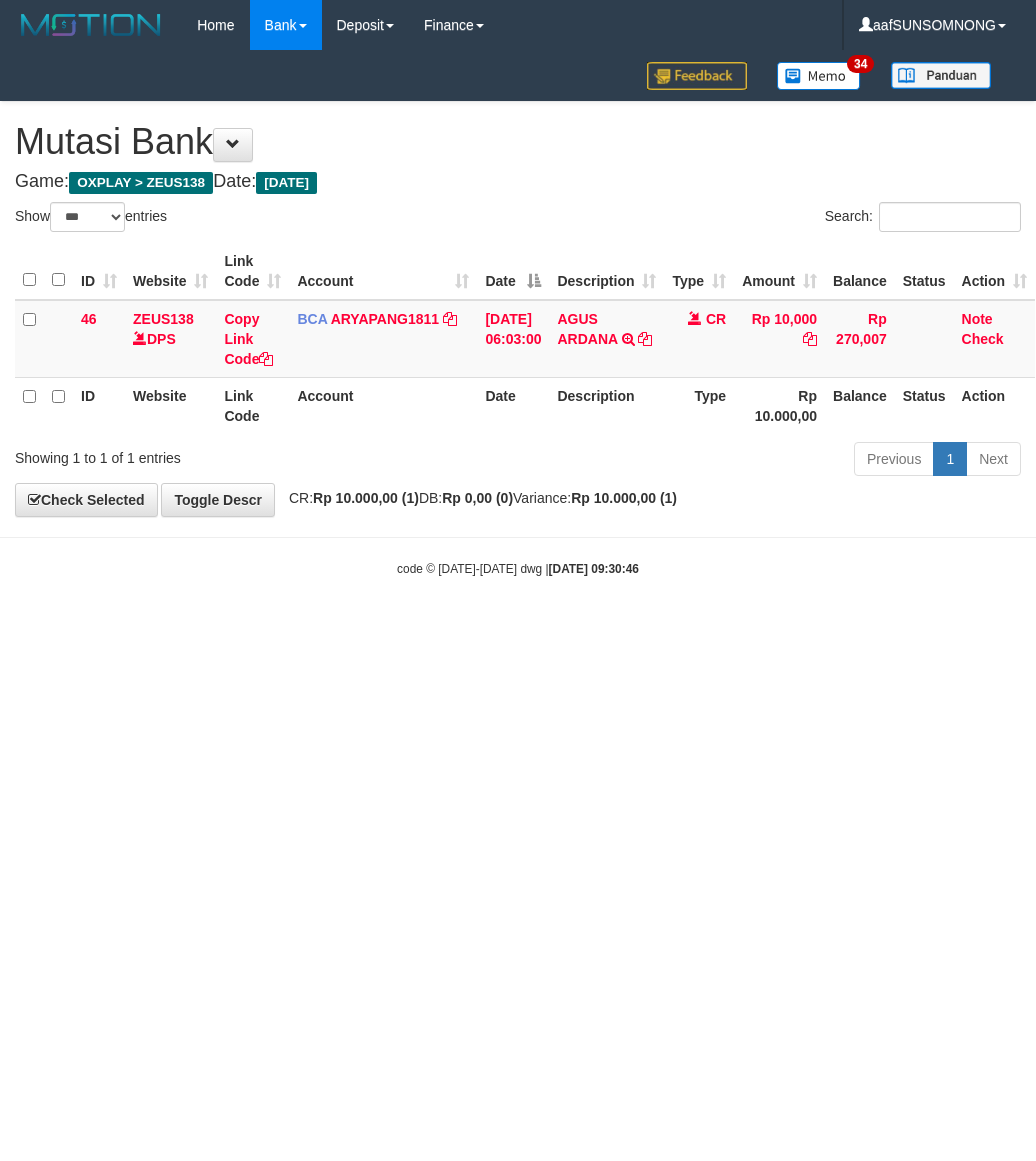 select on "***" 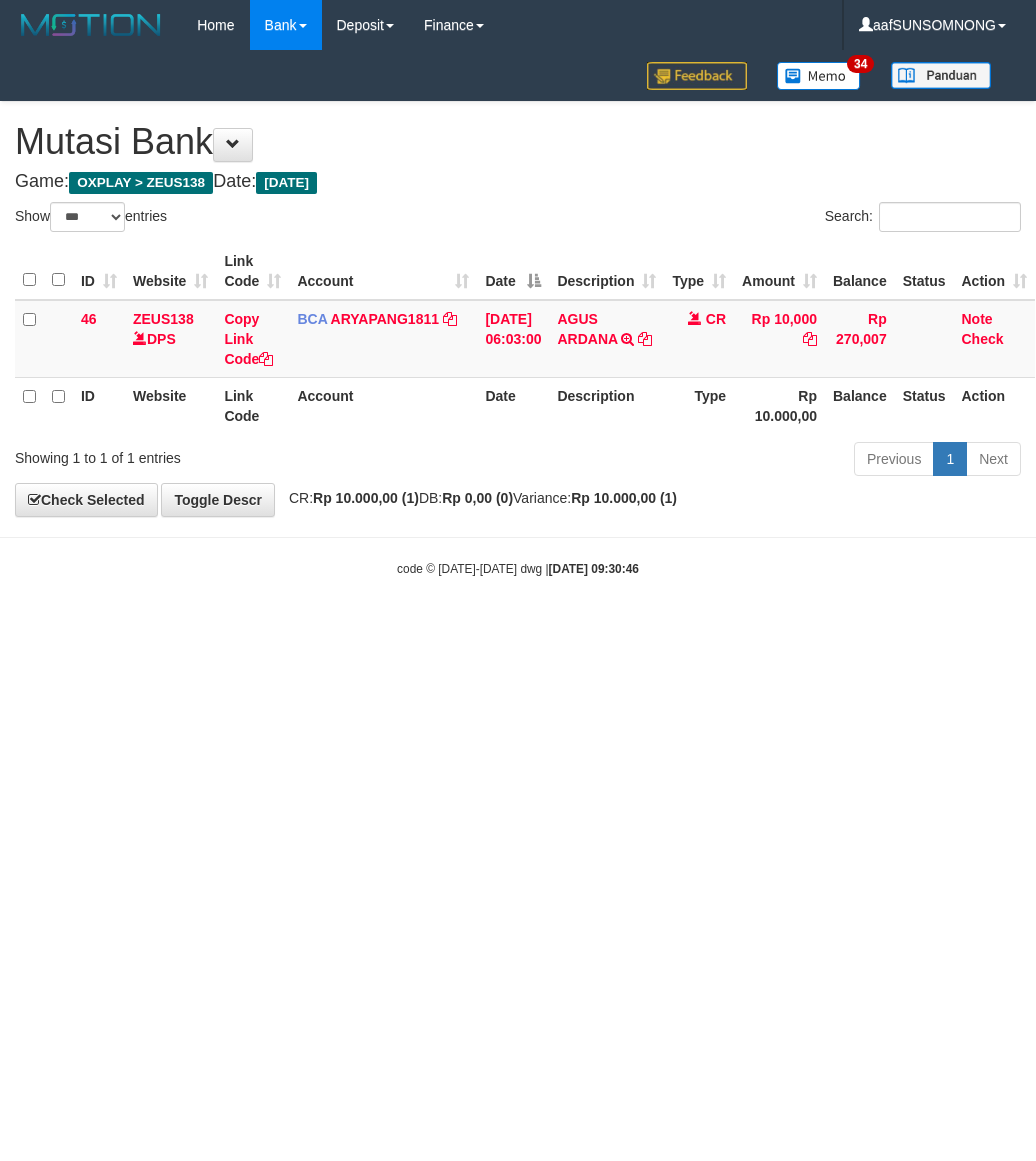 scroll, scrollTop: 0, scrollLeft: 0, axis: both 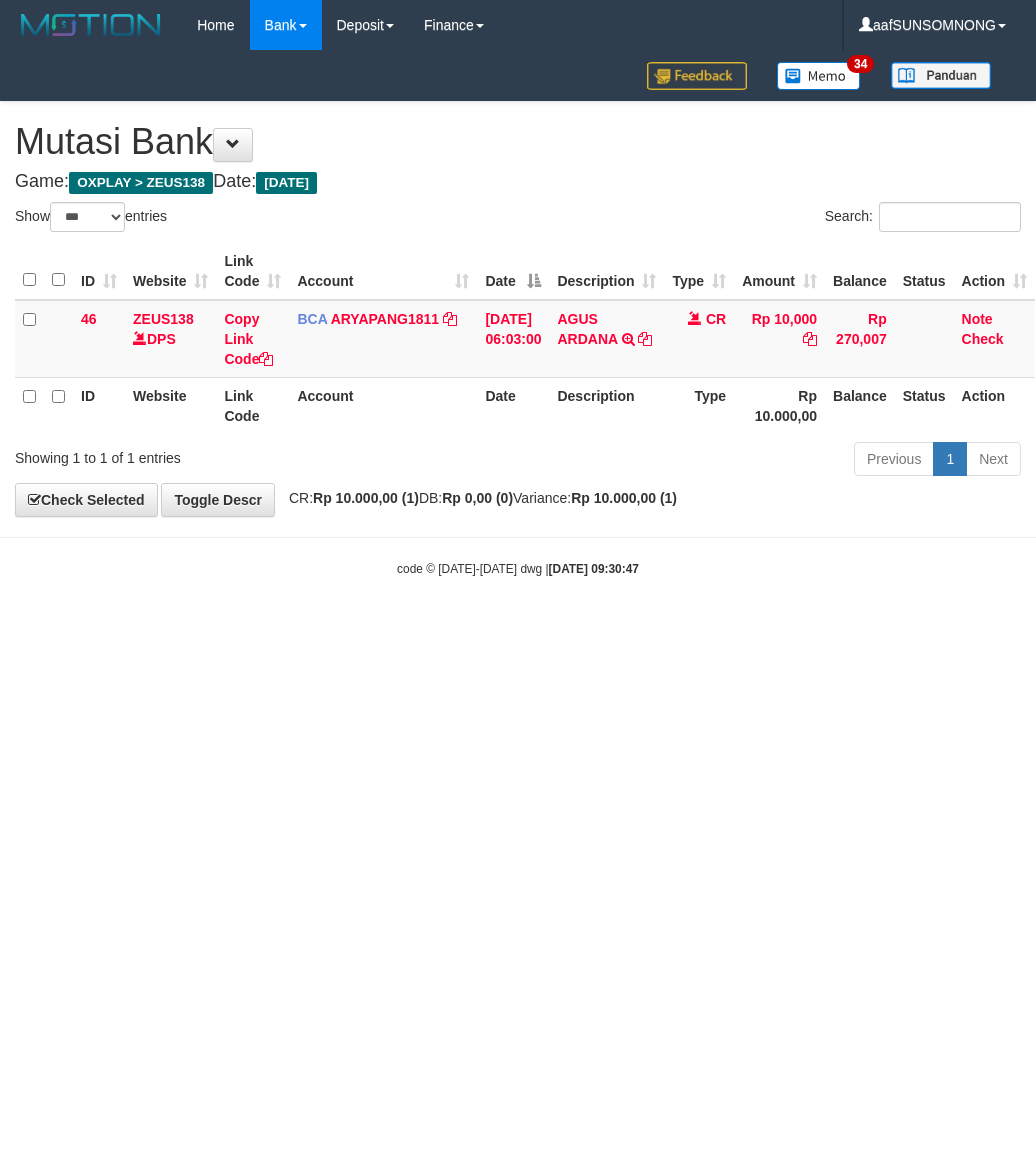 select on "***" 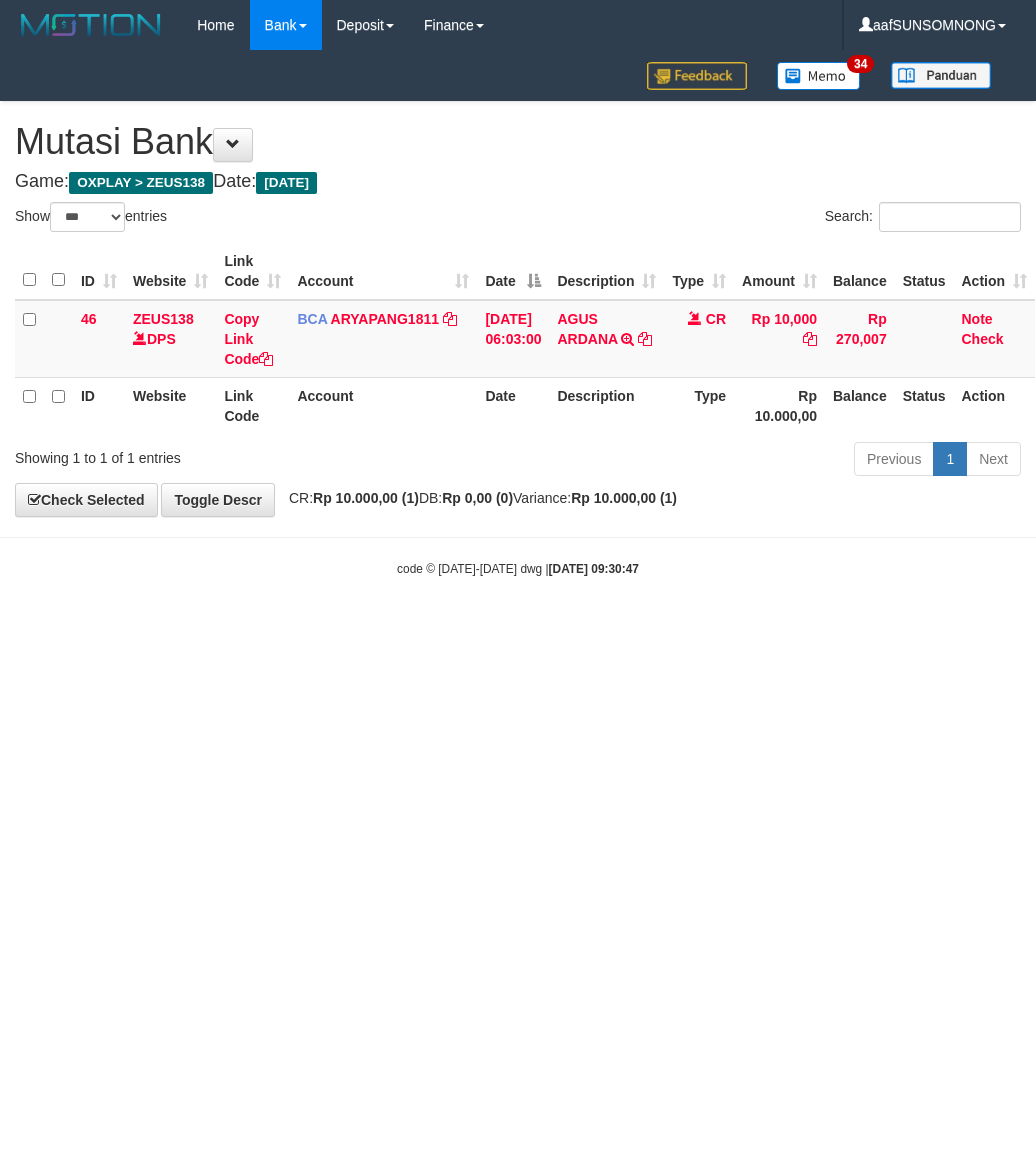 scroll, scrollTop: 0, scrollLeft: 0, axis: both 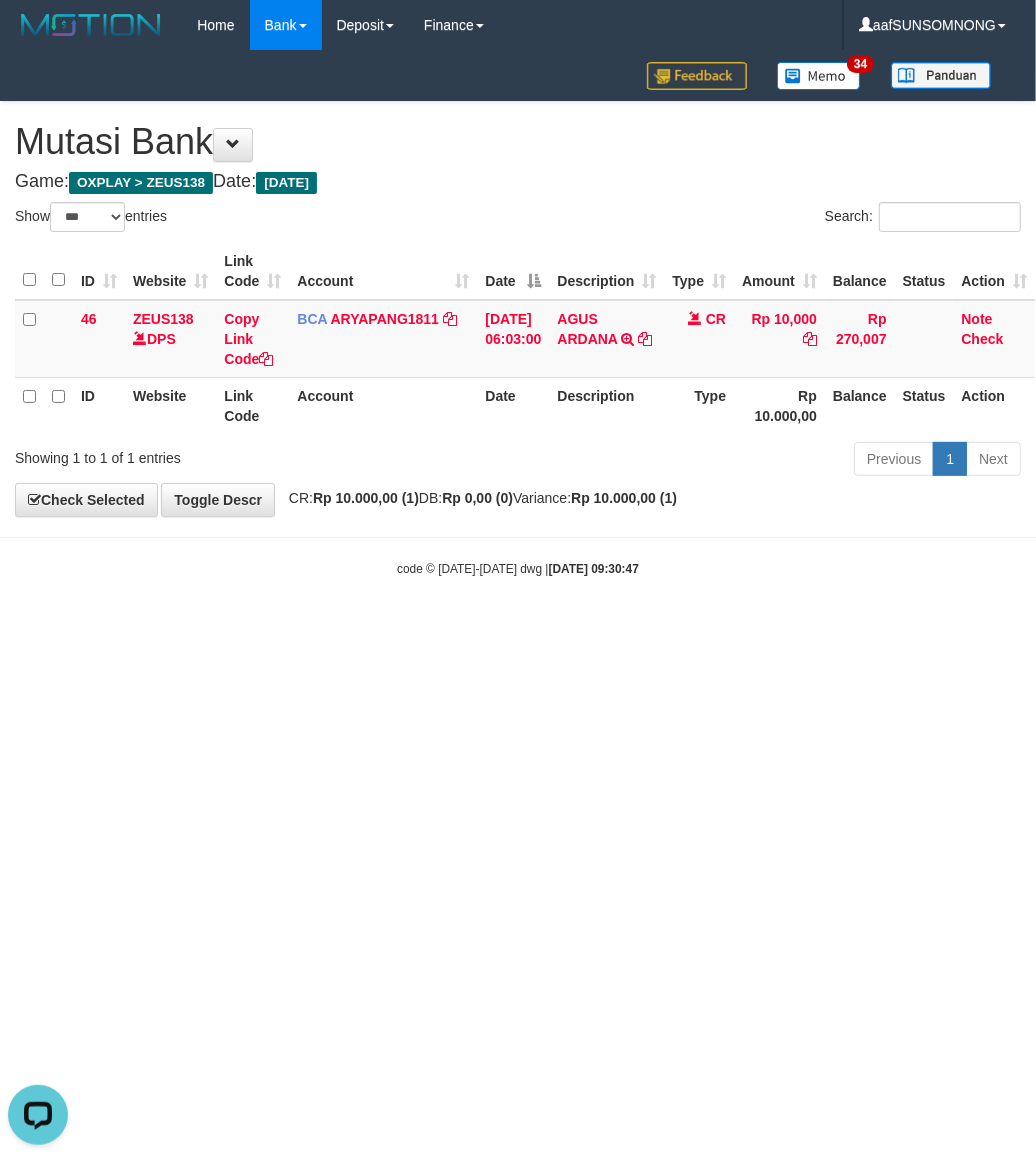 click on "Toggle navigation
Home
Bank
Account List
Load
By Website
Group
[OXPLAY]													ZEUS138
By Load Group (DPS)
Sync" at bounding box center [518, 314] 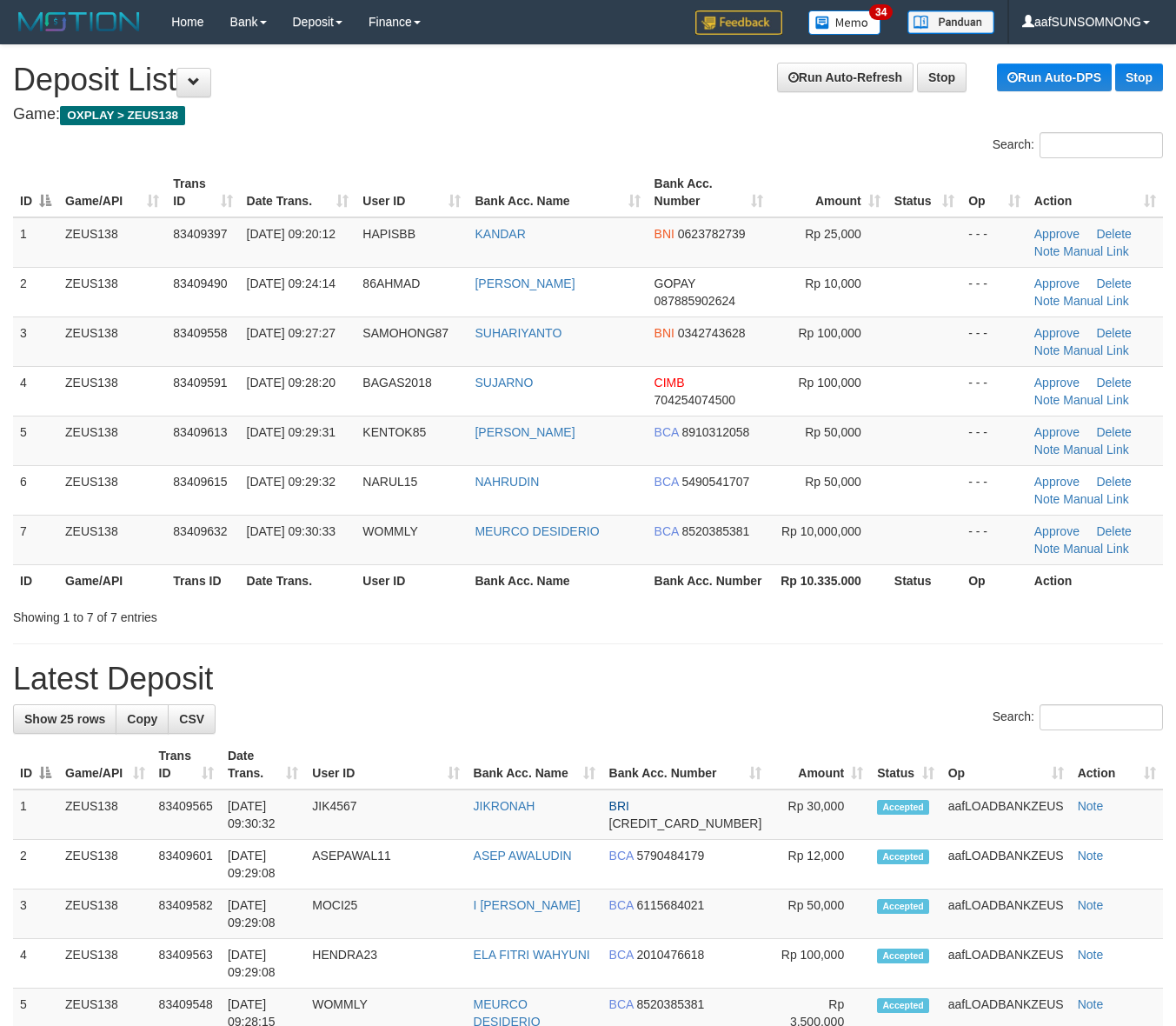 scroll, scrollTop: 0, scrollLeft: 0, axis: both 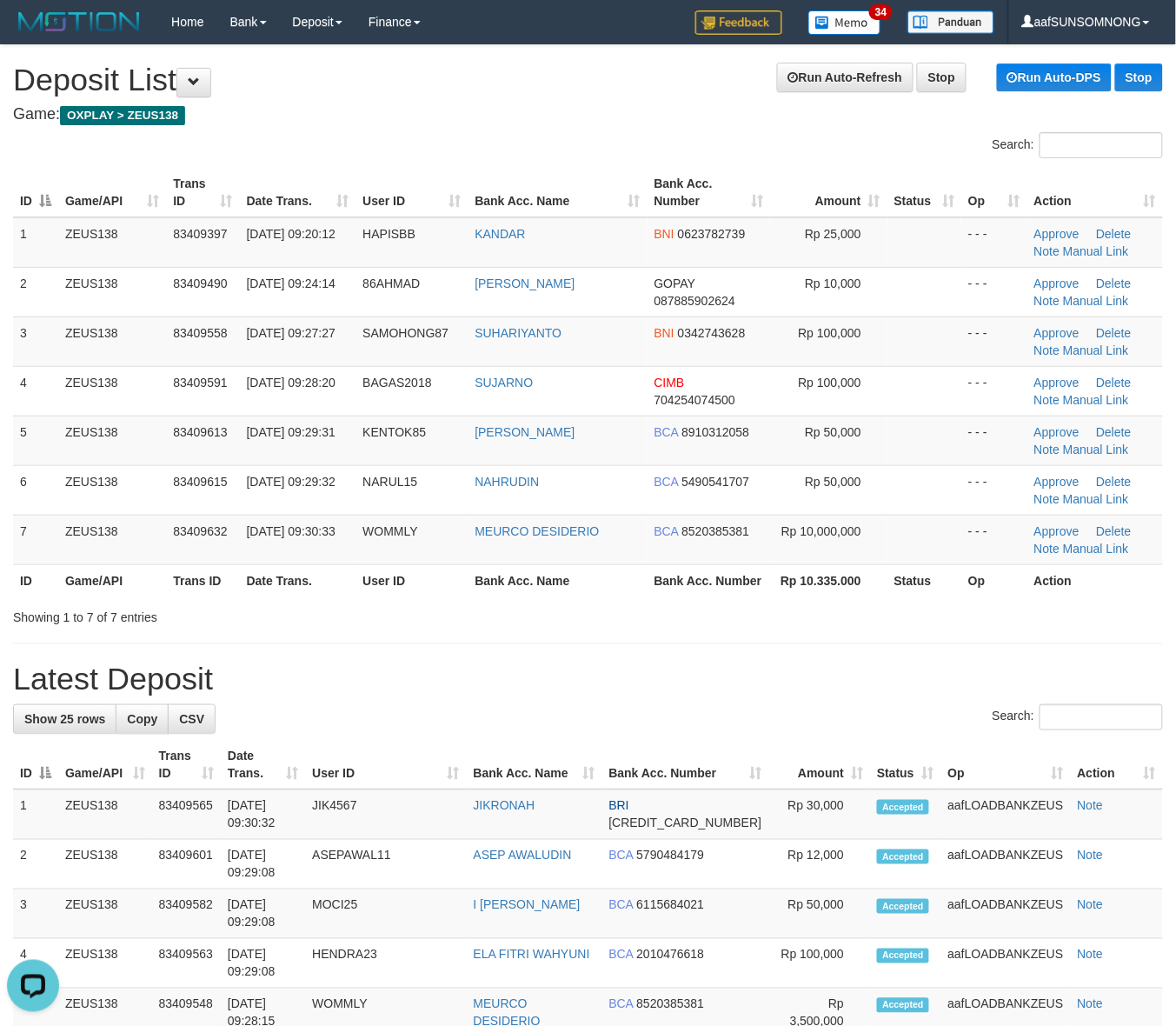 drag, startPoint x: 761, startPoint y: 710, endPoint x: 809, endPoint y: 700, distance: 49.030603 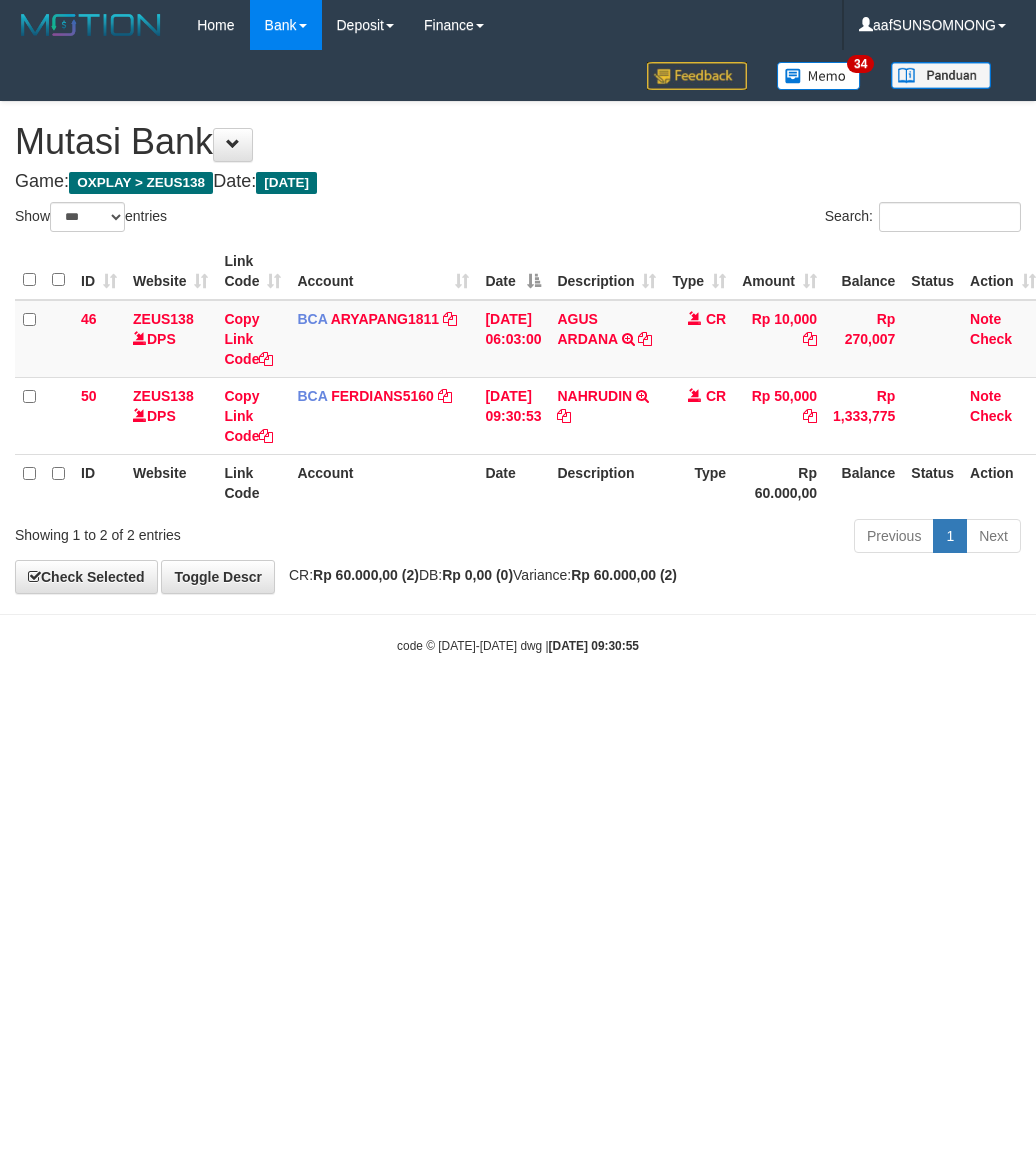 select on "***" 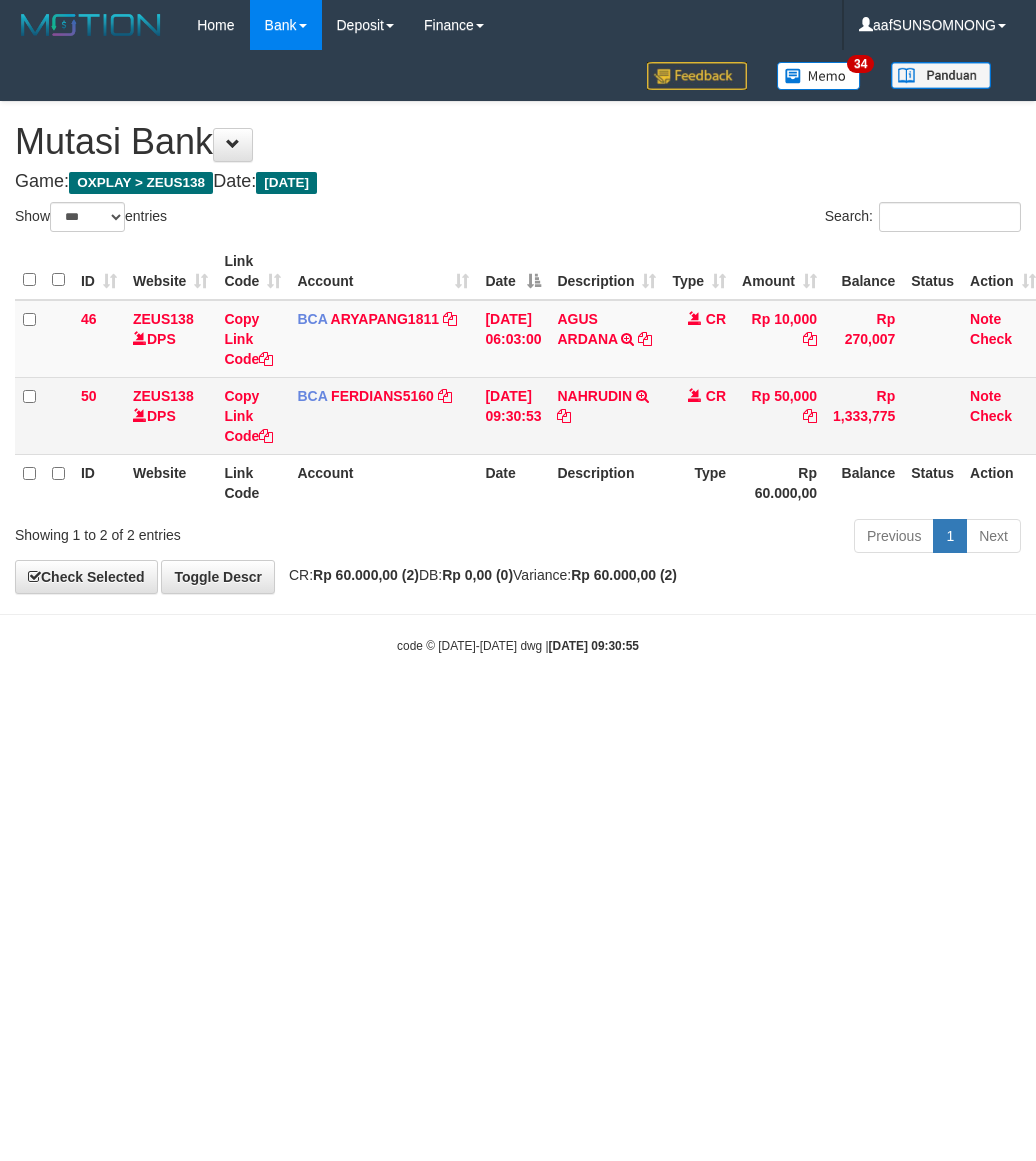 scroll, scrollTop: 0, scrollLeft: 0, axis: both 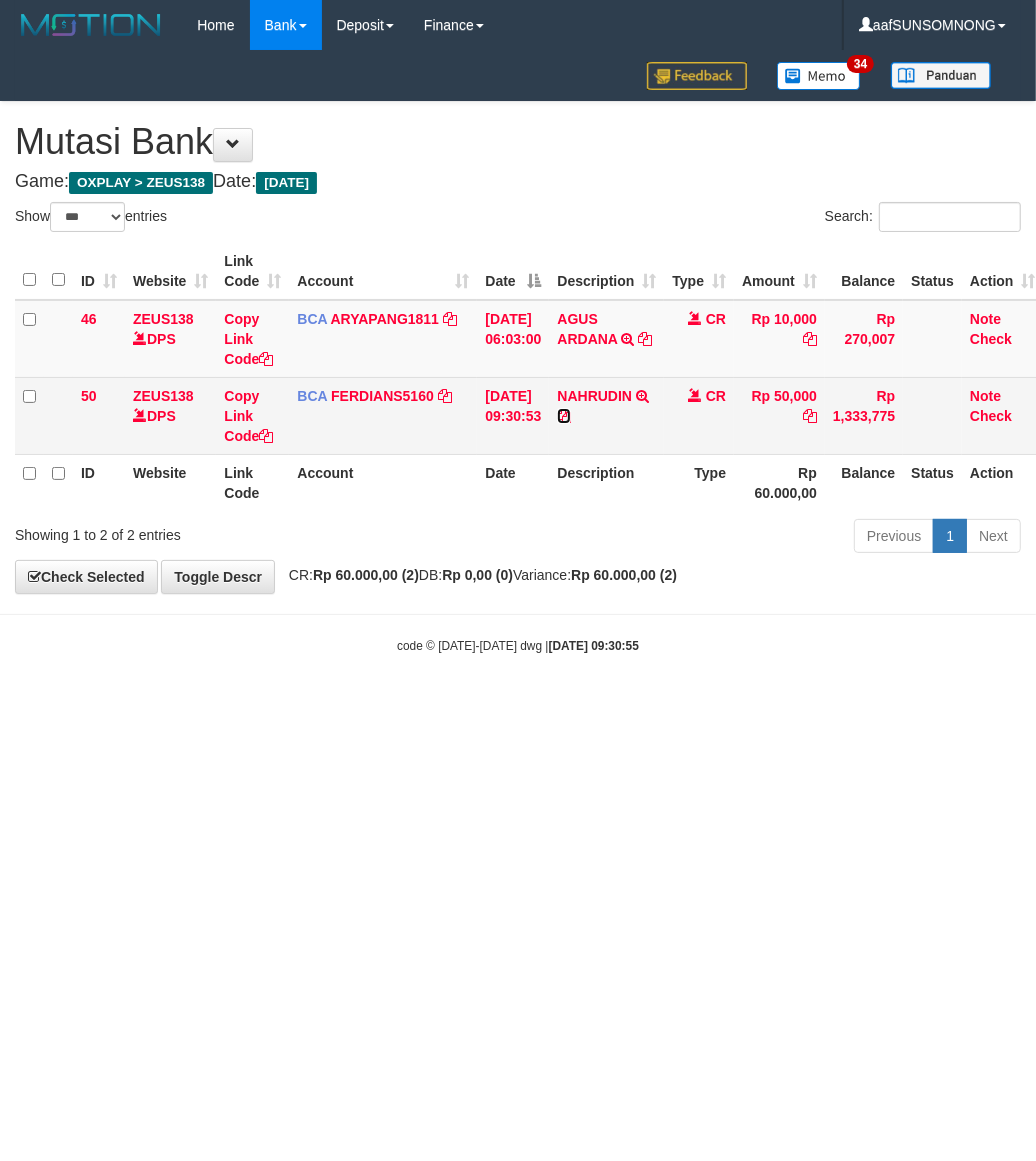 click at bounding box center [564, 416] 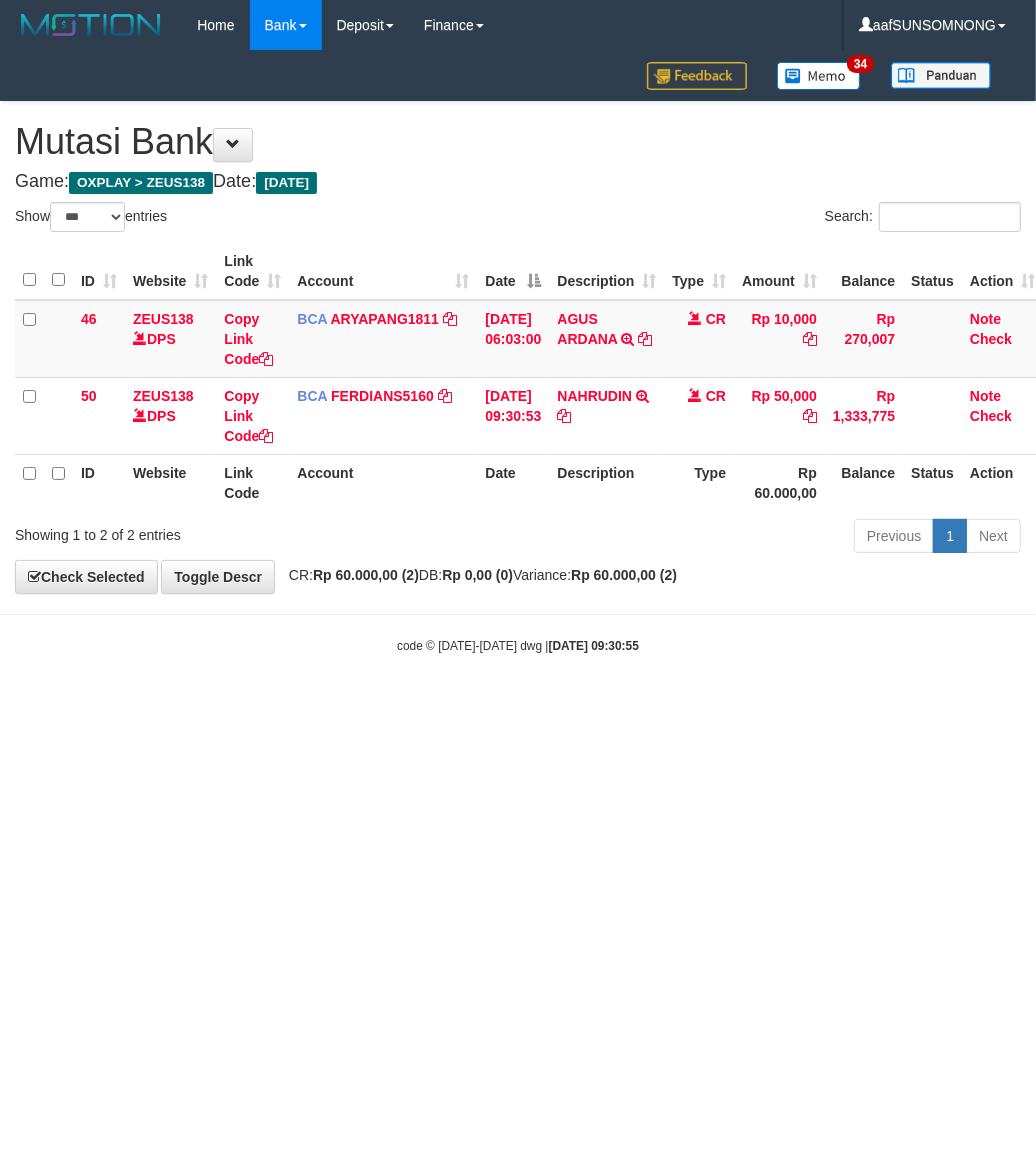 click on "Toggle navigation
Home
Bank
Account List
Load
By Website
Group
[OXPLAY]													ZEUS138
By Load Group (DPS)
Sync" at bounding box center (518, 352) 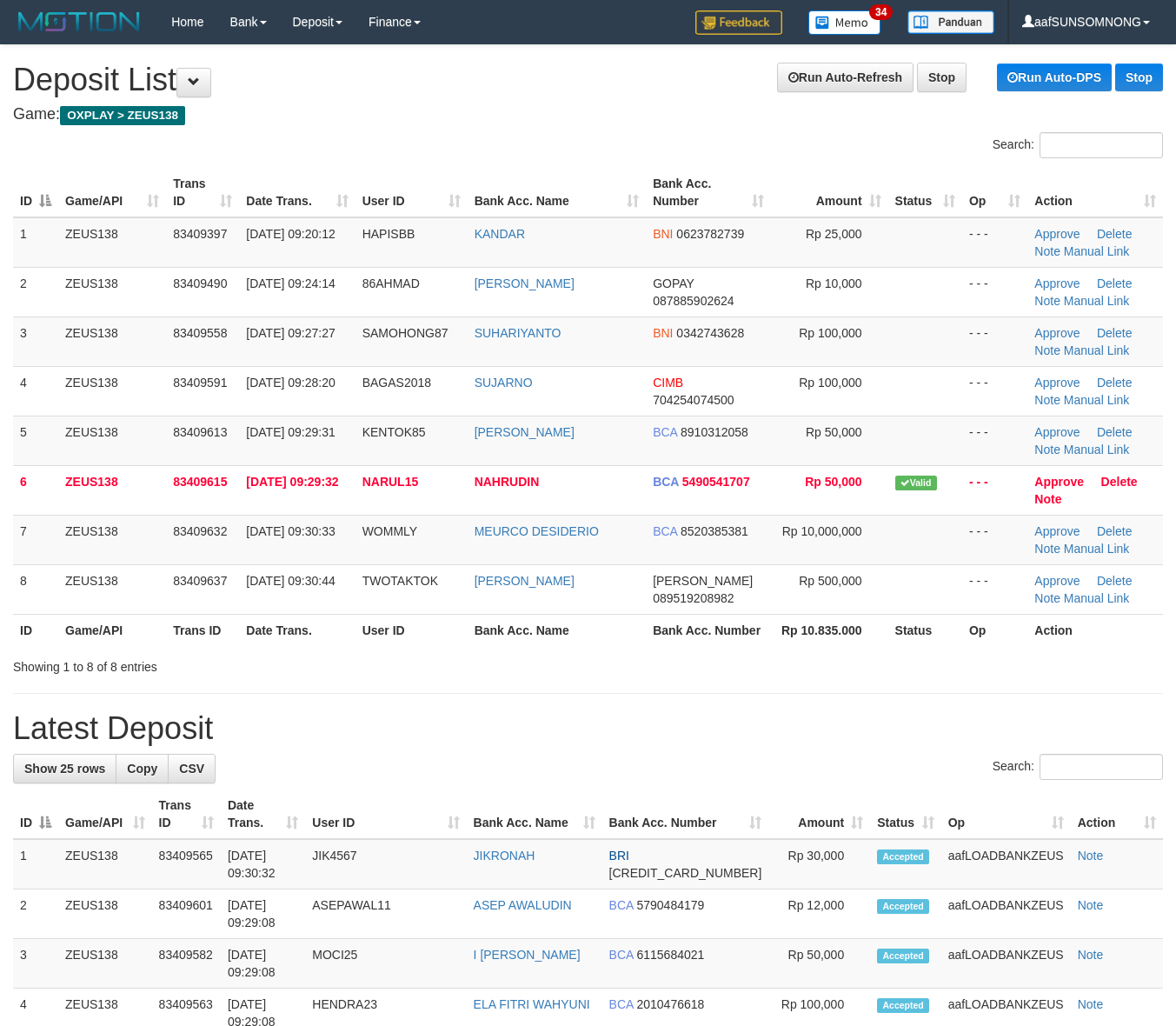 scroll, scrollTop: 0, scrollLeft: 0, axis: both 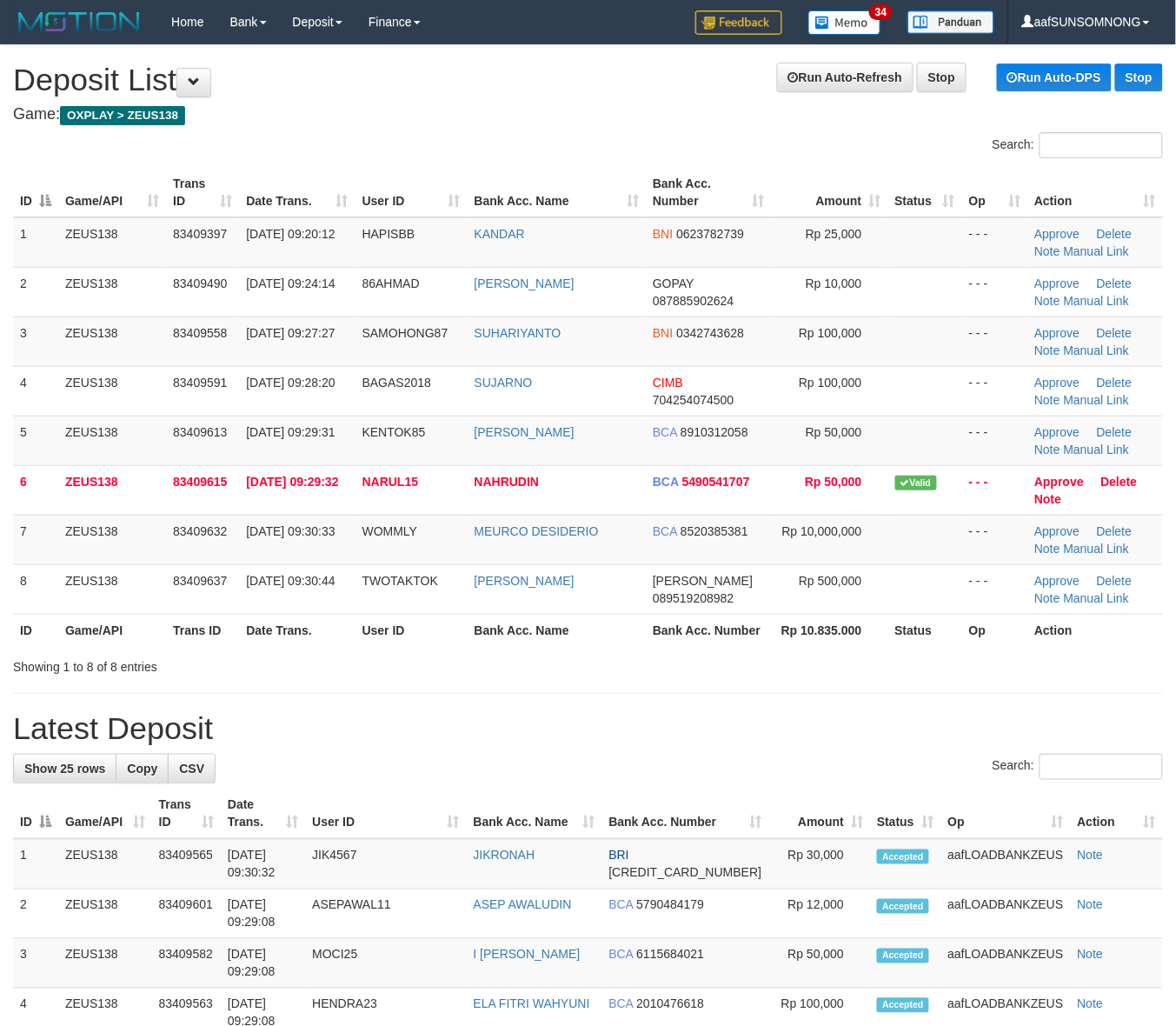 drag, startPoint x: 770, startPoint y: 742, endPoint x: 1027, endPoint y: 729, distance: 257.3286 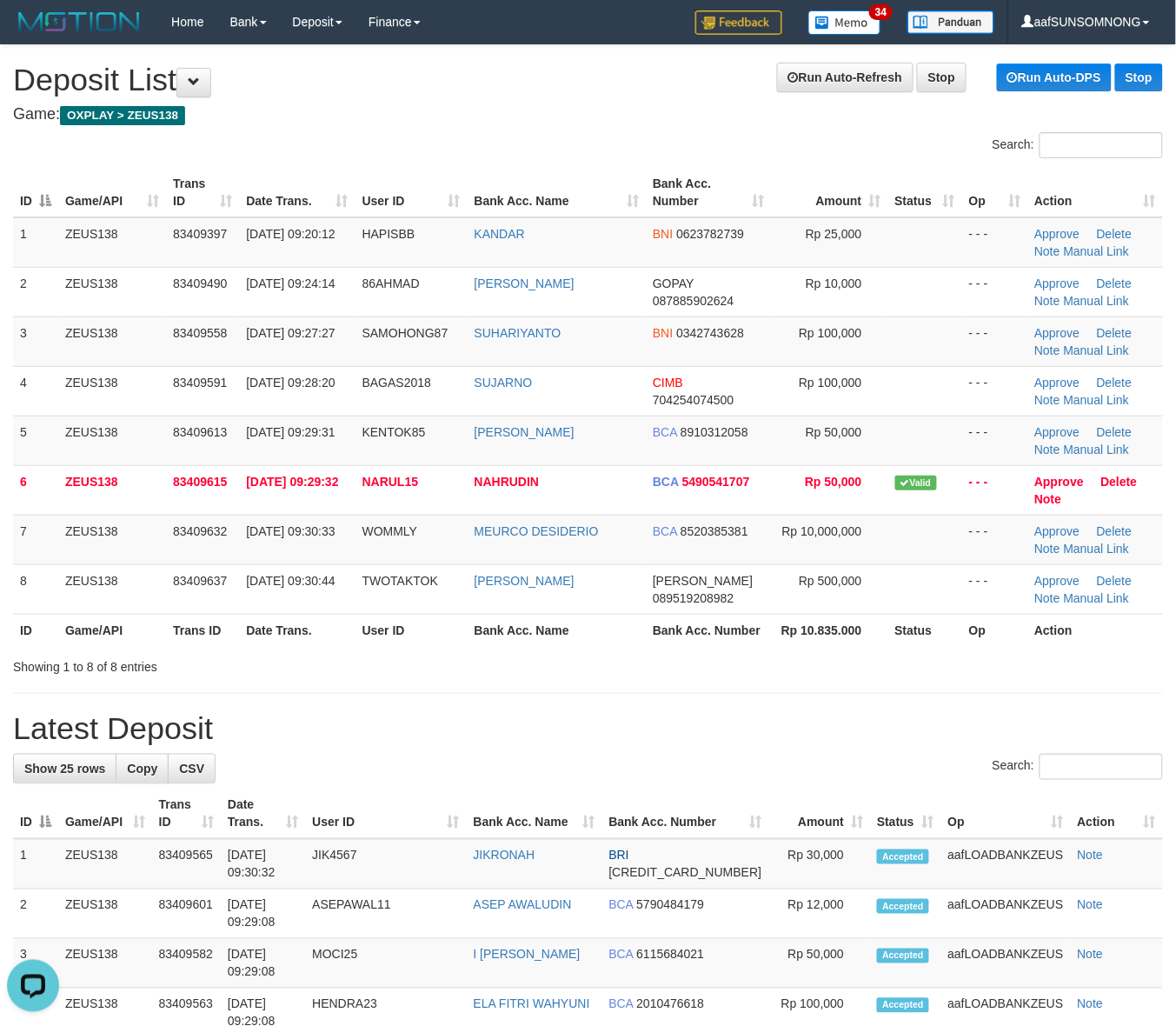 scroll, scrollTop: 0, scrollLeft: 0, axis: both 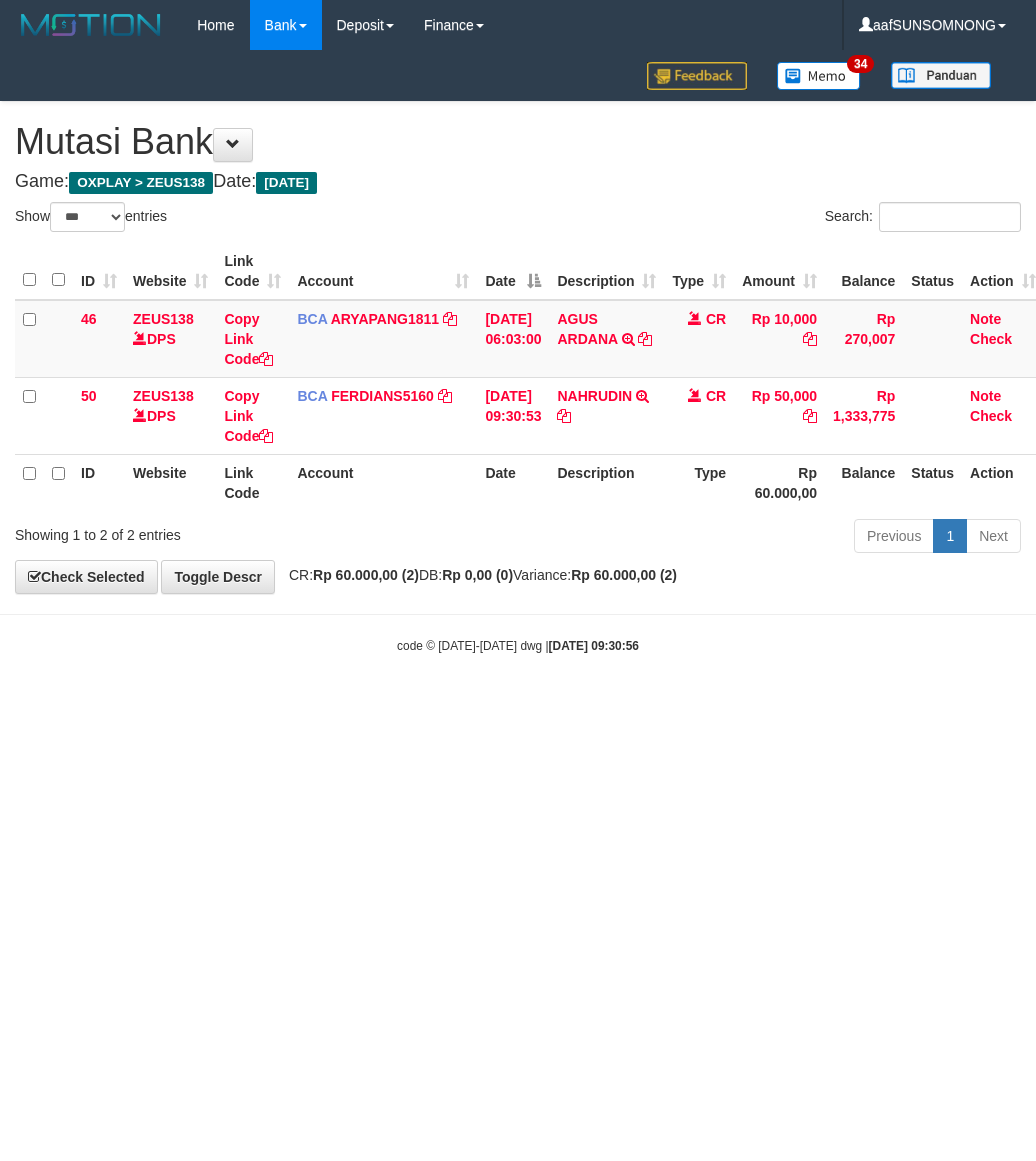 select on "***" 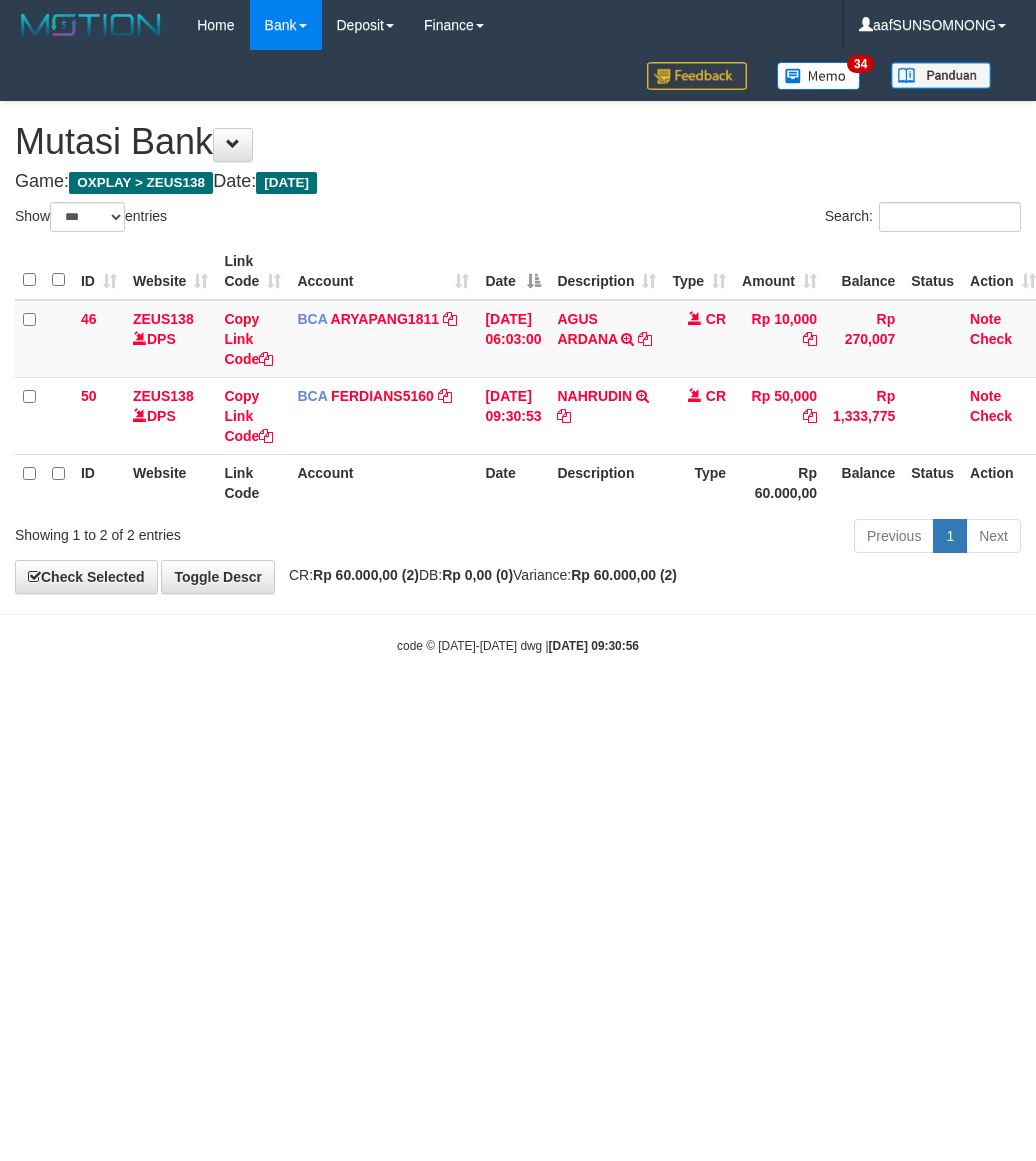 scroll, scrollTop: 0, scrollLeft: 0, axis: both 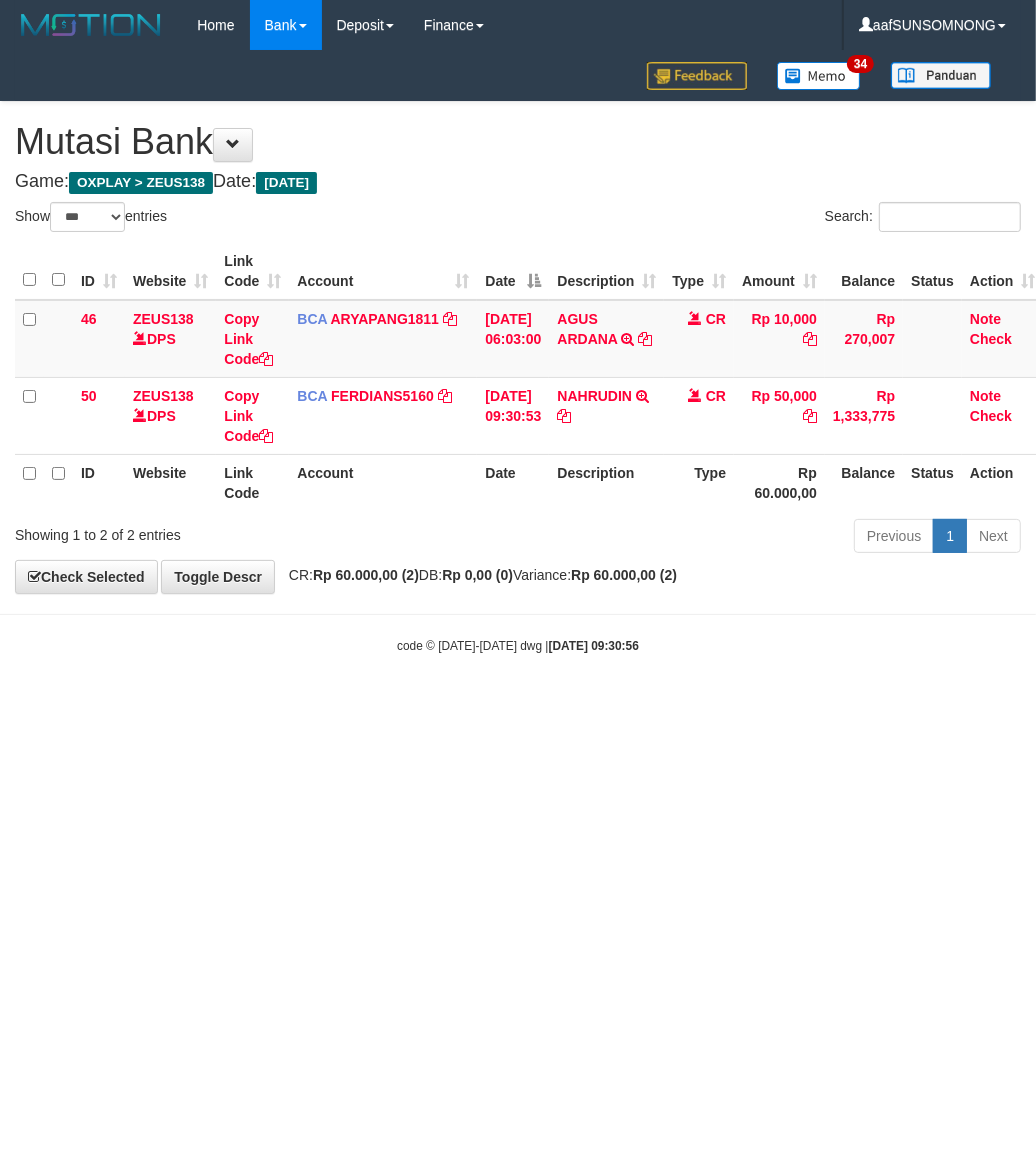 click on "Toggle navigation
Home
Bank
Account List
Load
By Website
Group
[OXPLAY]													ZEUS138
By Load Group (DPS)
Sync" at bounding box center [518, 352] 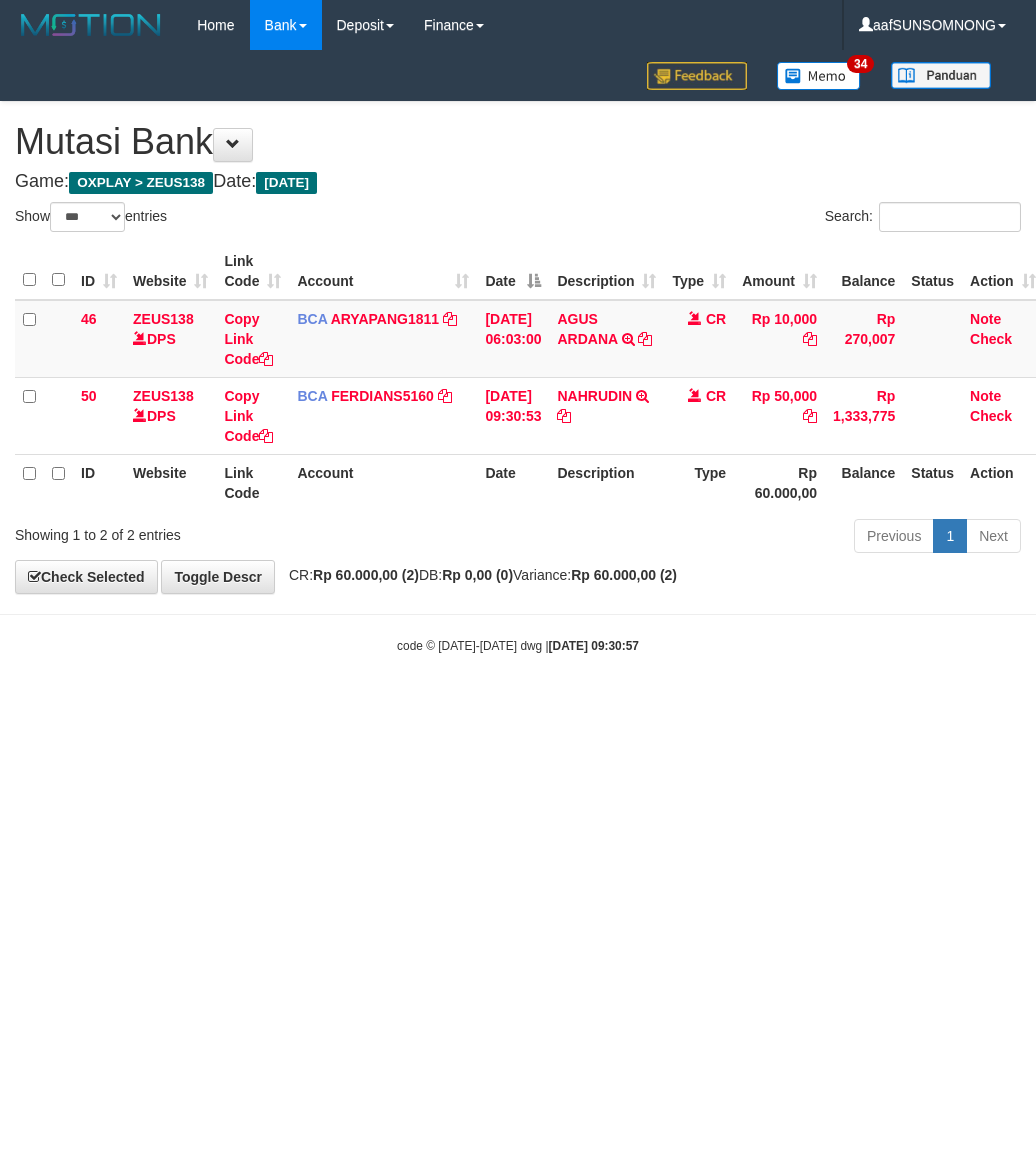 select on "***" 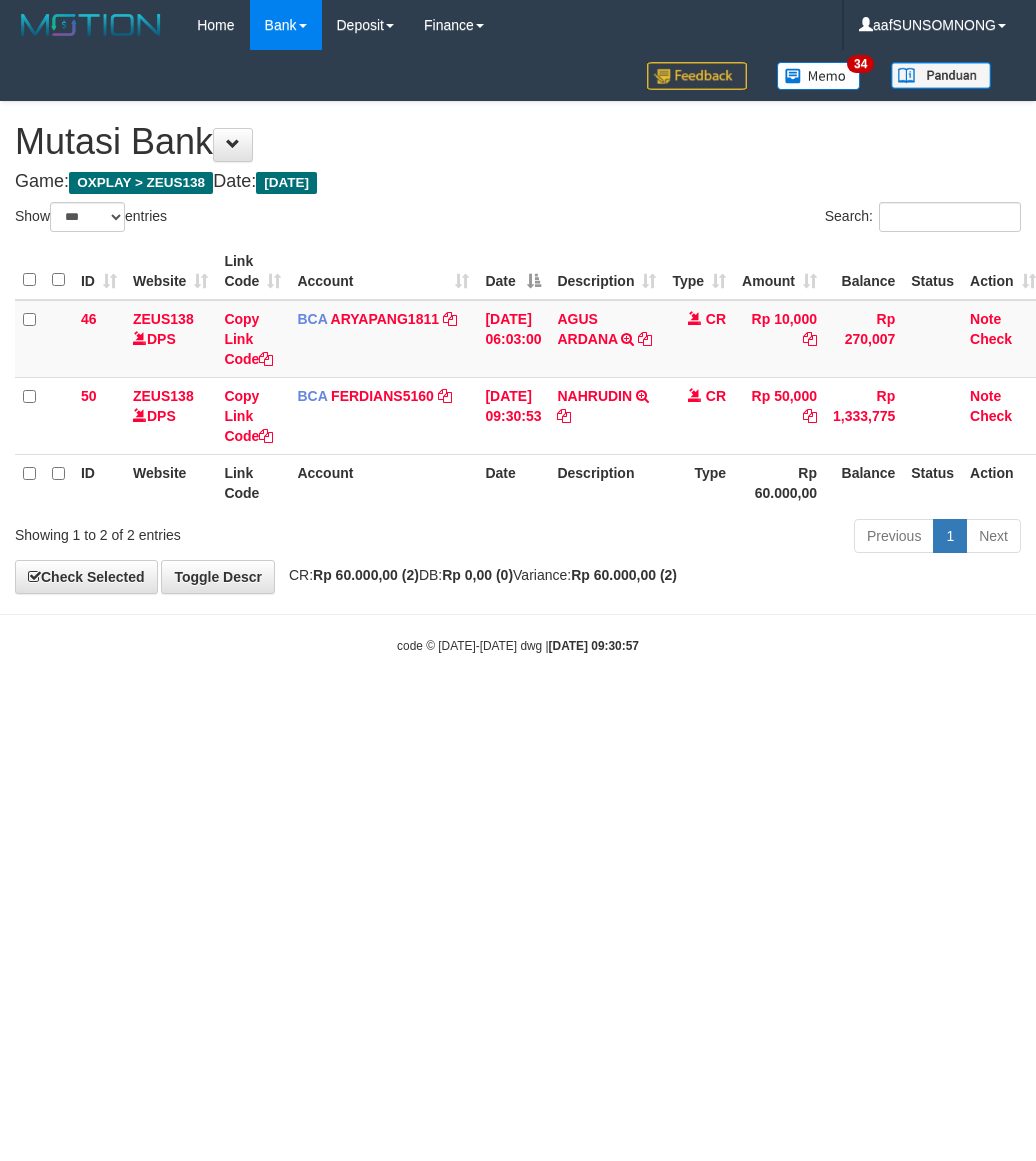 scroll, scrollTop: 0, scrollLeft: 0, axis: both 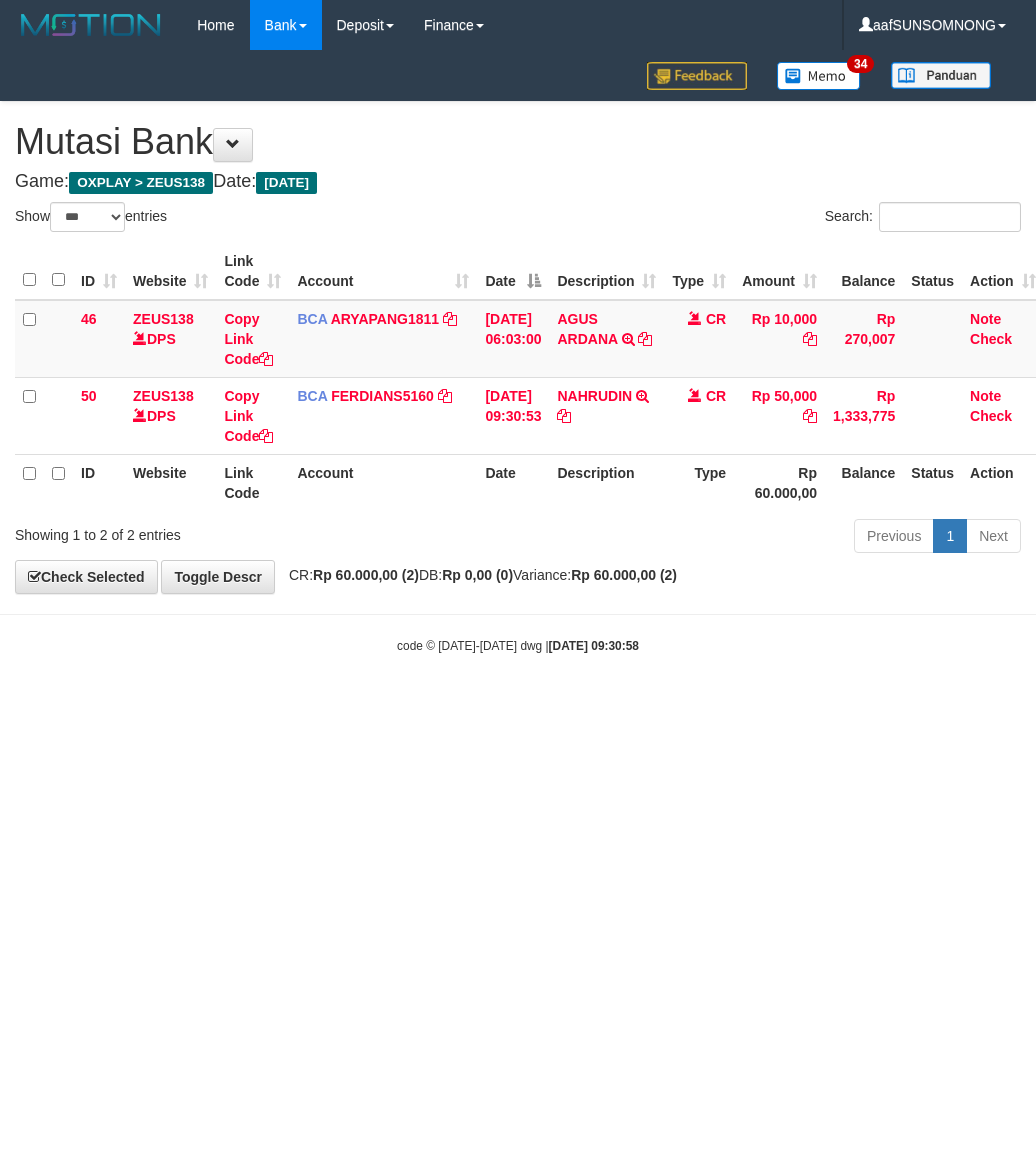 select on "***" 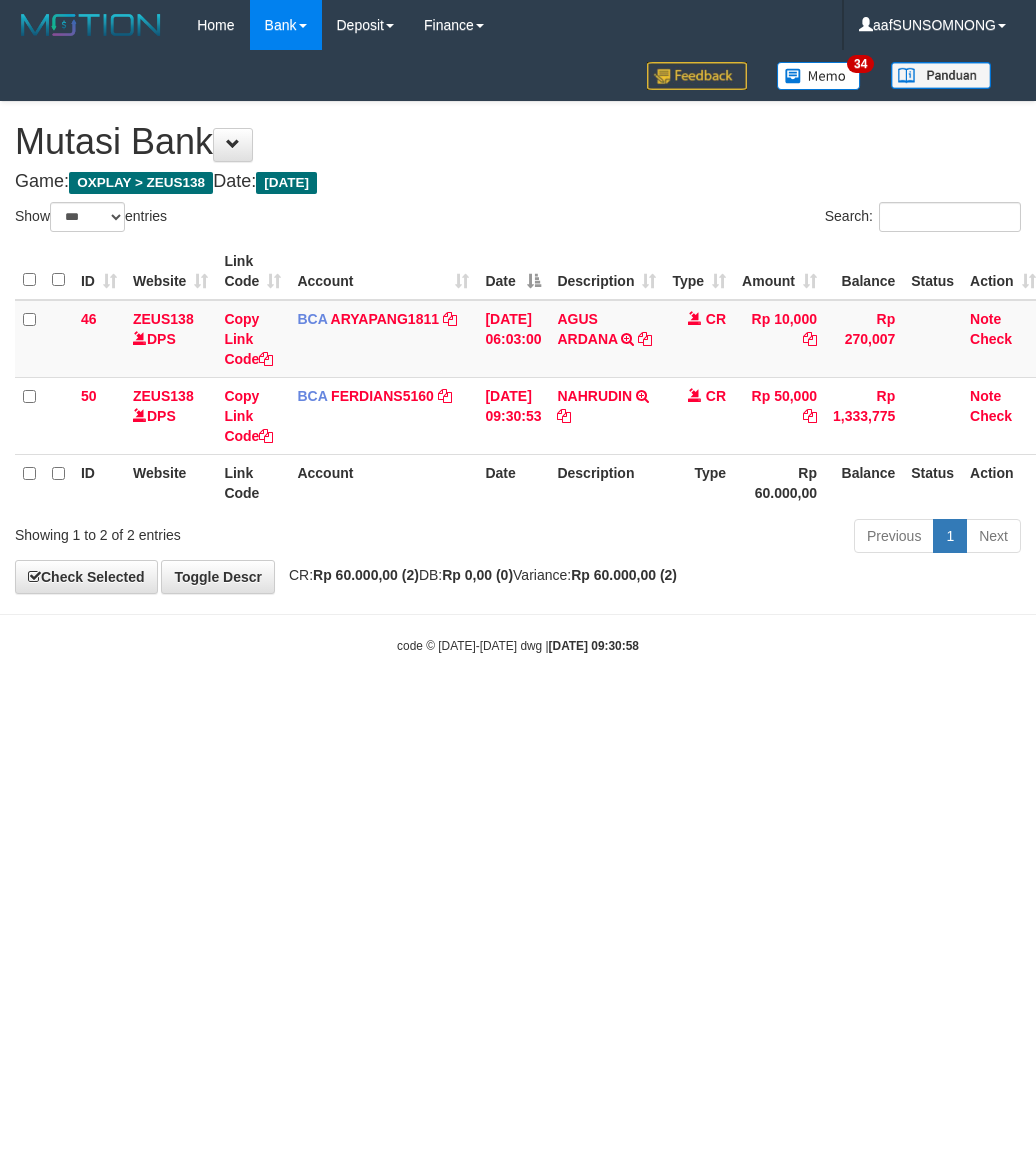 scroll, scrollTop: 0, scrollLeft: 0, axis: both 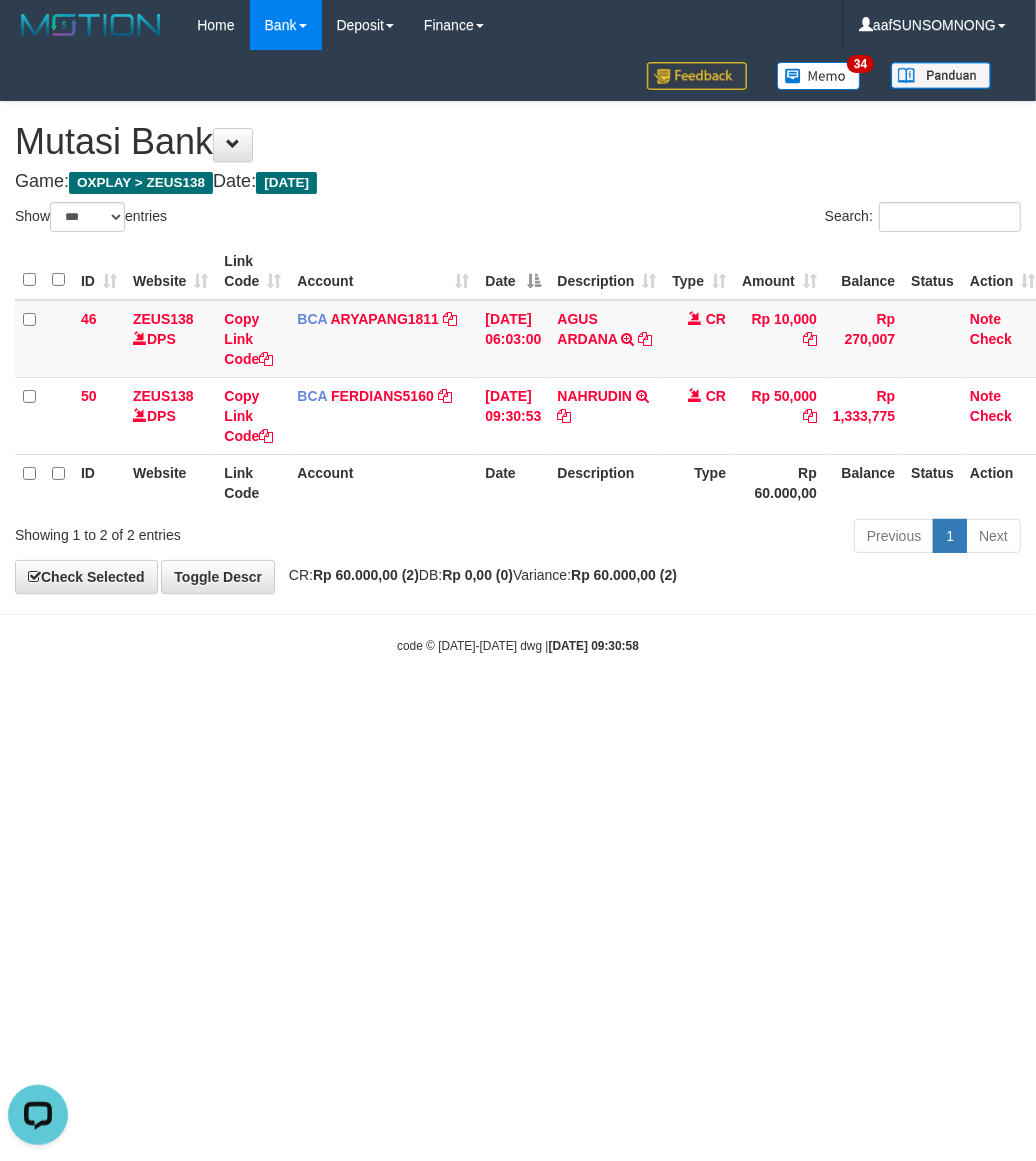 drag, startPoint x: 540, startPoint y: 836, endPoint x: 450, endPoint y: 832, distance: 90.088844 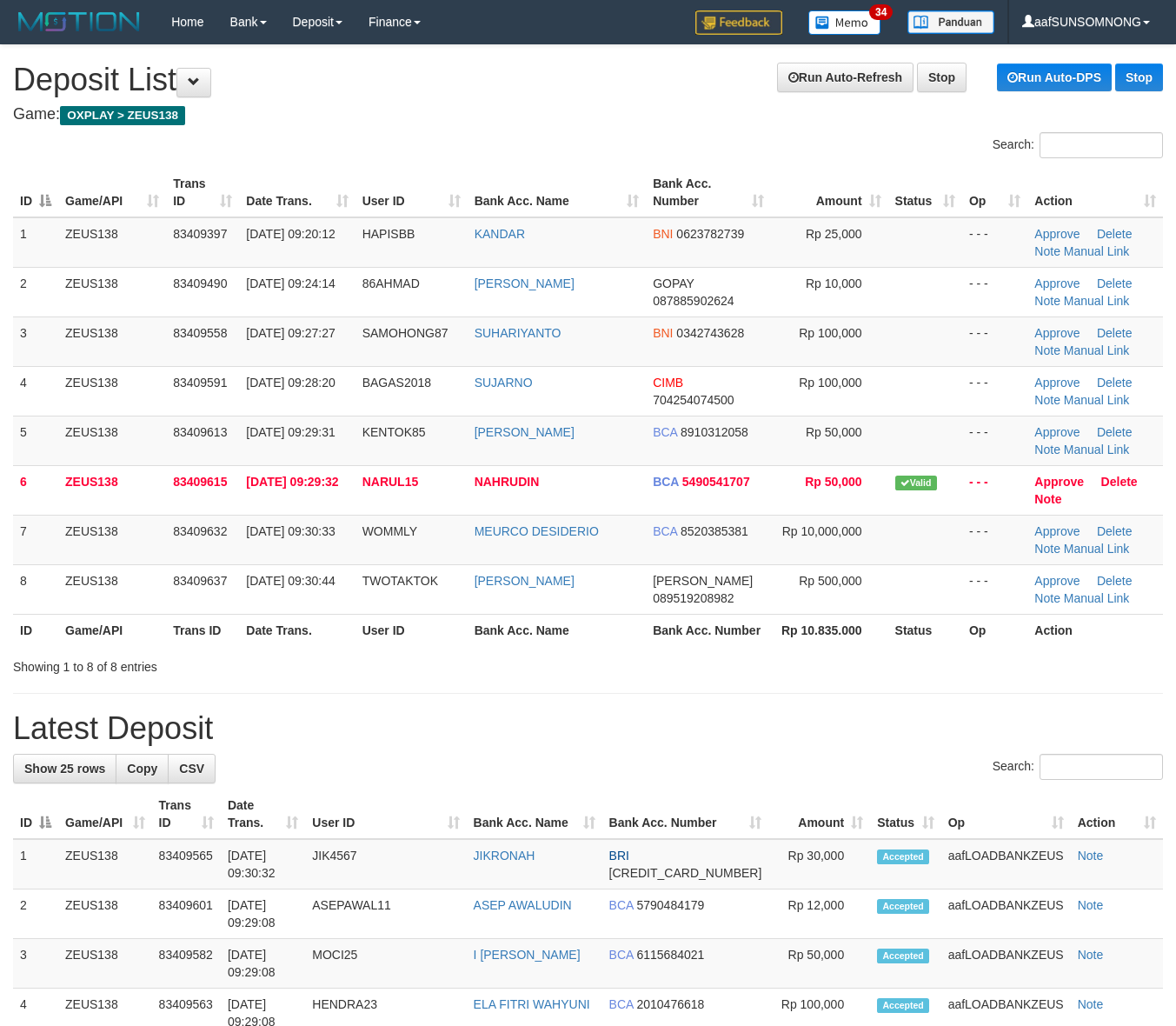 scroll, scrollTop: 0, scrollLeft: 0, axis: both 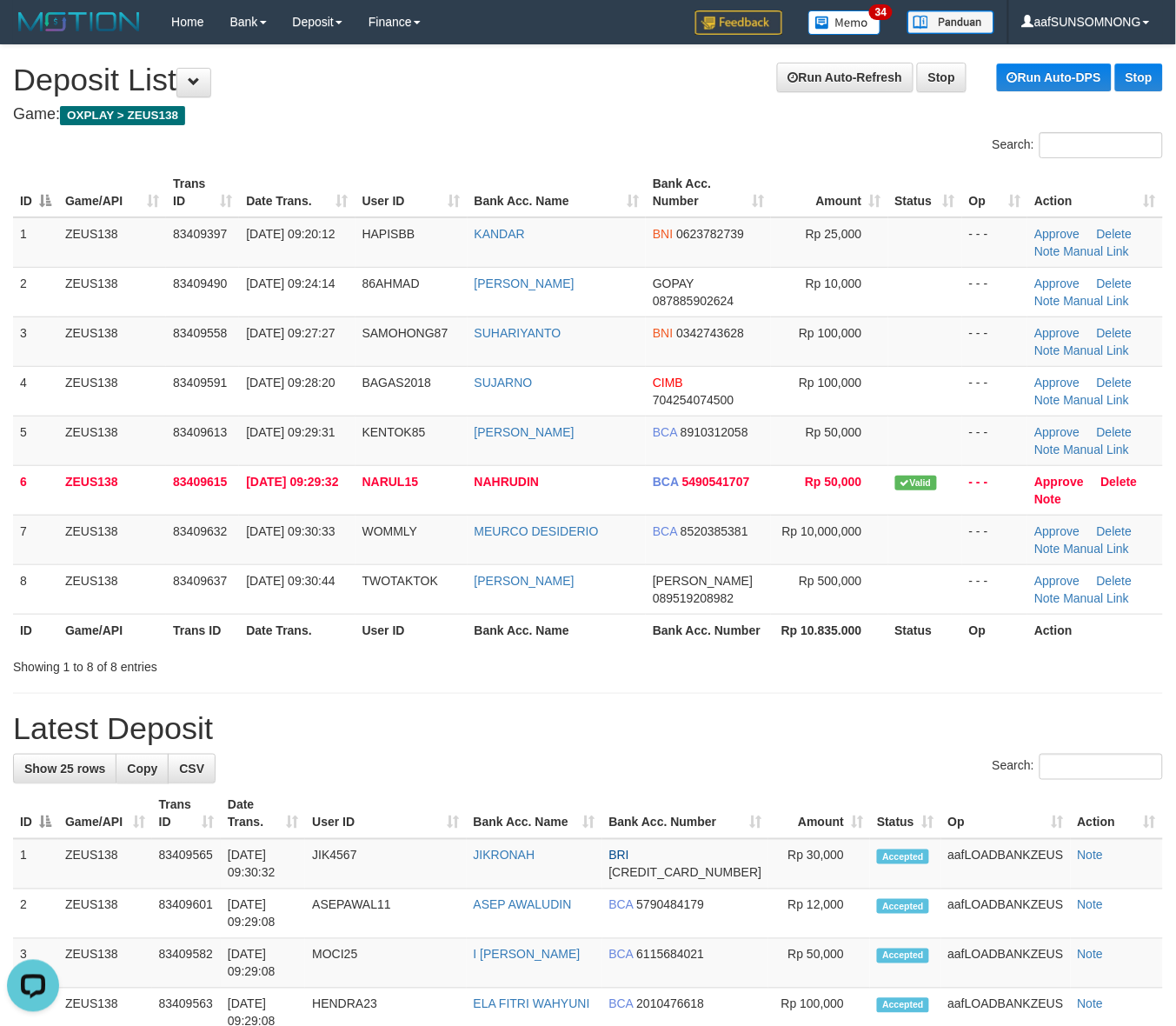 drag, startPoint x: 866, startPoint y: 723, endPoint x: 1115, endPoint y: 709, distance: 249.39326 